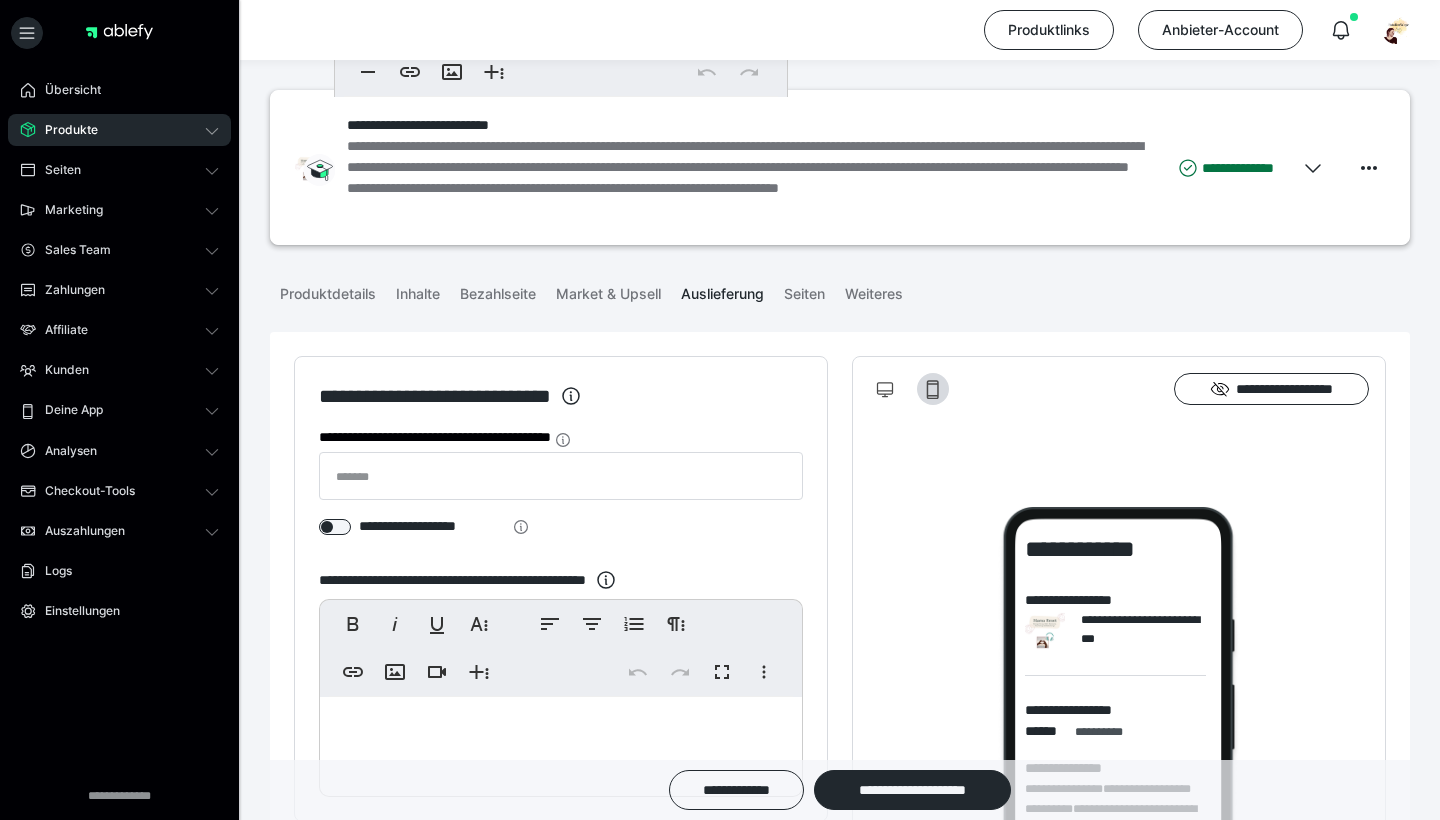 scroll, scrollTop: 1376, scrollLeft: 0, axis: vertical 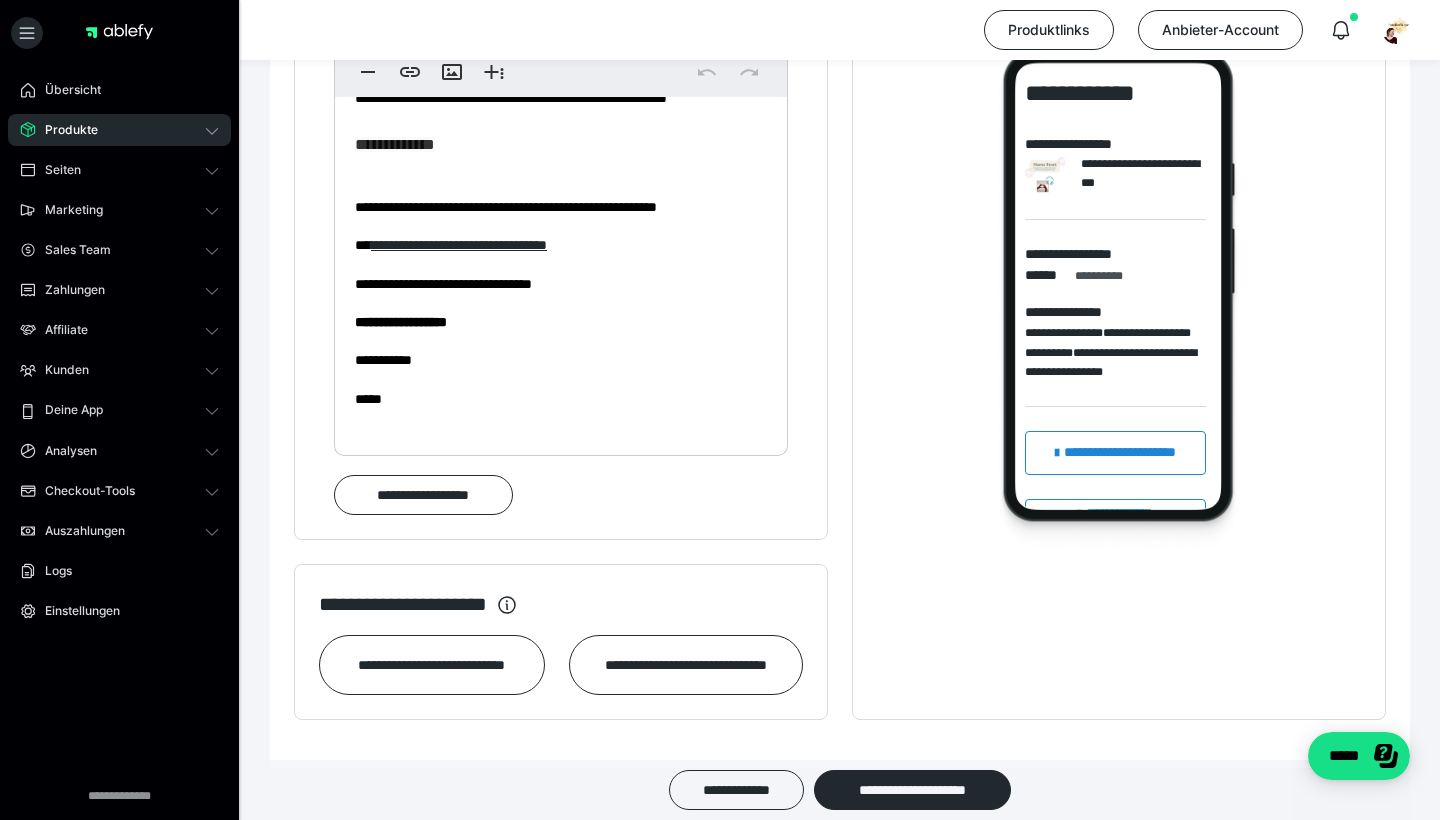 click on "Produkte" at bounding box center [64, 130] 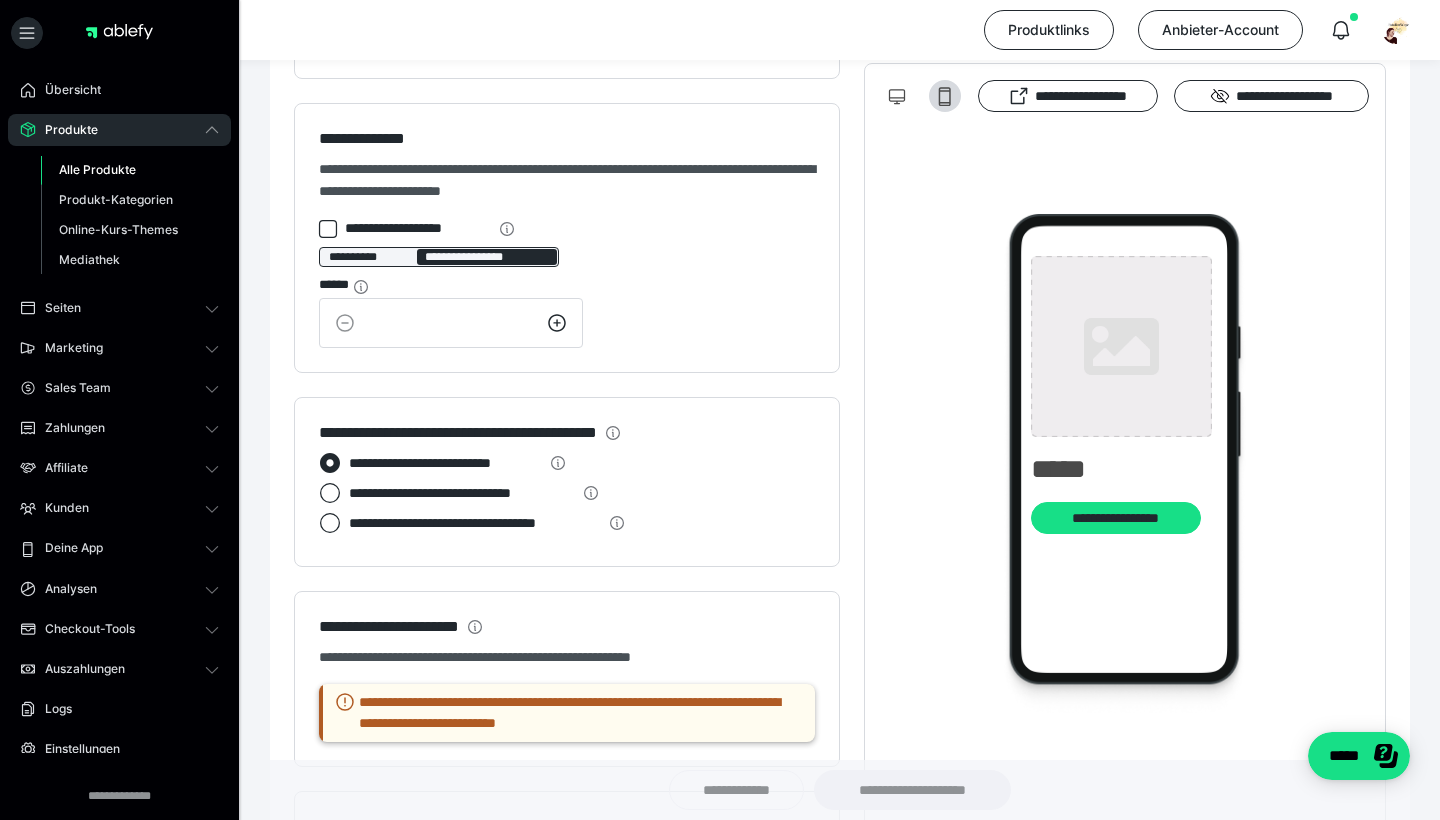 type on "**********" 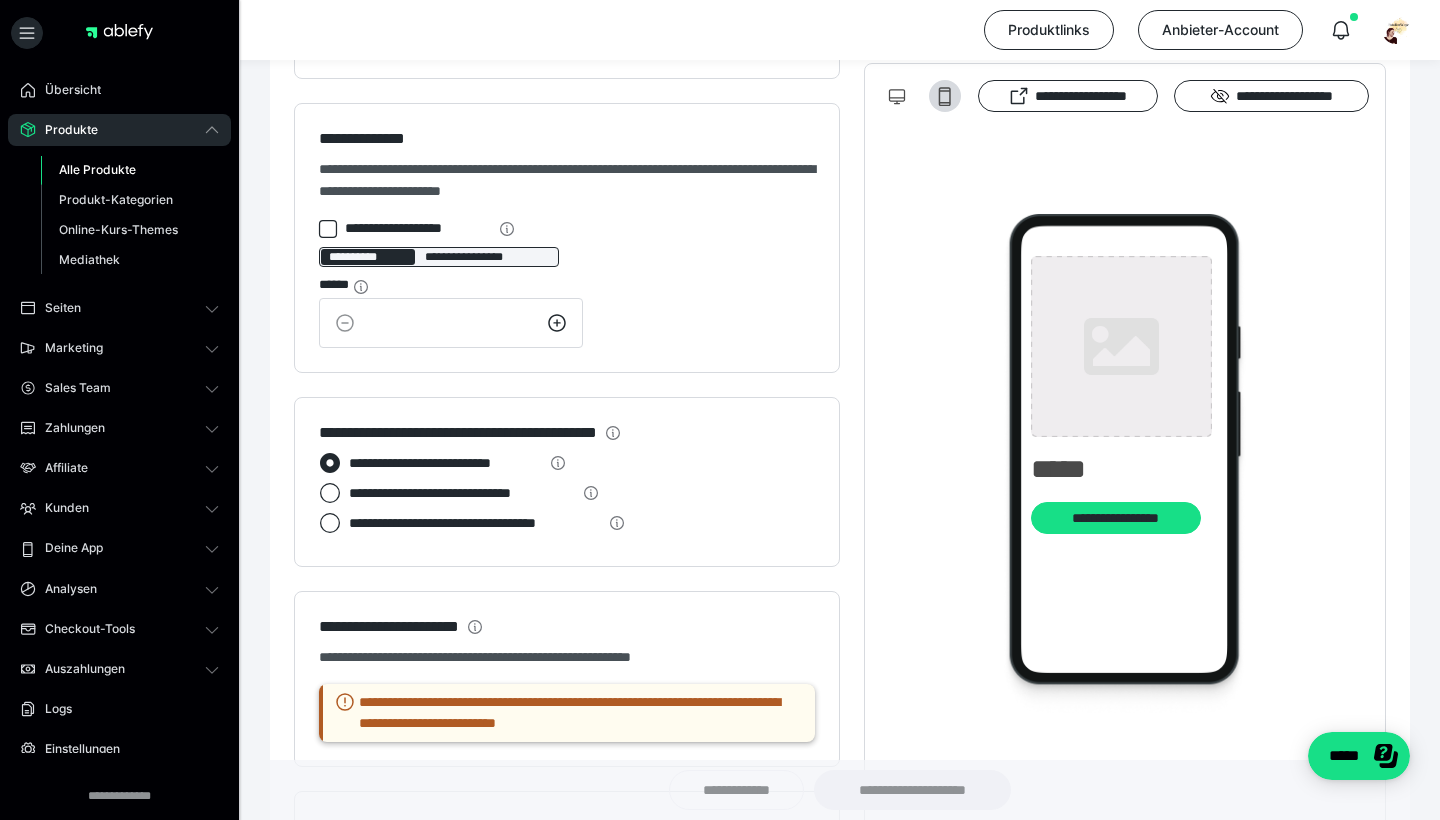 type on "*********" 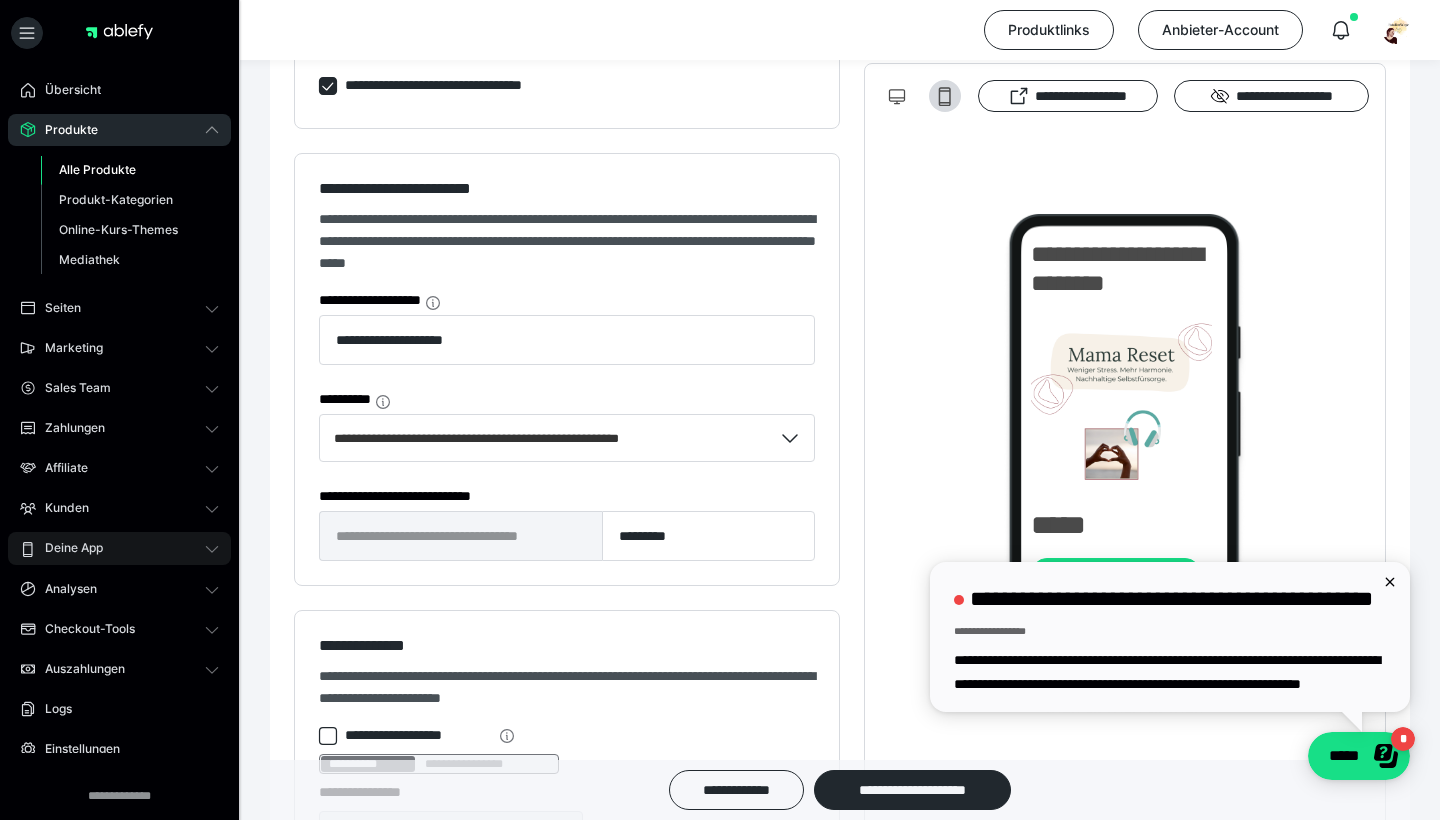 scroll, scrollTop: 0, scrollLeft: 0, axis: both 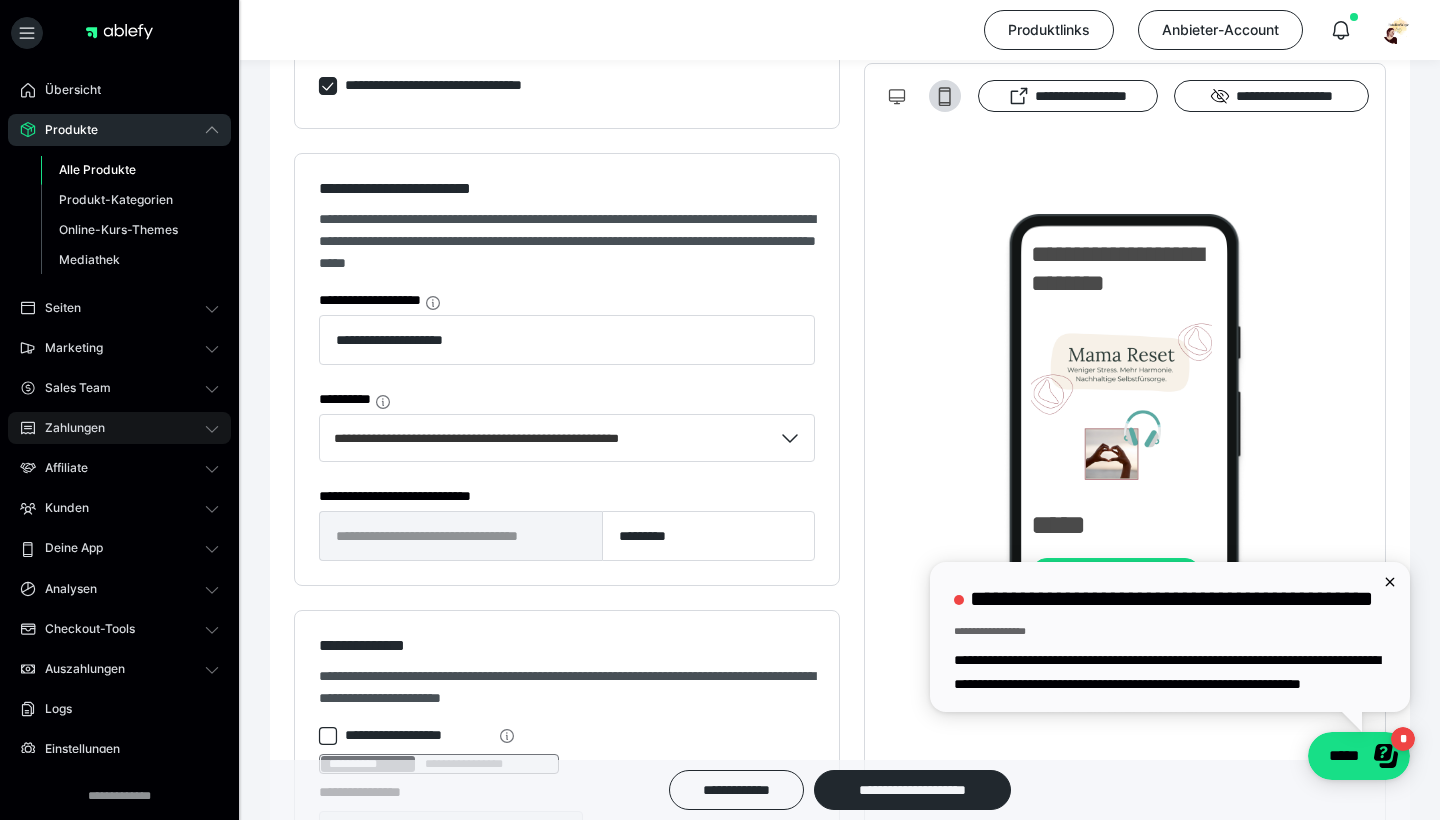 click on "Zahlungen" at bounding box center [119, 428] 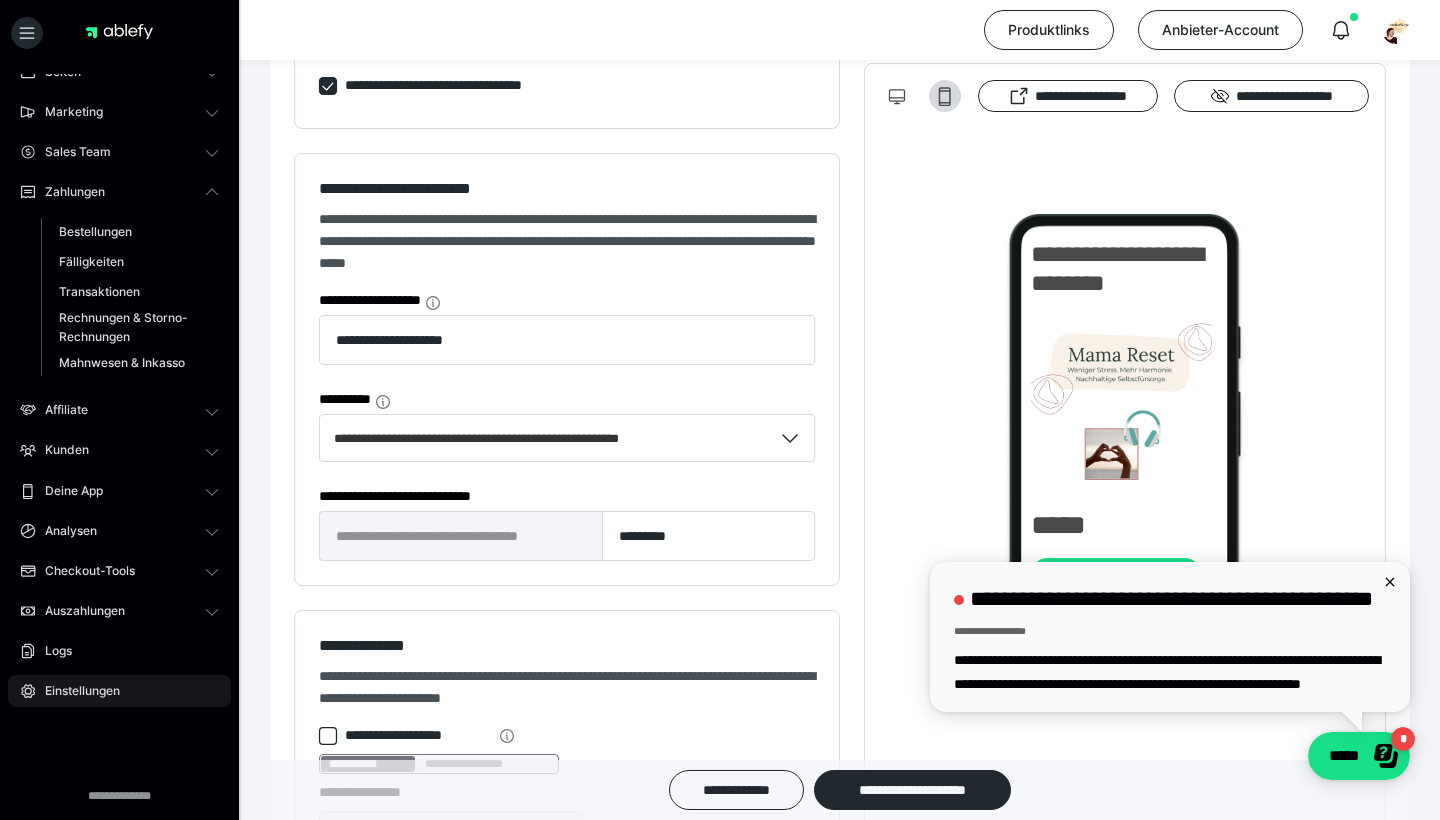 scroll, scrollTop: 98, scrollLeft: 0, axis: vertical 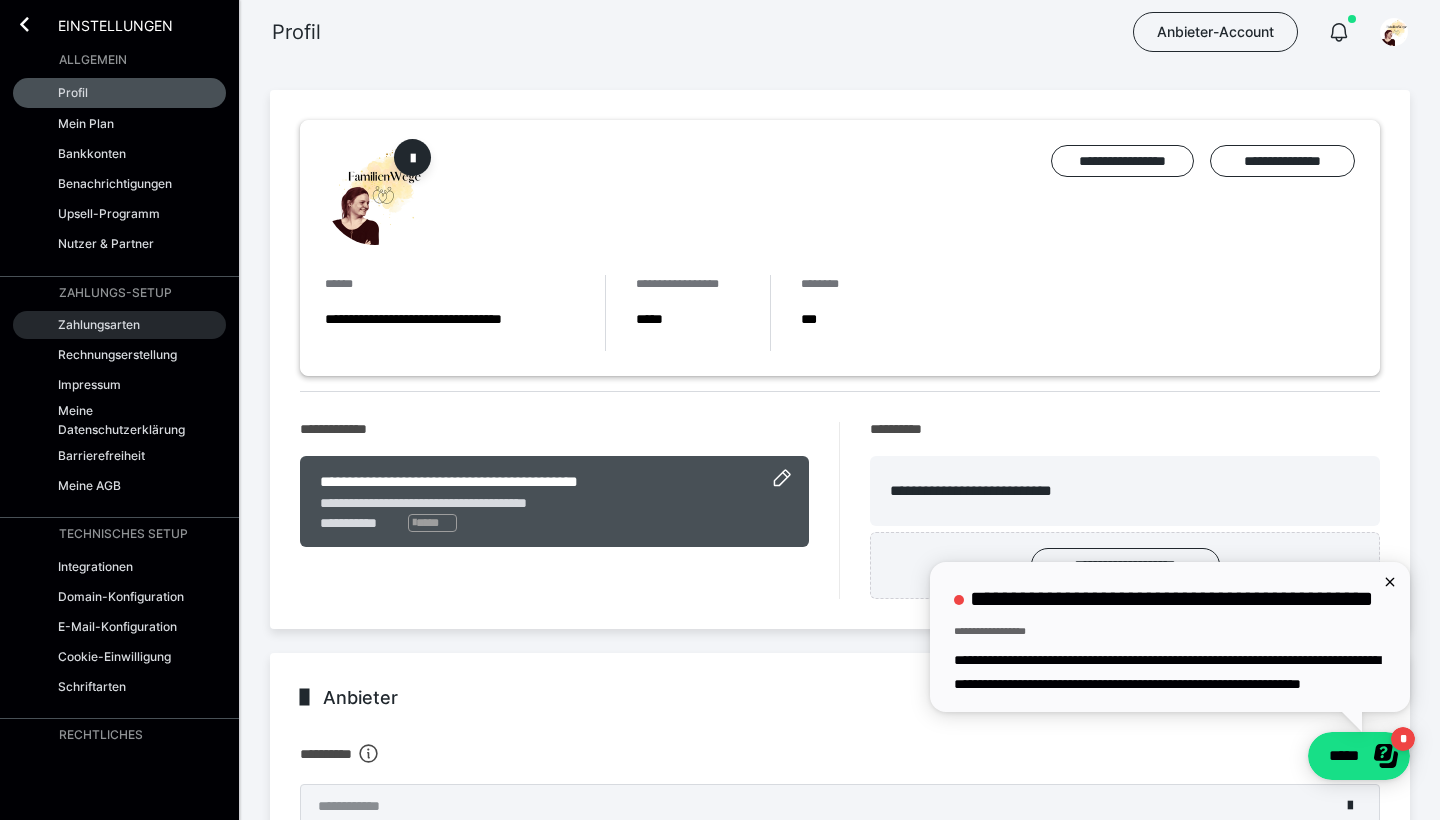 click on "Zahlungsarten" at bounding box center [99, 324] 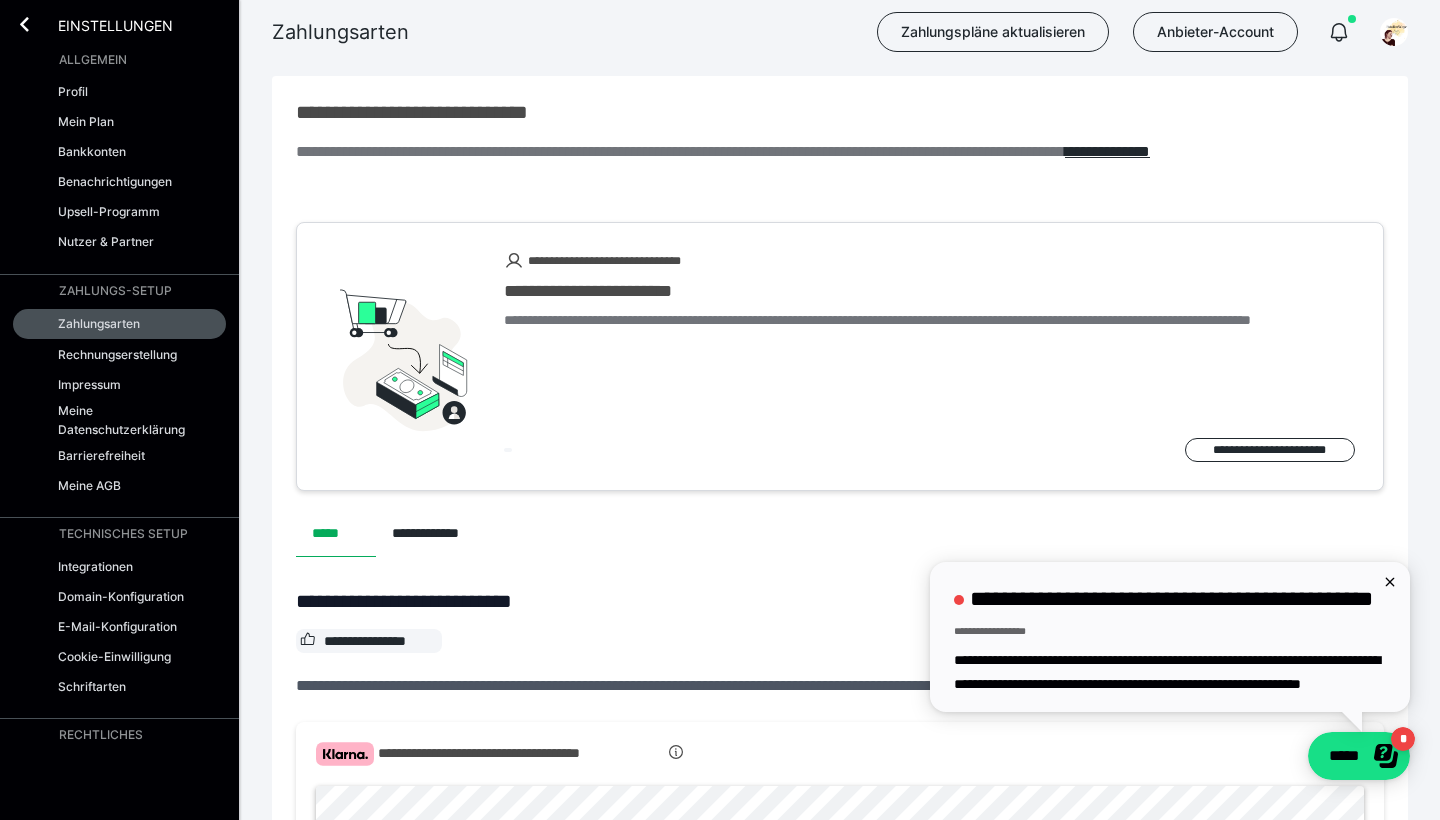 scroll, scrollTop: 0, scrollLeft: 0, axis: both 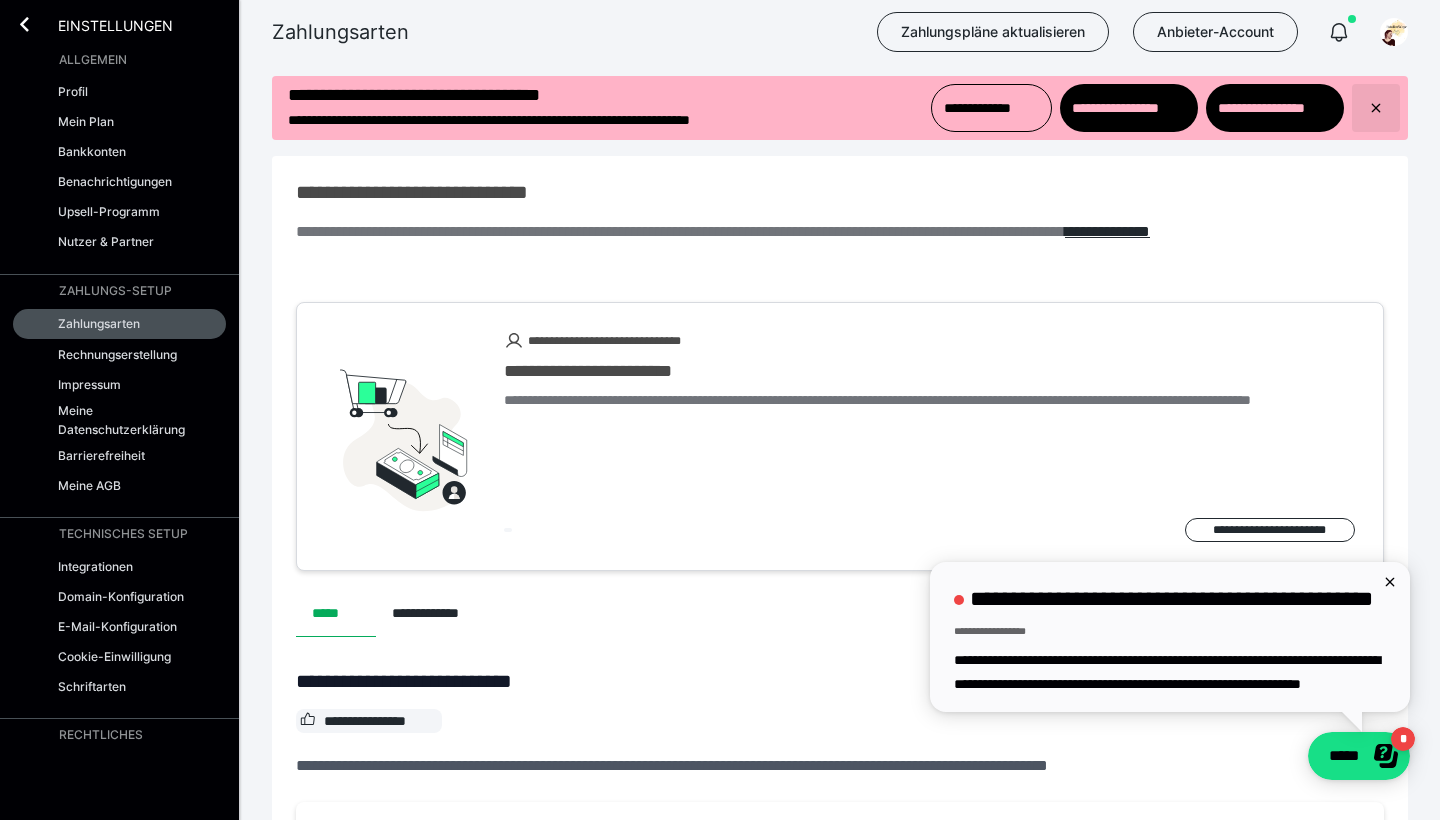 click 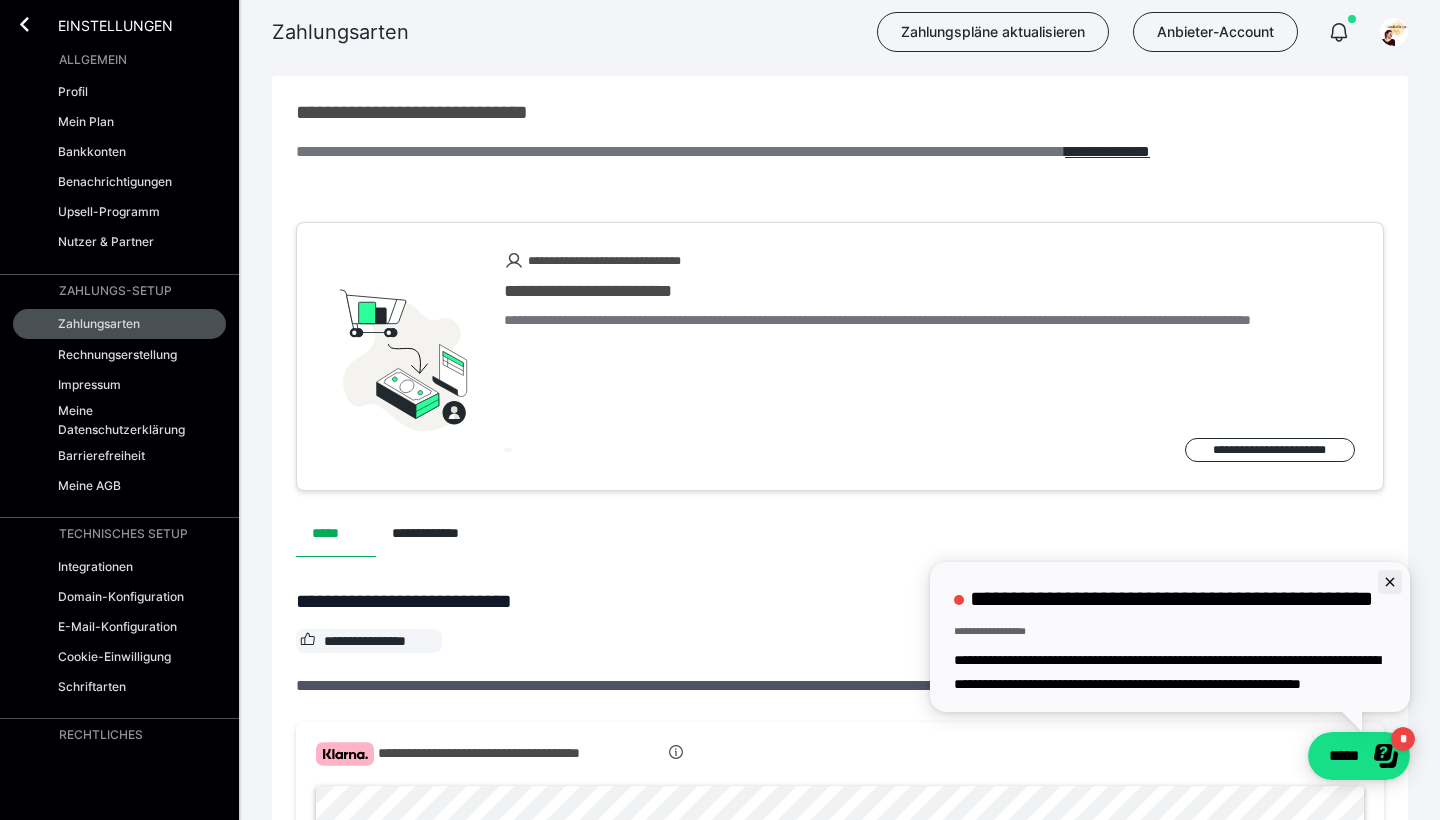 click 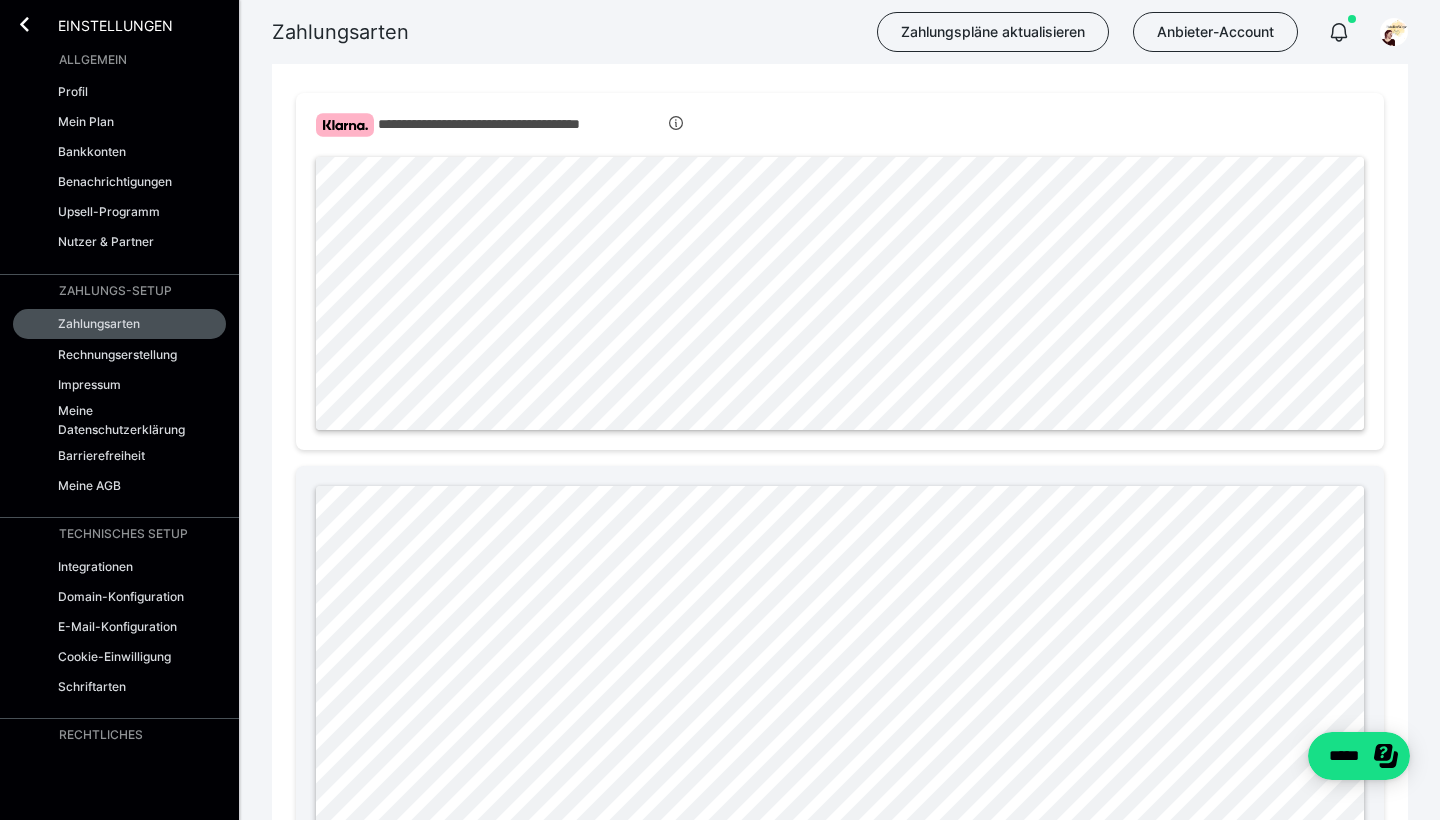 scroll, scrollTop: 603, scrollLeft: 0, axis: vertical 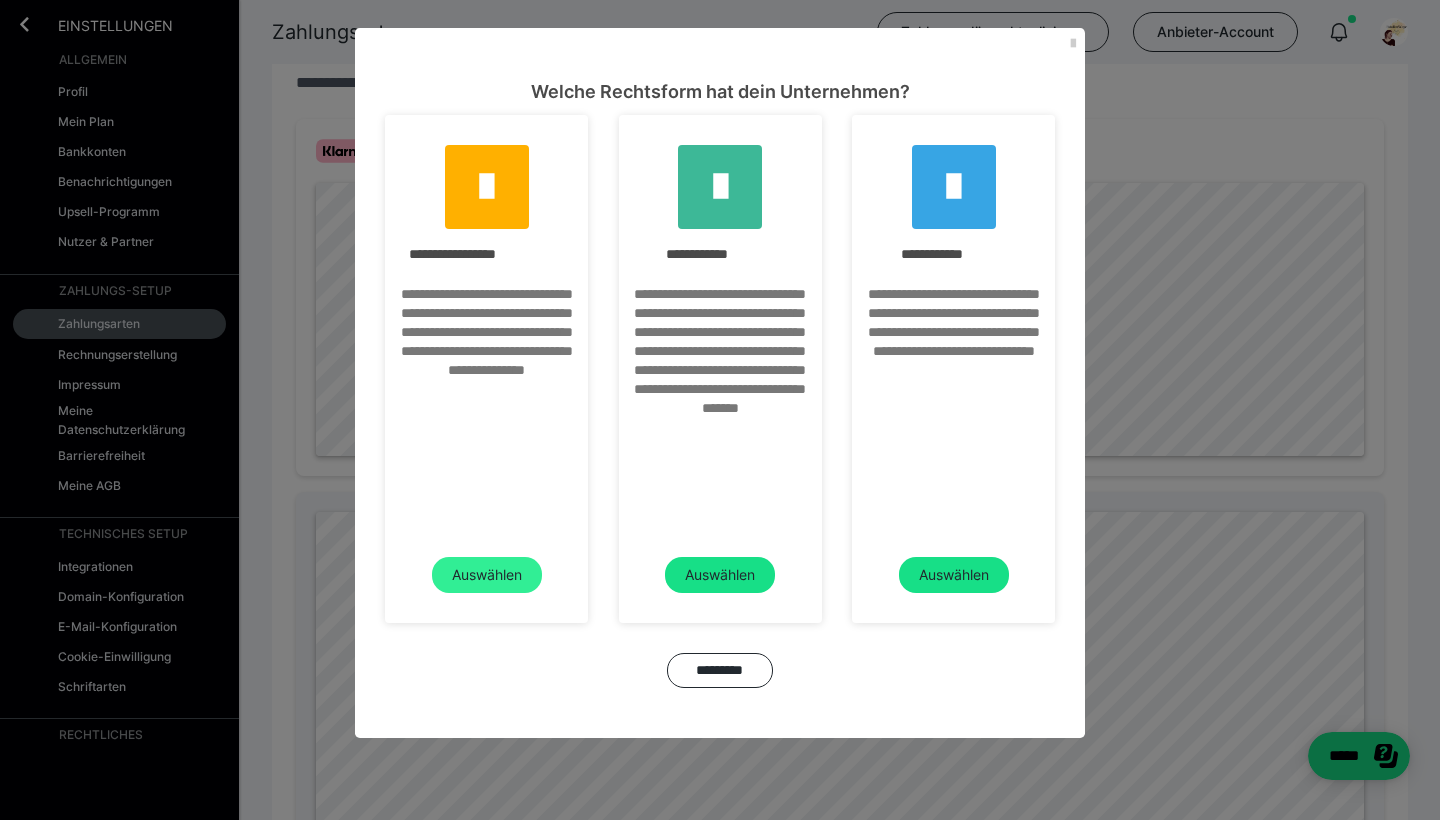 click on "Auswählen" at bounding box center [487, 575] 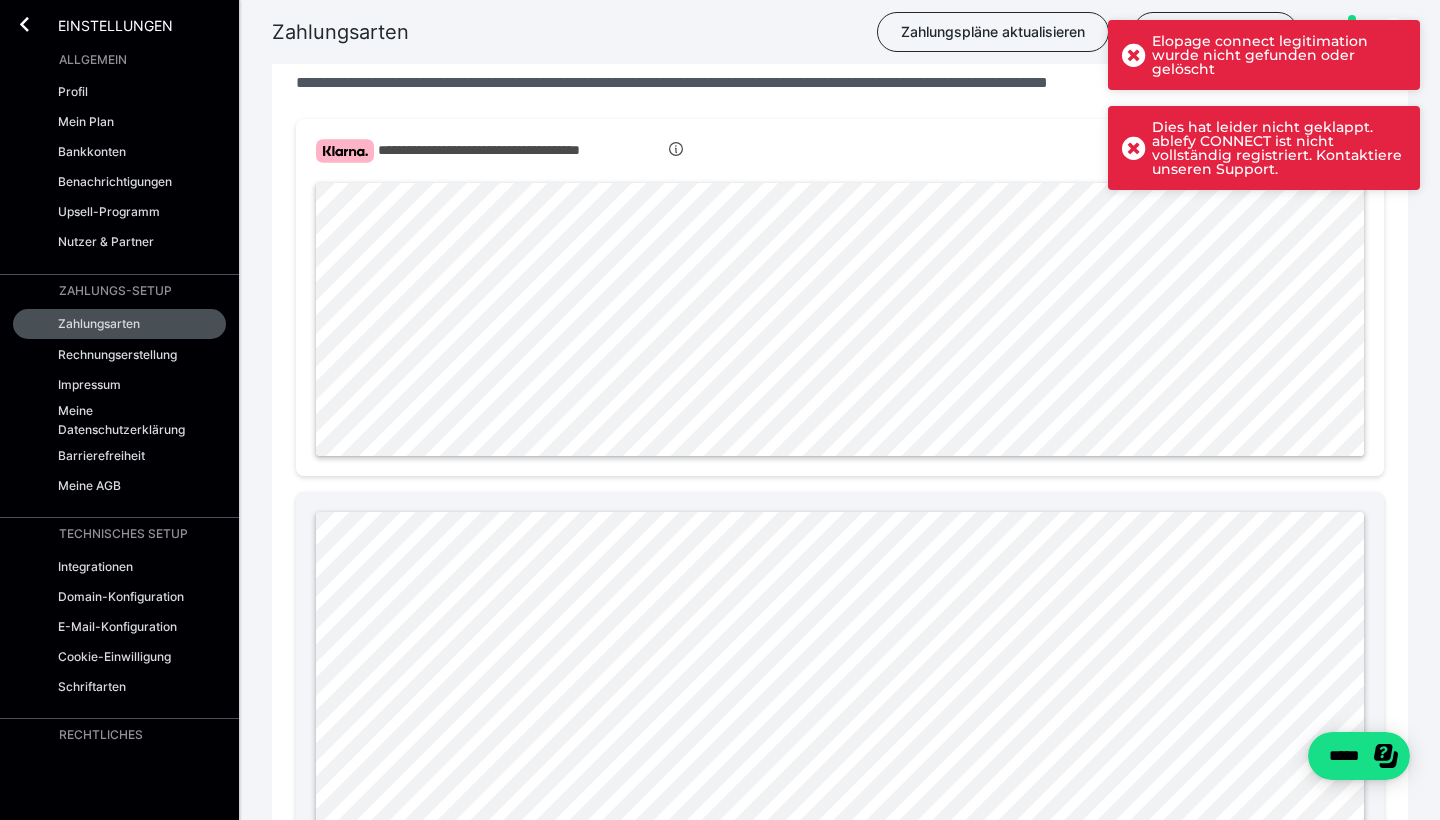 click on "**********" at bounding box center [840, 297] 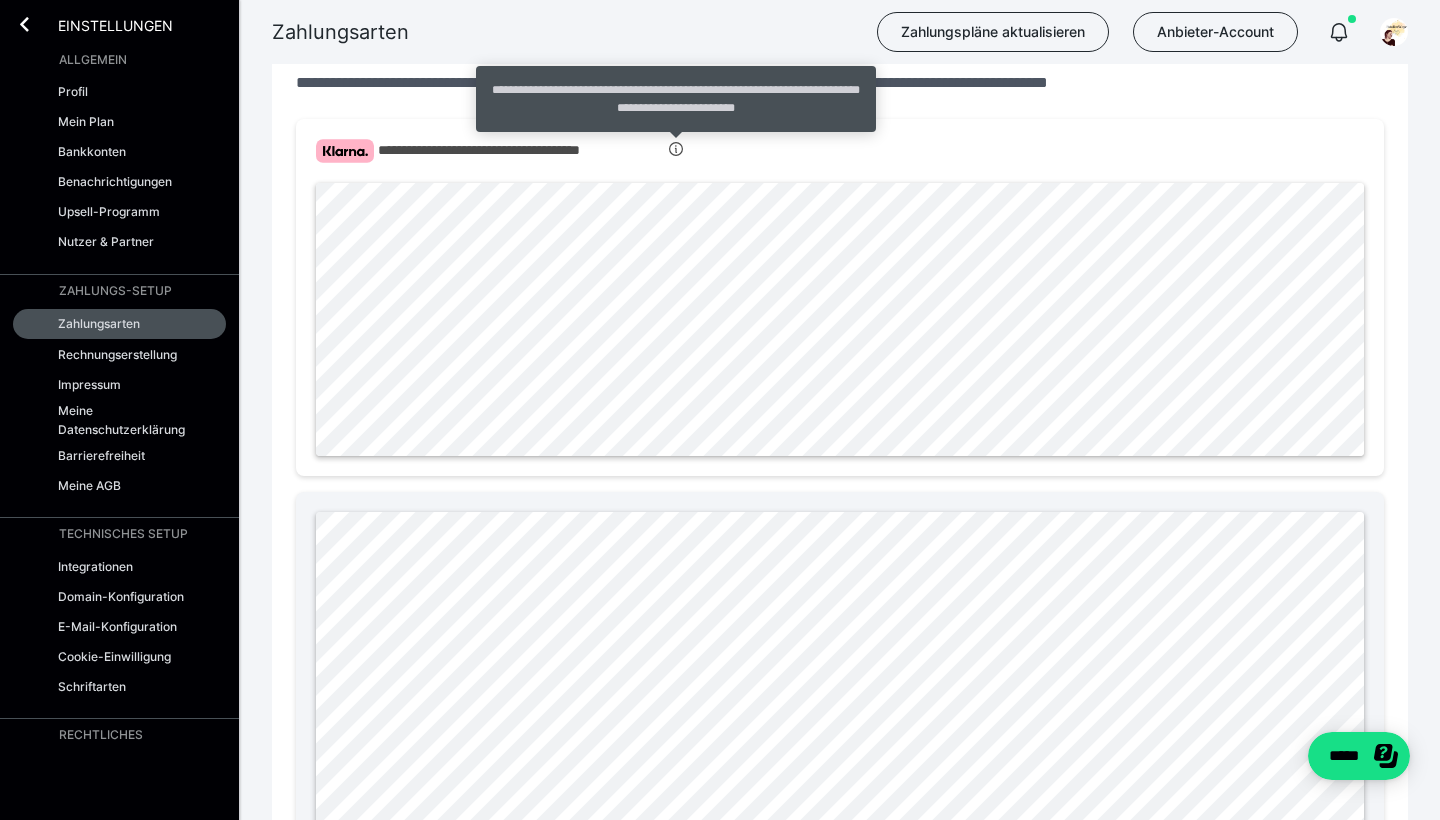 click 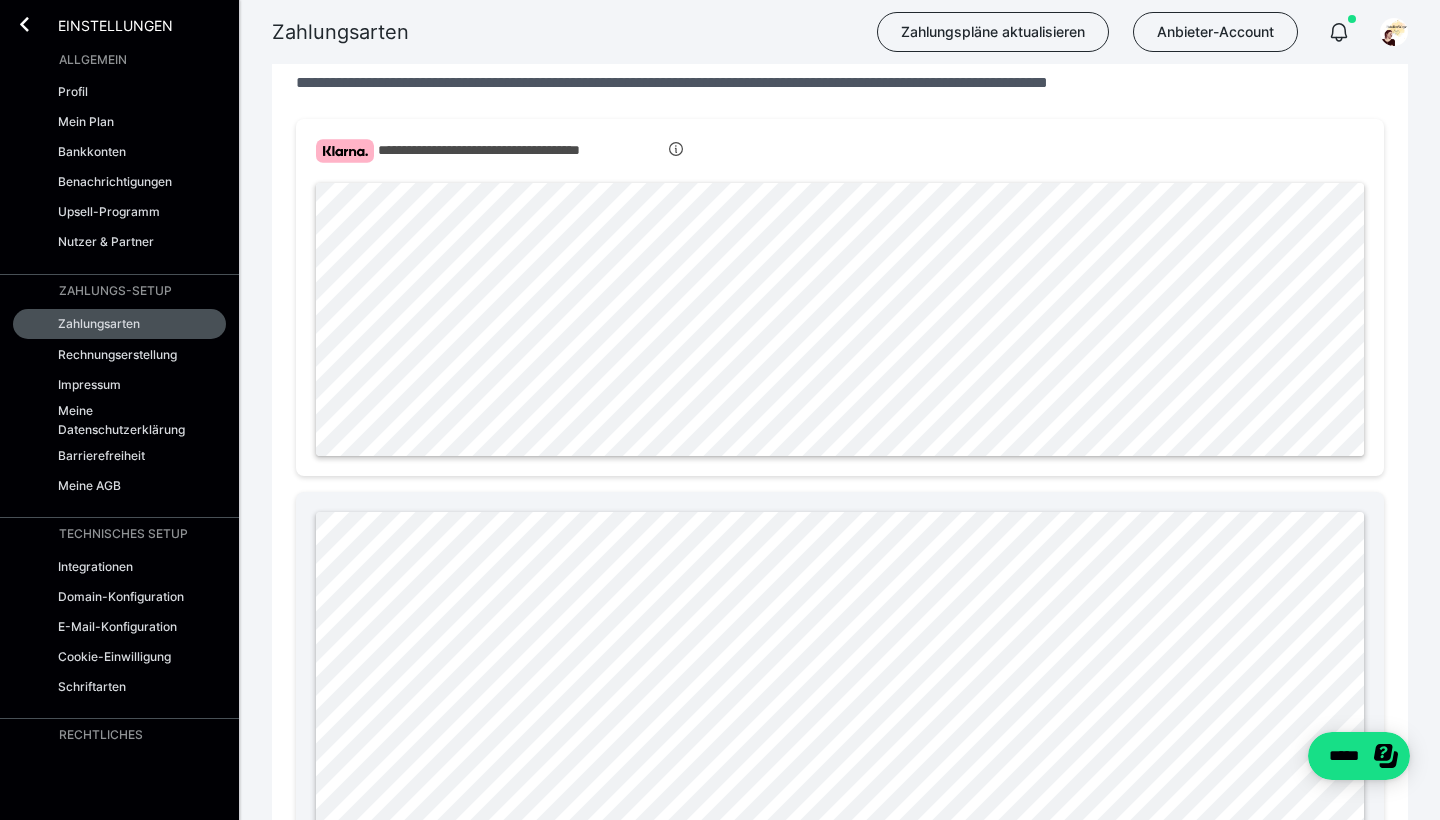 click on "**********" at bounding box center [840, 297] 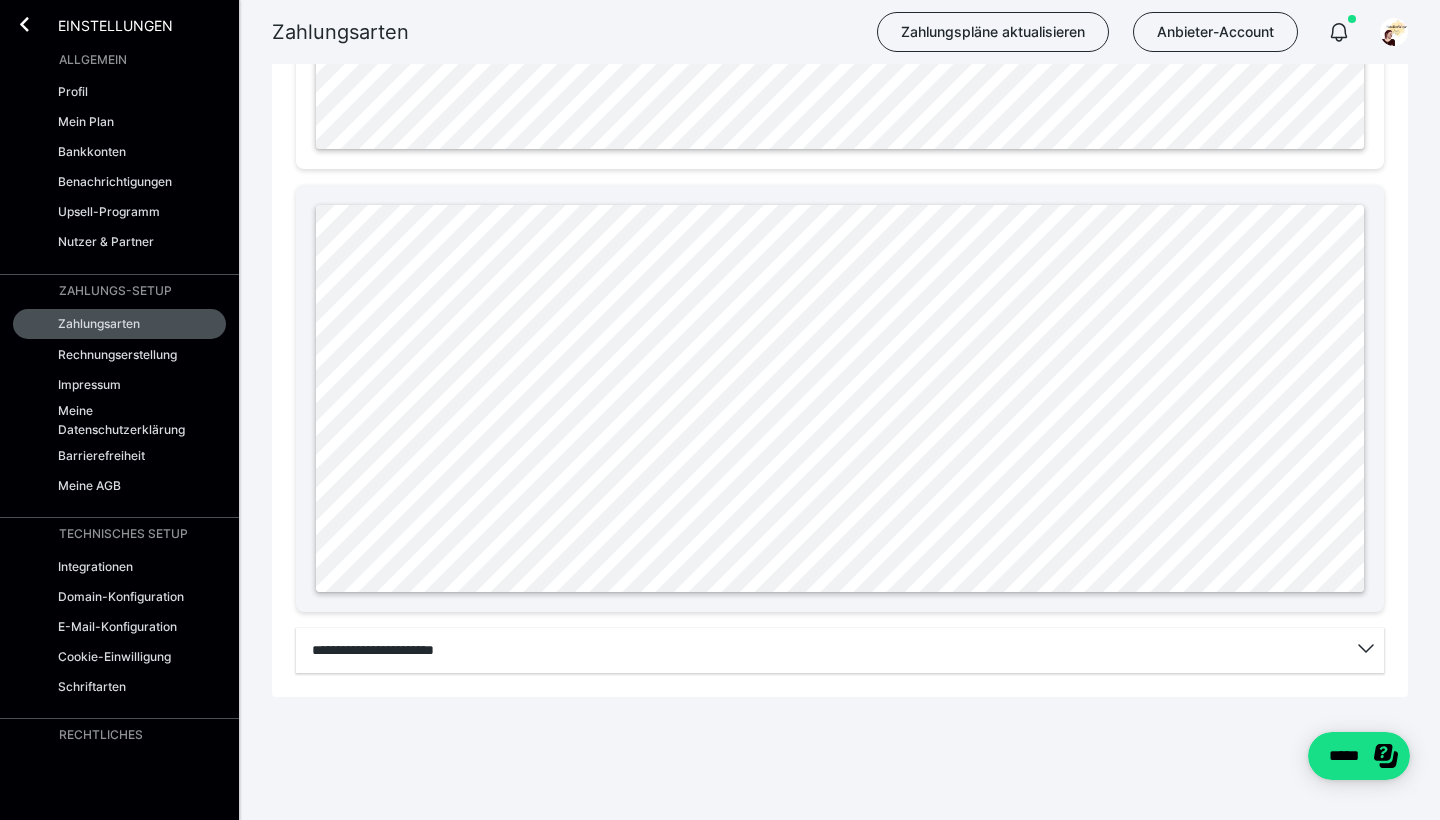 scroll, scrollTop: 909, scrollLeft: 0, axis: vertical 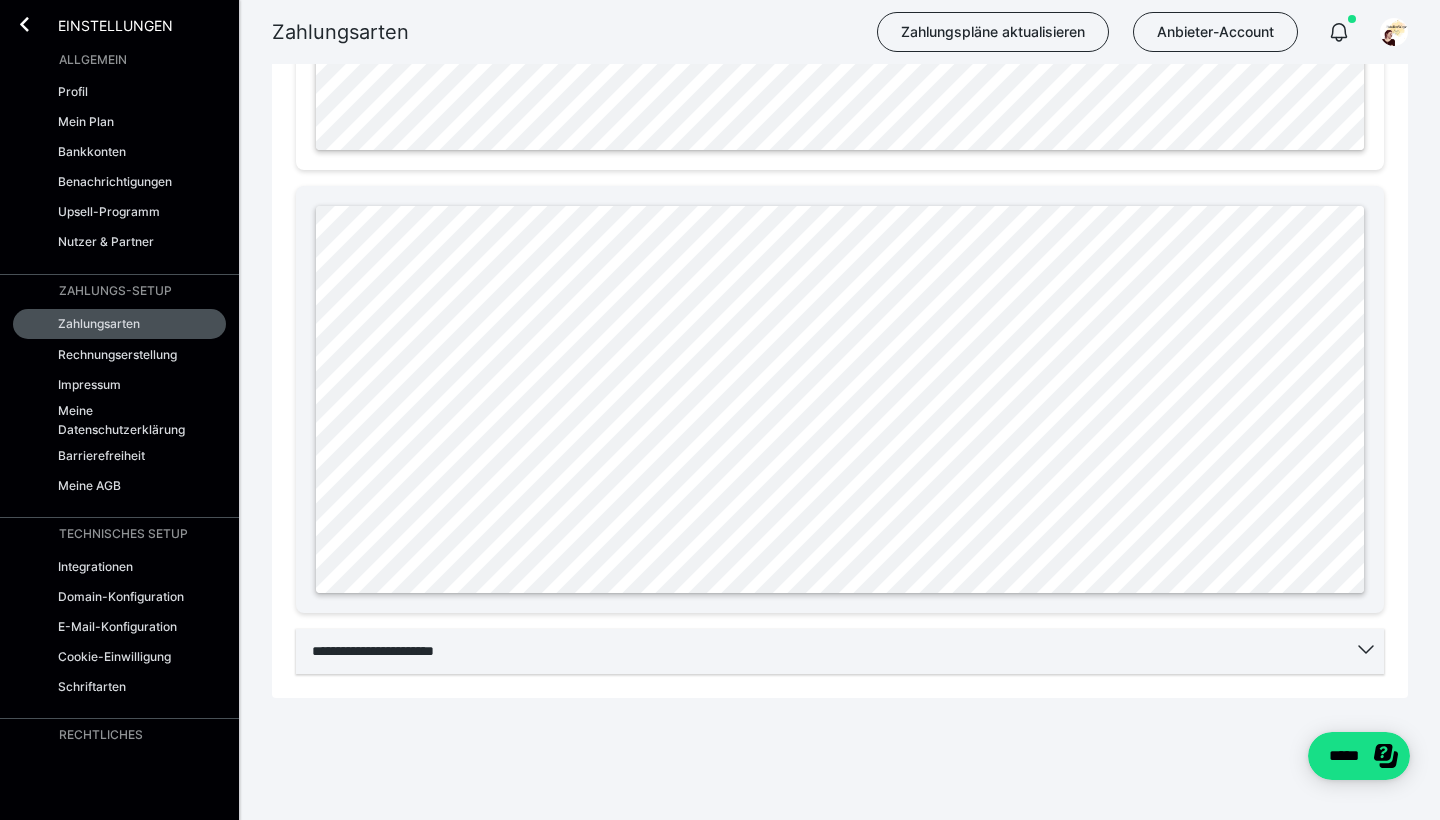 click on "**********" at bounding box center [840, 651] 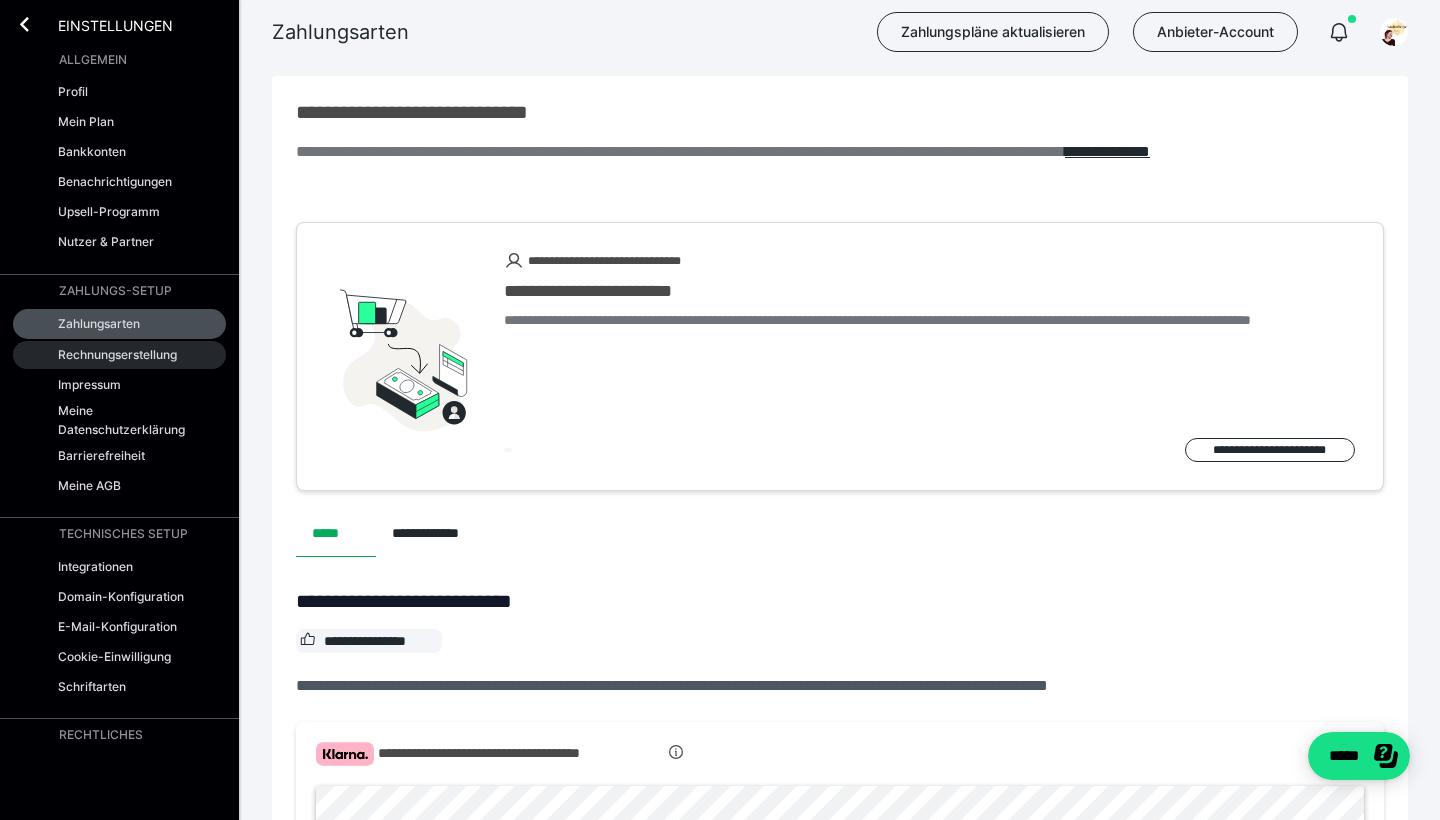 scroll, scrollTop: 0, scrollLeft: 0, axis: both 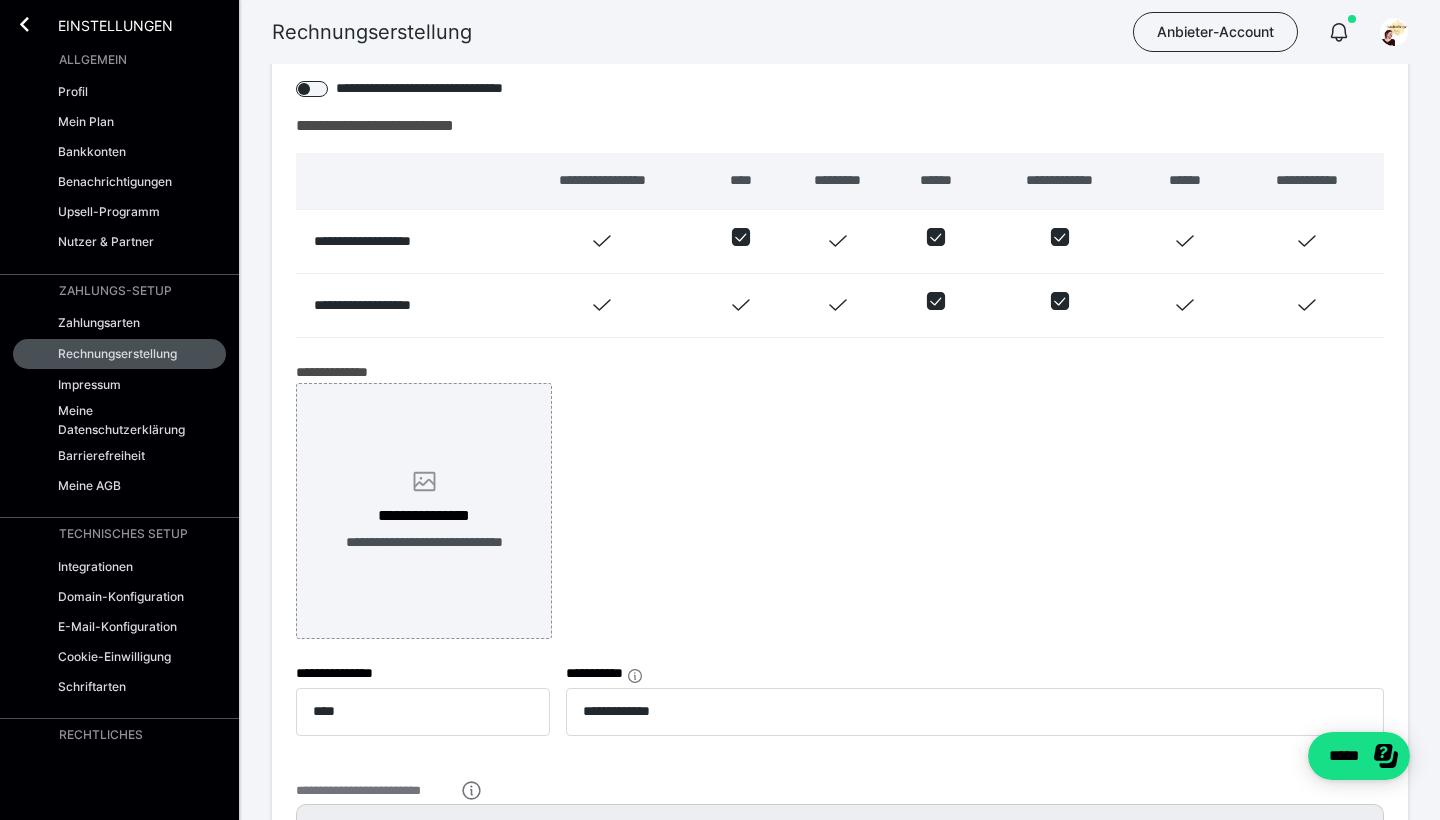click on "**********" at bounding box center [424, 511] 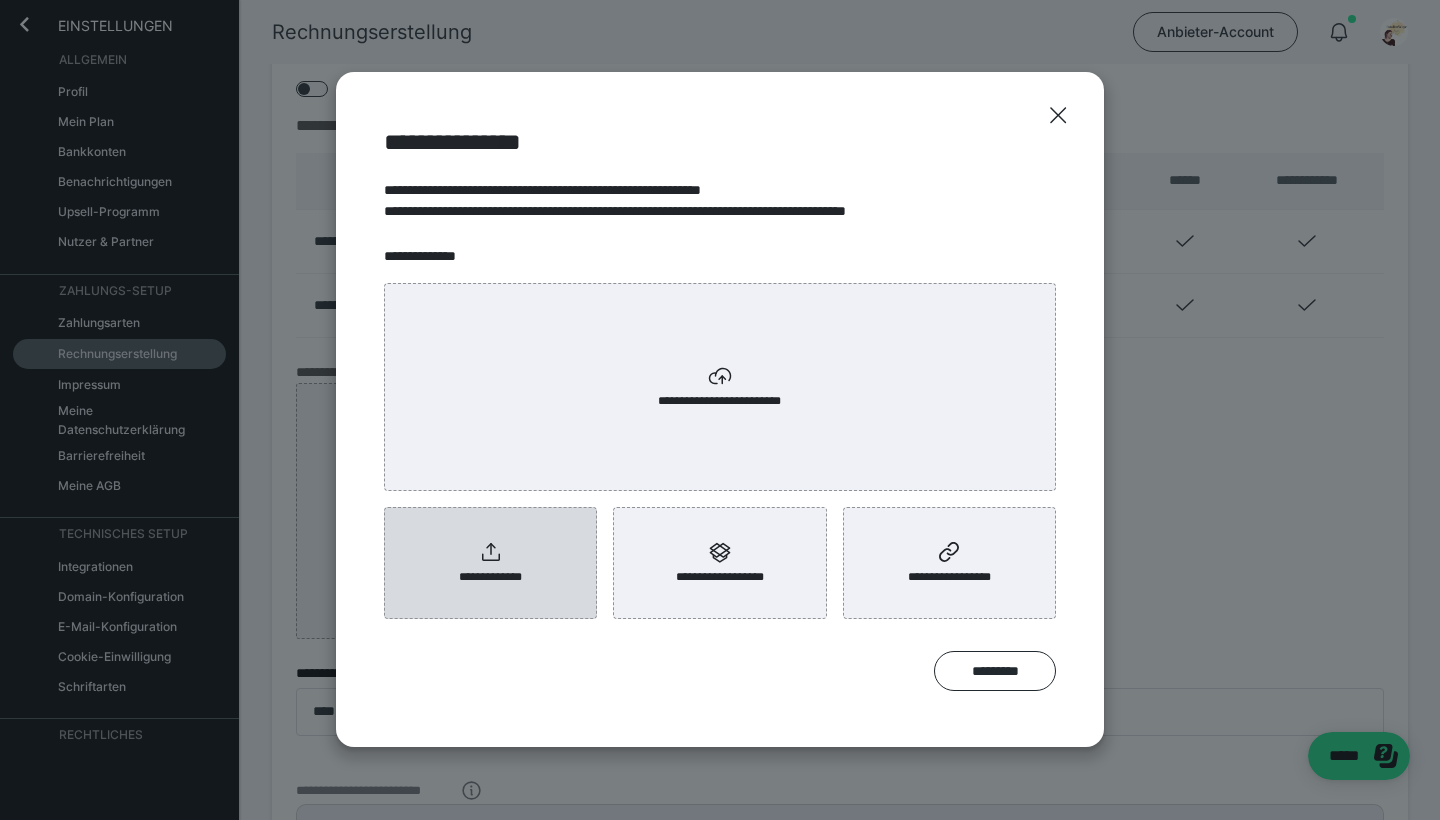 click 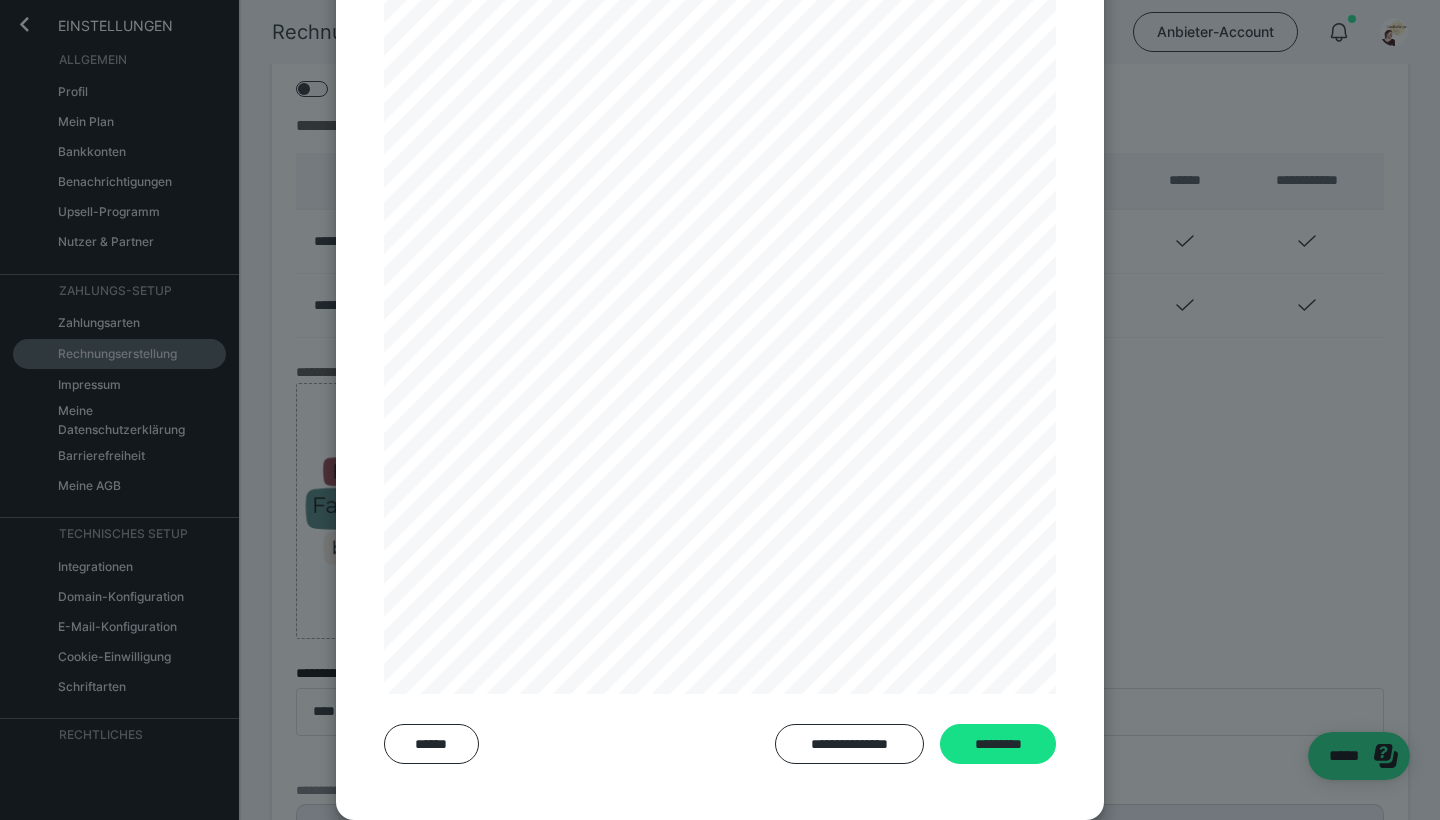 scroll, scrollTop: 603, scrollLeft: 0, axis: vertical 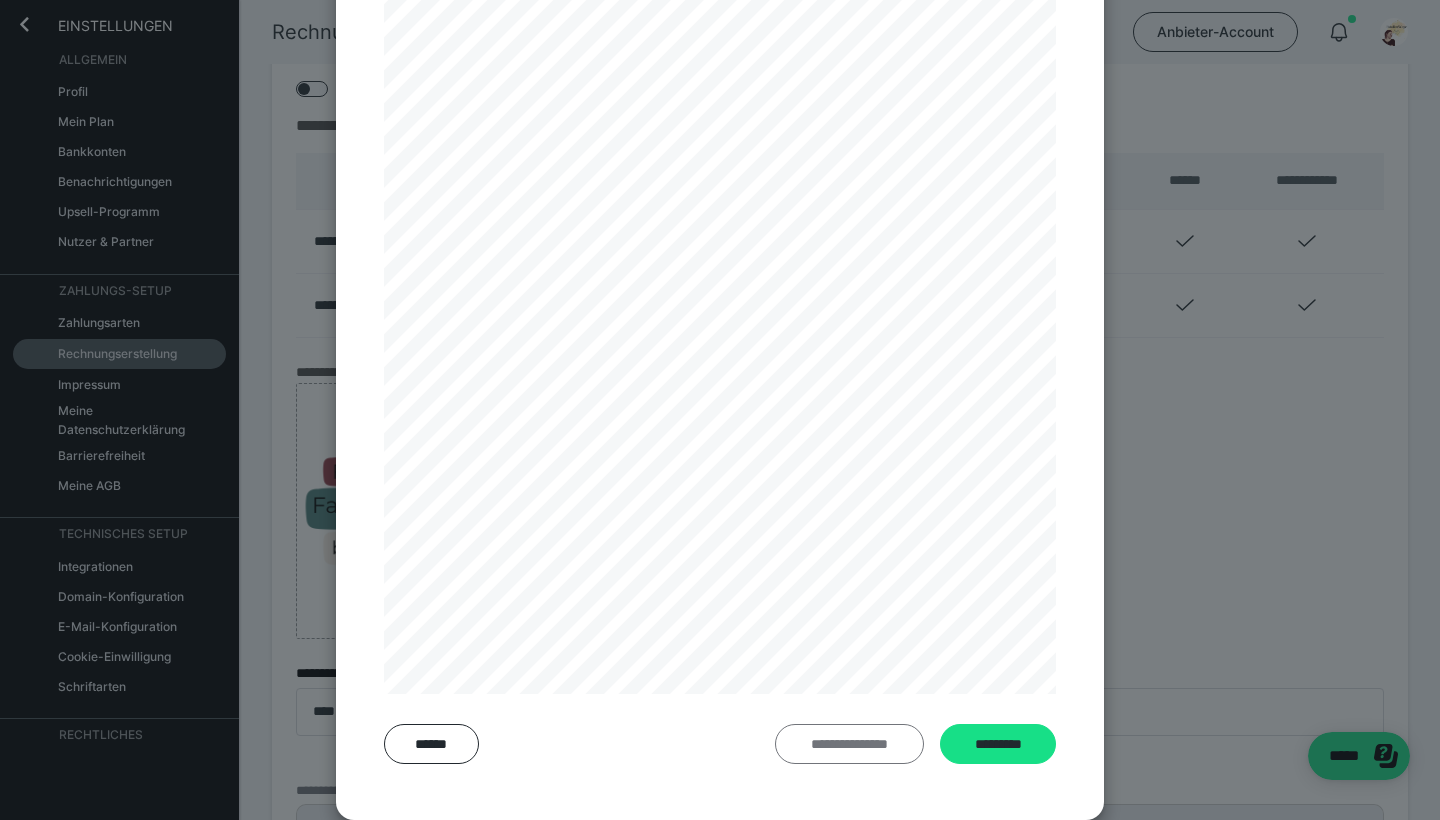 click on "**********" at bounding box center [849, 744] 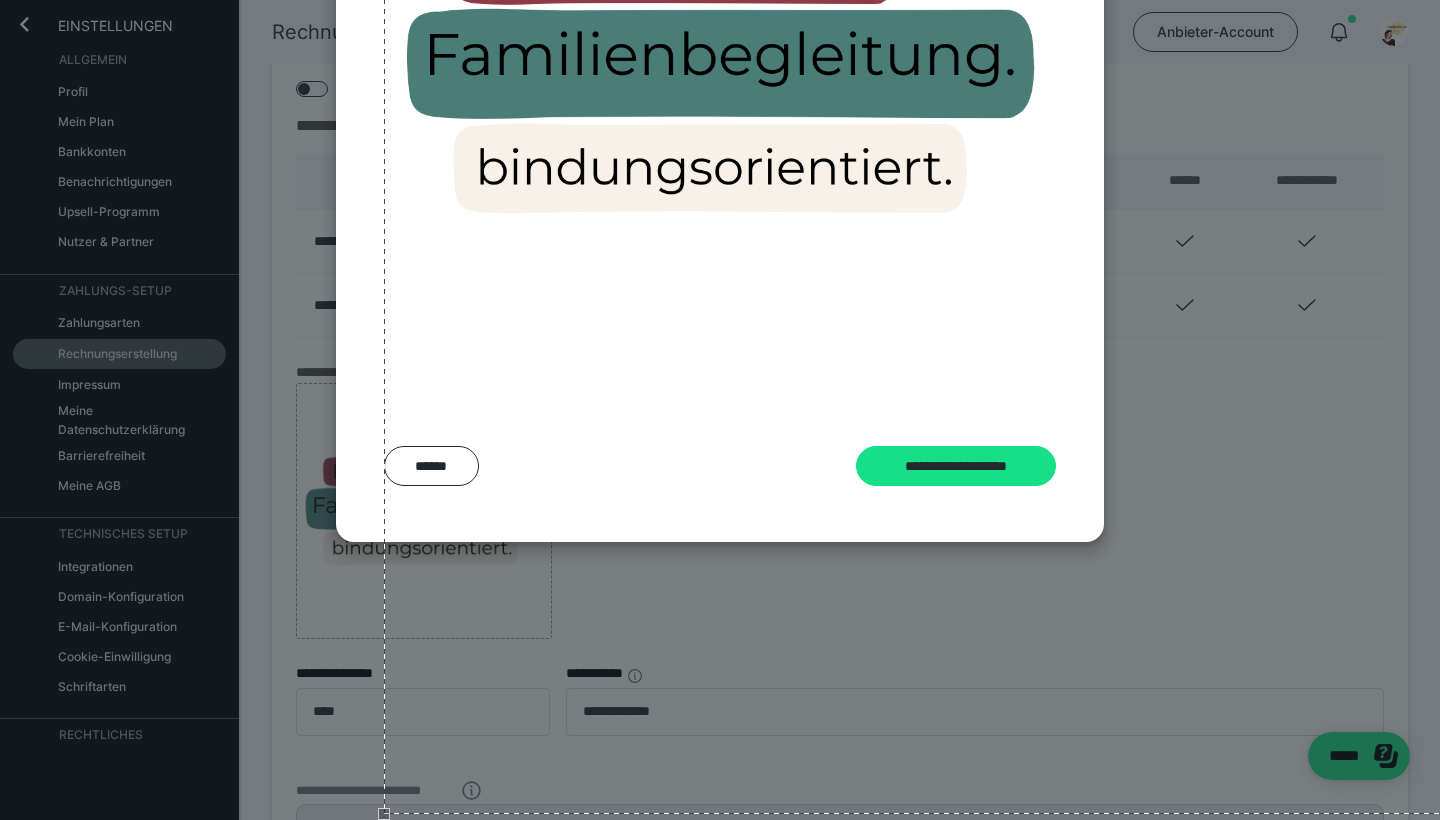 scroll, scrollTop: 203, scrollLeft: 0, axis: vertical 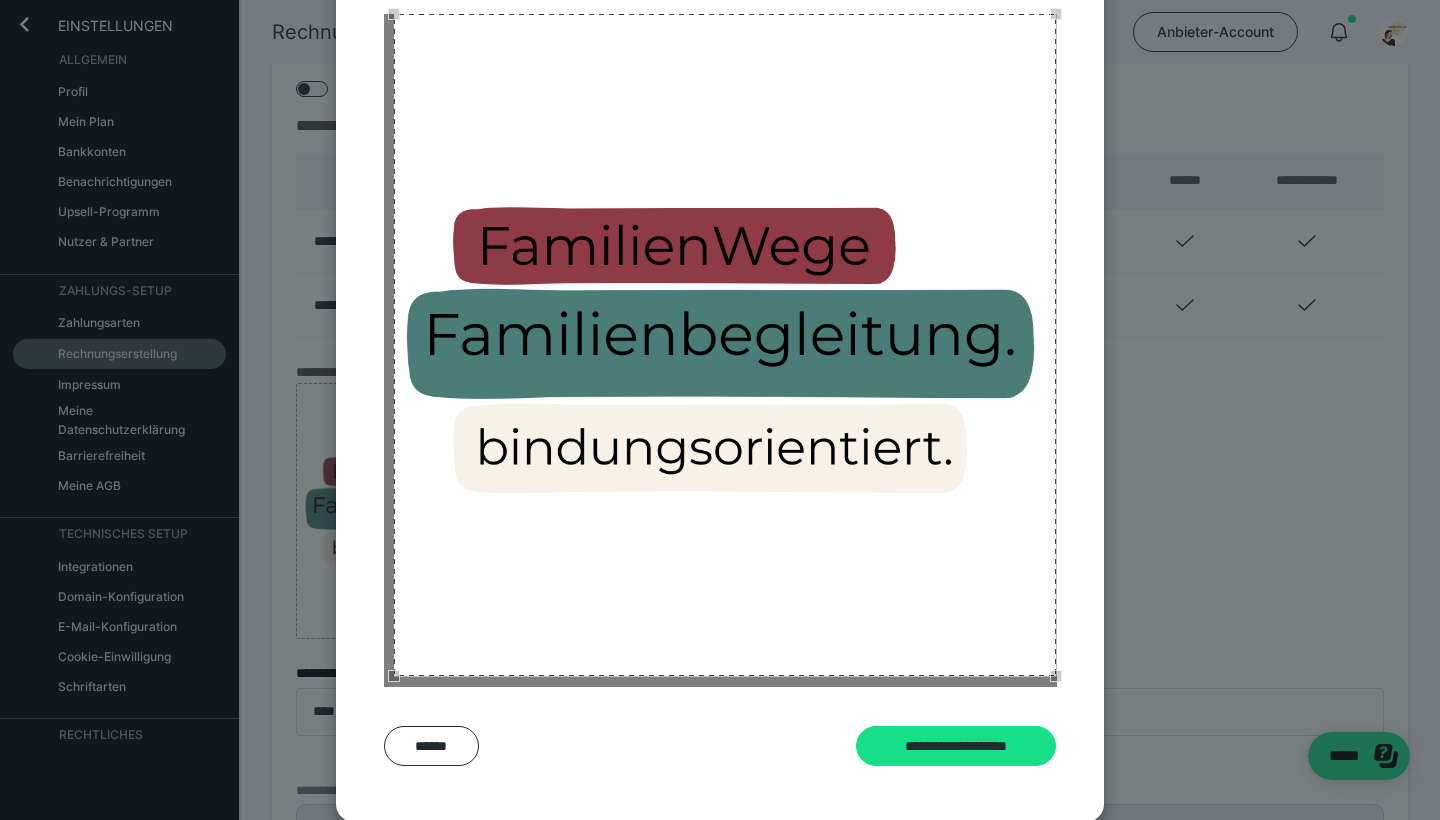 click at bounding box center [720, 350] 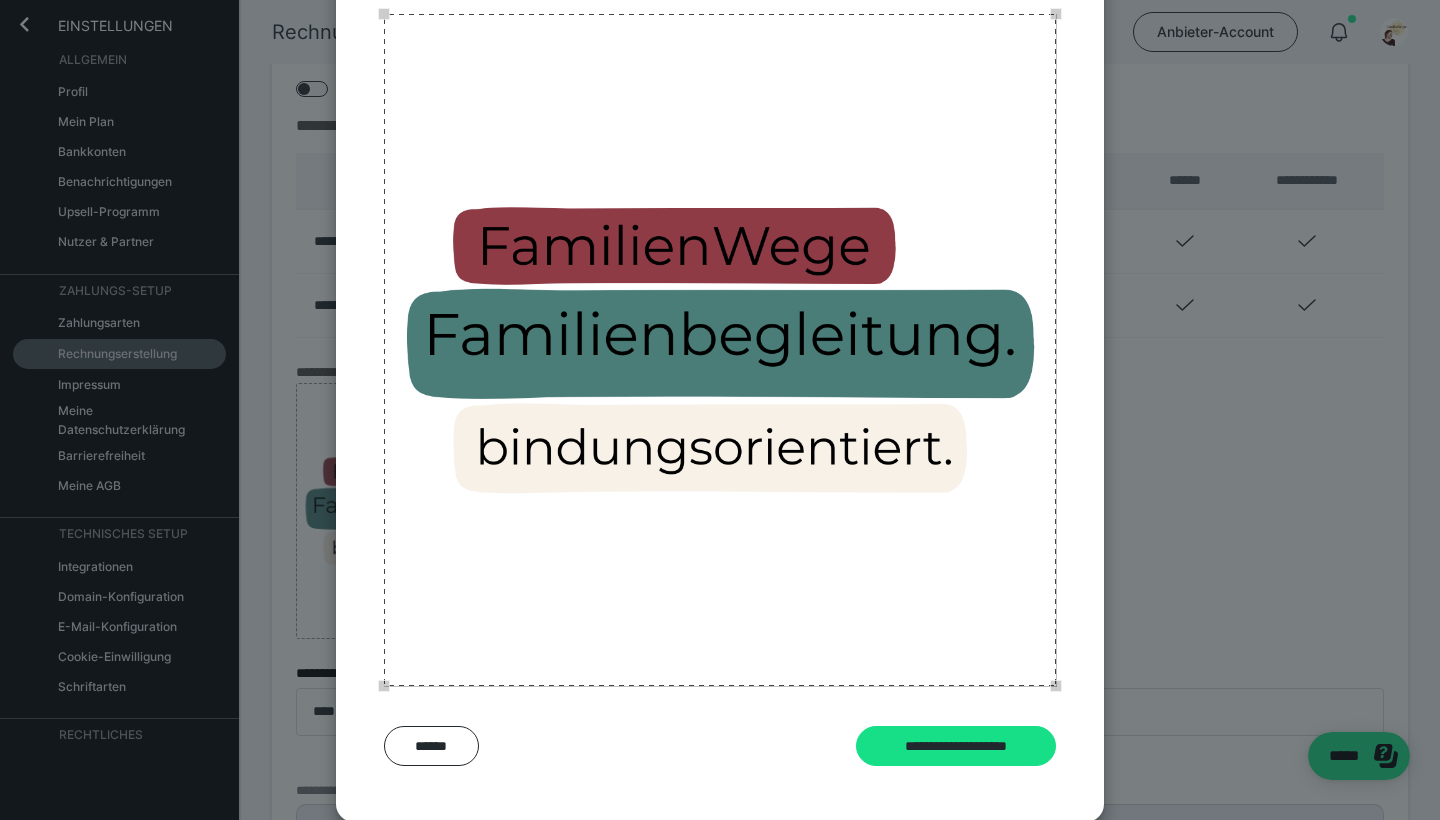 click at bounding box center [384, 686] 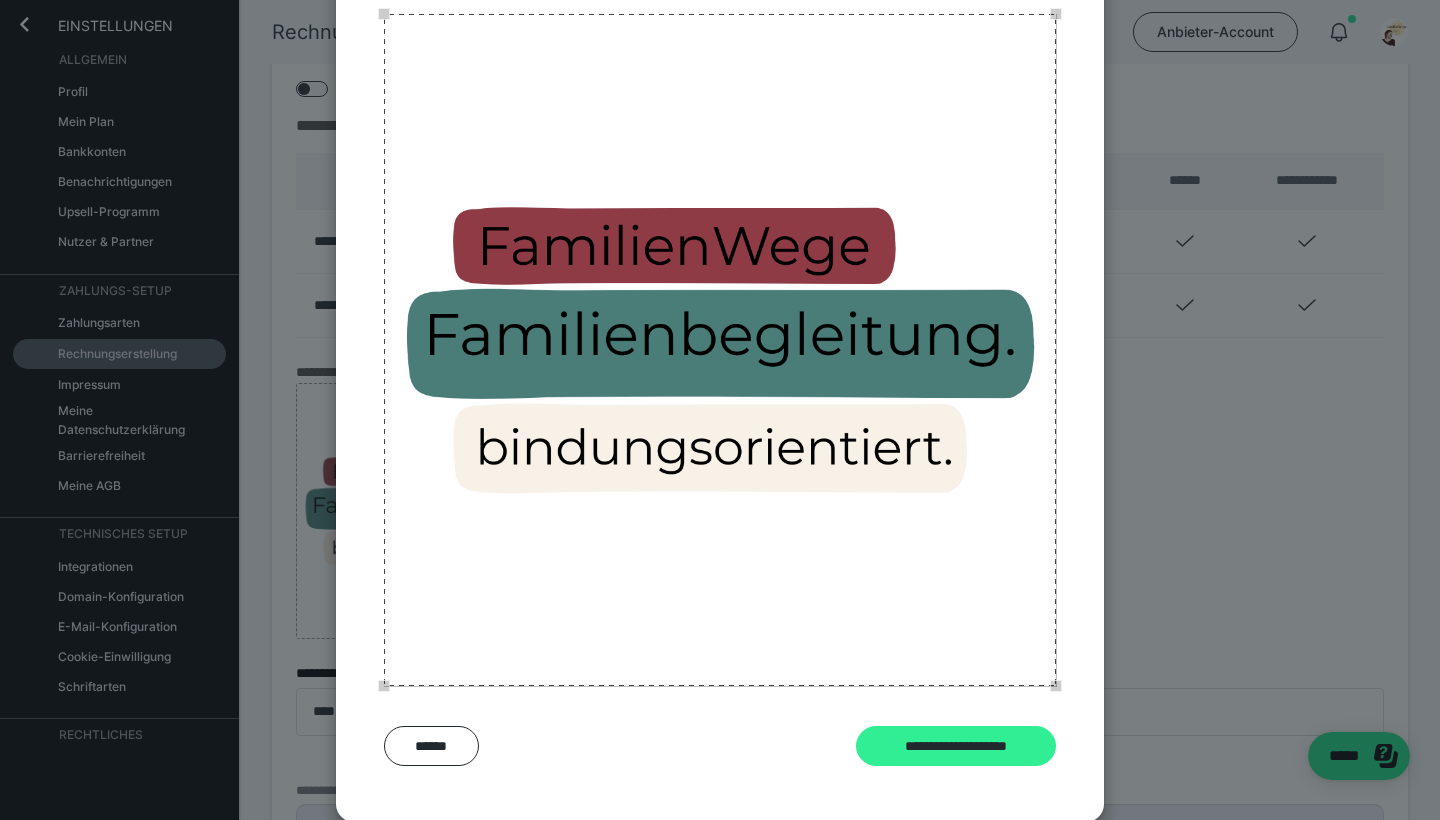 click on "**********" at bounding box center [956, 746] 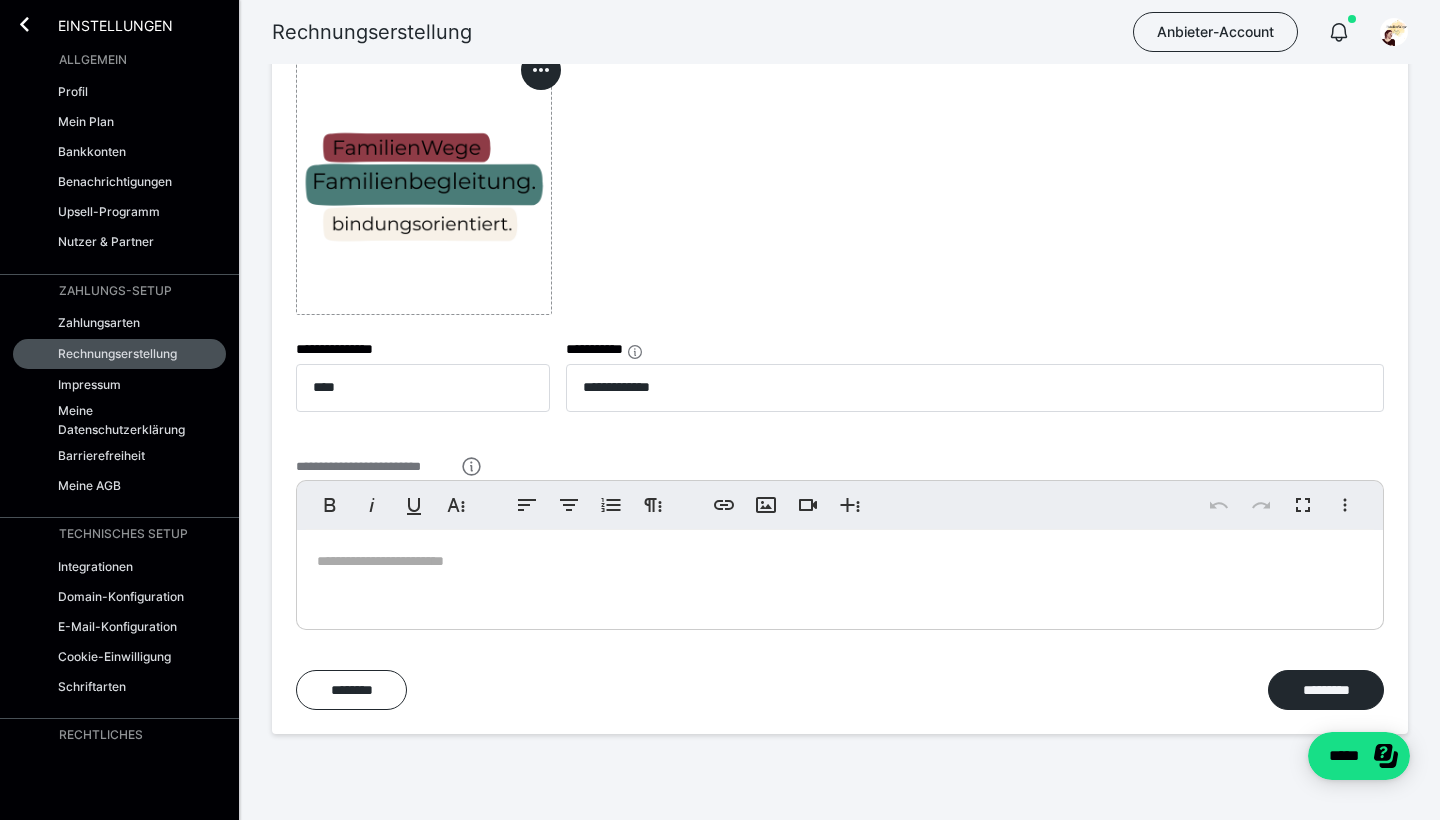 scroll, scrollTop: 759, scrollLeft: 0, axis: vertical 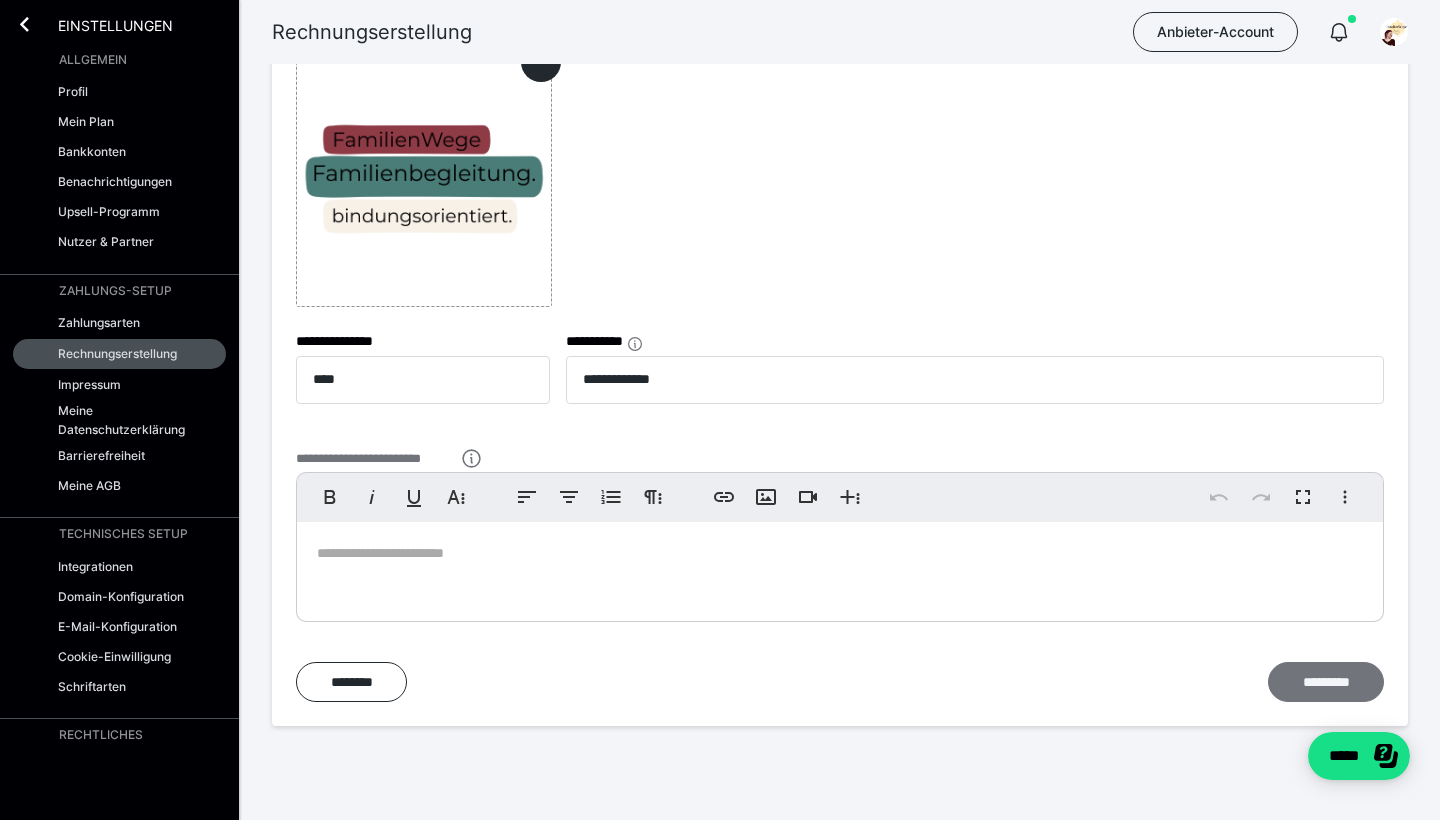 click on "*********" at bounding box center (1326, 682) 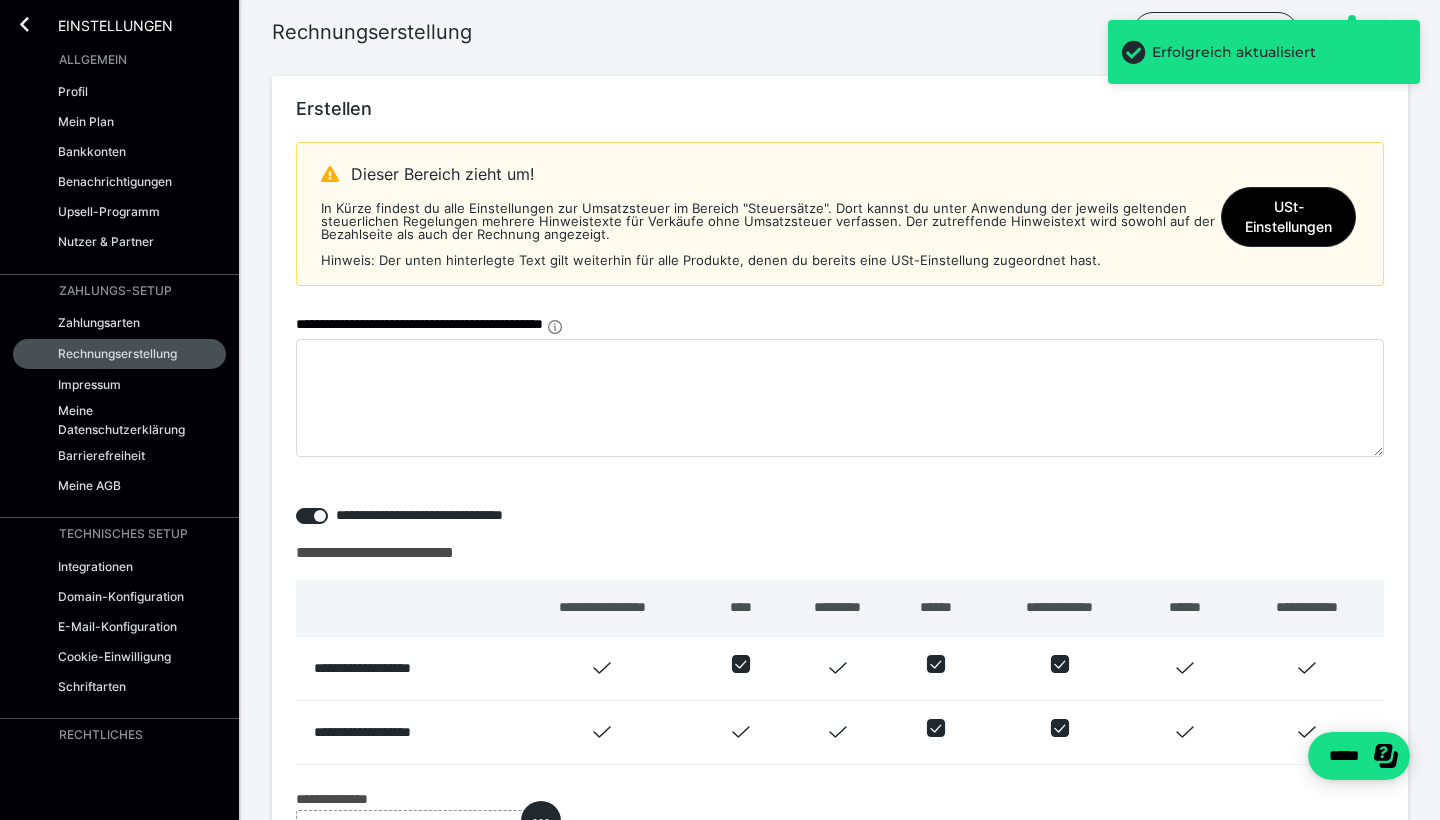 scroll, scrollTop: 0, scrollLeft: 0, axis: both 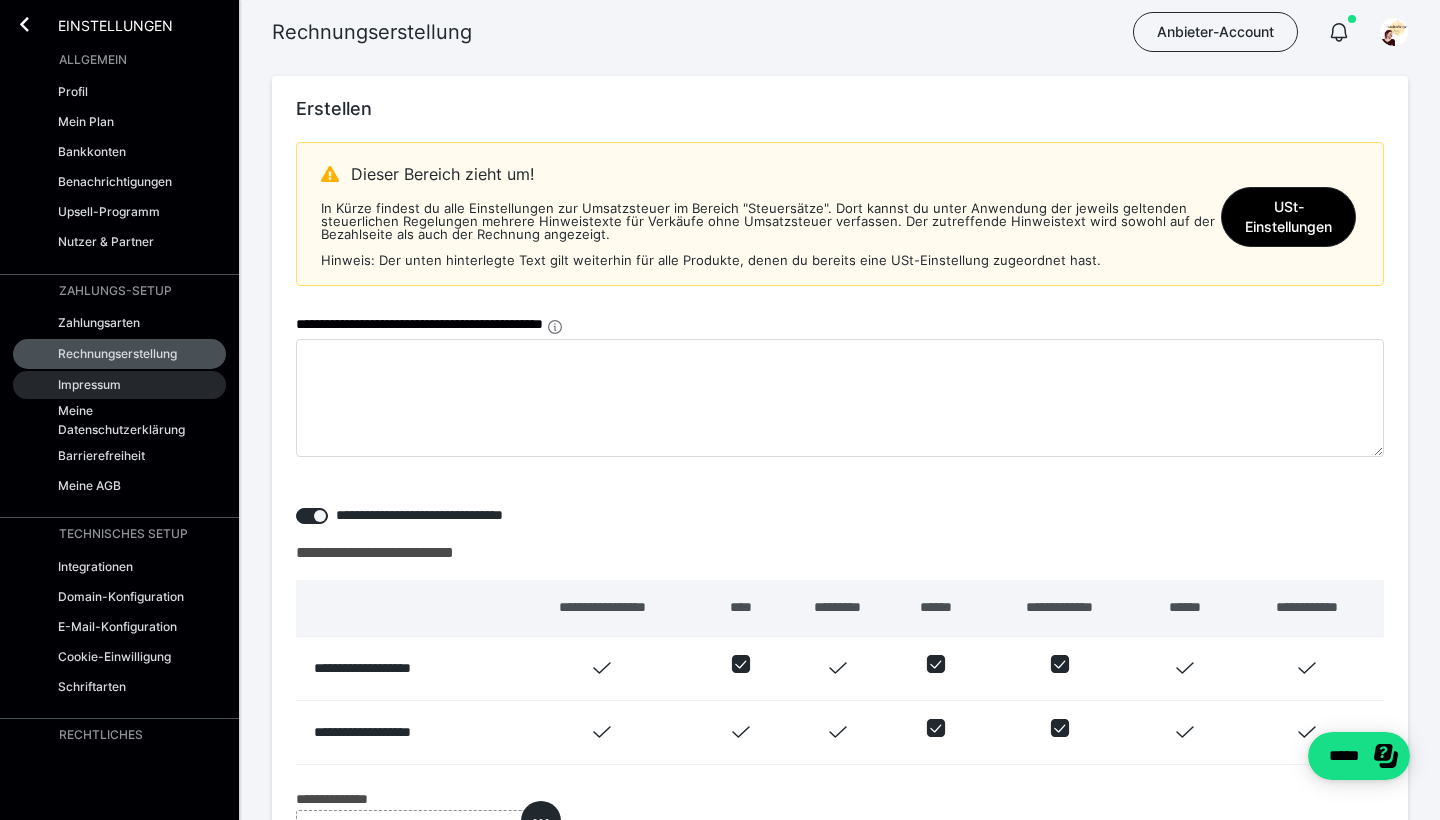 click on "Impressum" at bounding box center [89, 384] 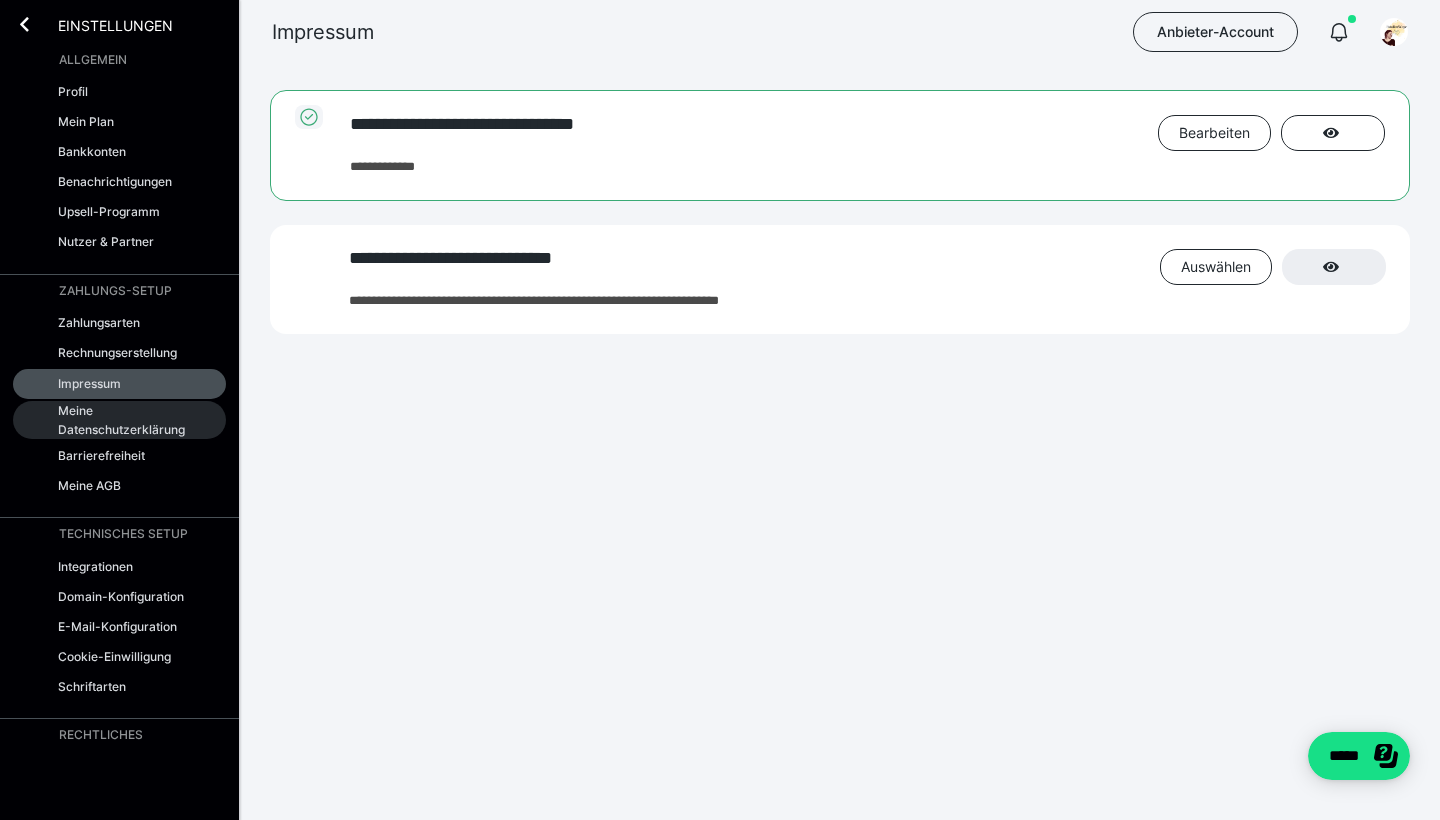 click on "Meine Datenschutzerklärung" at bounding box center (125, 420) 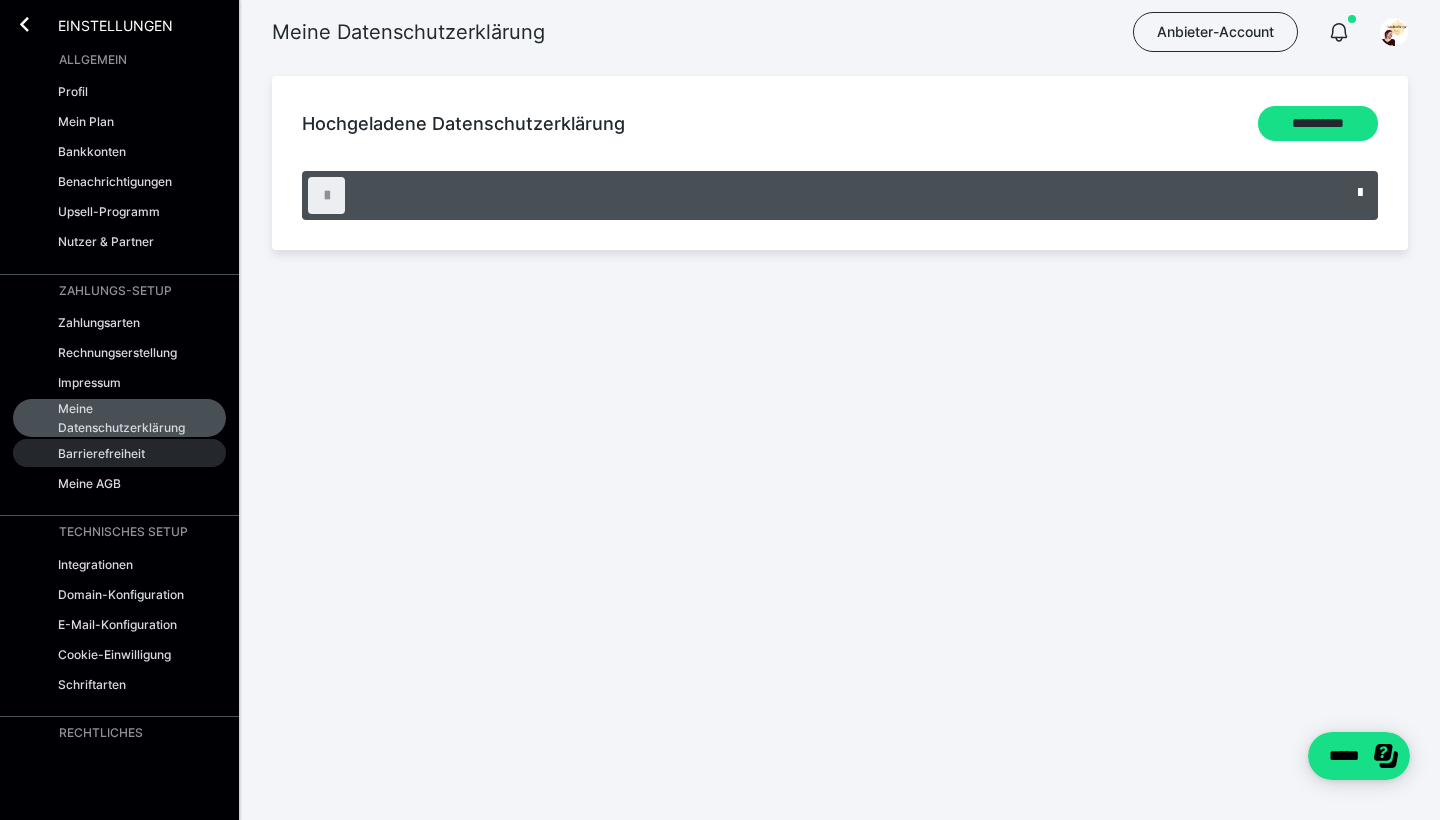 click on "Barrierefreiheit" at bounding box center [101, 453] 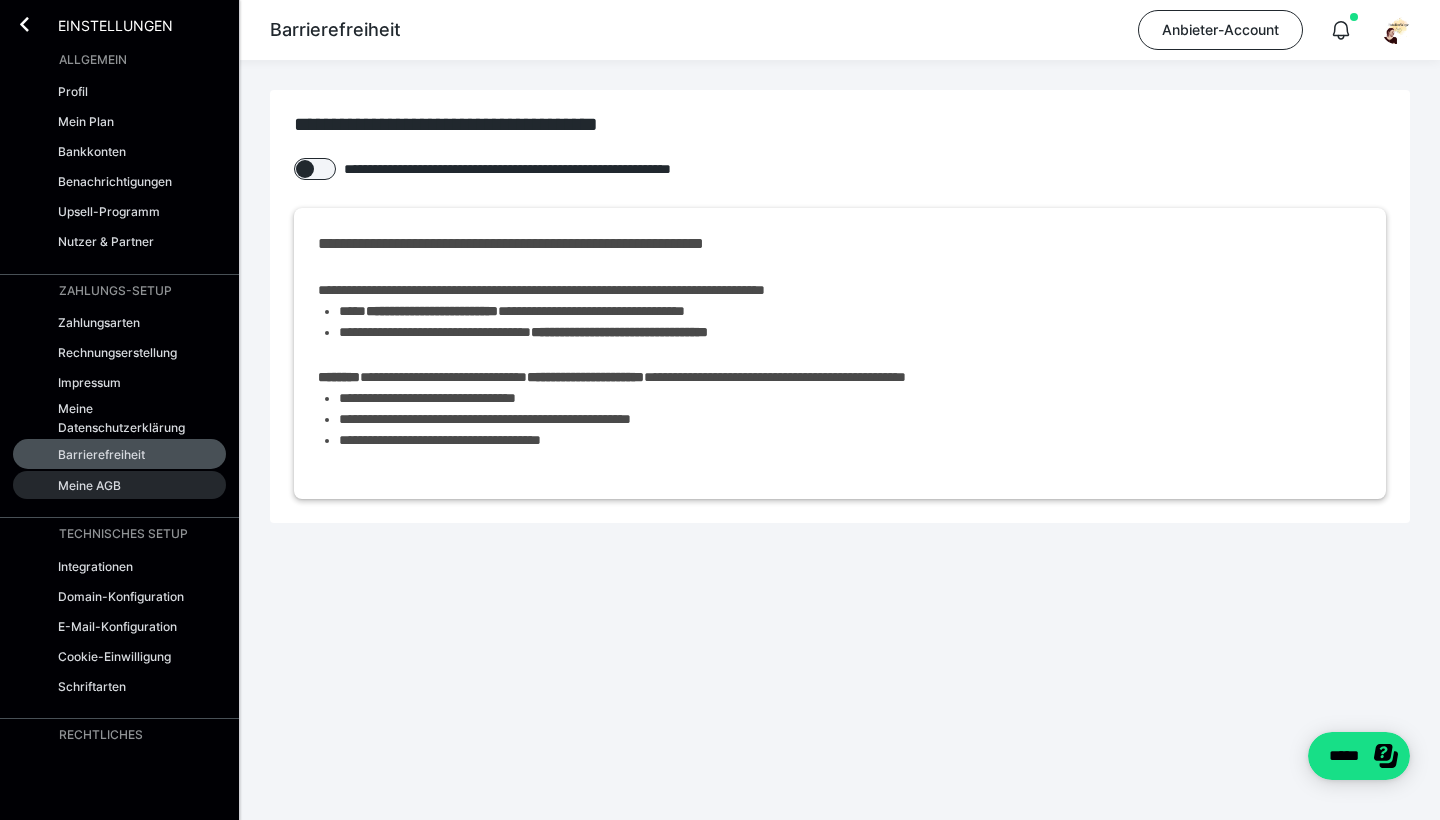 click on "Meine AGB" at bounding box center [89, 485] 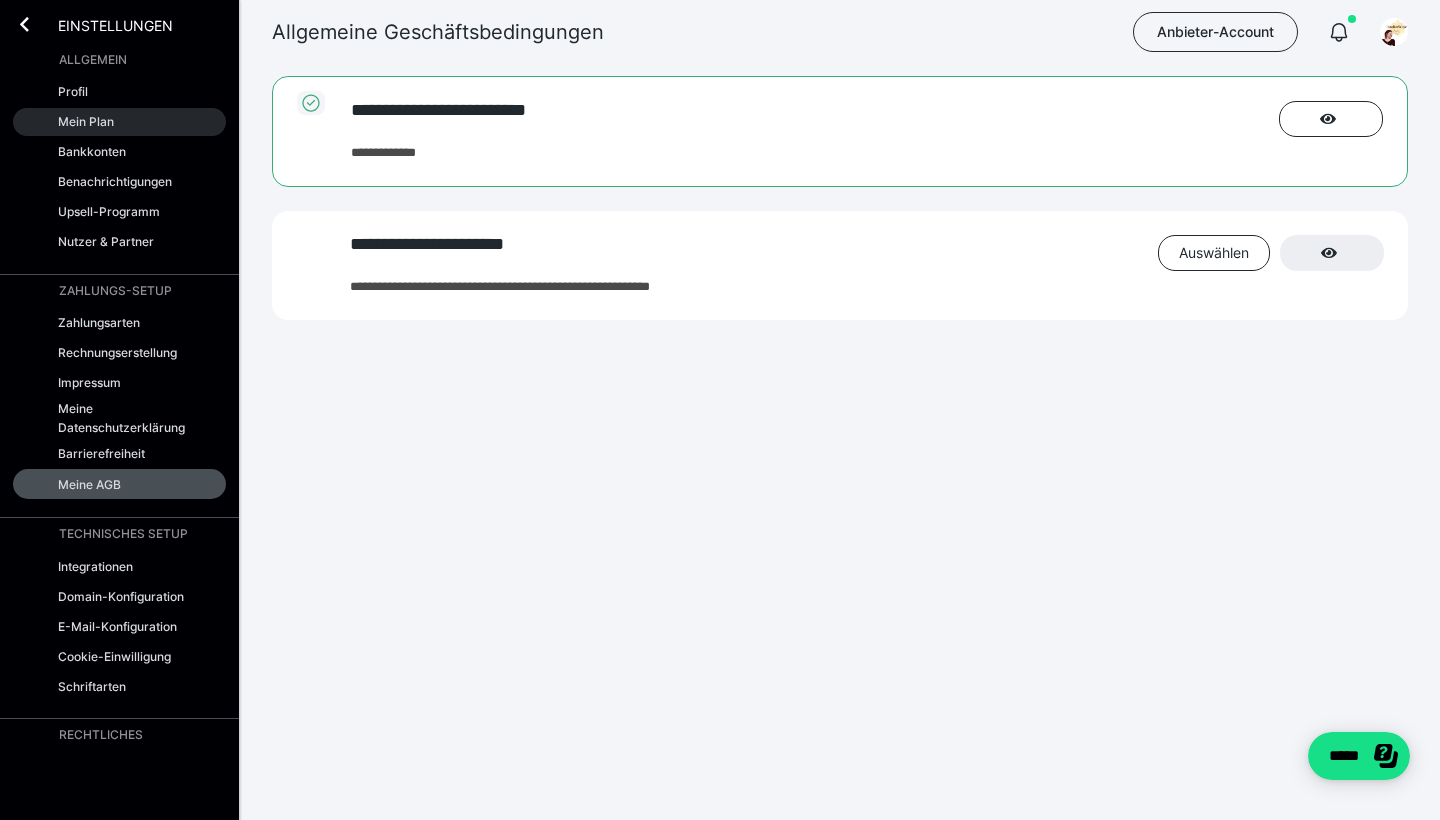 click on "Mein Plan" at bounding box center (86, 121) 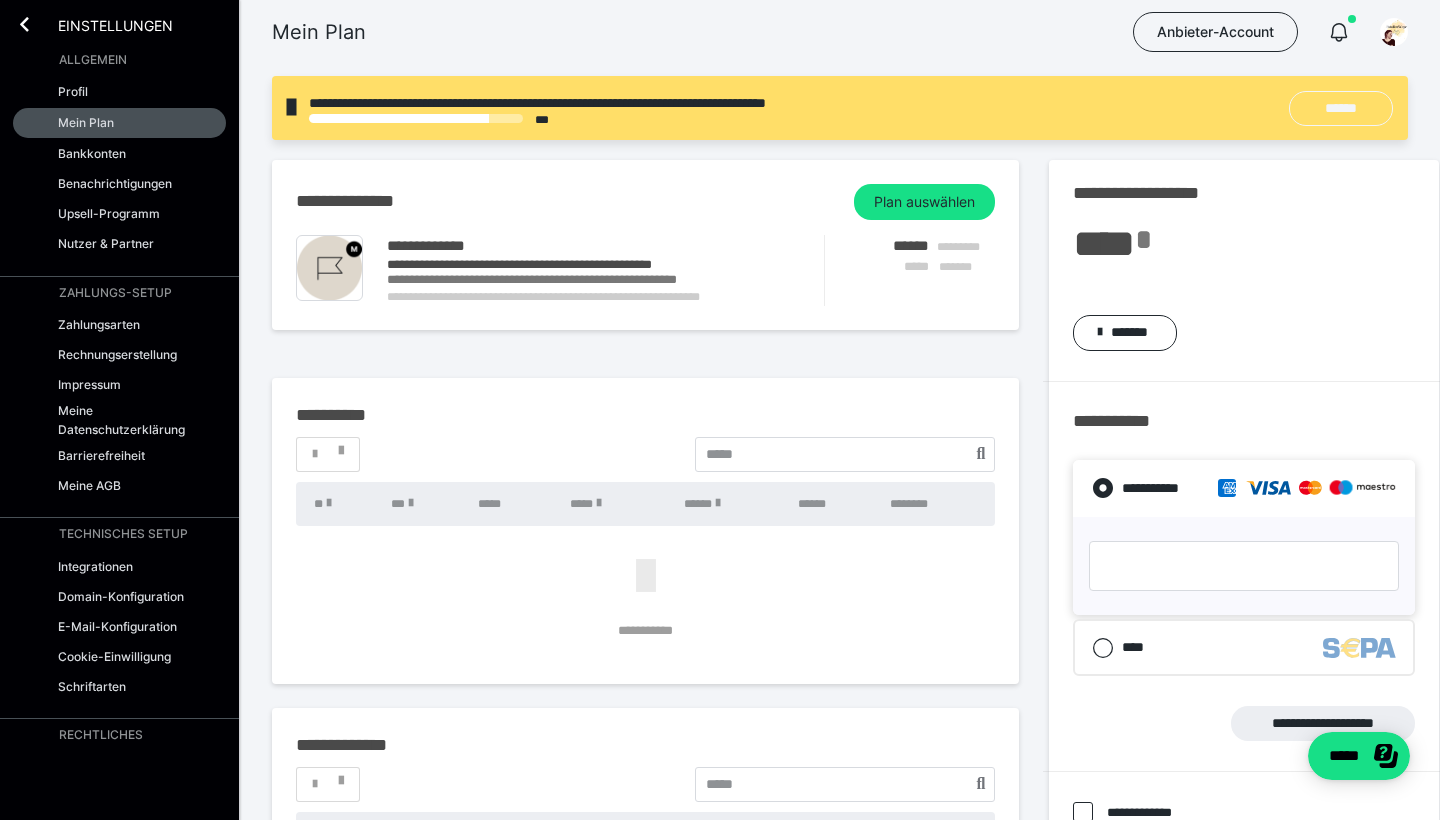click on "******" at bounding box center (1341, 108) 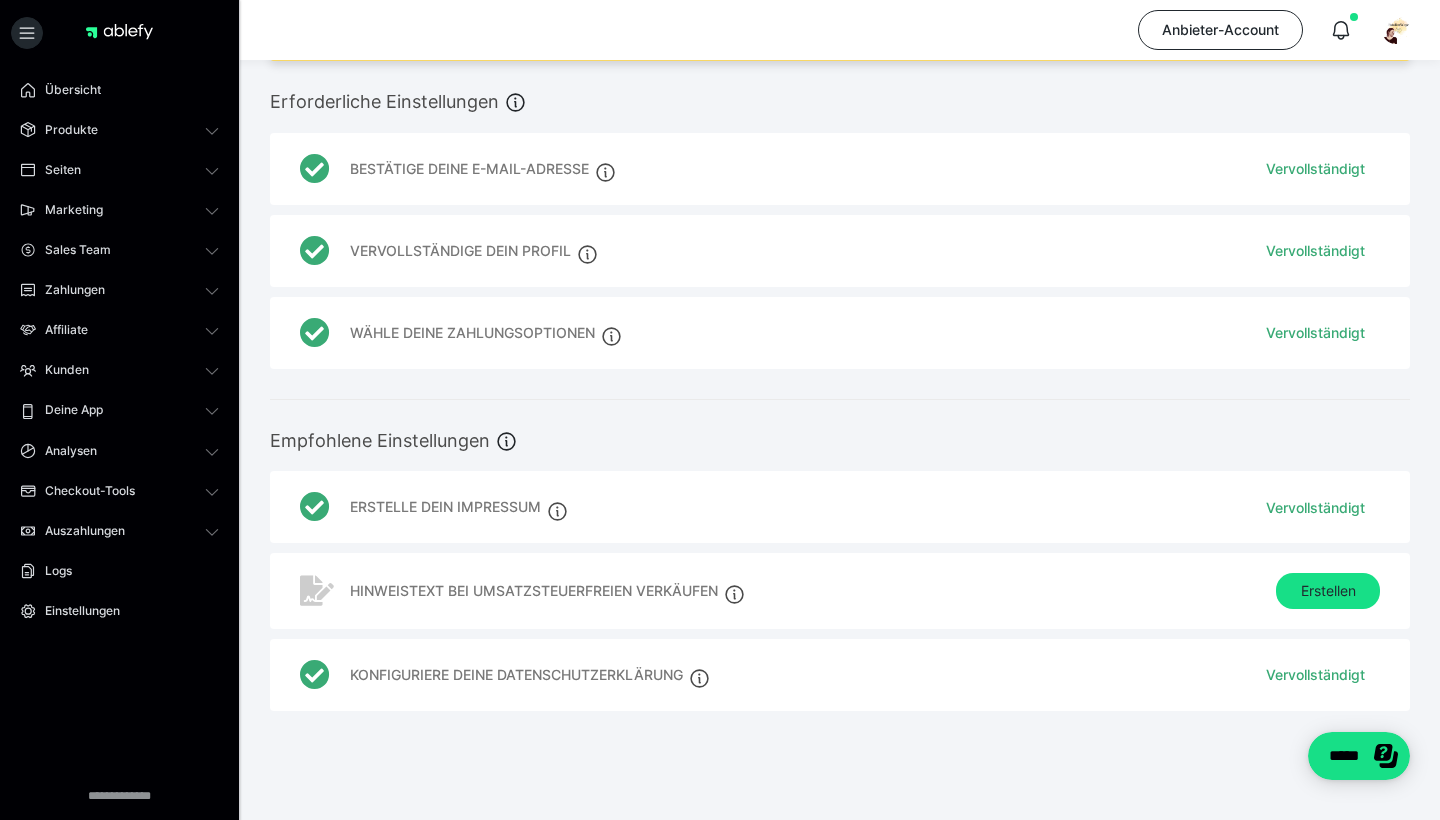 scroll, scrollTop: 92, scrollLeft: 0, axis: vertical 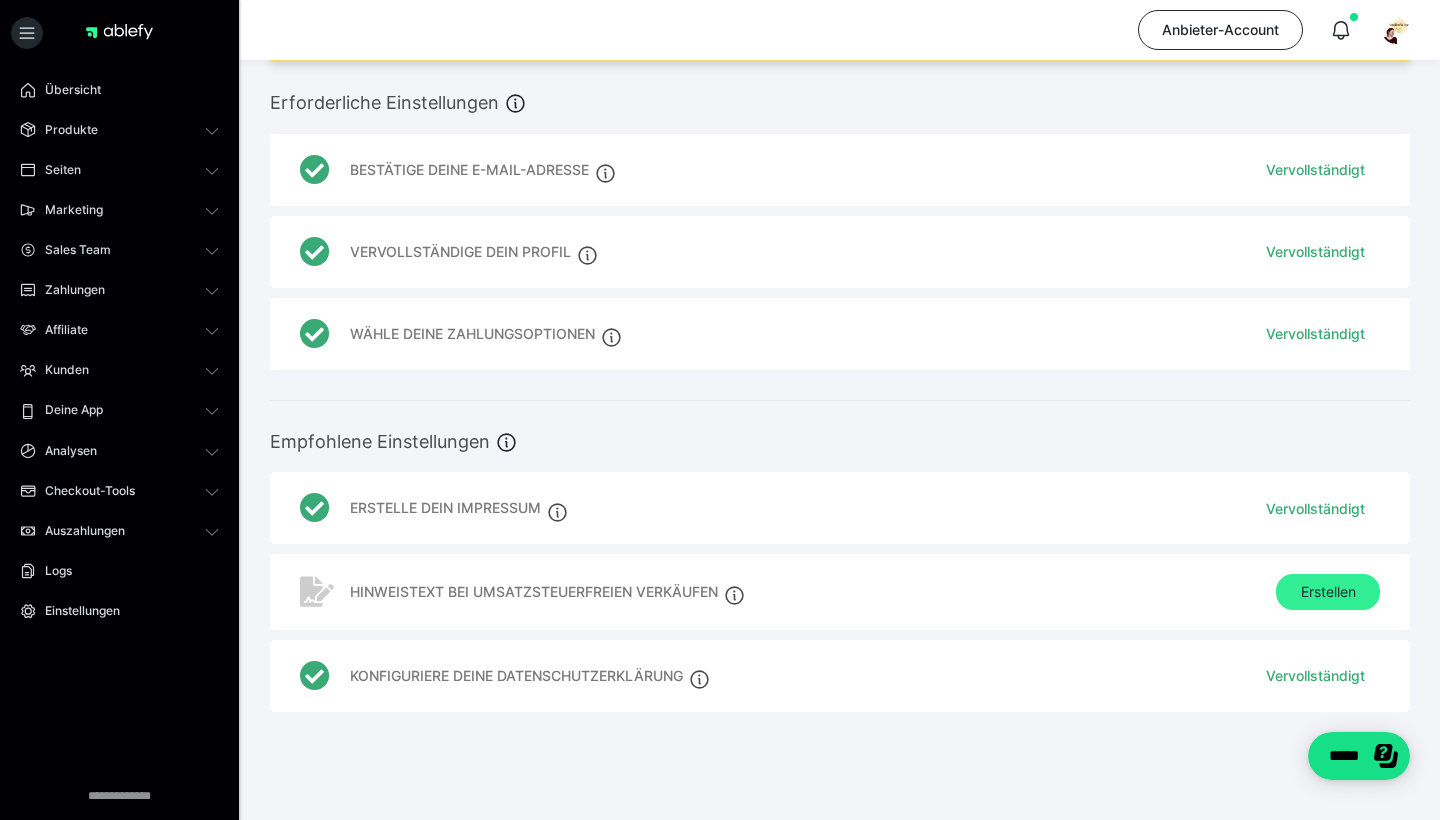 click on "Erstellen" at bounding box center (1328, 592) 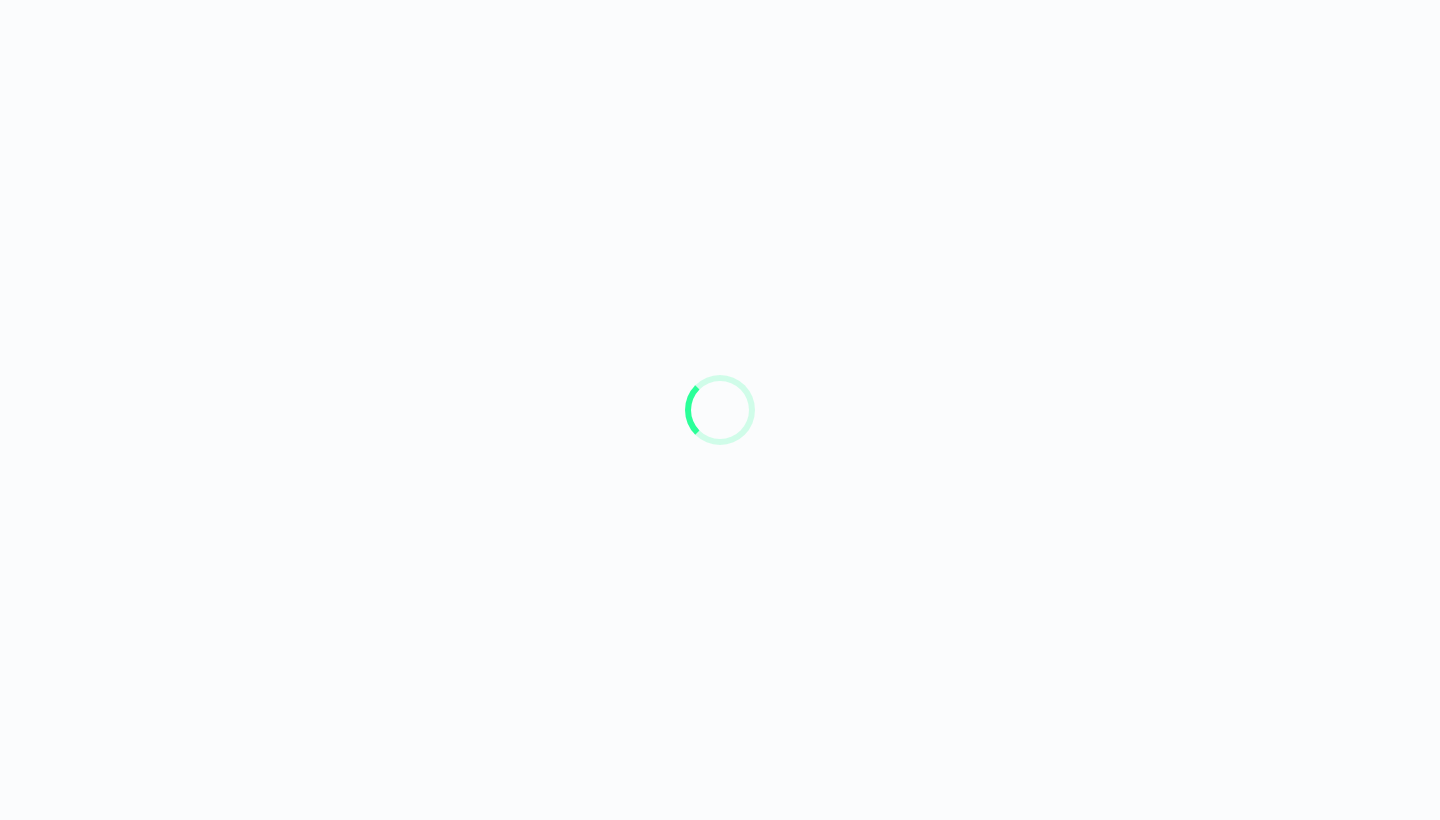 scroll, scrollTop: 0, scrollLeft: 0, axis: both 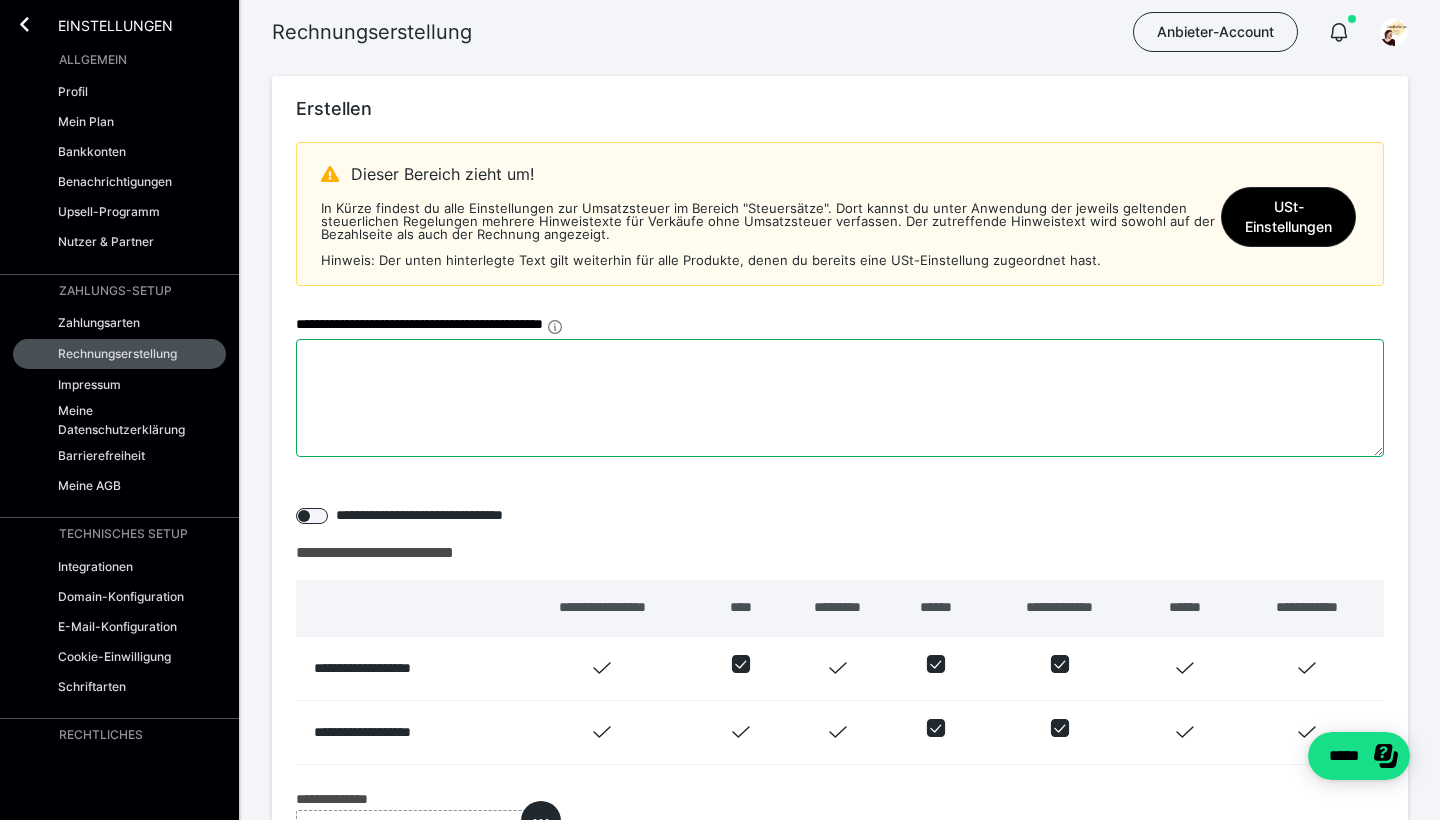 click on "**********" at bounding box center [840, 398] 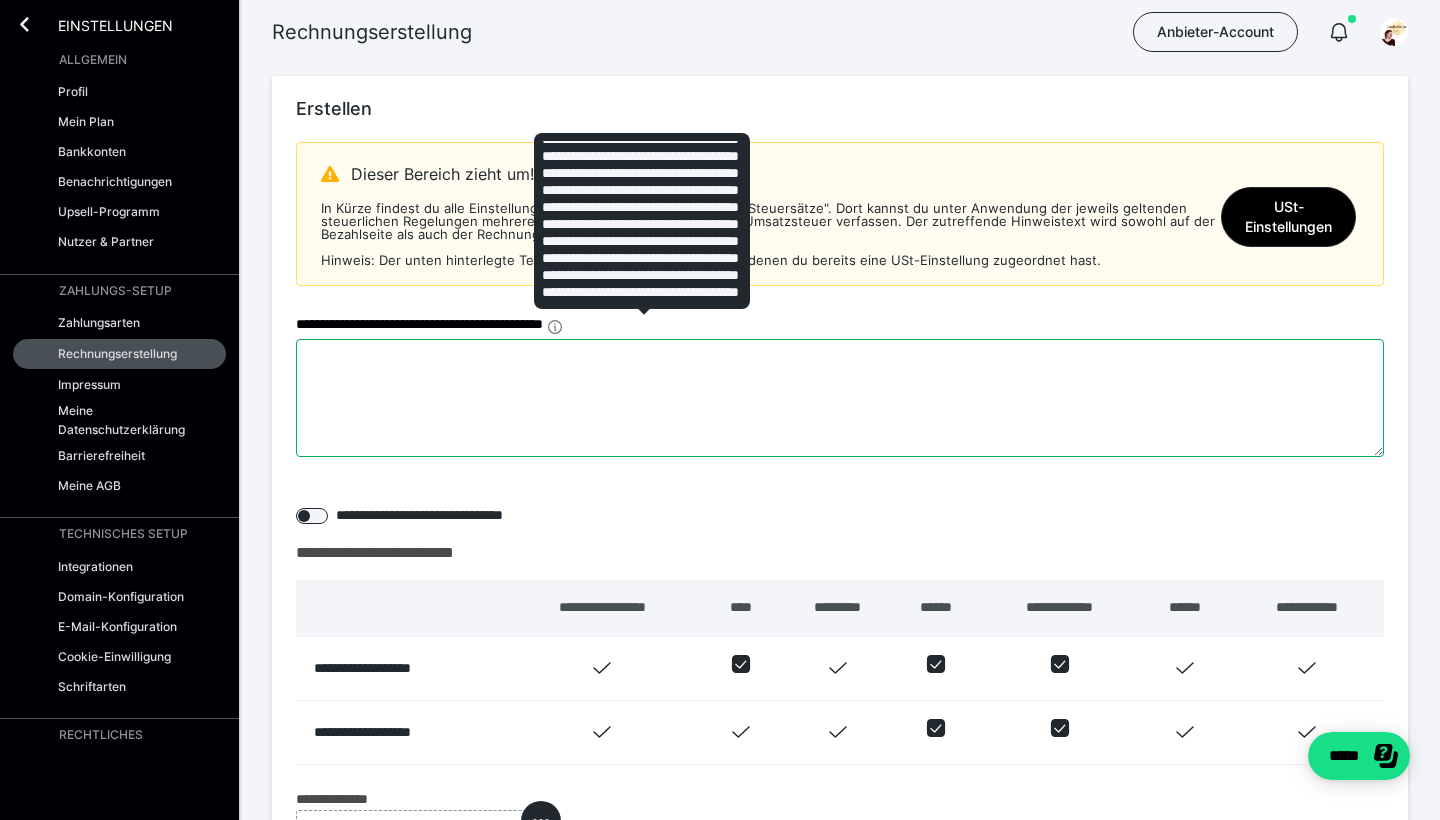 scroll, scrollTop: 146, scrollLeft: 0, axis: vertical 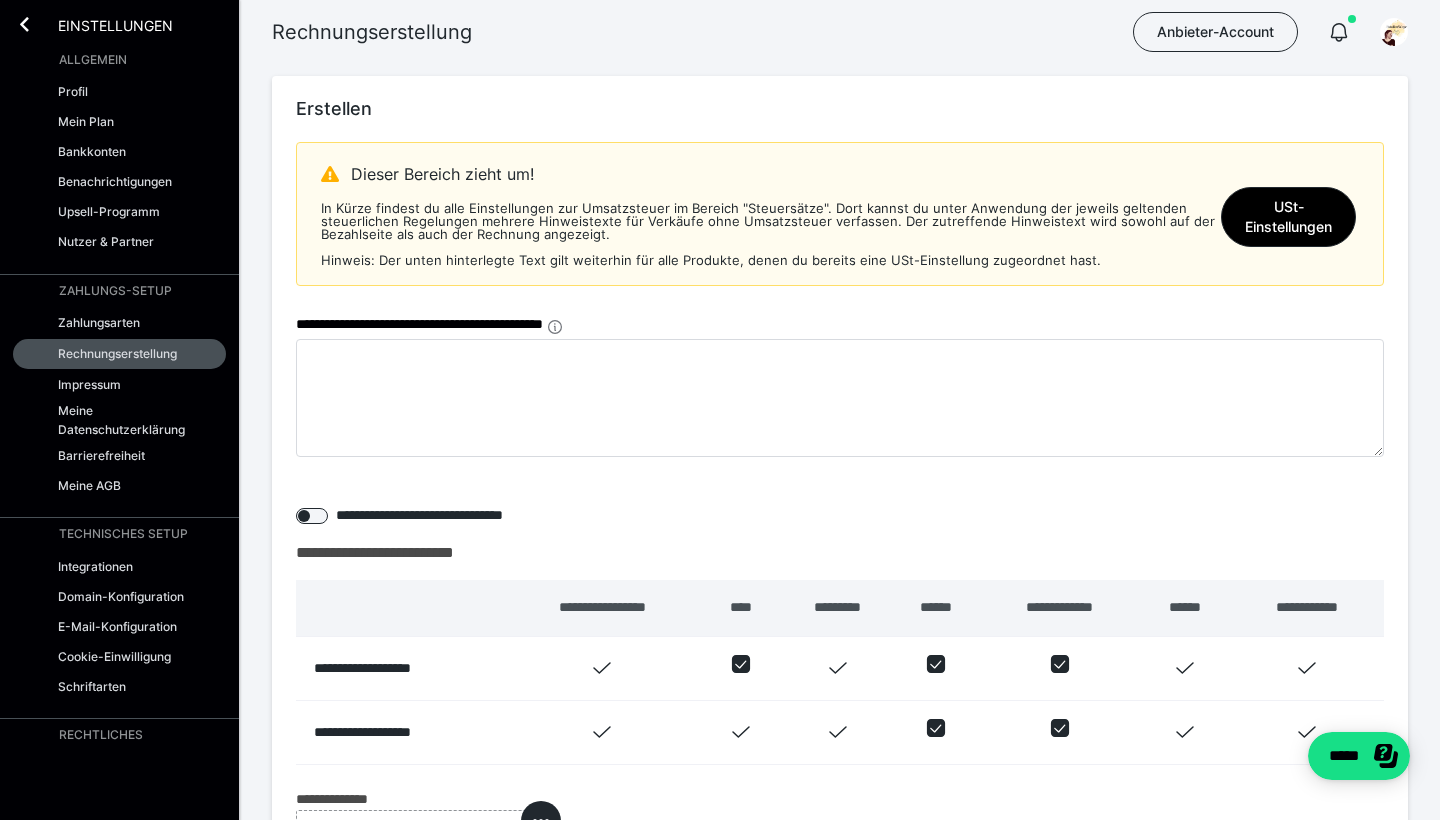 click on "Dieser Bereich zieht um!  In Kürze findest du alle Einstellungen zur Umsatzsteuer im Bereich "Steuersätze". Dort kannst du unter Anwendung der jeweils geltenden steuerlichen Regelungen mehrere Hinweistexte für Verkäufe ohne Umsatzsteuer verfassen. Der zutreffende Hinweistext wird sowohl auf der Bezahlseite als auch der Rechnung angezeigt.
Hinweis: Der unten hinterlegte Text gilt weiterhin für alle Produkte, denen du bereits eine USt-Einstellung zugeordnet hast. USt-Einstellungen" at bounding box center [840, 224] 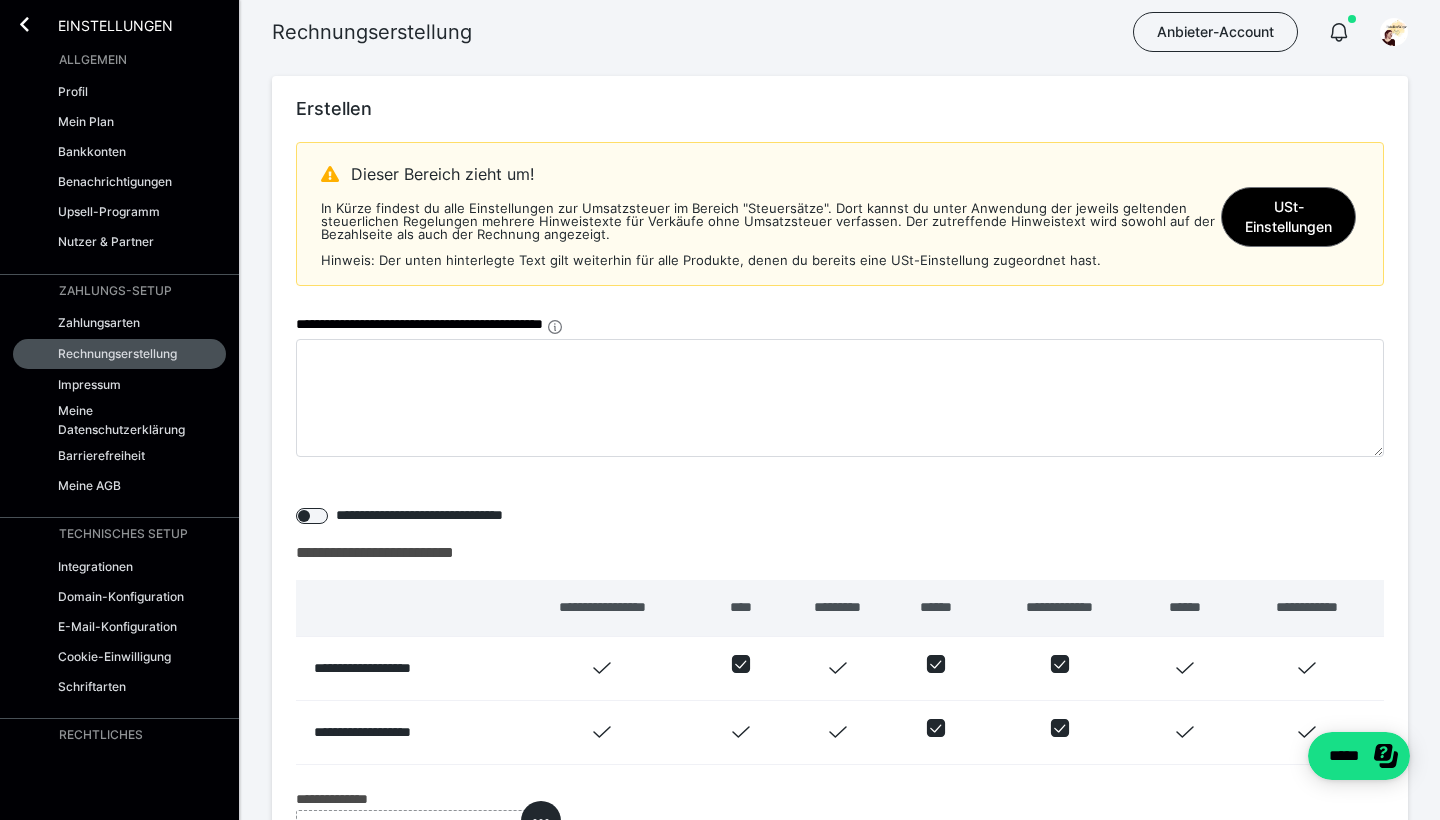 click on "USt-Einstellungen" at bounding box center (1288, 217) 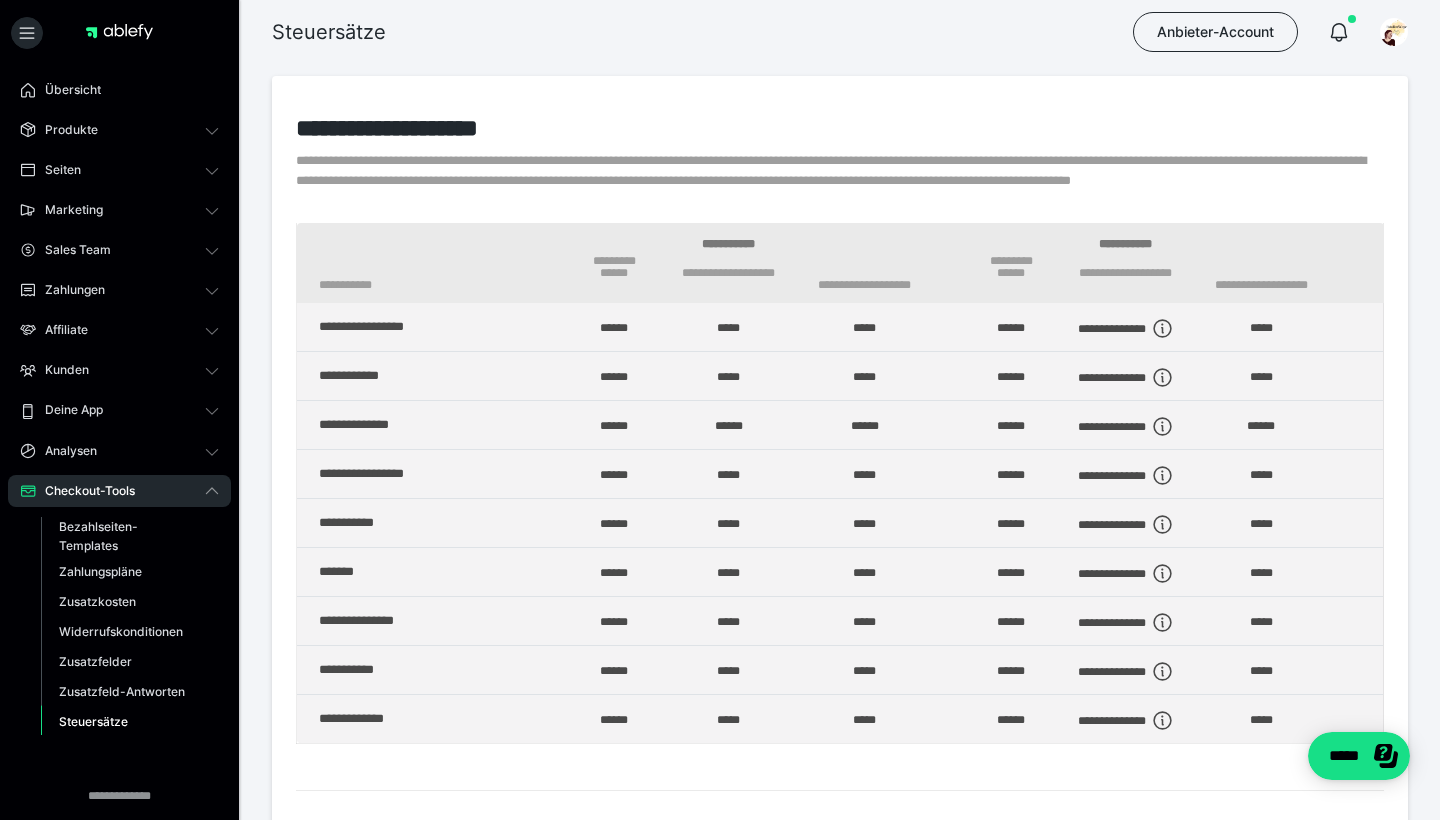 scroll, scrollTop: 0, scrollLeft: 0, axis: both 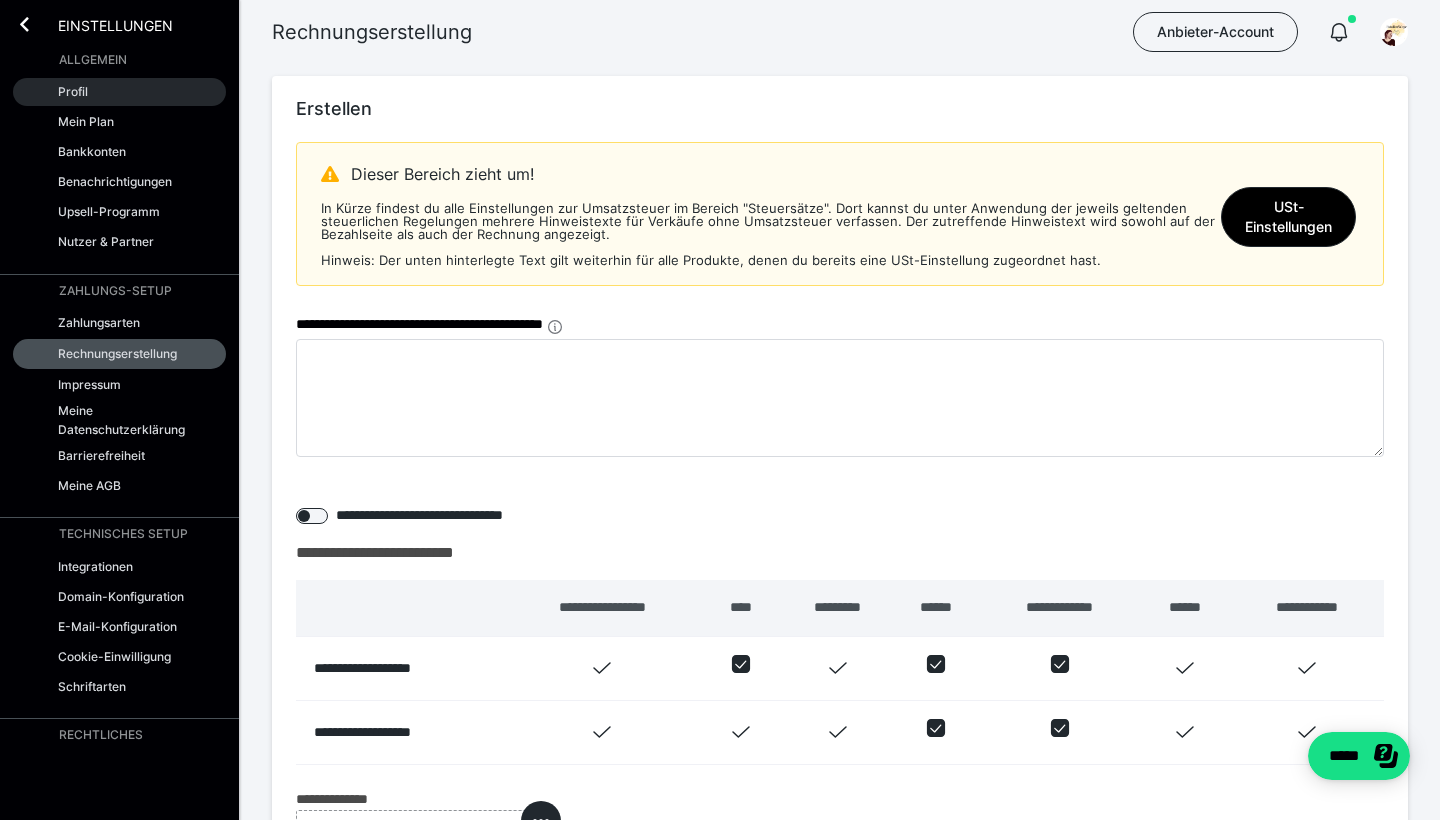 click on "Profil" at bounding box center [119, 92] 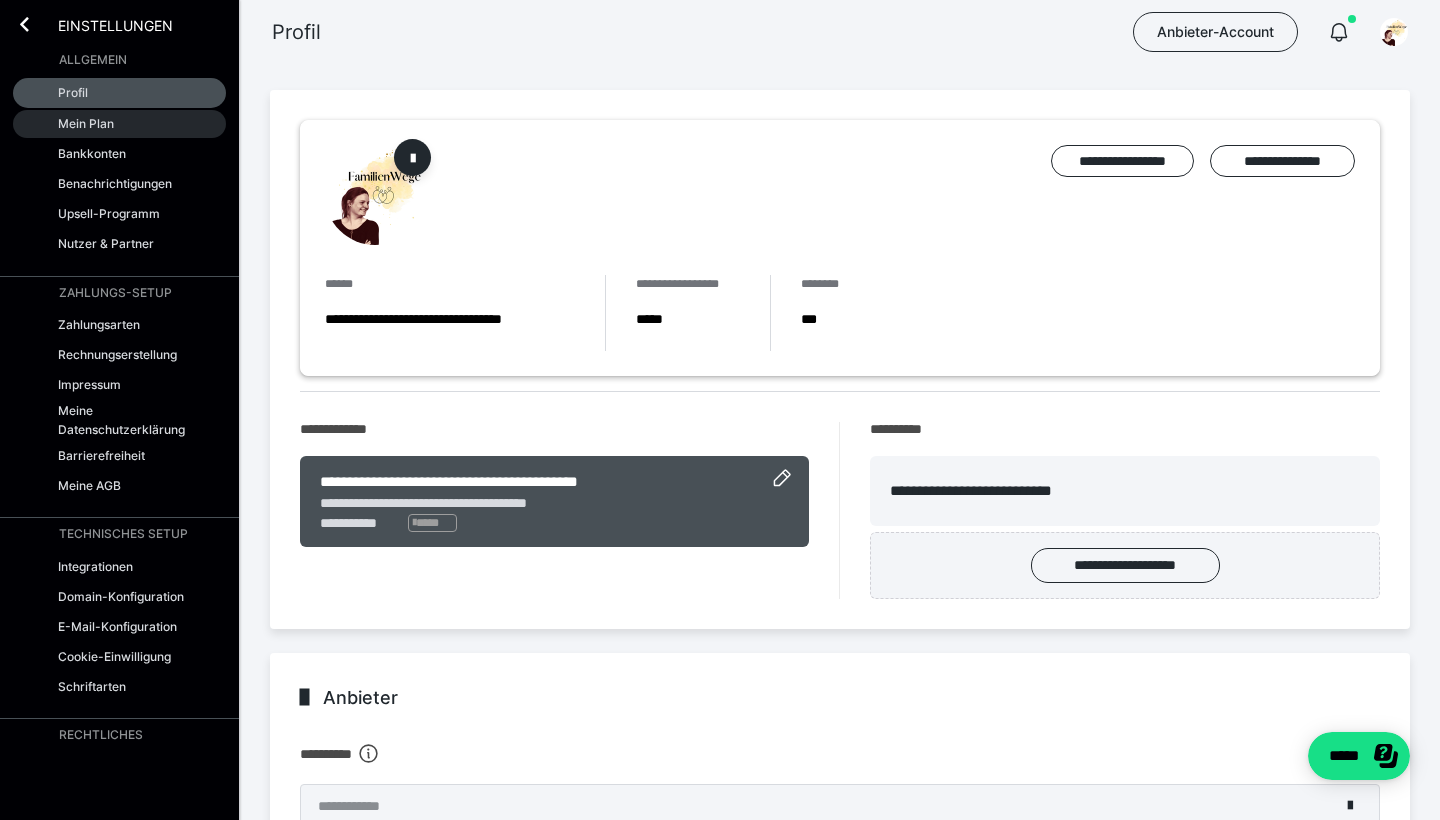 click on "Mein Plan" at bounding box center [119, 124] 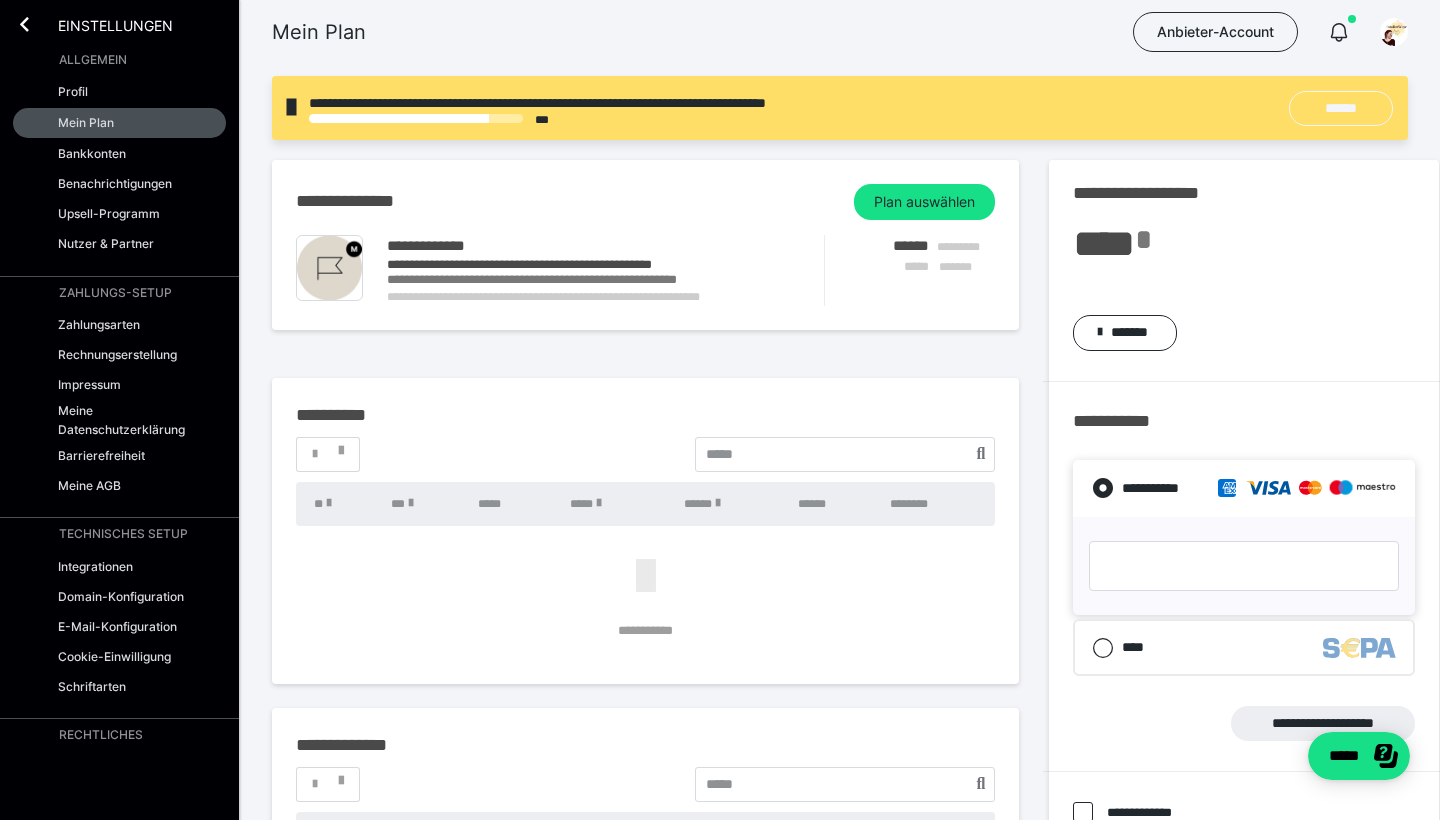 click on "******" at bounding box center (1341, 108) 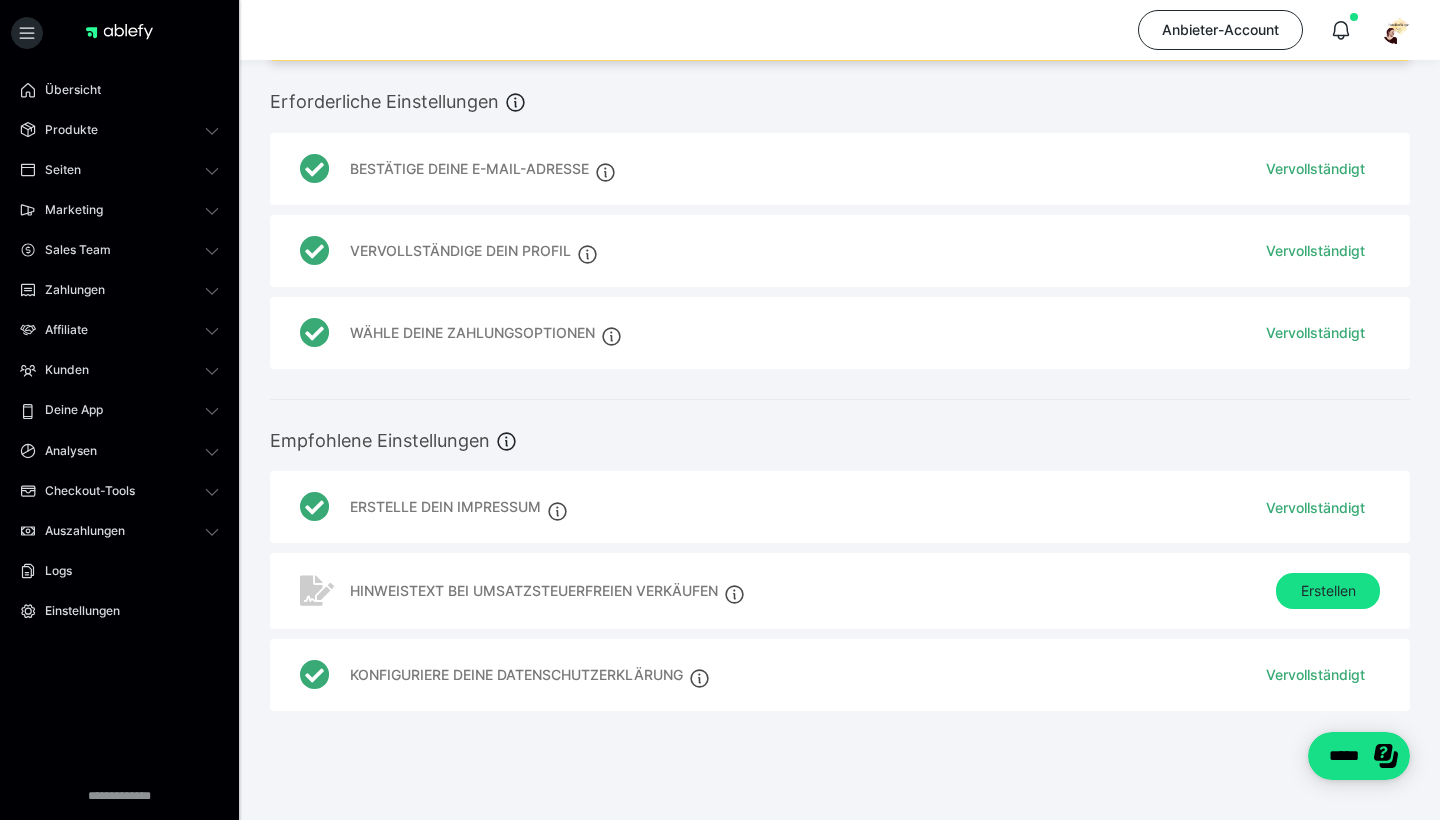 scroll, scrollTop: 92, scrollLeft: 0, axis: vertical 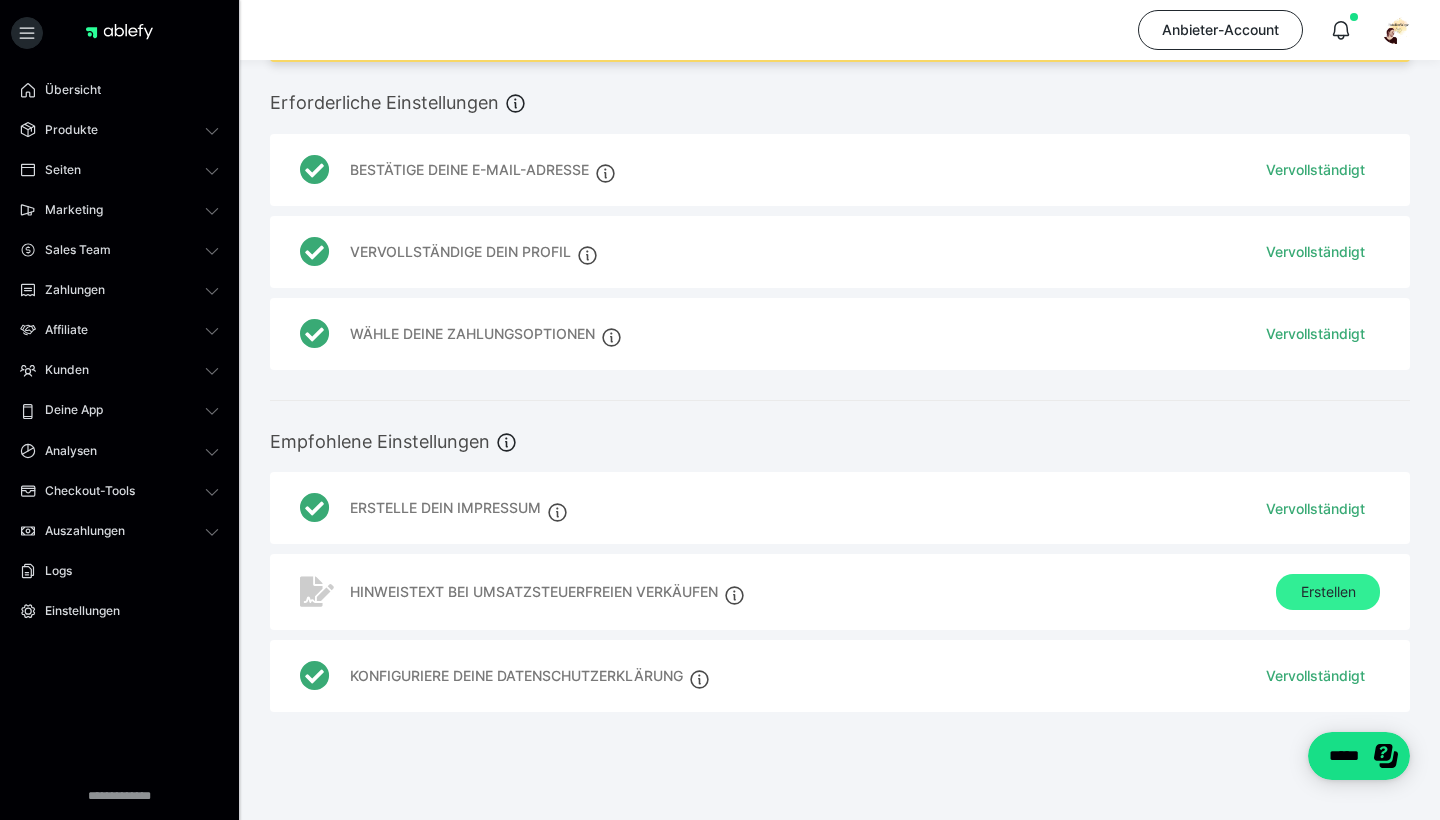 click on "Erstellen" at bounding box center [1328, 592] 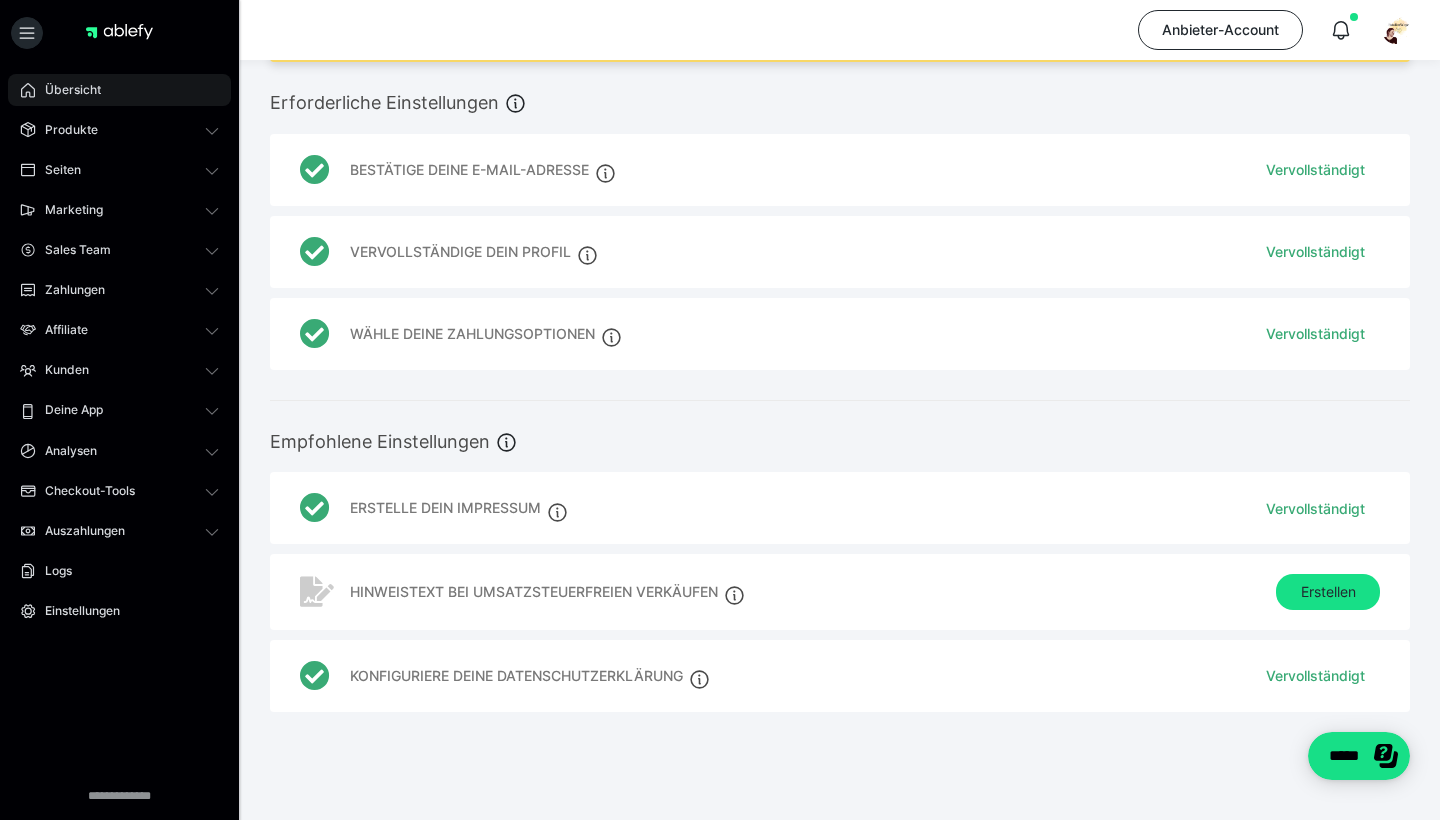 click on "Übersicht" at bounding box center (66, 90) 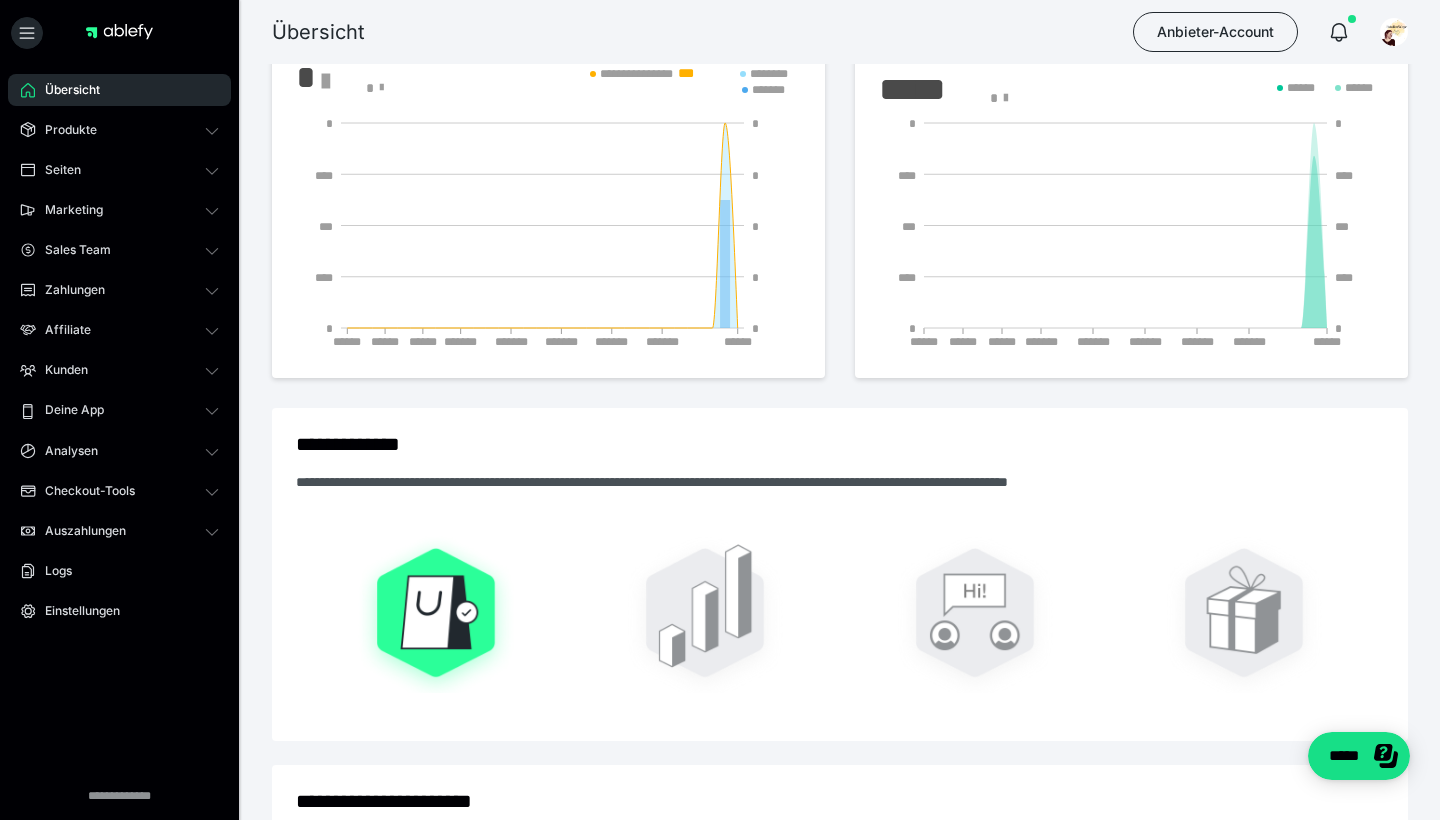 scroll, scrollTop: 488, scrollLeft: 0, axis: vertical 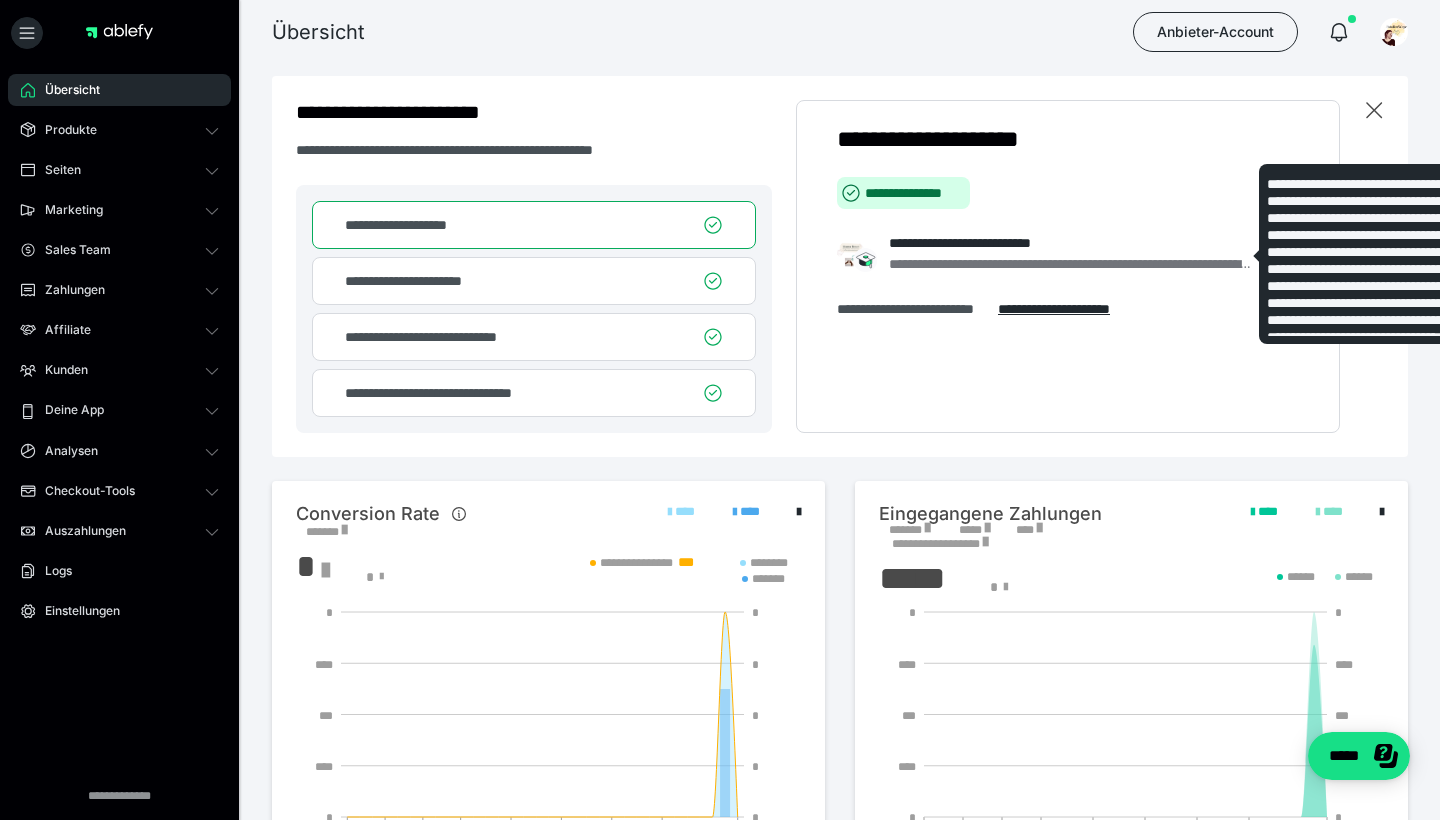 click on "**********" at bounding box center (1070, 243) 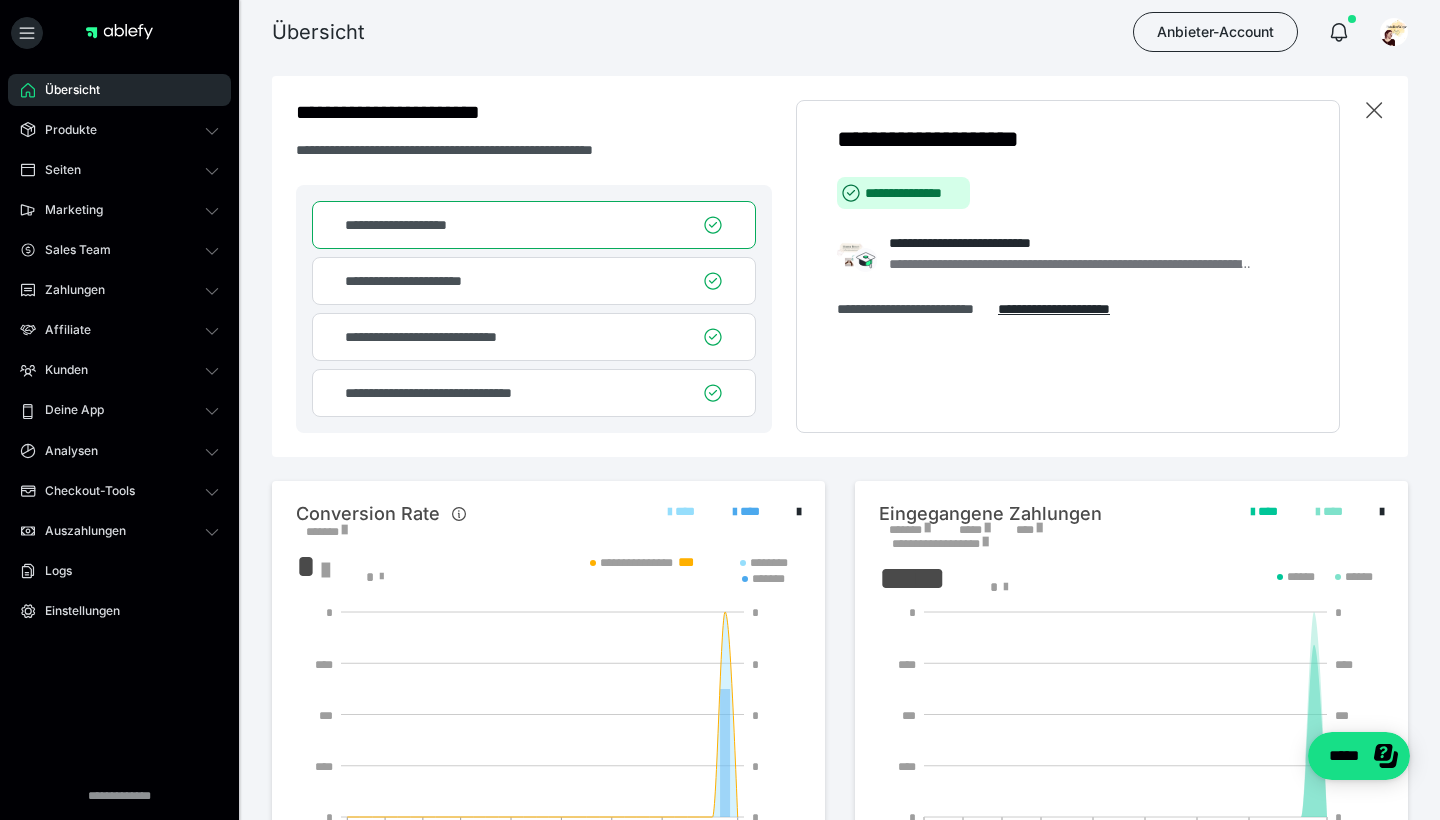click on "**********" at bounding box center (1068, 266) 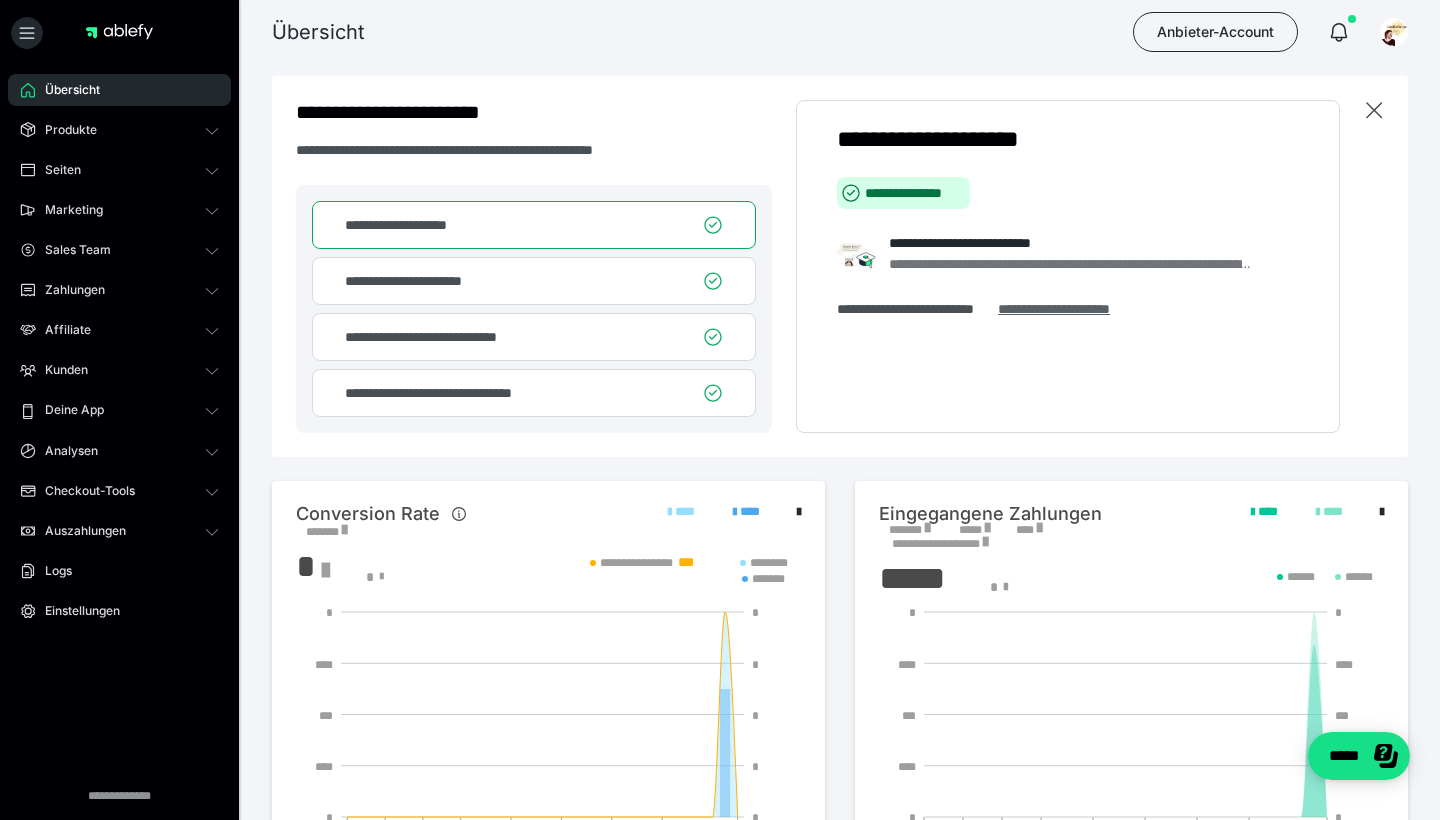 click on "**********" at bounding box center [1074, 309] 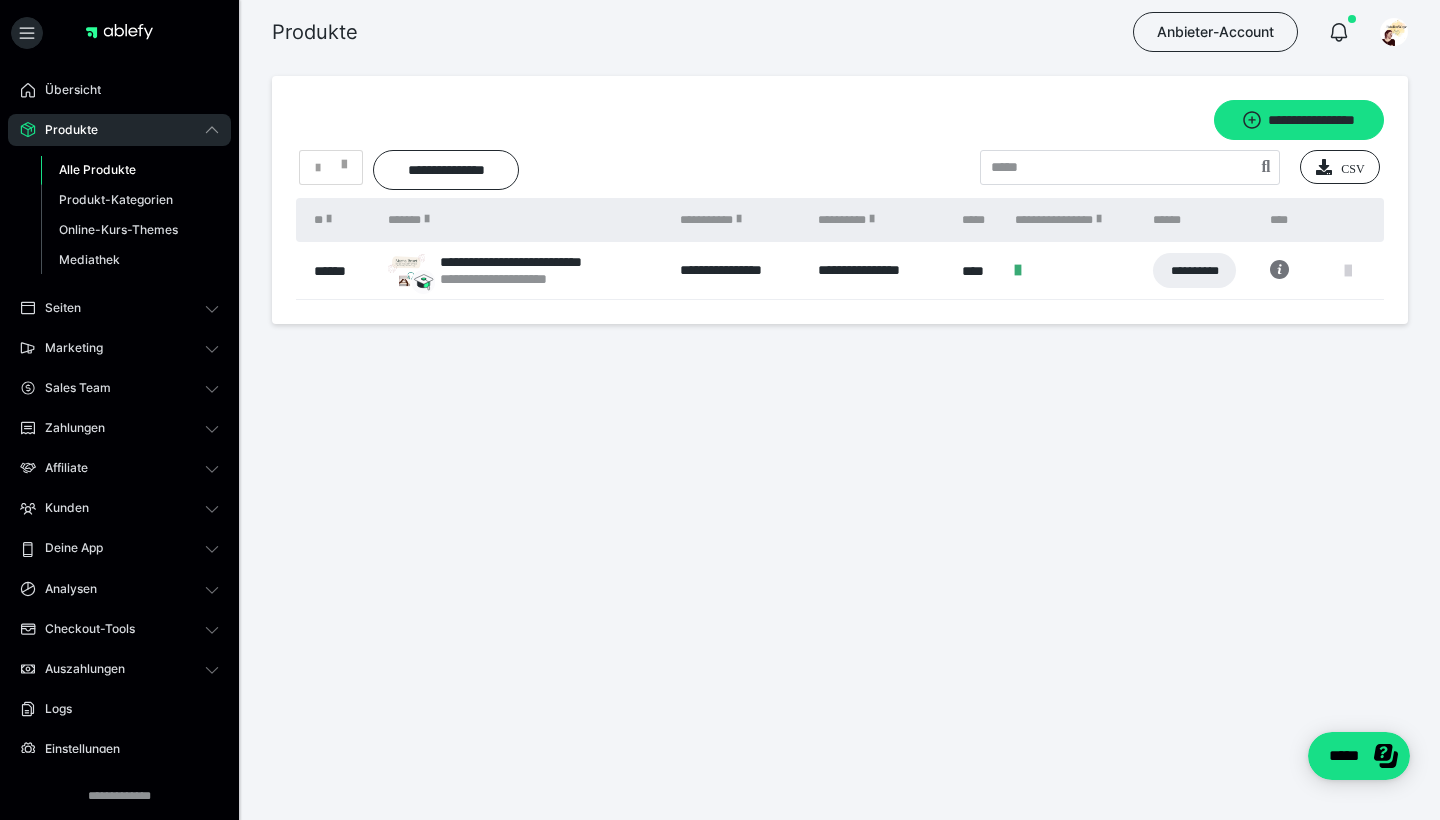 click at bounding box center (1348, 271) 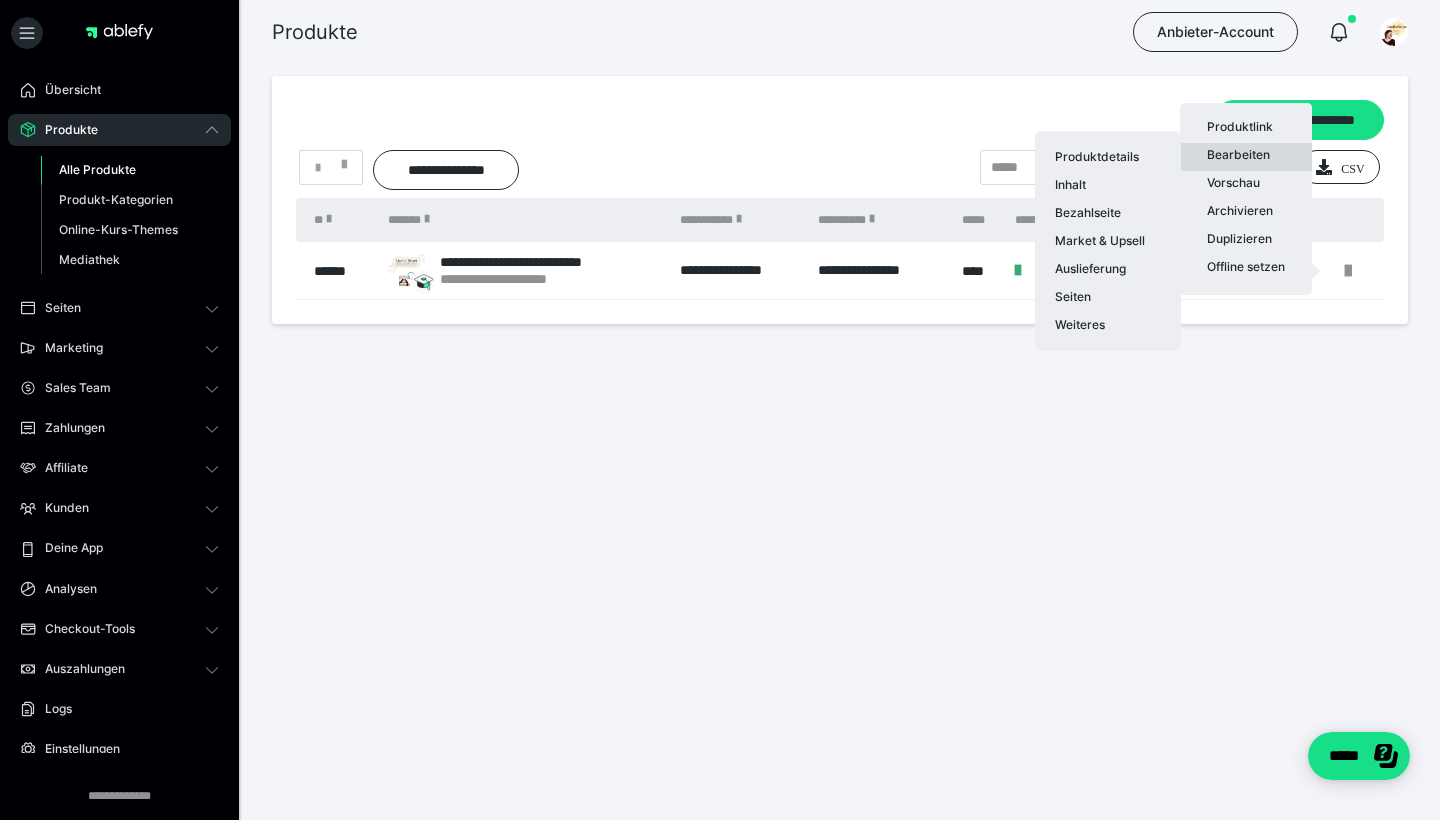 click on "Bearbeiten Produktdetails Inhalt Bezahlseite Market & Upsell Auslieferung Seiten Weiteres" at bounding box center (1246, 157) 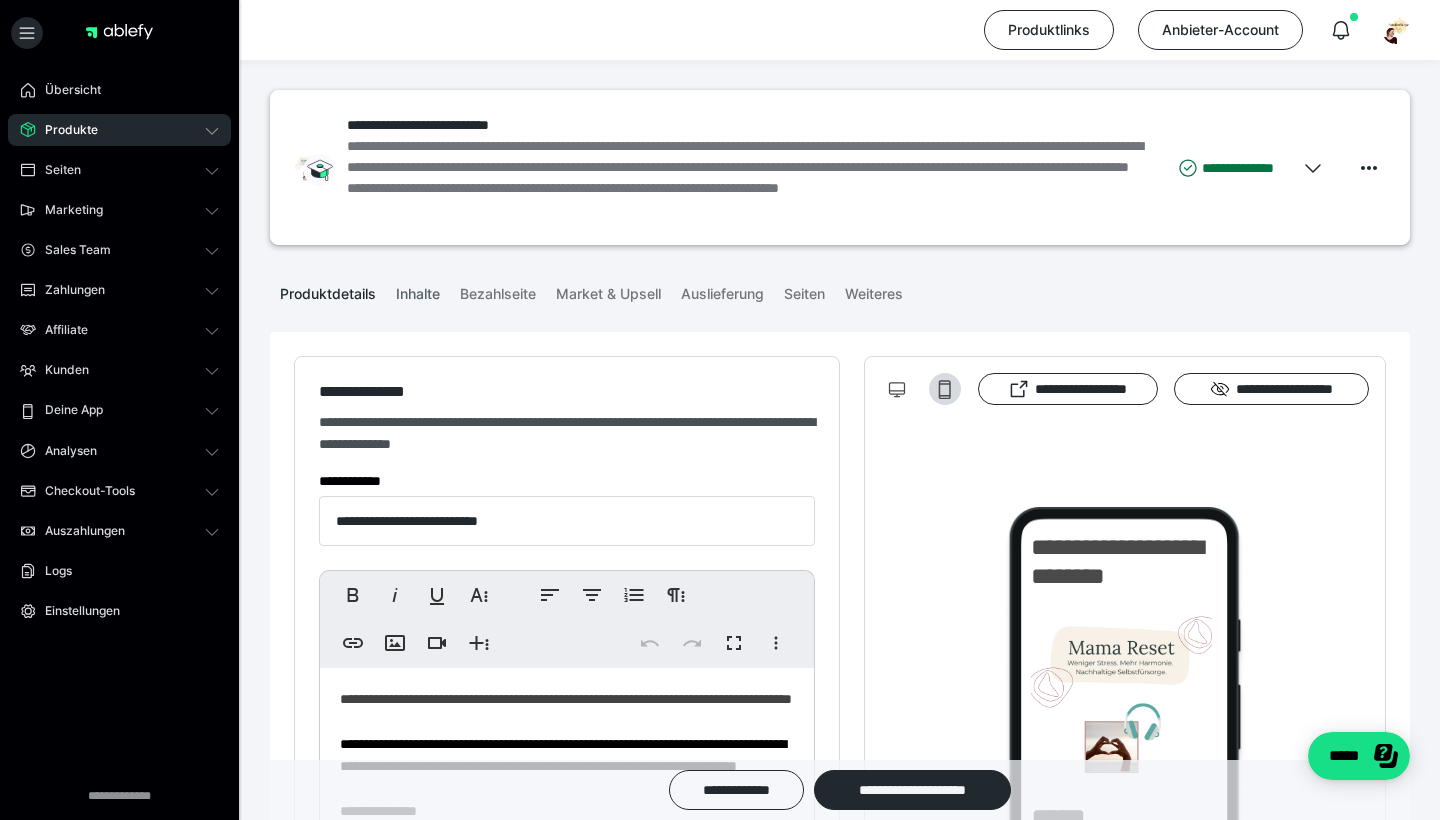 click on "Inhalte" at bounding box center (418, 290) 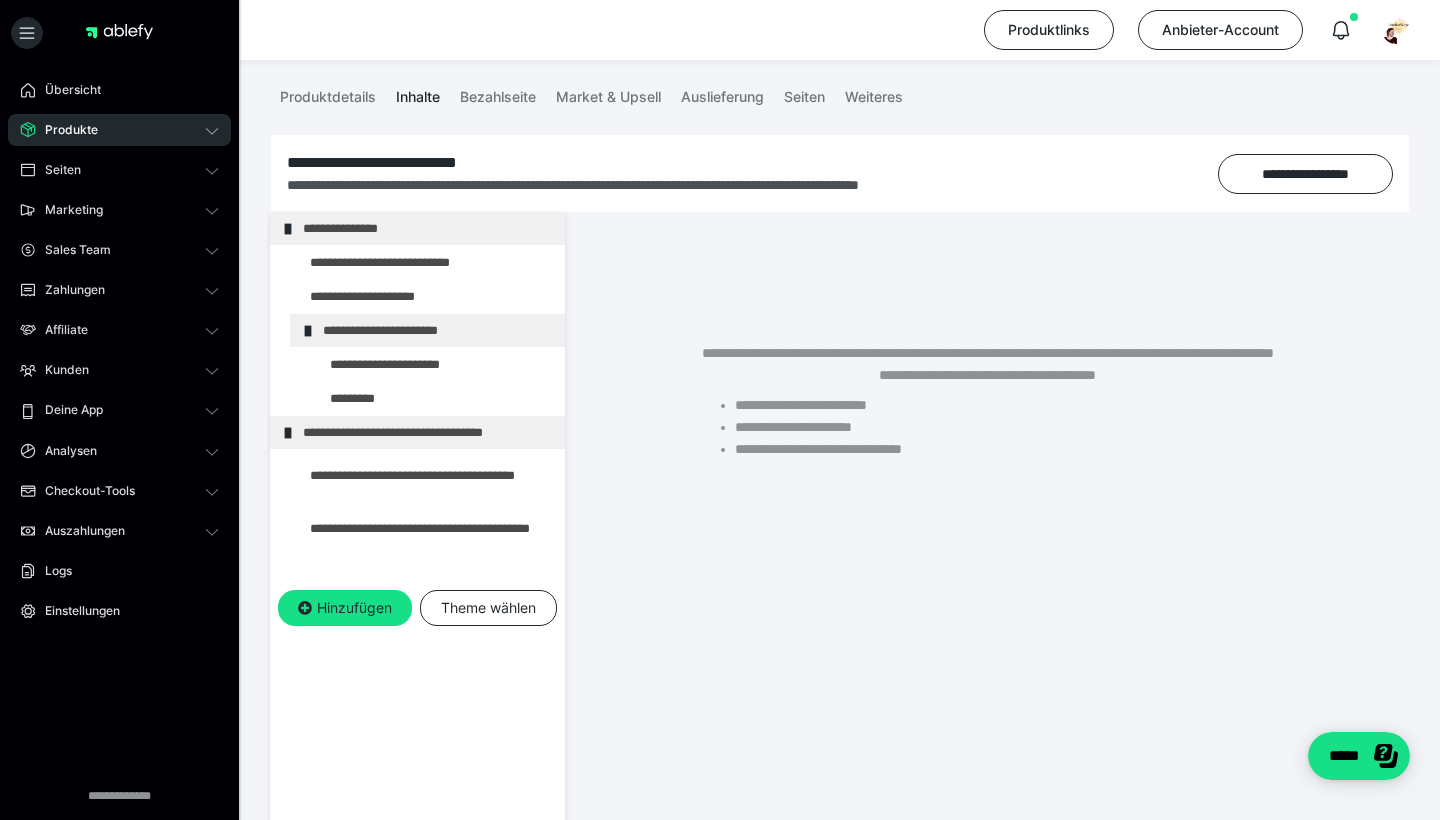 scroll, scrollTop: 167, scrollLeft: 0, axis: vertical 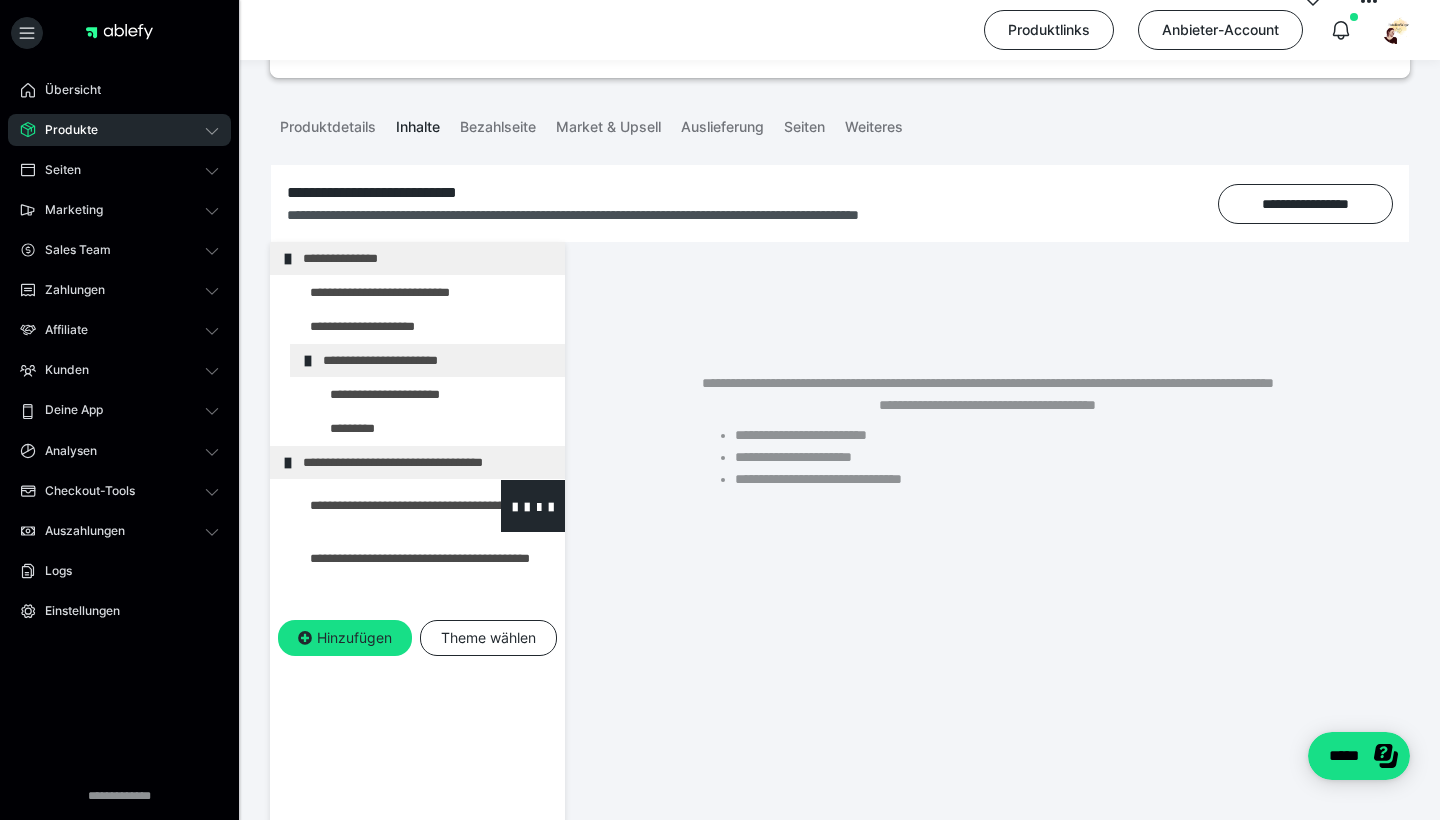 click at bounding box center [375, 506] 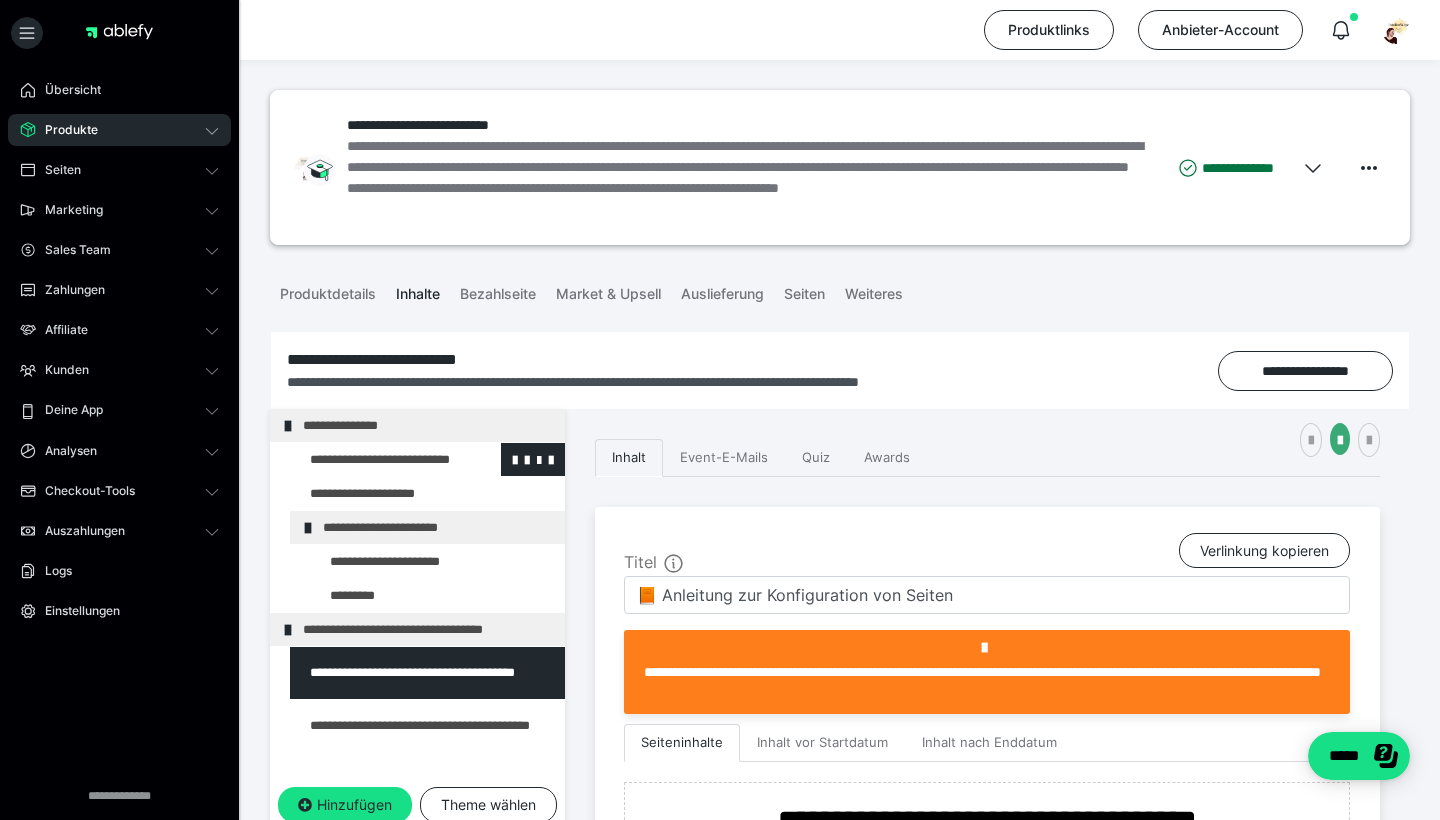 scroll, scrollTop: 0, scrollLeft: 0, axis: both 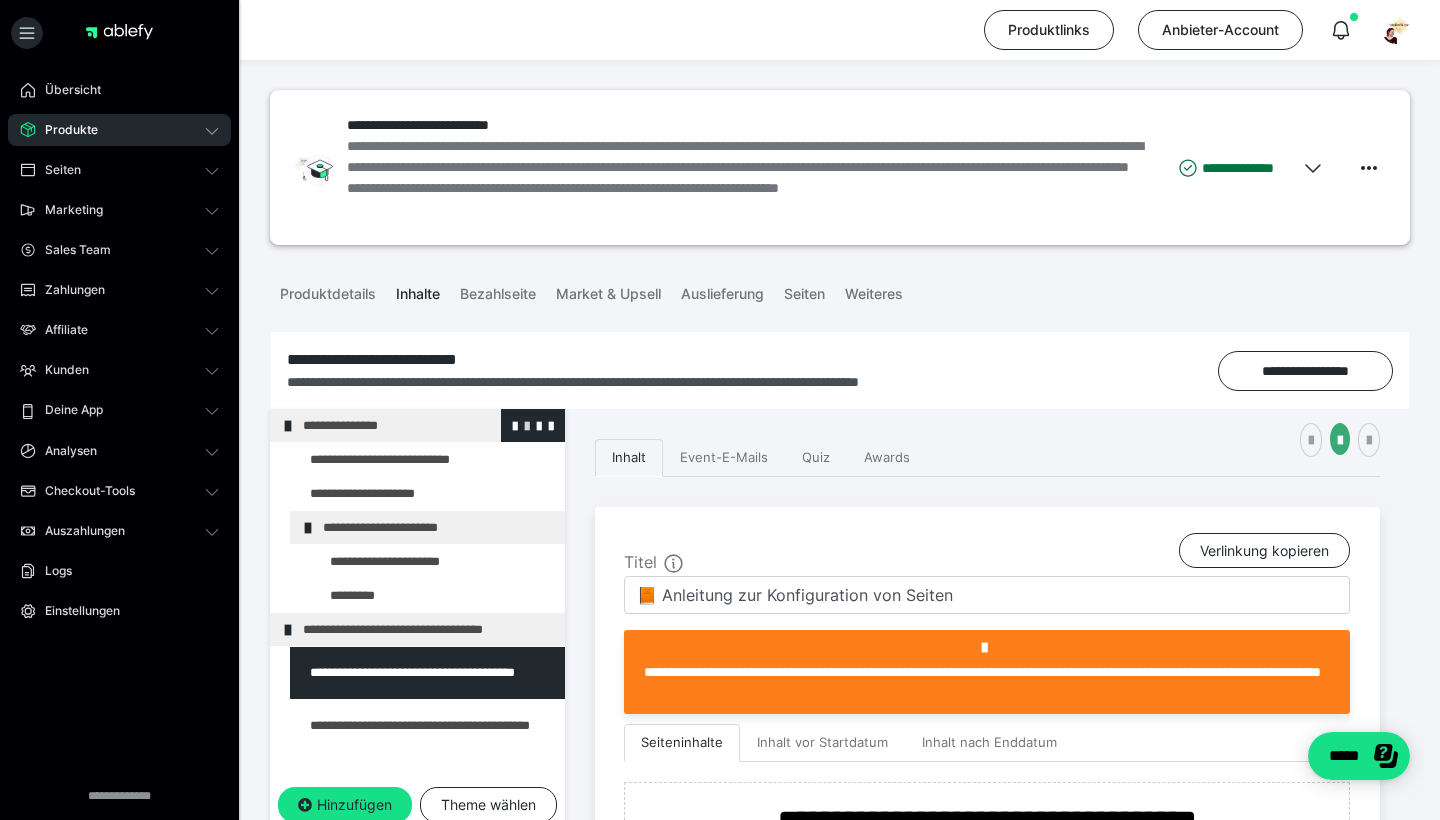 click at bounding box center [527, 425] 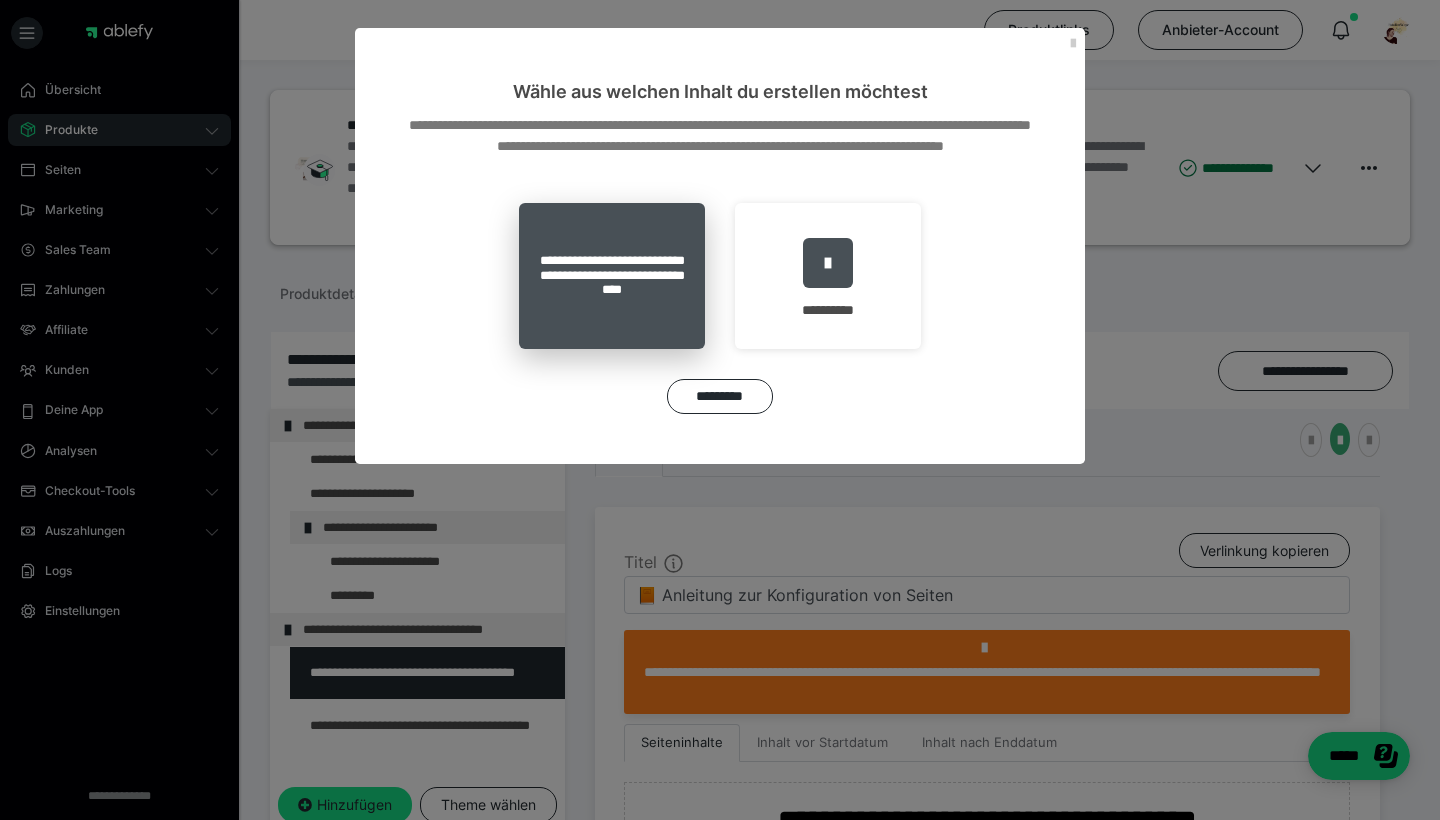 click on "**********" at bounding box center (612, 276) 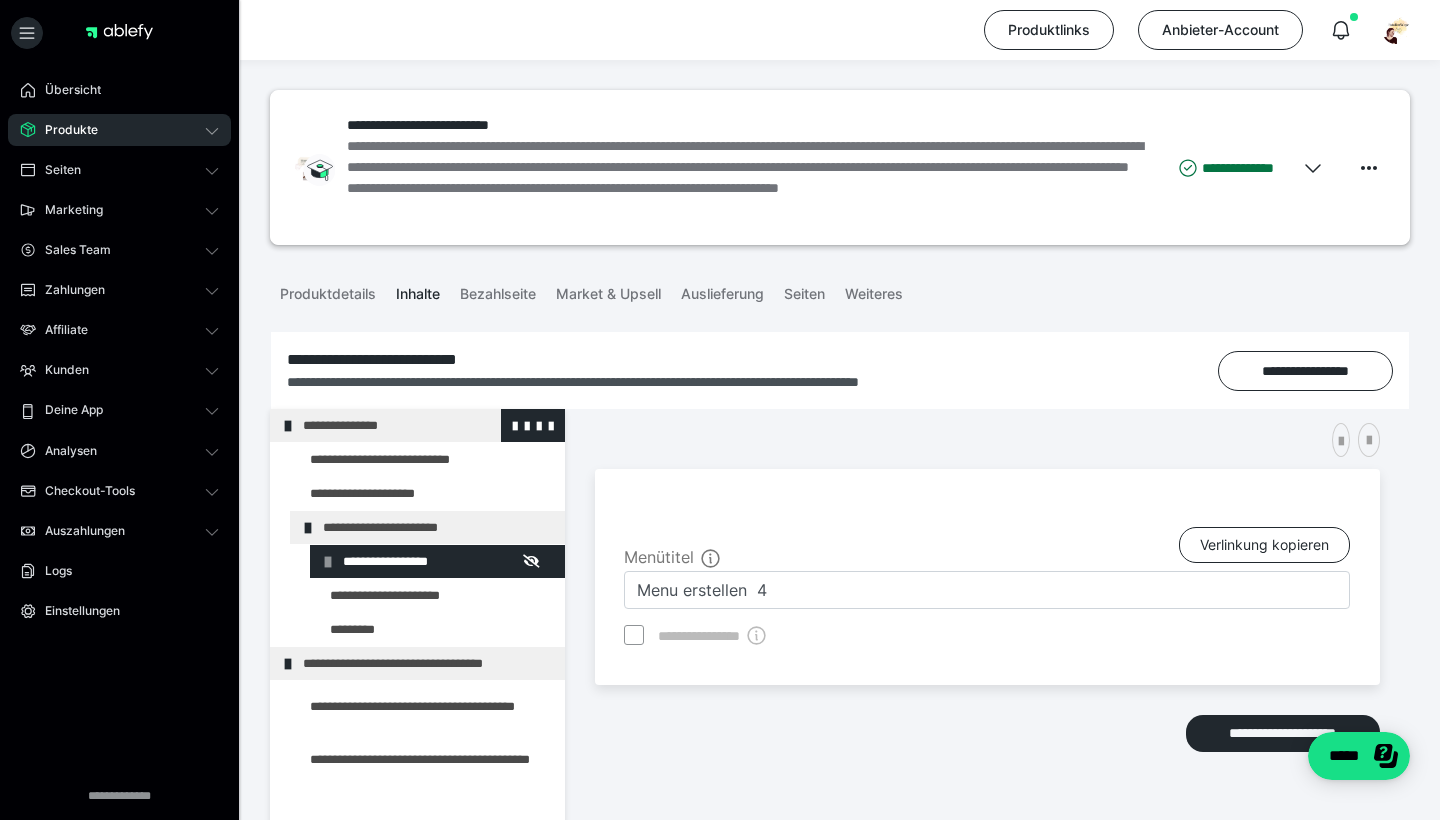 click at bounding box center (288, 426) 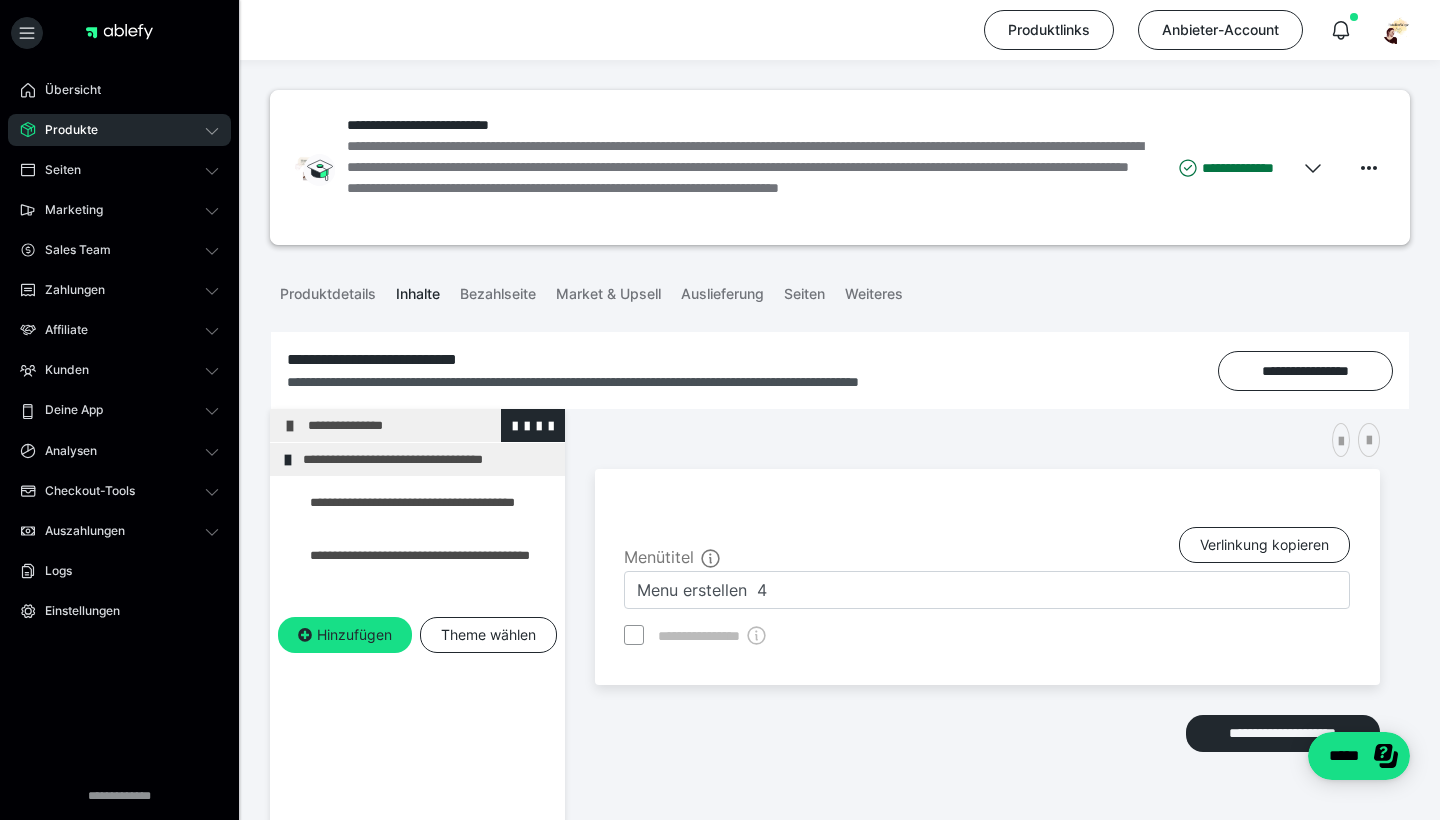 click at bounding box center [290, 426] 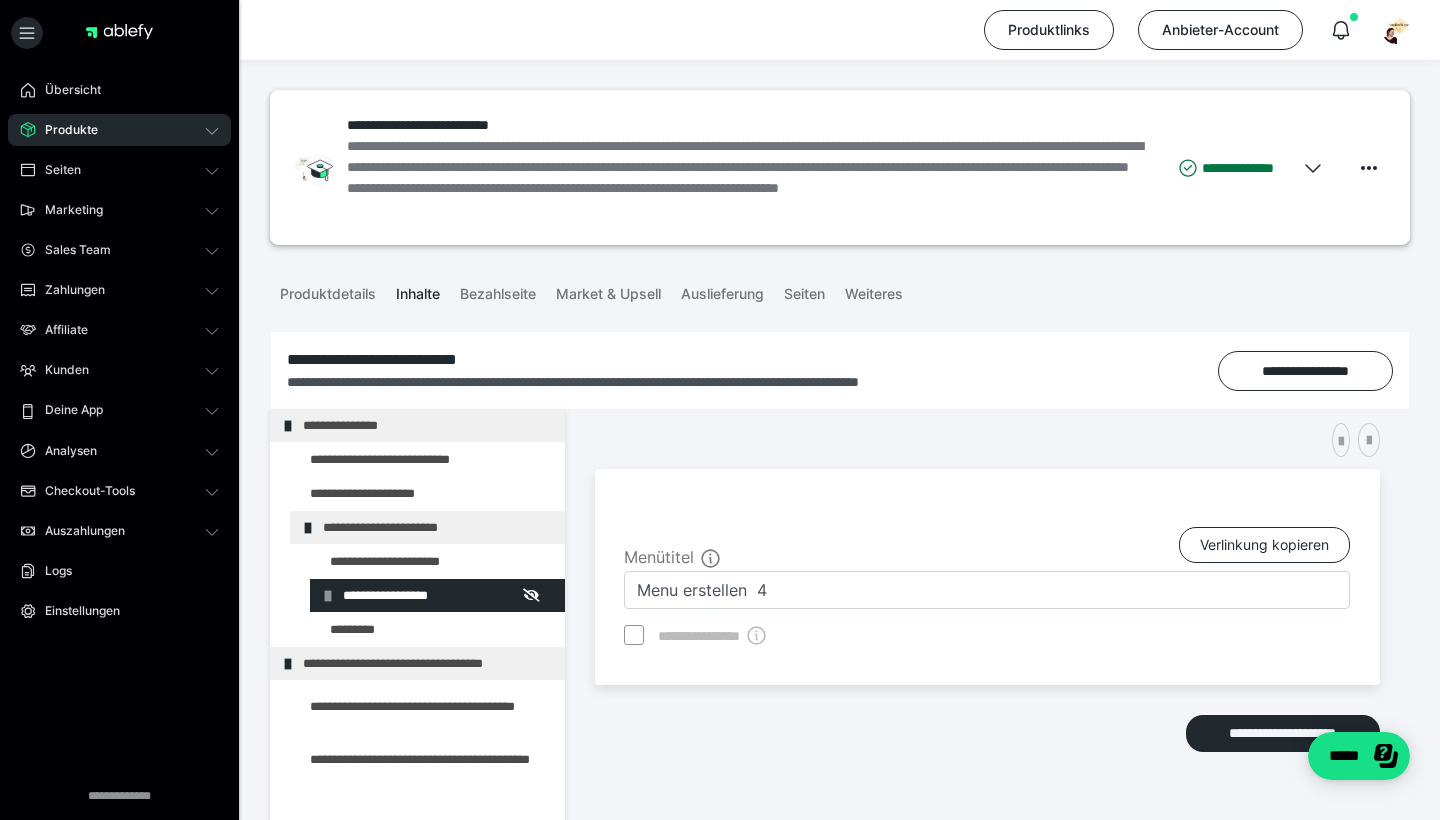 click on "**********" at bounding box center [840, 789] 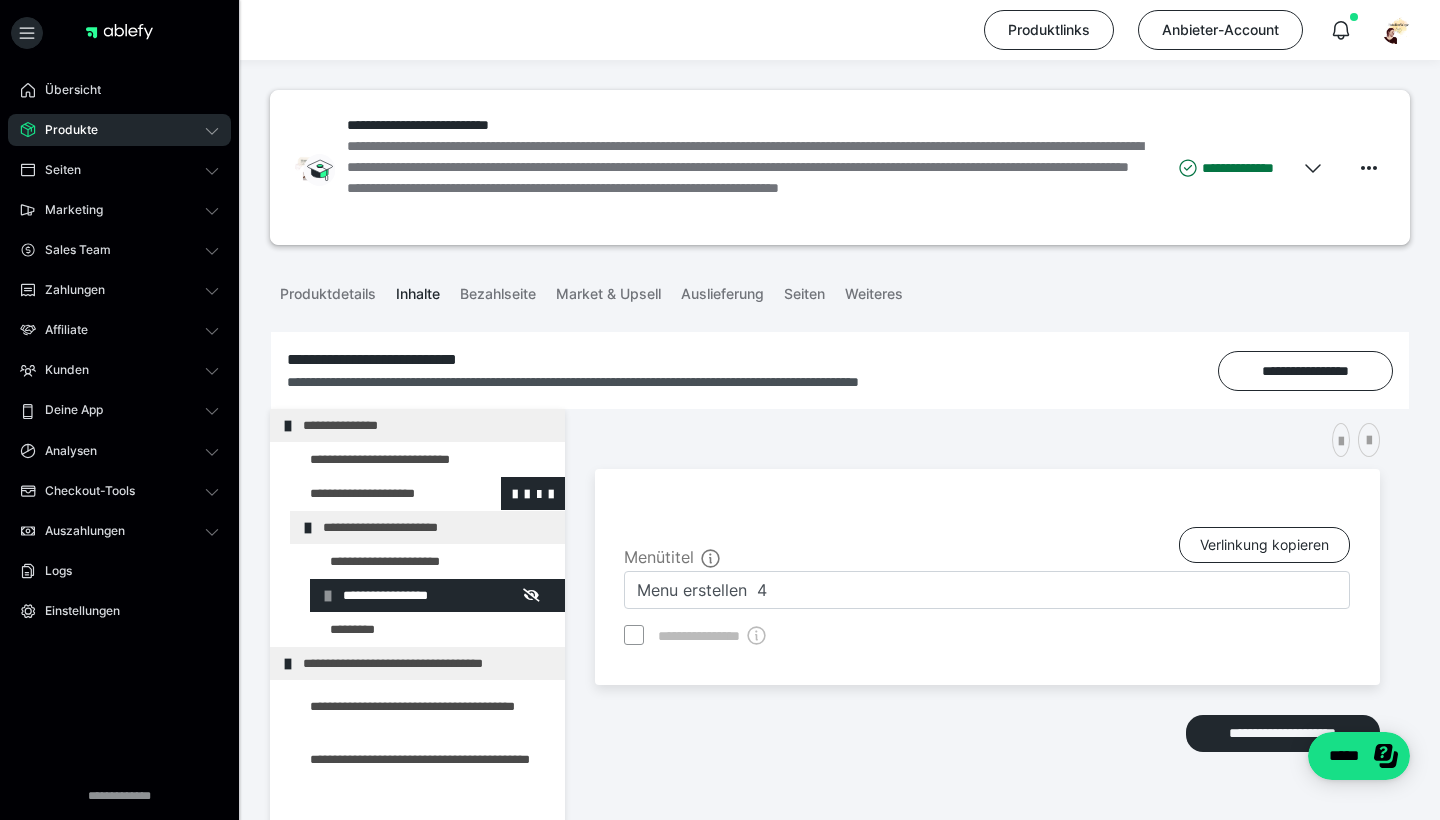 click at bounding box center (375, 493) 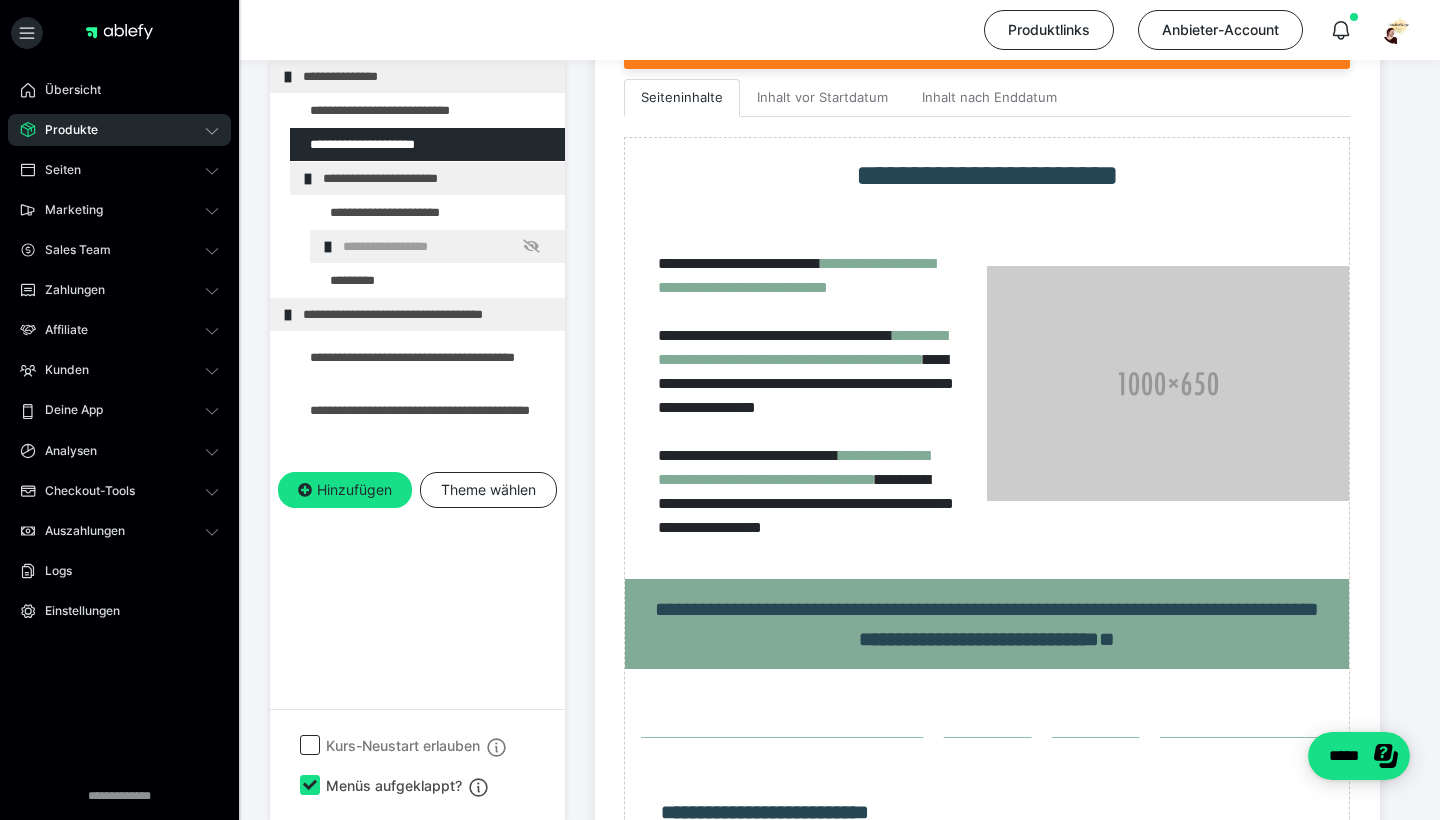 scroll, scrollTop: 588, scrollLeft: 0, axis: vertical 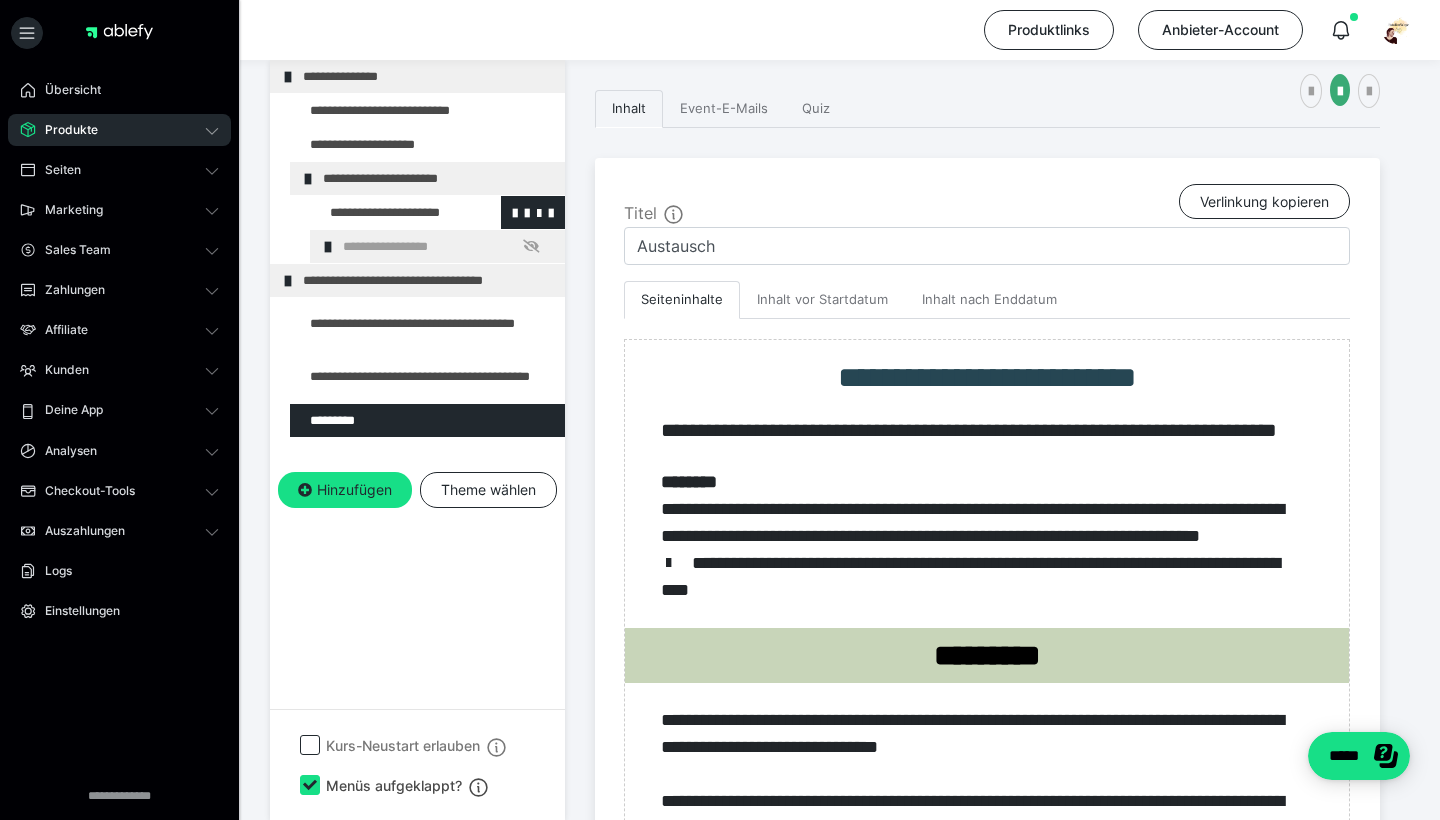 click at bounding box center [385, 212] 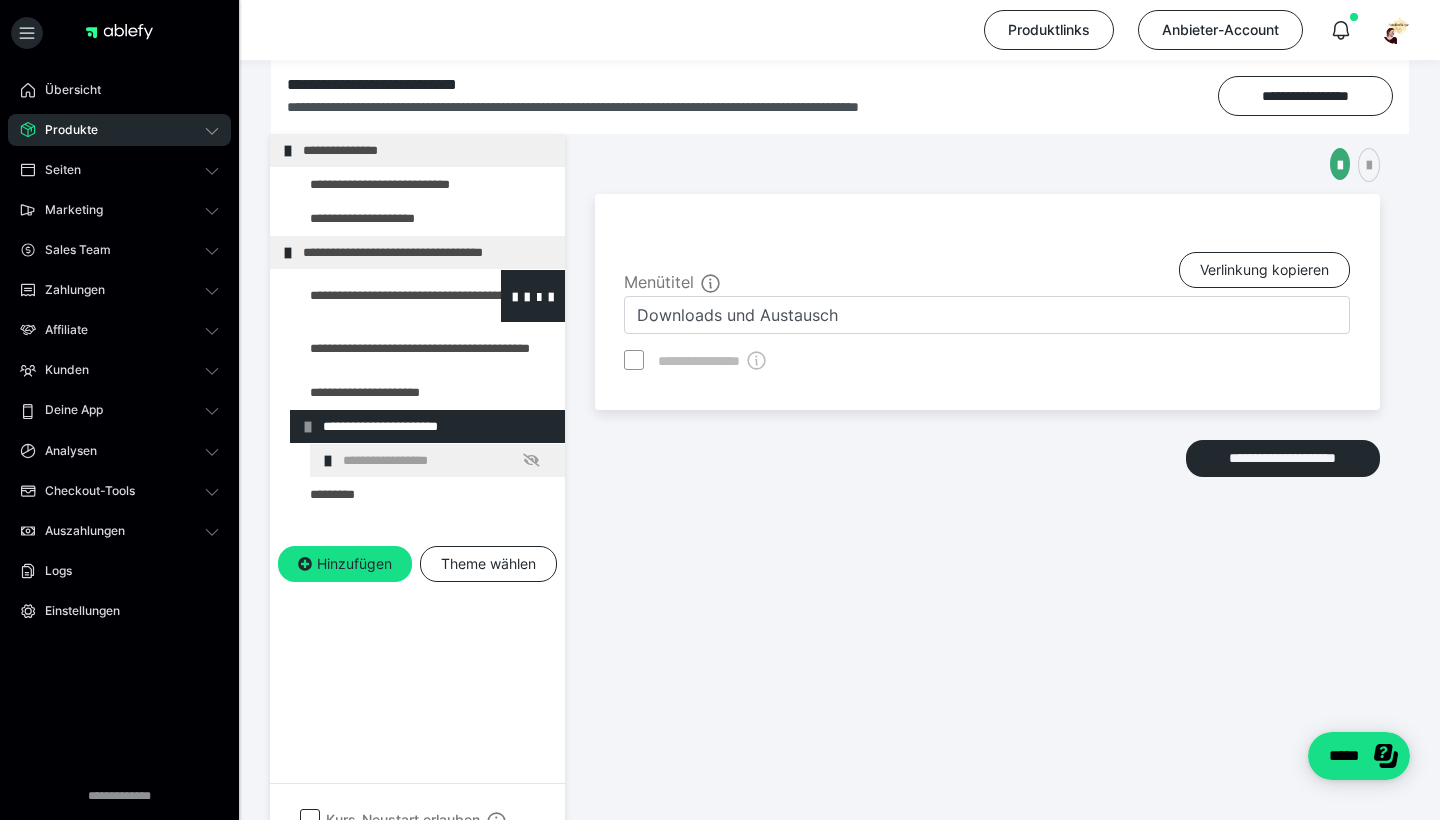 scroll, scrollTop: 270, scrollLeft: 0, axis: vertical 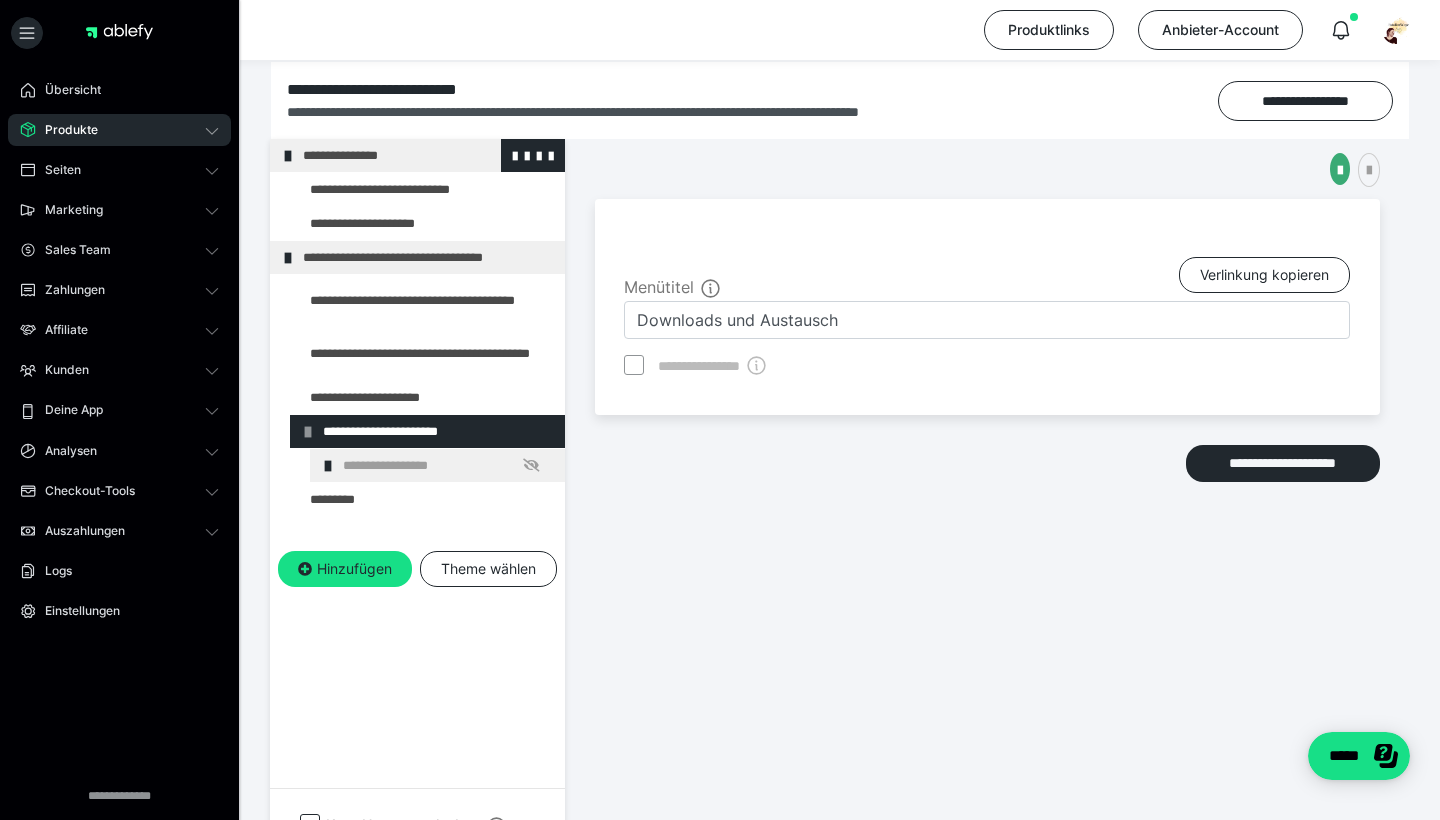 click at bounding box center [288, 156] 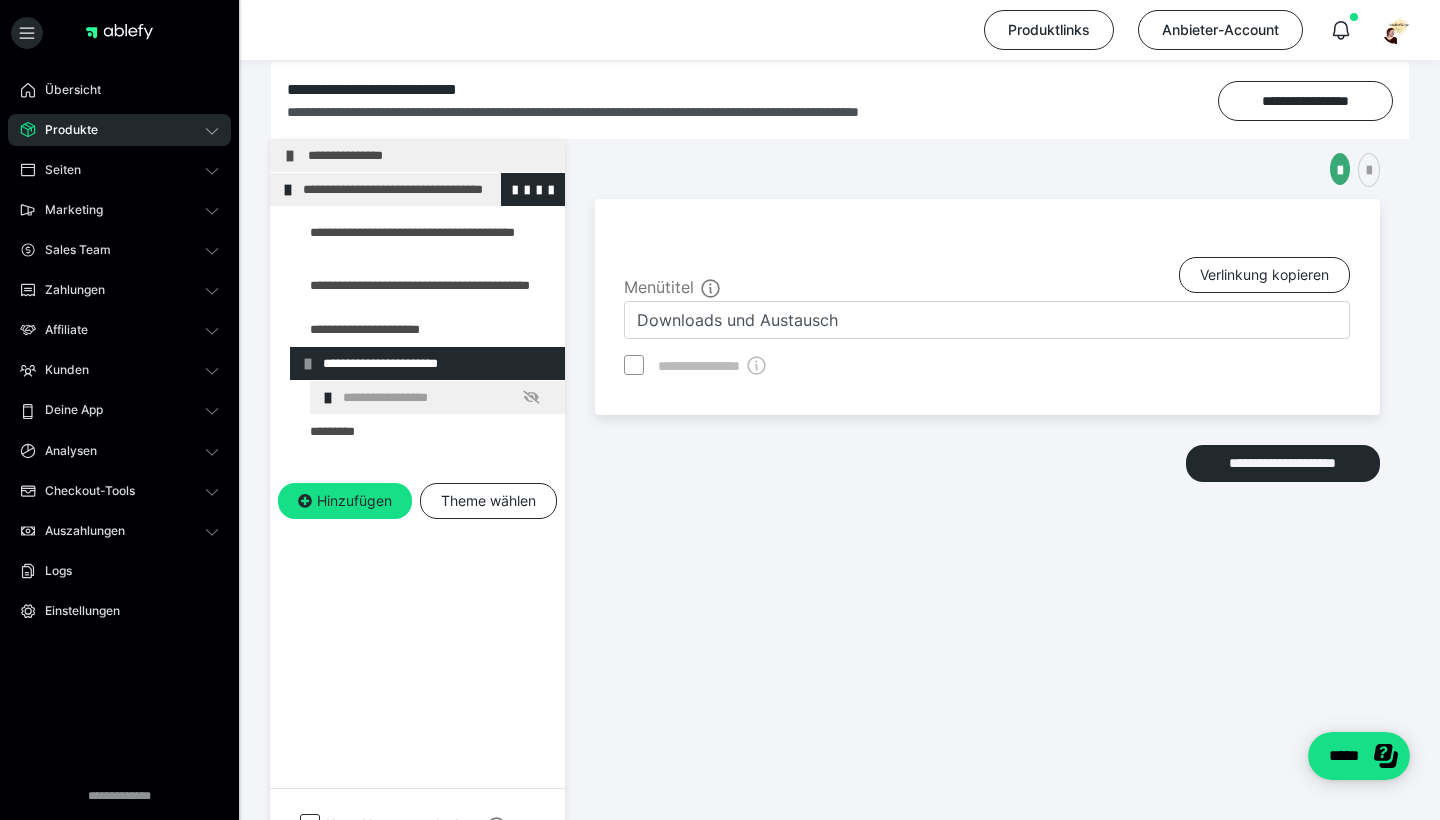 click at bounding box center (288, 190) 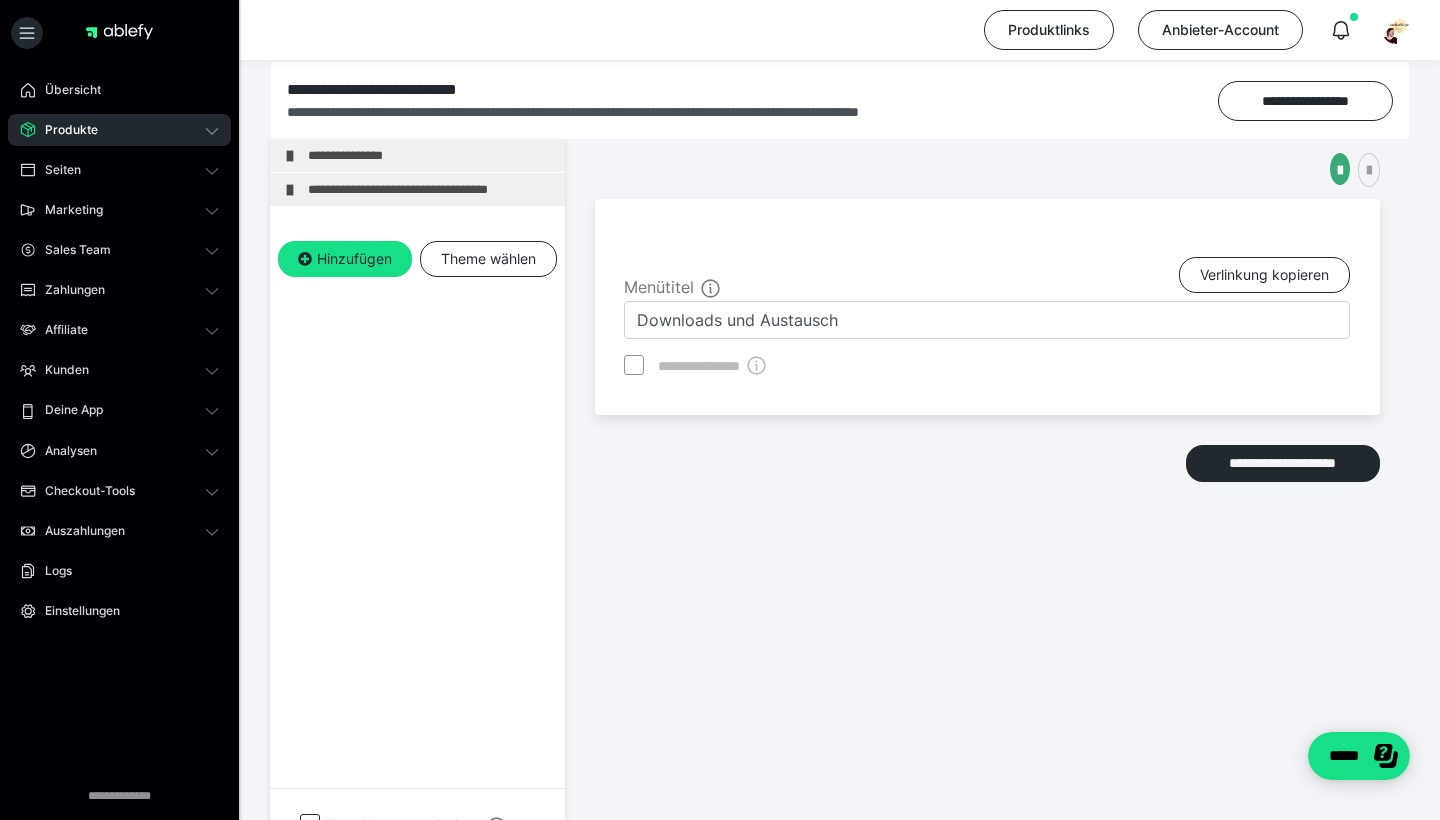 click at bounding box center (290, 190) 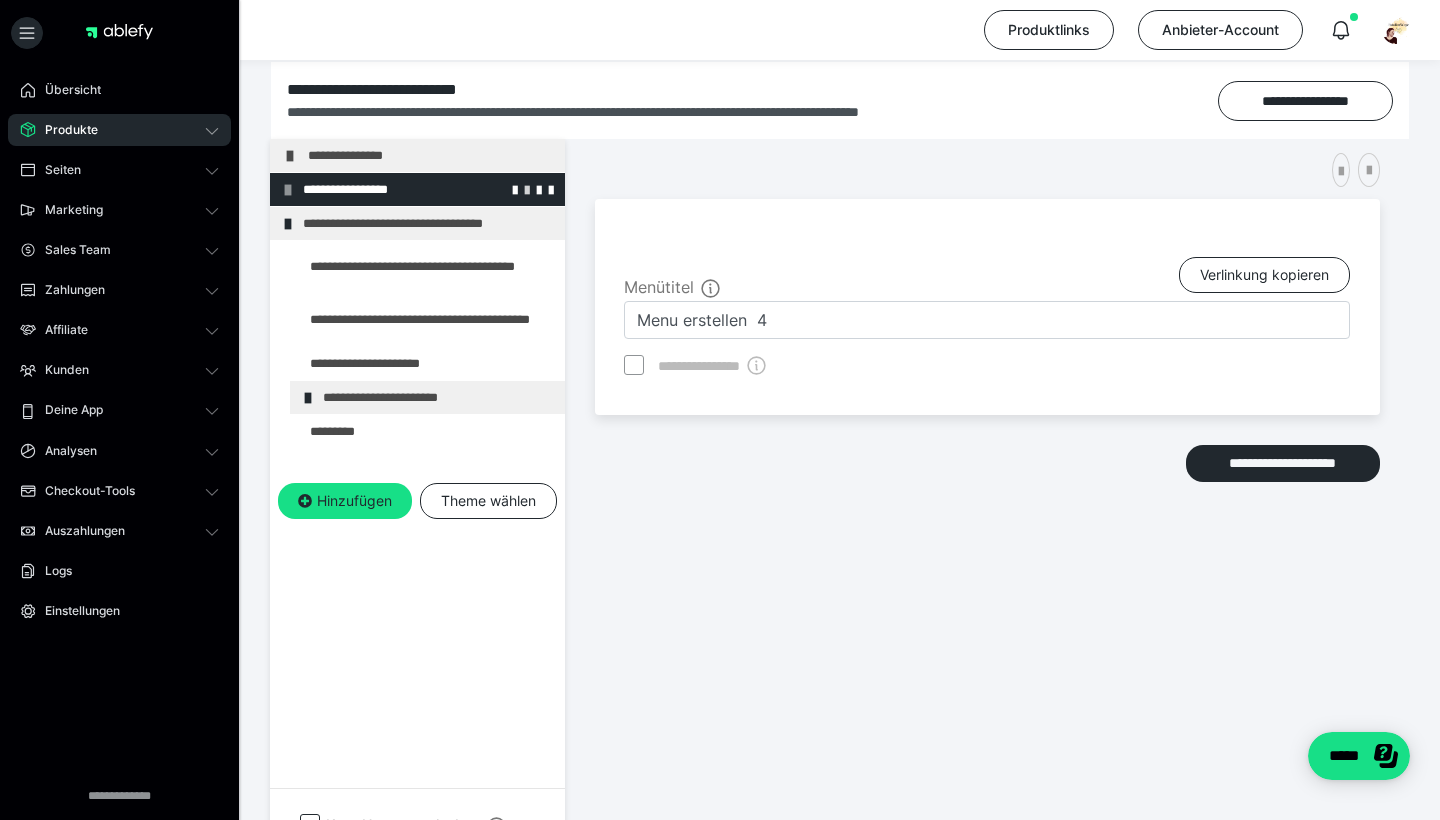 click at bounding box center [527, 189] 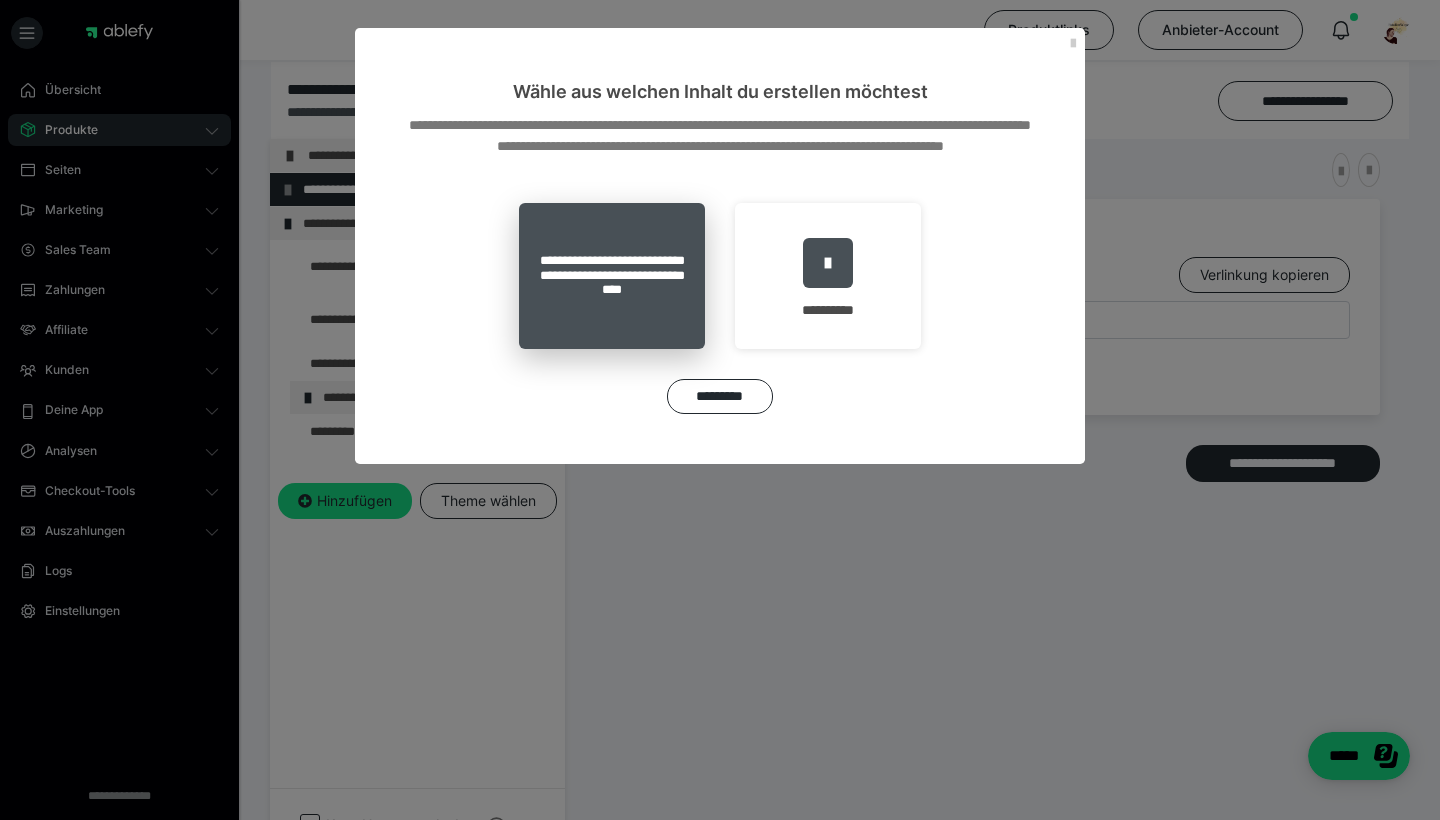 click on "**********" at bounding box center [612, 276] 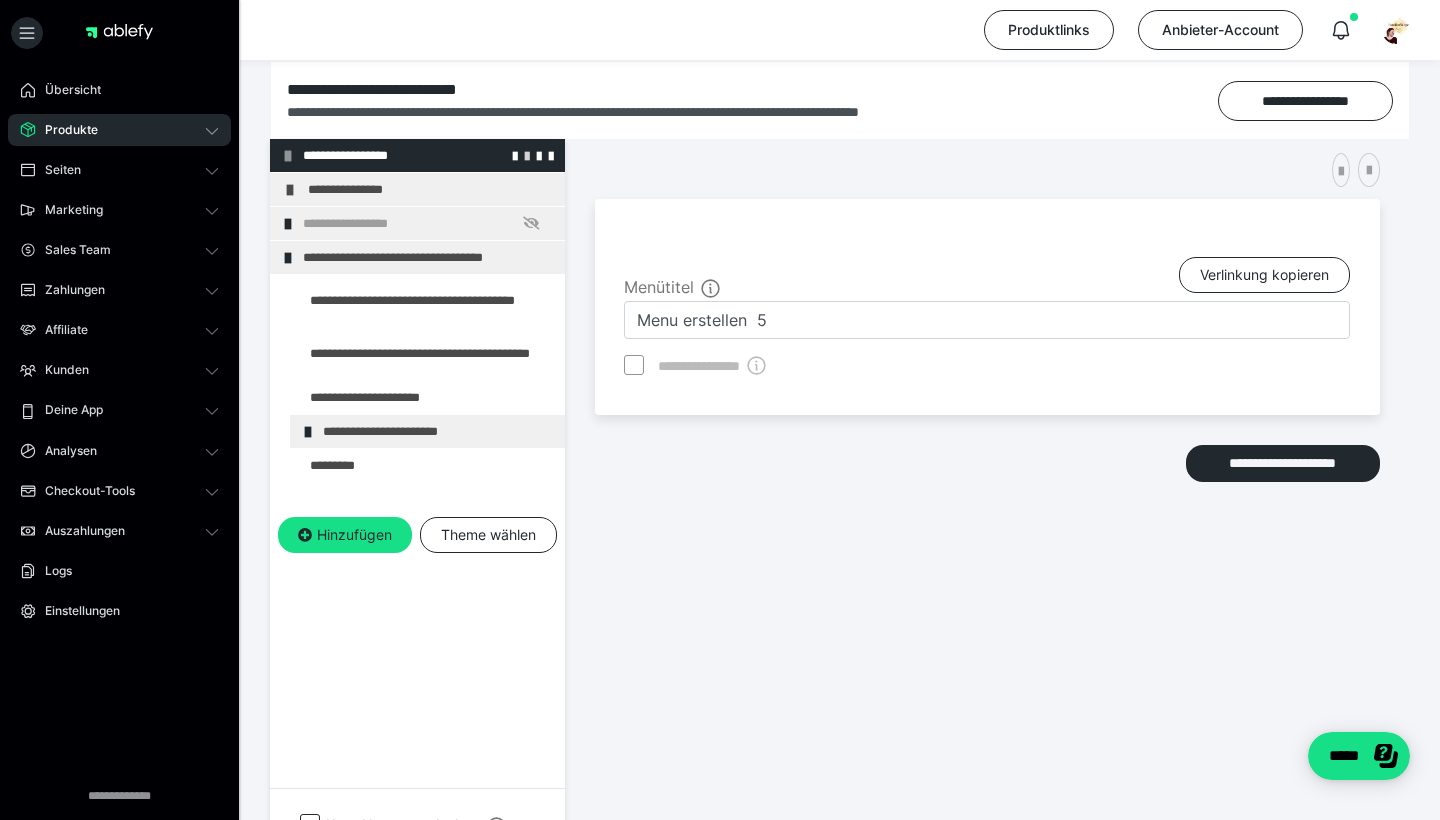 click at bounding box center (527, 155) 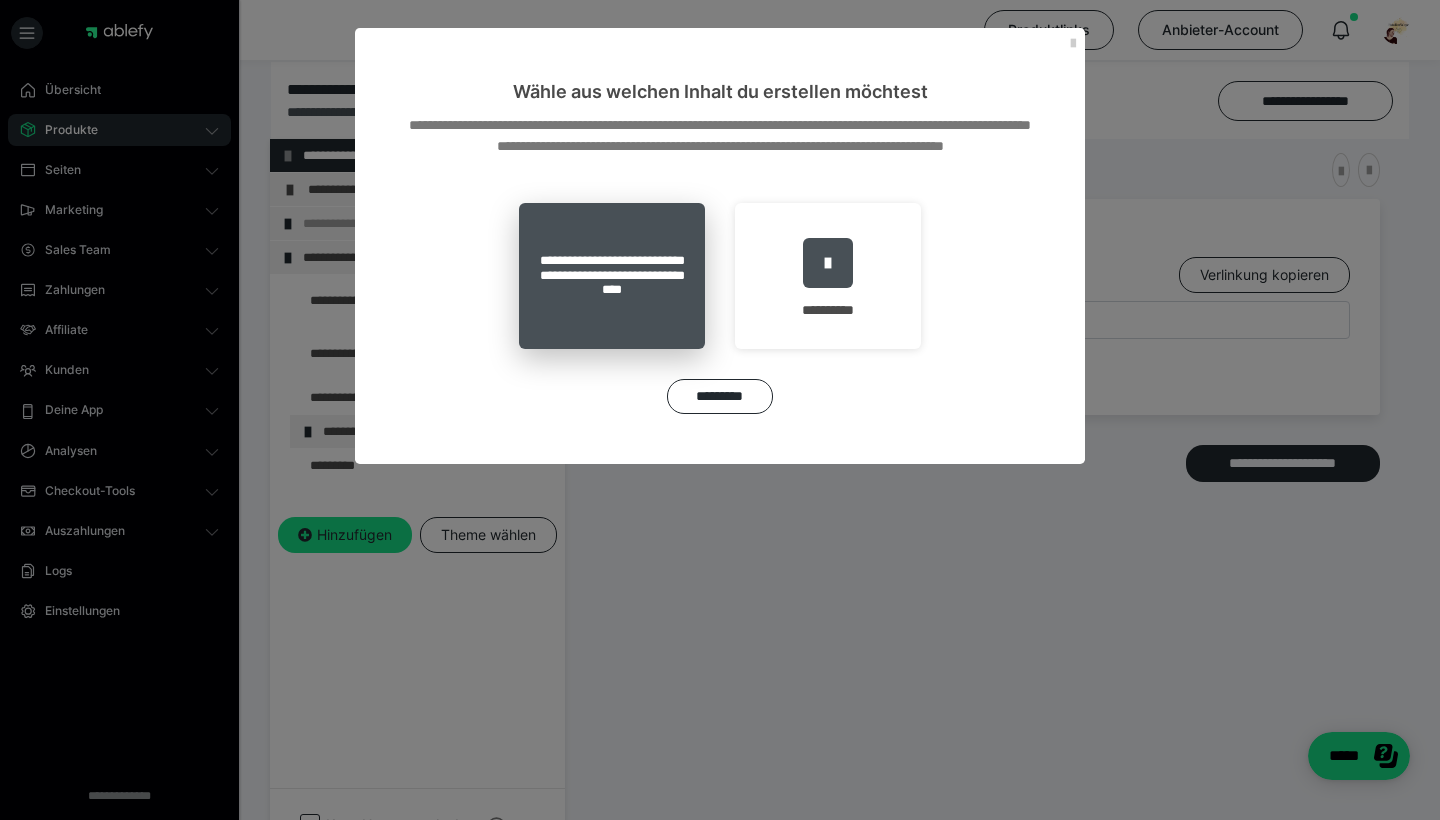 click on "**********" at bounding box center [612, 276] 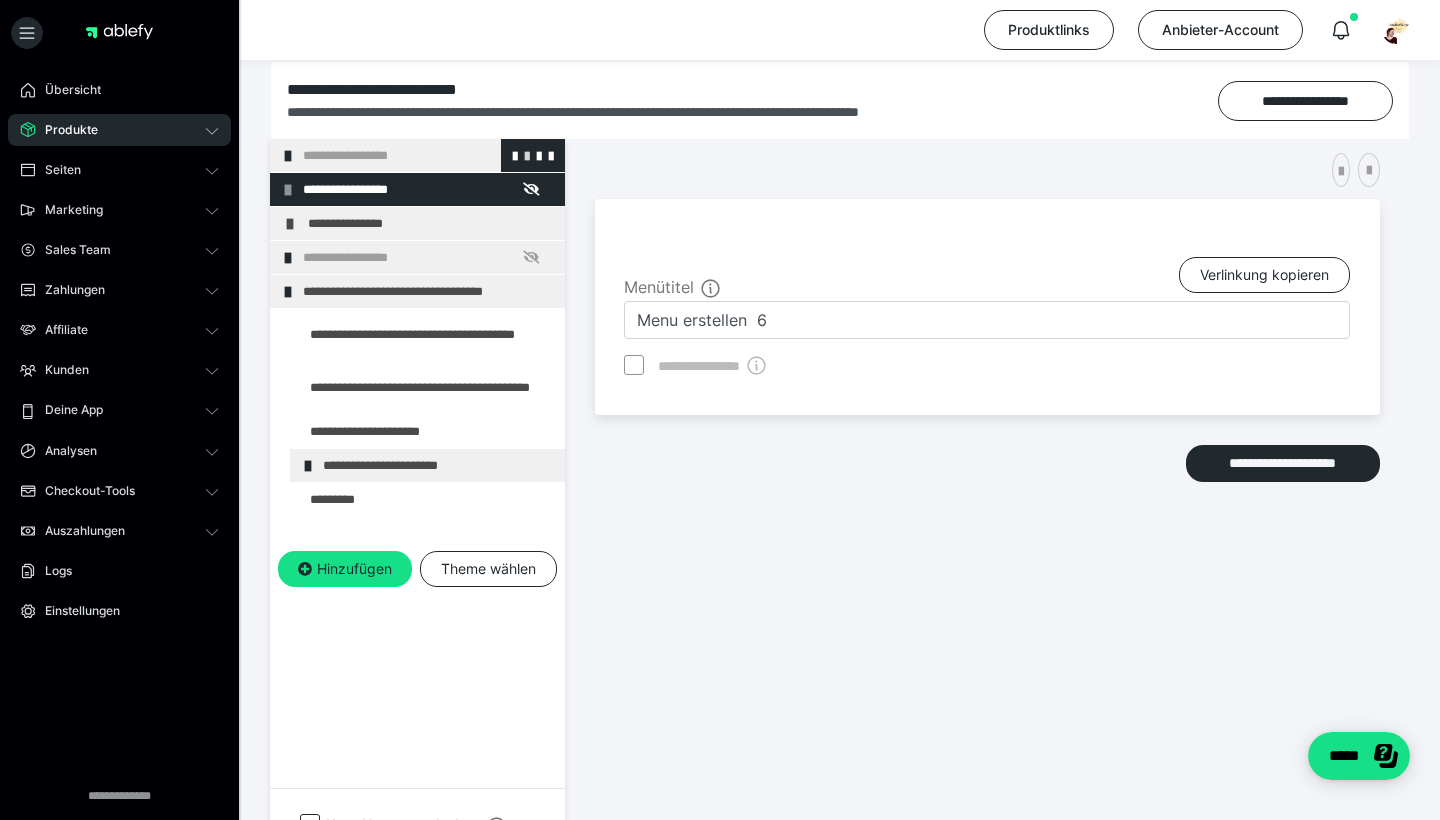 click at bounding box center (527, 155) 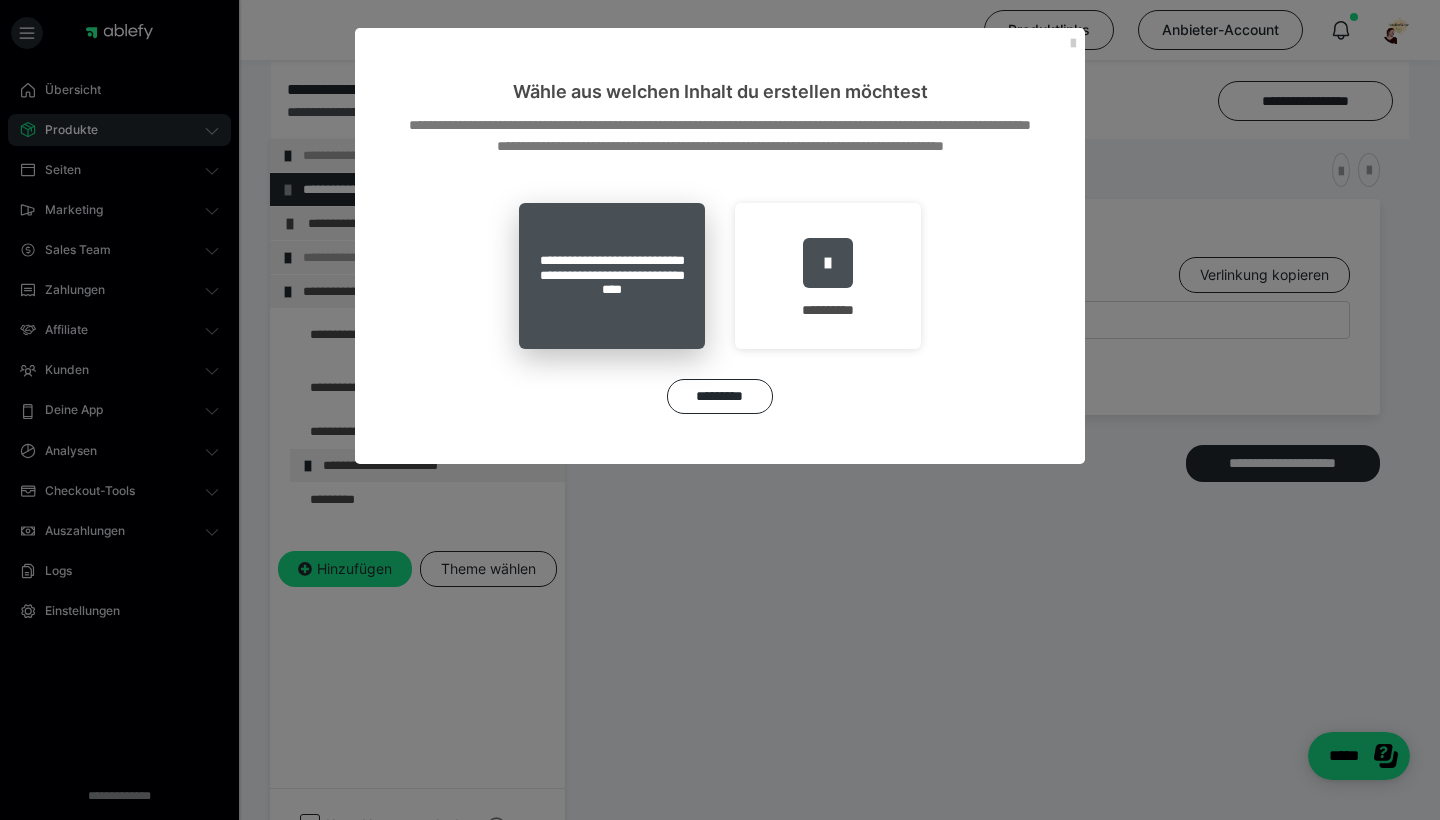 click on "**********" at bounding box center [612, 276] 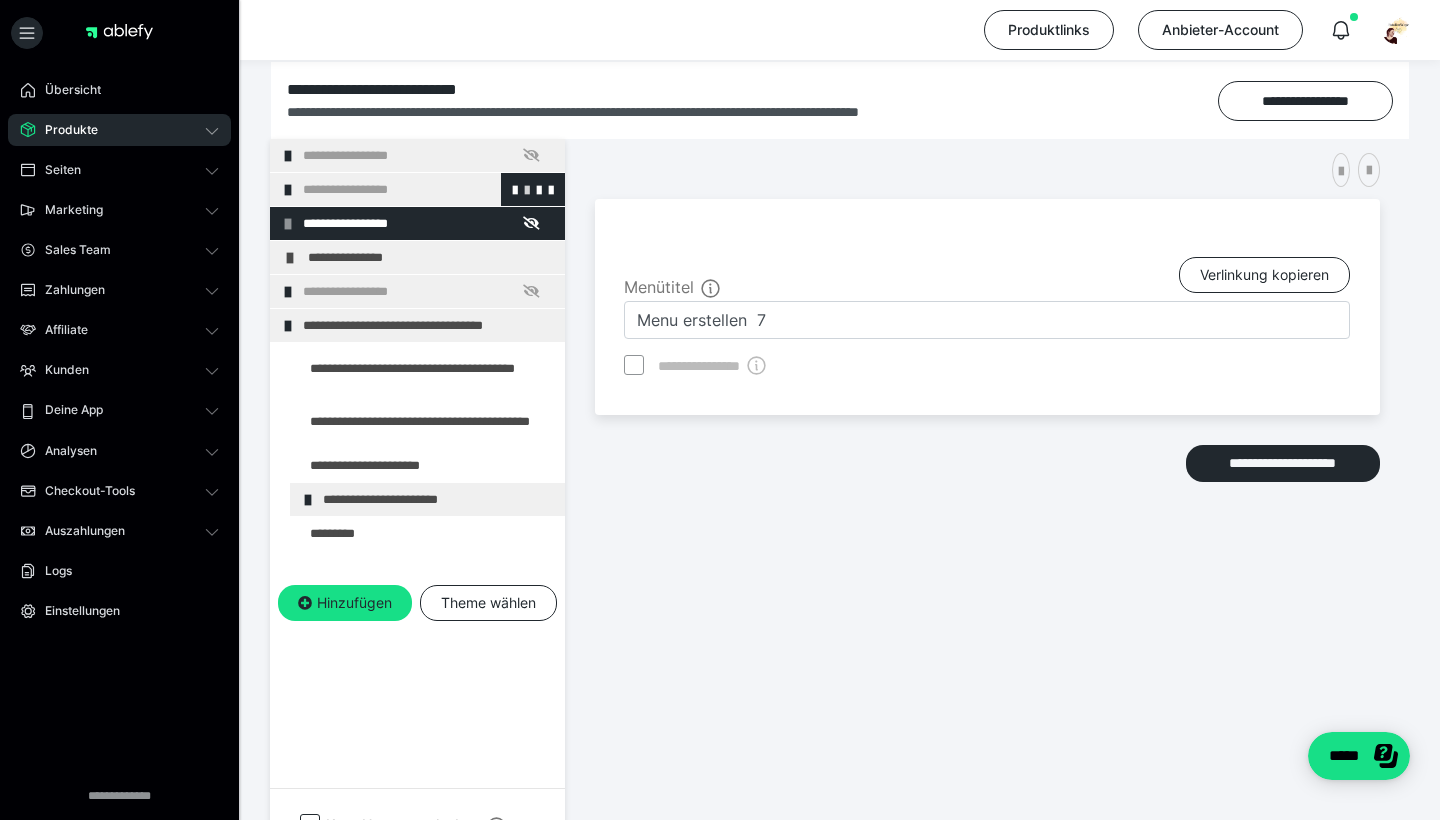 click at bounding box center (527, 189) 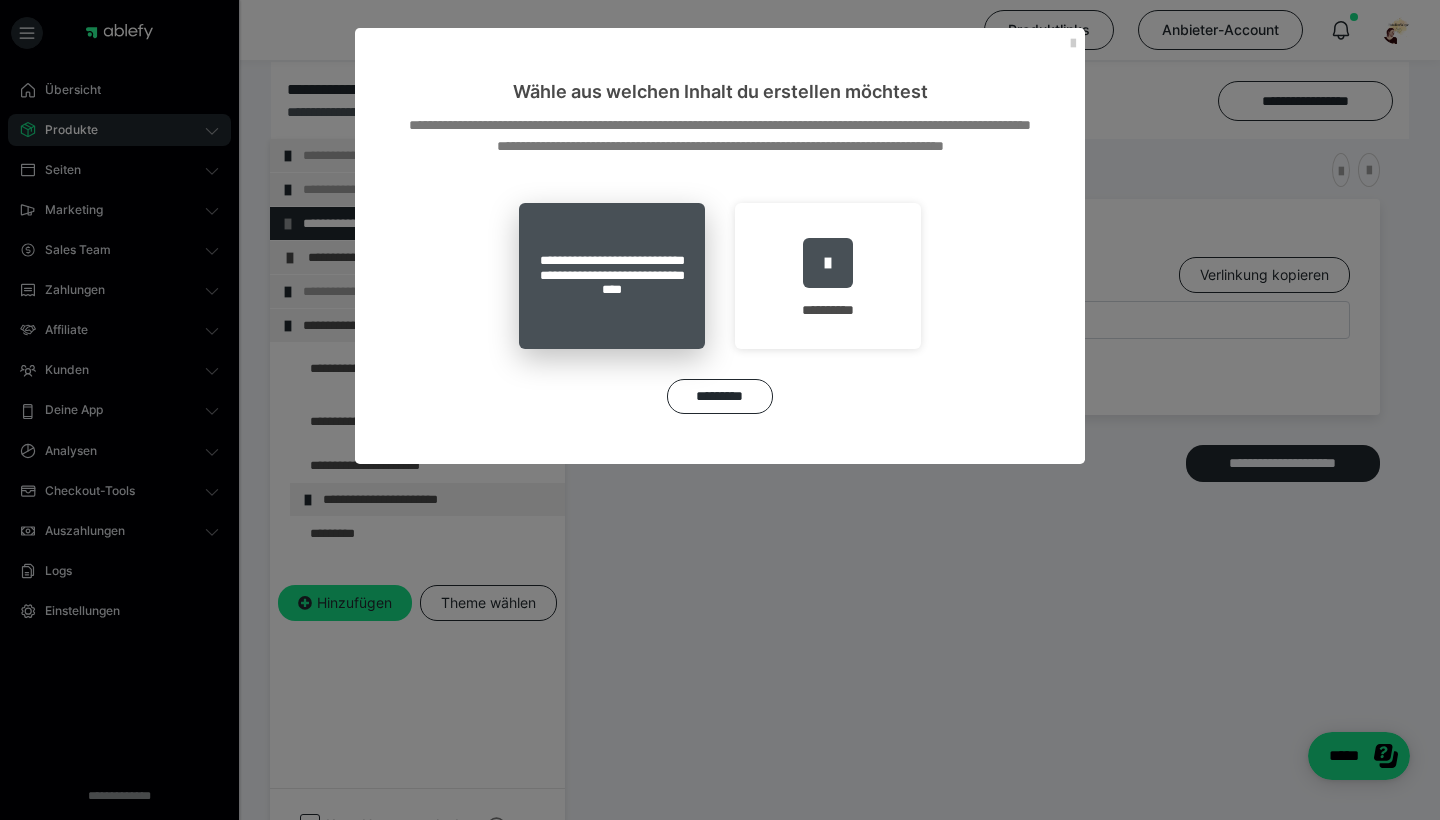 click on "**********" at bounding box center (612, 276) 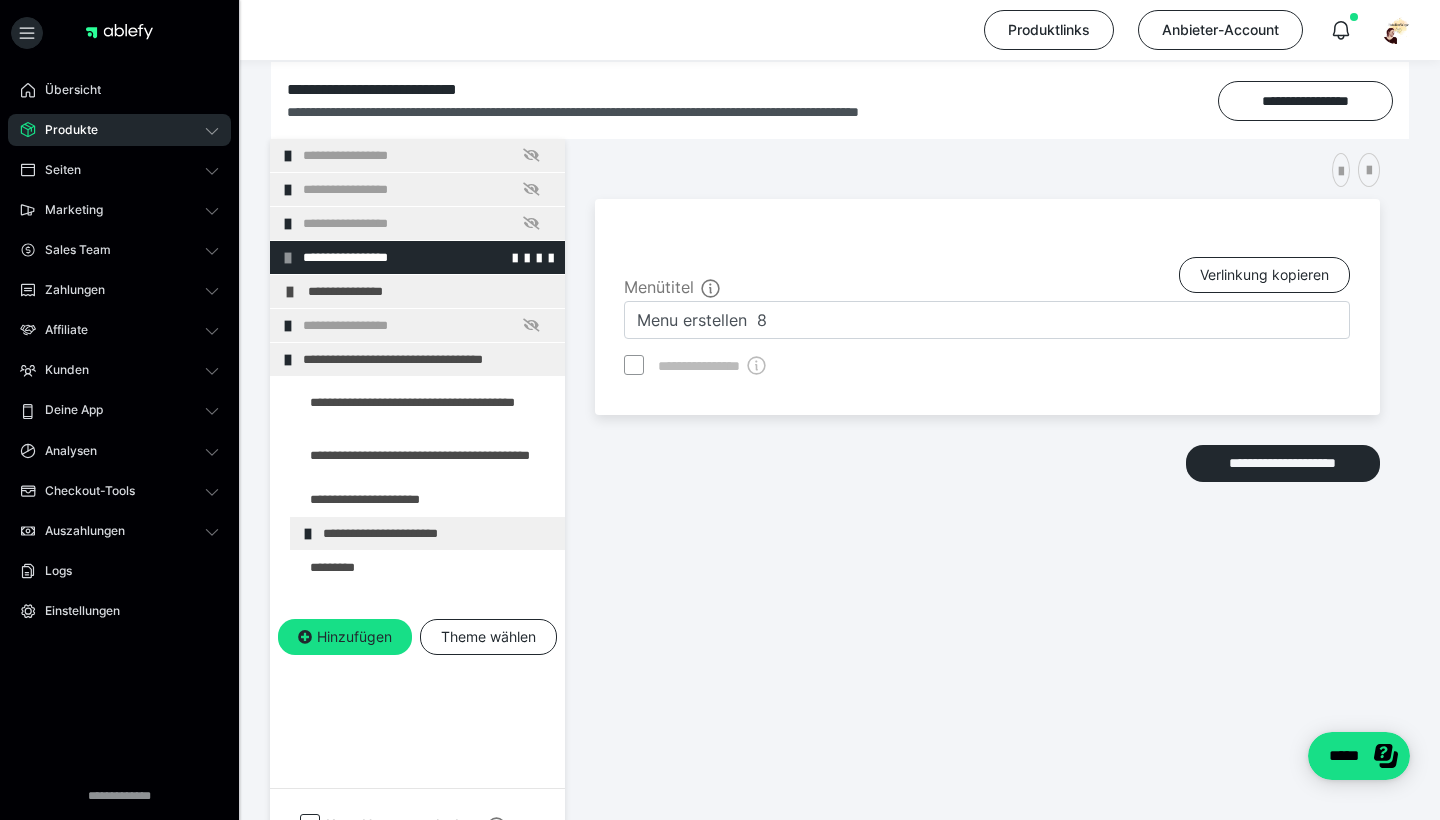 click at bounding box center (288, 258) 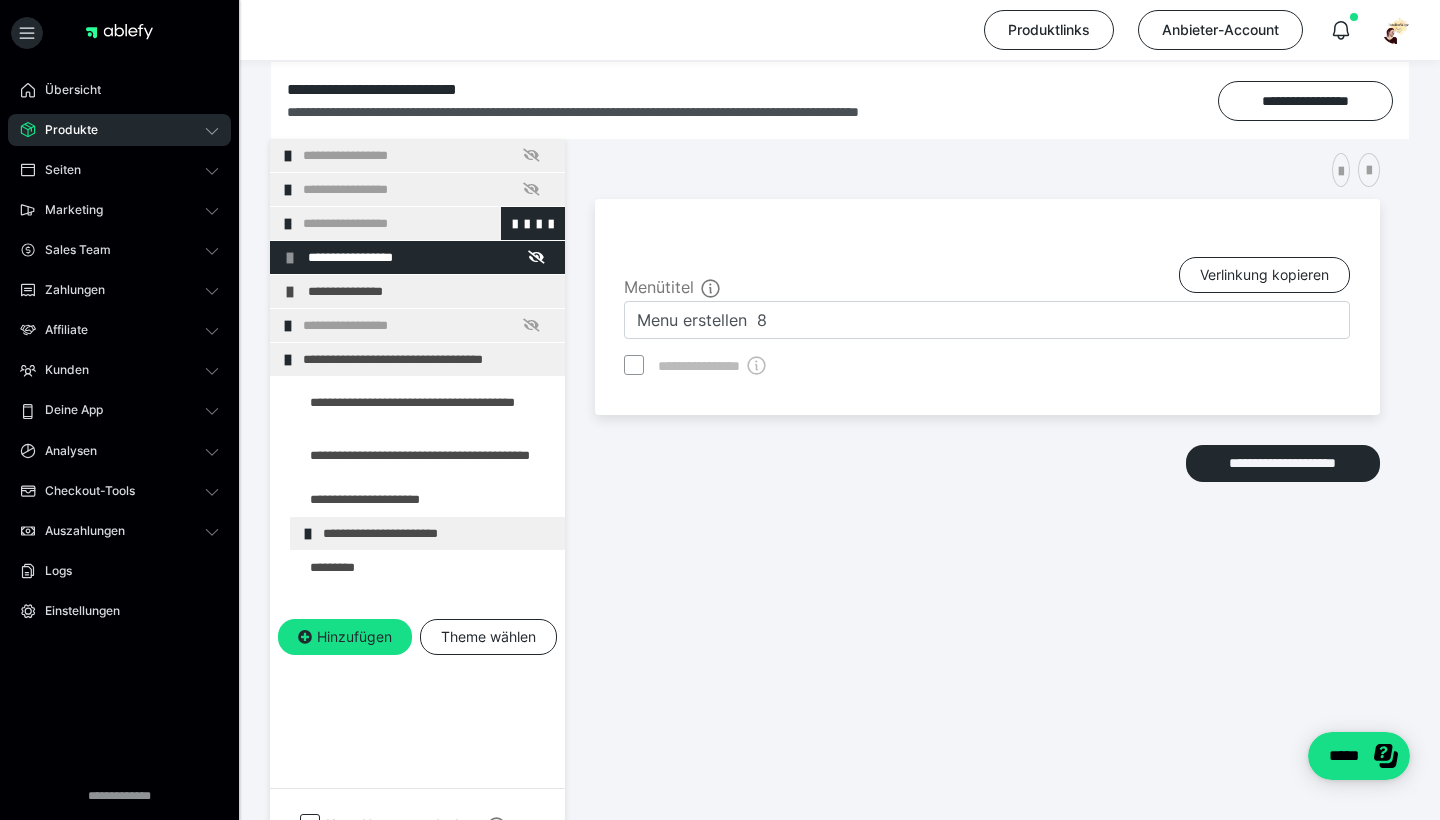 click at bounding box center (288, 224) 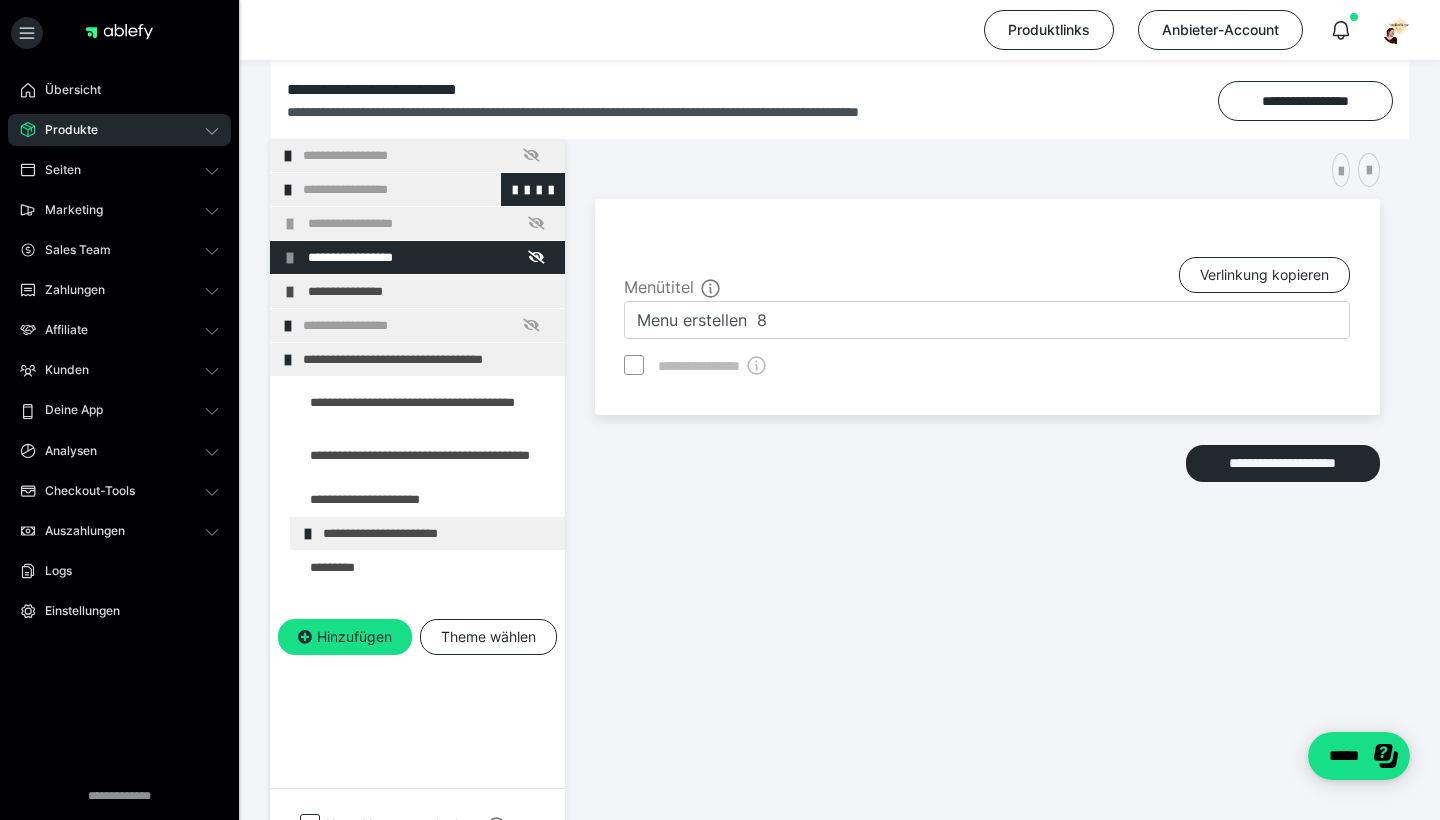click at bounding box center (288, 190) 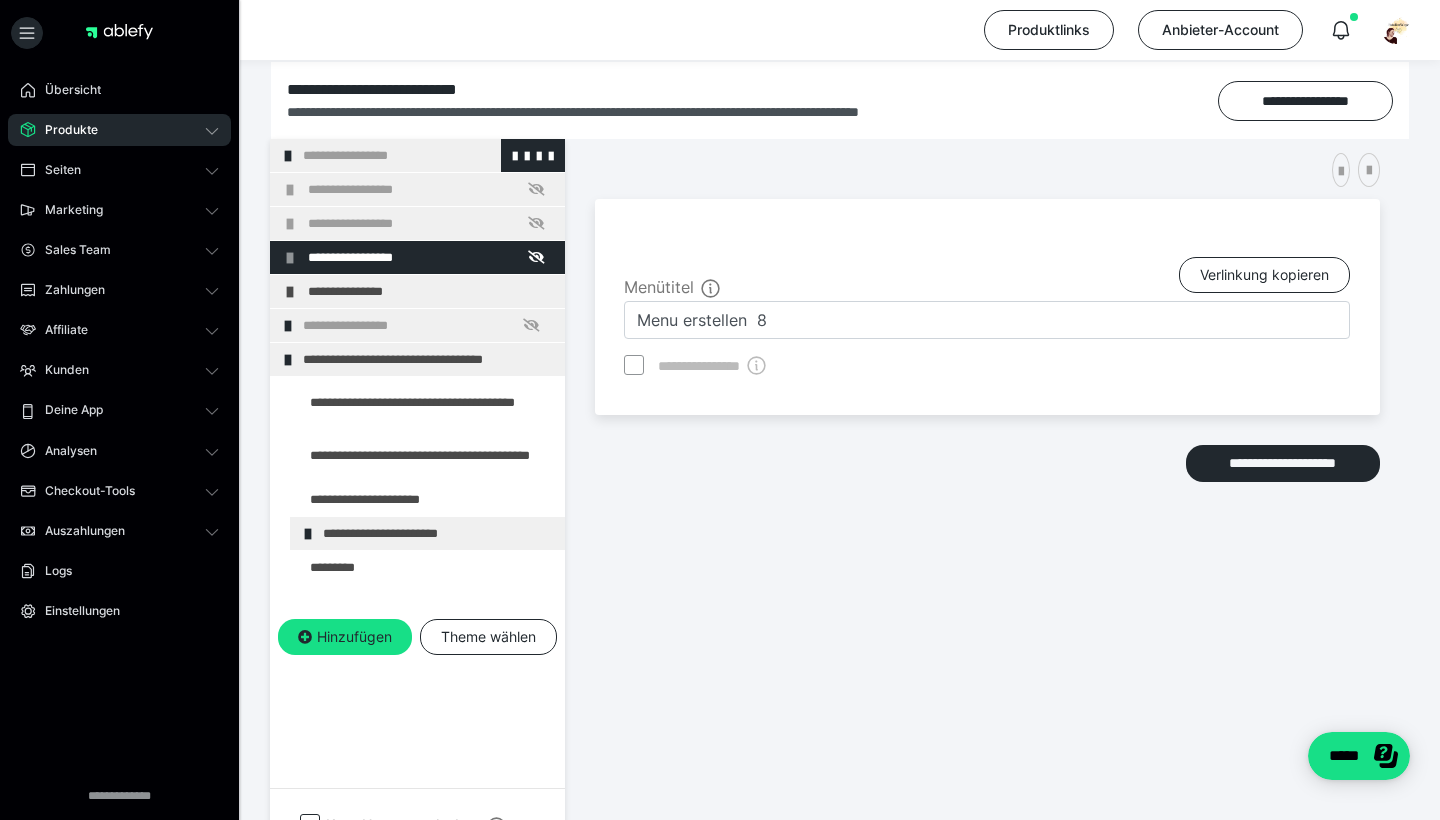click at bounding box center [288, 156] 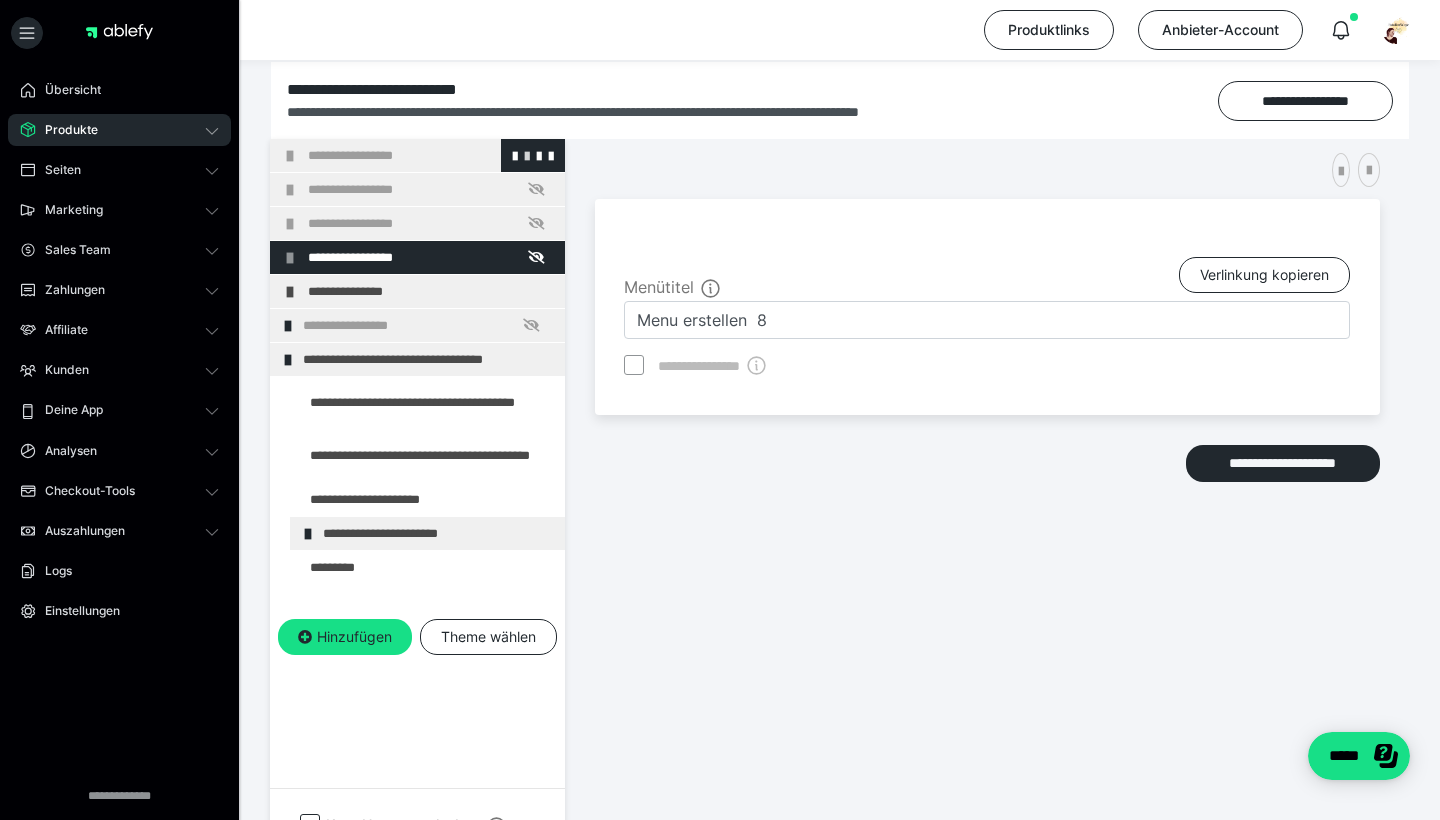 click at bounding box center (527, 155) 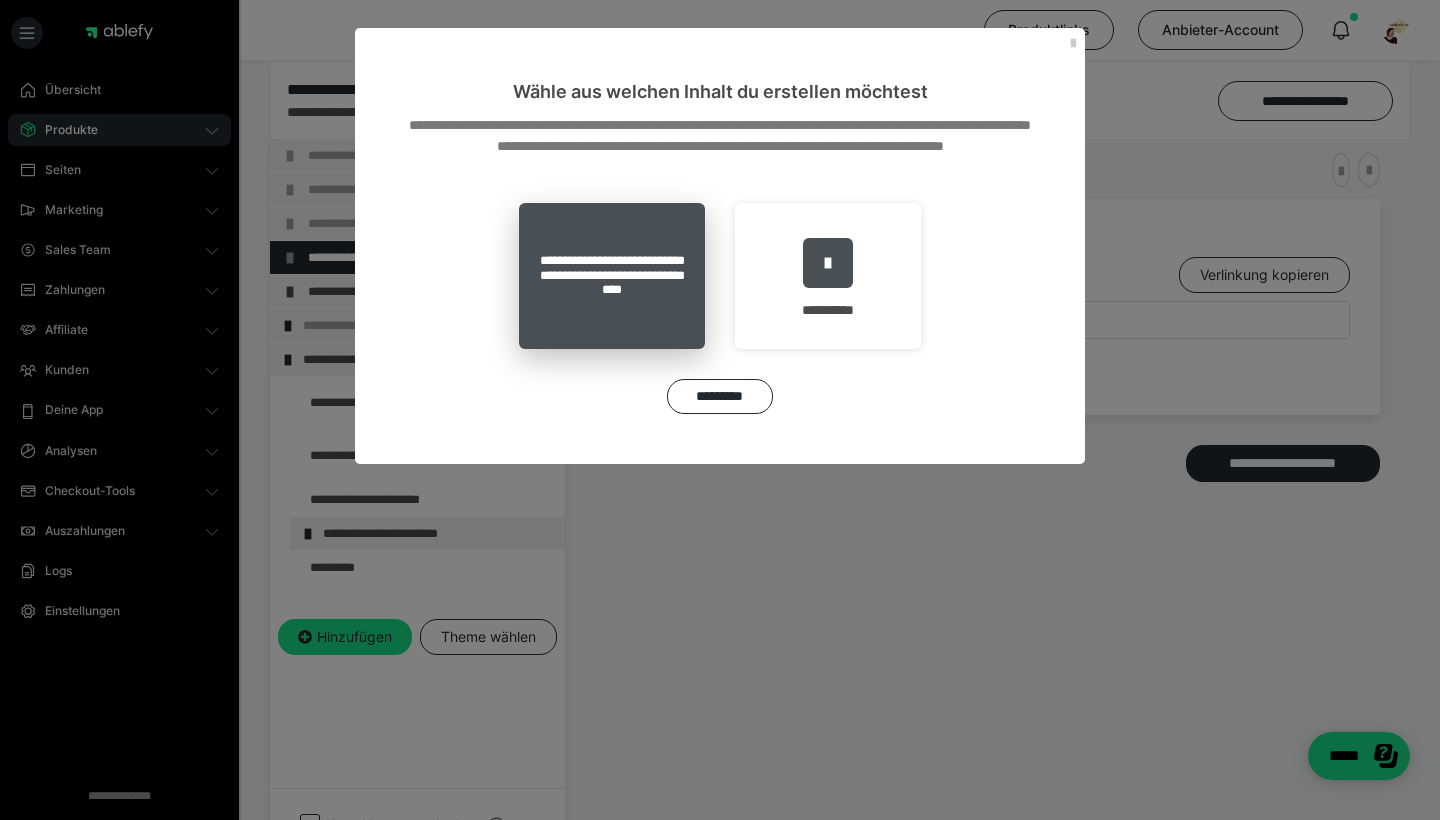 click on "**********" at bounding box center [612, 276] 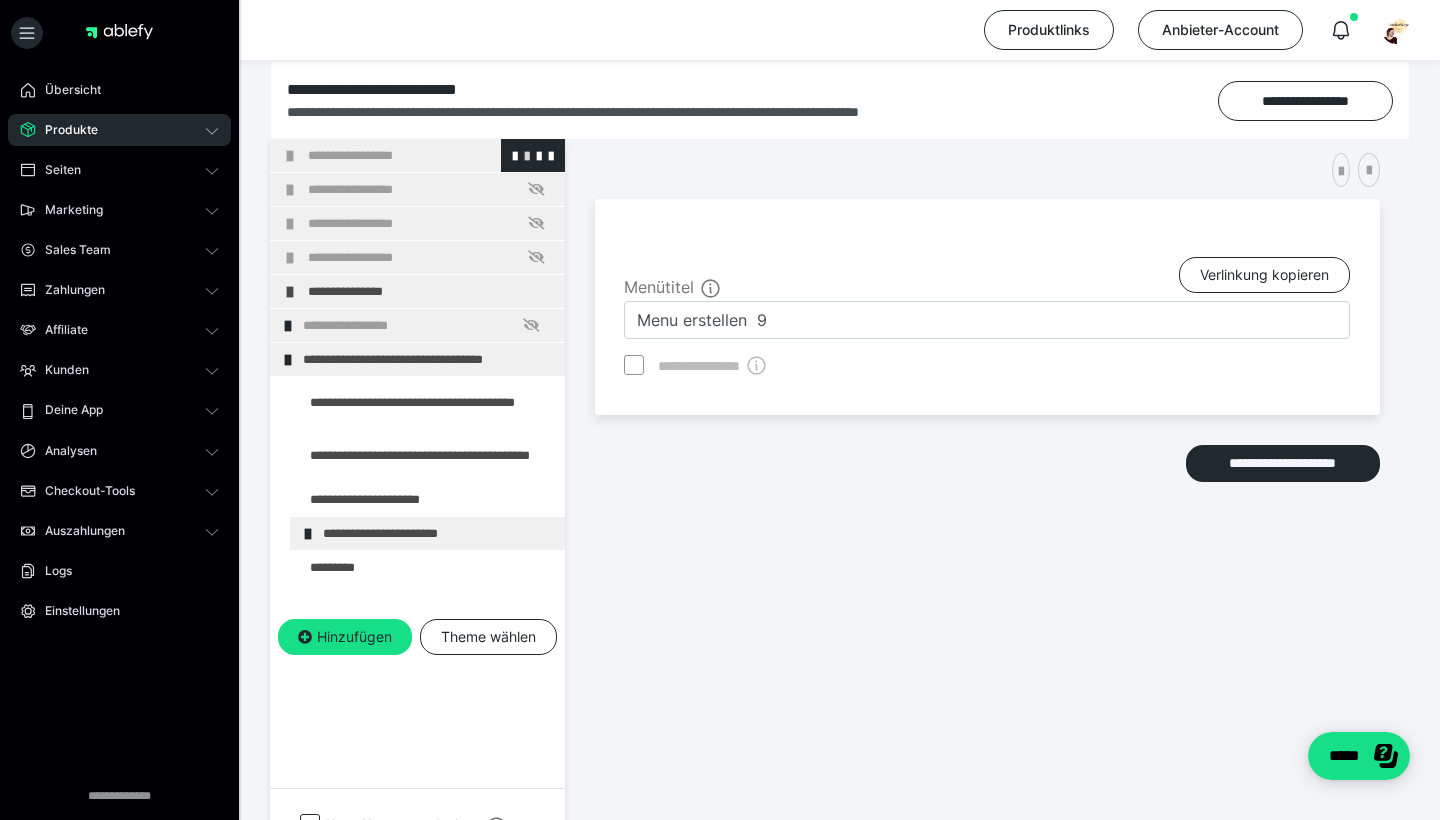 click at bounding box center [527, 155] 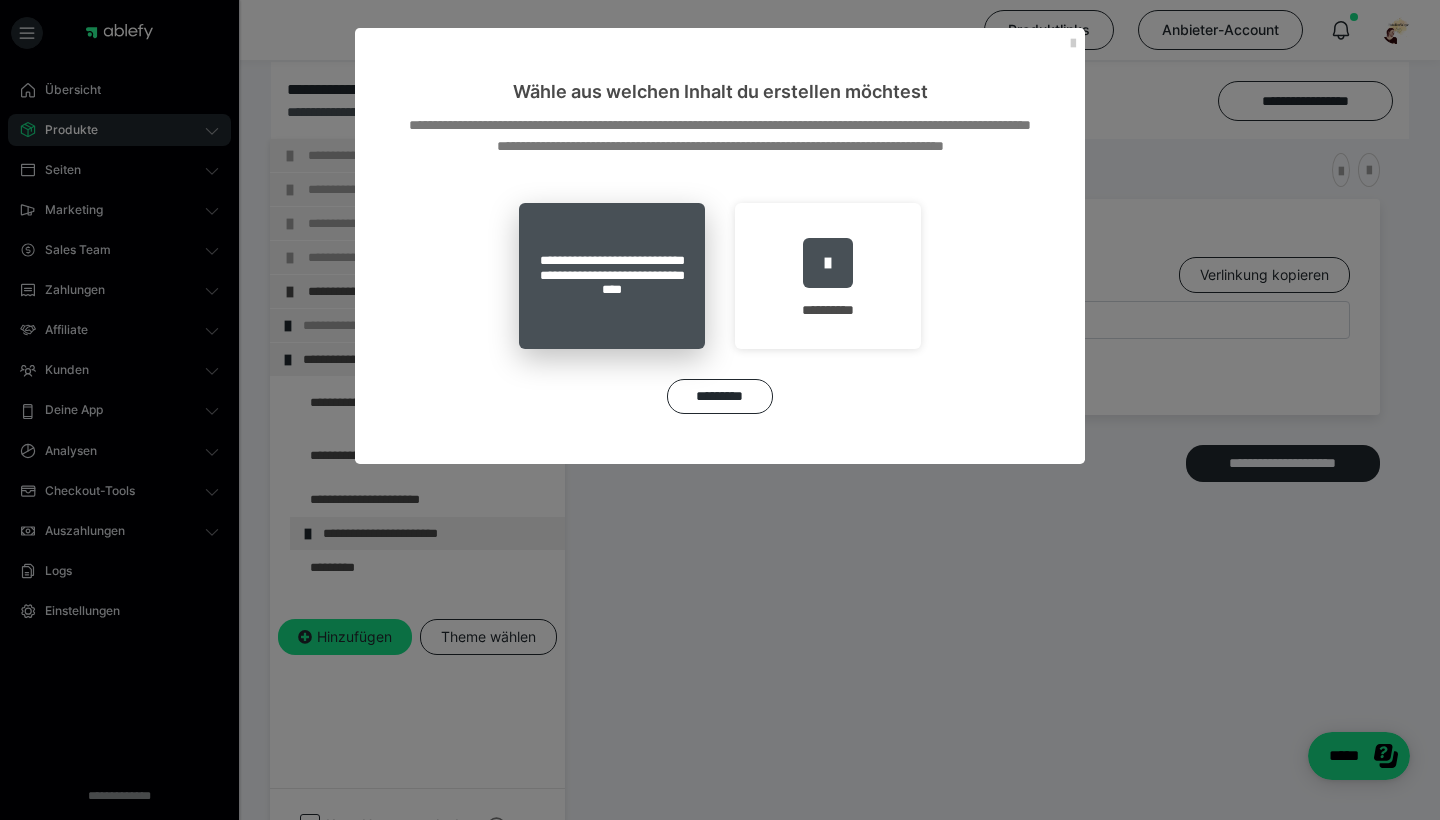 click on "**********" at bounding box center [612, 276] 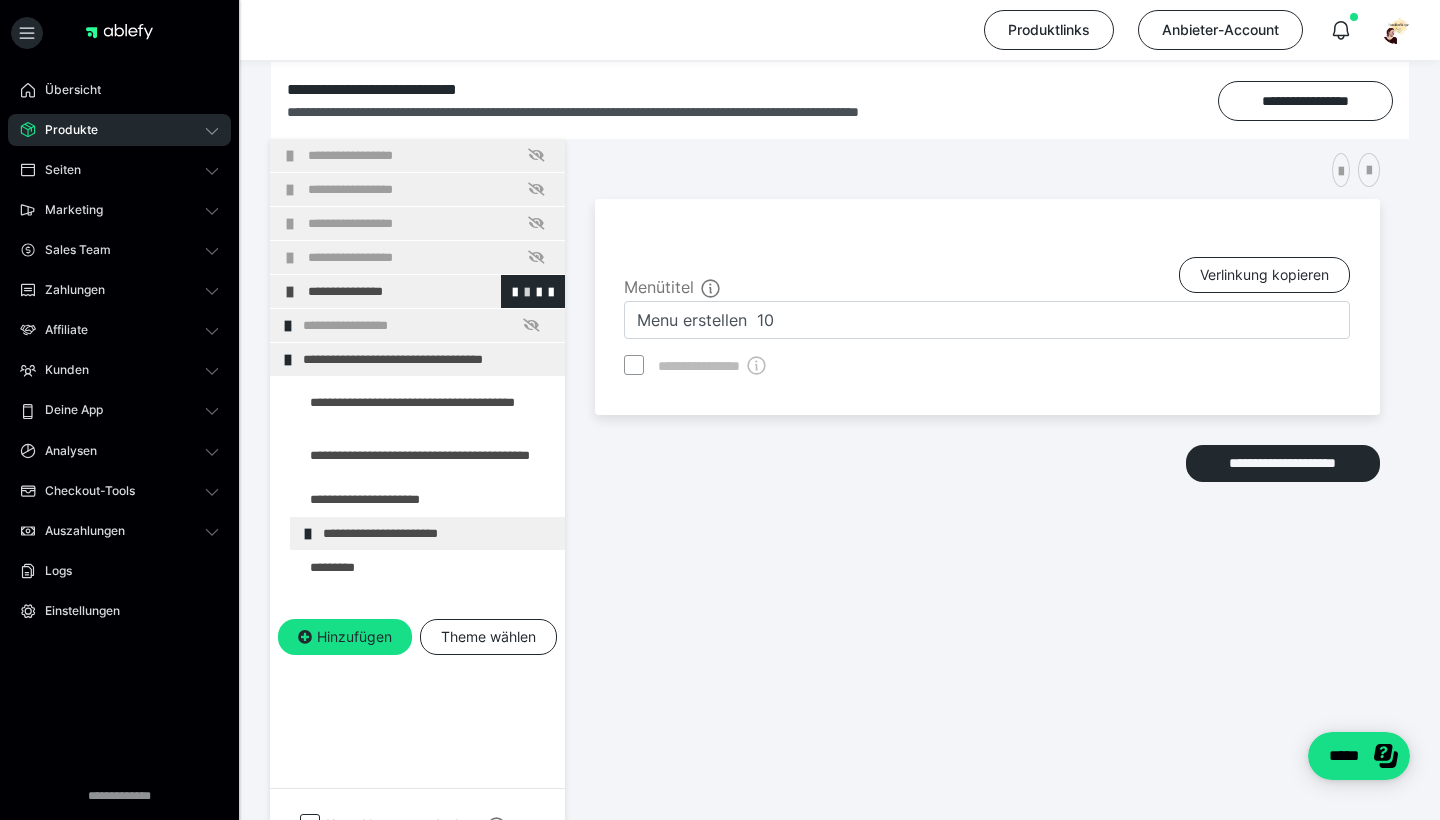 click at bounding box center [527, 291] 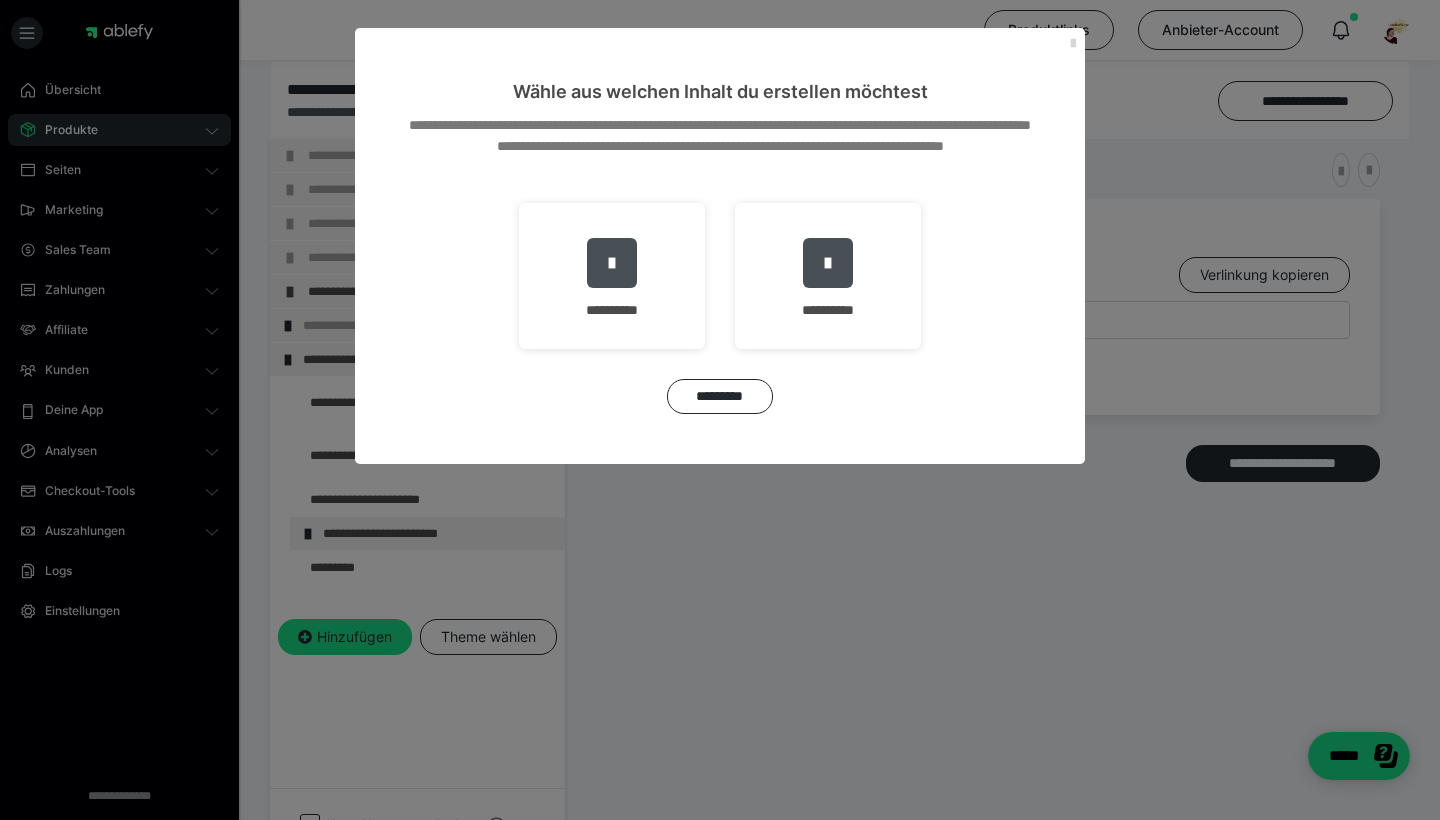 click at bounding box center (1073, 44) 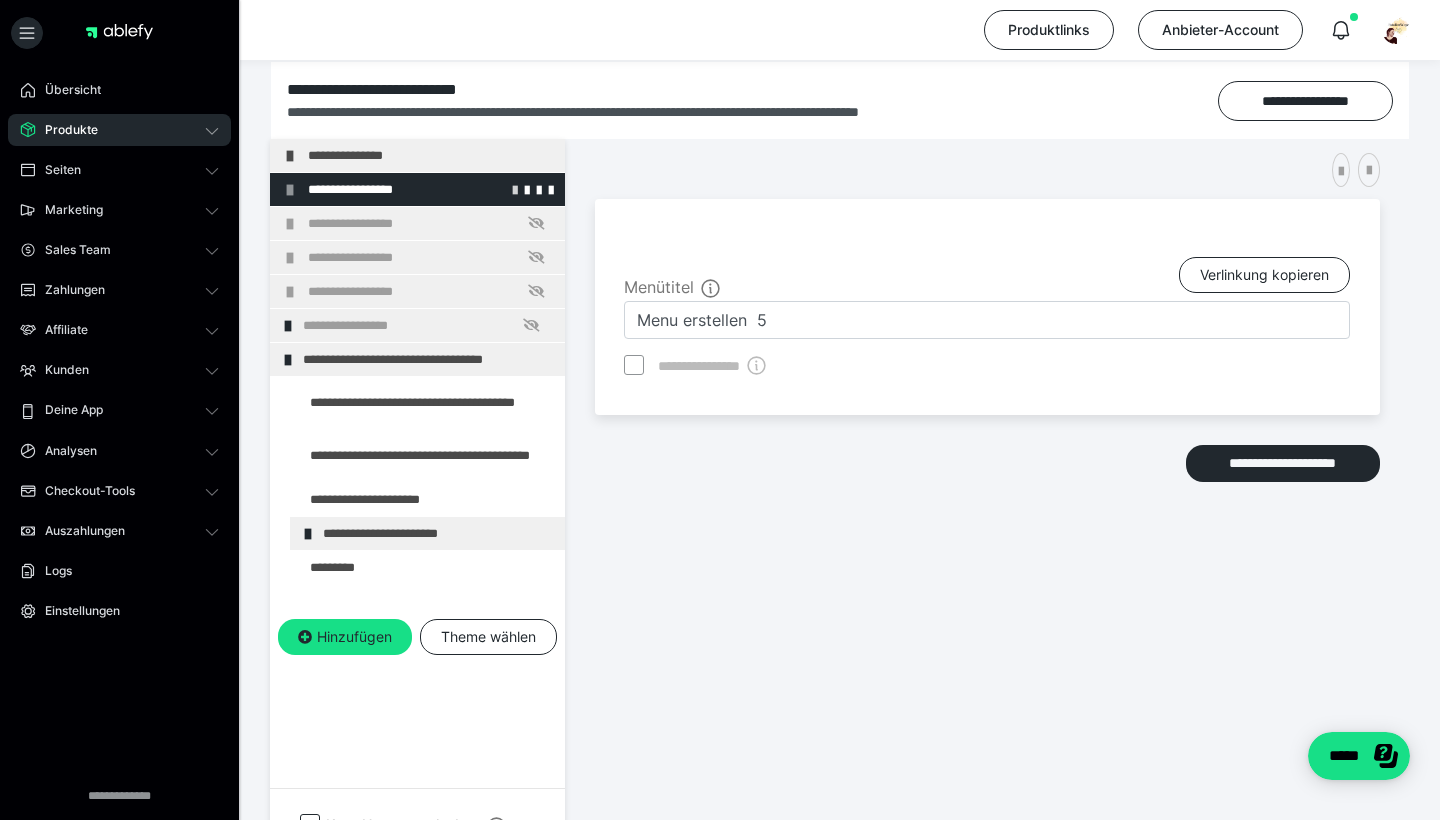 click at bounding box center [515, 189] 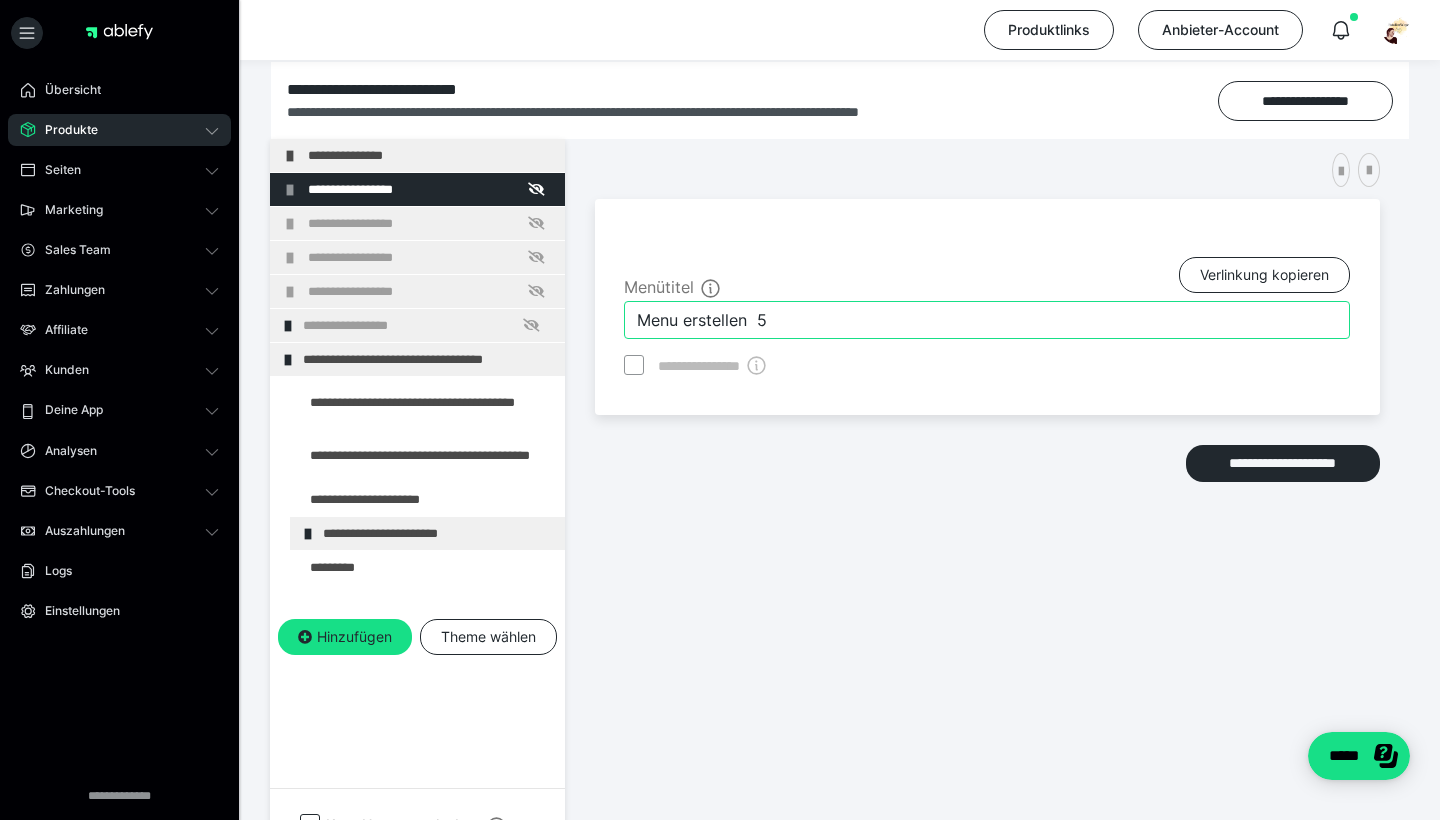 drag, startPoint x: 786, startPoint y: 318, endPoint x: 581, endPoint y: 332, distance: 205.4775 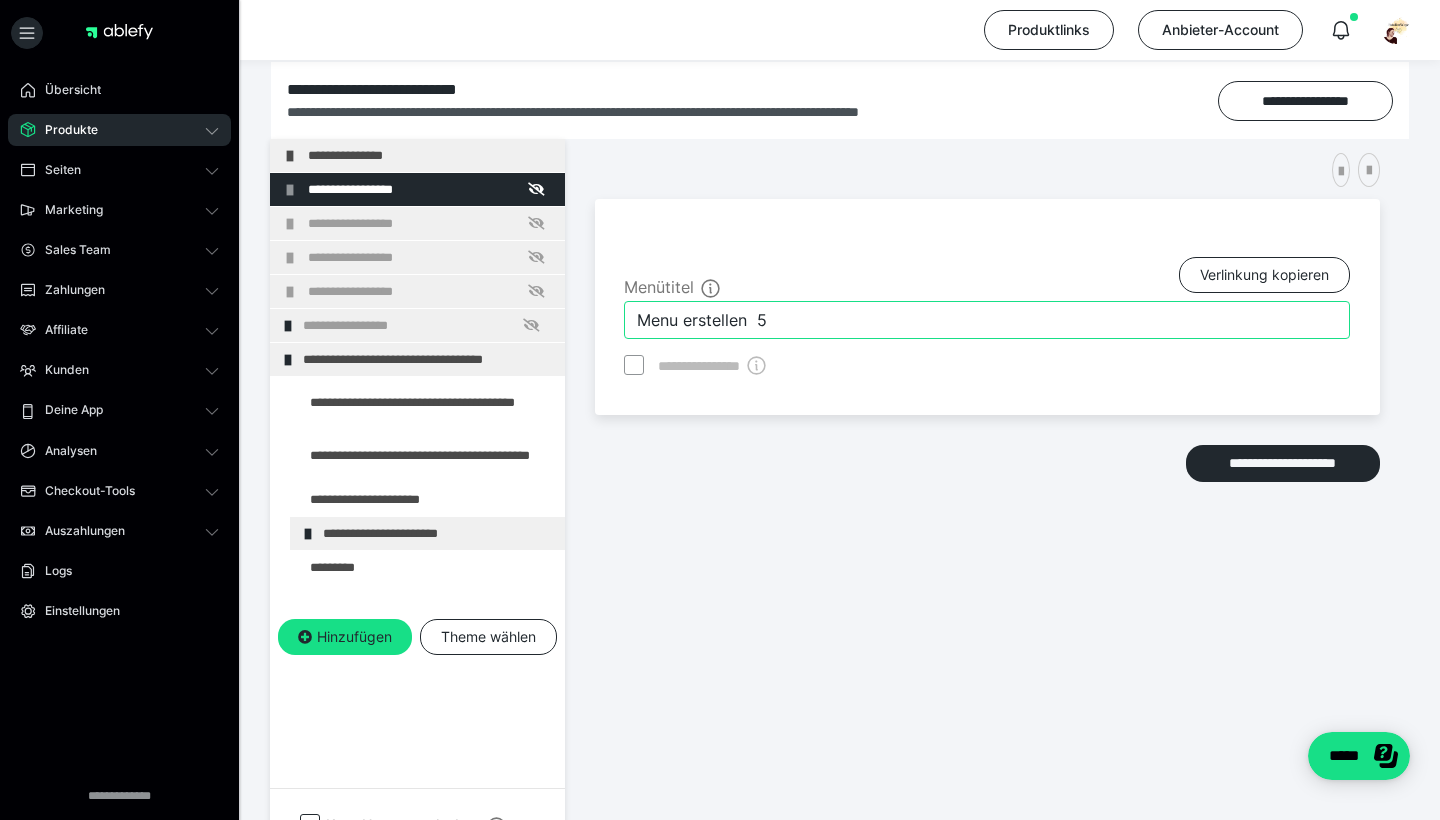 drag, startPoint x: 783, startPoint y: 322, endPoint x: 638, endPoint y: 318, distance: 145.05516 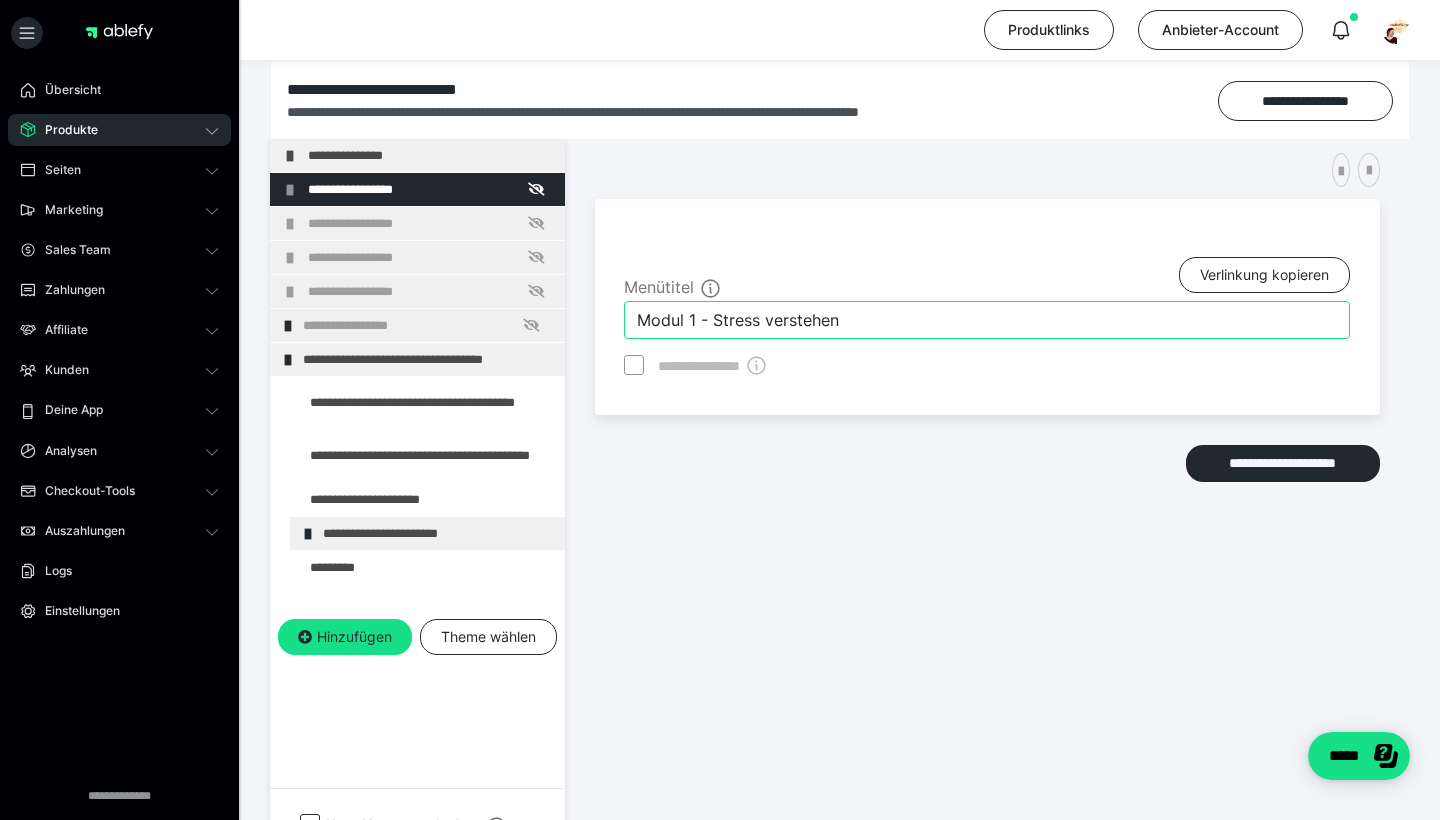 type on "Modul 1 - Stress verstehen" 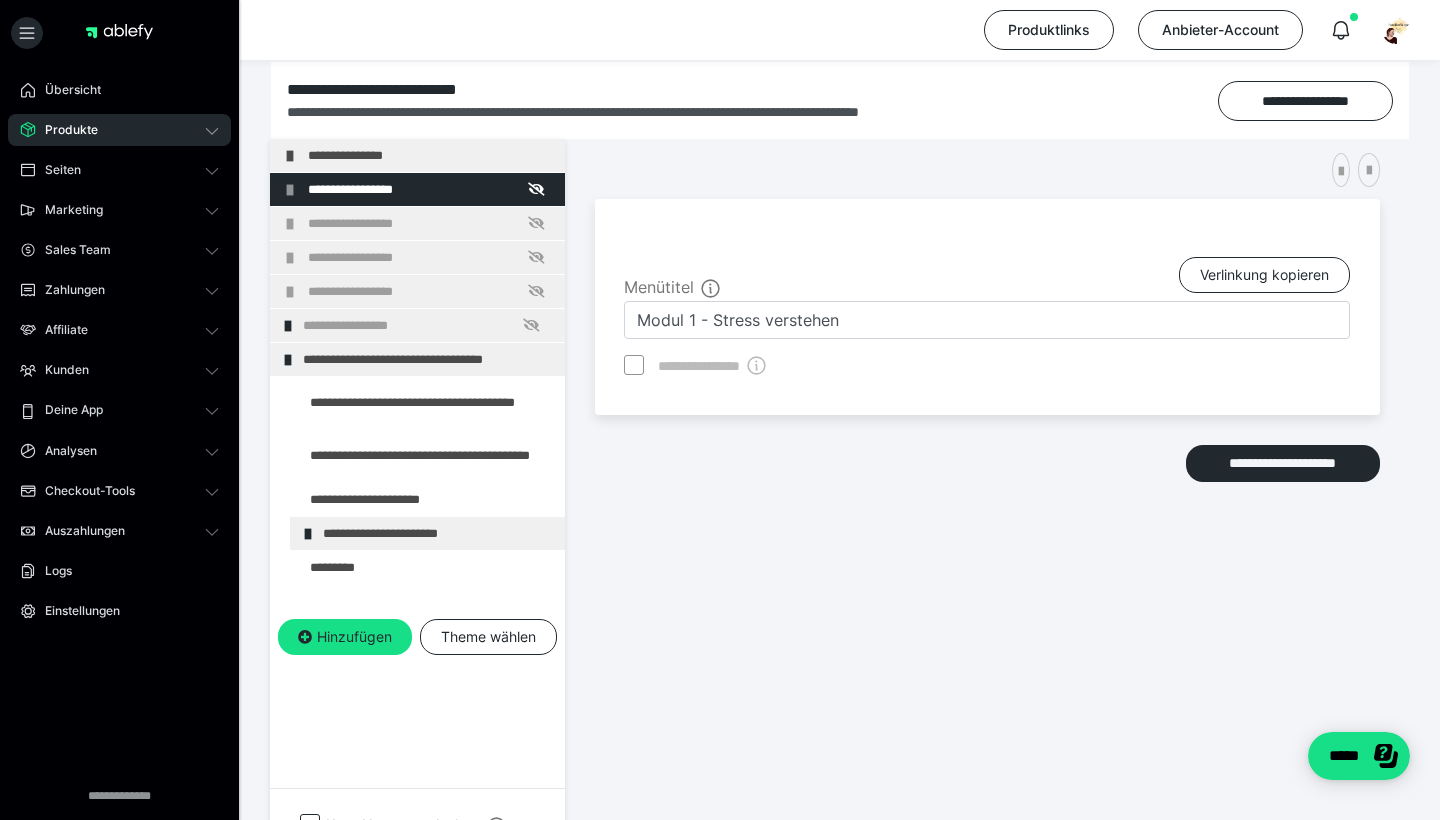 click on "**********" at bounding box center [987, 484] 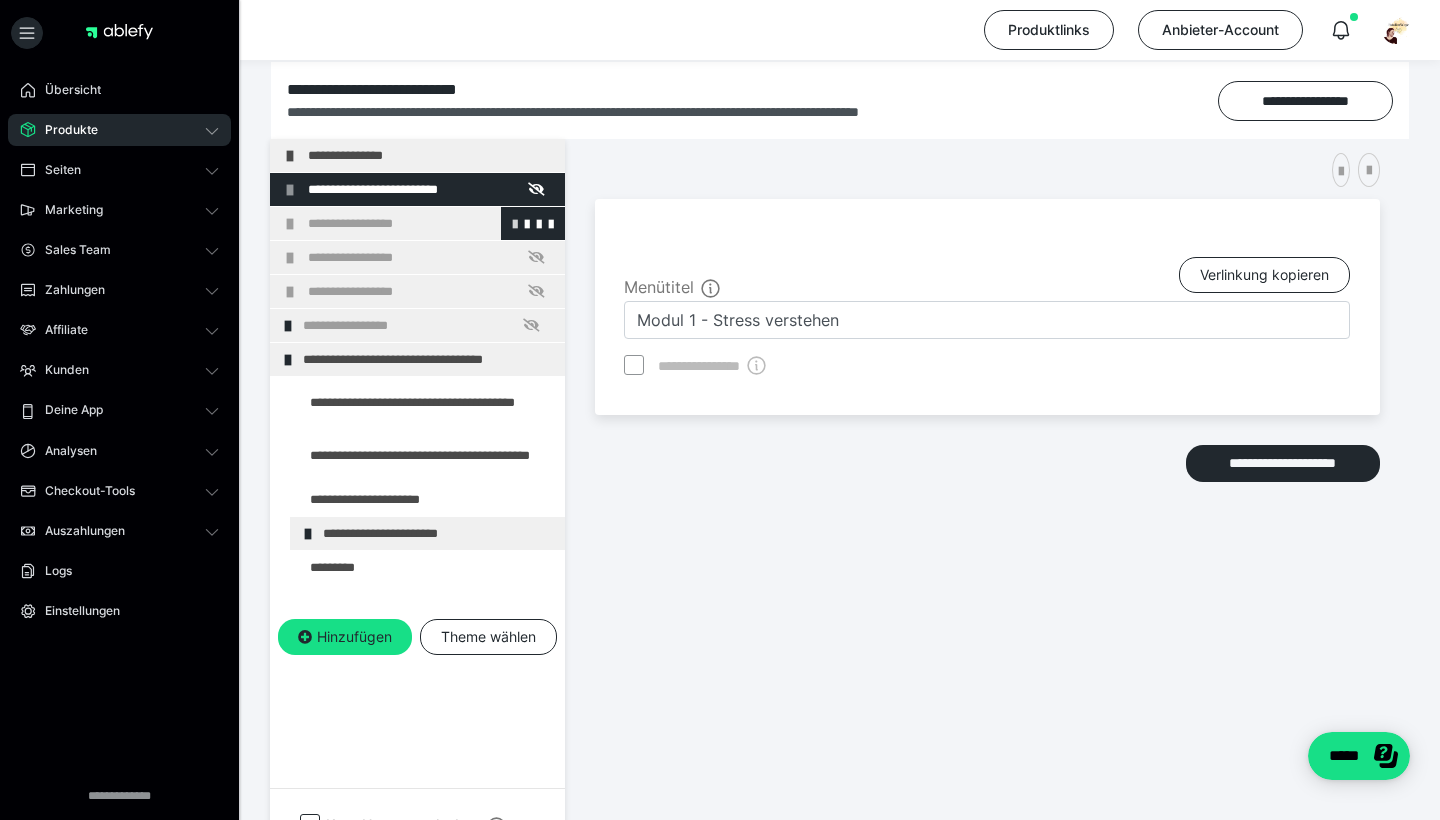click at bounding box center [515, 223] 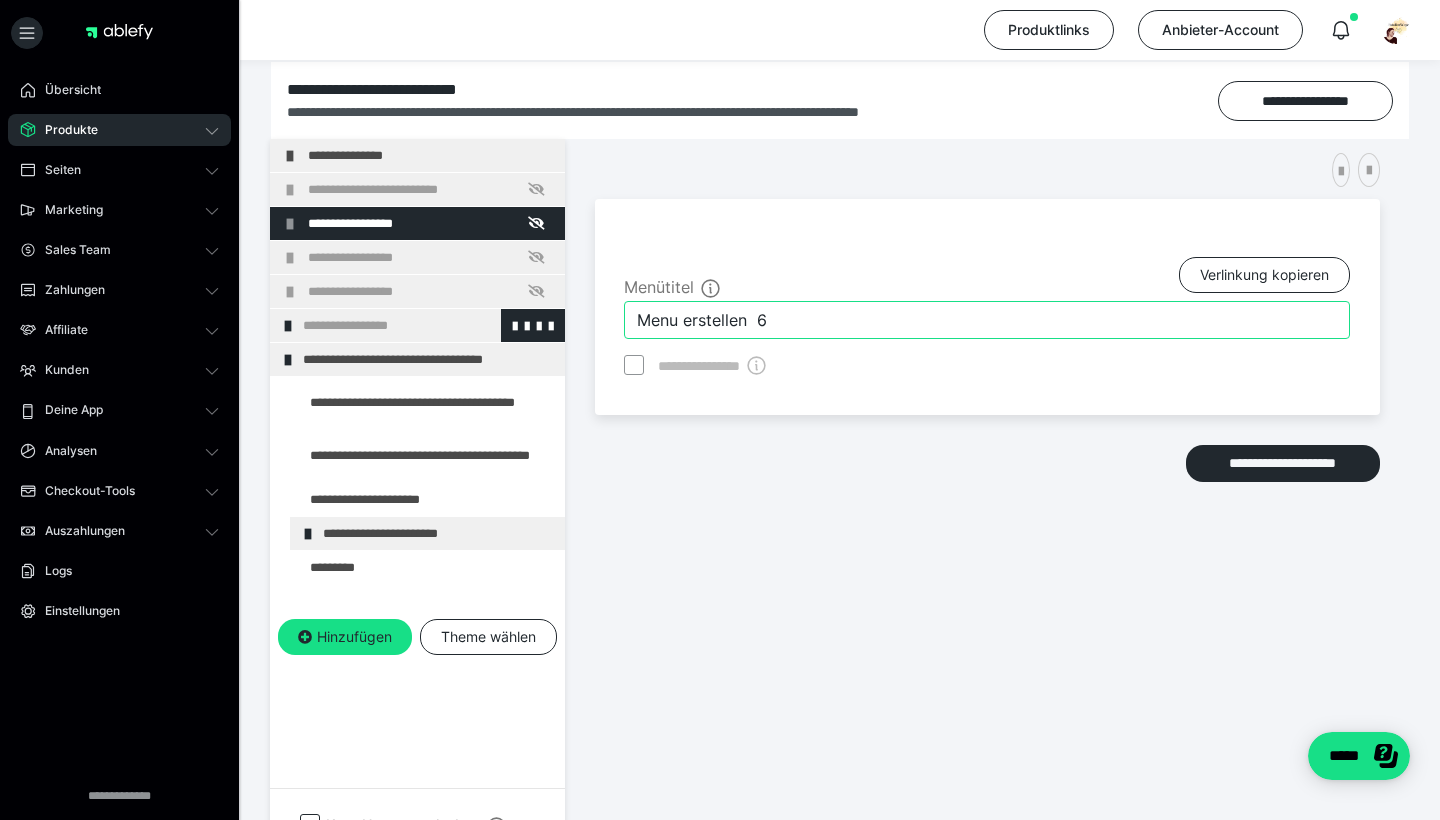 drag, startPoint x: 796, startPoint y: 323, endPoint x: 494, endPoint y: 323, distance: 302 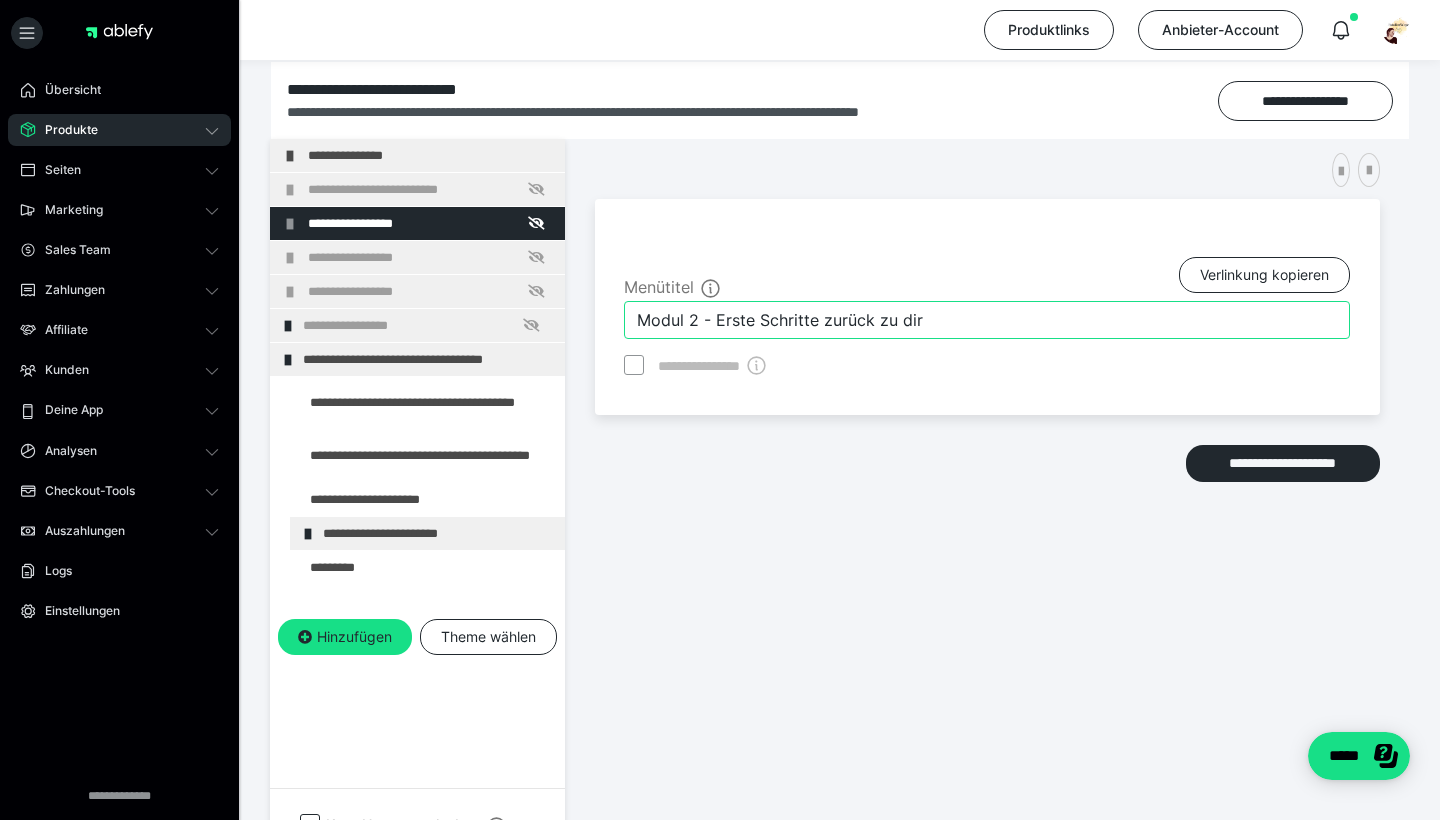 type on "Modul 2 - Erste Schritte zurück zu dir" 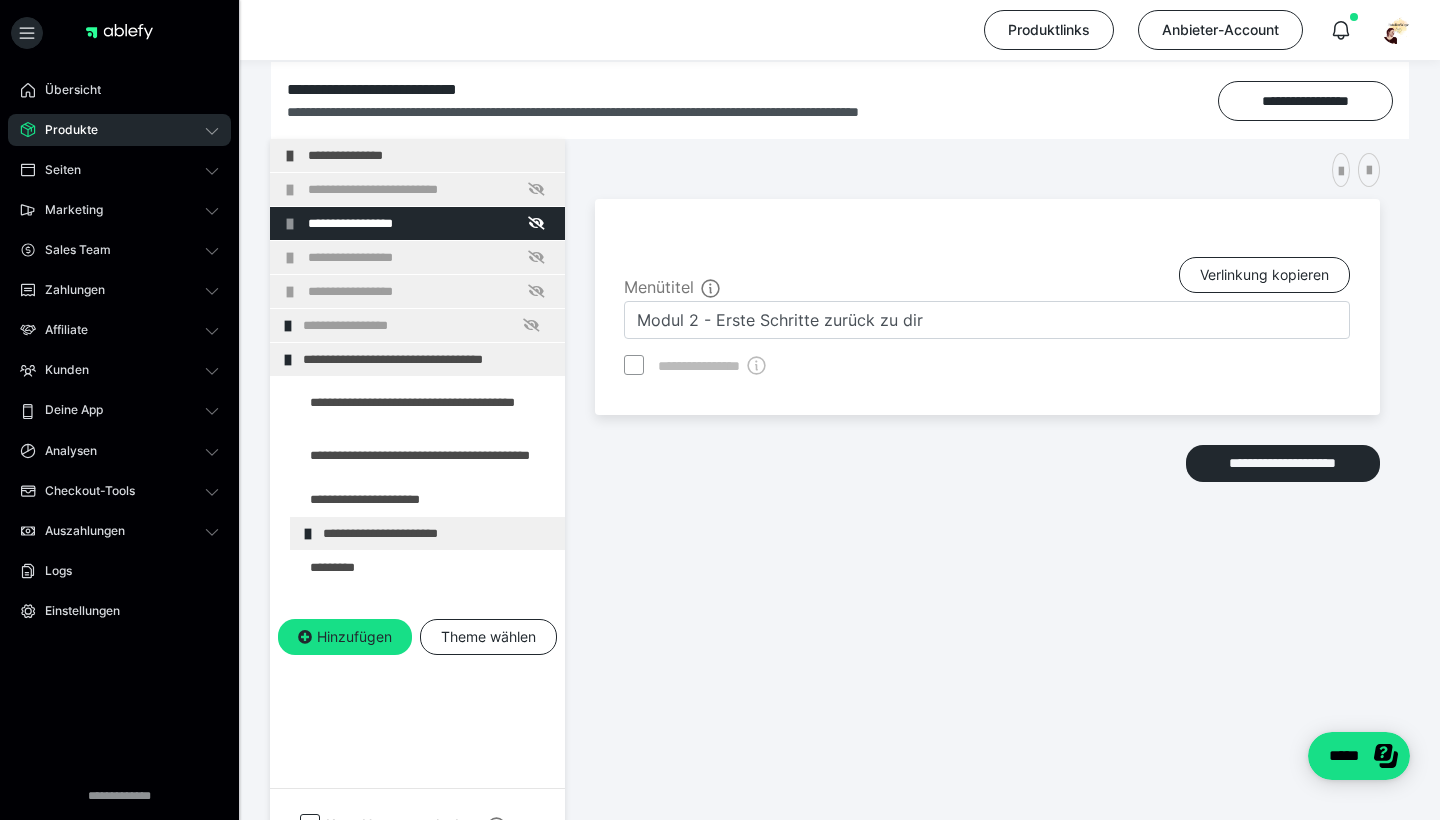 click on "**********" at bounding box center (987, 484) 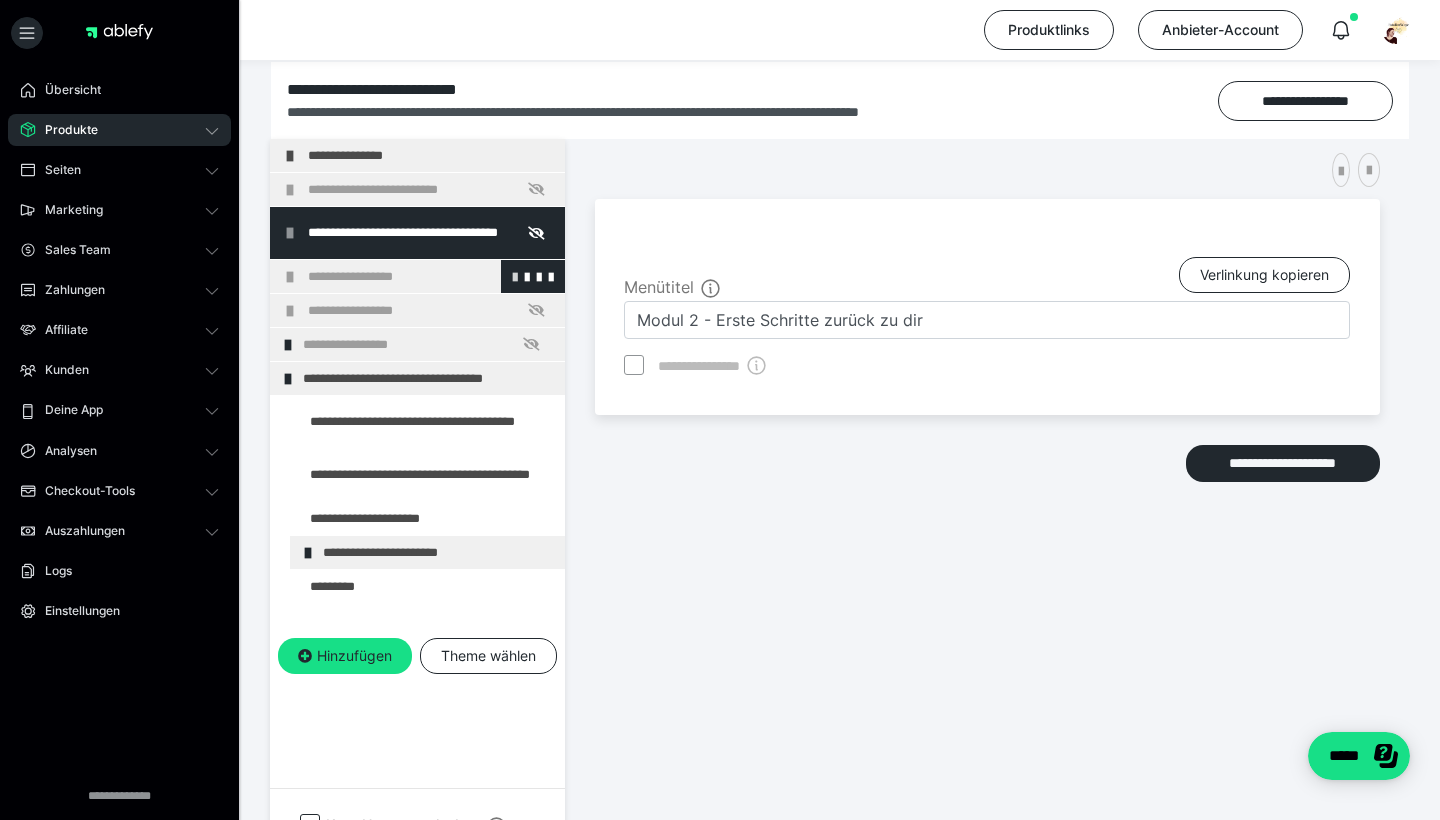 click at bounding box center [515, 276] 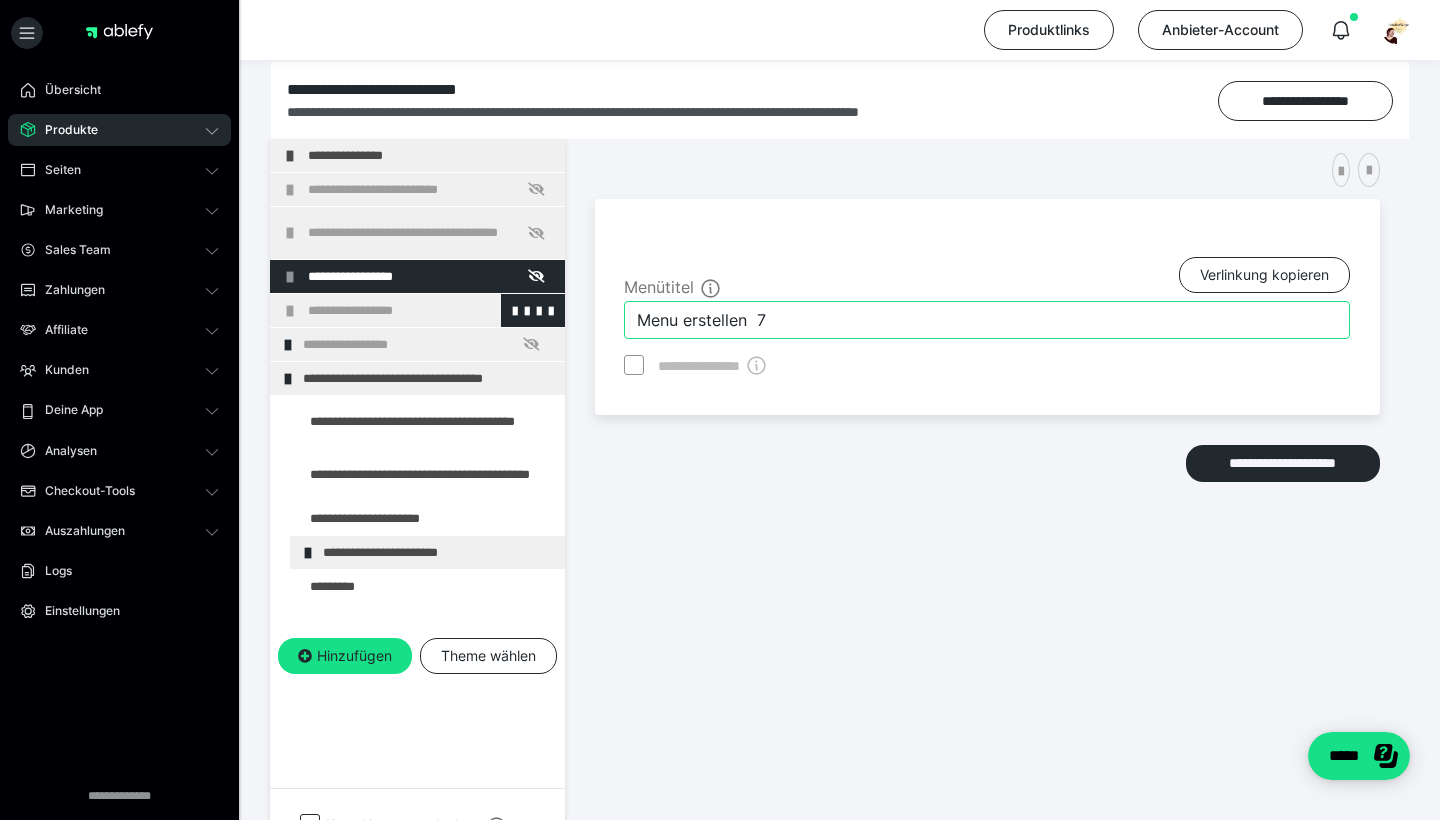 drag, startPoint x: 777, startPoint y: 322, endPoint x: 549, endPoint y: 322, distance: 228 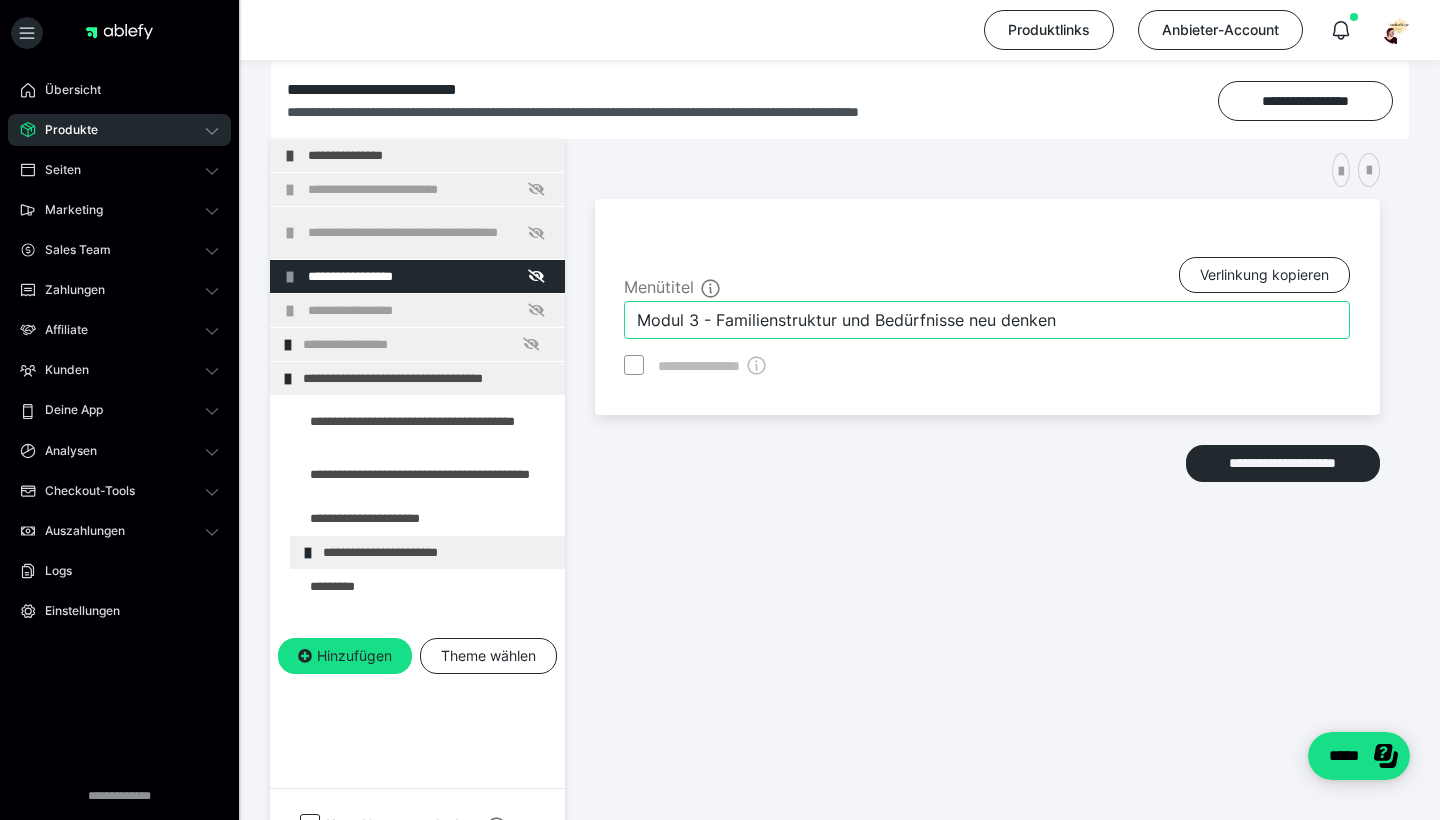 type on "Modul 3 - Familienstruktur und Bedürfnisse neu denken" 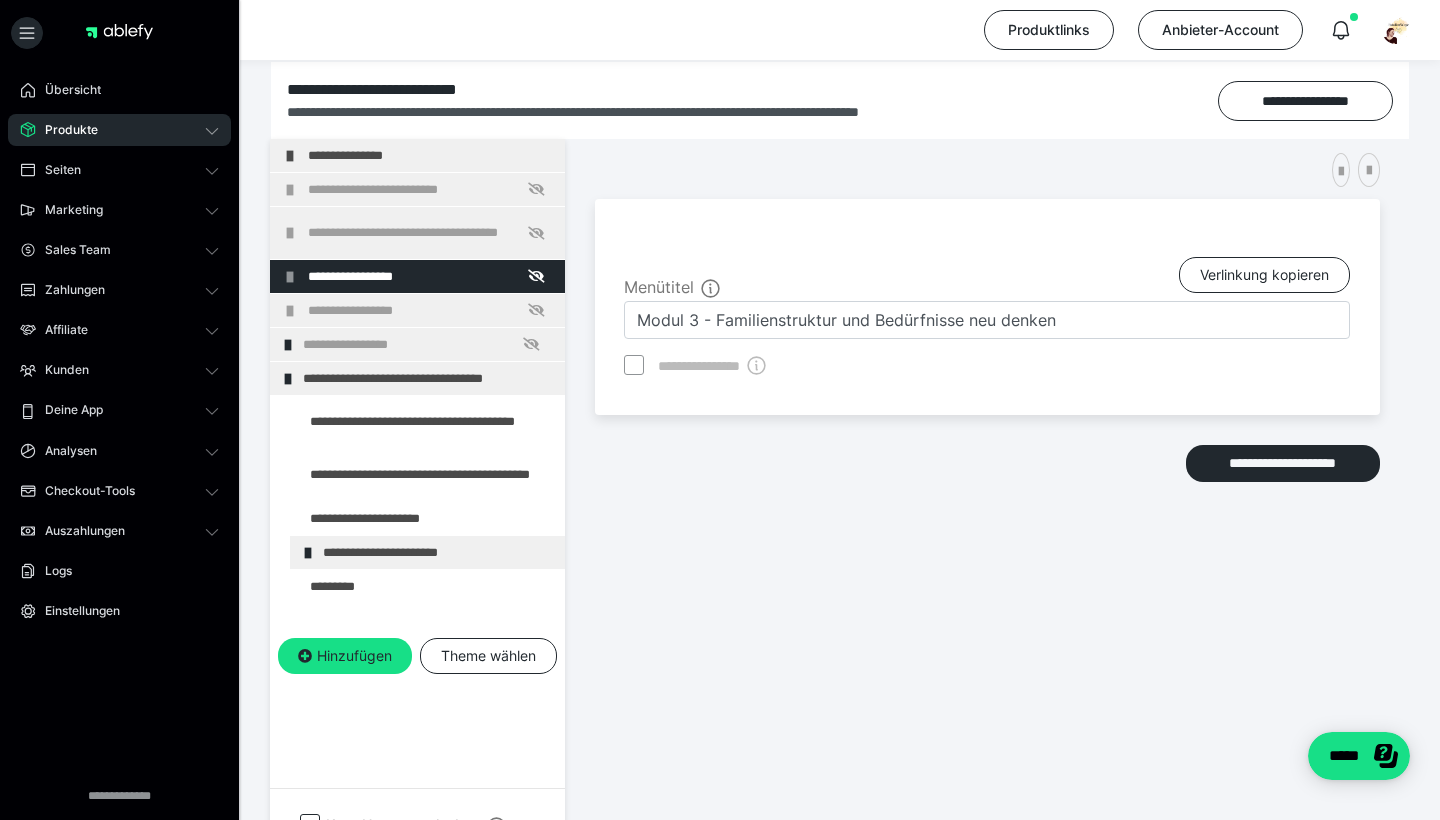 click on "**********" at bounding box center (987, 484) 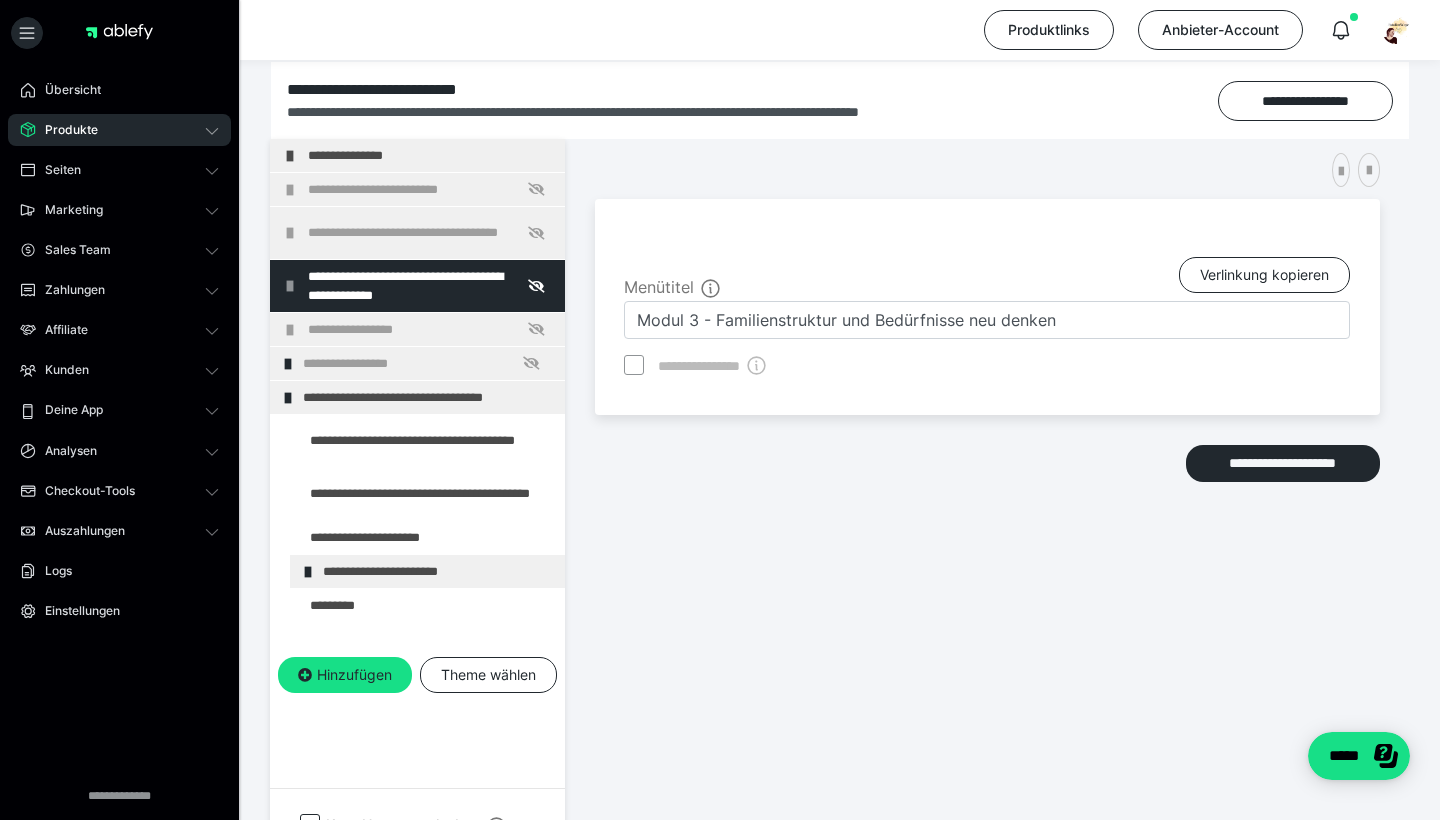 click on "**********" at bounding box center [987, 484] 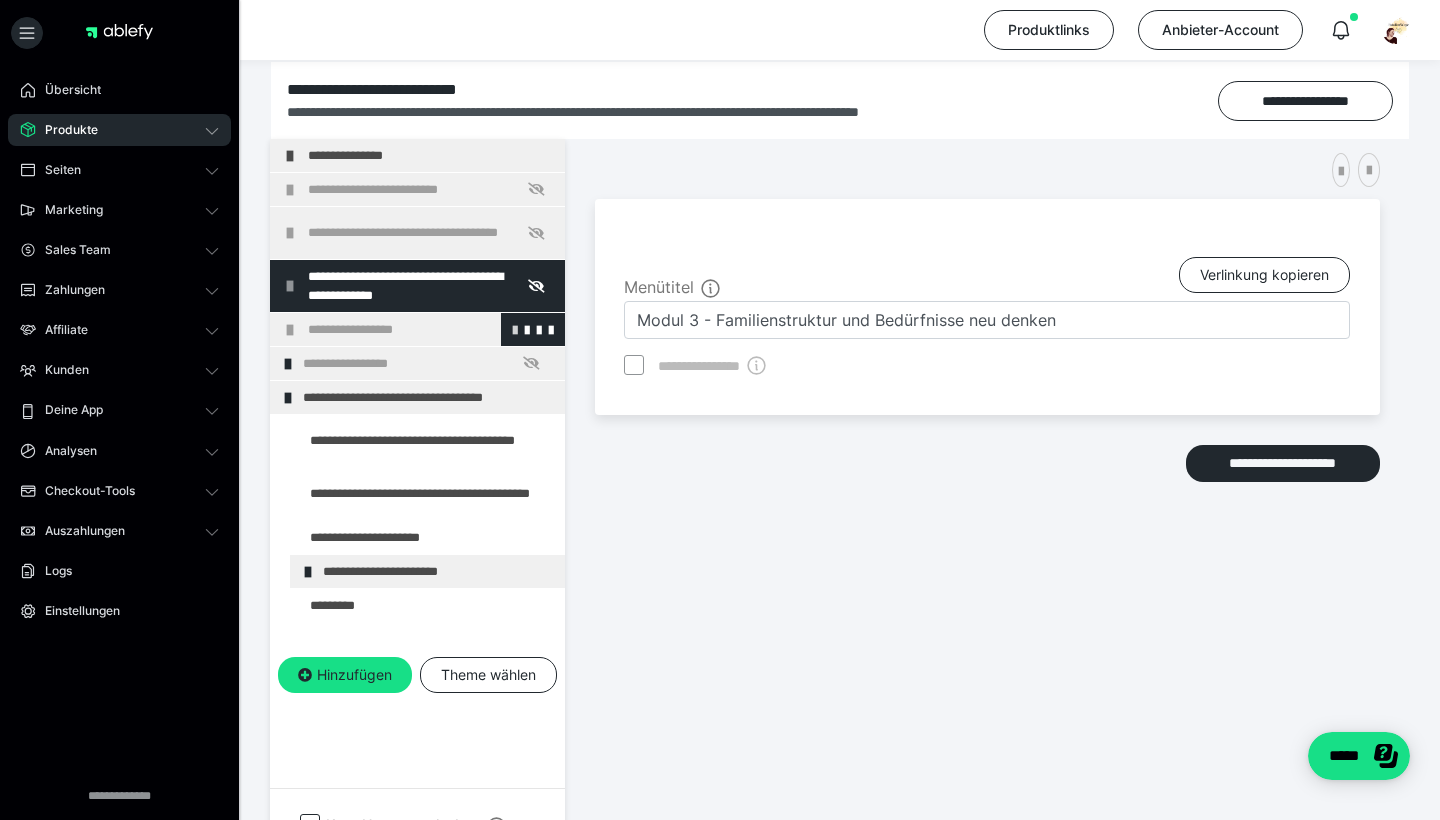 click at bounding box center [515, 329] 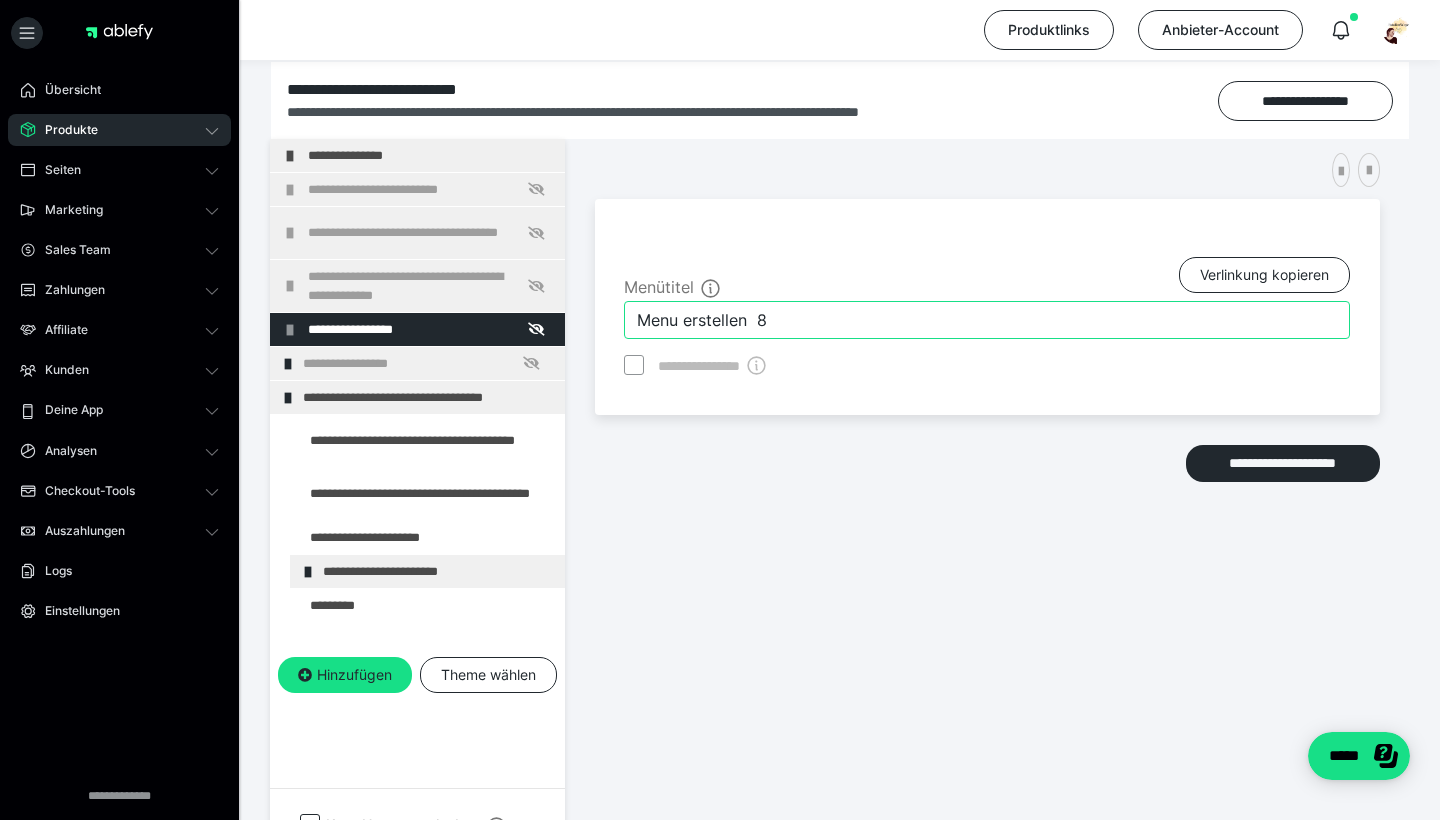 drag, startPoint x: 779, startPoint y: 321, endPoint x: 608, endPoint y: 321, distance: 171 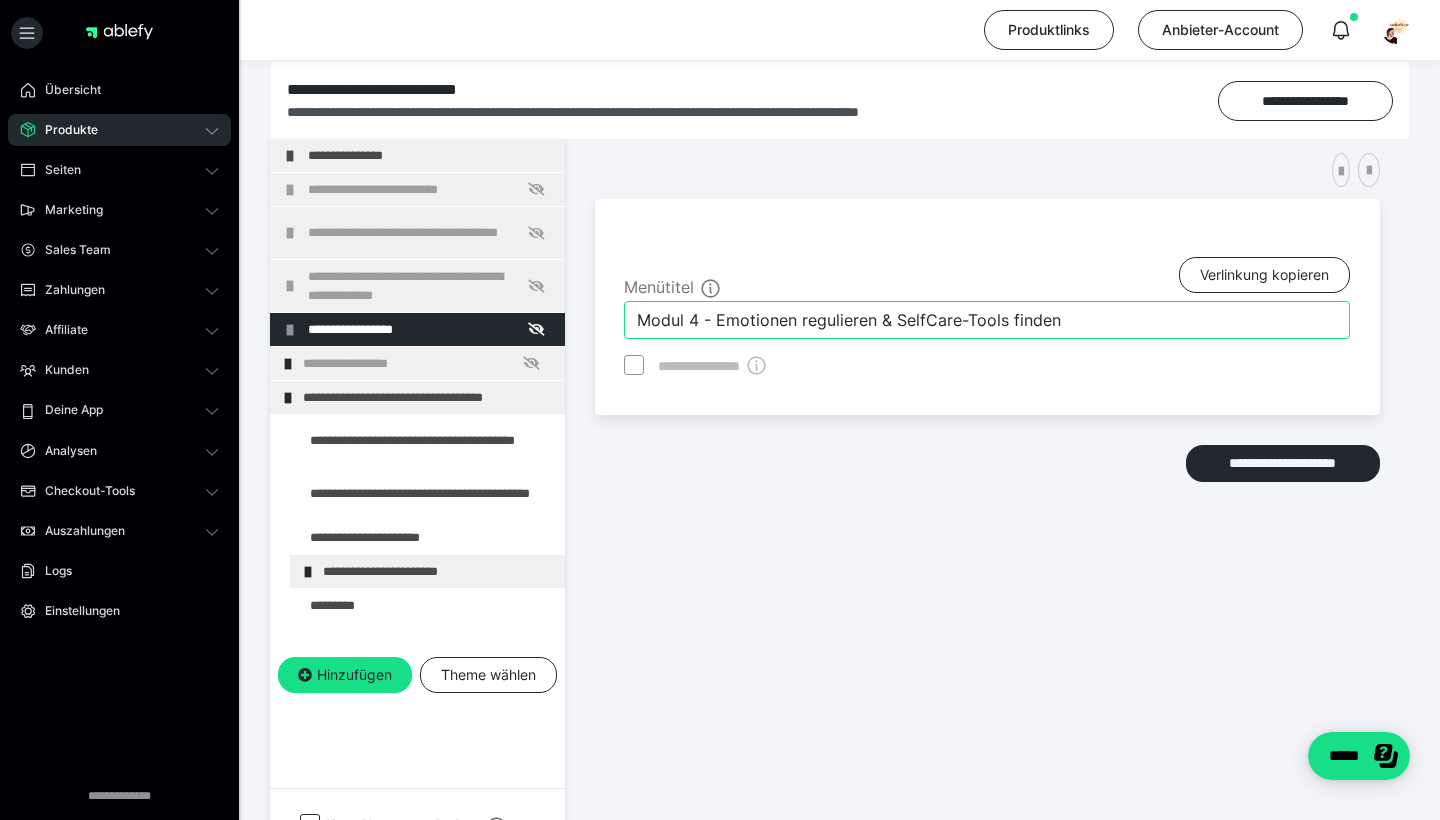 type on "Modul 4 - Emotionen regulieren & SelfCare-Tools finden" 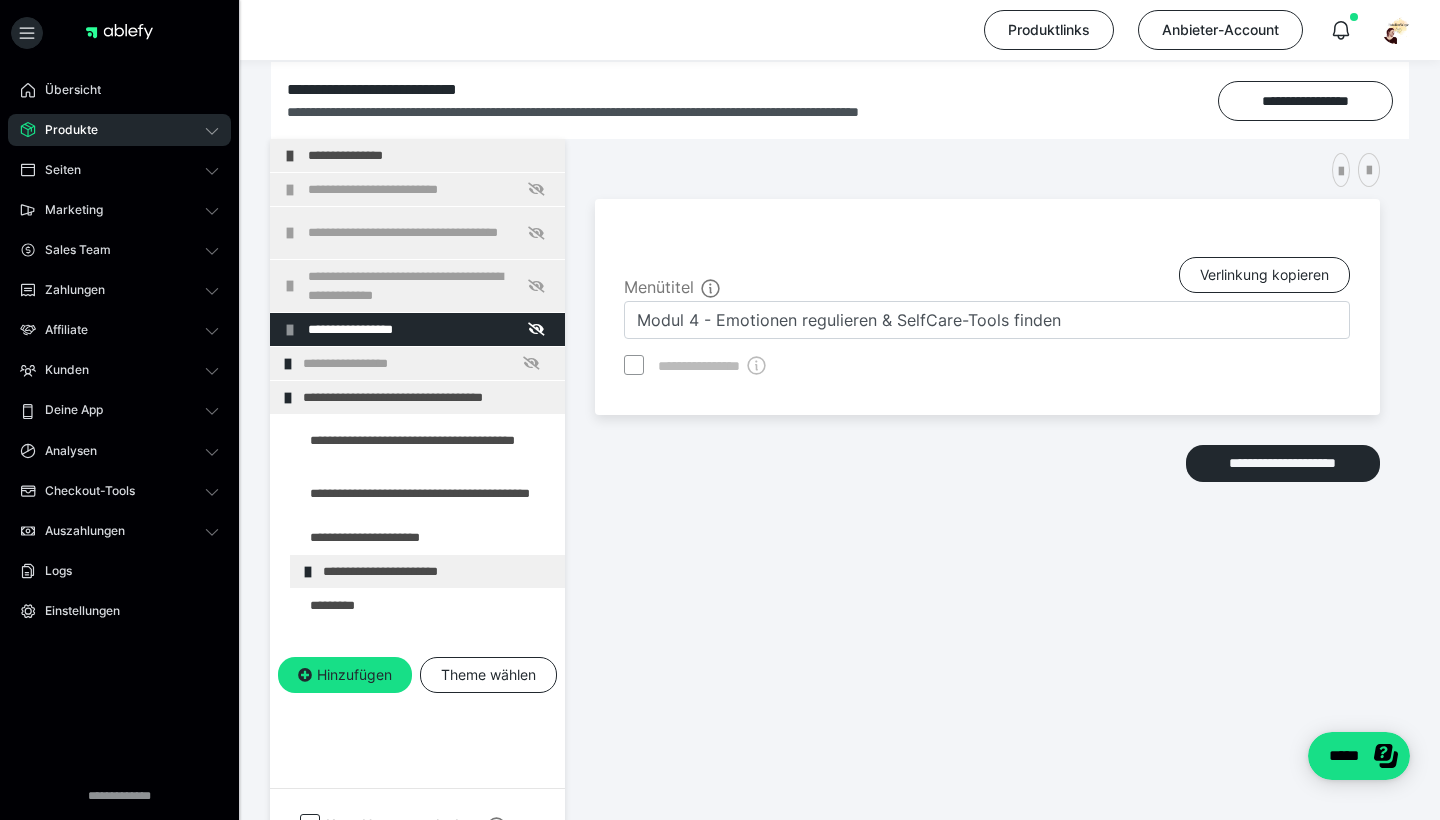 click on "**********" at bounding box center (987, 484) 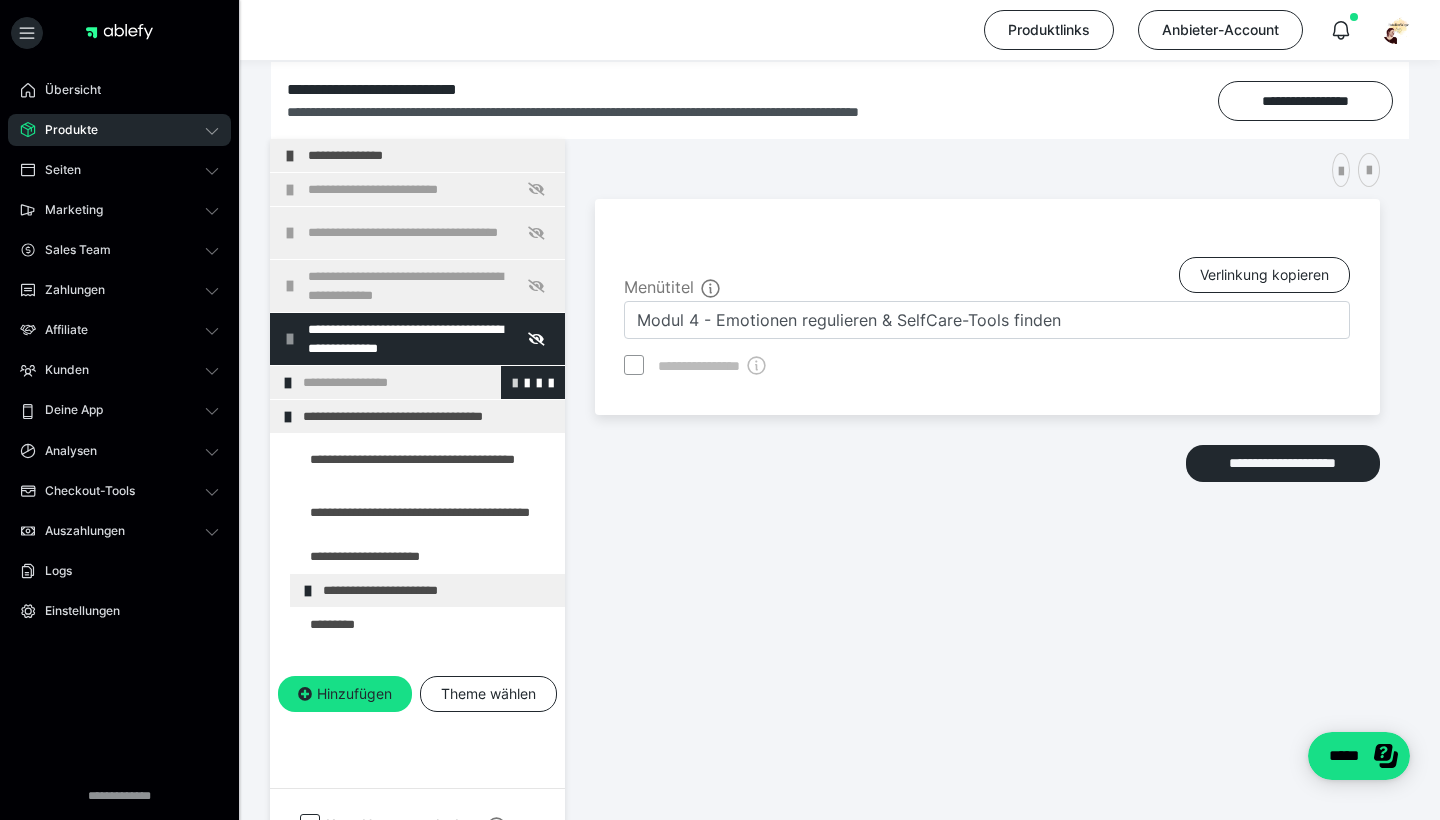 click at bounding box center (515, 382) 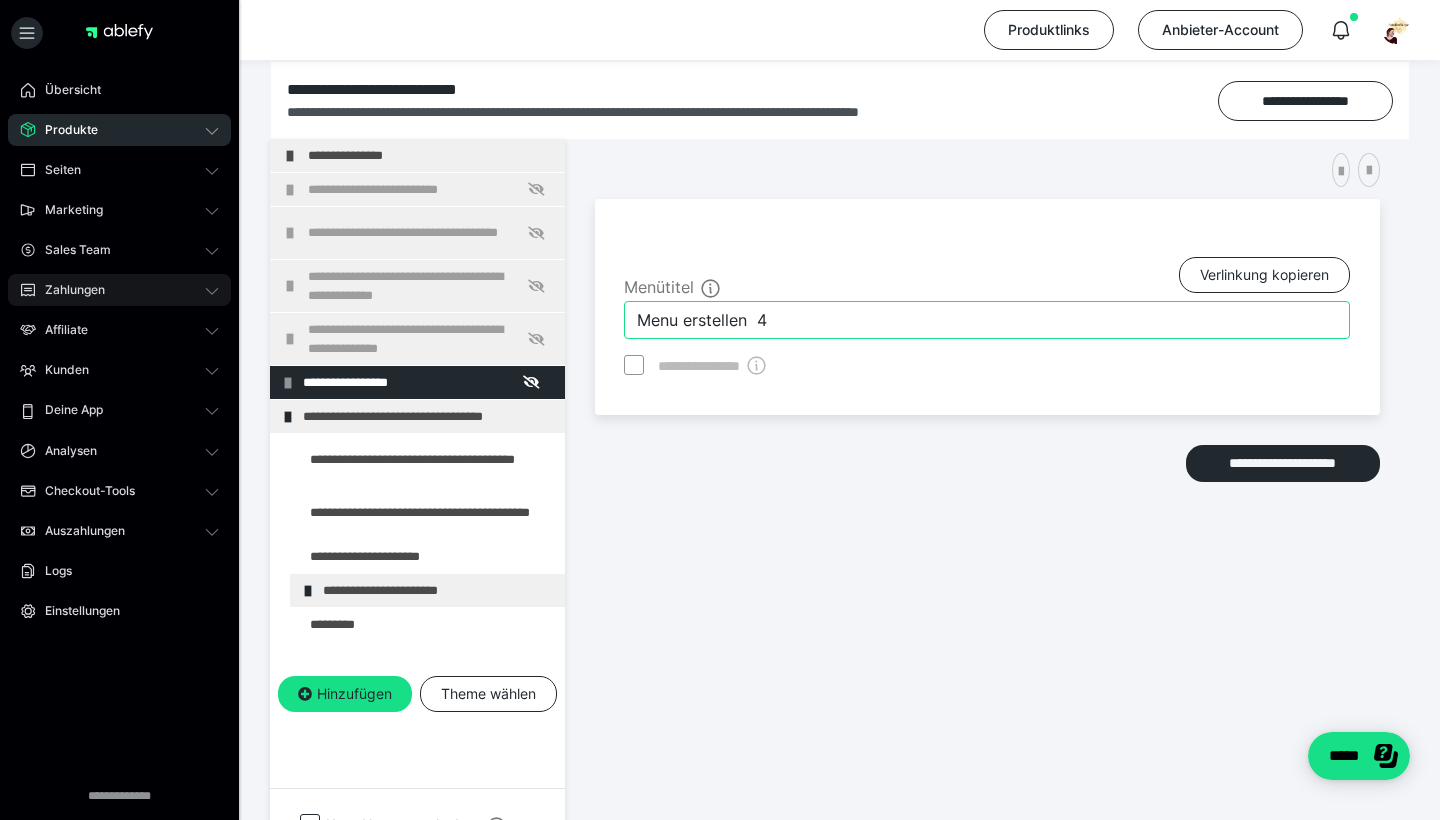 drag, startPoint x: 785, startPoint y: 325, endPoint x: 215, endPoint y: 300, distance: 570.548 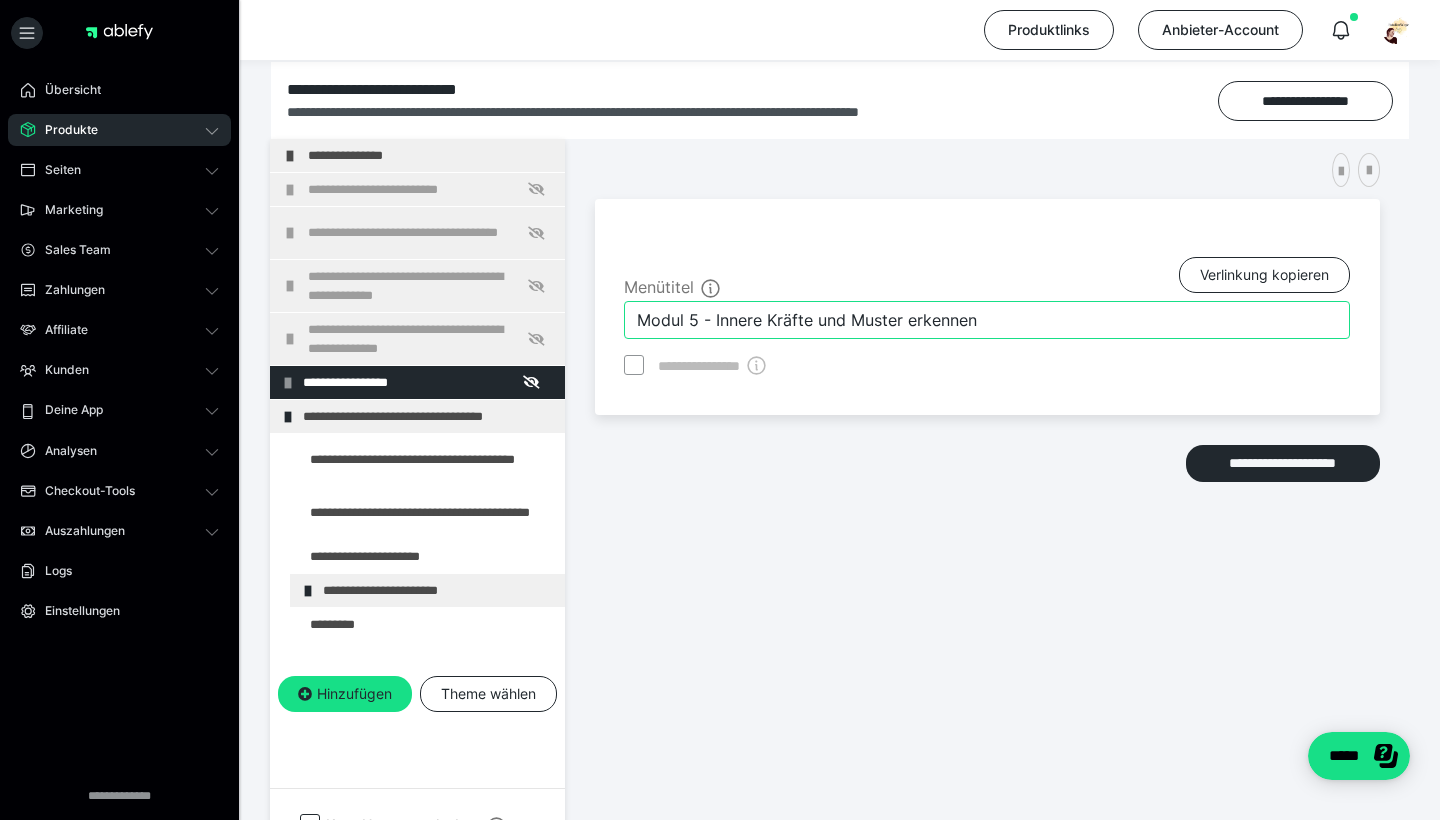 type on "Modul 5 - Innere Kräfte und Muster erkennen" 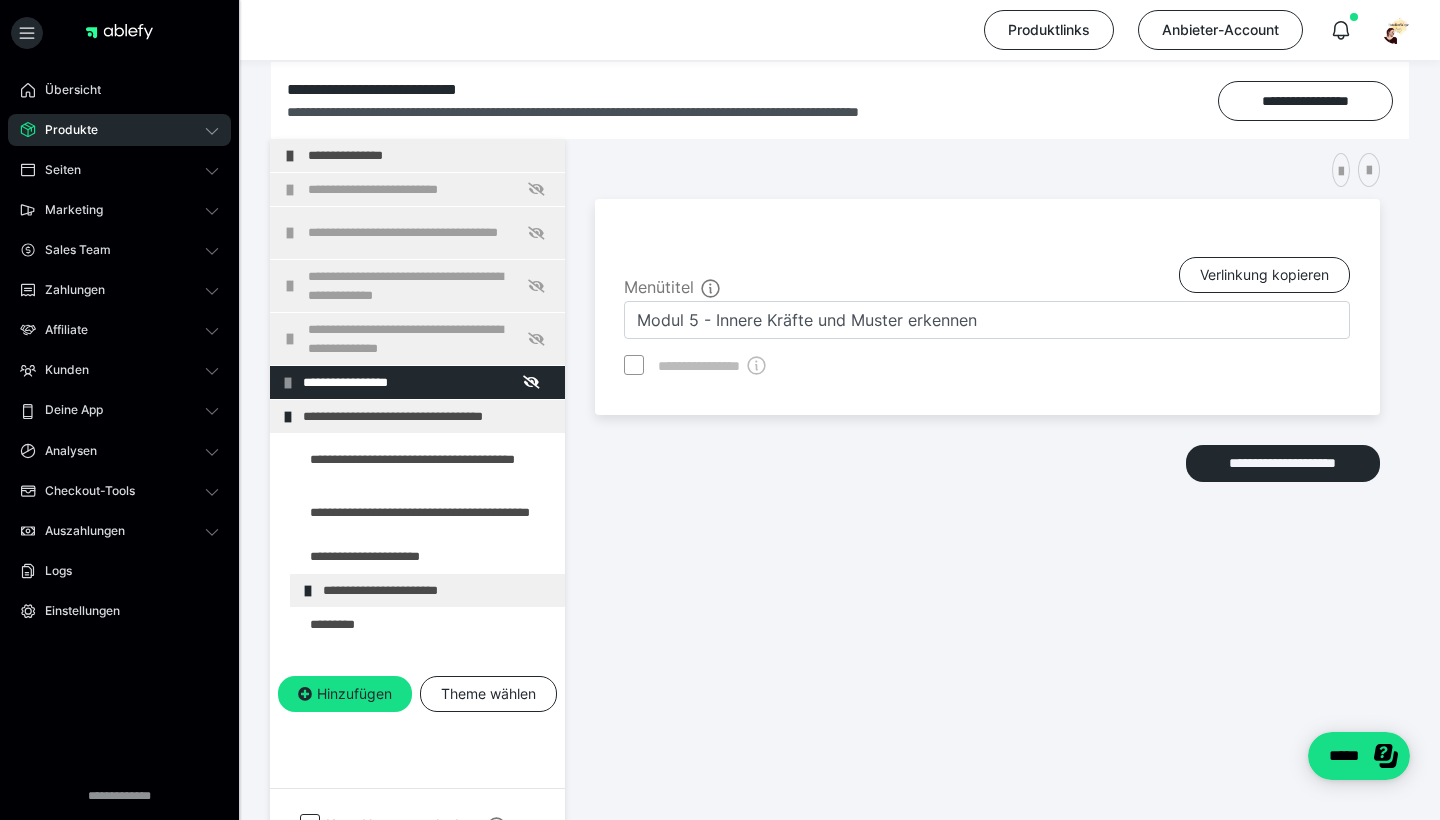 click on "**********" at bounding box center (987, 484) 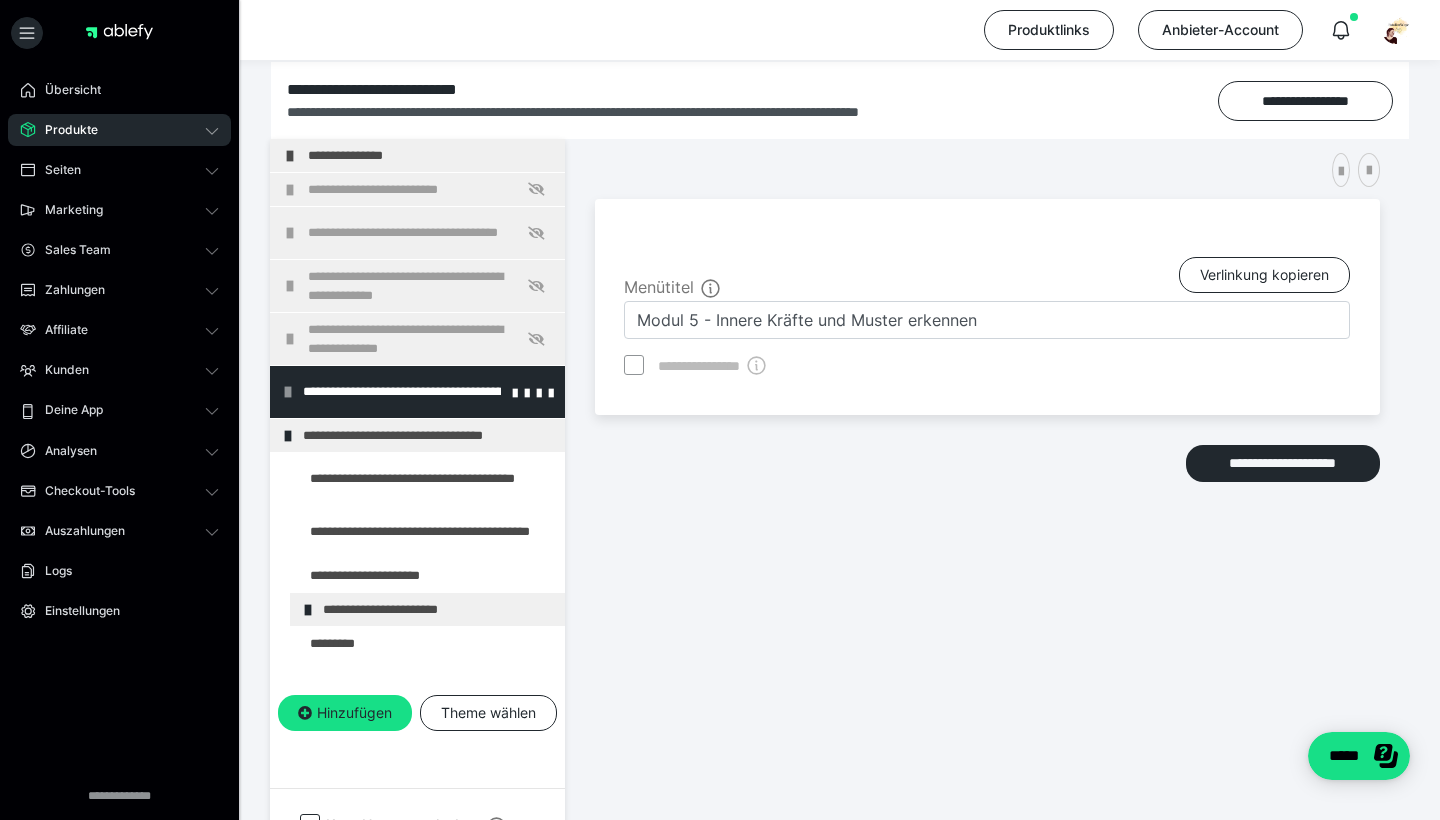 click at bounding box center (288, 392) 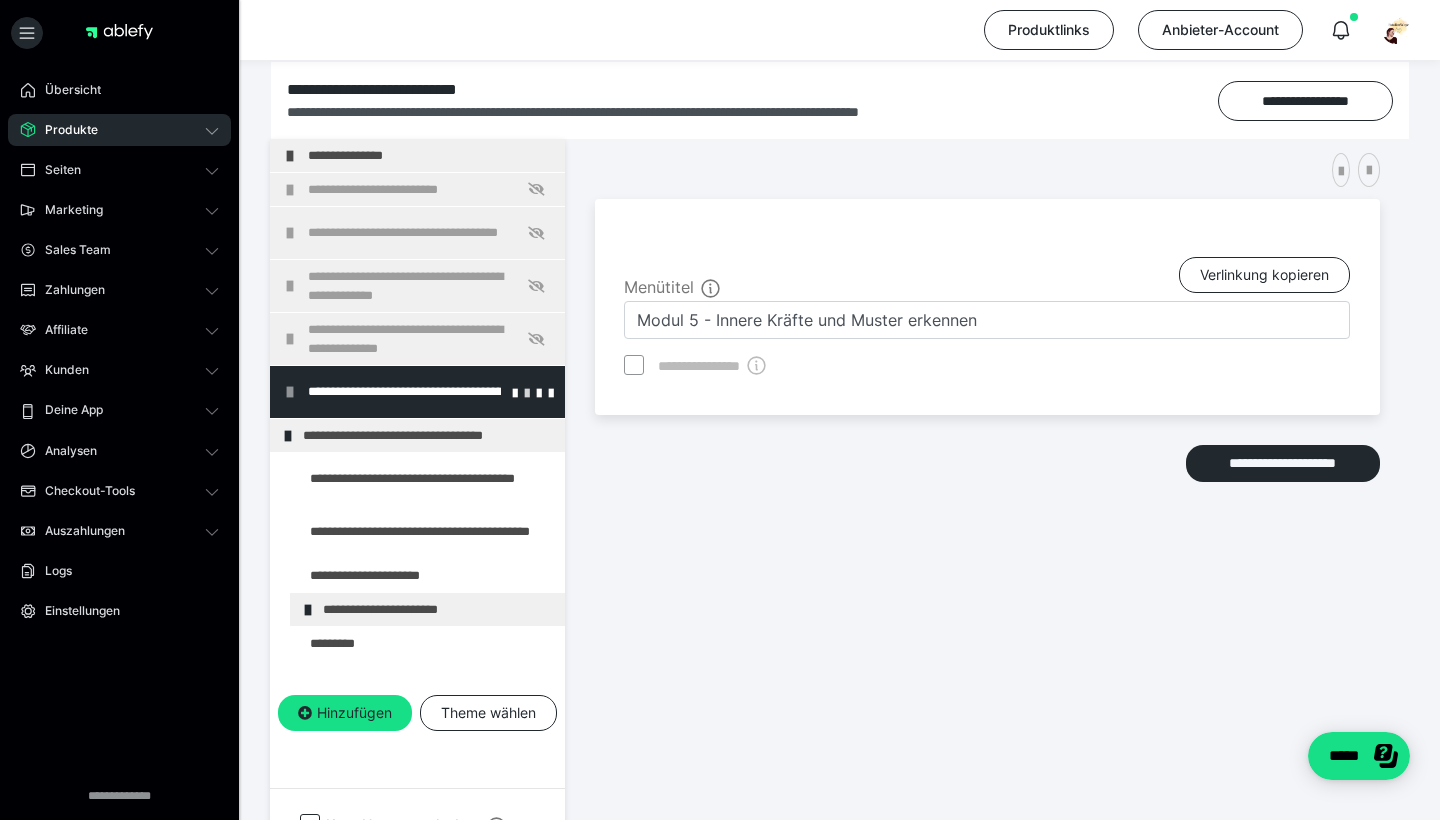 click at bounding box center (527, 392) 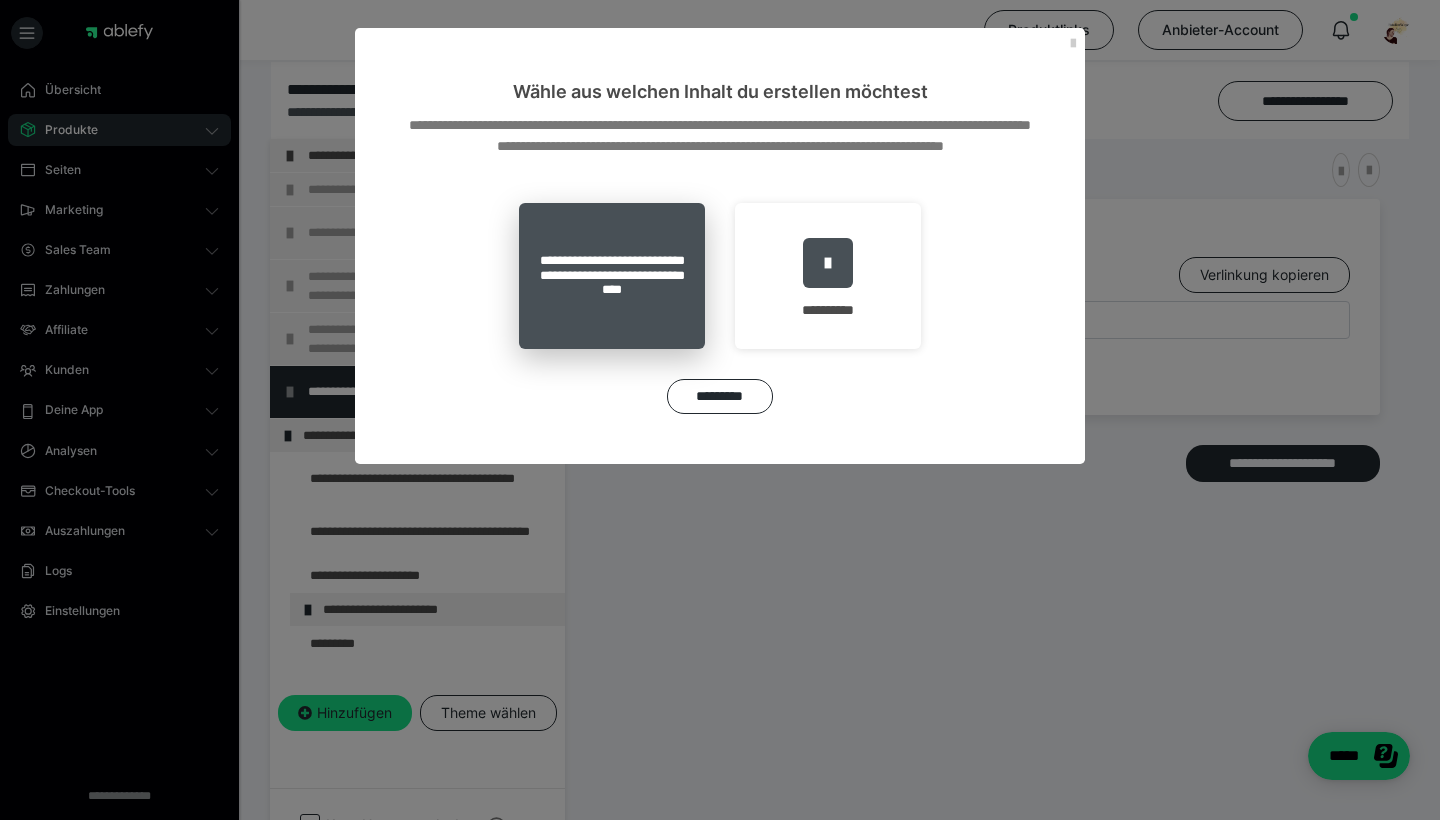 click on "**********" at bounding box center [612, 276] 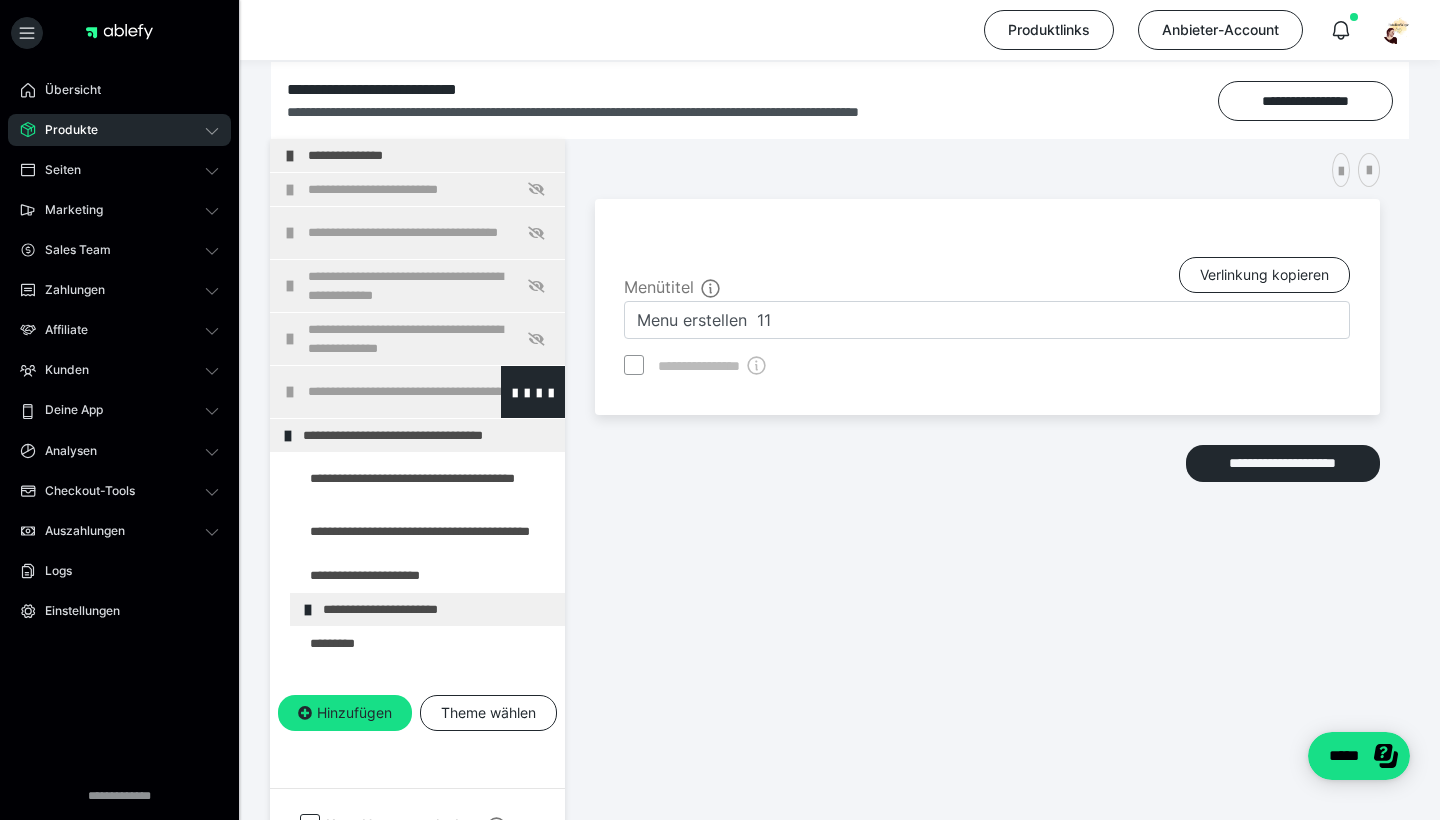 click at bounding box center (290, 392) 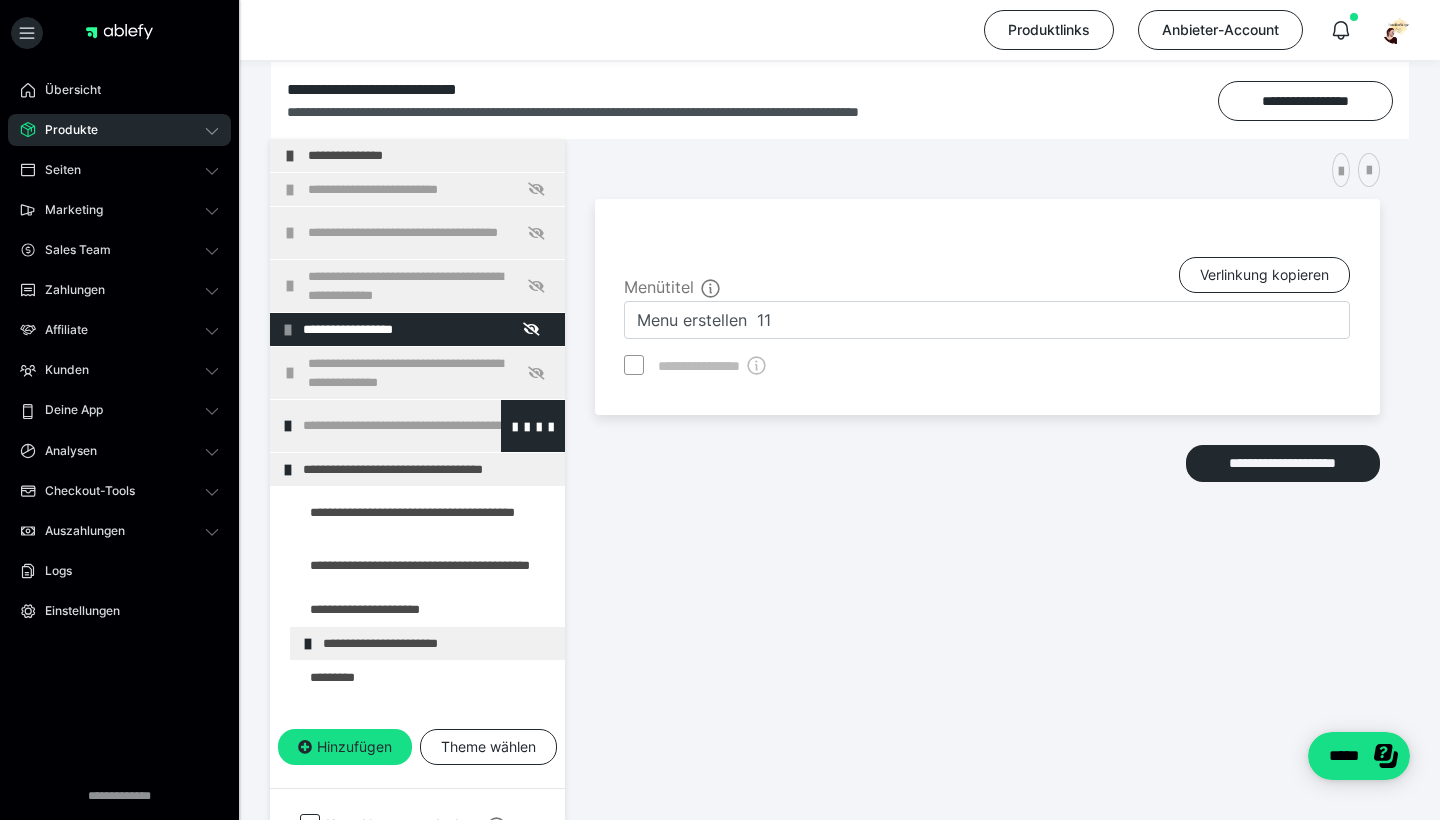 click at bounding box center (288, 426) 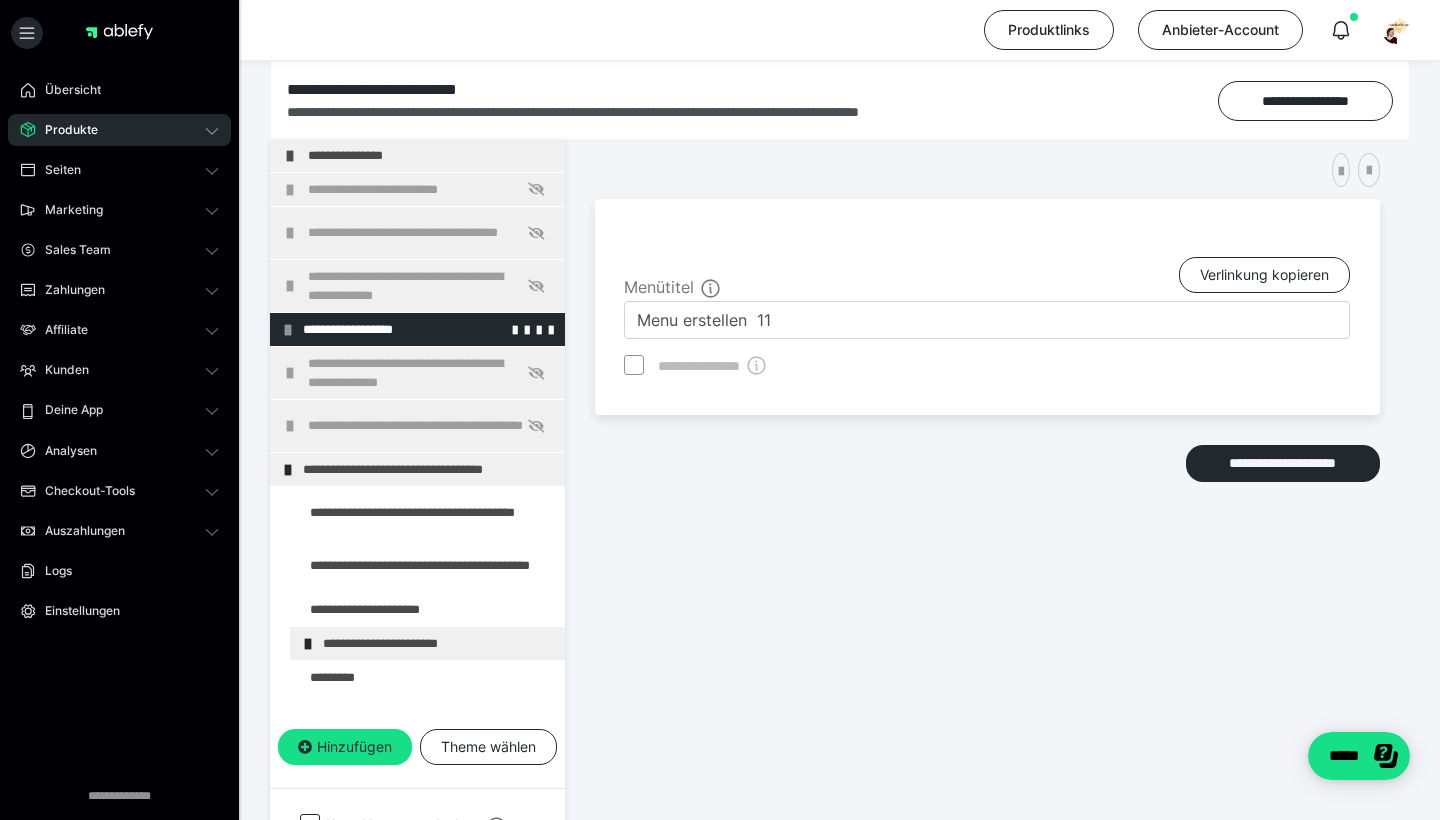 click at bounding box center (288, 330) 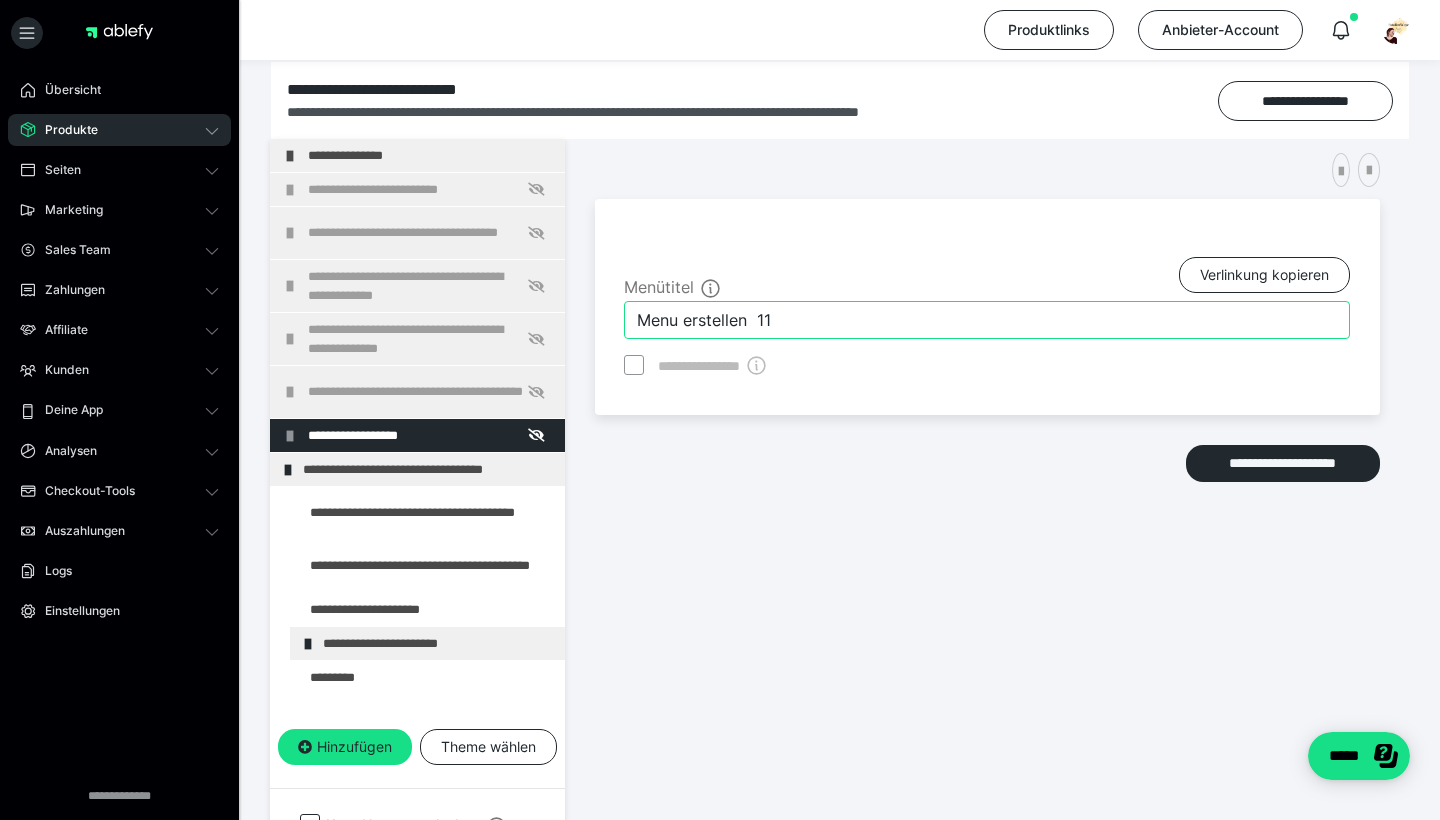click on "Menu erstellen  11" at bounding box center (987, 320) 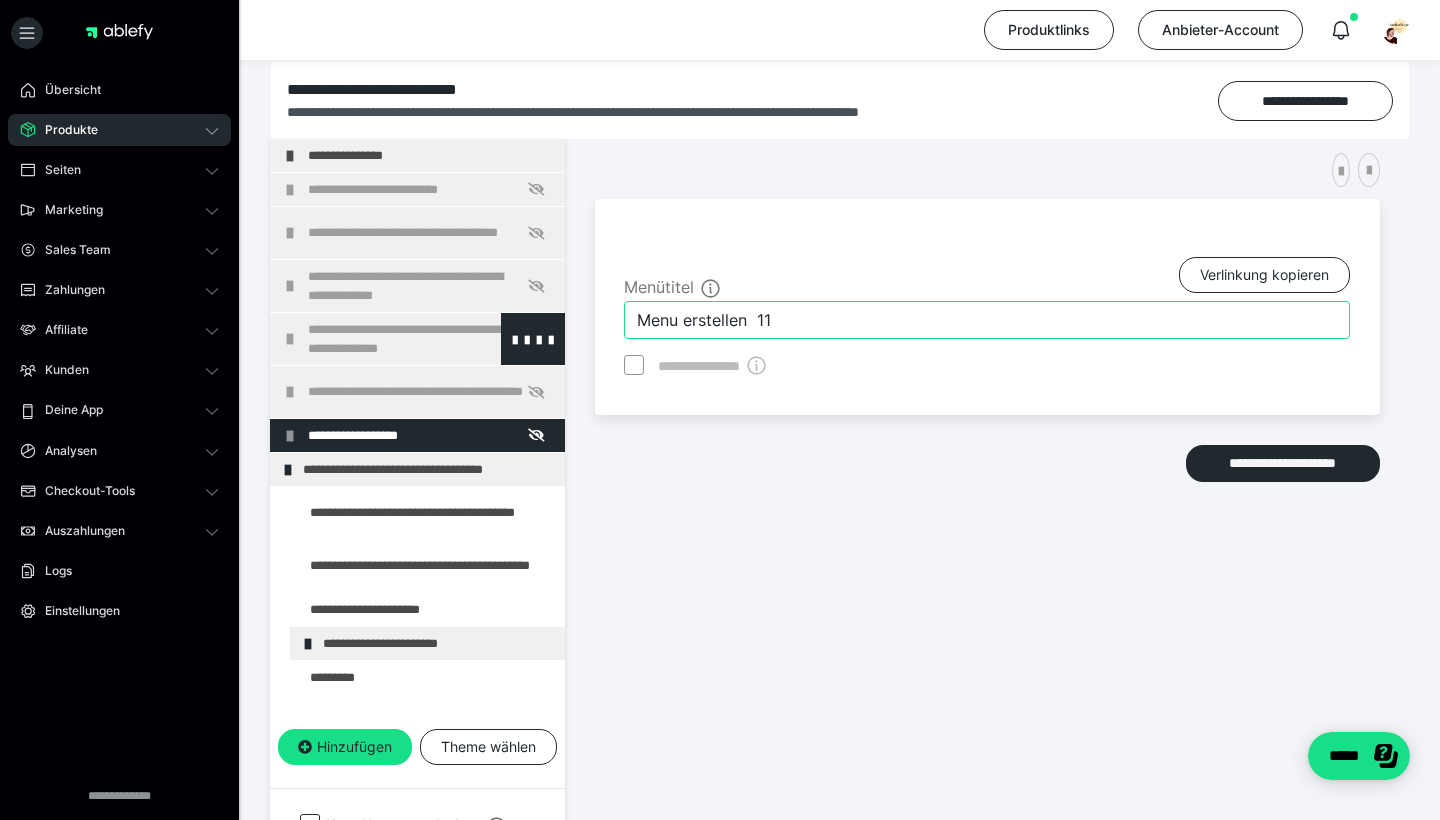 drag, startPoint x: 812, startPoint y: 320, endPoint x: 504, endPoint y: 320, distance: 308 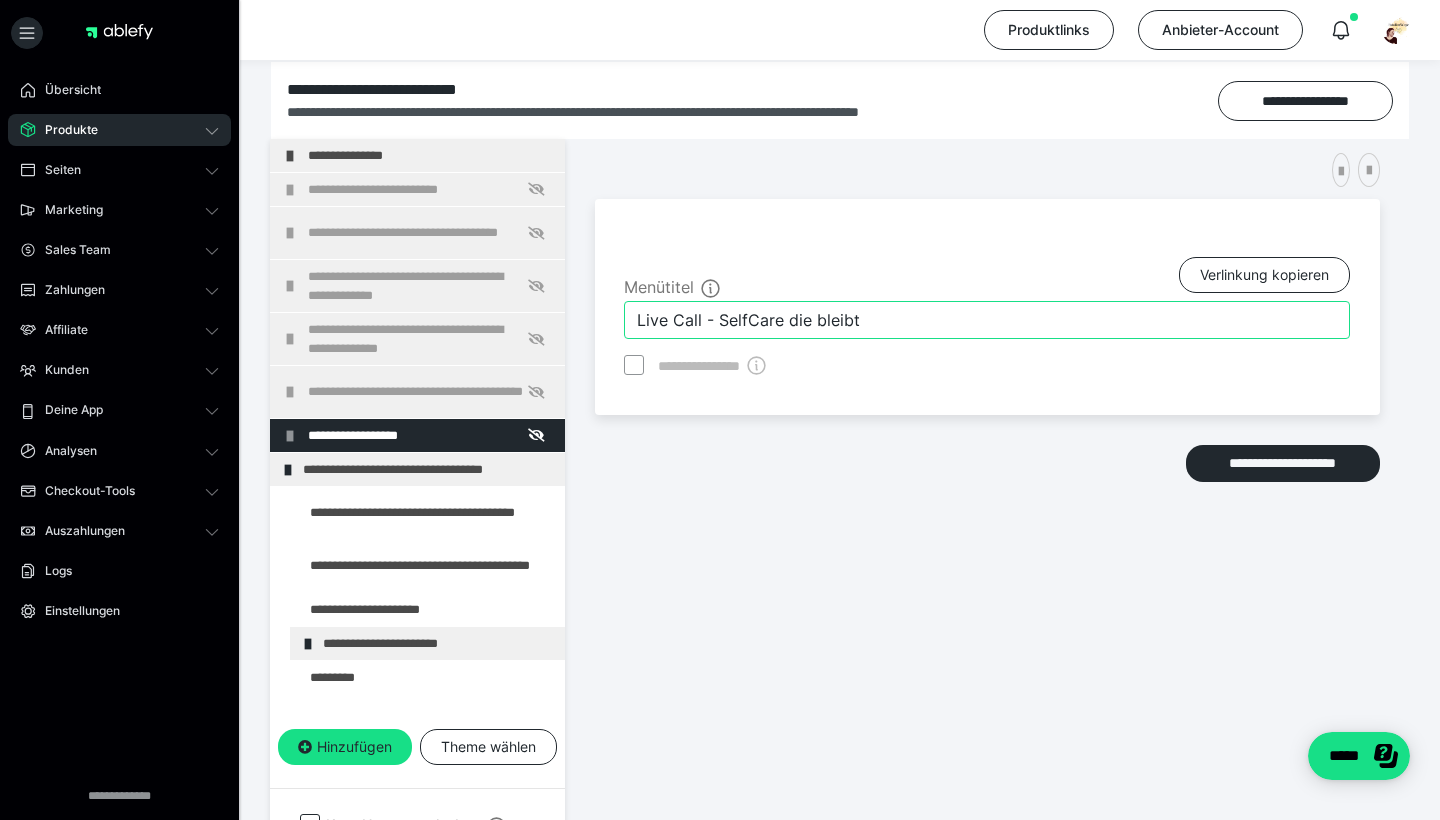 type on "Live Call - SelfCare die bleibt" 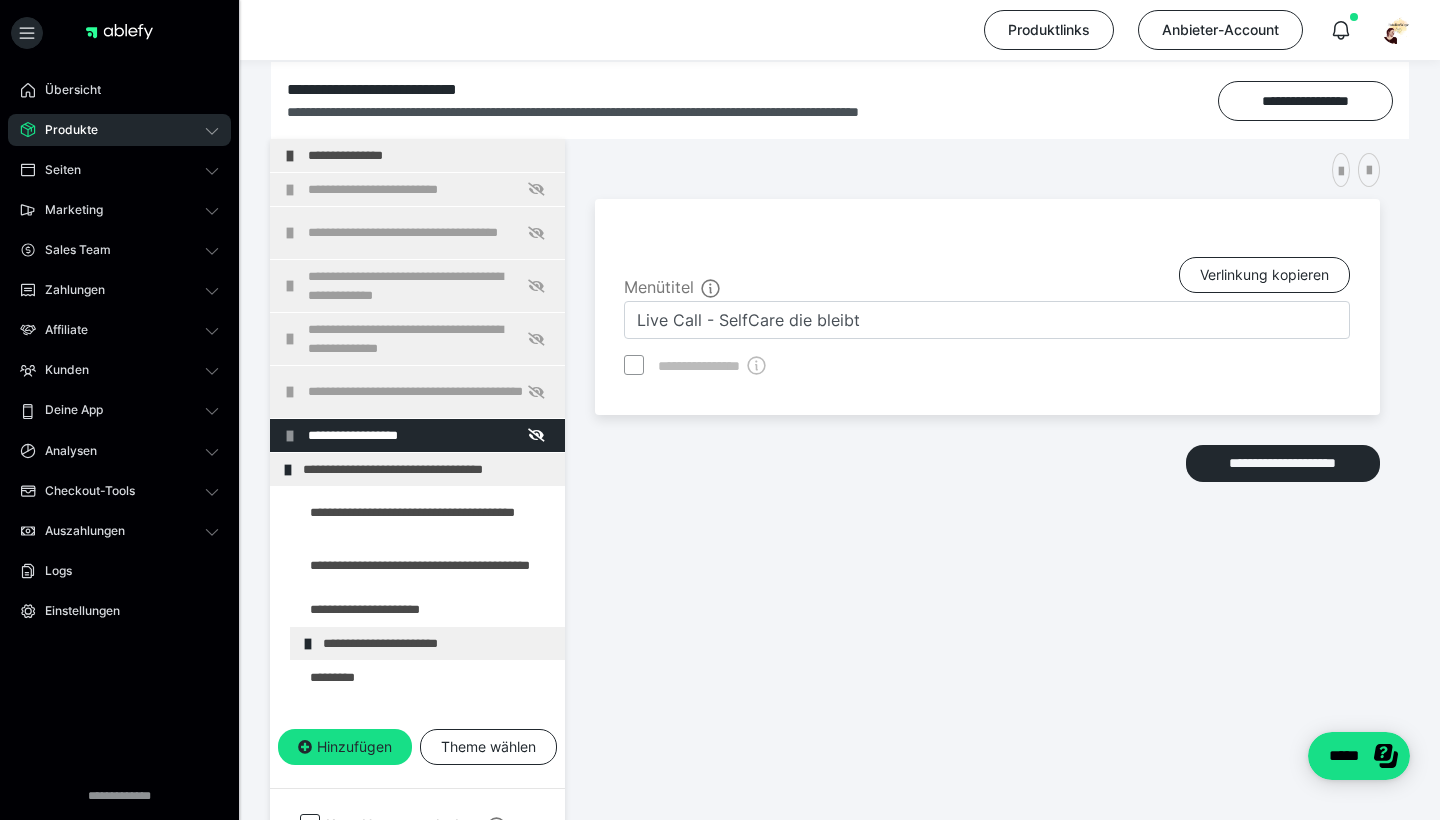 click on "**********" at bounding box center [987, 484] 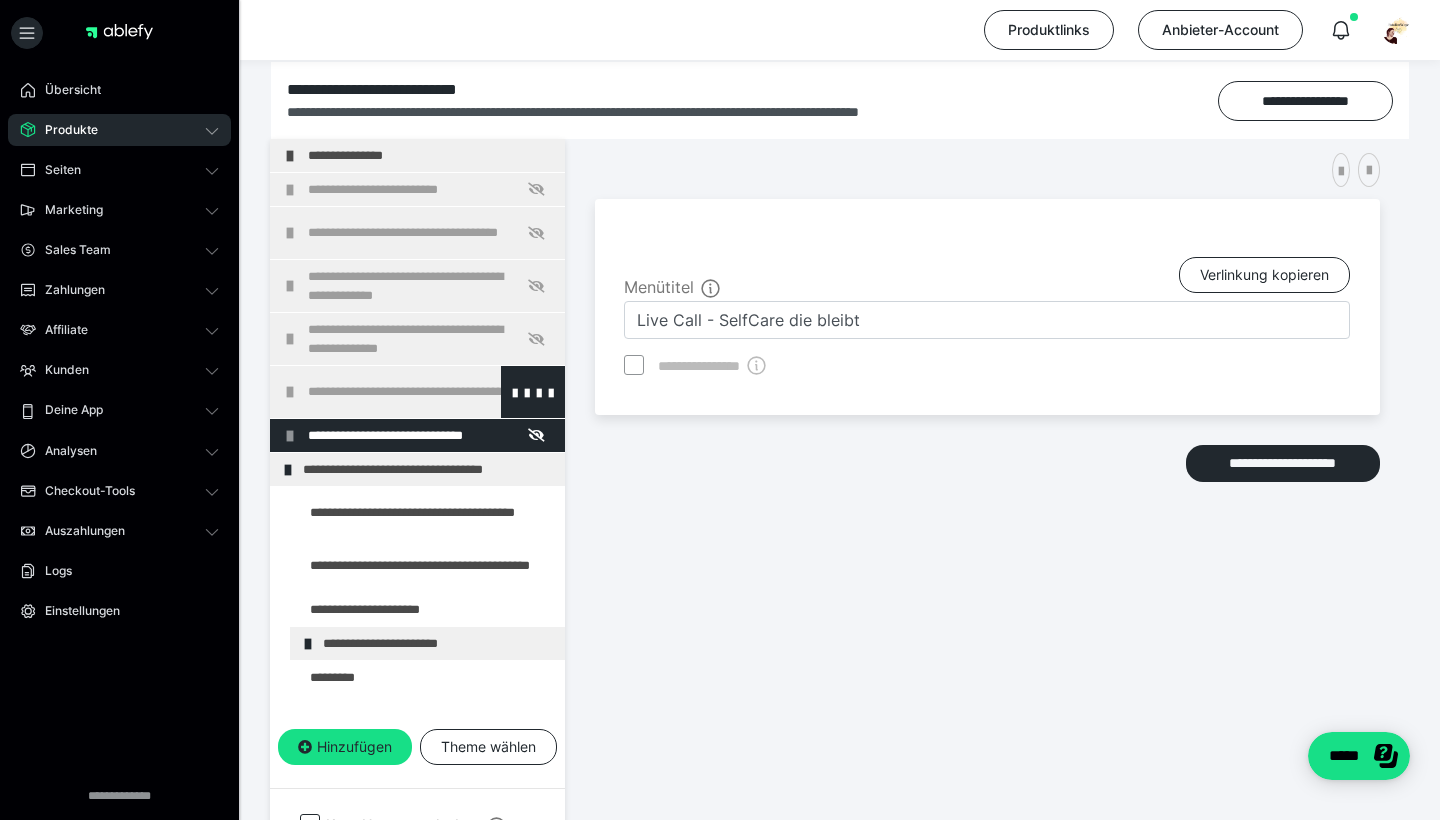 click on "**********" at bounding box center (417, 392) 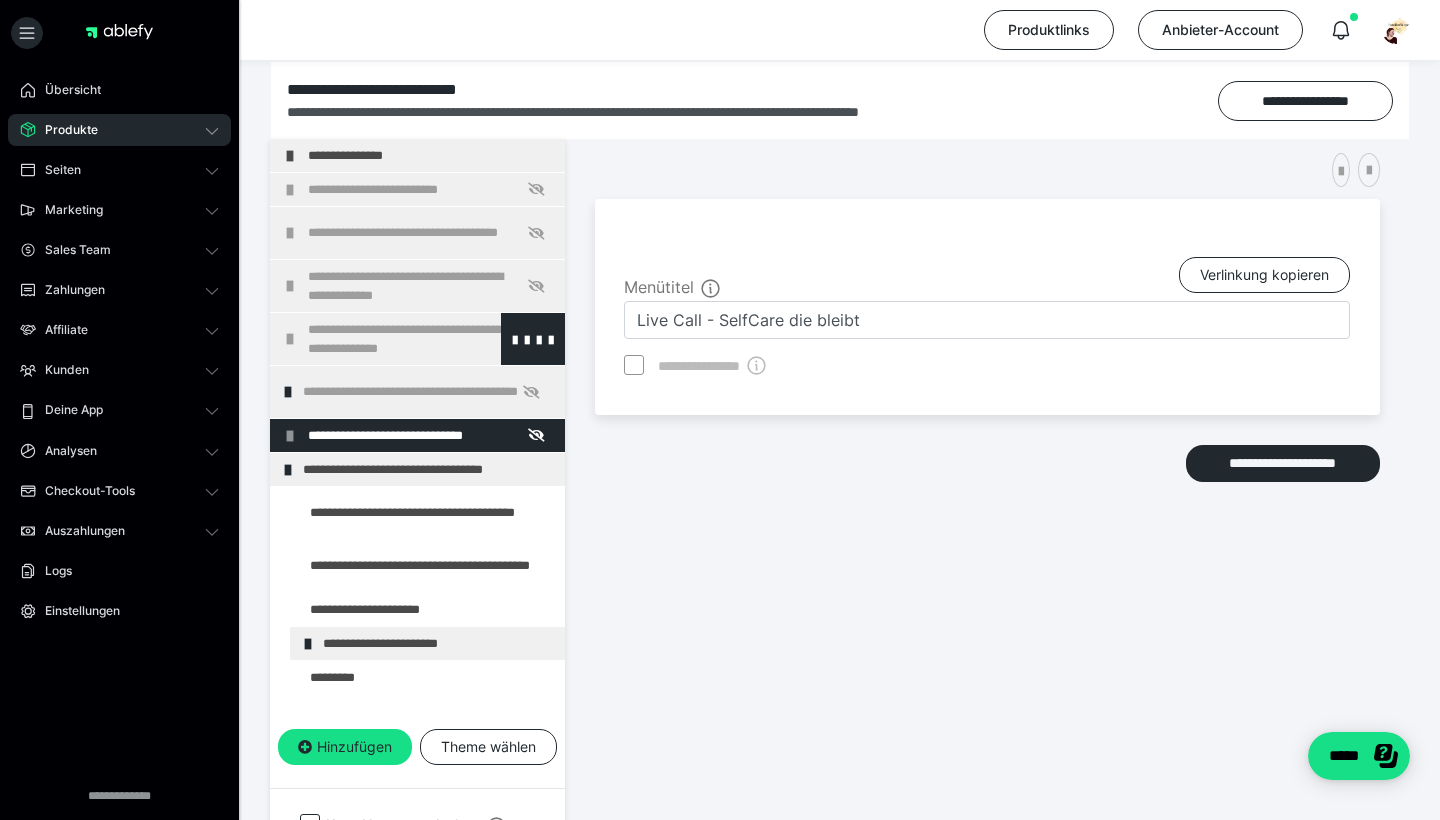 click at bounding box center [290, 339] 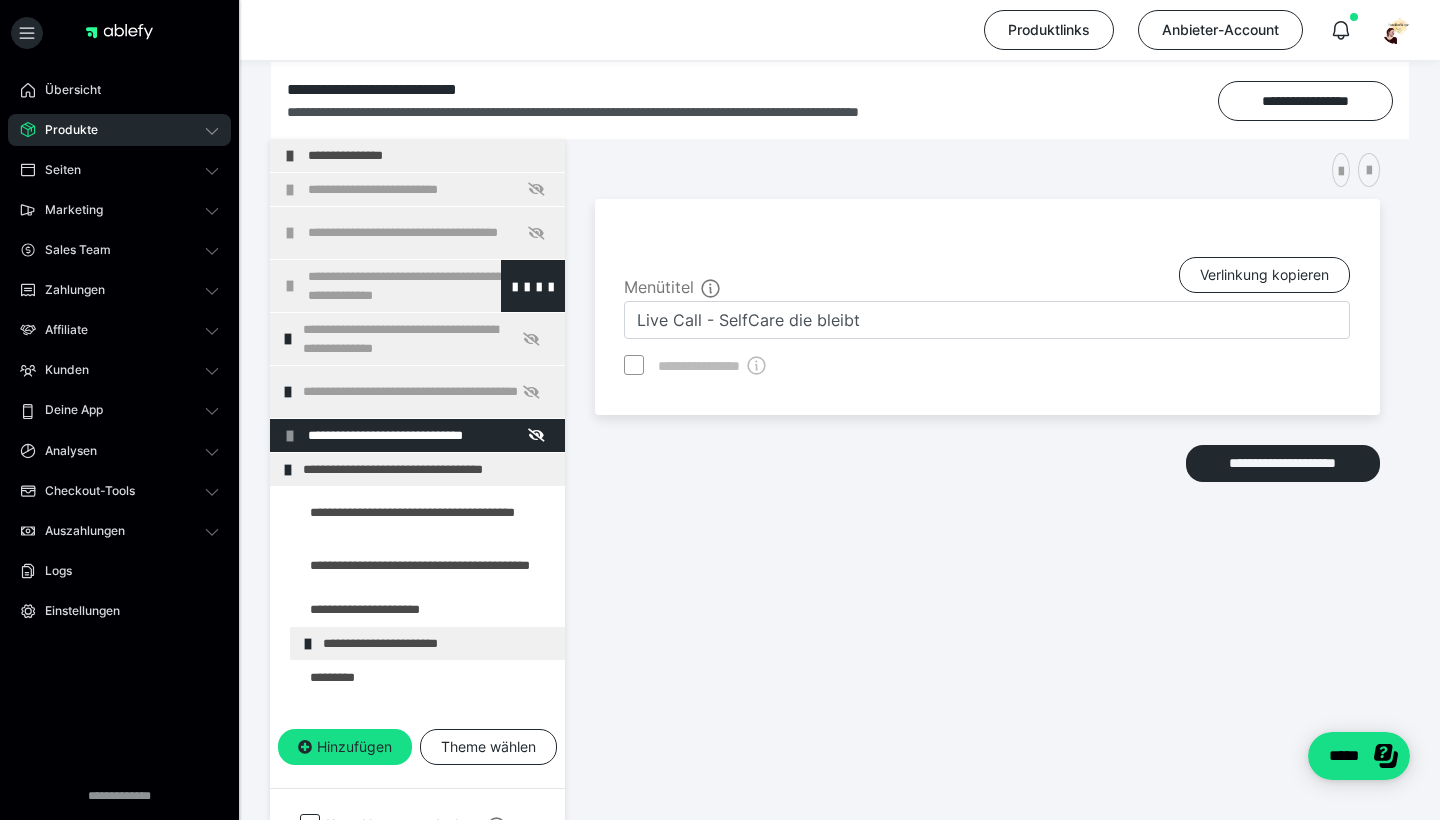 click at bounding box center [290, 286] 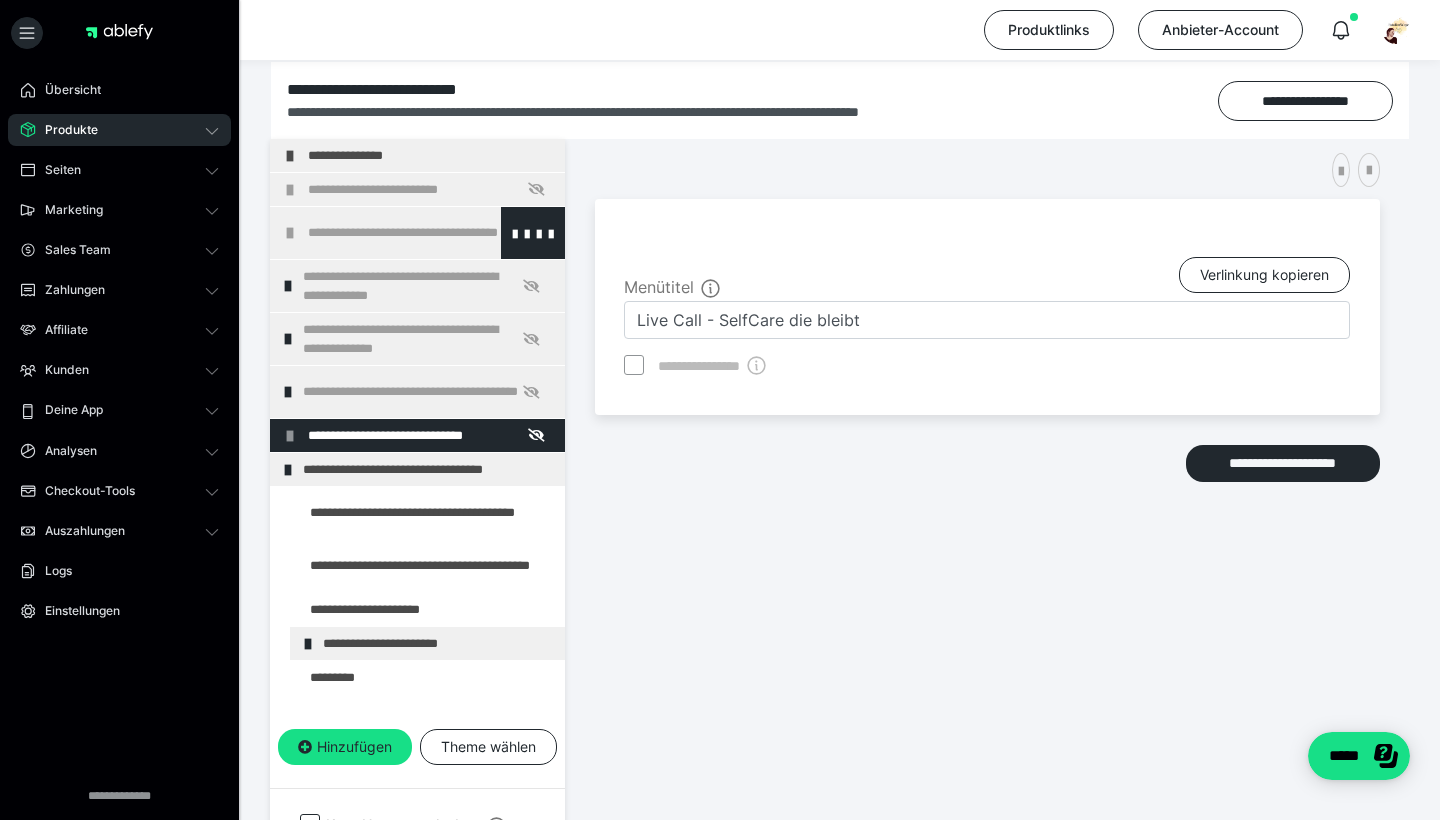 click at bounding box center (290, 233) 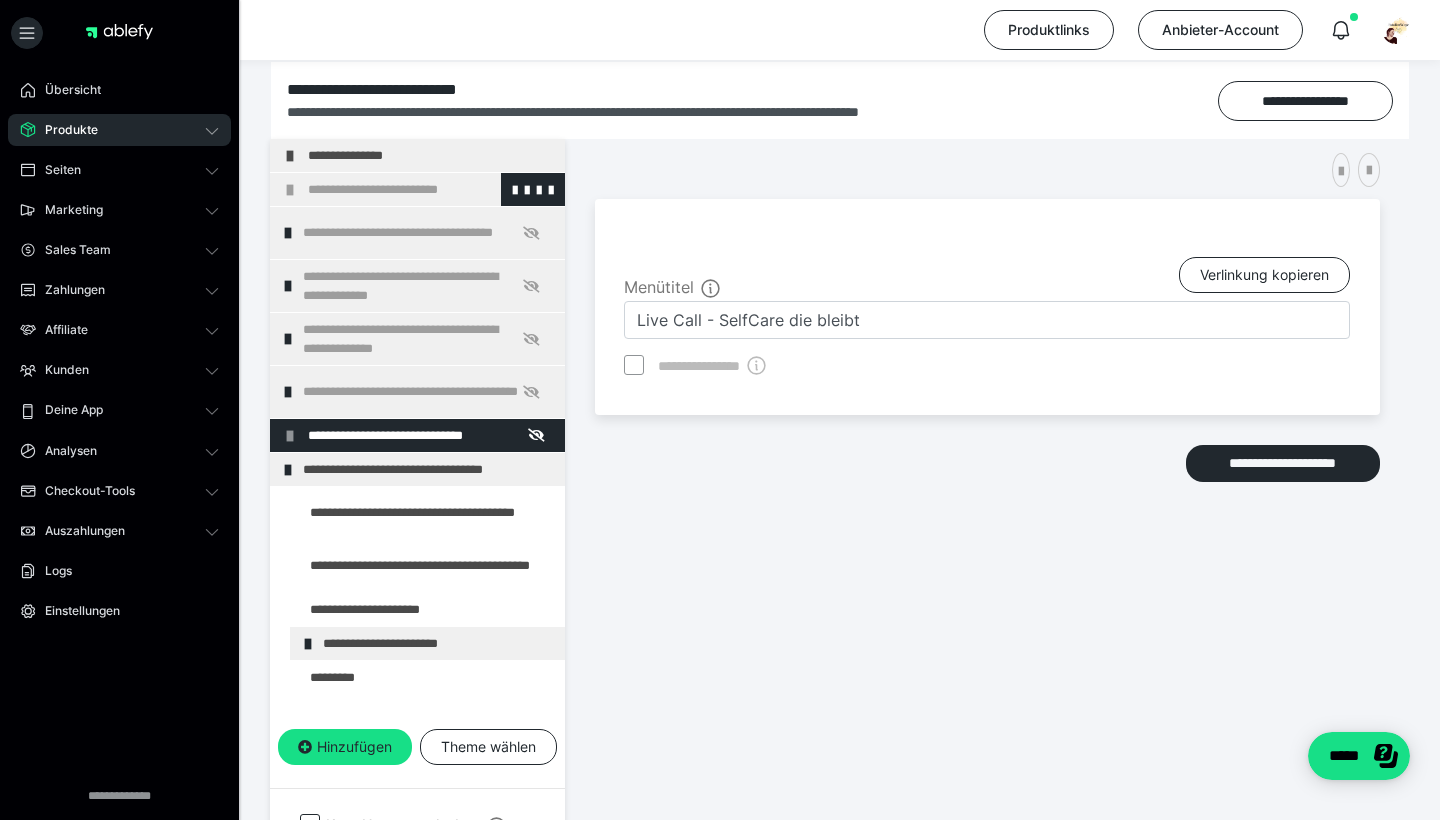 click at bounding box center (290, 190) 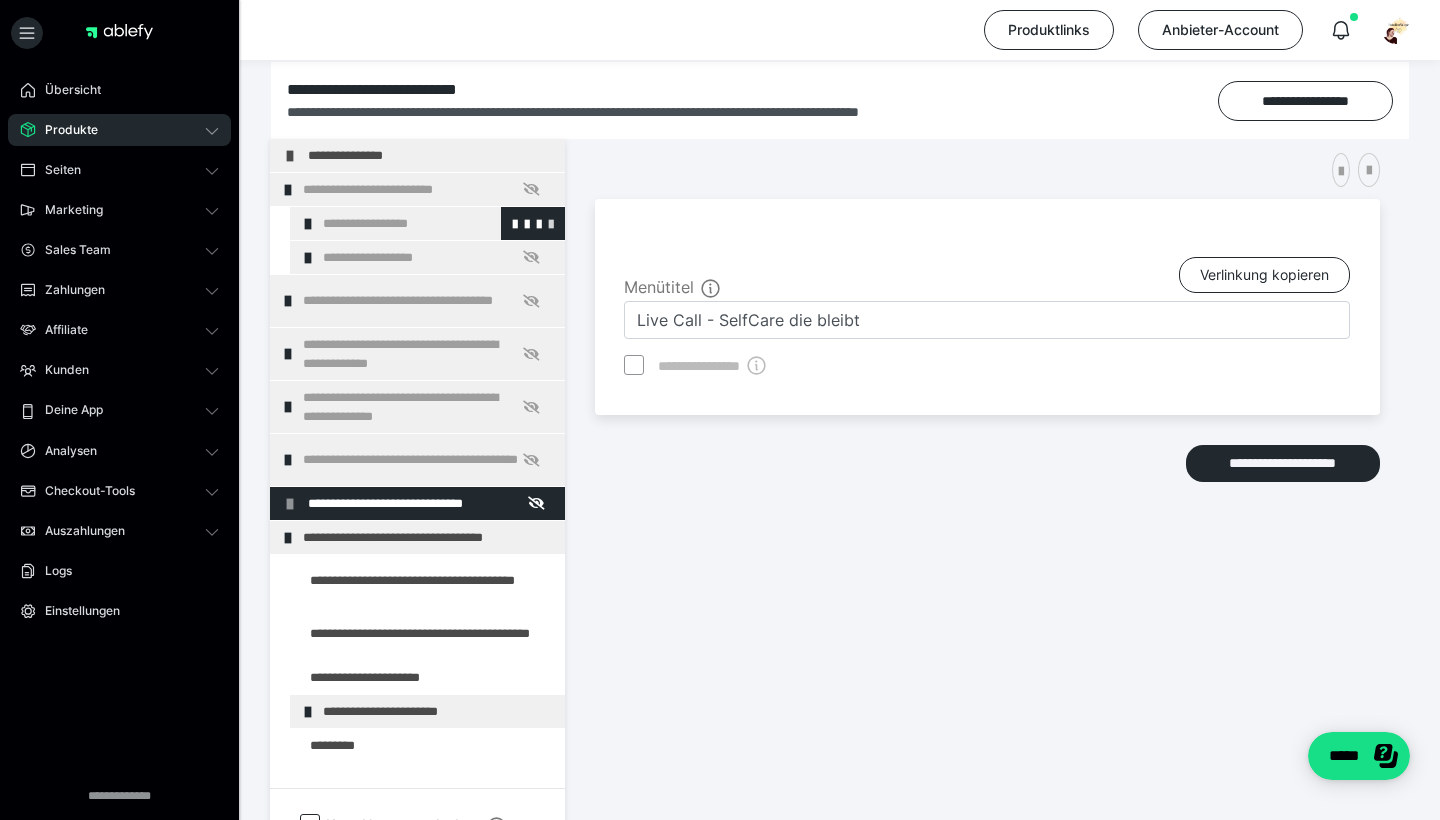 click at bounding box center (551, 223) 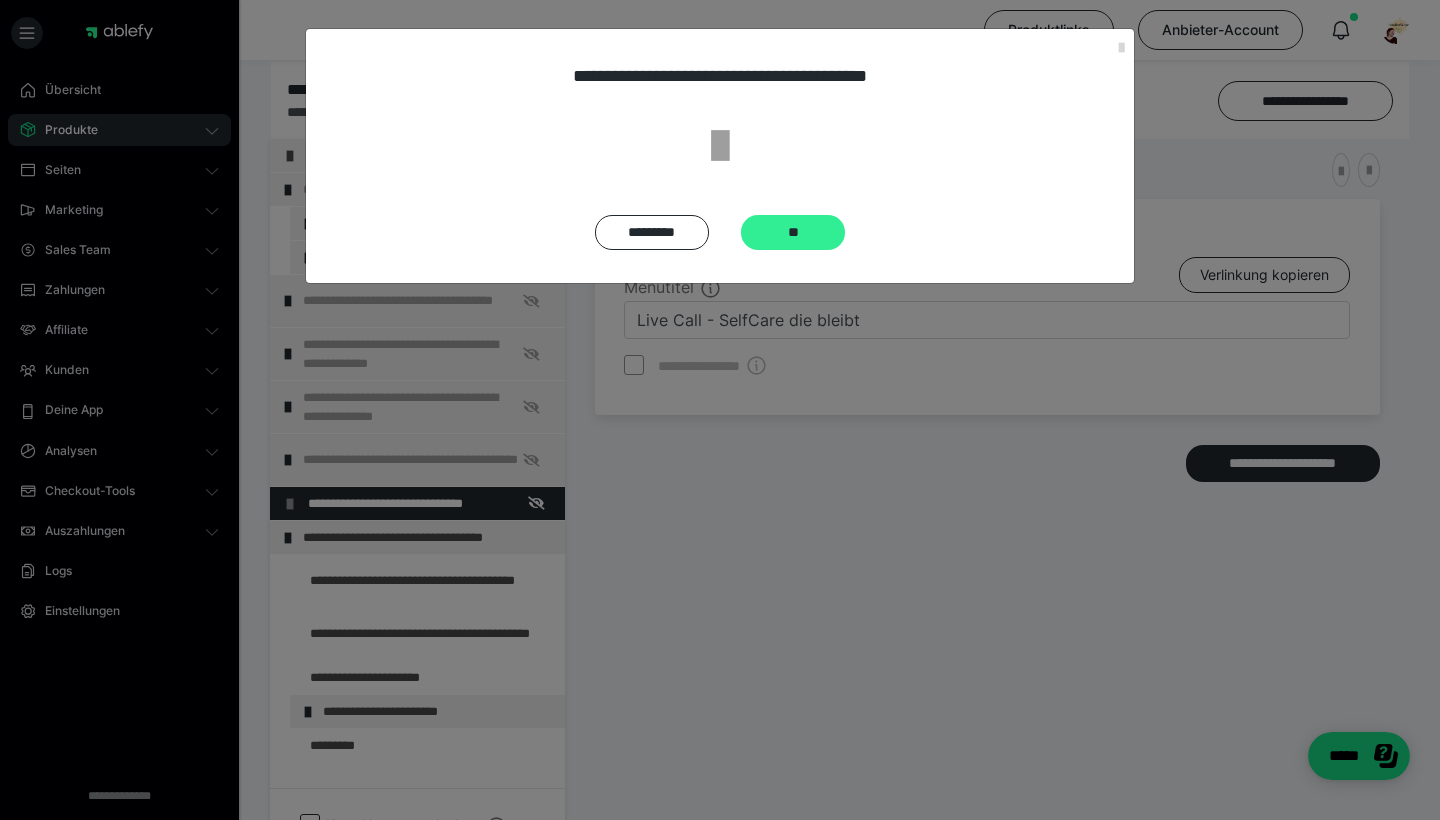 click on "**" at bounding box center [793, 232] 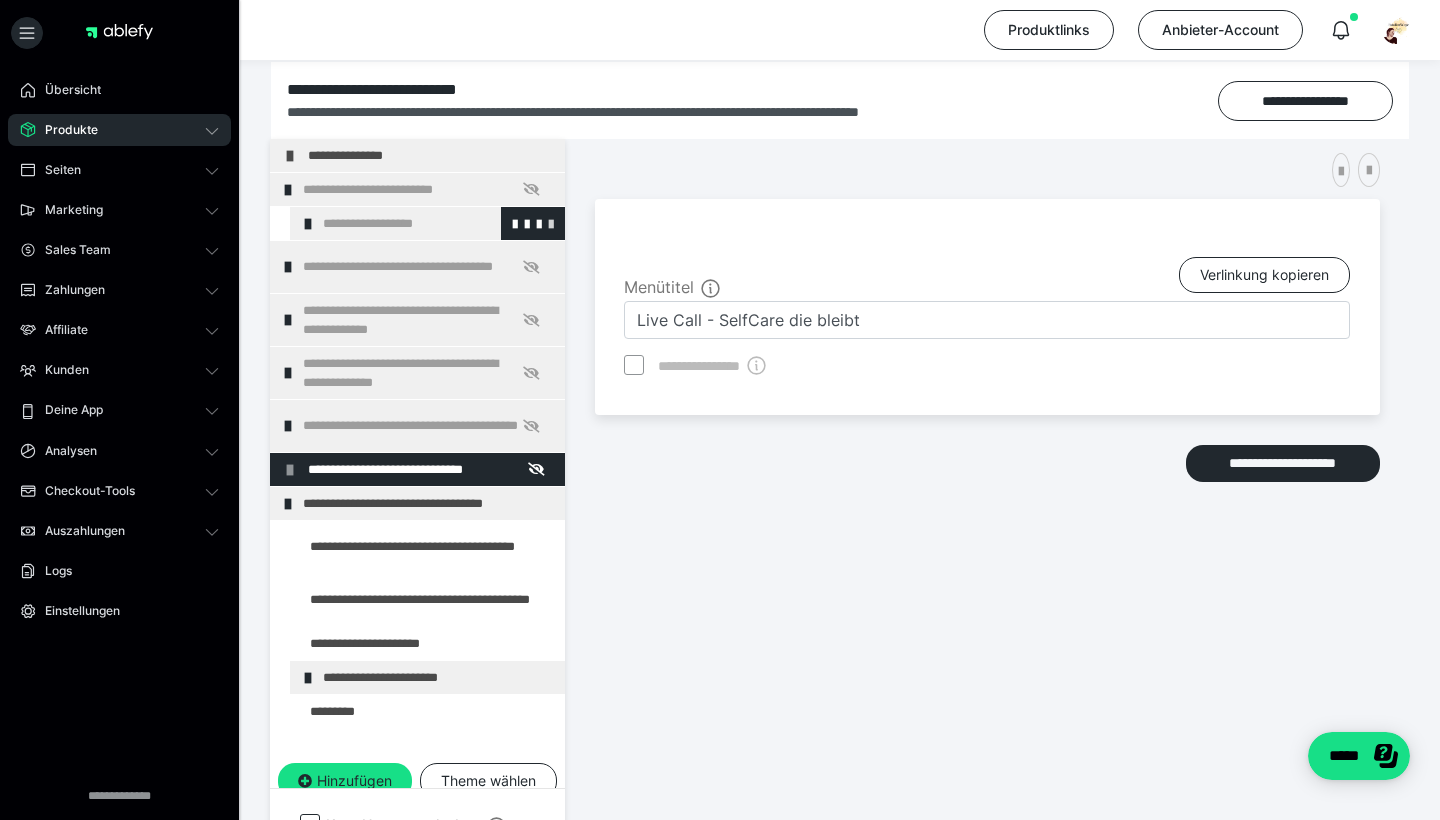 click at bounding box center [551, 223] 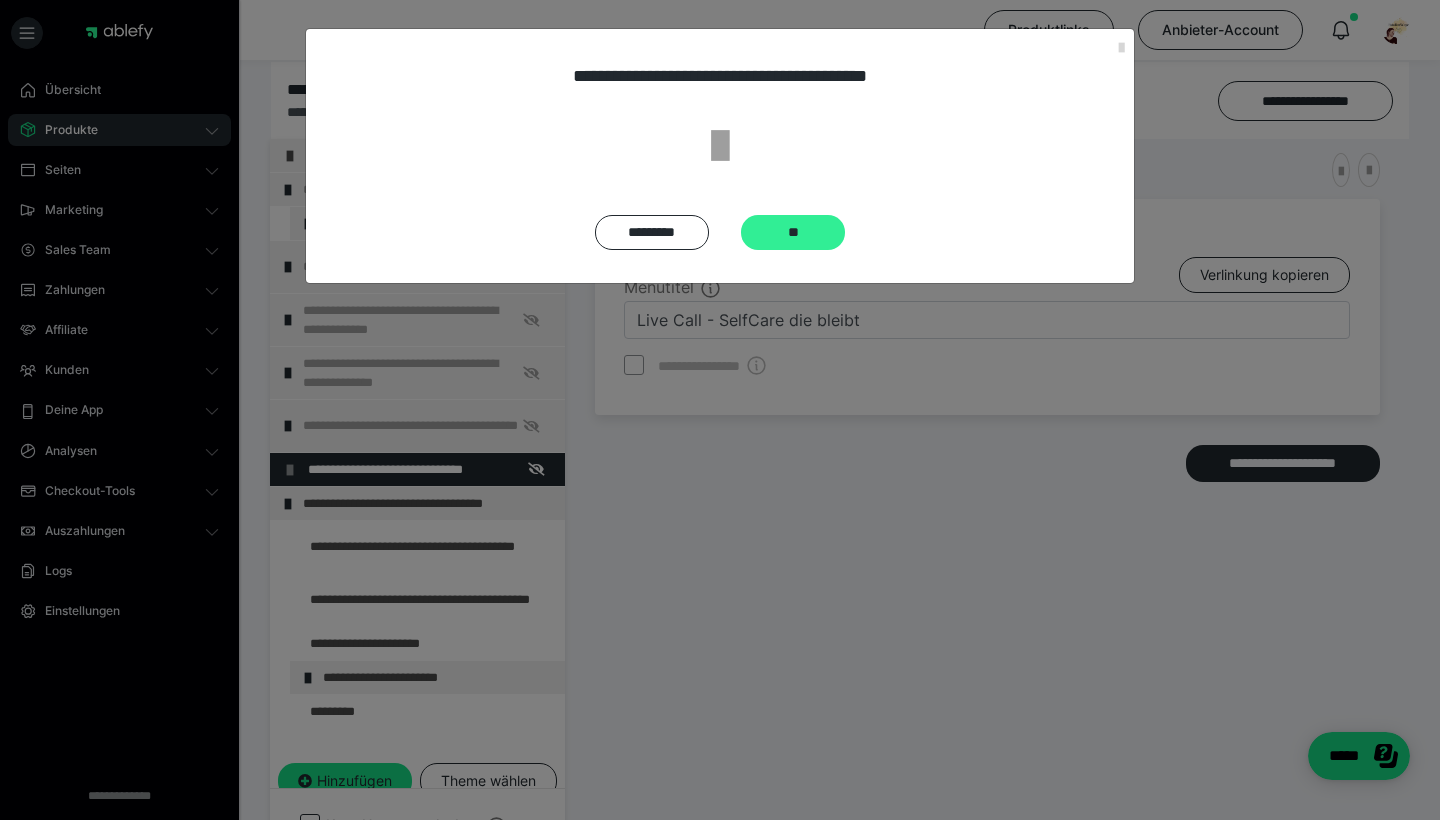 click on "**" at bounding box center (793, 232) 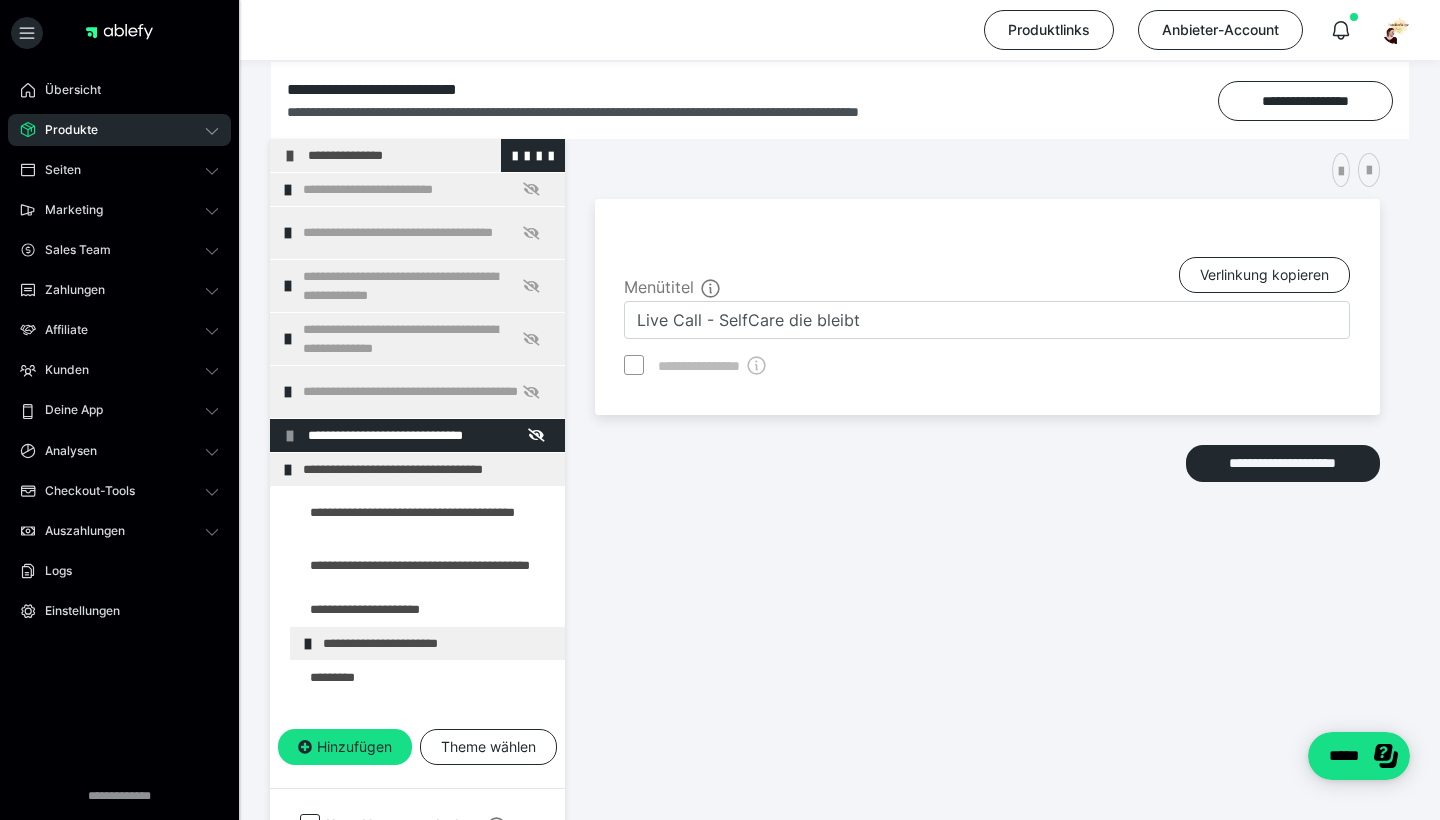 click at bounding box center (290, 156) 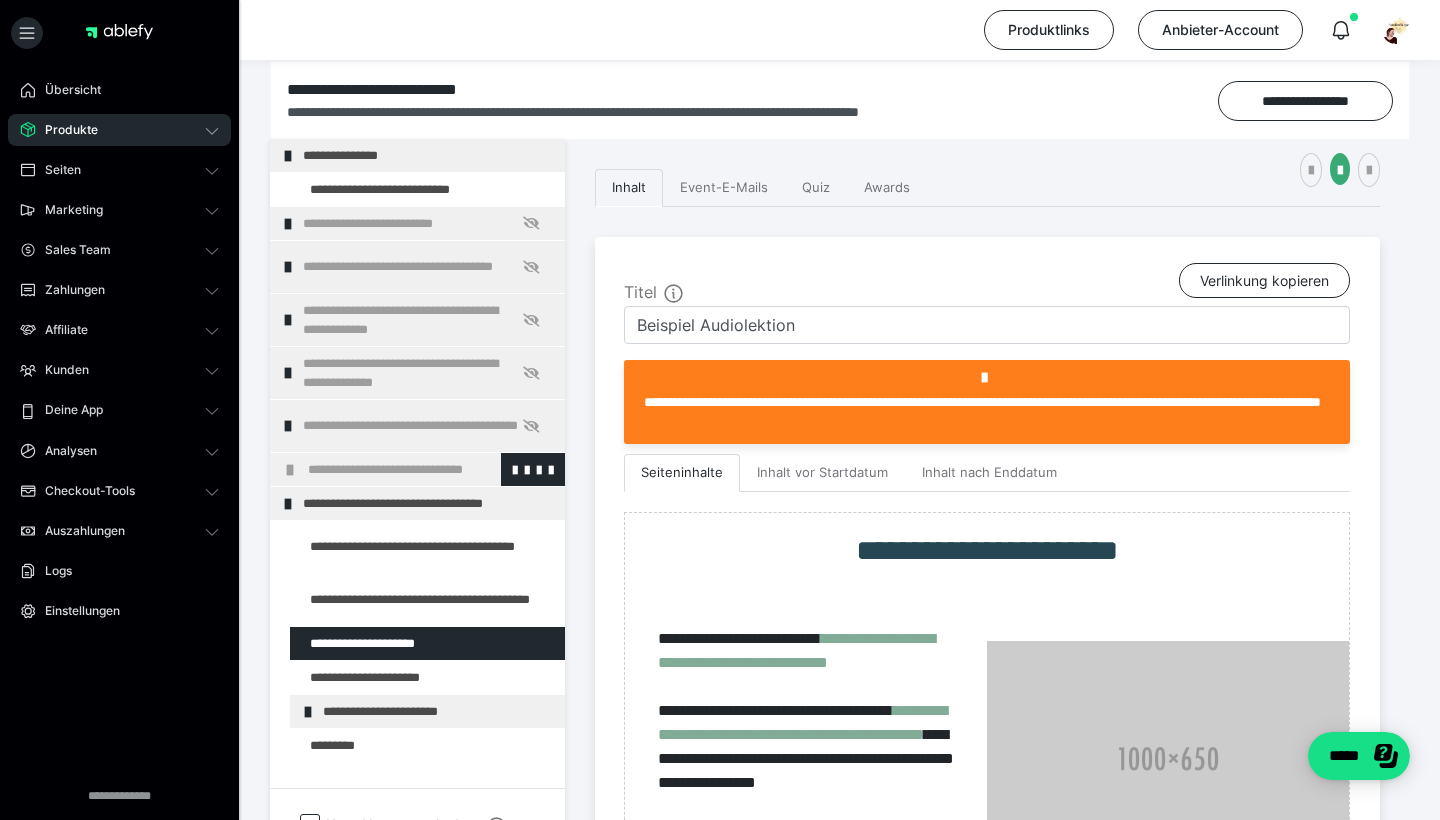 click on "**********" at bounding box center (417, 469) 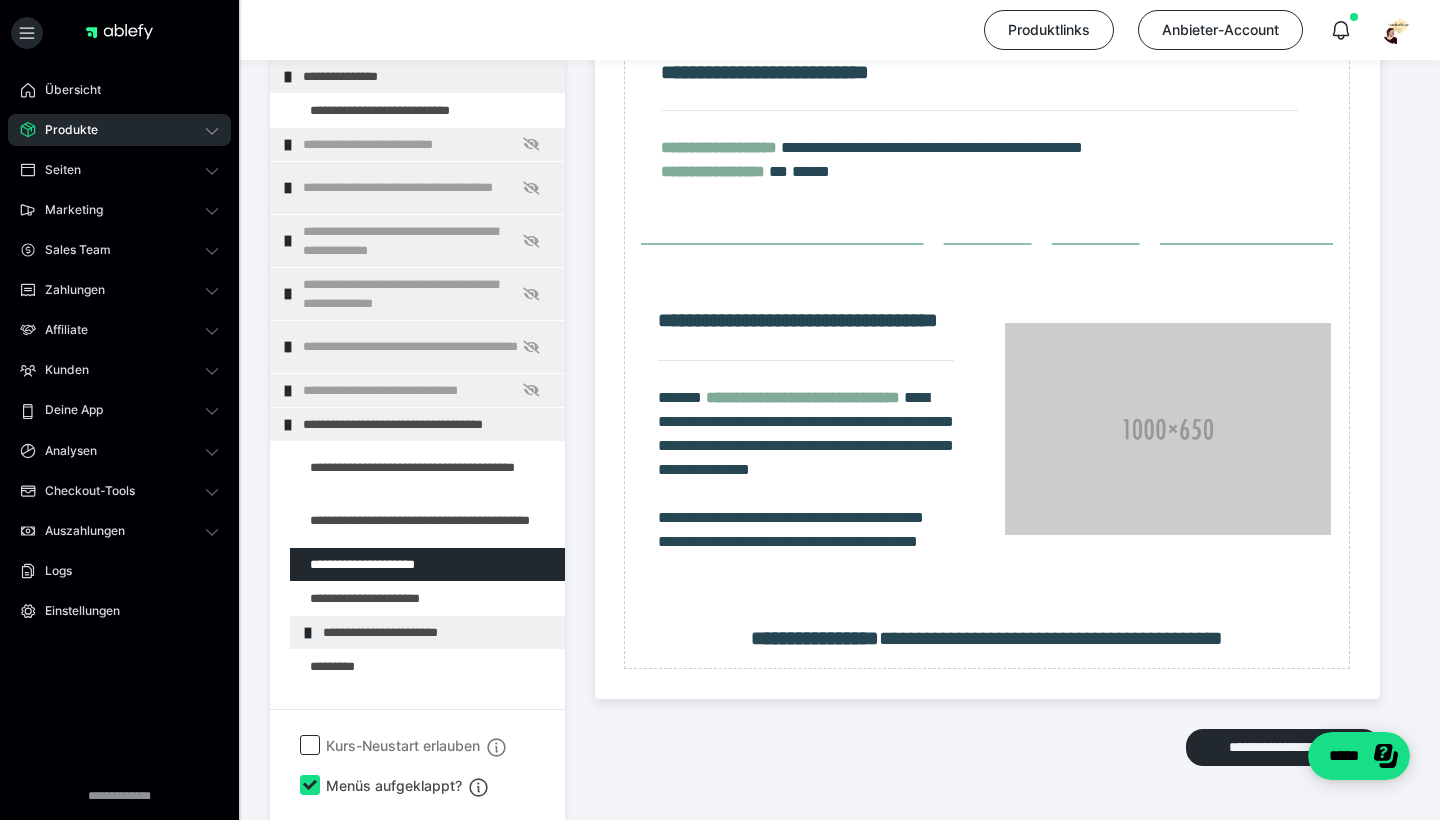 scroll, scrollTop: 1404, scrollLeft: 0, axis: vertical 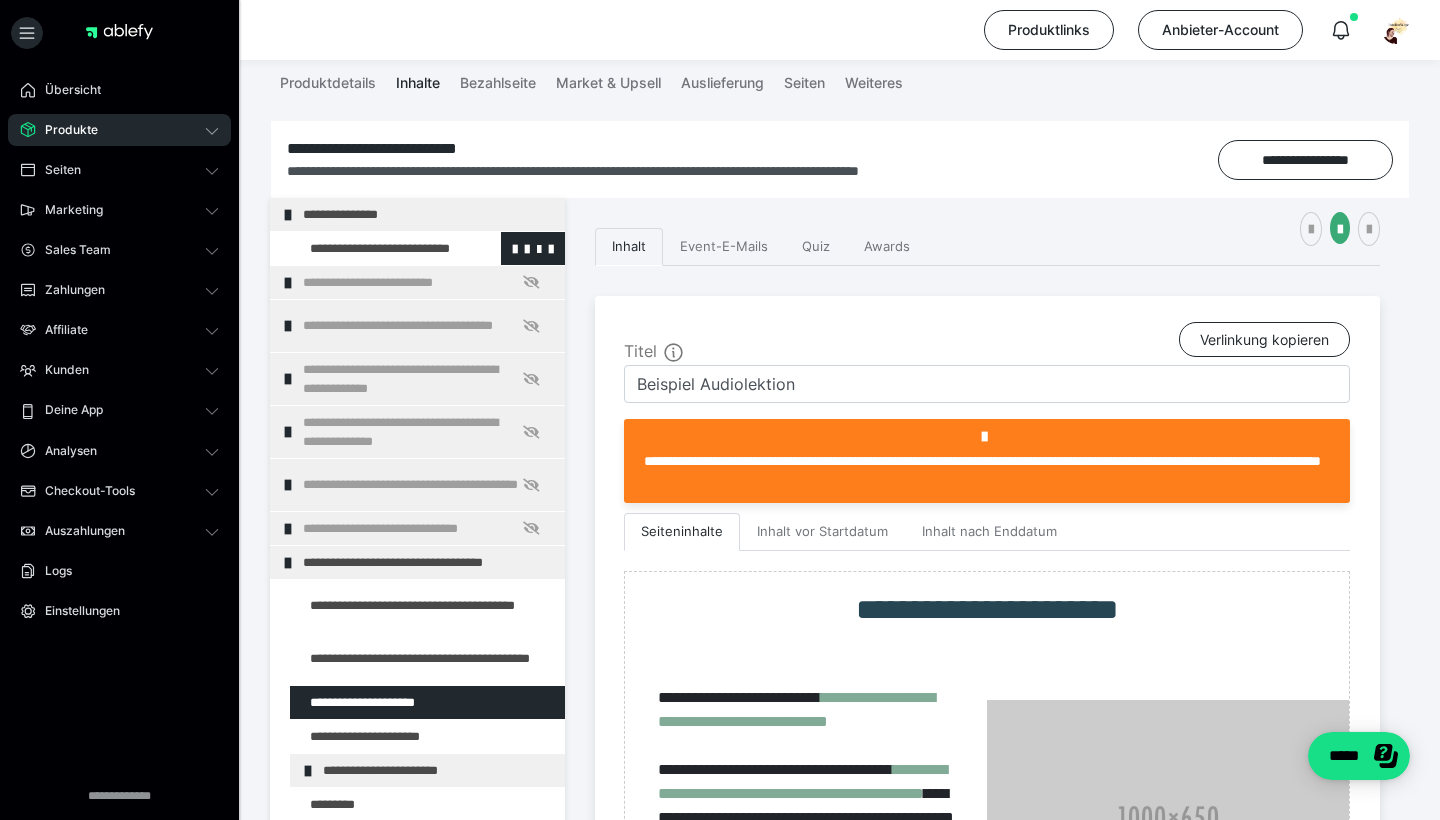 click at bounding box center (375, 248) 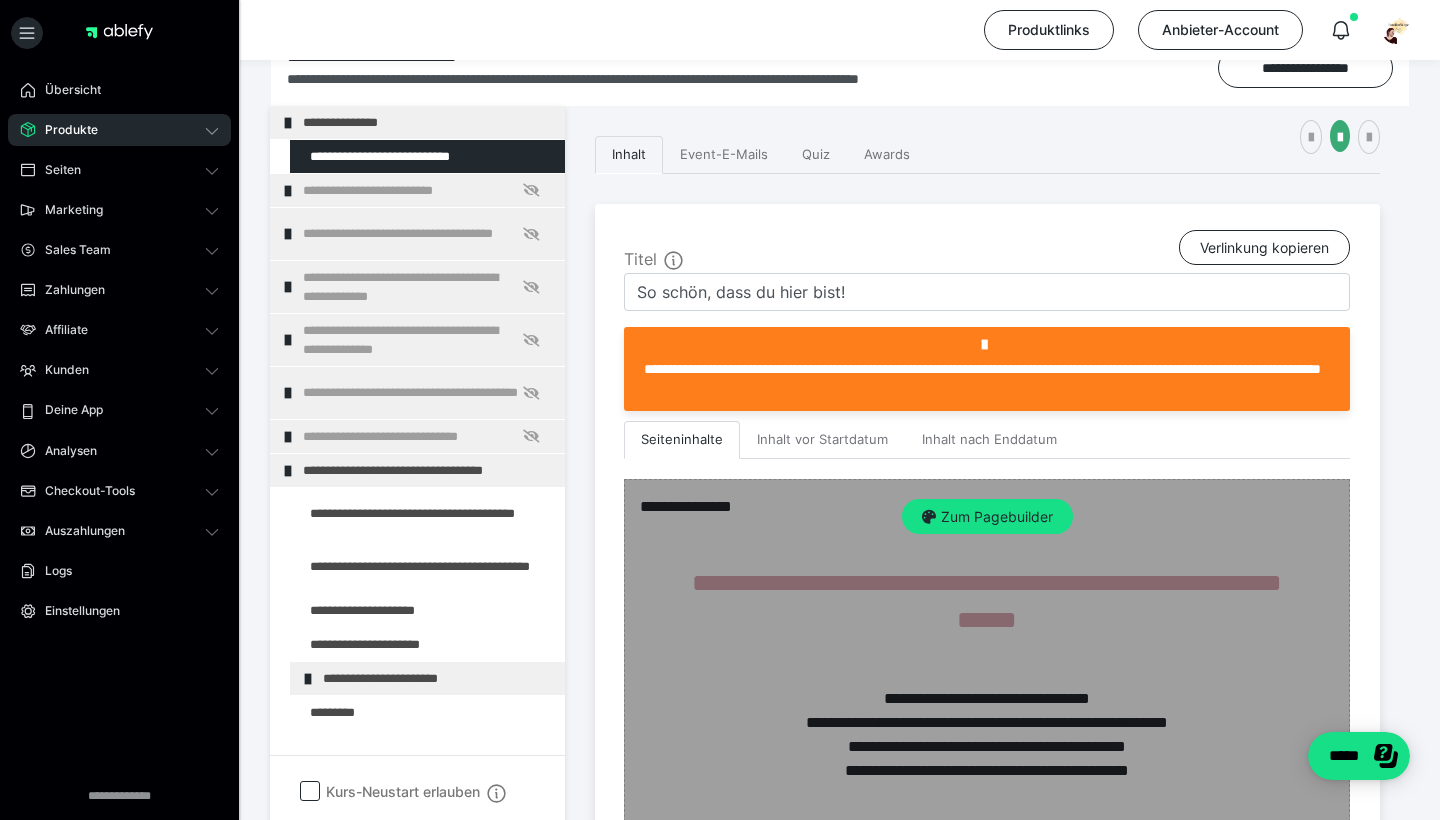 scroll, scrollTop: 295, scrollLeft: 0, axis: vertical 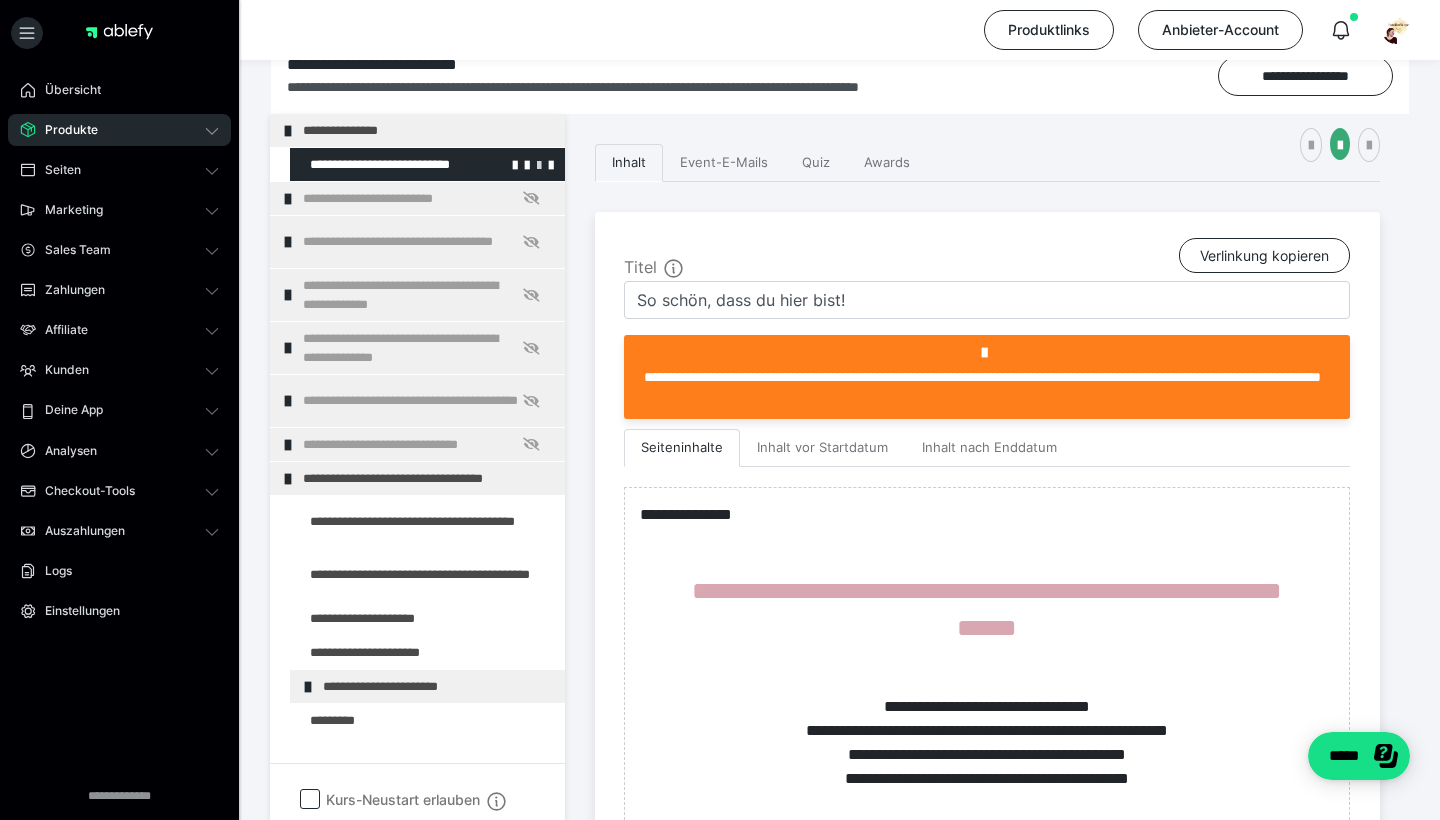 click at bounding box center (539, 164) 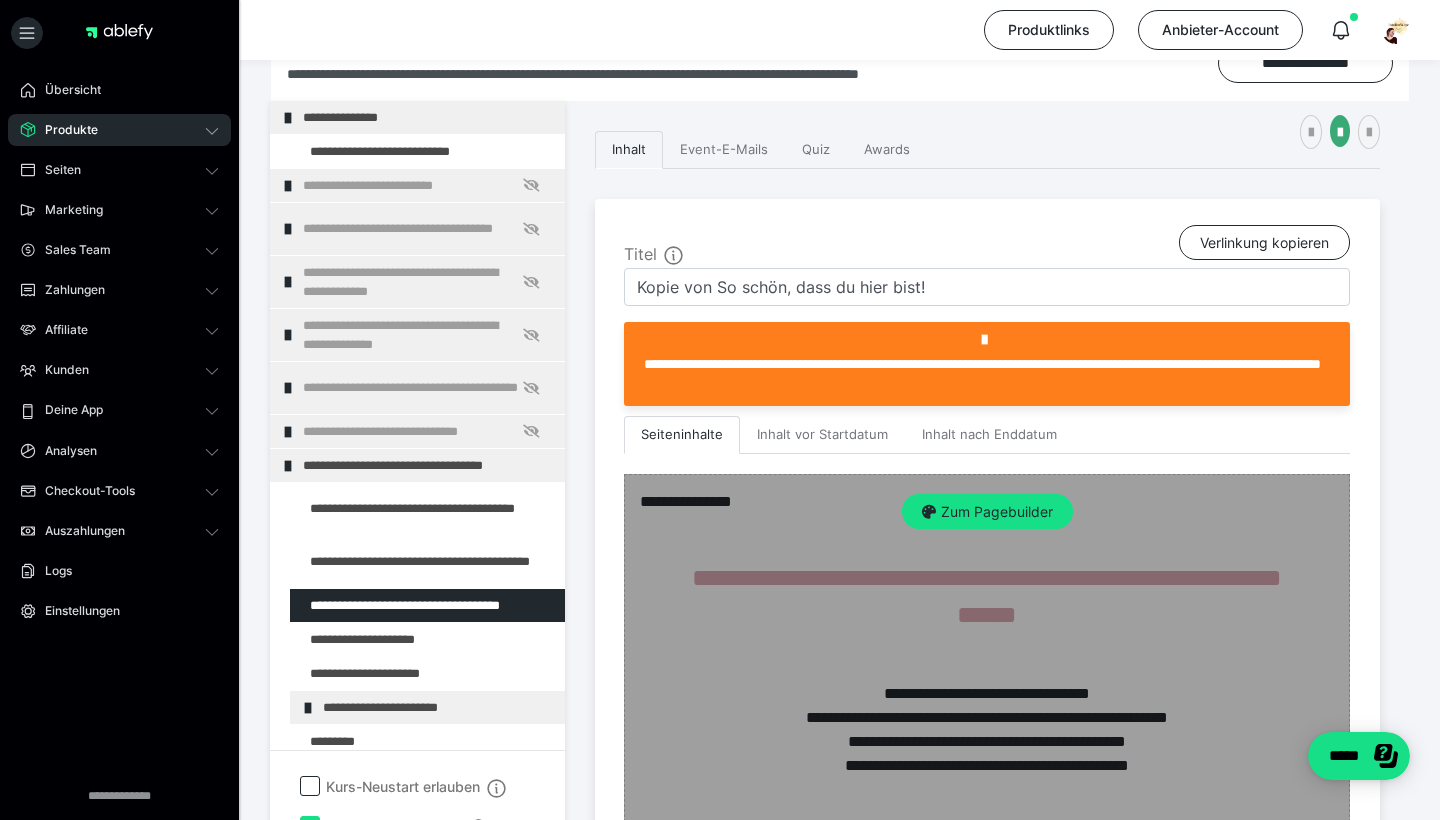 click on "Zum Pagebuilder" at bounding box center [987, 1038] 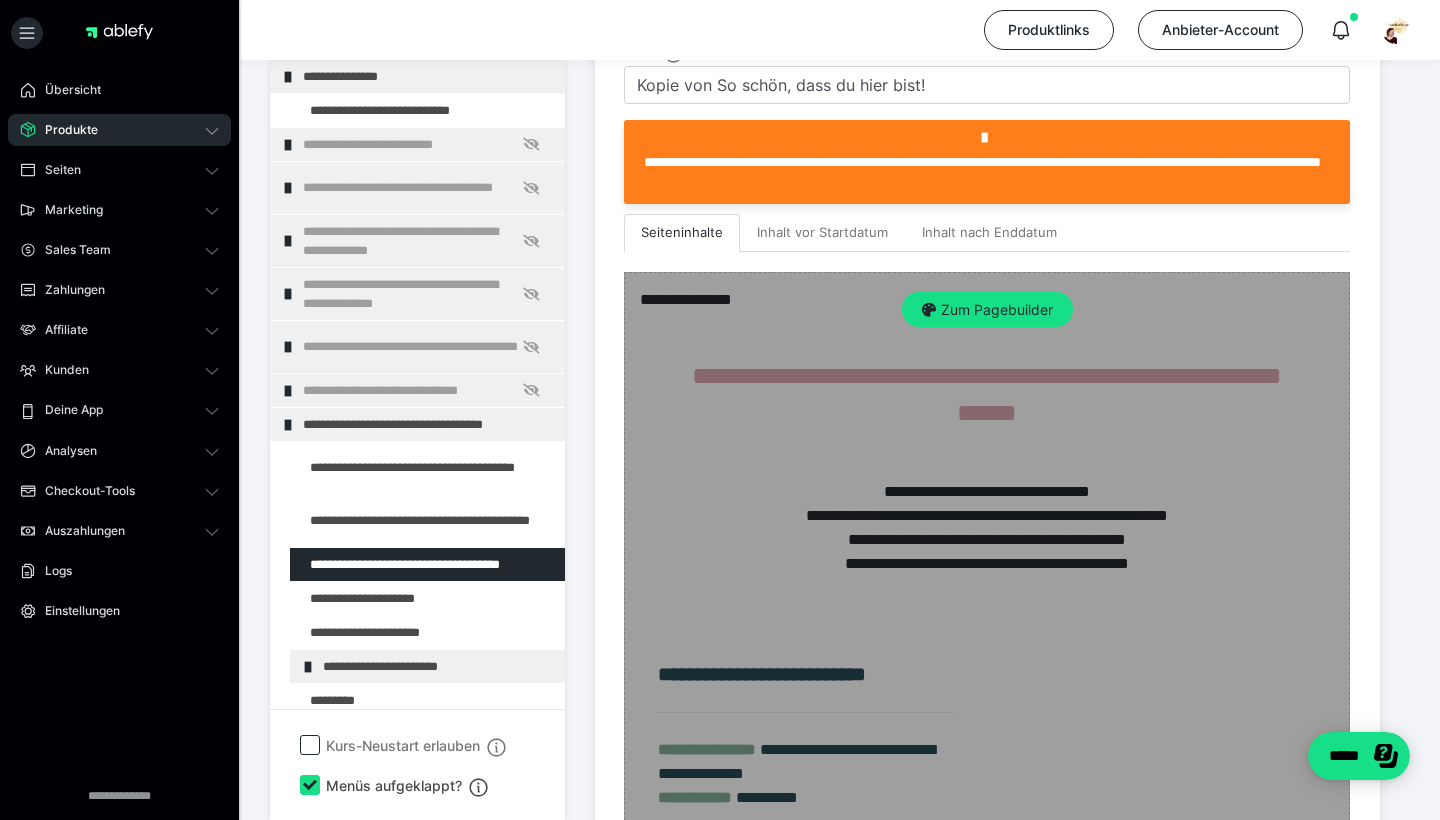 scroll, scrollTop: 362, scrollLeft: 0, axis: vertical 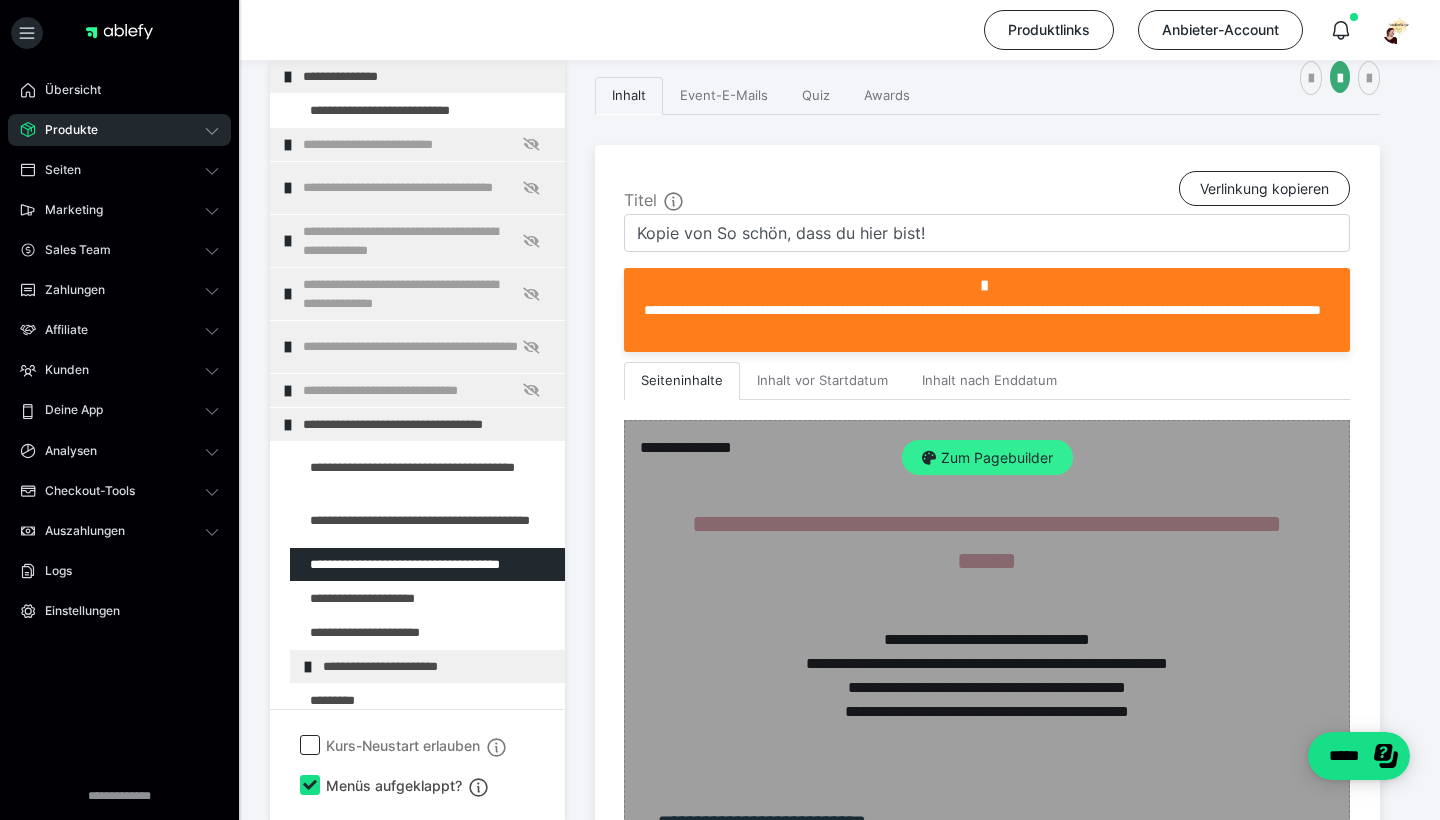click on "Zum Pagebuilder" at bounding box center [987, 458] 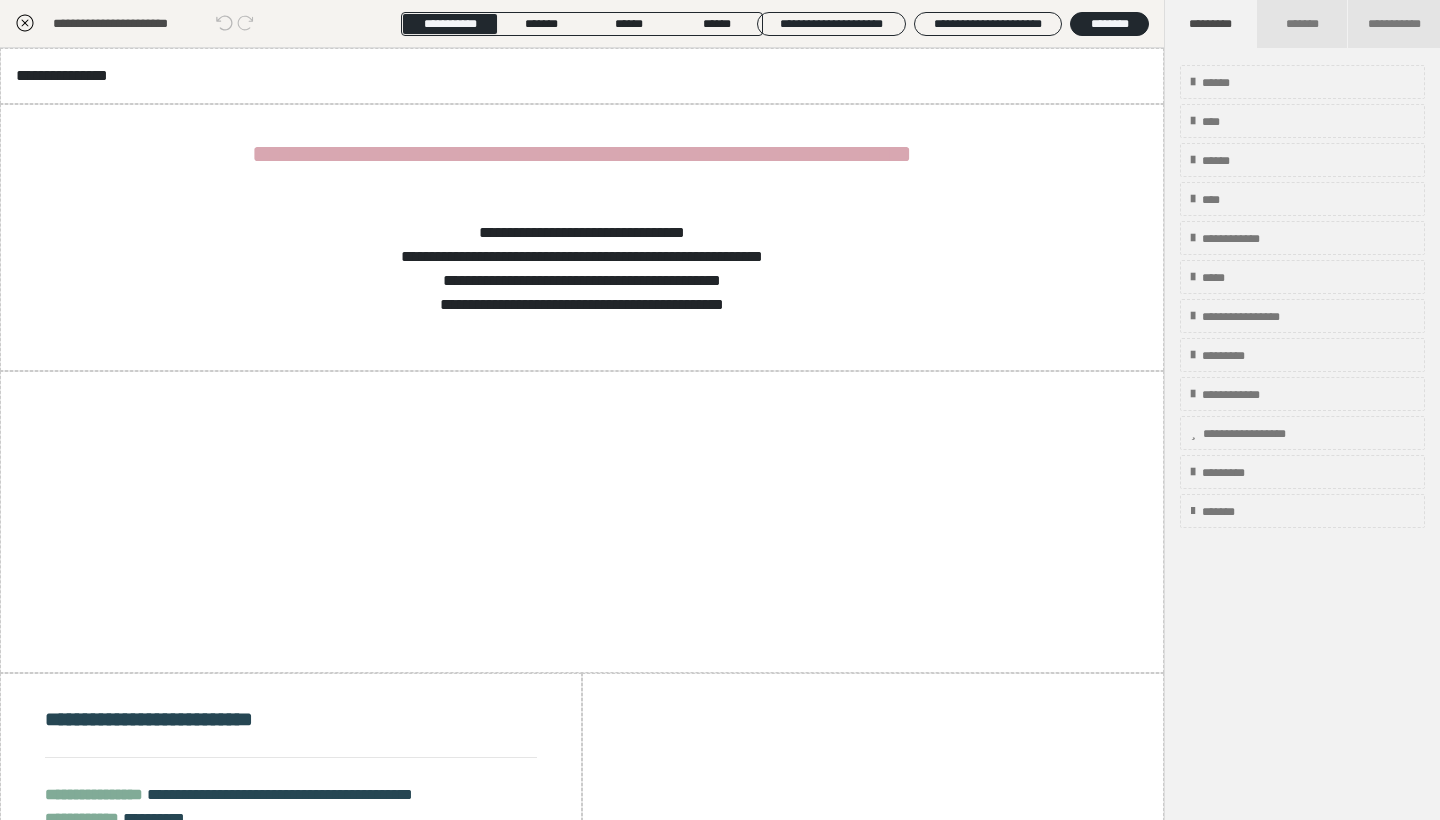 scroll, scrollTop: 349, scrollLeft: 0, axis: vertical 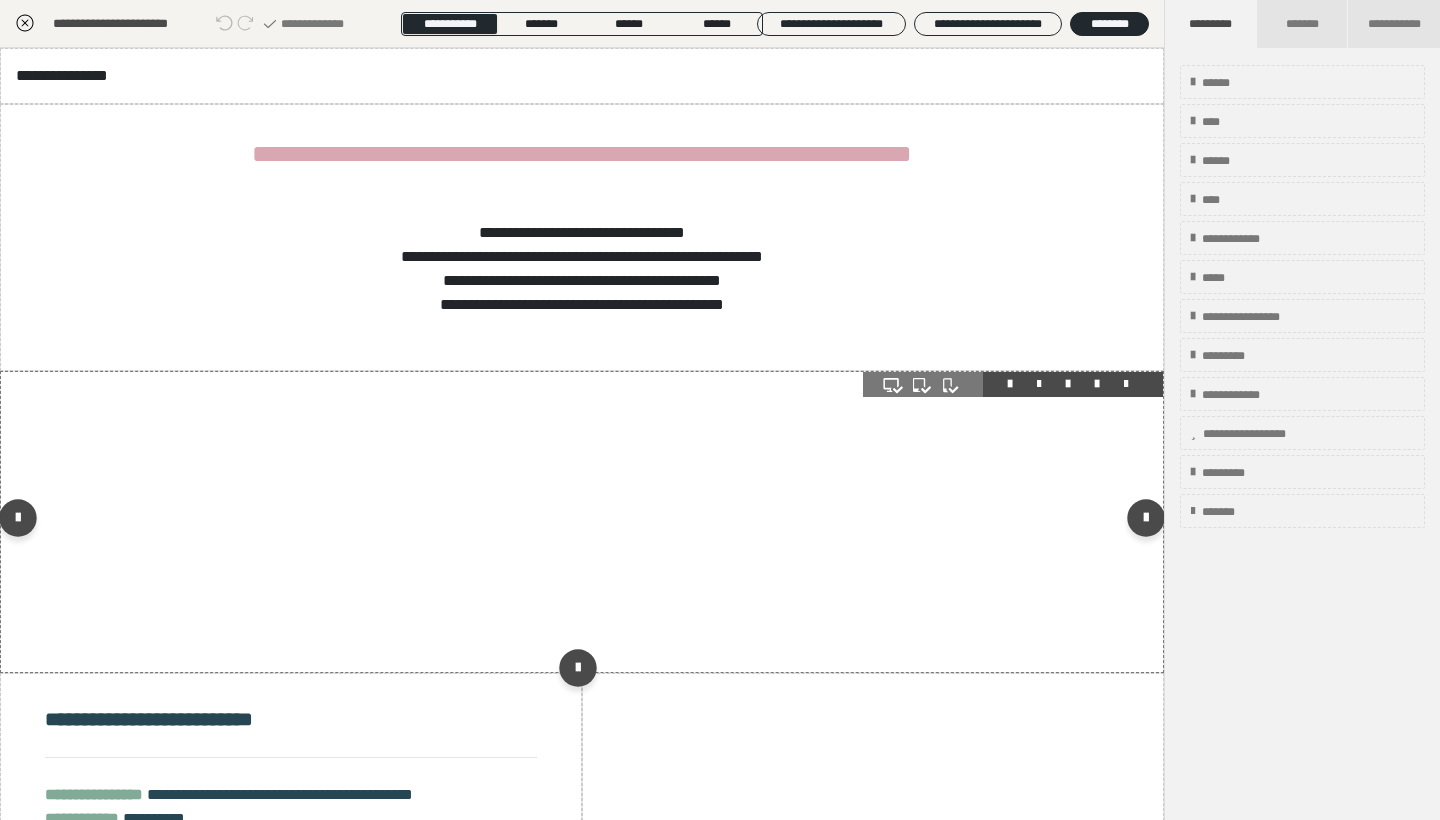 click at bounding box center (1126, 384) 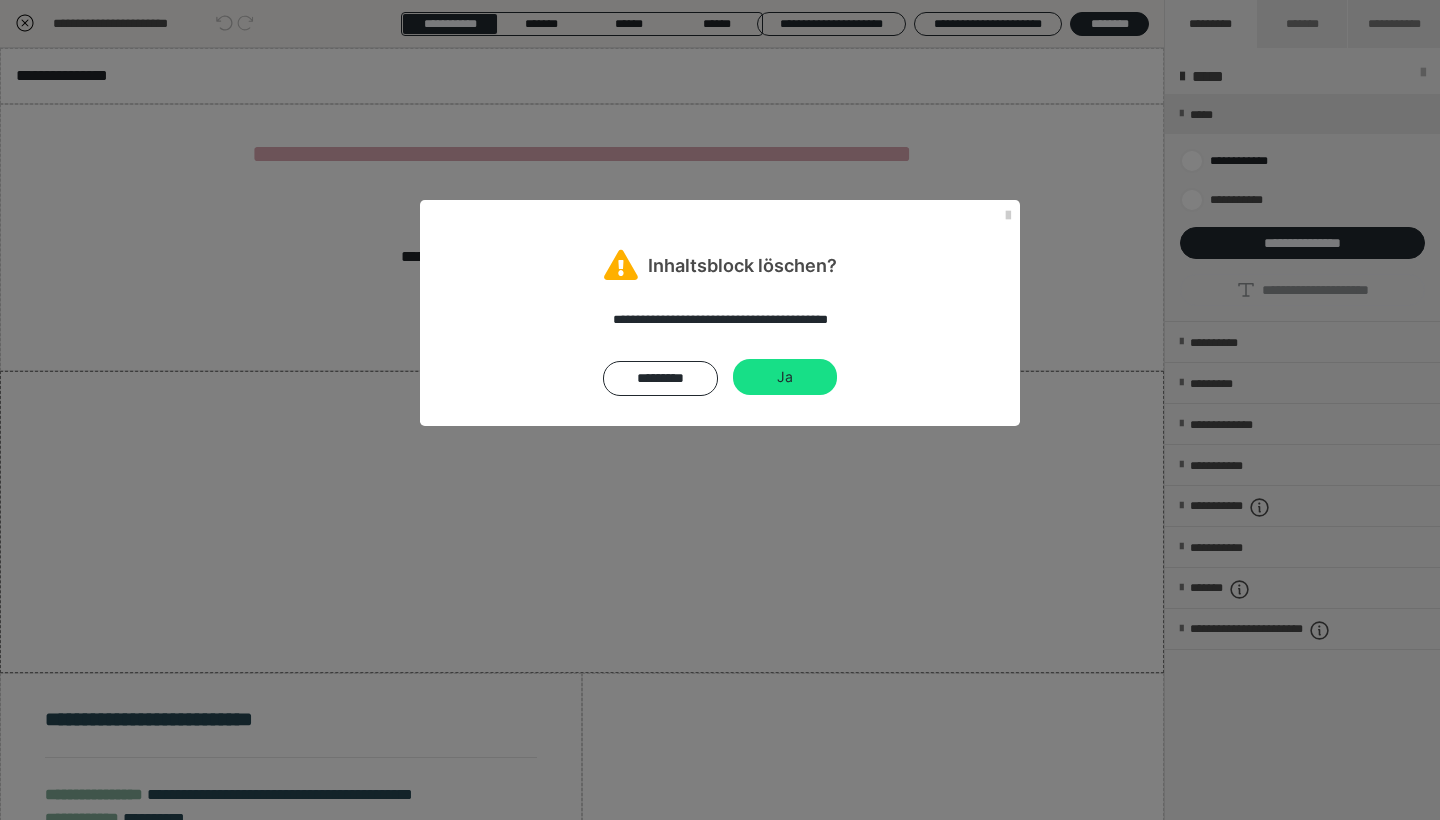 click on "**********" at bounding box center [720, 353] 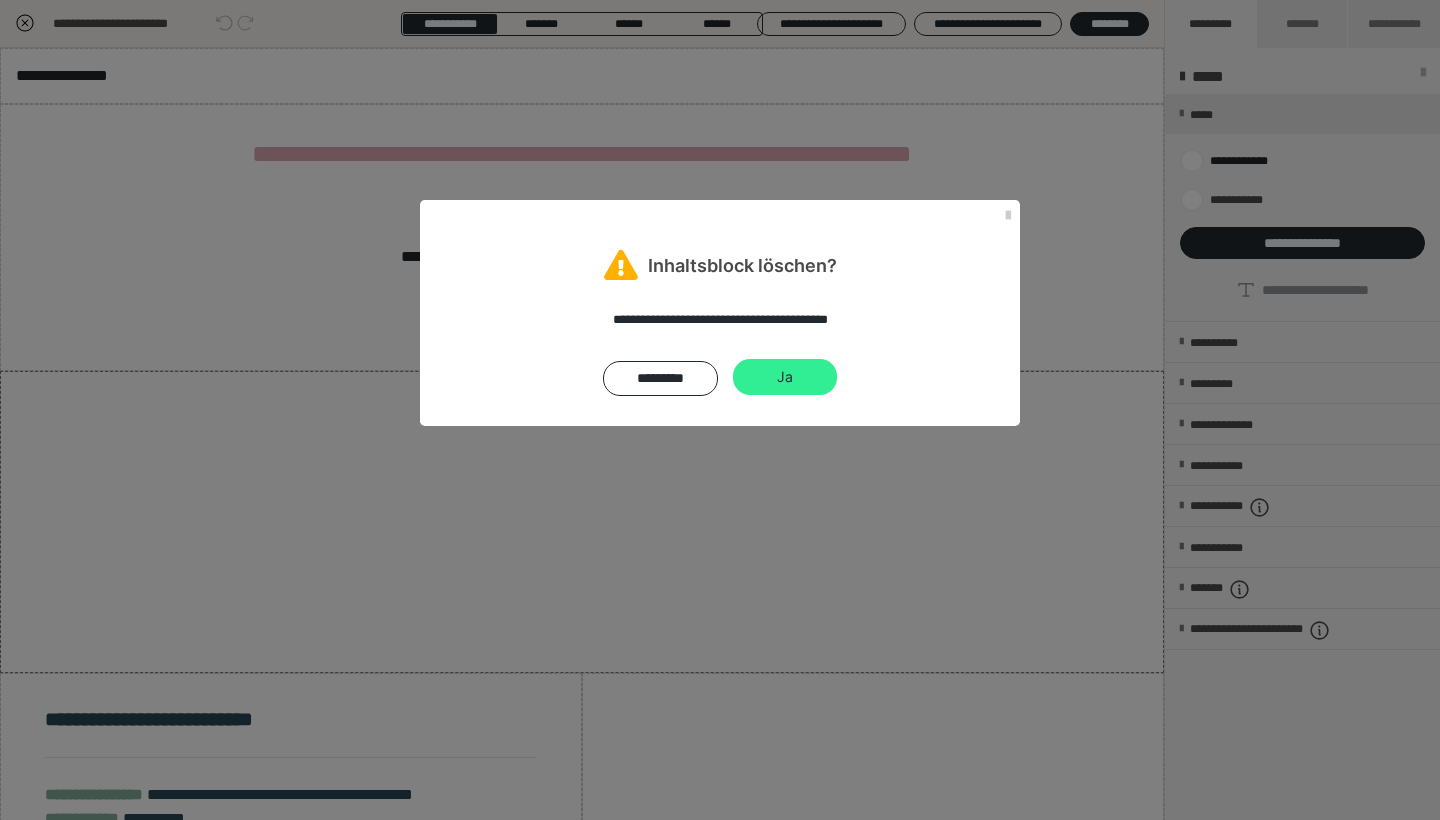 click on "Ja" at bounding box center [785, 377] 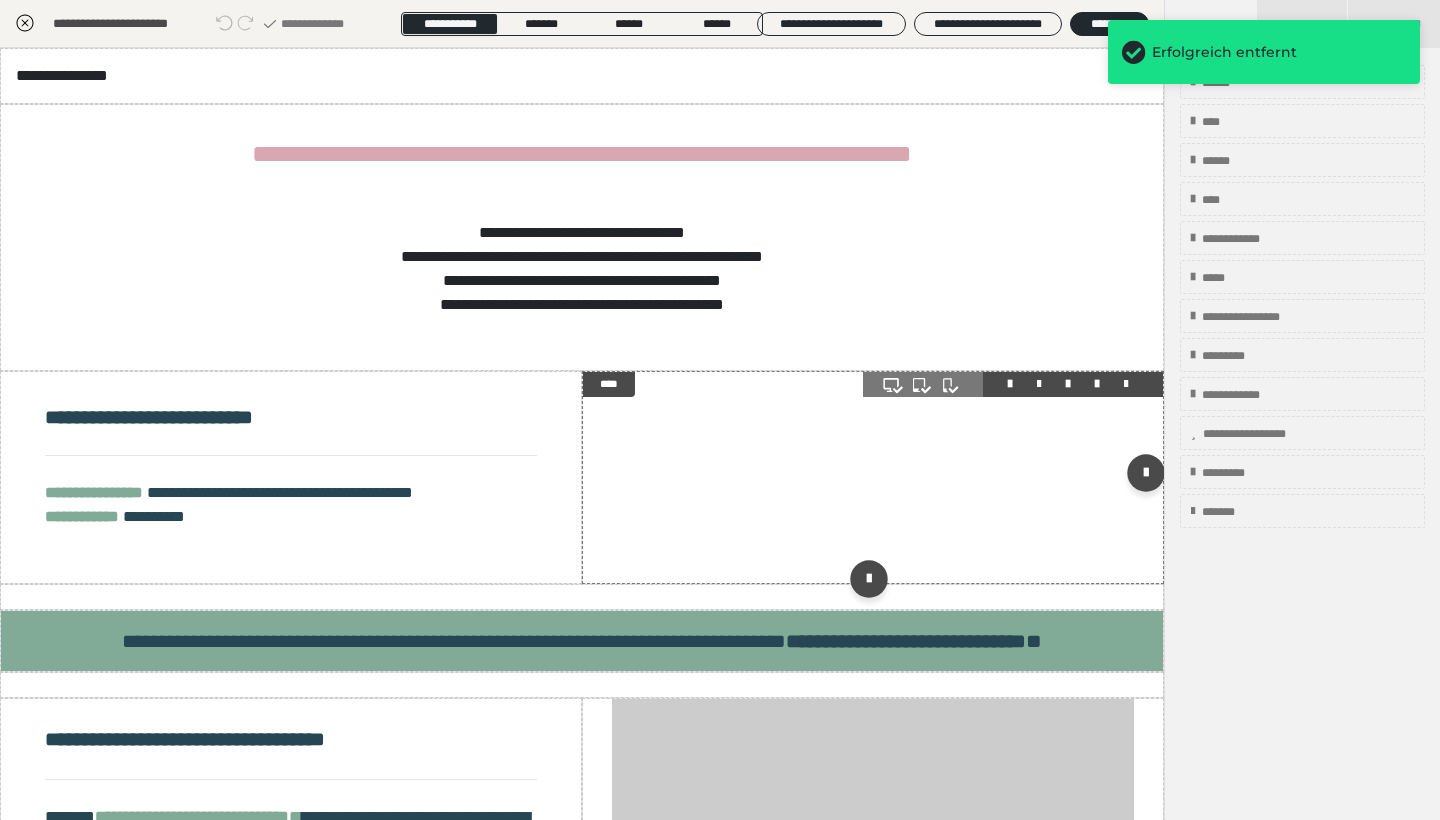 click at bounding box center [1126, 384] 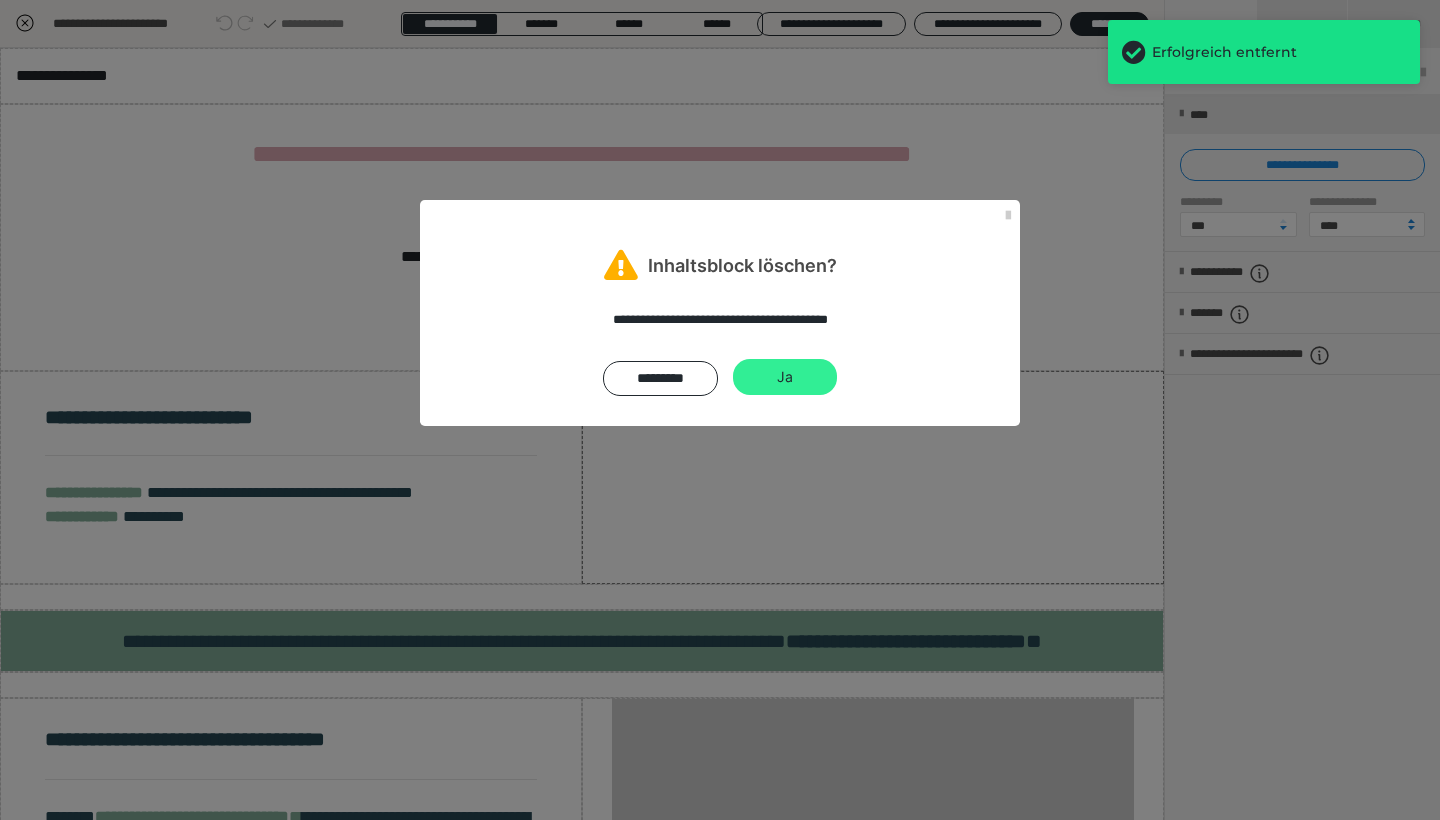 click on "Ja" at bounding box center (785, 377) 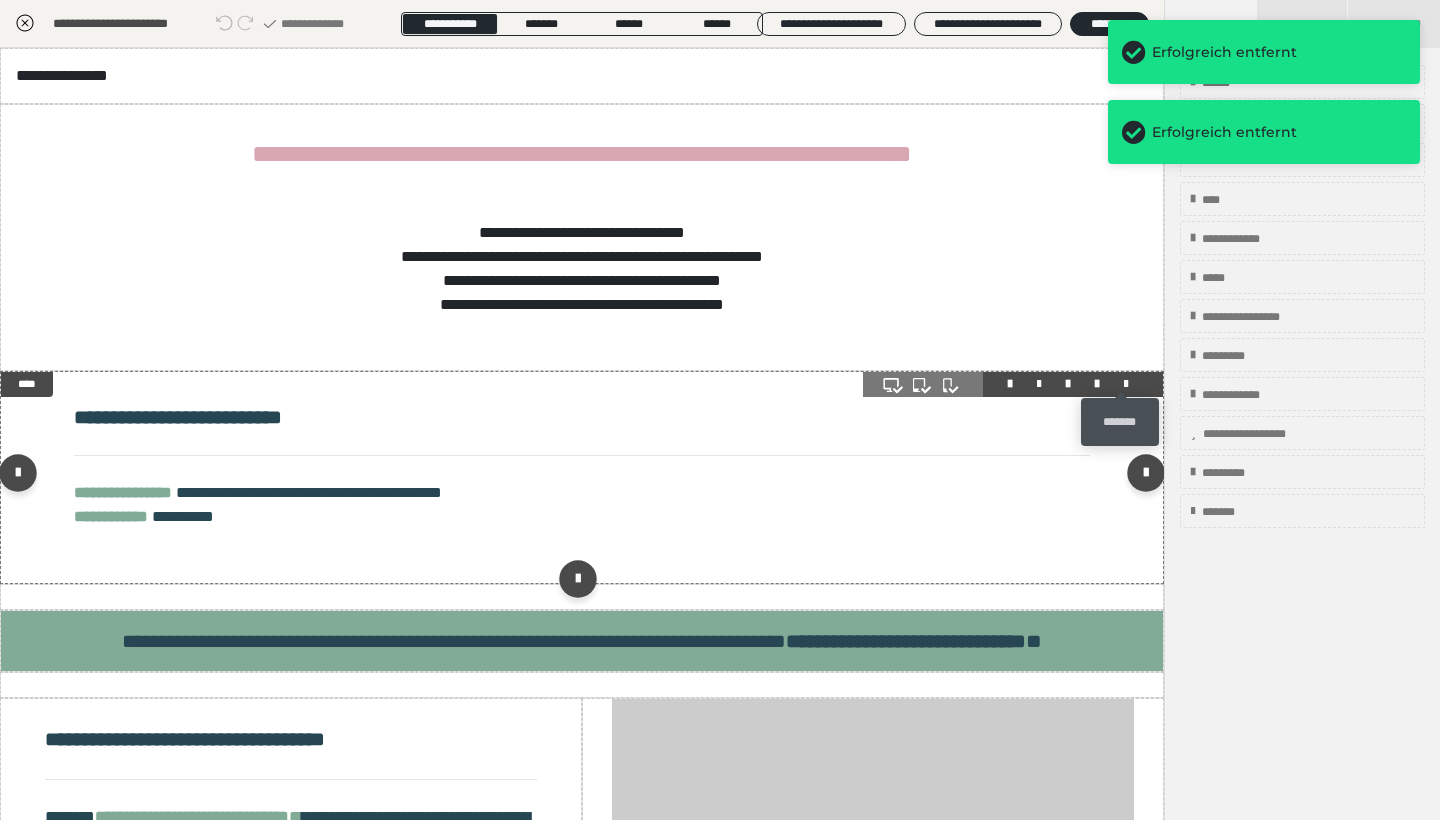 click at bounding box center [1126, 384] 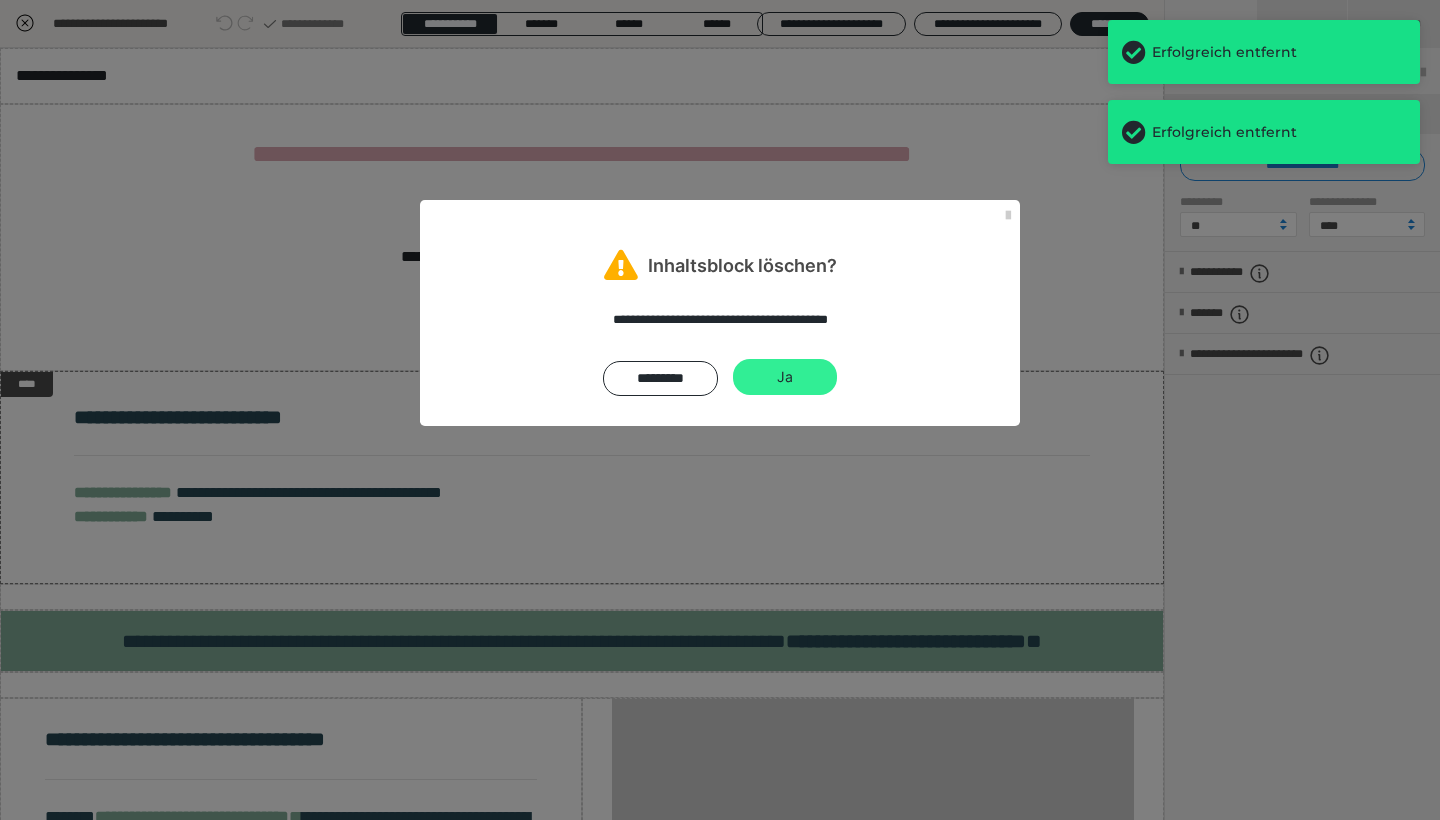 click on "Ja" at bounding box center (785, 377) 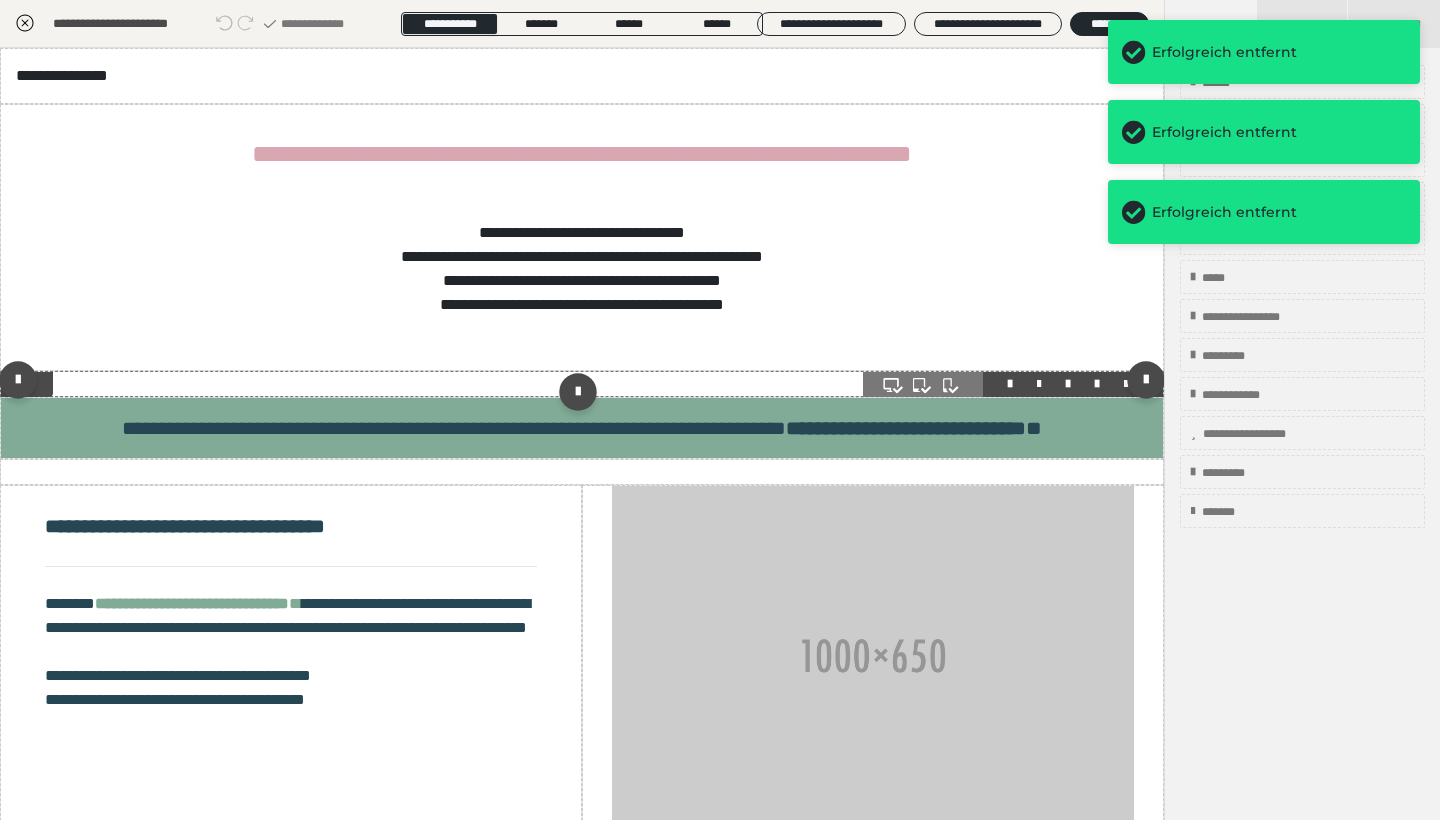 click at bounding box center (1126, 384) 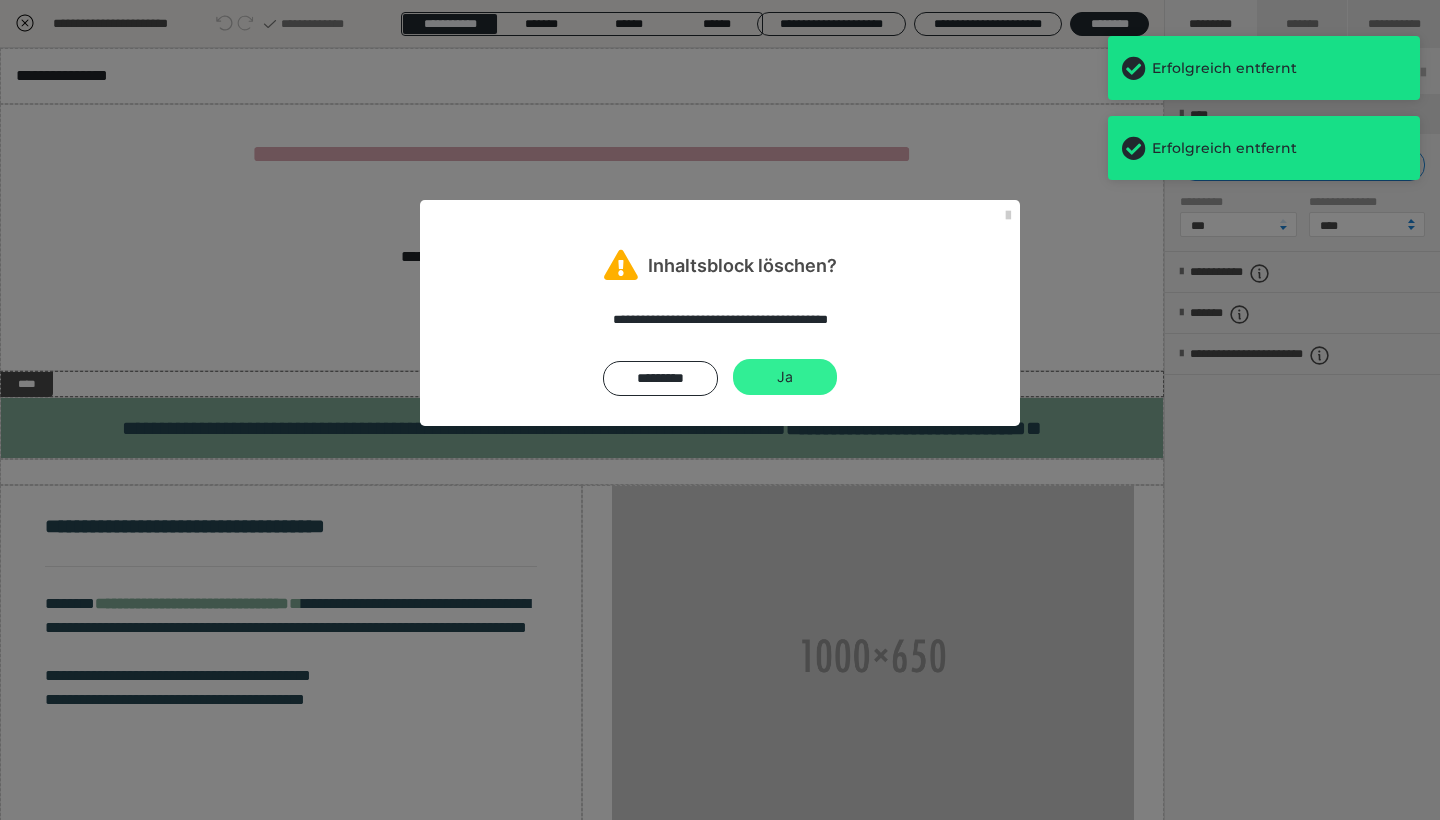 click on "Ja" at bounding box center [785, 377] 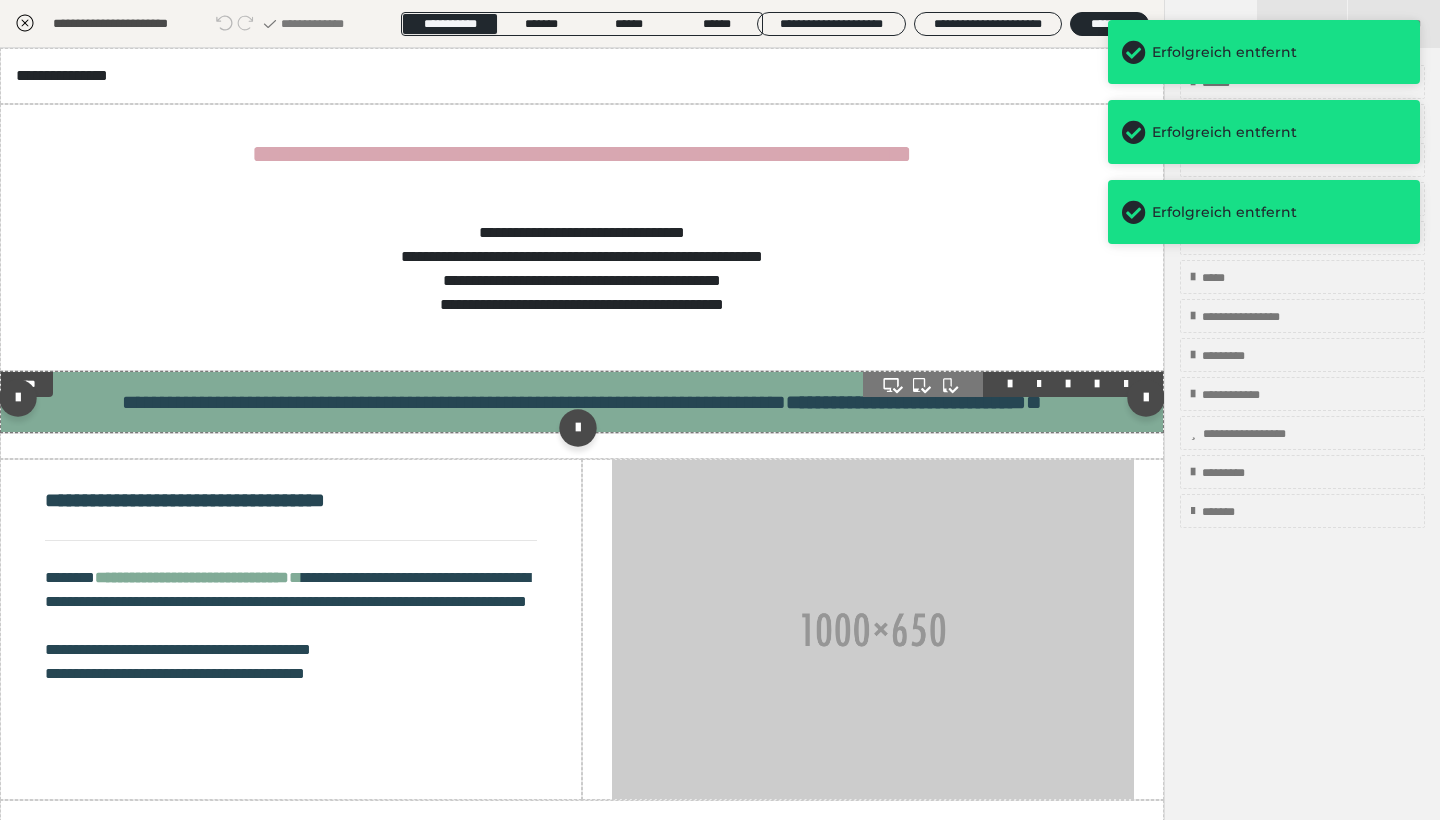click at bounding box center (1126, 384) 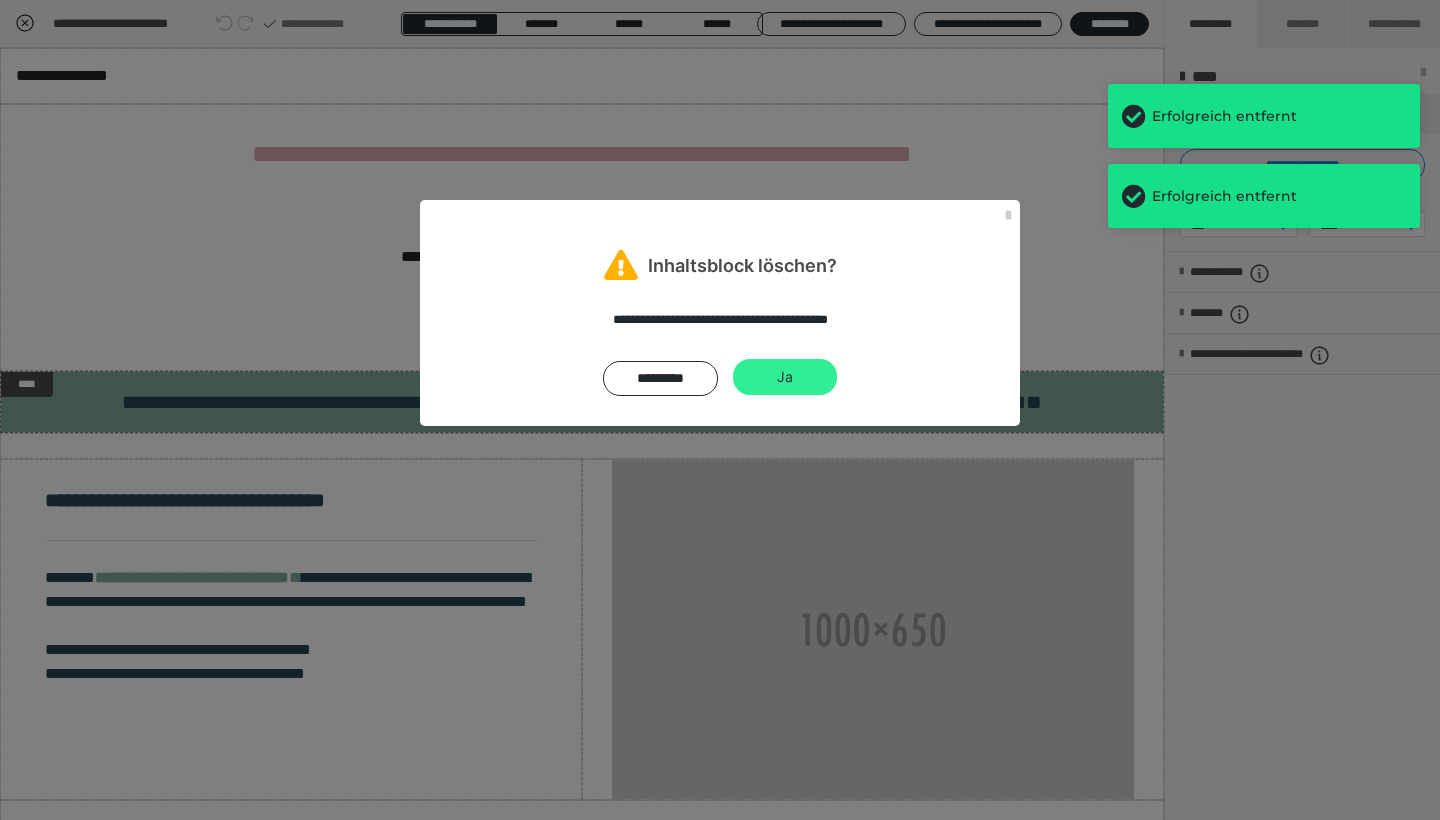 click on "Ja" at bounding box center (785, 377) 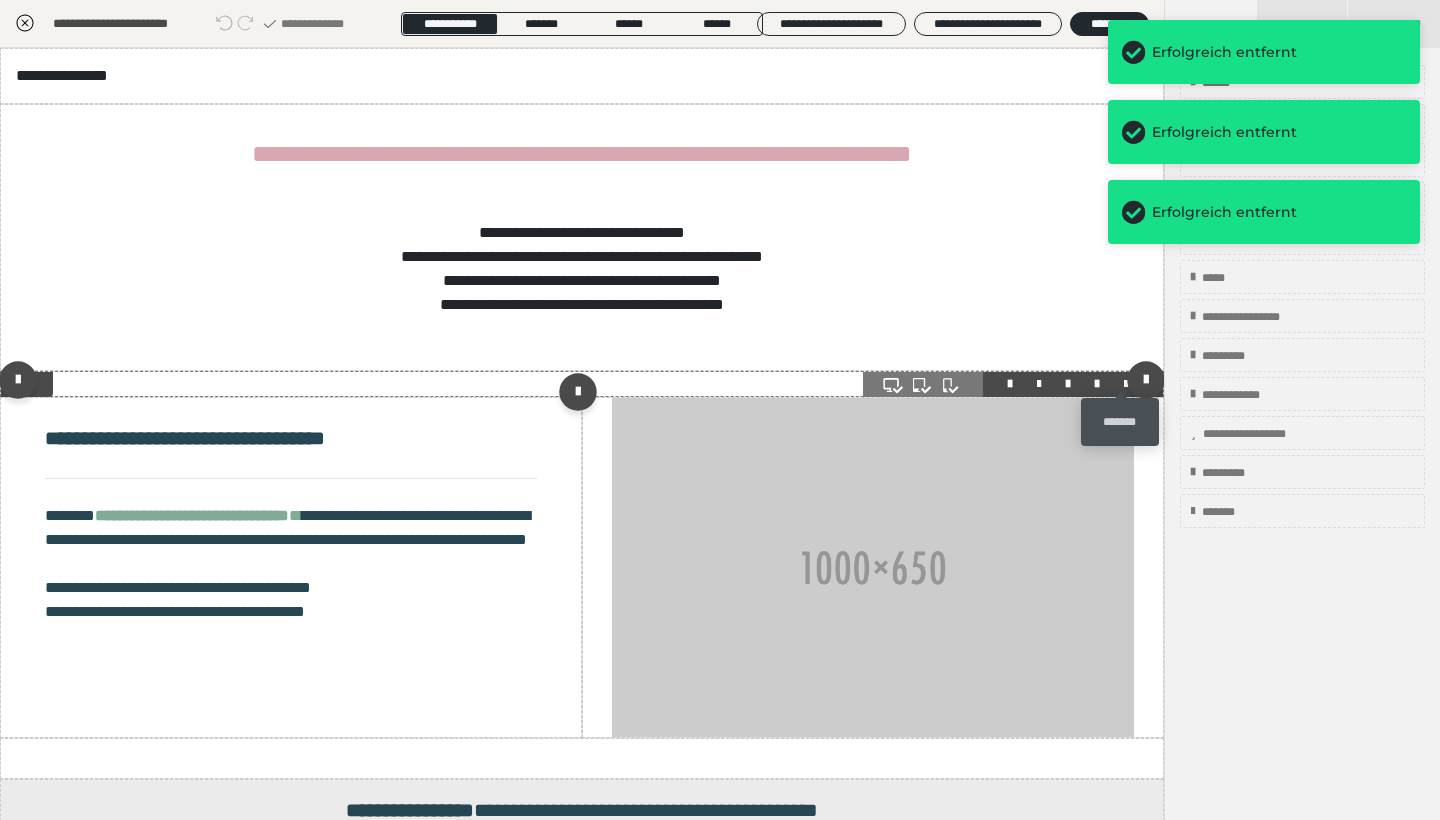 click at bounding box center (1126, 384) 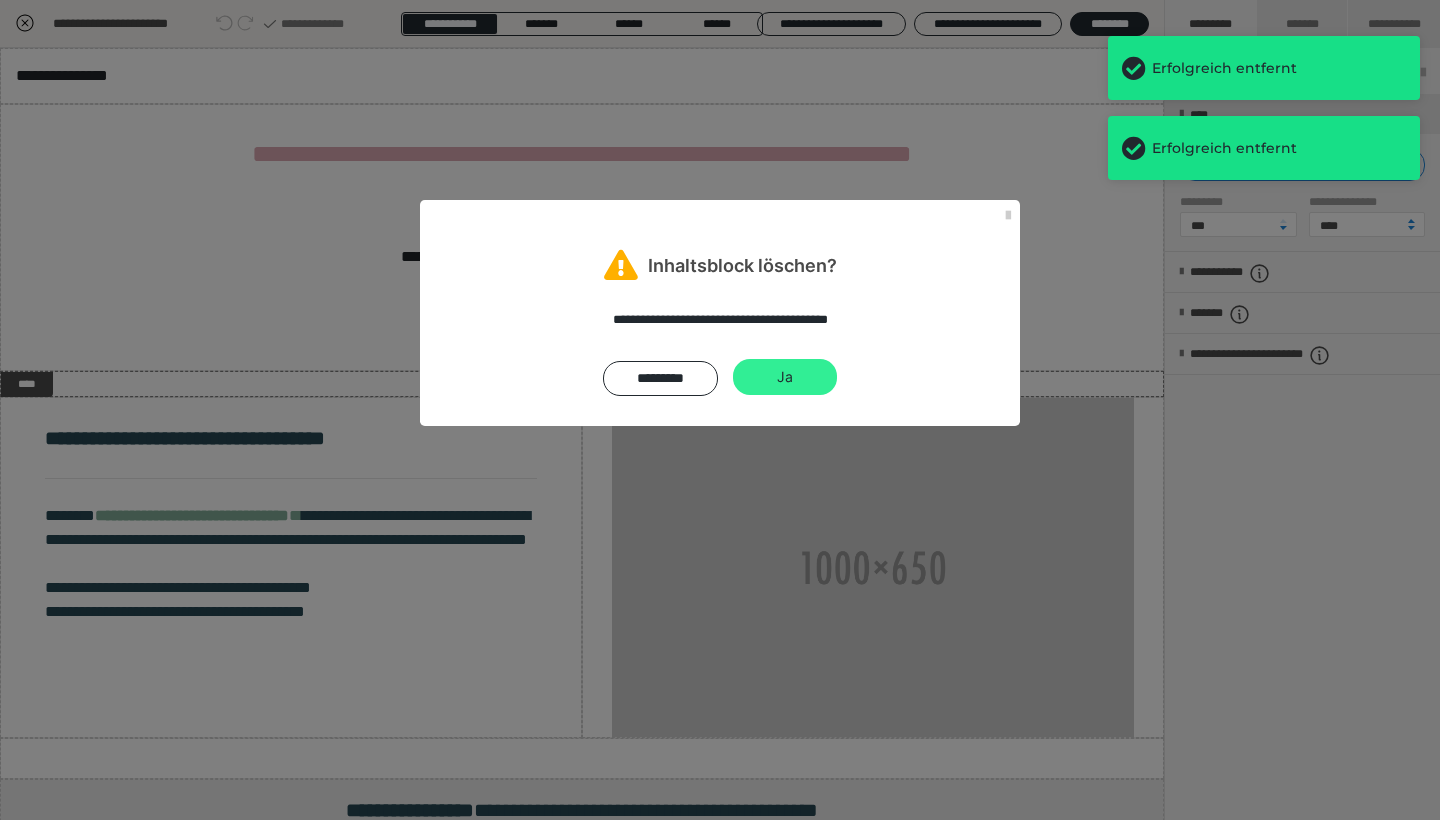 click on "Ja" at bounding box center [785, 377] 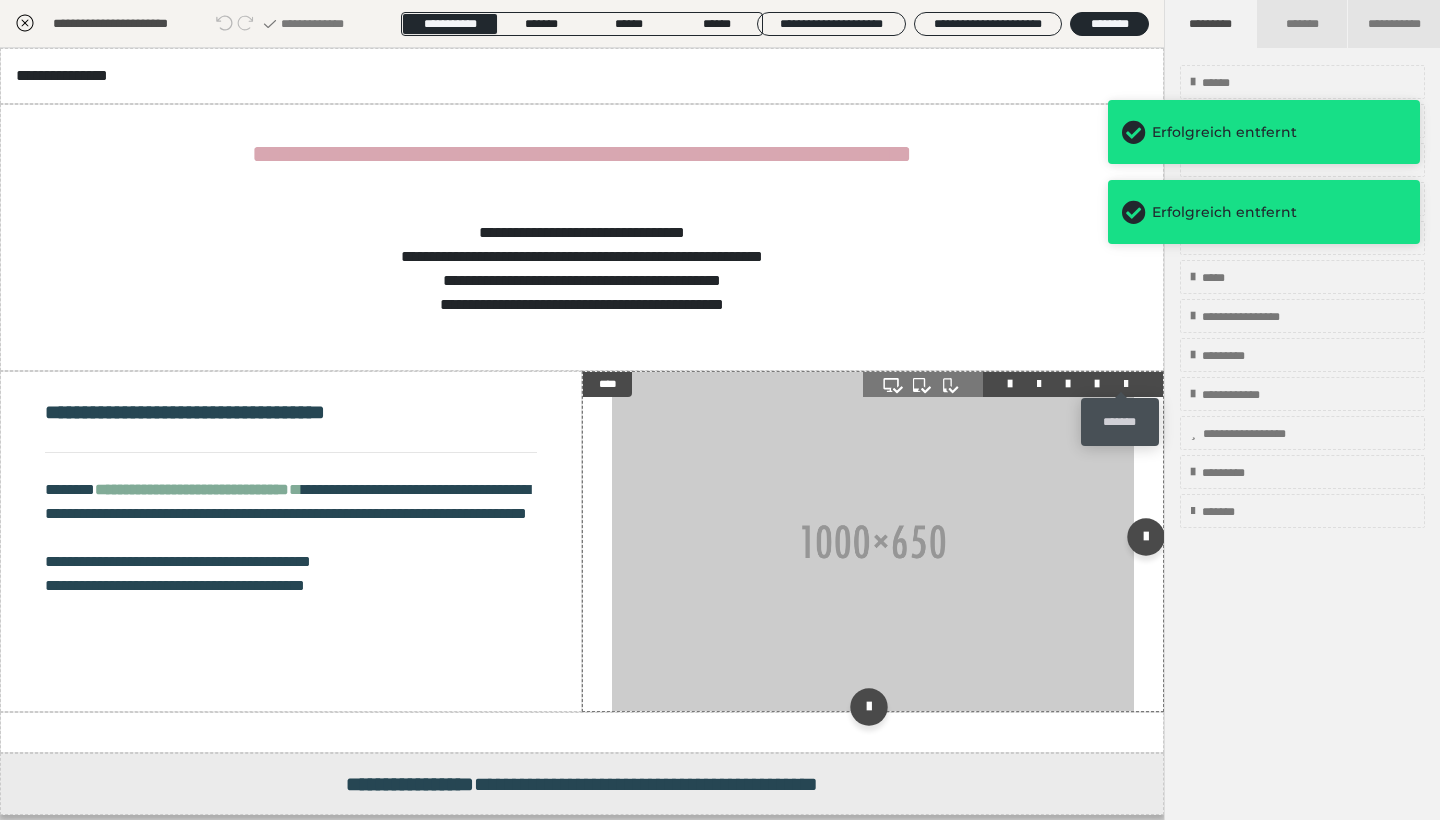 click at bounding box center (1126, 384) 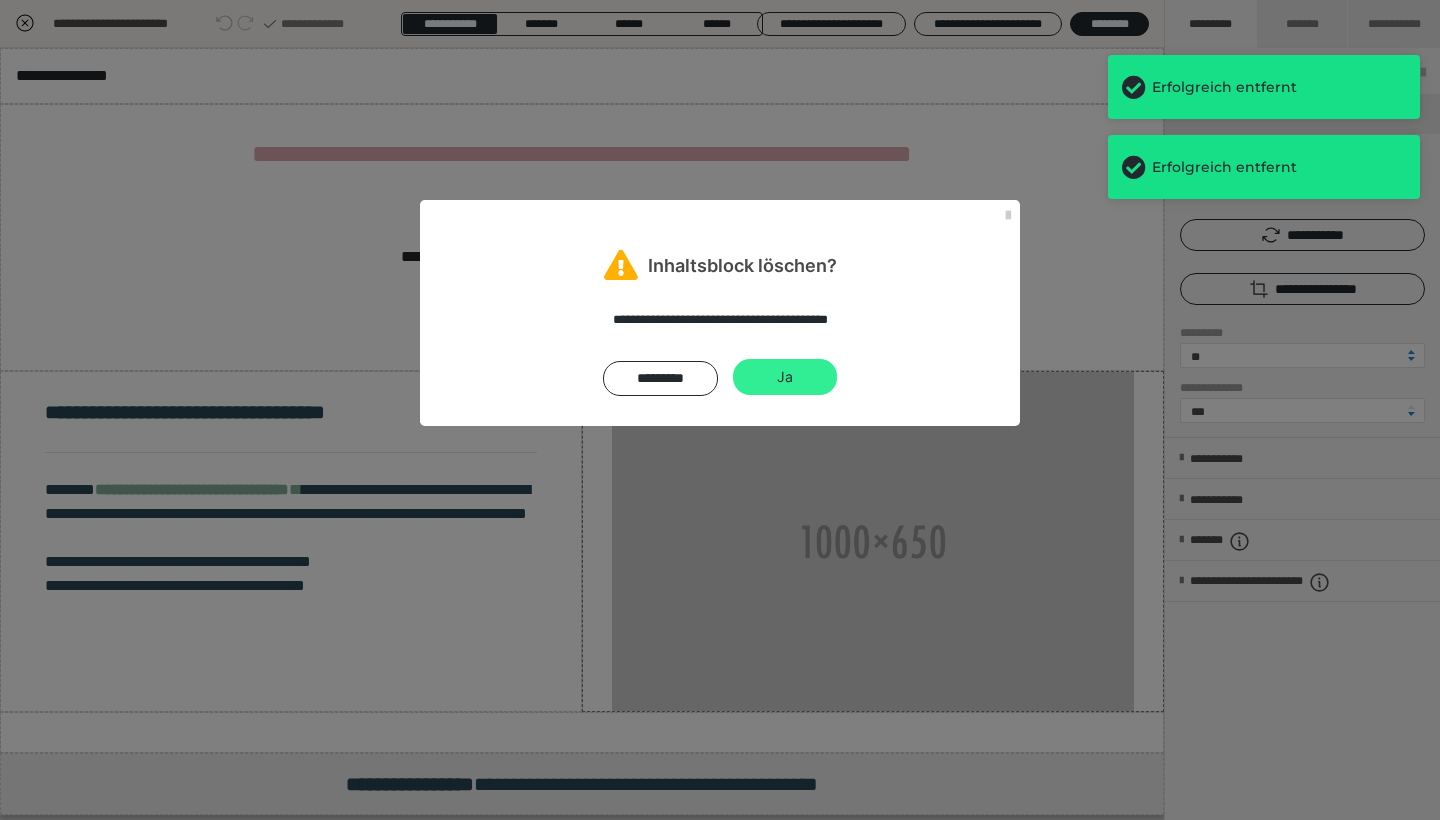 click on "Ja" at bounding box center [785, 377] 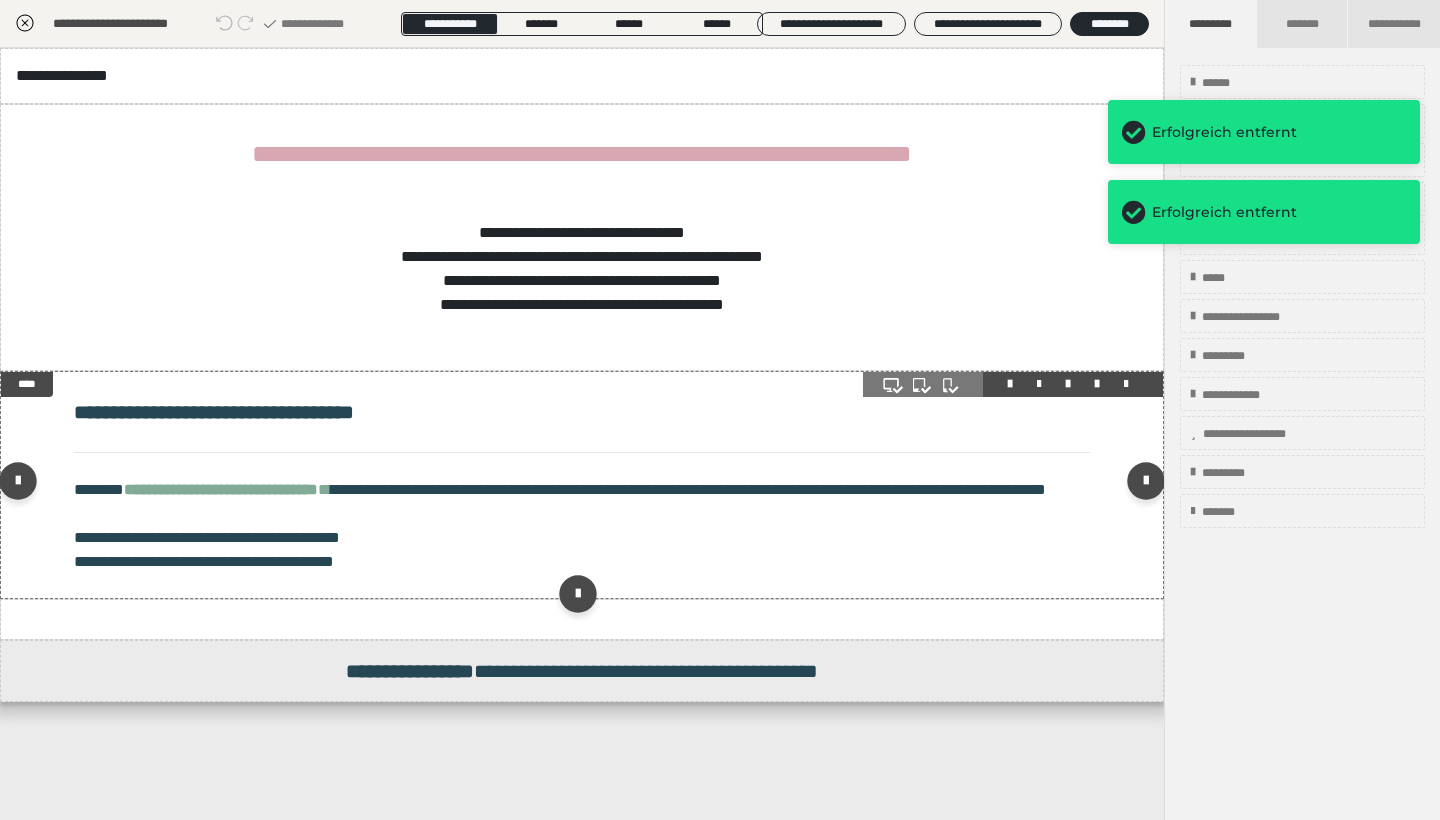 click at bounding box center (1126, 384) 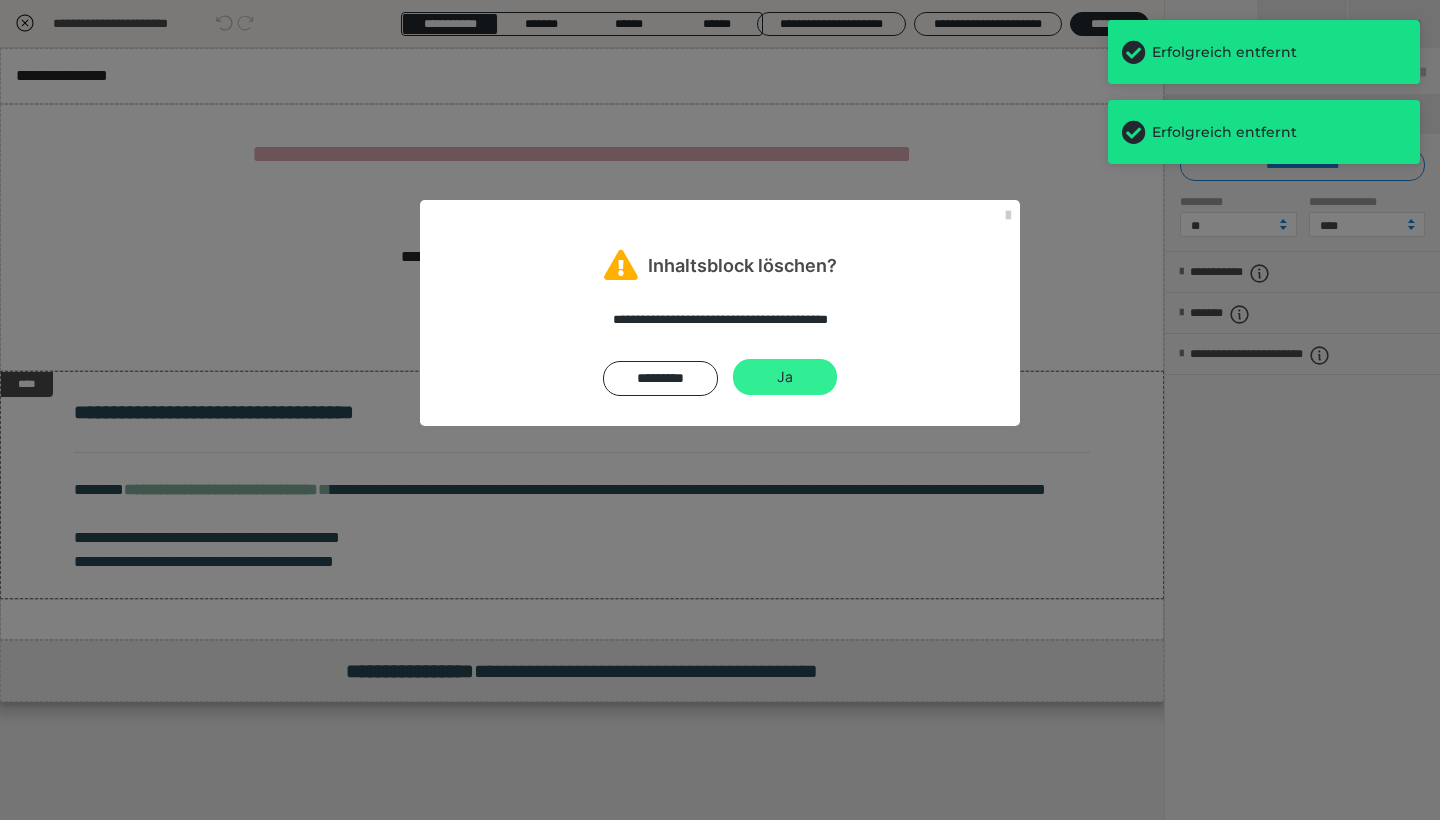 click on "Ja" at bounding box center (785, 377) 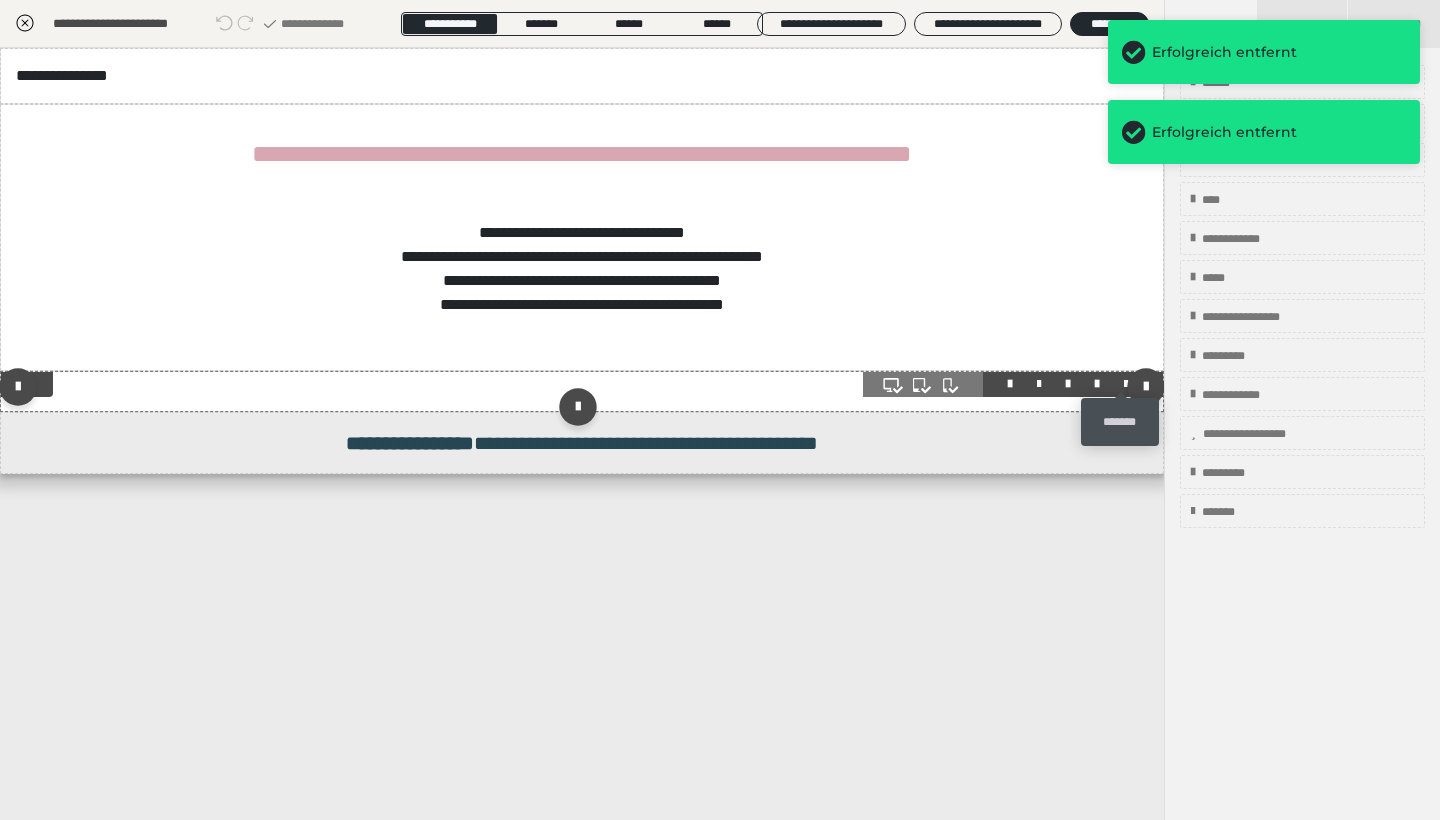 click at bounding box center [1126, 384] 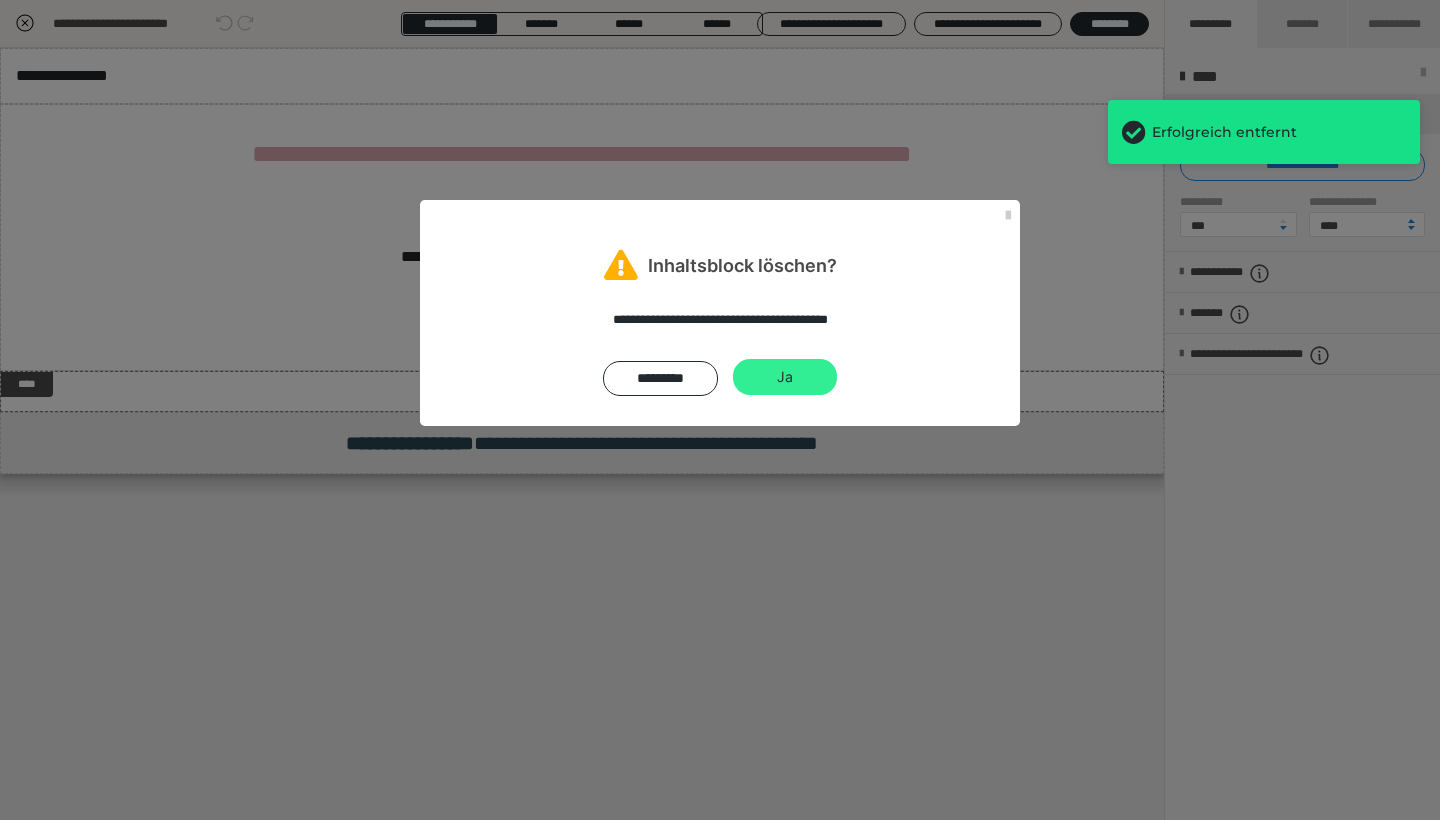 click on "Ja" at bounding box center [785, 377] 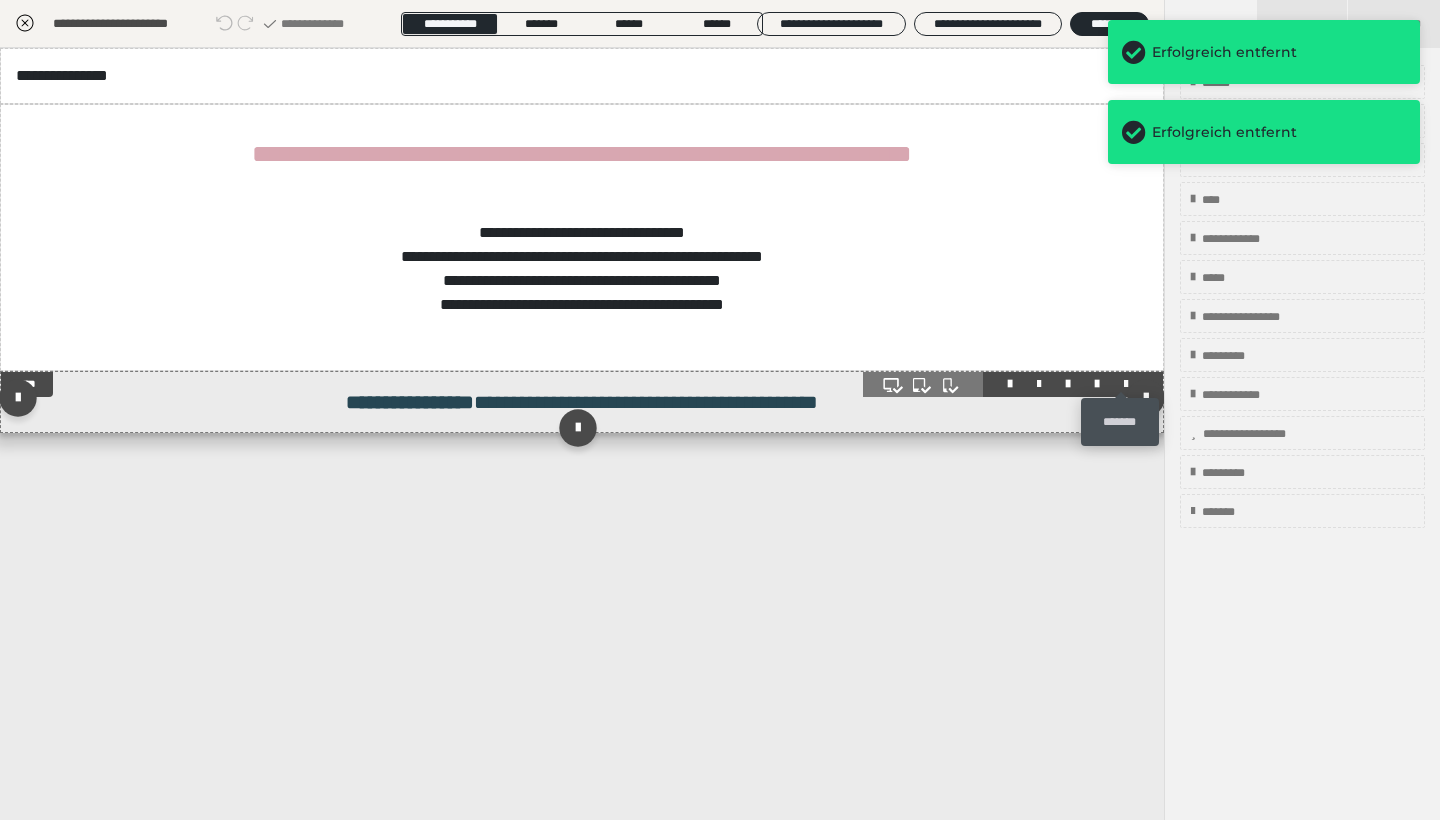 click at bounding box center (1126, 384) 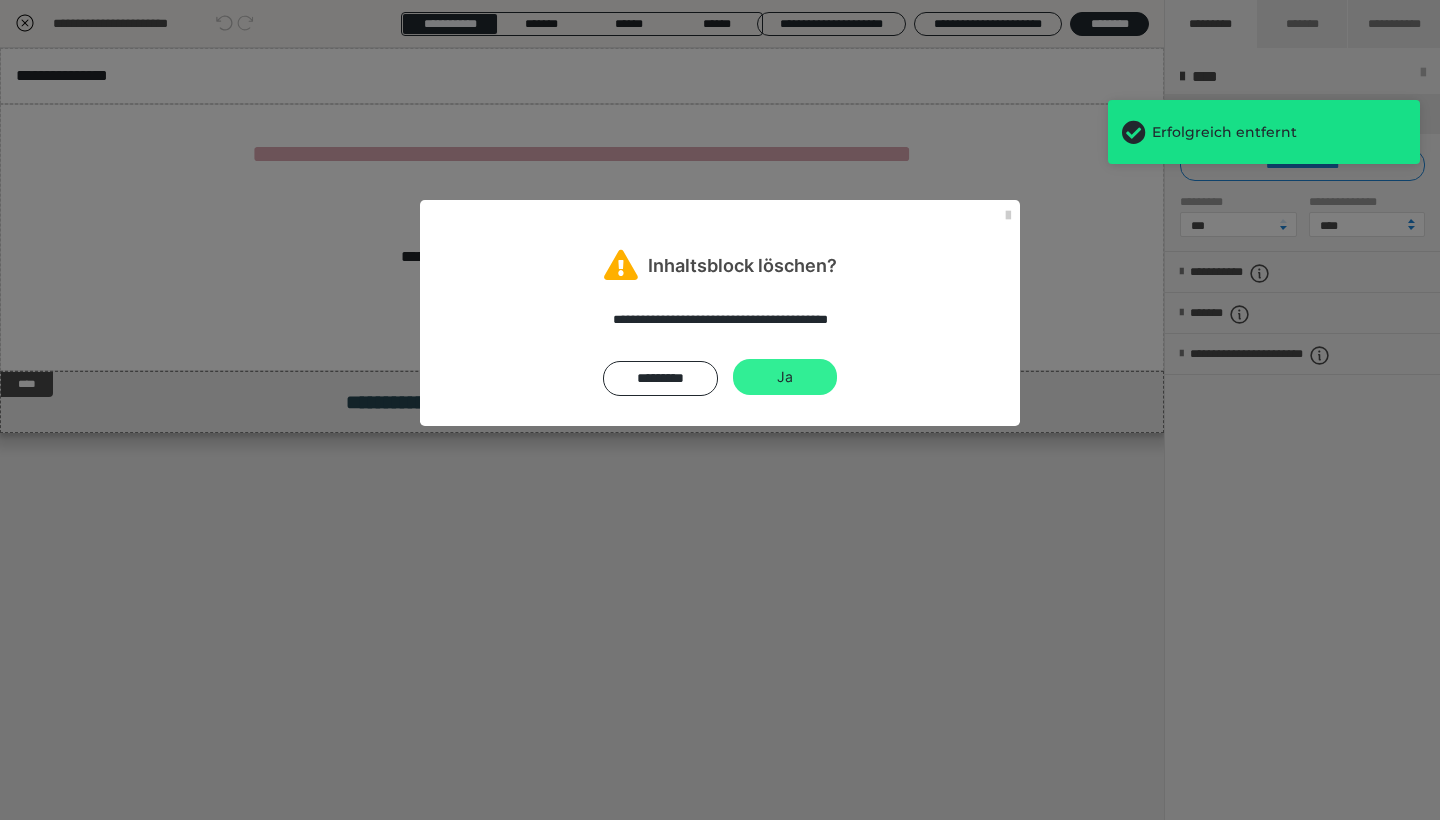 click on "Ja" at bounding box center [785, 377] 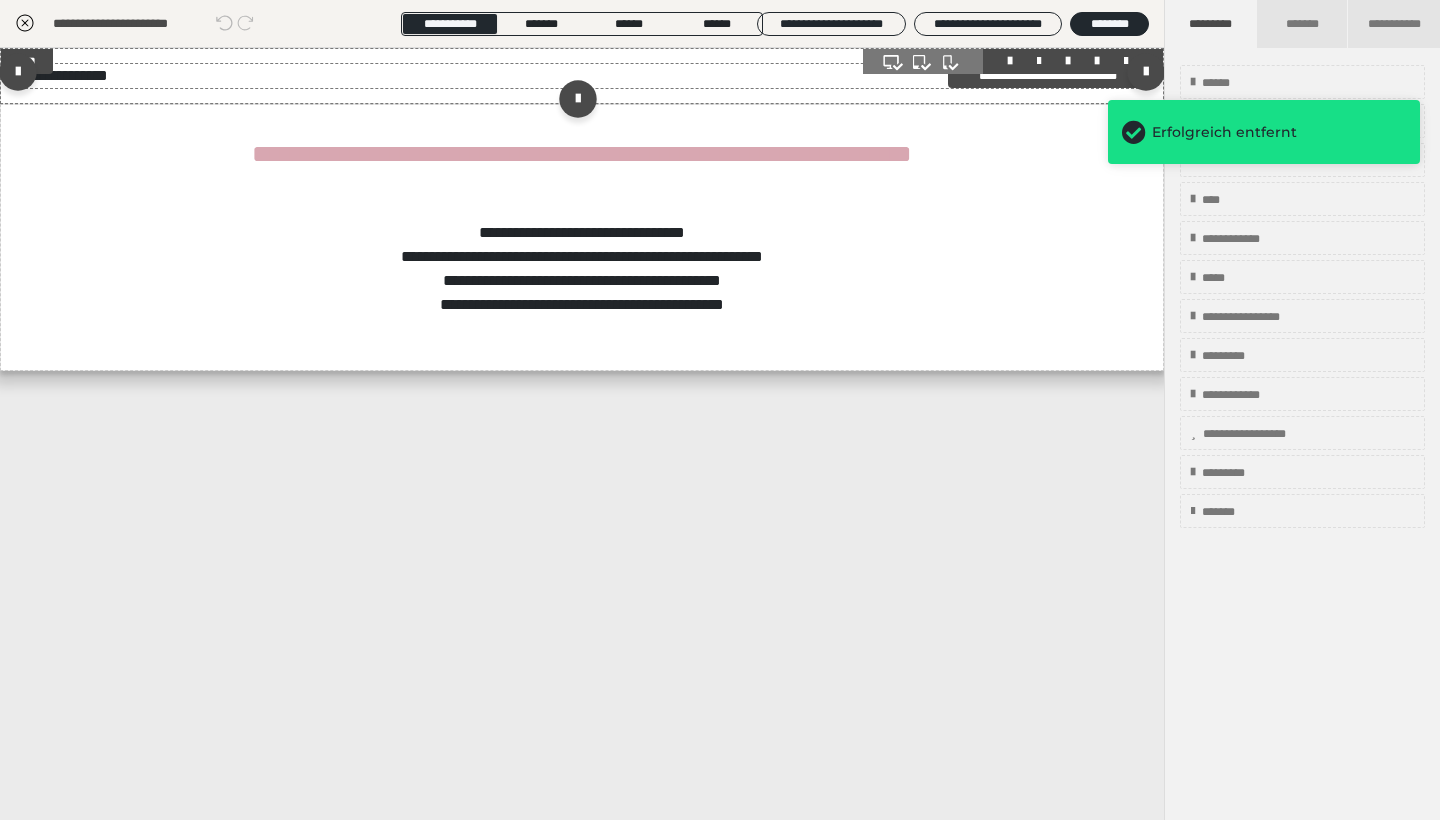 click on "**********" at bounding box center (582, 76) 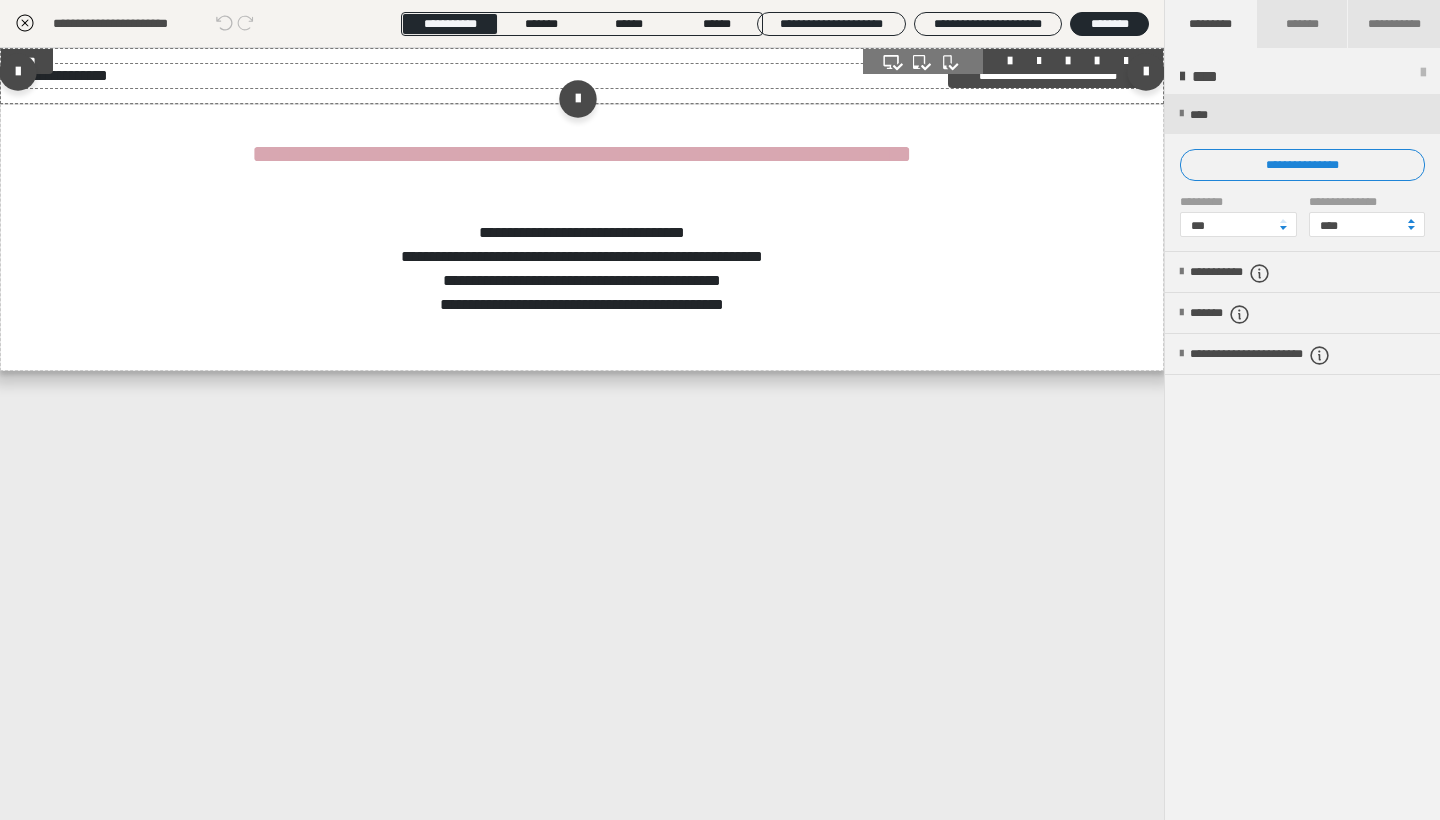 click on "**********" at bounding box center [582, 76] 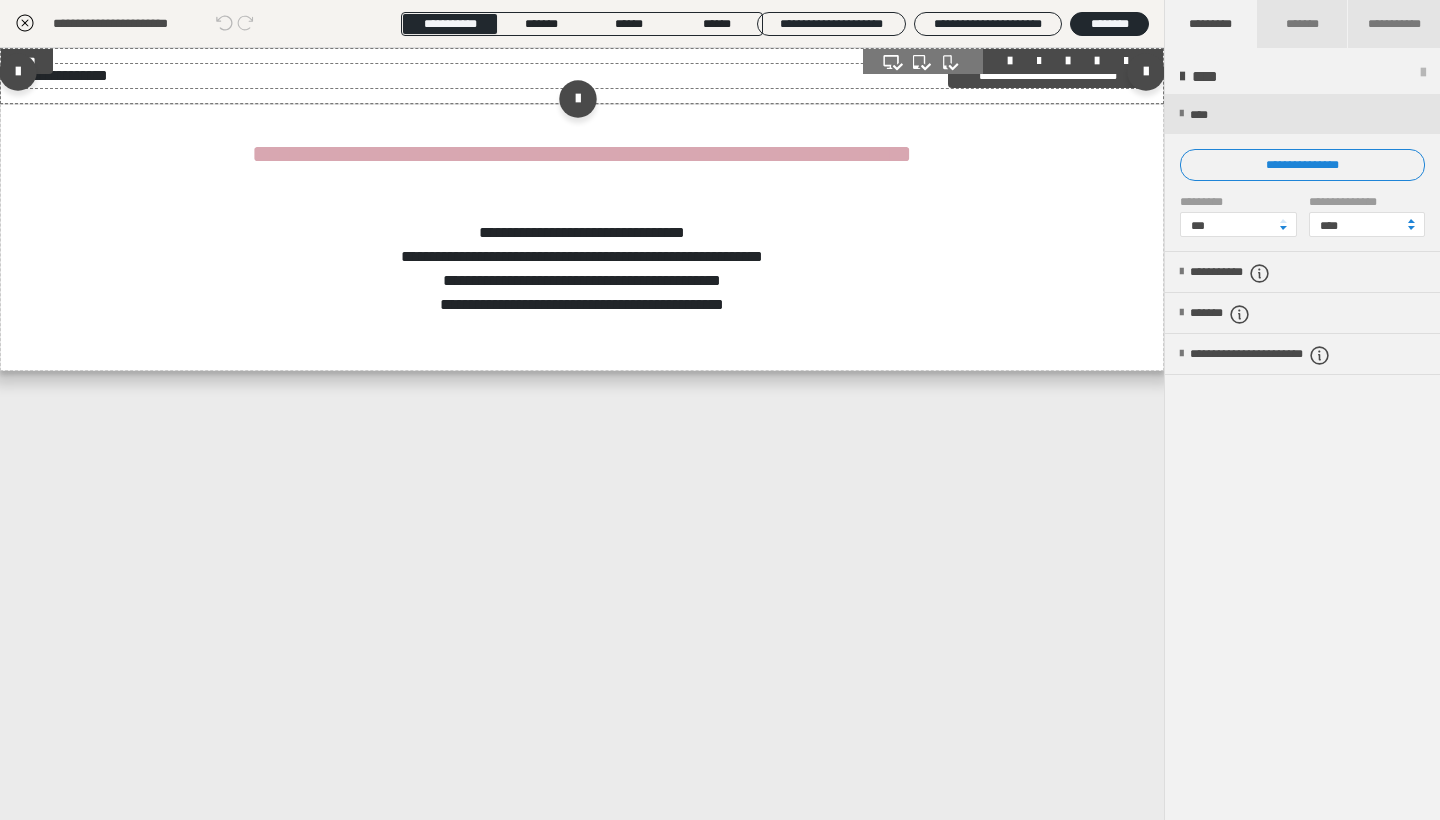 click on "**********" at bounding box center [582, 76] 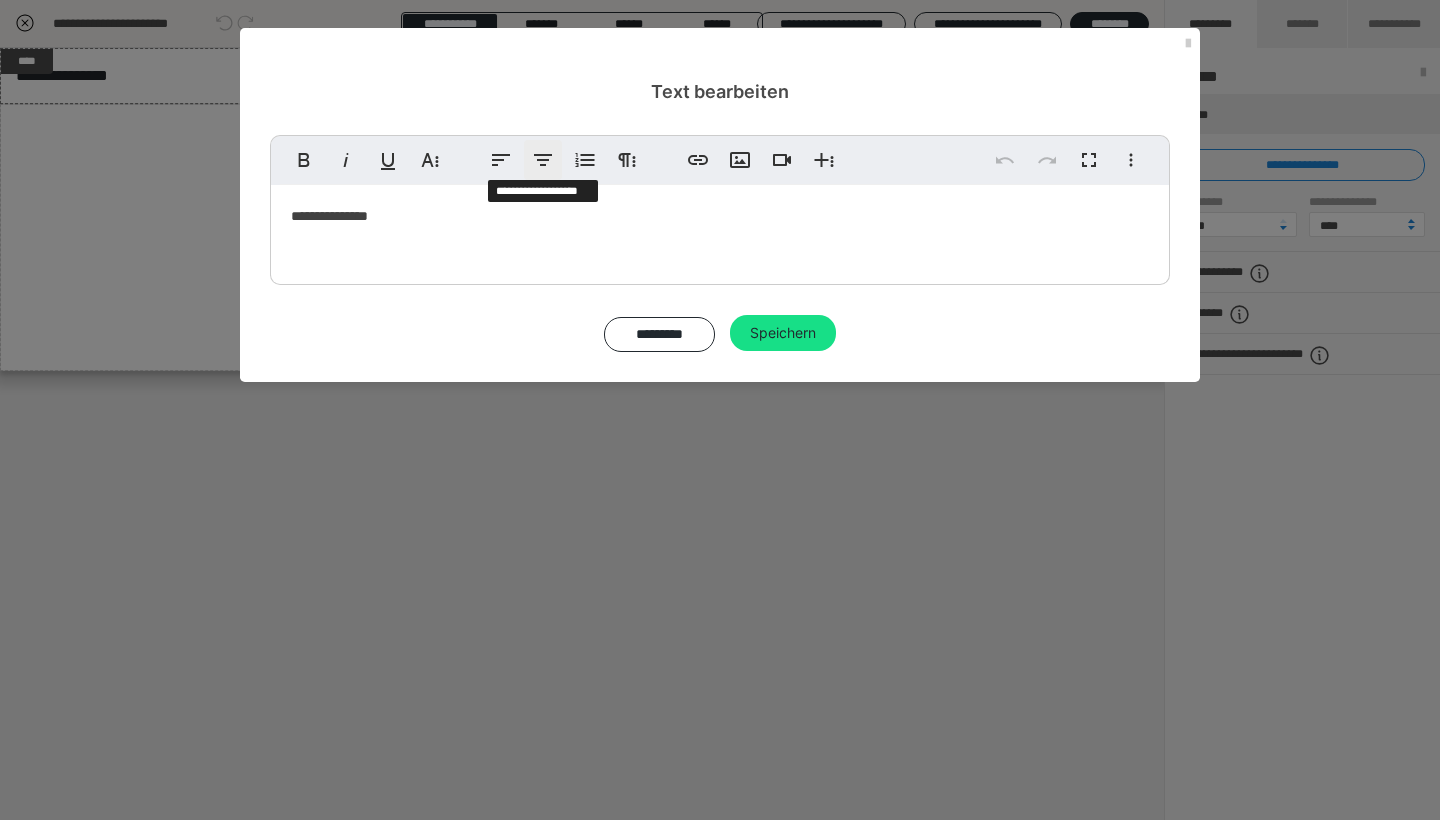 click 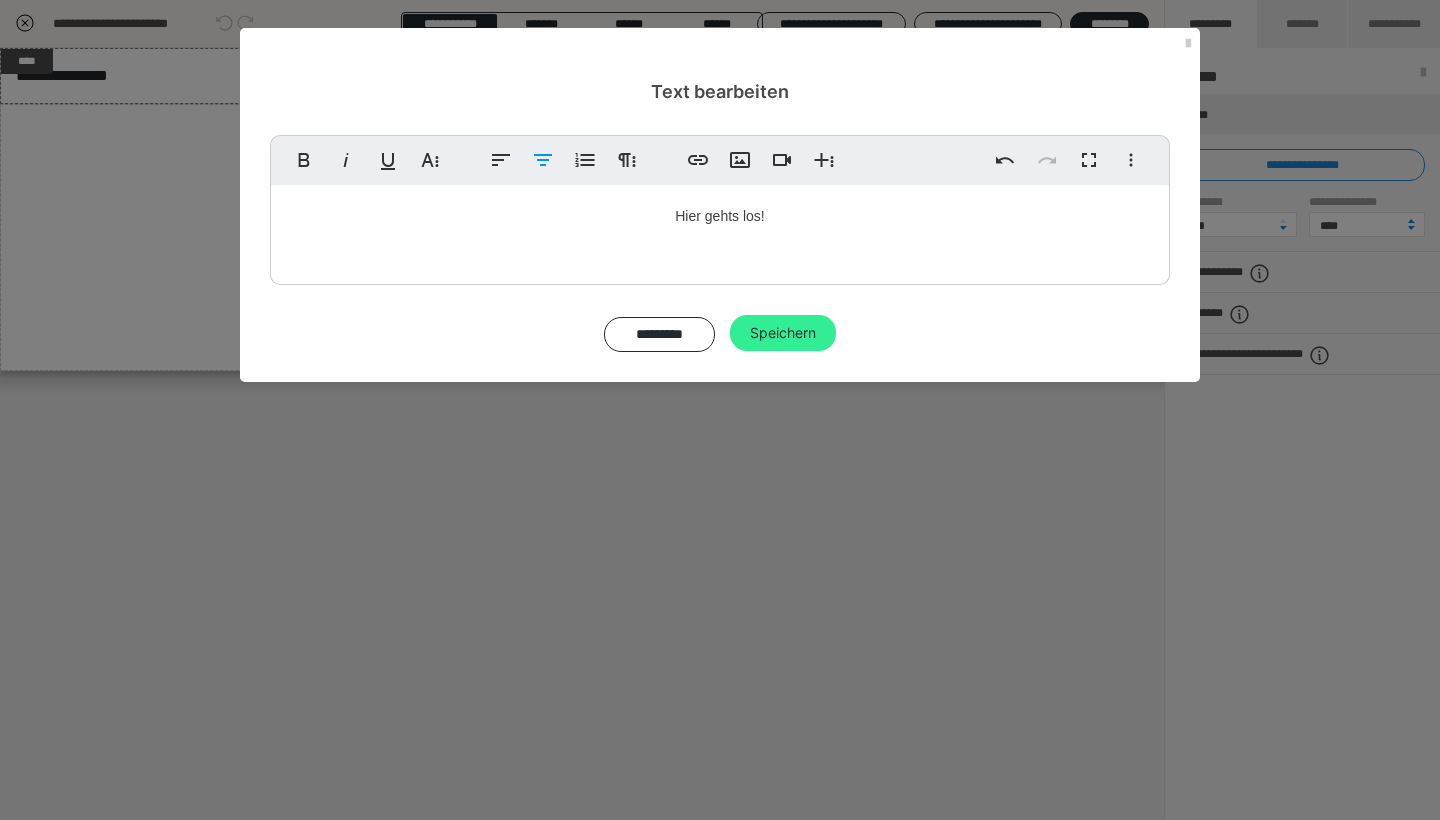 click on "Speichern" at bounding box center (783, 333) 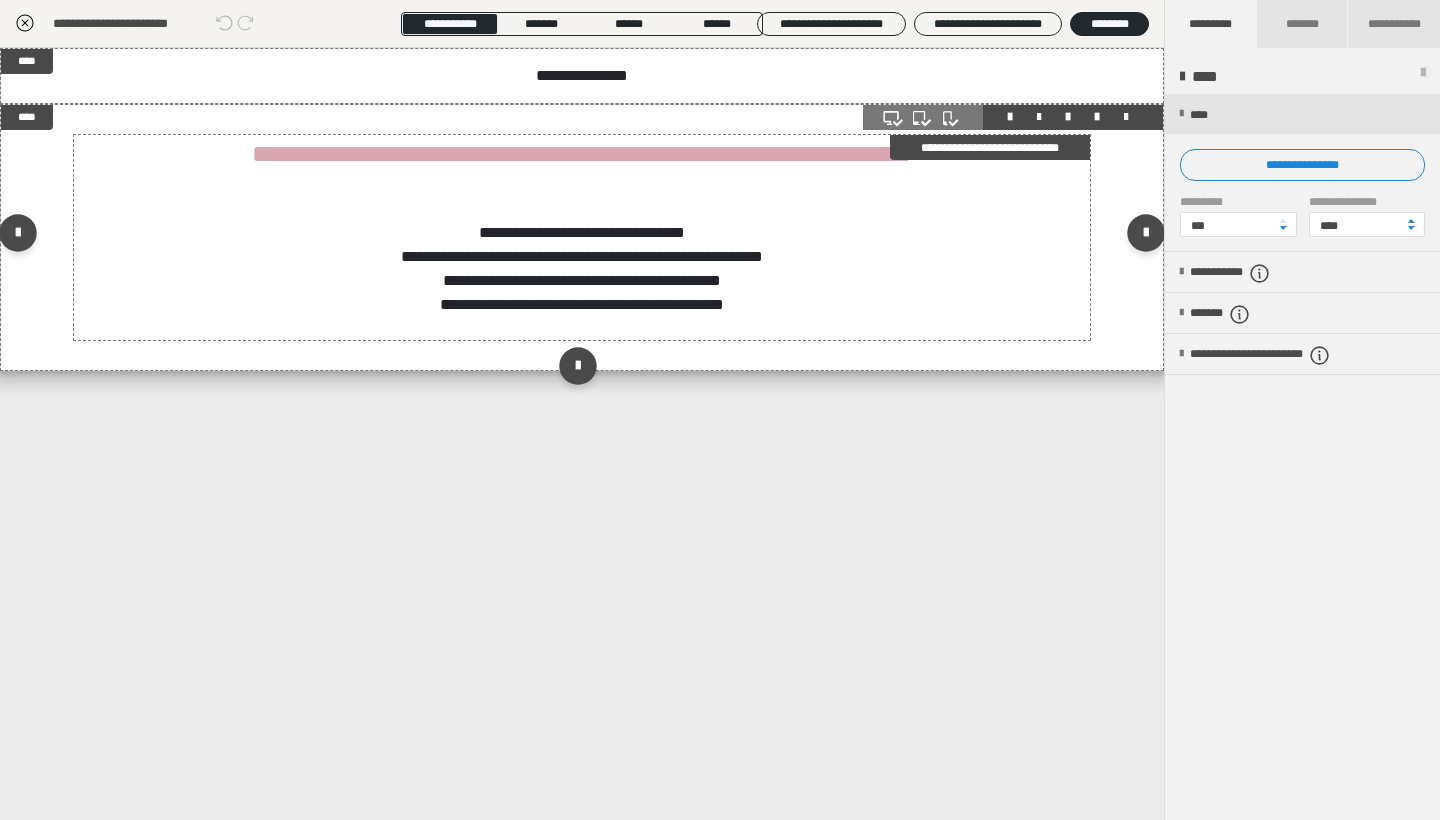 click on "**********" at bounding box center [582, 225] 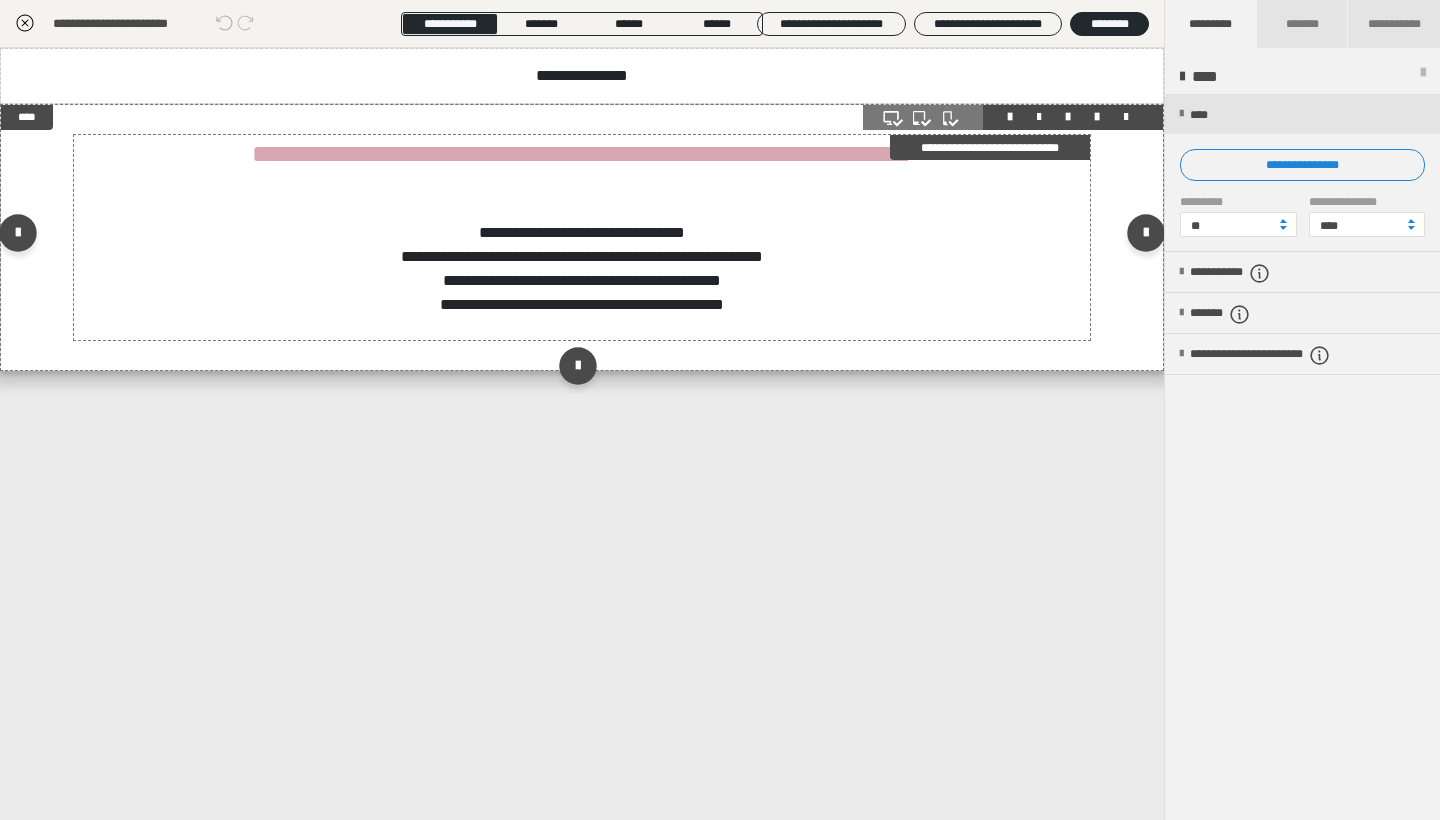 click on "**********" at bounding box center (582, 225) 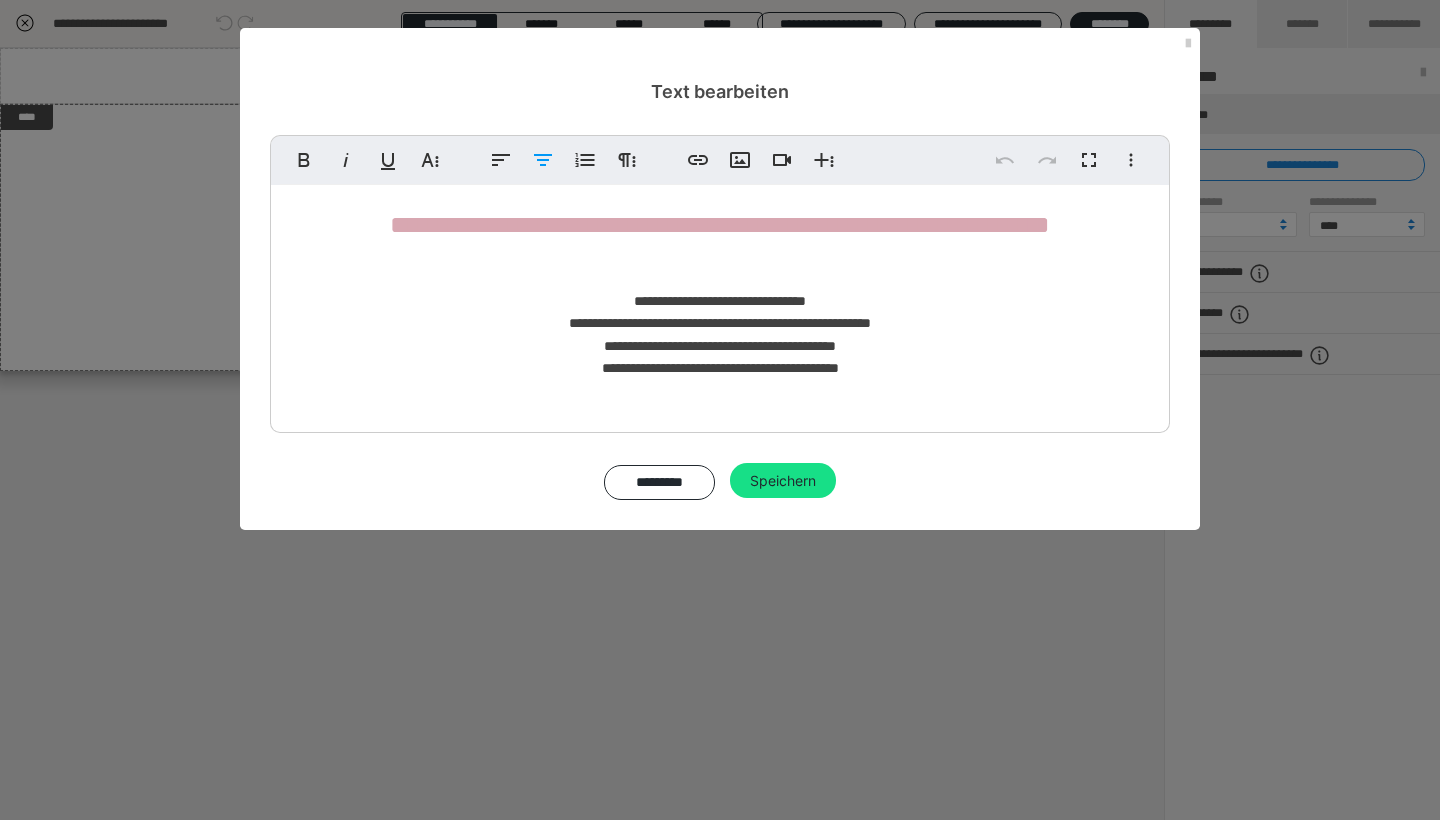 click on "**********" at bounding box center (720, 291) 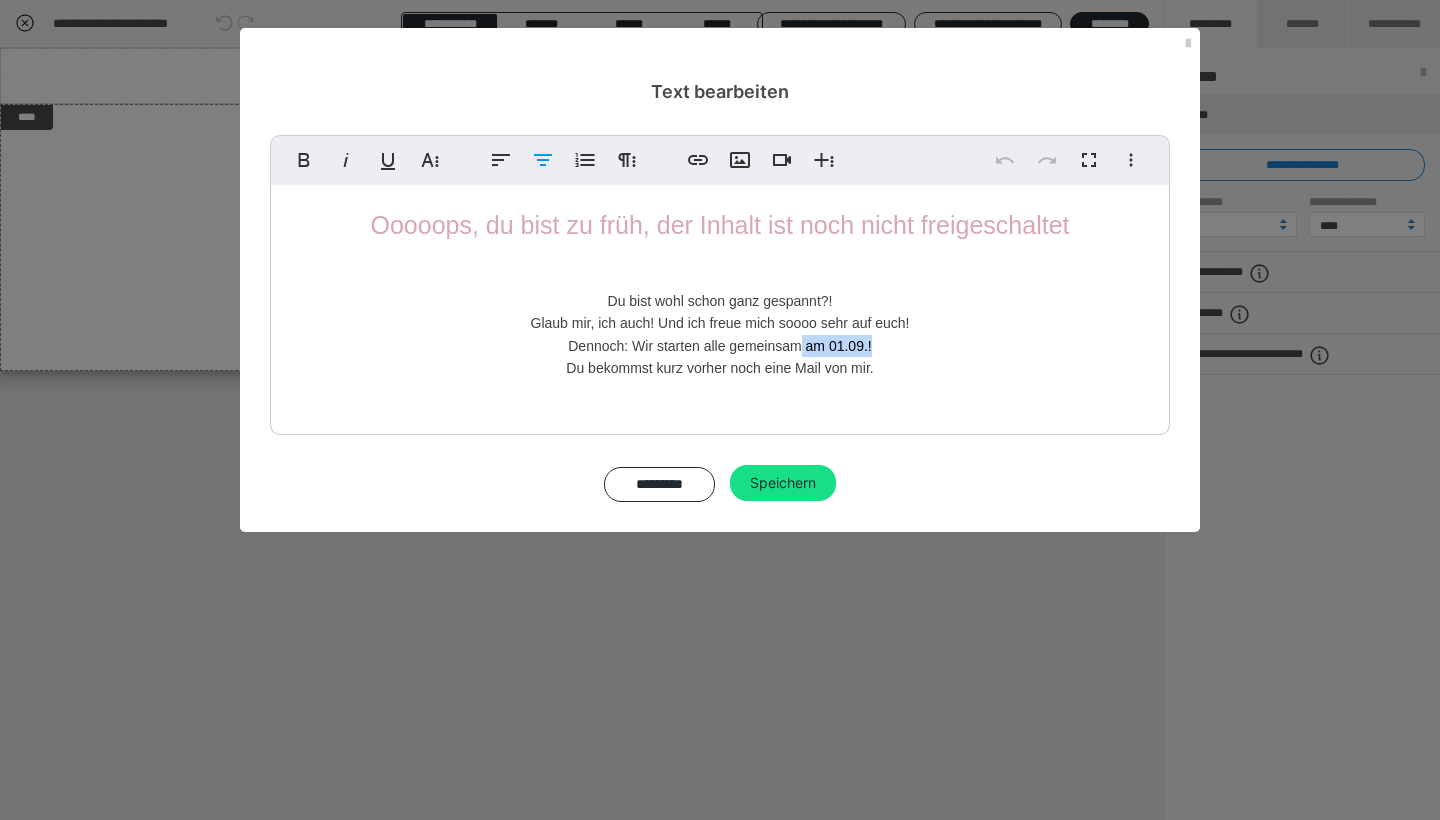 drag, startPoint x: 877, startPoint y: 344, endPoint x: 798, endPoint y: 349, distance: 79.15807 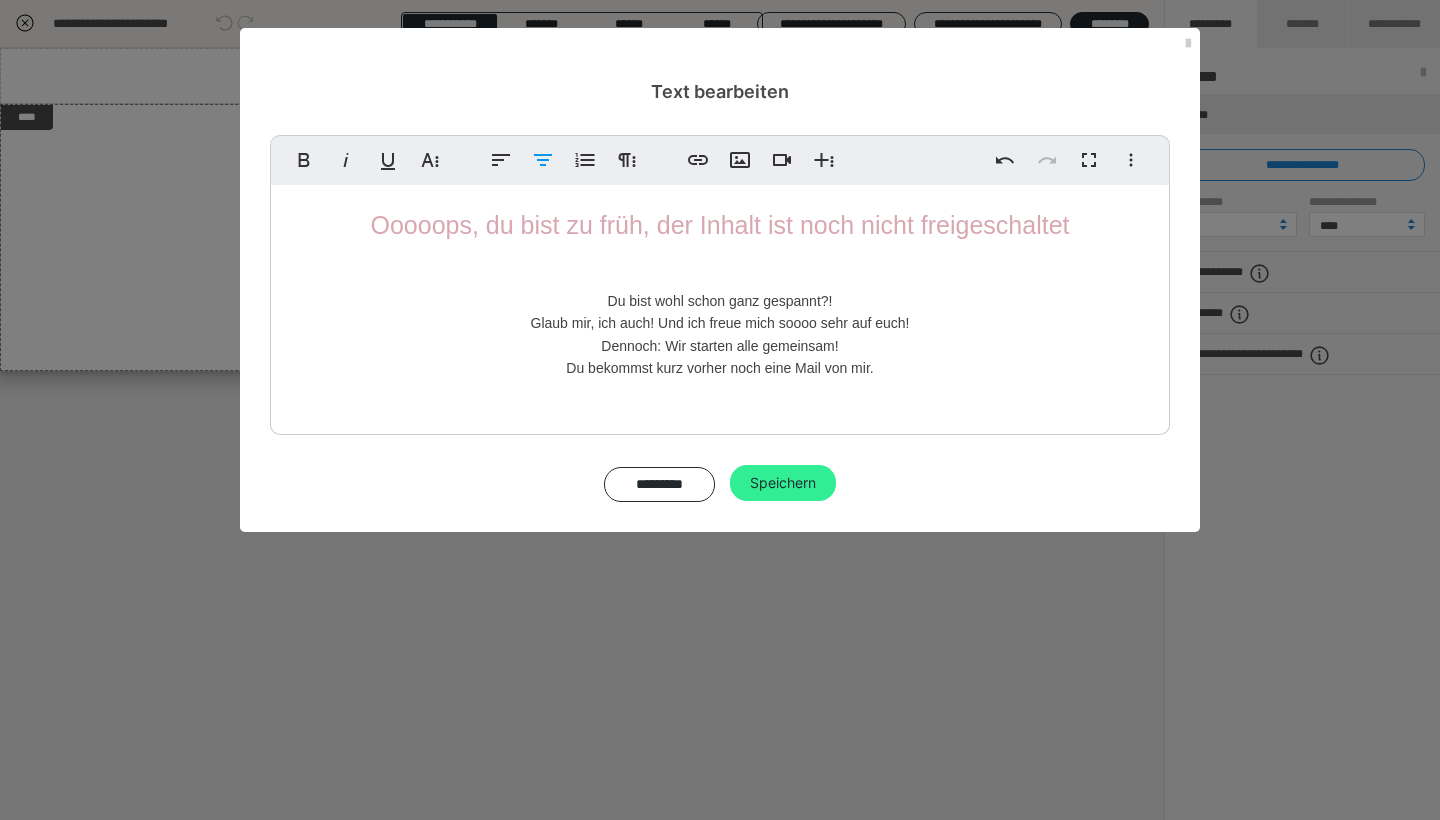 click on "Speichern" at bounding box center [783, 483] 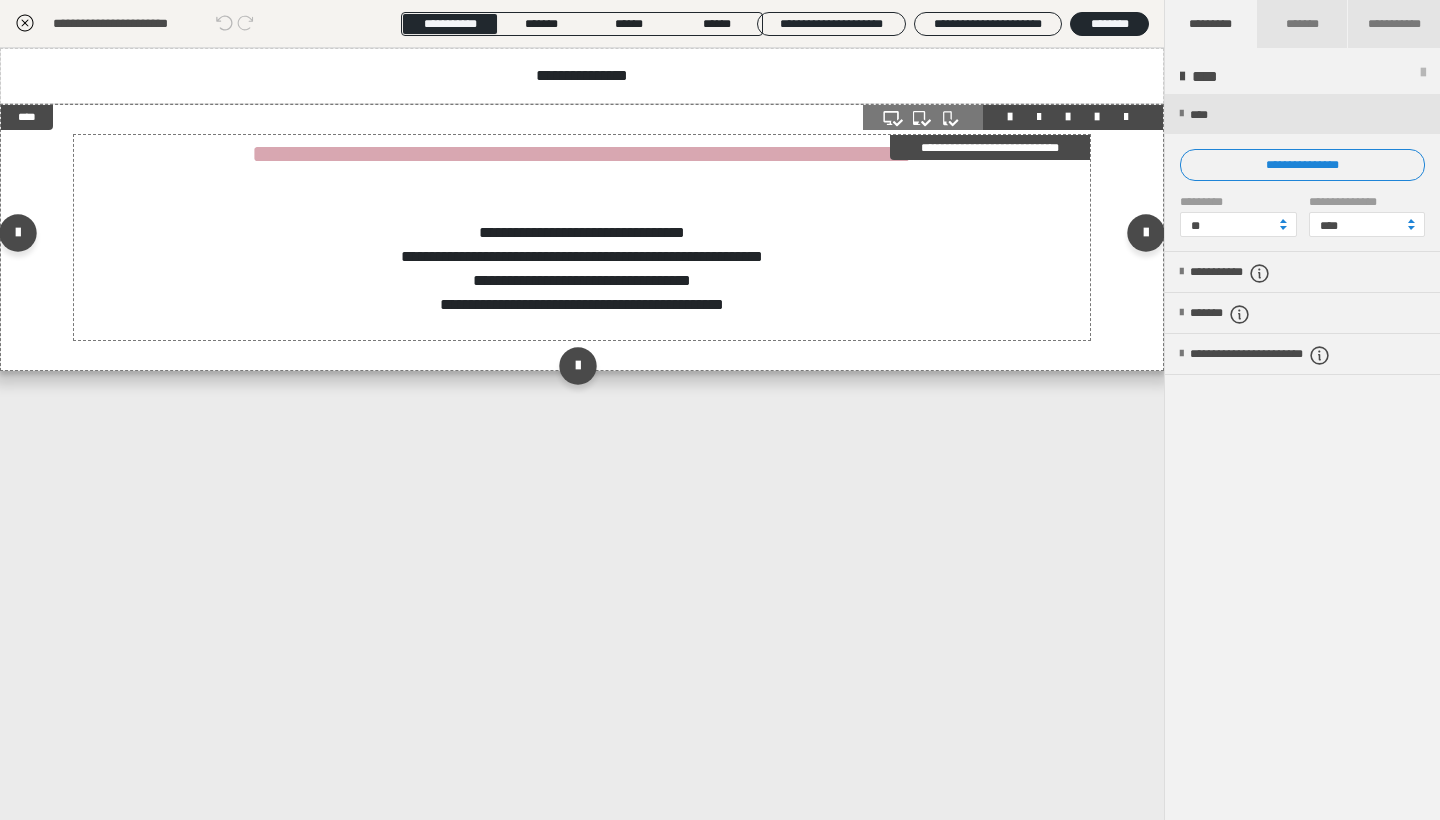 click on "**********" at bounding box center (582, 225) 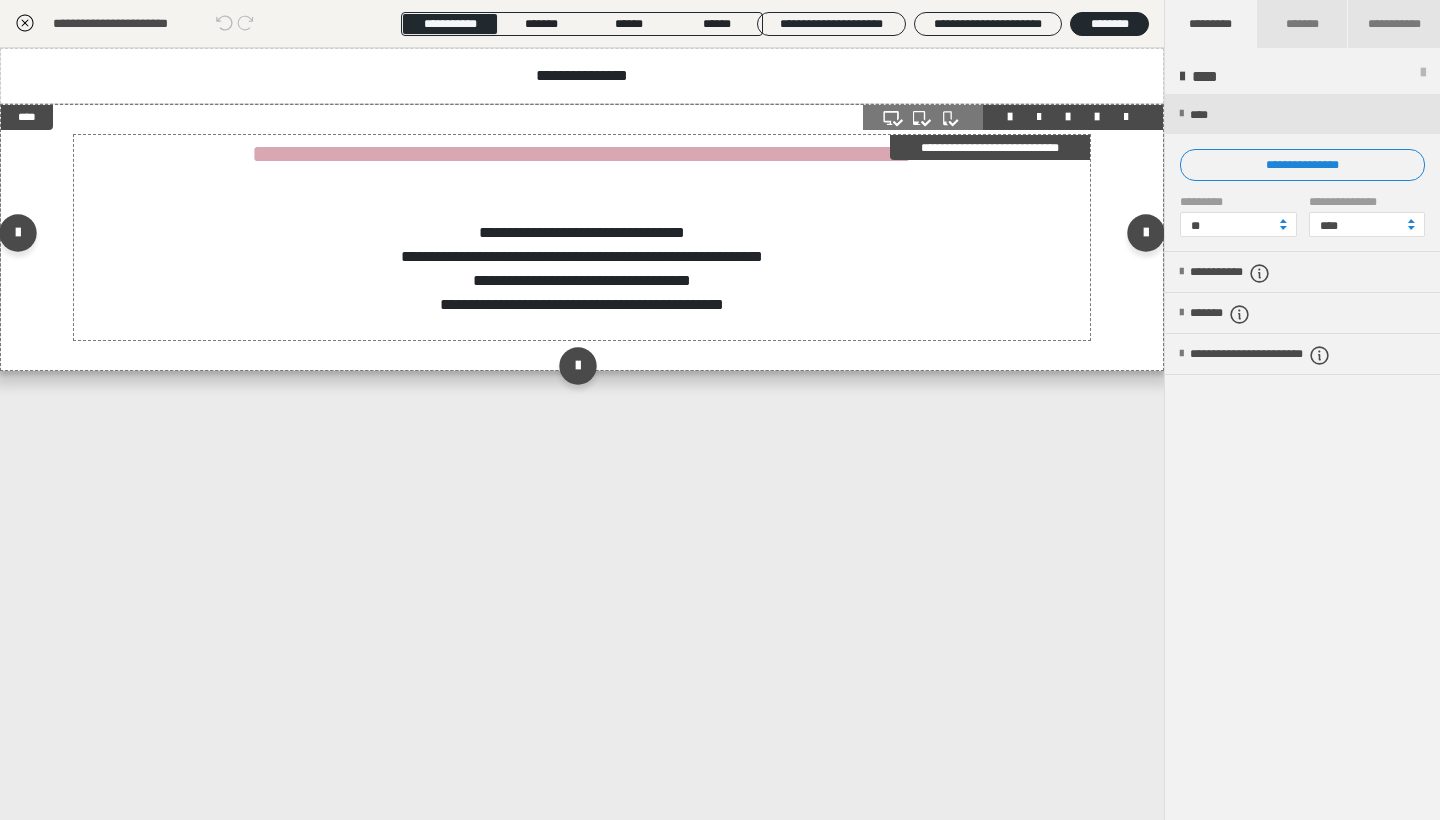 click on "**********" at bounding box center [582, 225] 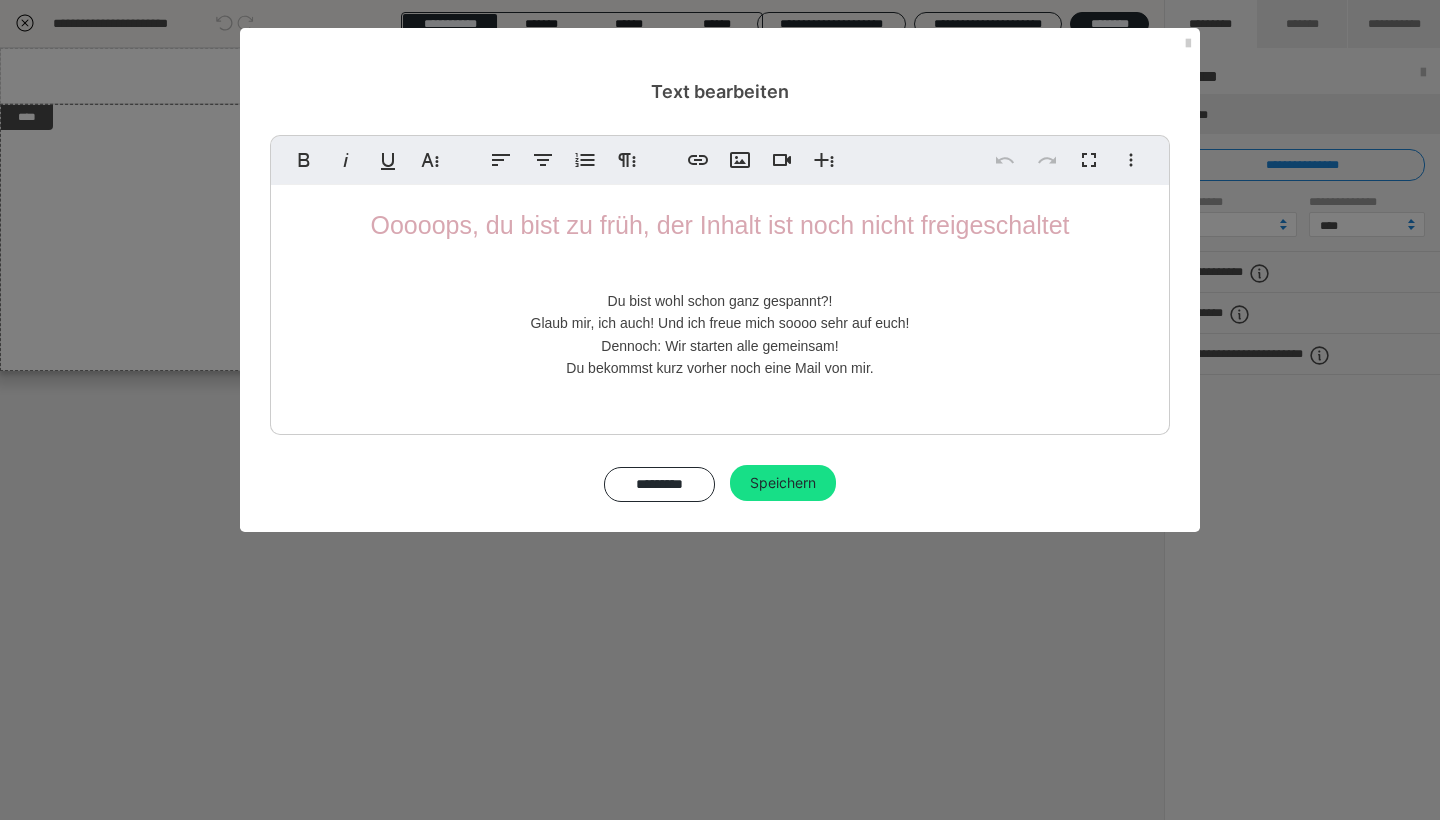 click on "Ooooops, du bist zu früh, der Inhalt ist noch nicht freigeschaltet Du bist wohl schon ganz gespannt?! Glaub mir, ich auch! Und ich freue mich soooo sehr auf euch! Dennoch: Wir starten alle gemeinsam! Du bekommst kurz vorher noch eine Mail von mir." at bounding box center (720, 292) 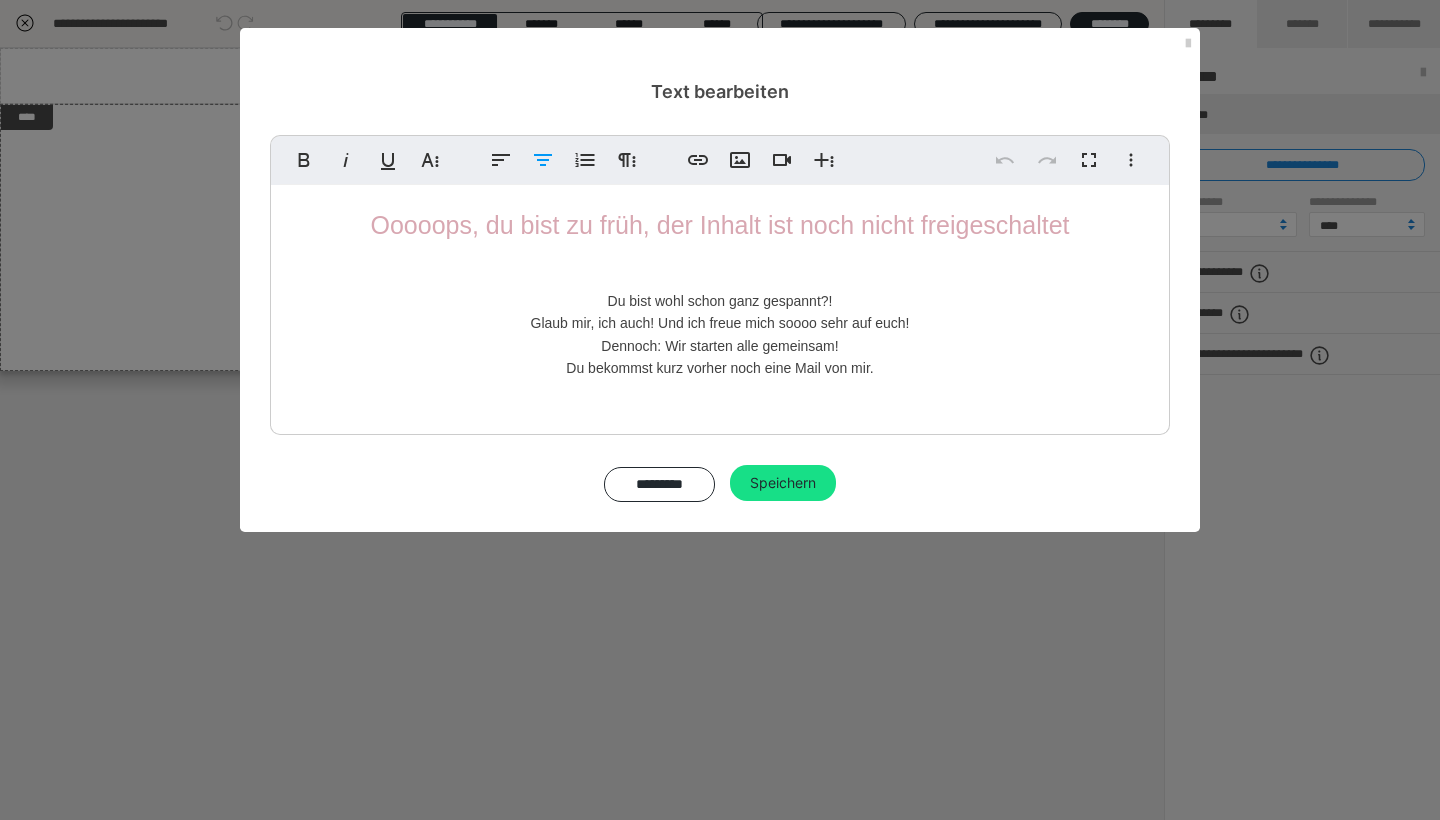 type 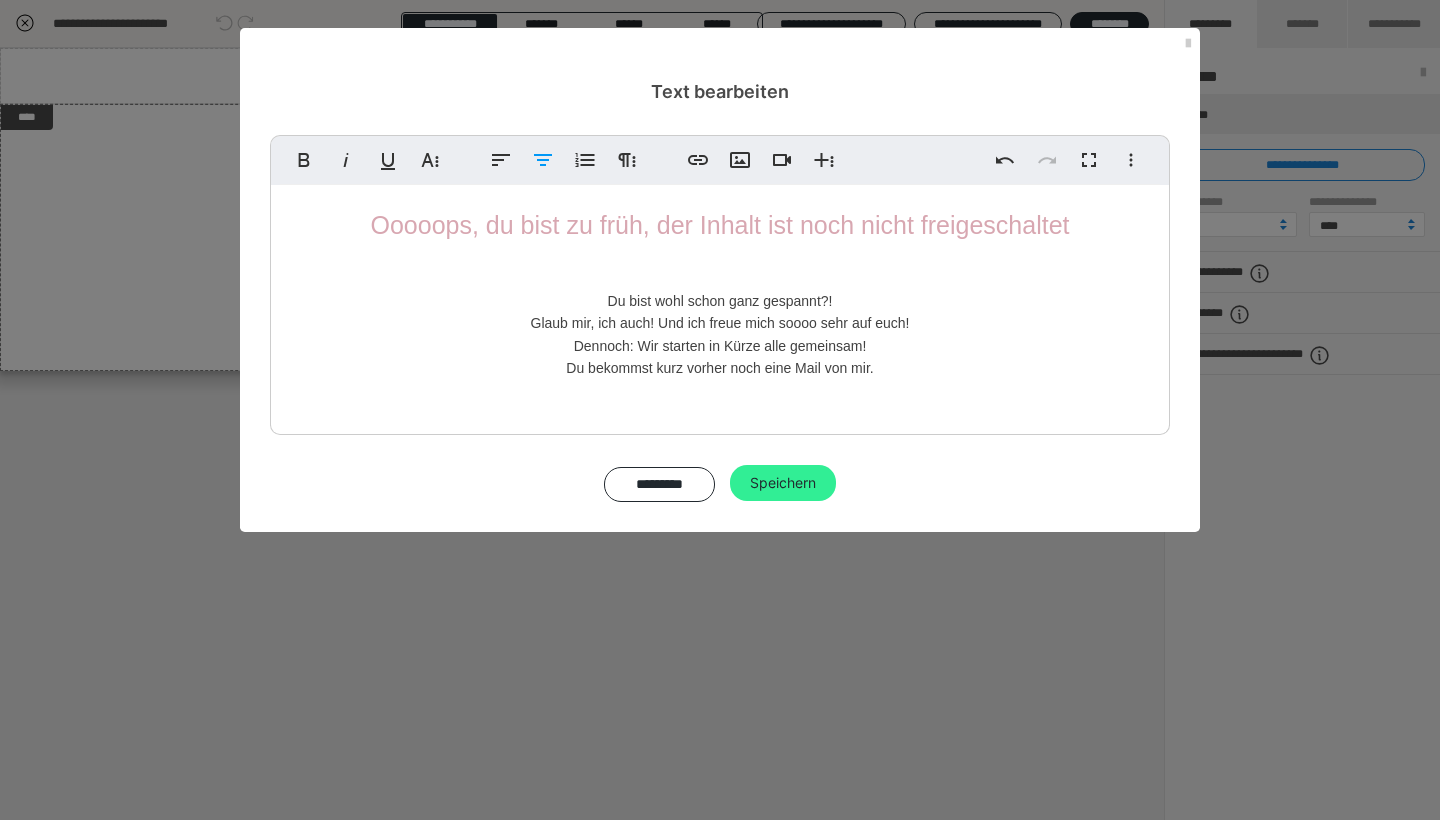 click on "Speichern" at bounding box center (783, 483) 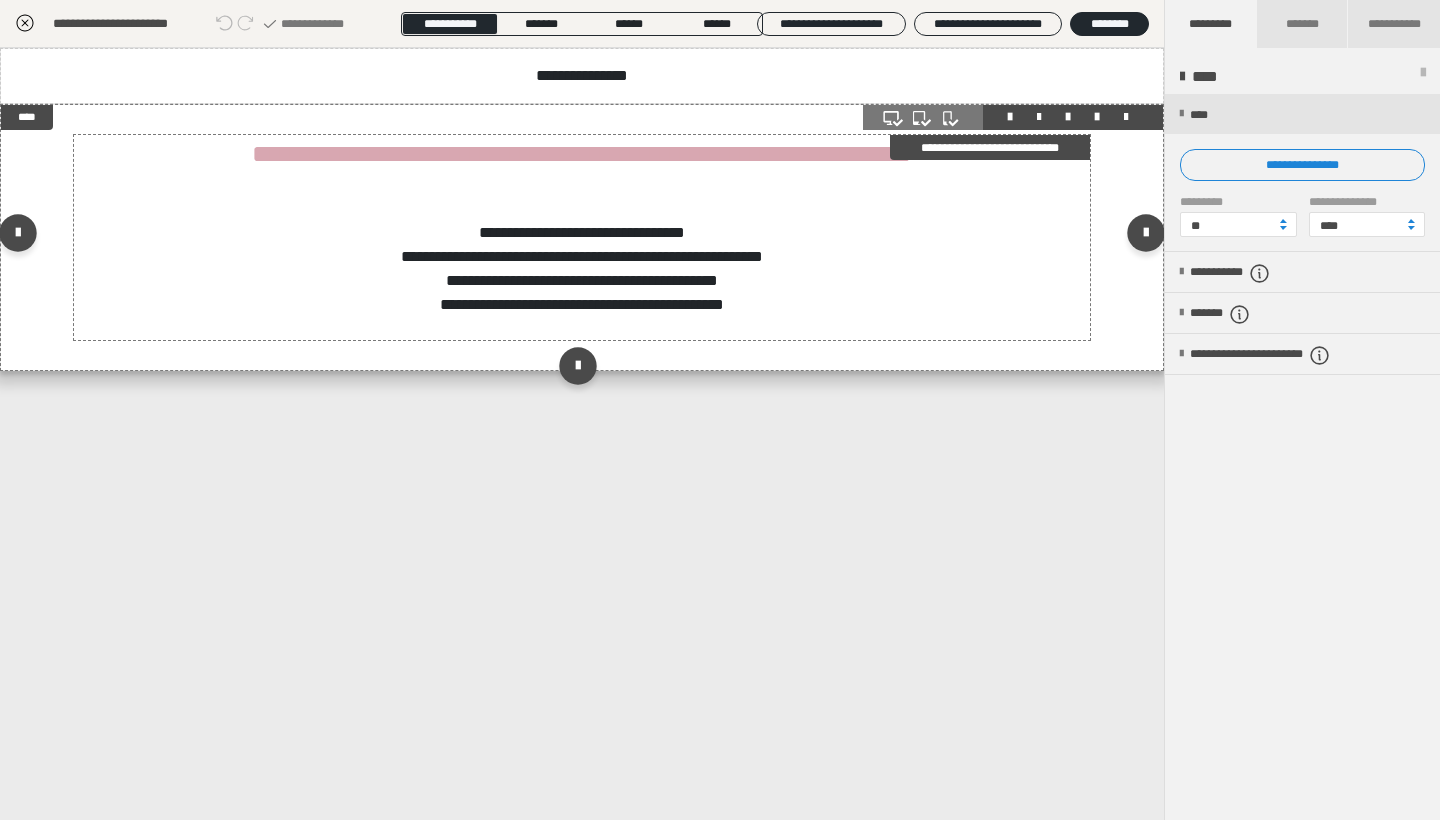 click on "**********" at bounding box center [582, 153] 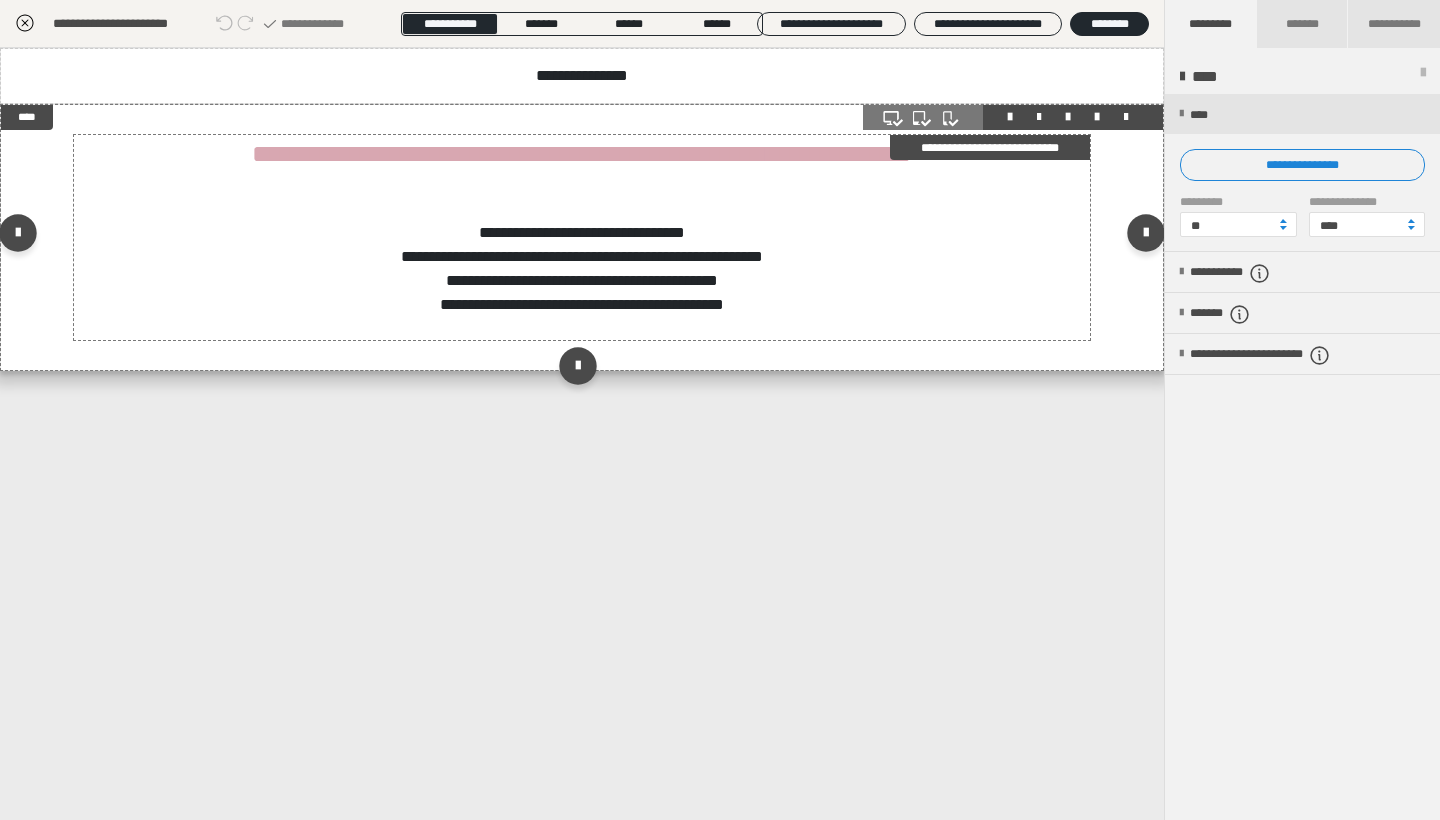 click on "**********" at bounding box center (582, 153) 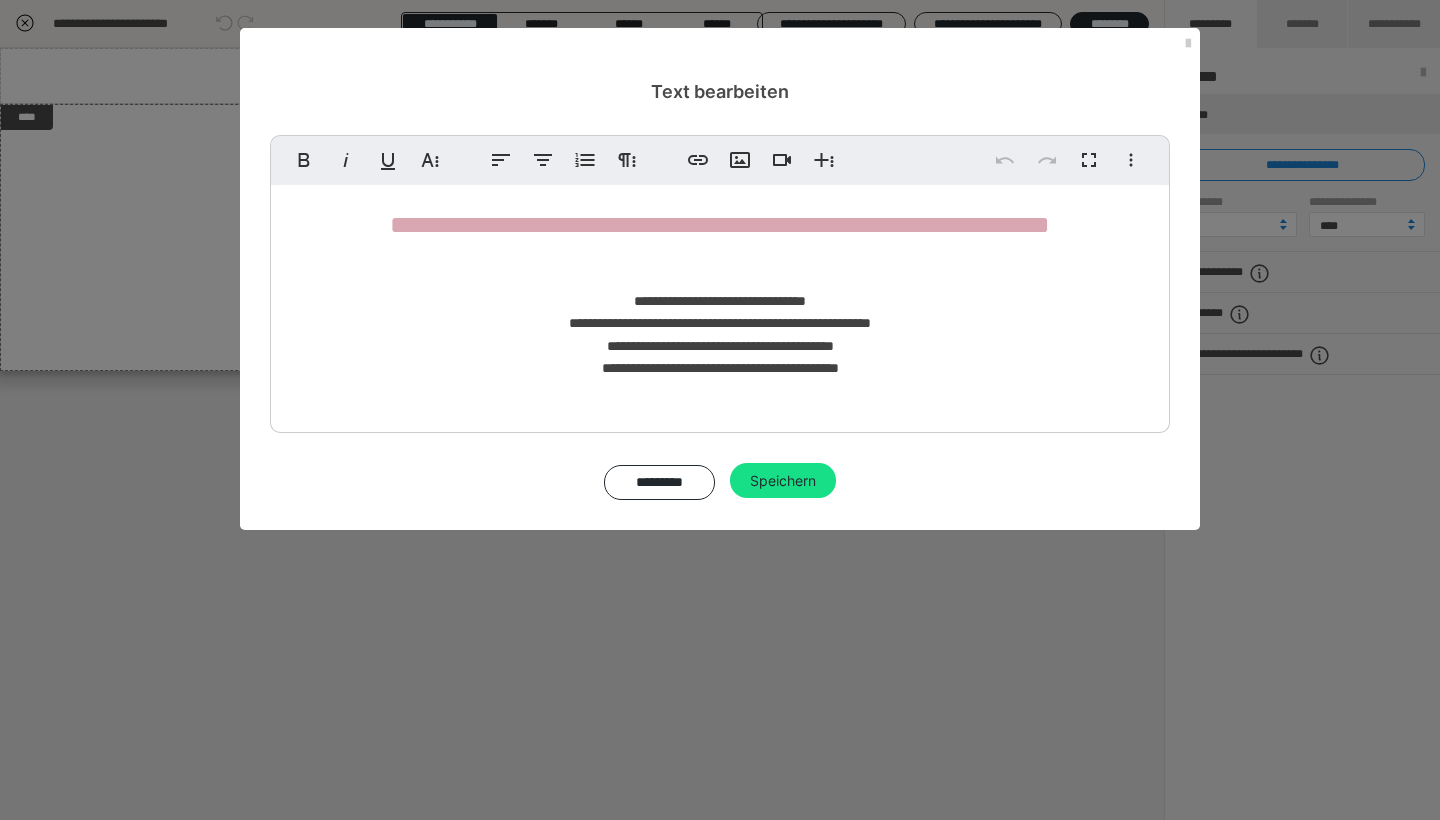 click on "**********" at bounding box center (720, 224) 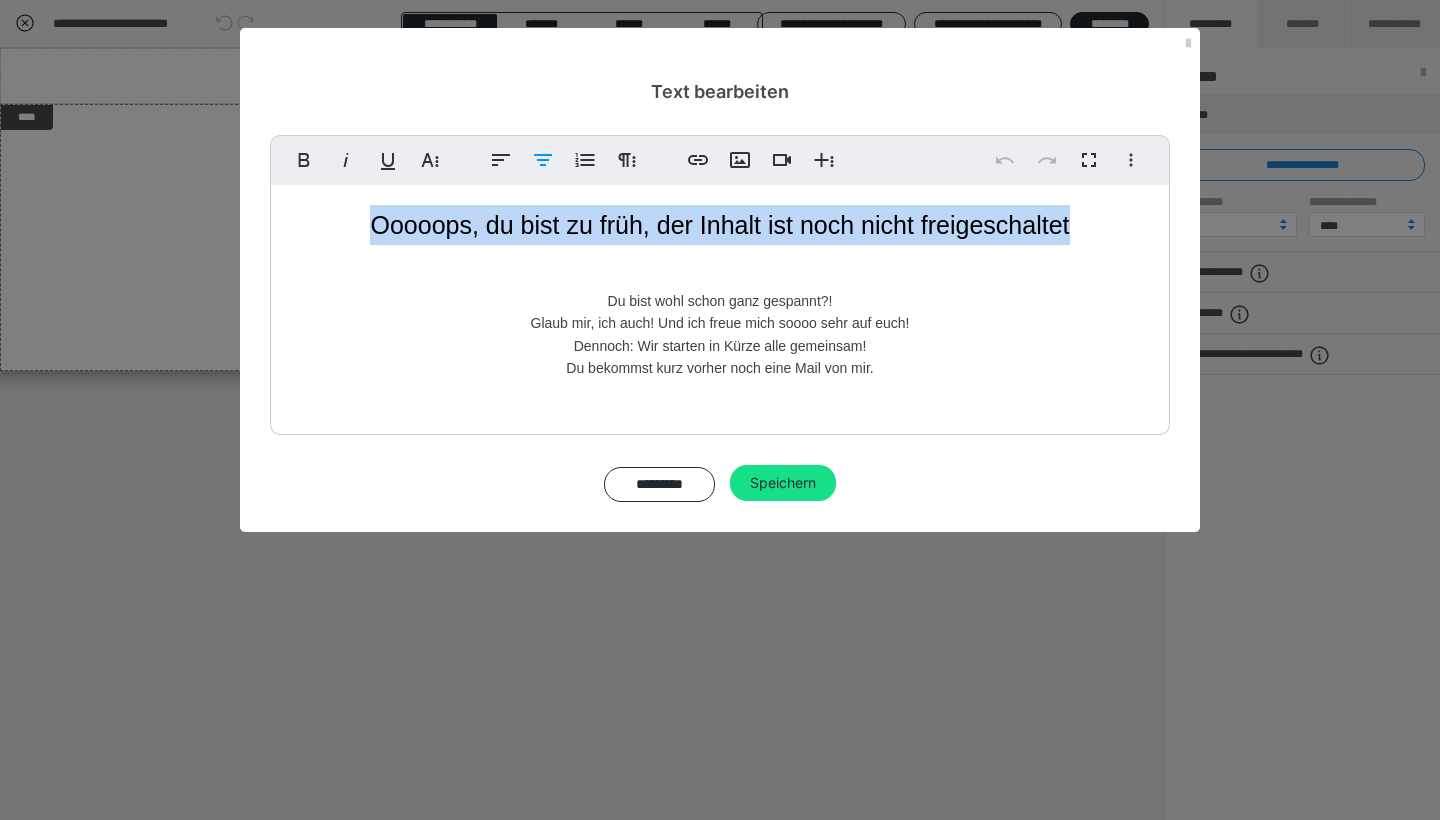 drag, startPoint x: 1076, startPoint y: 226, endPoint x: 376, endPoint y: 225, distance: 700.00073 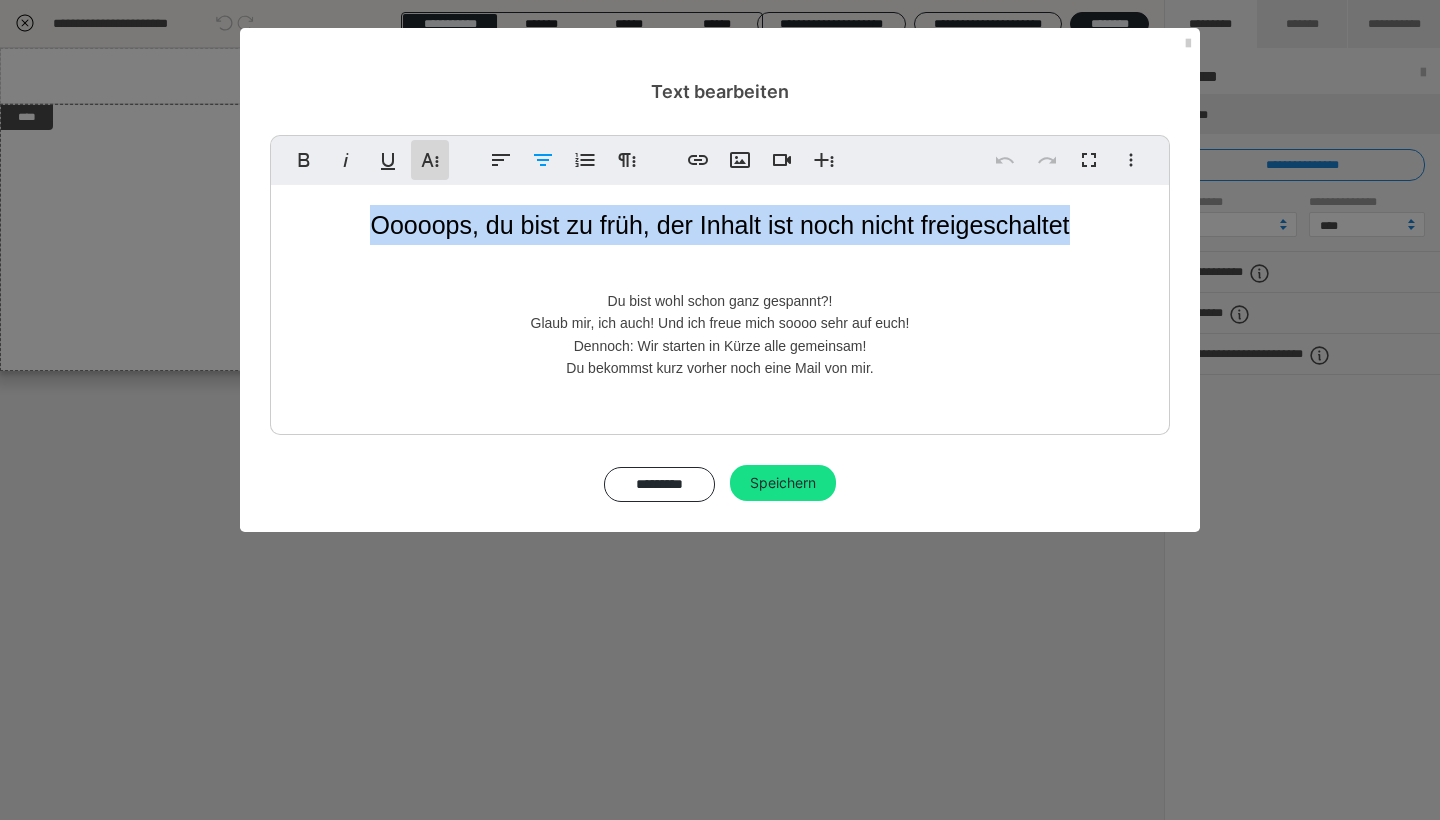 click 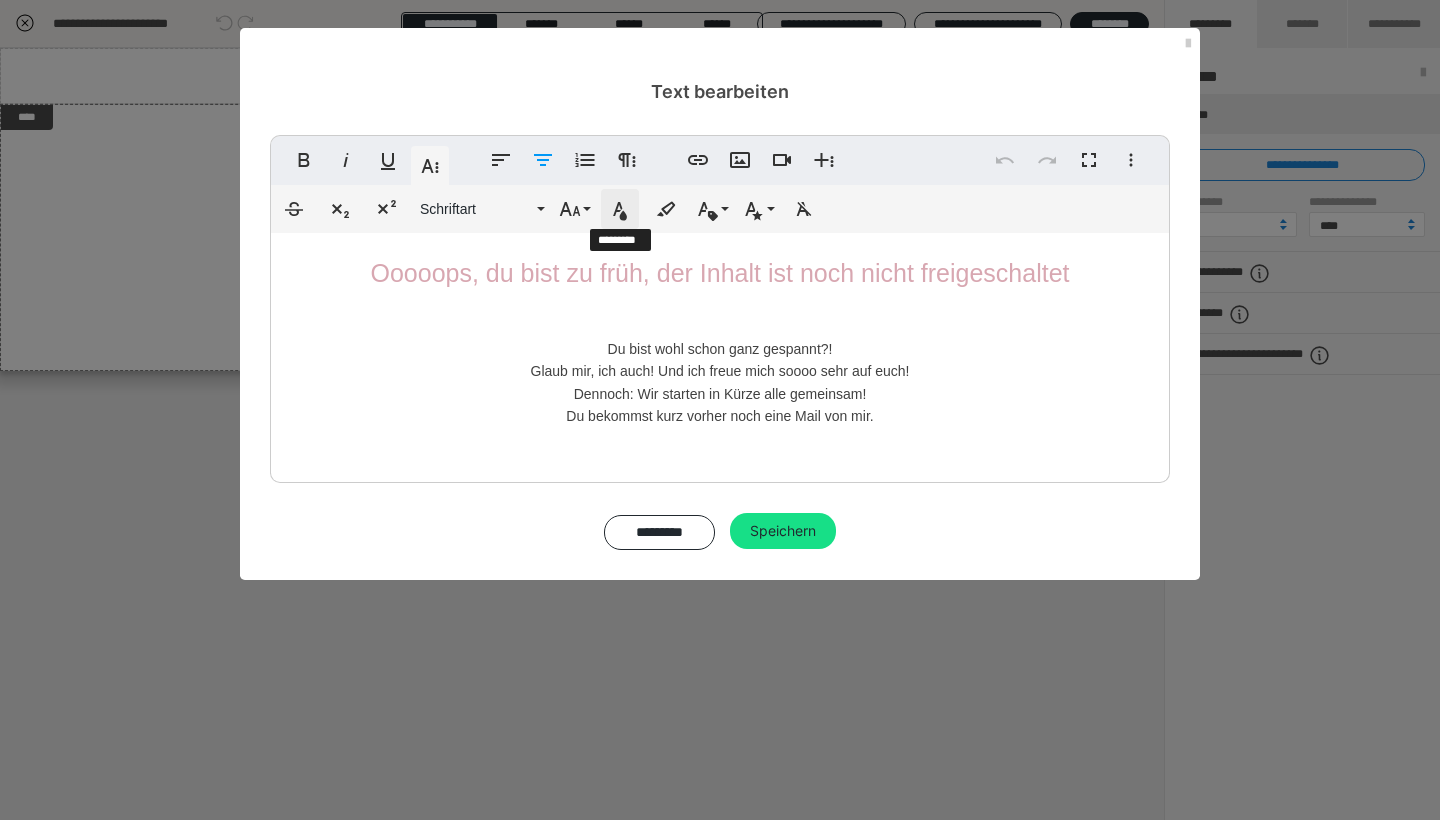 click 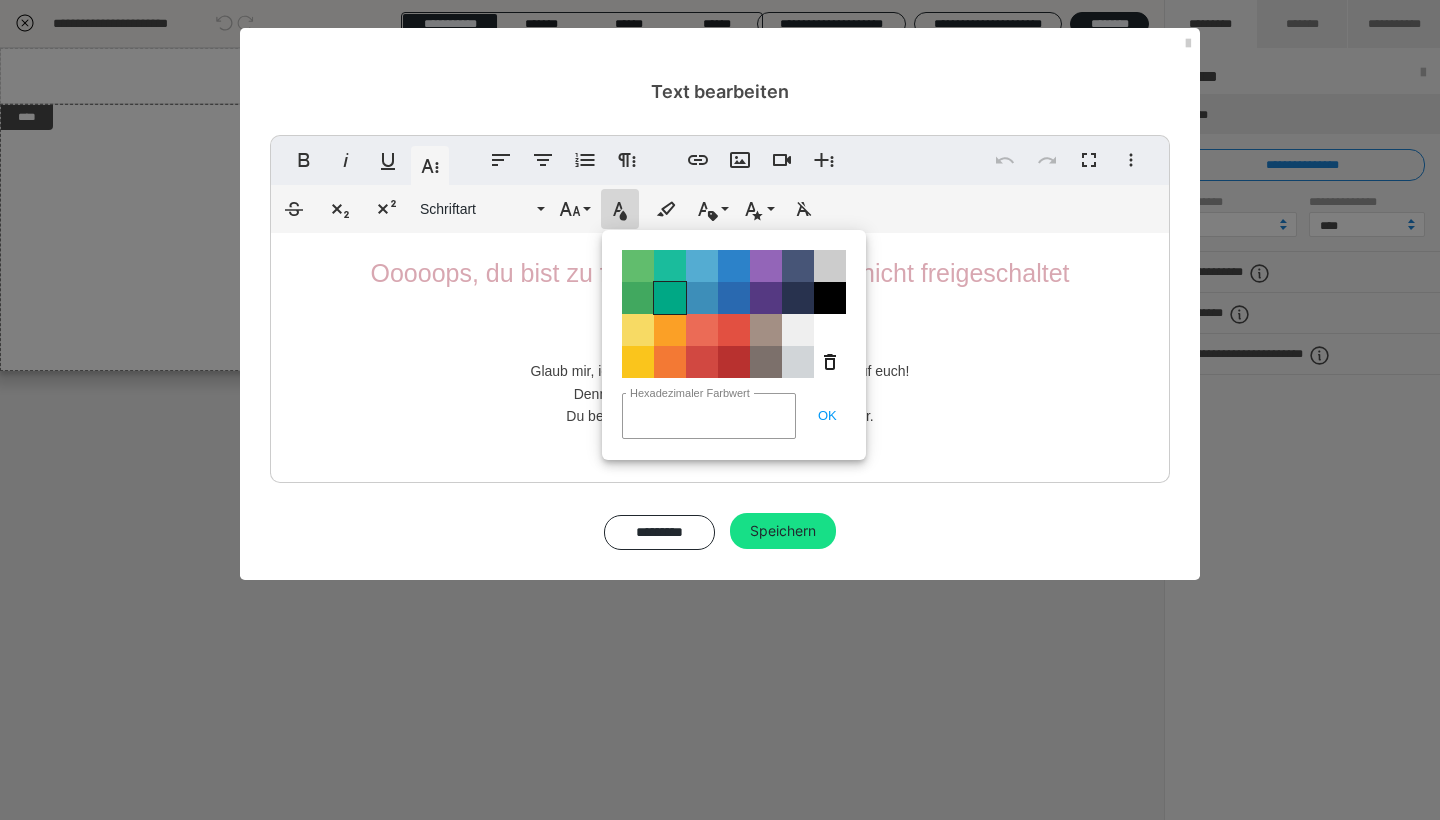 click on "Color#00A885" at bounding box center (670, 298) 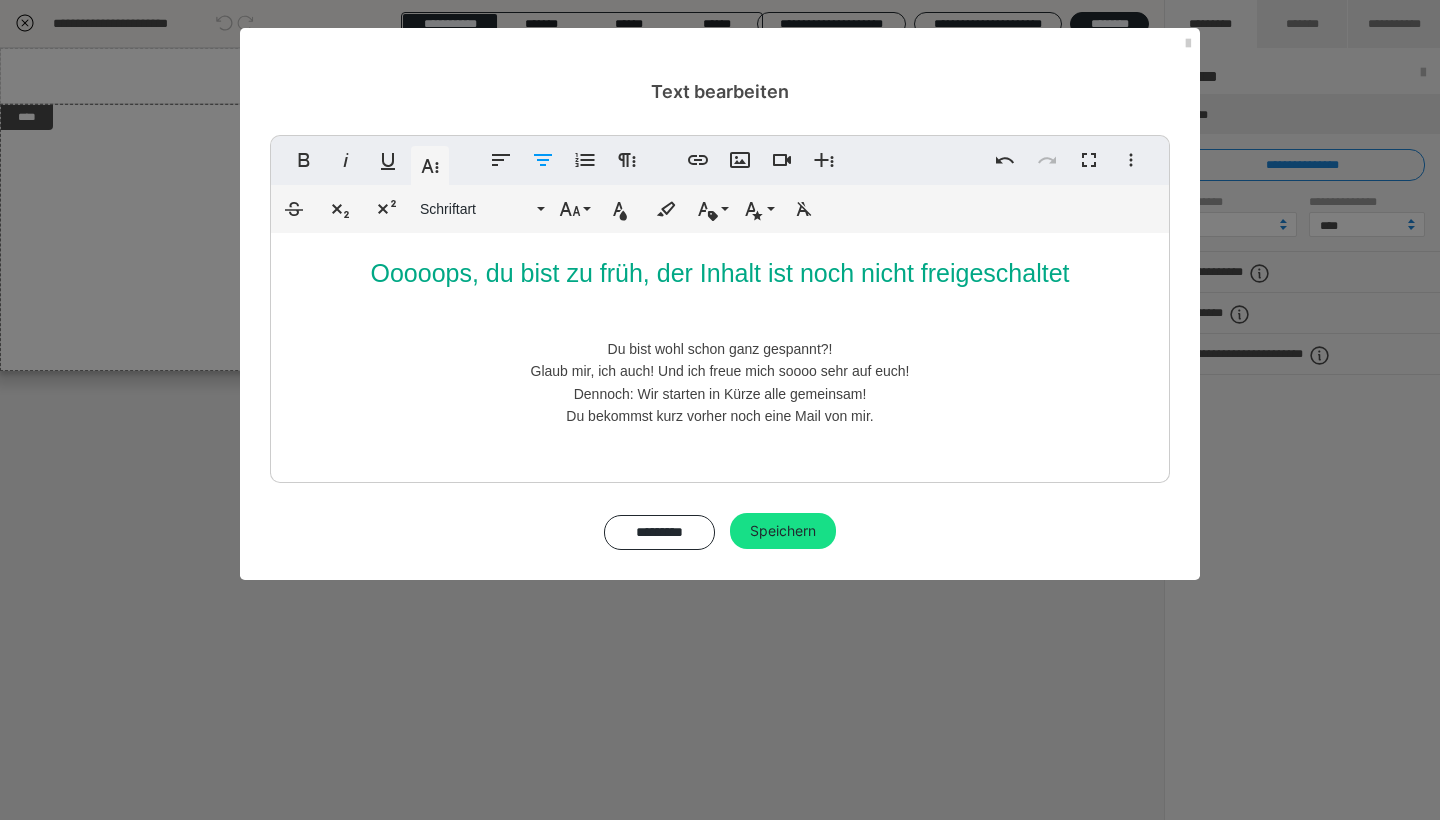 click on "Ooooops, du bist zu früh, der Inhalt ist noch nicht freigeschaltet Du bist wohl schon ganz gespannt?! Glaub mir, ich auch! Und ich freue mich soooo sehr auf euch! Dennoch: Wir starten in Kürze alle gemeinsam! Du bekommst kurz vorher noch eine Mail von mir." at bounding box center [720, 340] 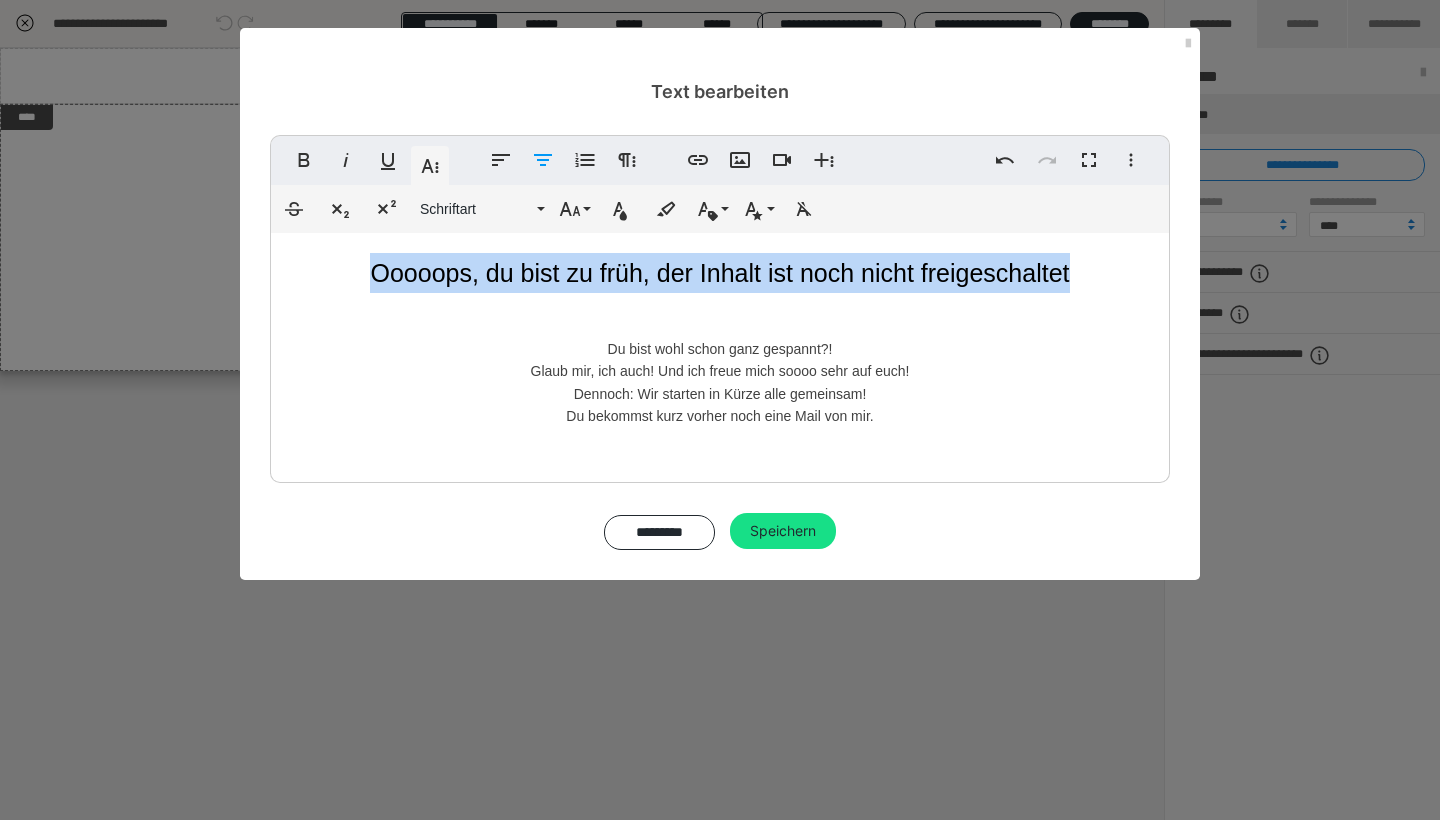 drag, startPoint x: 1094, startPoint y: 273, endPoint x: 314, endPoint y: 273, distance: 780 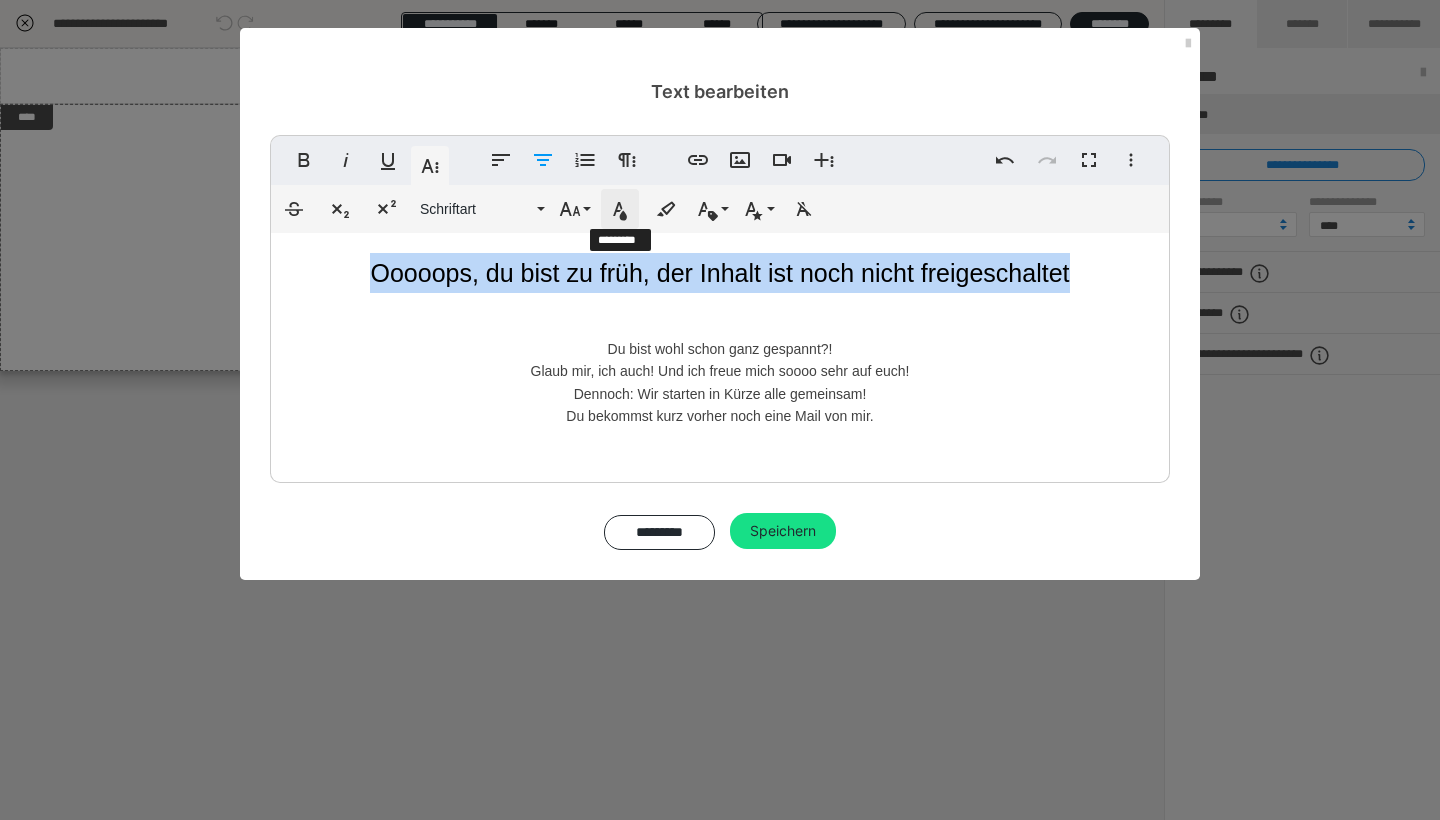 click 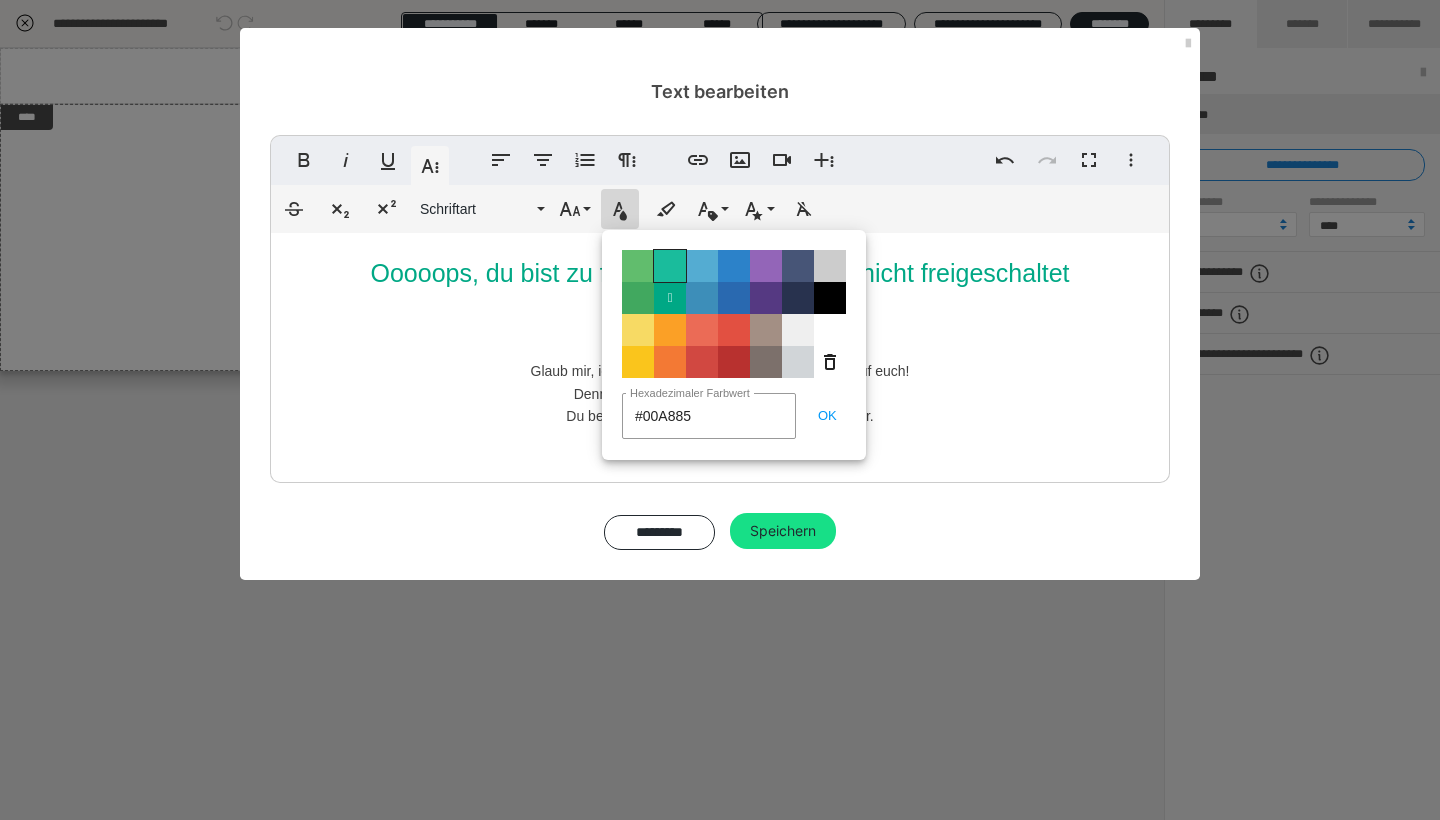 click on "Color#1ABC9C" at bounding box center (670, 266) 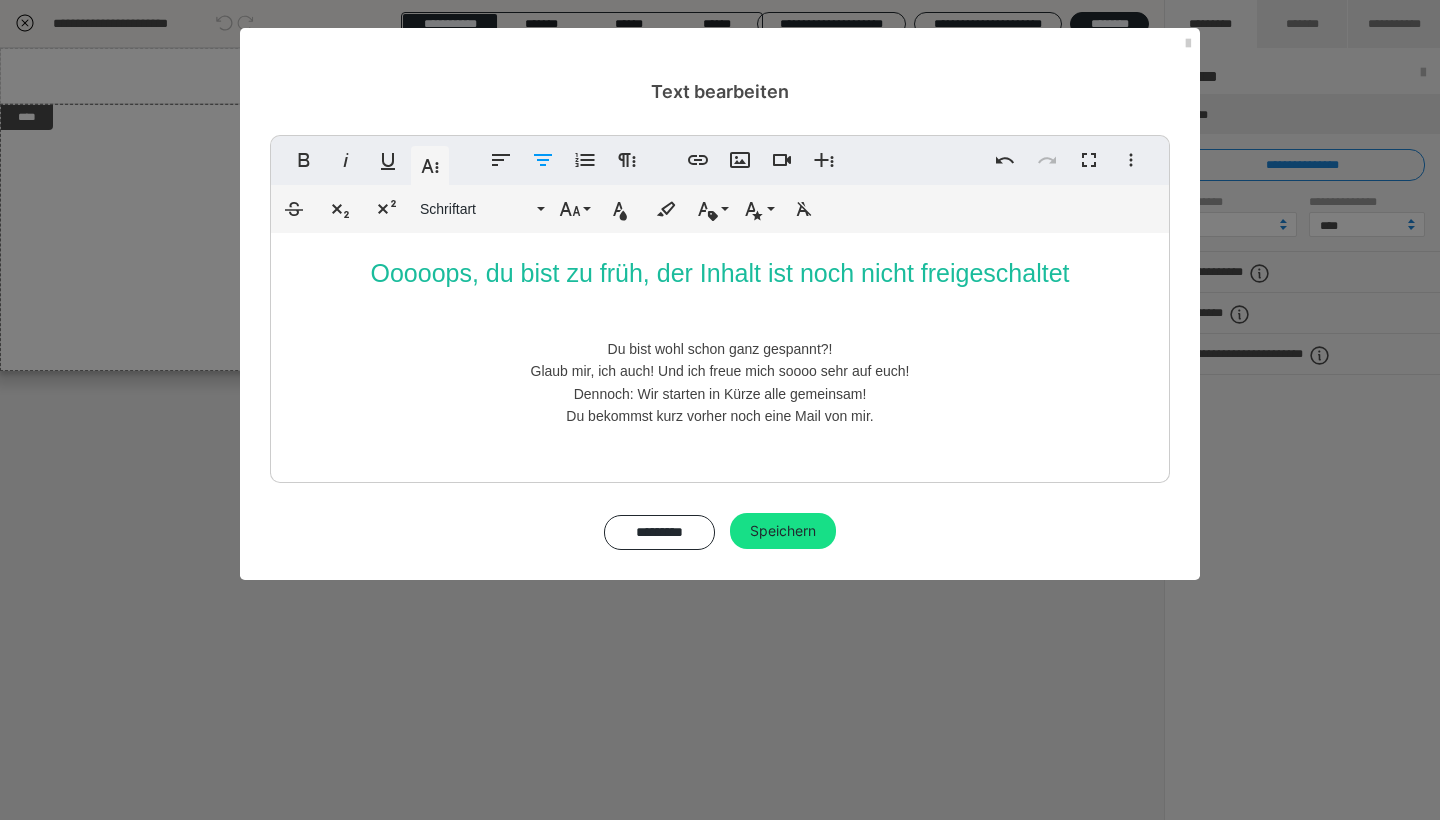 click on "Ooooops, du bist zu früh, der Inhalt ist noch nicht freigeschaltet Du bist wohl schon ganz gespannt?! Glaub mir, ich auch! Und ich freue mich soooo sehr auf euch! Dennoch: Wir starten in Kürze alle gemeinsam! Du bekommst kurz vorher noch eine Mail von mir." at bounding box center (720, 340) 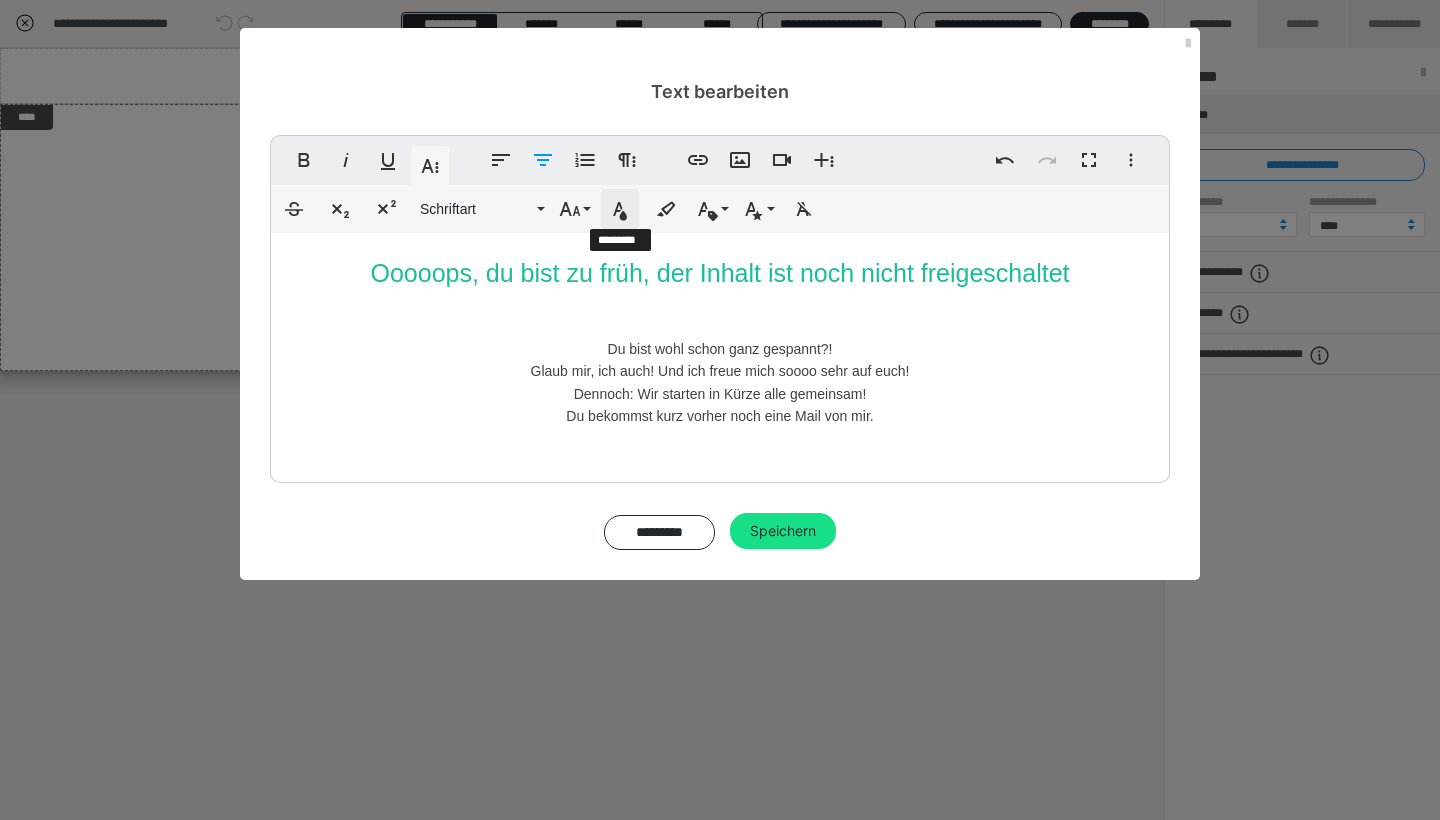 click 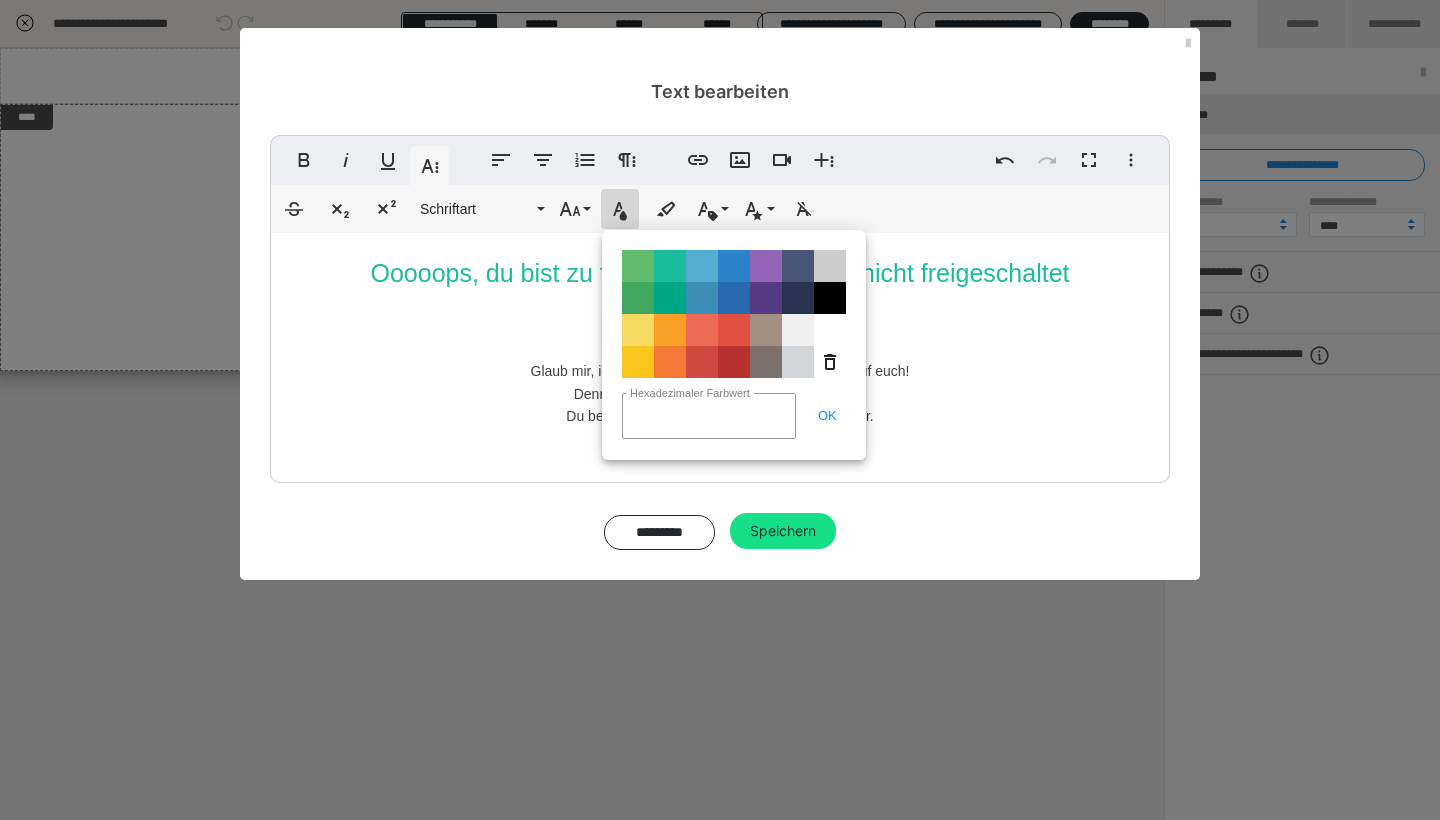 click on "Ooooops, du bist zu früh, der Inhalt ist noch nicht freigeschaltet Du bist wohl schon ganz gespannt?! Glaub mir, ich auch! Und ich freue mich soooo sehr auf euch! Dennoch: Wir starten in Kürze alle gemeinsam! ​ ​ Du bekommst kurz vorher noch eine Mail von mir." at bounding box center (720, 340) 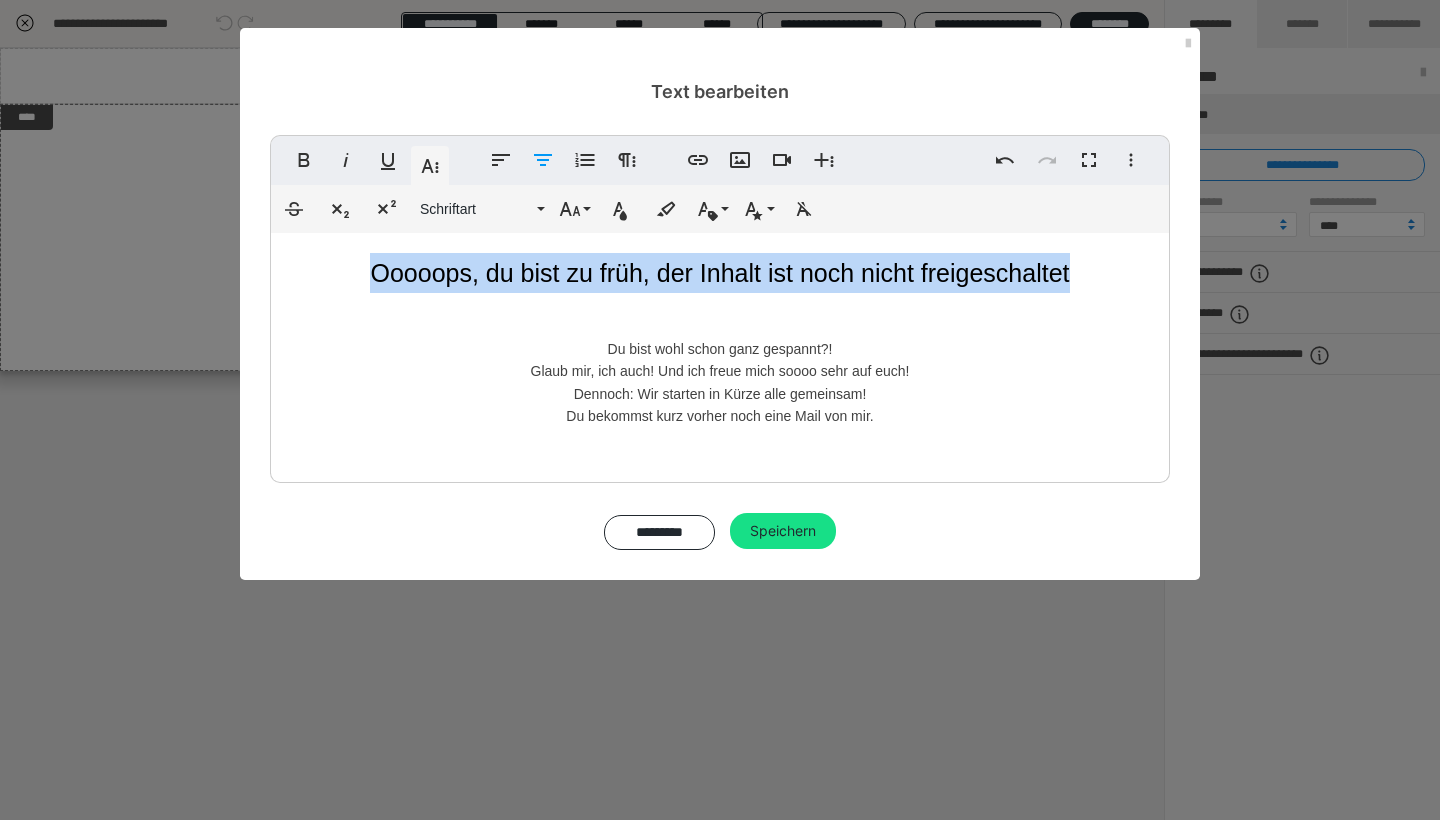drag, startPoint x: 1077, startPoint y: 273, endPoint x: 365, endPoint y: 286, distance: 712.11865 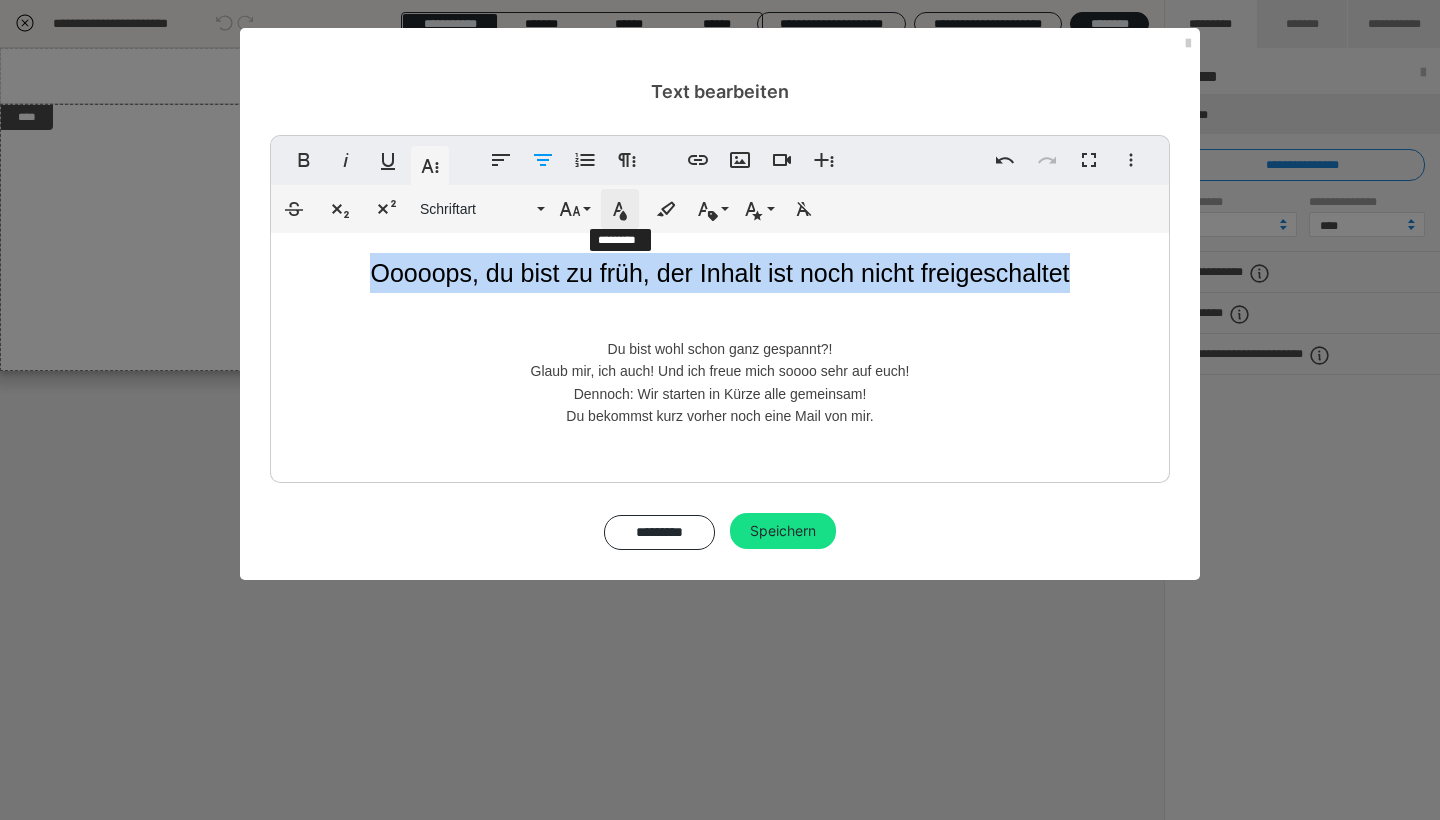 click 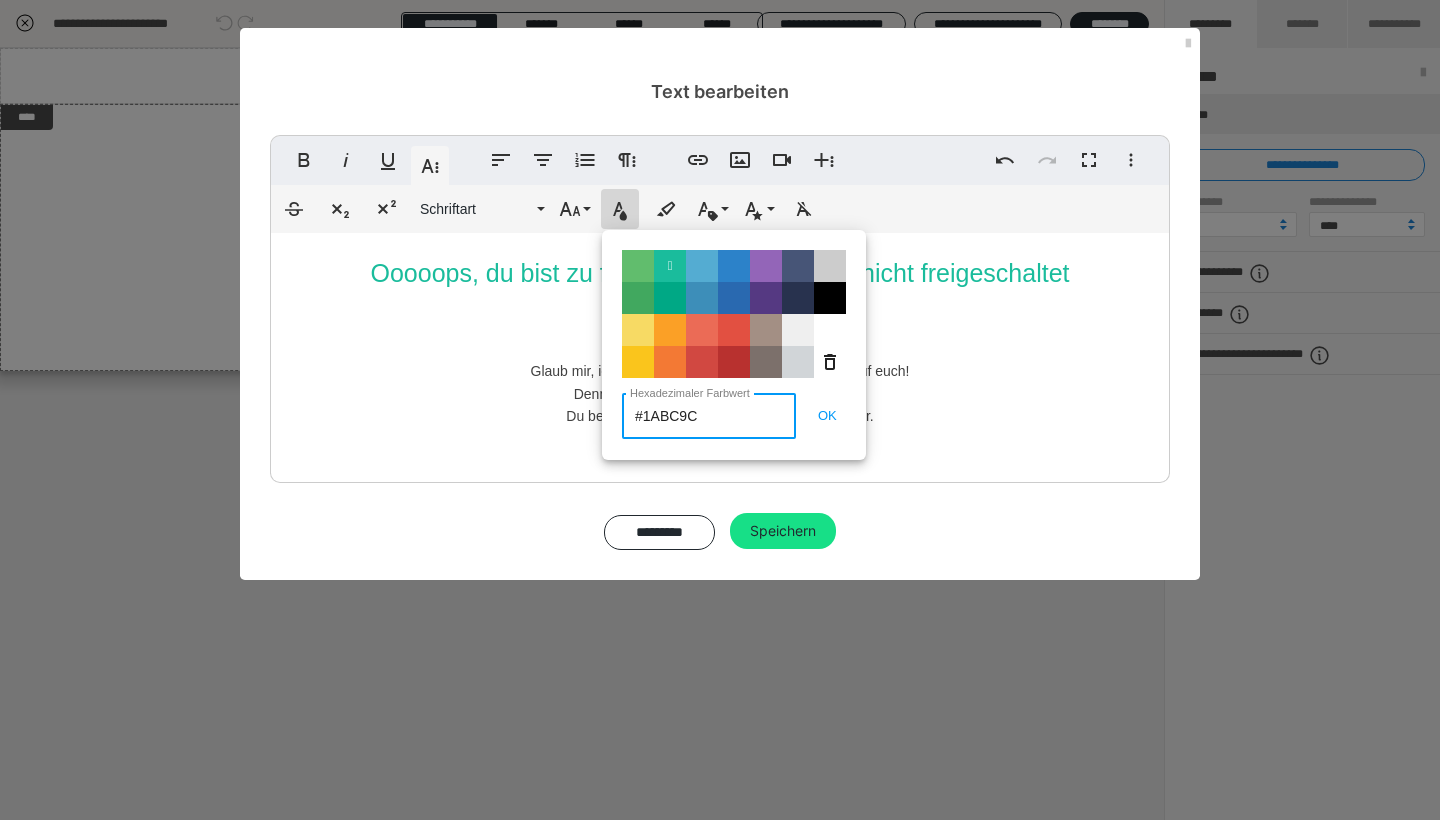 drag, startPoint x: 739, startPoint y: 416, endPoint x: 614, endPoint y: 416, distance: 125 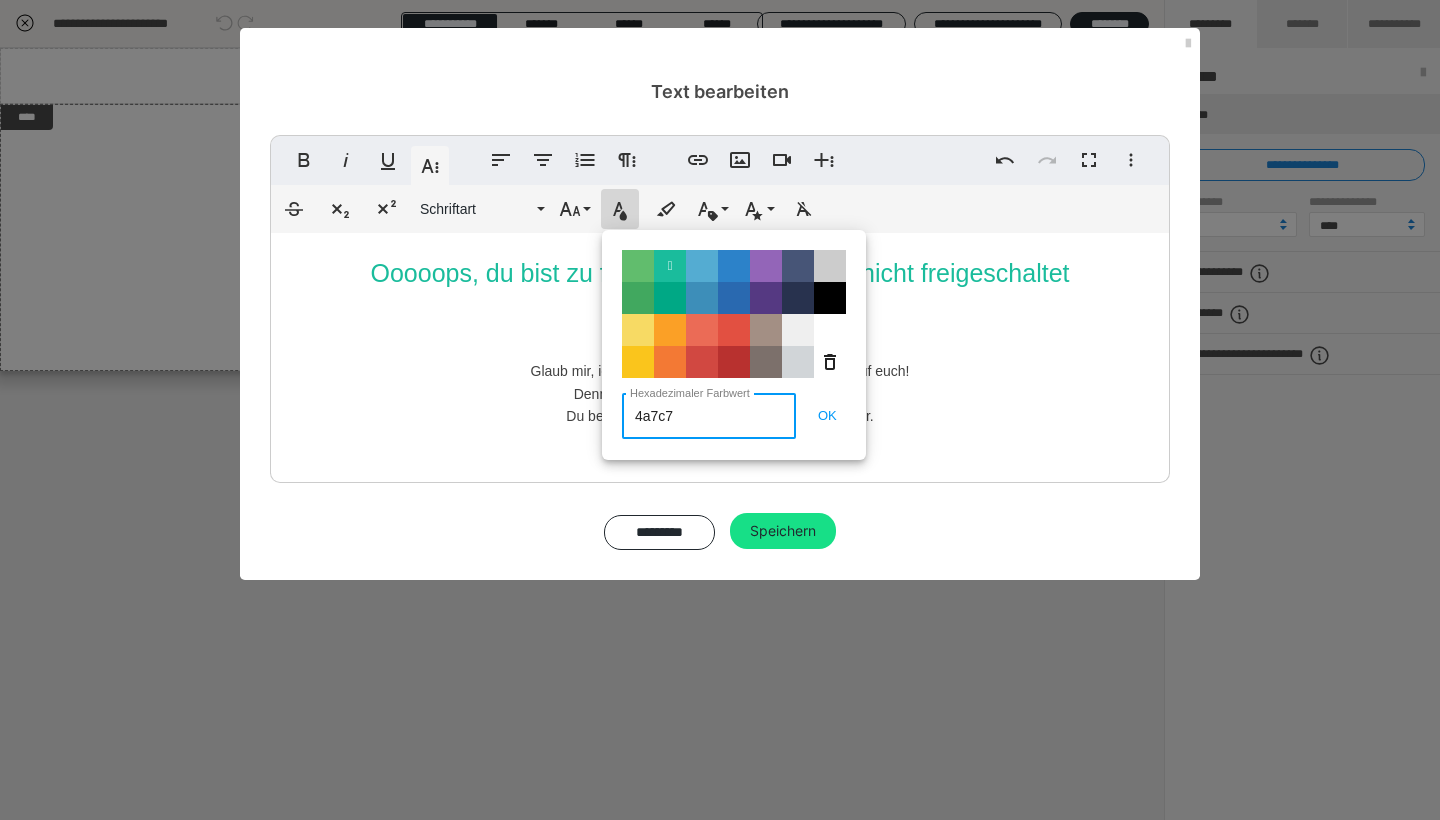 type on "4a7c78" 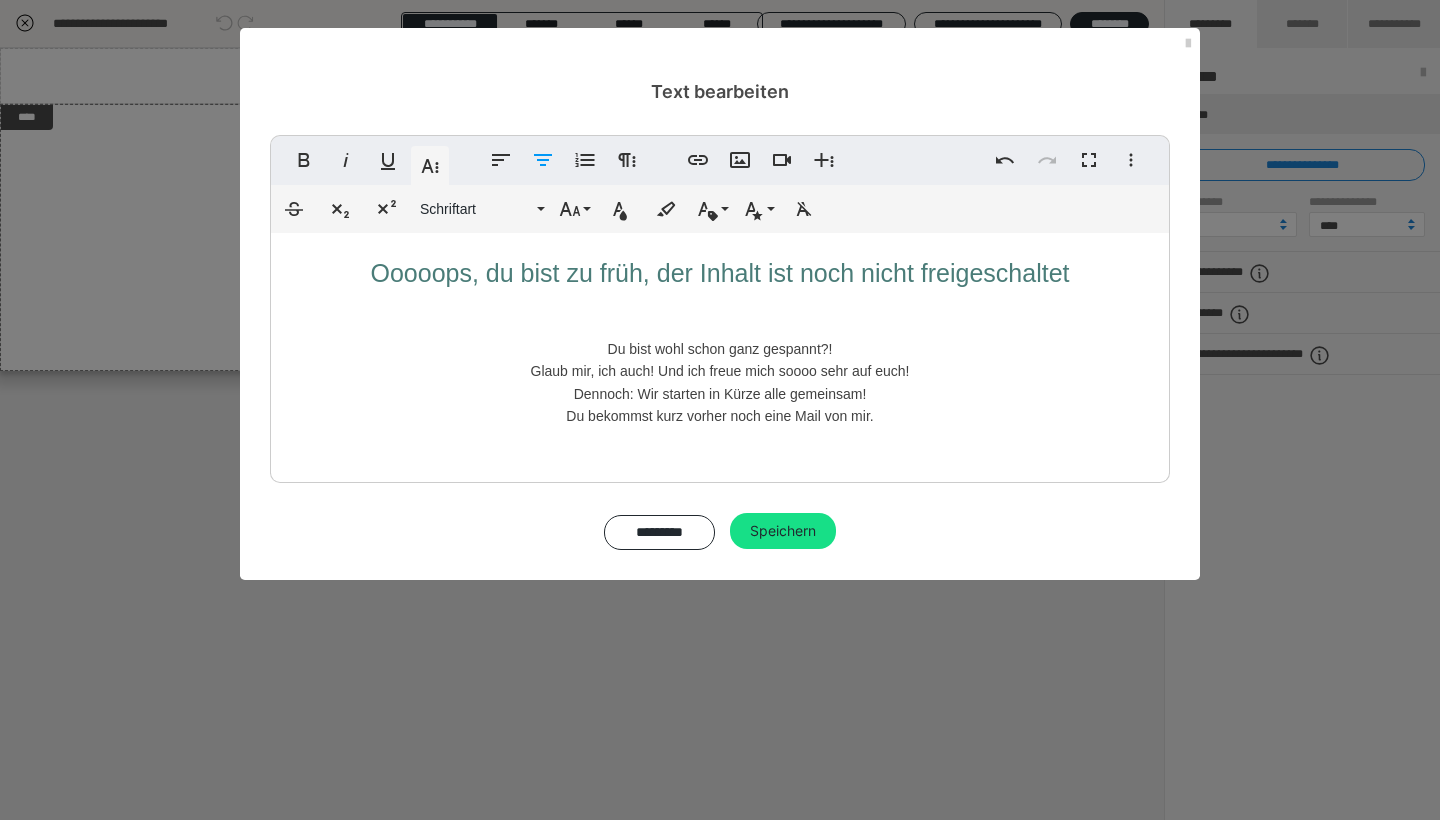 click on "Ooooops, du bist zu früh, der Inhalt ist noch nicht freigeschaltet Du bist wohl schon ganz gespannt?! Glaub mir, ich auch! Und ich freue mich soooo sehr auf euch! Dennoch: Wir starten in Kürze alle gemeinsam! Du bekommst kurz vorher noch eine Mail von mir." at bounding box center (720, 353) 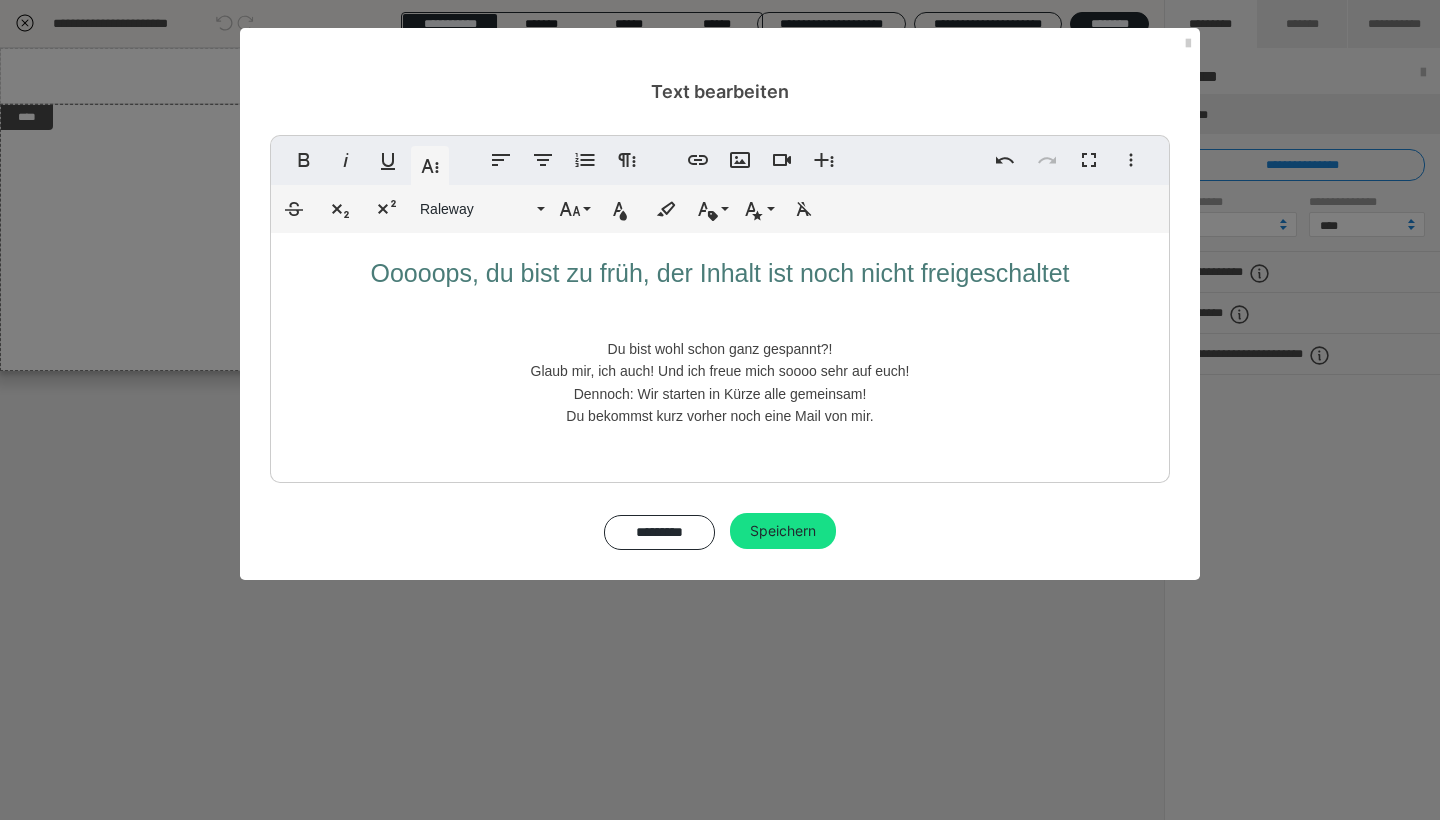 click on "Ooooops, du bist zu früh, der Inhalt ist noch nicht freigeschaltet Du bist wohl schon ganz gespannt?! Glaub mir, ich auch! Und ich freue mich soooo sehr auf euch! Dennoch: Wir starten in Kürze alle gemeinsam! Du bekommst kurz vorher noch eine Mail von mir." at bounding box center [720, 353] 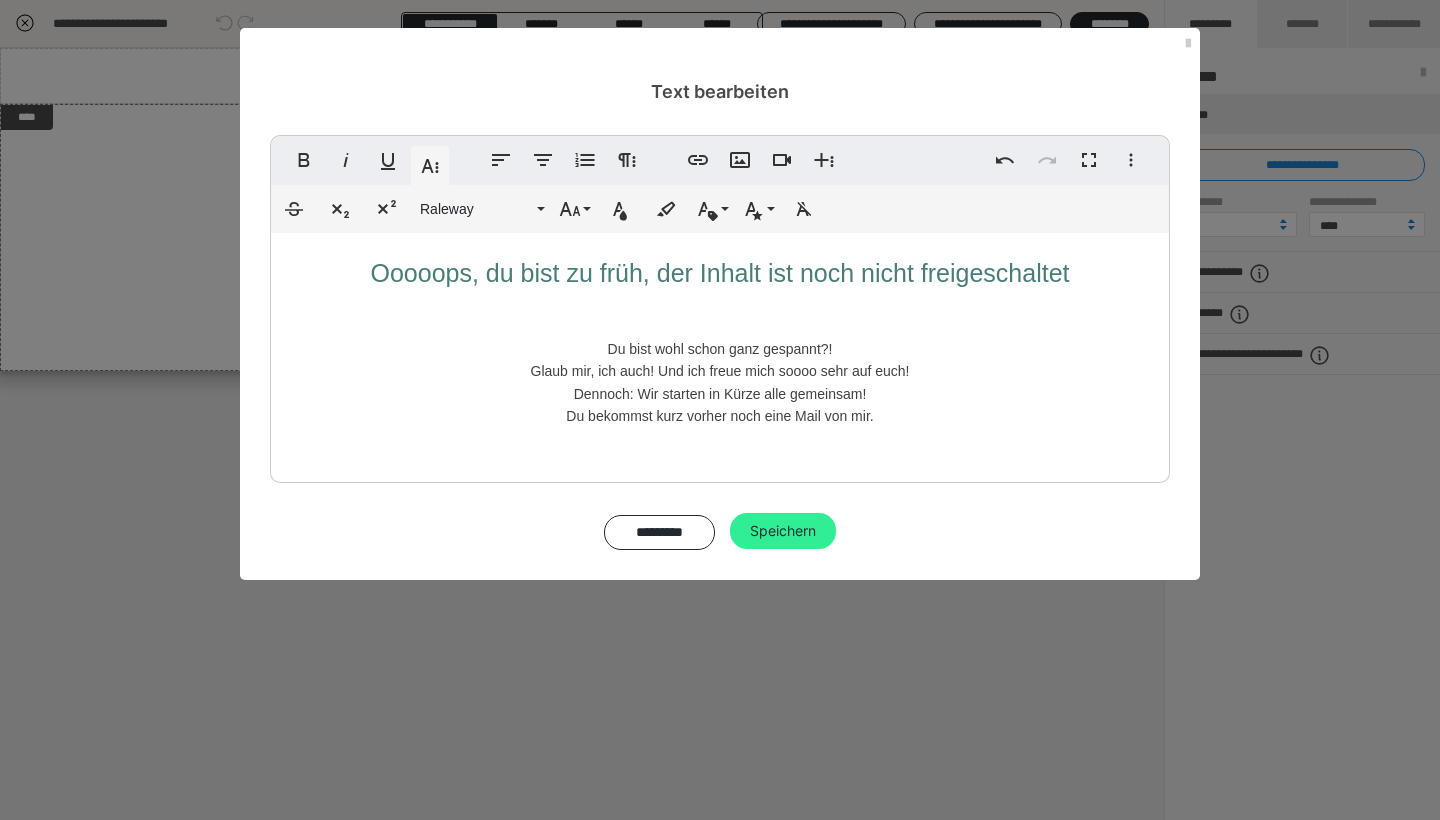 click on "Speichern" at bounding box center (783, 531) 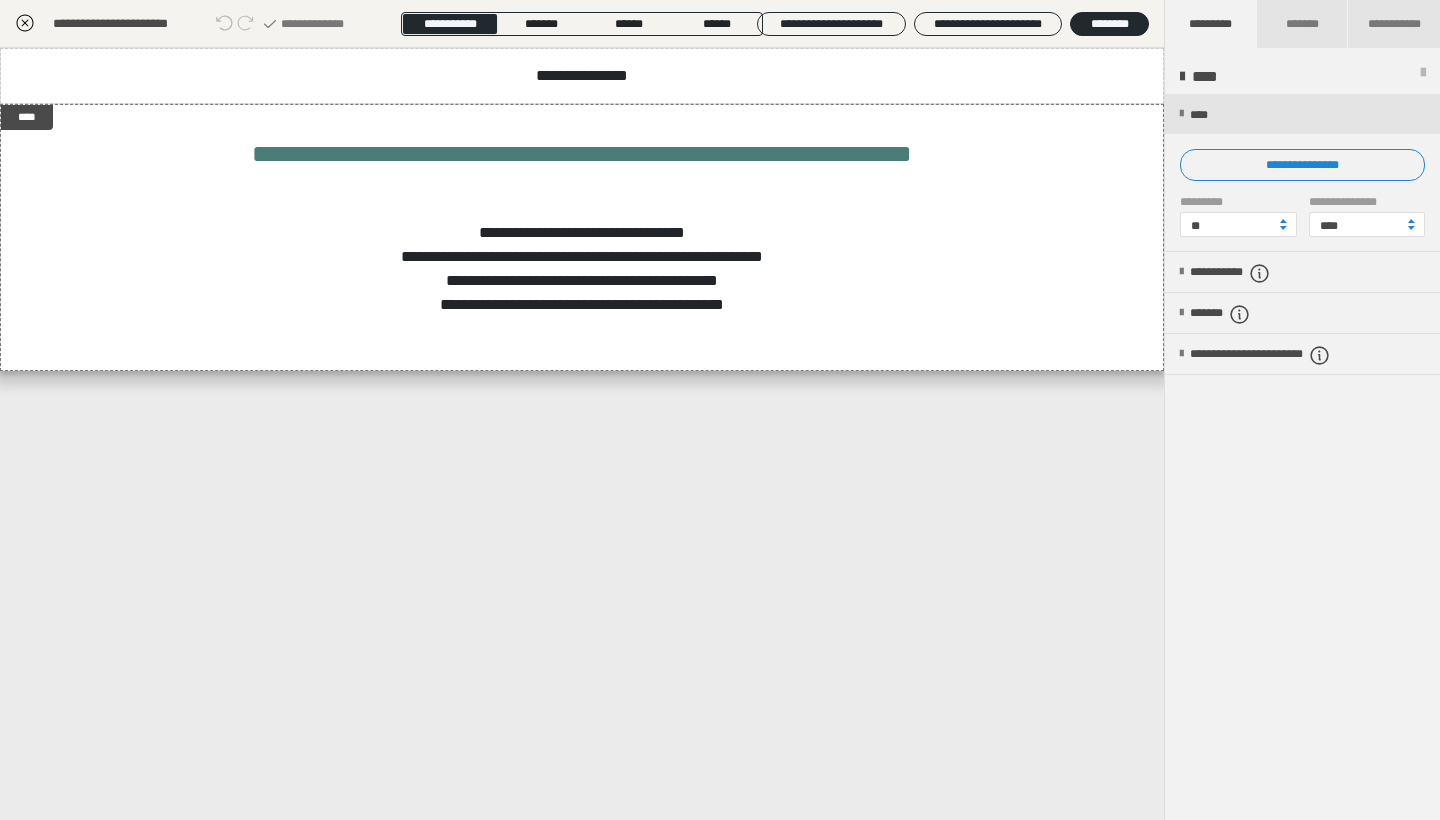 click on "**********" at bounding box center [582, 434] 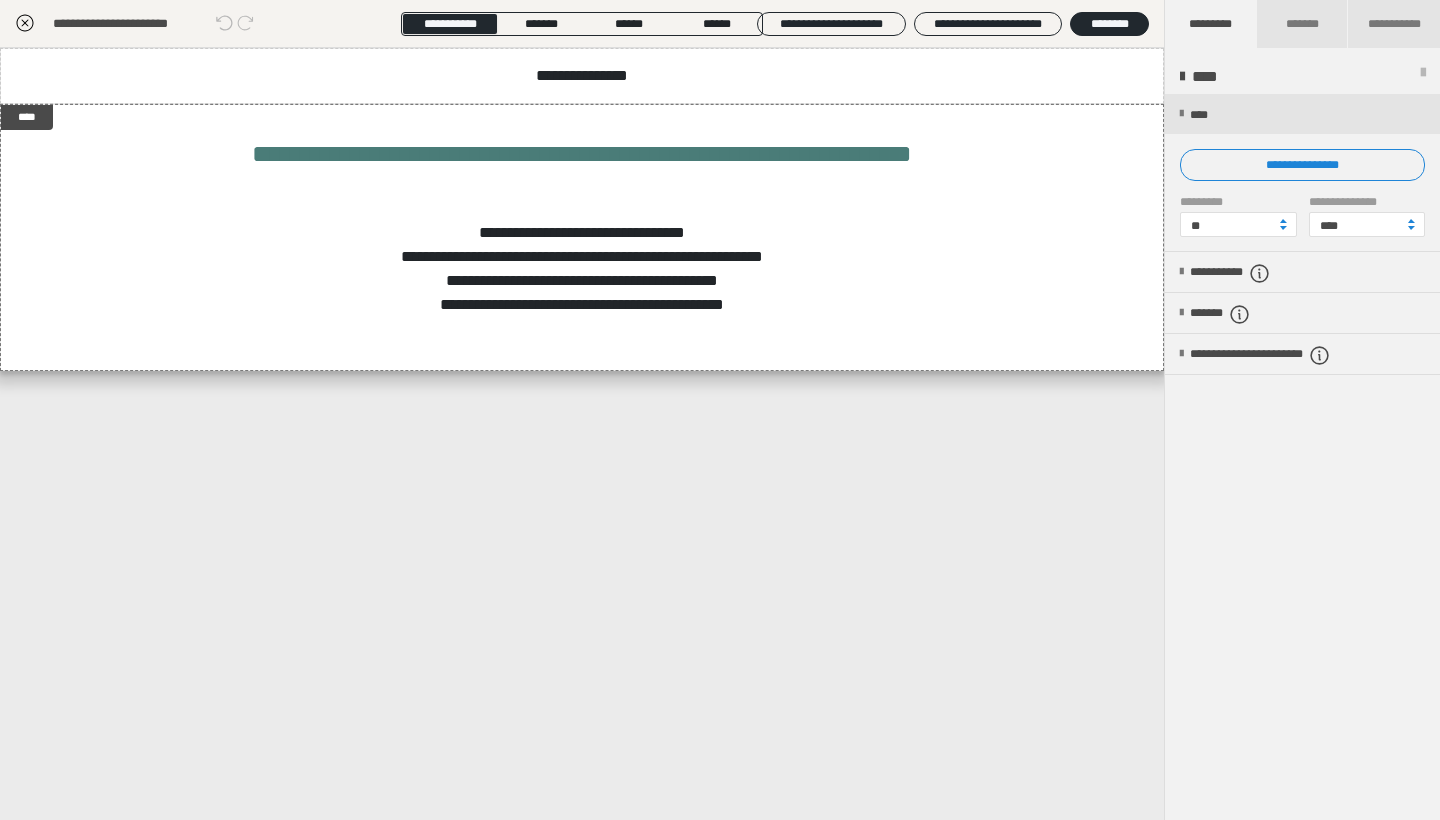 click 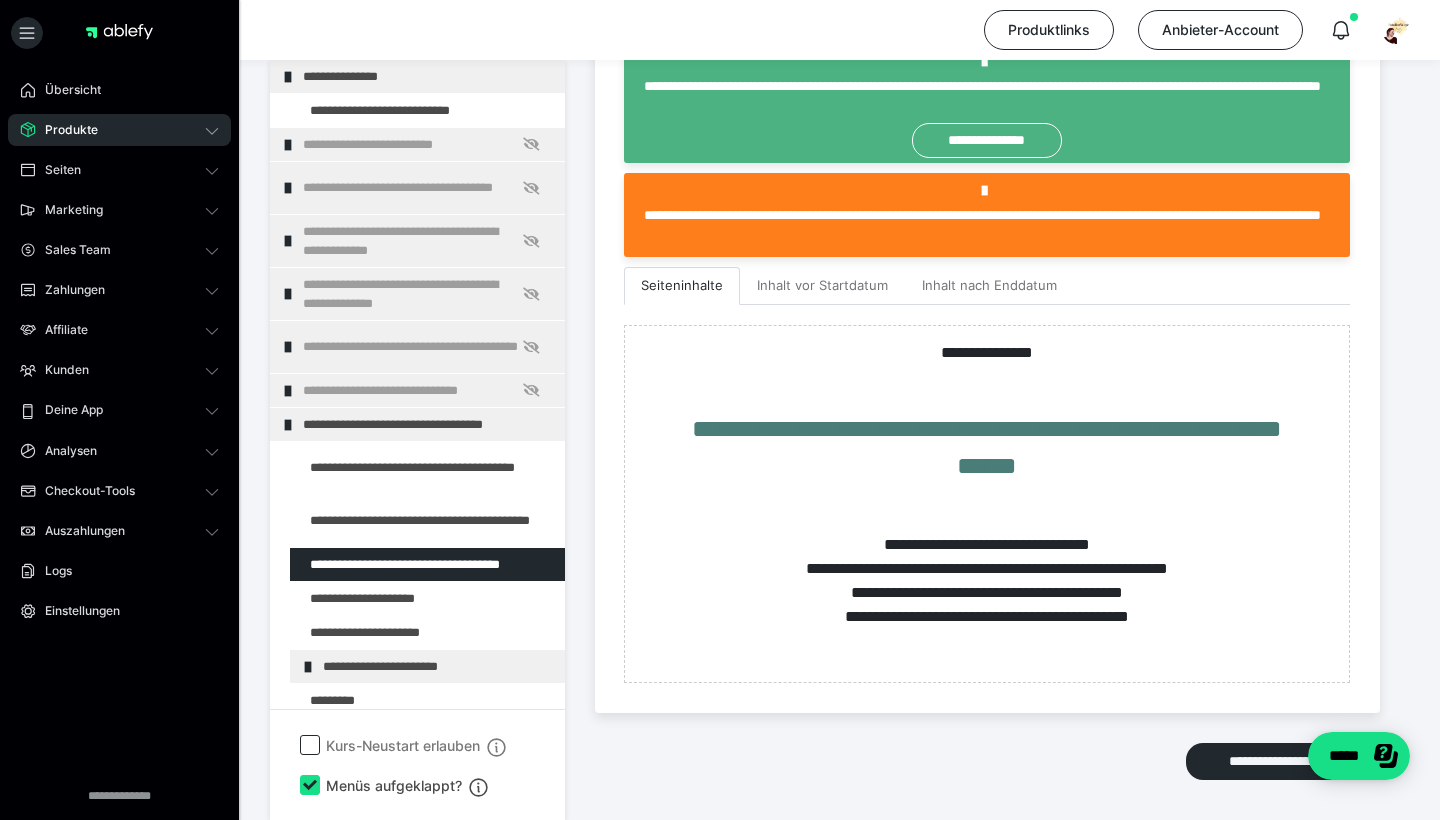 scroll, scrollTop: 588, scrollLeft: 0, axis: vertical 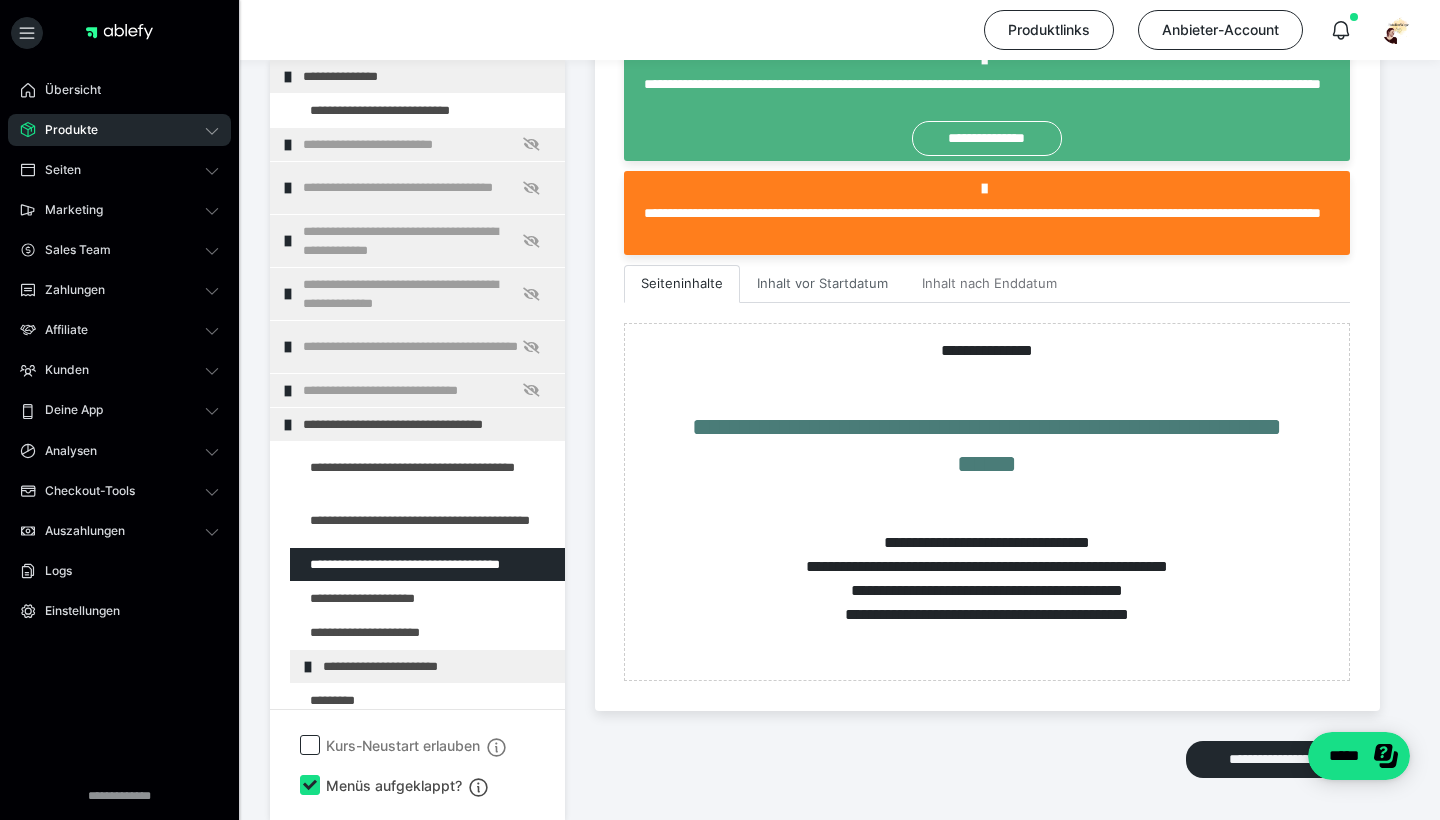 click on "Inhalt vor Startdatum" at bounding box center [822, 284] 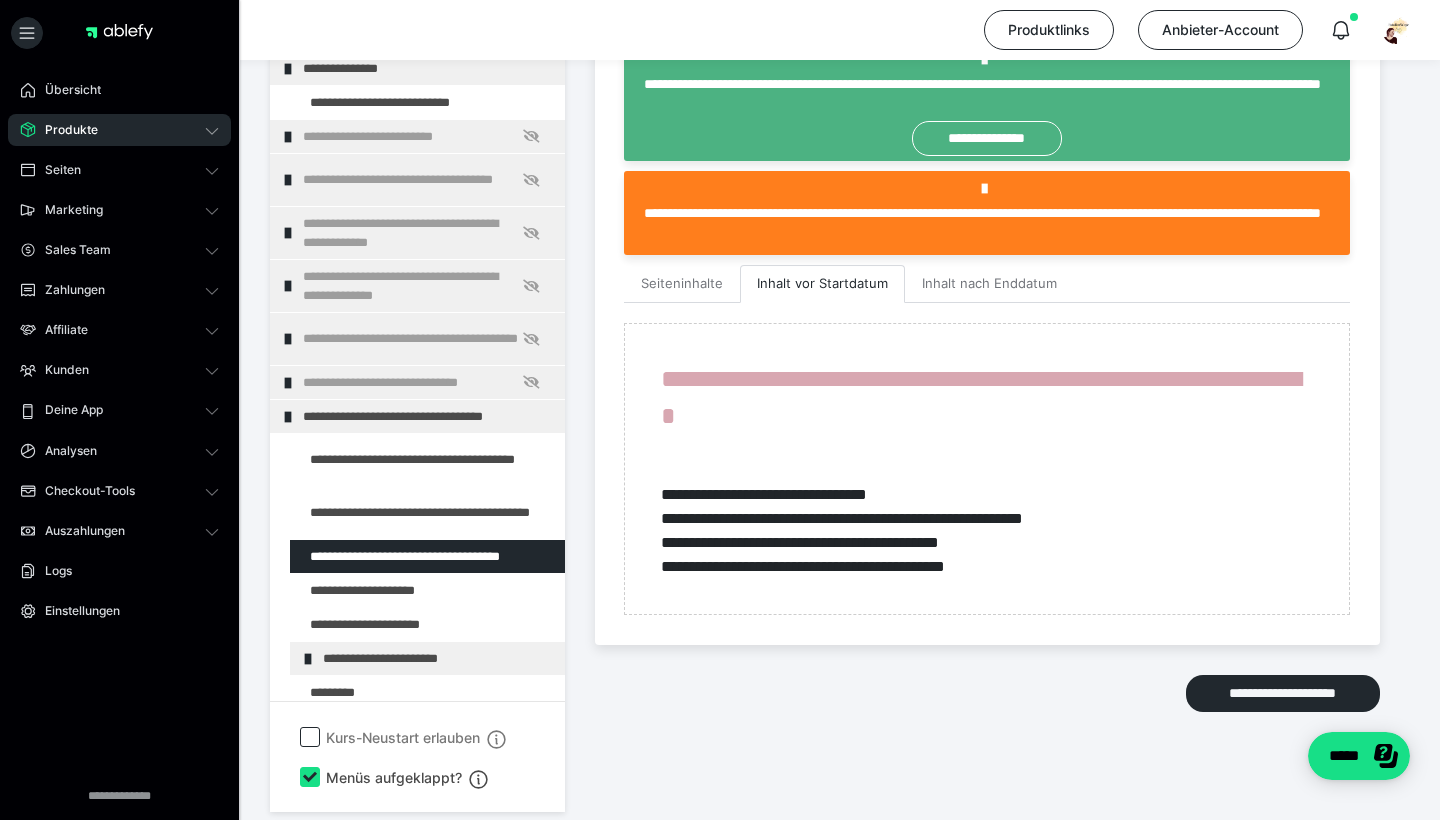 scroll, scrollTop: 578, scrollLeft: 0, axis: vertical 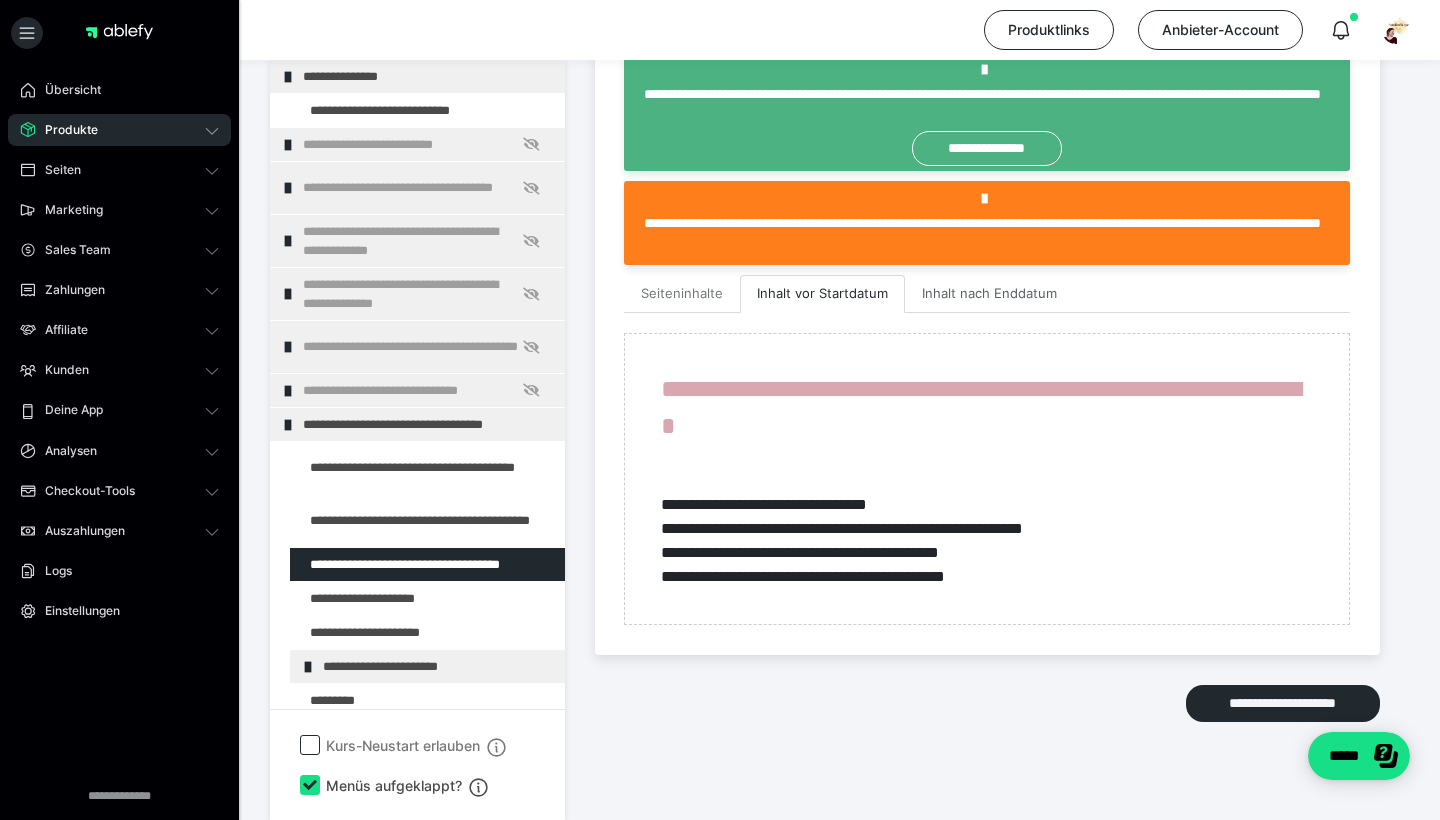 click on "Inhalt nach Enddatum" at bounding box center [989, 294] 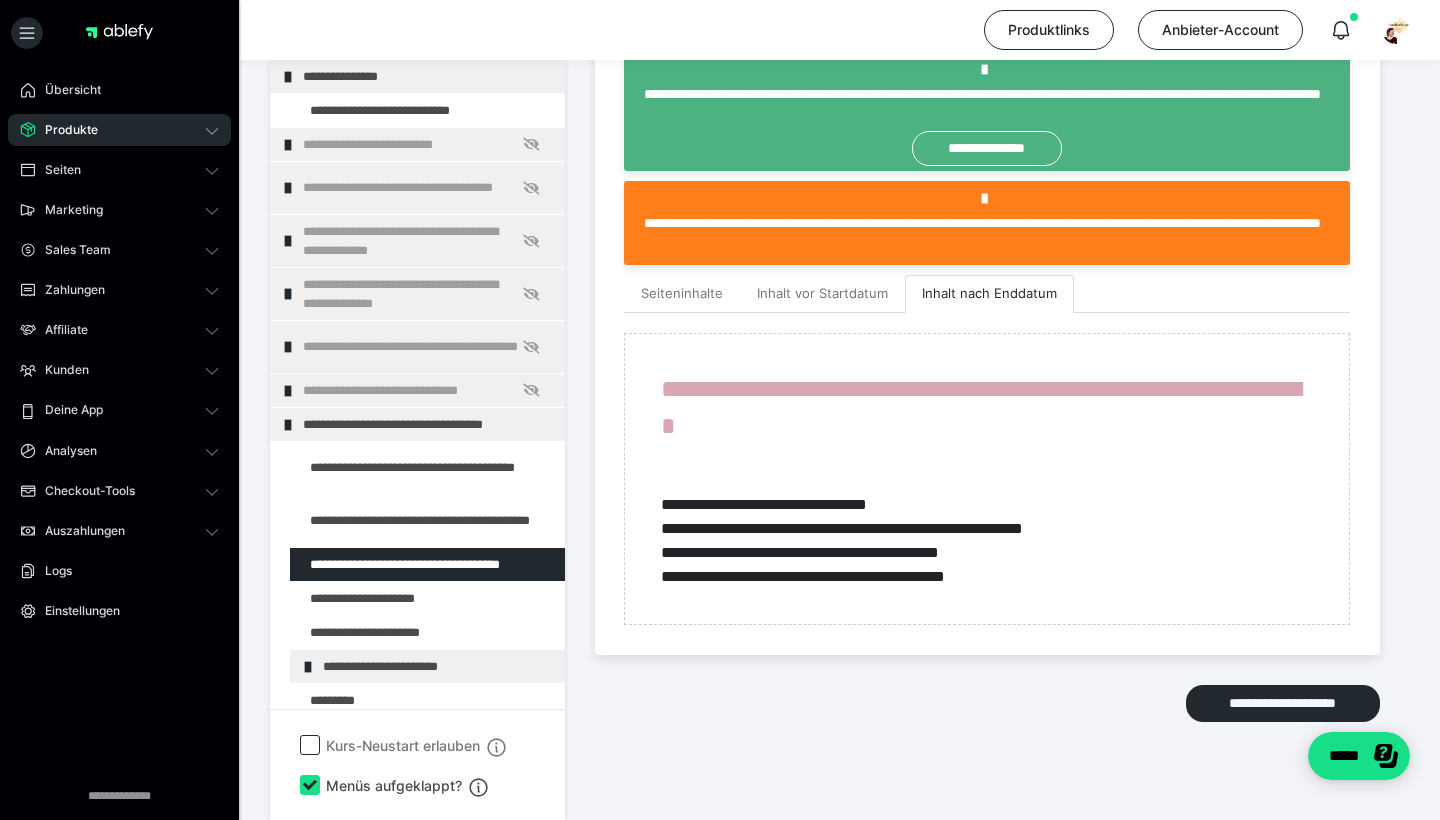 scroll, scrollTop: 554, scrollLeft: 0, axis: vertical 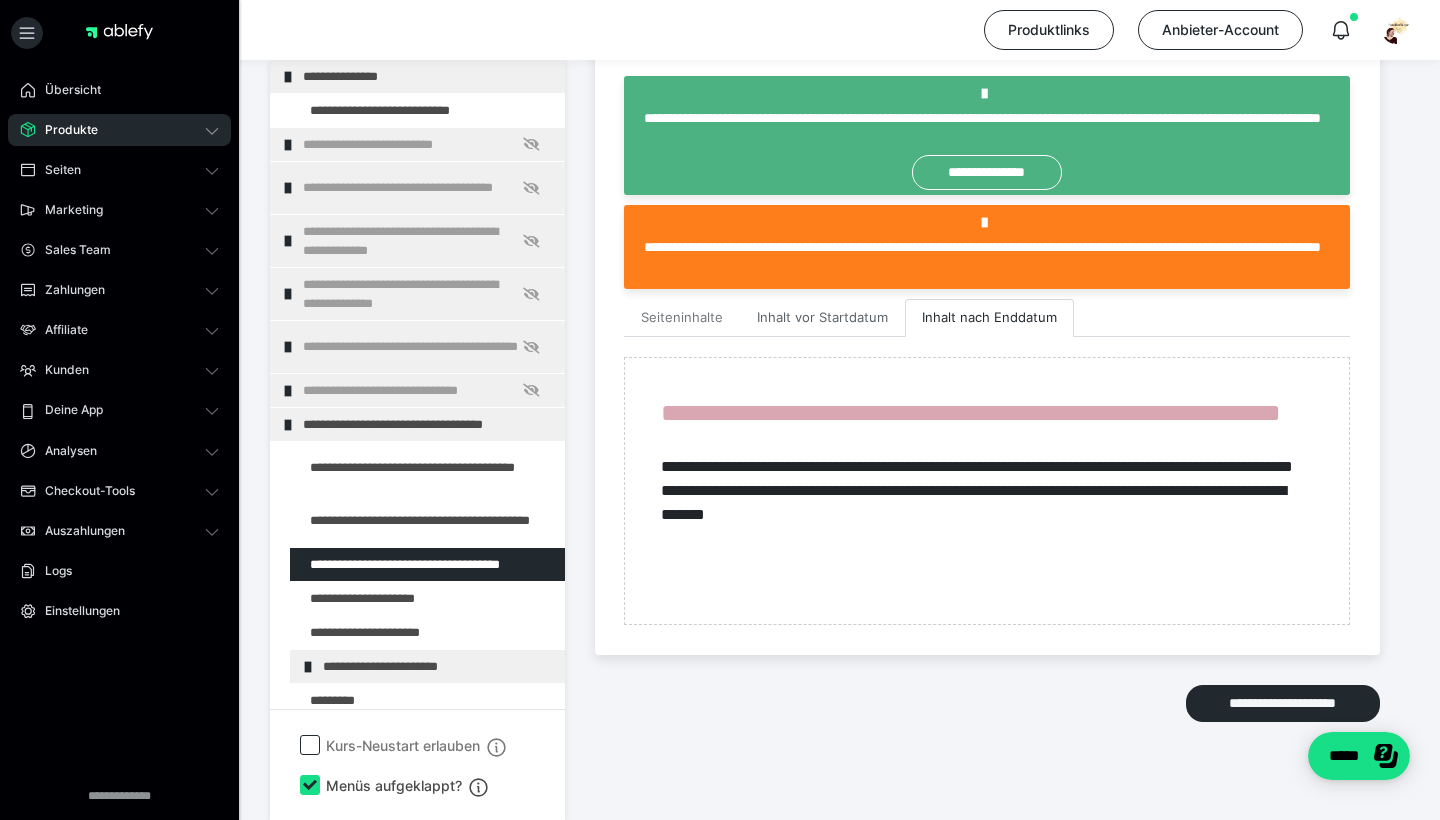 click on "Inhalt vor Startdatum" at bounding box center (822, 318) 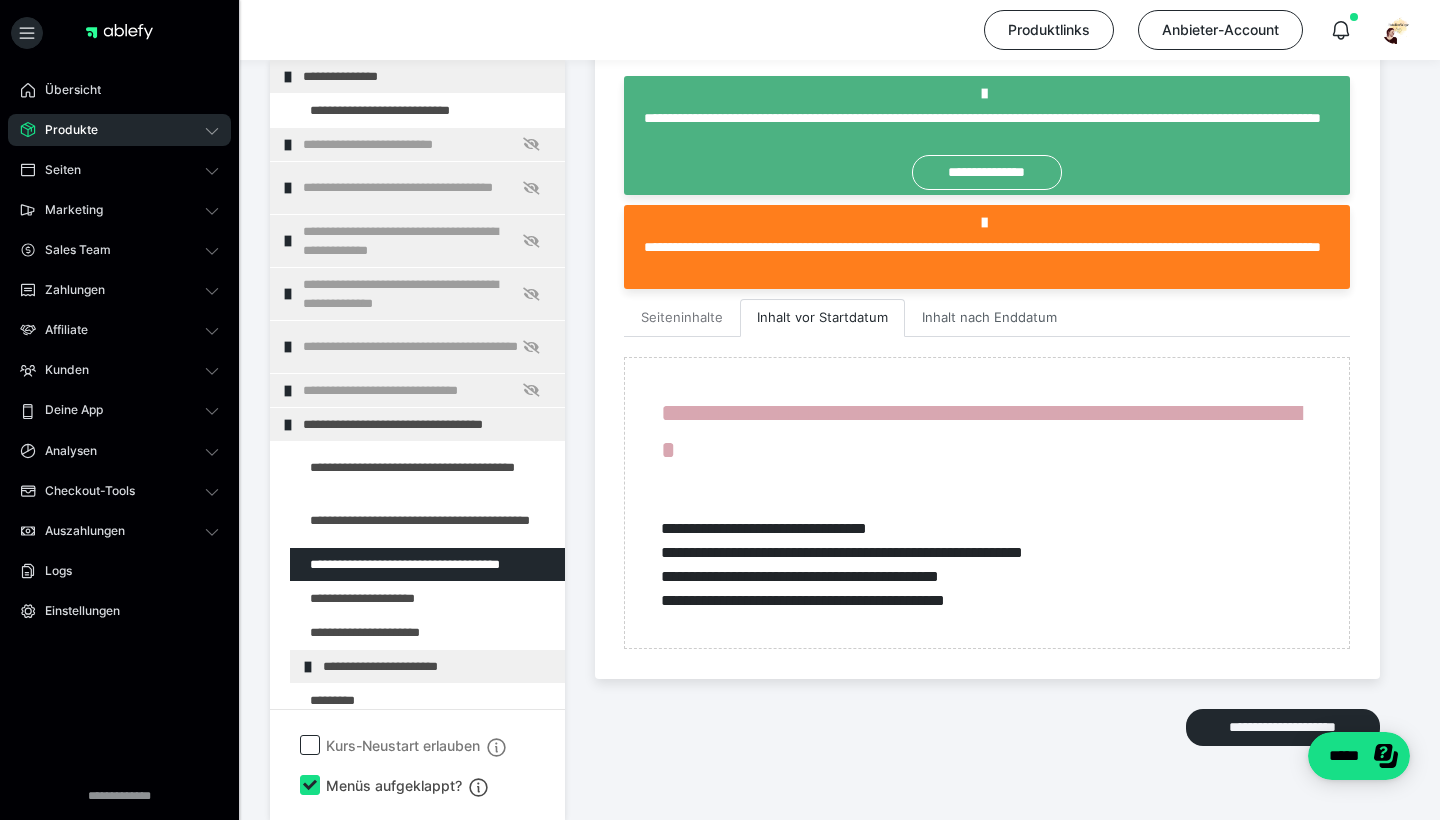 click on "Inhalt nach Enddatum" at bounding box center [989, 318] 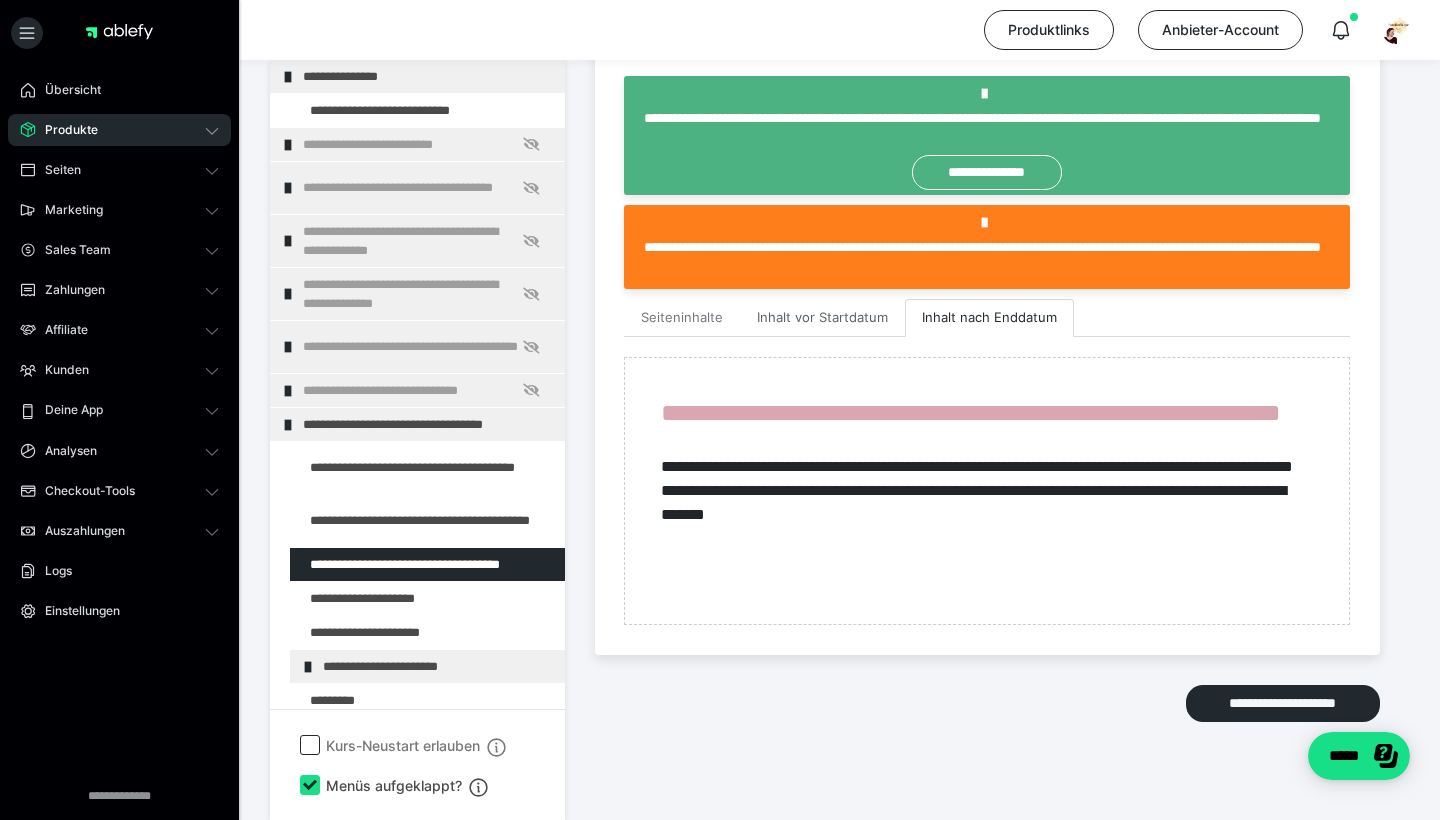 click on "Inhalt vor Startdatum" at bounding box center [822, 318] 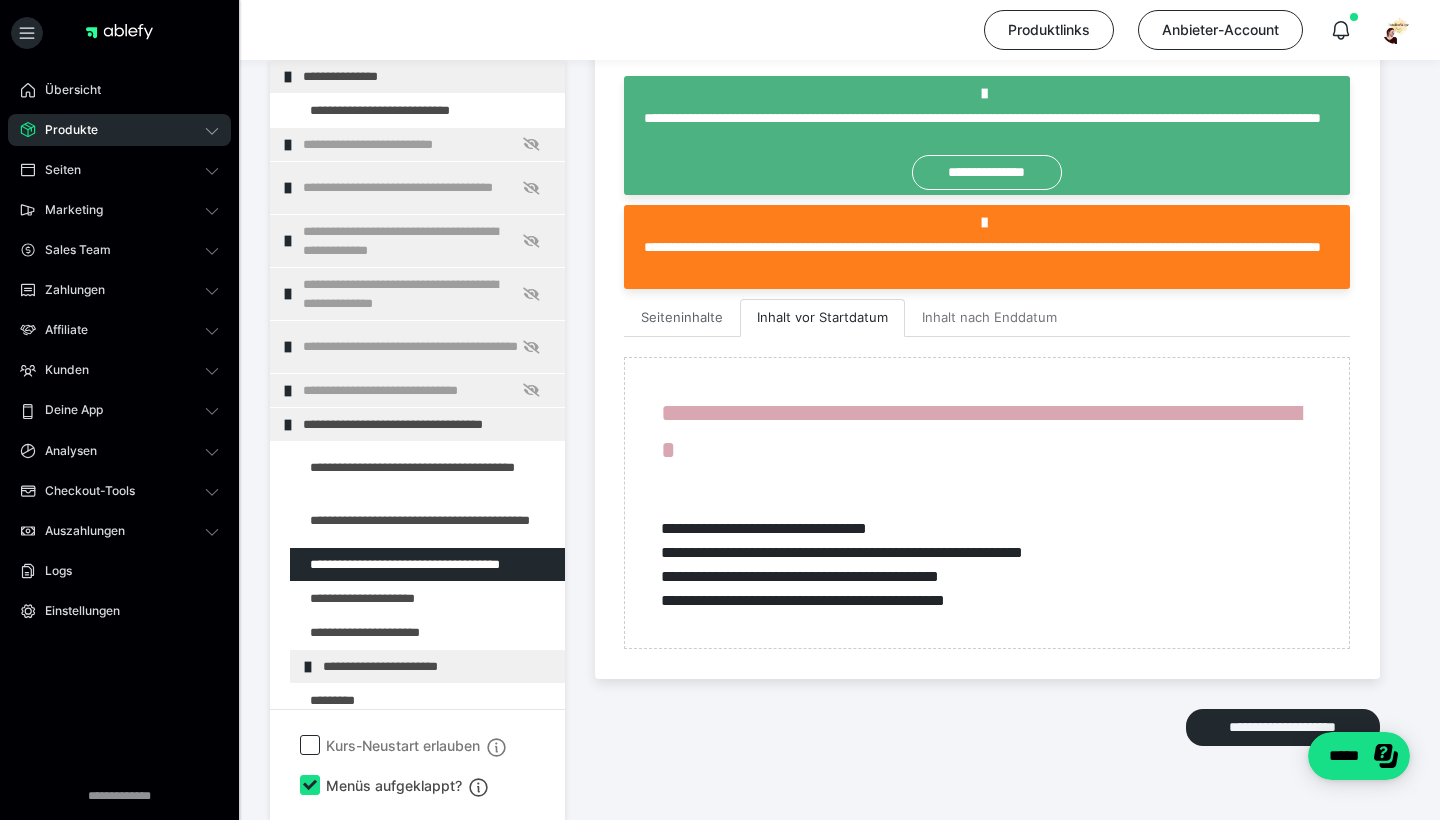 click on "Seiteninhalte" at bounding box center (682, 318) 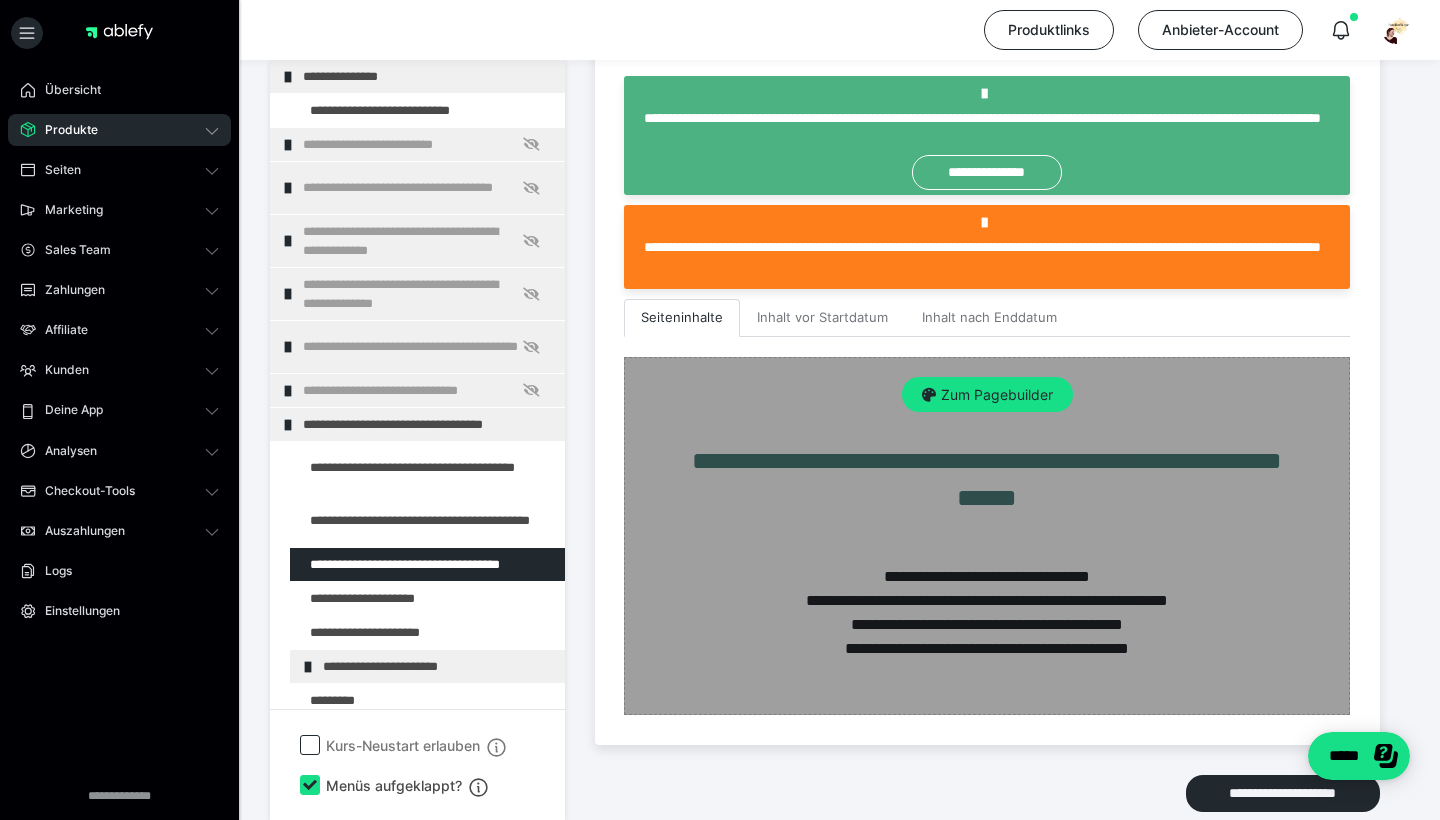 click on "Zum Pagebuilder" at bounding box center [987, 536] 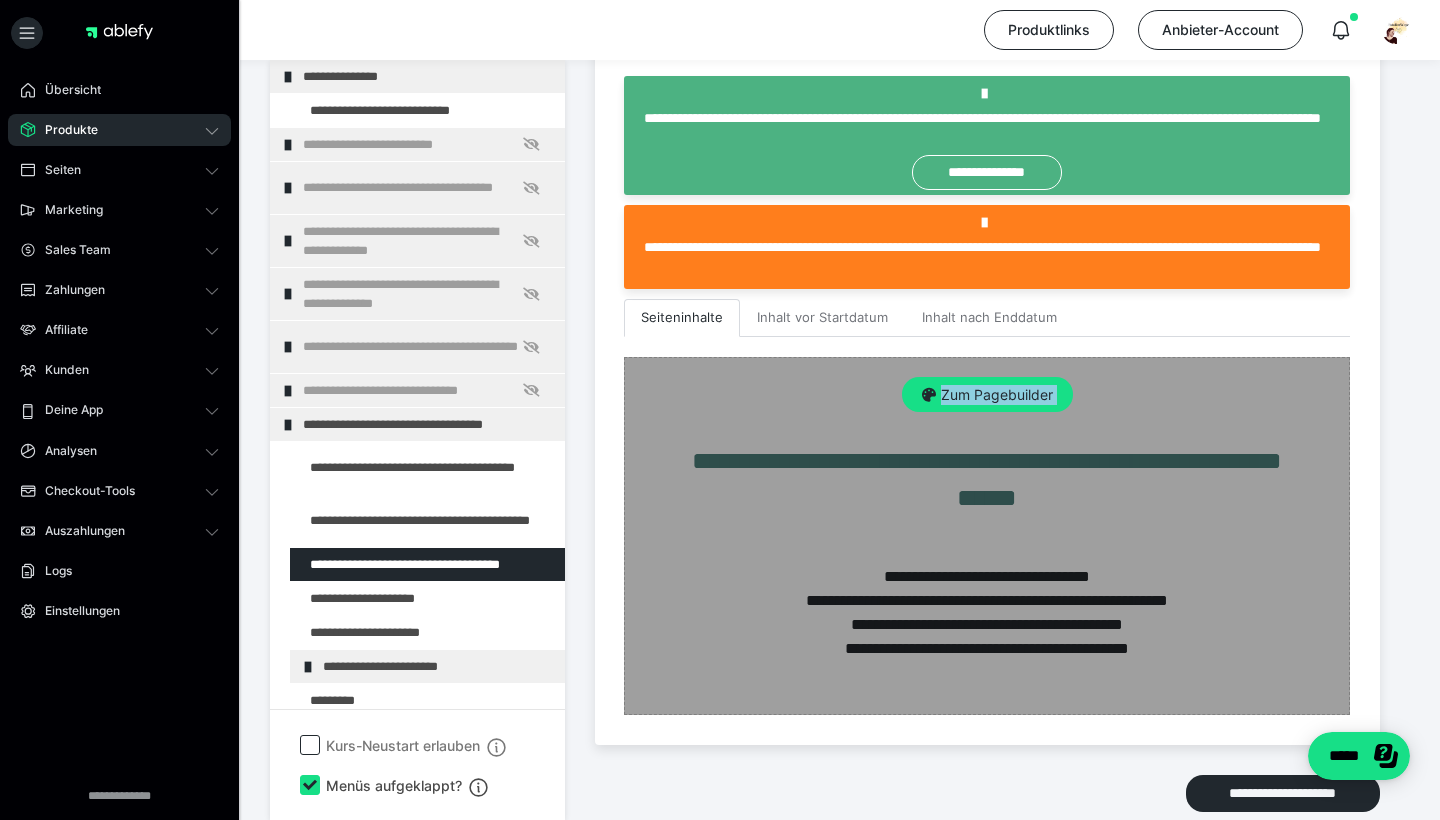 click on "Zum Pagebuilder" at bounding box center (987, 536) 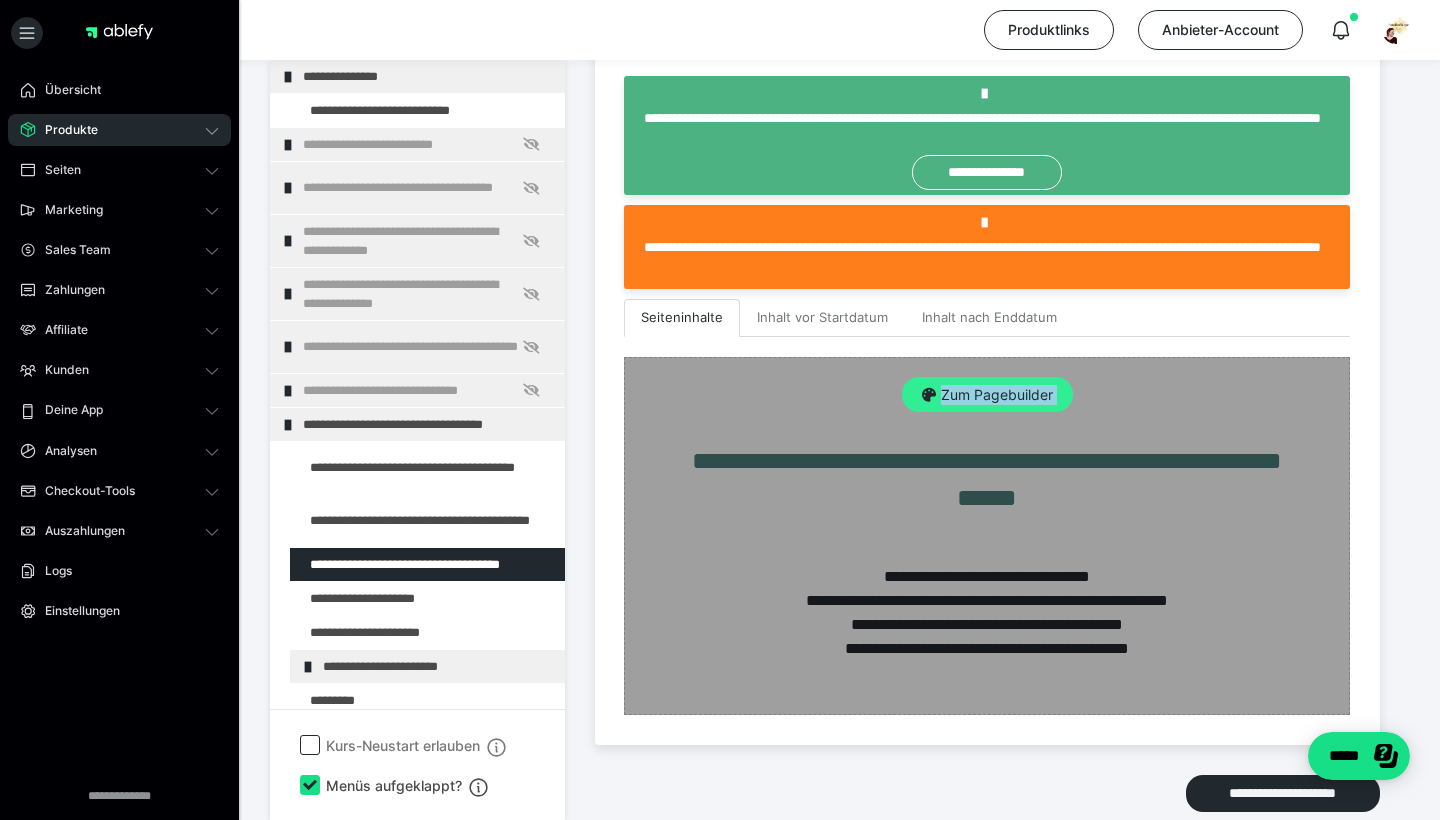 click on "Zum Pagebuilder" at bounding box center [987, 395] 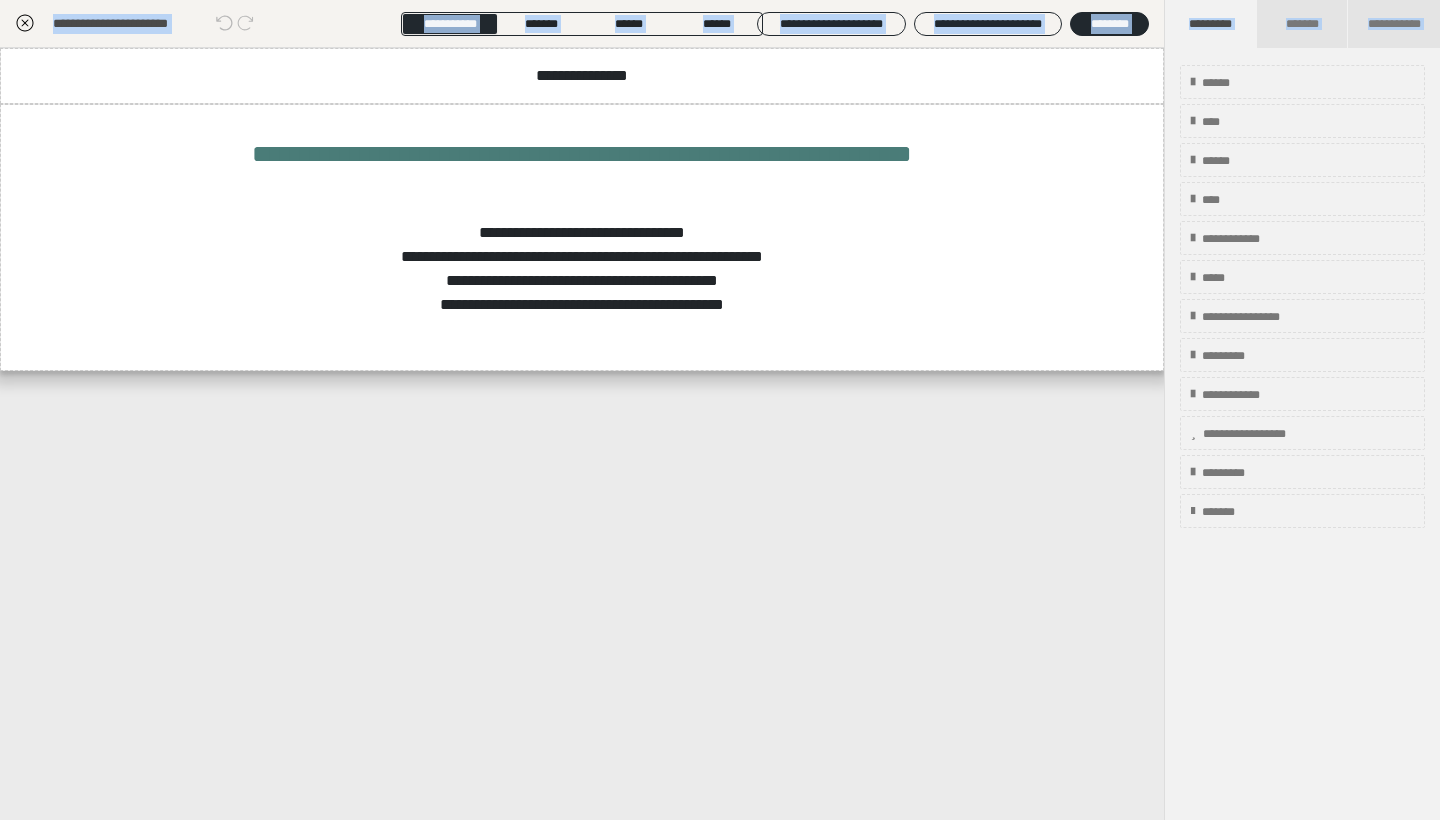 scroll, scrollTop: 349, scrollLeft: 0, axis: vertical 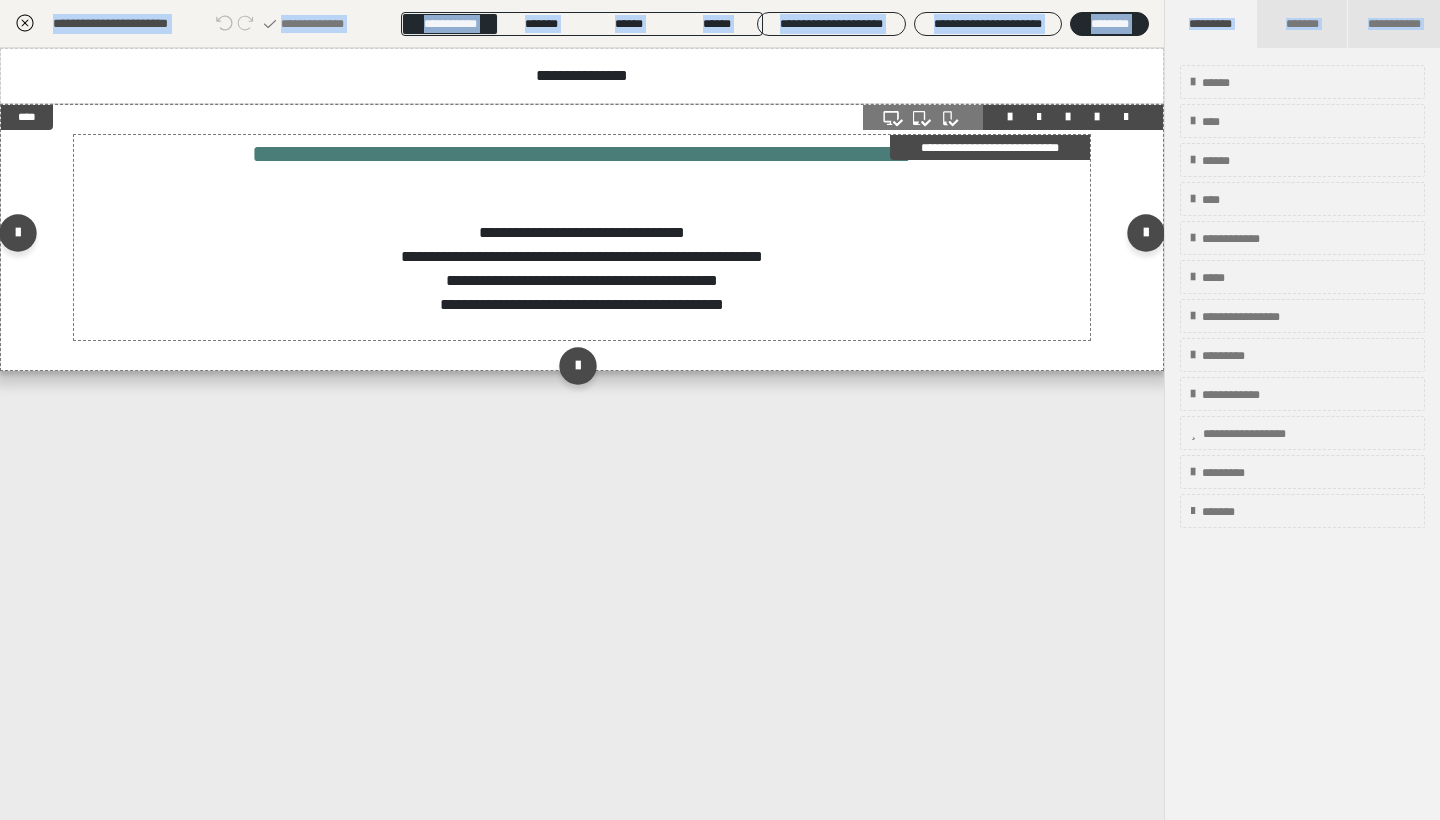 click on "**********" at bounding box center (582, 225) 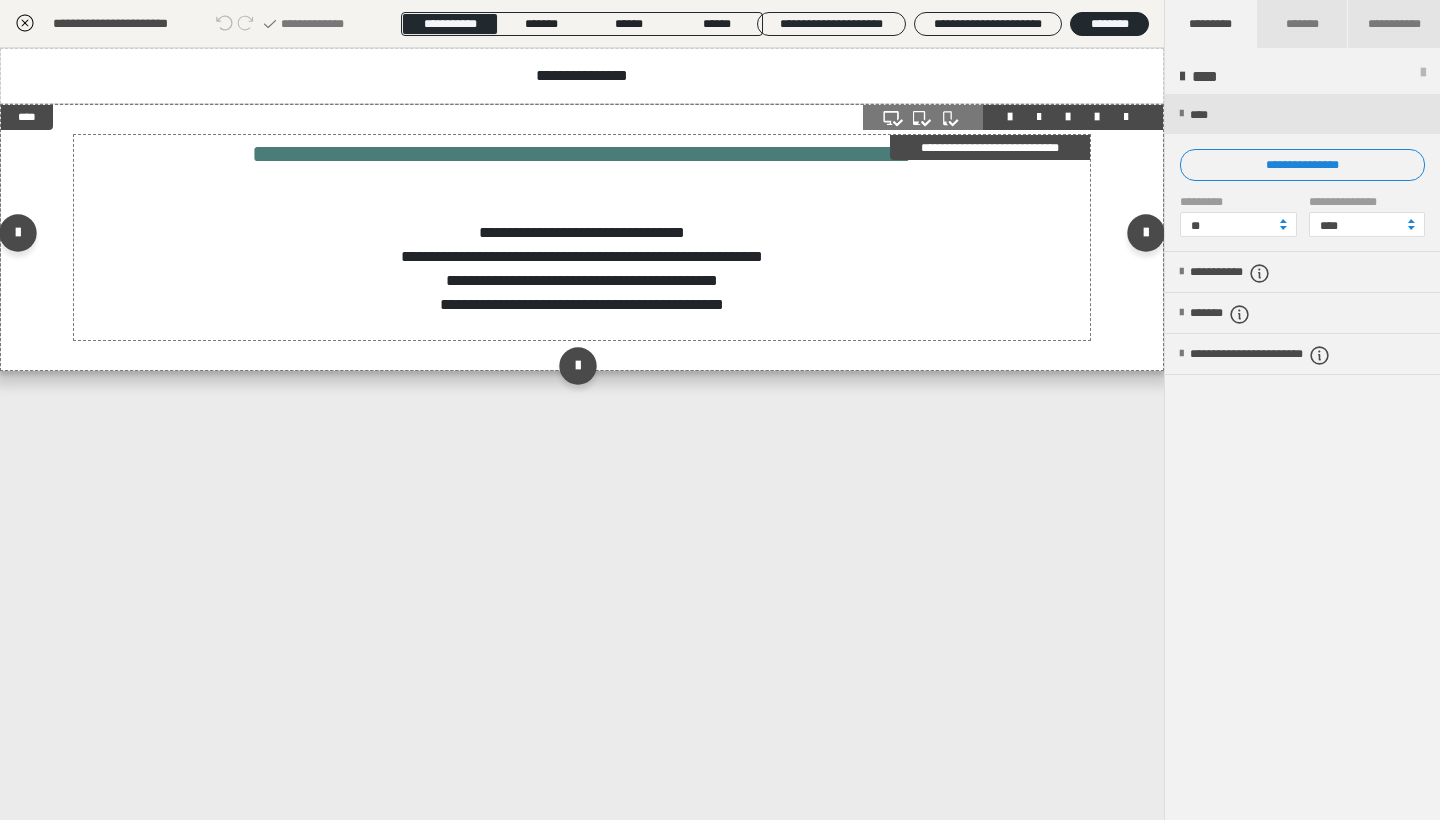 click on "**********" at bounding box center (582, 225) 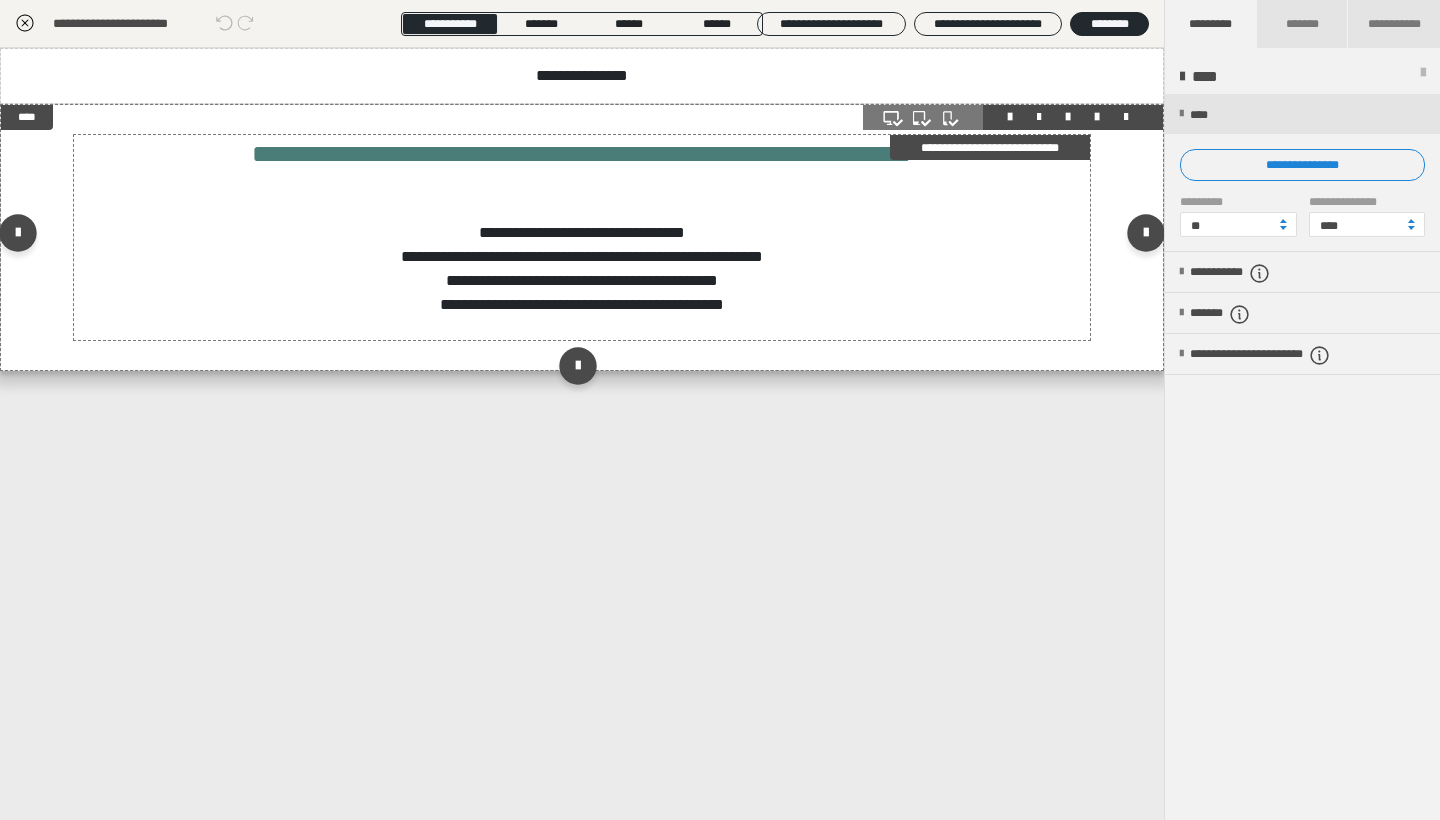 click on "**********" at bounding box center (582, 225) 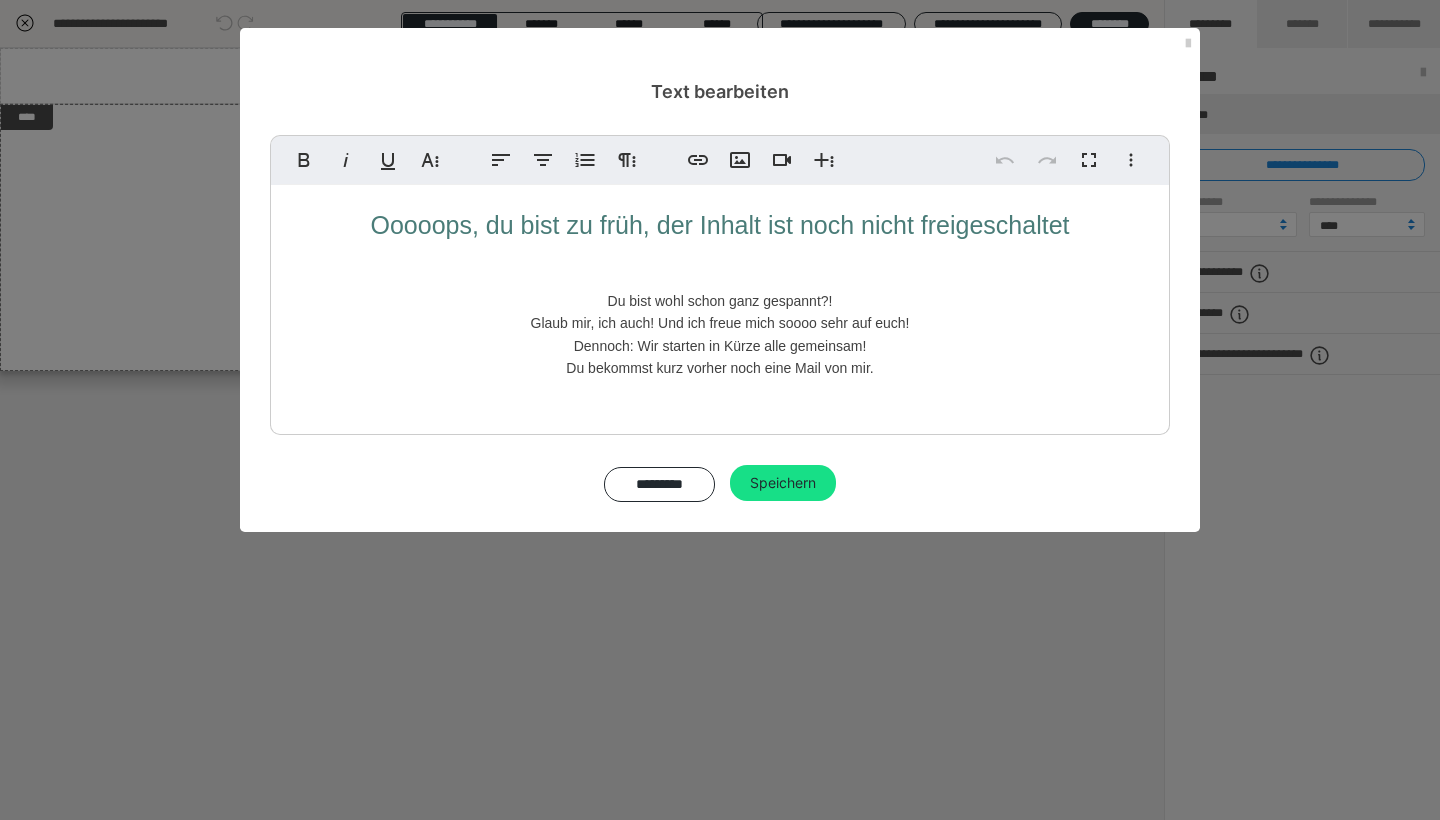 click on "Ooooops, du bist zu früh, der Inhalt ist noch nicht freigeschaltet Du bist wohl schon ganz gespannt?! Glaub mir, ich auch! Und ich freue mich soooo sehr auf euch! Dennoch: Wir starten in Kürze alle gemeinsam! Du bekommst kurz vorher noch eine Mail von mir." at bounding box center (720, 305) 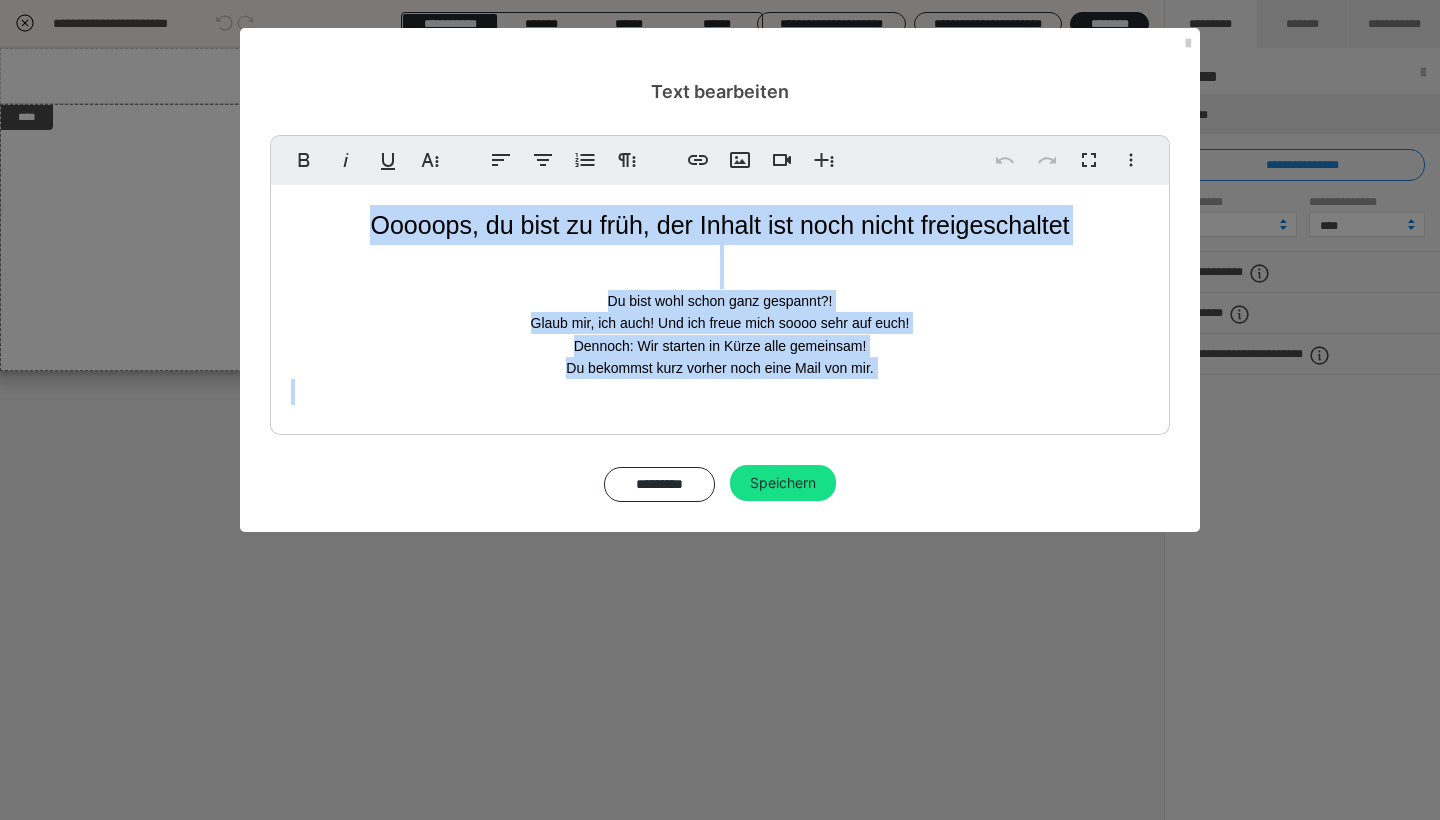 copy on "Ooooops, du bist zu früh, der Inhalt ist noch nicht freigeschaltet Du bist wohl schon ganz gespannt?! Glaub mir, ich auch! Und ich freue mich soooo sehr auf euch! Dennoch: Wir starten in Kürze alle gemeinsam! Du bekommst kurz vorher noch eine Mail von mir." 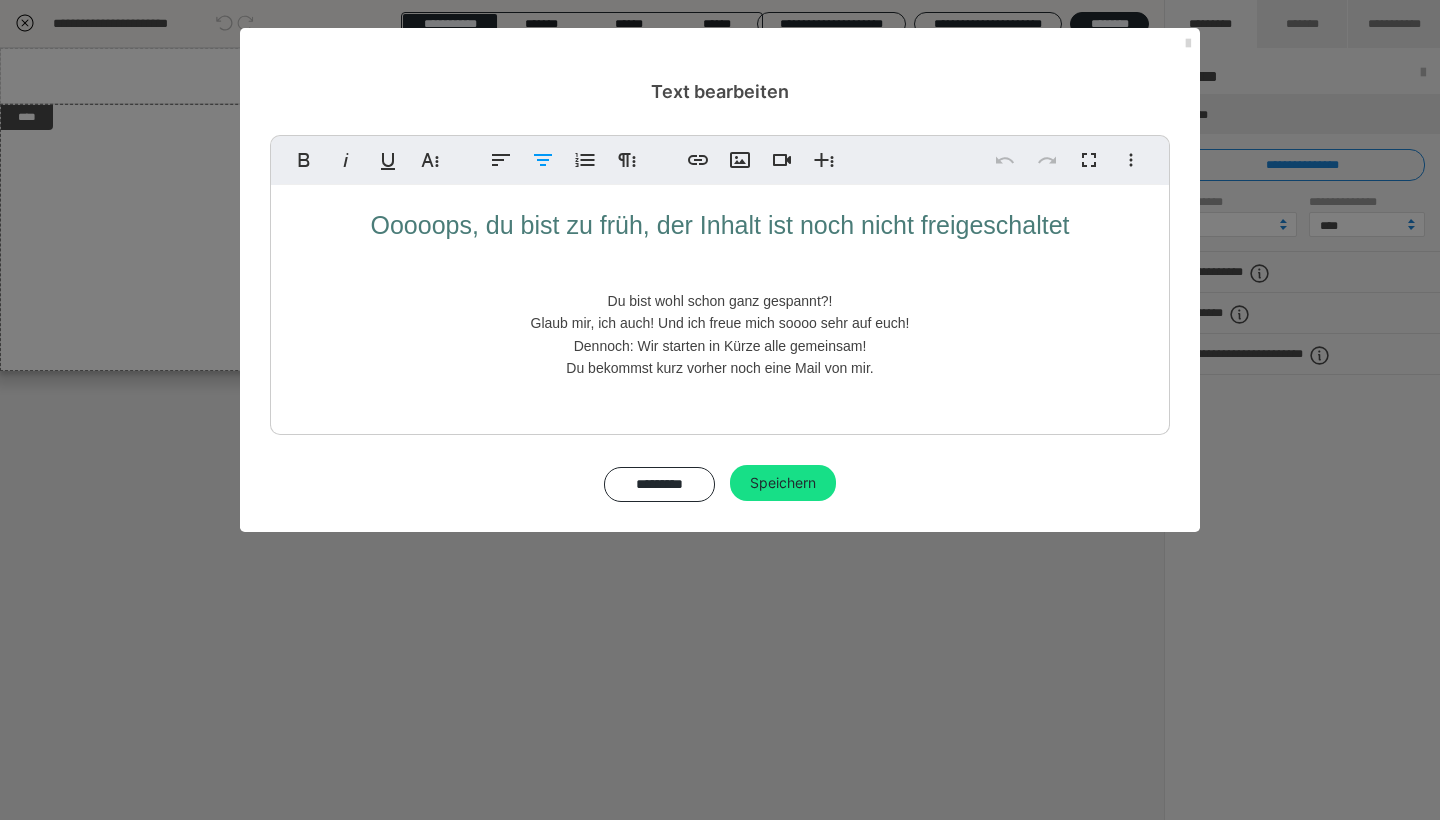 click at bounding box center [1188, 44] 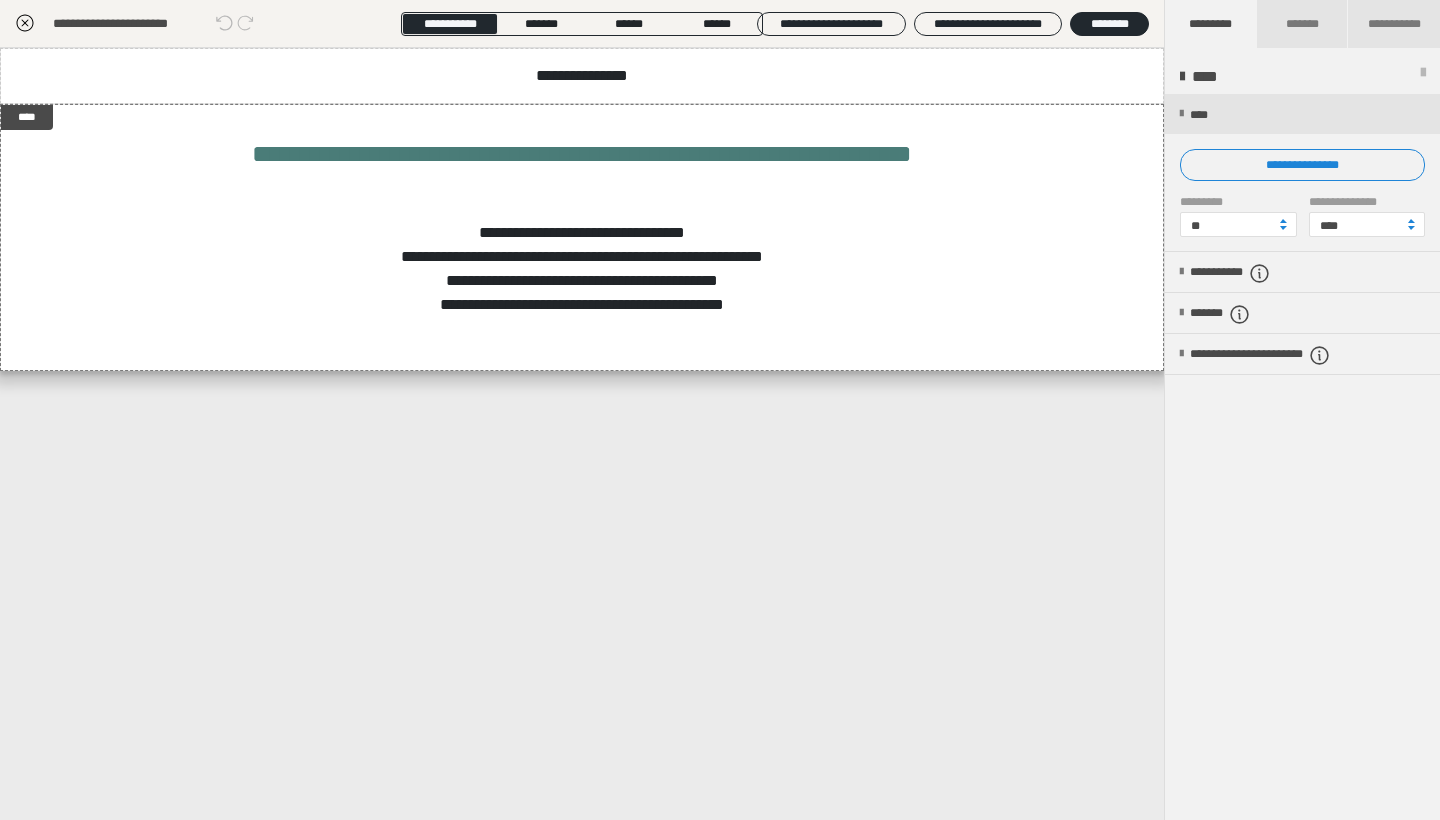 scroll, scrollTop: 0, scrollLeft: 0, axis: both 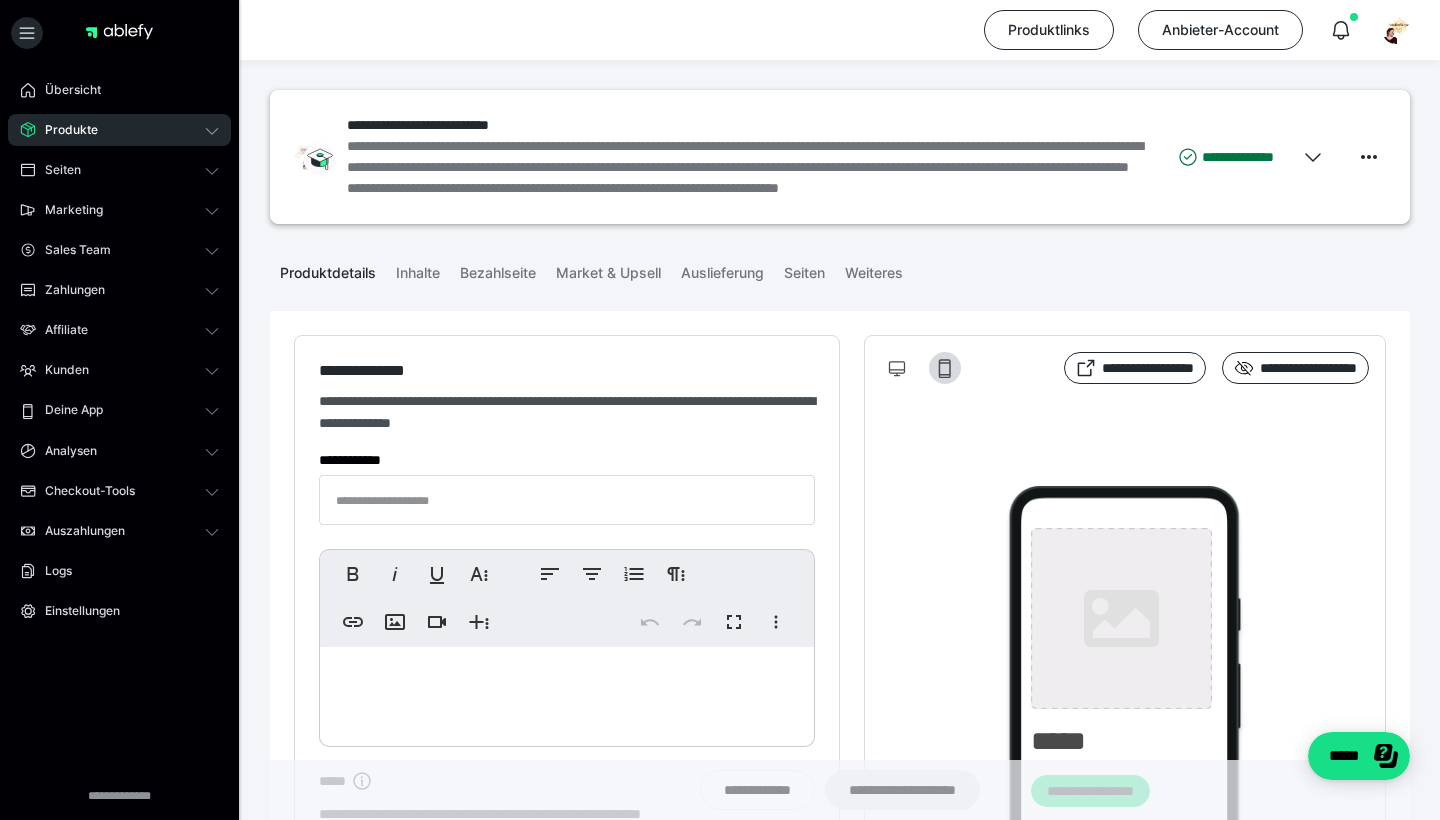 type on "**********" 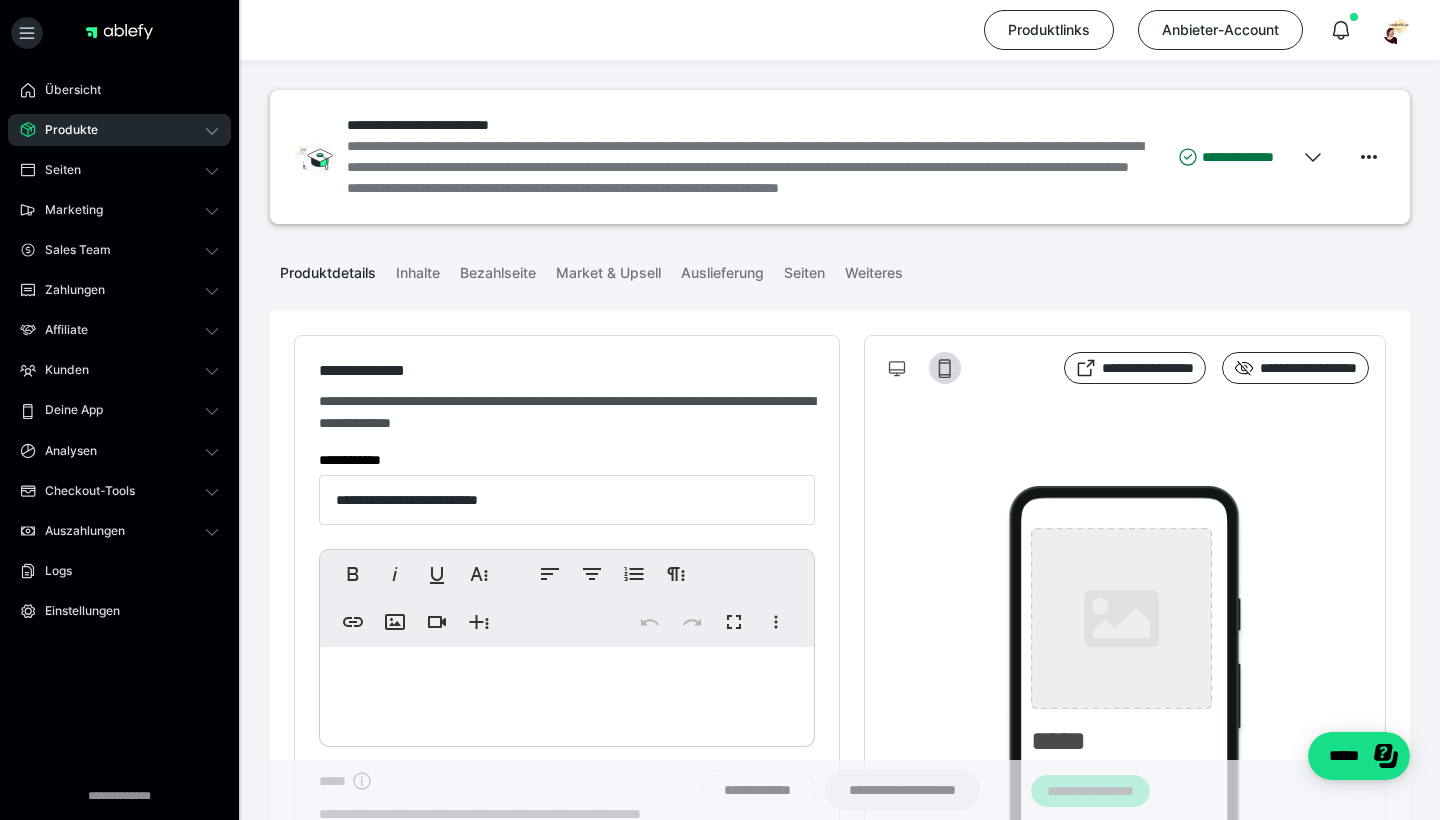 type on "**********" 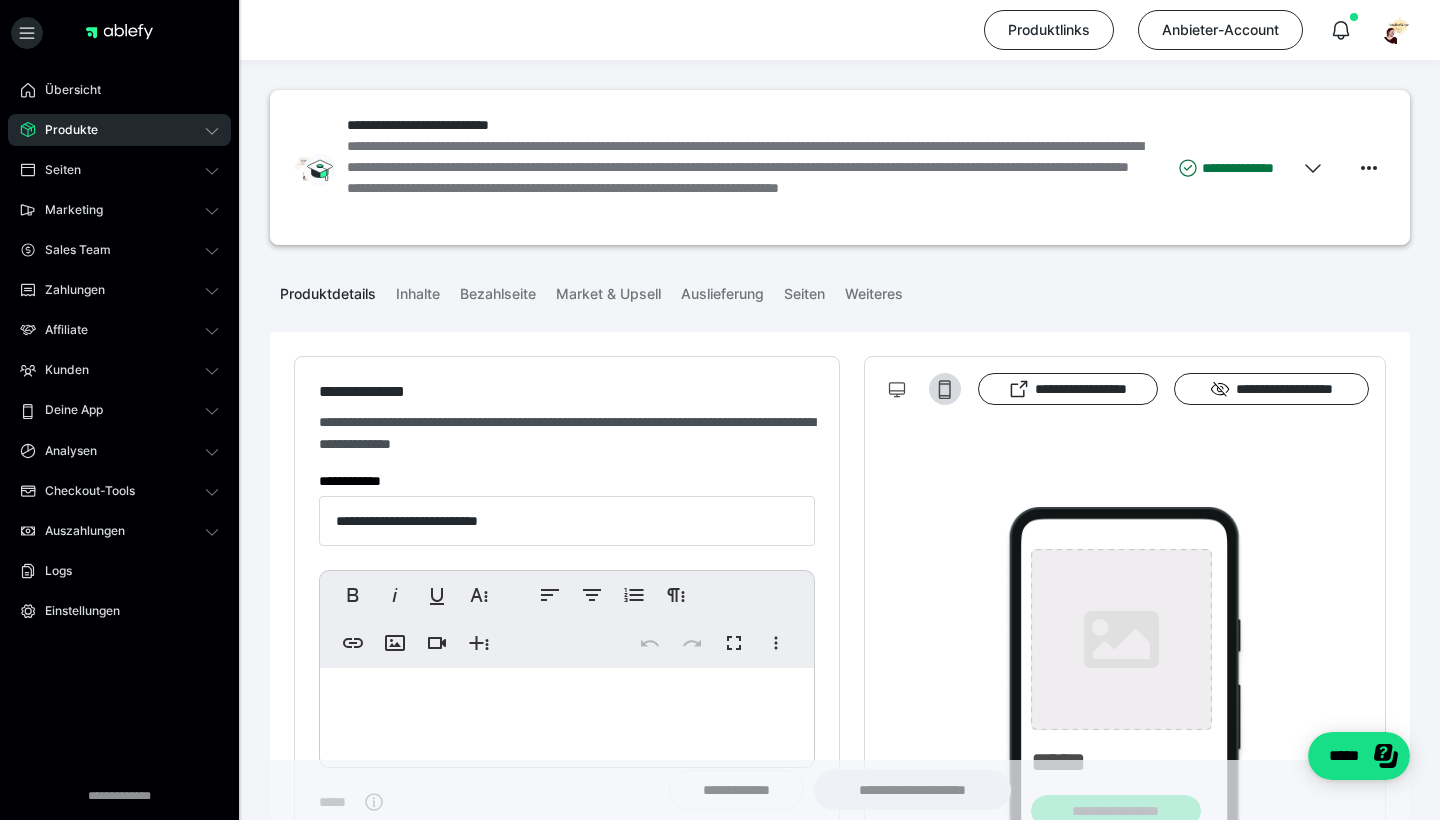 type on "*********" 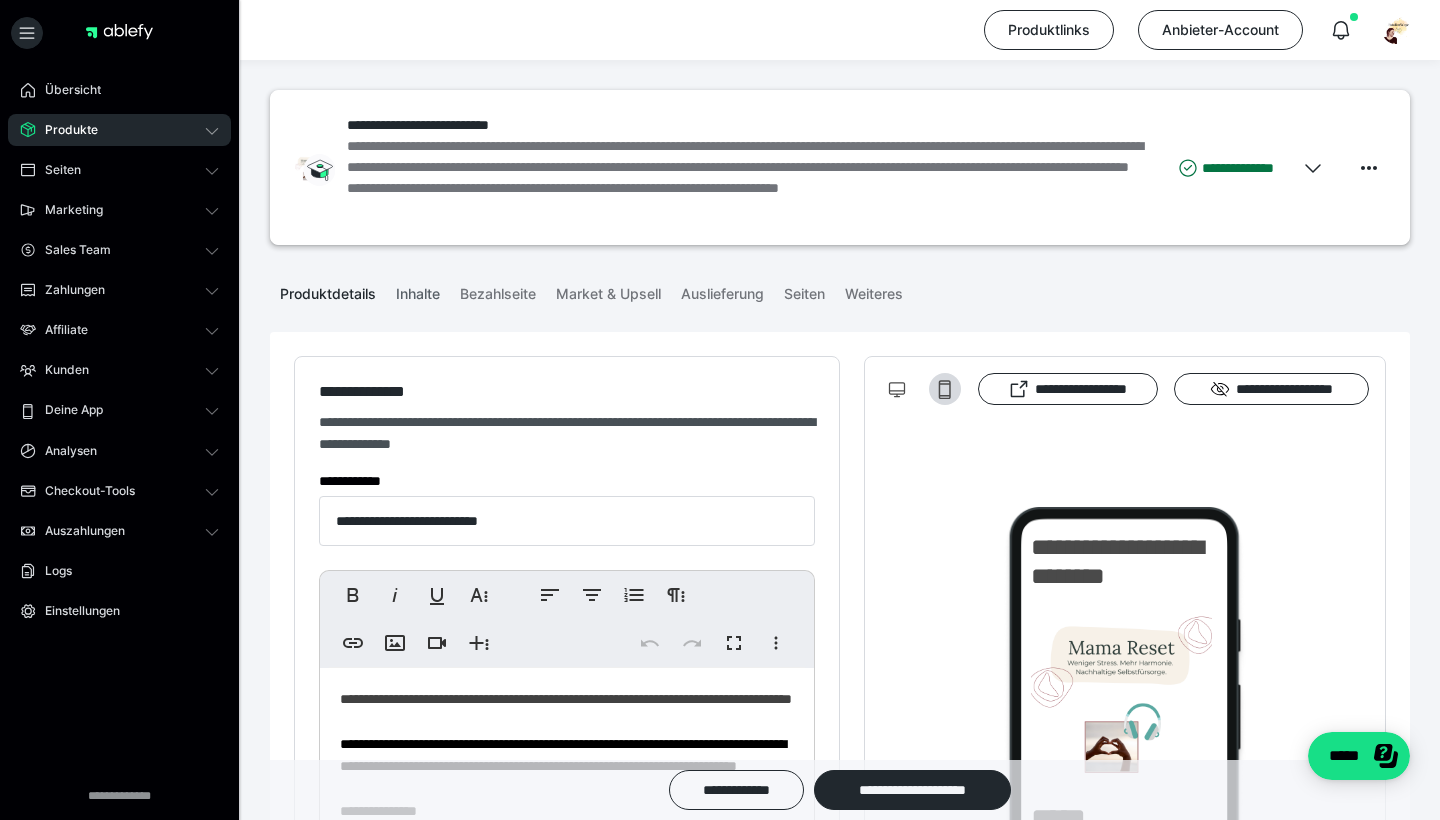 click on "Inhalte" at bounding box center (418, 290) 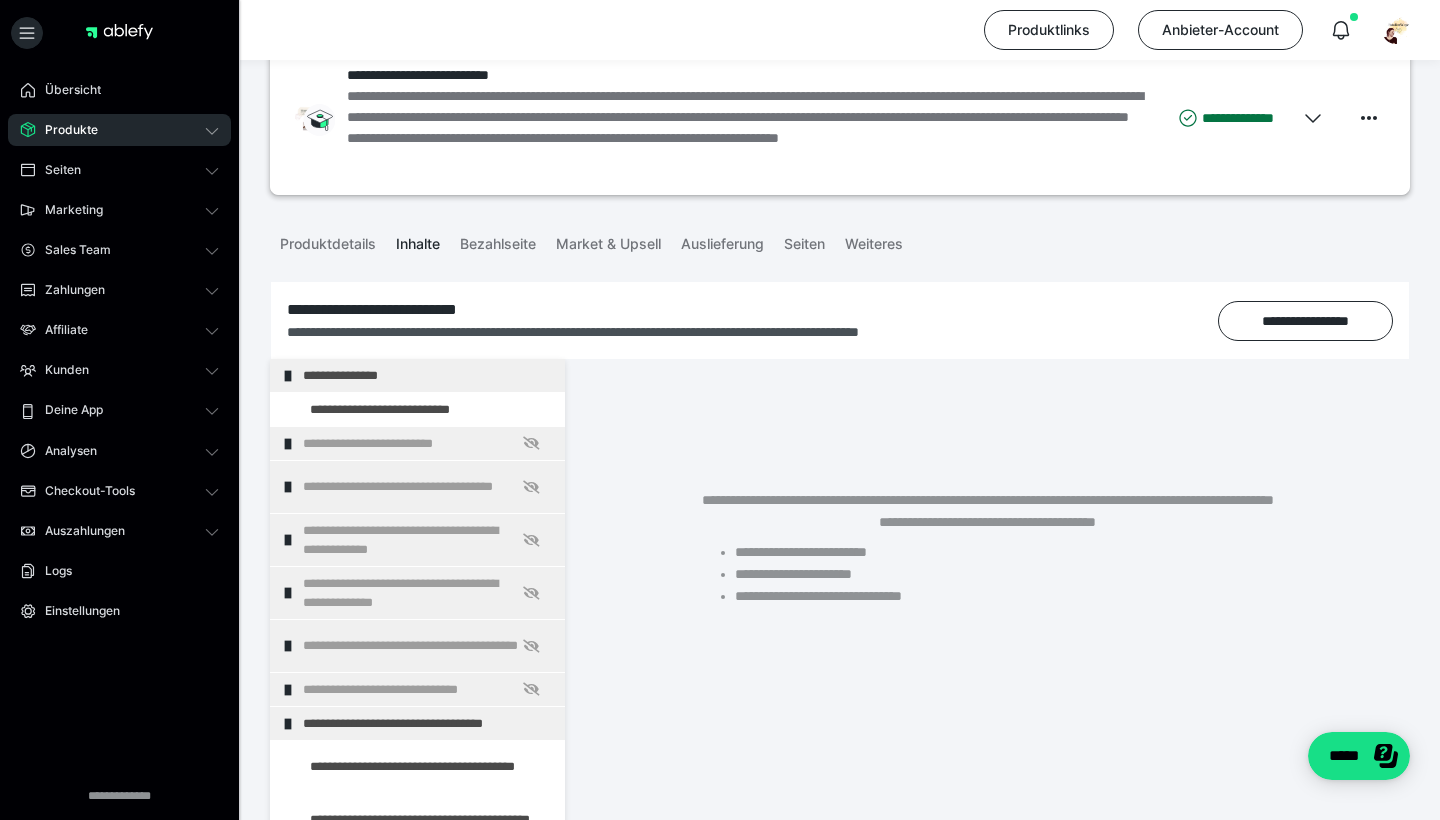 scroll, scrollTop: 76, scrollLeft: 0, axis: vertical 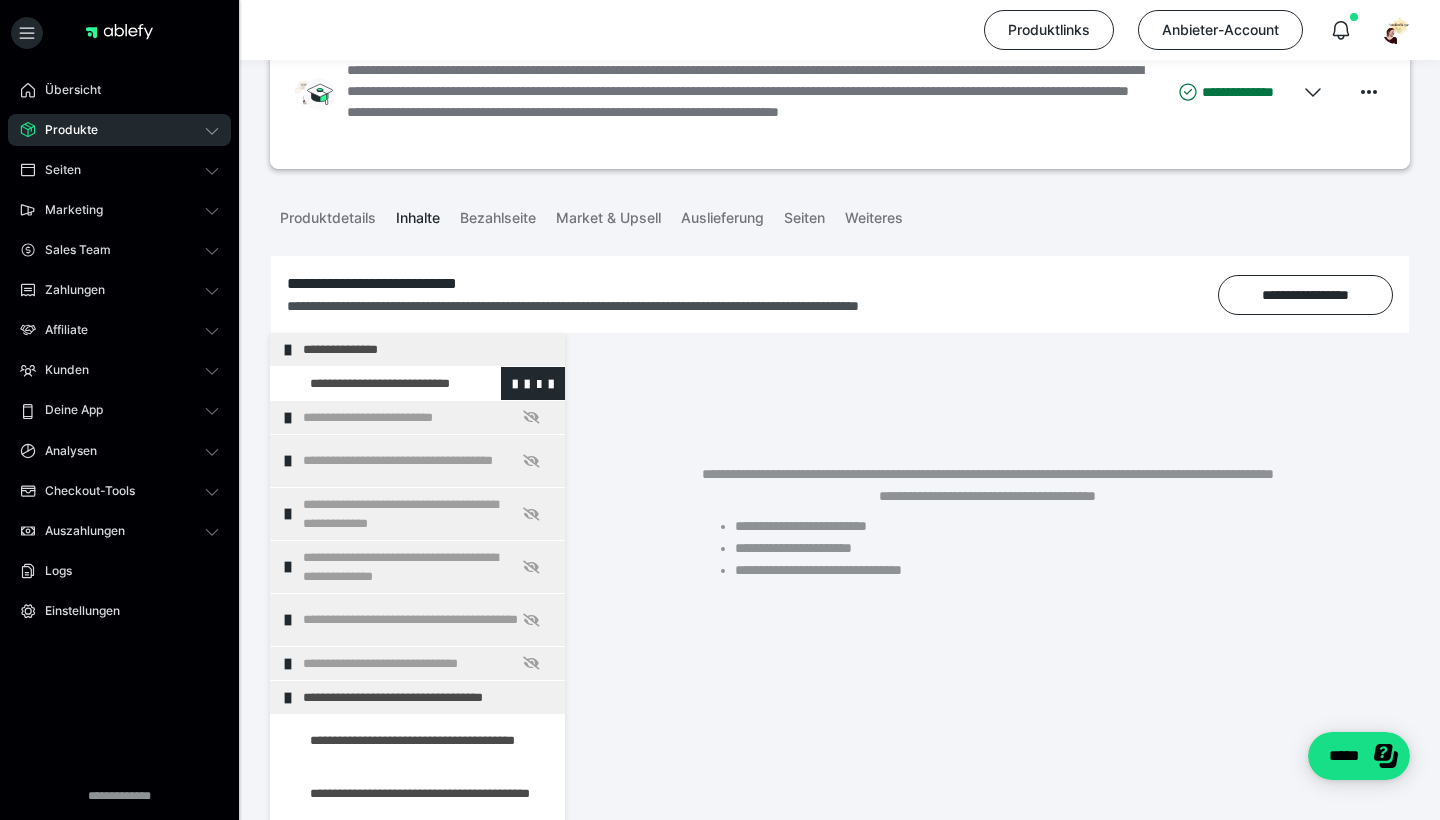 click at bounding box center (375, 383) 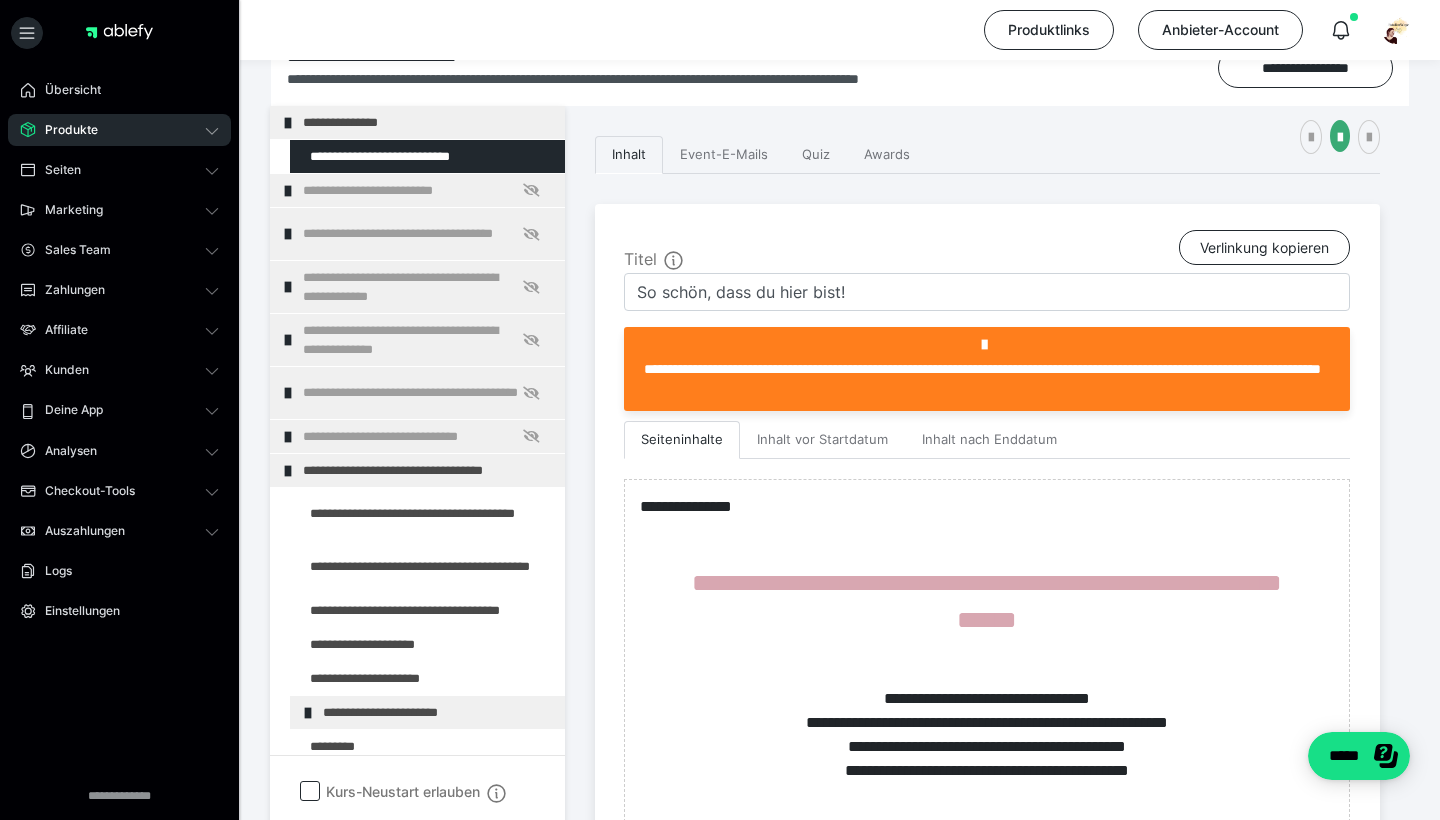scroll, scrollTop: 309, scrollLeft: 0, axis: vertical 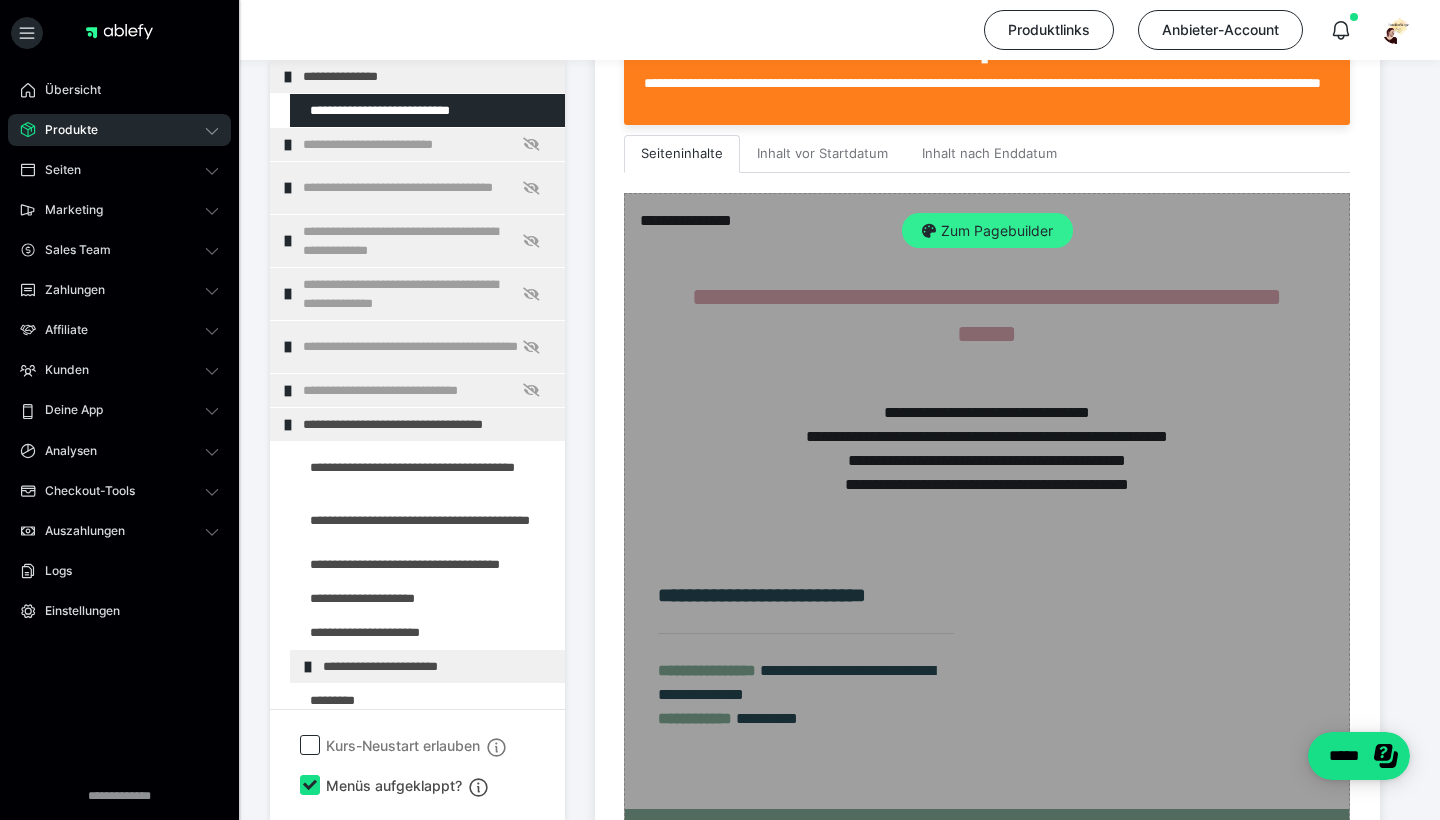 click on "Zum Pagebuilder" at bounding box center [987, 231] 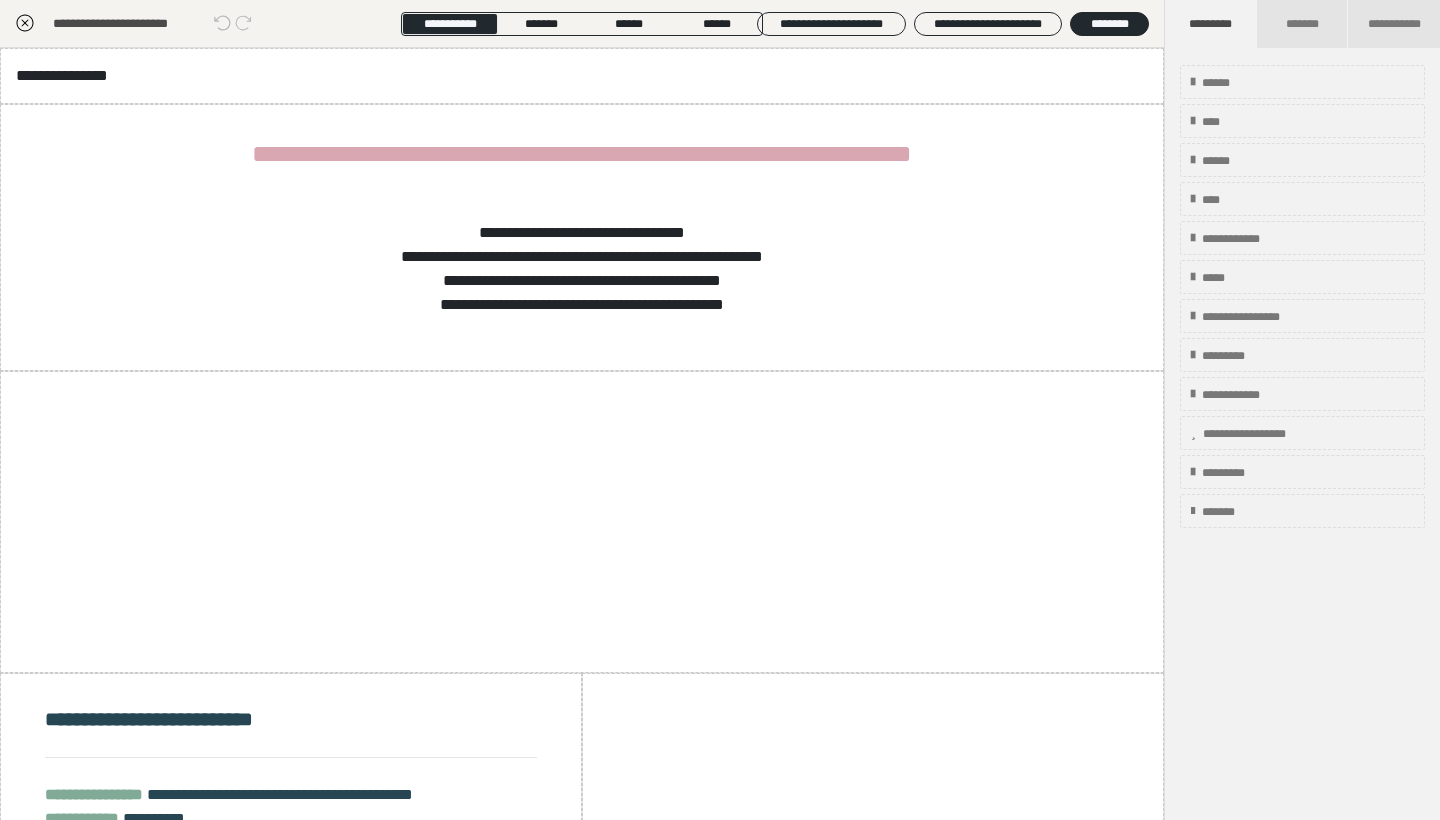 scroll, scrollTop: 349, scrollLeft: 0, axis: vertical 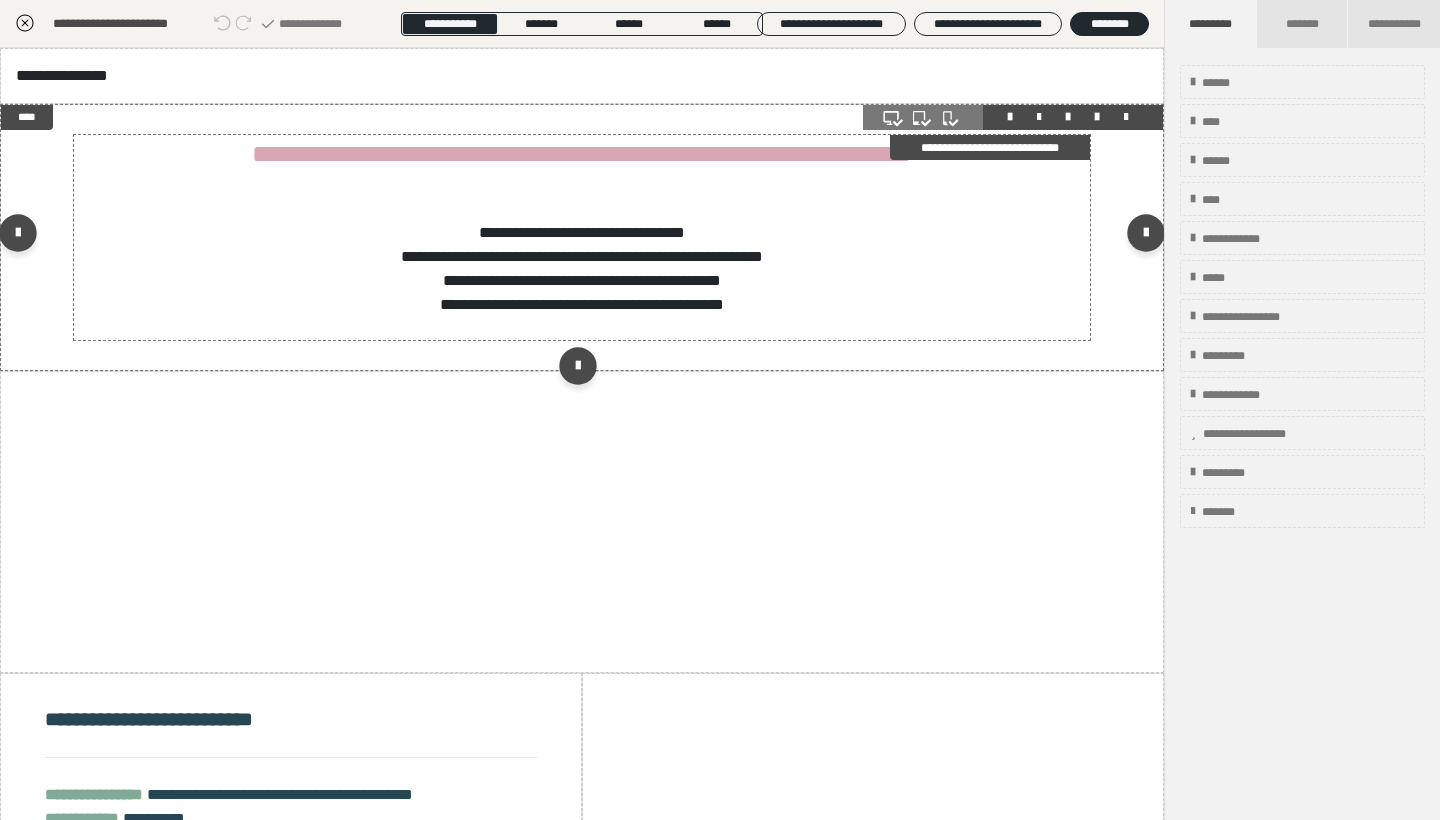 click on "**********" at bounding box center [582, 225] 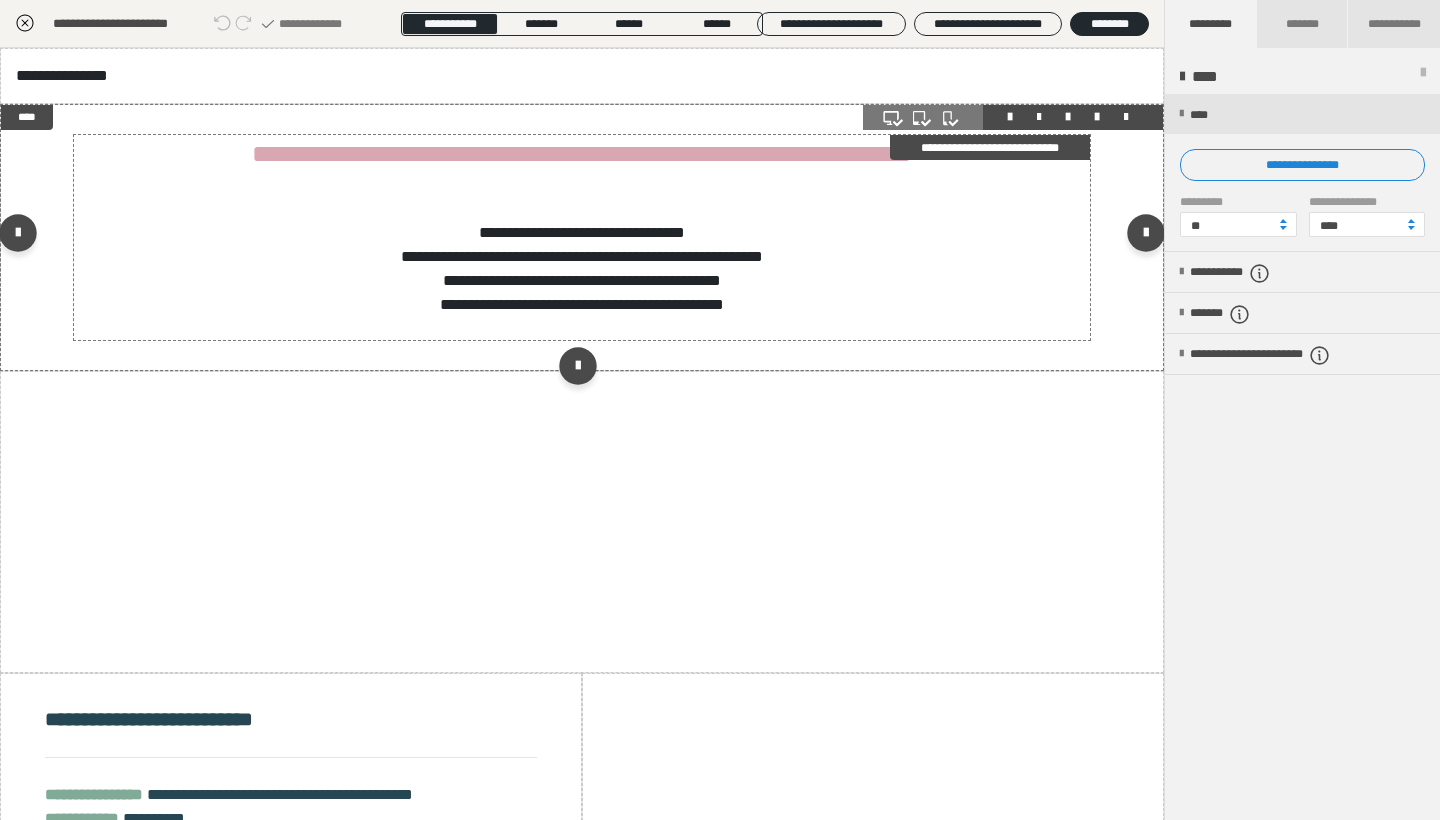 click on "**********" at bounding box center (582, 225) 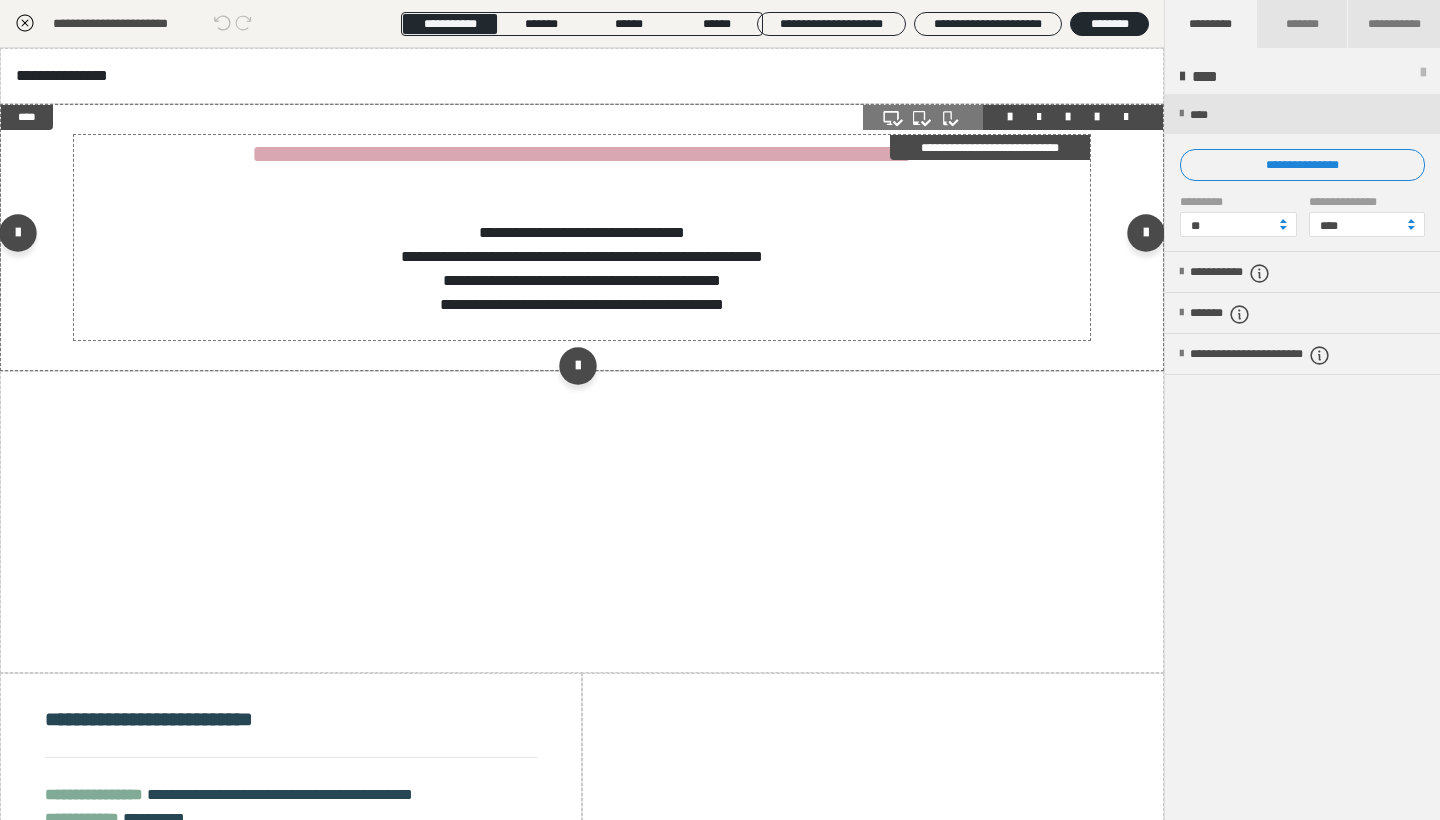 click on "**********" at bounding box center (582, 225) 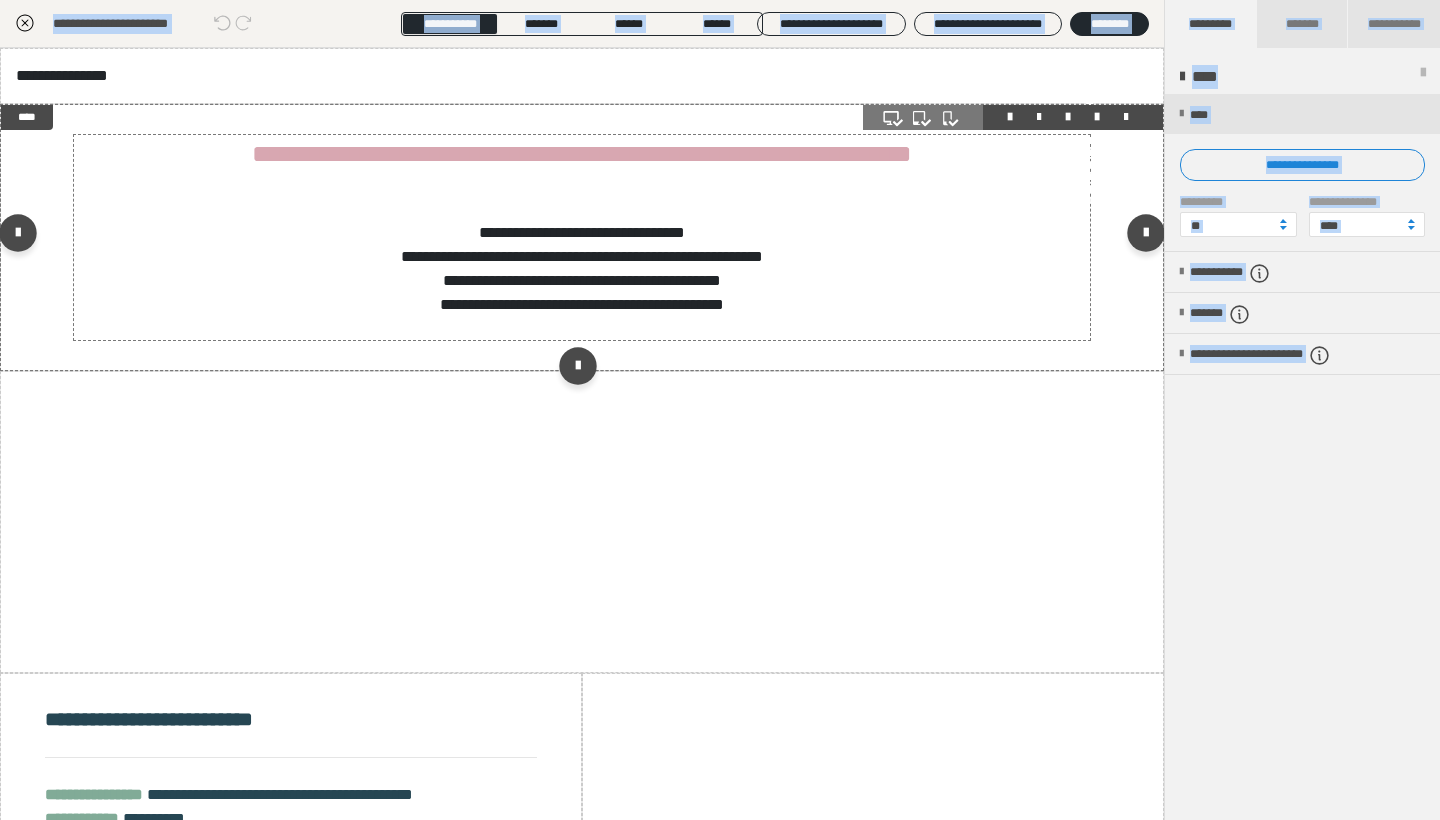 click on "**********" at bounding box center [720, 241] 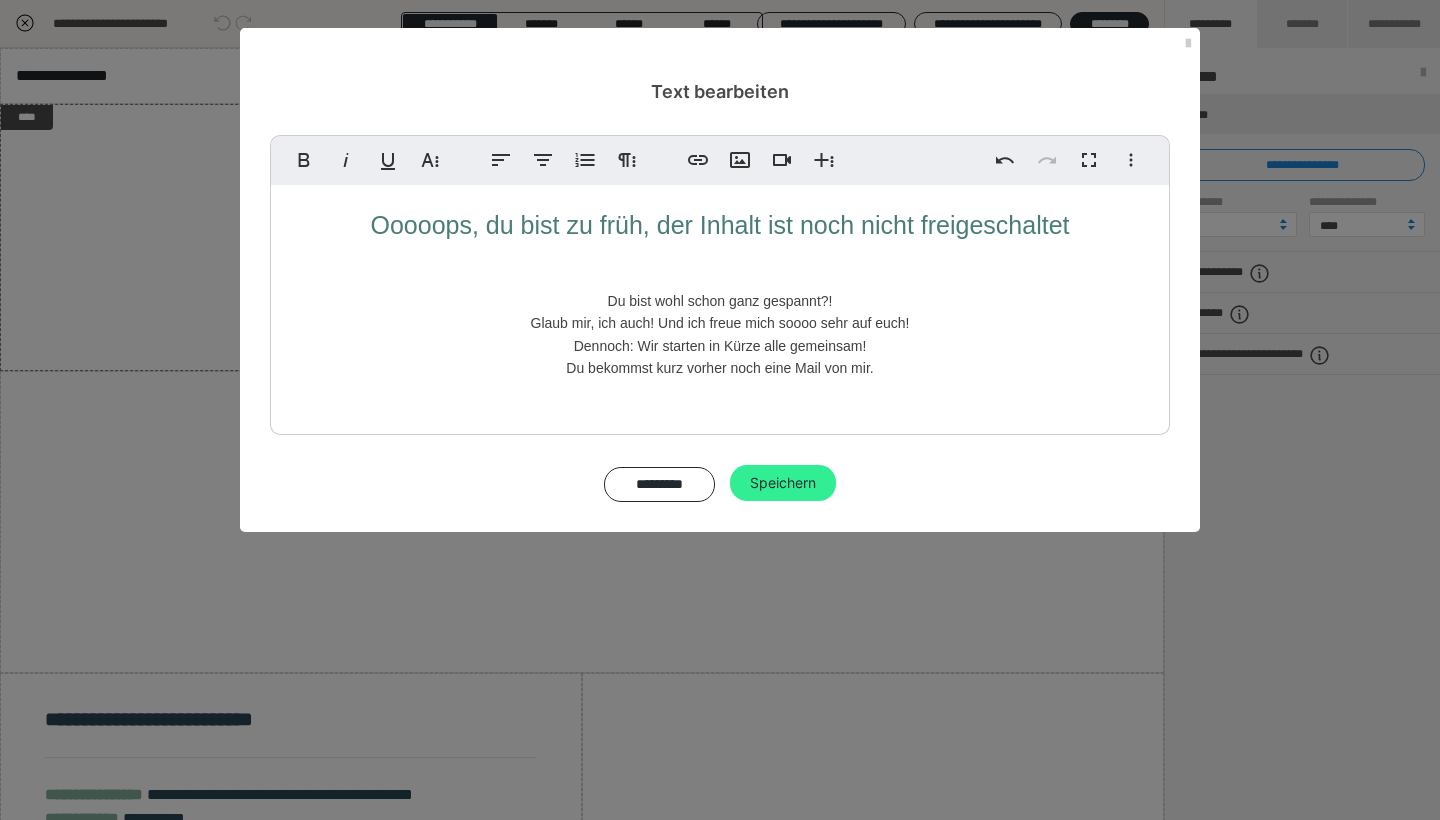 click on "Speichern" at bounding box center [783, 483] 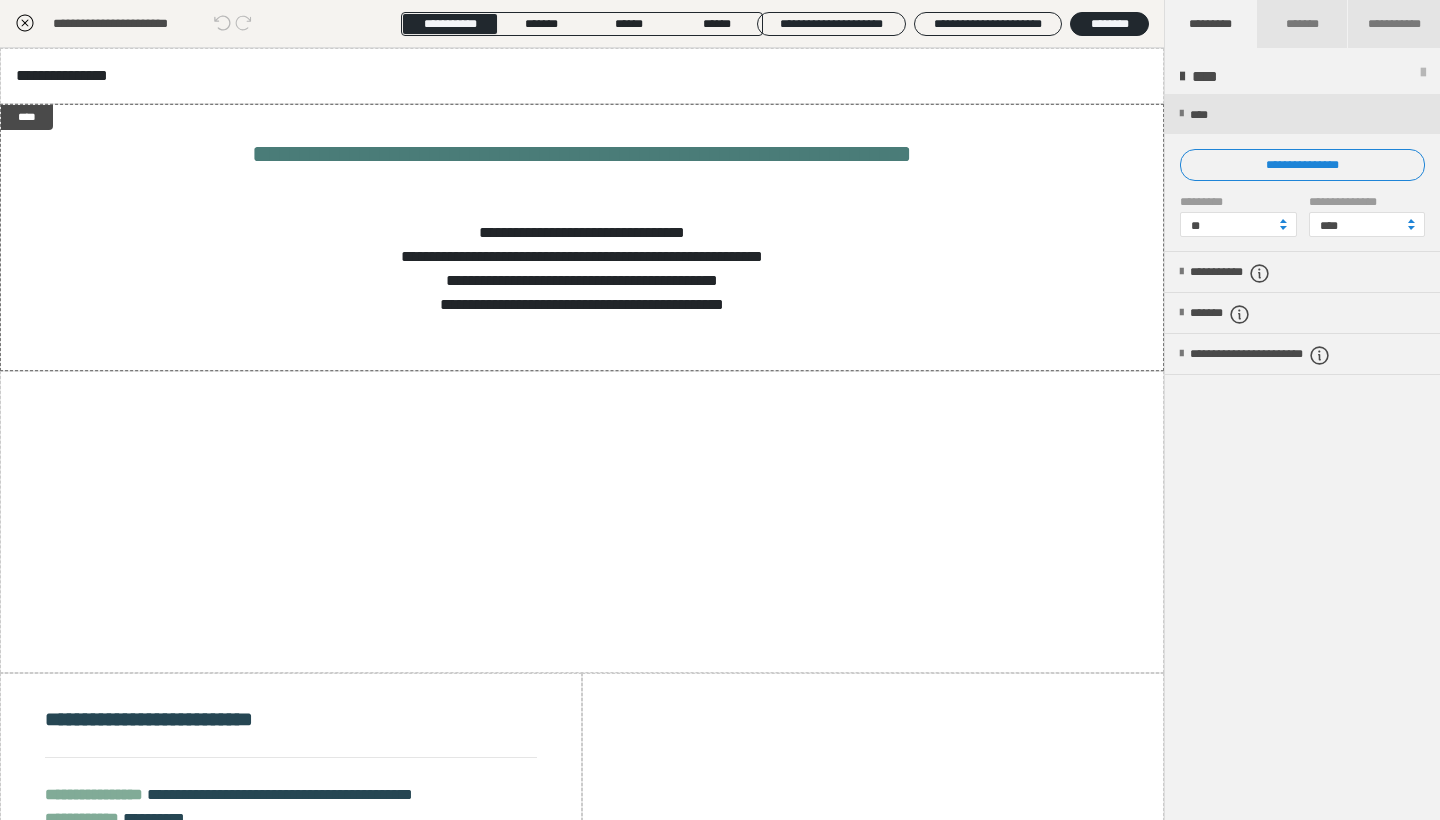 click 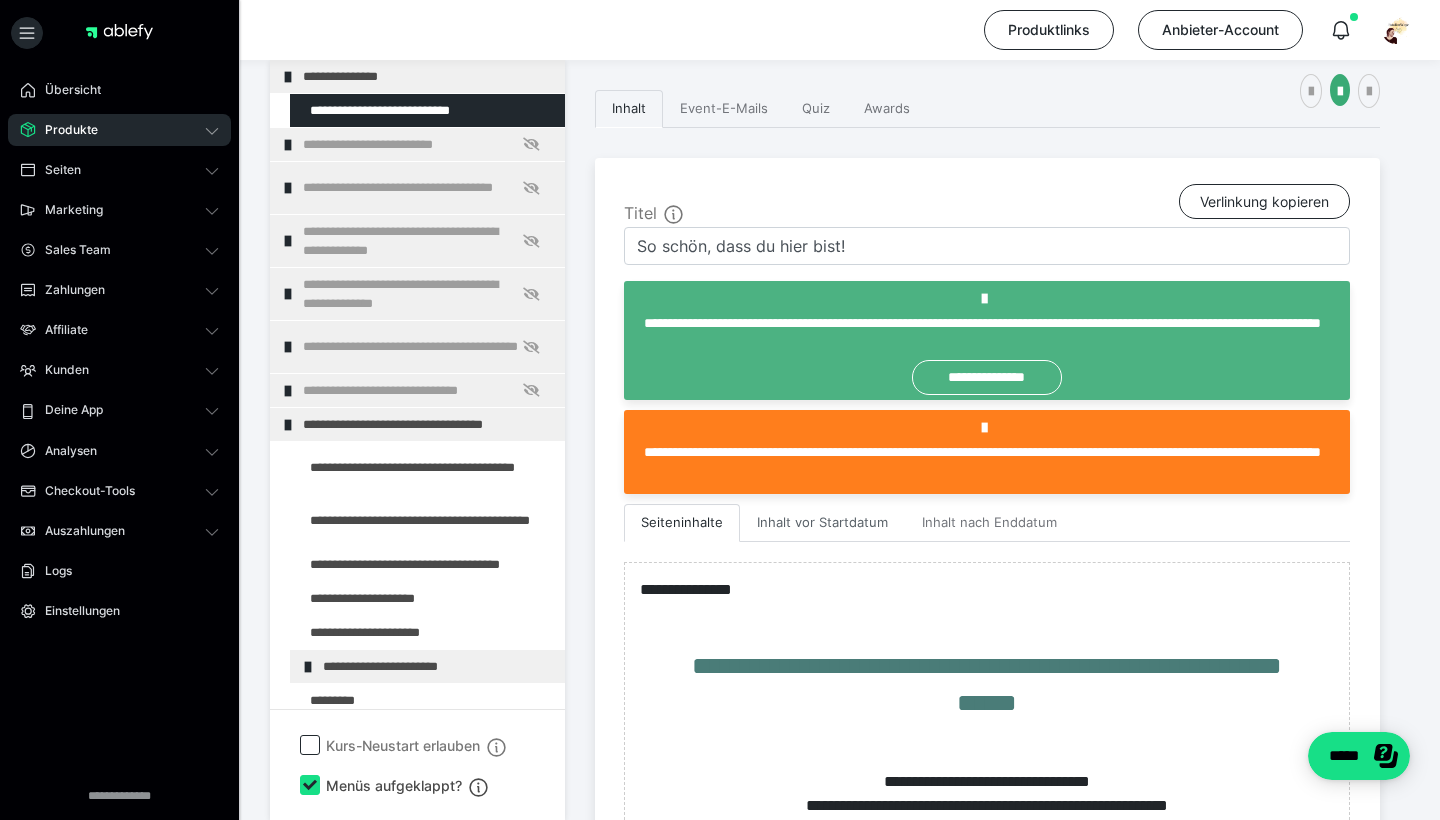 click on "Inhalt vor Startdatum" at bounding box center [822, 523] 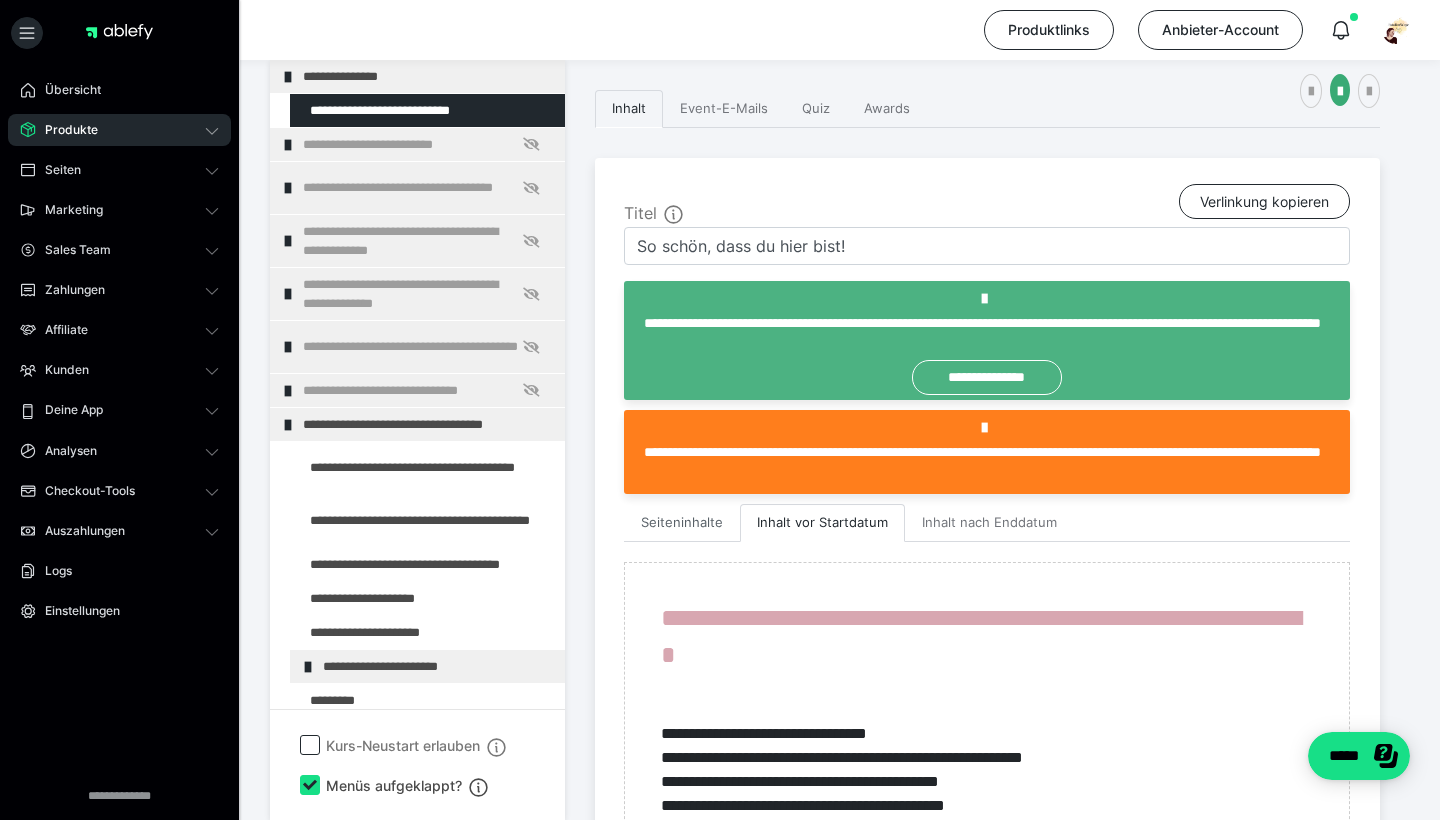 click on "Seiteninhalte" at bounding box center (682, 523) 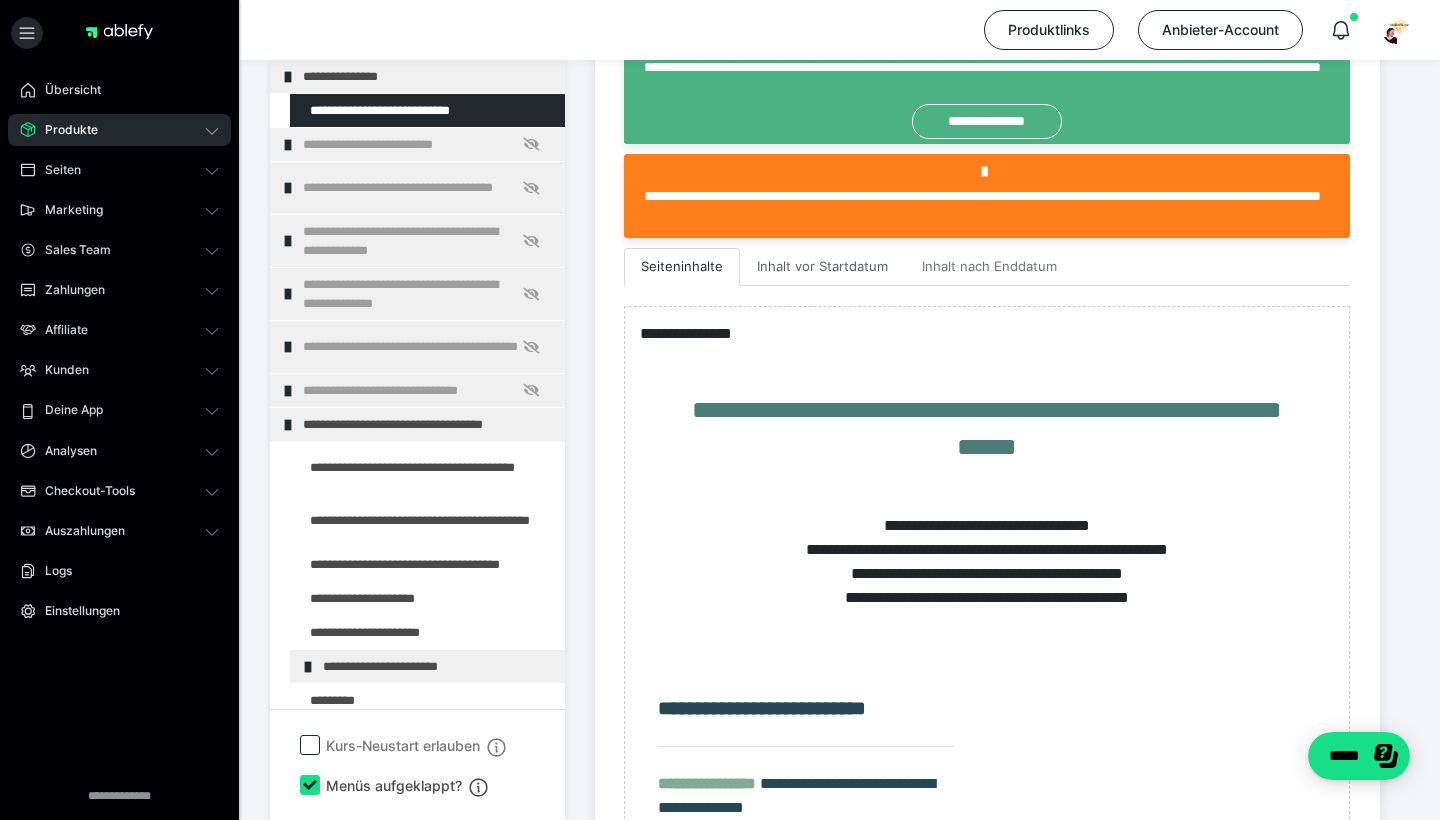 scroll, scrollTop: 608, scrollLeft: 0, axis: vertical 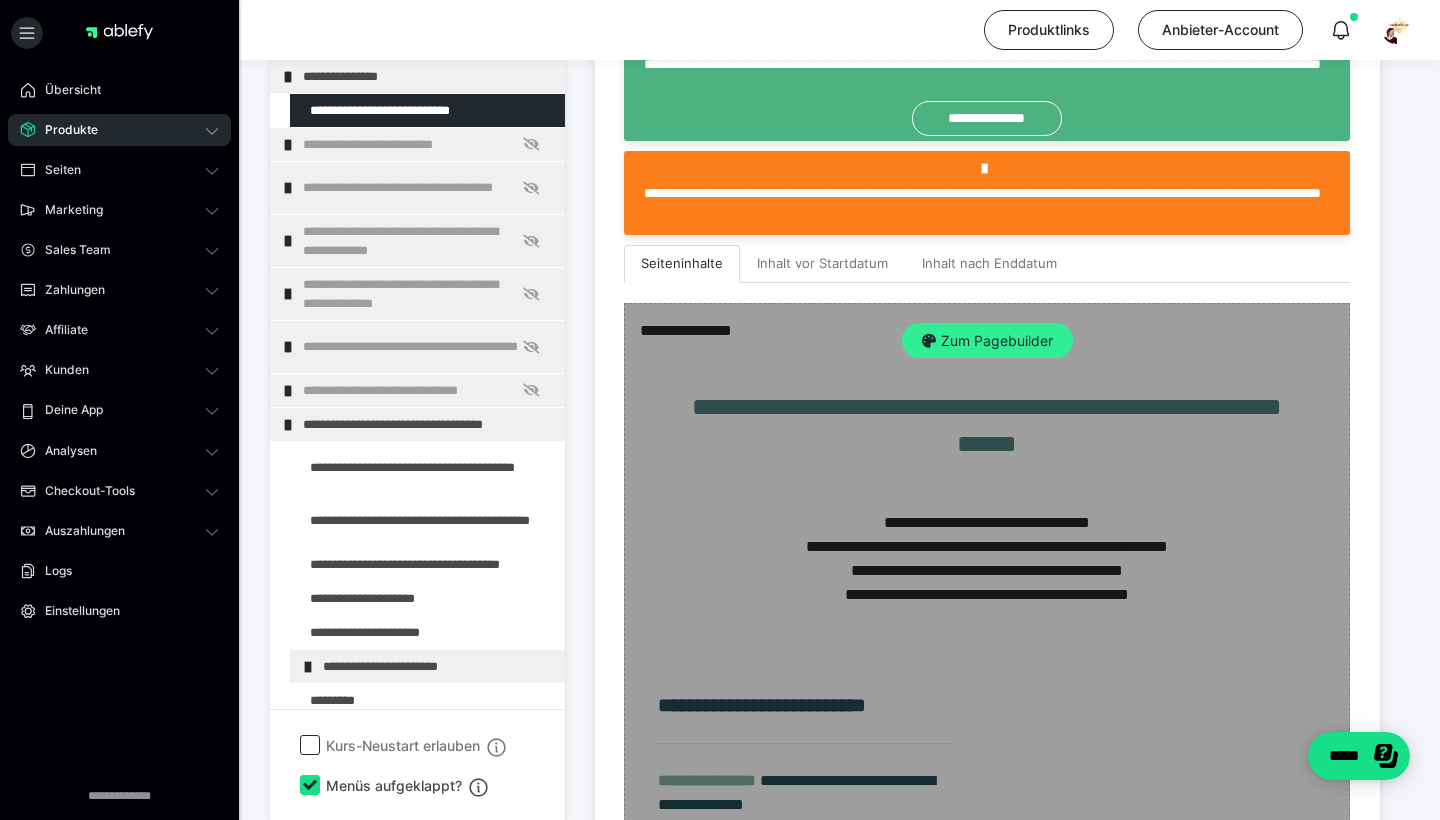 click on "Zum Pagebuilder" at bounding box center [987, 341] 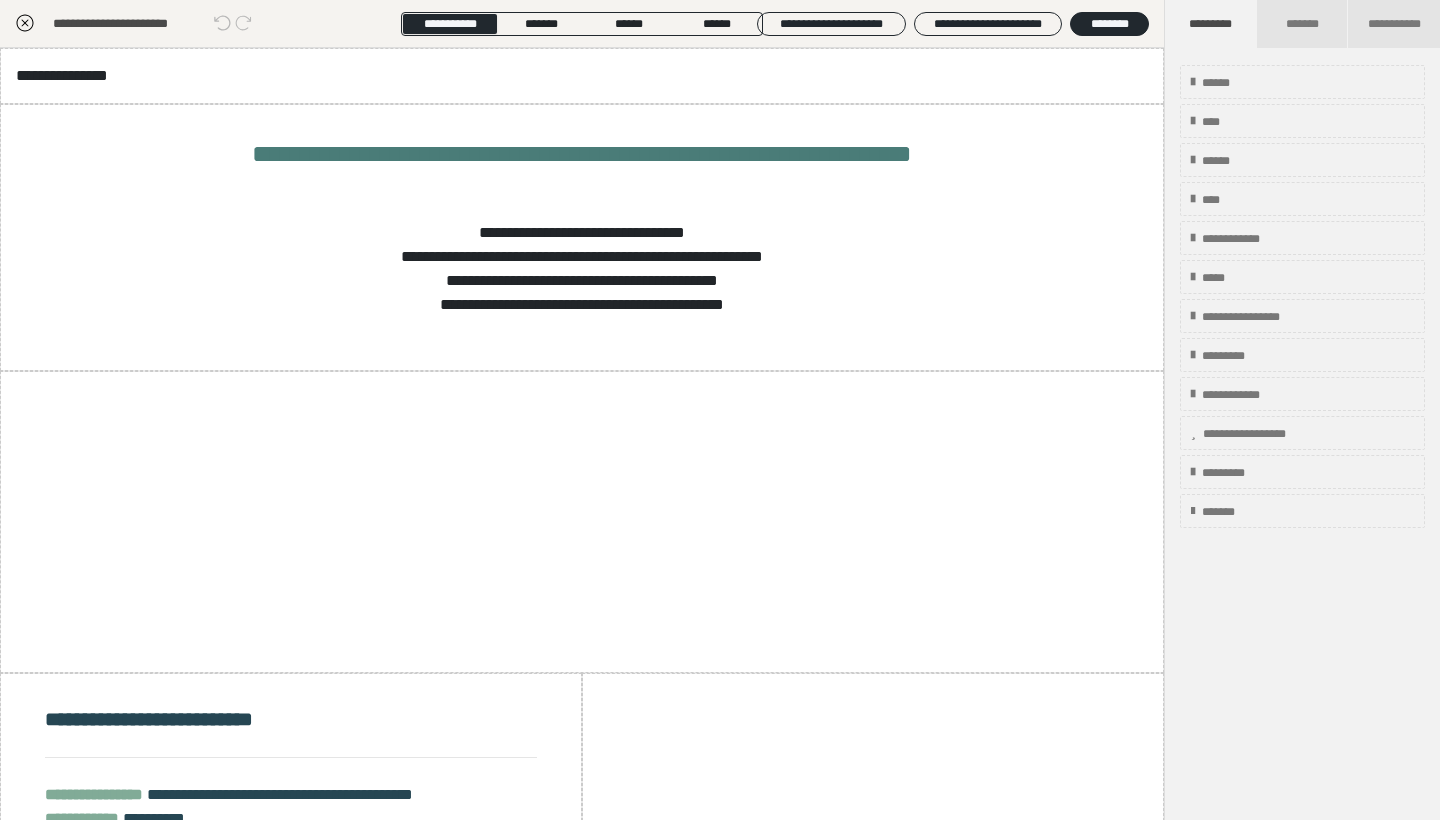 scroll, scrollTop: 349, scrollLeft: 0, axis: vertical 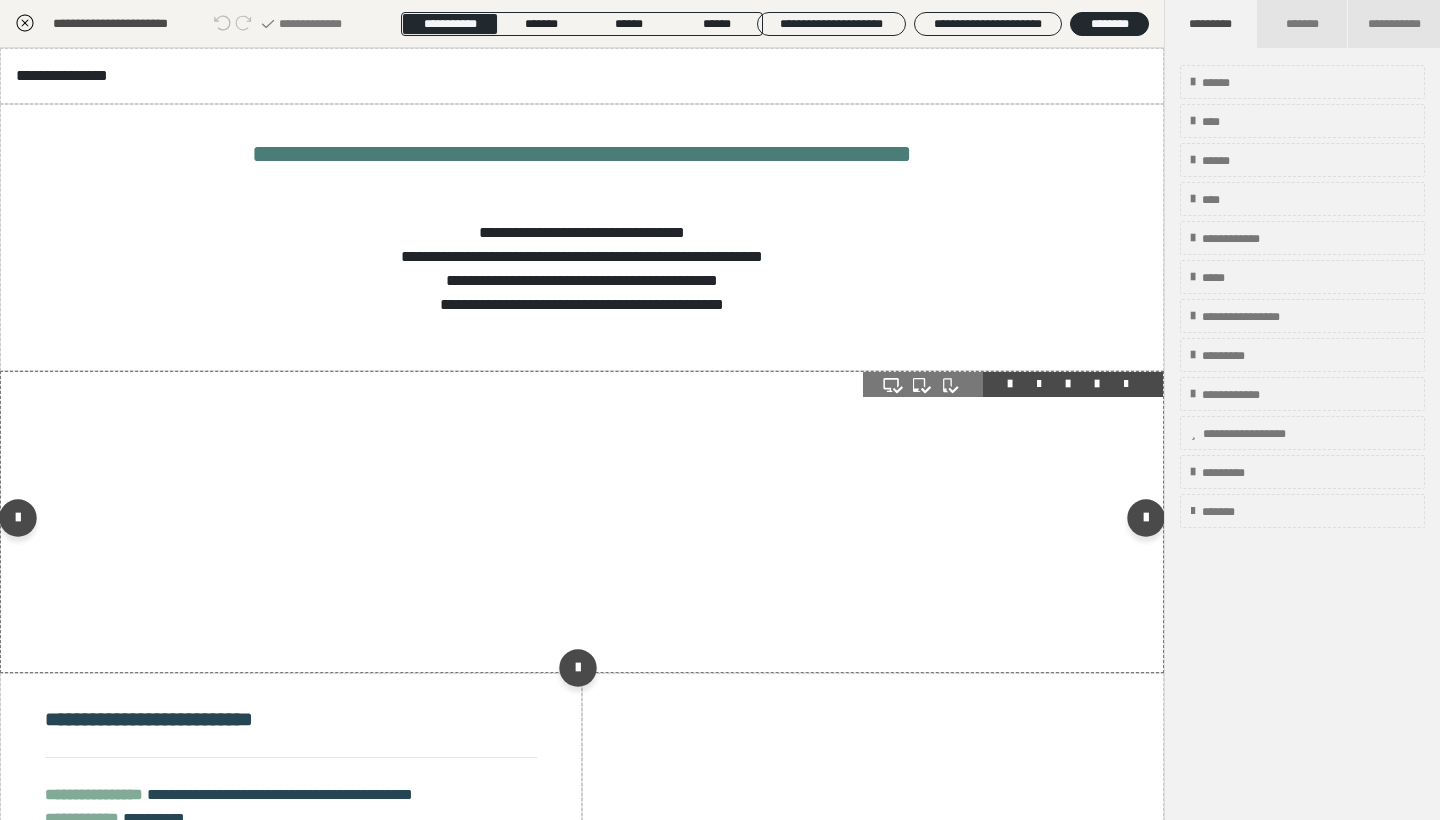 click at bounding box center [1126, 384] 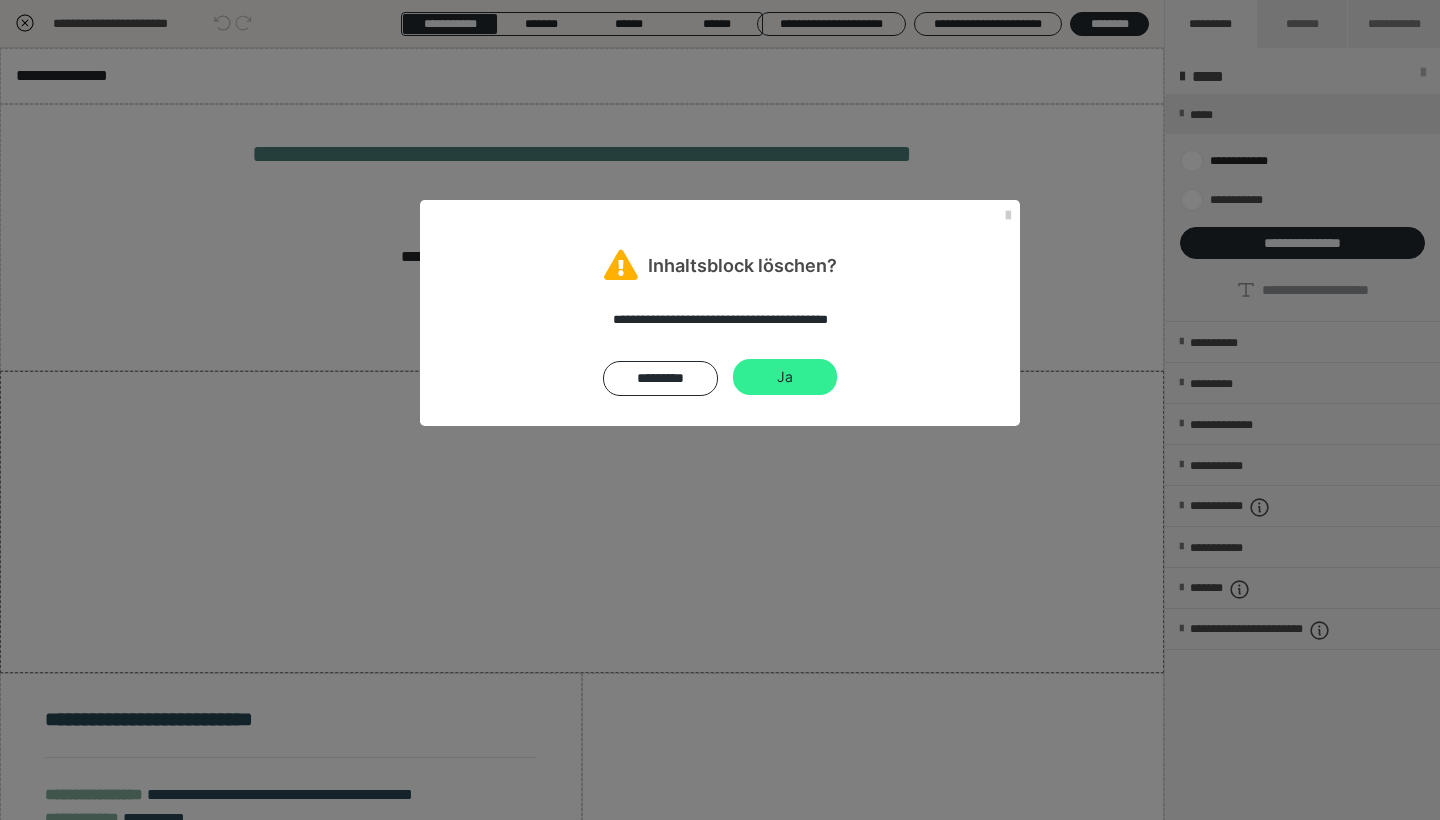 click on "Ja" at bounding box center (785, 377) 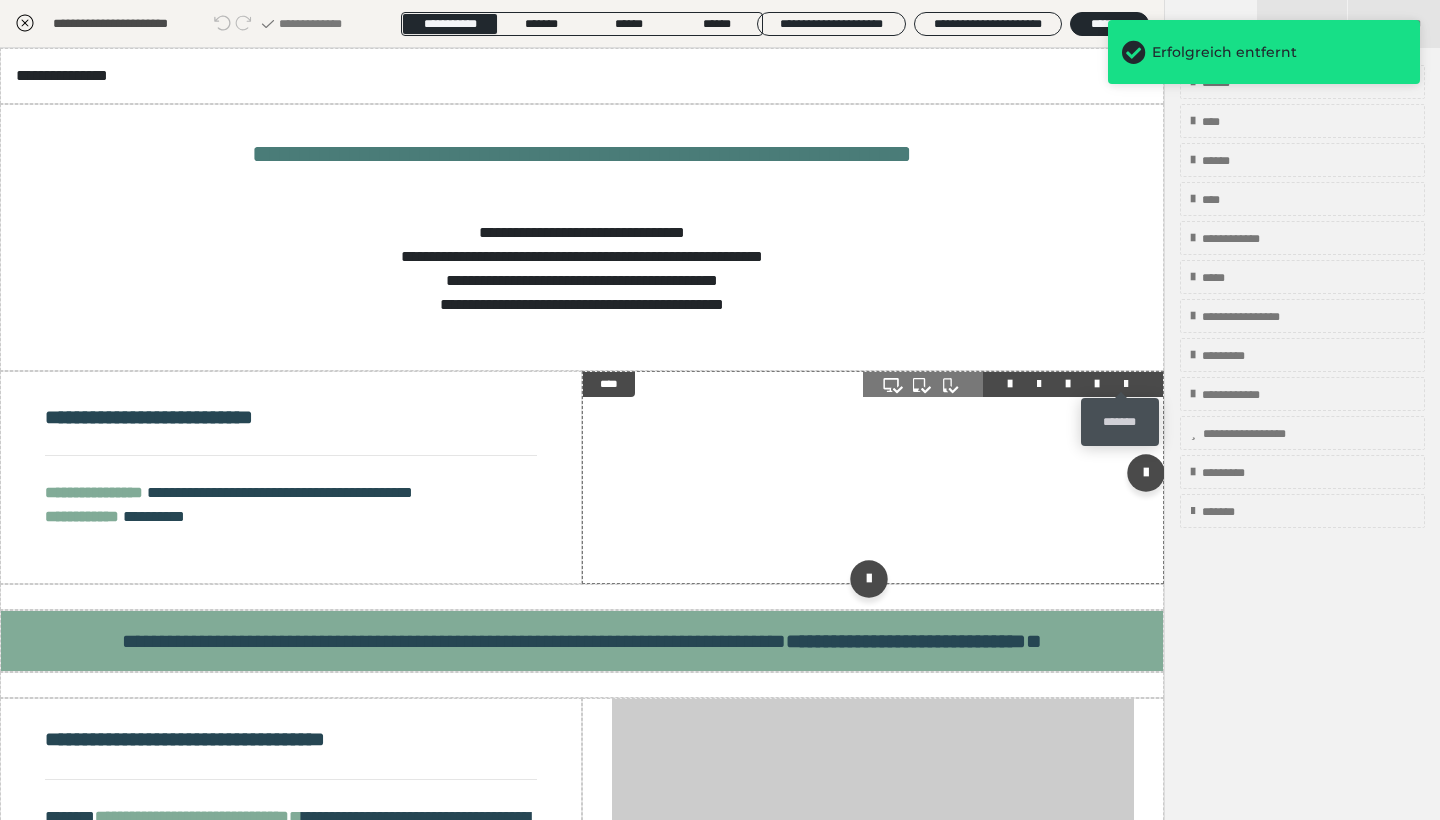 click at bounding box center (1126, 384) 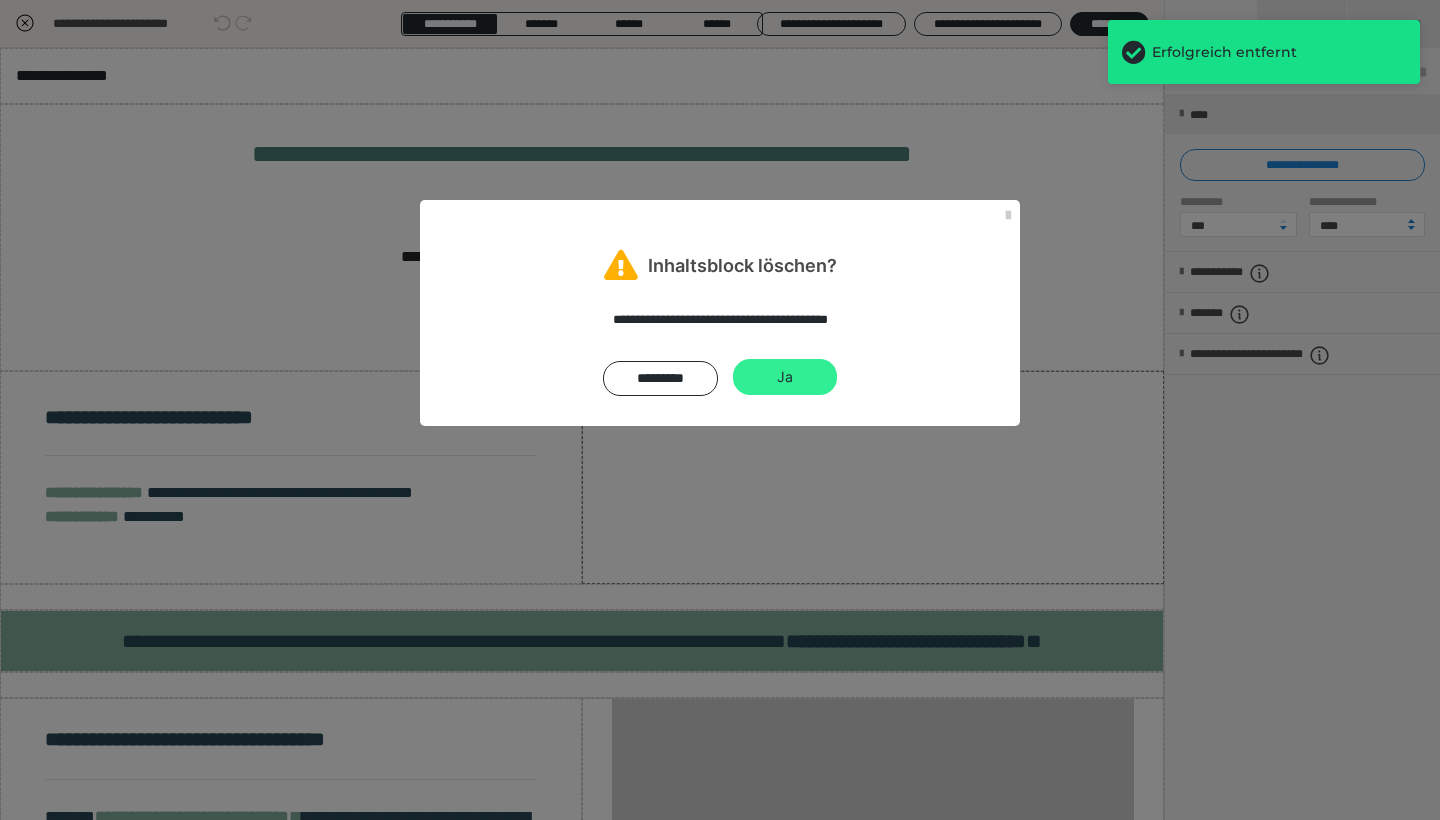 click on "Ja" at bounding box center [785, 377] 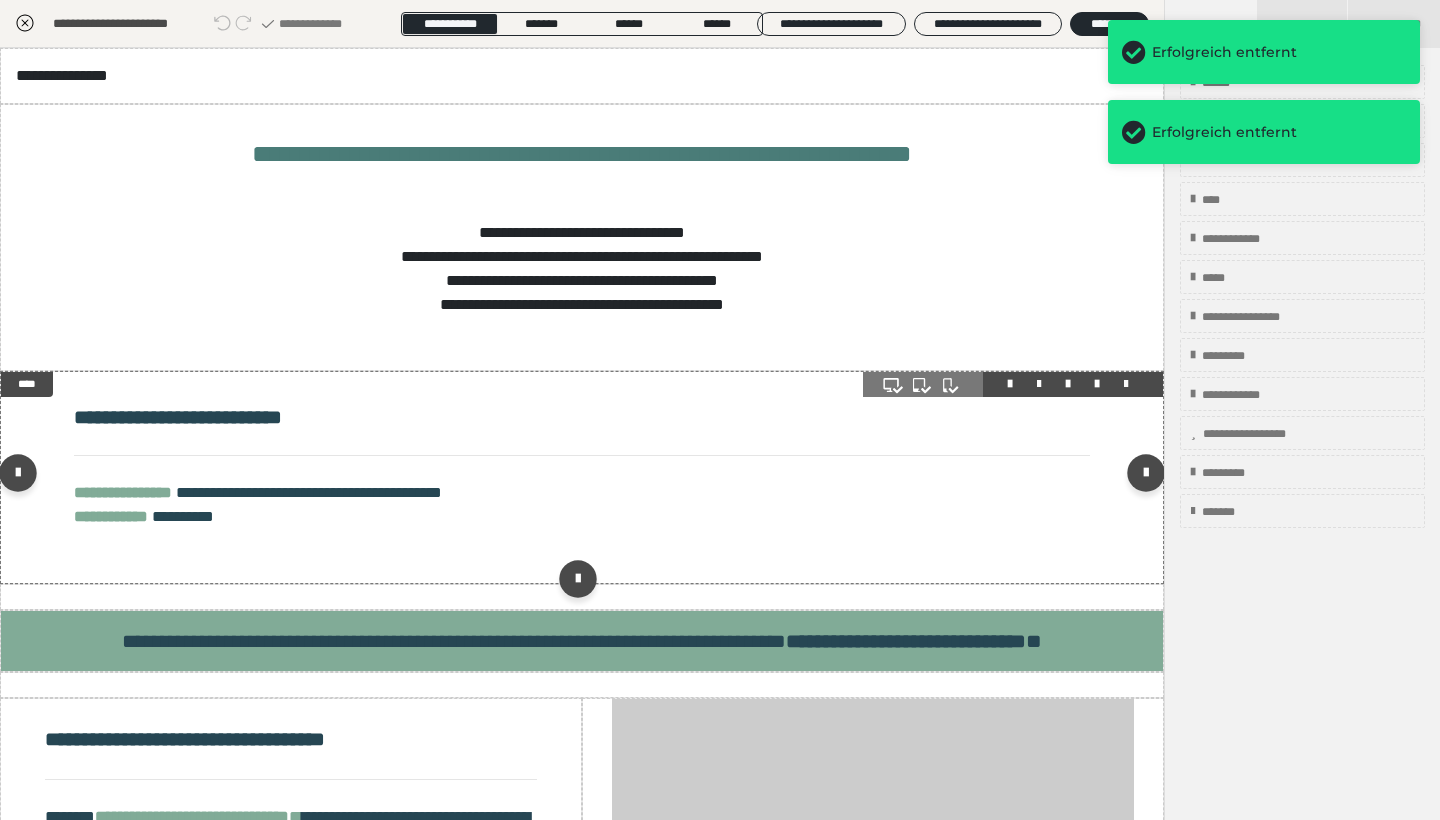 click at bounding box center (1126, 384) 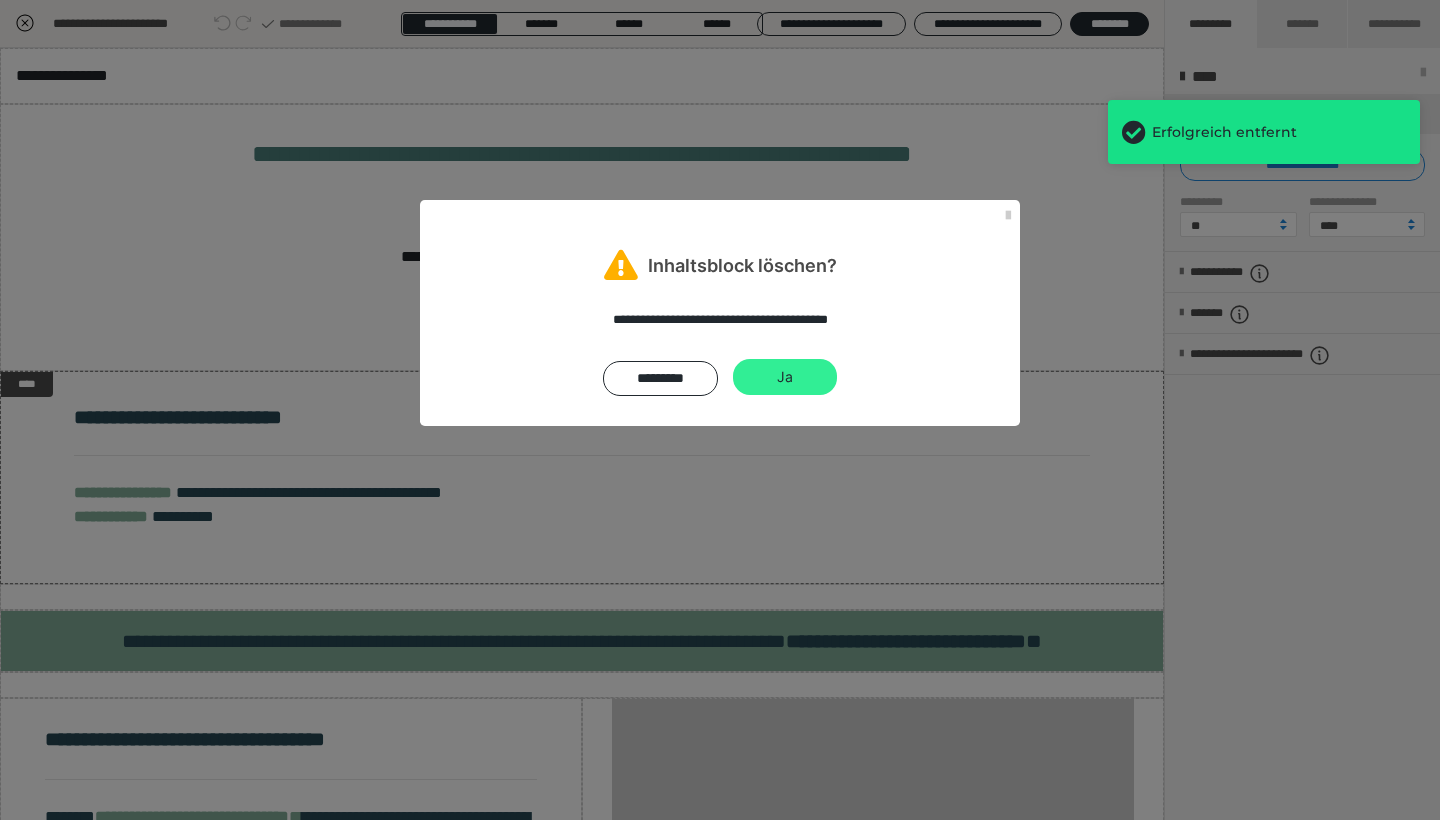 click on "Ja" at bounding box center (785, 377) 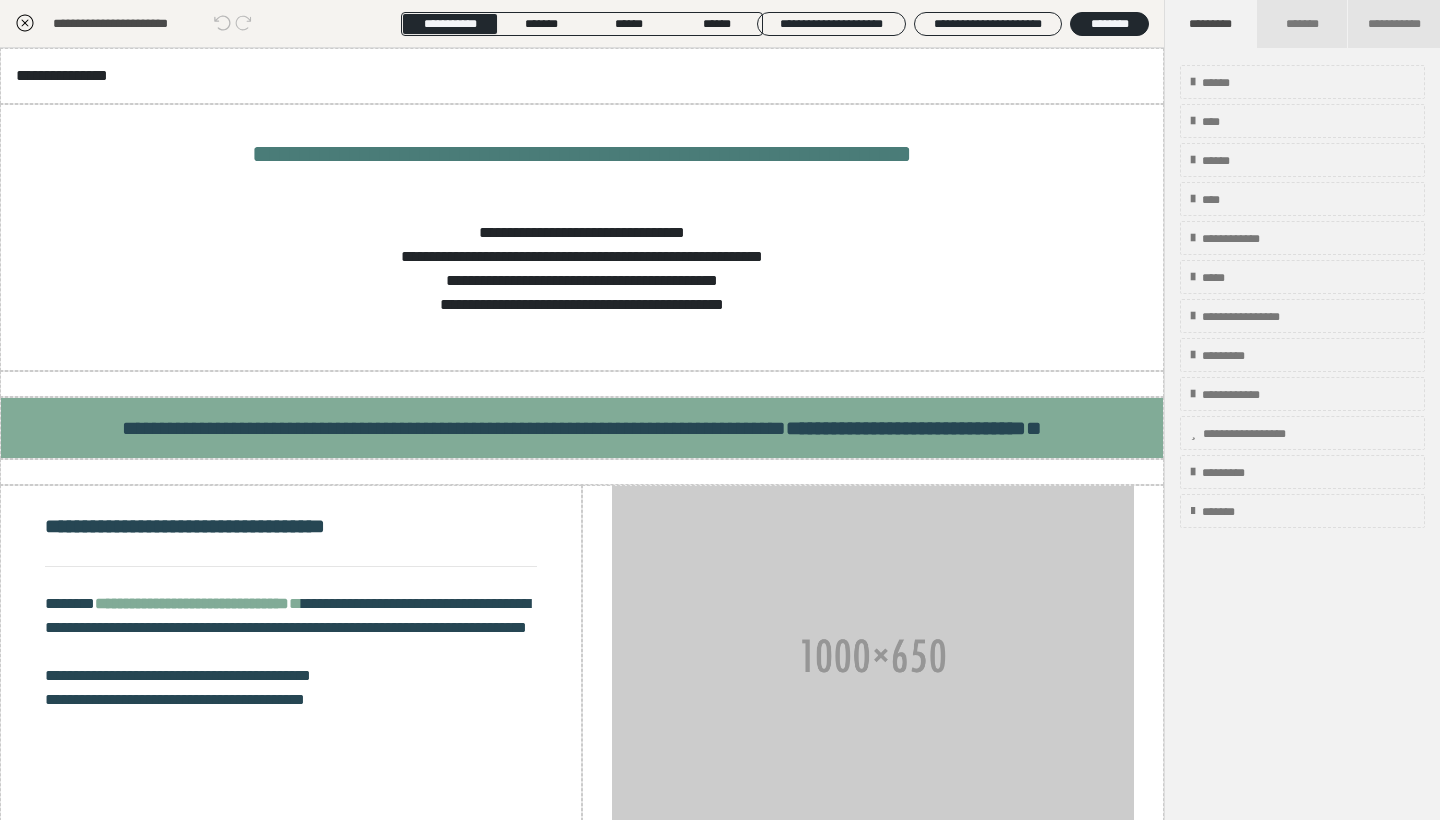 click 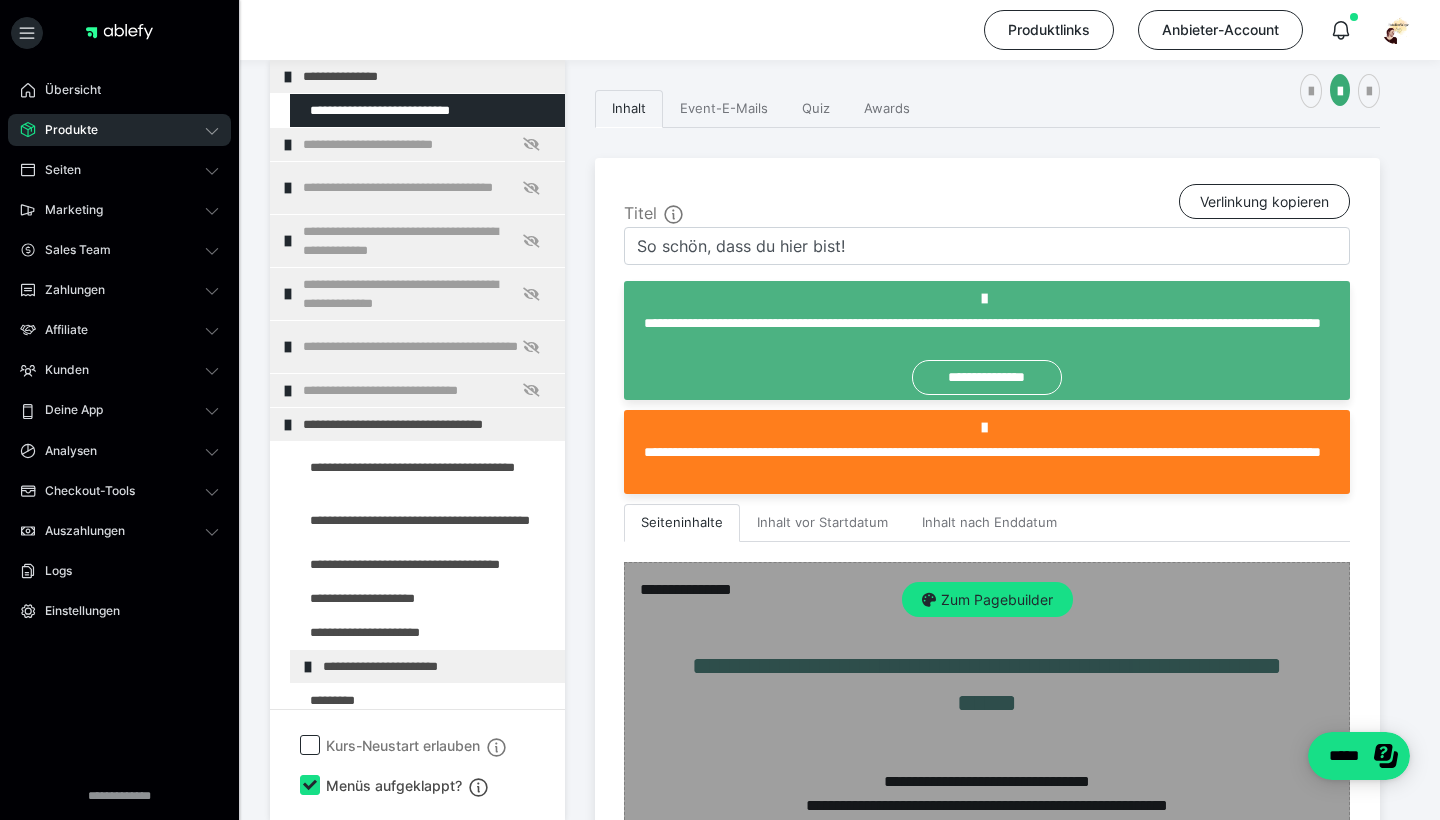 click on "Zum Pagebuilder" at bounding box center (987, 1008) 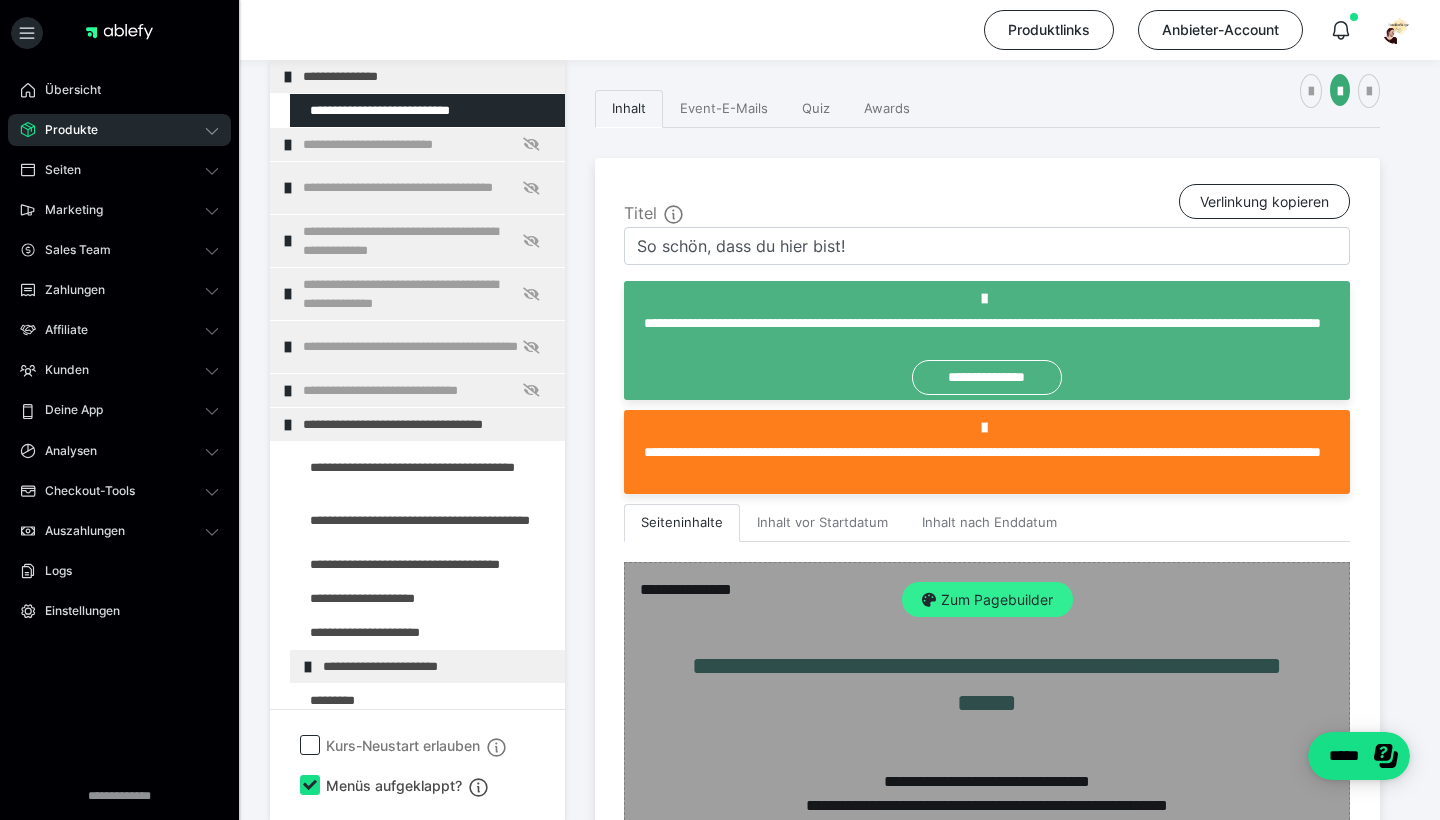 click on "Zum Pagebuilder" at bounding box center (987, 600) 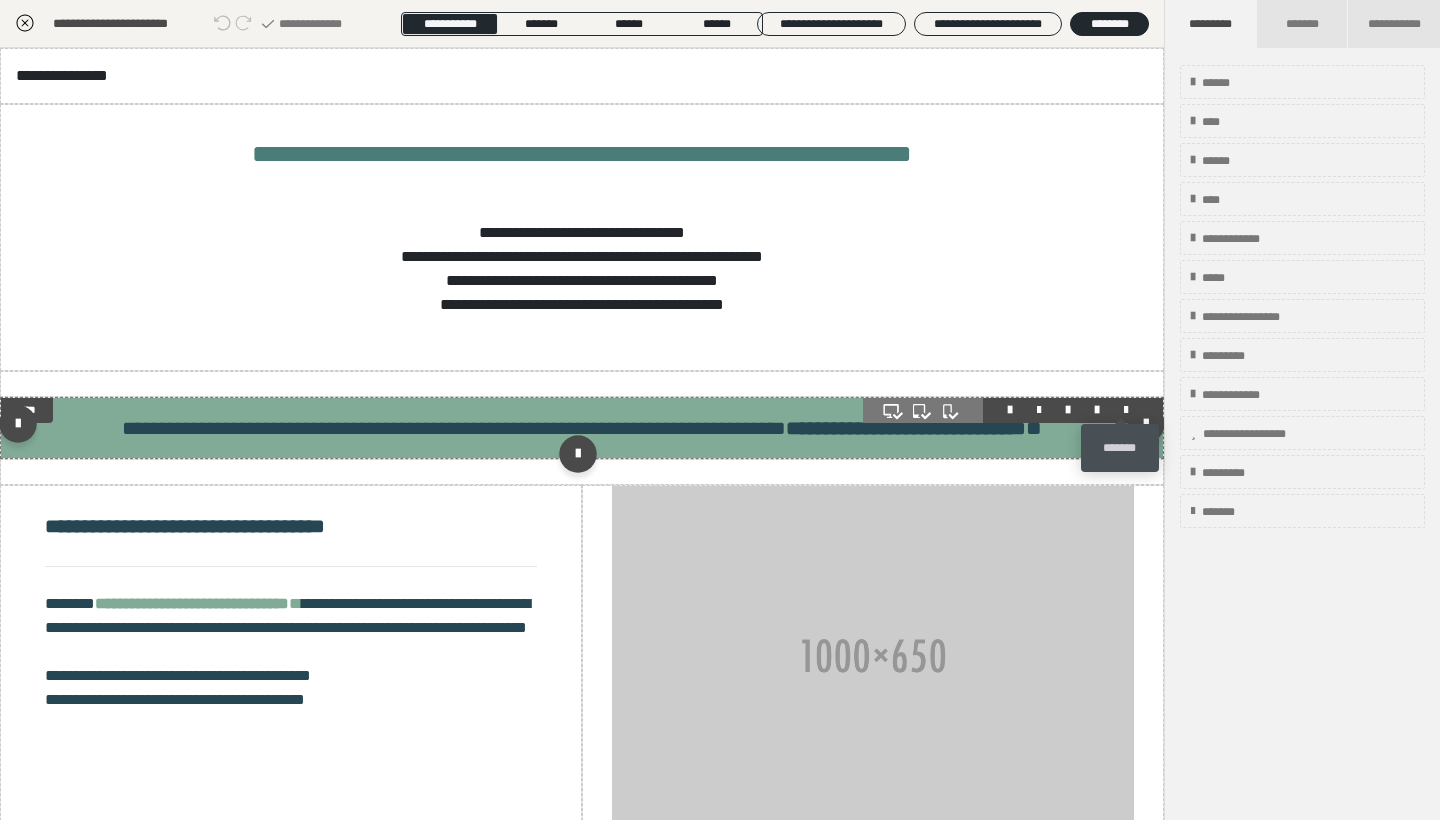 click at bounding box center [1126, 410] 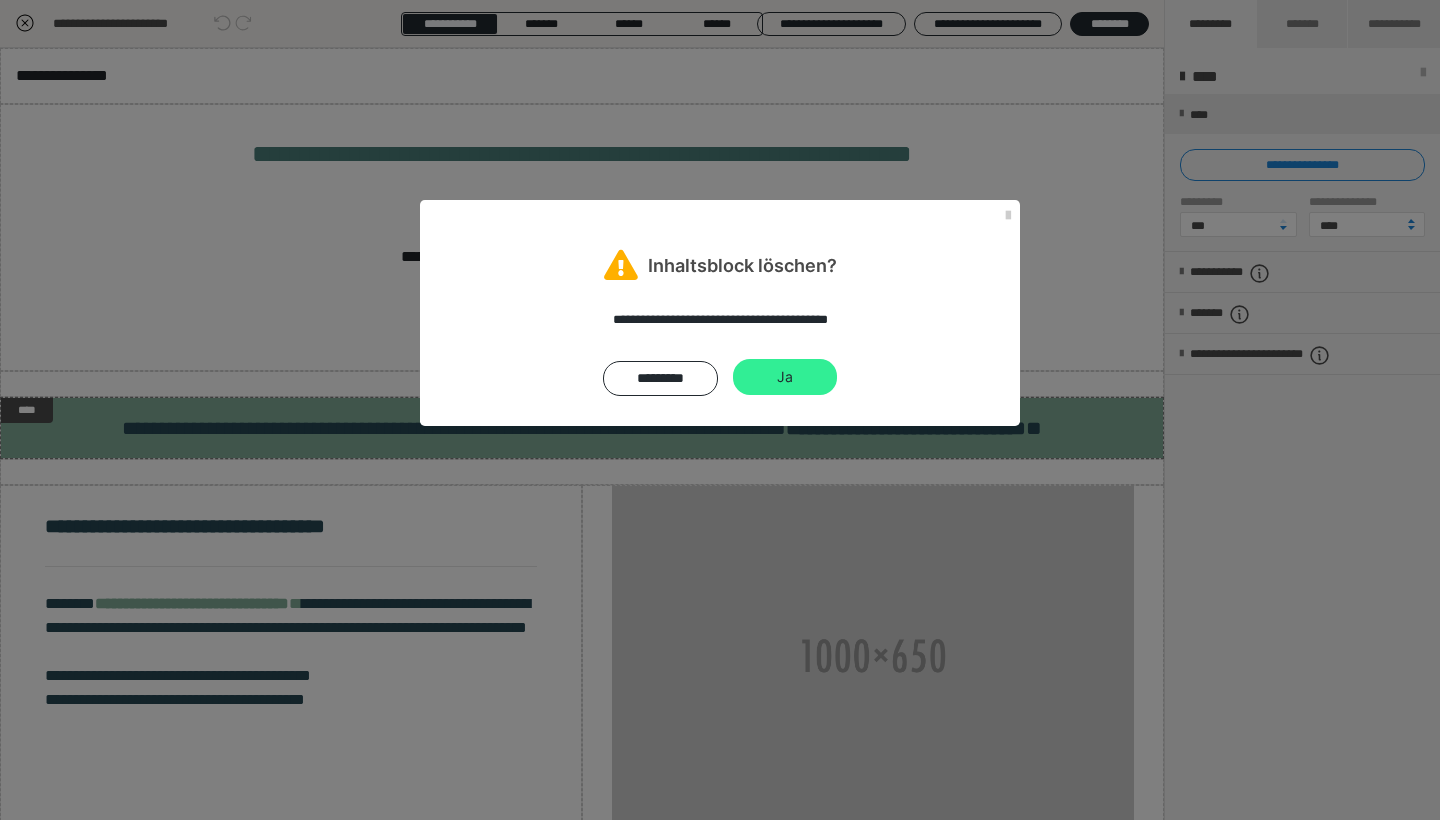 click on "Ja" at bounding box center (785, 377) 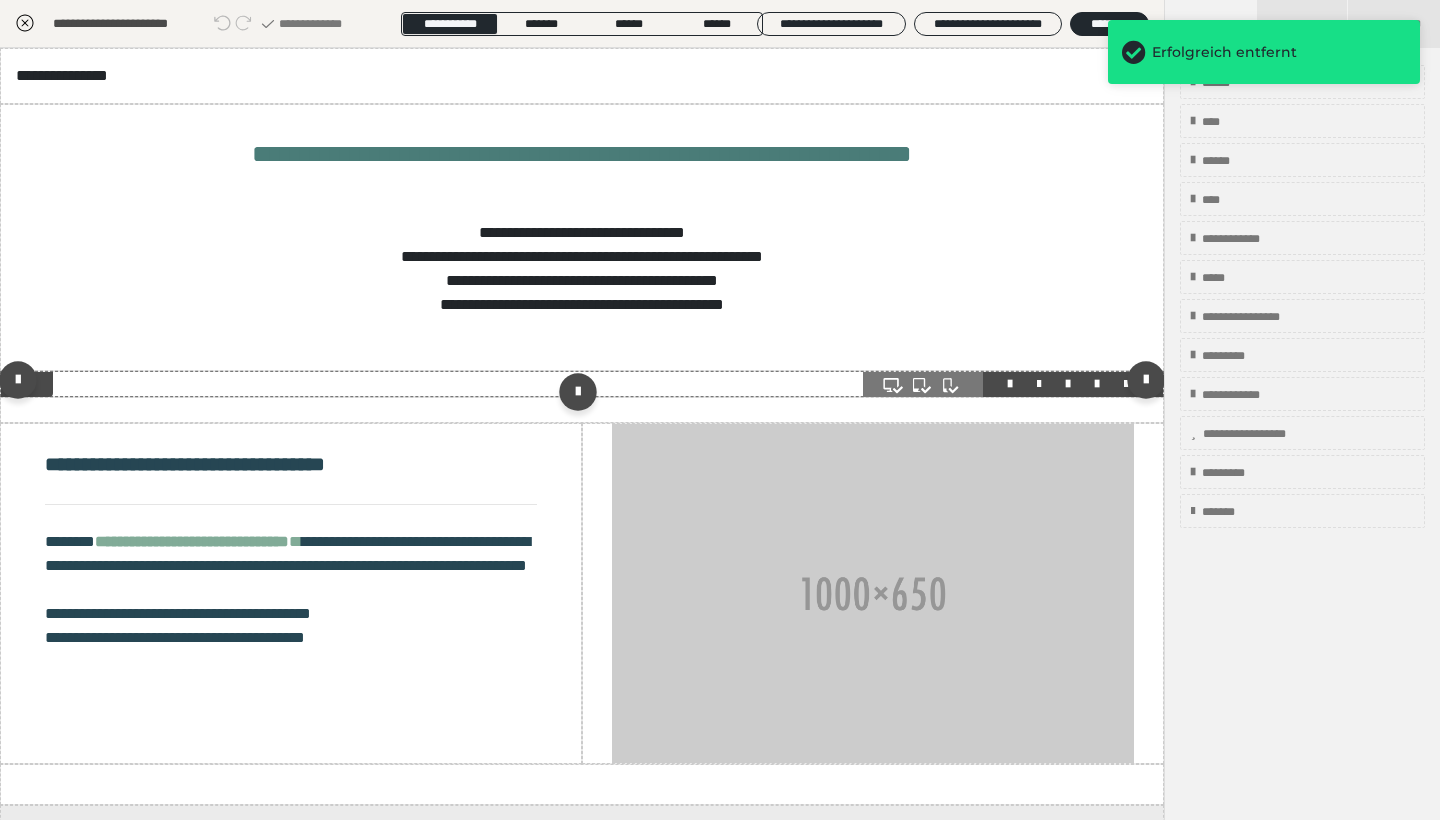click at bounding box center [1126, 384] 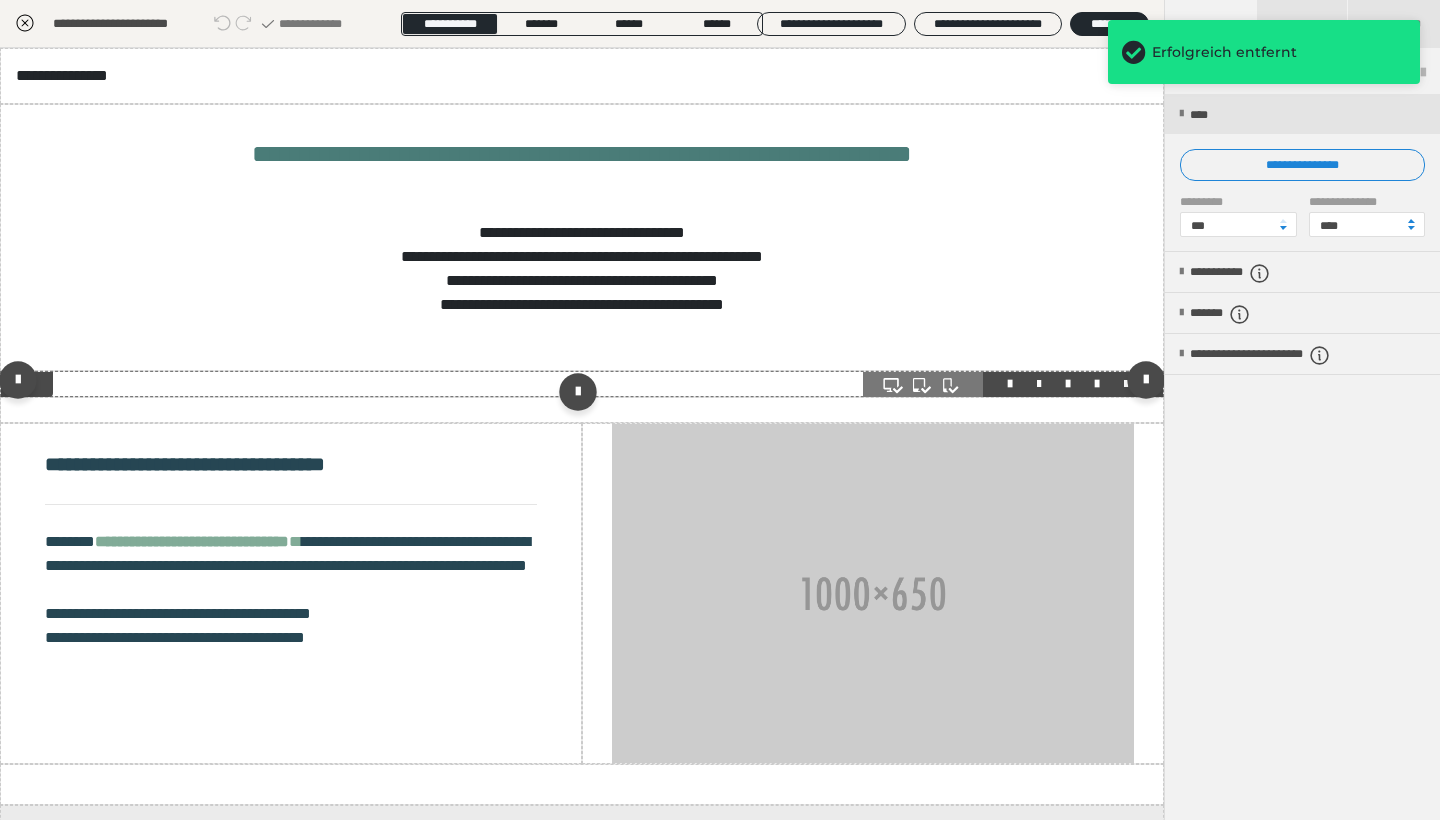 click at bounding box center [1126, 384] 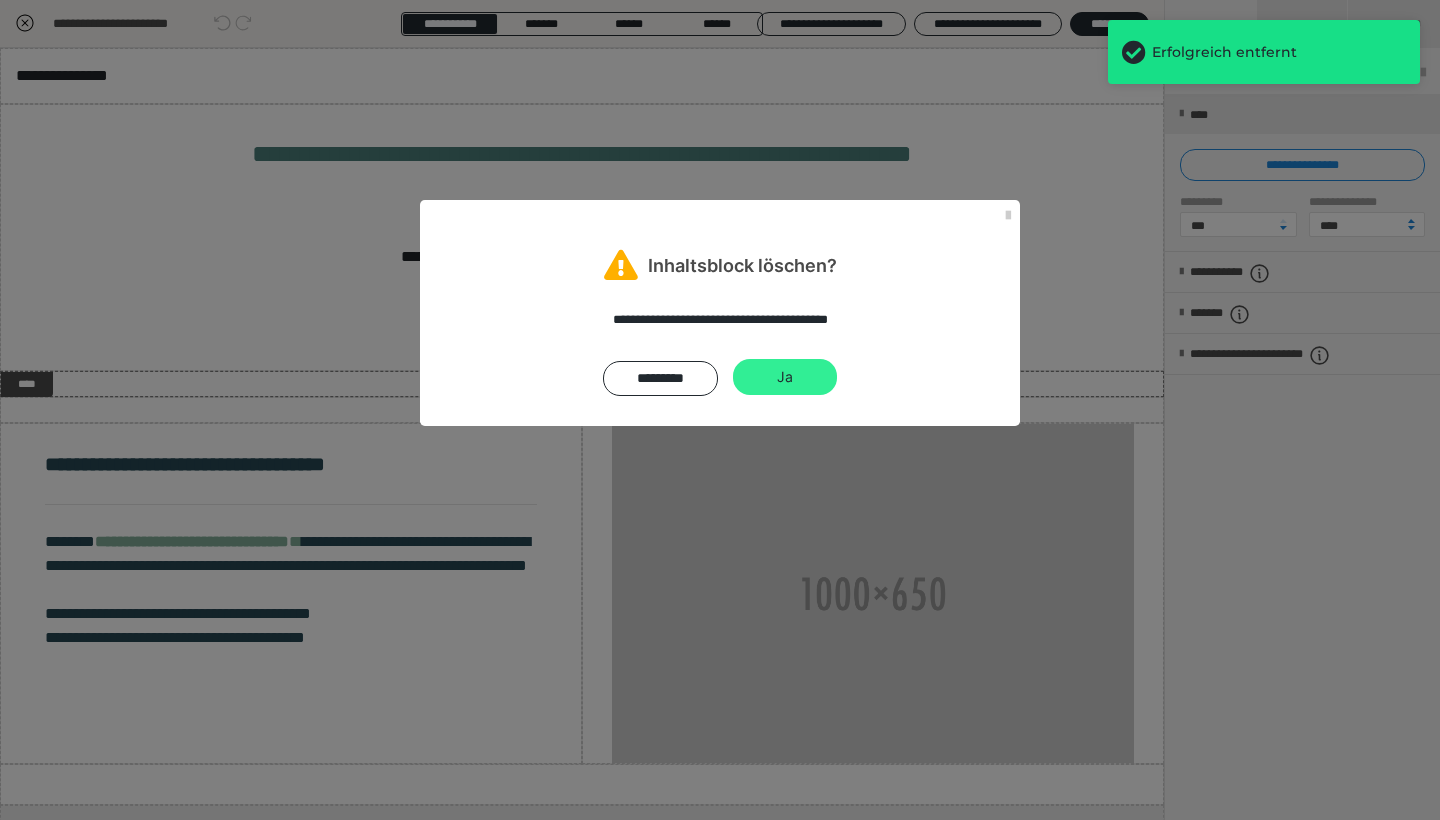 click on "Ja" at bounding box center (785, 377) 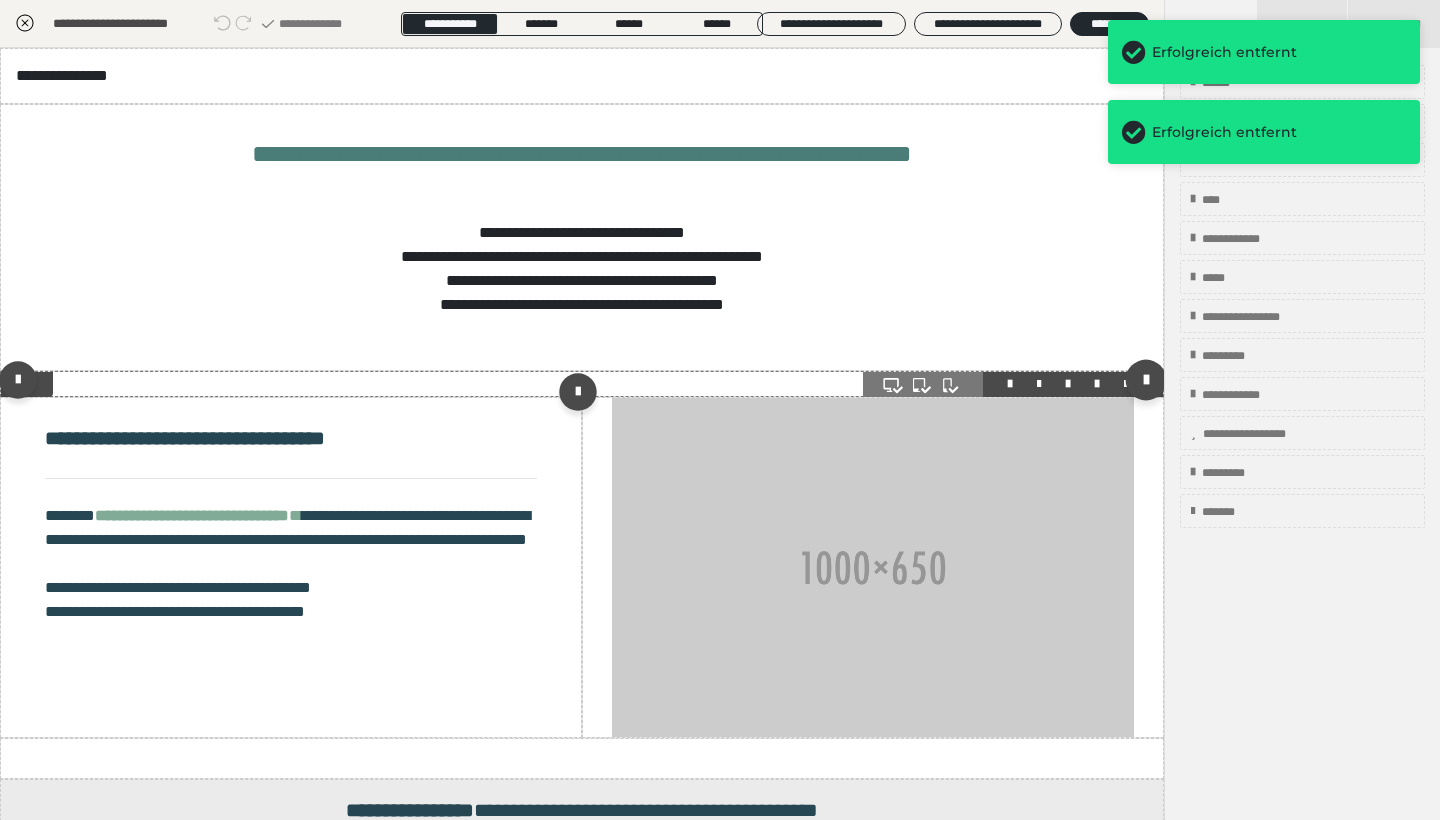 click at bounding box center (1146, 379) 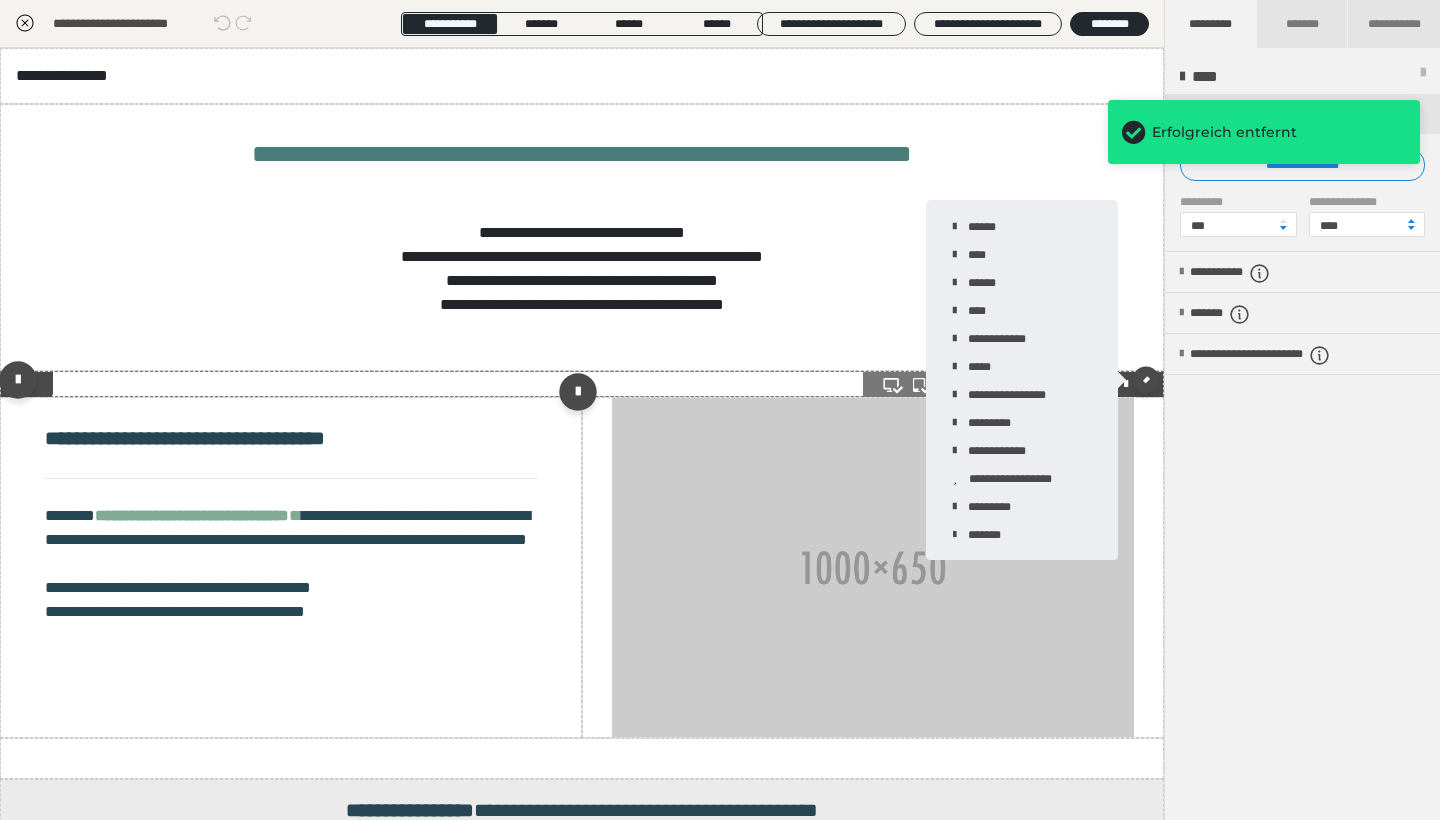 click at bounding box center [582, 384] 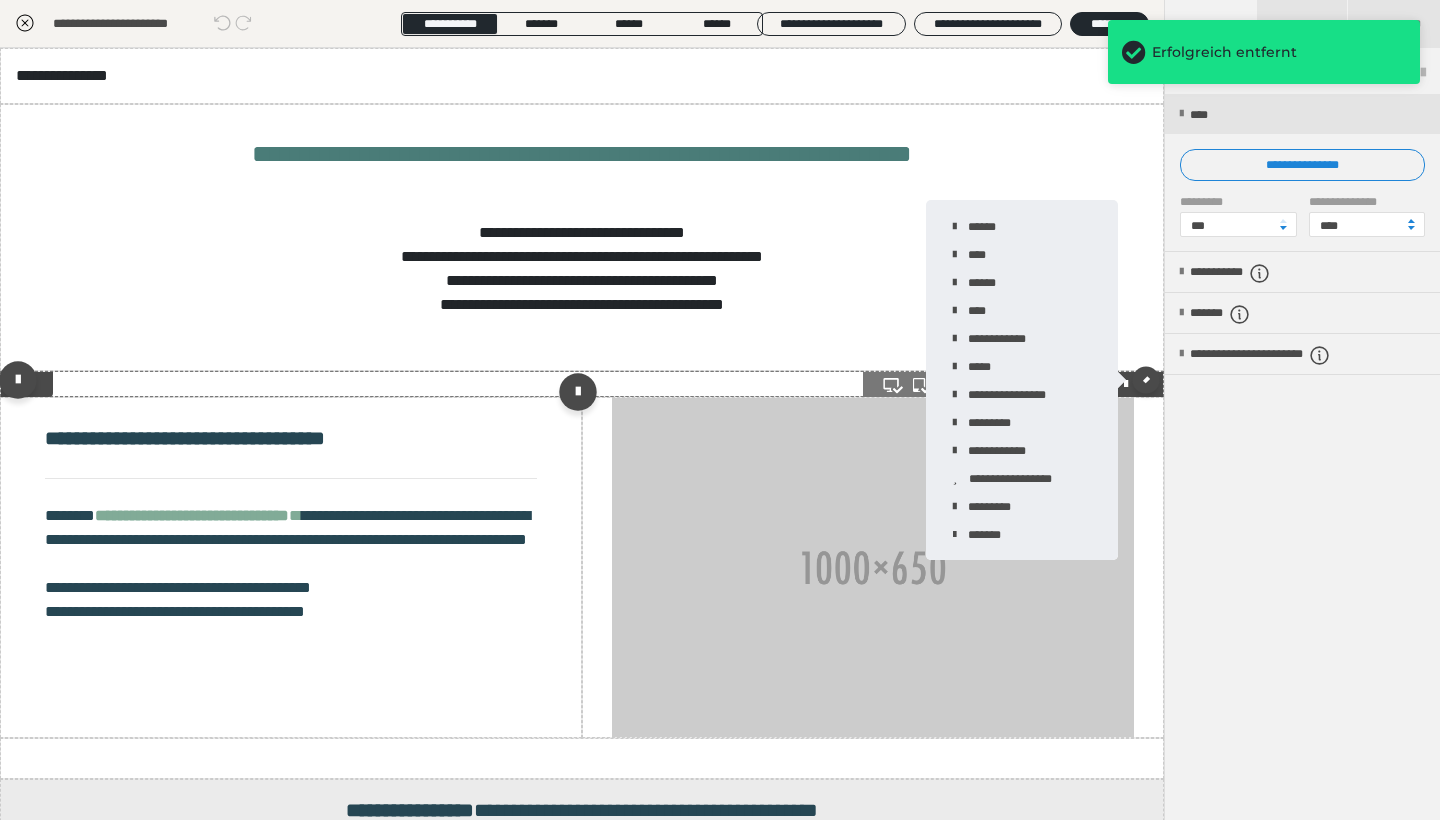 click at bounding box center (582, 384) 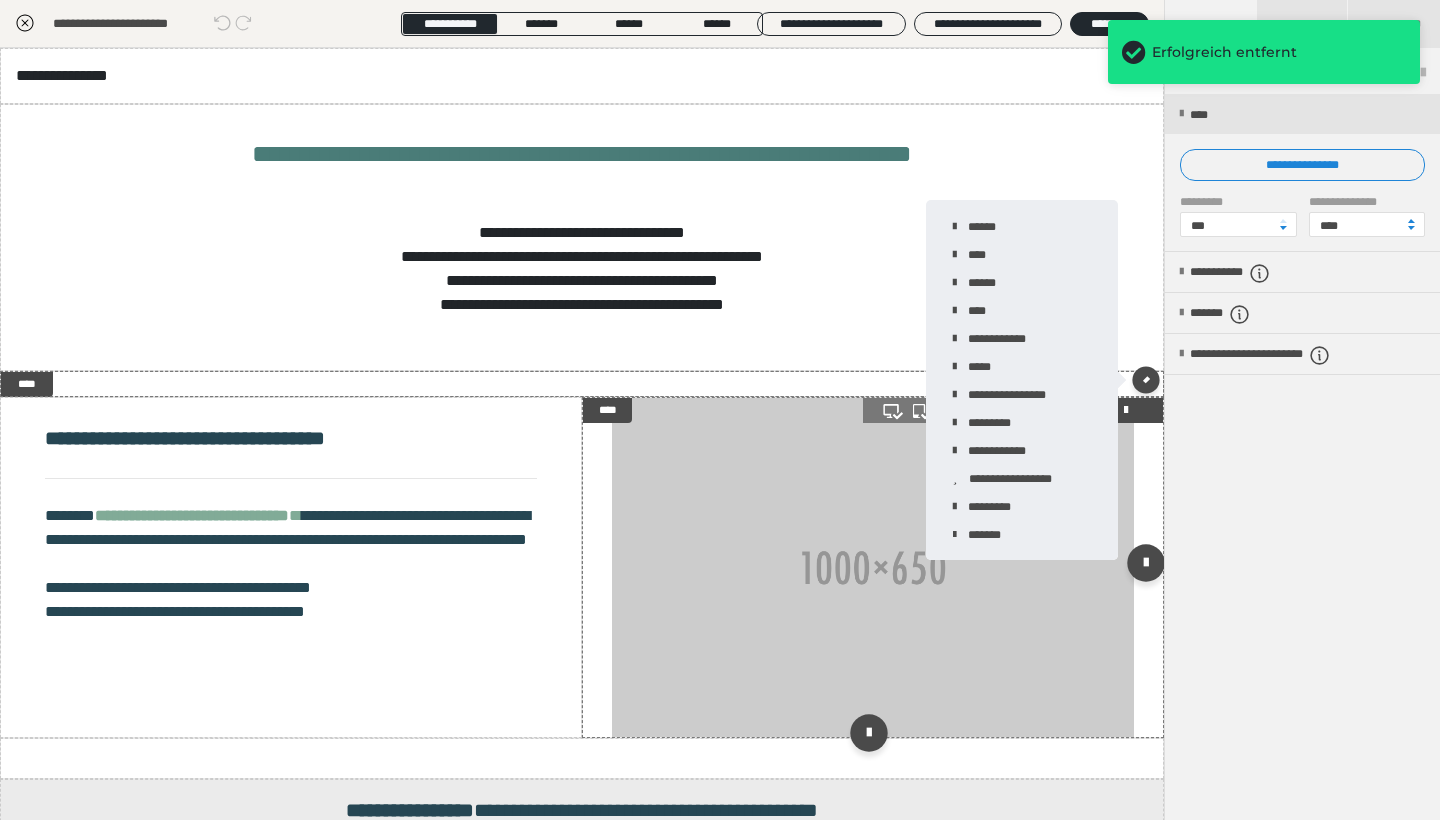 click at bounding box center (873, 567) 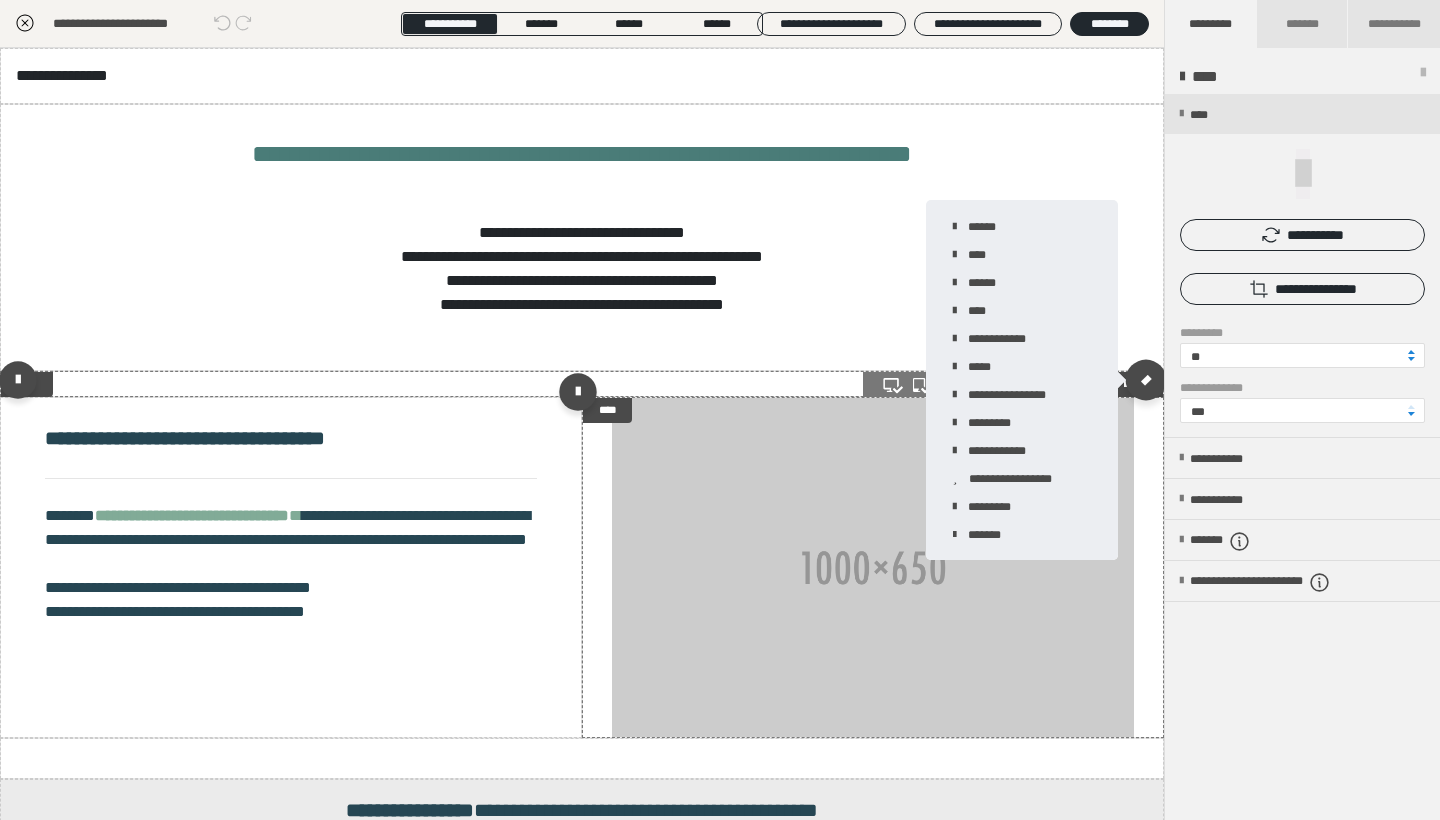click at bounding box center [1145, 379] 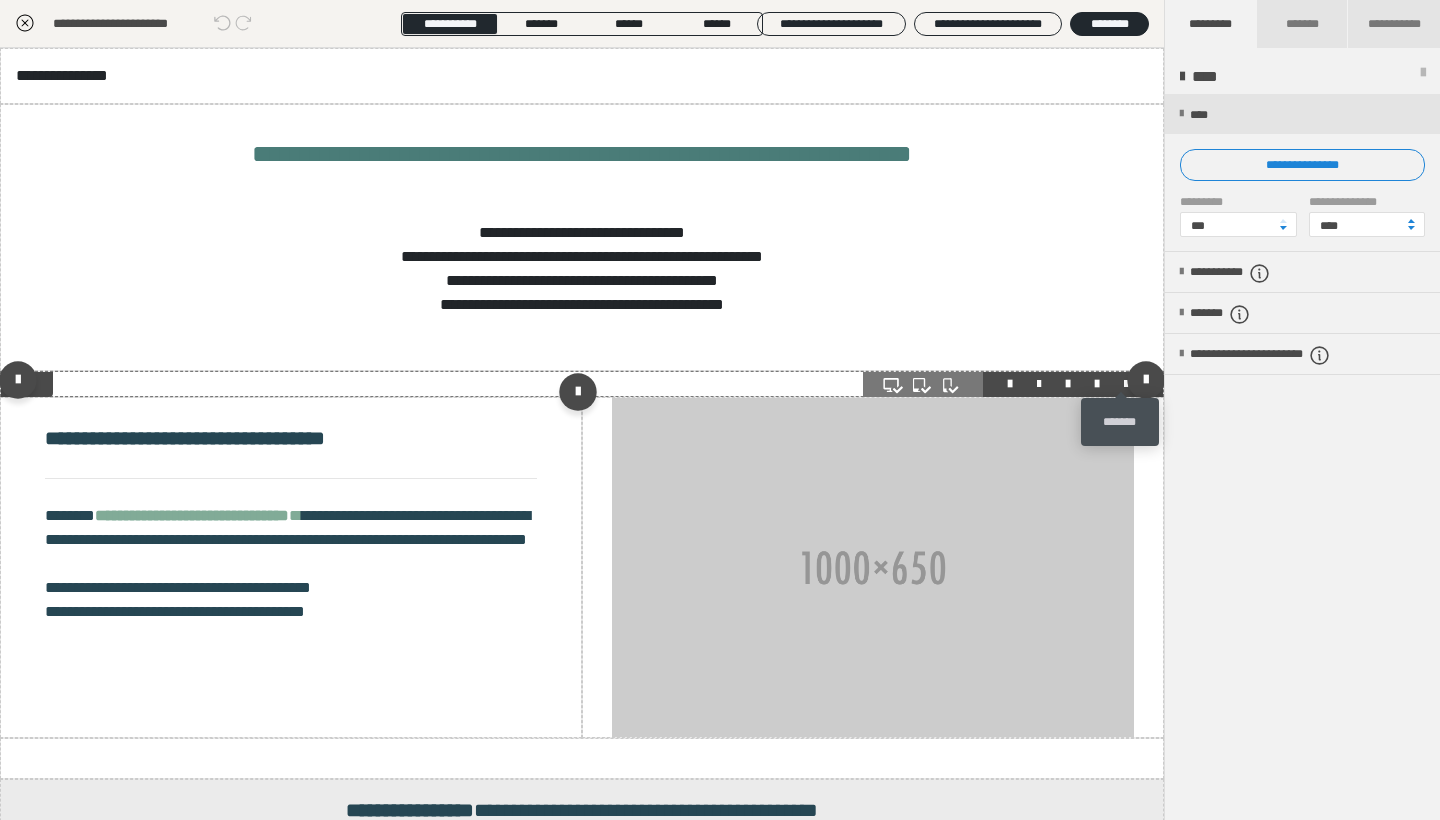 click at bounding box center (1126, 384) 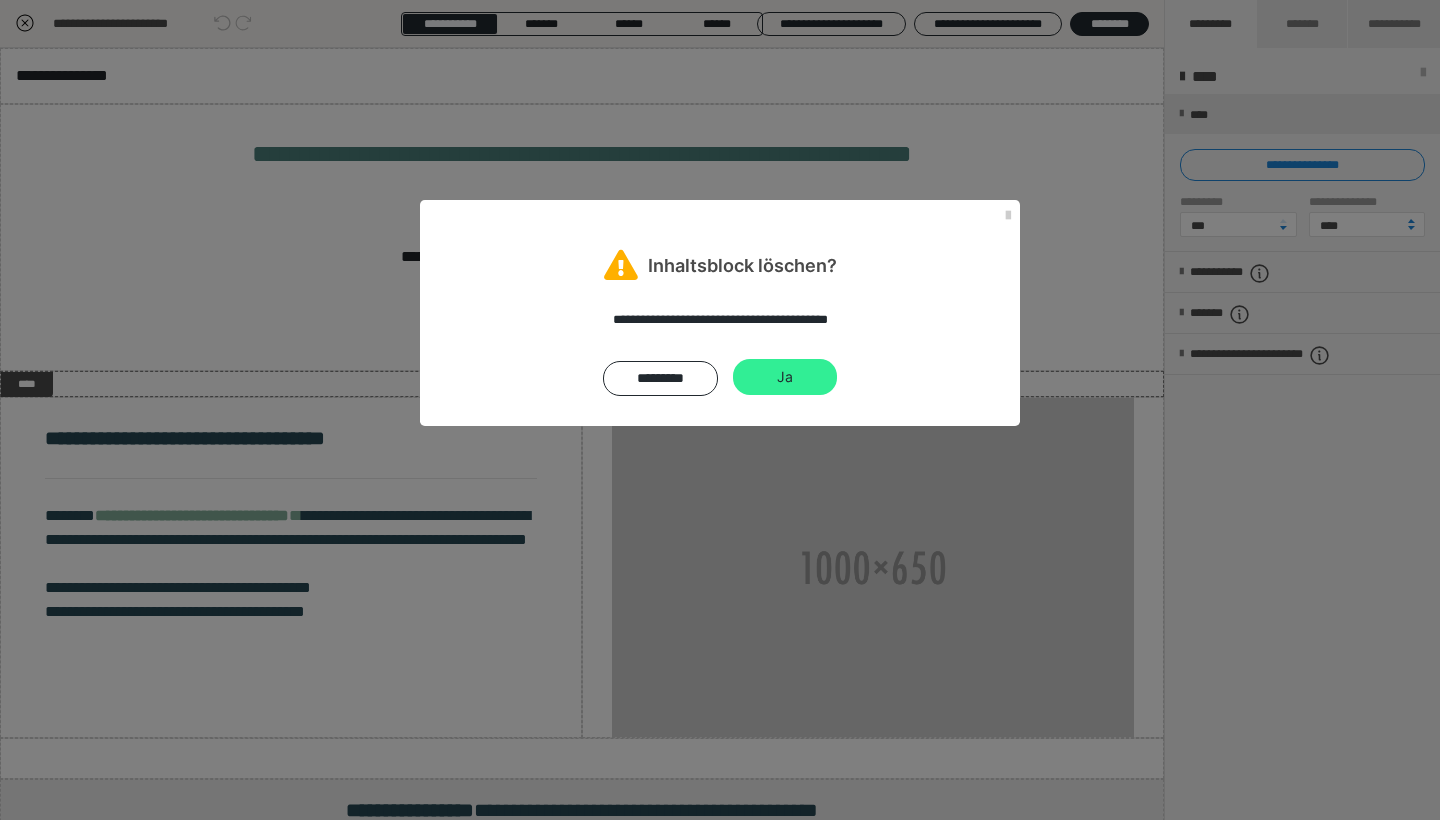 click on "Ja" at bounding box center [785, 377] 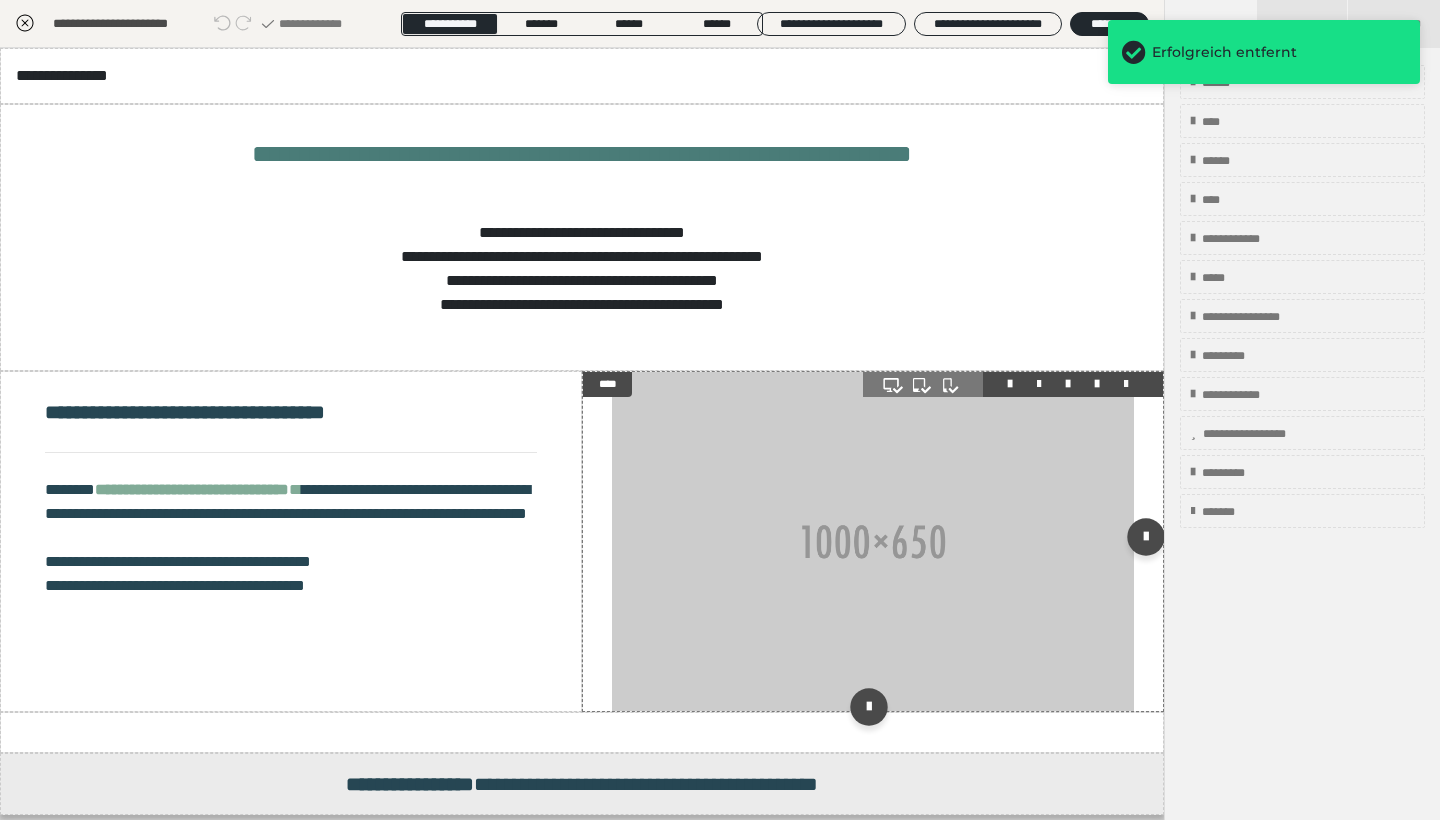 click at bounding box center (1126, 384) 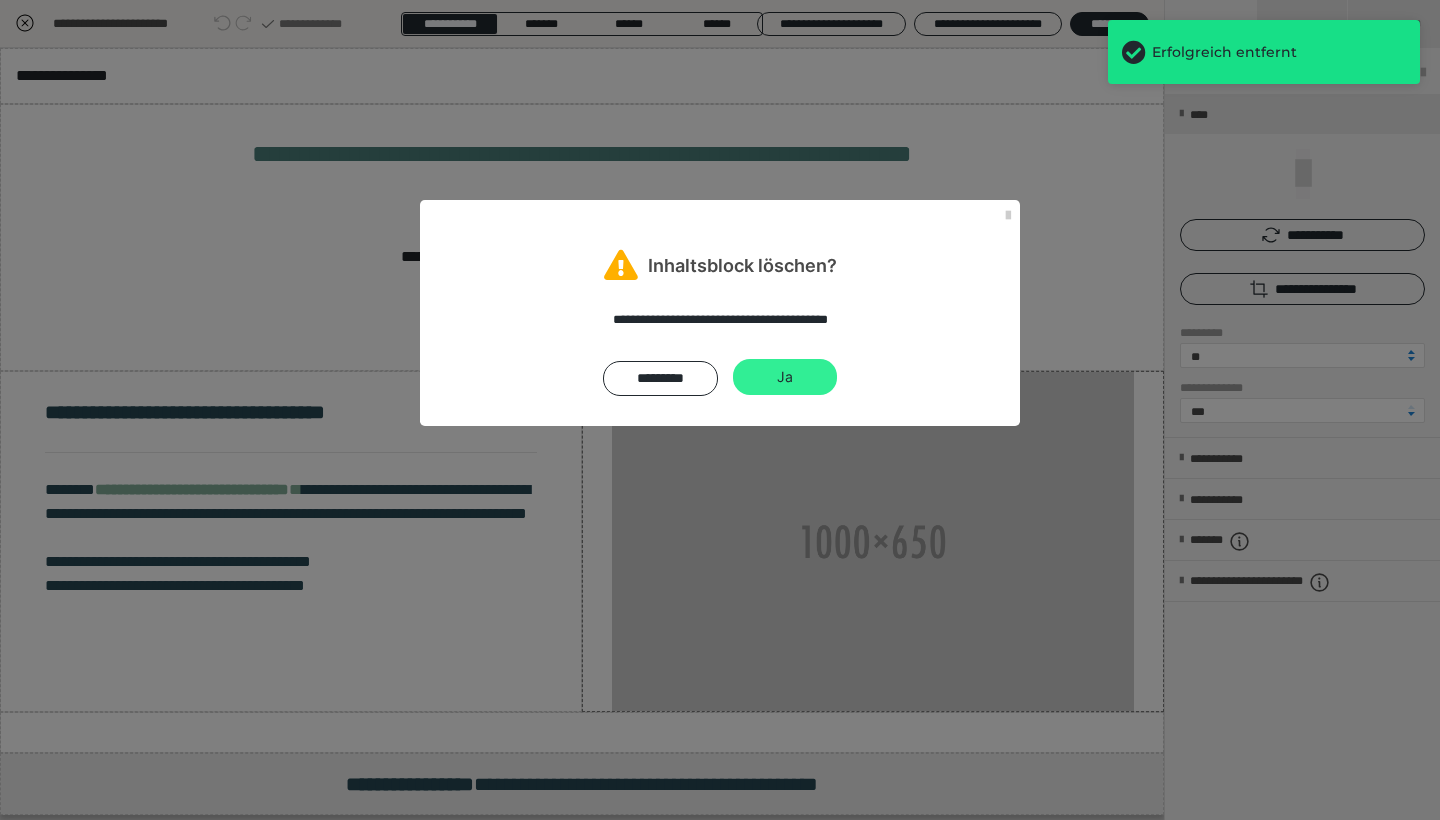 click on "Ja" at bounding box center (785, 377) 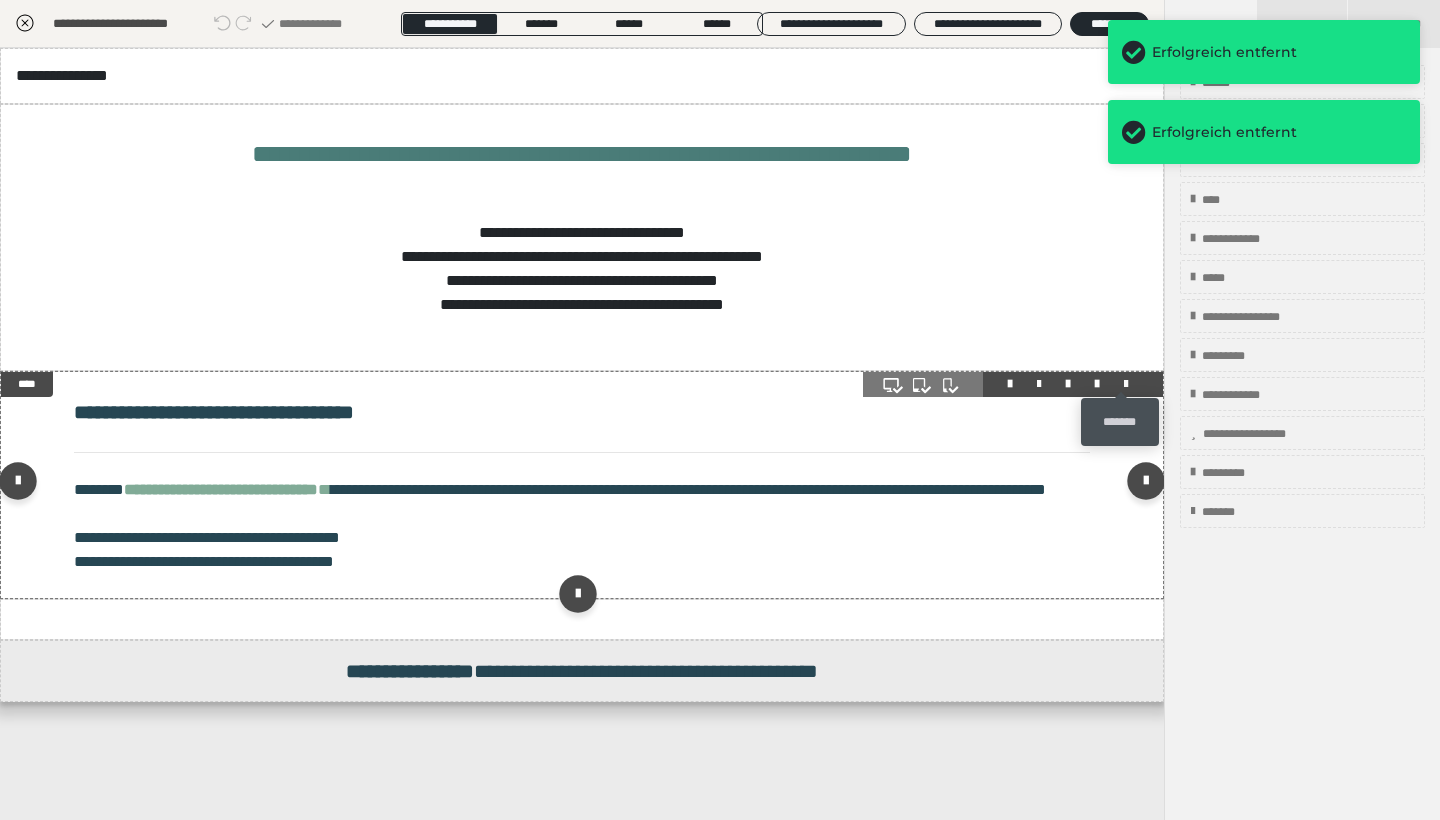 click at bounding box center (1126, 384) 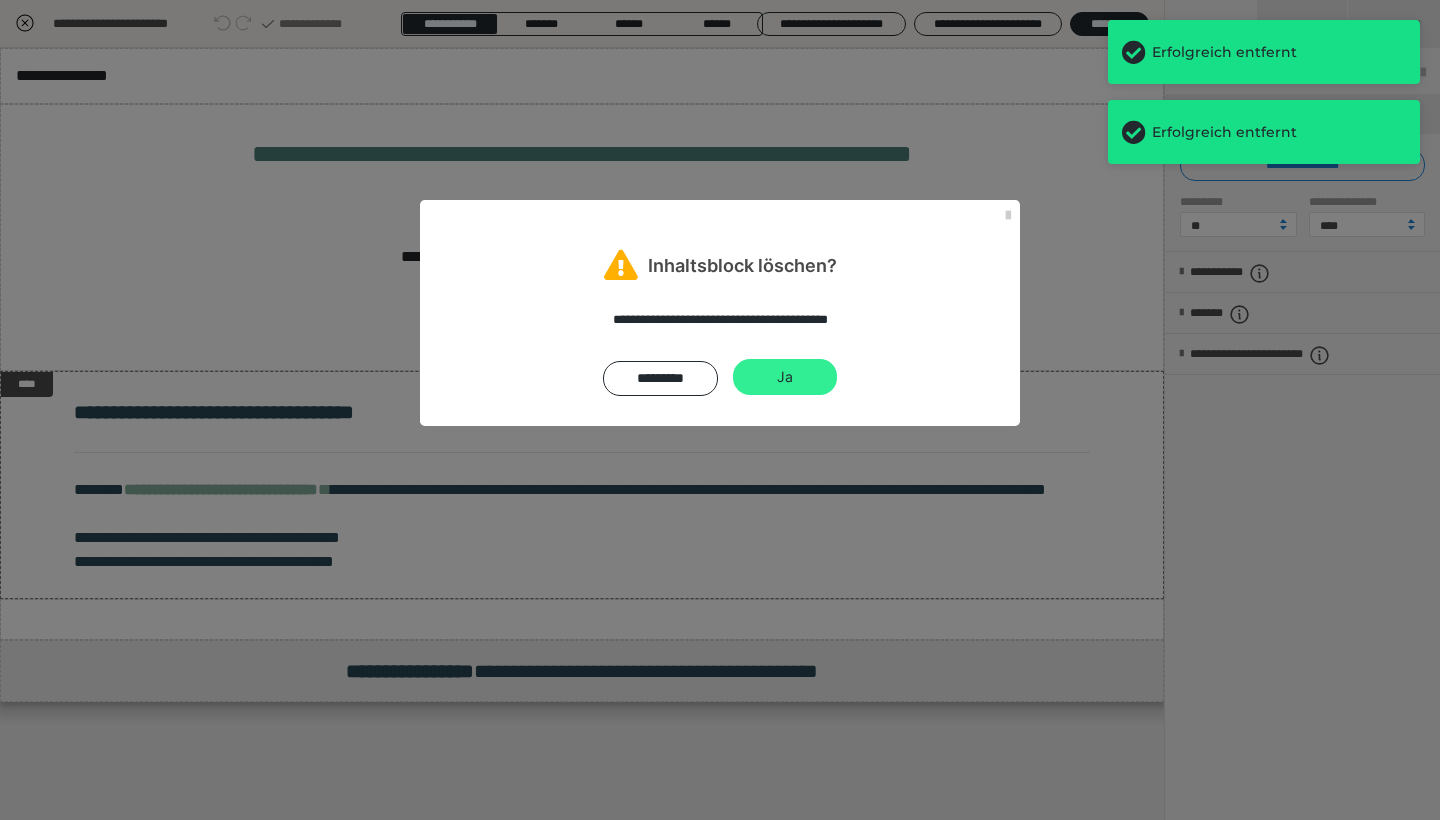 click on "Ja" at bounding box center [785, 377] 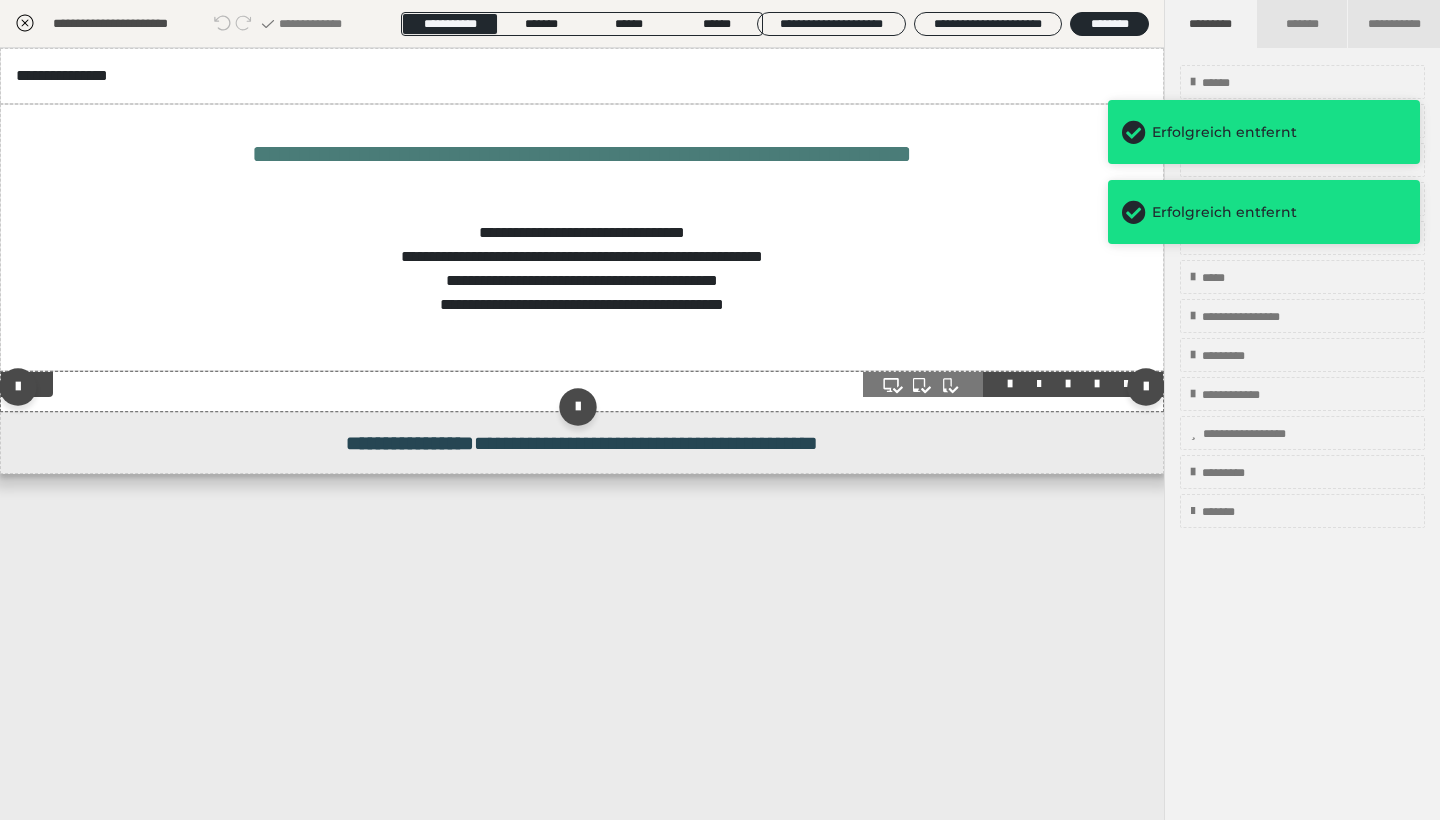 click at bounding box center (1126, 384) 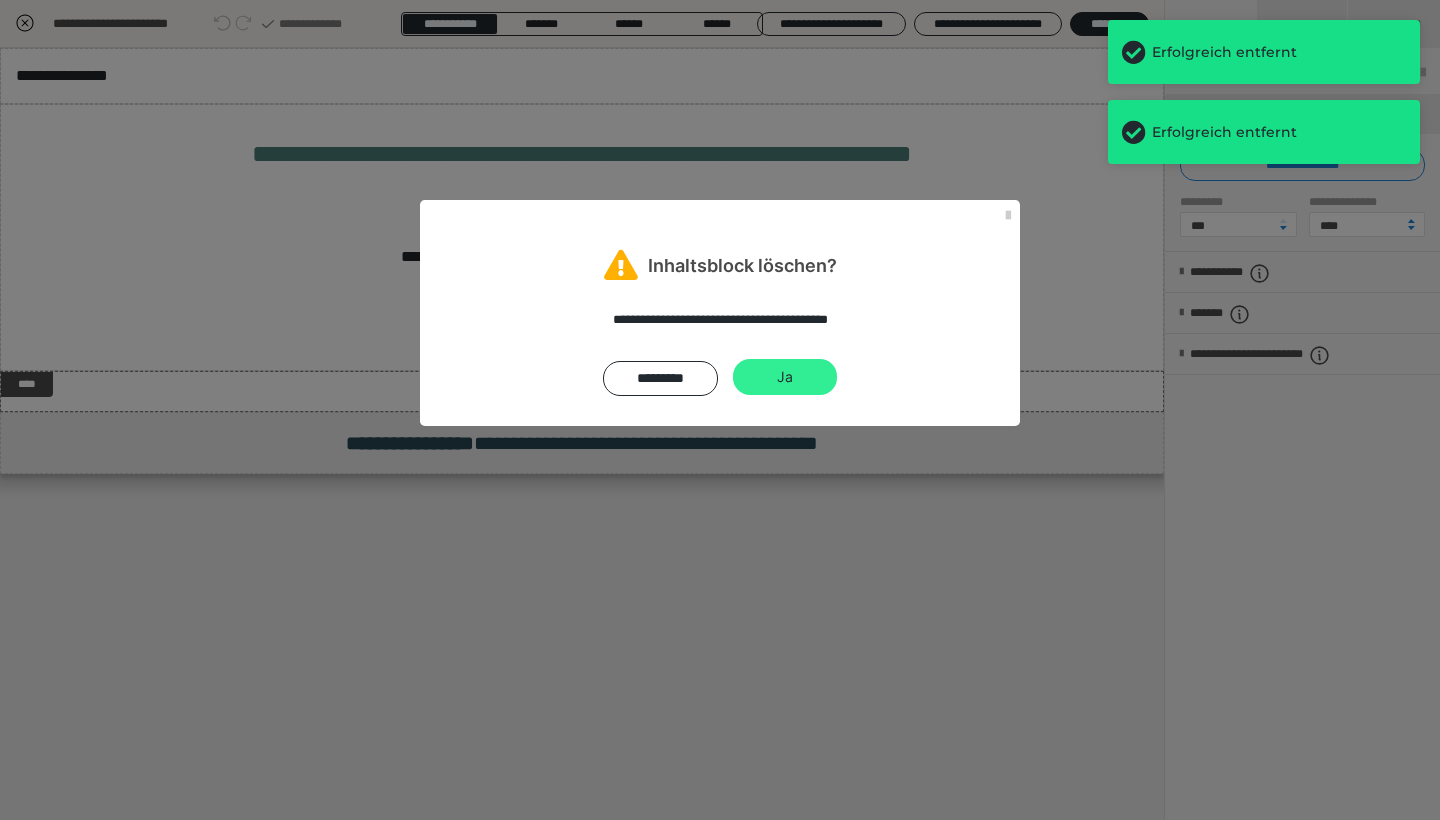 click on "Ja" at bounding box center [785, 377] 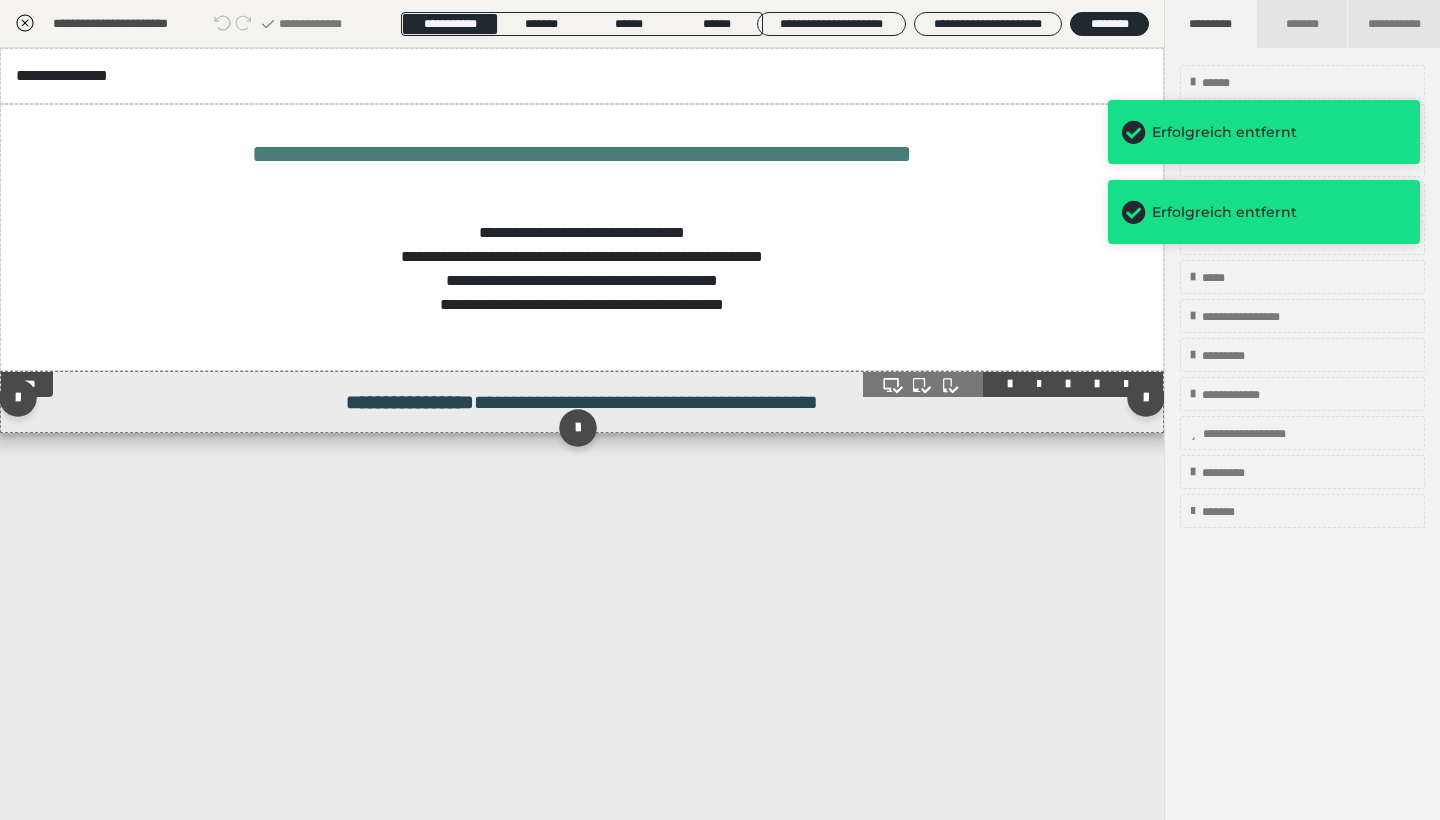 click at bounding box center [1126, 384] 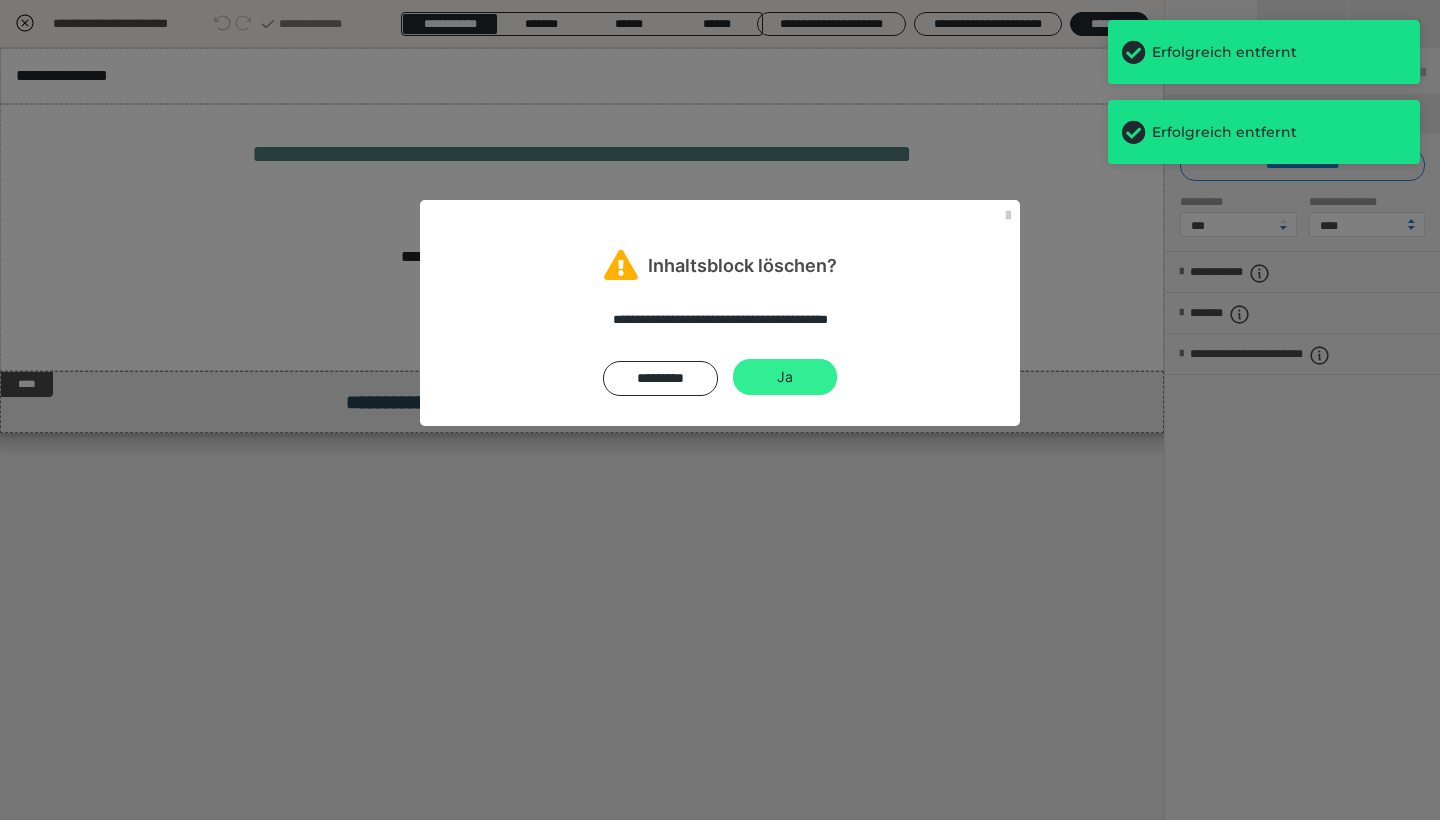 click on "Ja" at bounding box center (785, 377) 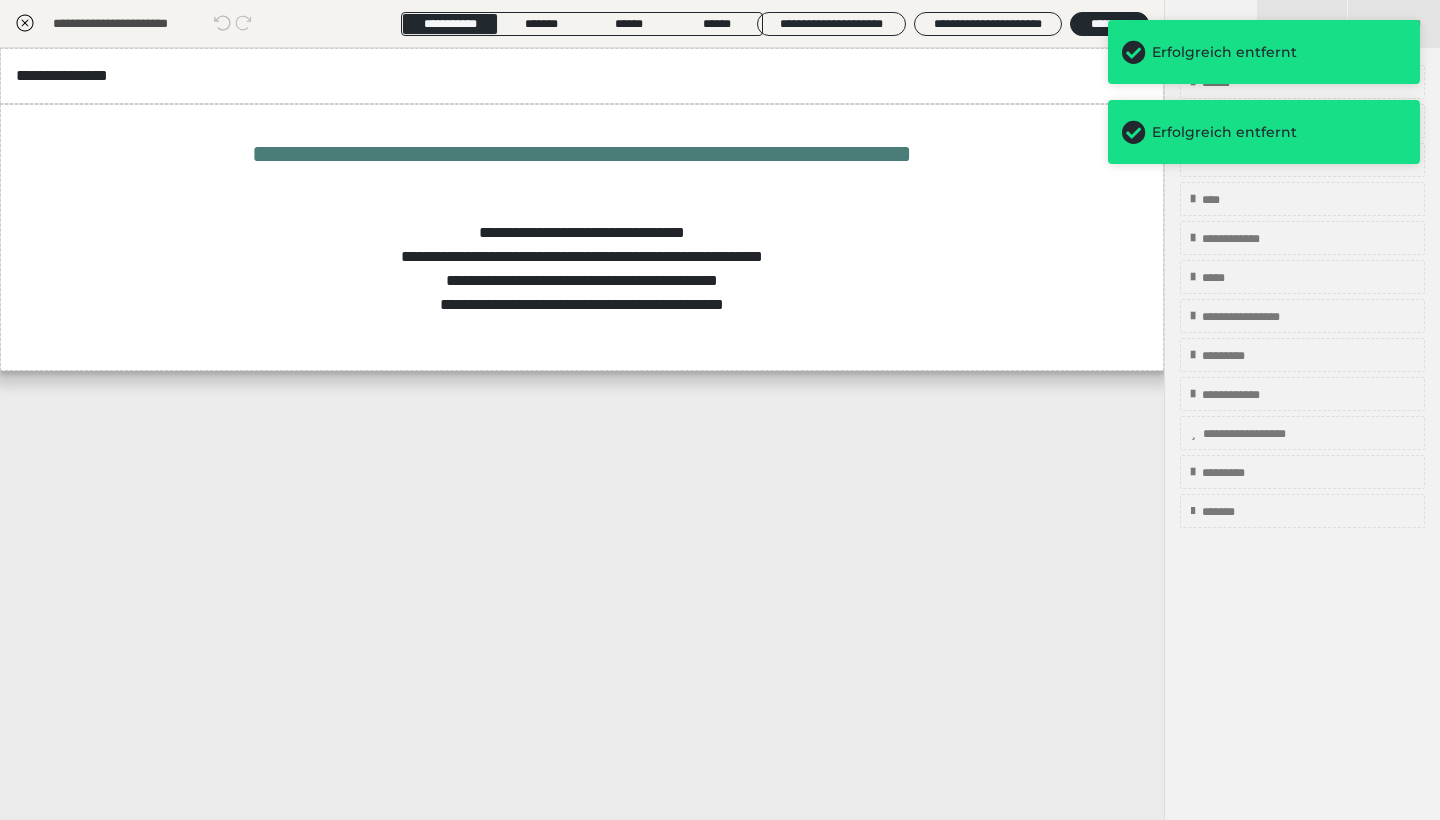 click 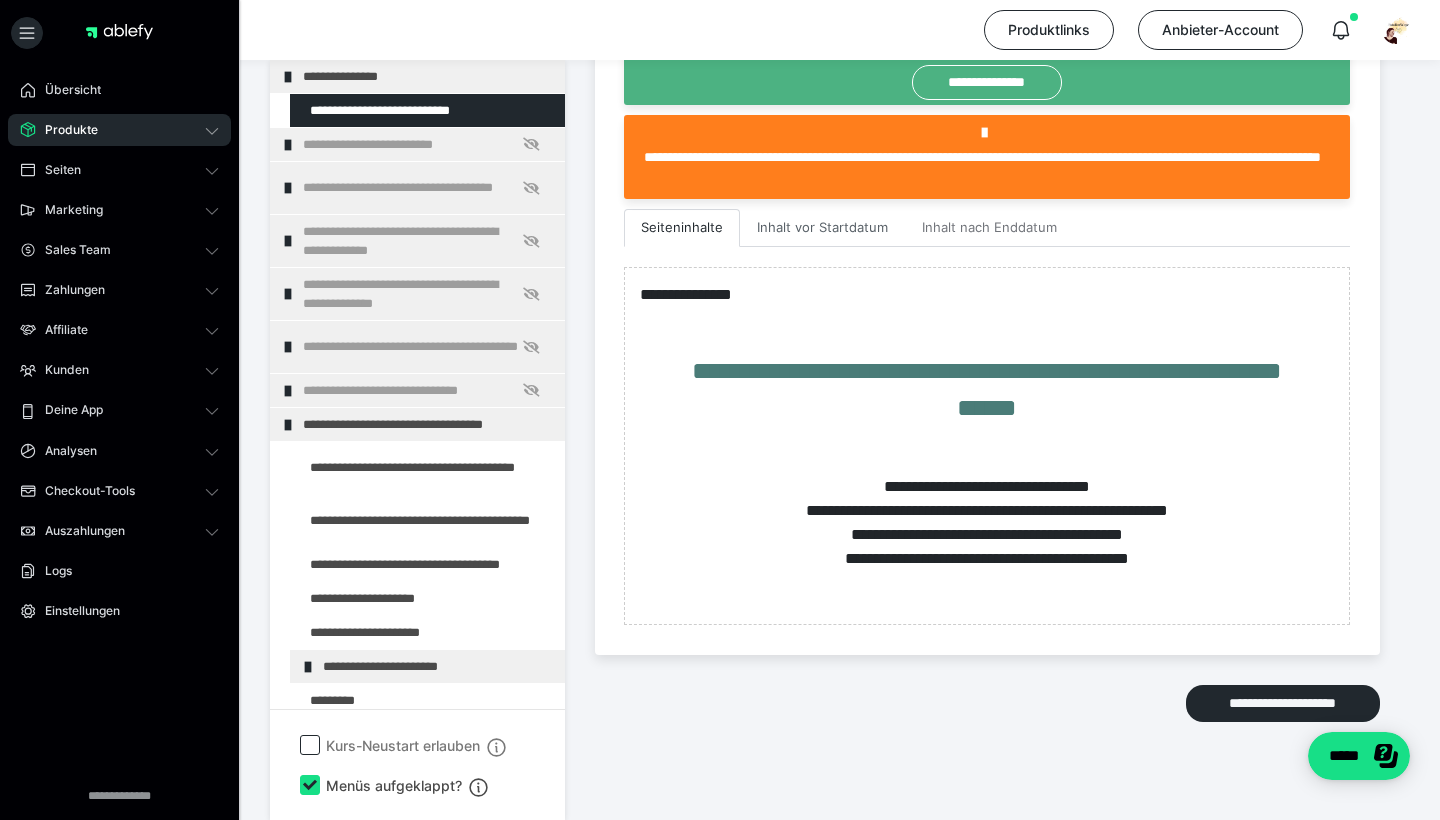 click on "Inhalt vor Startdatum" at bounding box center (822, 228) 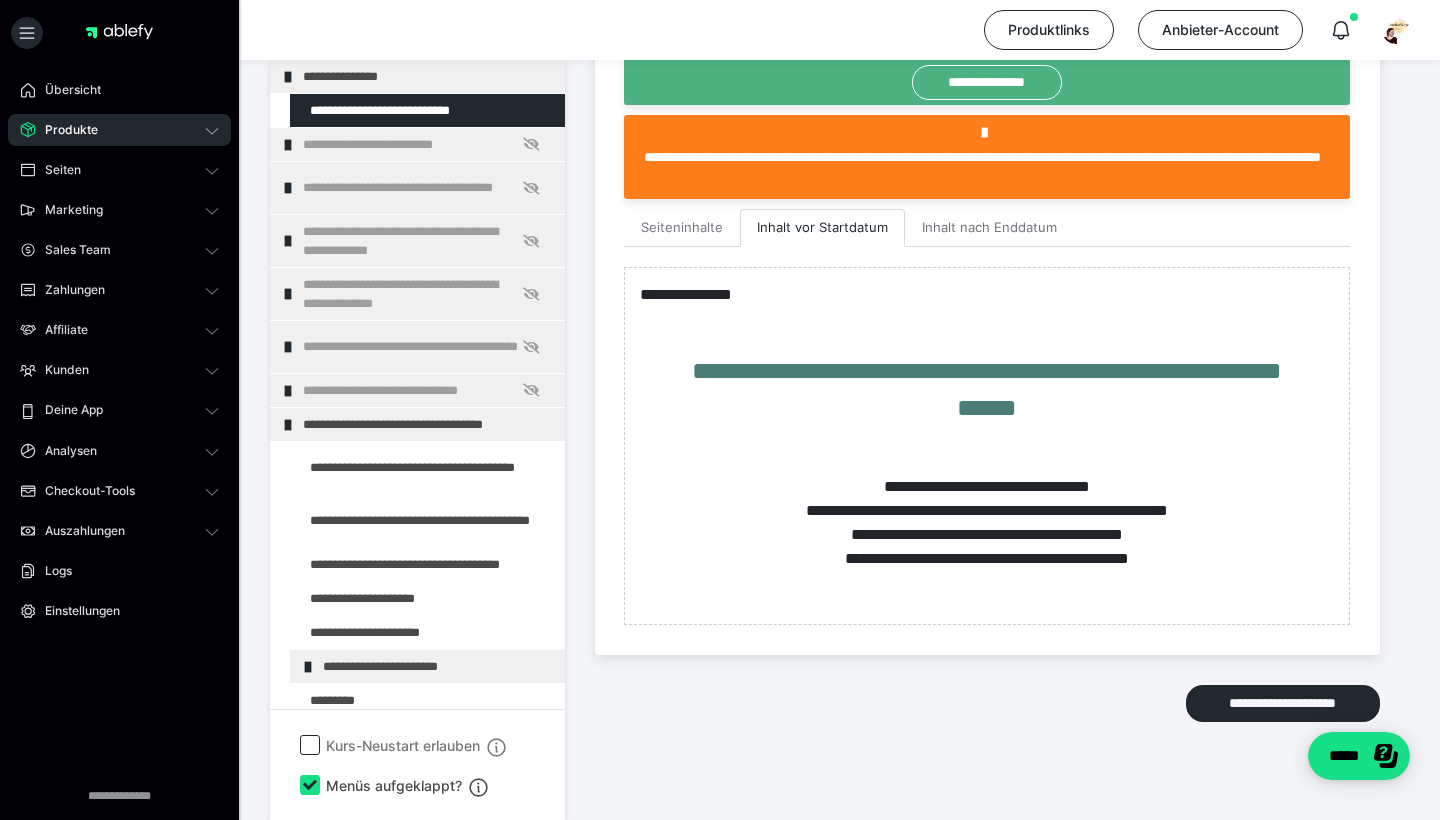 scroll, scrollTop: 578, scrollLeft: 0, axis: vertical 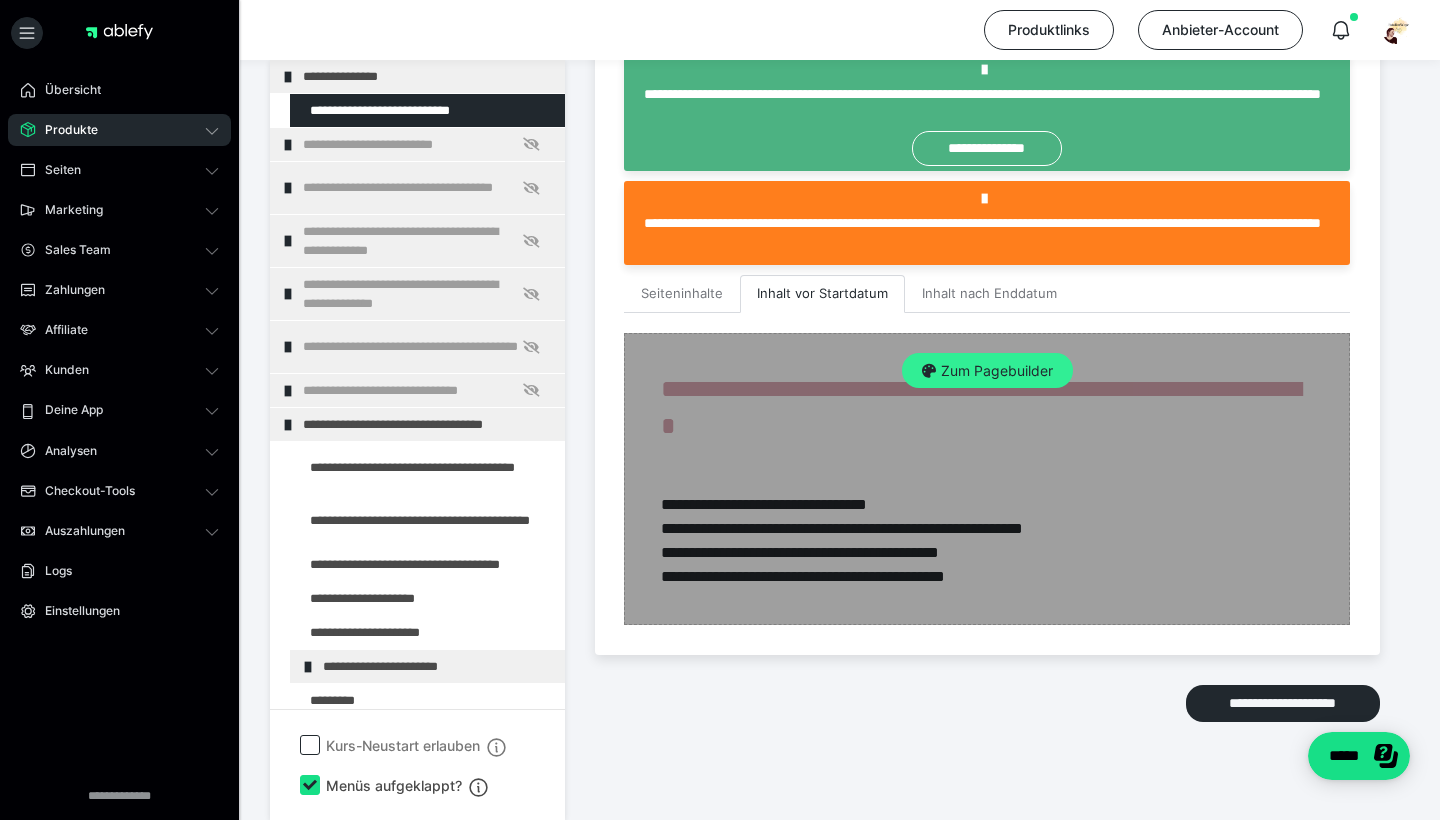 click on "Zum Pagebuilder" at bounding box center (987, 371) 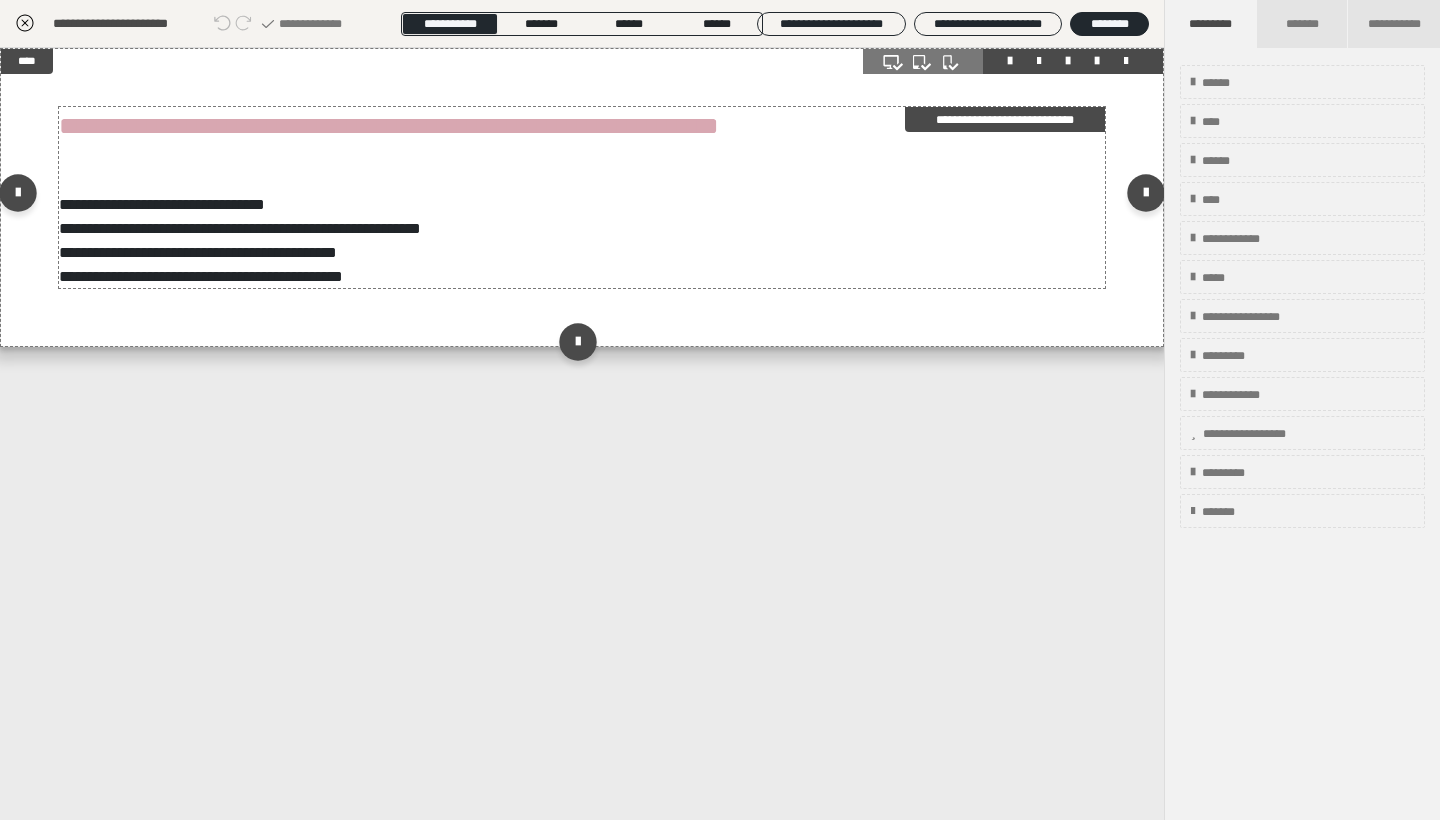 click on "**********" at bounding box center (582, 197) 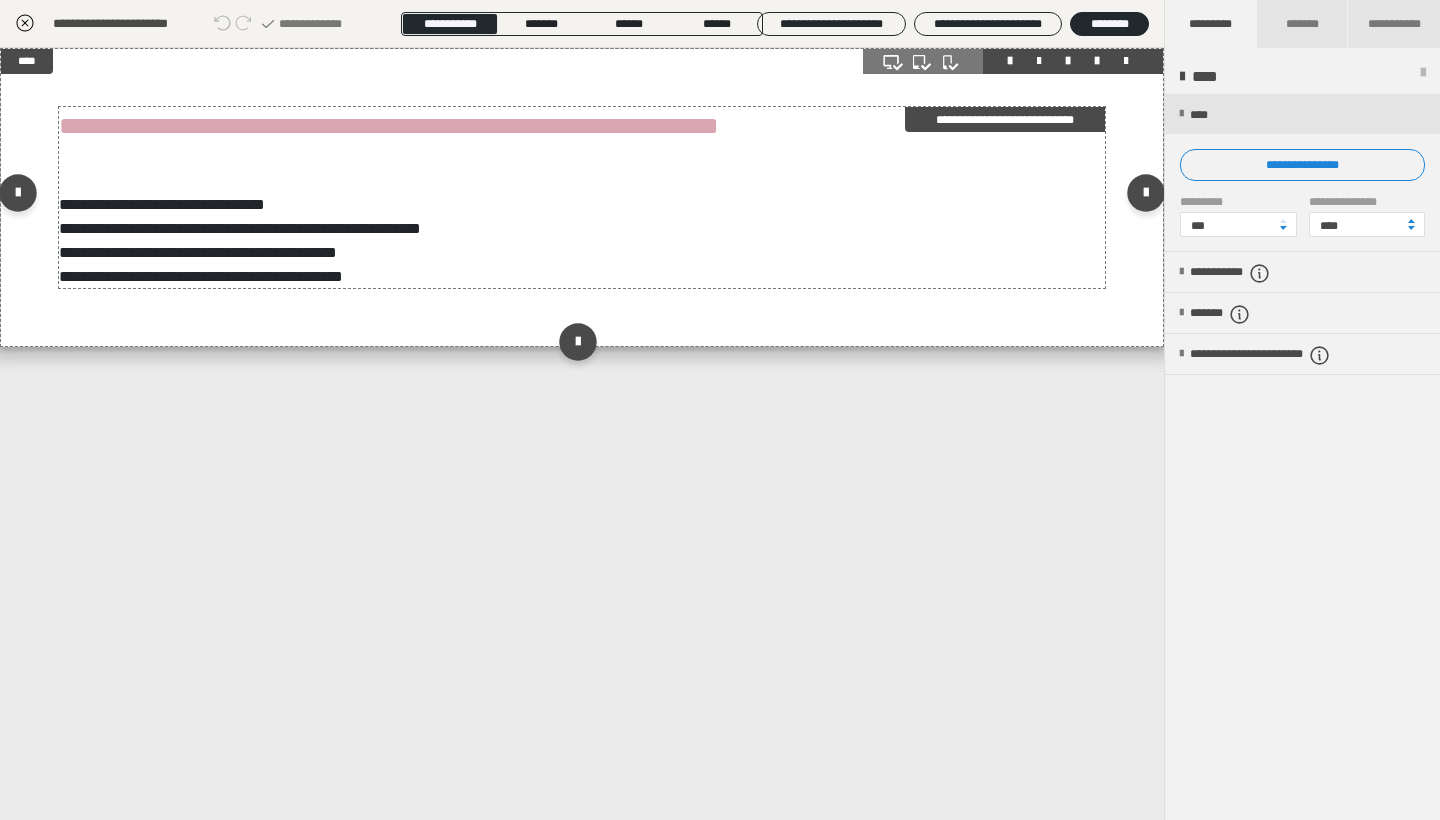 click on "**********" at bounding box center (582, 197) 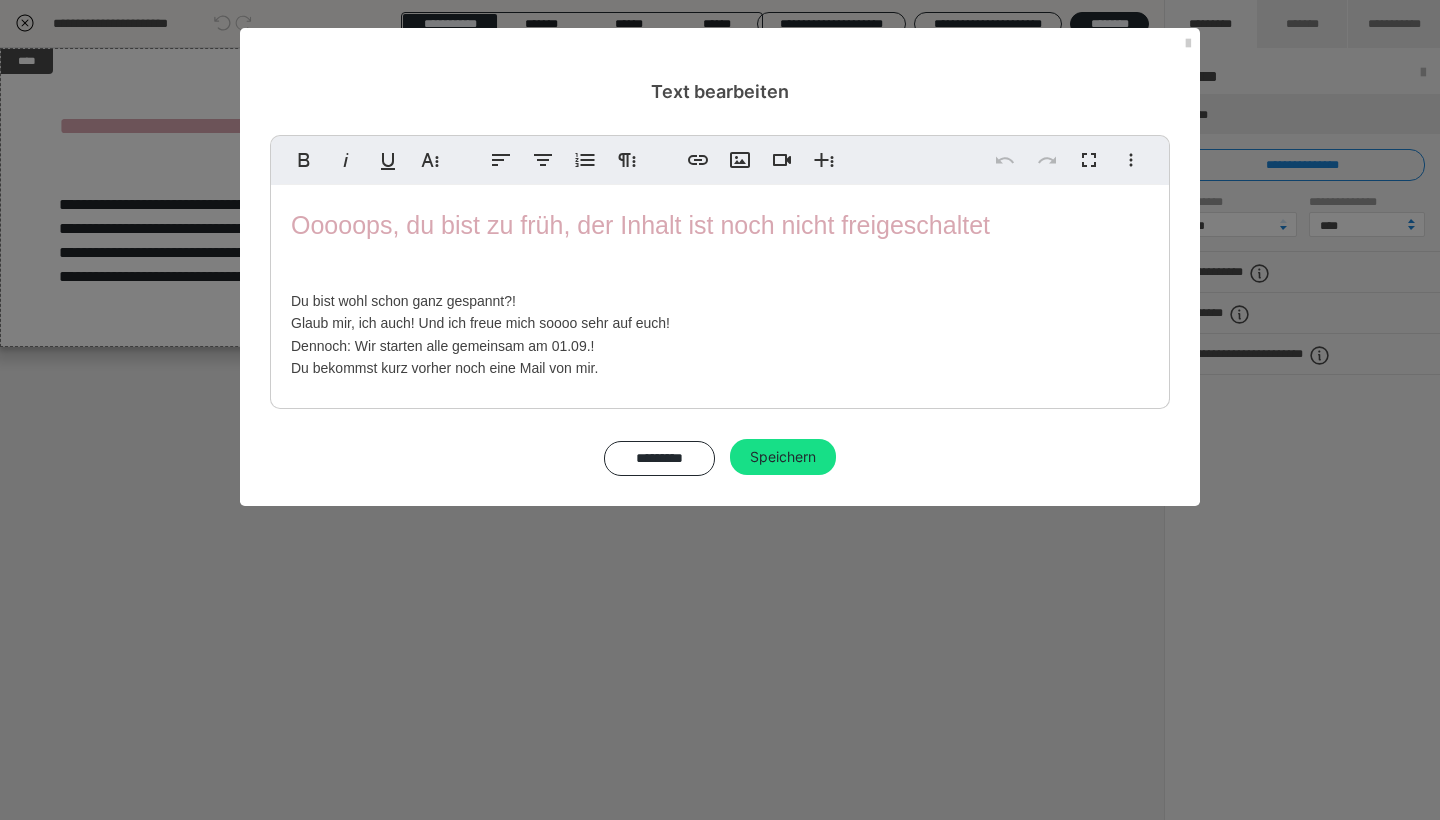 click on "Ooooops, du bist zu früh, der Inhalt ist noch nicht freigeschaltet Du bist wohl schon ganz gespannt?! Glaub mir, ich auch! Und ich freue mich soooo sehr auf euch! Dennoch: Wir starten alle gemeinsam am 01.09.! Du bekommst kurz vorher noch eine Mail von mir." at bounding box center (720, 292) 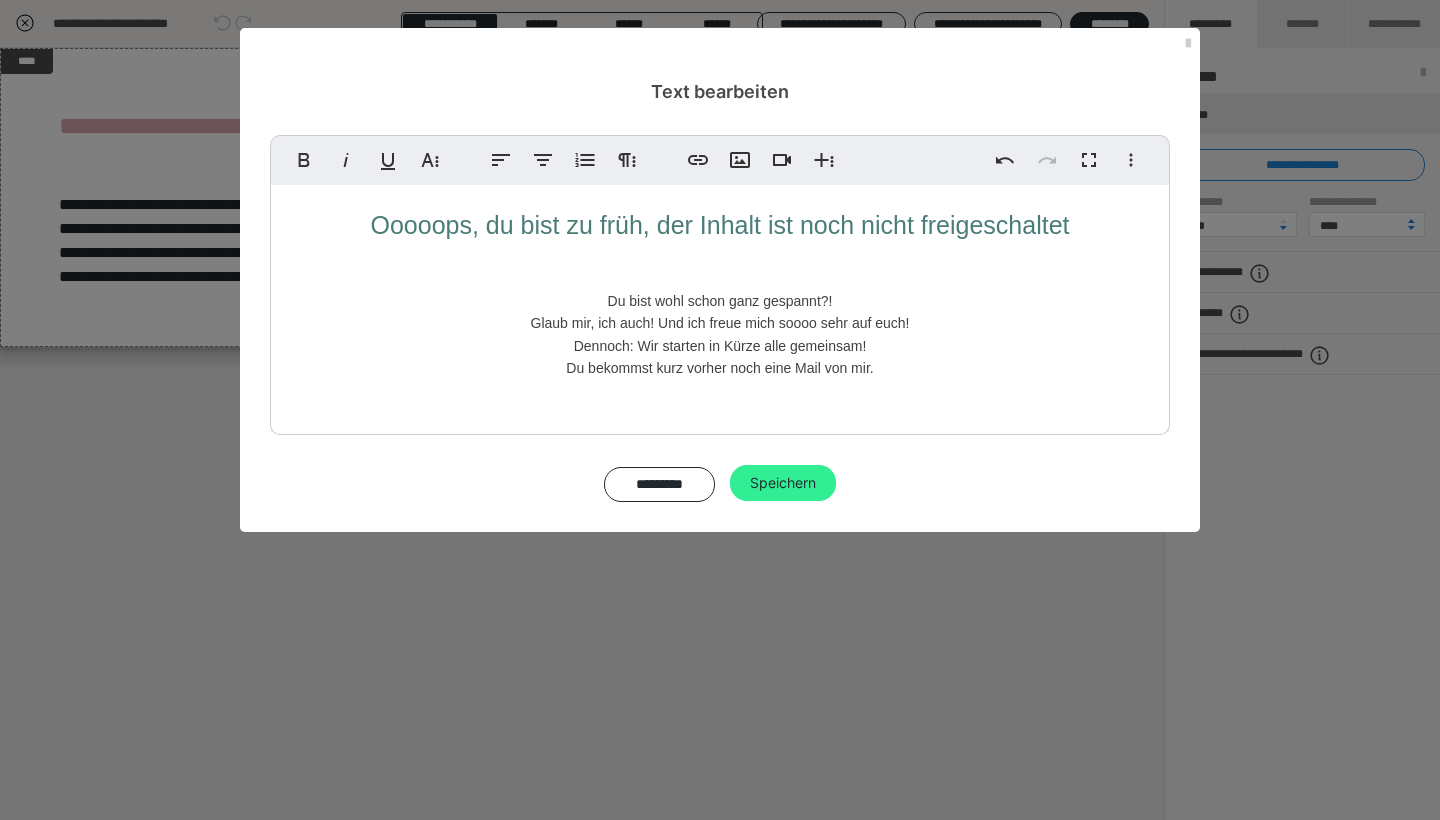 click on "Speichern" at bounding box center (783, 483) 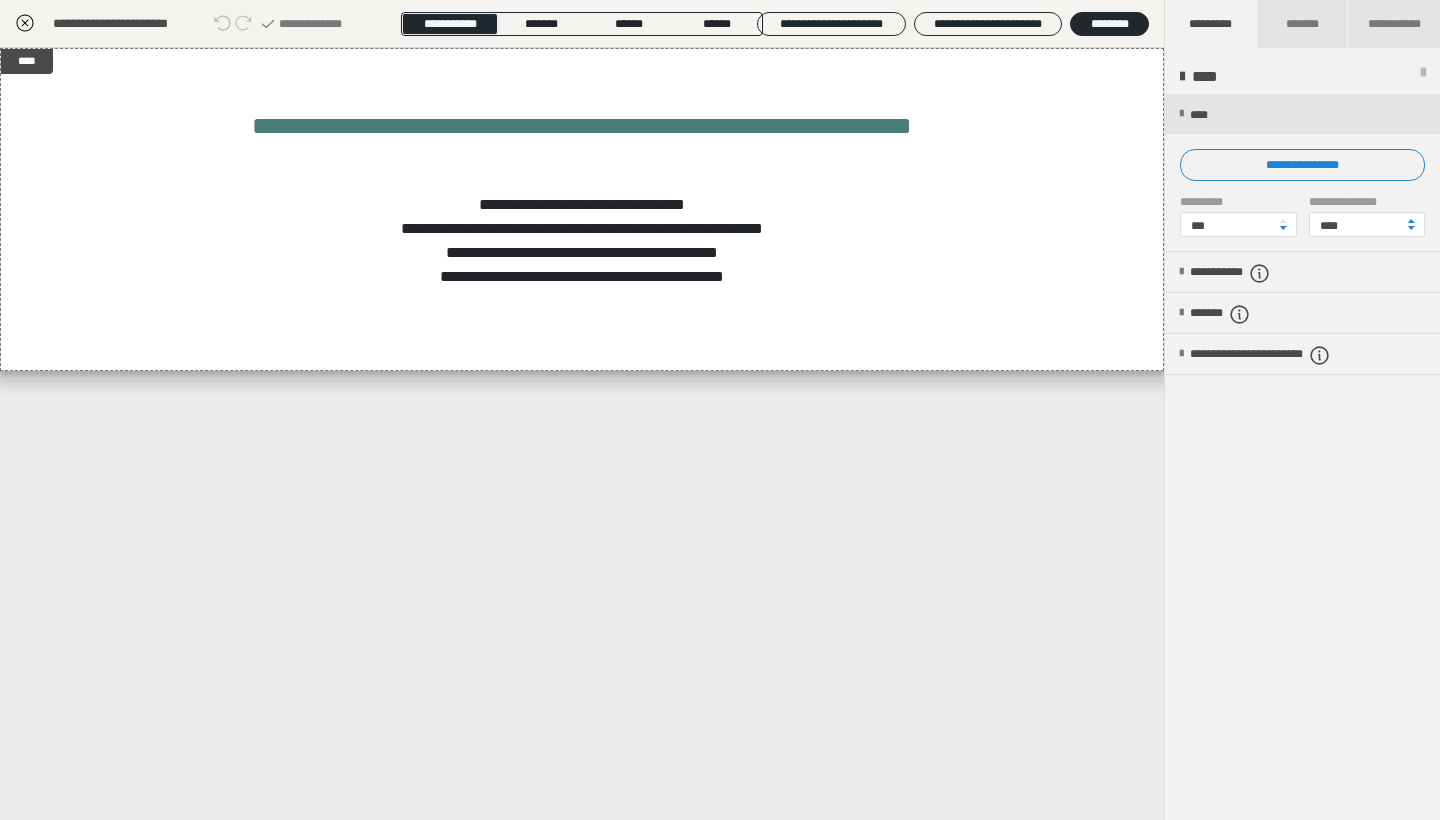 click 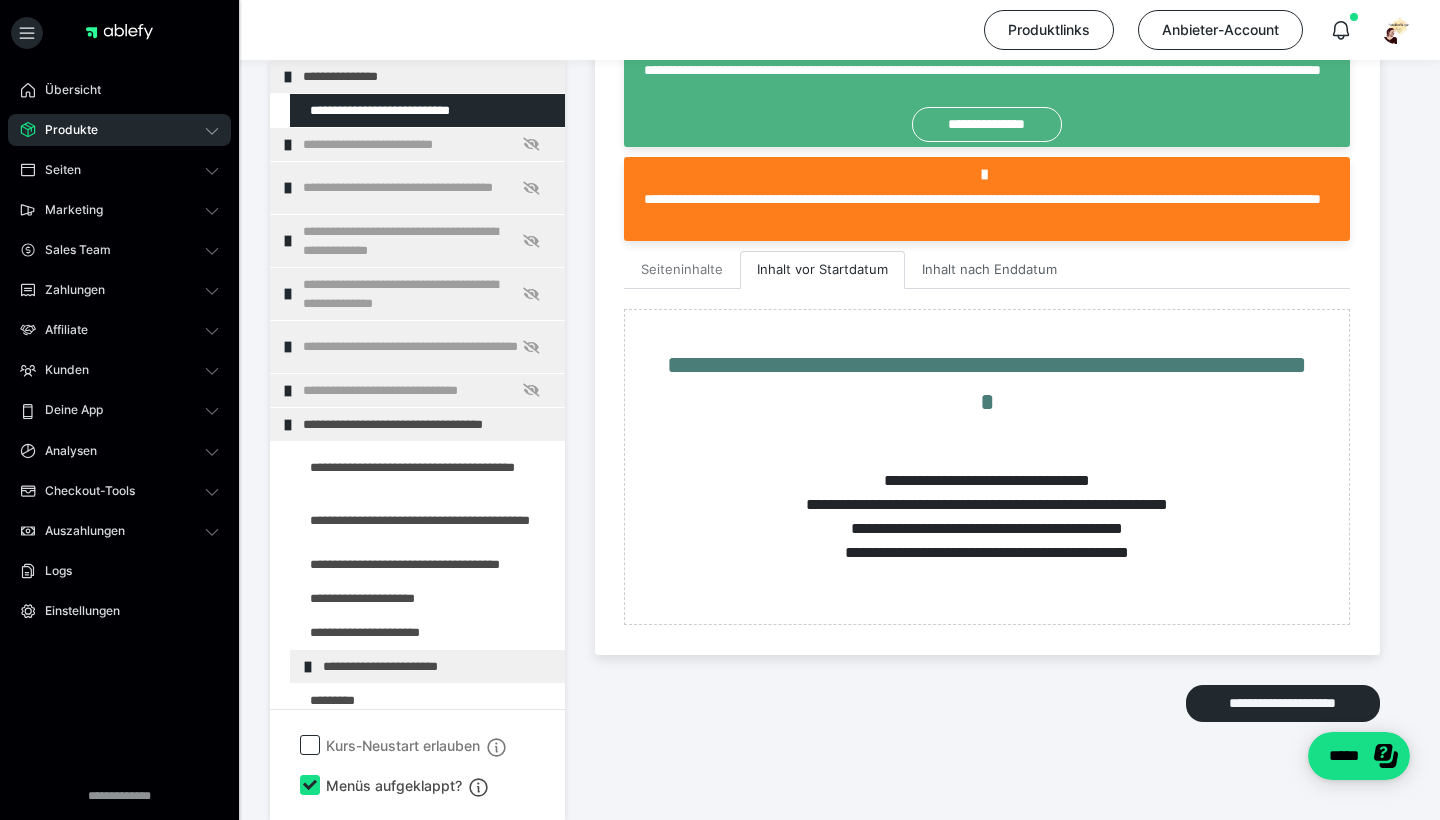 click on "Inhalt nach Enddatum" at bounding box center (989, 270) 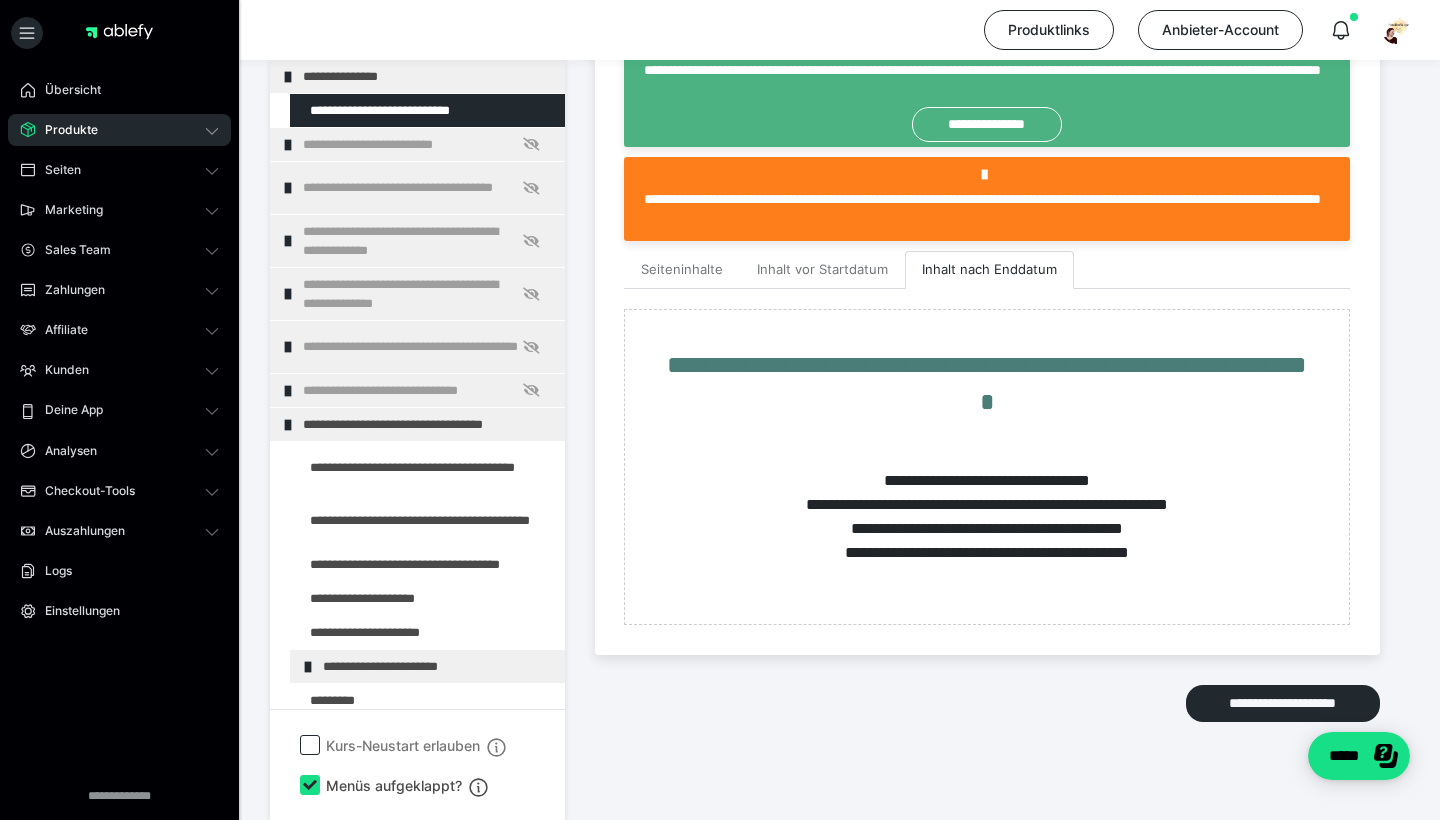 scroll, scrollTop: 554, scrollLeft: 0, axis: vertical 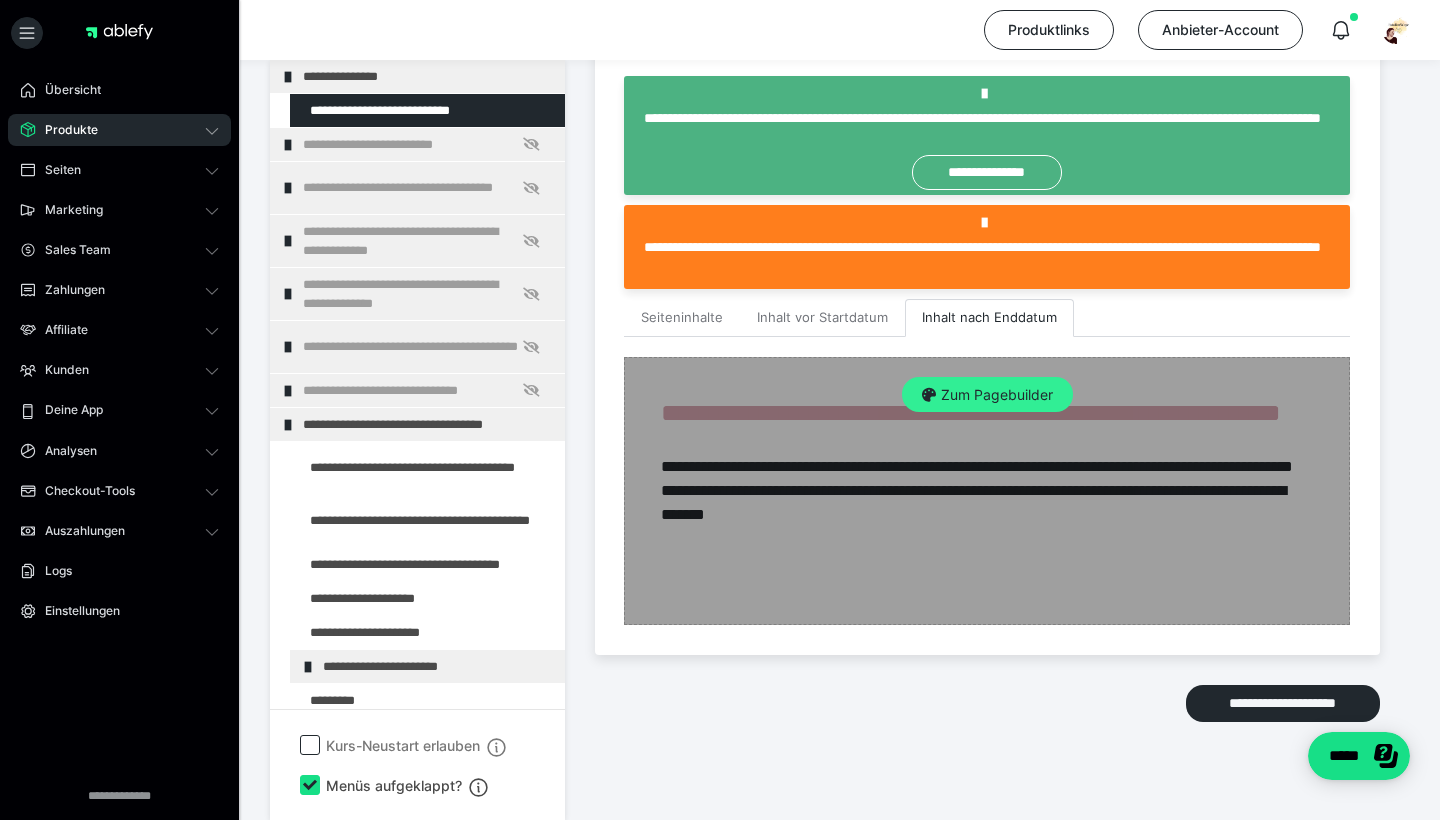 click on "Zum Pagebuilder" at bounding box center [987, 395] 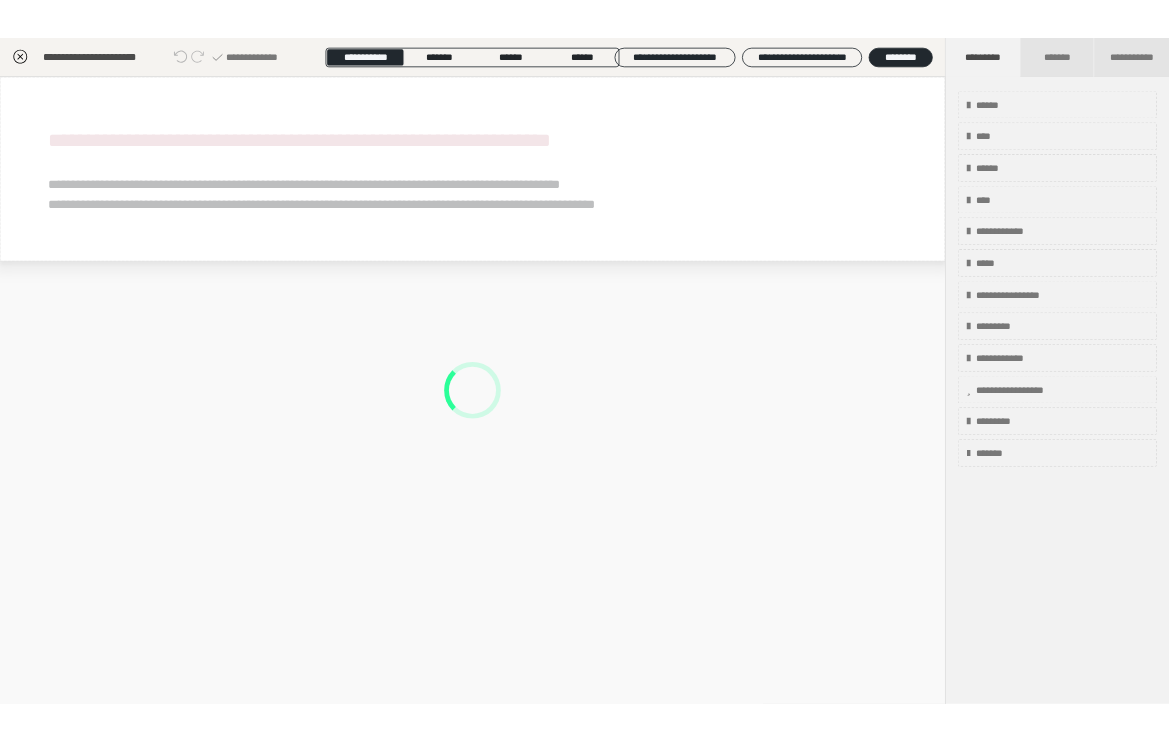 scroll, scrollTop: 349, scrollLeft: 0, axis: vertical 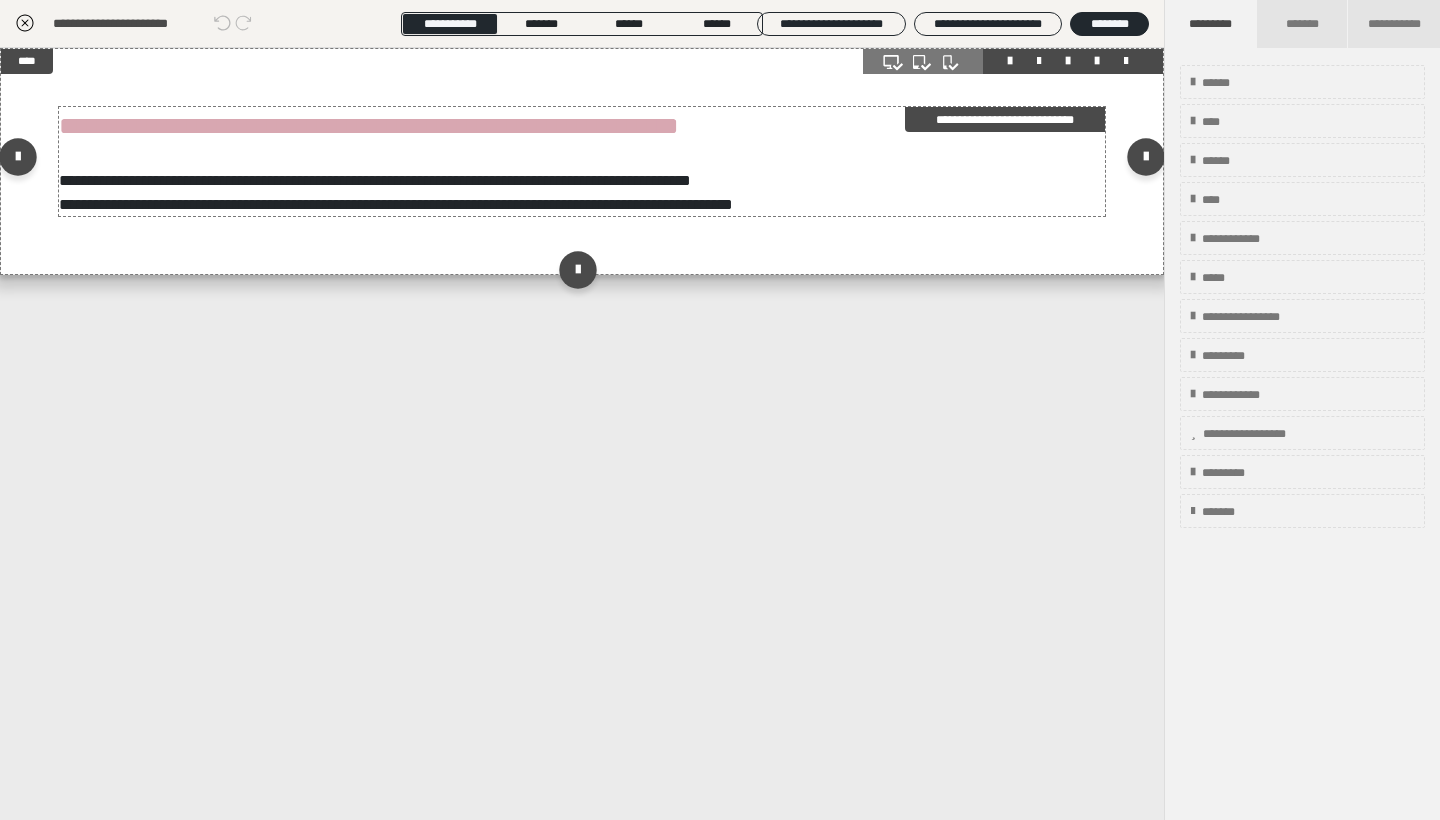 click on "**********" at bounding box center (582, 161) 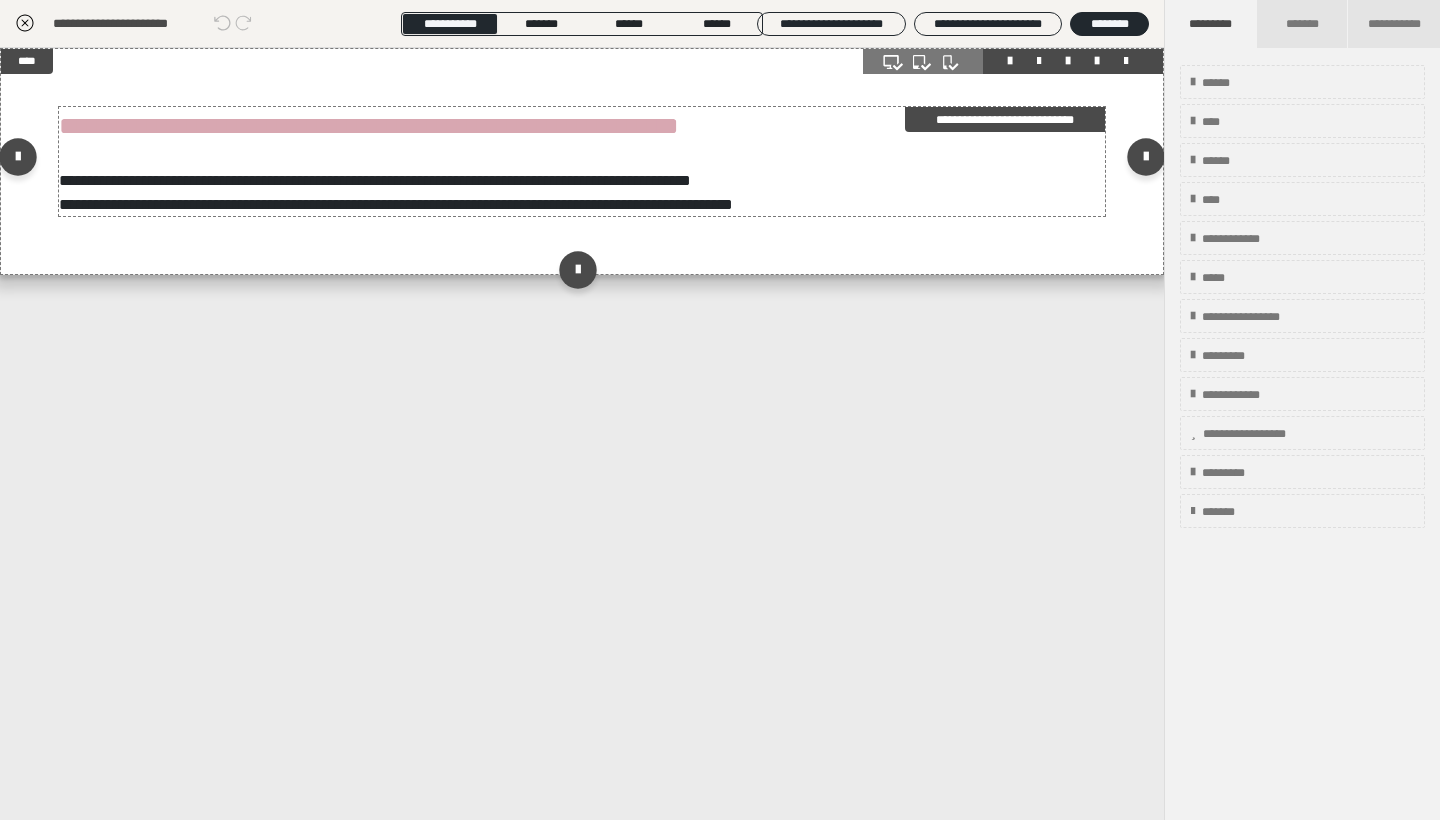 click on "**********" at bounding box center (582, 161) 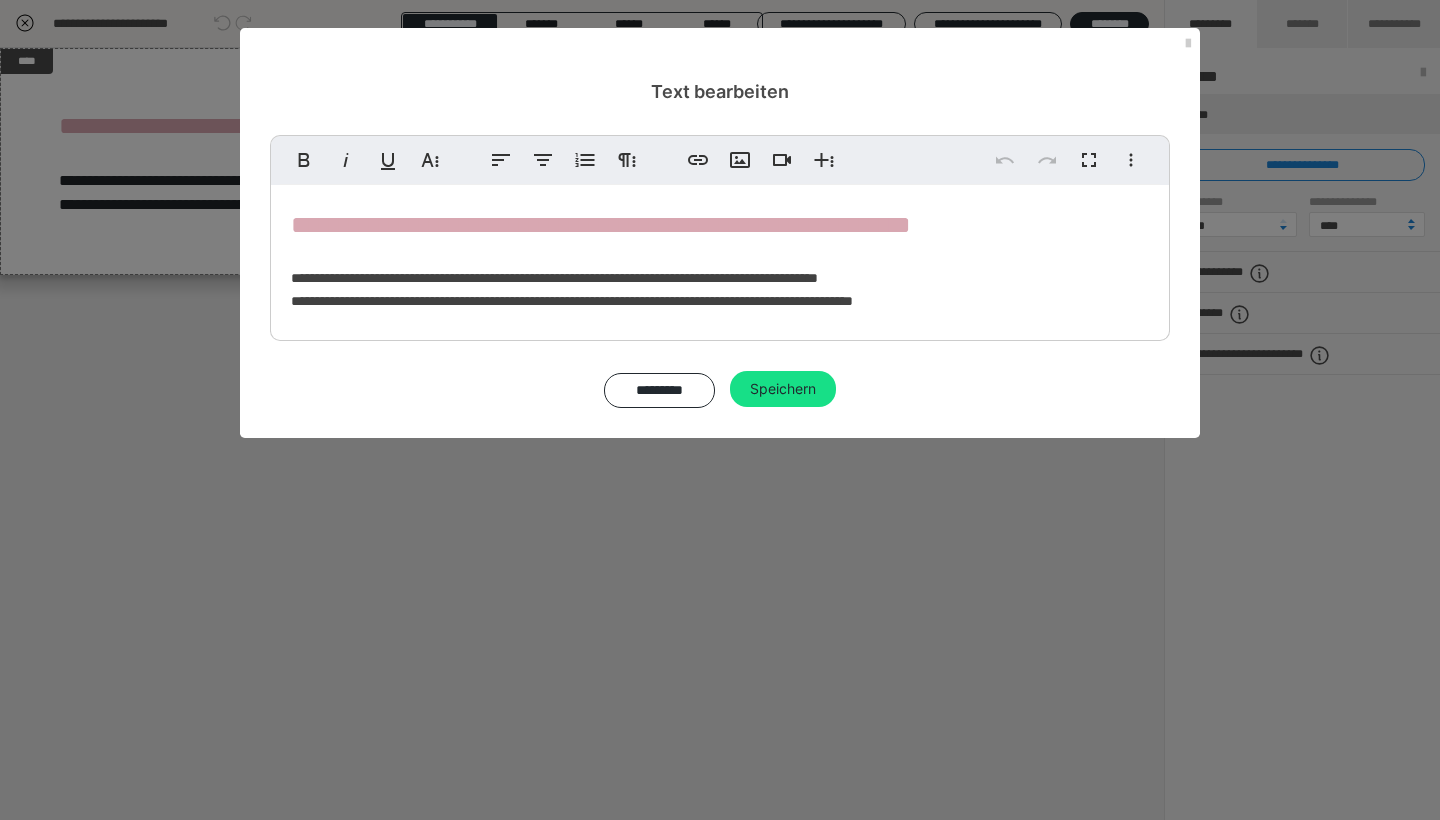 click on "**********" at bounding box center [720, 258] 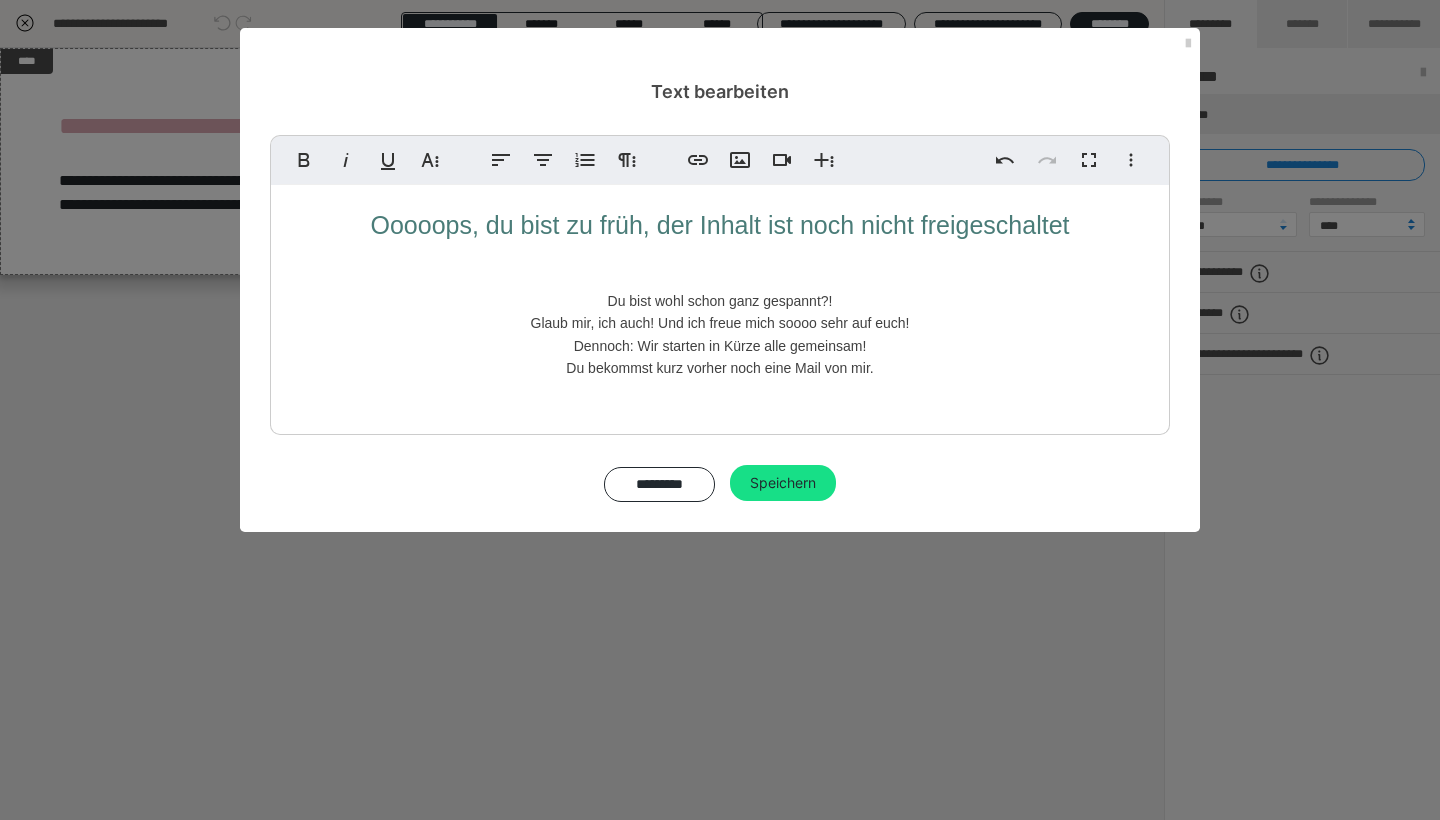 click on "Ooooops, du bist zu früh, der Inhalt ist noch nicht freigeschaltet Du bist wohl schon ganz gespannt?! Glaub mir, ich auch! Und ich freue mich soooo sehr auf euch! Dennoch: Wir starten in Kürze alle gemeinsam! Du bekommst kurz vorher noch eine Mail von mir." at bounding box center (720, 292) 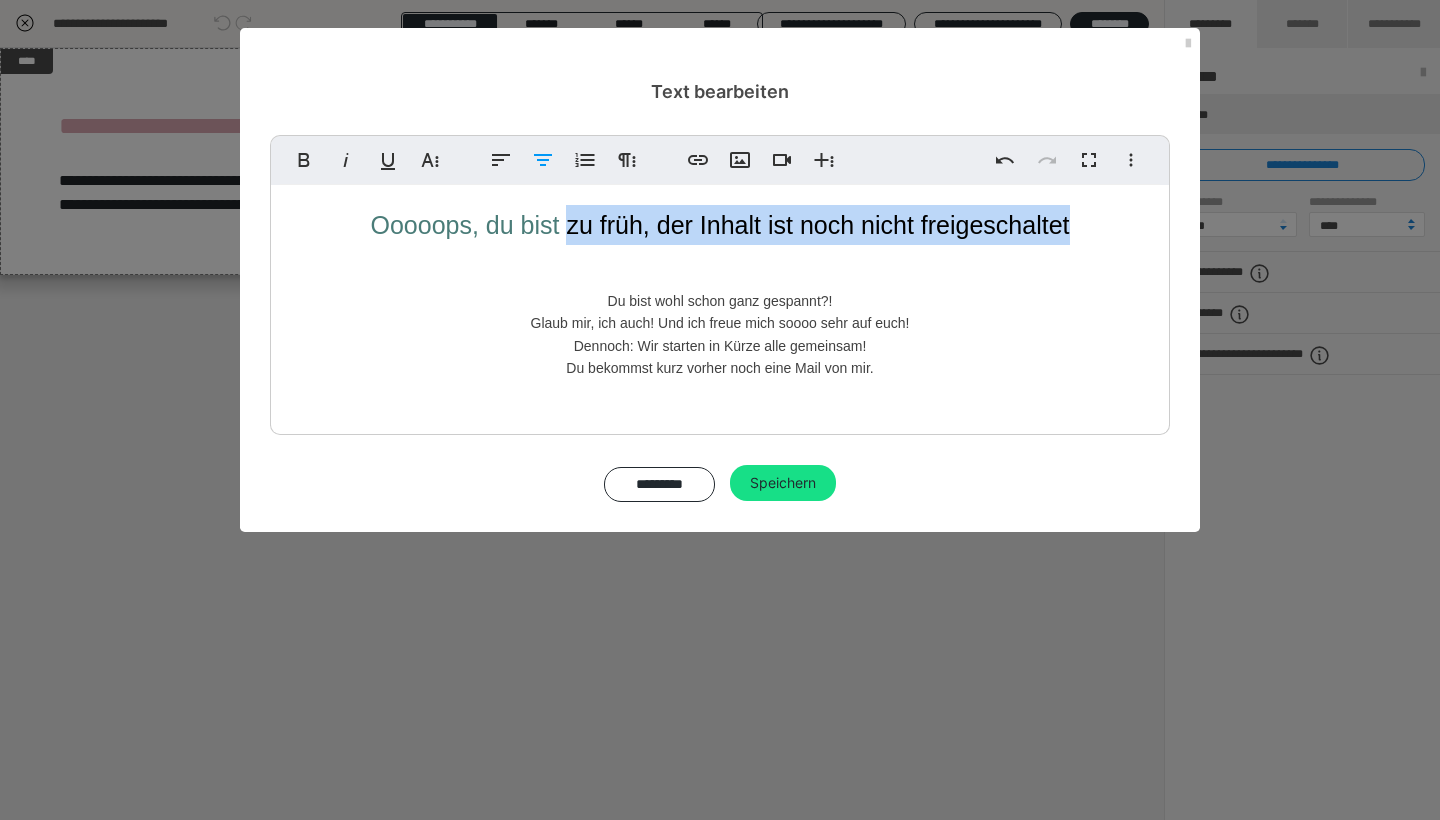 drag, startPoint x: 1077, startPoint y: 222, endPoint x: 572, endPoint y: 232, distance: 505.099 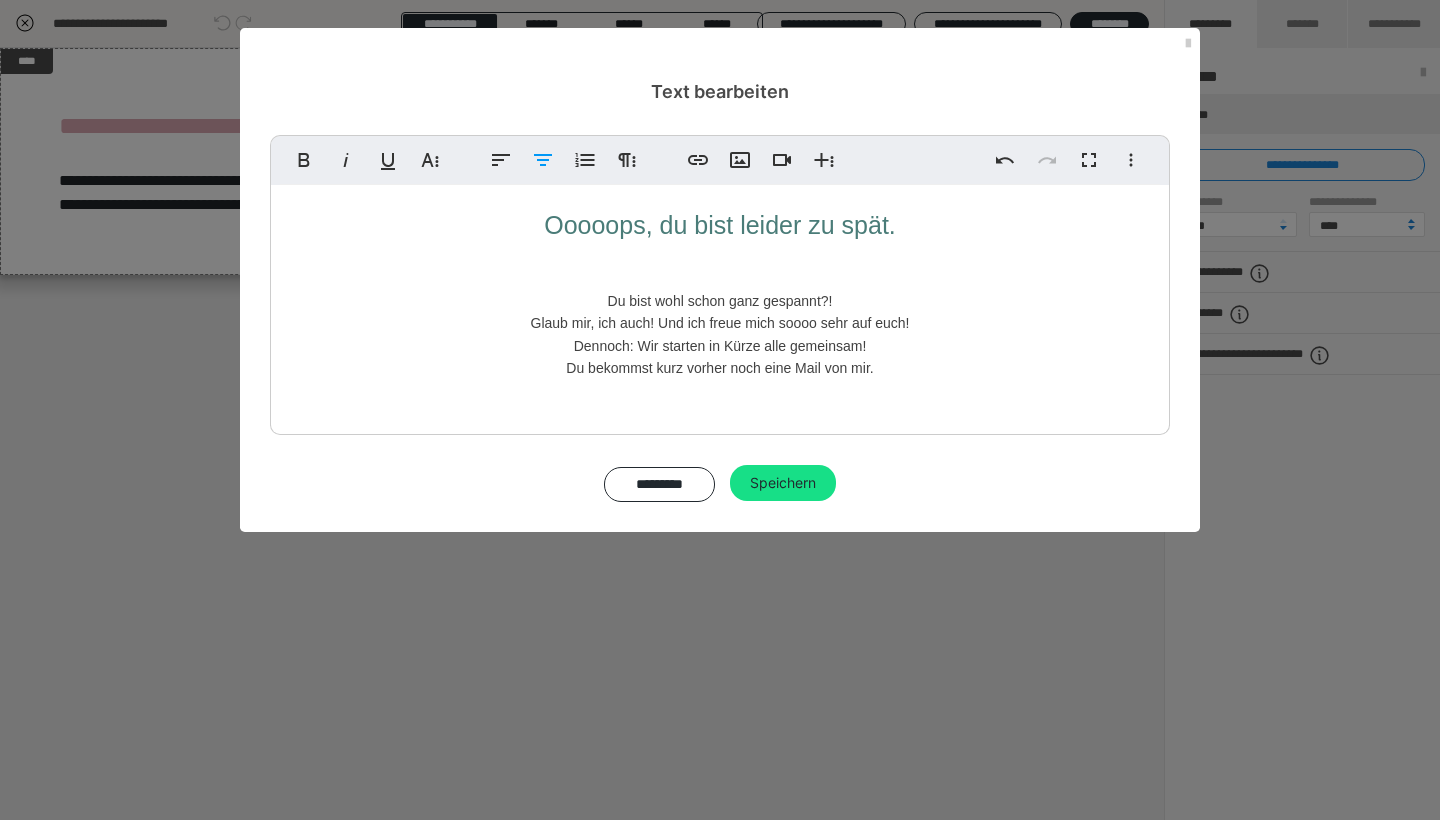 click on "Ooooops, du bist leider zu spät." at bounding box center [720, 225] 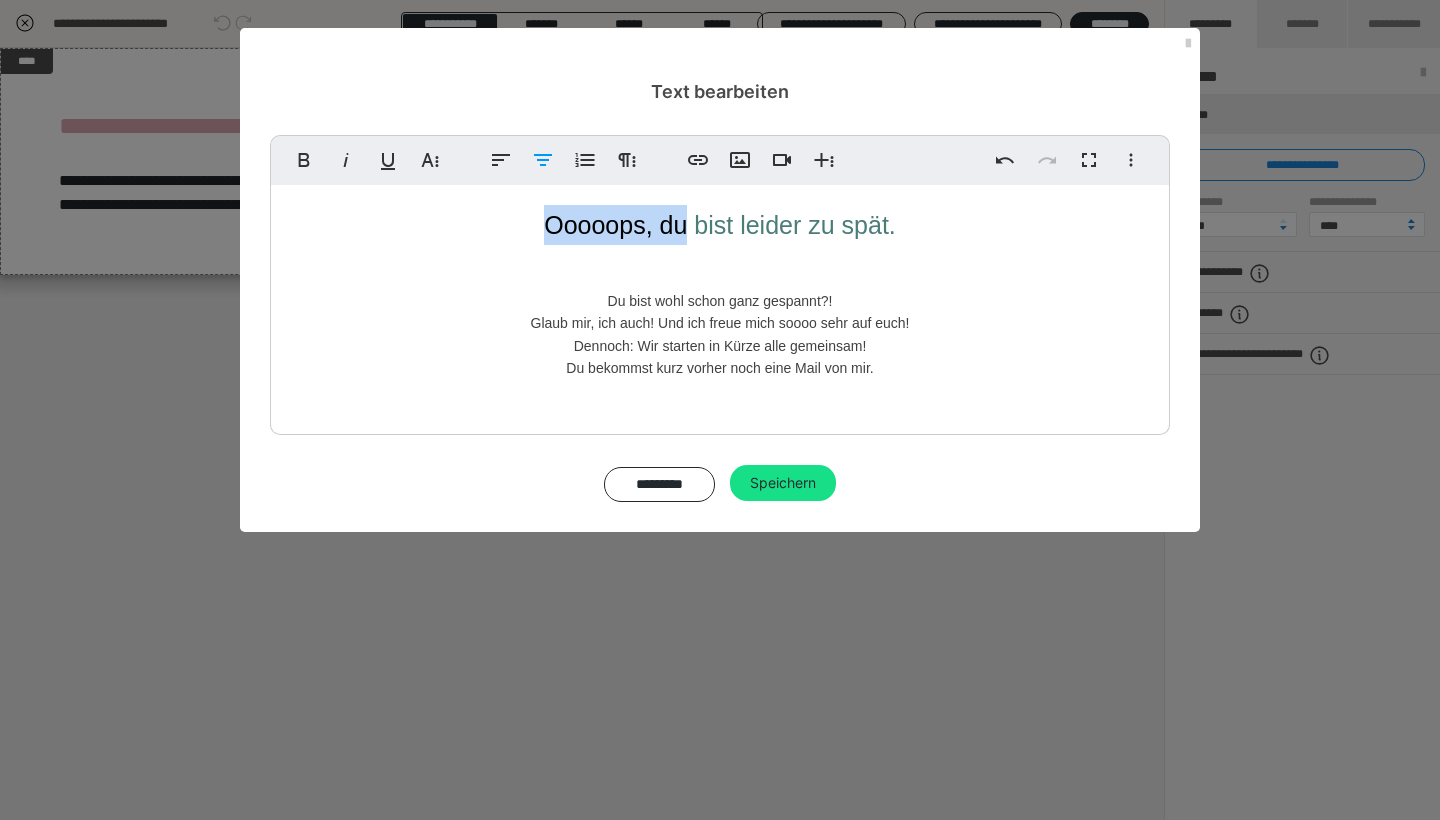 drag, startPoint x: 686, startPoint y: 226, endPoint x: 480, endPoint y: 226, distance: 206 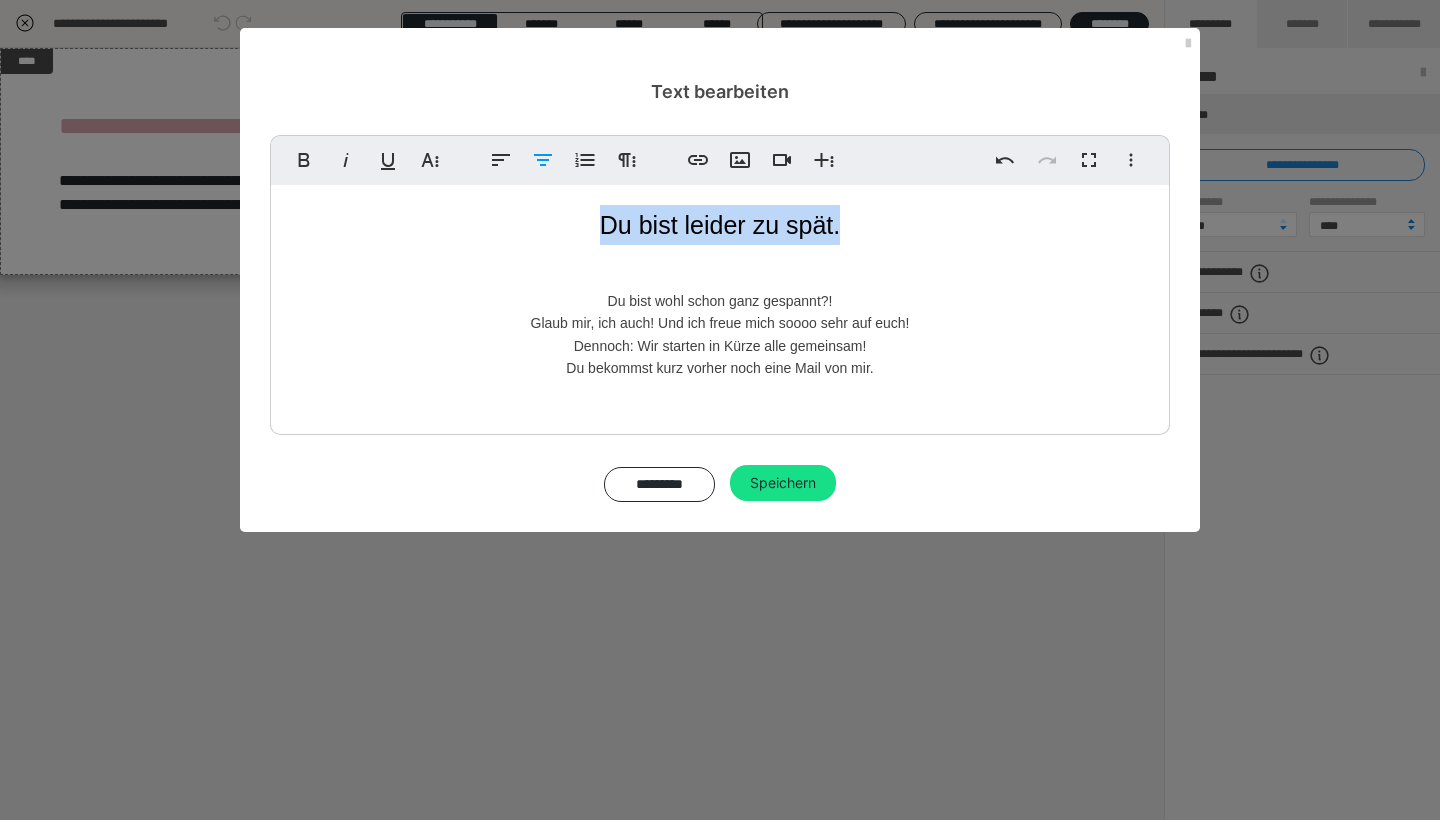 drag, startPoint x: 855, startPoint y: 222, endPoint x: 544, endPoint y: 224, distance: 311.00644 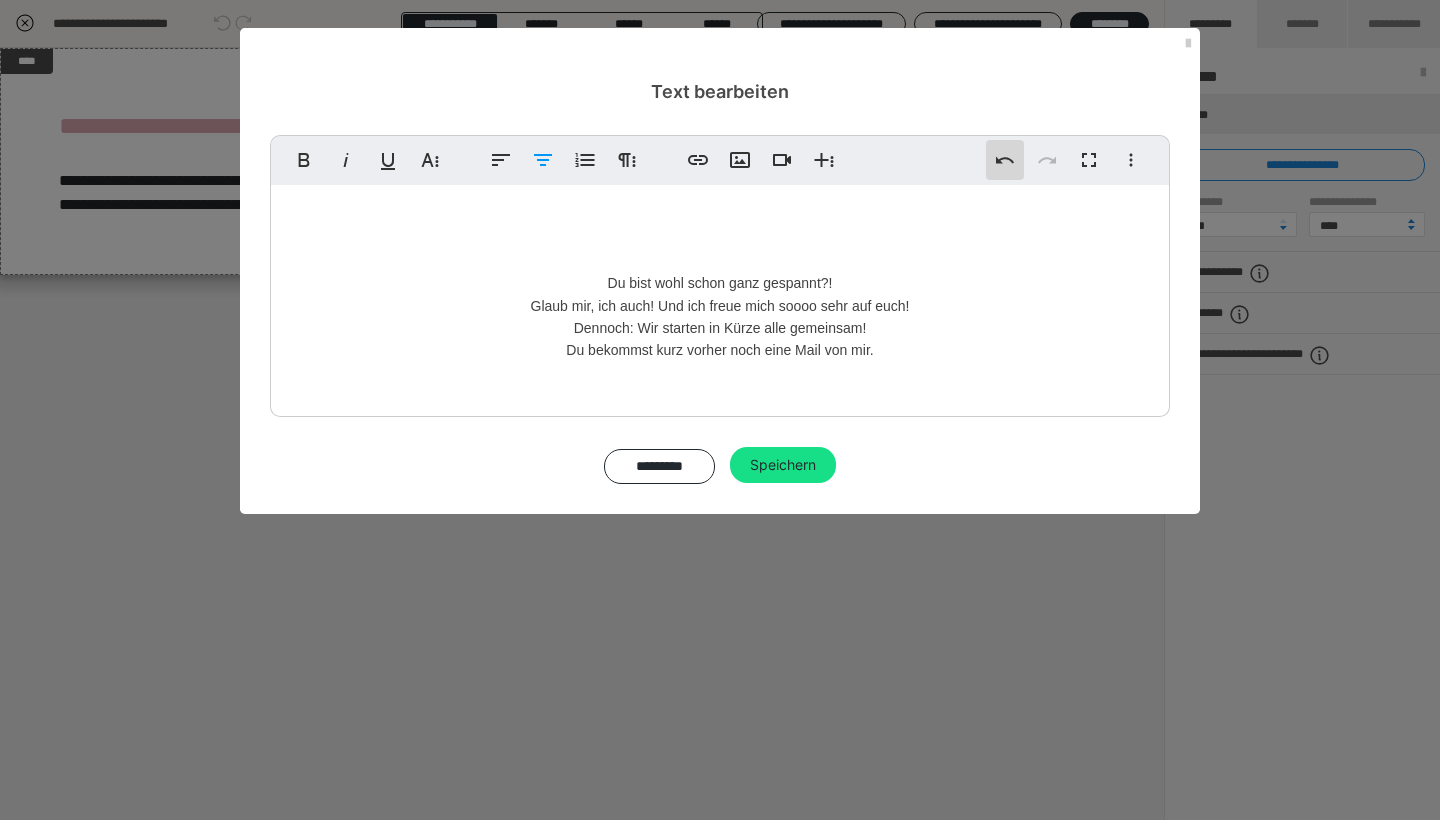 click 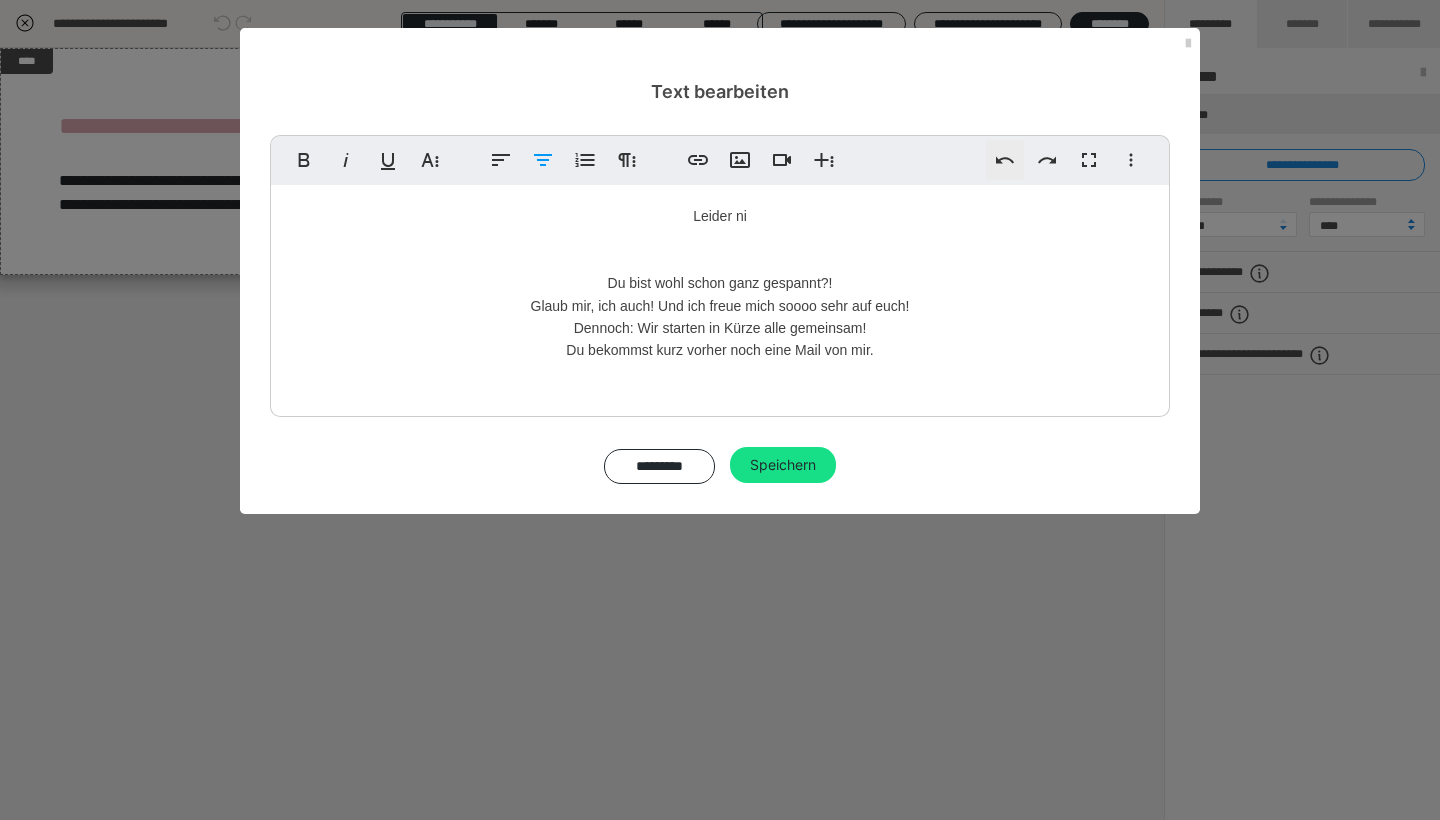 click 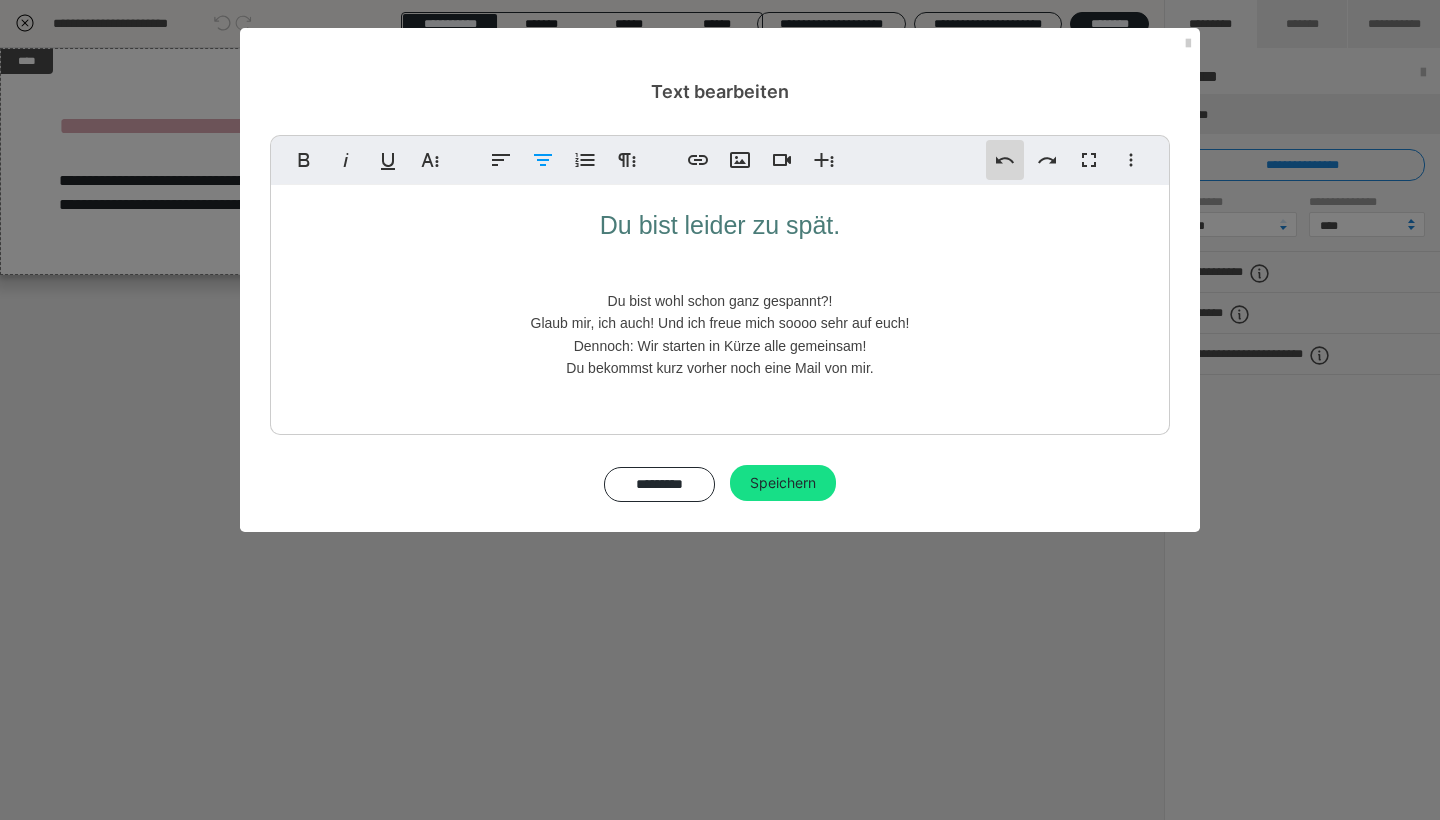 click 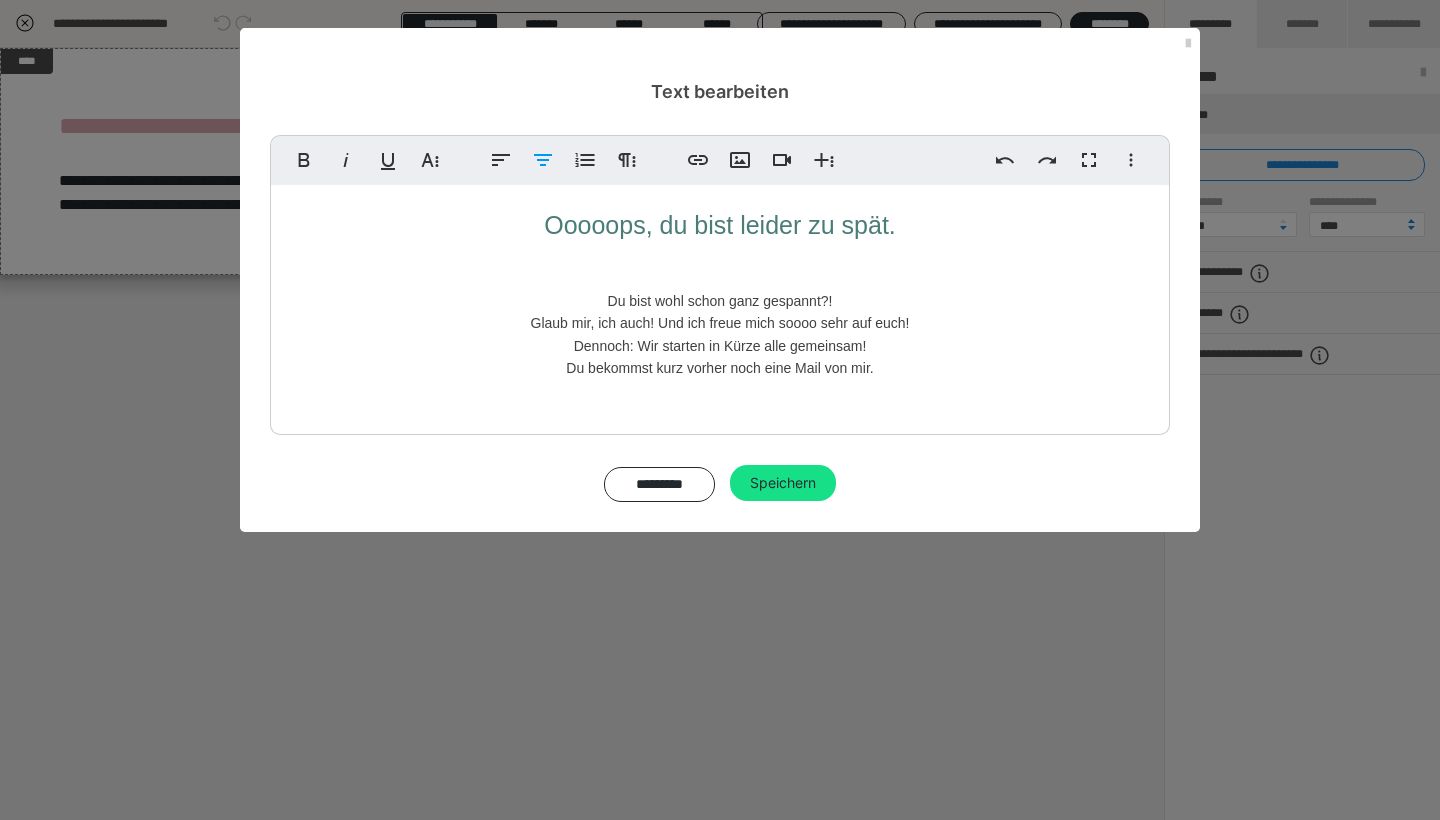 click on "Ooooops, du bist leider zu spät." at bounding box center (720, 225) 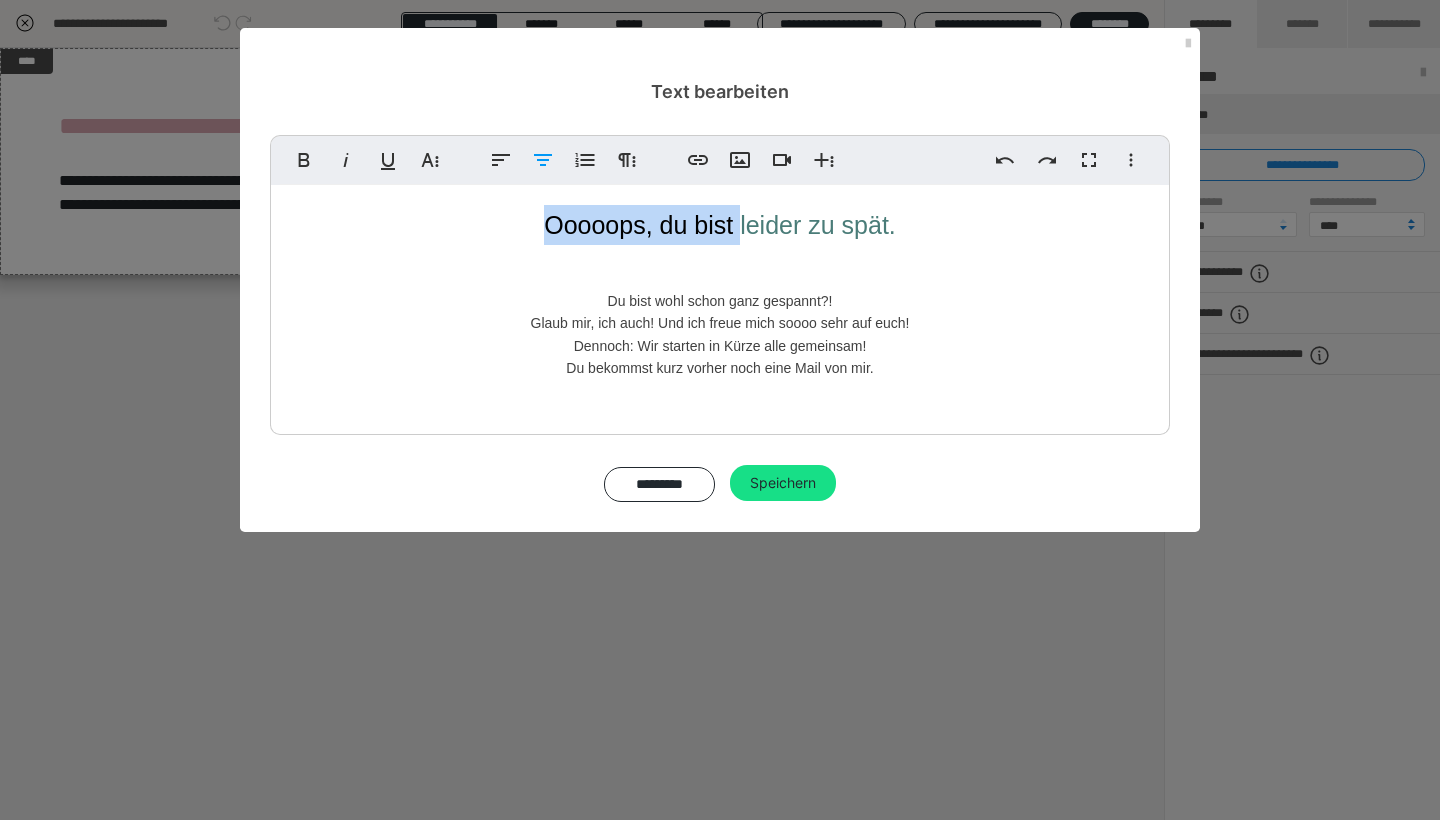drag, startPoint x: 738, startPoint y: 228, endPoint x: 519, endPoint y: 228, distance: 219 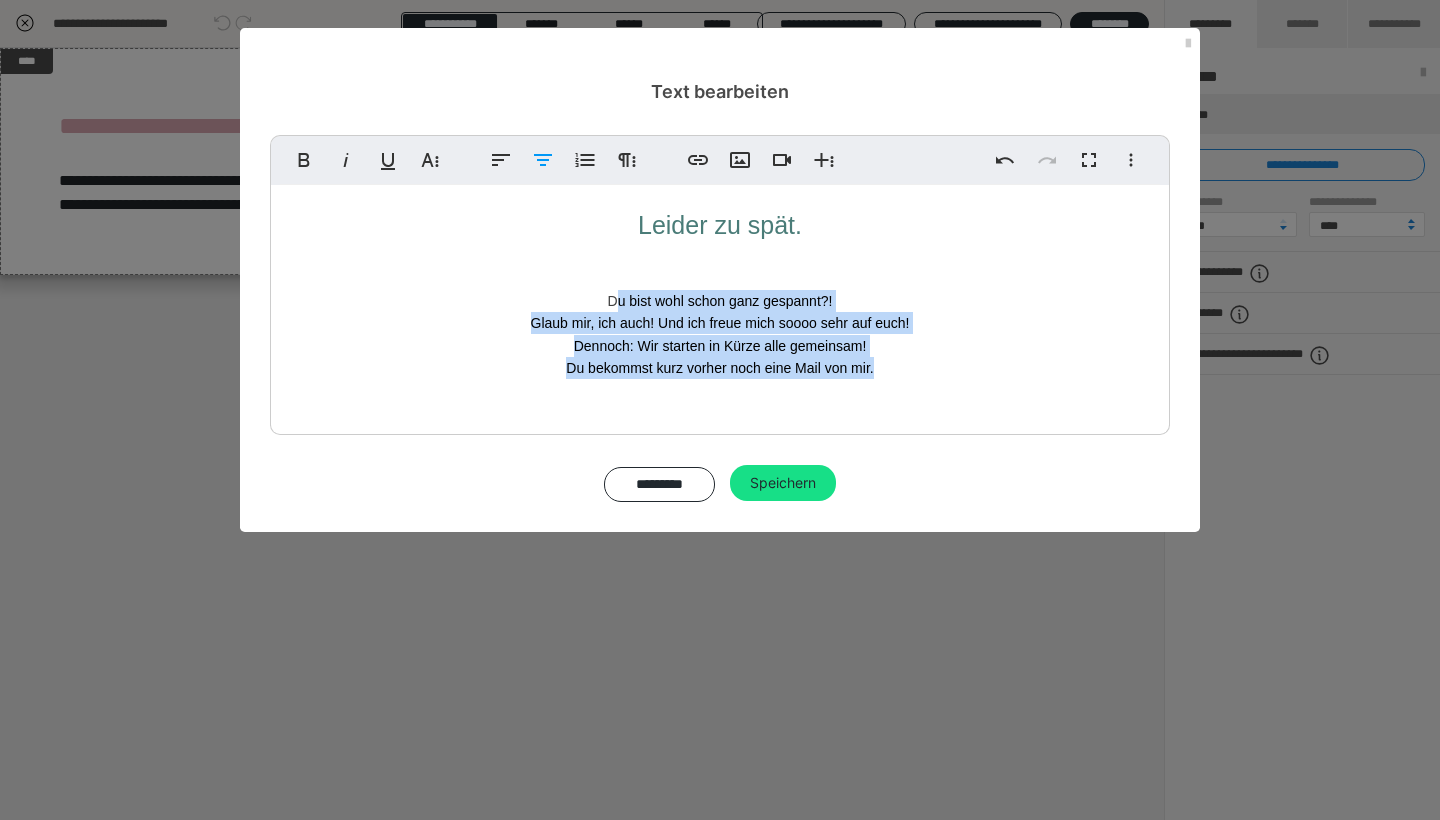 drag, startPoint x: 898, startPoint y: 368, endPoint x: 615, endPoint y: 299, distance: 291.29022 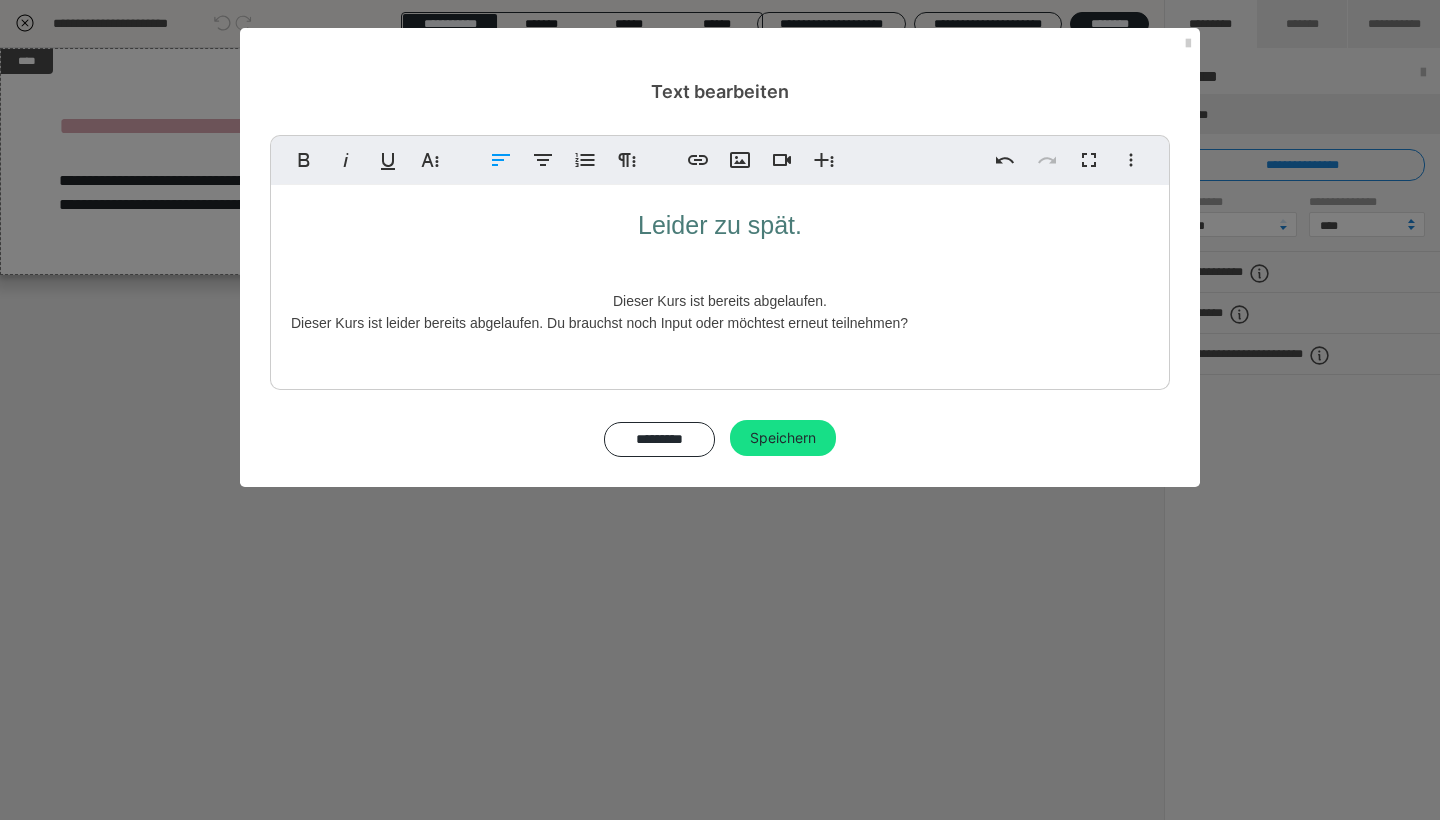 drag, startPoint x: 916, startPoint y: 319, endPoint x: 693, endPoint y: 321, distance: 223.00897 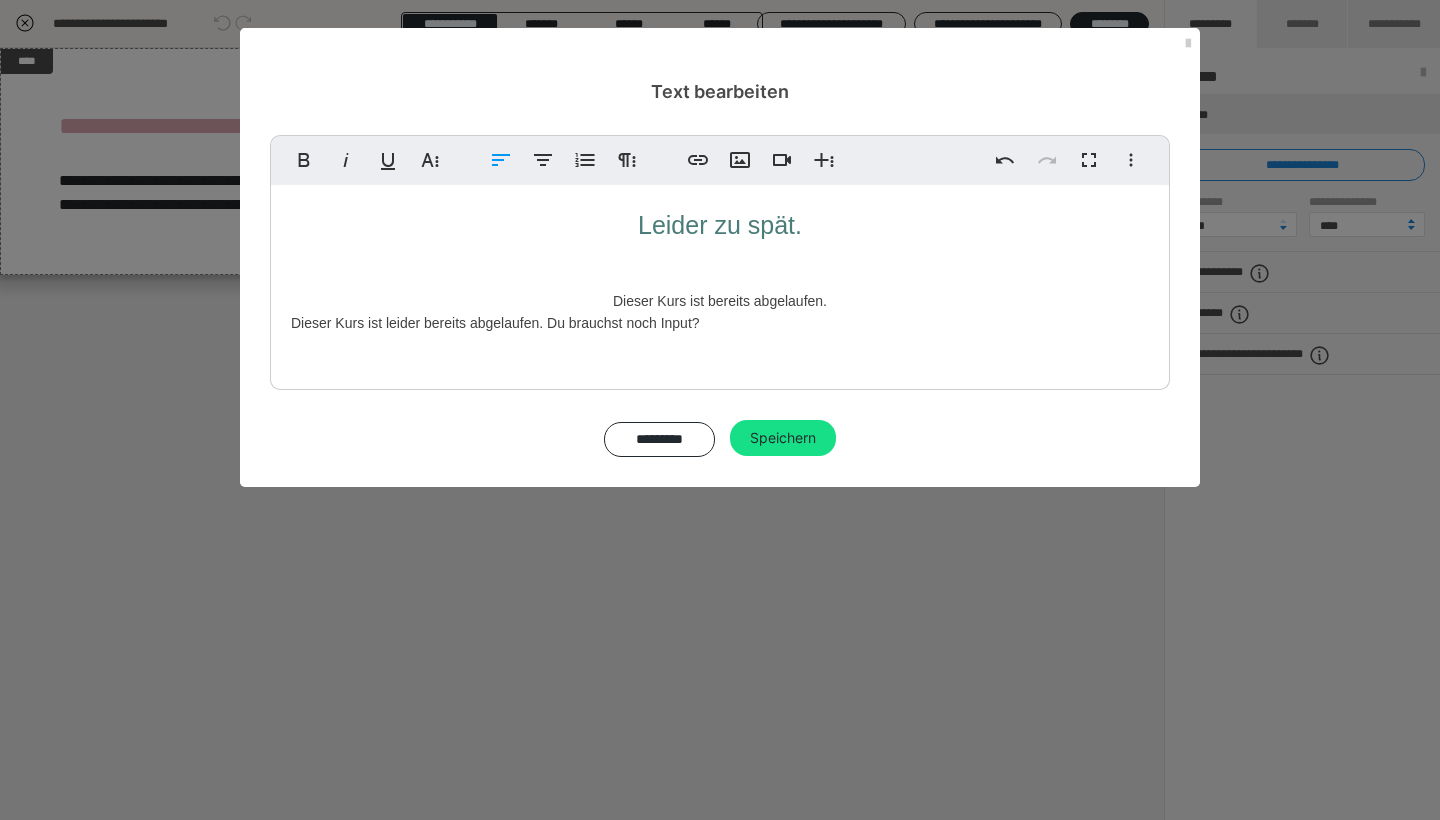 click on "Leider zu spät.  Dieser Kurs ist bereits abgelaufen.  Dieser Kurs ist leider bereits abgelaufen. Du brauchst noch Input?" at bounding box center [720, 282] 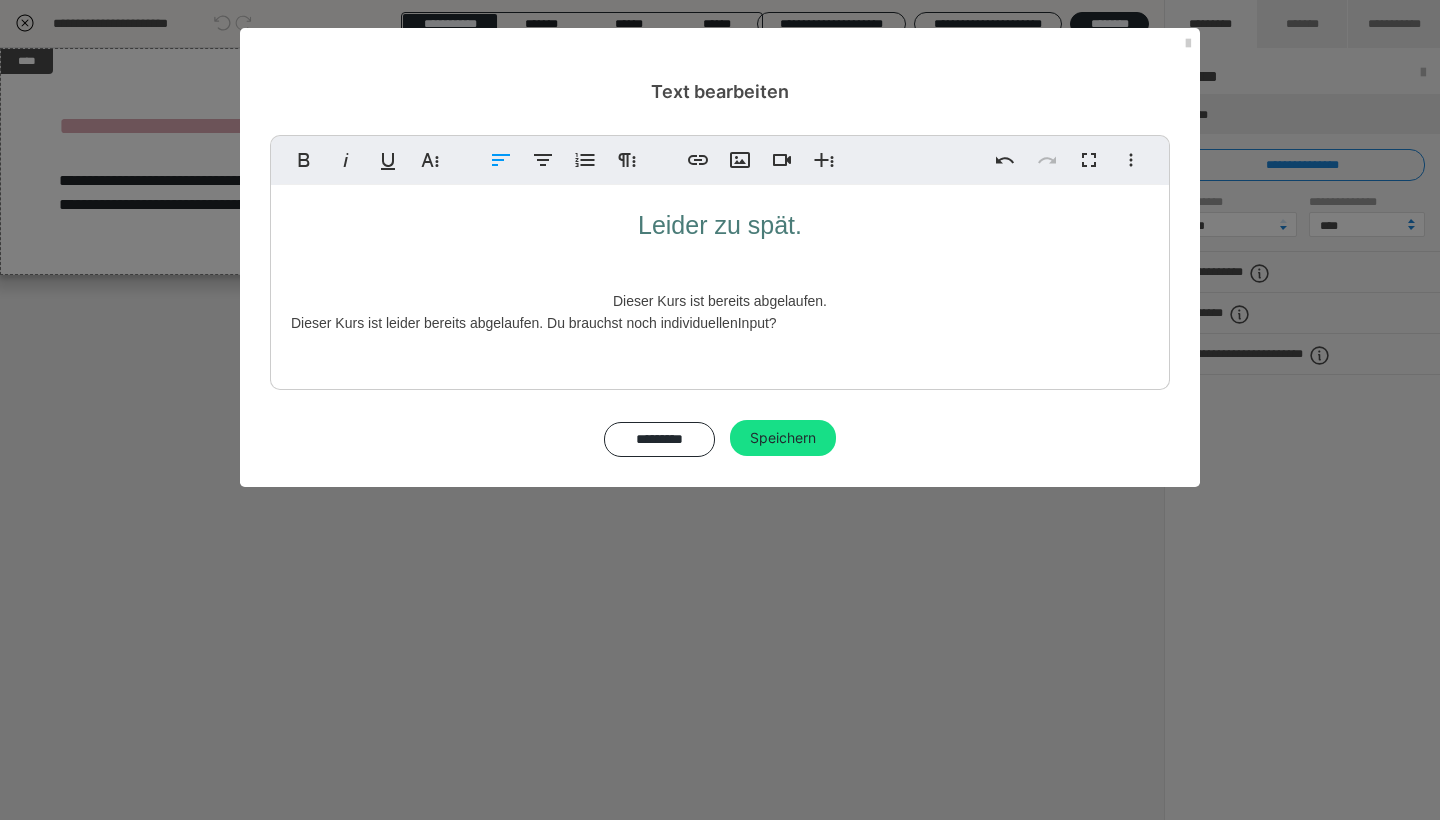 click on "Leider zu spät.  Dieser Kurs ist bereits abgelaufen.  Dieser Kurs ist leider bereits abgelaufen. Du brauchst noch individuellen  Input?" at bounding box center [720, 282] 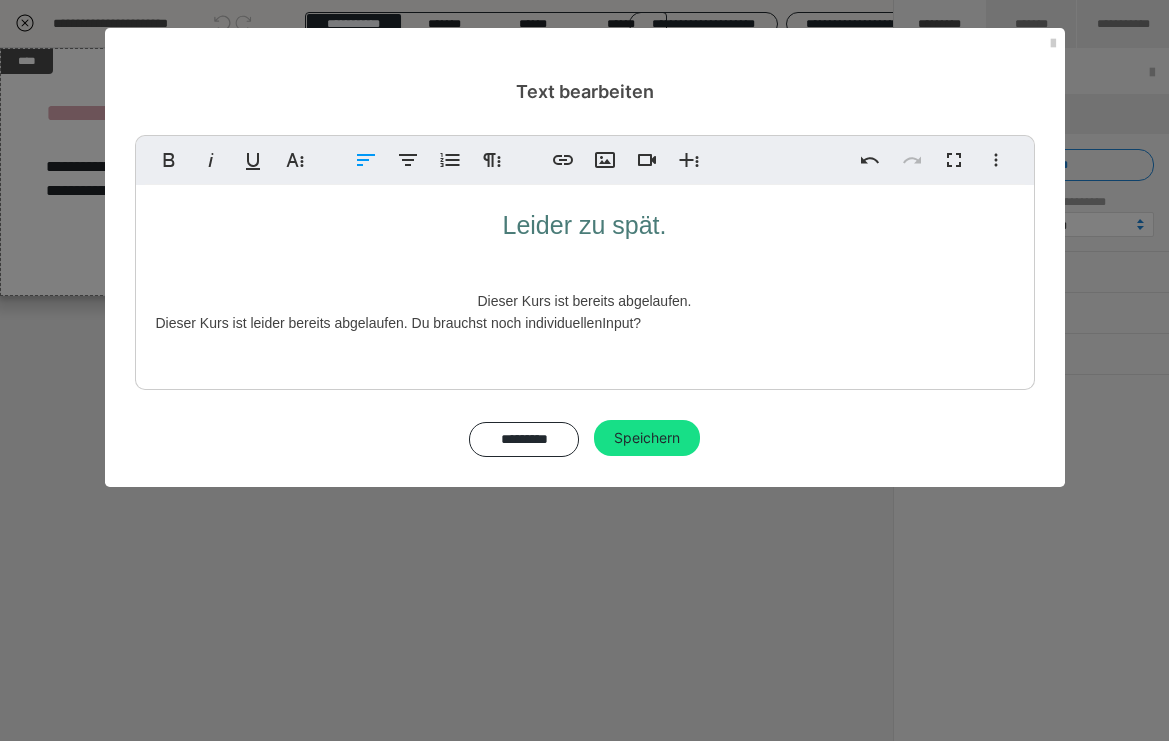 click on "Leider zu spät.  Dieser Kurs ist bereits abgelaufen.  Dieser Kurs ist leider bereits abgelaufen. Du brauchst noch individuellen  Input?" at bounding box center (585, 282) 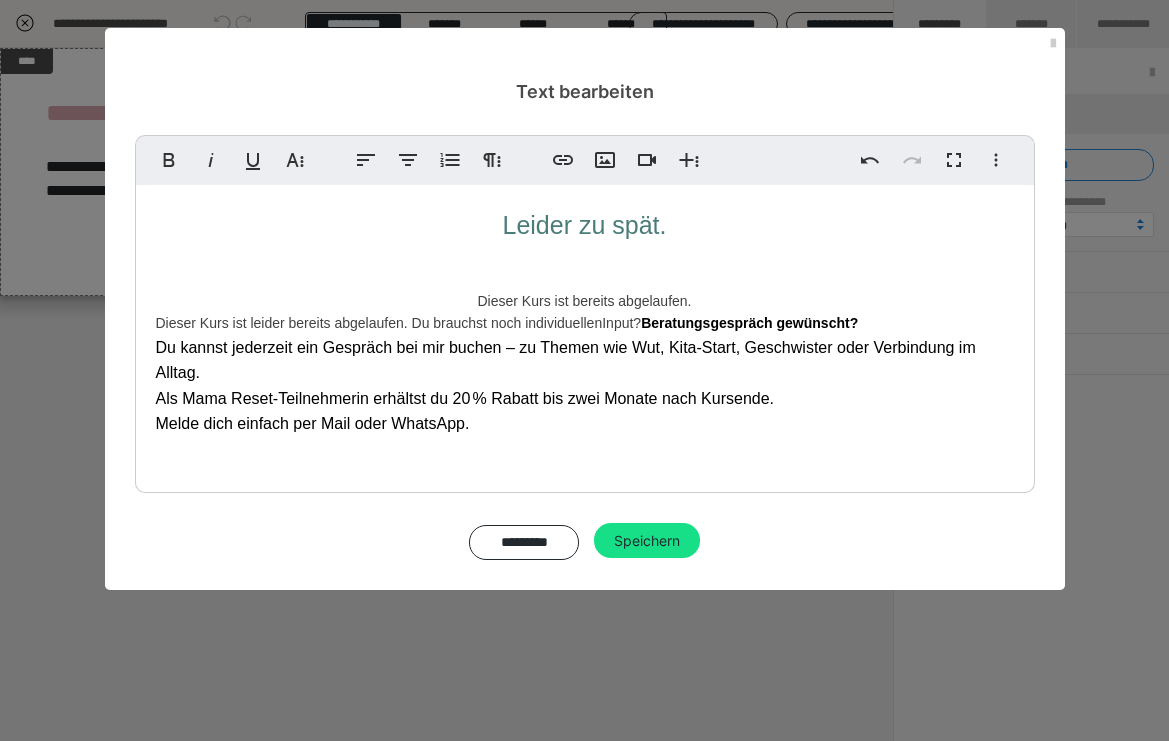 click on "Beratungsgespräch gewünscht?" at bounding box center [749, 323] 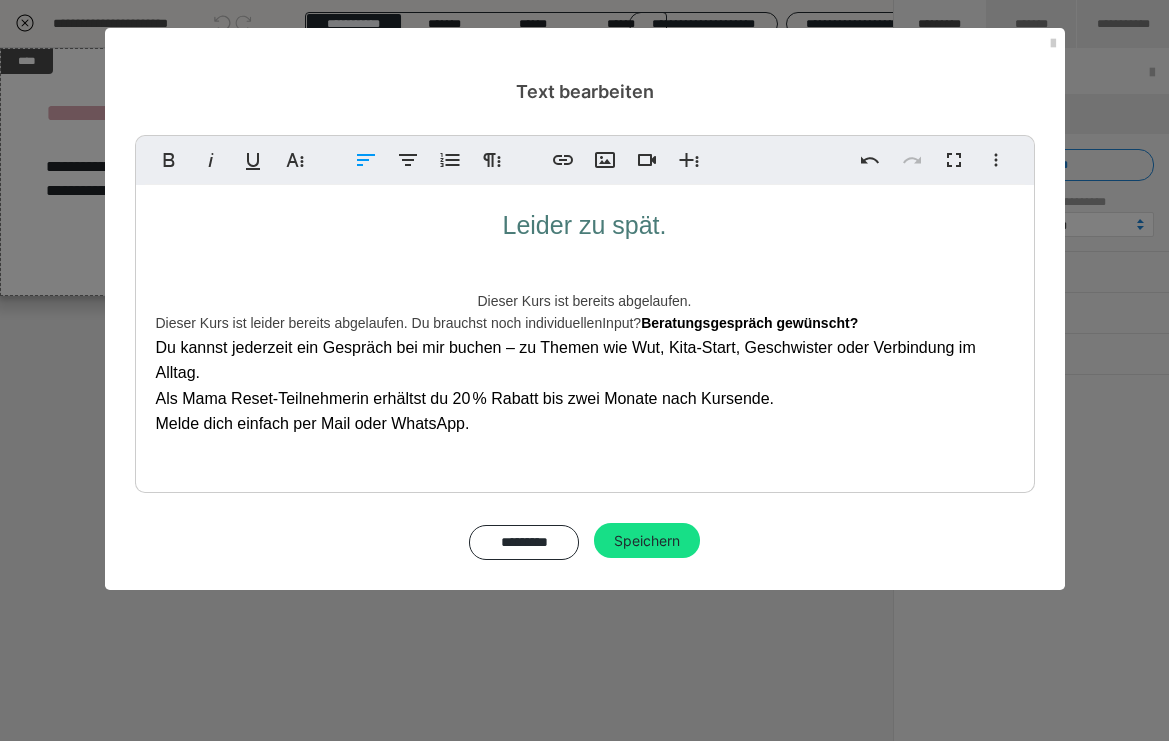 drag, startPoint x: 650, startPoint y: 321, endPoint x: 148, endPoint y: 322, distance: 502.001 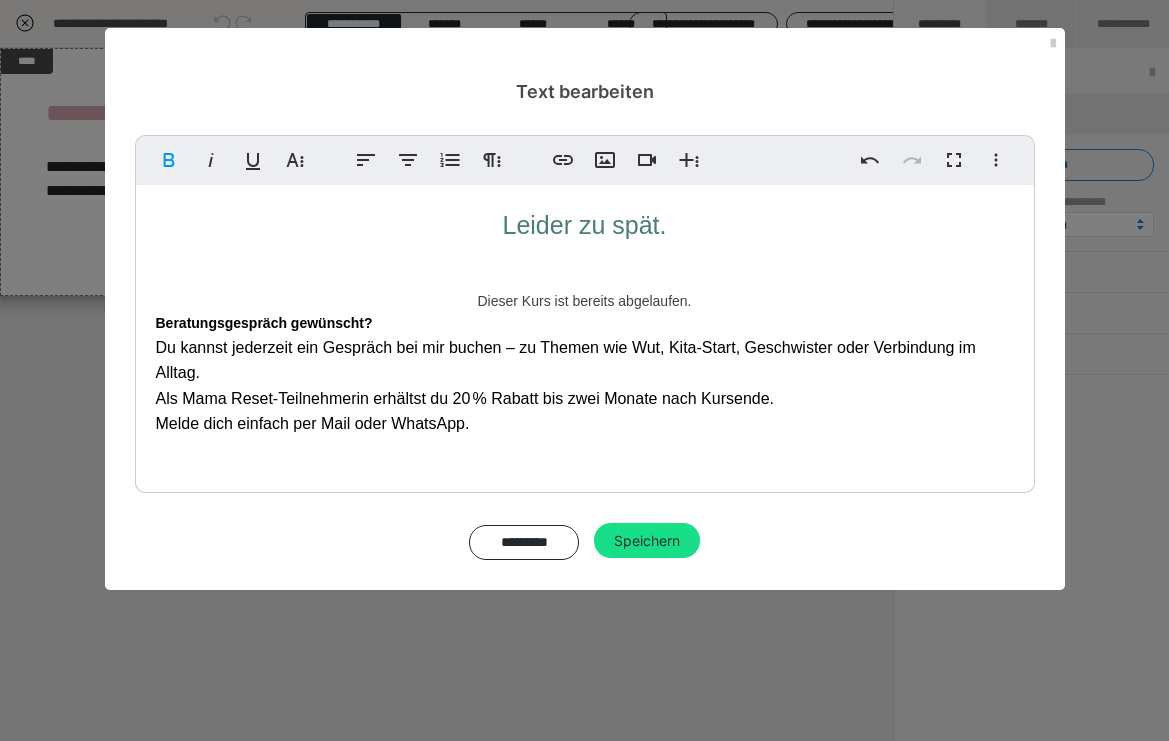 click on "Leider zu spät.  Dieser Kurs ist bereits abgelaufen.  Beratungsgespräch gewünscht? Du kannst jederzeit ein Gespräch bei mir buchen – zu Themen wie Wut, Kita-Start, Geschwister oder Verbindung im Alltag. Als Mama Reset-Teilnehmerin erhältst du 20 % Rabatt bis zwei Monate nach Kursende. Melde dich einfach per Mail oder WhatsApp." at bounding box center [585, 334] 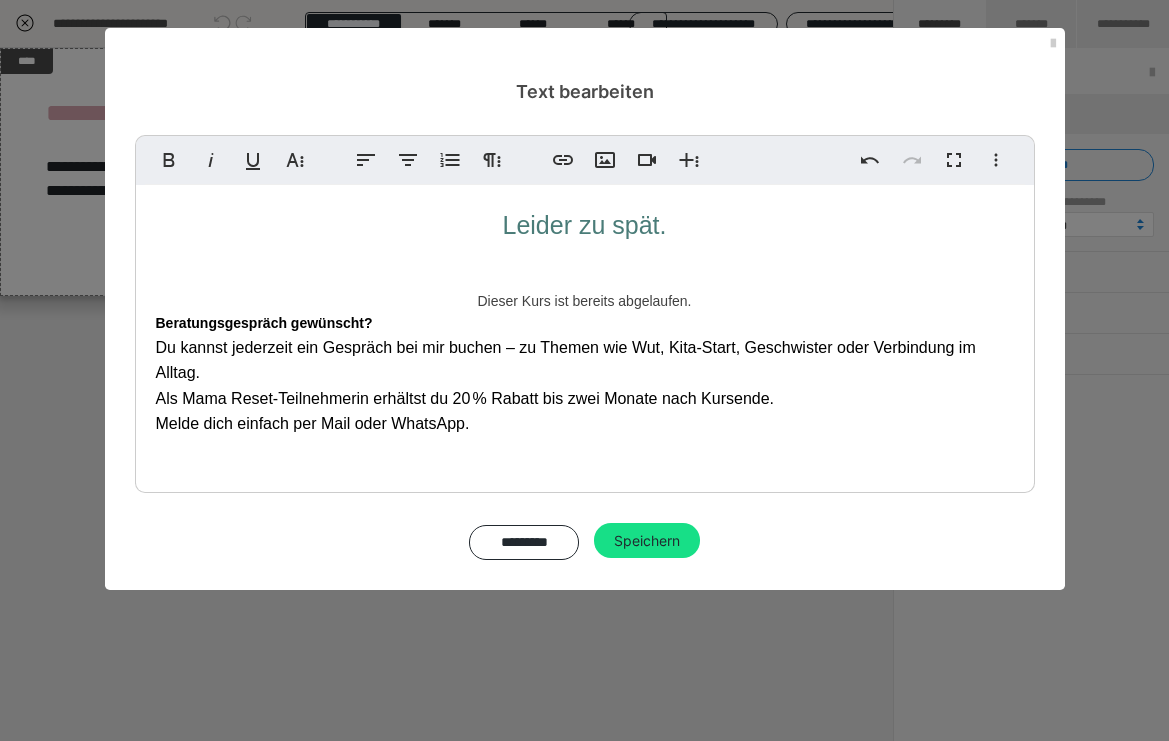 click on "Du kannst jederzeit ein Gespräch bei mir buchen – zu Themen wie Wut, Kita-Start, Geschwister oder Verbindung im Alltag." at bounding box center [566, 360] 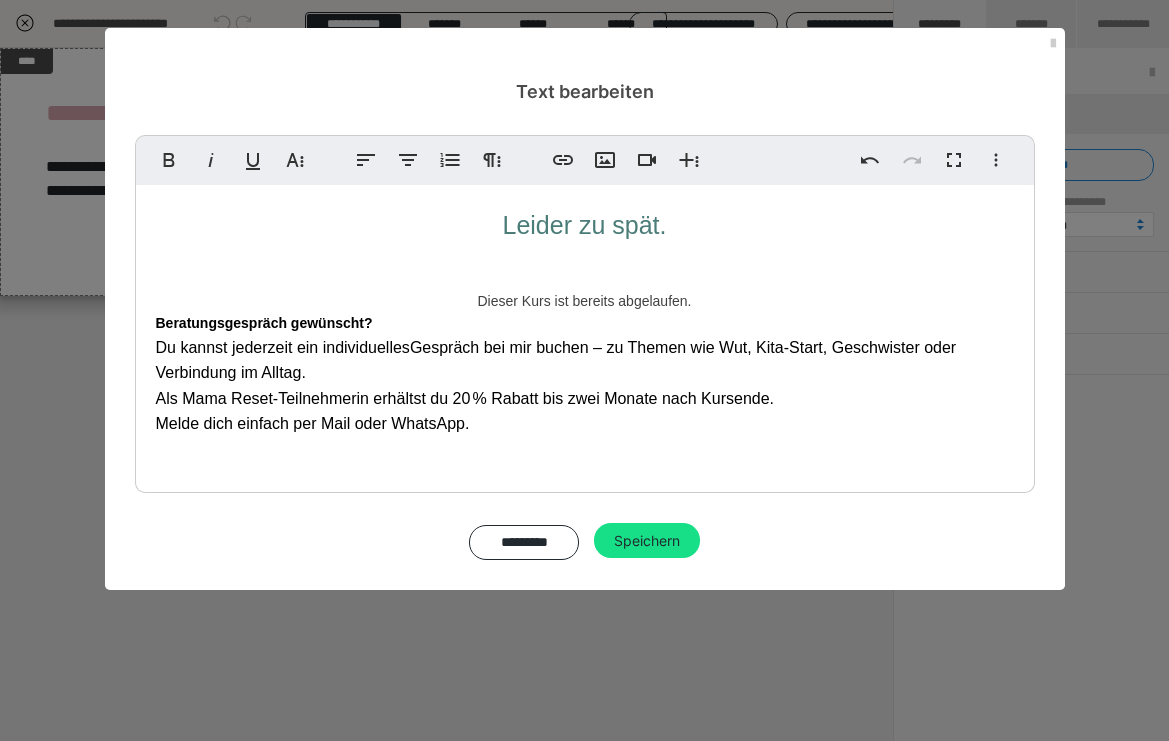 click on "Du kannst jederzeit ein individuelles  Gespräch bei mir buchen – zu Themen wie Wut, Kita-Start, Geschwister oder Verbindung im Alltag." at bounding box center (556, 360) 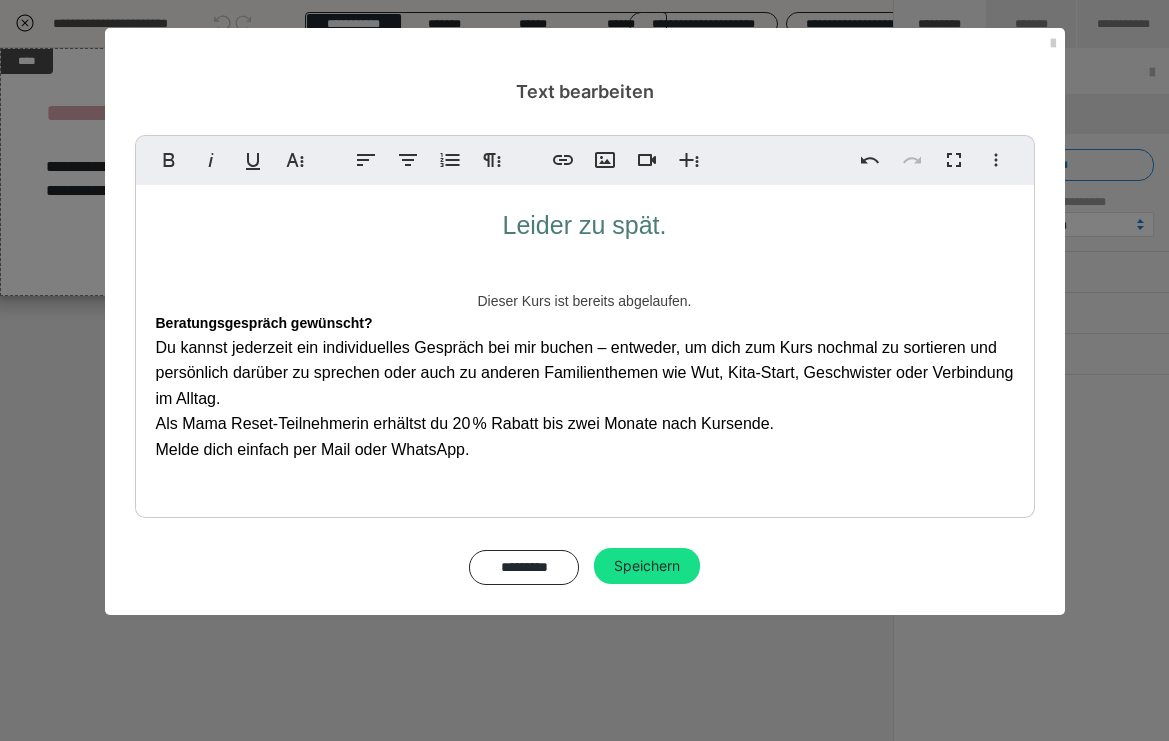 click on "Du kannst jederzeit ein individuelles Gespräch bei mir buchen – entweder, um dich zum Kurs nochmal zu sortieren und persönlich darüber zu sprechen oder auch zu anderen Familienthemen wie Wut, Kita-Start, Geschwister oder Verbindung im Alltag." at bounding box center [585, 373] 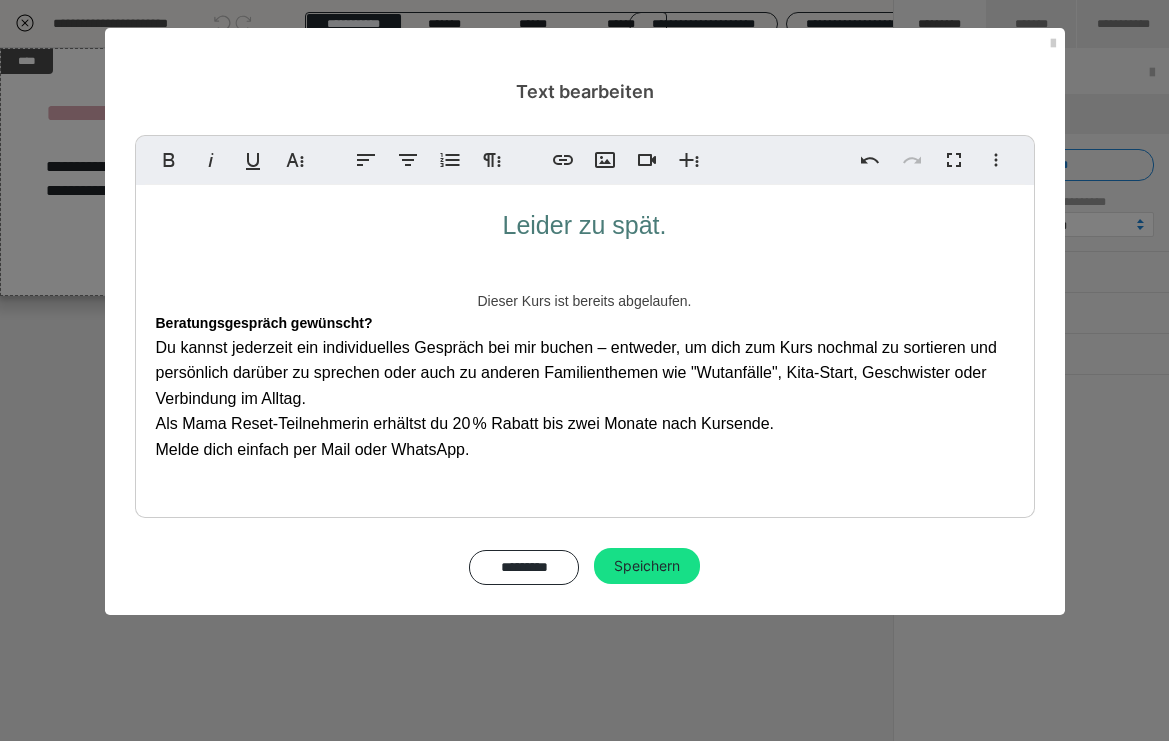 click on "Leider zu spät.  Dieser Kurs ist bereits abgelaufen.  Beratungsgespräch gewünscht? Du kannst jederzeit ein individuelles Gespräch bei mir buchen – entweder, um dich zum Kurs nochmal zu sortieren und persönlich darüber zu sprechen oder auch zu anderen Familienthemen wie "Wutanfälle", Kita-Start, Geschwister oder Verbindung im Alltag. Als Mama Reset-Teilnehmerin erhältst du 20 % Rabatt bis zwei Monate nach Kursende. Melde dich einfach per Mail oder WhatsApp." at bounding box center (585, 346) 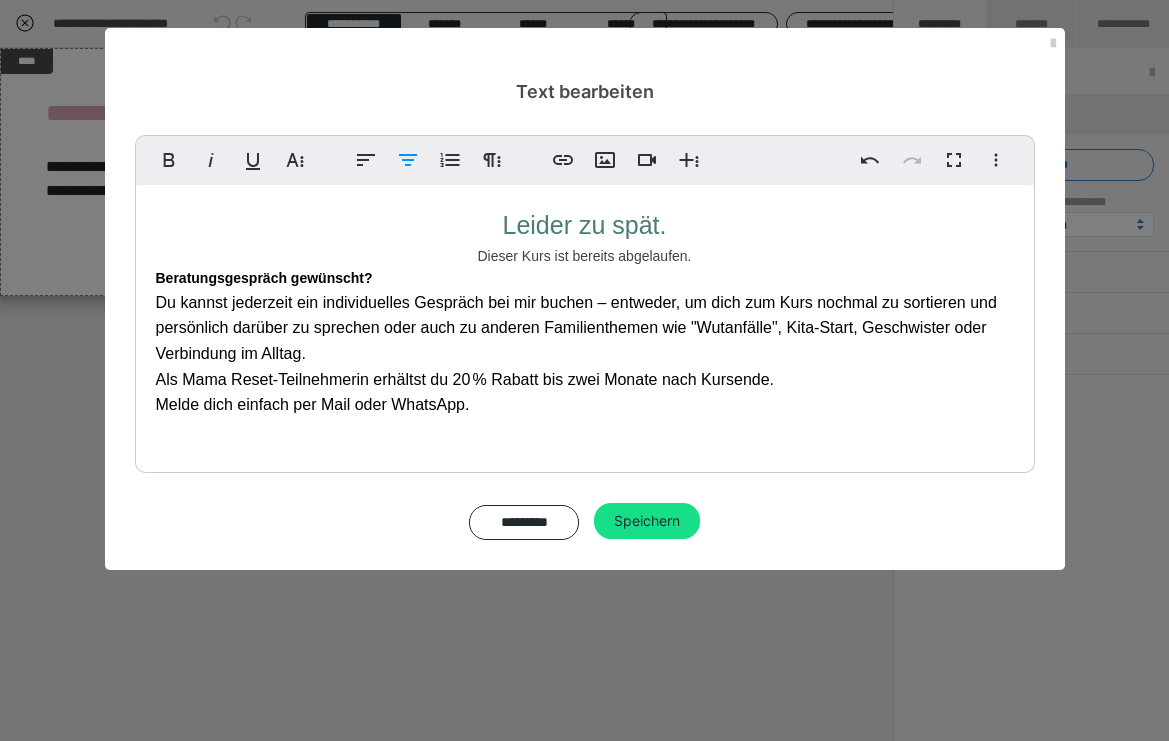 click on "Beratungsgespräch gewünscht?" at bounding box center [264, 278] 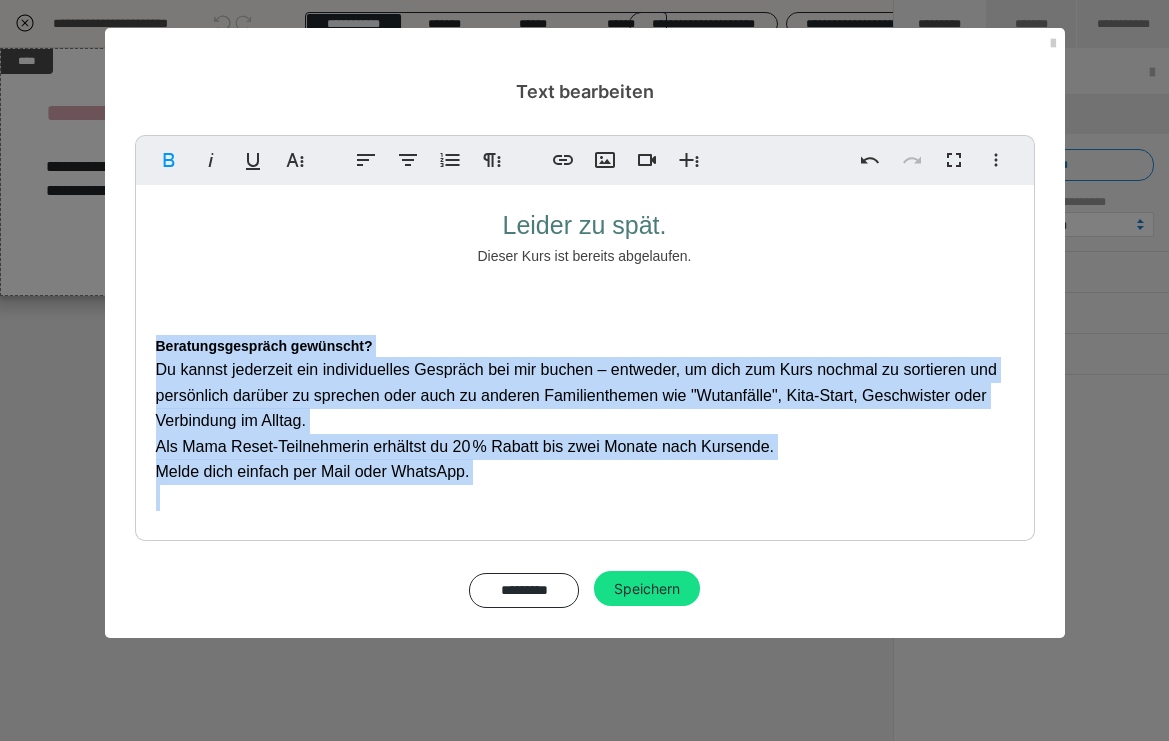 drag, startPoint x: 492, startPoint y: 476, endPoint x: 154, endPoint y: 343, distance: 363.22583 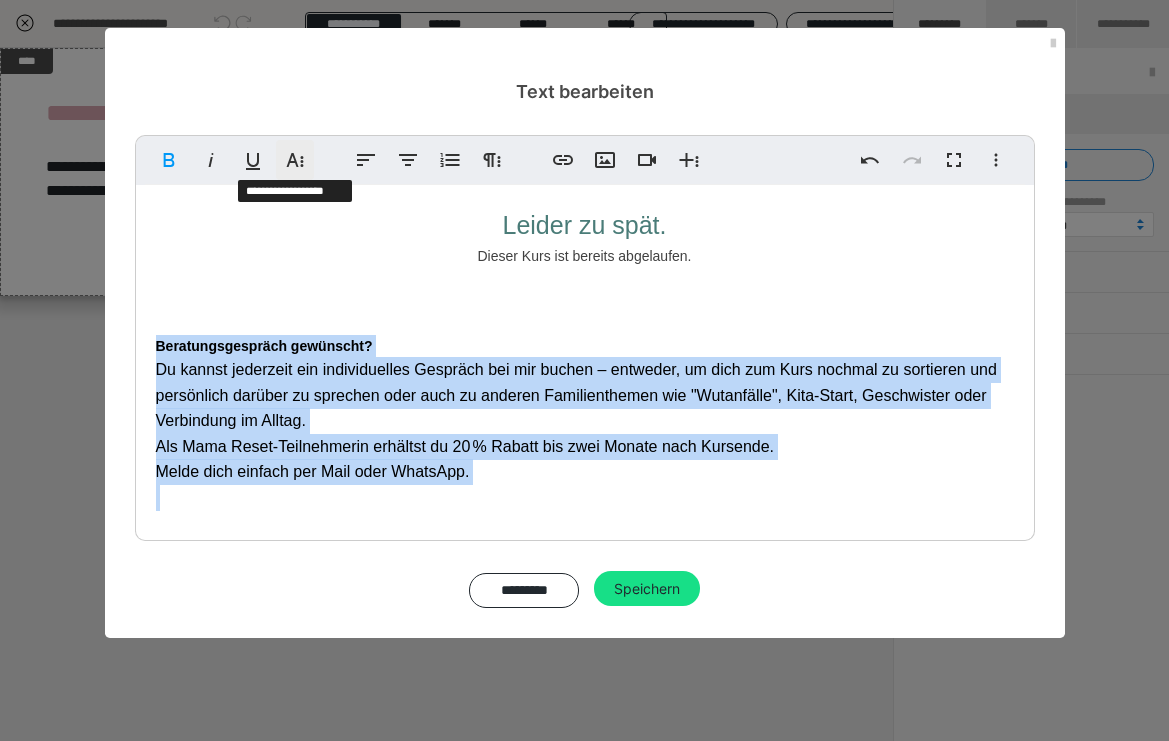 click on "Weitere Textformate" at bounding box center [295, 160] 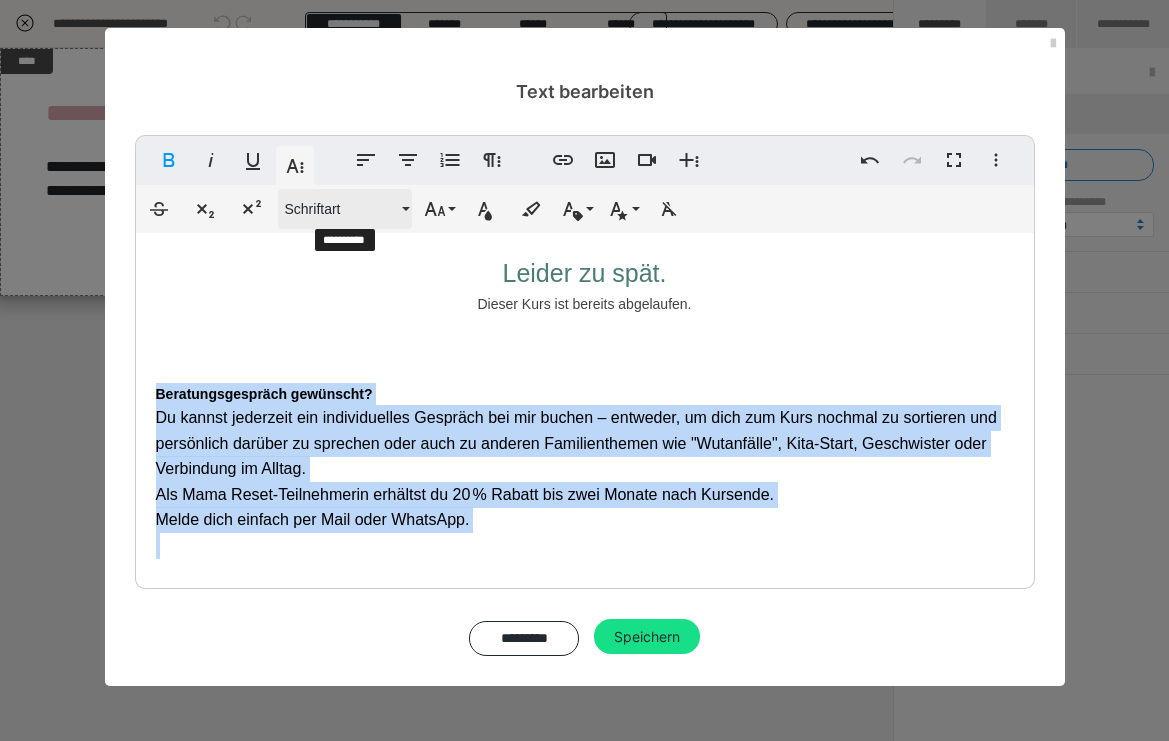 click on "Schriftart" at bounding box center (341, 209) 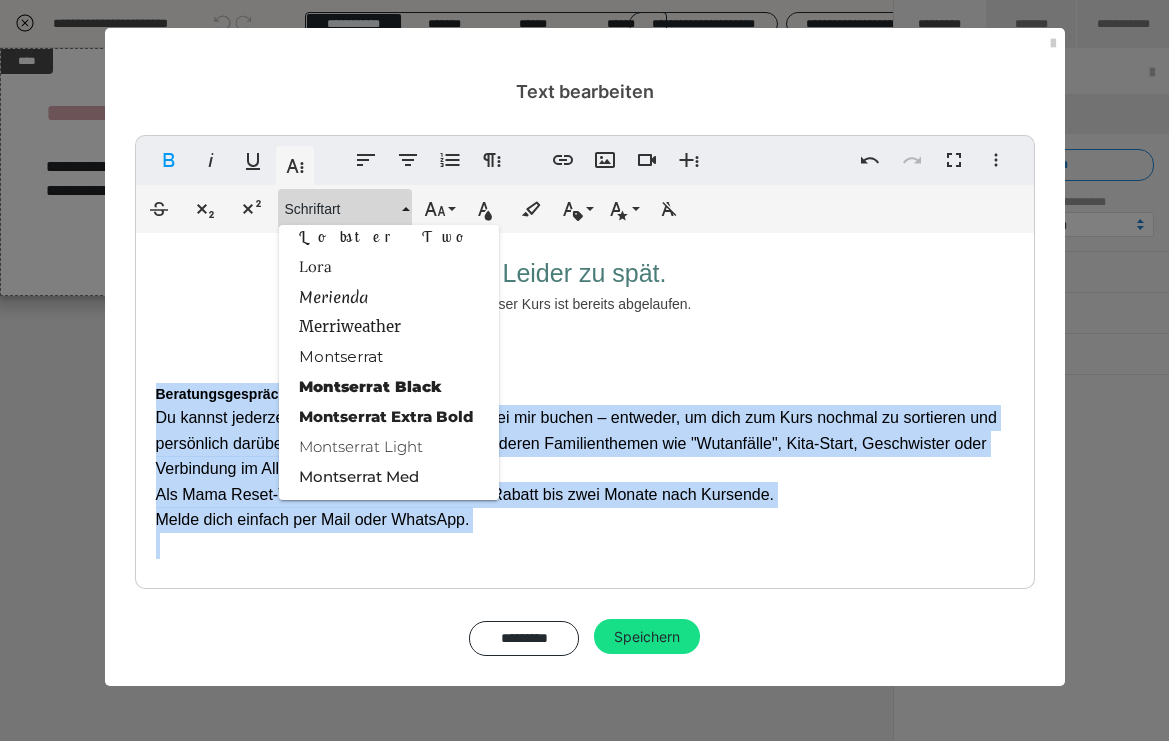 scroll, scrollTop: 1783, scrollLeft: 0, axis: vertical 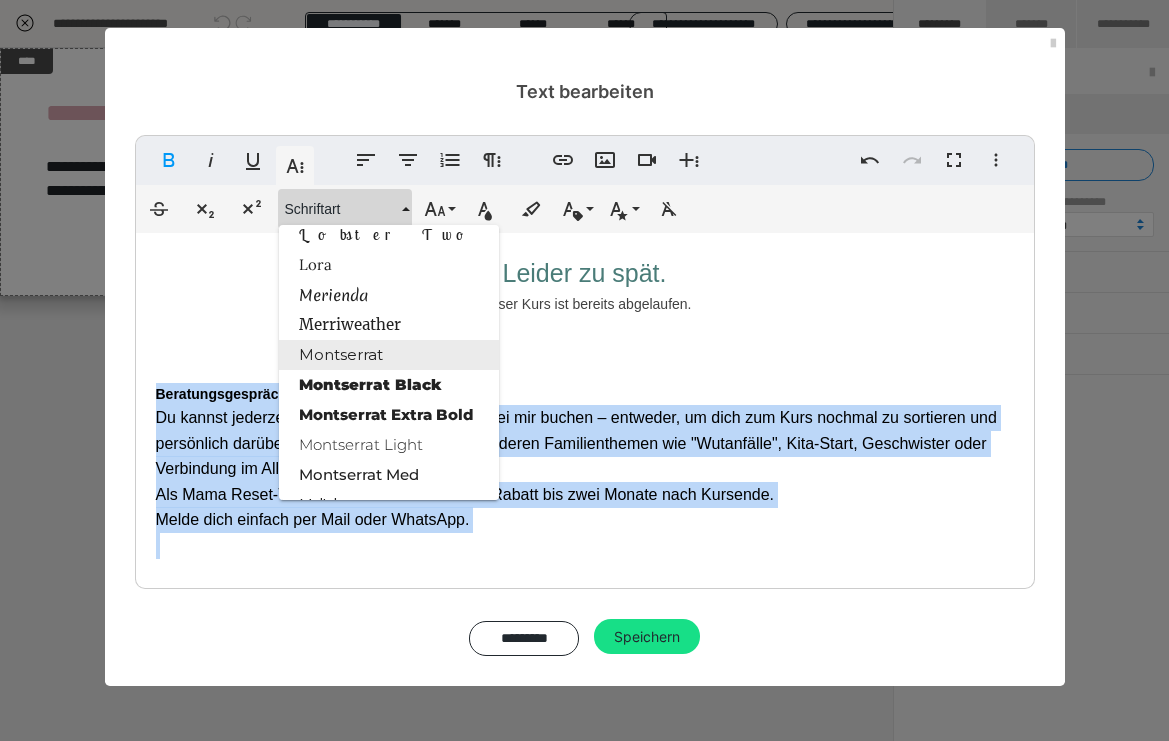 click on "Montserrat" at bounding box center (389, 355) 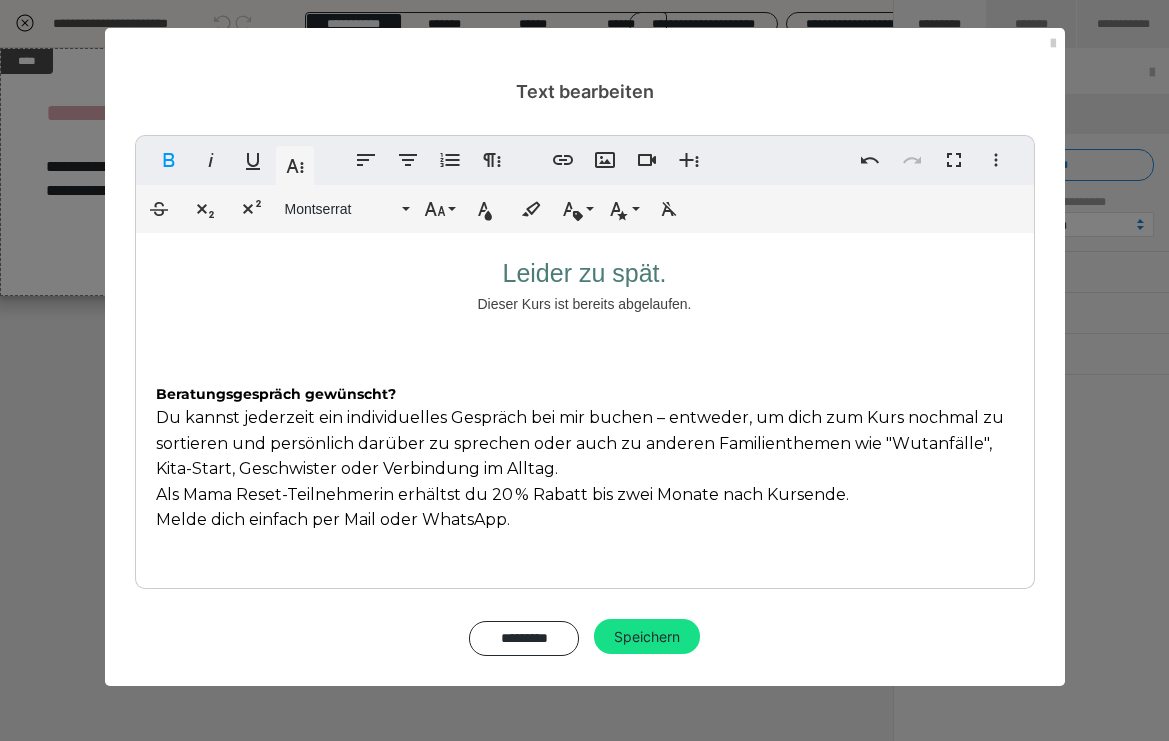 click on "Leider zu spät.  Dieser Kurs ist bereits abgelaufen.  Beratungsgespräch gewünscht? Du kannst jederzeit ein individuelles Gespräch bei mir buchen – entweder, um dich zum Kurs nochmal zu sortieren und persönlich darüber zu sprechen oder auch zu anderen Familienthemen wie "Wutanfälle", Kita-Start, Geschwister oder Verbindung im Alltag. Als Mama Reset-Teilnehmerin erhältst du 20 % Rabatt bis zwei Monate nach Kursende. Melde dich einfach per Mail oder WhatsApp." at bounding box center (585, 406) 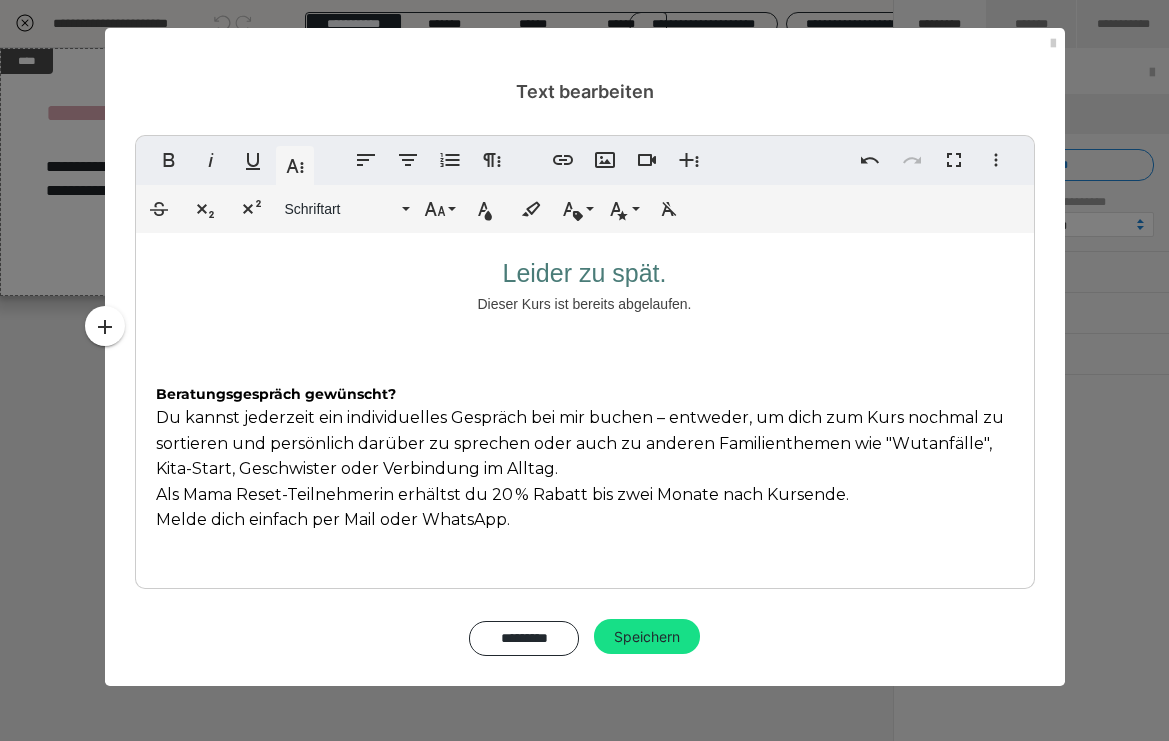 drag, startPoint x: 699, startPoint y: 305, endPoint x: 495, endPoint y: 270, distance: 206.98068 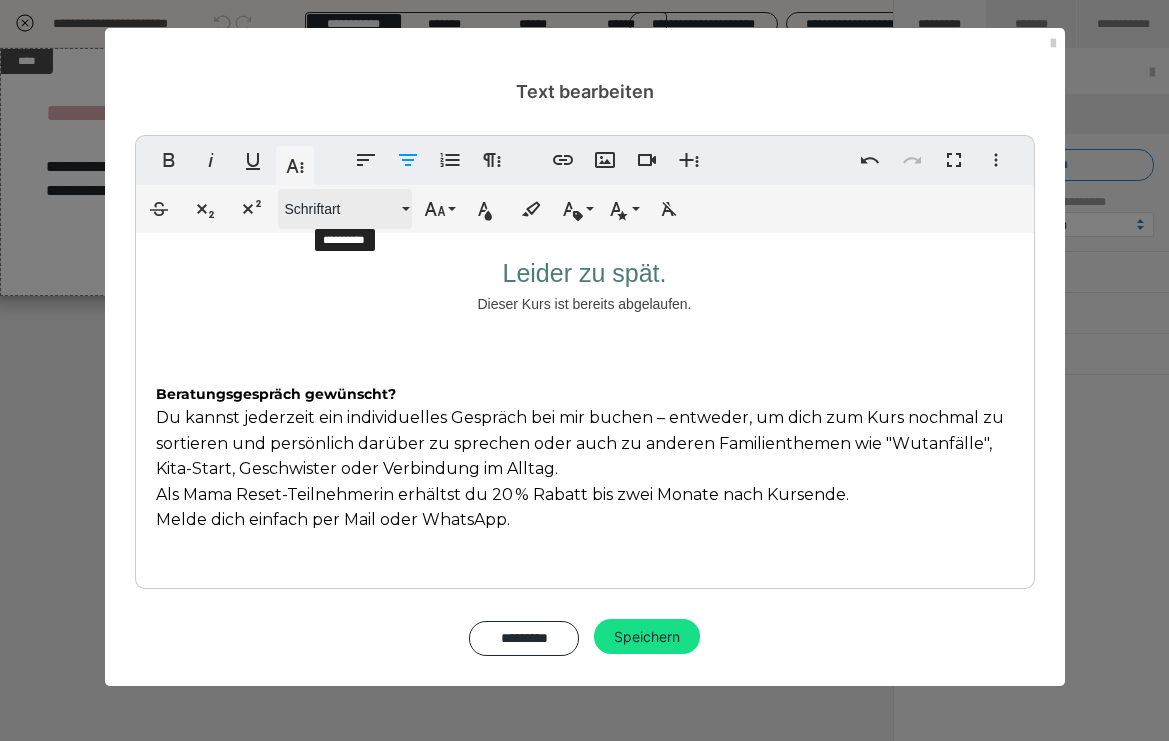 click on "Schriftart" at bounding box center [341, 209] 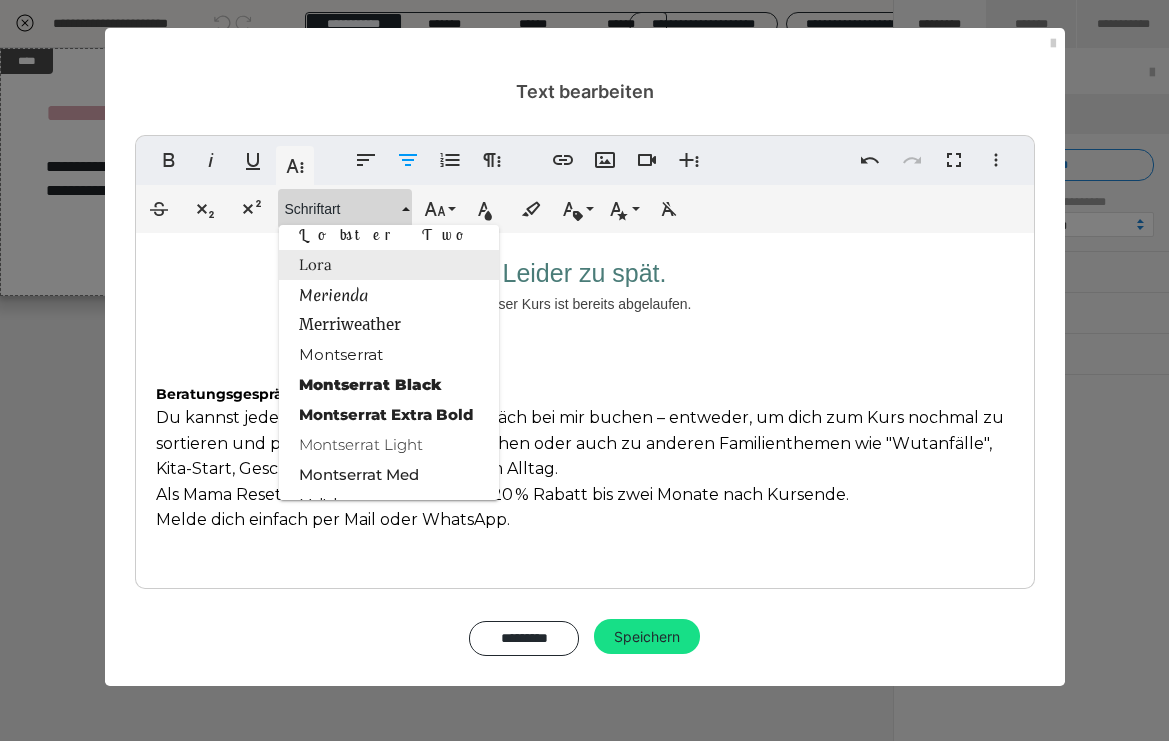 click on "Lora" at bounding box center (389, 265) 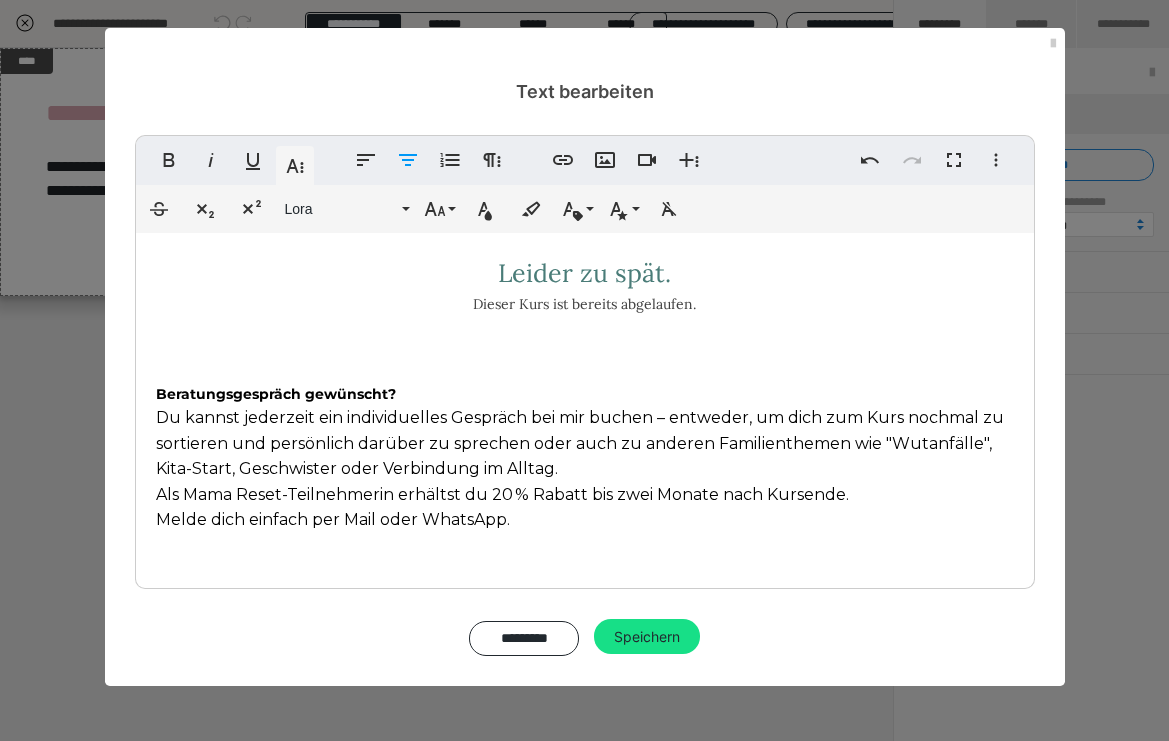 click on "Leider zu spät.  Dieser Kurs ist bereits abgelaufen." at bounding box center [585, 284] 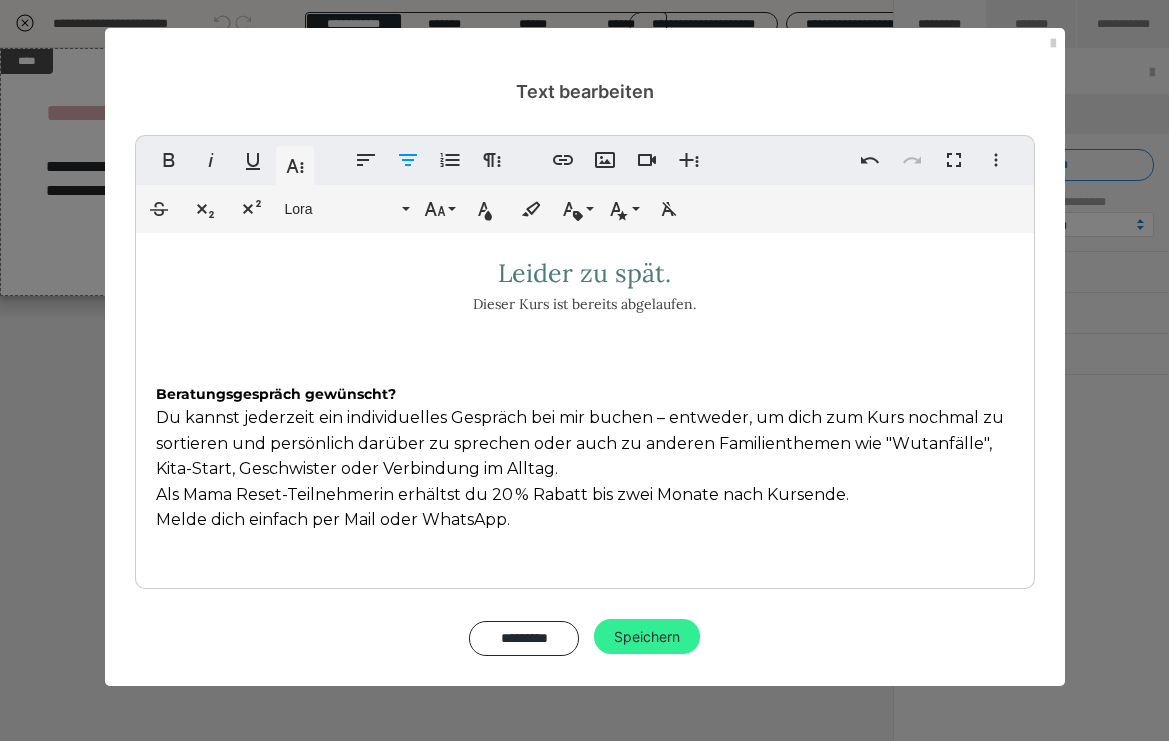 click on "Speichern" at bounding box center (647, 637) 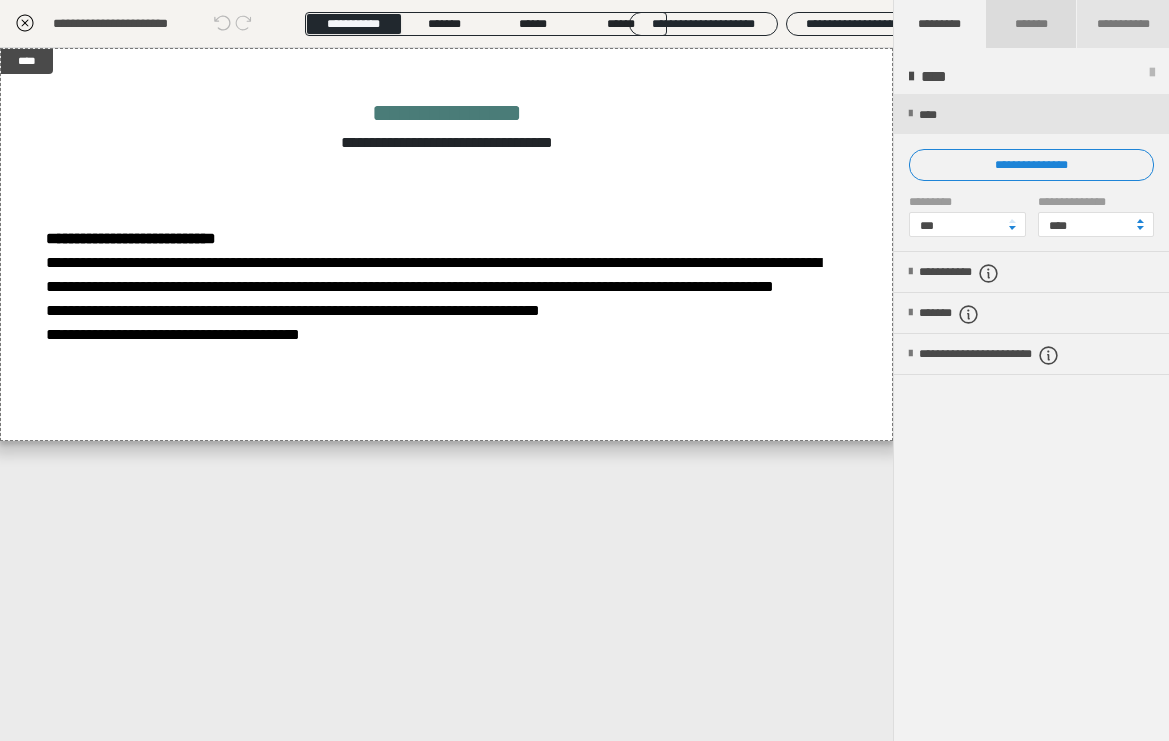 click on "*******" at bounding box center [1030, 24] 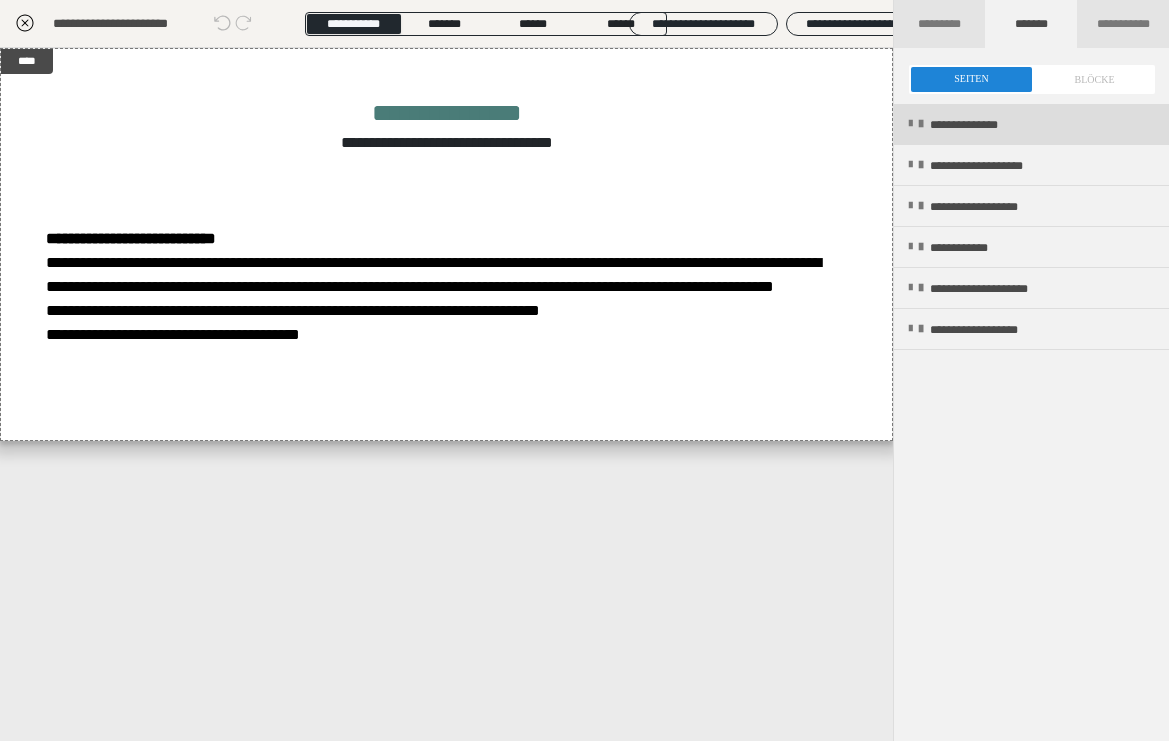 click at bounding box center [921, 124] 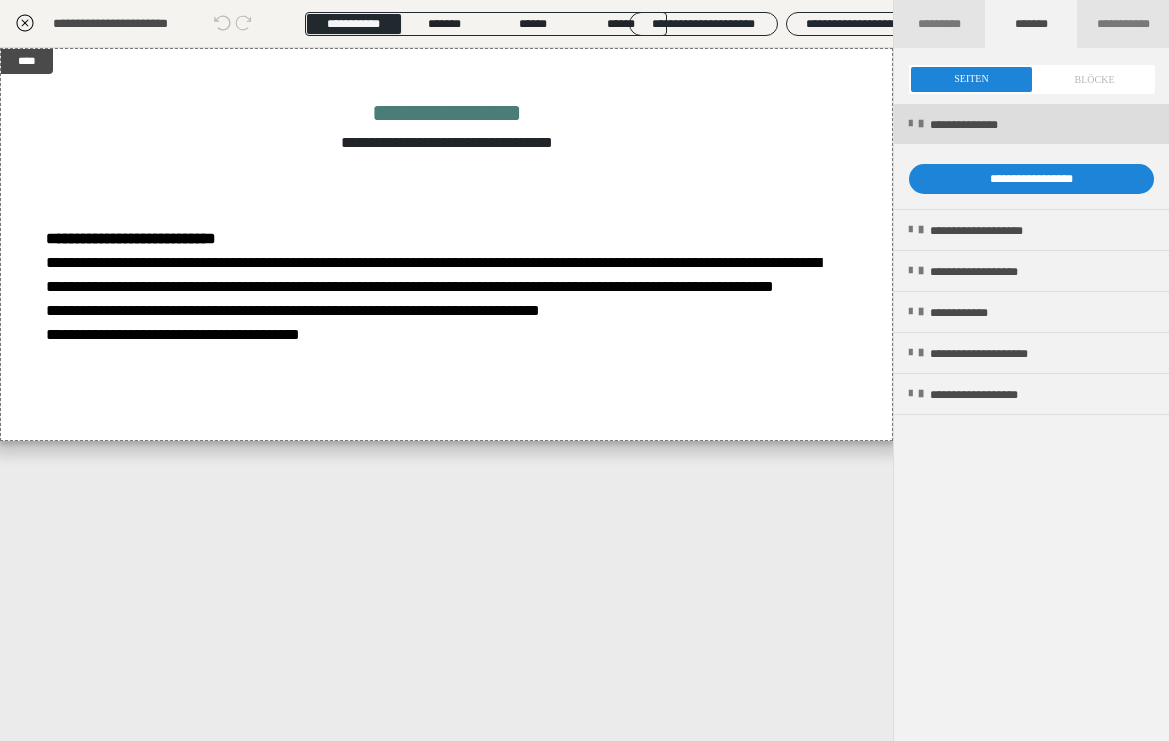 click at bounding box center (921, 124) 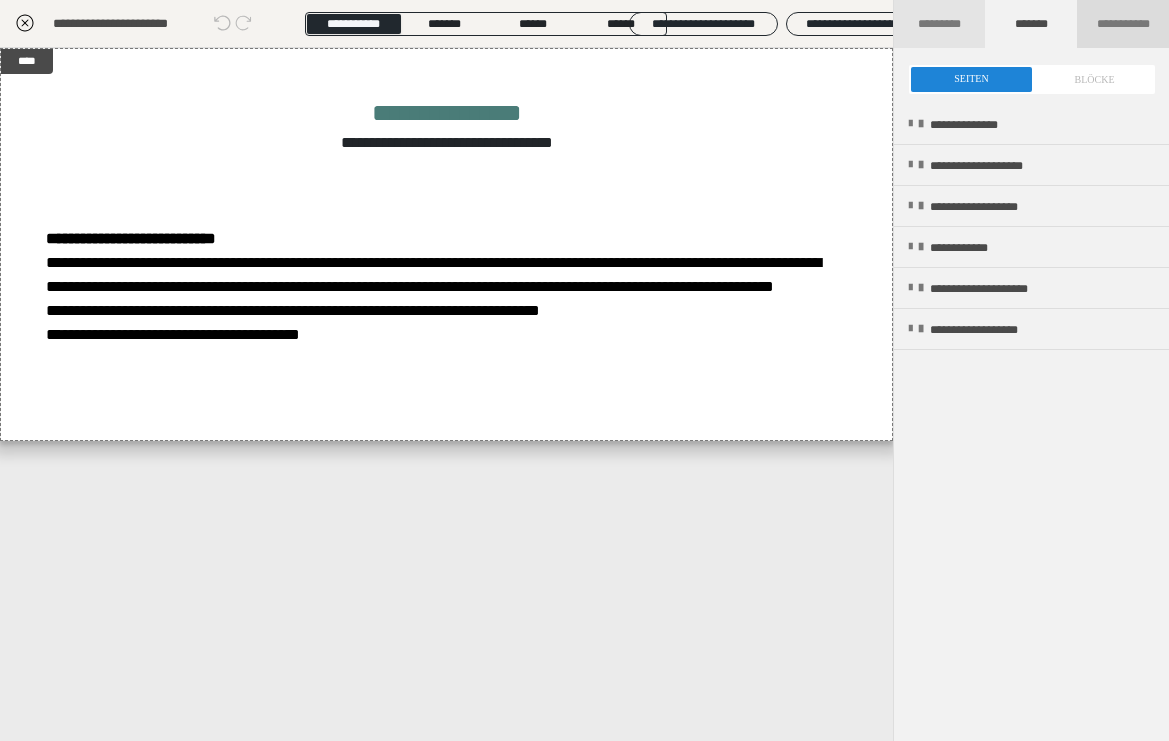 click on "**********" at bounding box center [1123, 24] 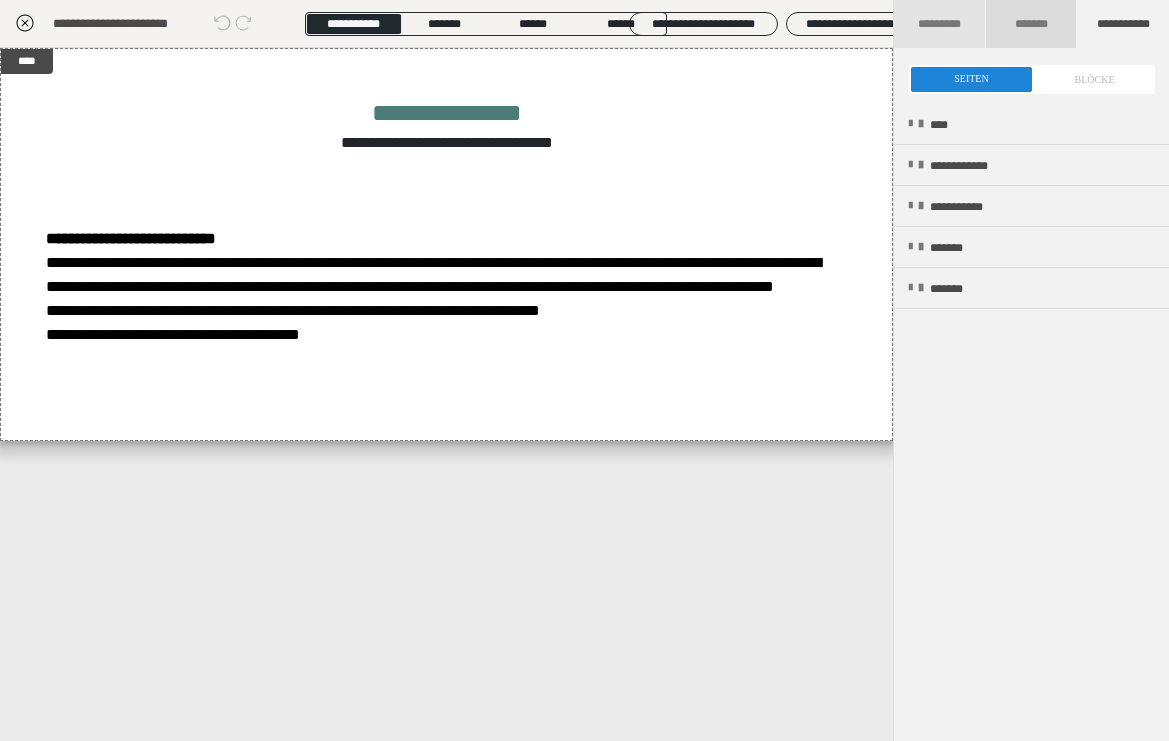 click on "*******" at bounding box center [1032, 24] 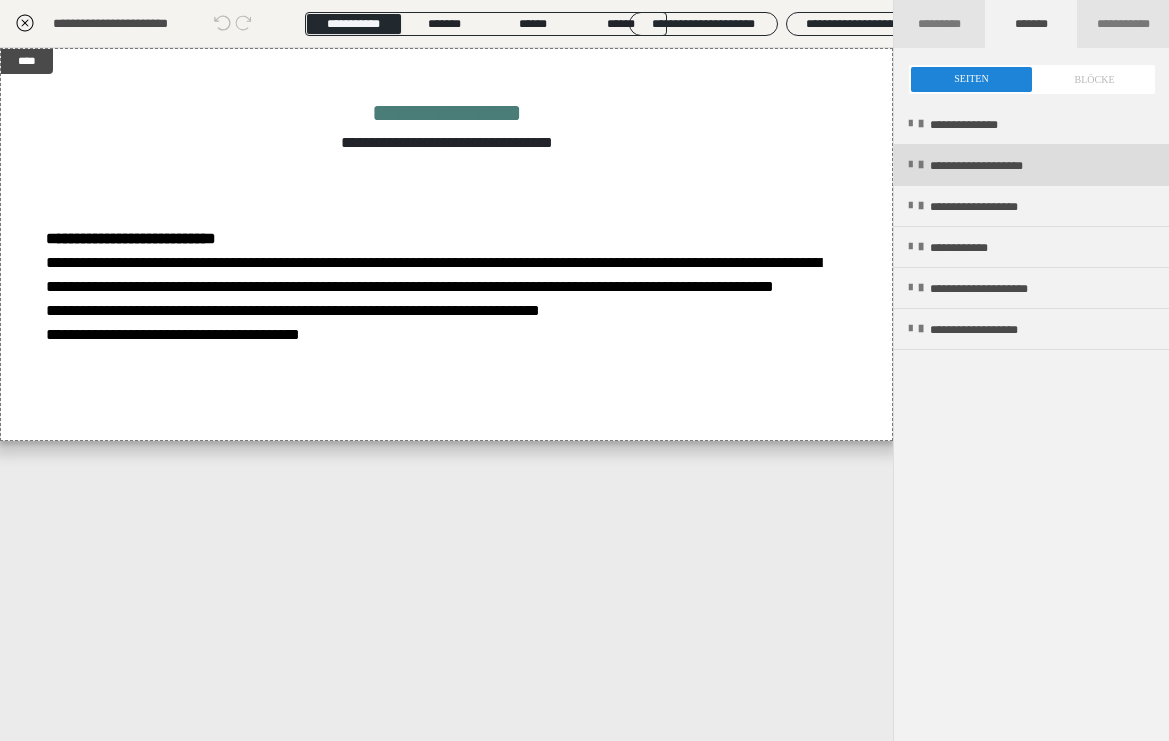 click on "**********" at bounding box center [1002, 166] 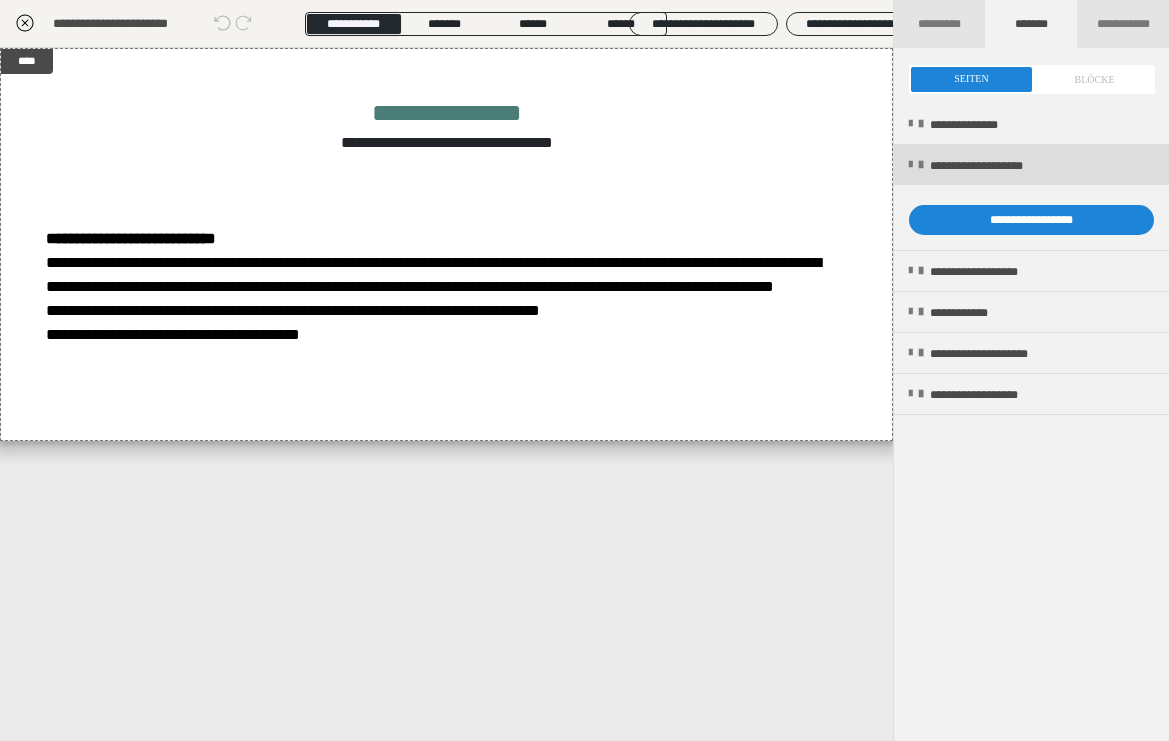click on "**********" at bounding box center [1002, 166] 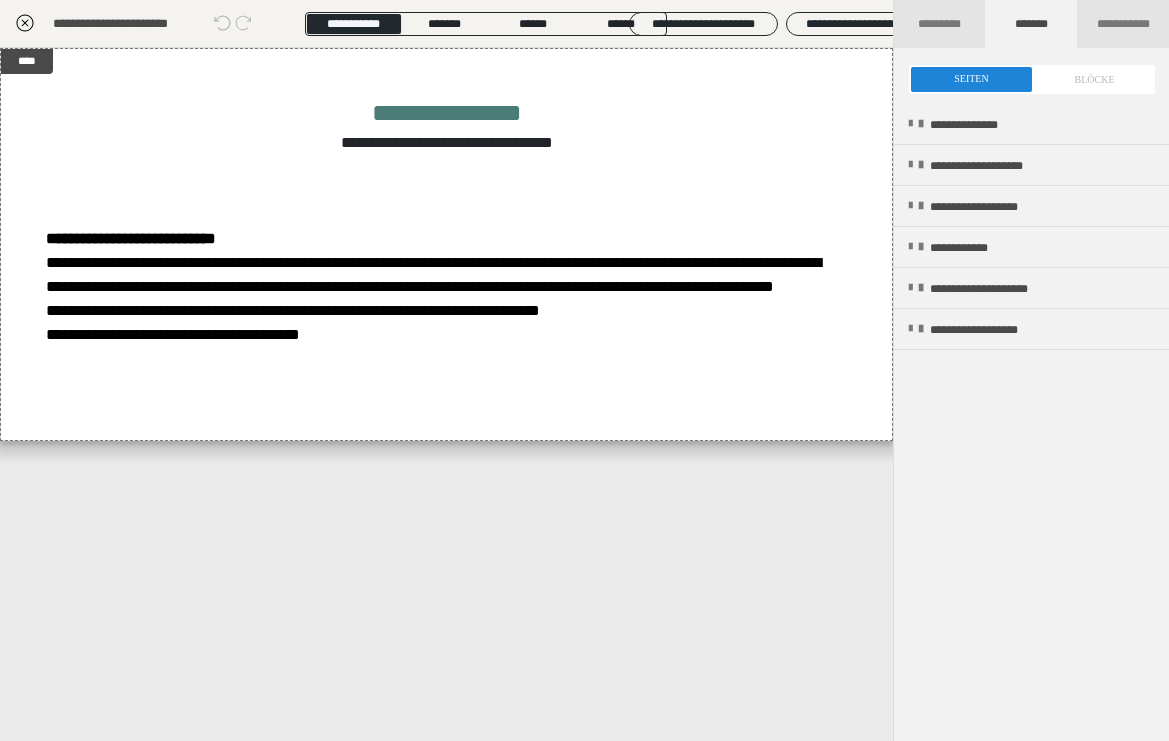 click 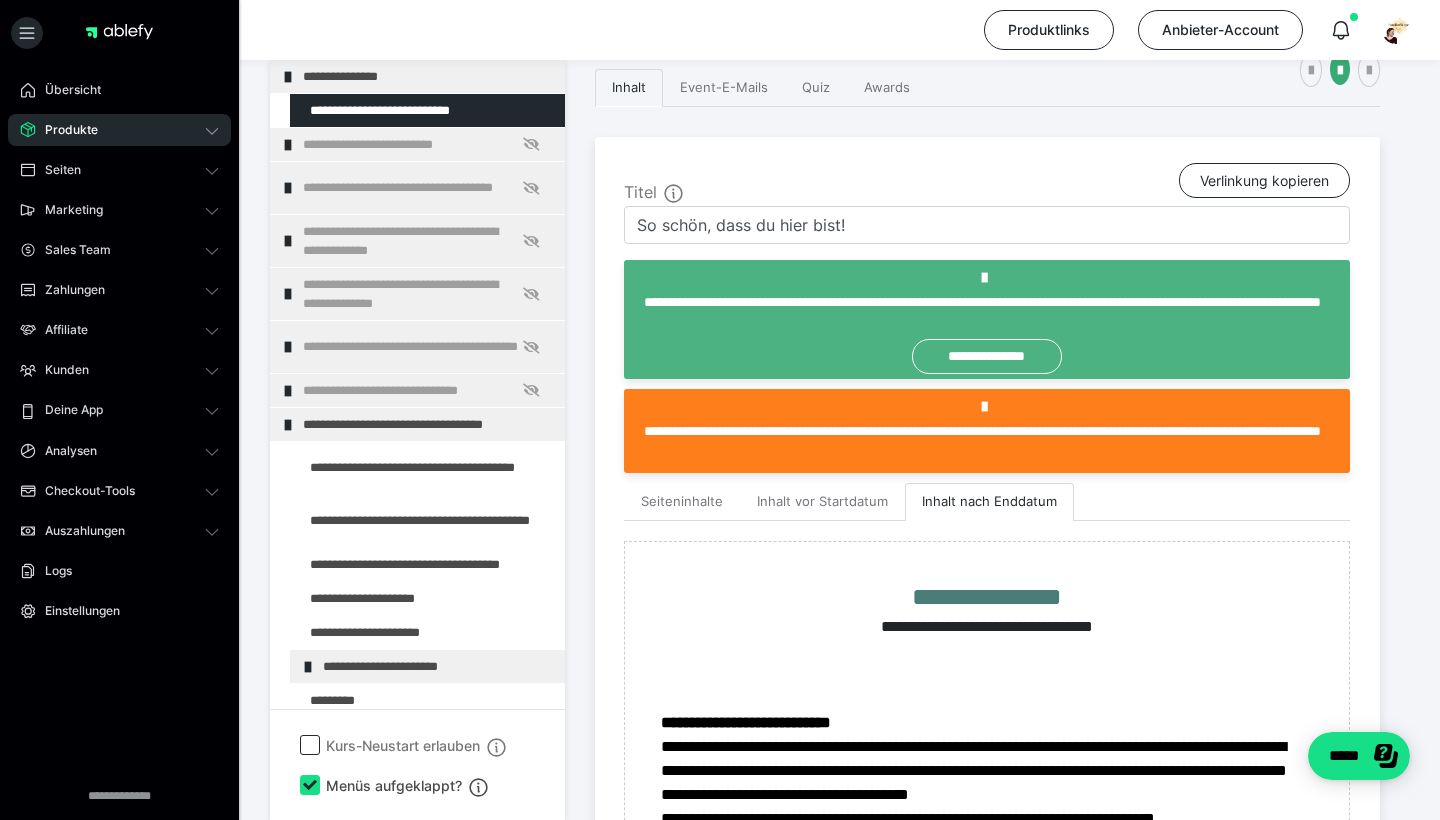 scroll, scrollTop: 351, scrollLeft: 0, axis: vertical 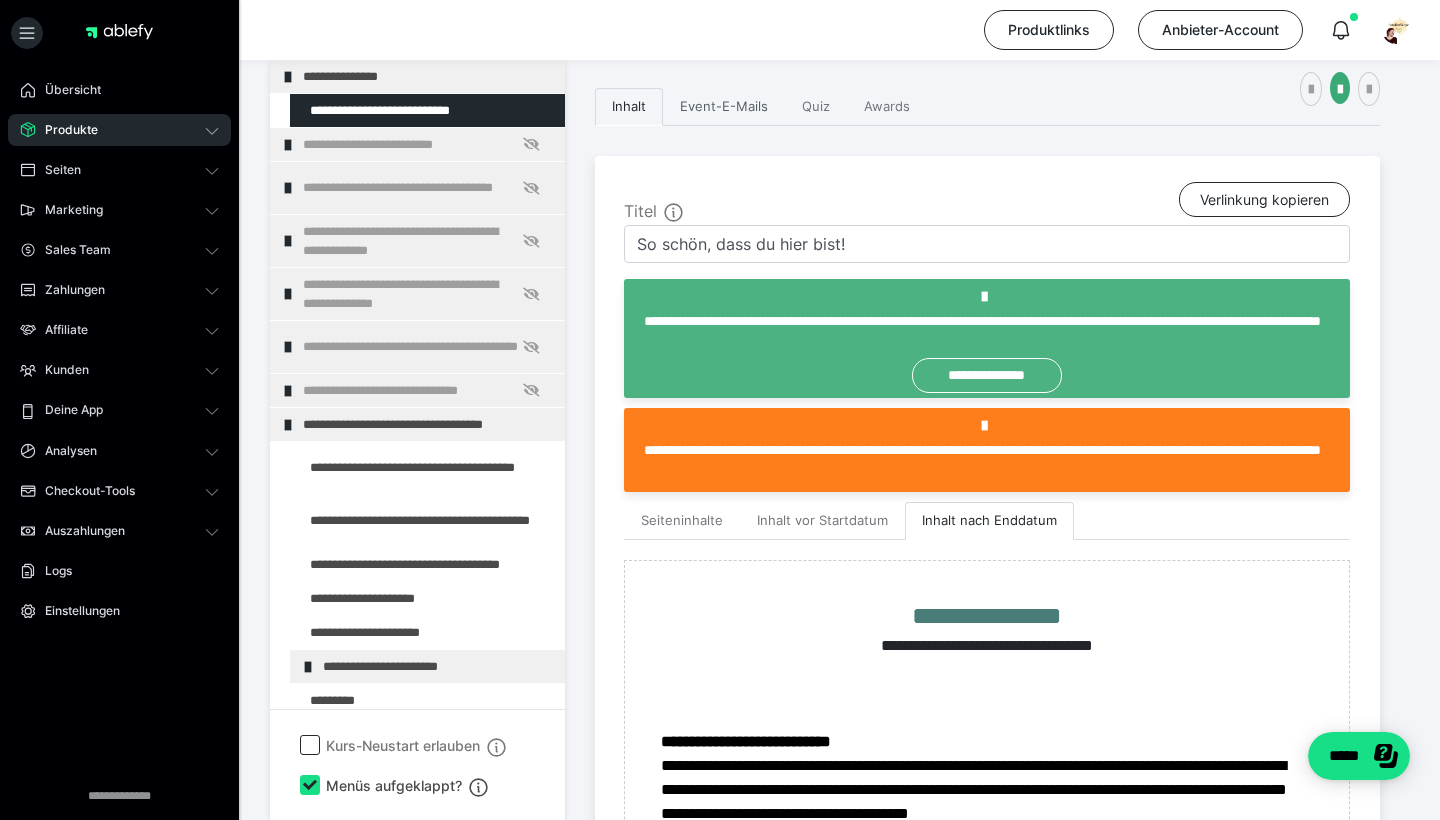 click on "Event-E-Mails" at bounding box center (724, 107) 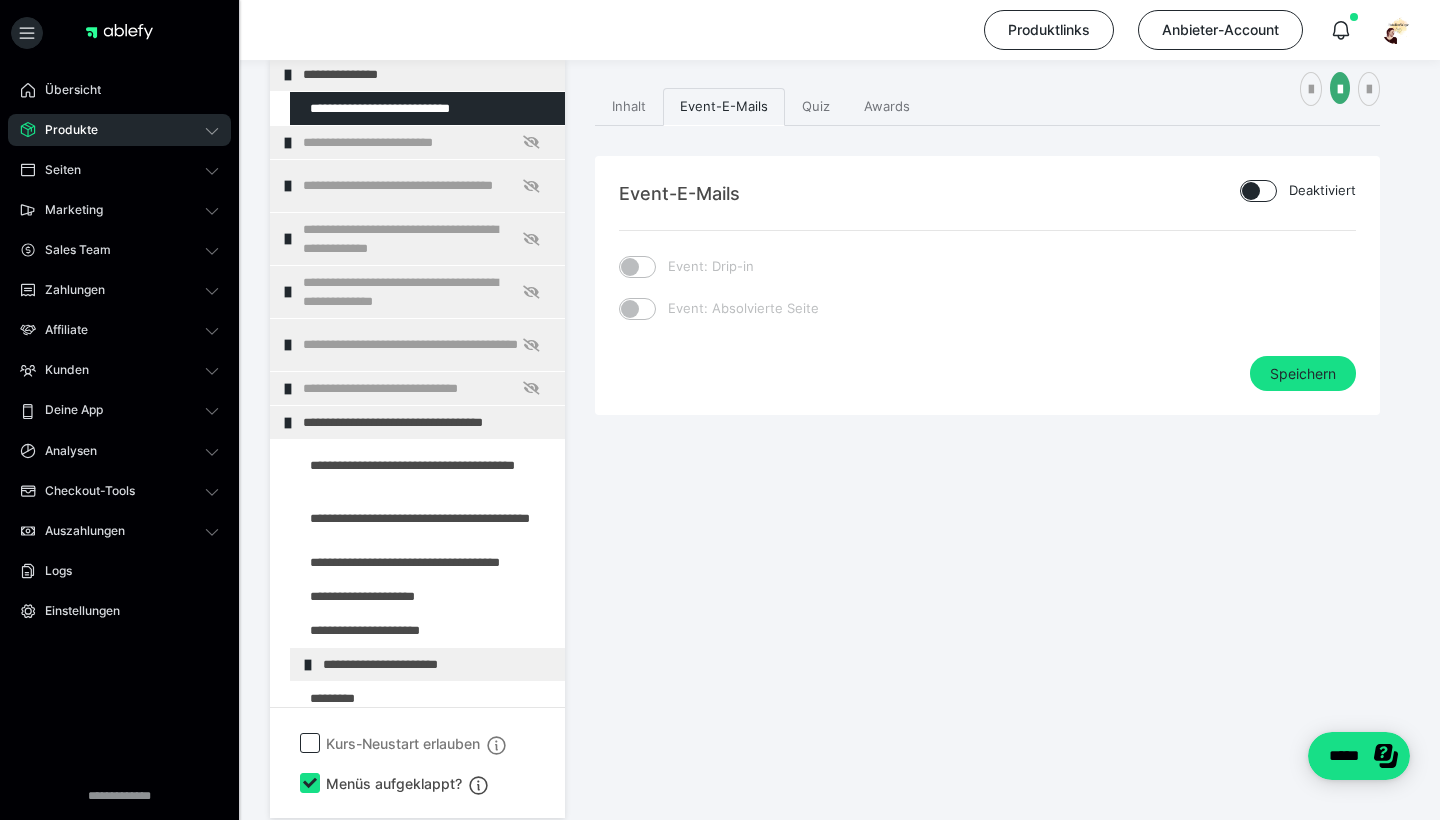 scroll, scrollTop: 349, scrollLeft: 0, axis: vertical 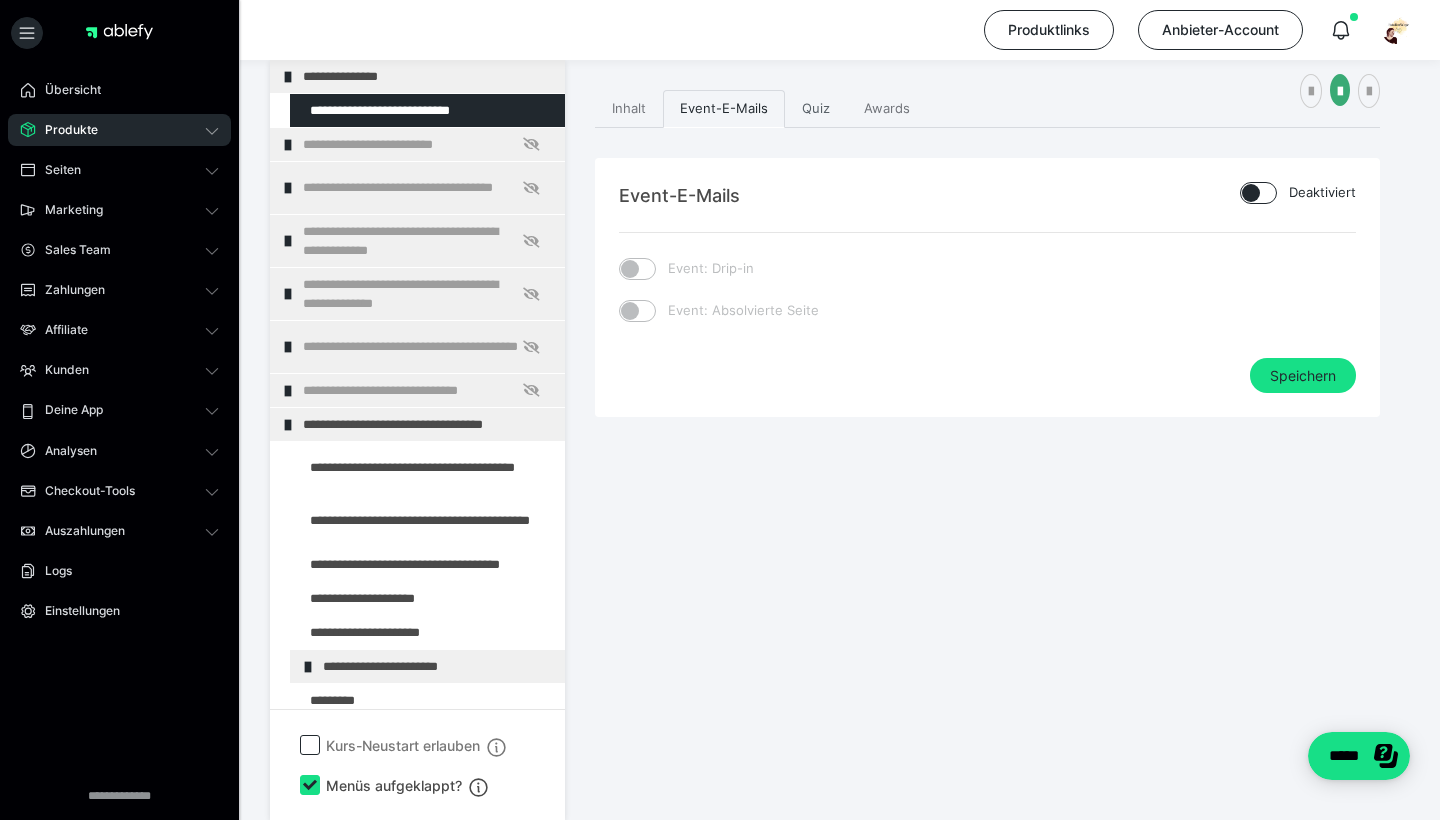 click on "Quiz" at bounding box center (816, 109) 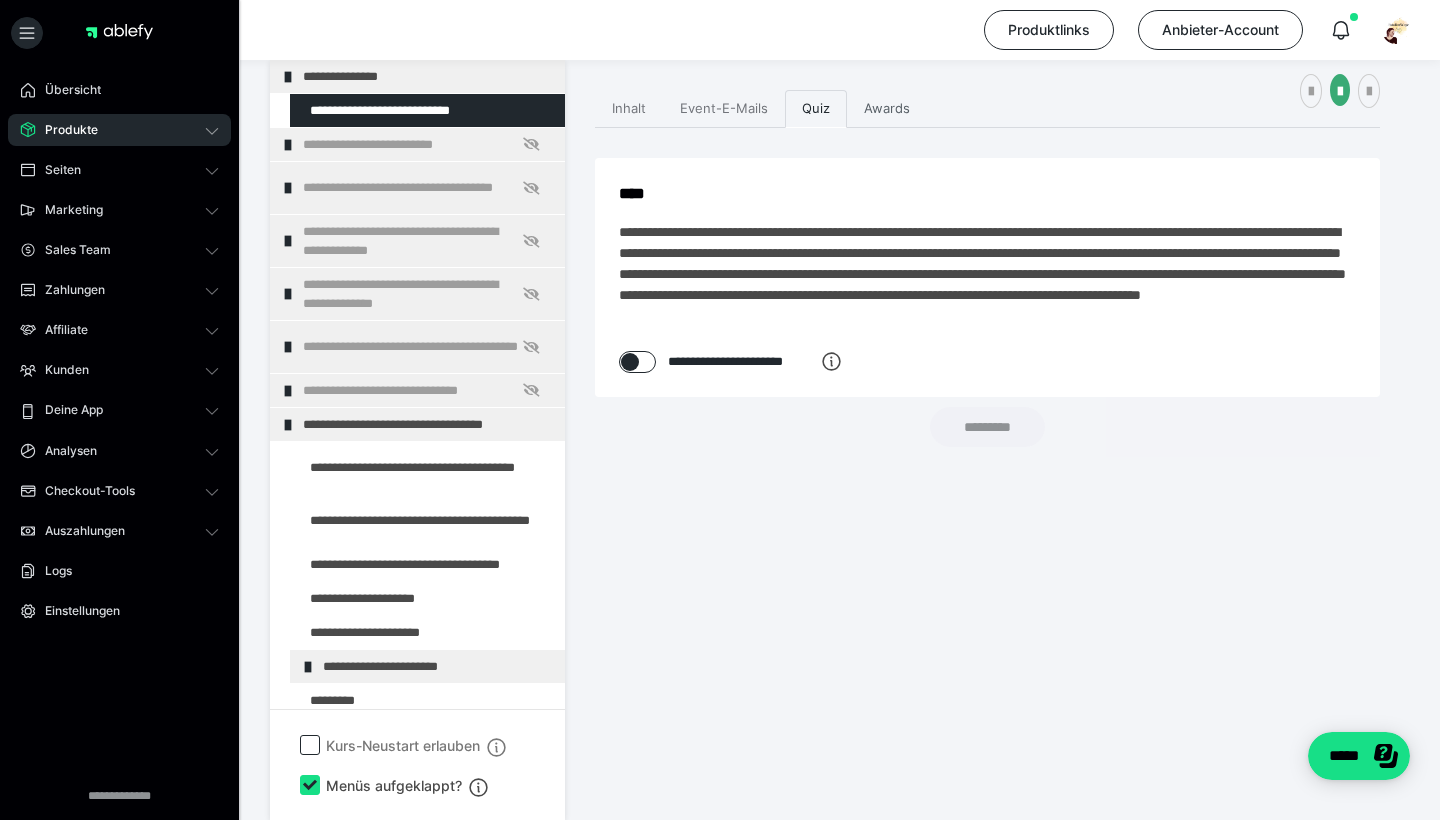 click on "Awards" at bounding box center (887, 109) 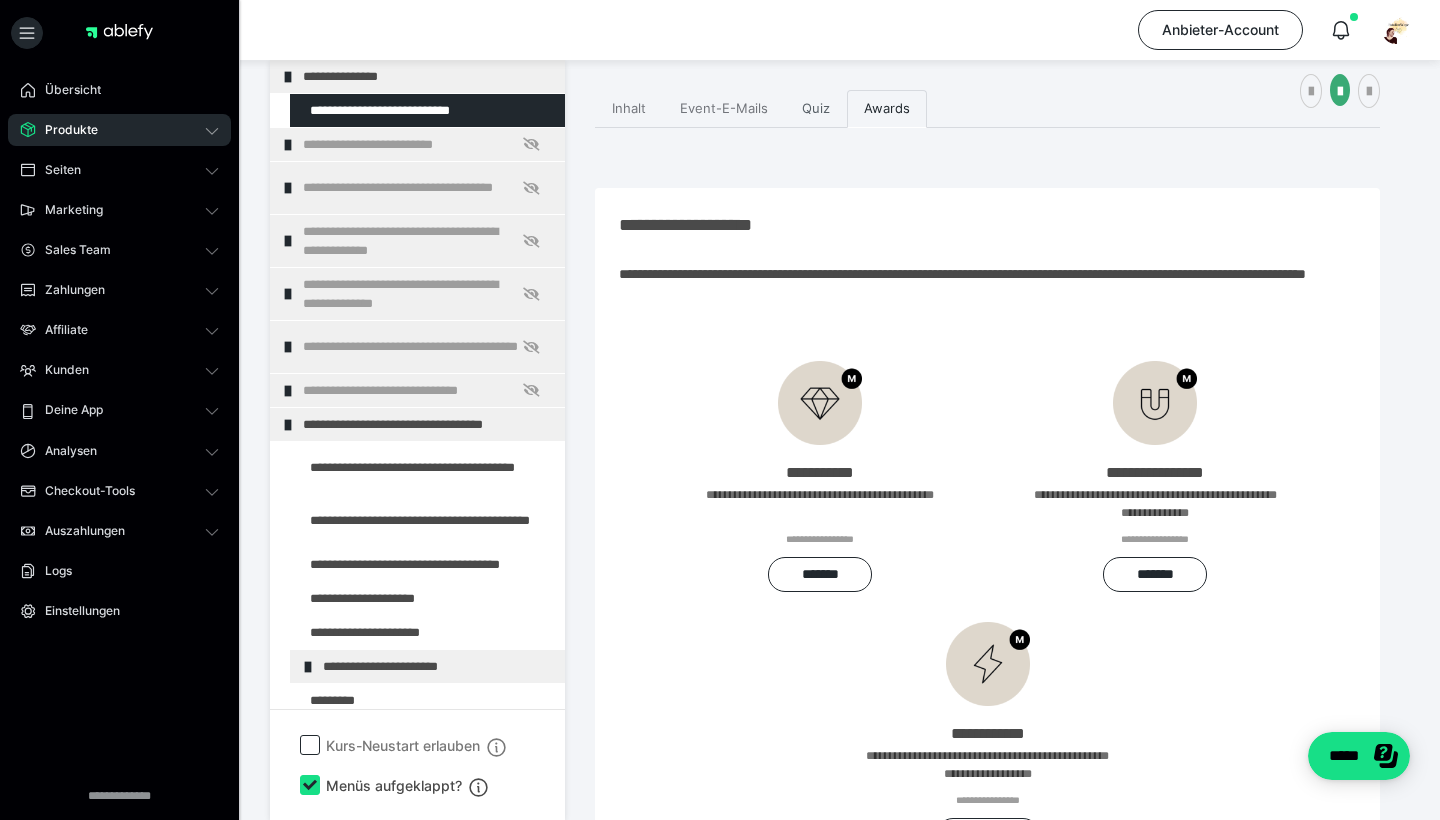 click on "Quiz" at bounding box center (816, 109) 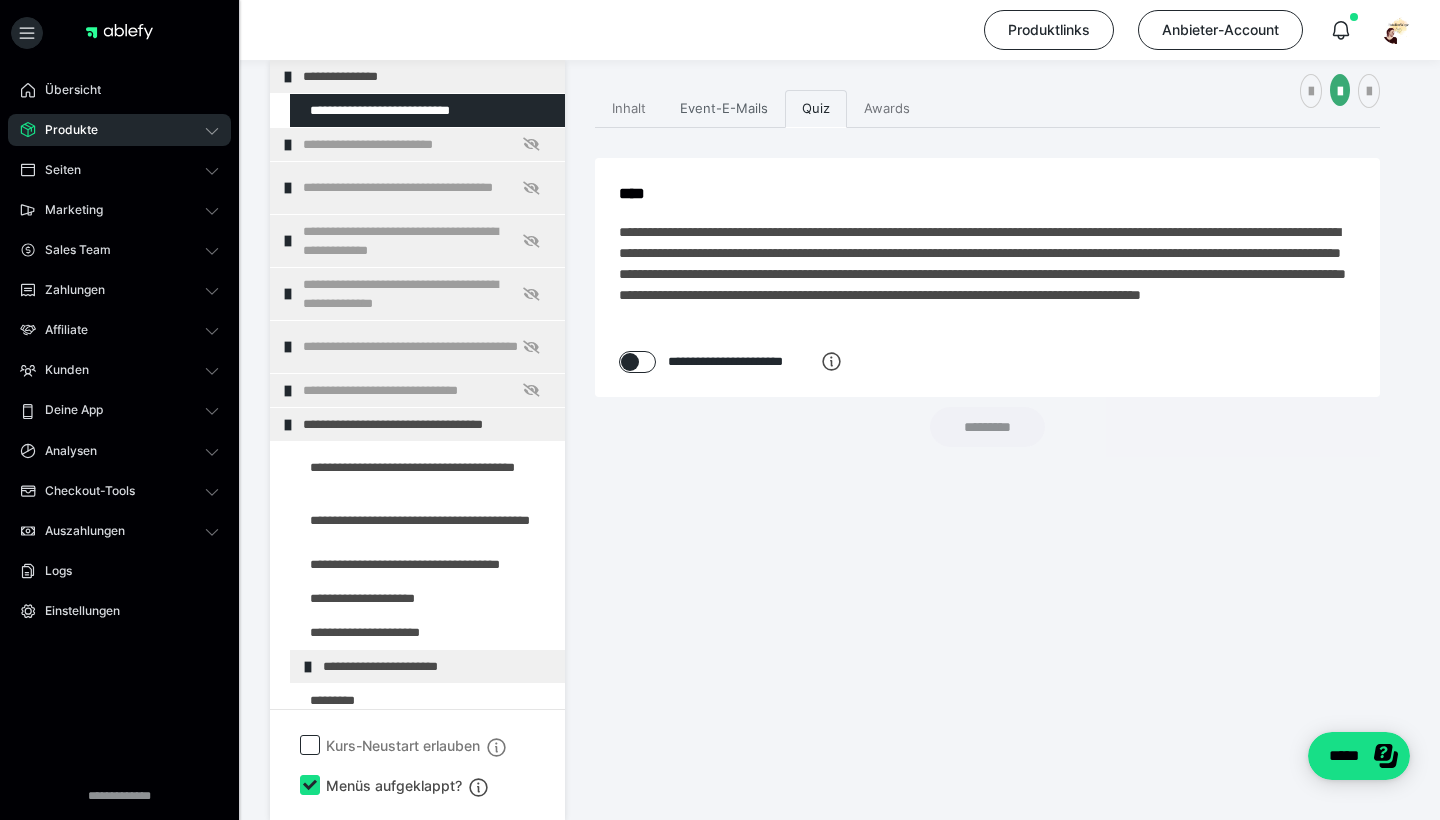 click on "Event-E-Mails" at bounding box center [724, 109] 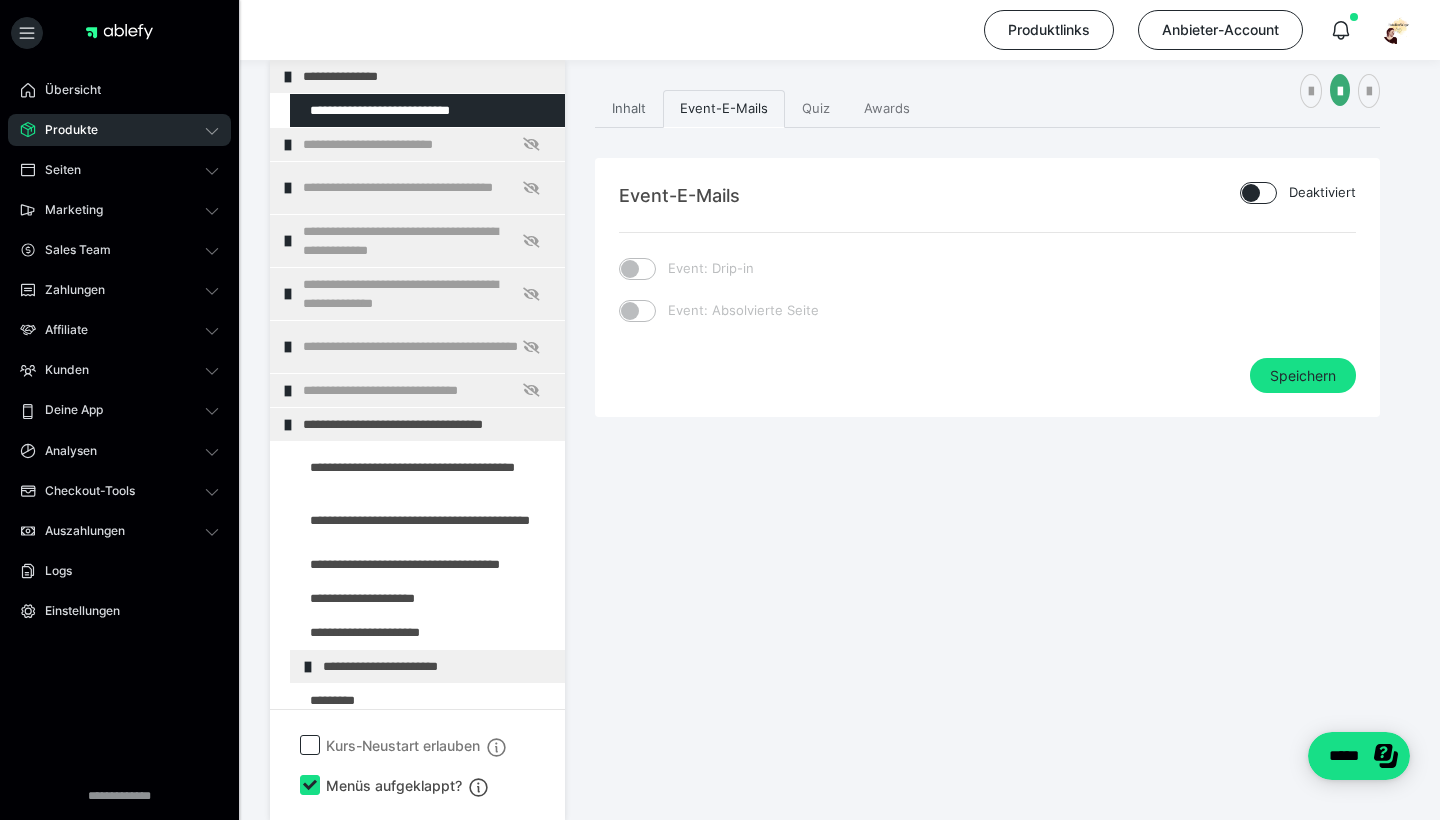 click on "Inhalt" at bounding box center [629, 109] 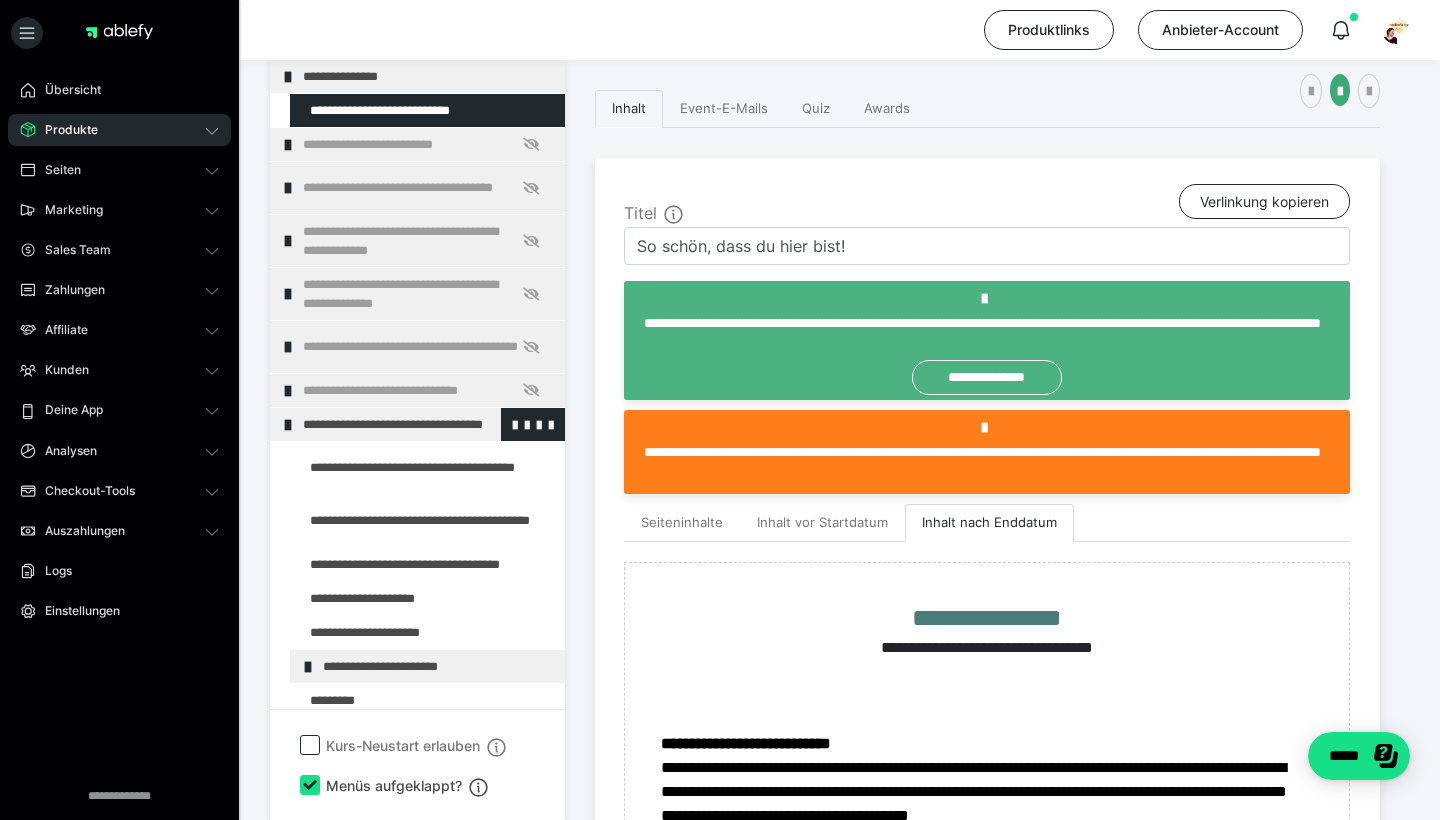 click at bounding box center (288, 425) 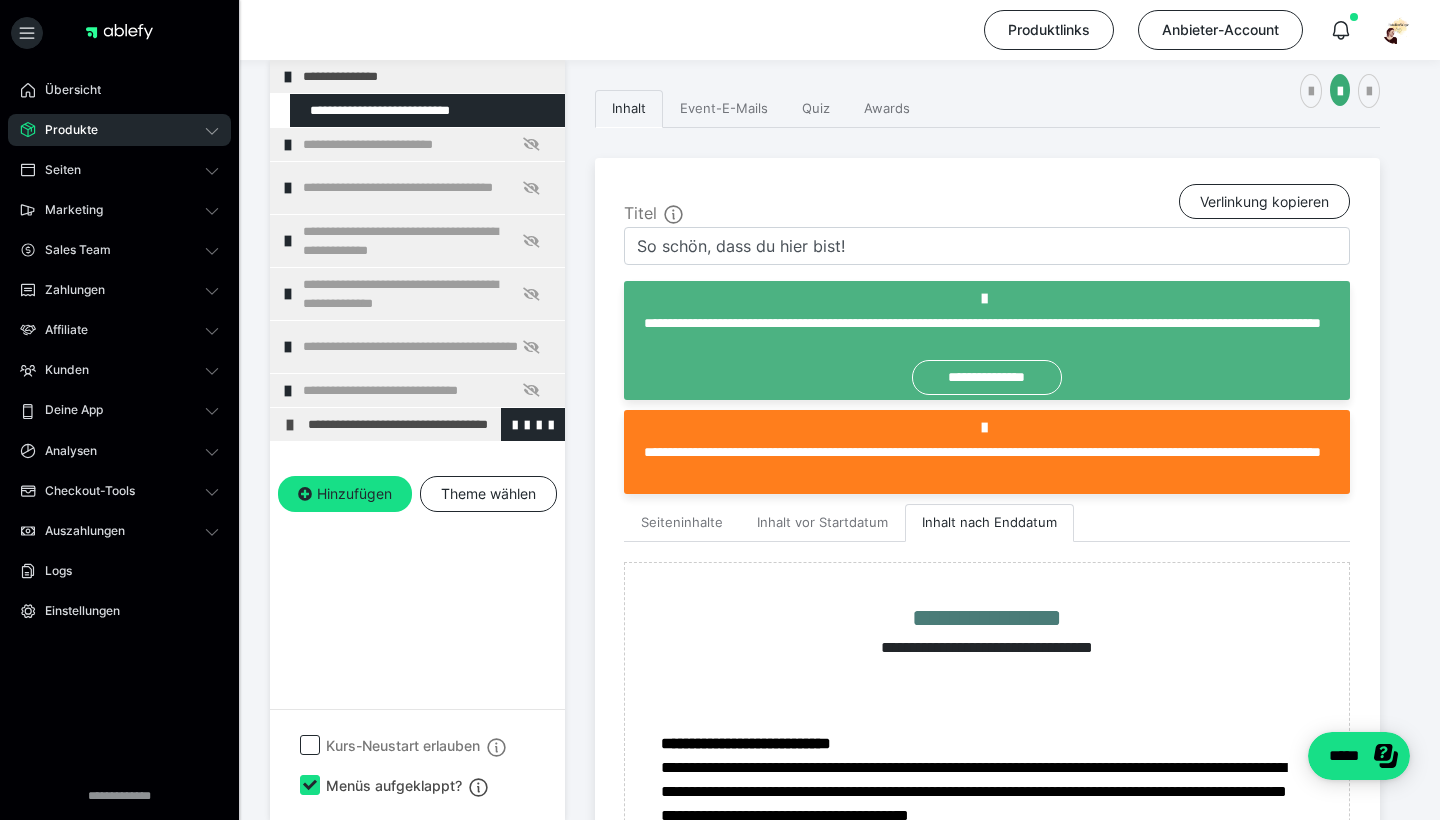 click at bounding box center (290, 425) 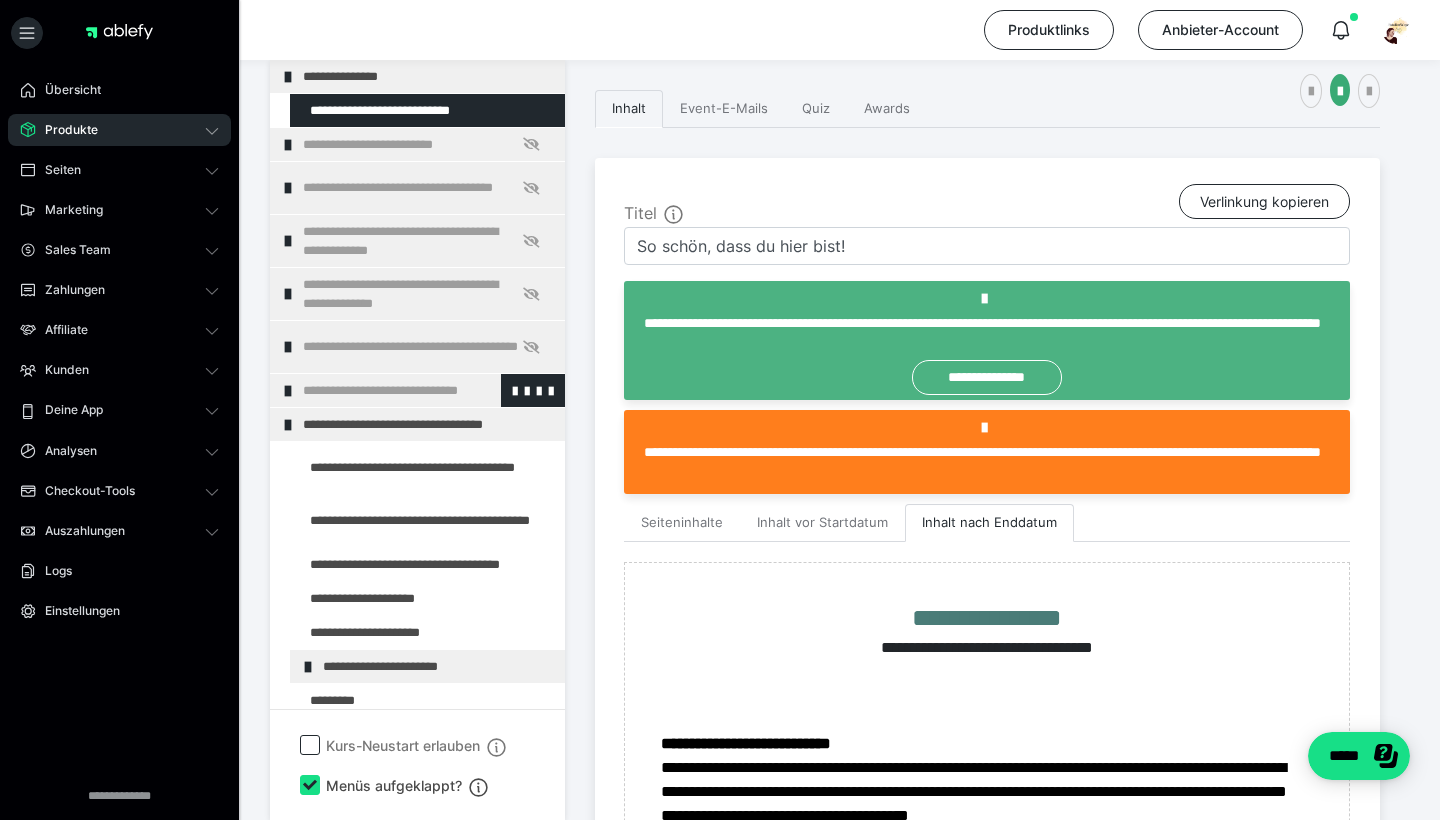 click at bounding box center [288, 391] 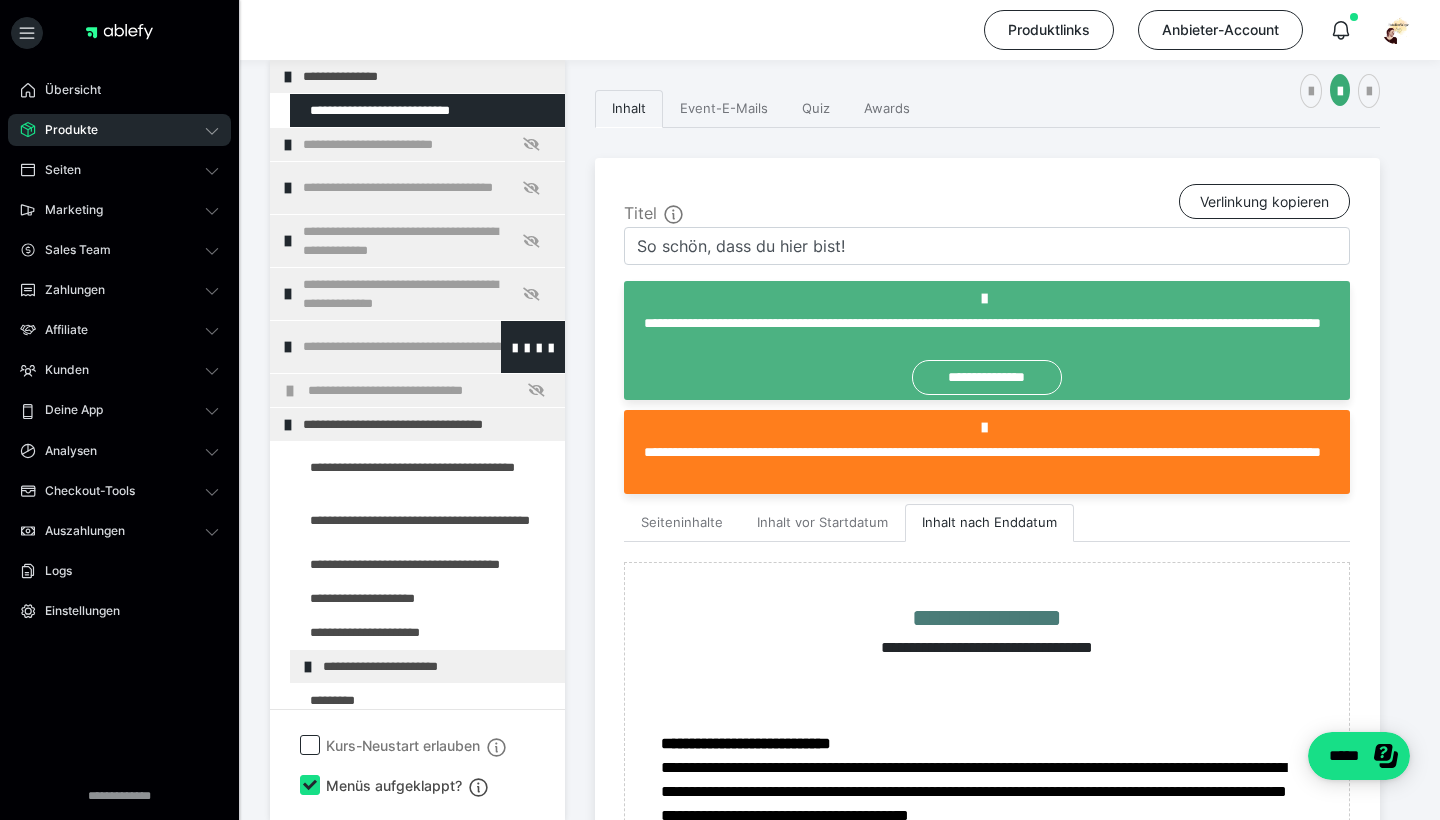 click at bounding box center (288, 347) 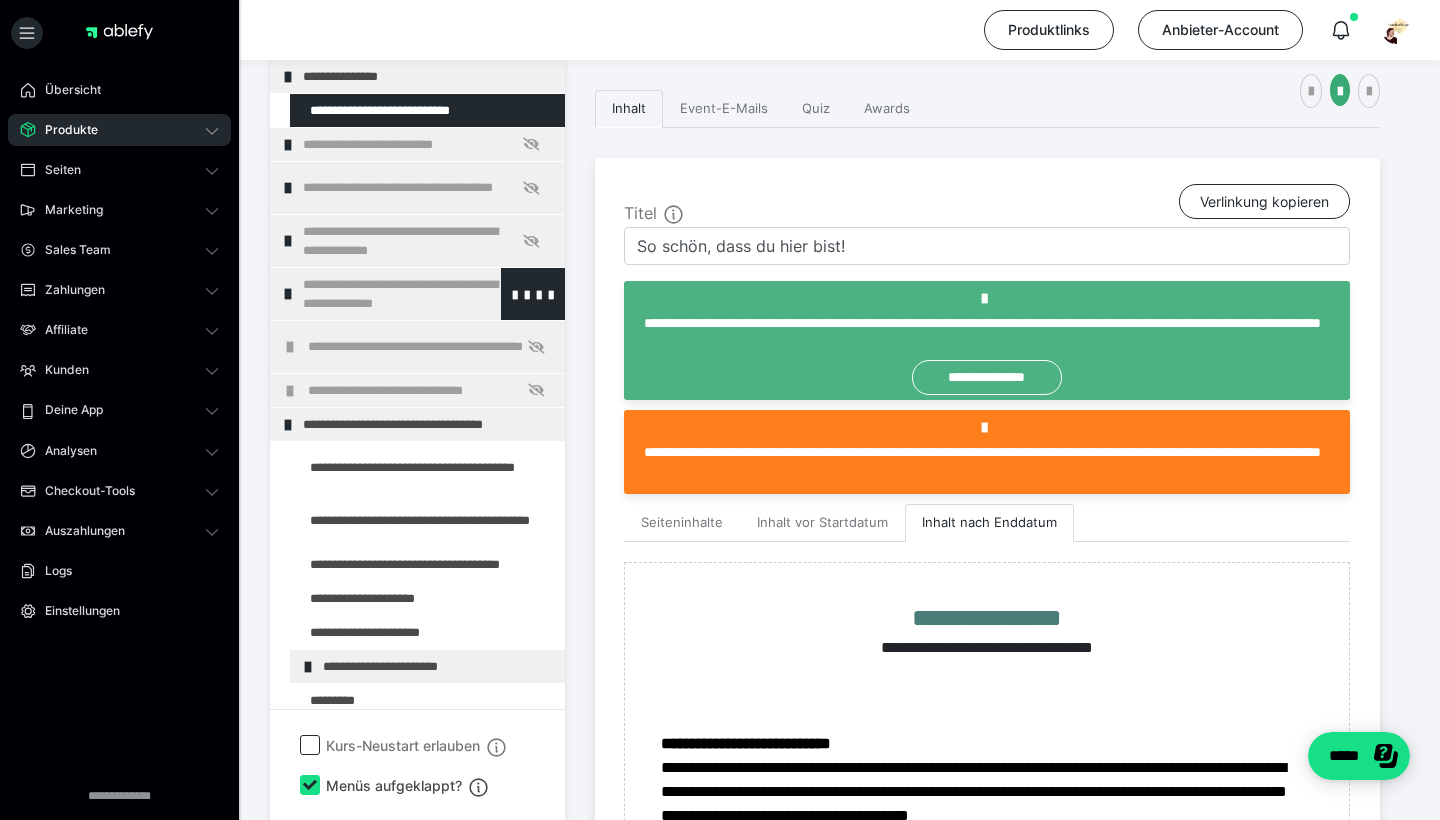 click at bounding box center (288, 294) 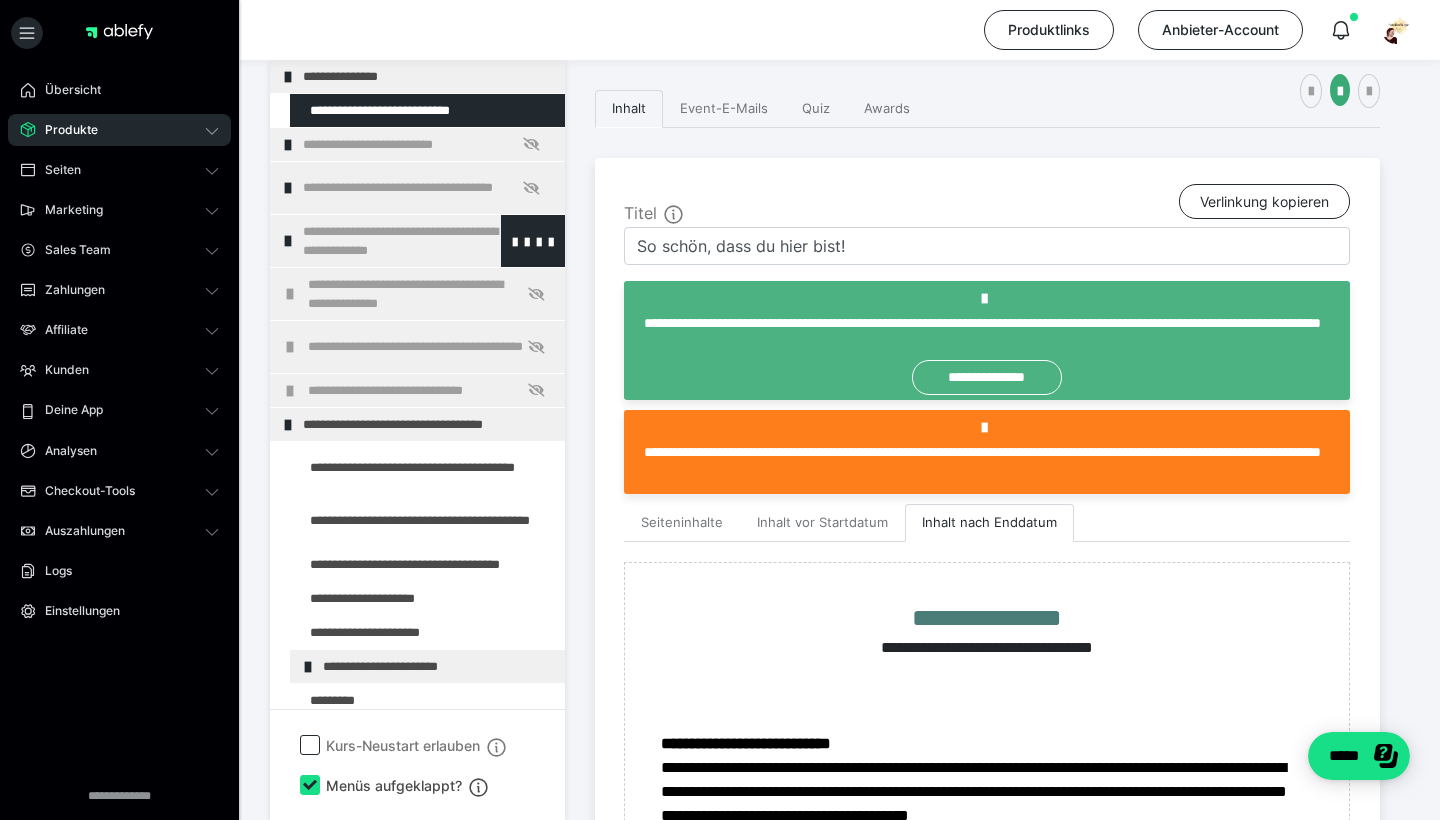 click at bounding box center [288, 241] 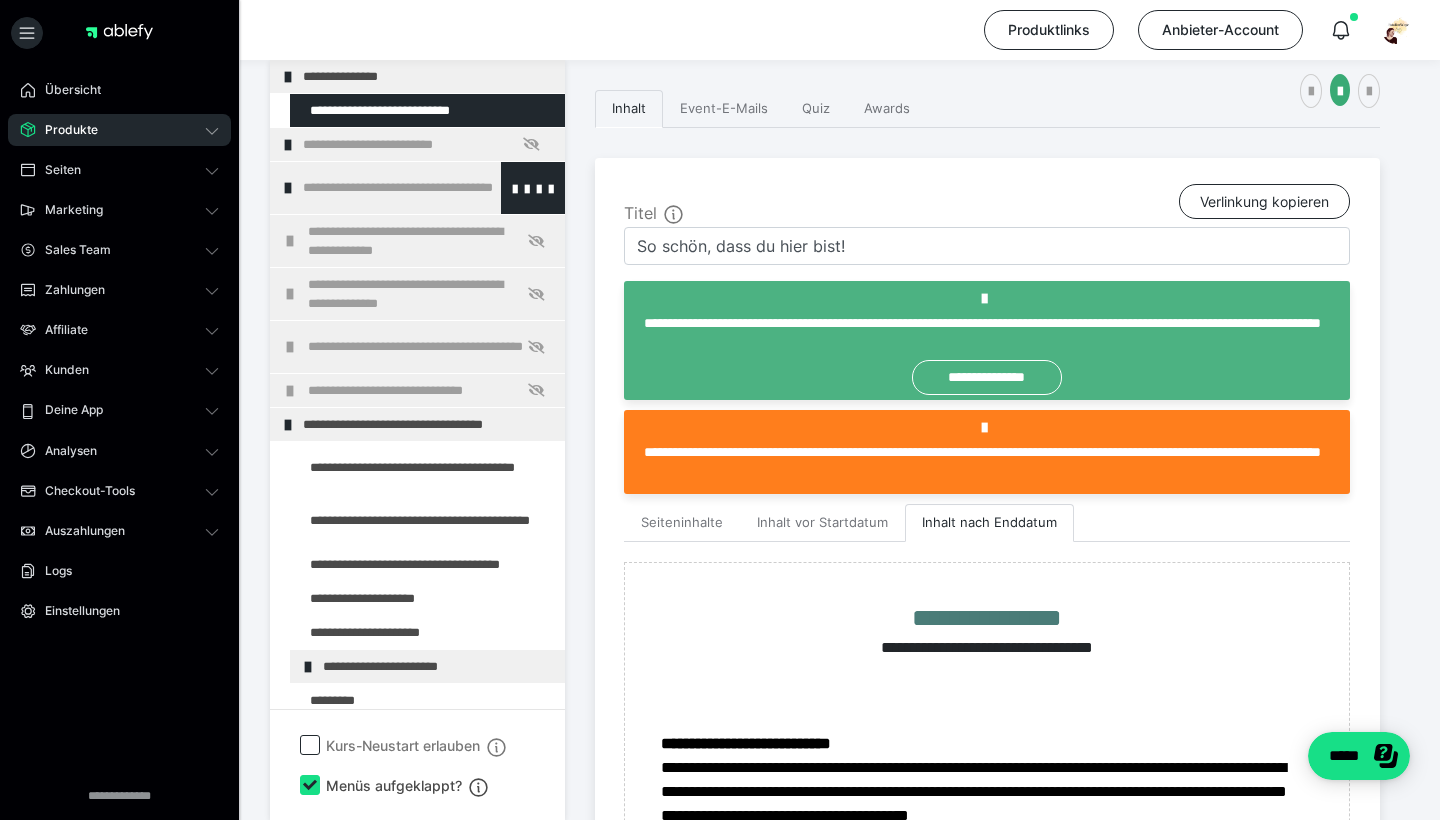 click at bounding box center [288, 188] 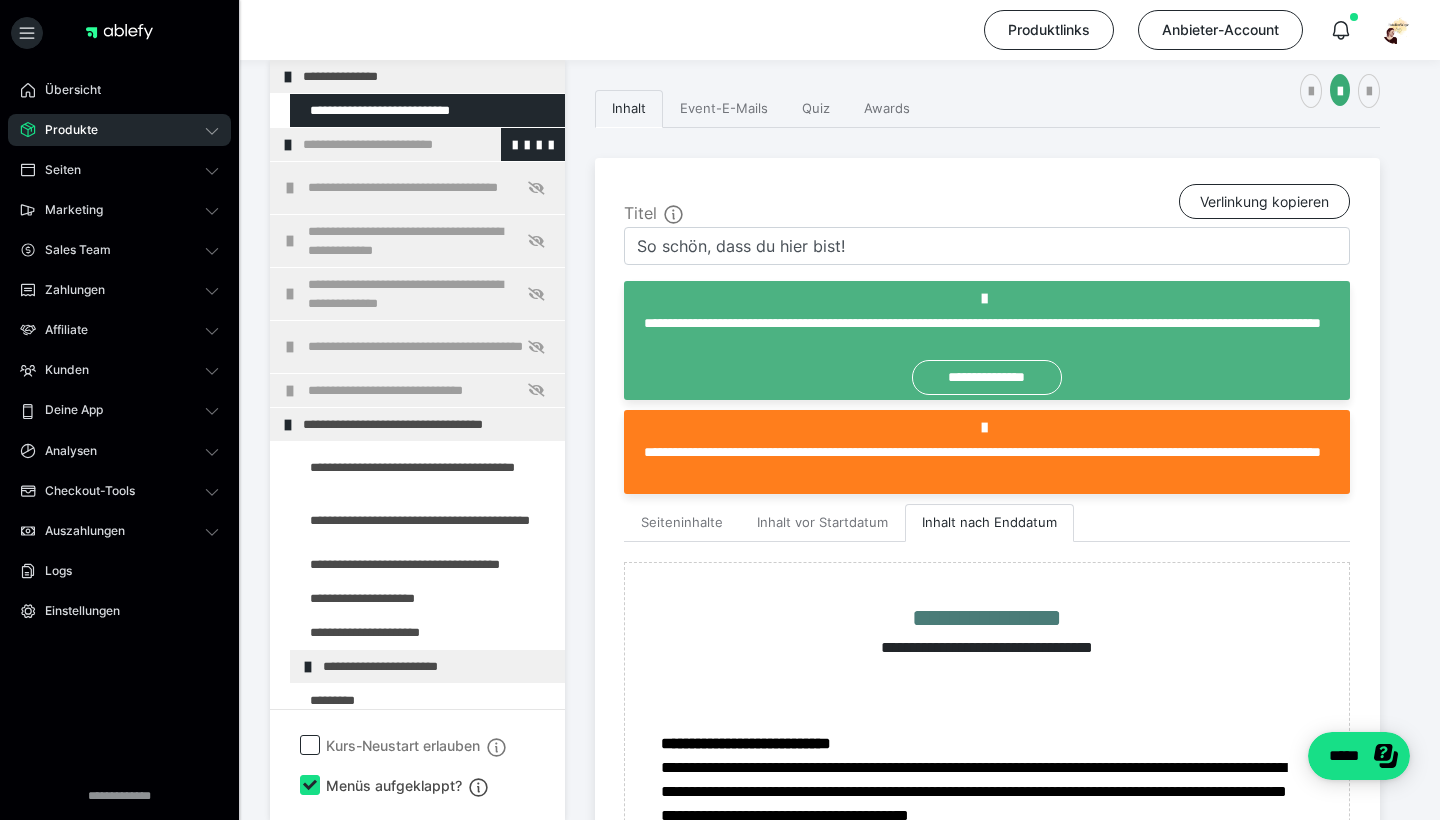 click at bounding box center [288, 145] 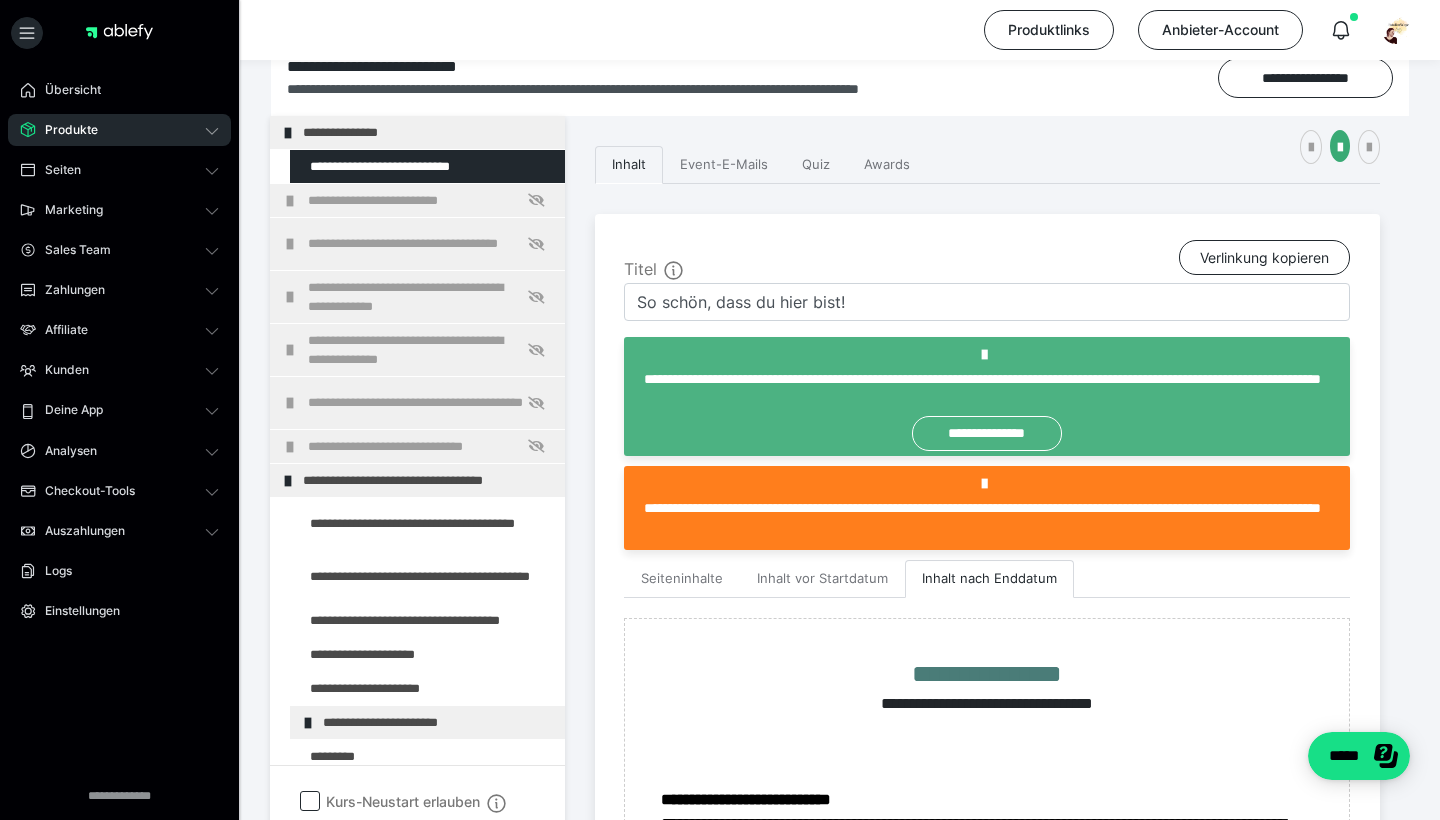 scroll, scrollTop: 272, scrollLeft: 0, axis: vertical 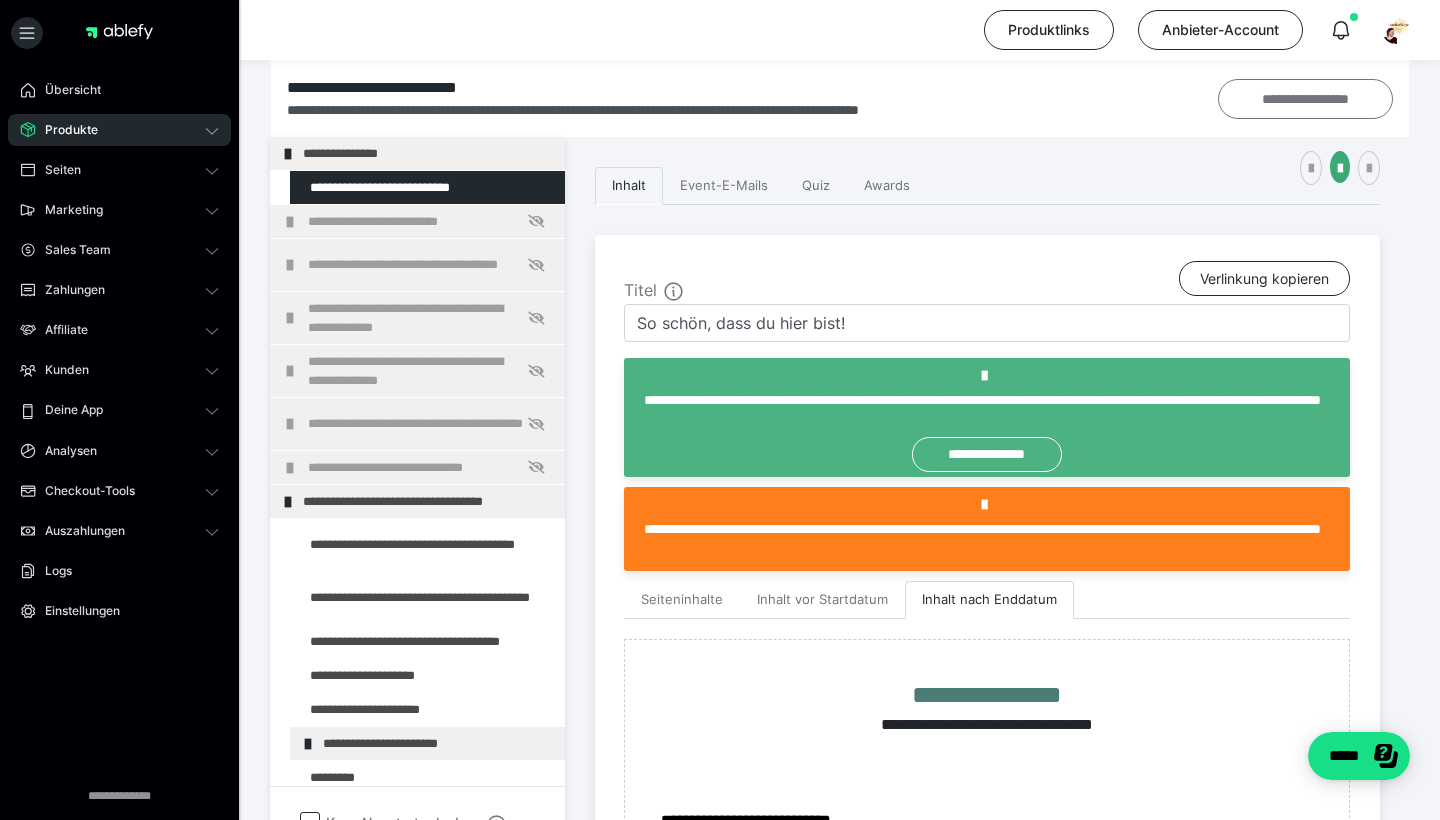 click on "**********" at bounding box center (1306, 99) 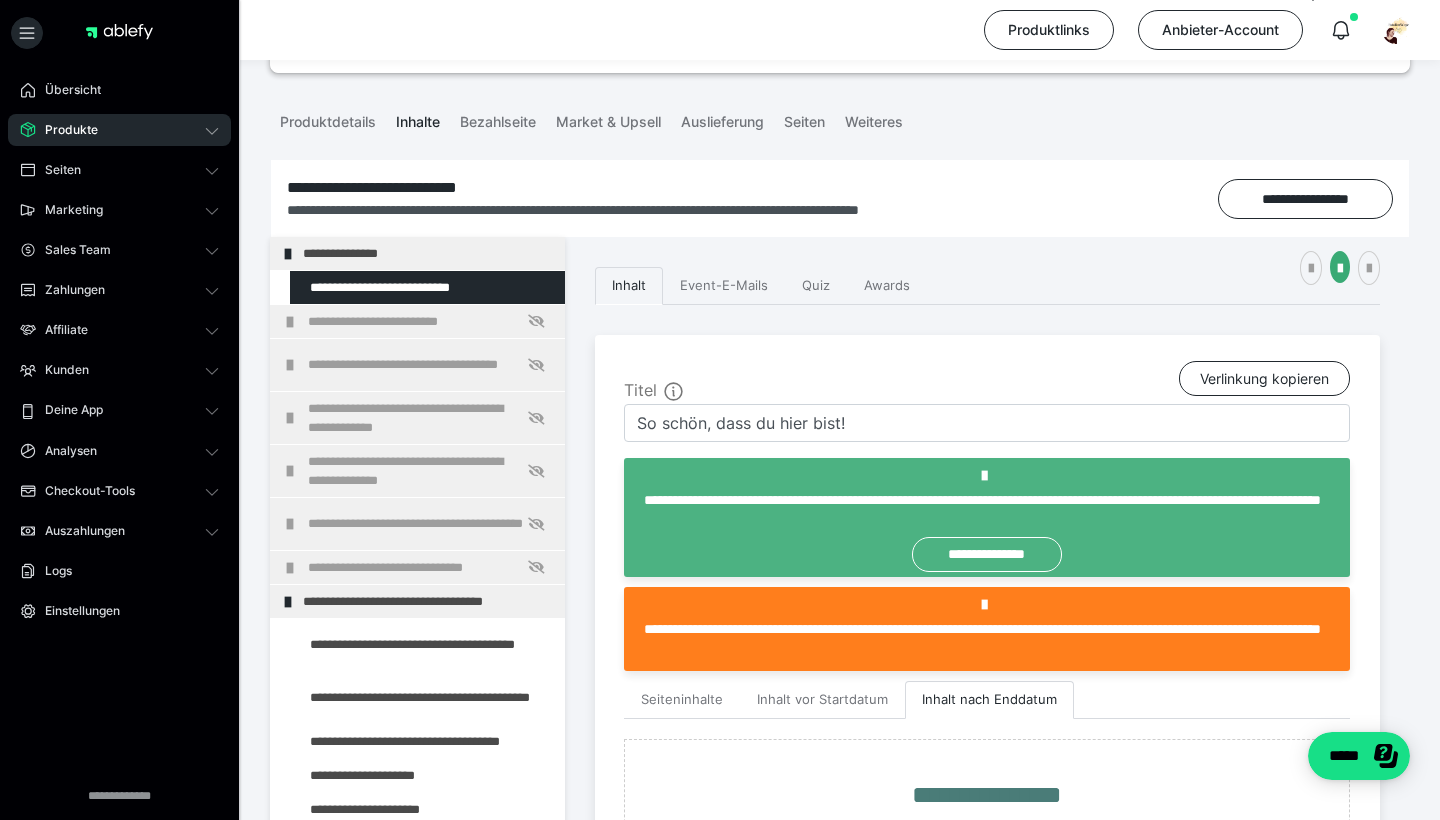 scroll, scrollTop: 175, scrollLeft: 0, axis: vertical 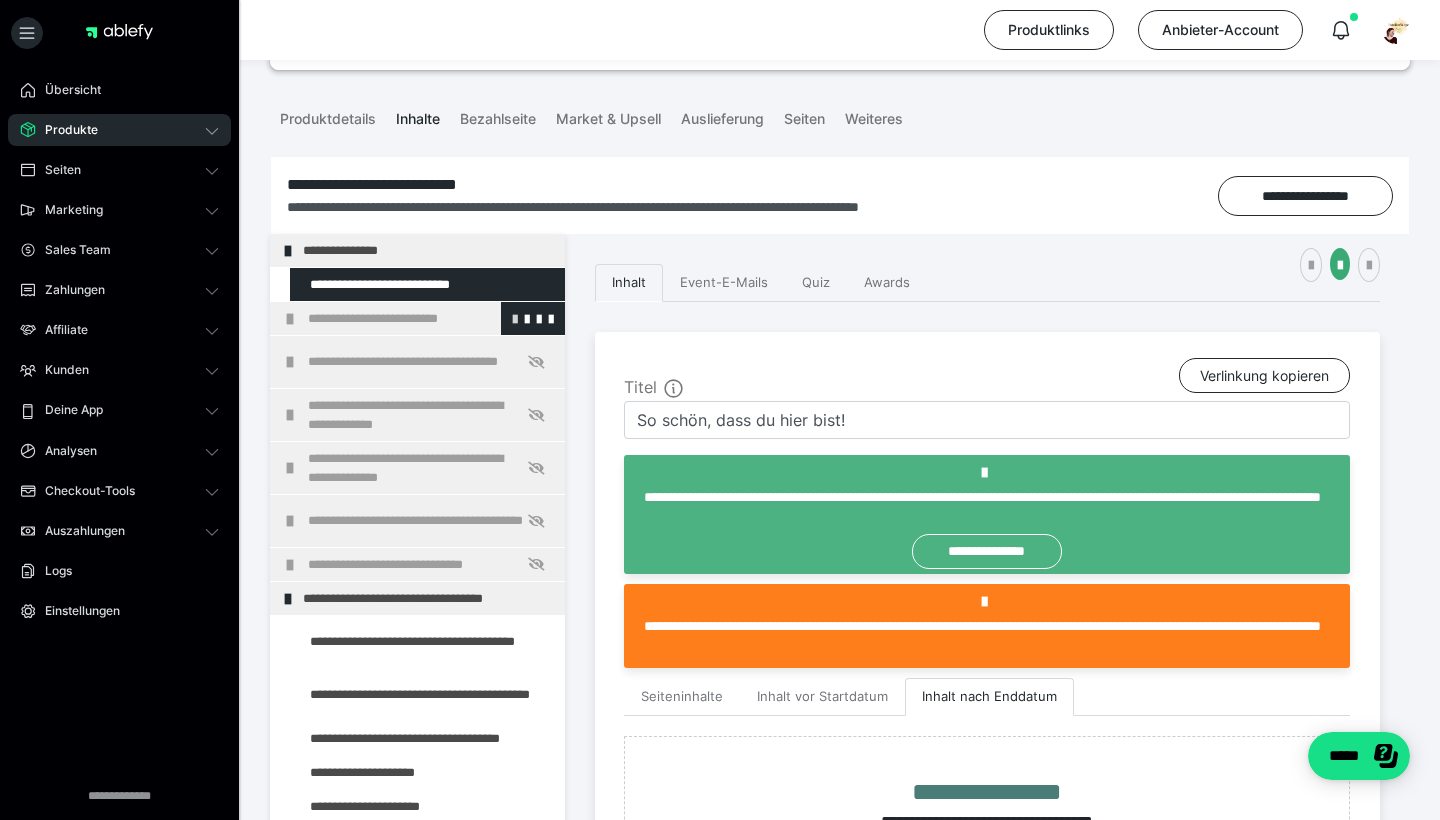 click at bounding box center (515, 318) 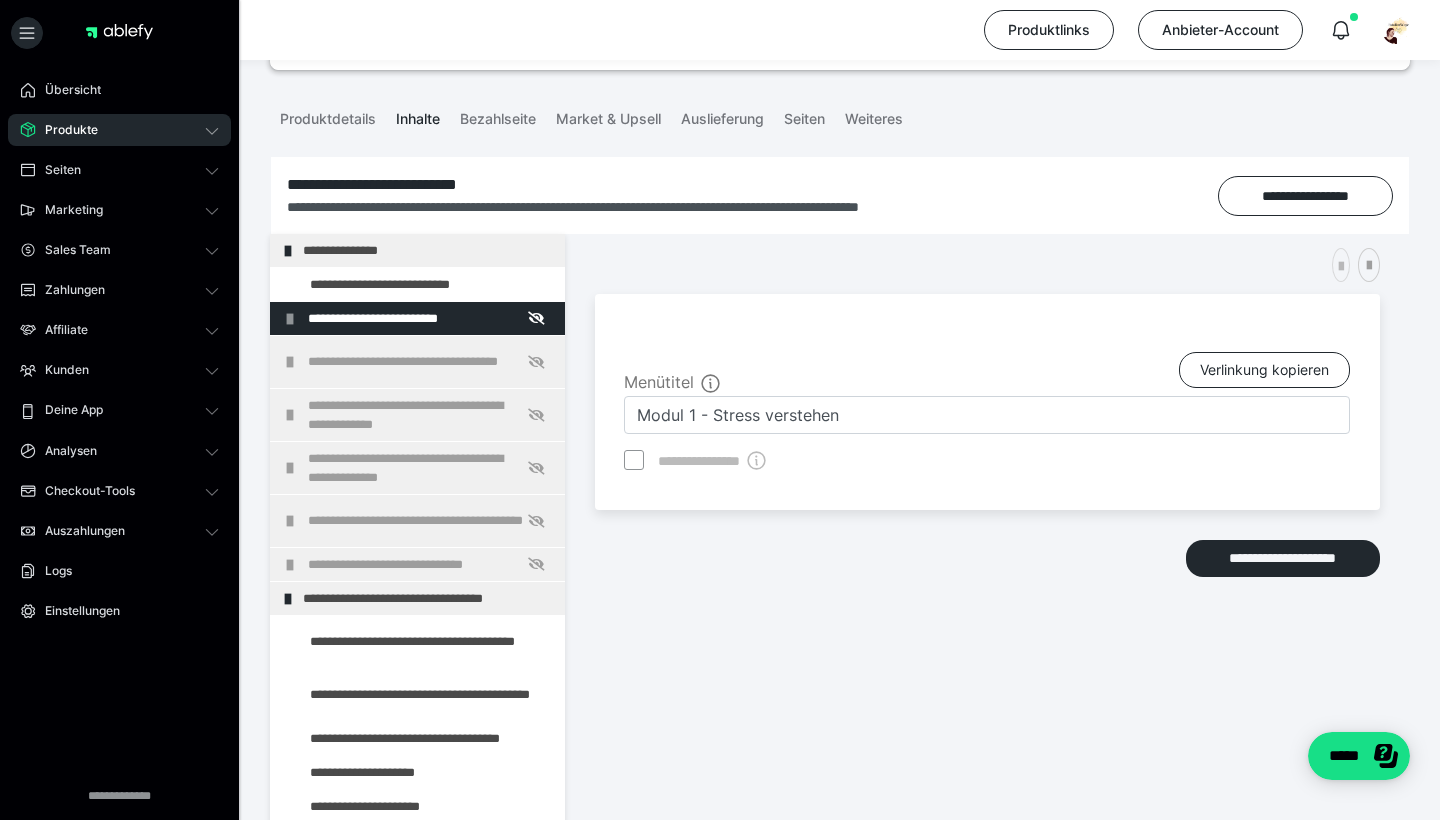 click at bounding box center [1341, 267] 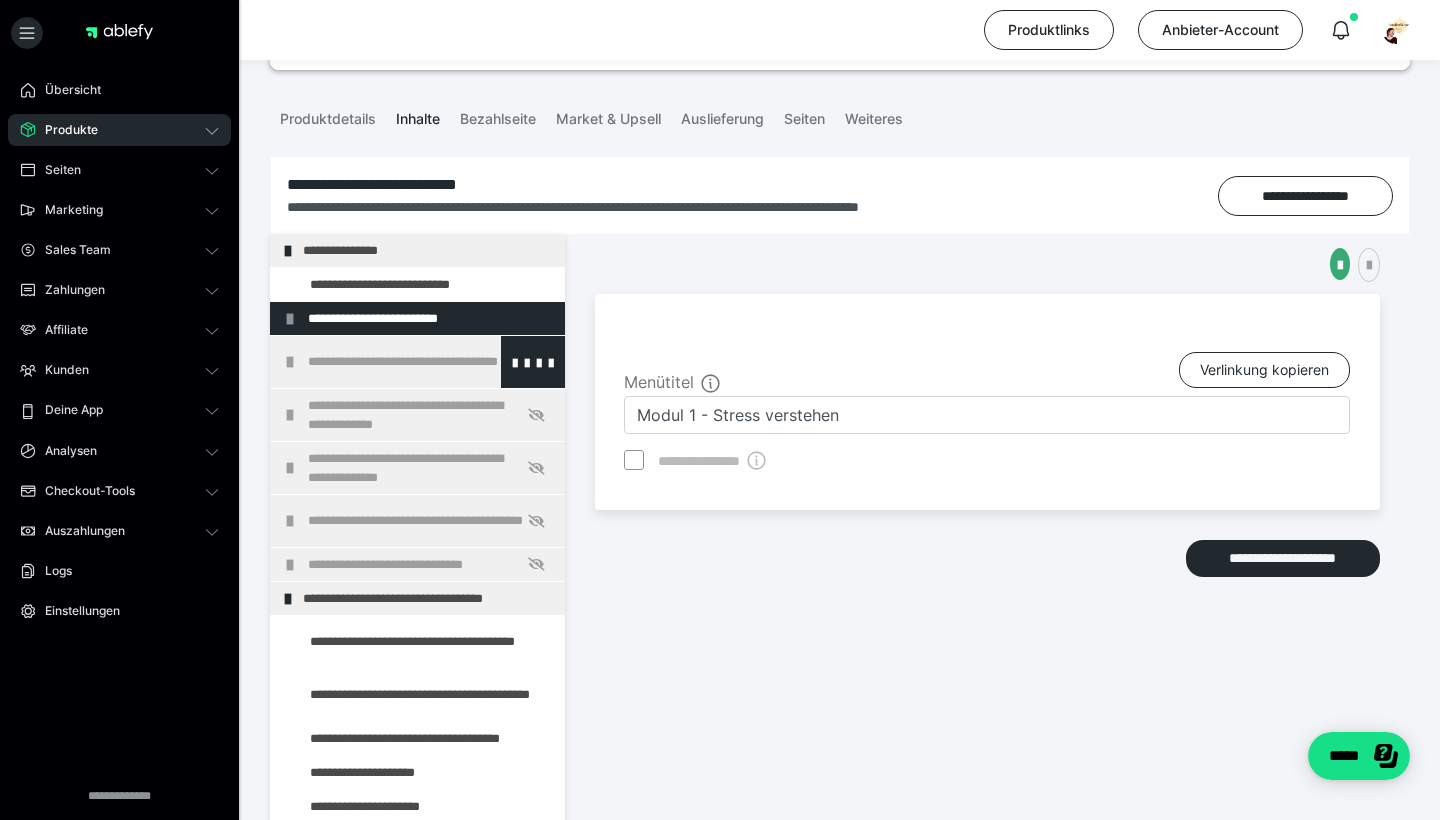 click on "**********" at bounding box center [431, 362] 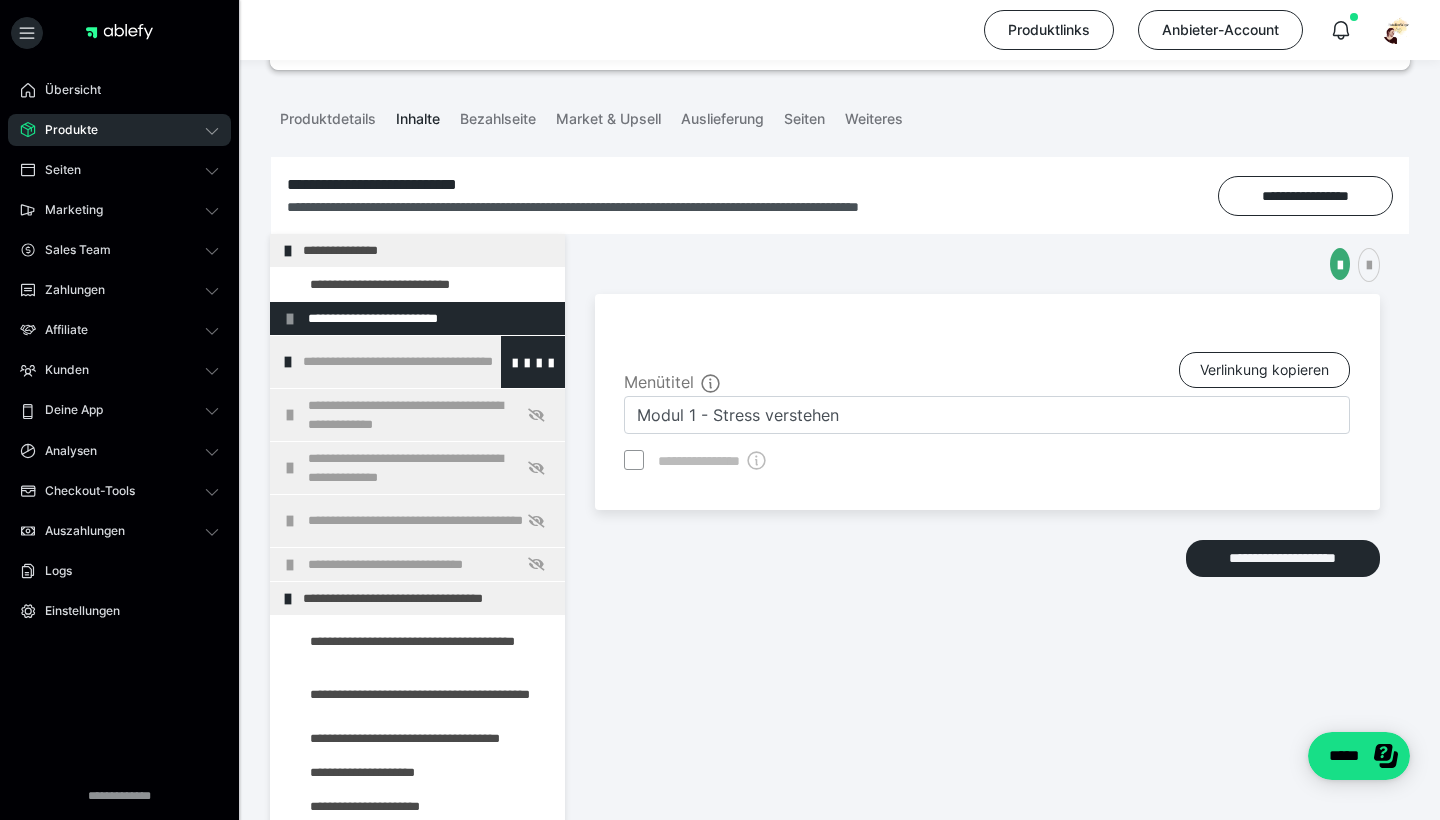 click on "**********" at bounding box center [426, 362] 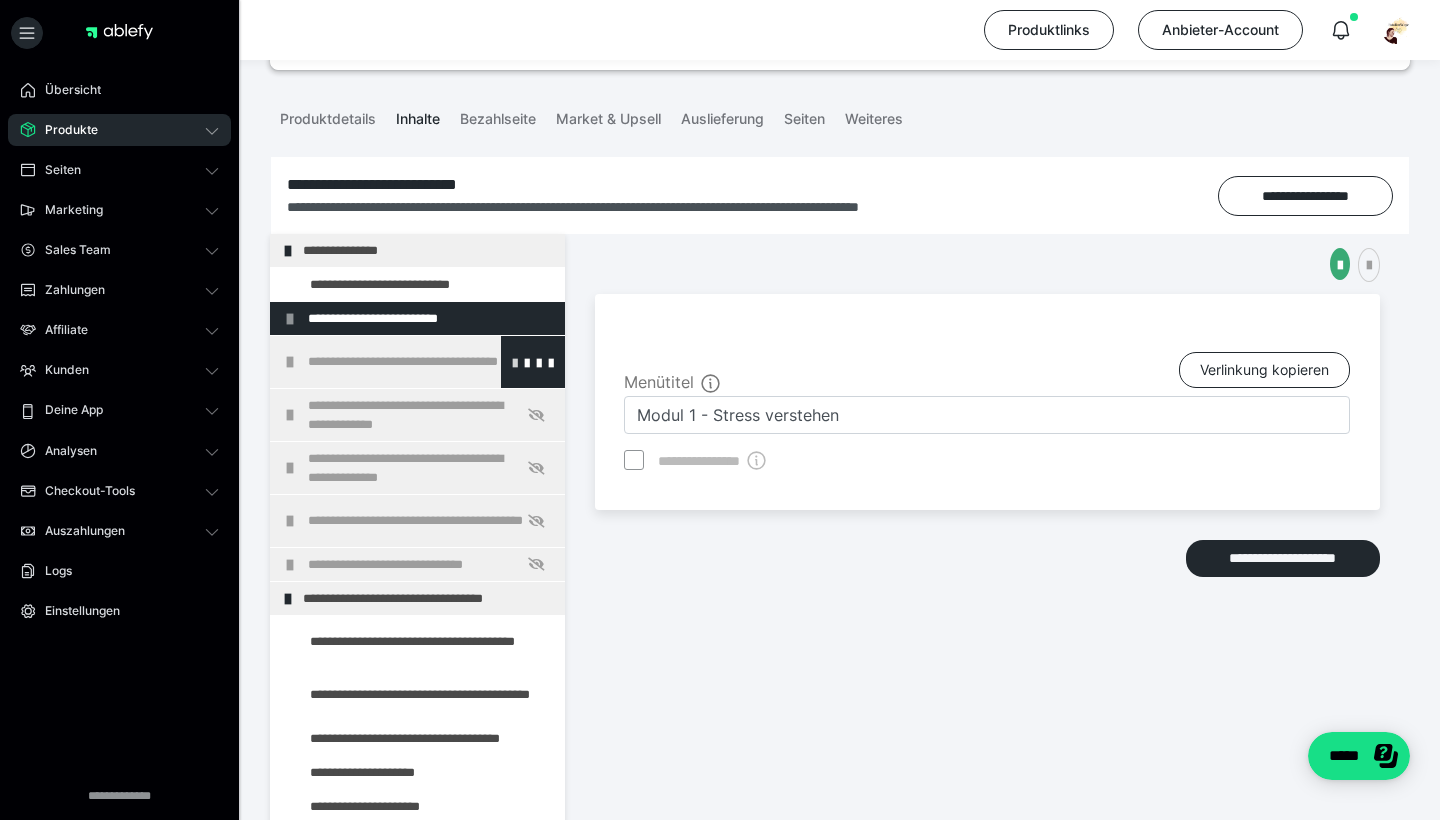 click at bounding box center [515, 362] 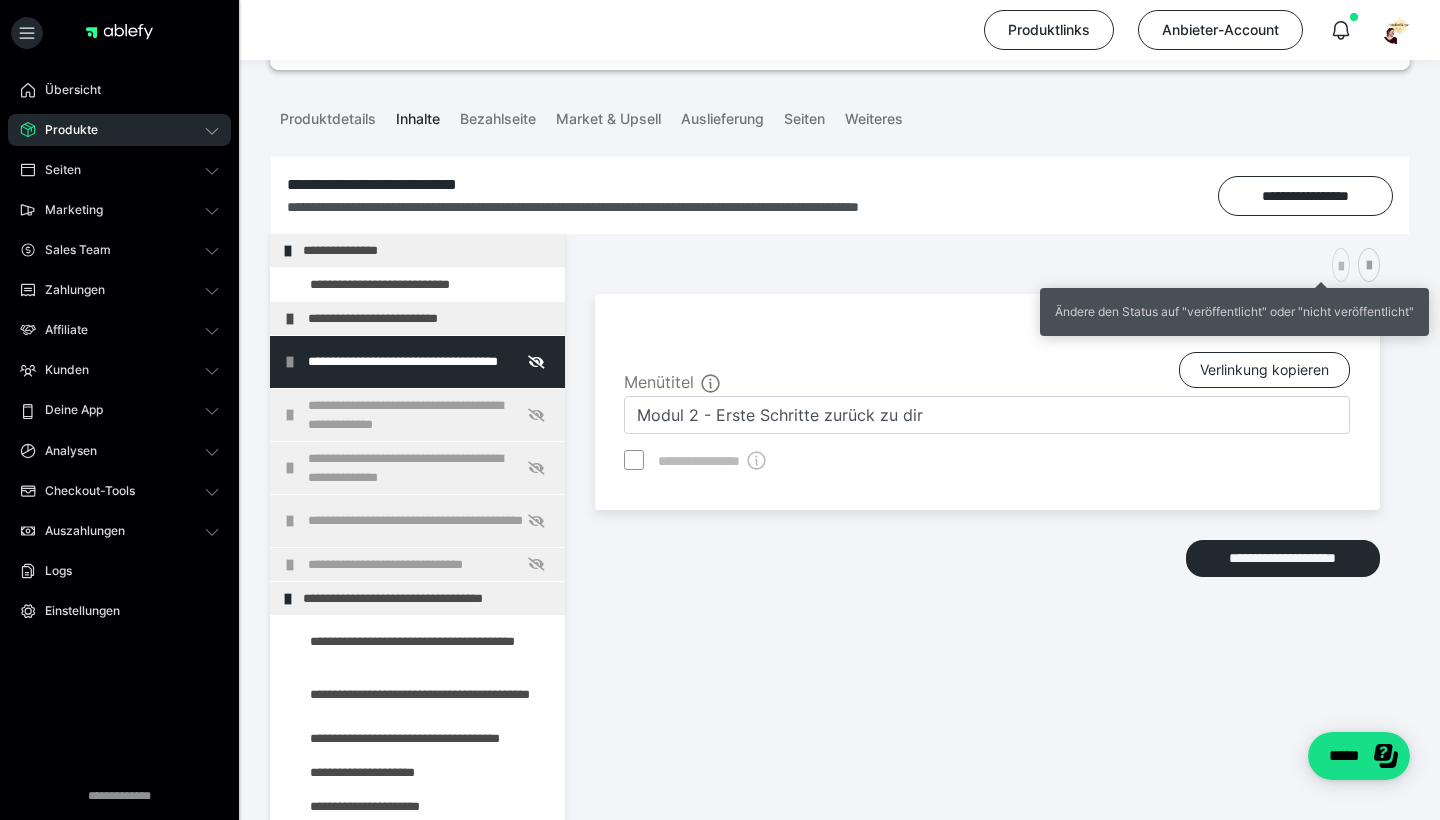 click at bounding box center [1341, 267] 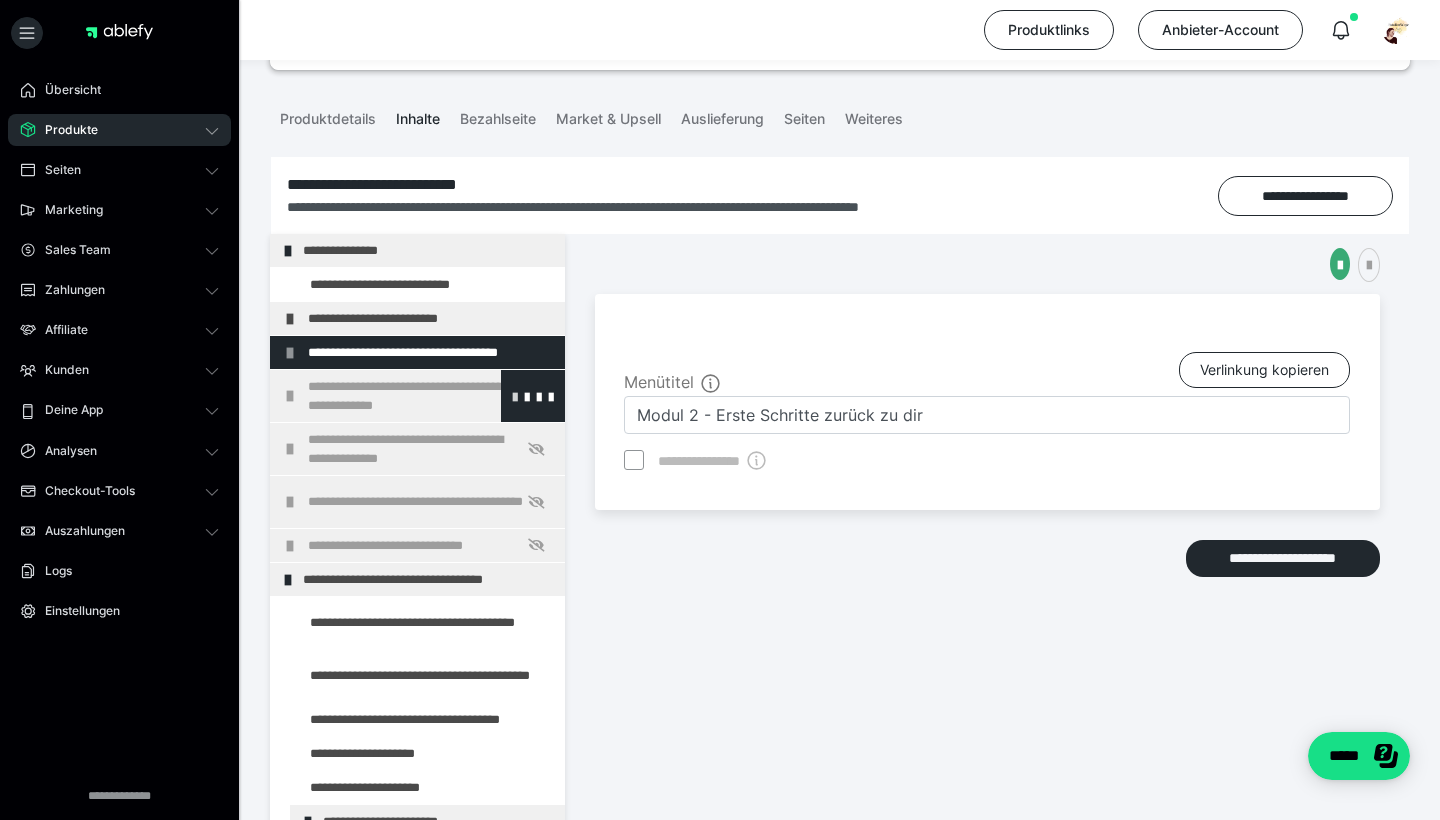 click at bounding box center [515, 396] 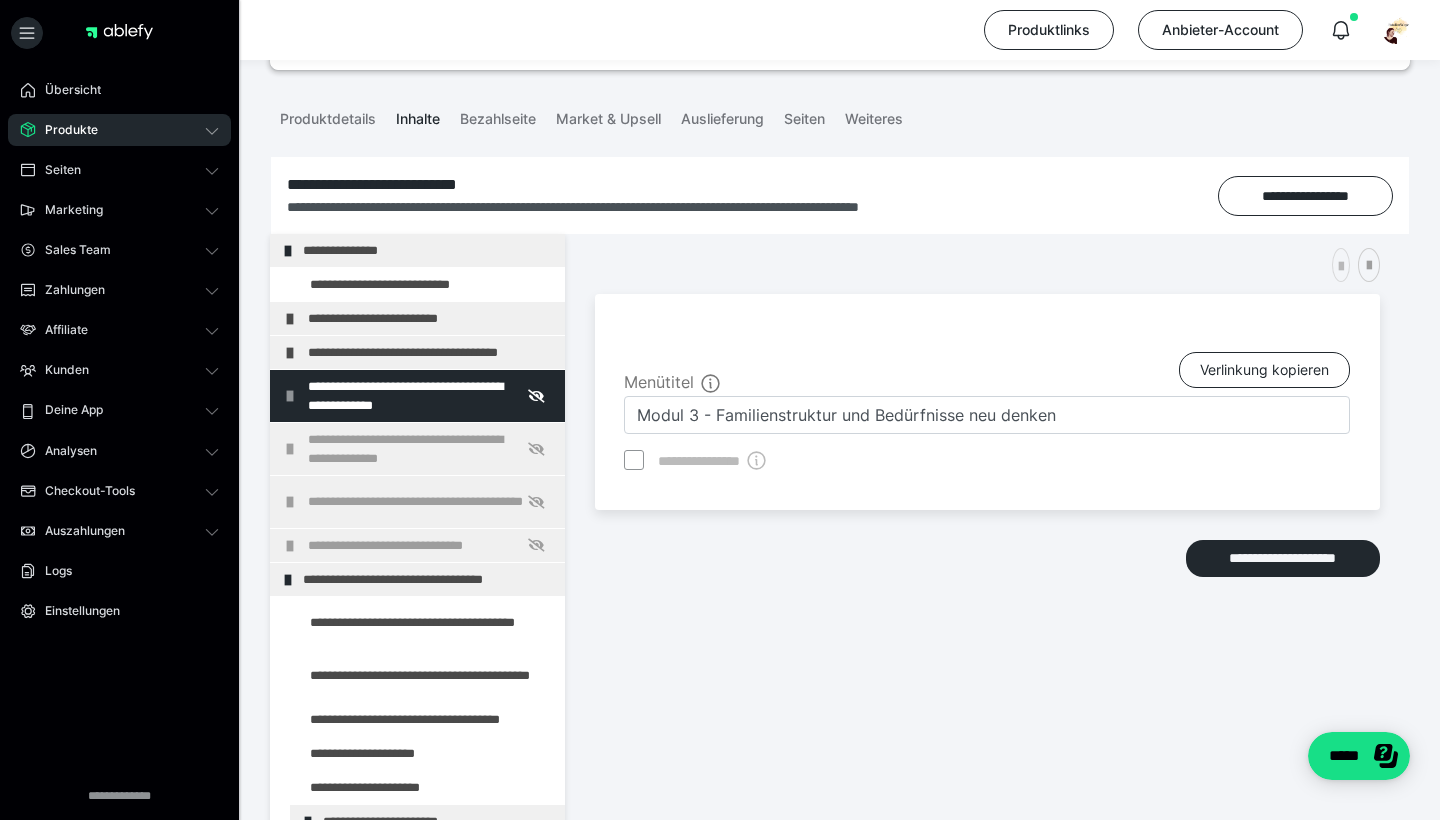 click at bounding box center (1341, 267) 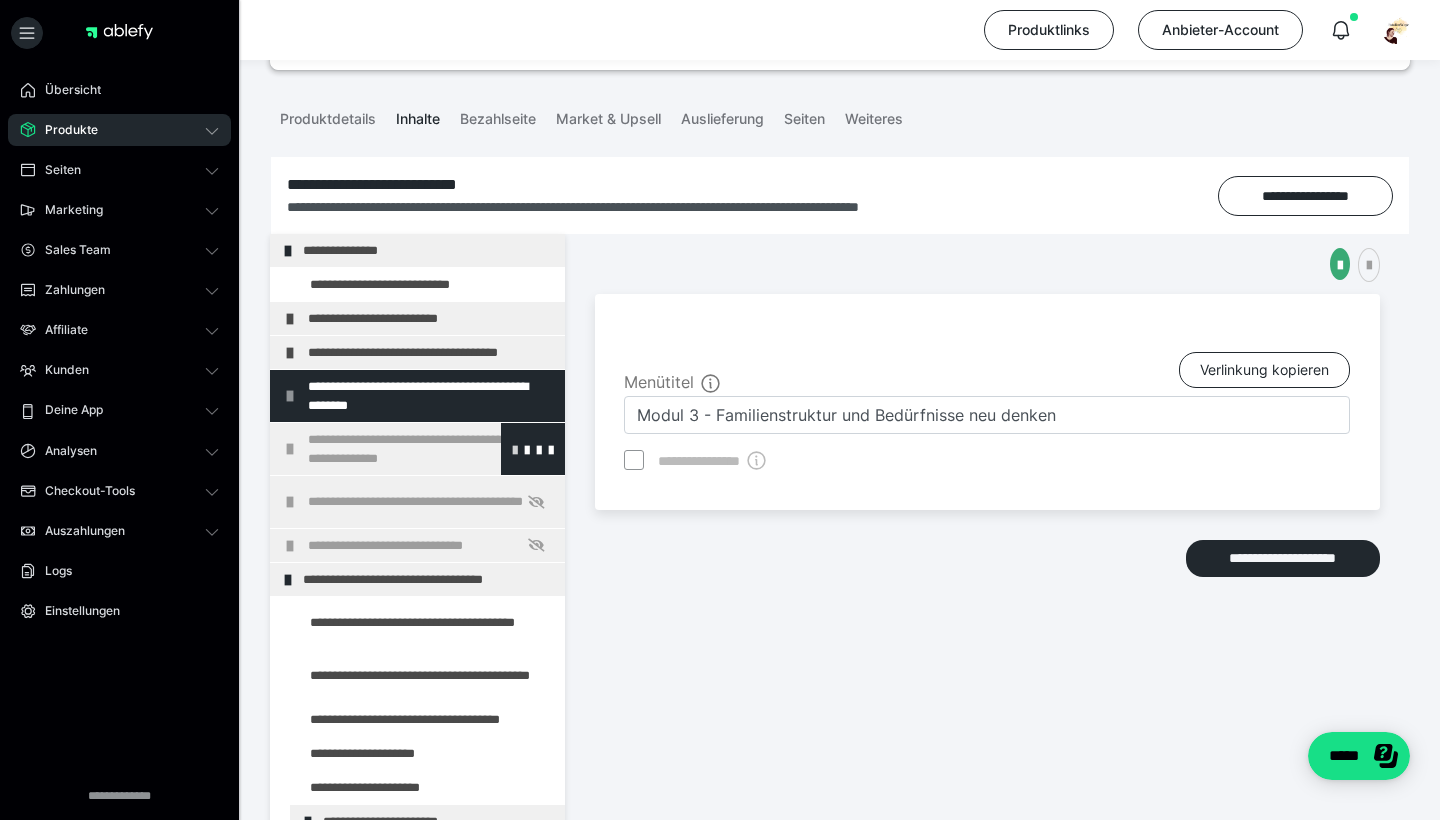 click at bounding box center [515, 449] 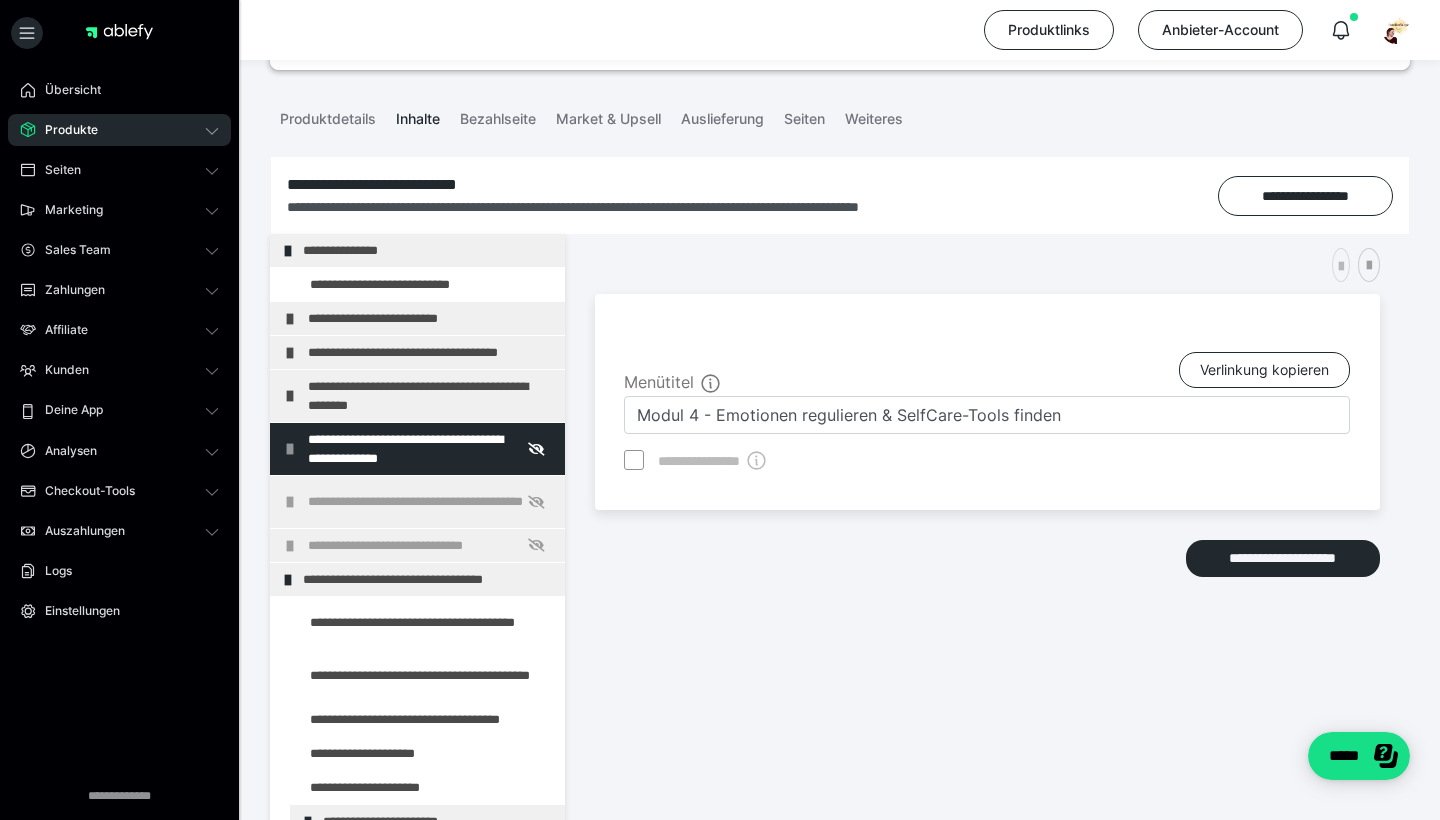 click at bounding box center [1341, 267] 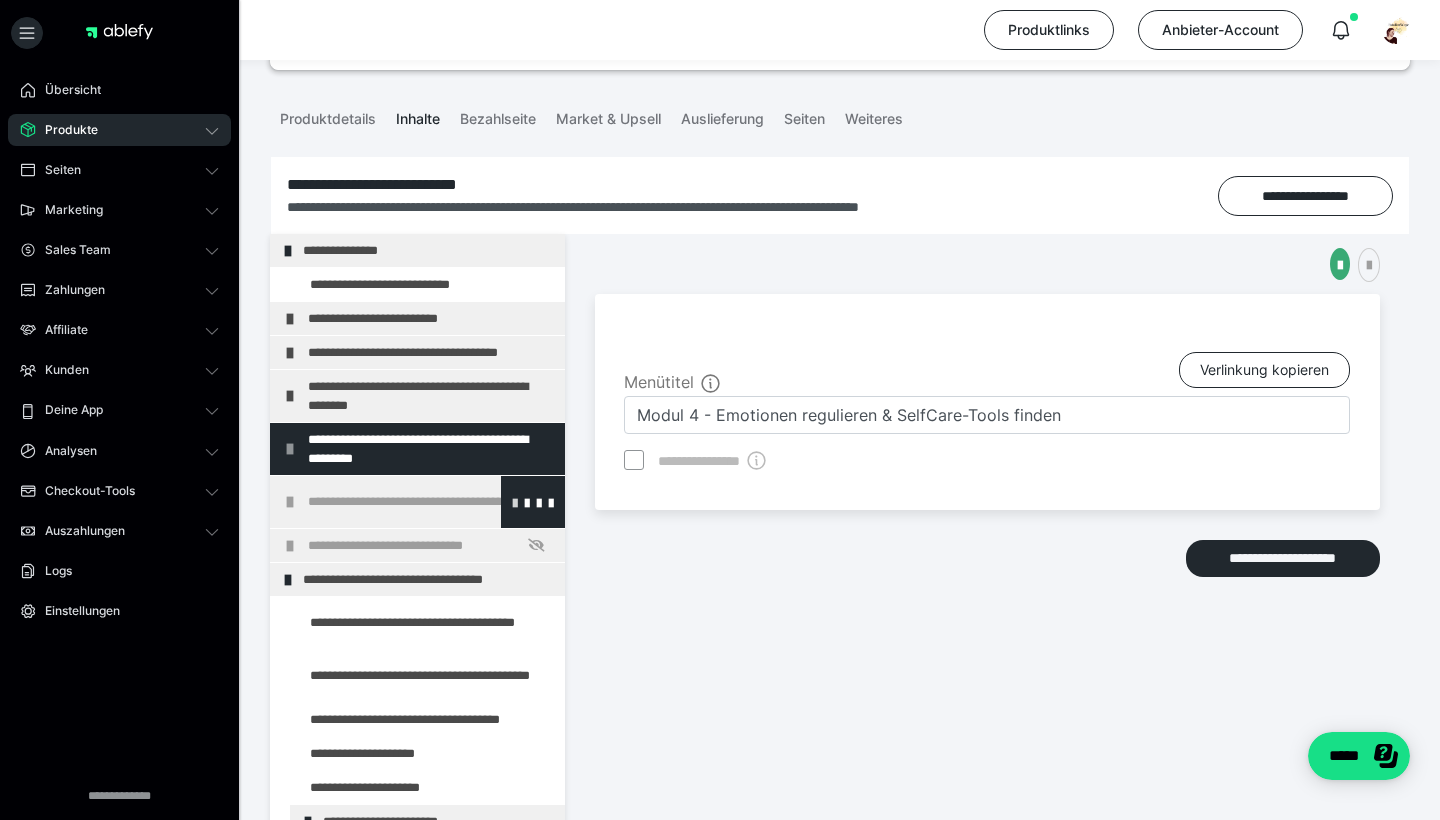 click at bounding box center [515, 502] 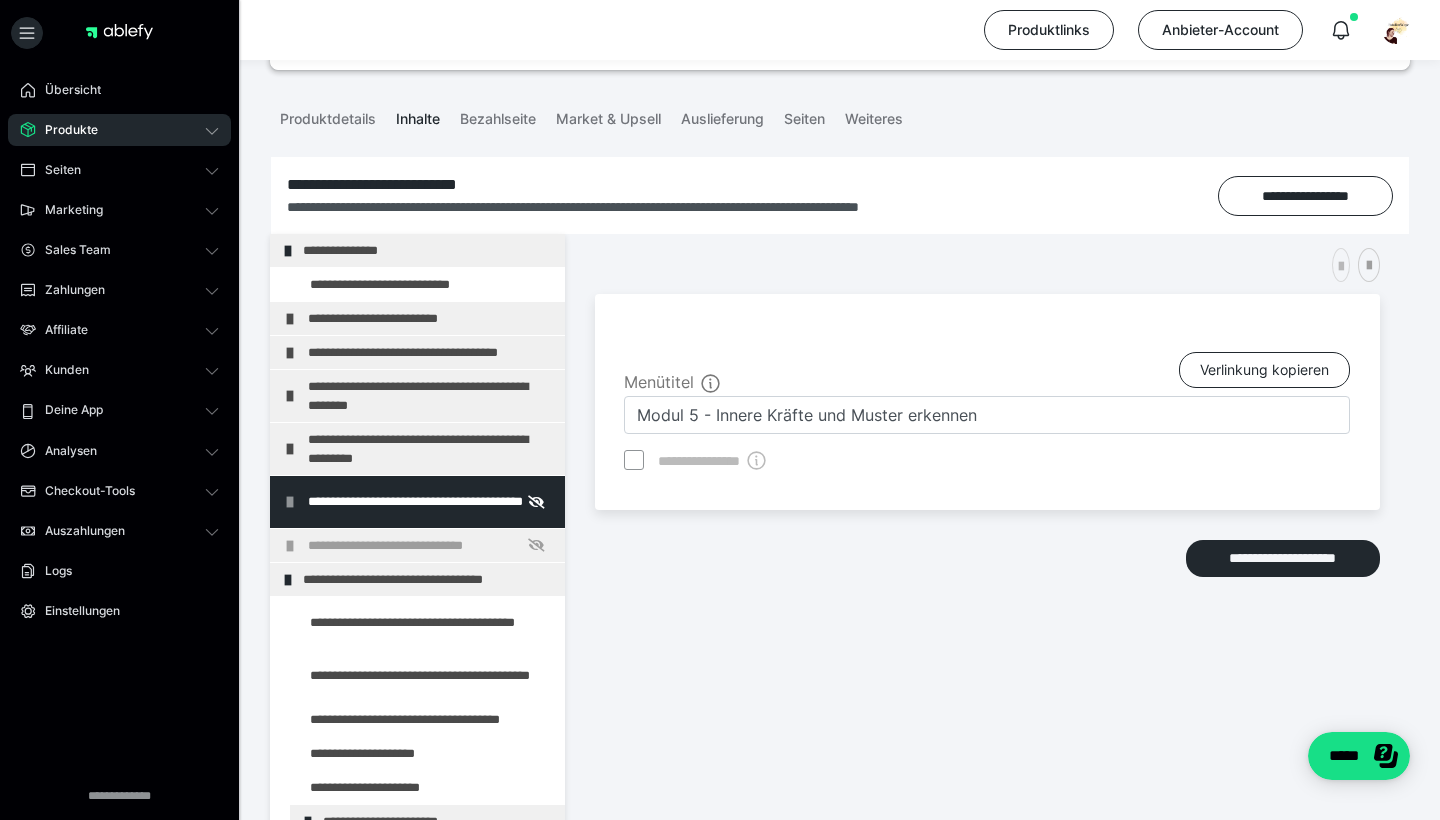 click at bounding box center [1341, 267] 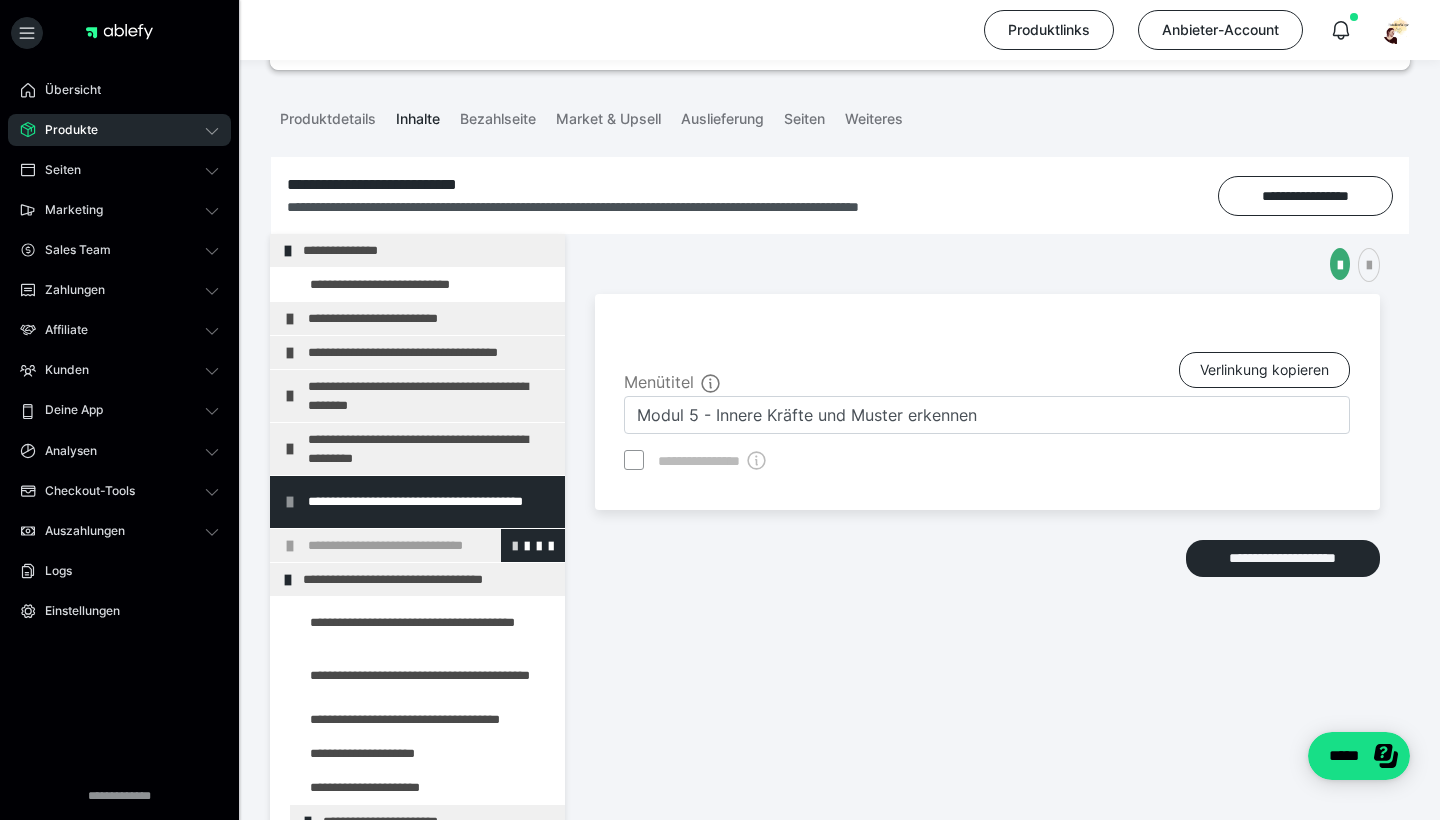 click at bounding box center [515, 545] 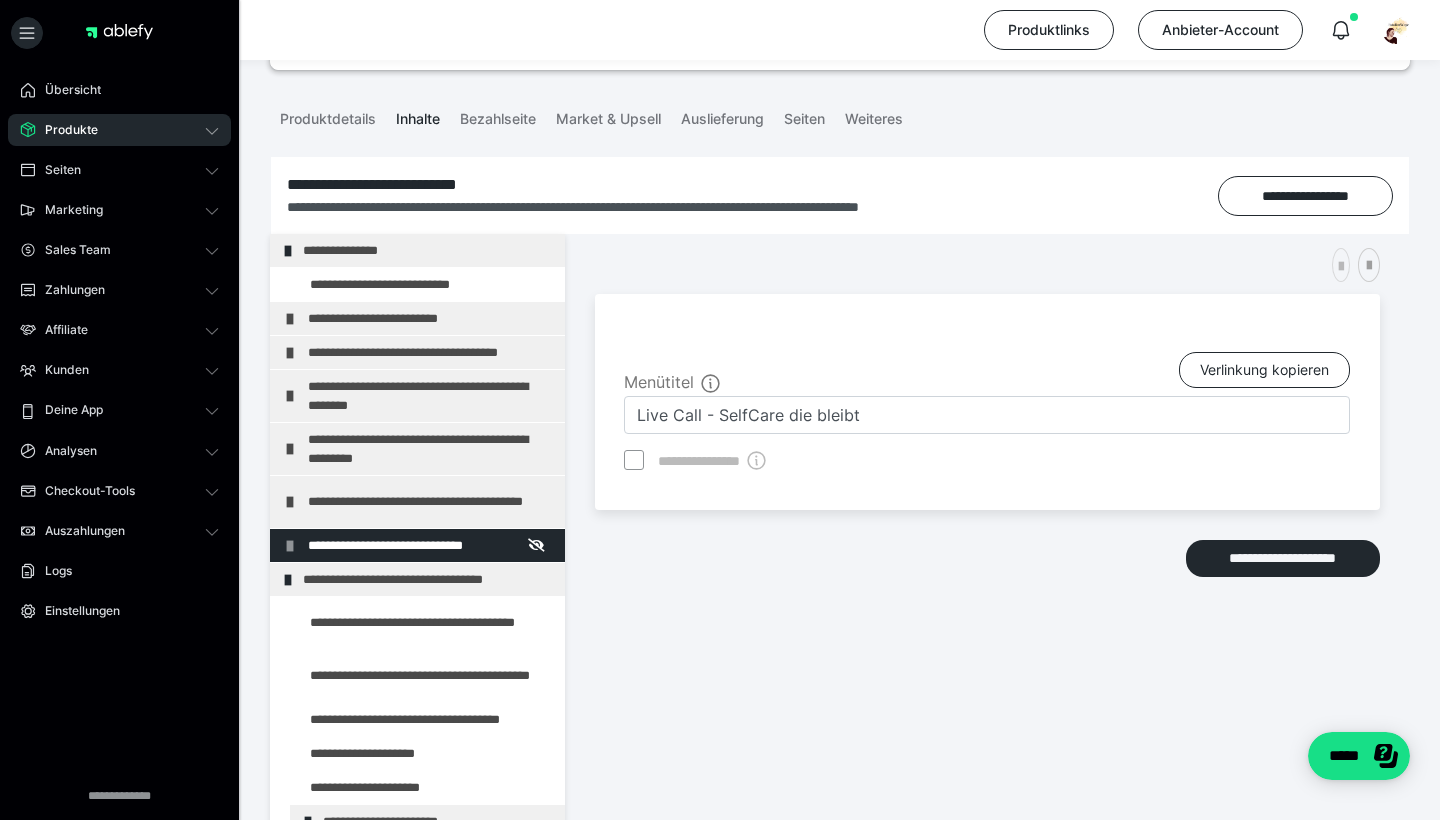 click at bounding box center [1341, 267] 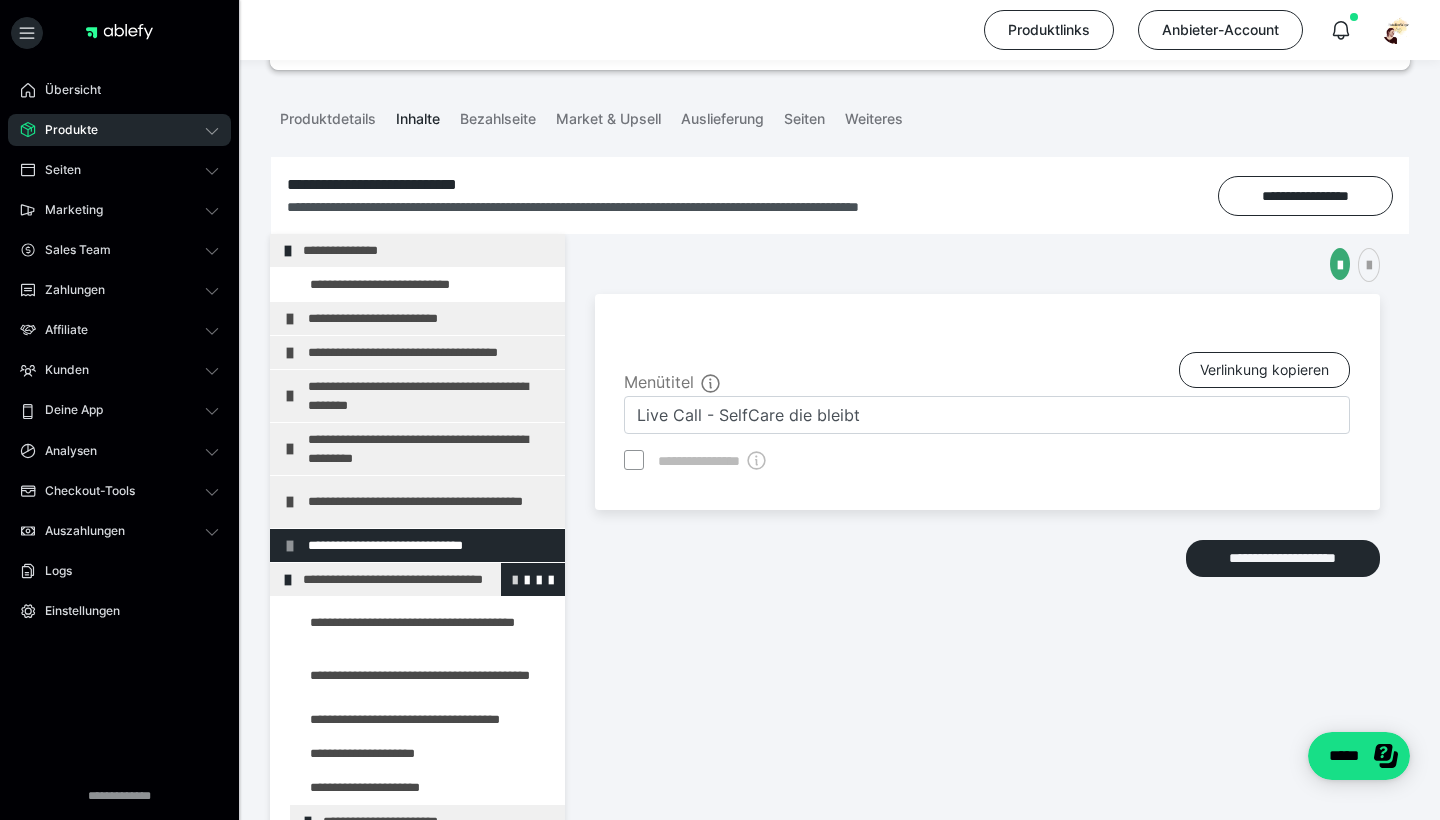 click at bounding box center [515, 579] 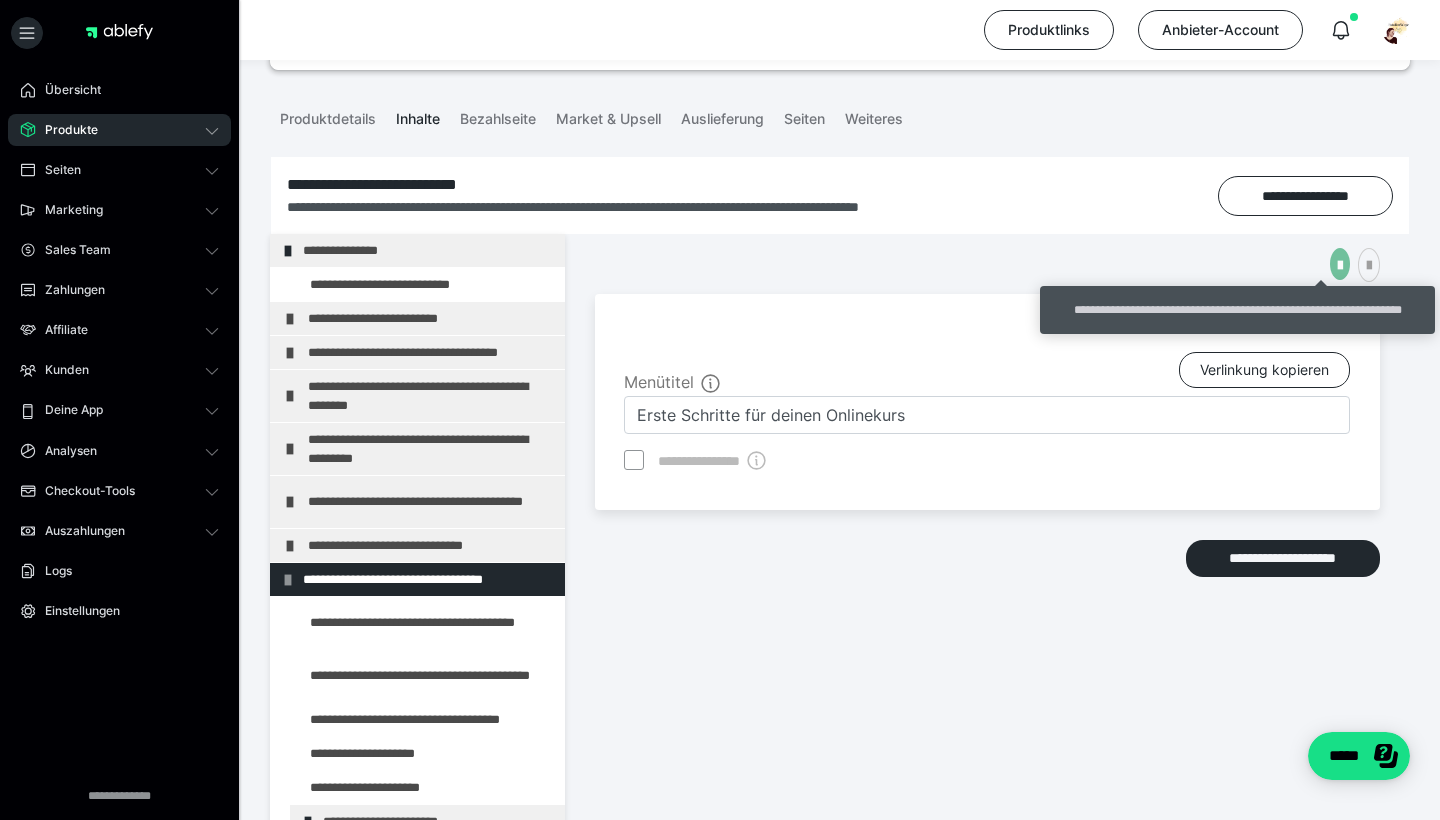 click at bounding box center (1340, 266) 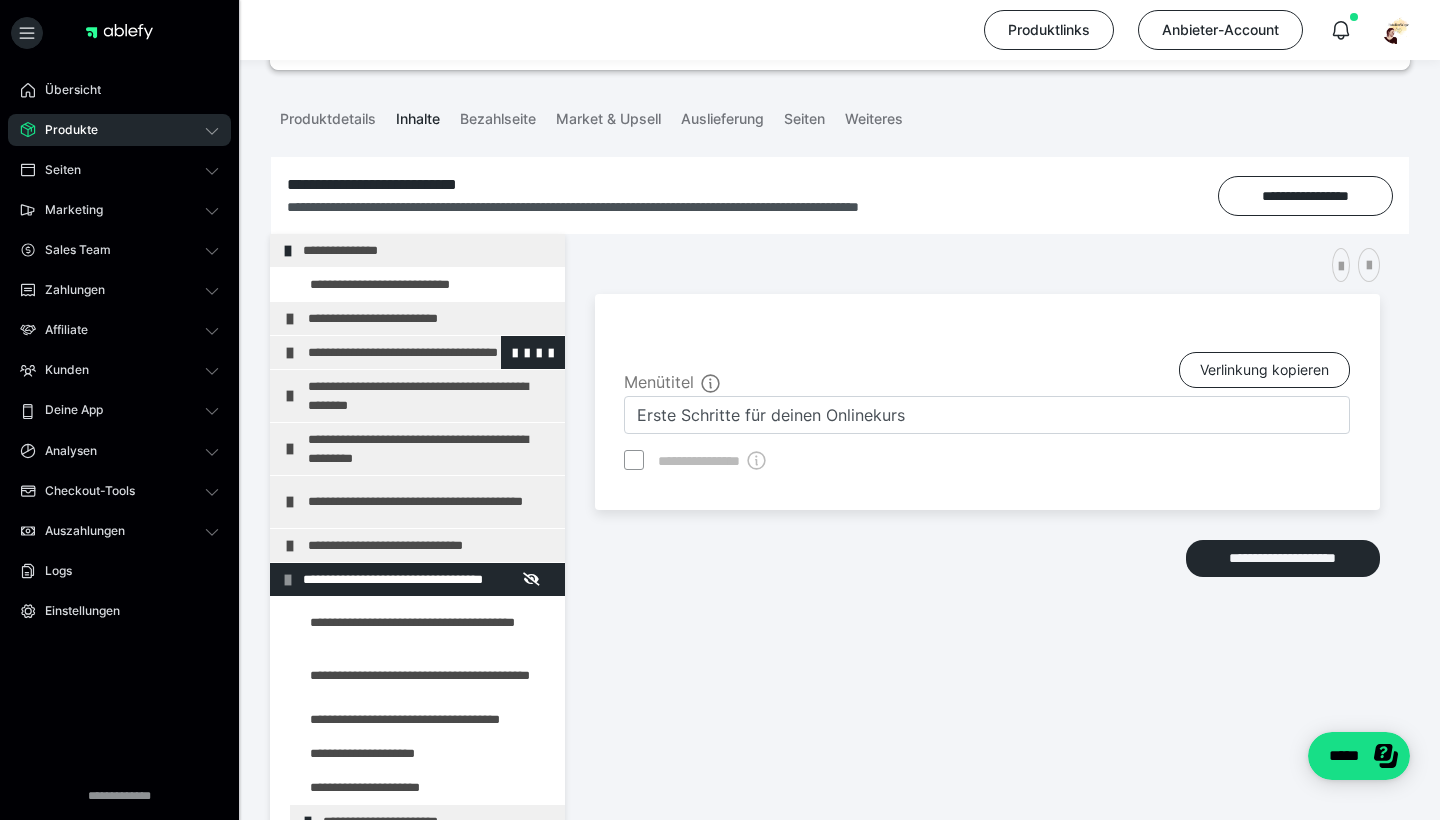 scroll, scrollTop: 0, scrollLeft: 0, axis: both 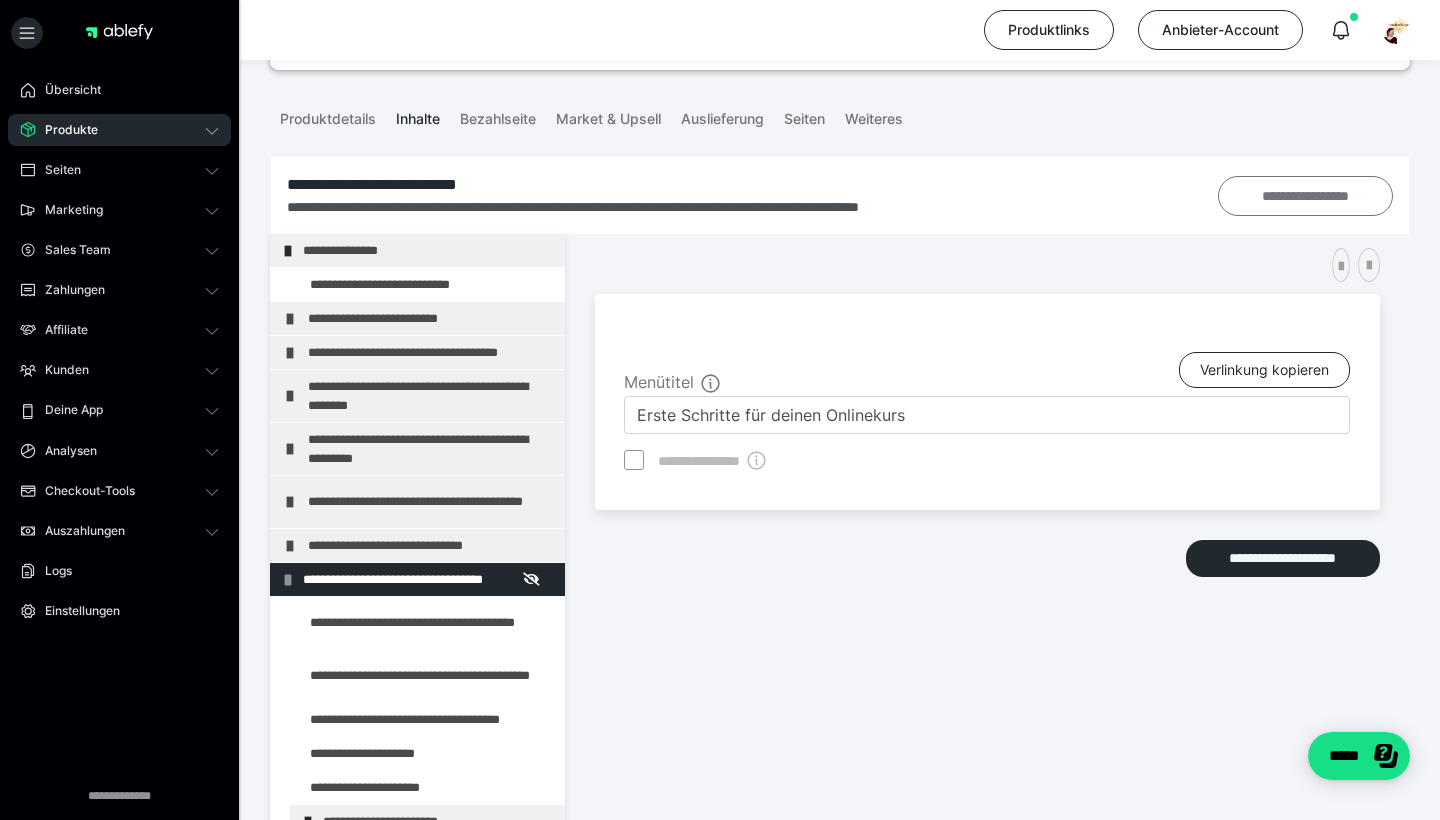 click on "**********" at bounding box center (1306, 196) 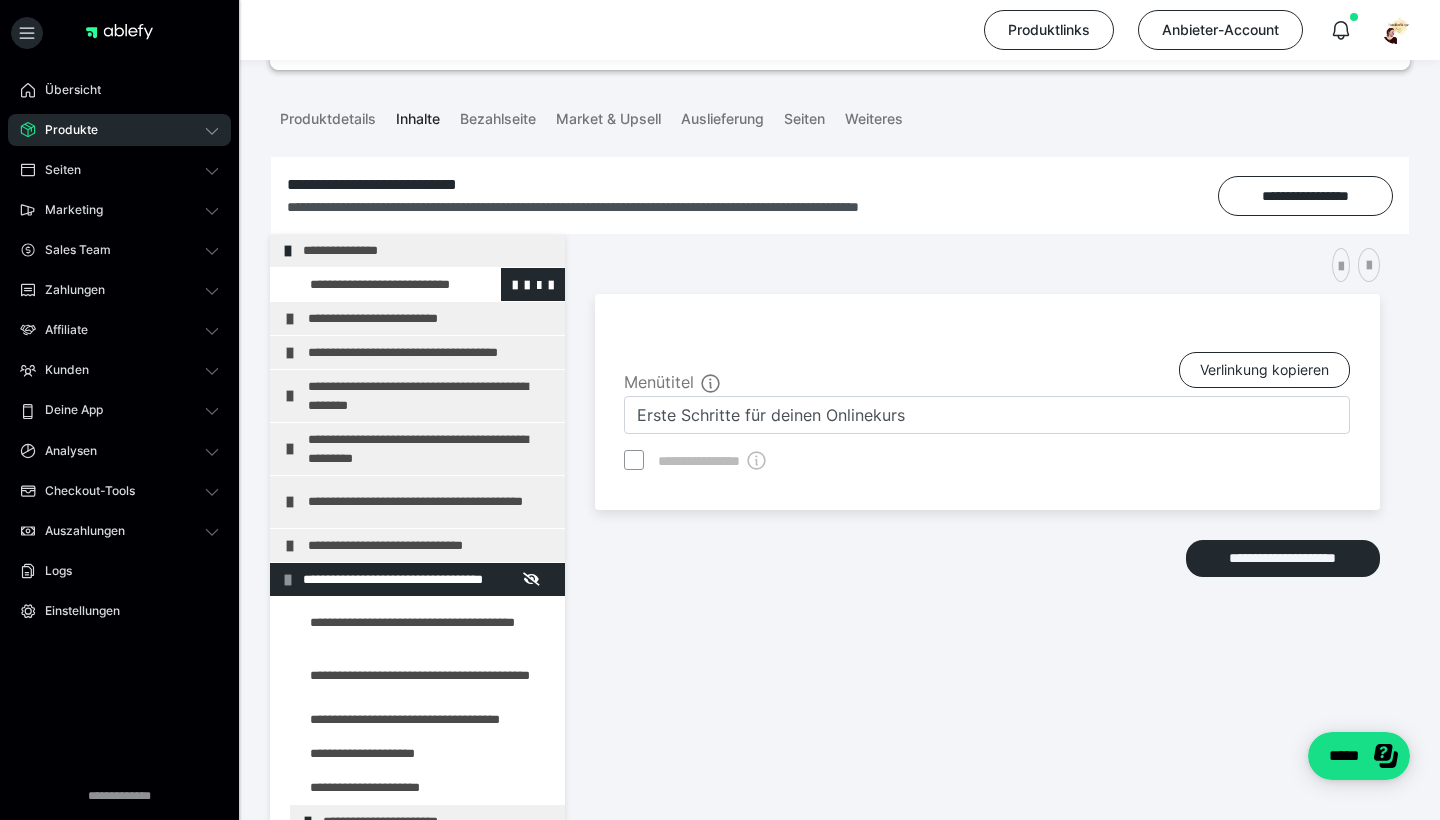 click at bounding box center [375, 284] 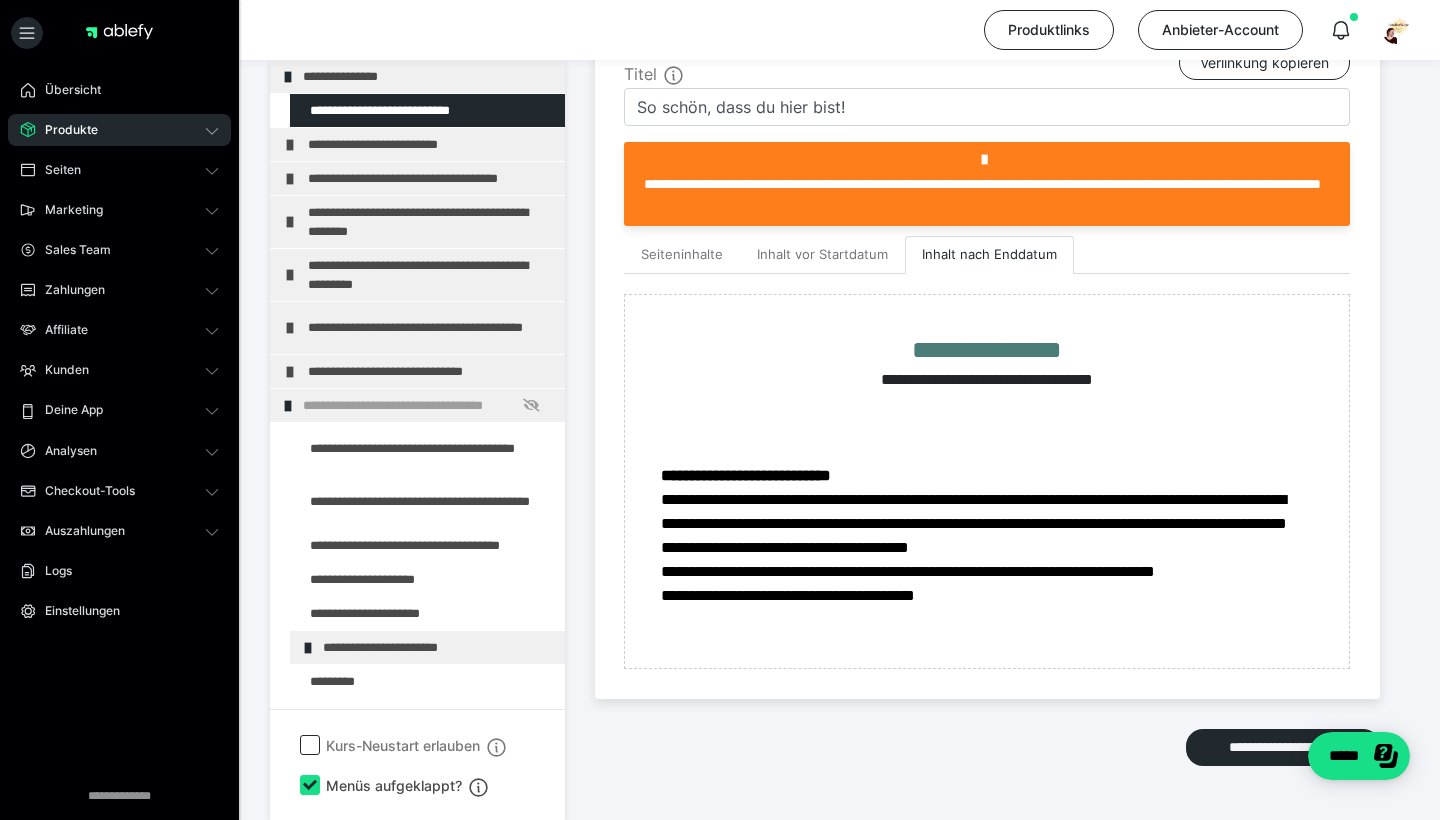 scroll, scrollTop: 493, scrollLeft: 0, axis: vertical 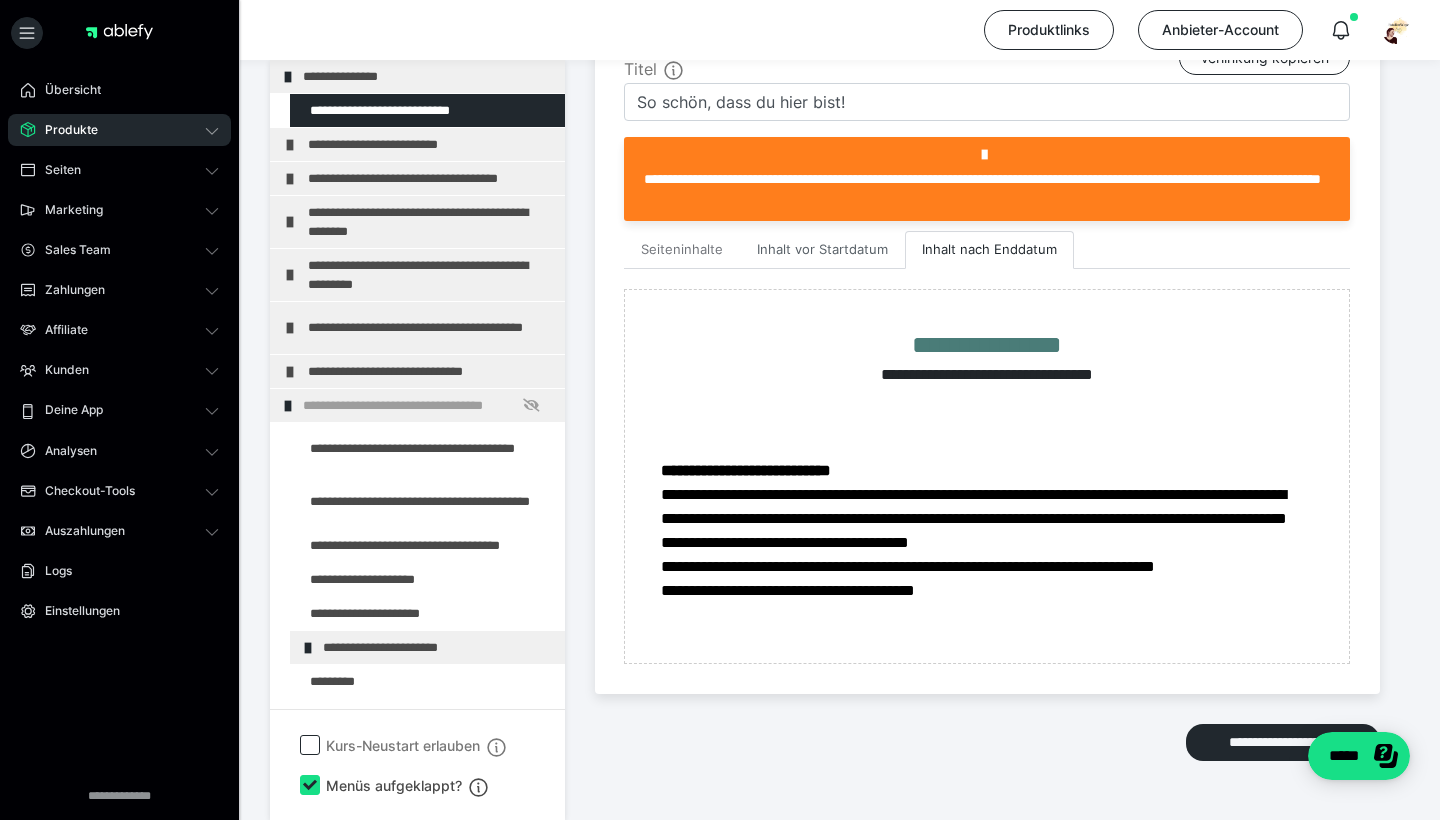 click on "Inhalt vor Startdatum" at bounding box center (822, 250) 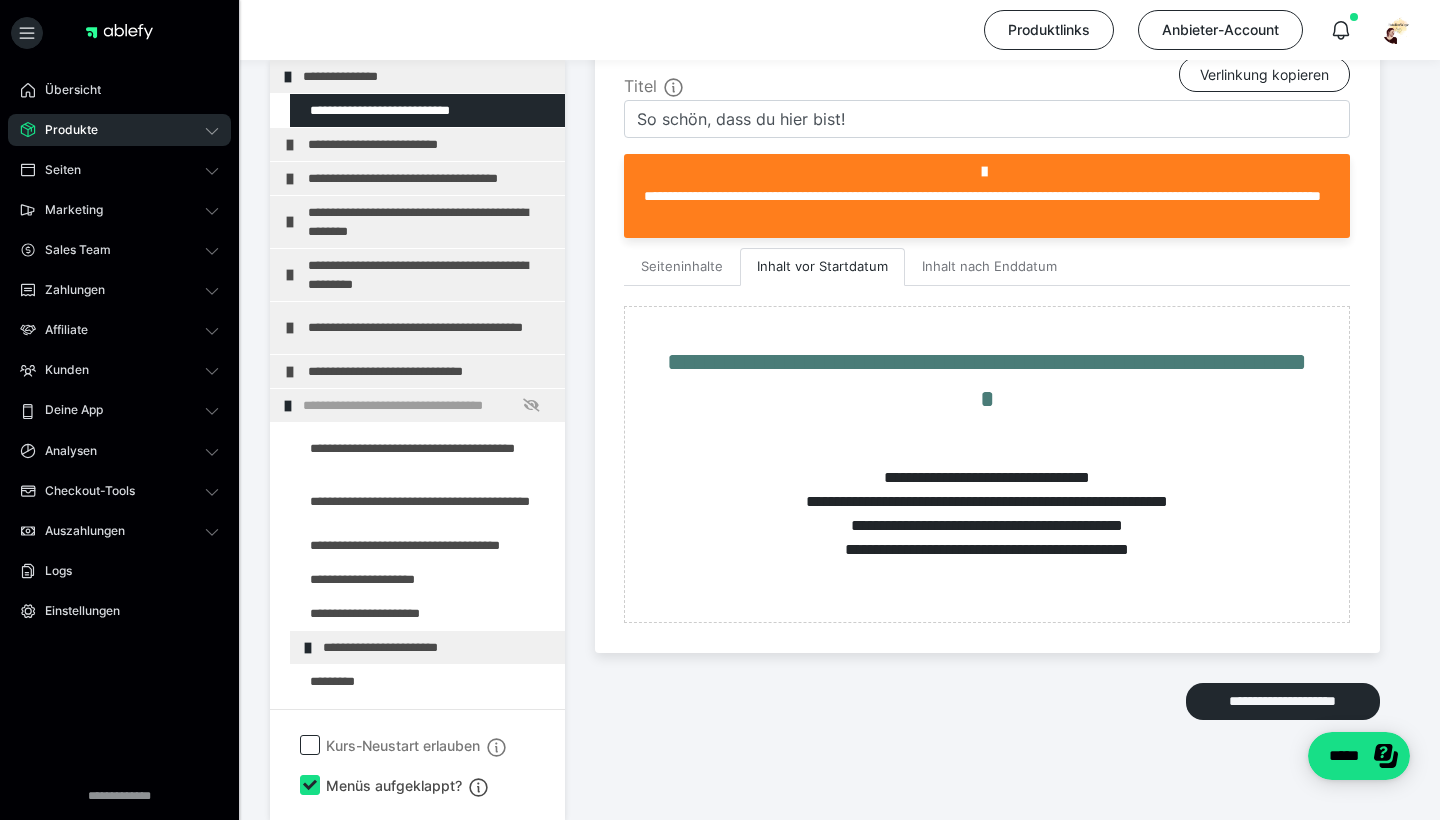 scroll, scrollTop: 473, scrollLeft: 0, axis: vertical 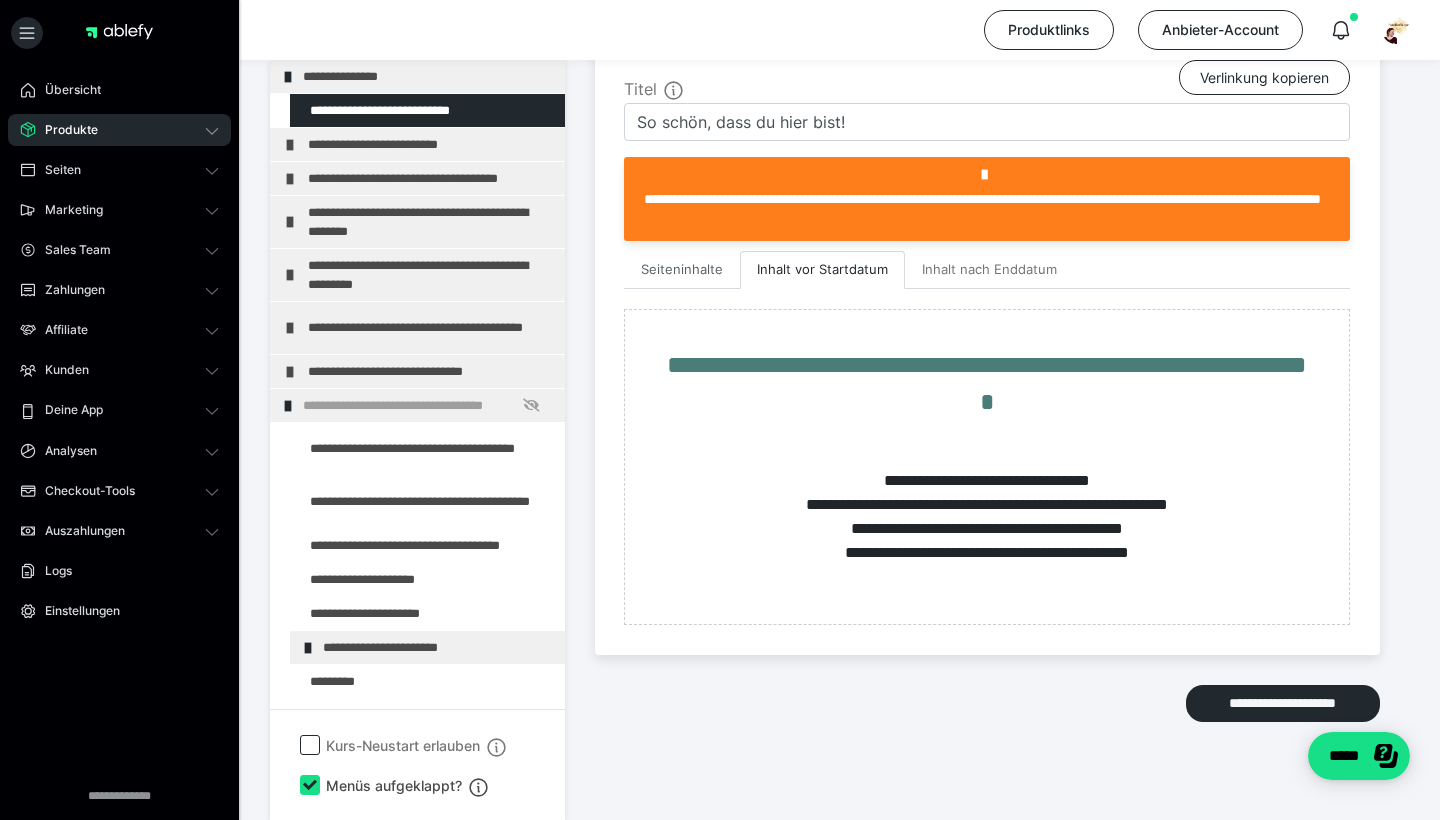 click on "Seiteninhalte" at bounding box center (682, 270) 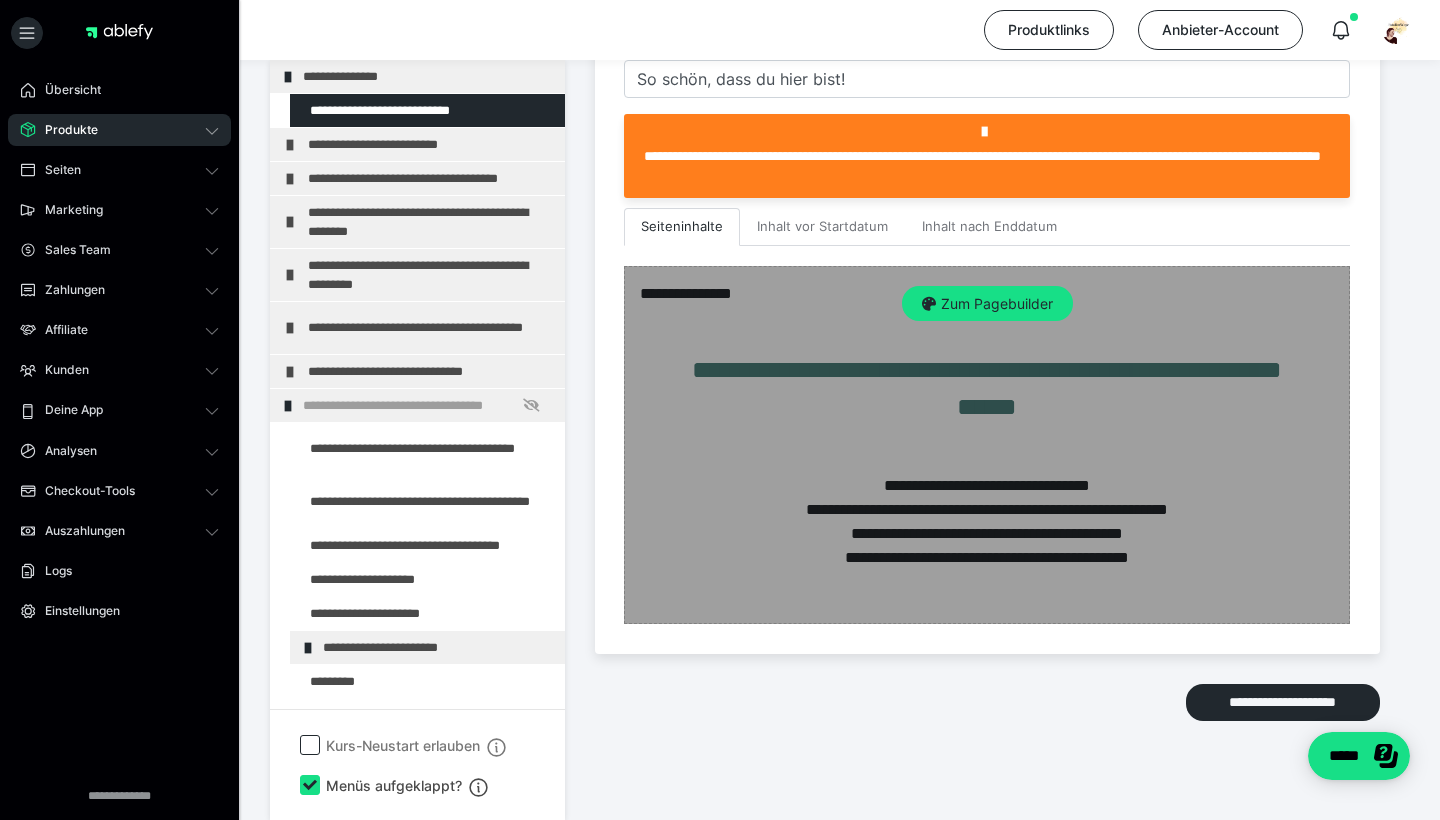 scroll, scrollTop: 515, scrollLeft: 0, axis: vertical 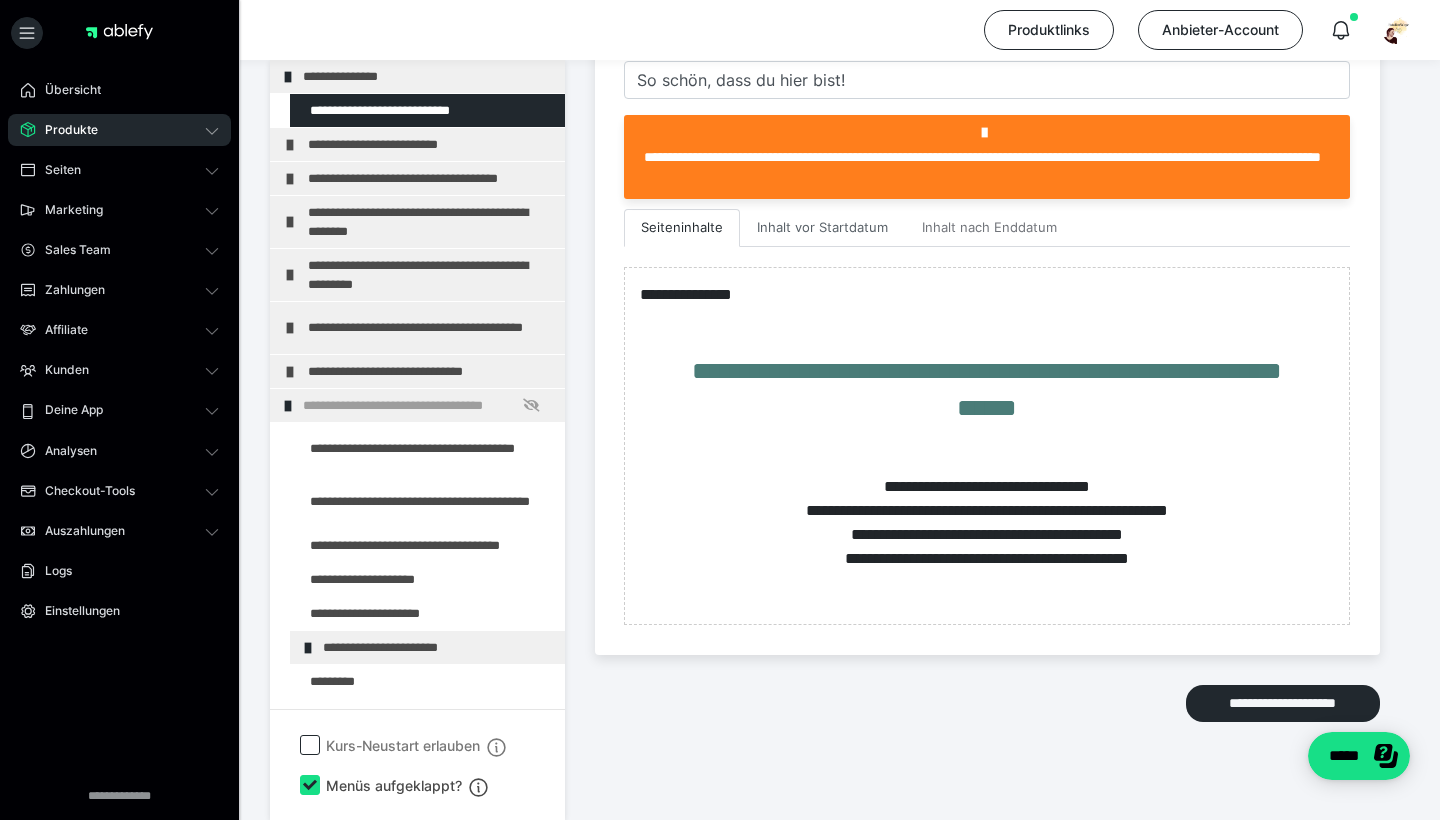 click on "Inhalt vor Startdatum" at bounding box center [822, 228] 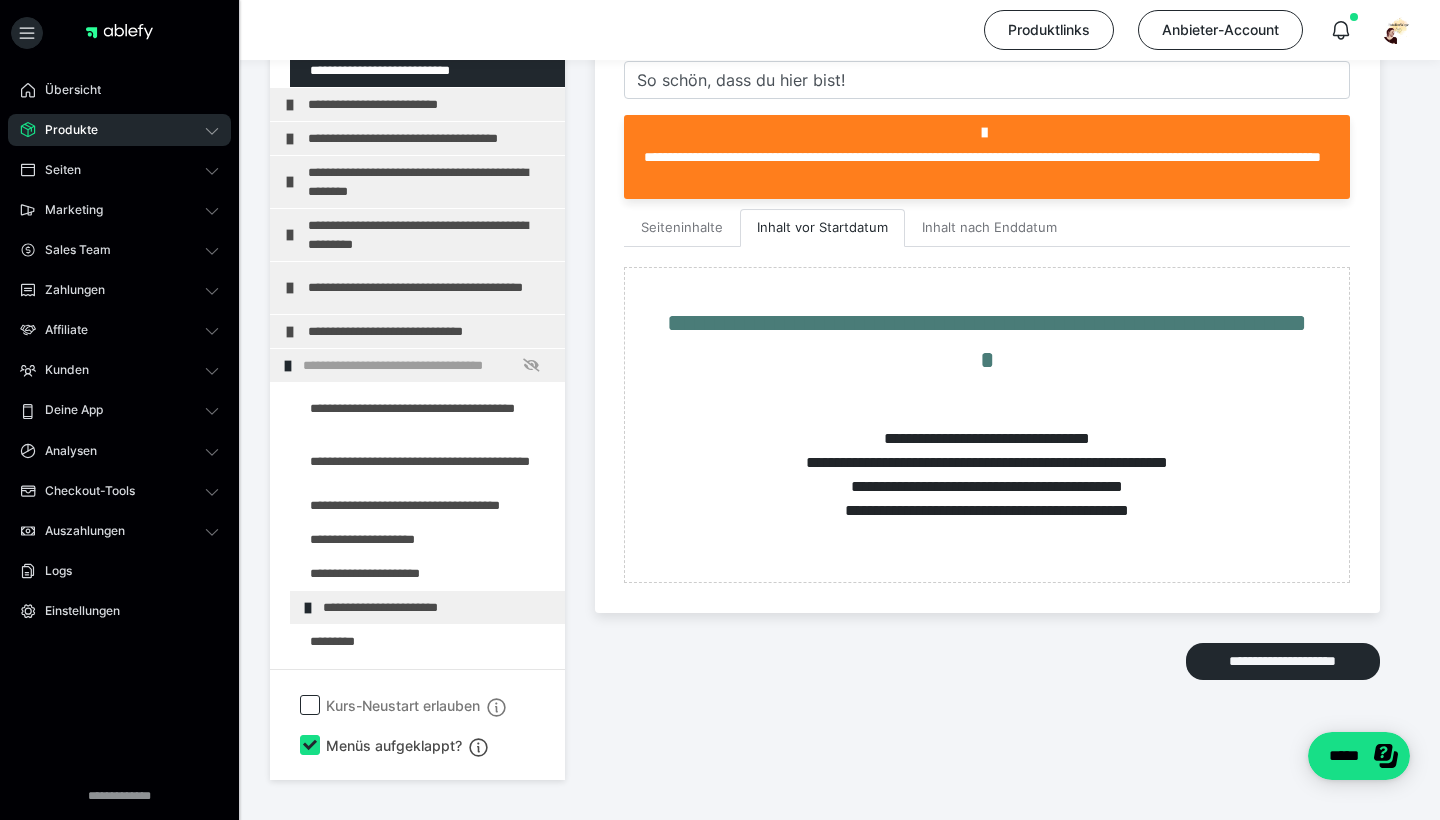 scroll, scrollTop: 473, scrollLeft: 0, axis: vertical 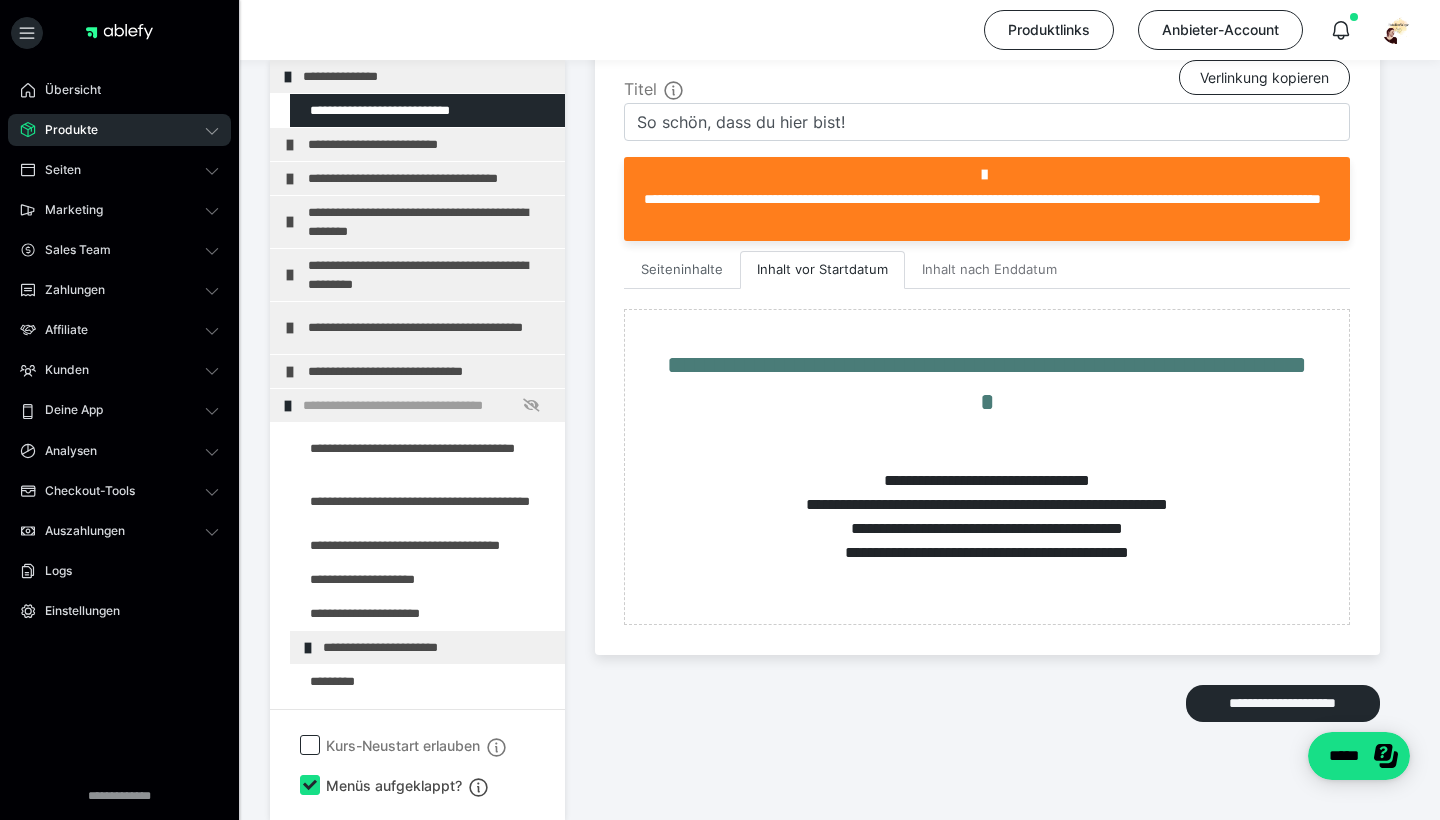 click on "Seiteninhalte" at bounding box center (682, 270) 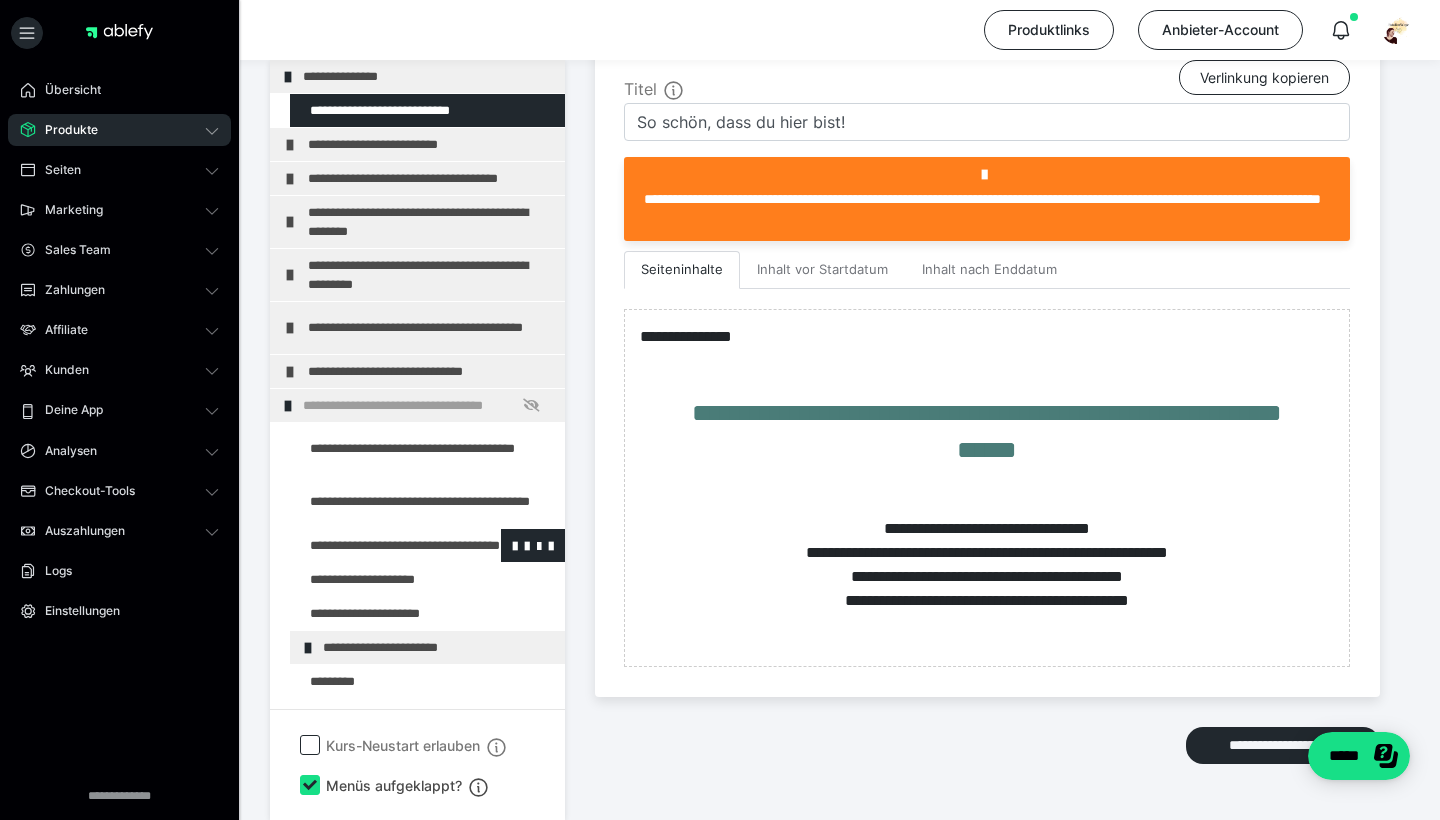 click at bounding box center [375, 545] 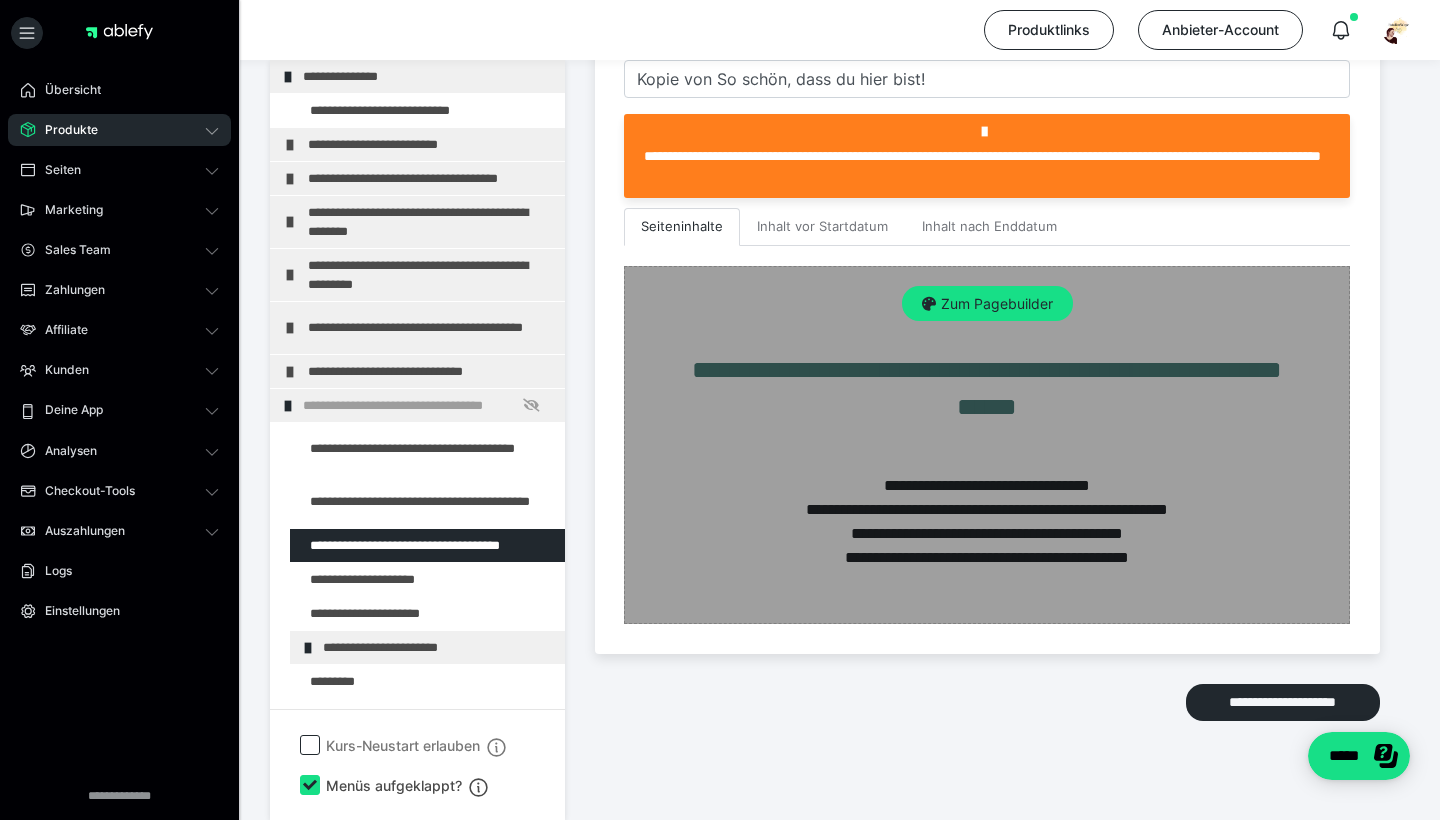 scroll, scrollTop: 515, scrollLeft: 0, axis: vertical 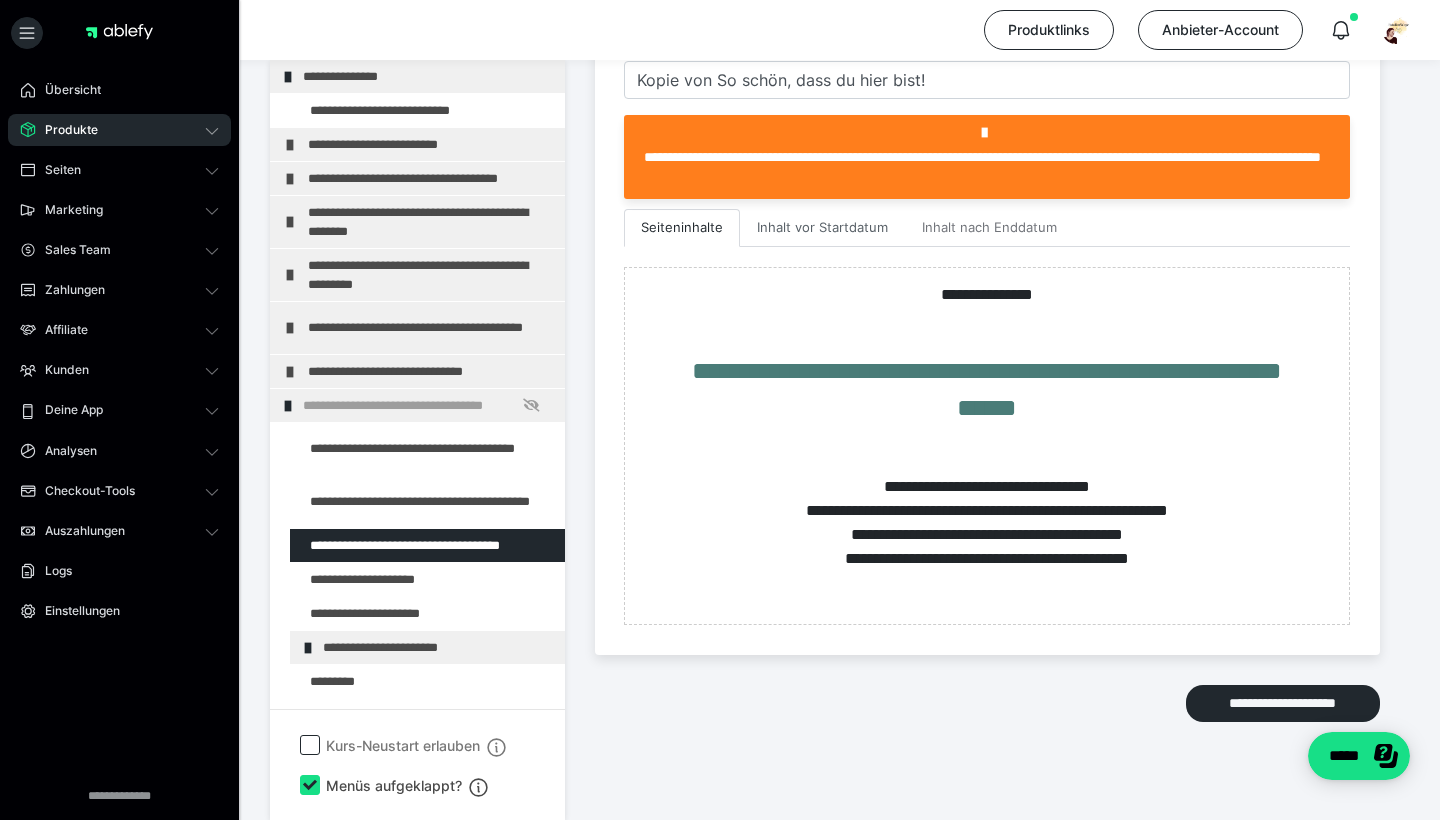 click on "Inhalt vor Startdatum" at bounding box center [822, 228] 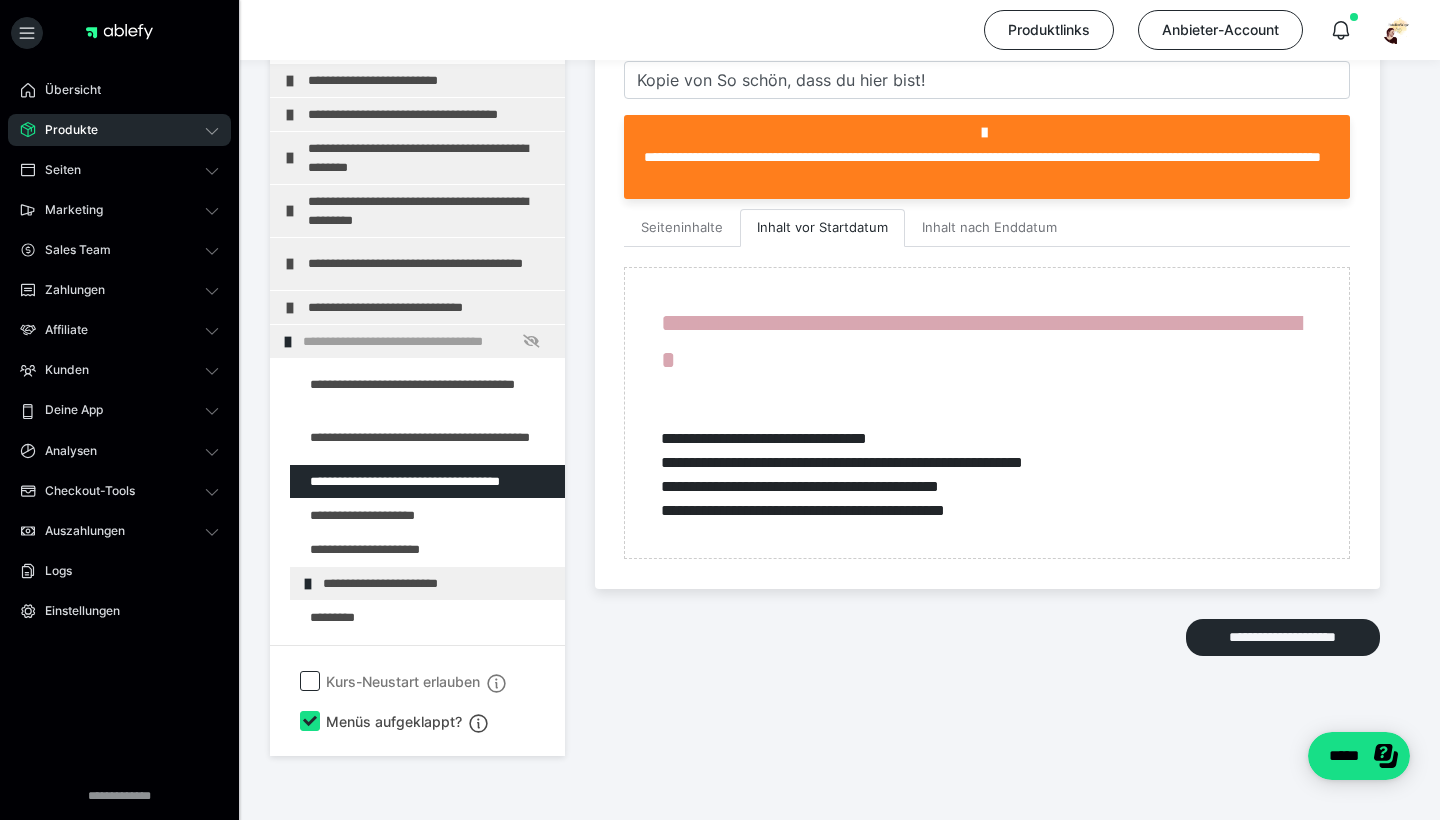 scroll, scrollTop: 449, scrollLeft: 0, axis: vertical 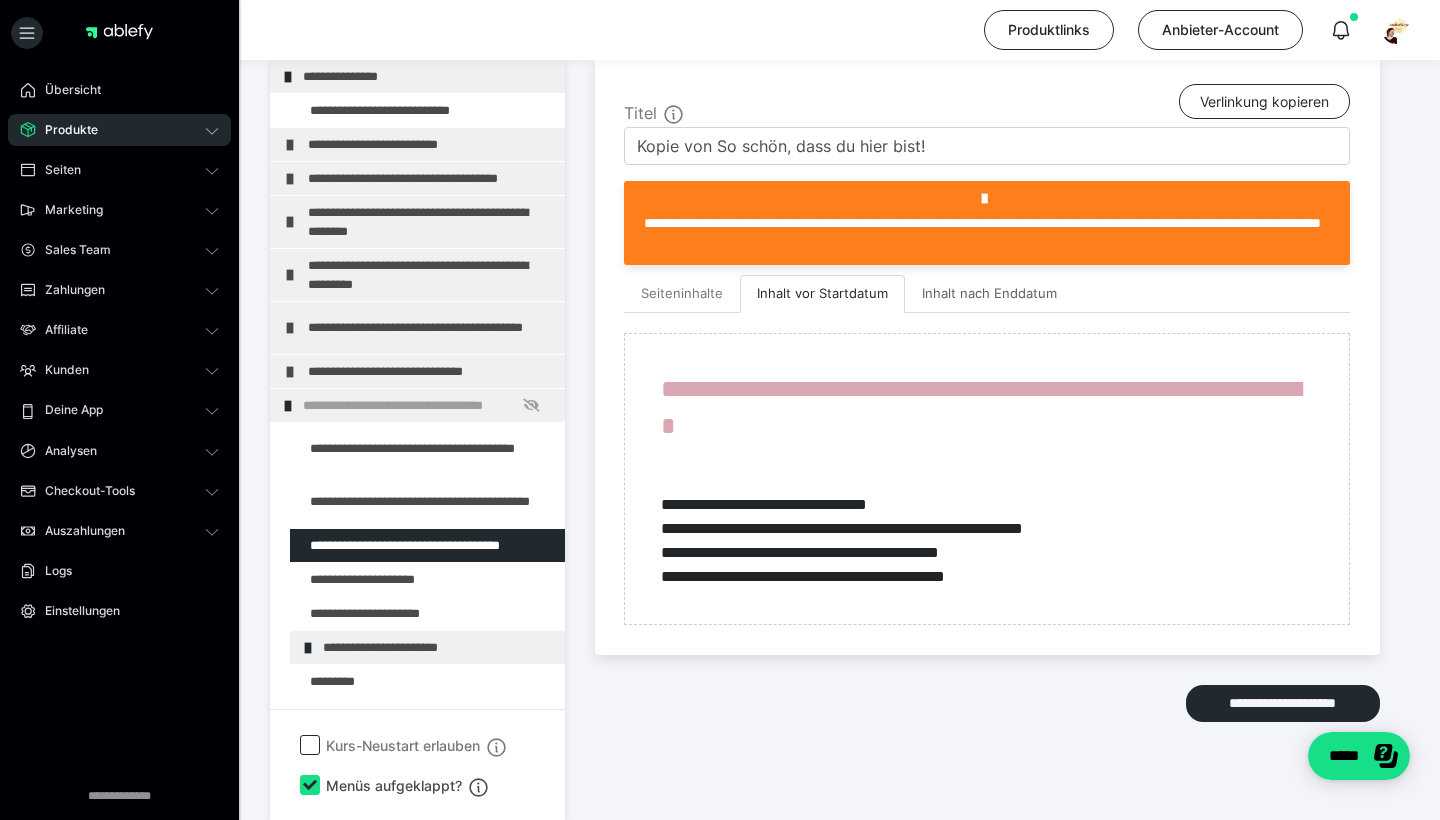 click on "Inhalt nach Enddatum" at bounding box center (989, 294) 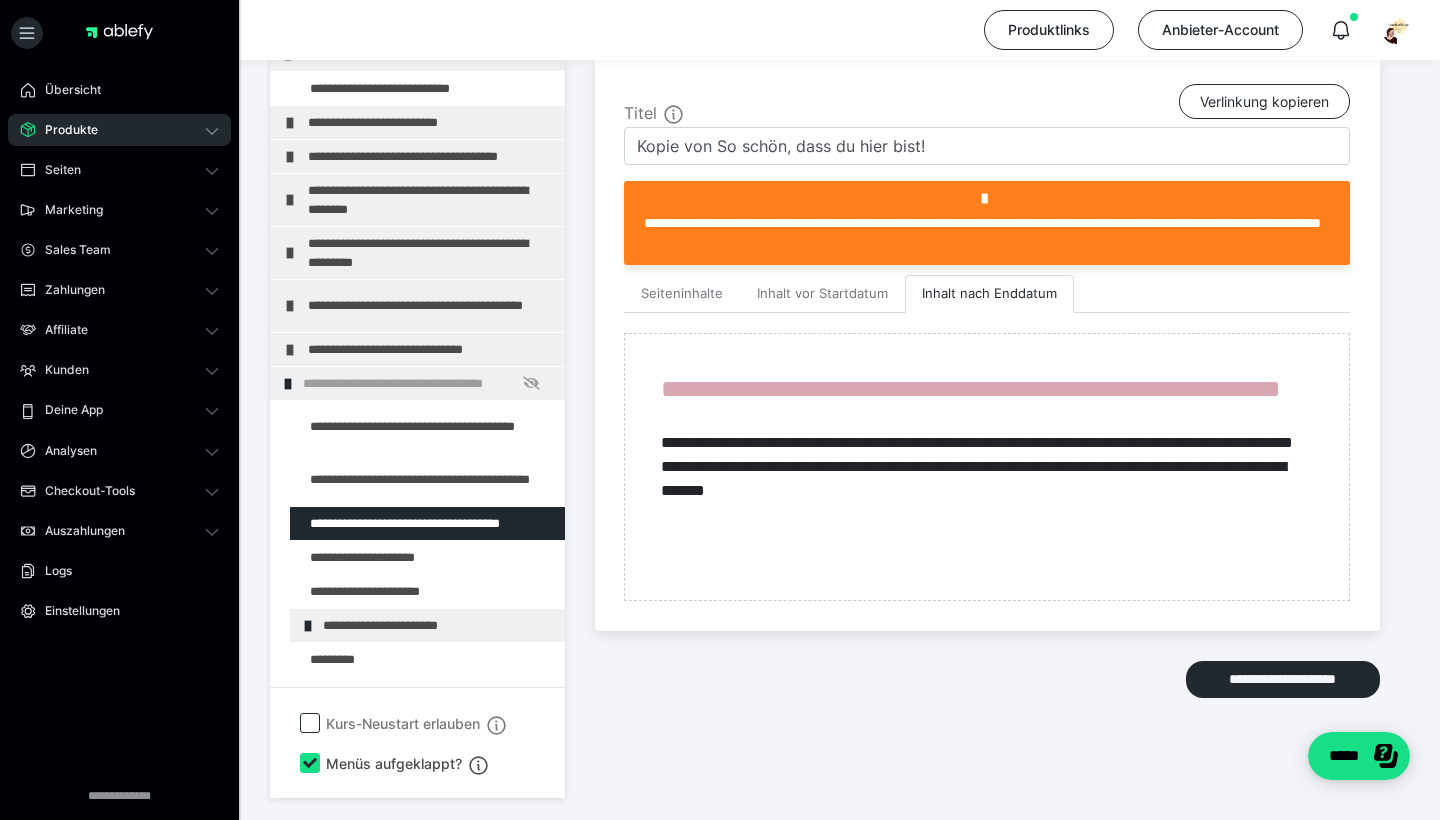 scroll, scrollTop: 425, scrollLeft: 0, axis: vertical 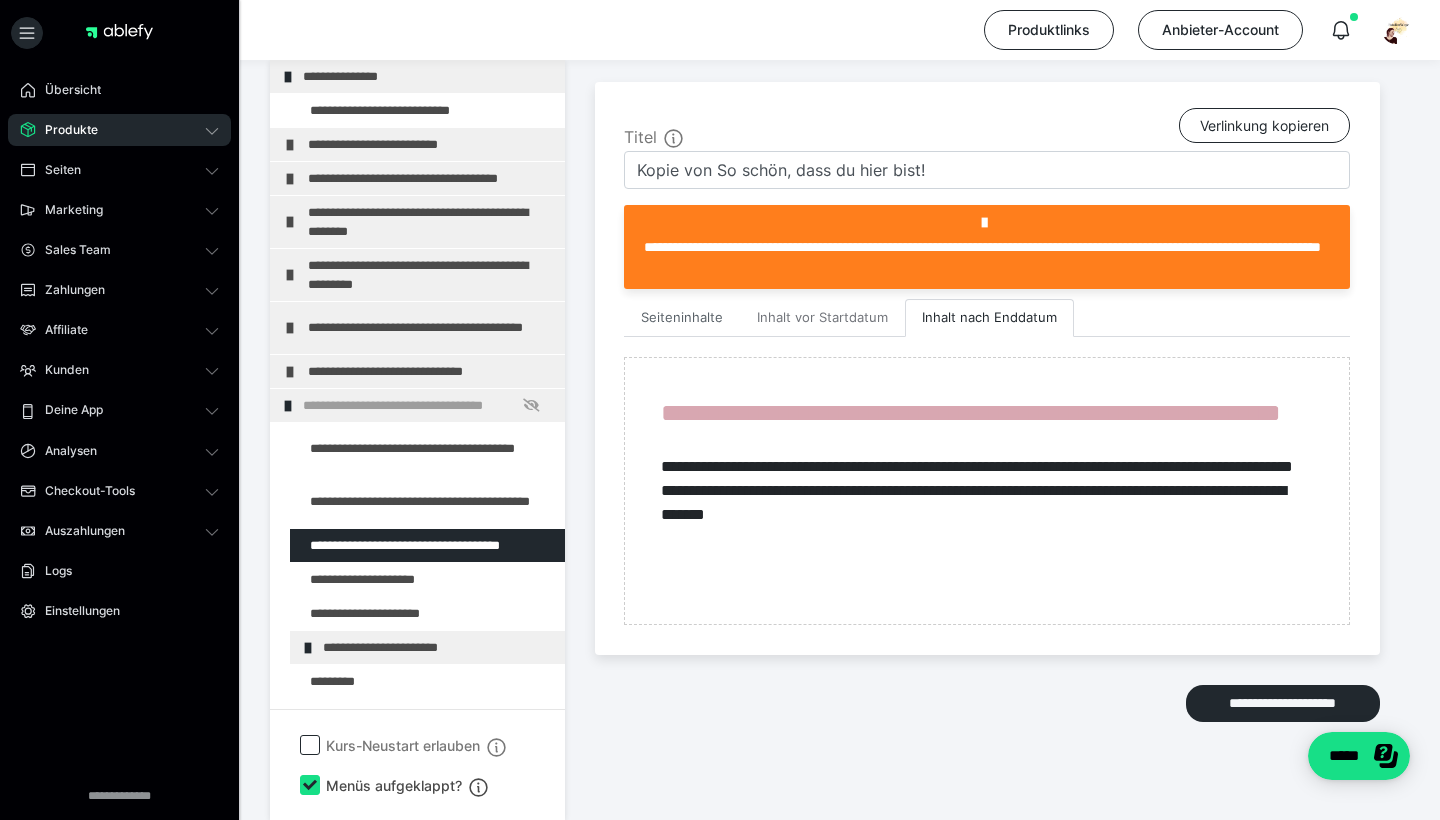click on "Seiteninhalte" at bounding box center (682, 318) 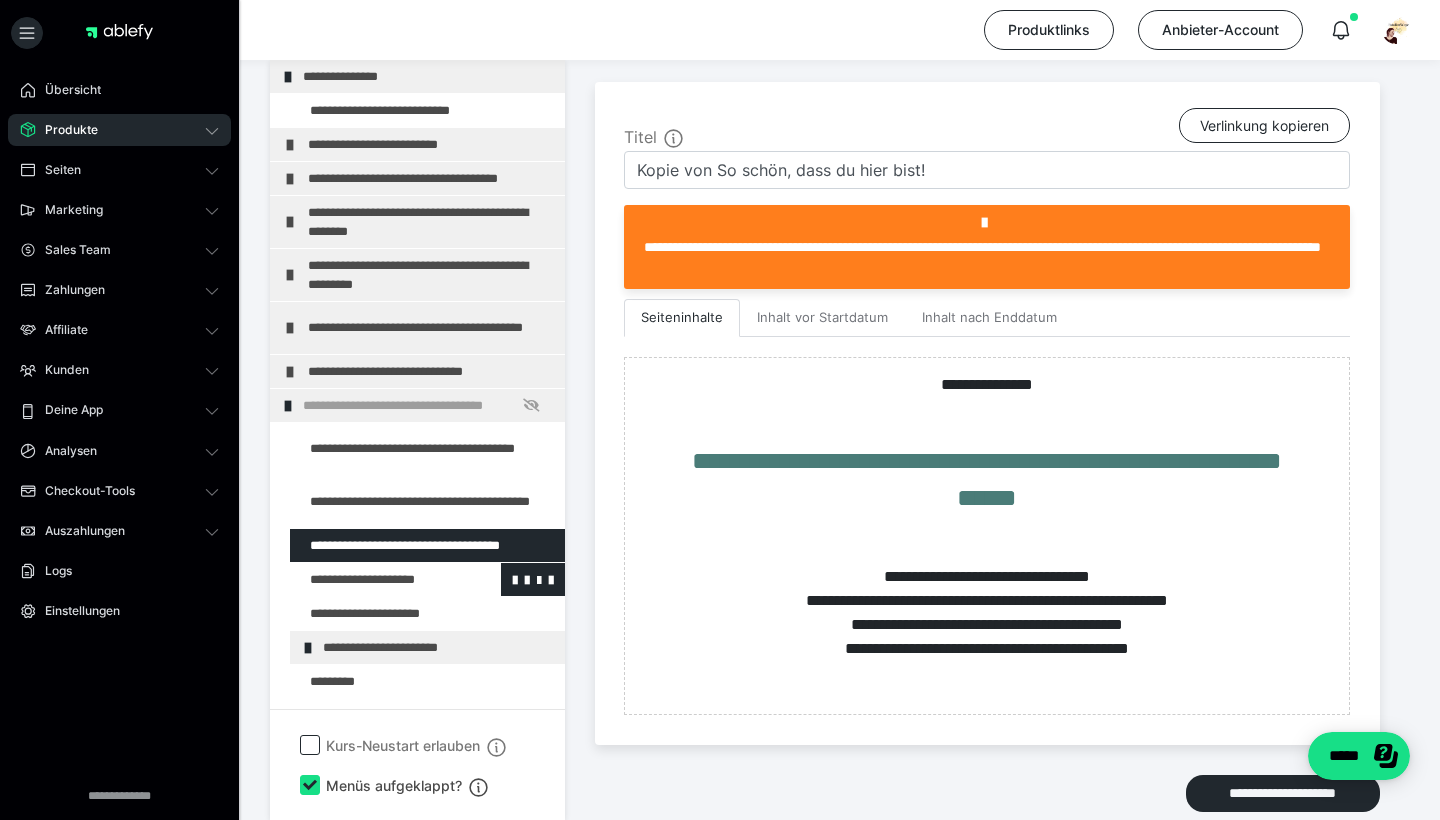 click at bounding box center [375, 579] 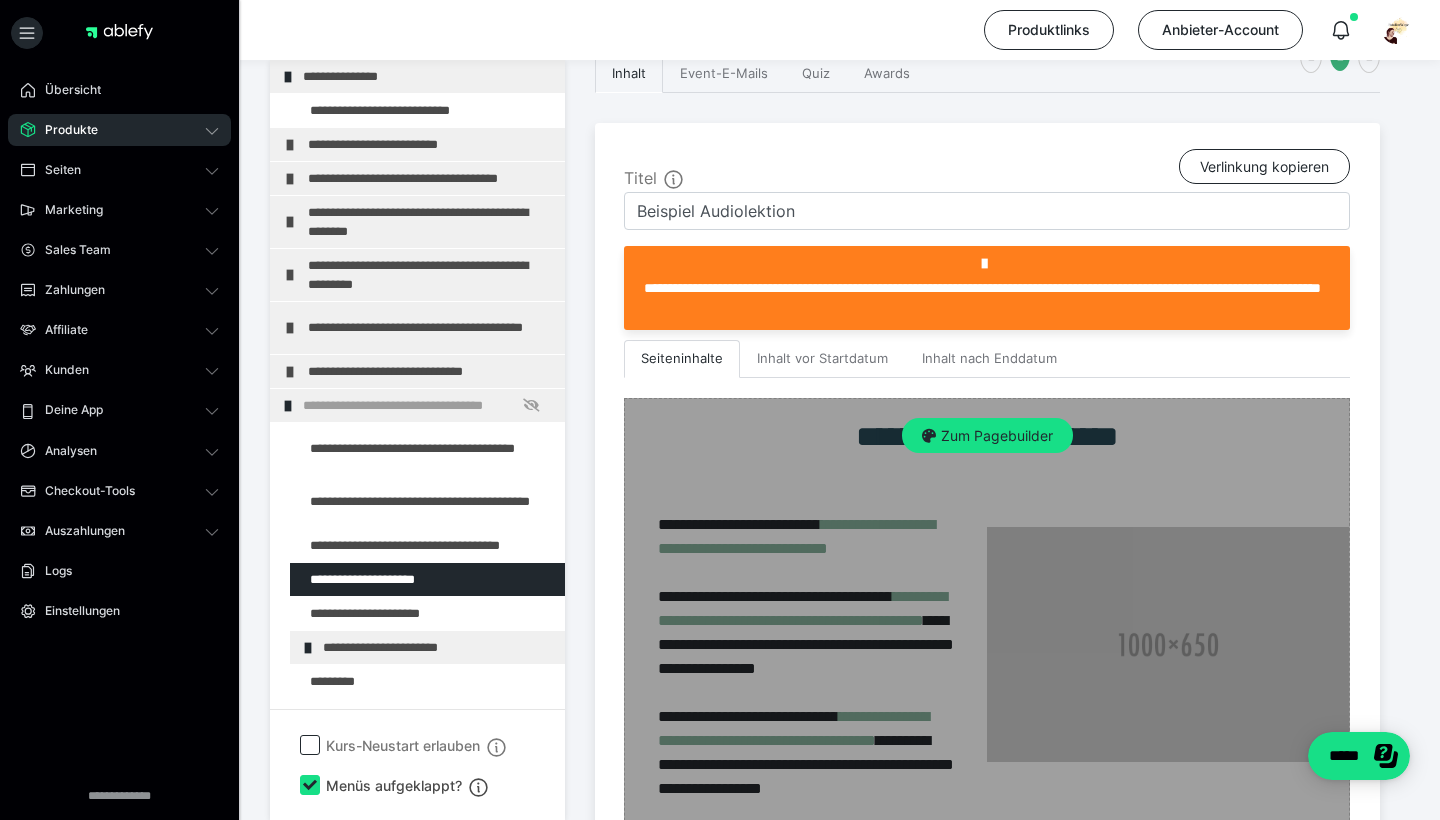 scroll, scrollTop: 347, scrollLeft: 0, axis: vertical 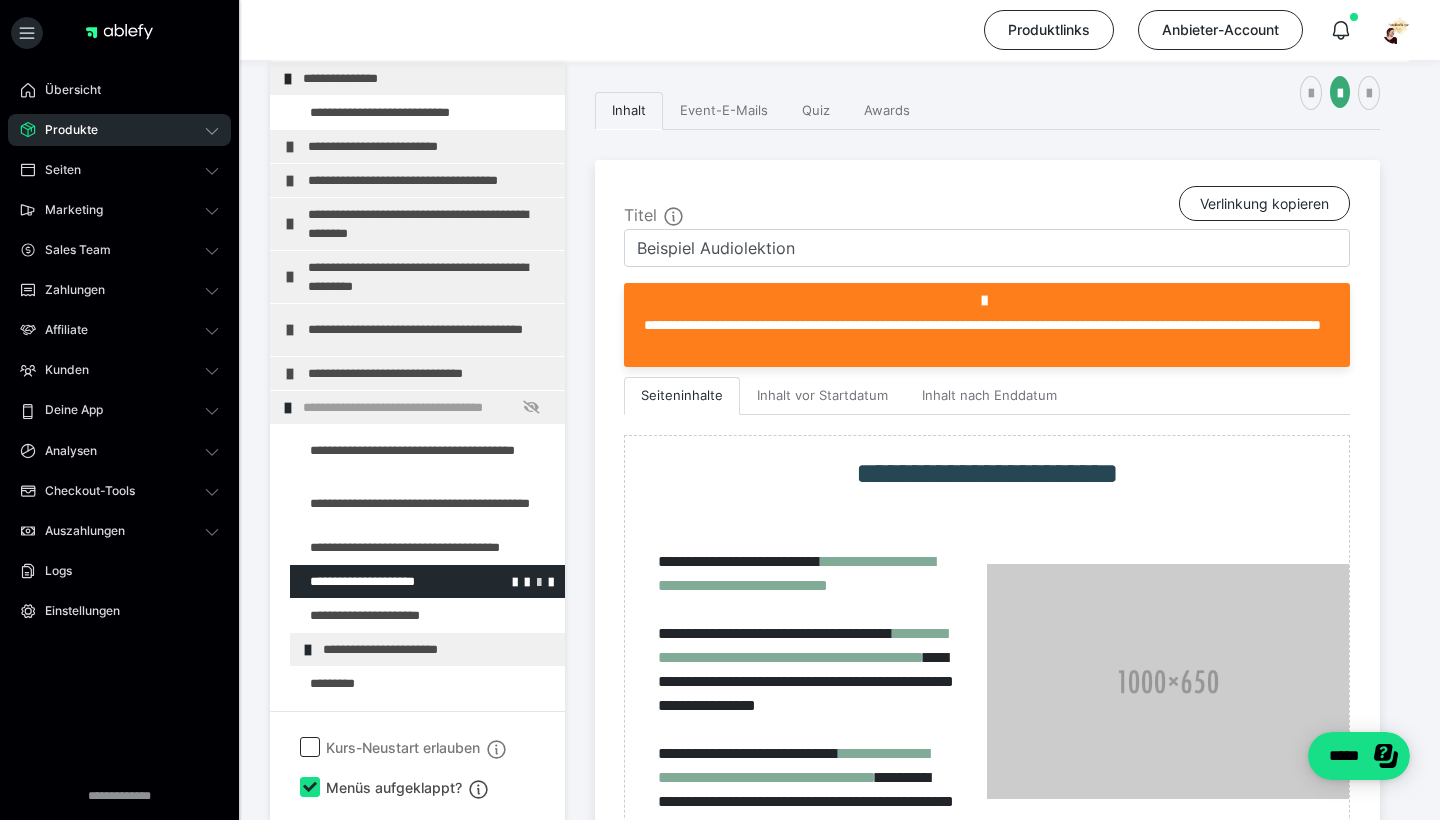 click at bounding box center [539, 581] 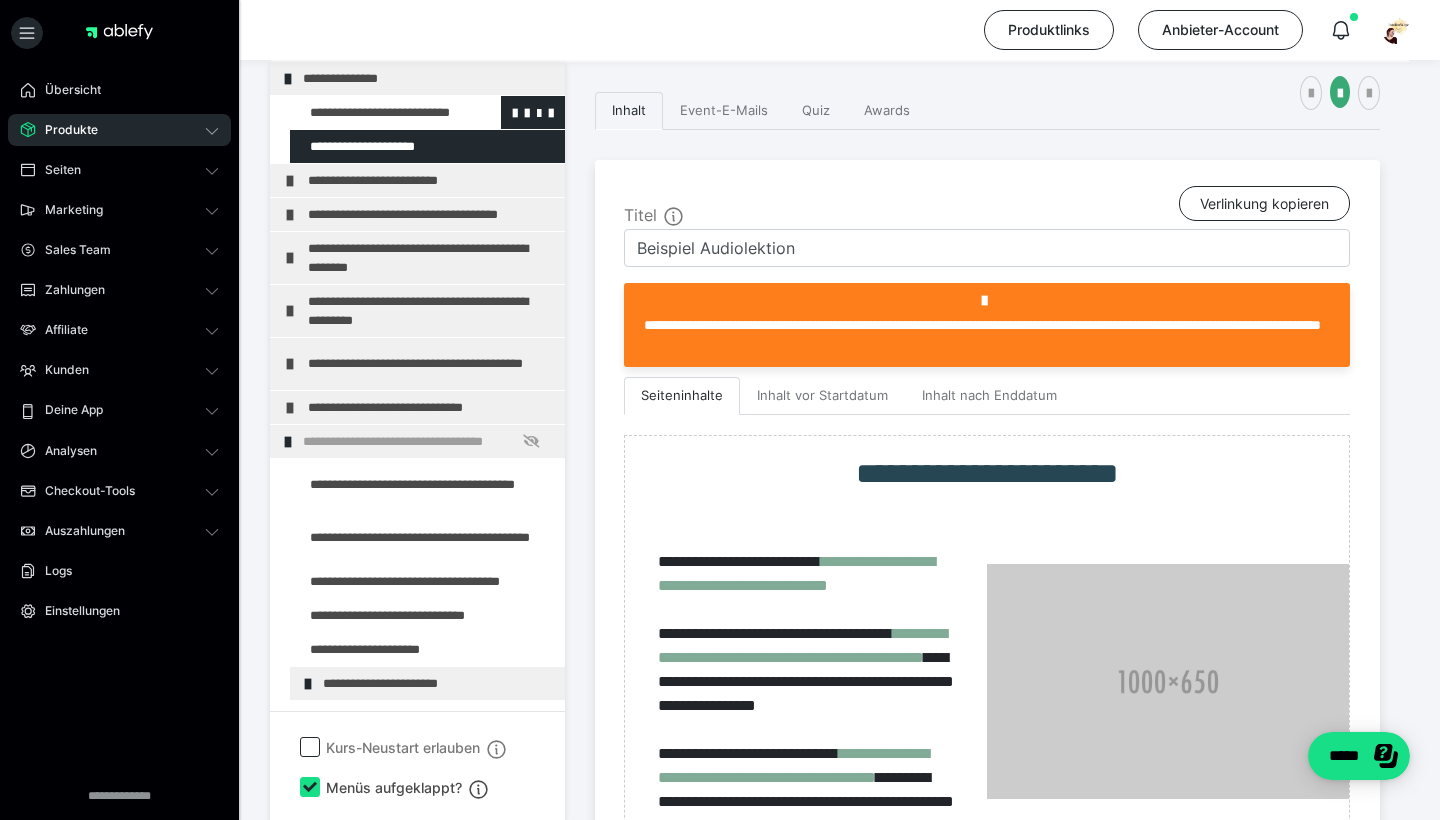 click at bounding box center [375, 112] 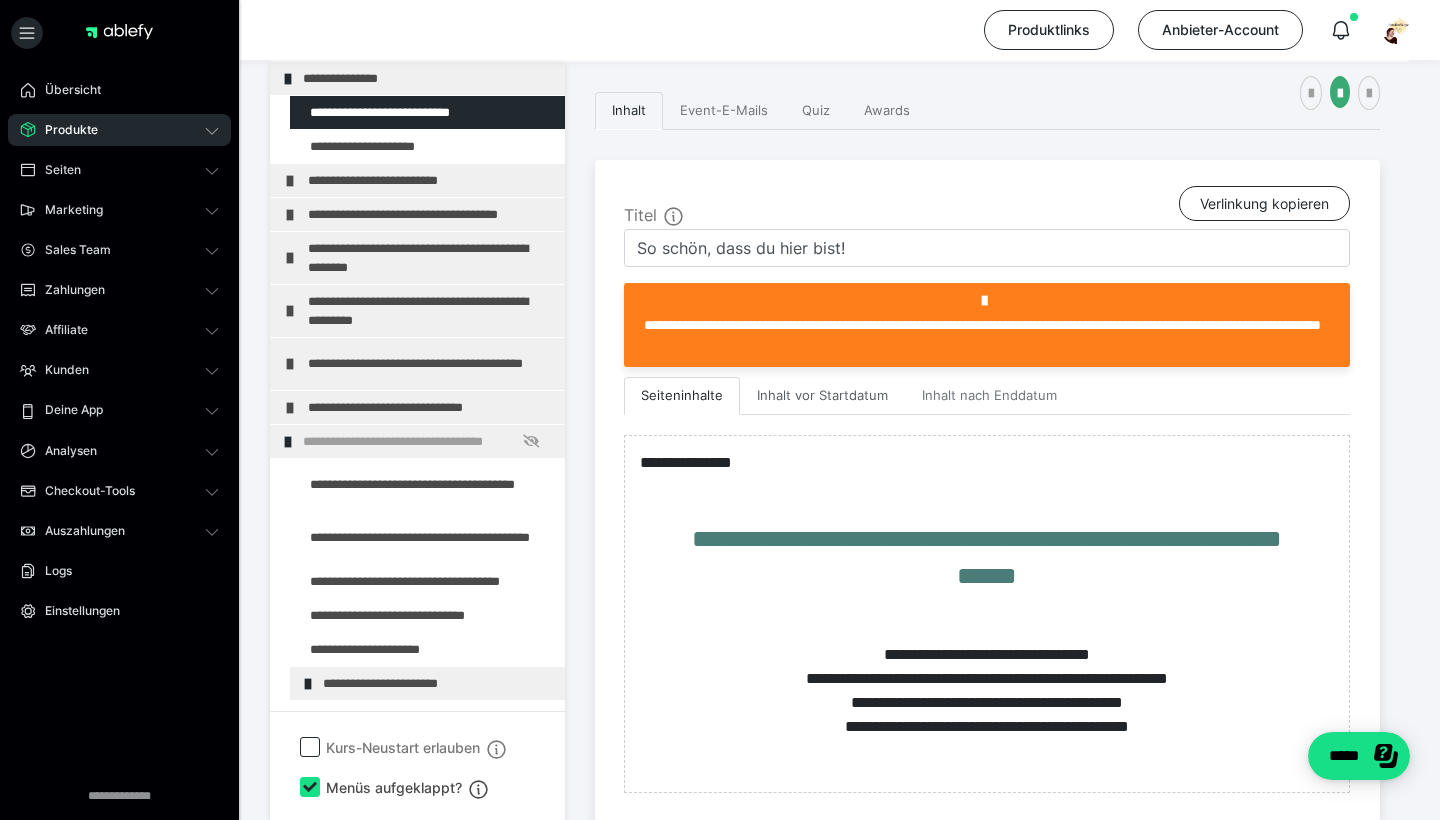 click on "Inhalt vor Startdatum" at bounding box center [822, 396] 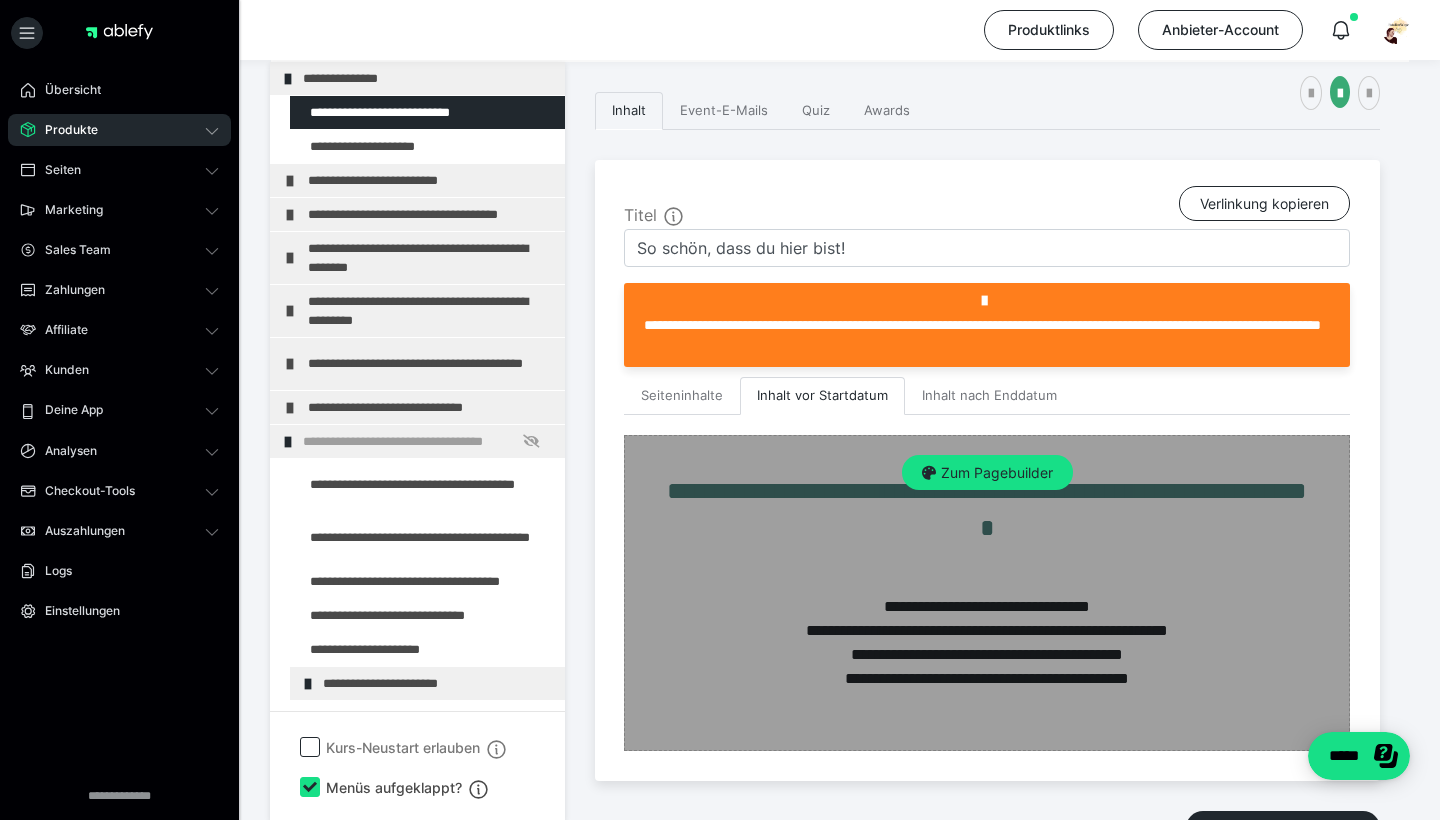 click on "Zum Pagebuilder" at bounding box center [987, 593] 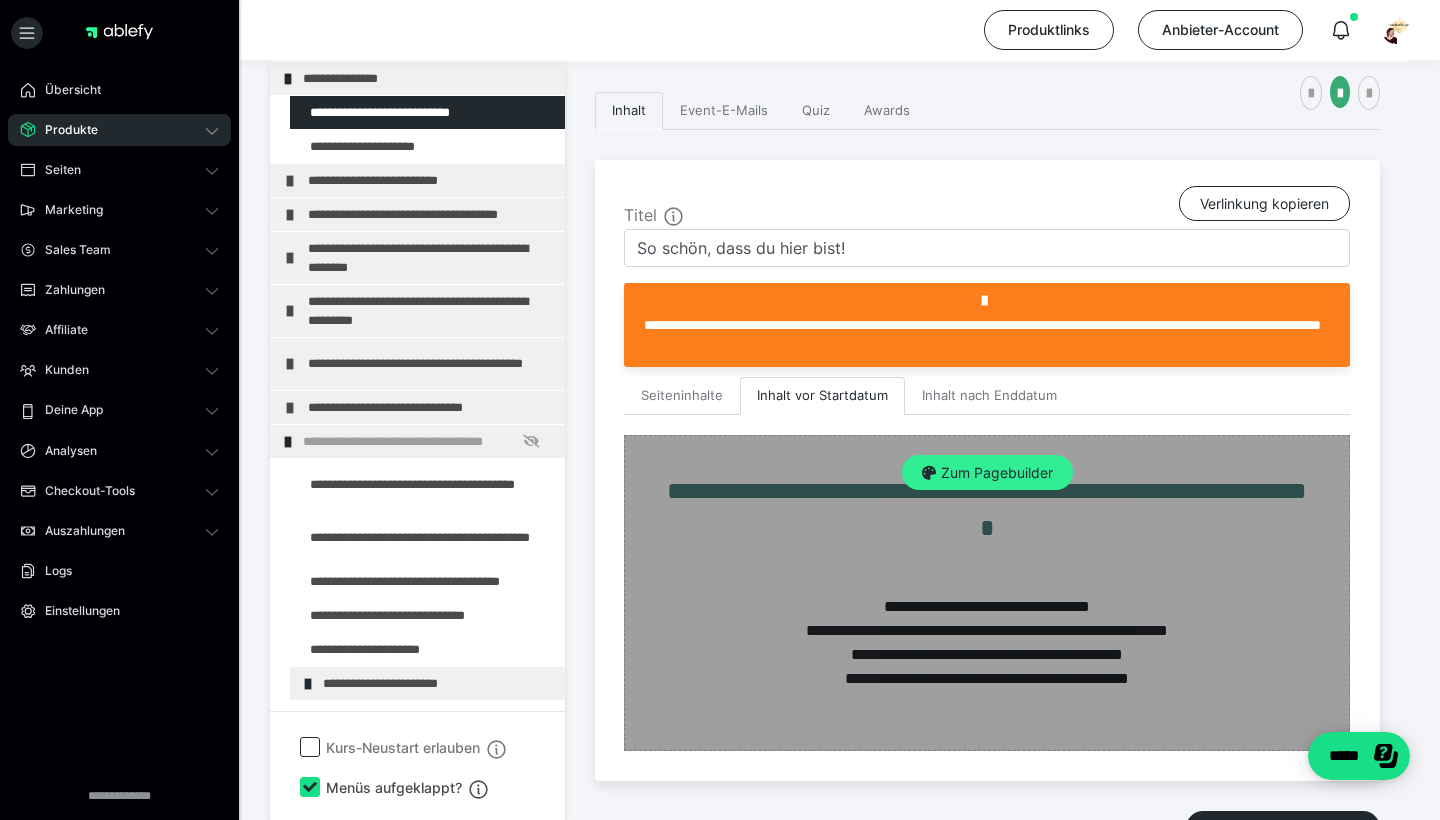 click on "Zum Pagebuilder" at bounding box center (987, 473) 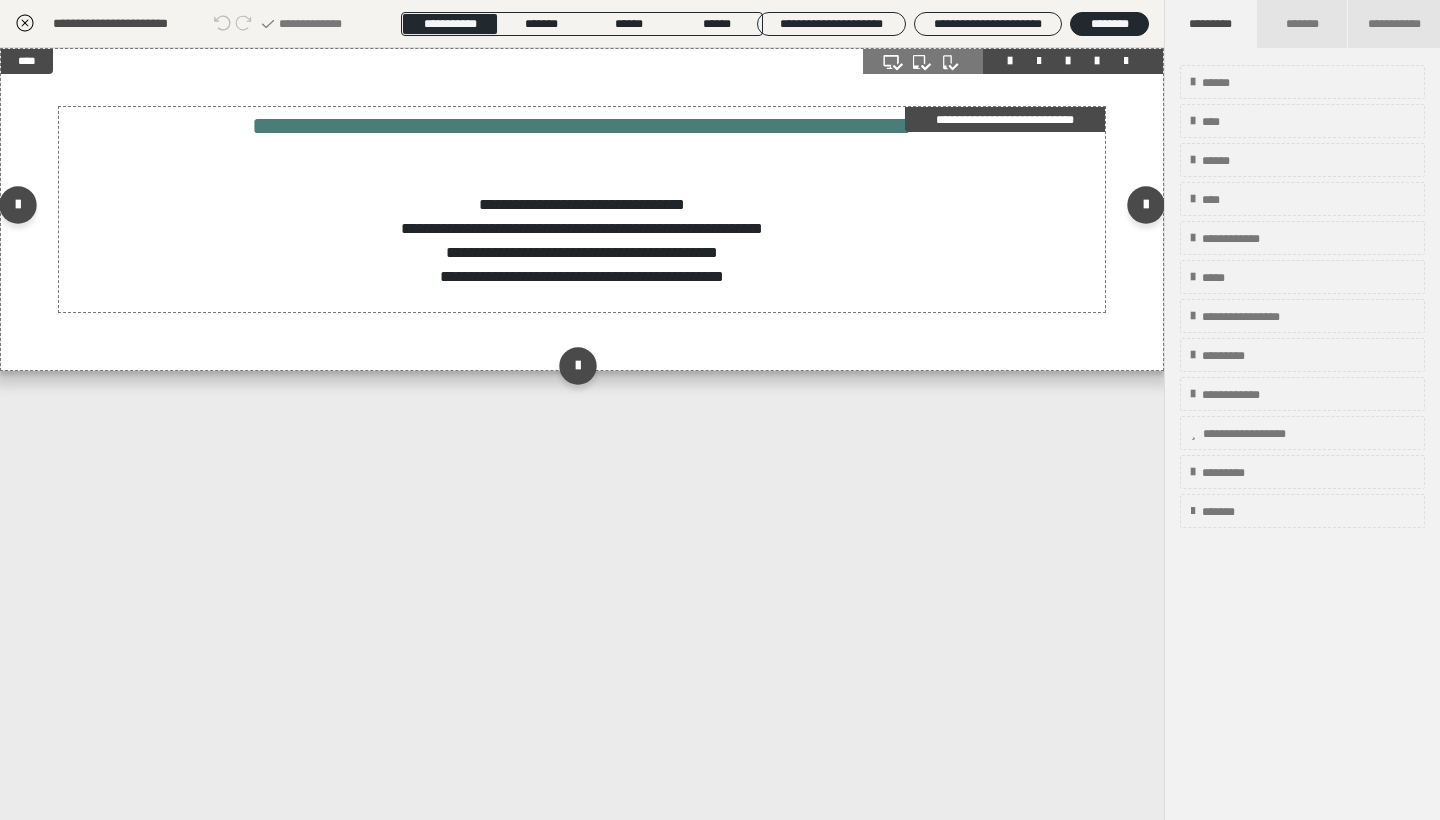 click on "**********" at bounding box center (582, 197) 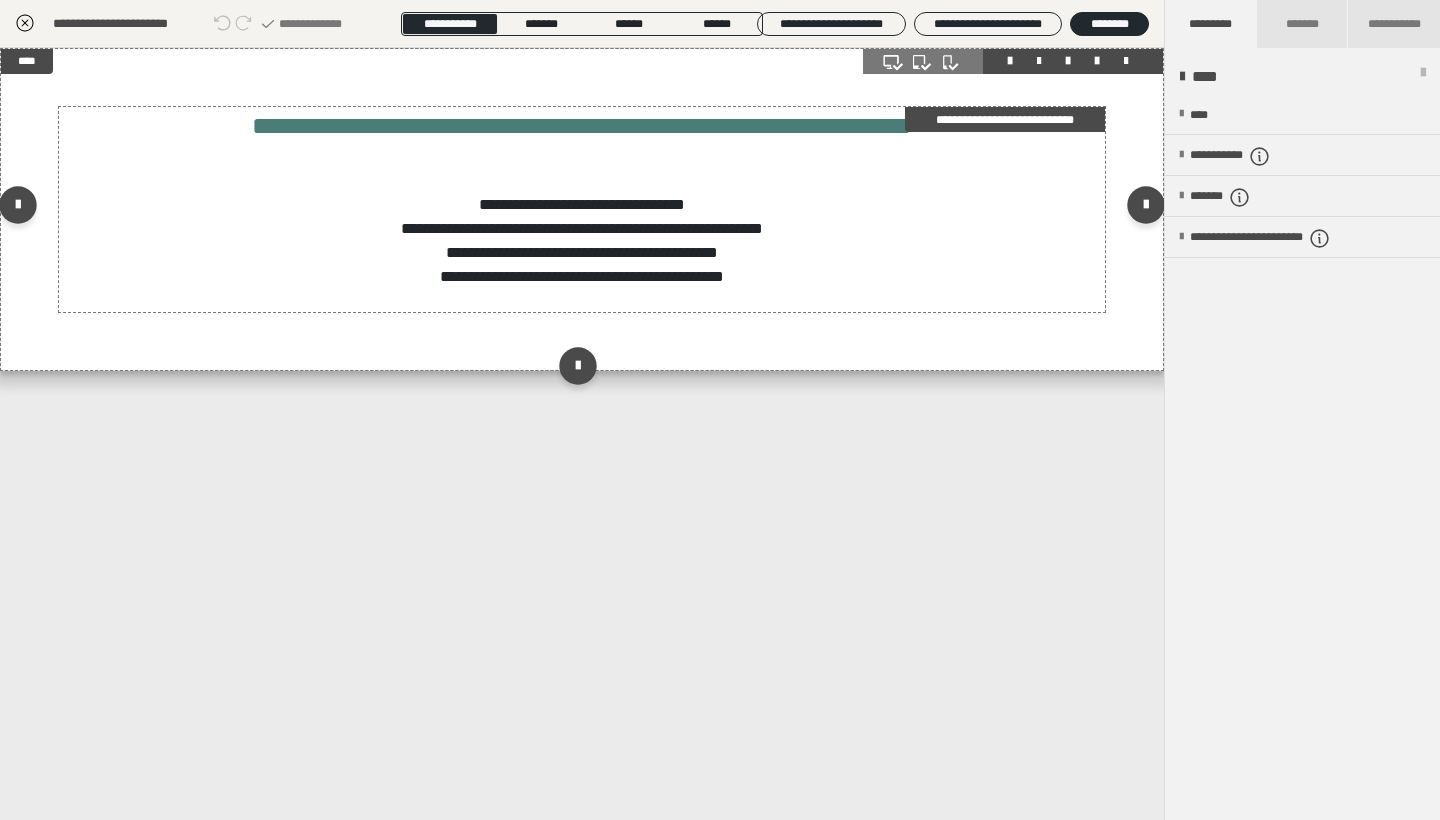 click on "**********" at bounding box center [582, 197] 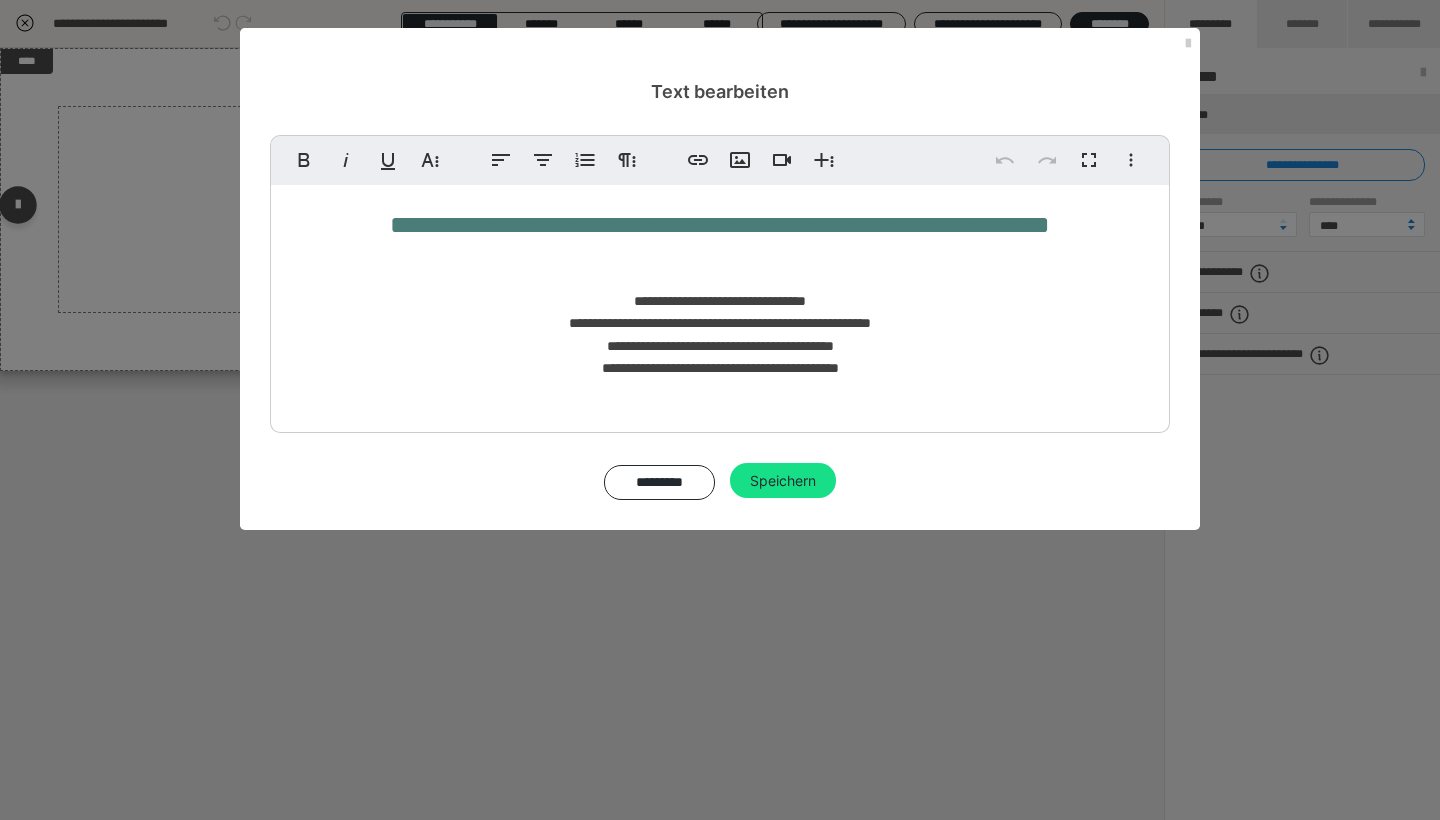 click on "**********" at bounding box center [720, 291] 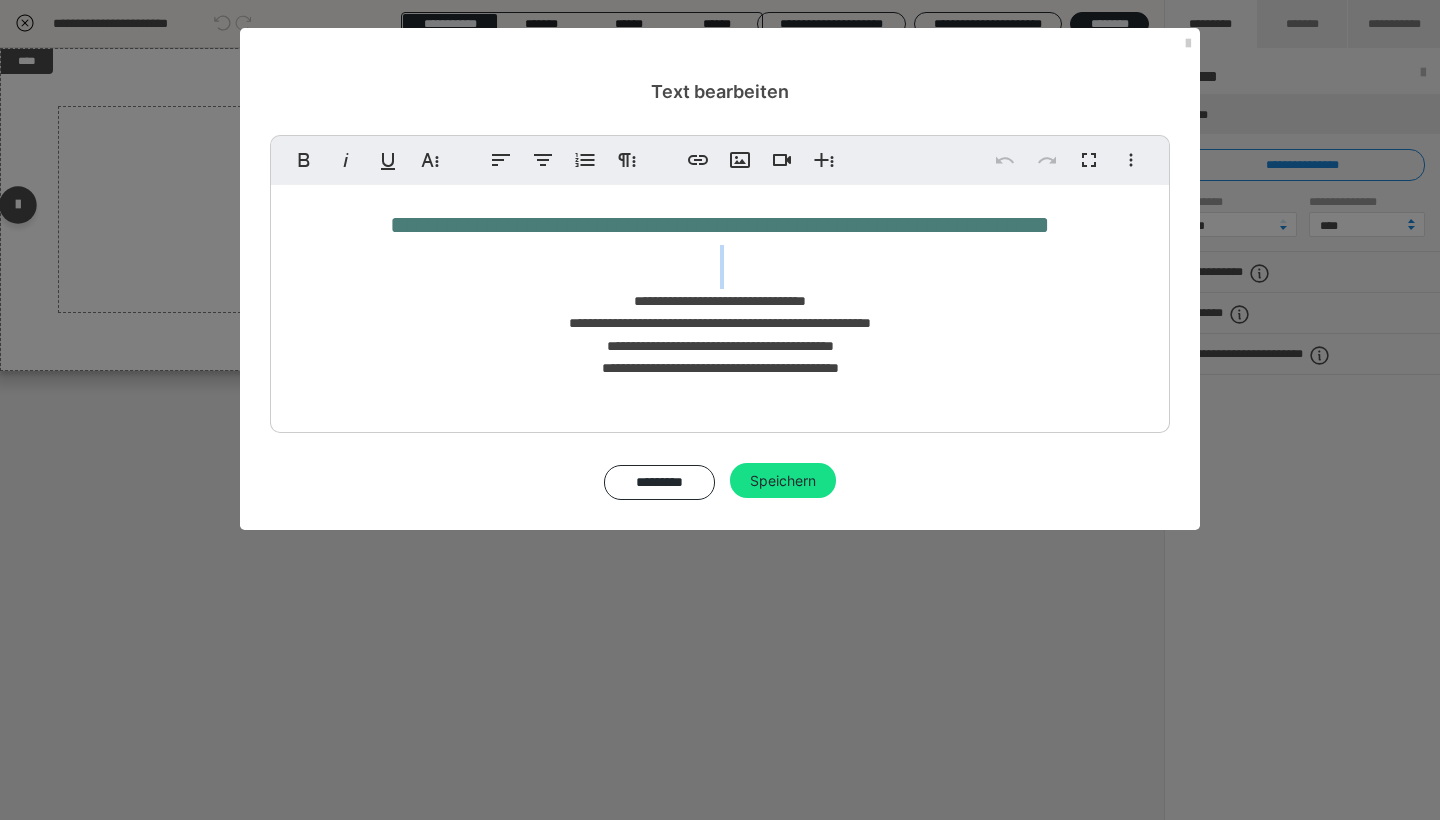 click on "**********" at bounding box center (720, 291) 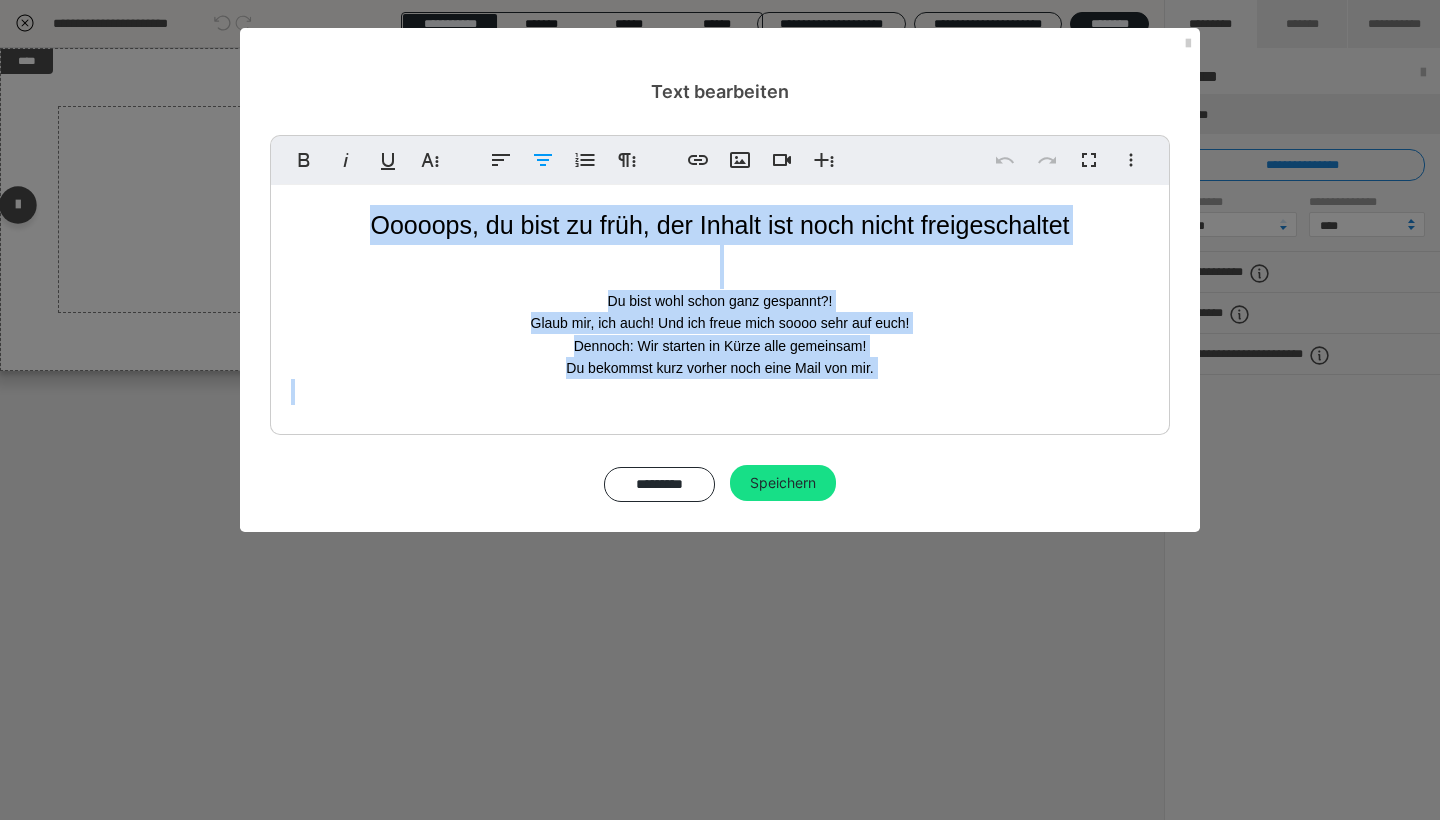copy on "Ooooops, du bist zu früh, der Inhalt ist noch nicht freigeschaltet Du bist wohl schon ganz gespannt?! Glaub mir, ich auch! Und ich freue mich soooo sehr auf euch! Dennoch: Wir starten in Kürze alle gemeinsam! Du bekommst kurz vorher noch eine Mail von mir." 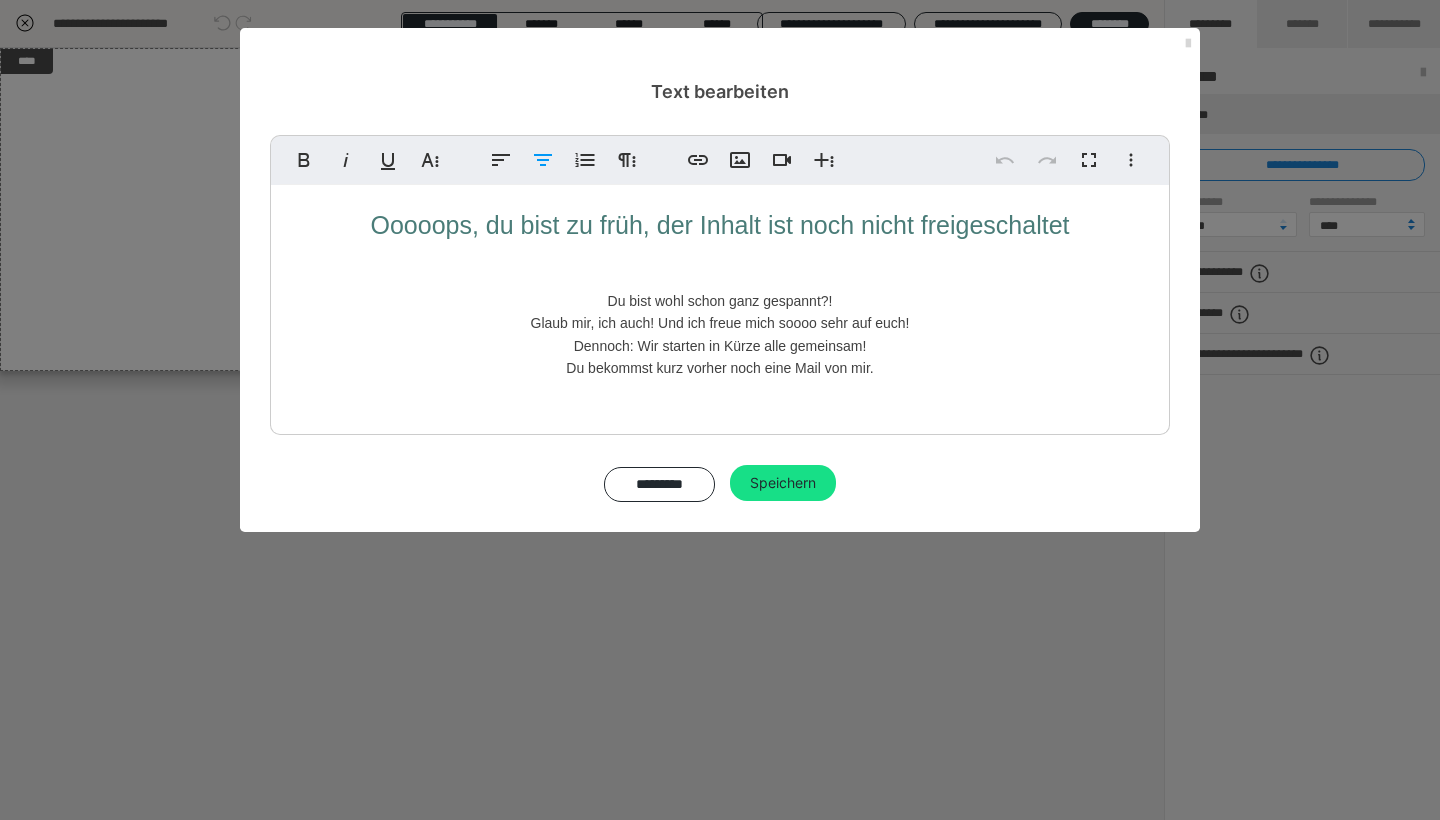 click at bounding box center (1188, 44) 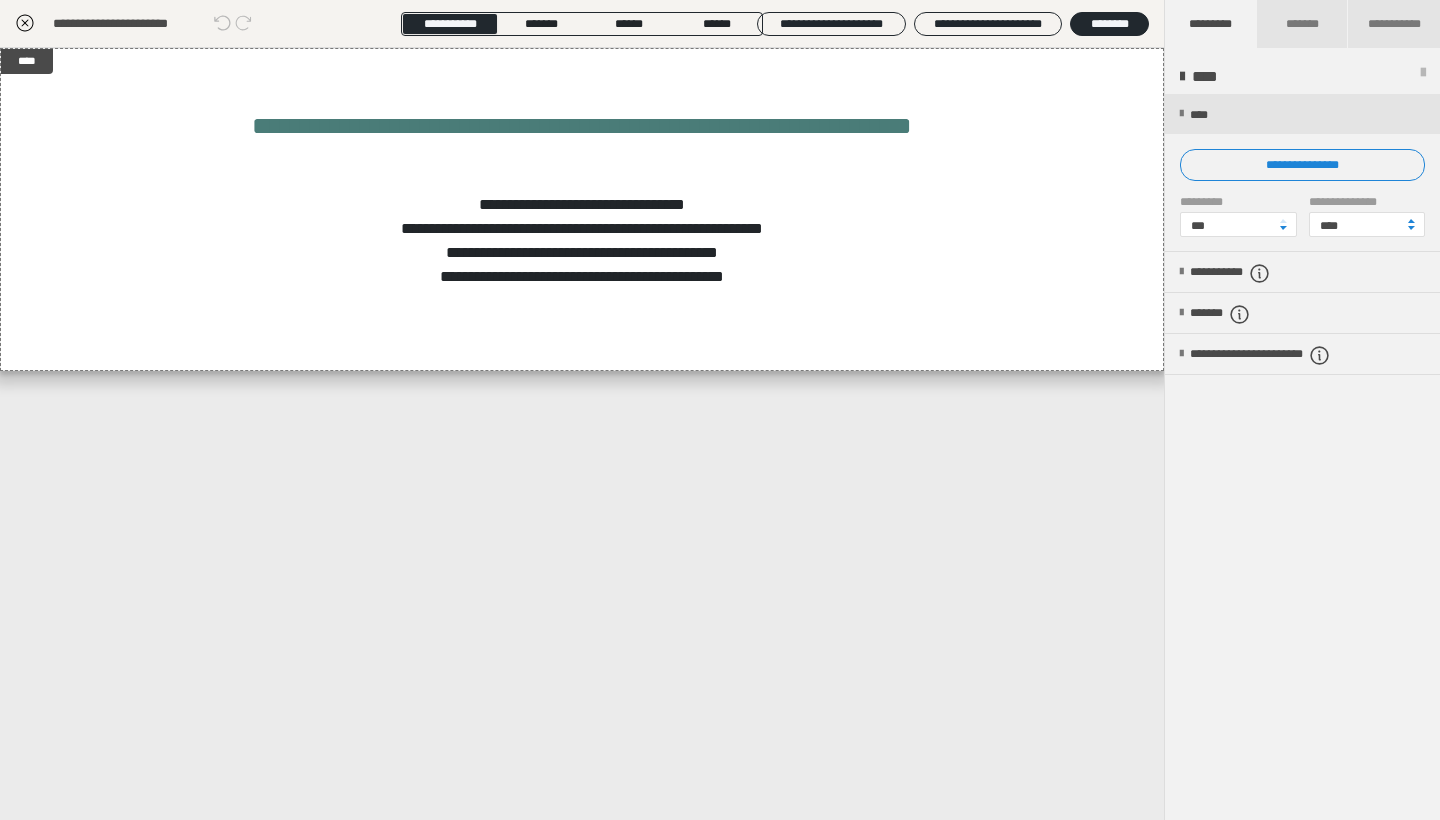 click 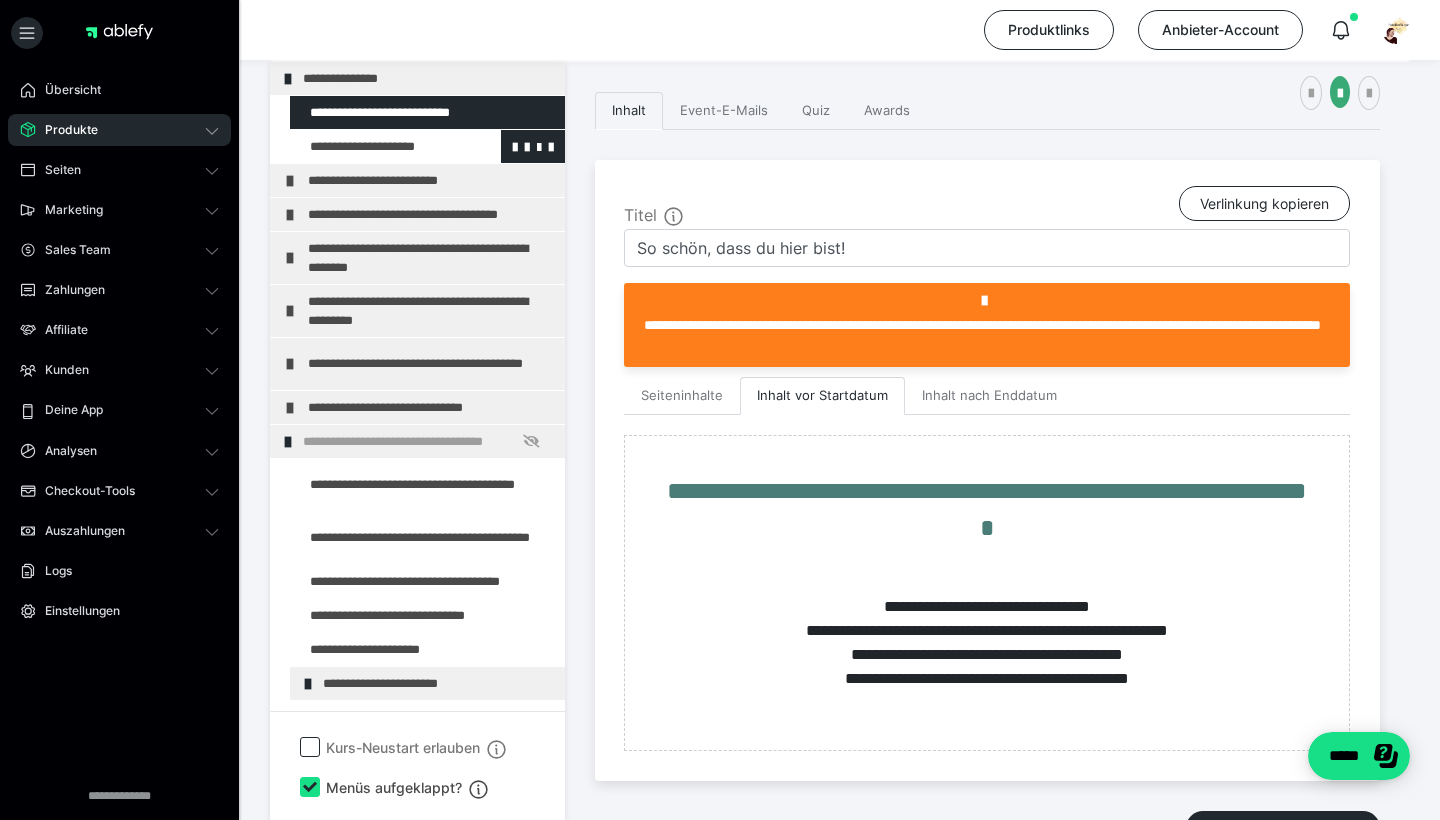 click at bounding box center (375, 146) 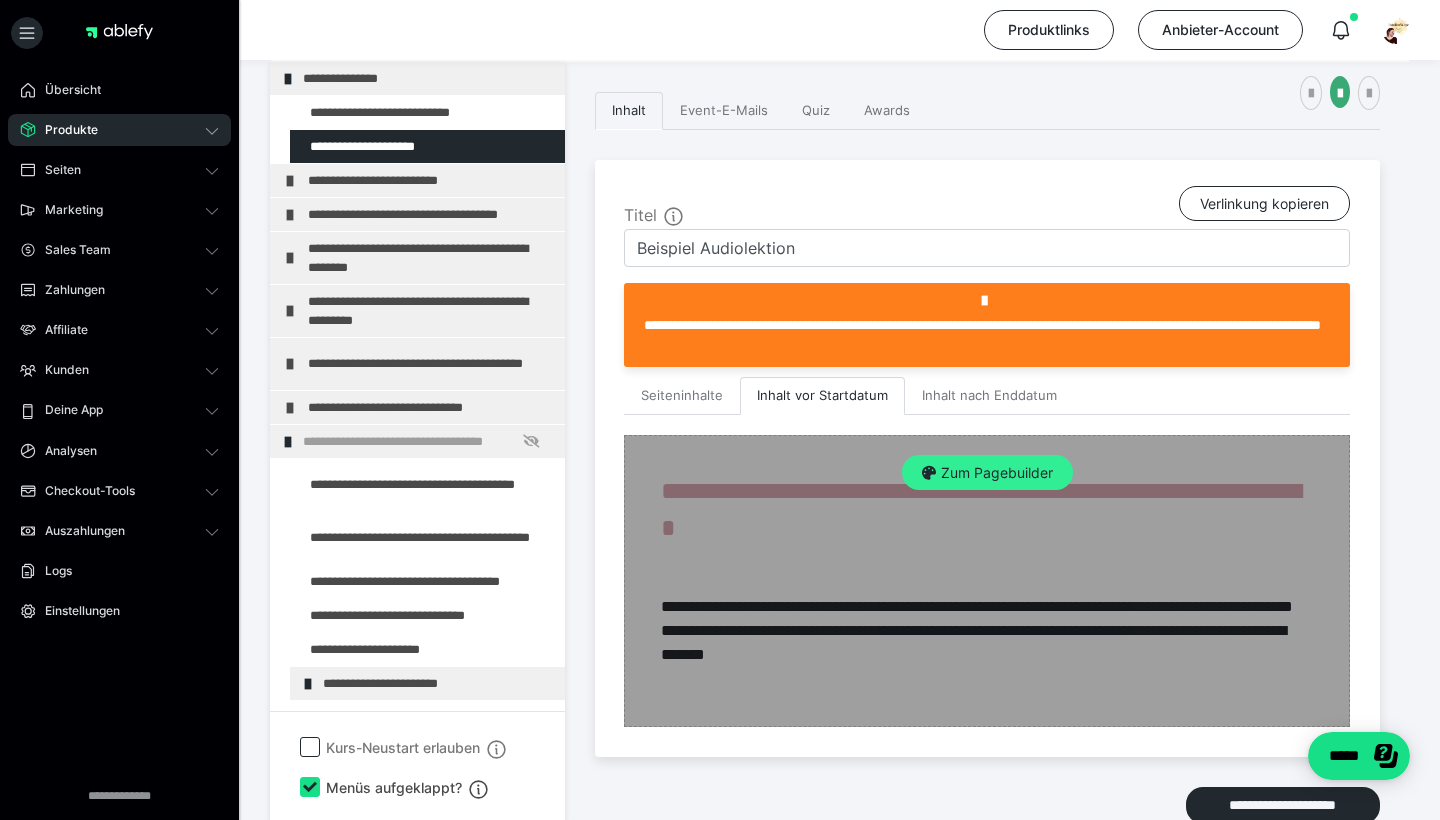 click on "Zum Pagebuilder" at bounding box center [987, 473] 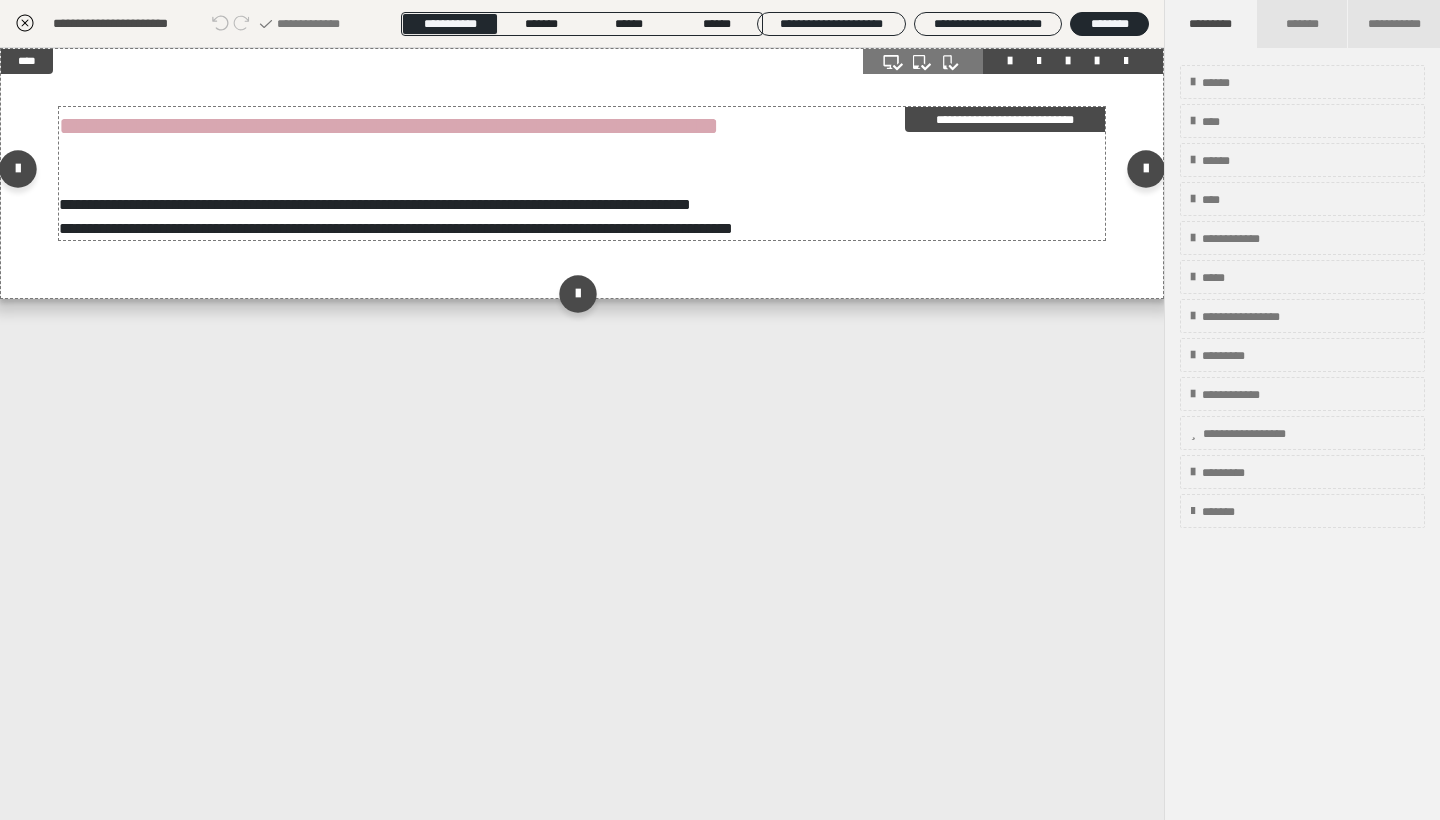 click on "**********" at bounding box center [582, 173] 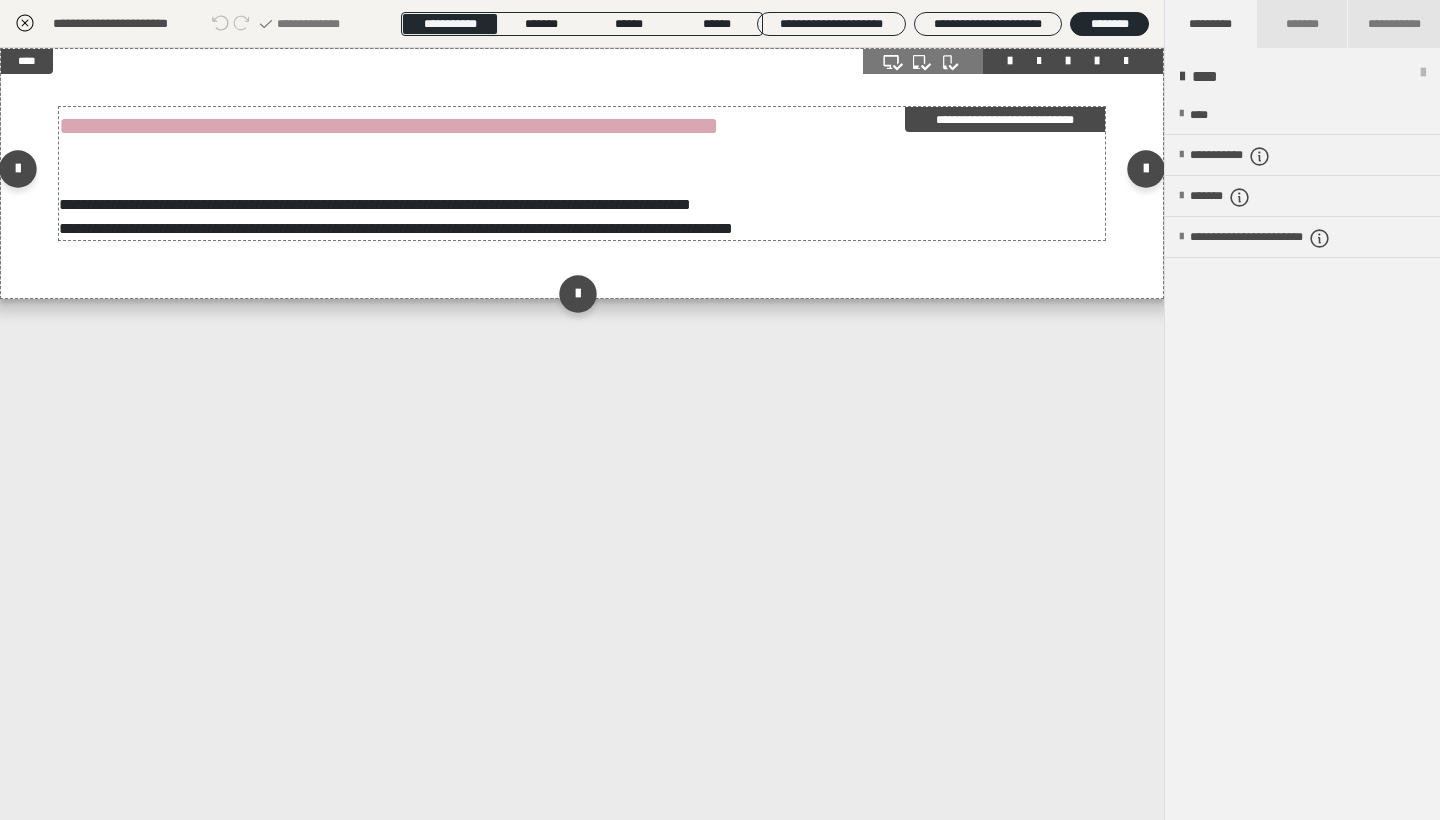 click on "**********" at bounding box center (582, 173) 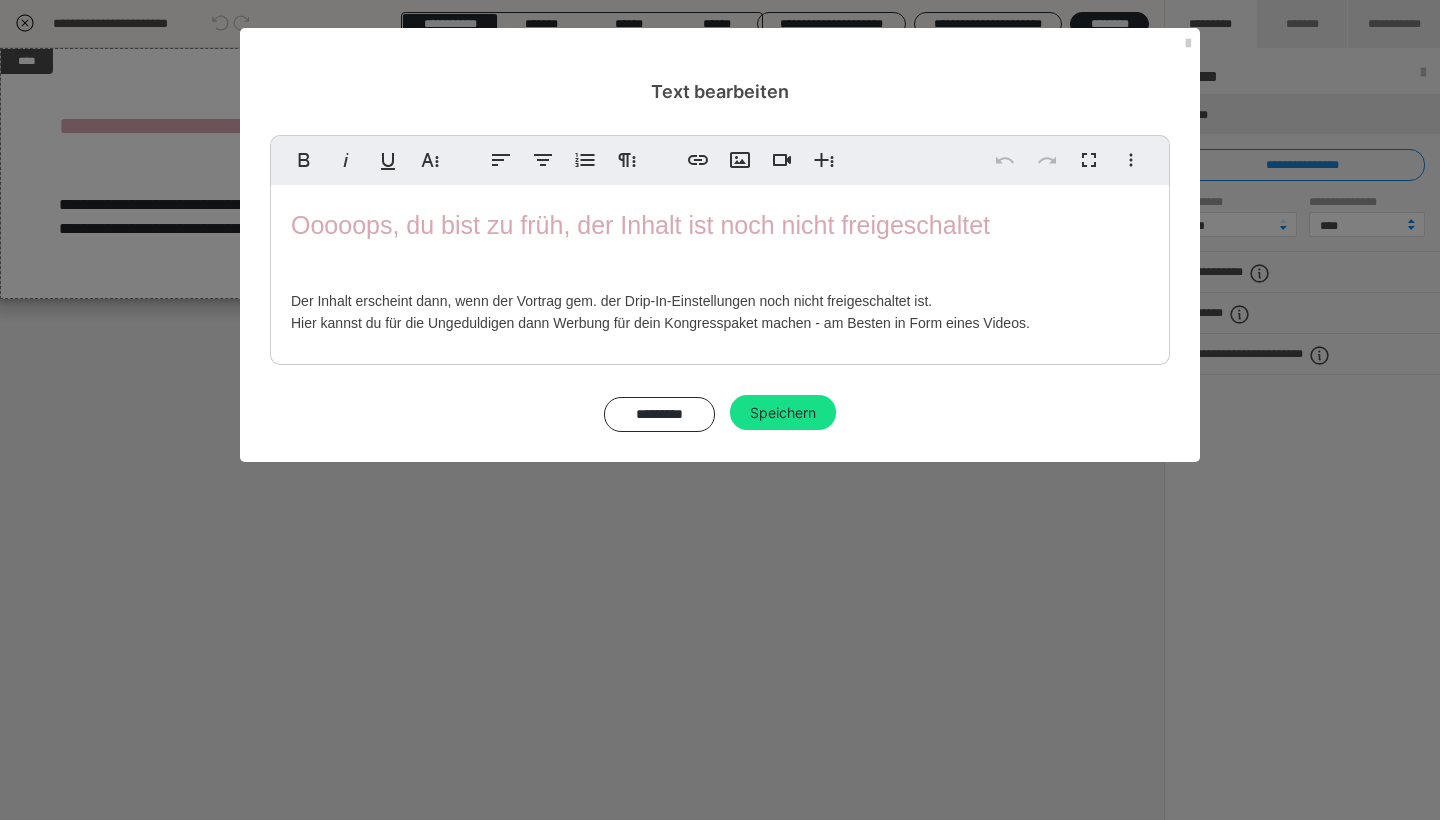 click on "Ooooops, du bist zu früh, der Inhalt ist noch nicht freigeschaltet Der Inhalt erscheint dann, wenn der Vortrag gem. der Drip-In-Einstellungen noch nicht freigeschaltet ist. Hier kannst du für die Ungeduldigen dann Werbung für dein Kongresspaket machen - am Besten in Form eines Videos." at bounding box center (720, 270) 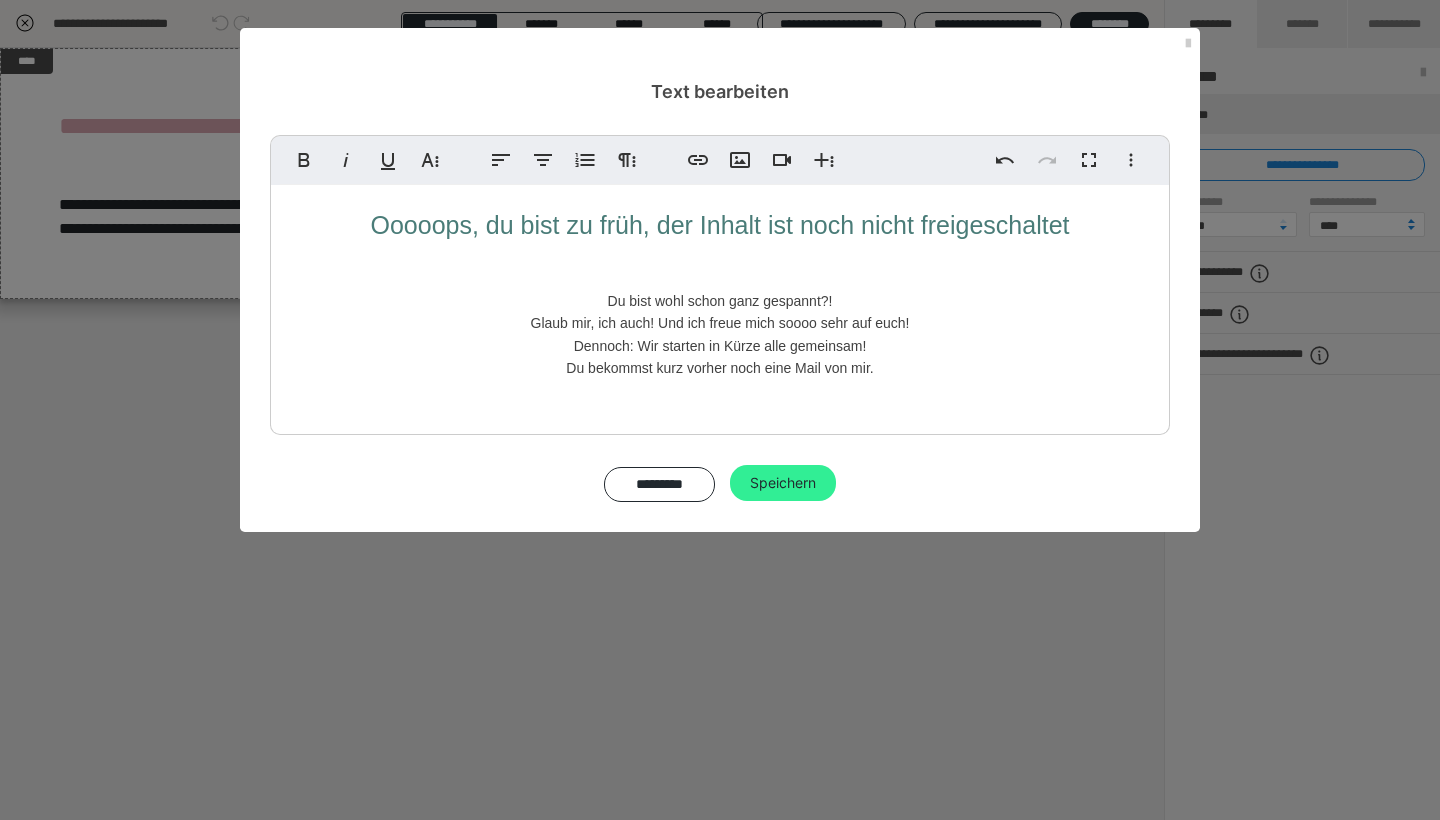 click on "Speichern" at bounding box center (783, 483) 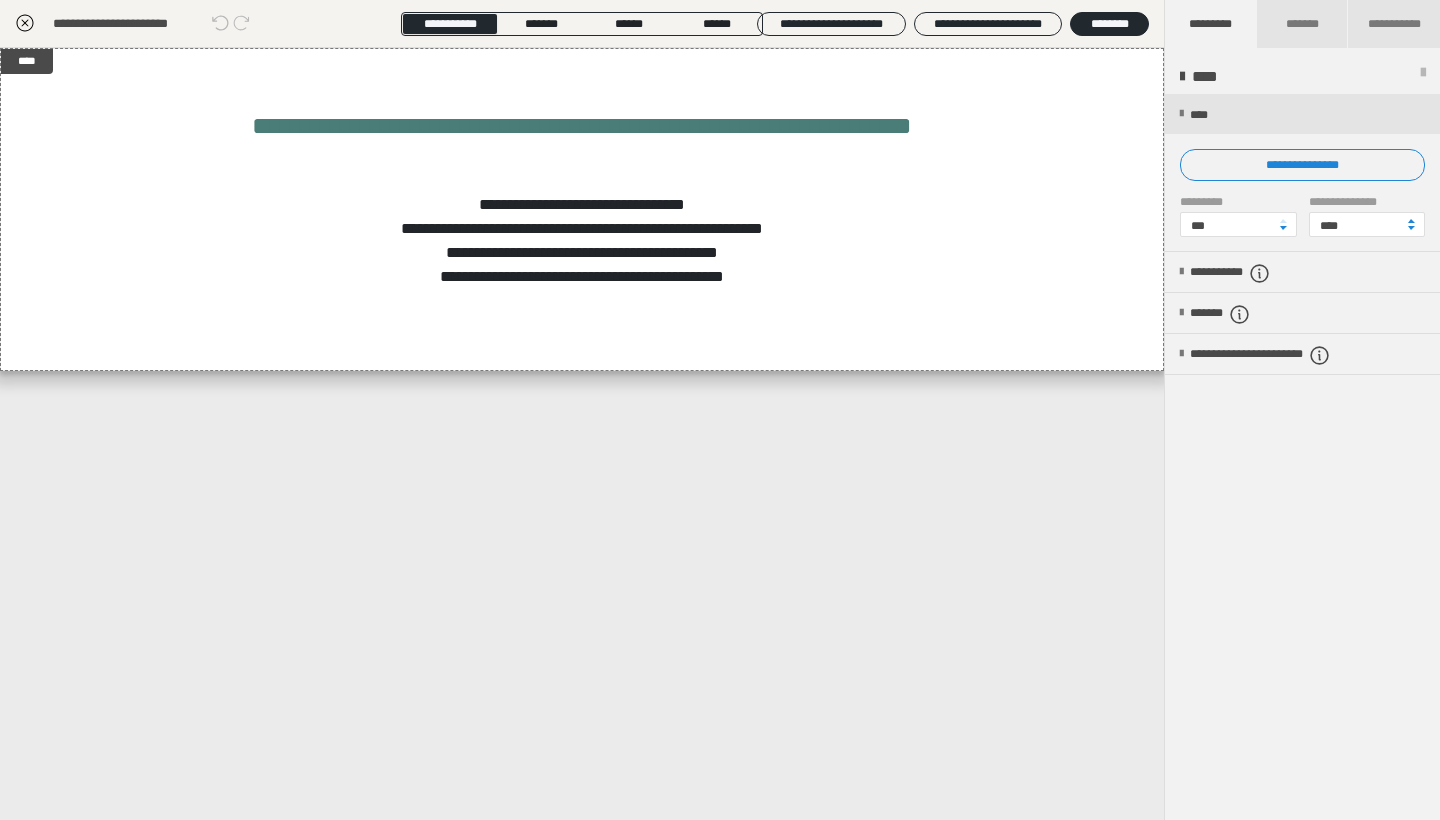 click 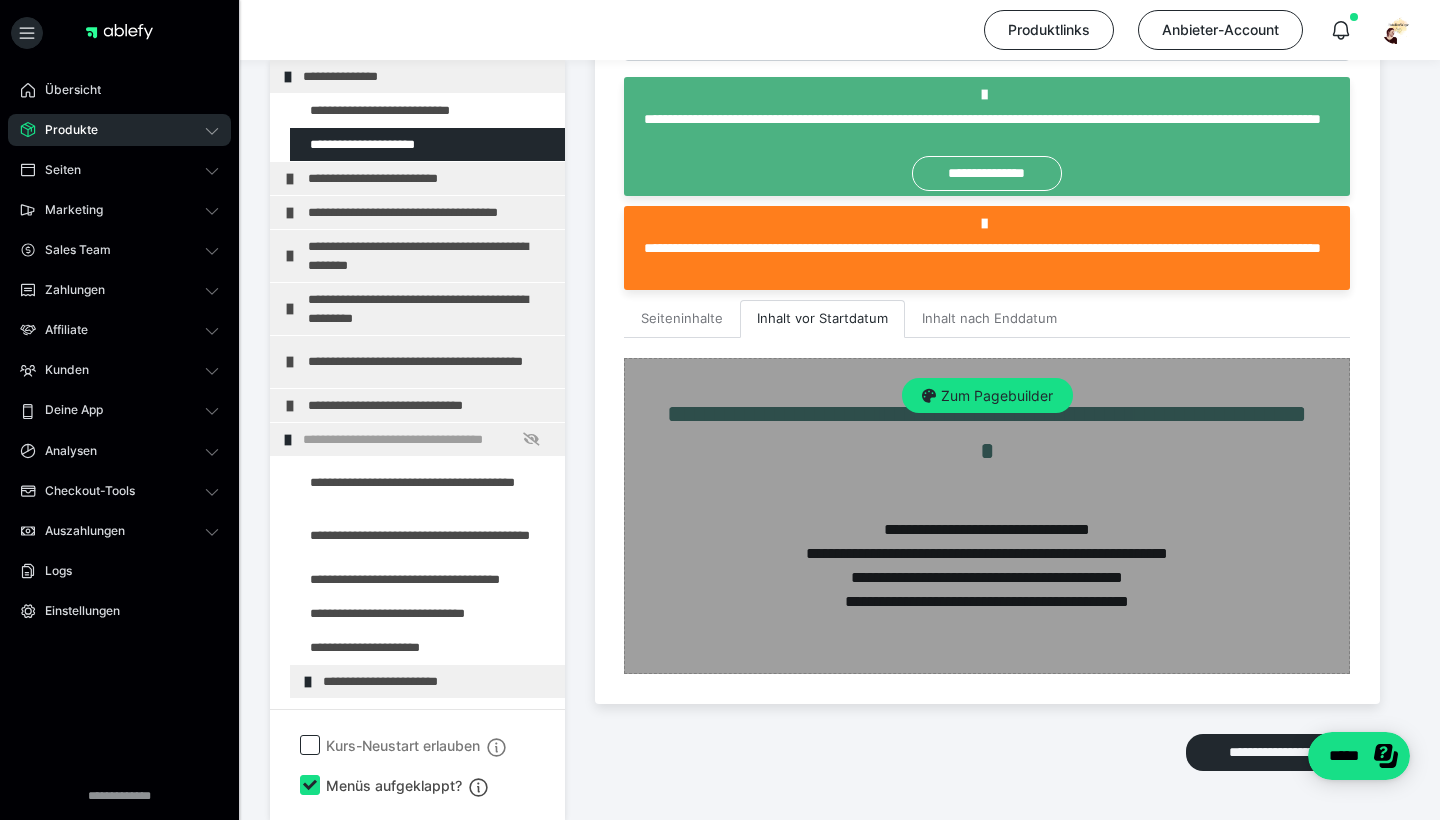 scroll, scrollTop: 554, scrollLeft: 0, axis: vertical 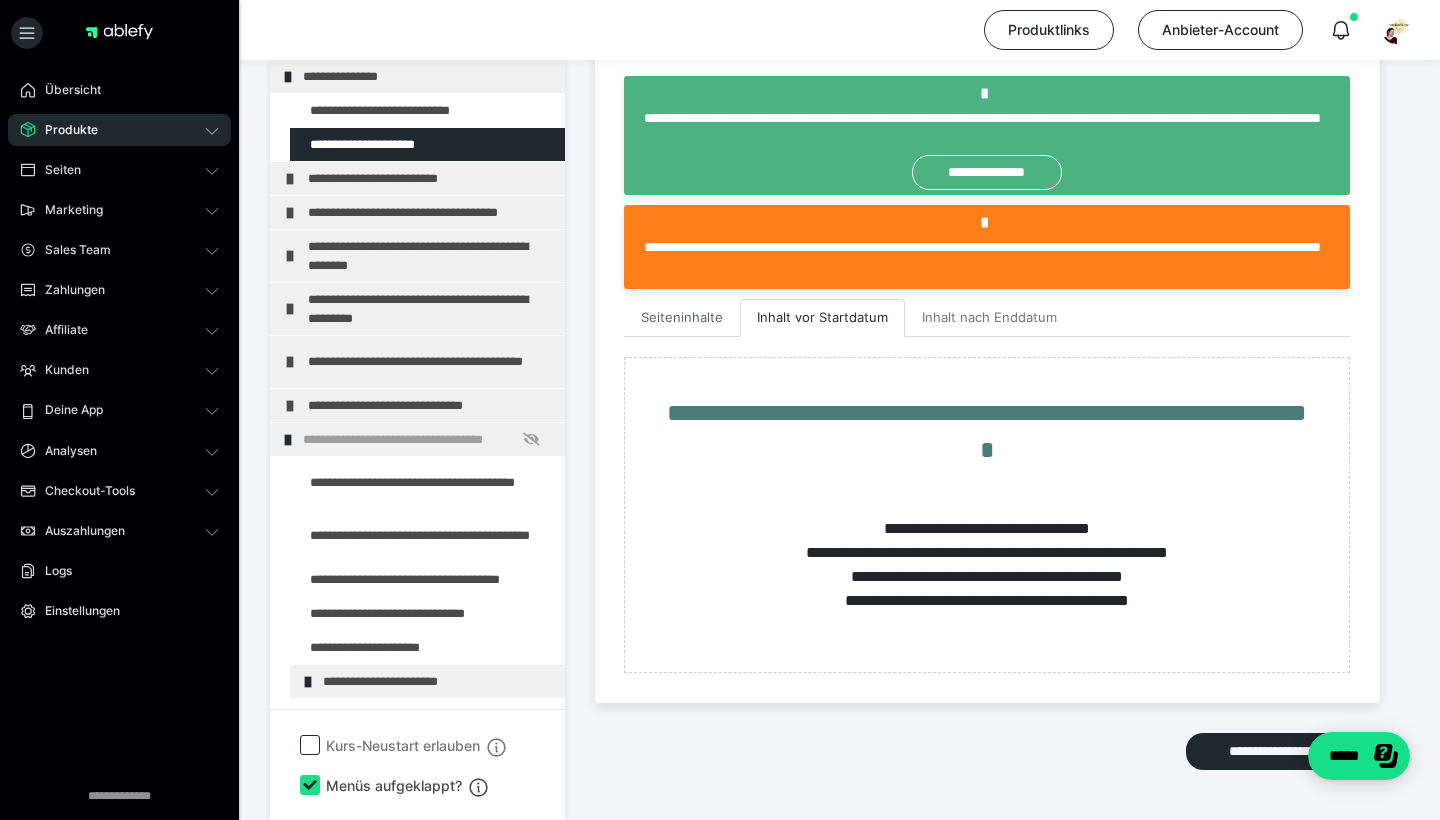 click on "Seiteninhalte" at bounding box center (682, 318) 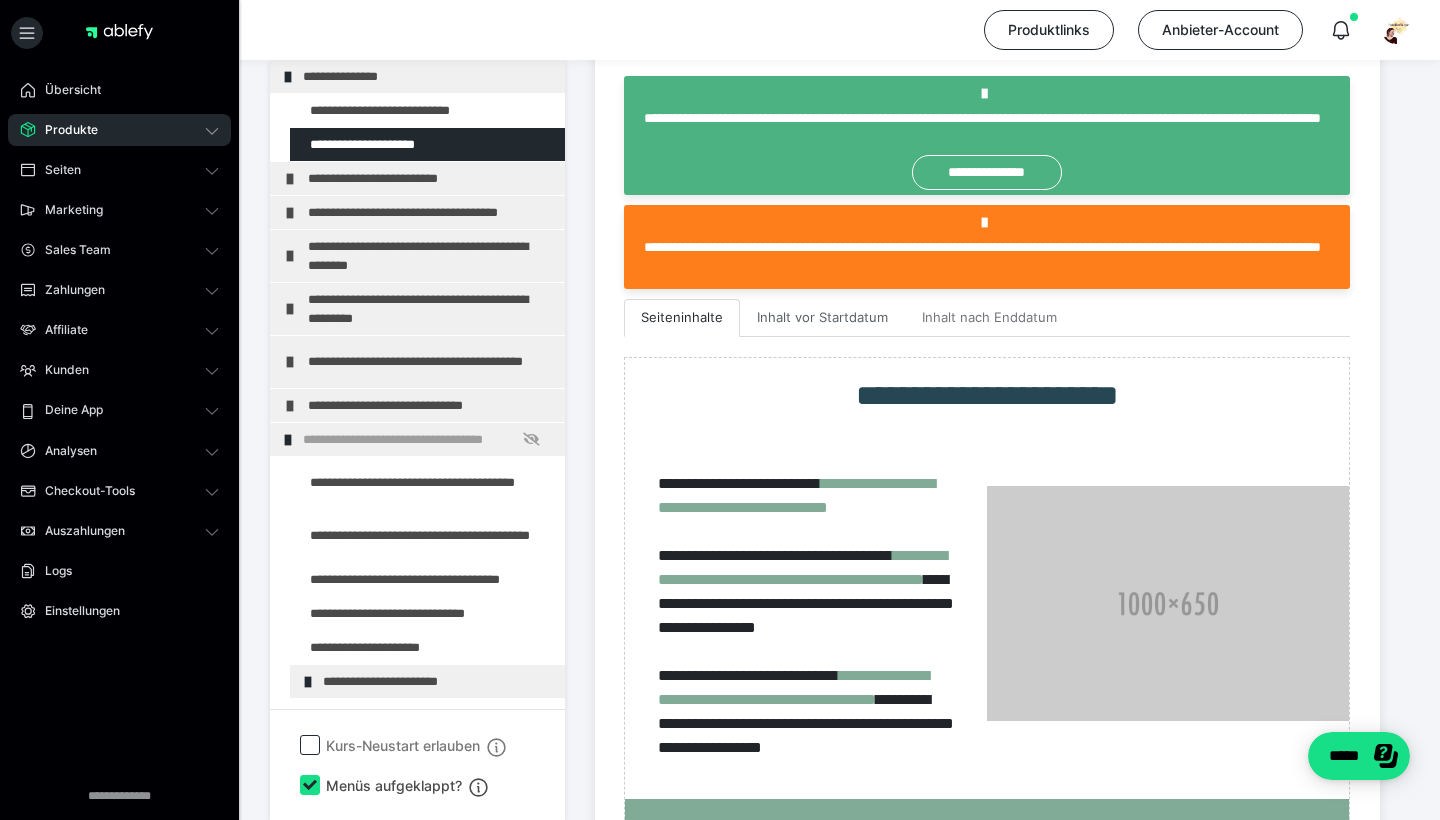 click on "Inhalt vor Startdatum" at bounding box center (822, 318) 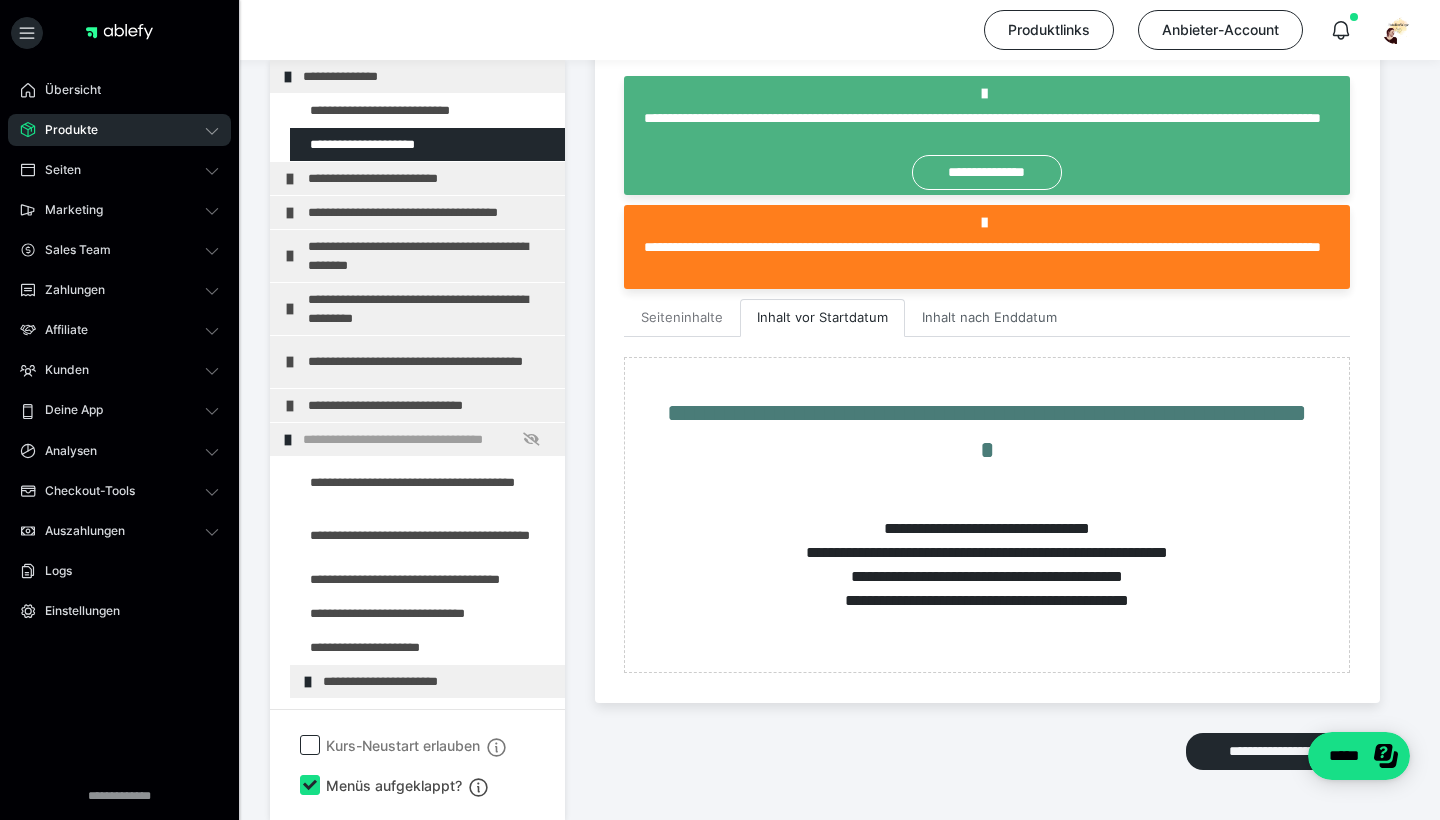 click on "Inhalt nach Enddatum" at bounding box center (989, 318) 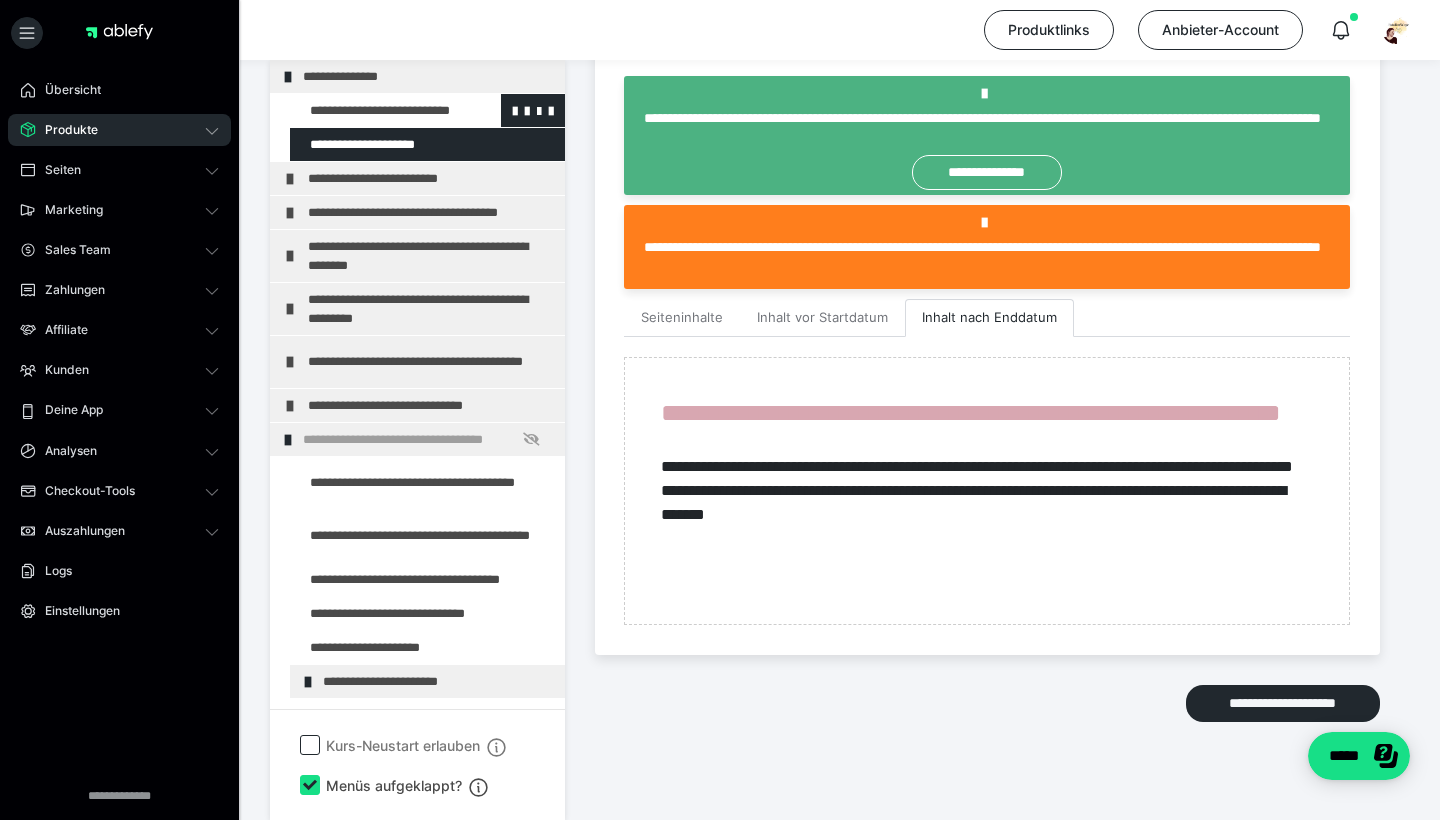 click at bounding box center (375, 110) 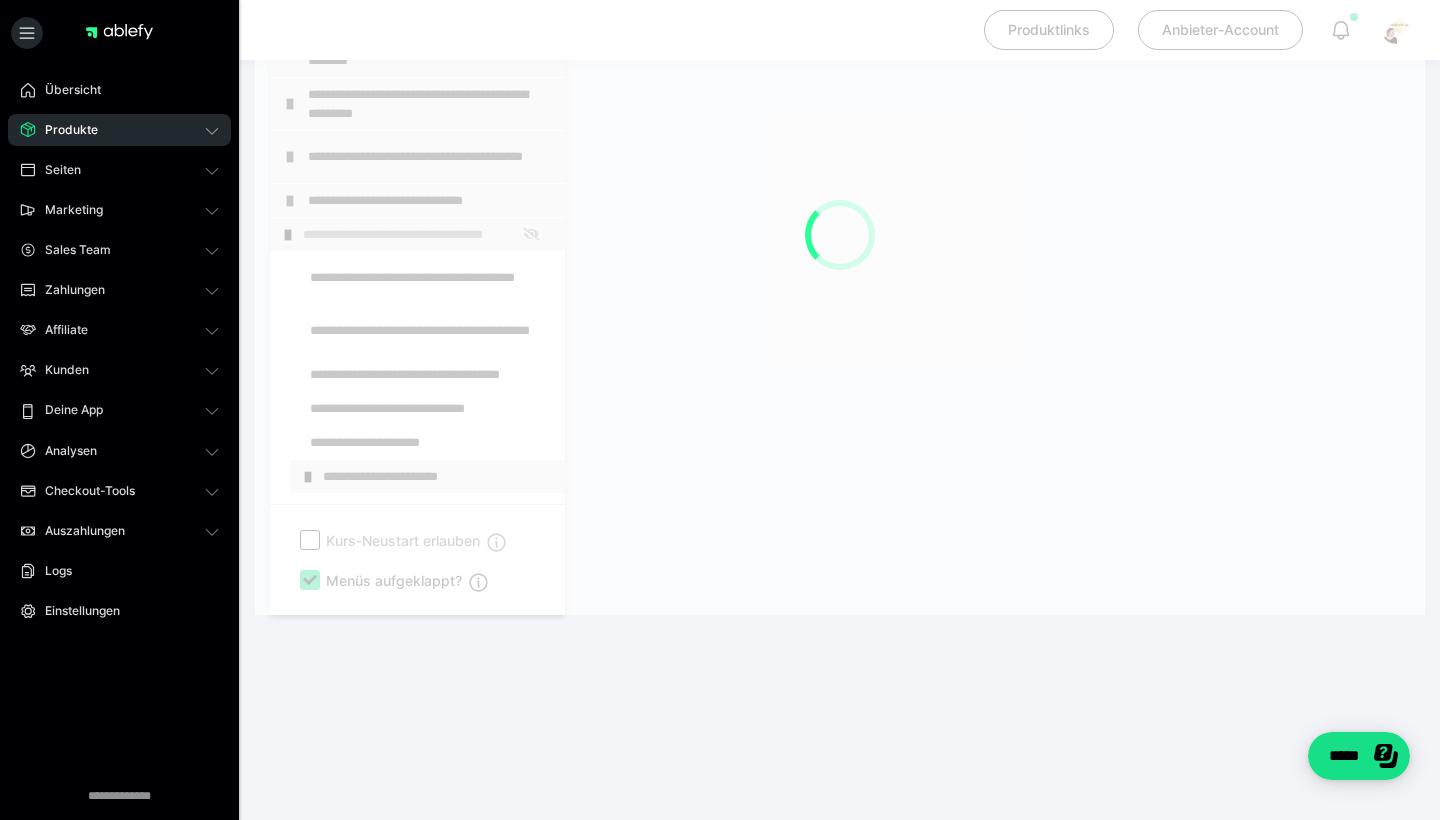 scroll, scrollTop: 349, scrollLeft: 0, axis: vertical 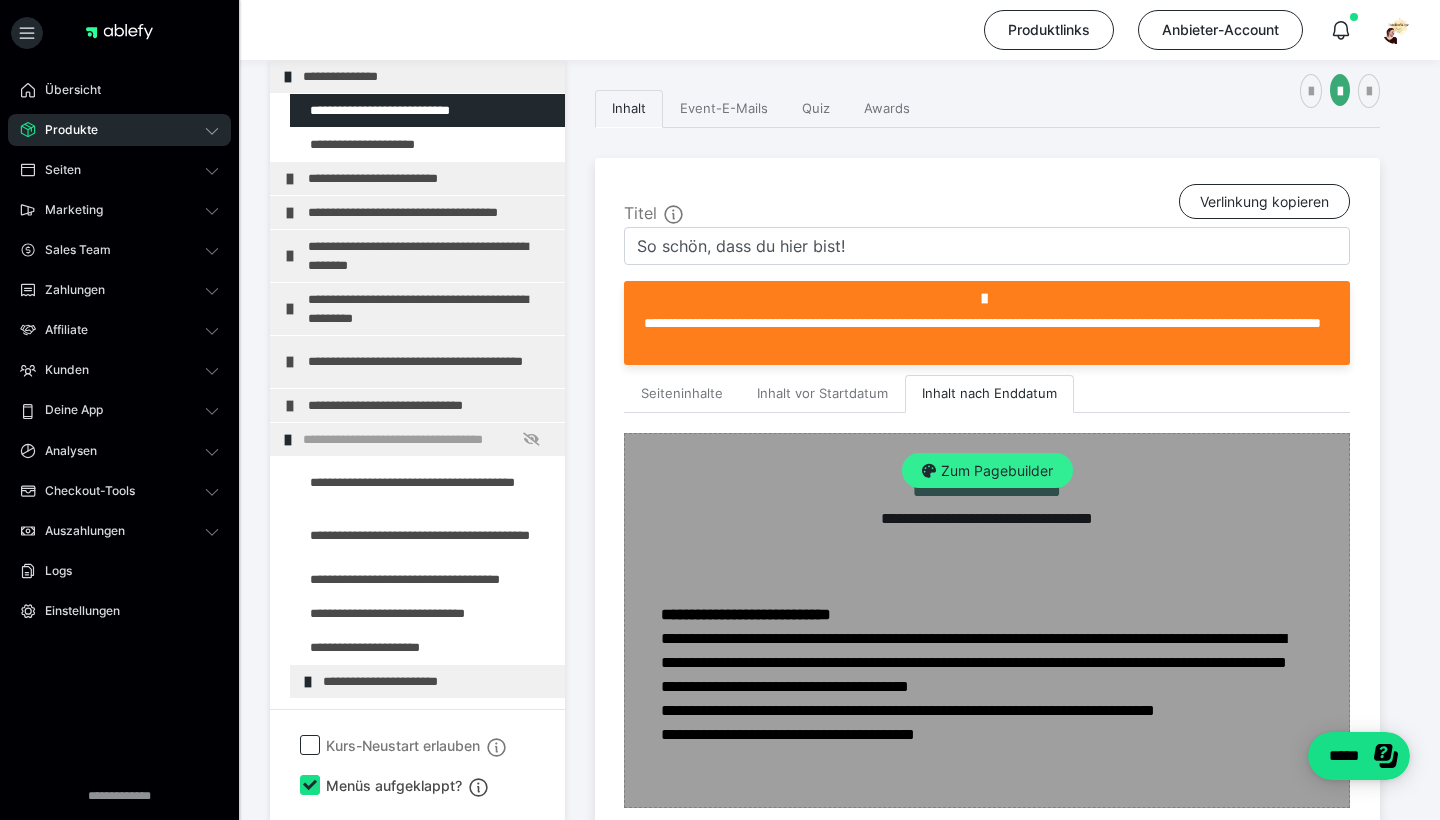 click on "Zum Pagebuilder" at bounding box center (987, 471) 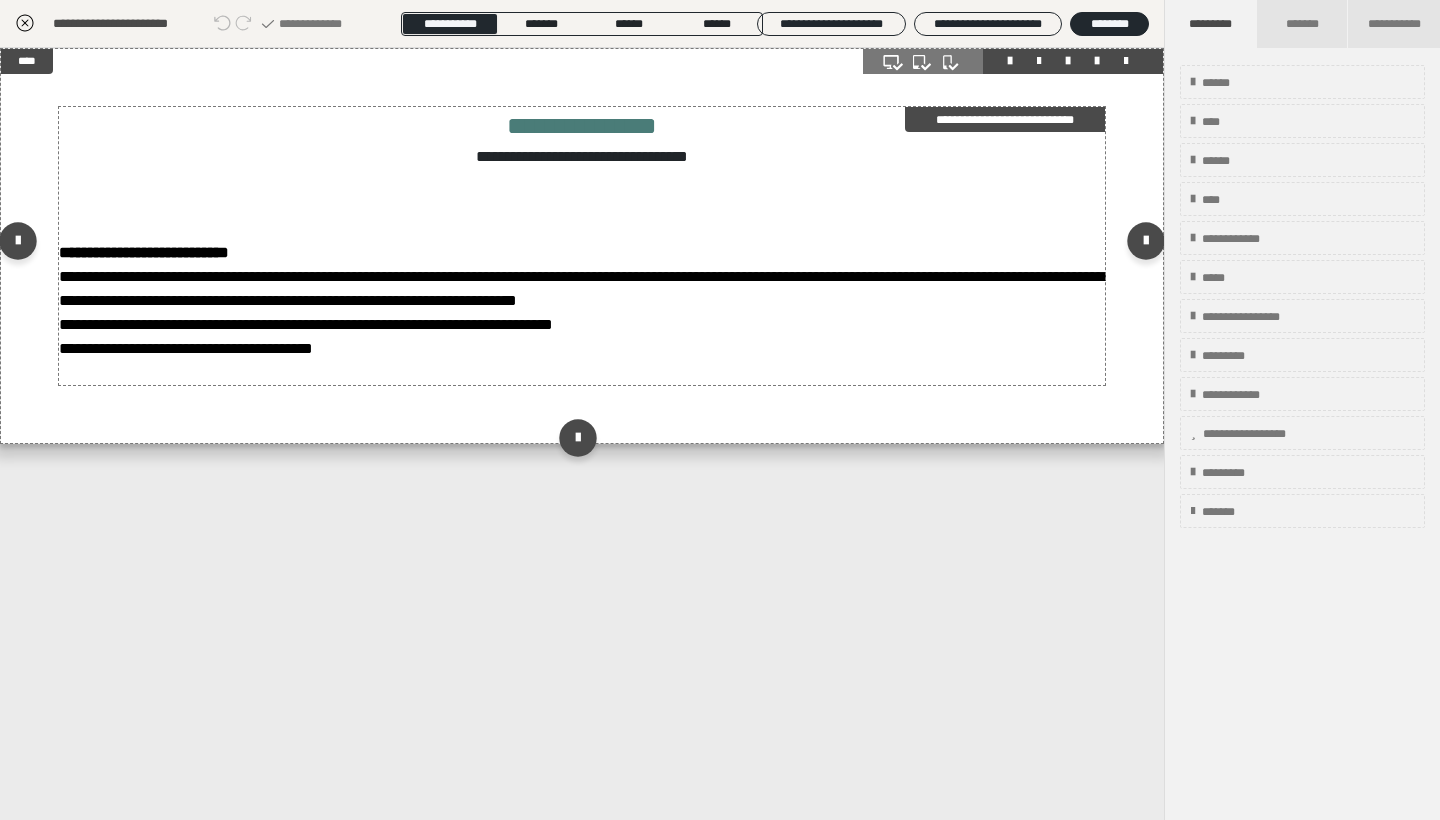 click on "**********" at bounding box center (582, 246) 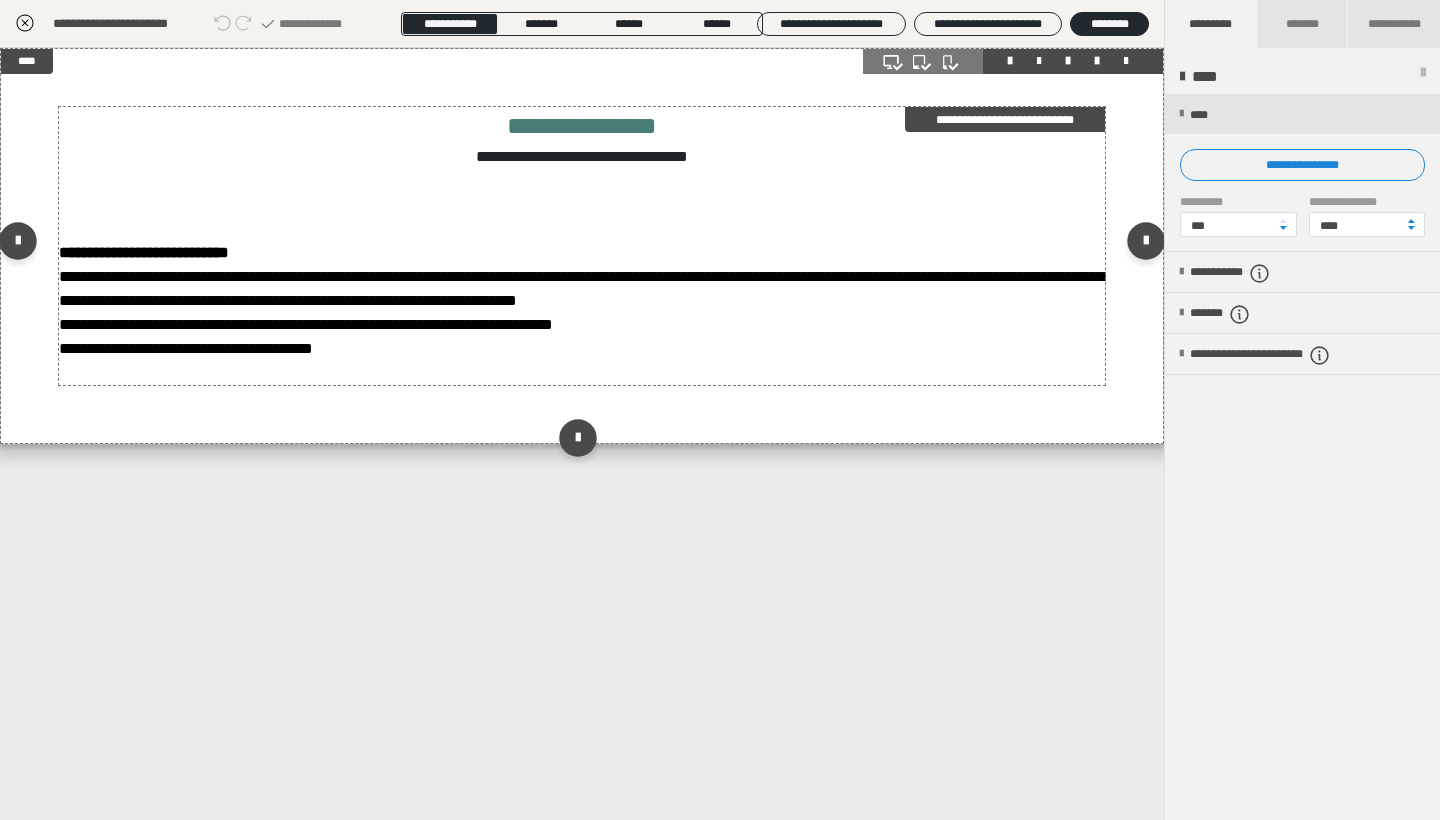click on "**********" at bounding box center [582, 246] 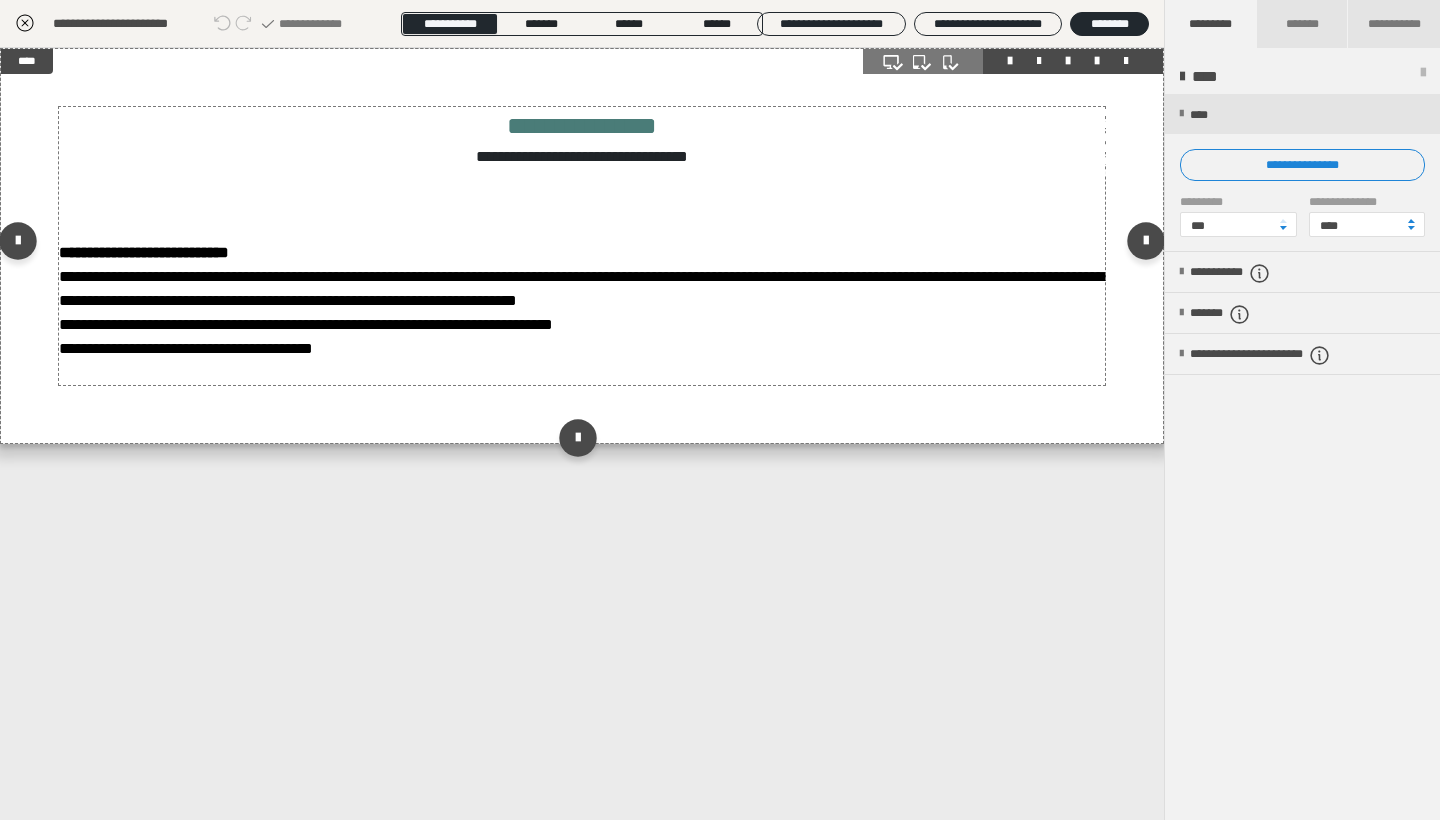 click on "**********" at bounding box center (720, 295) 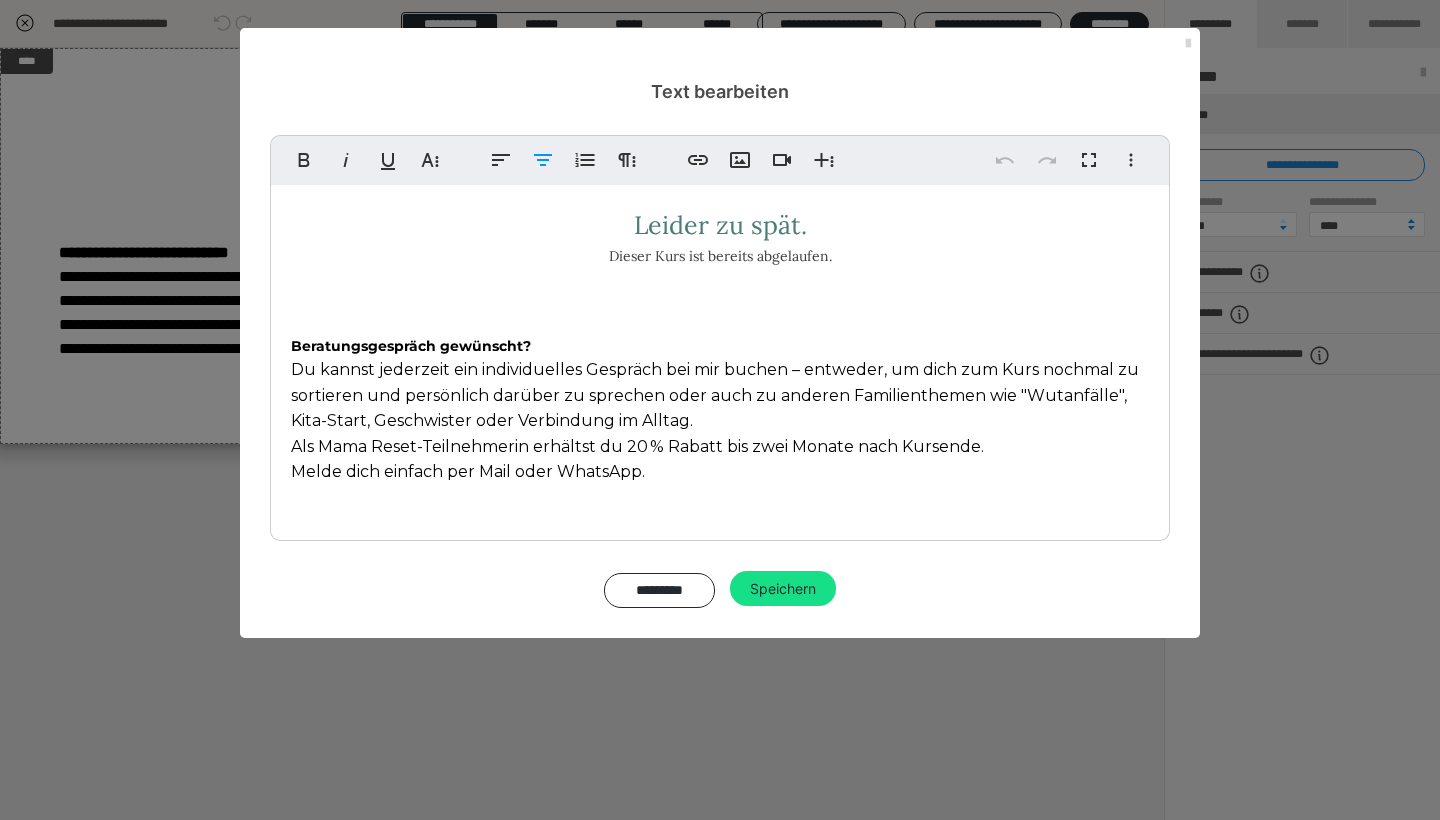 click at bounding box center (1188, 44) 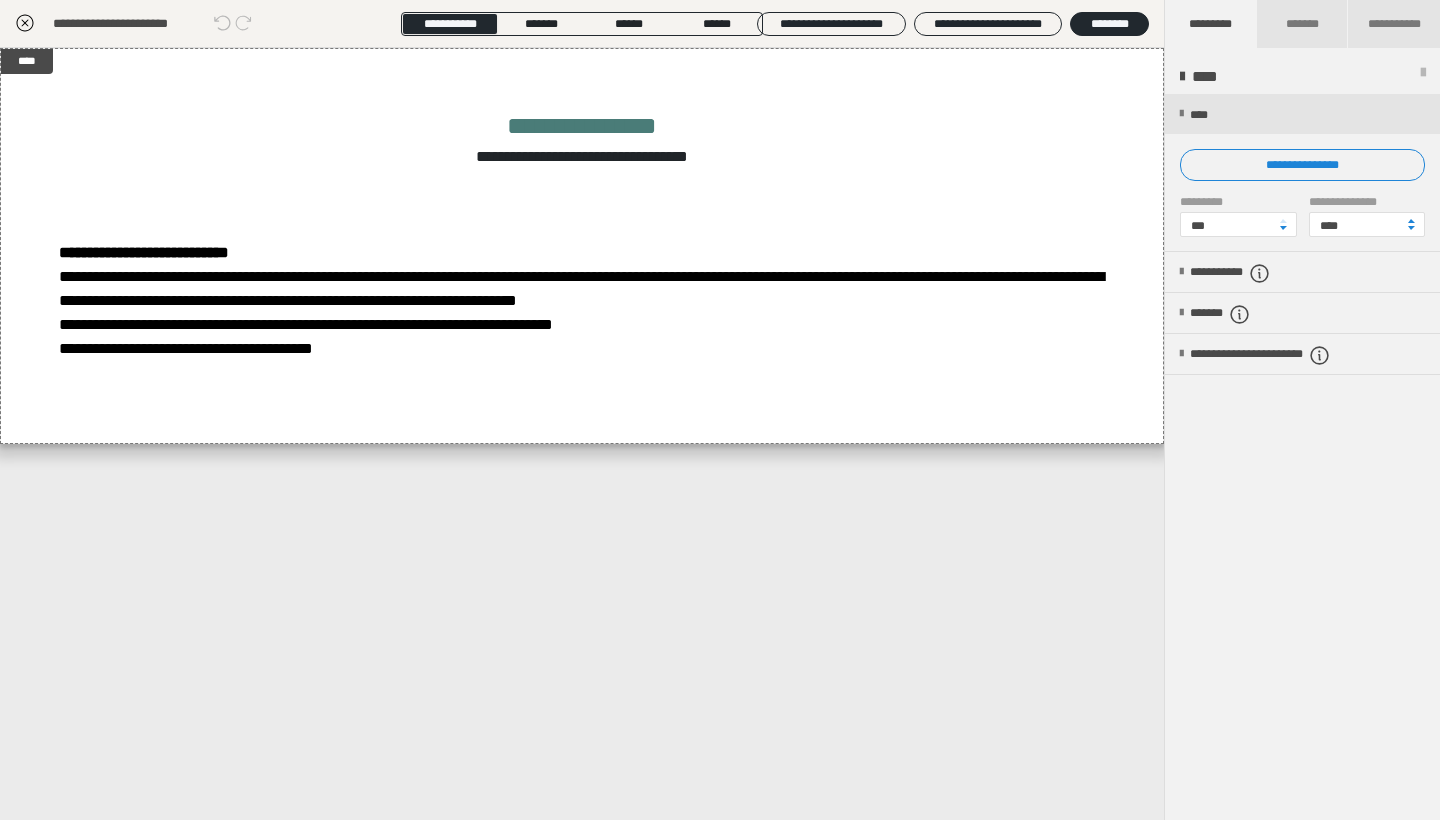 click 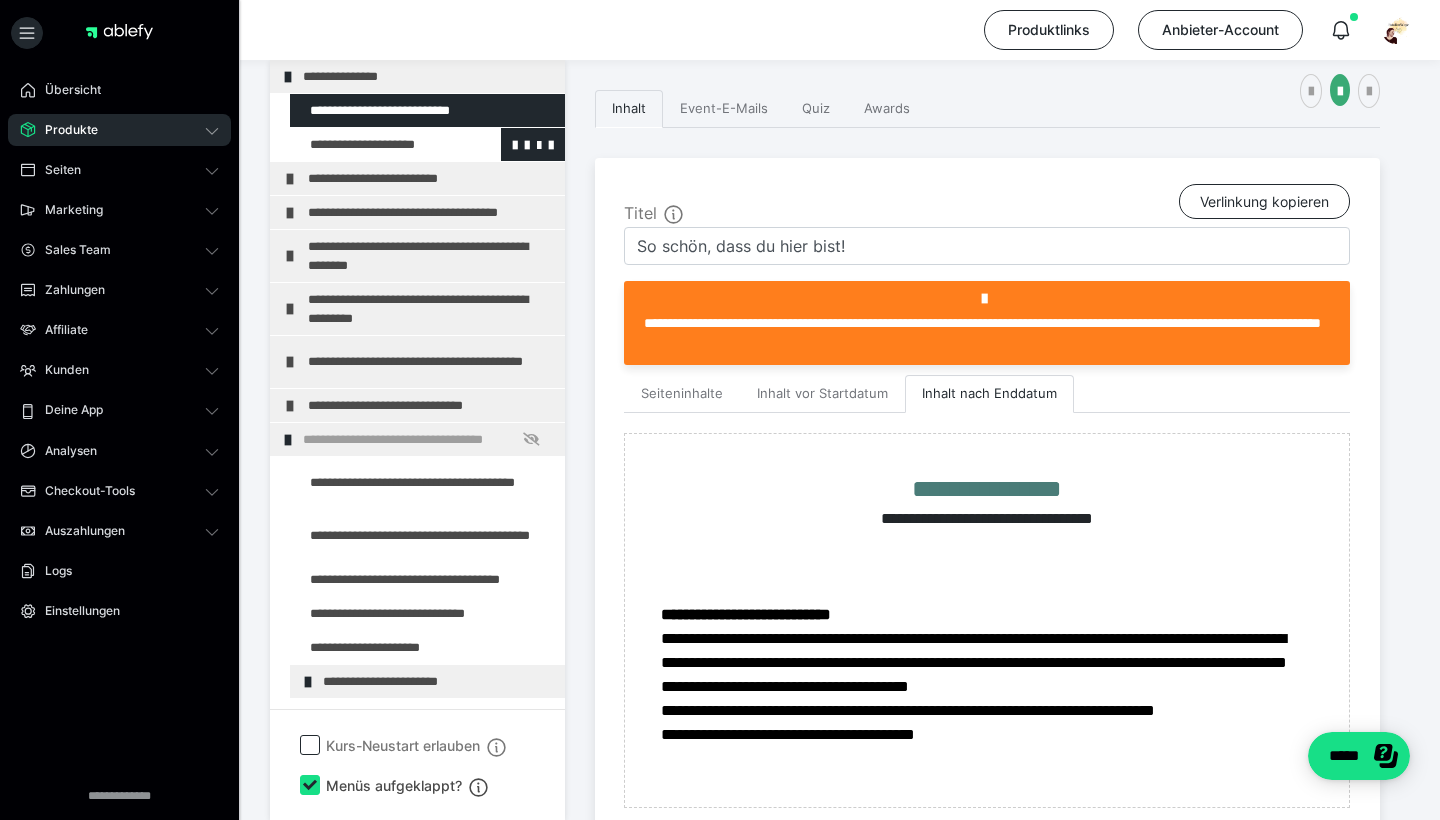 click at bounding box center (375, 144) 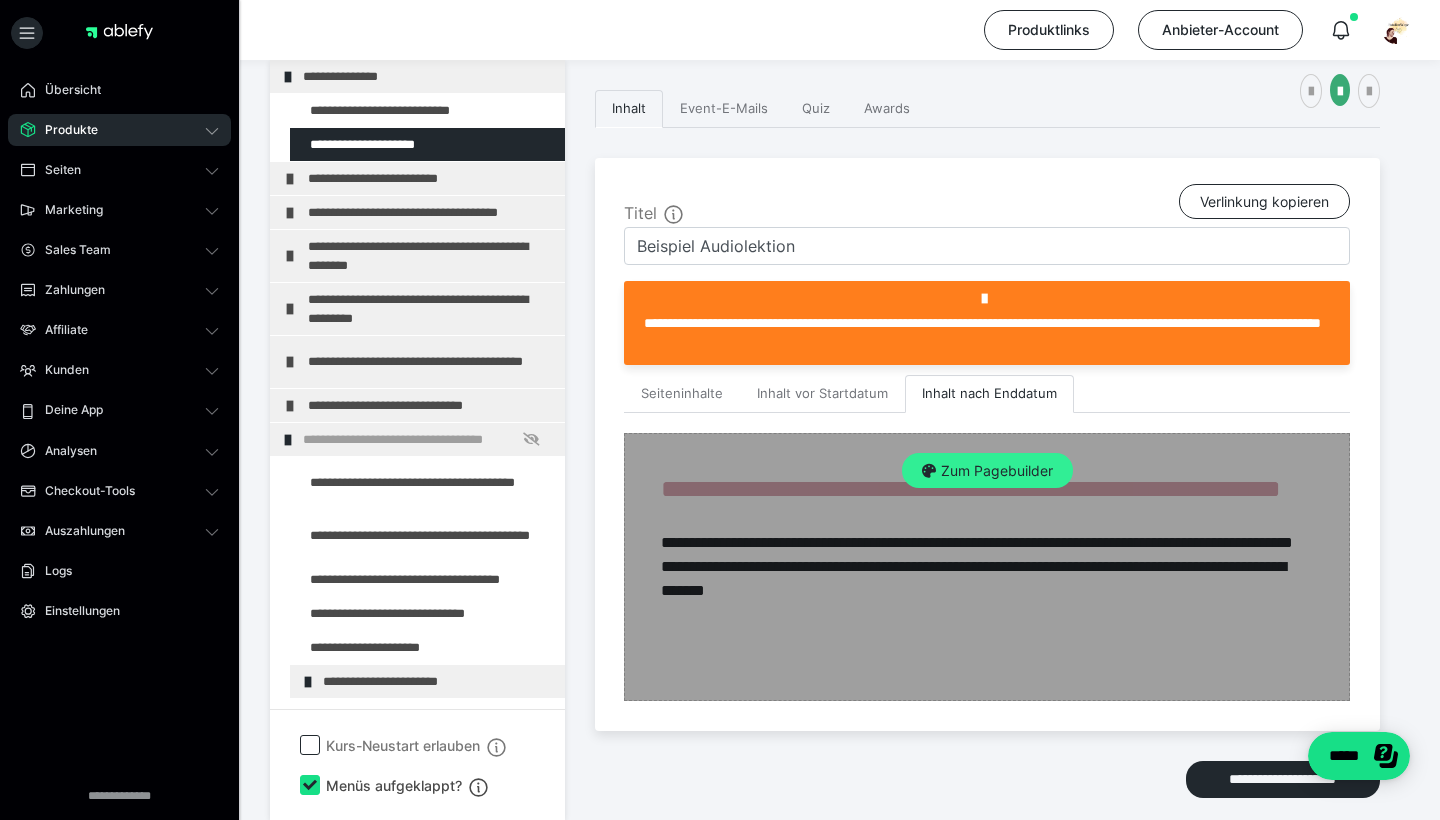 click on "Zum Pagebuilder" at bounding box center [987, 471] 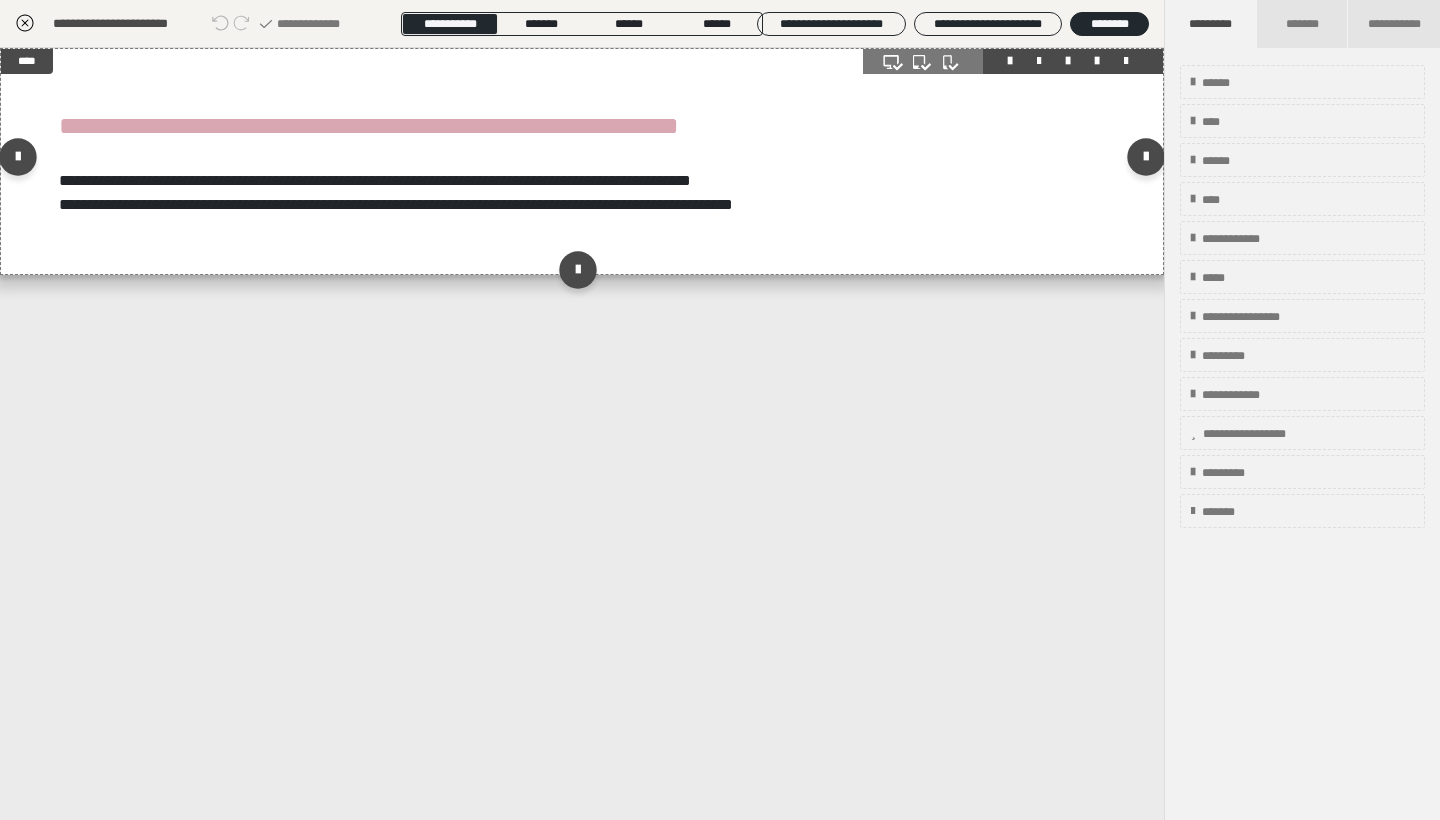 click on "**********" at bounding box center [582, 161] 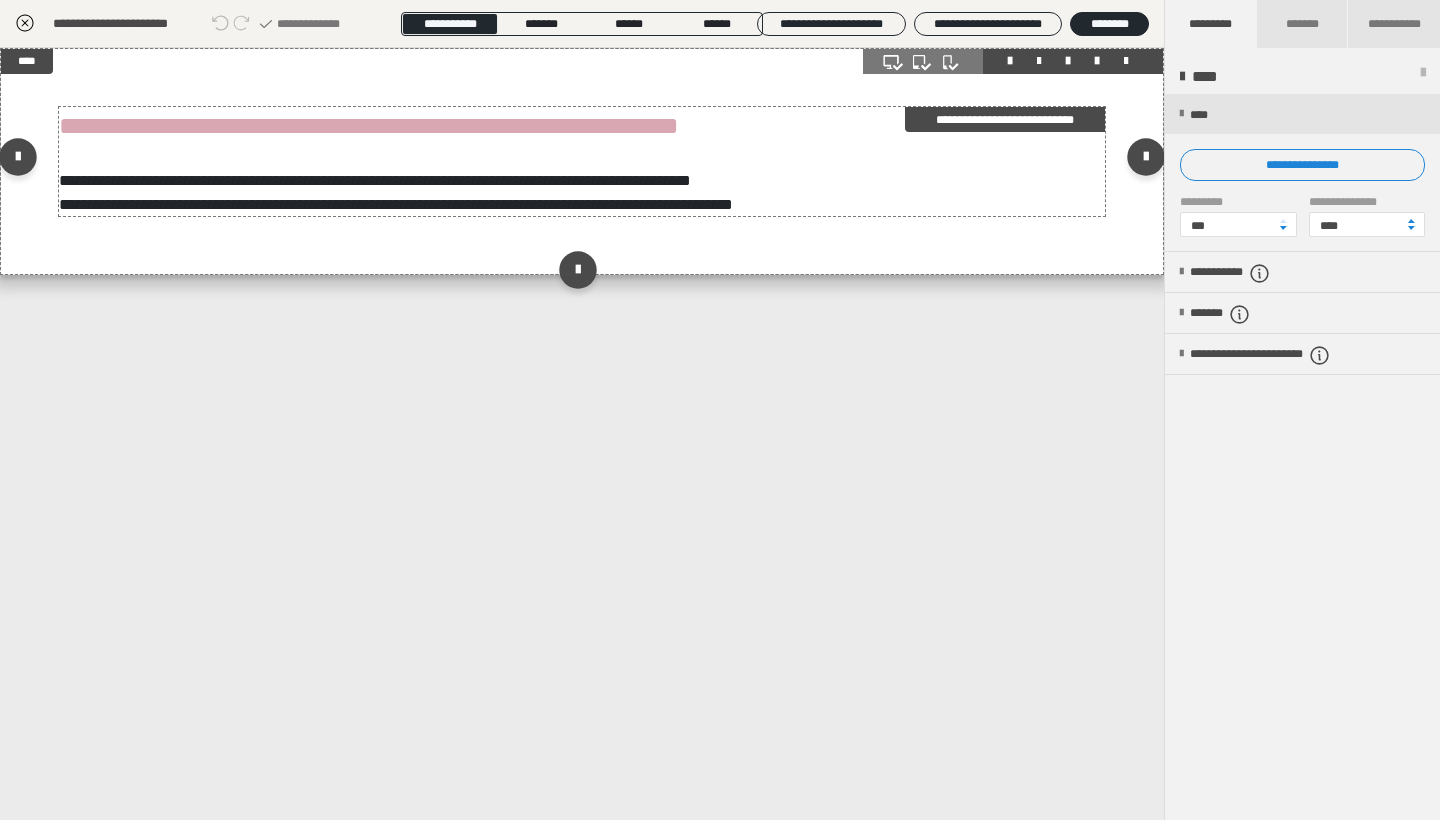 click on "**********" at bounding box center [582, 161] 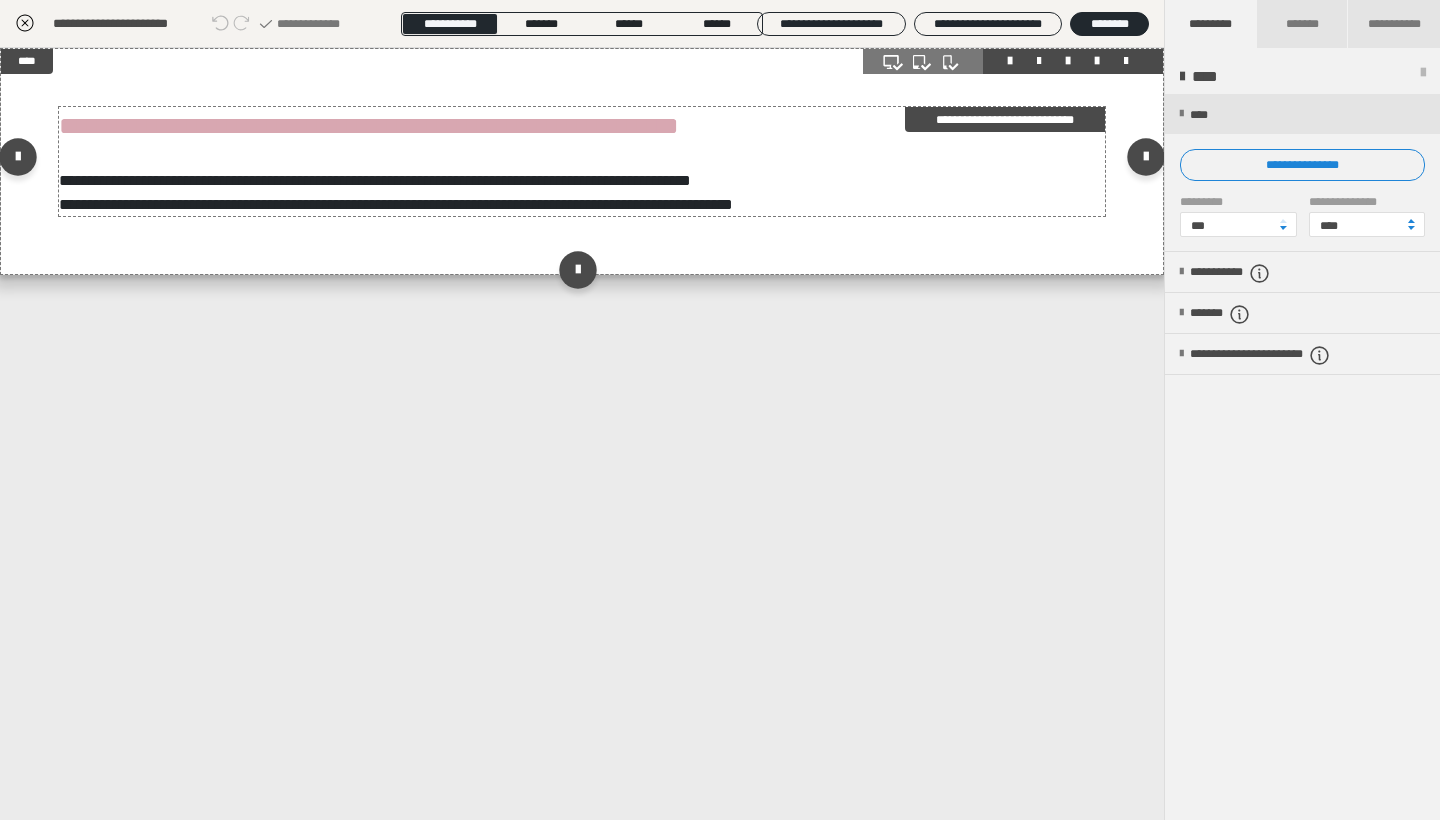 click on "**********" at bounding box center [582, 161] 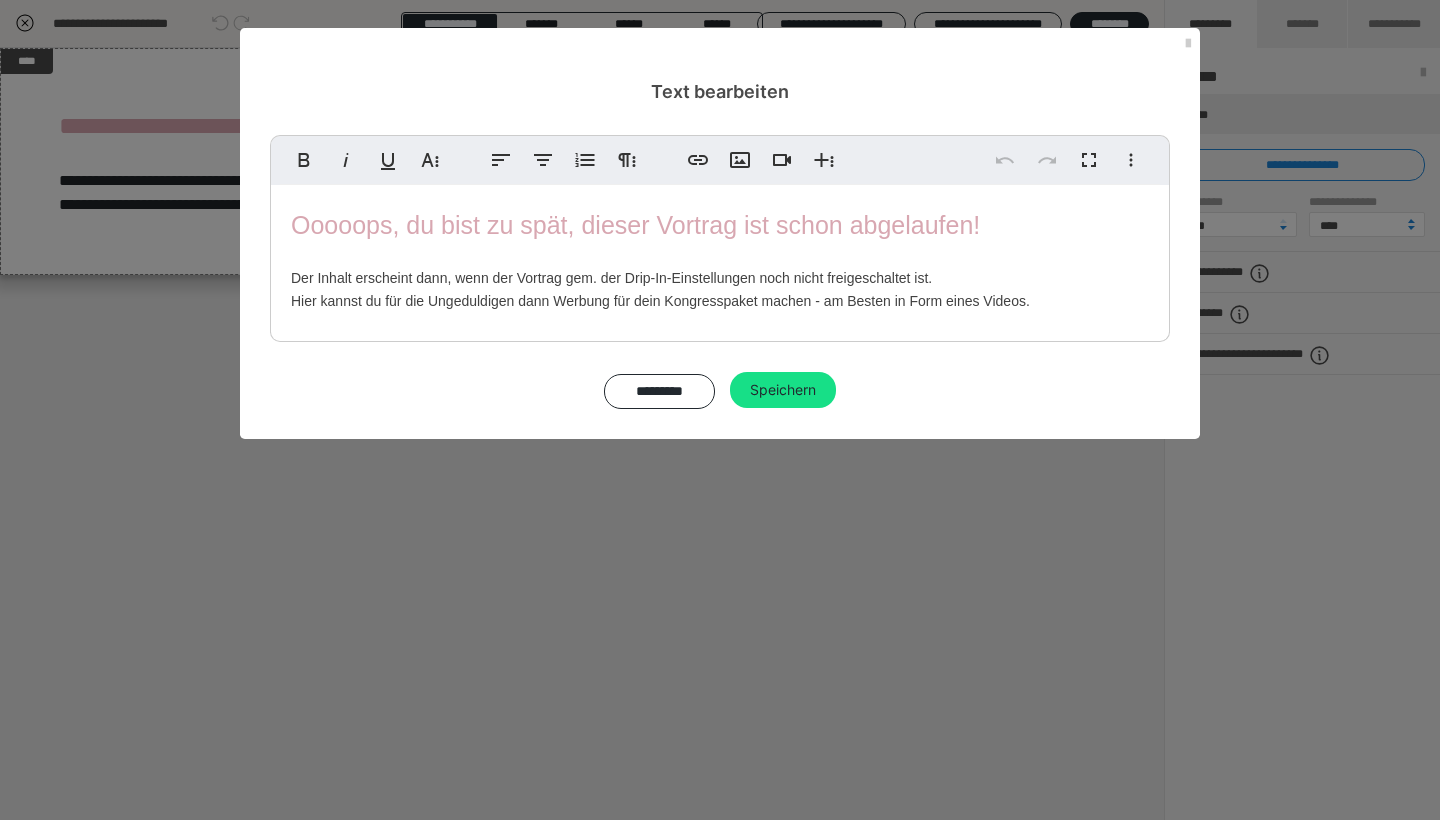 click on "Ooooops, du bist zu spät, dieser Vortrag ist schon abgelaufen! Der Inhalt erscheint dann, wenn der Vortrag gem. der Drip-In-Einstellungen noch nicht freigeschaltet ist. Hier kannst du für die Ungeduldigen dann Werbung für dein Kongresspaket machen - am Besten in Form eines Videos." at bounding box center (720, 258) 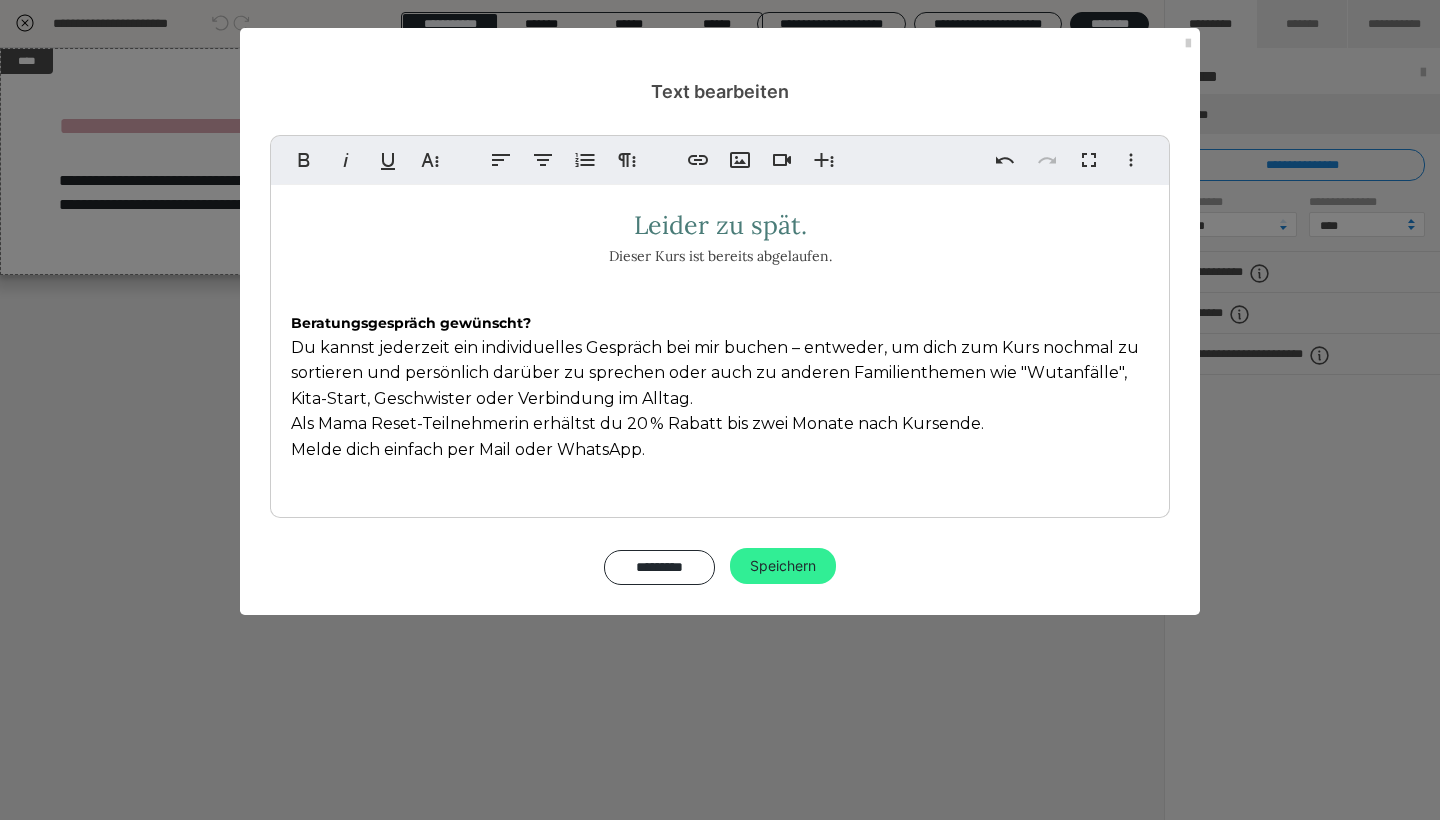 click on "Speichern" at bounding box center [783, 566] 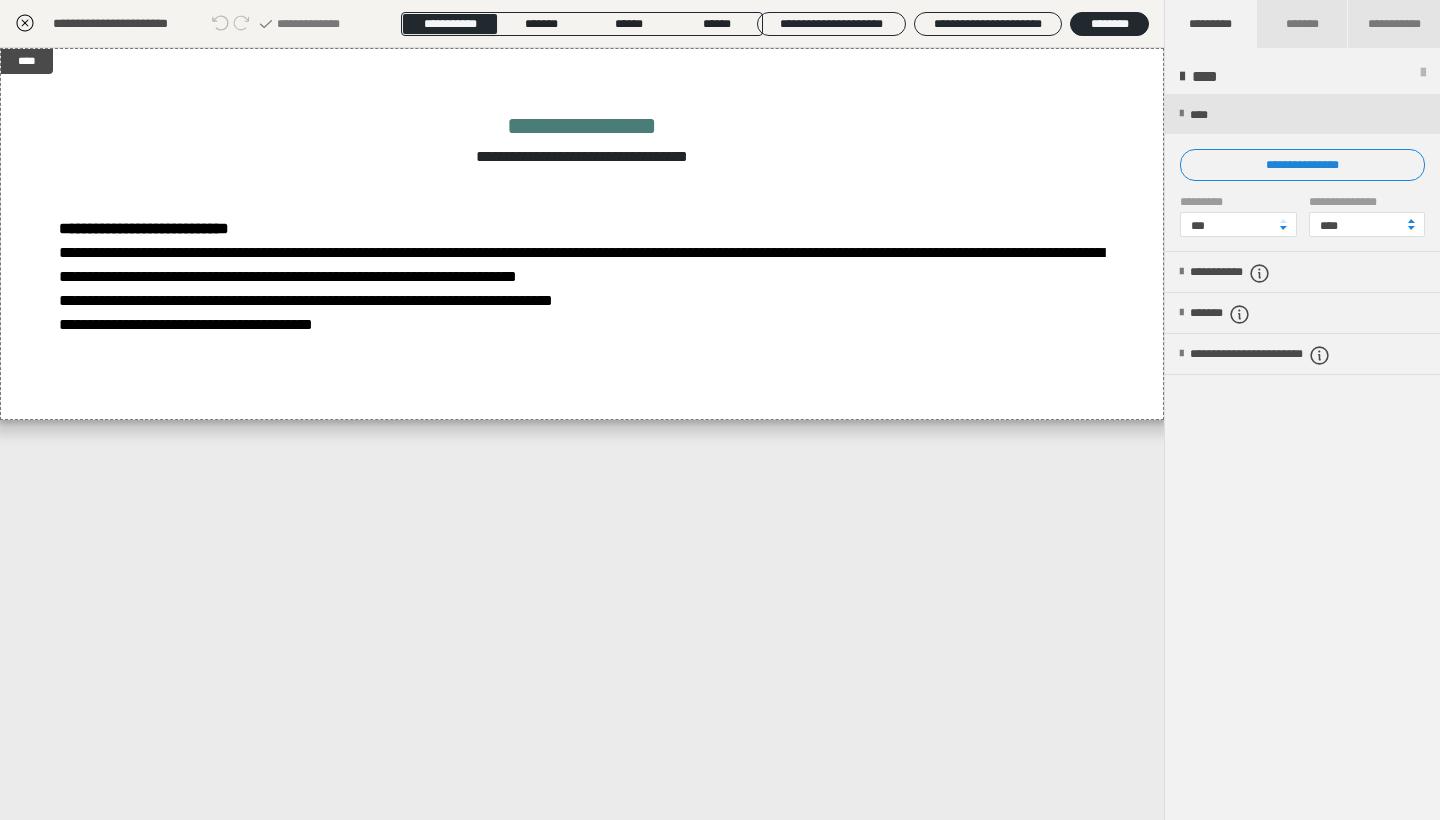 click 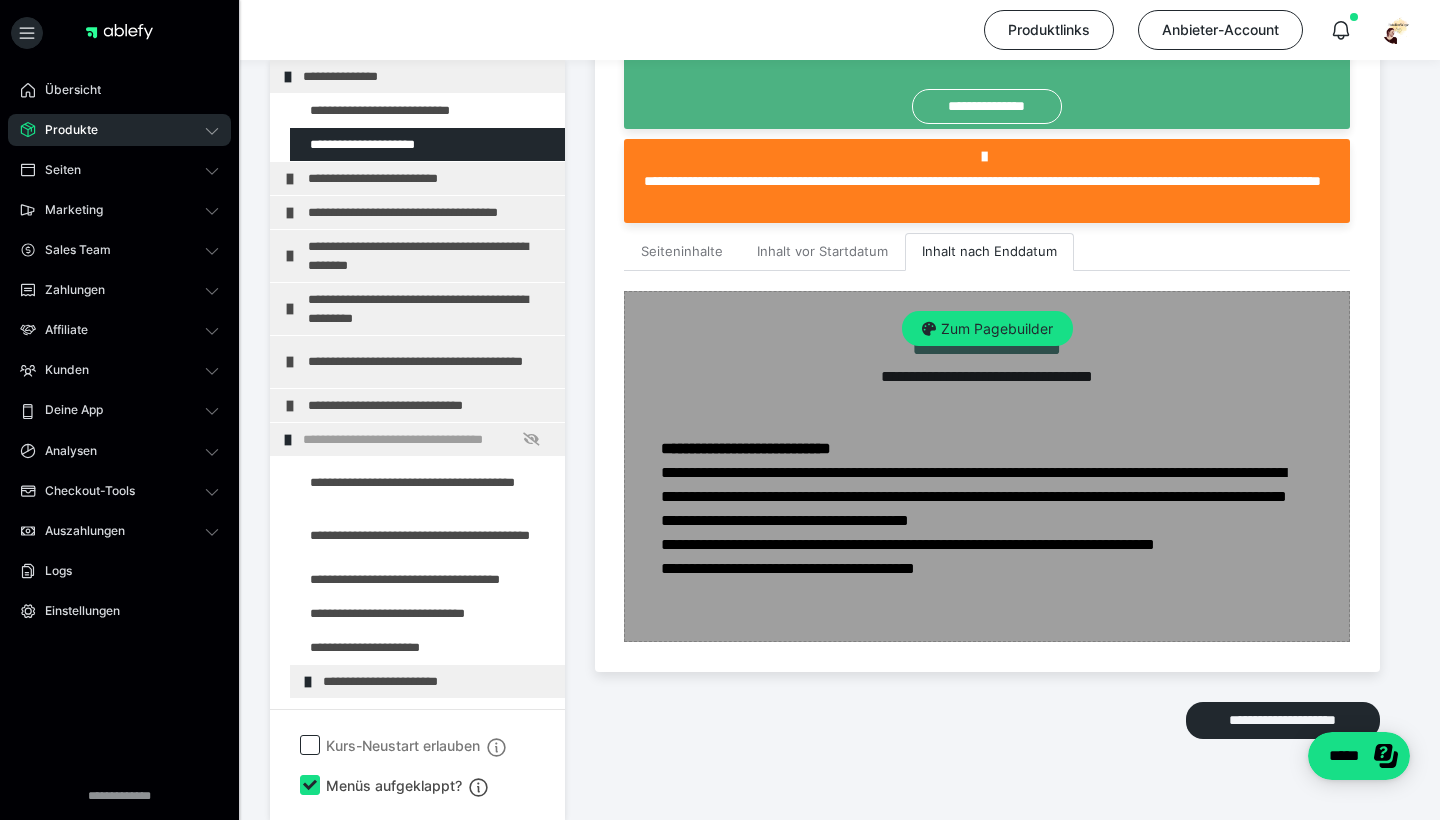 scroll, scrollTop: 629, scrollLeft: 0, axis: vertical 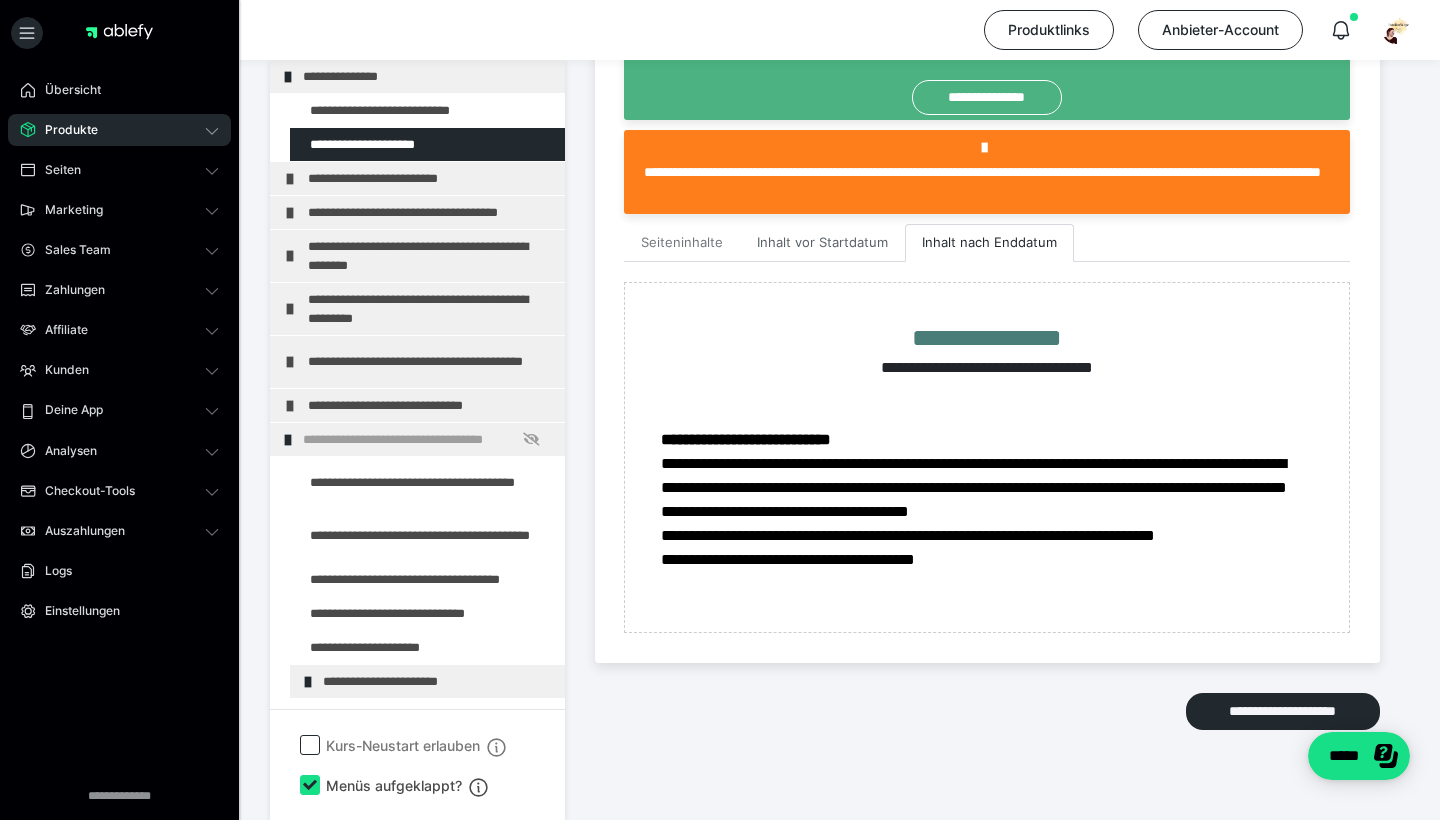 click on "Inhalt vor Startdatum" at bounding box center [822, 243] 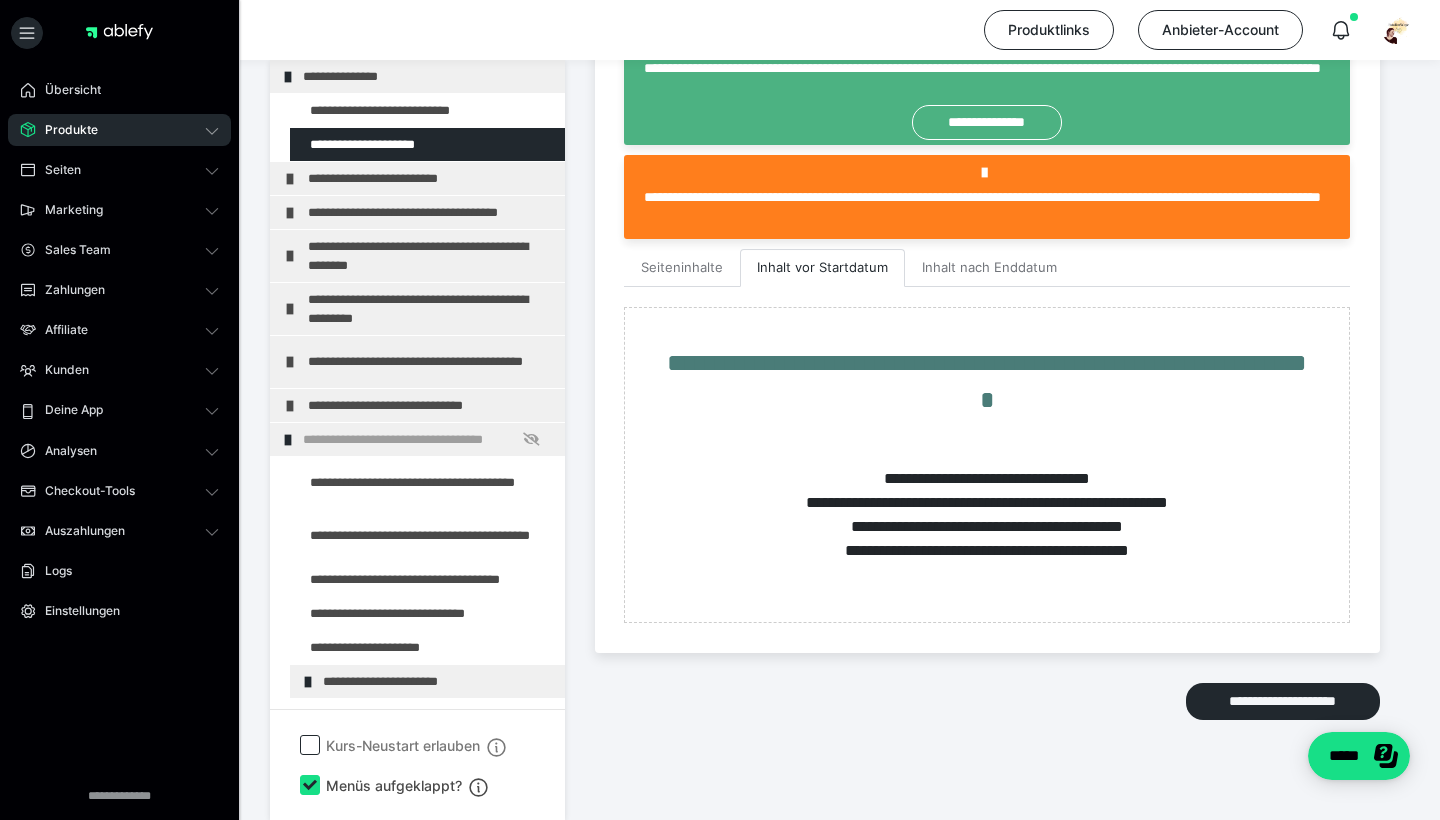 scroll, scrollTop: 602, scrollLeft: 0, axis: vertical 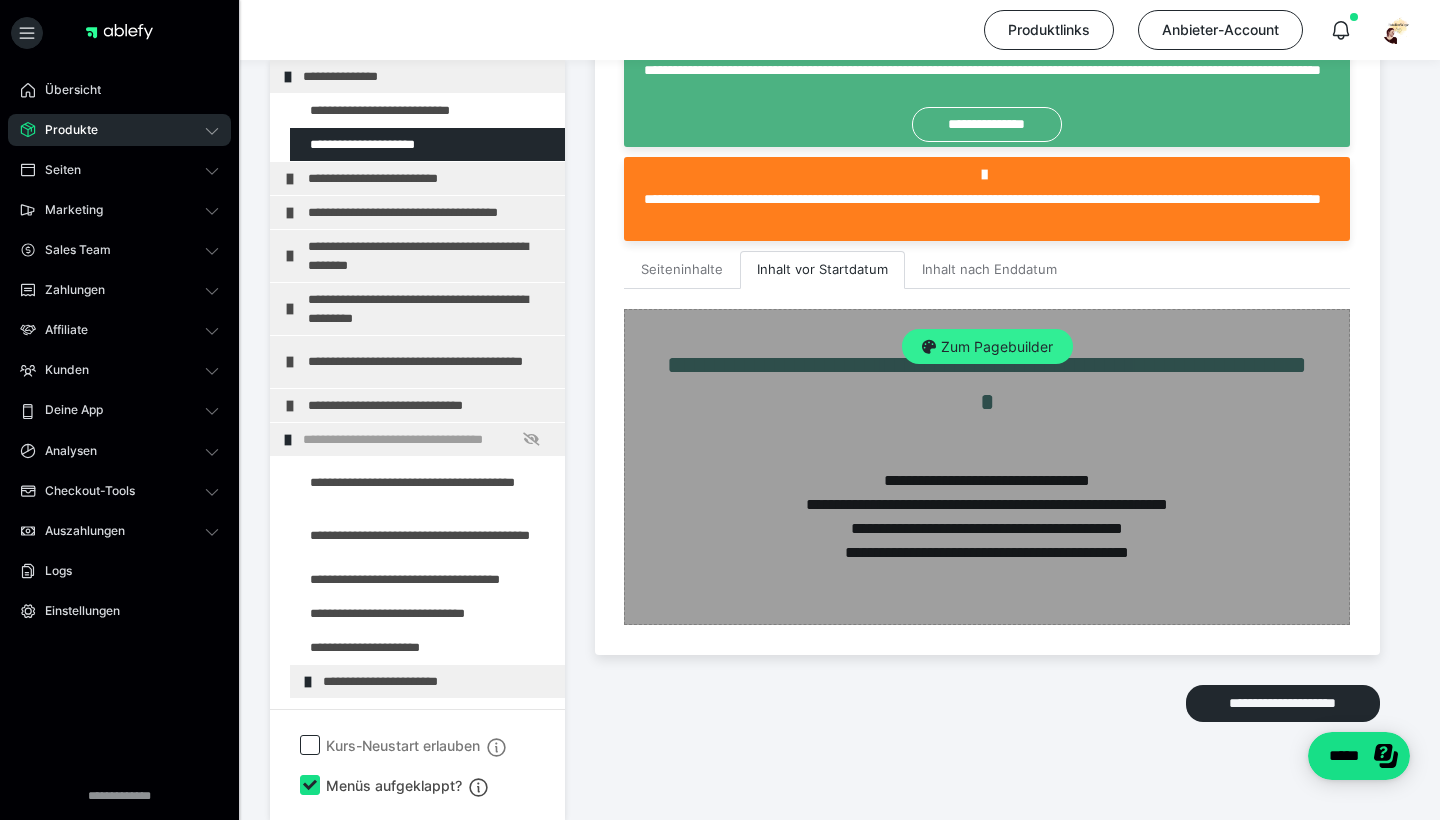 click on "Zum Pagebuilder" at bounding box center (987, 347) 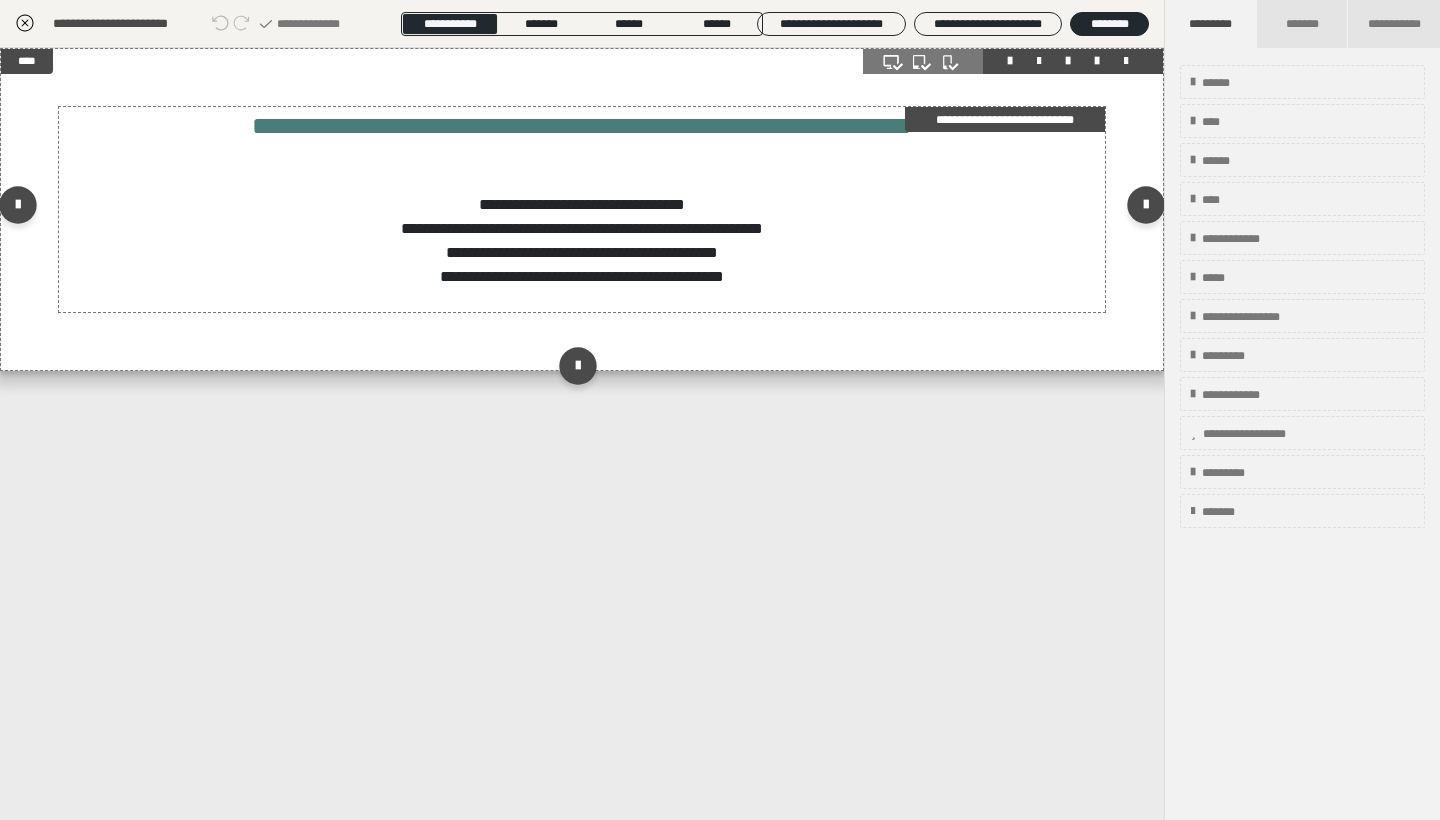 click on "**********" at bounding box center (582, 197) 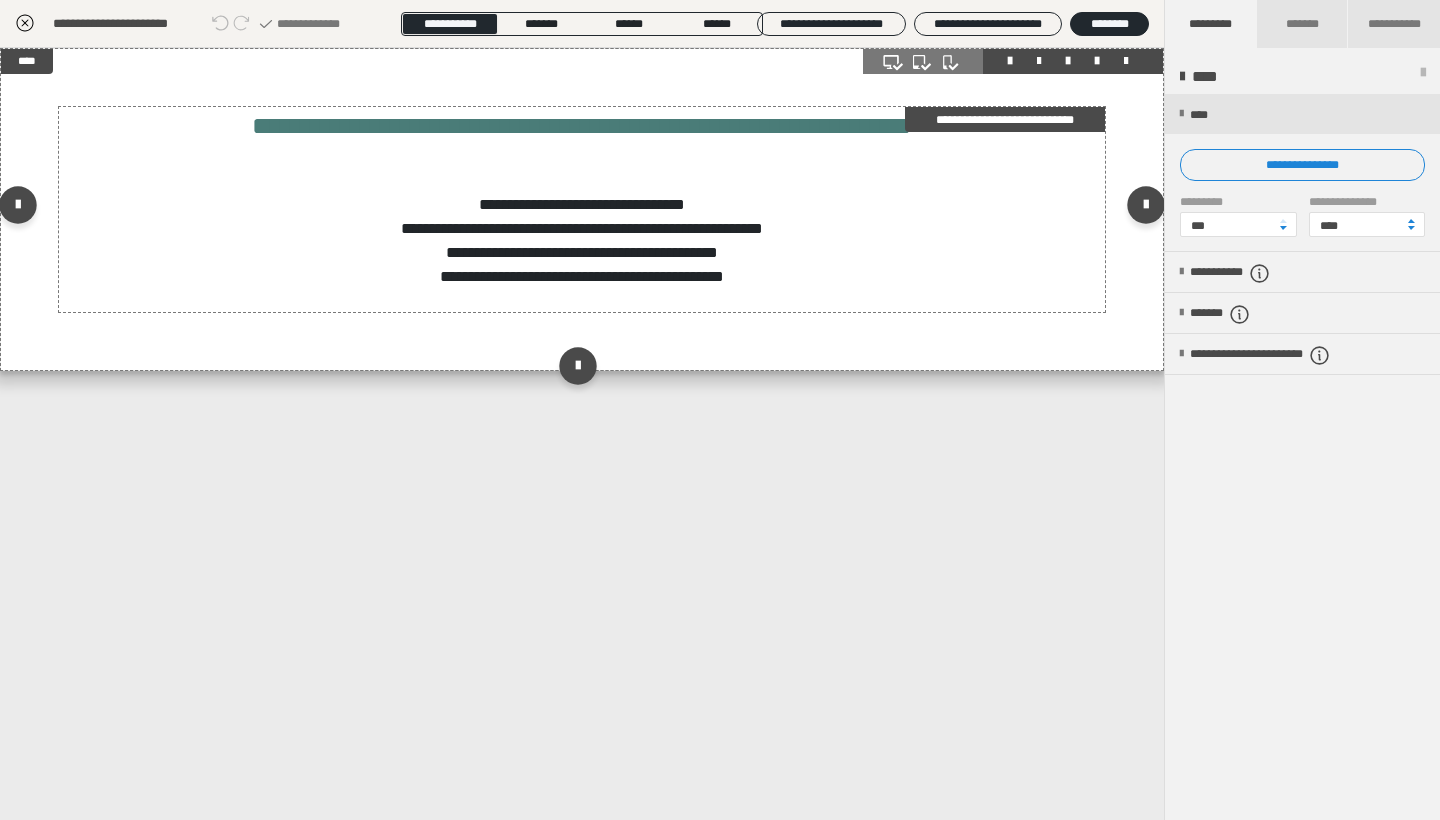 click on "**********" at bounding box center (582, 197) 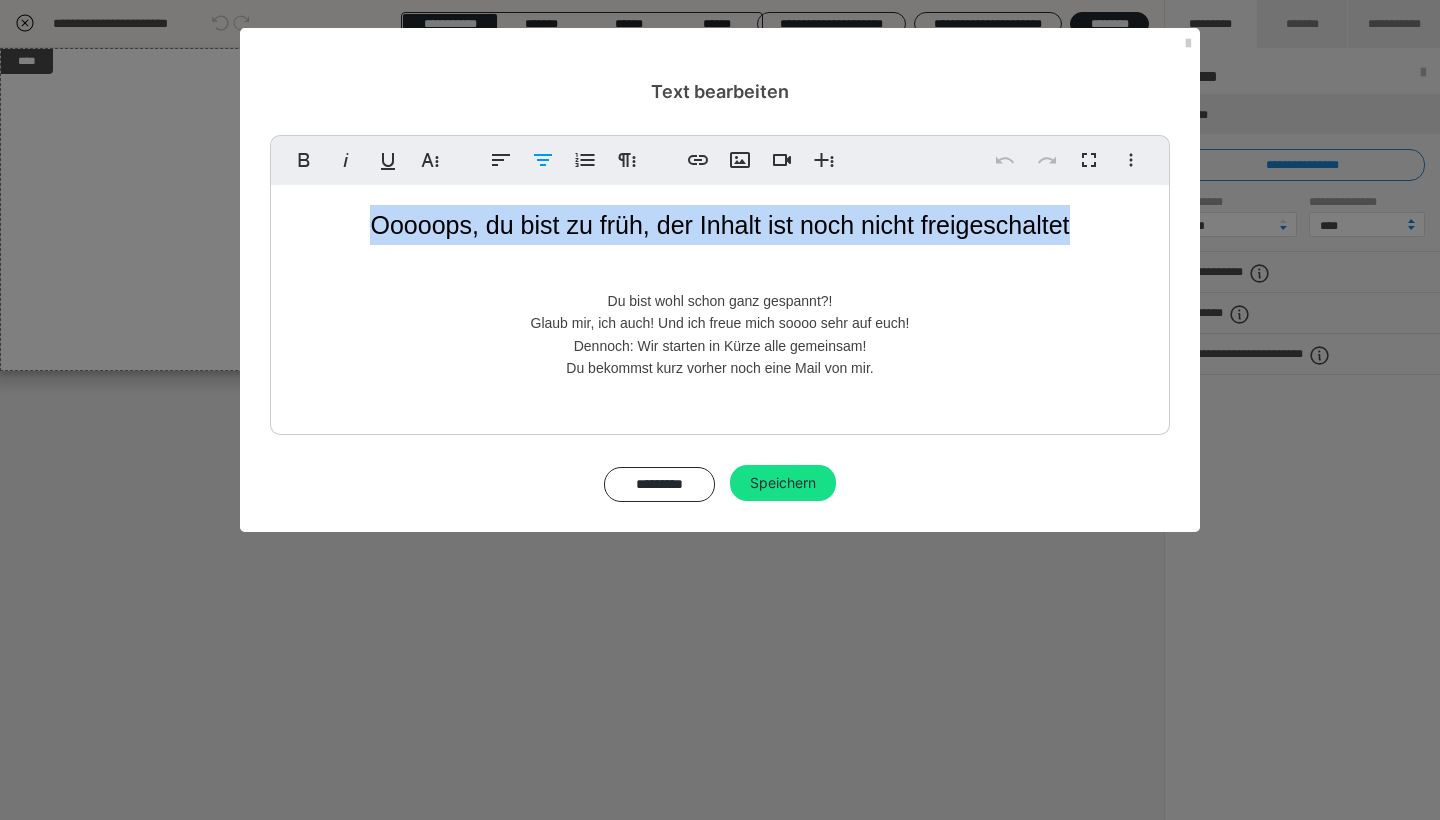 drag, startPoint x: 1083, startPoint y: 222, endPoint x: 342, endPoint y: 218, distance: 741.0108 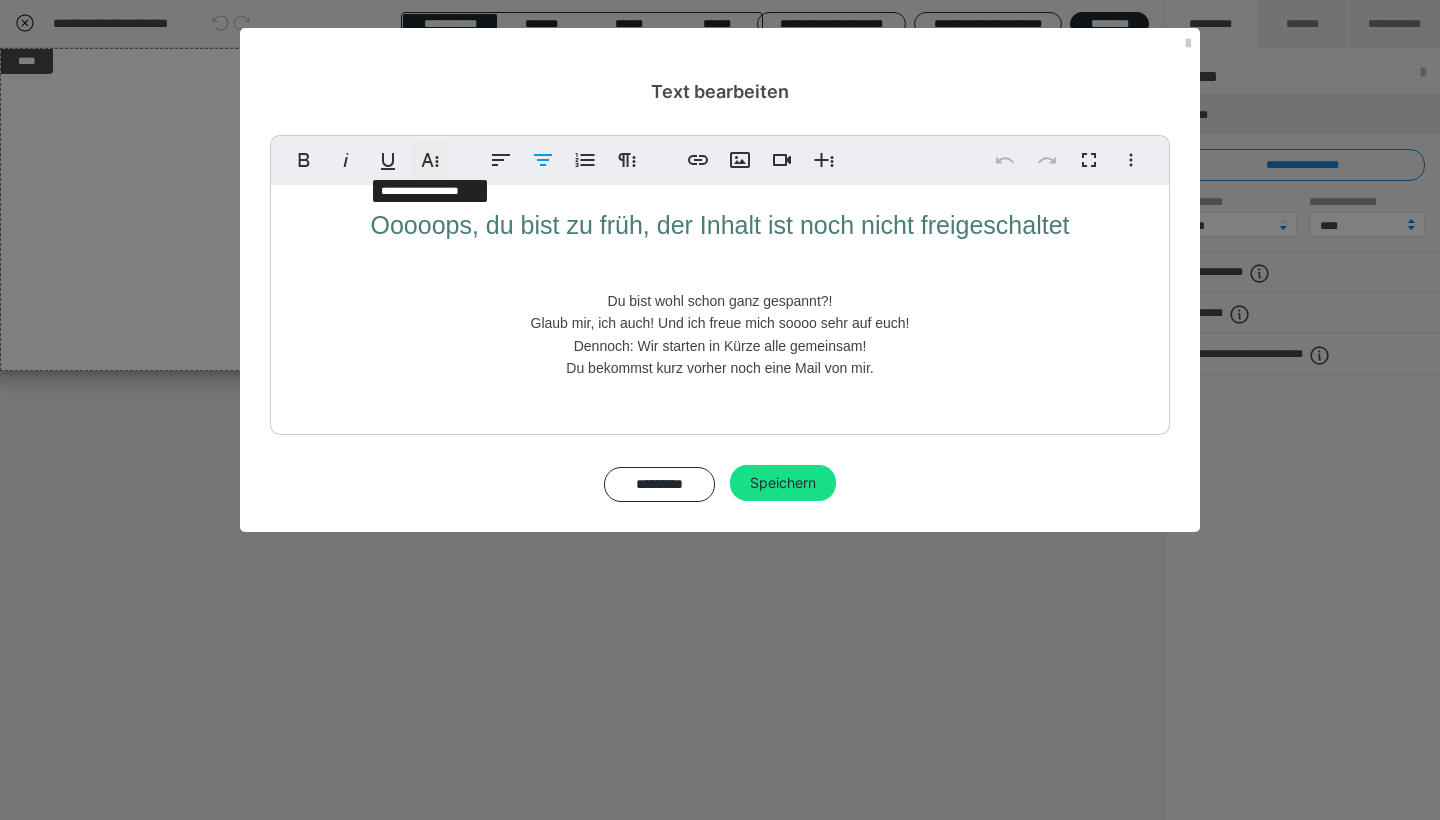 click 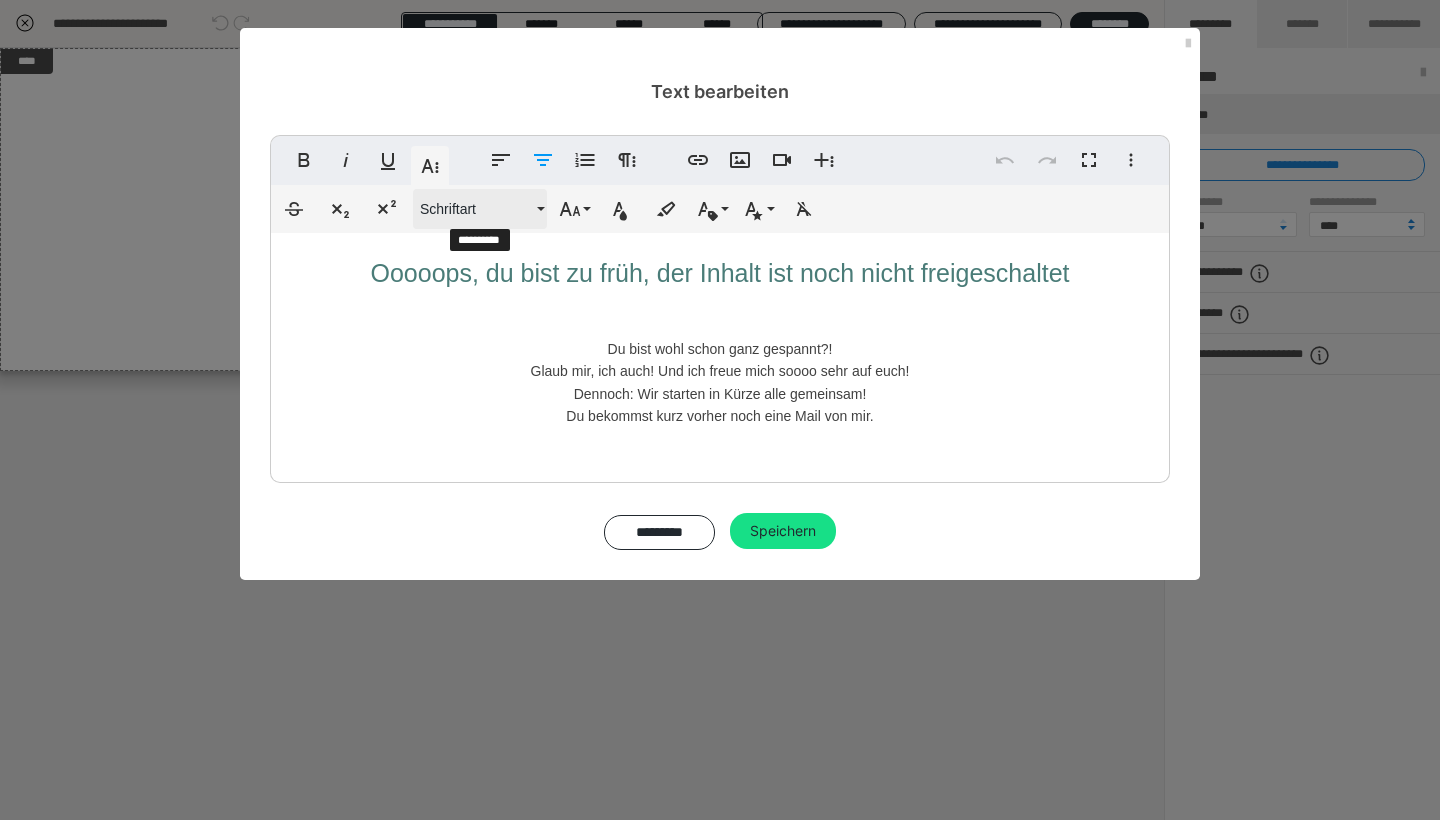 click on "Schriftart" at bounding box center [476, 209] 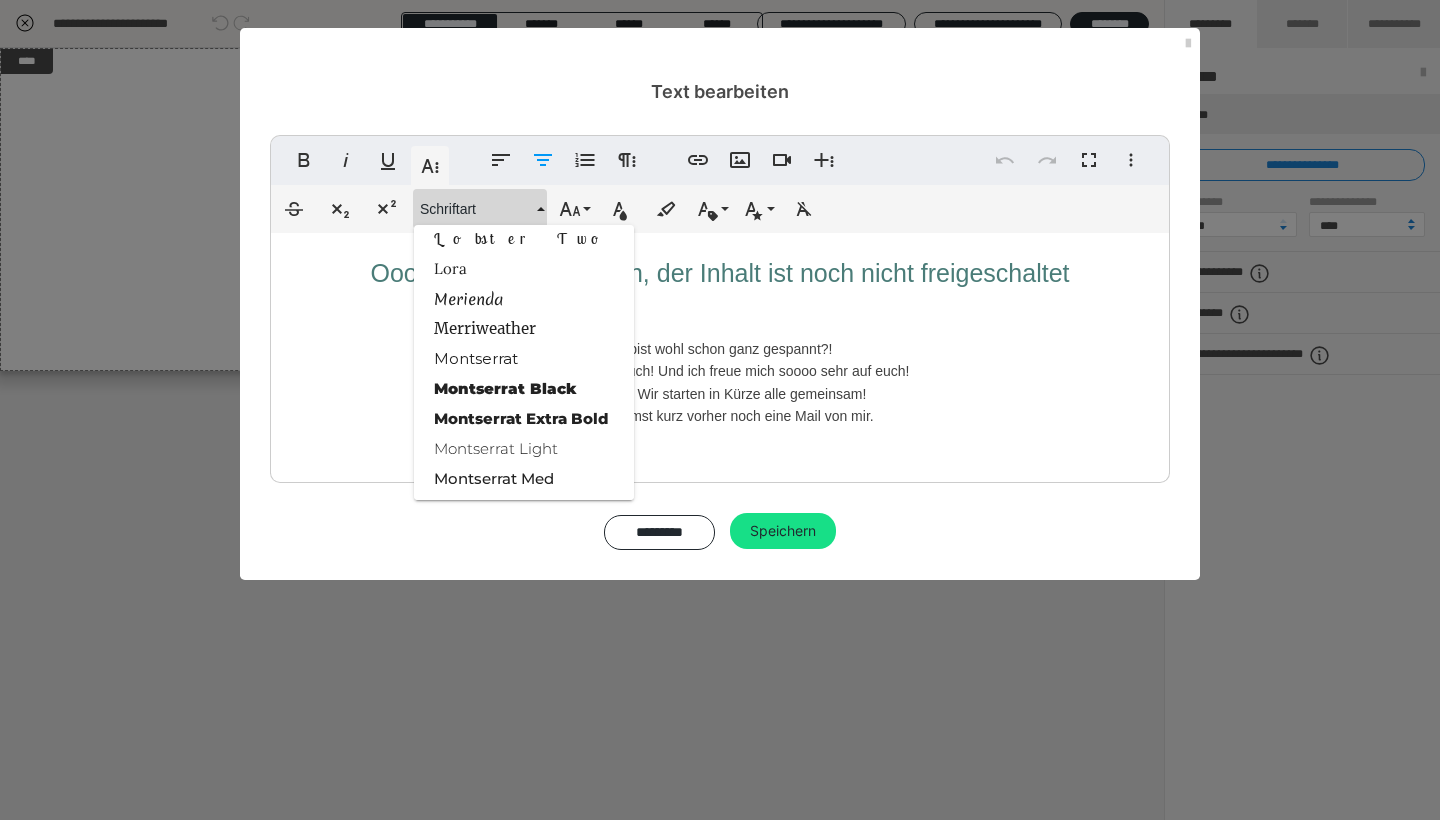 scroll, scrollTop: 1763, scrollLeft: 0, axis: vertical 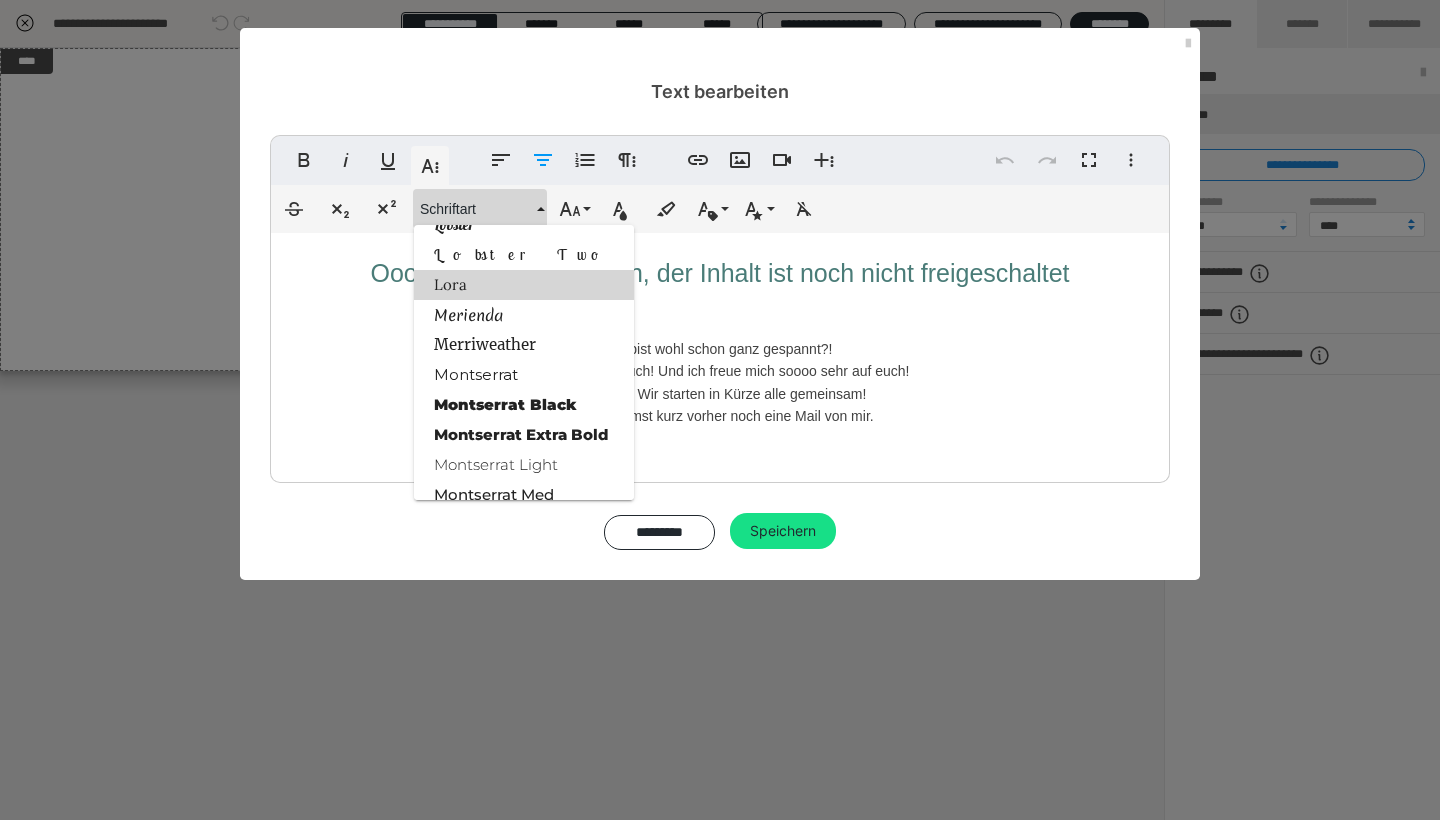 click on "Lora" at bounding box center (524, 285) 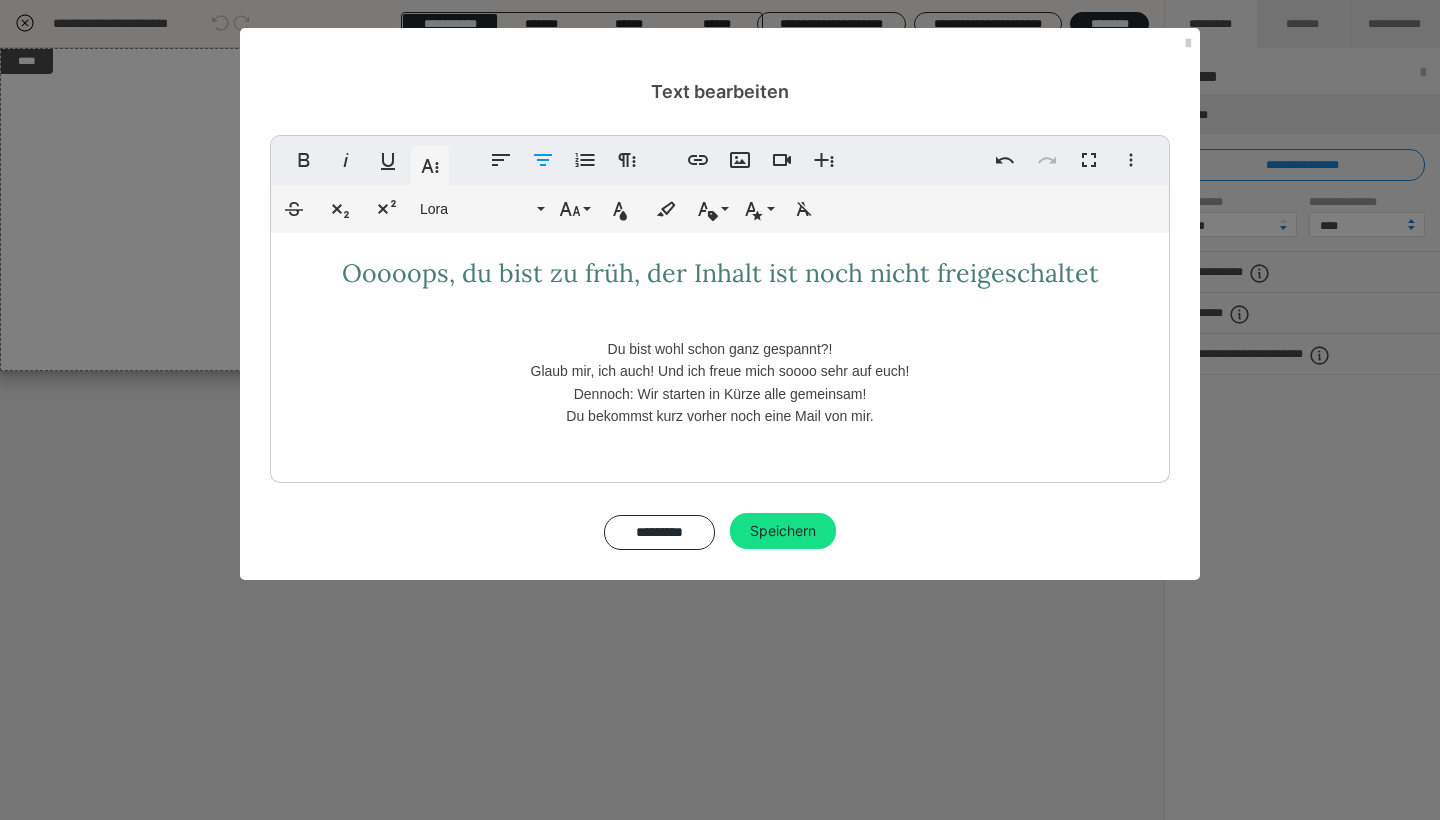click on "Ooooops, du bist zu früh, der Inhalt ist noch nicht freigeschaltet Du bist wohl schon ganz gespannt?! Glaub mir, ich auch! Und ich freue mich soooo sehr auf euch! Dennoch: Wir starten in Kürze alle gemeinsam! Du bekommst kurz vorher noch eine Mail von mir." at bounding box center [720, 340] 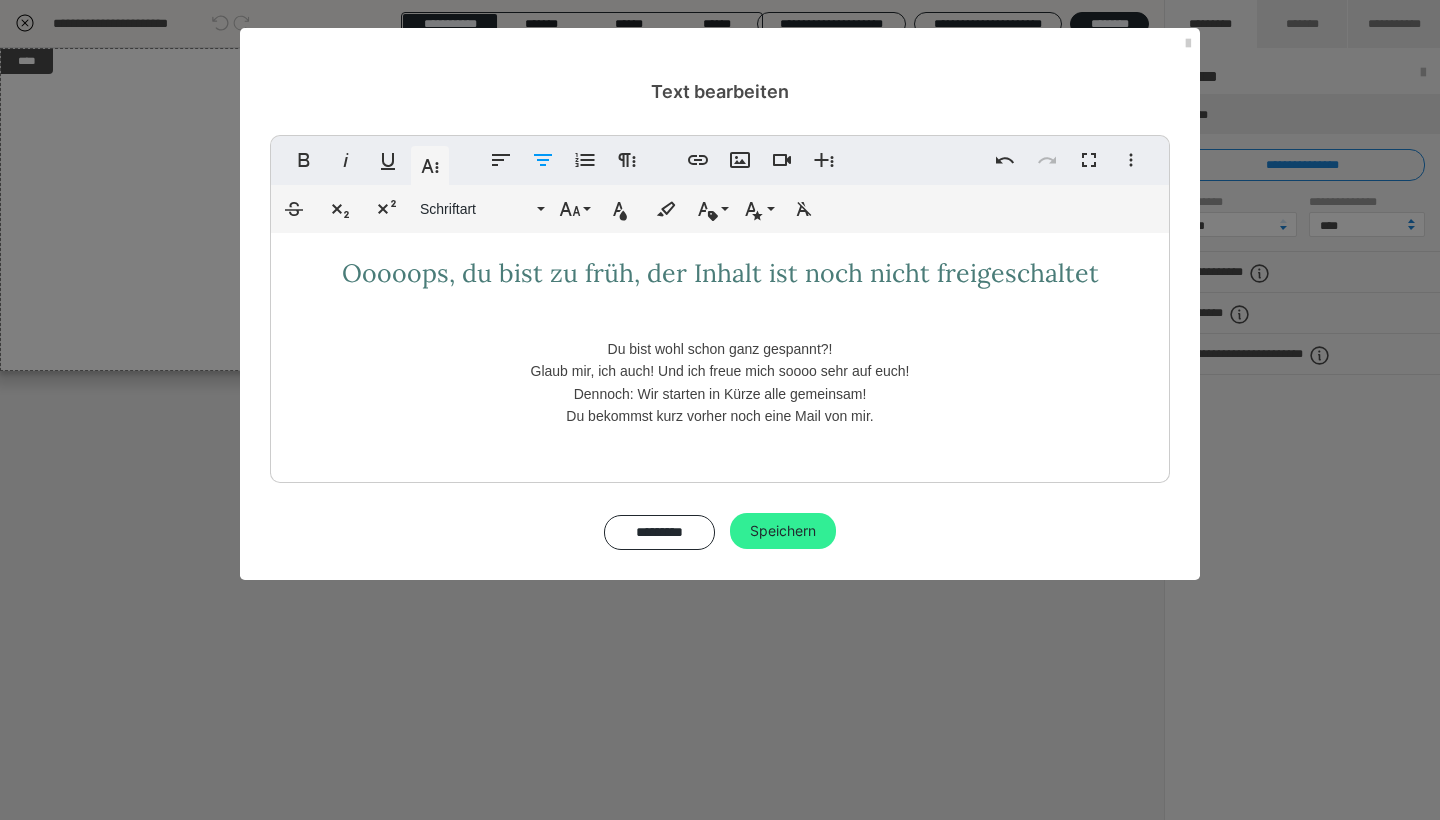 click on "Speichern" at bounding box center [783, 531] 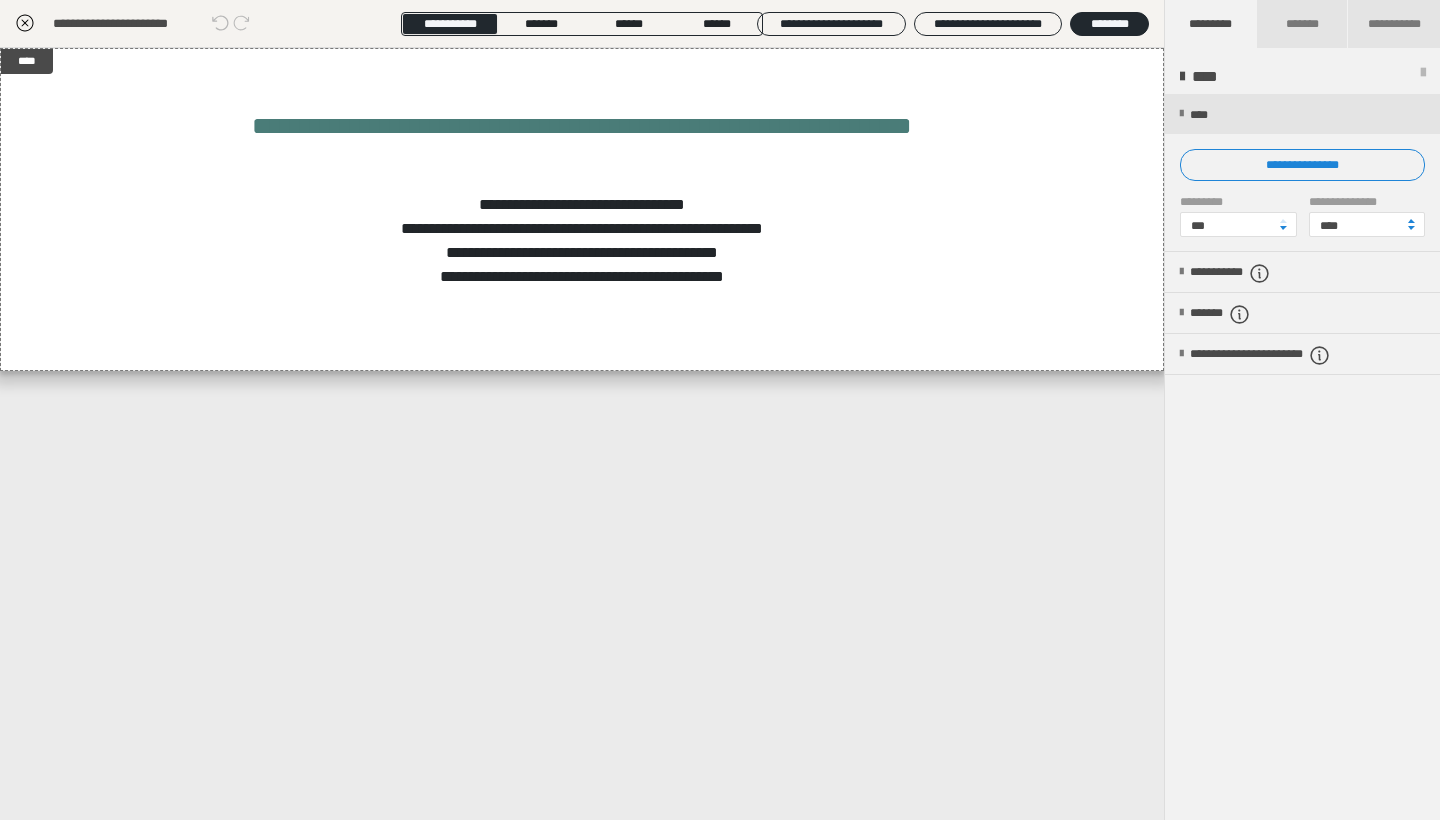 click 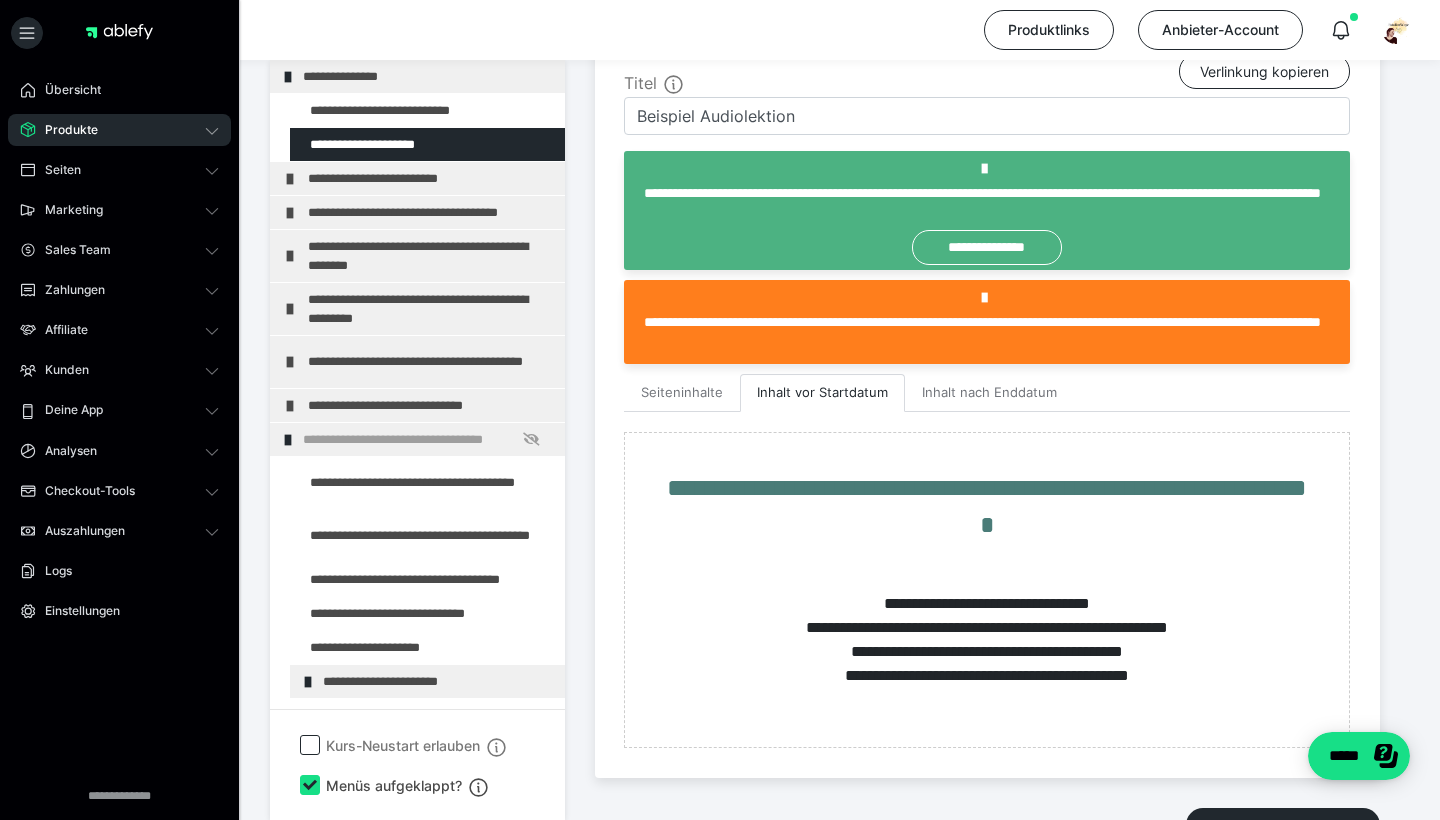 scroll, scrollTop: 482, scrollLeft: 0, axis: vertical 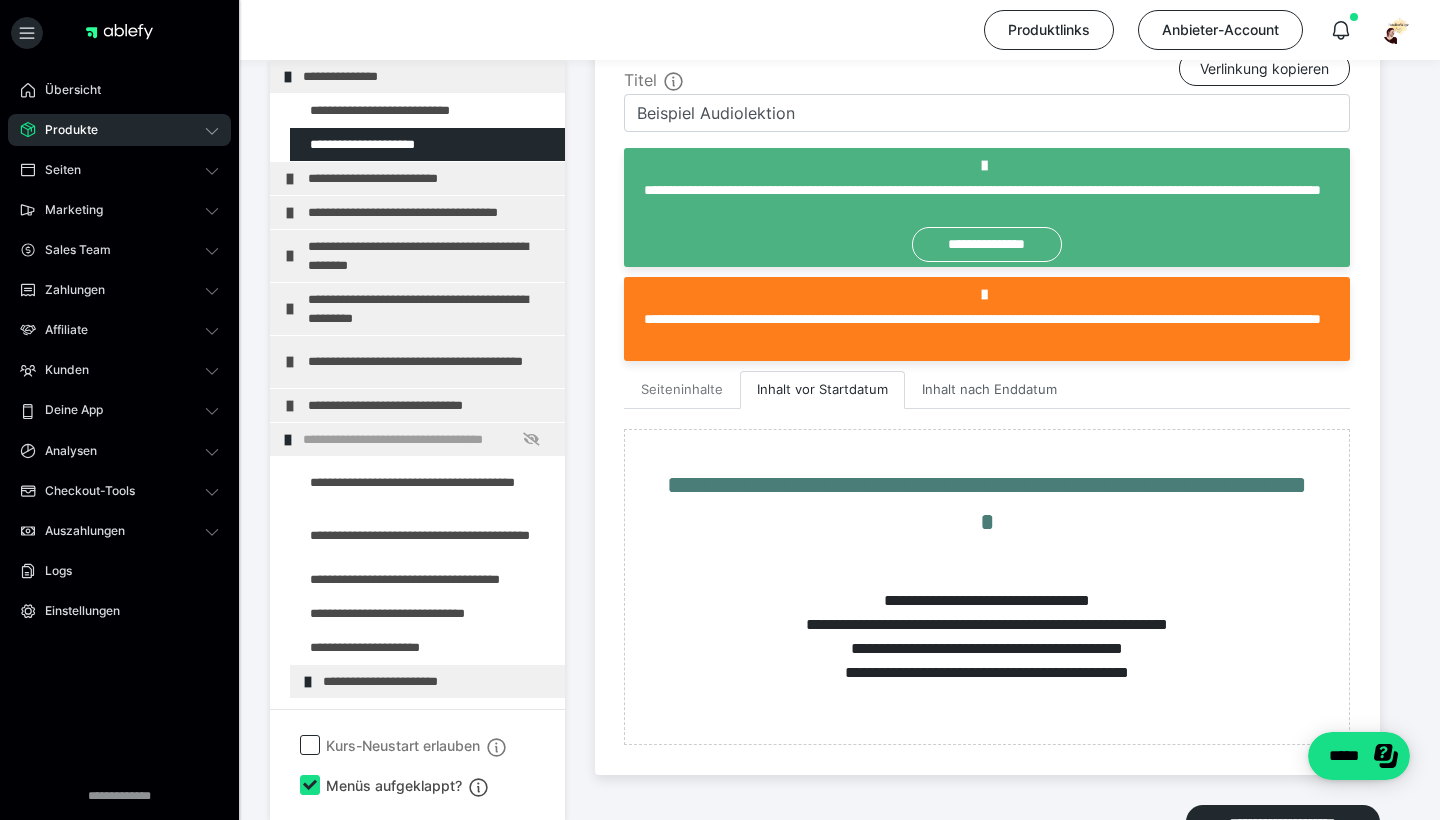 click on "Inhalt nach Enddatum" at bounding box center [989, 390] 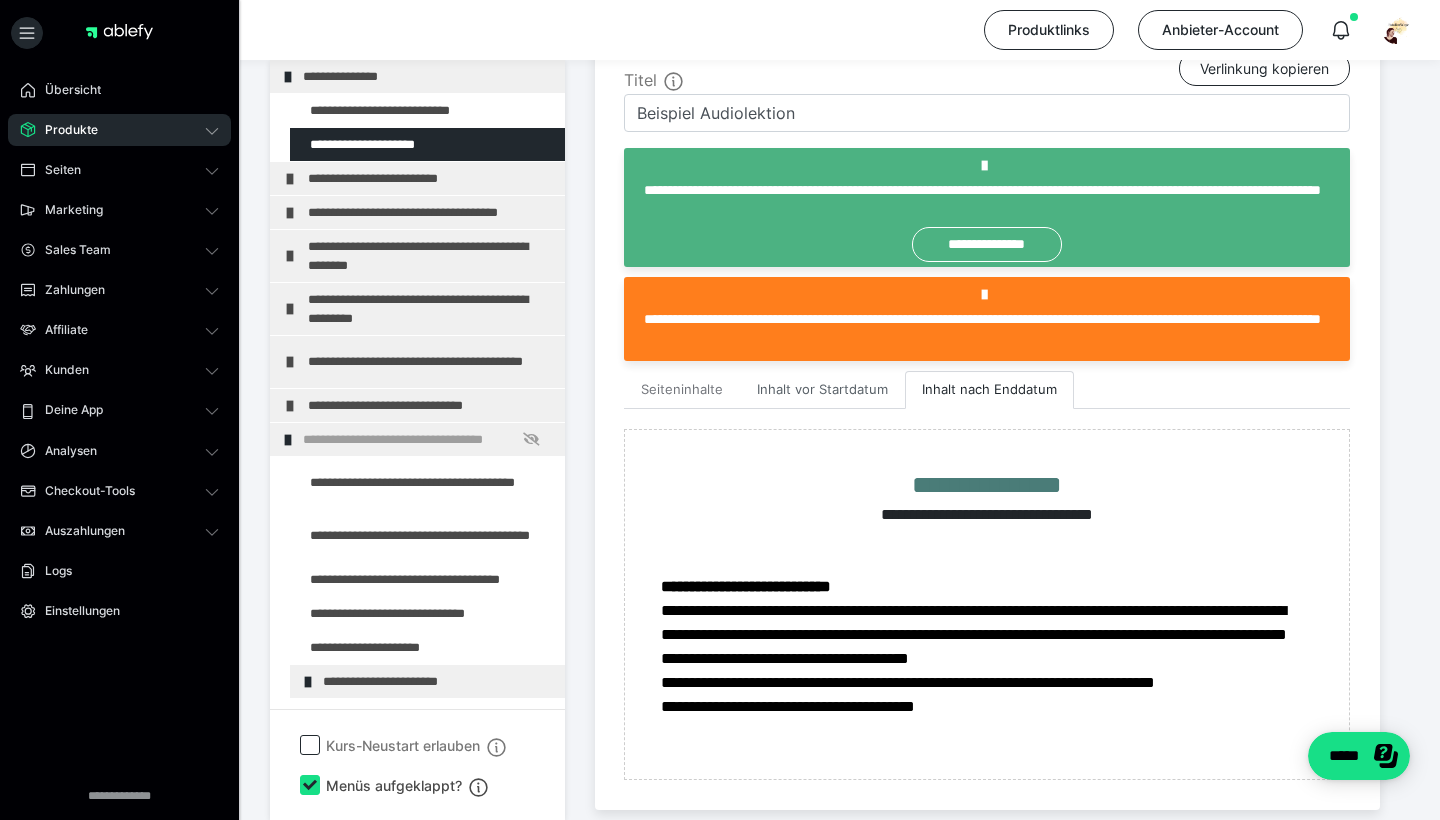 click on "Inhalt vor Startdatum" at bounding box center (822, 390) 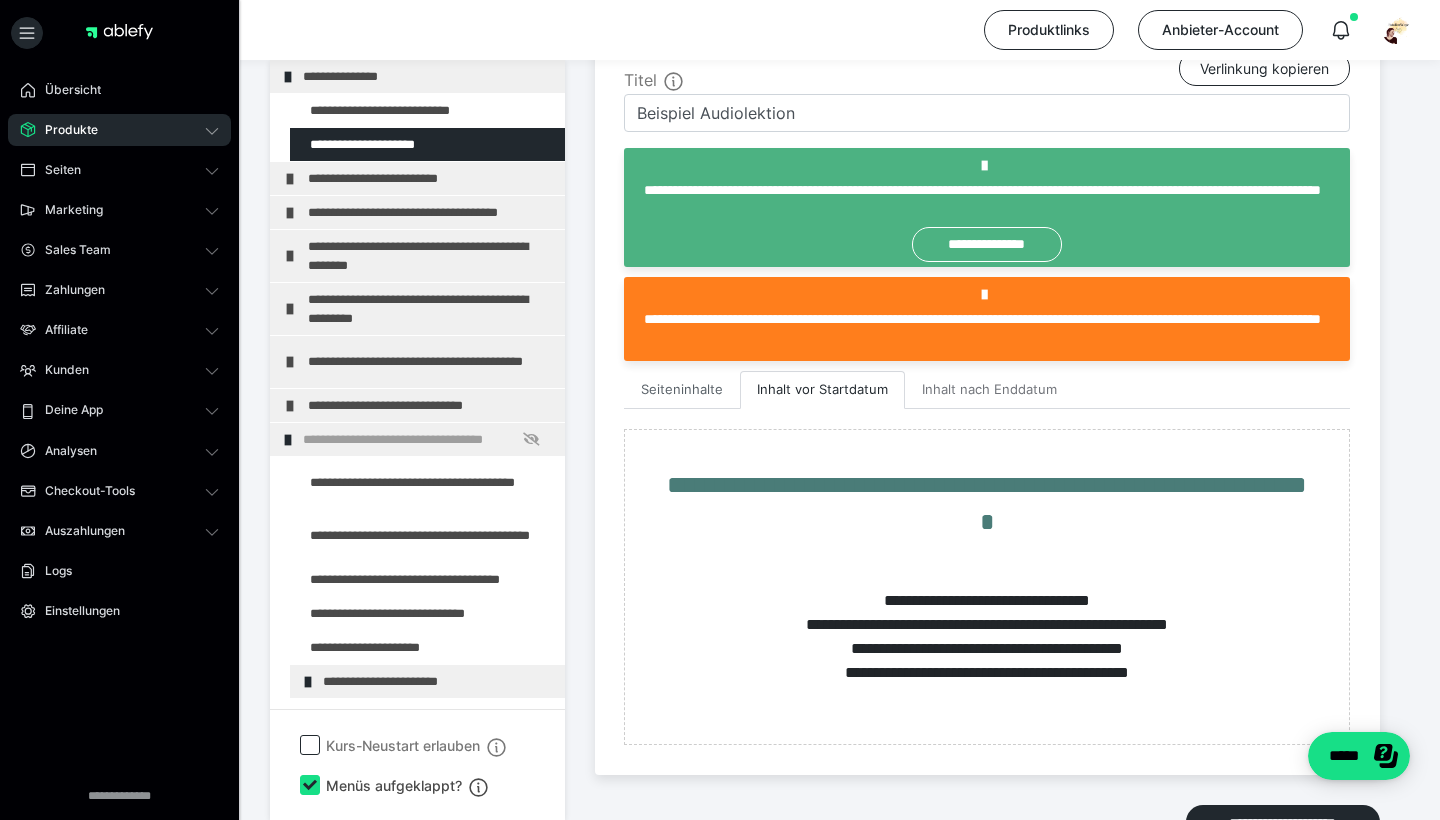 click on "Seiteninhalte" at bounding box center (682, 390) 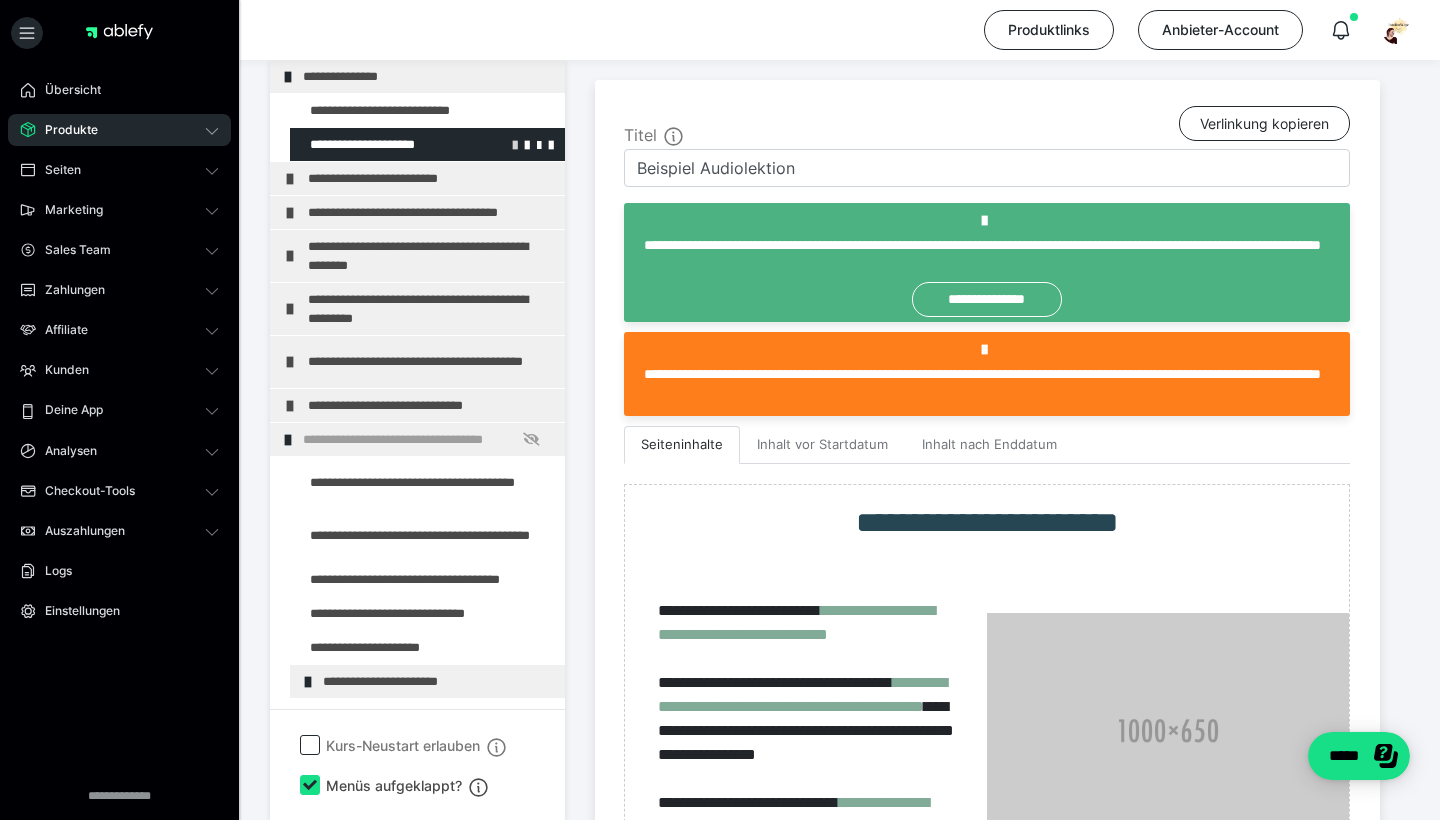 scroll, scrollTop: 433, scrollLeft: 0, axis: vertical 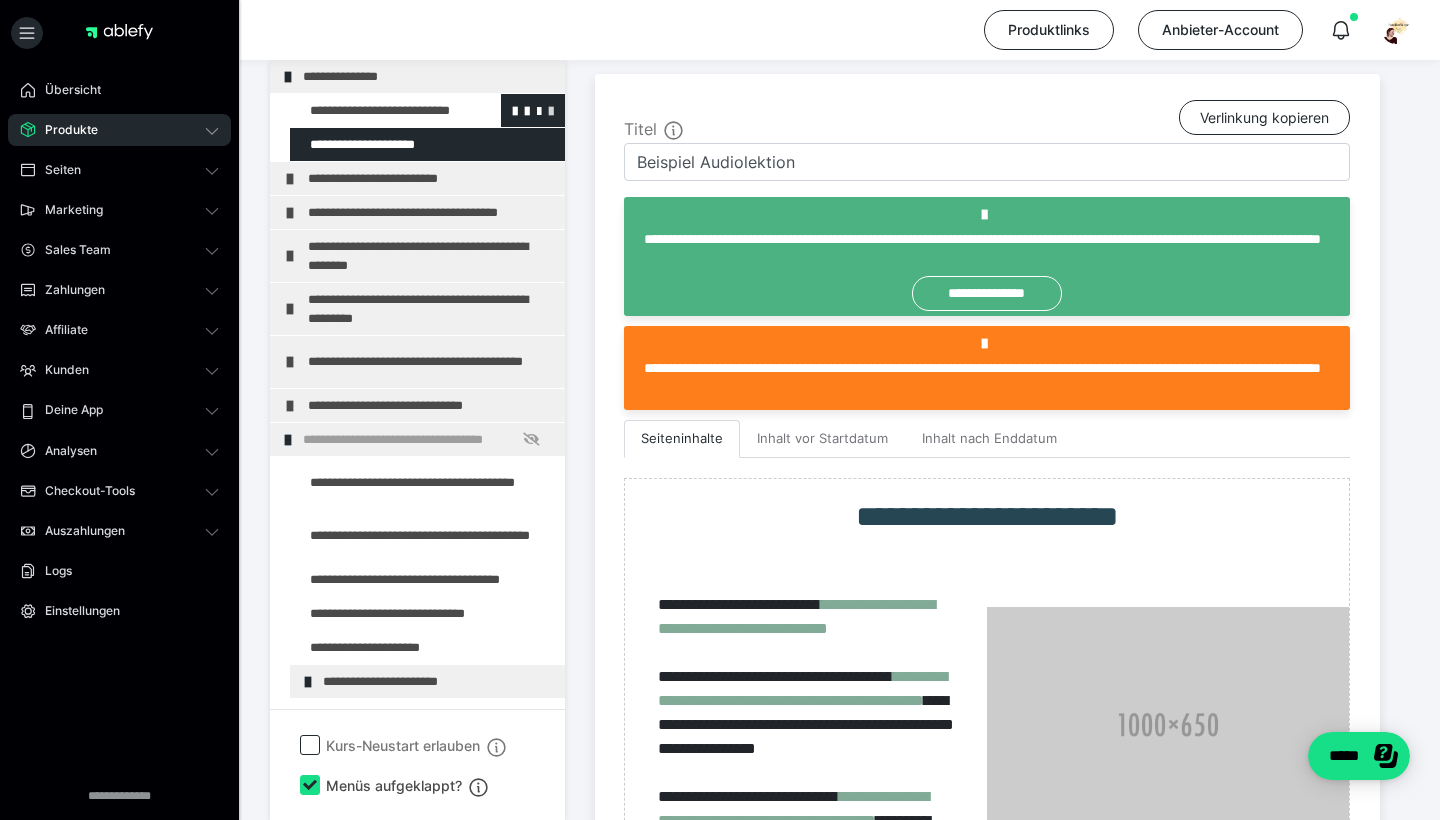 click at bounding box center [551, 110] 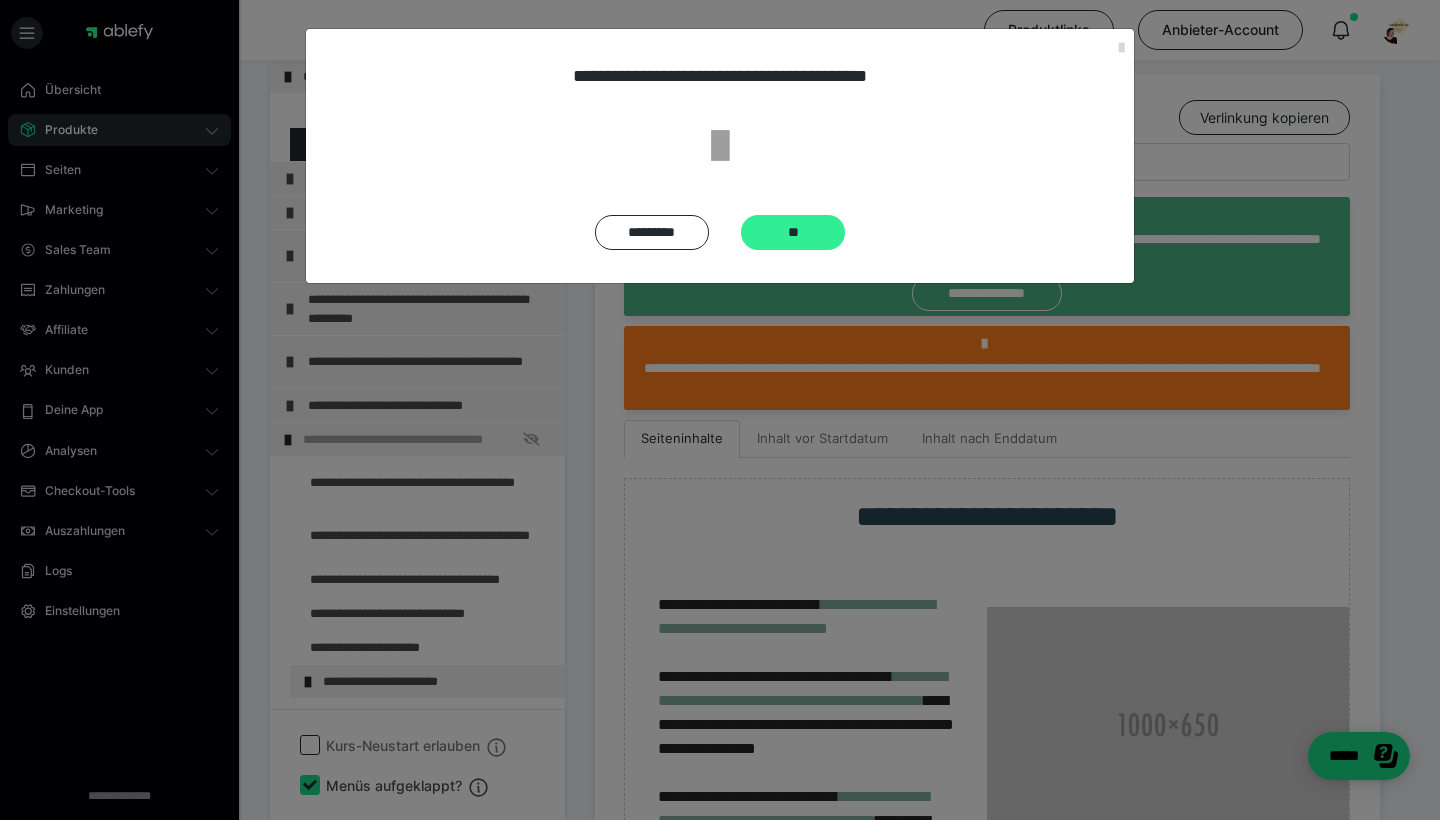 click on "**" at bounding box center [793, 232] 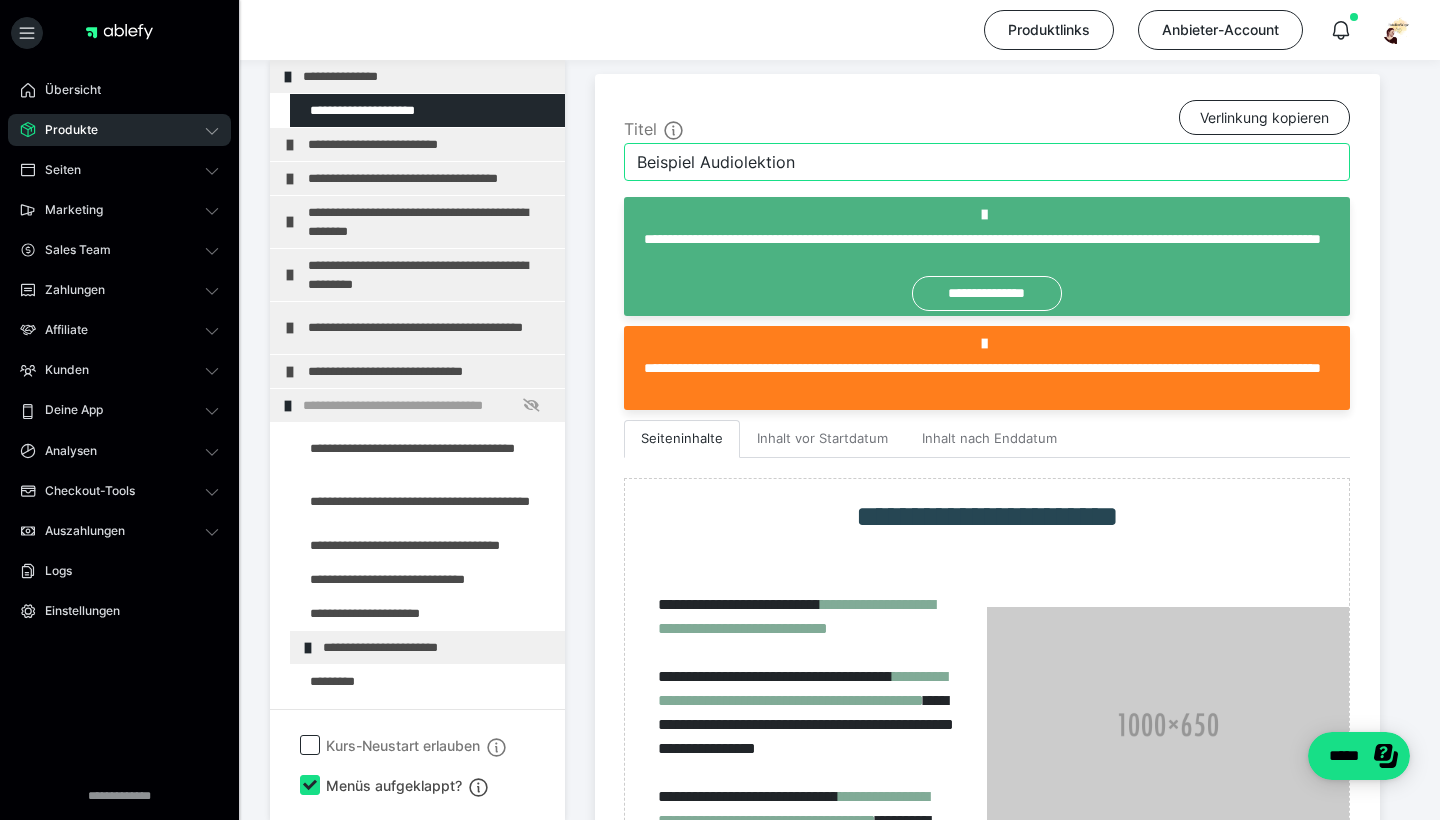 drag, startPoint x: 877, startPoint y: 162, endPoint x: 586, endPoint y: 163, distance: 291.0017 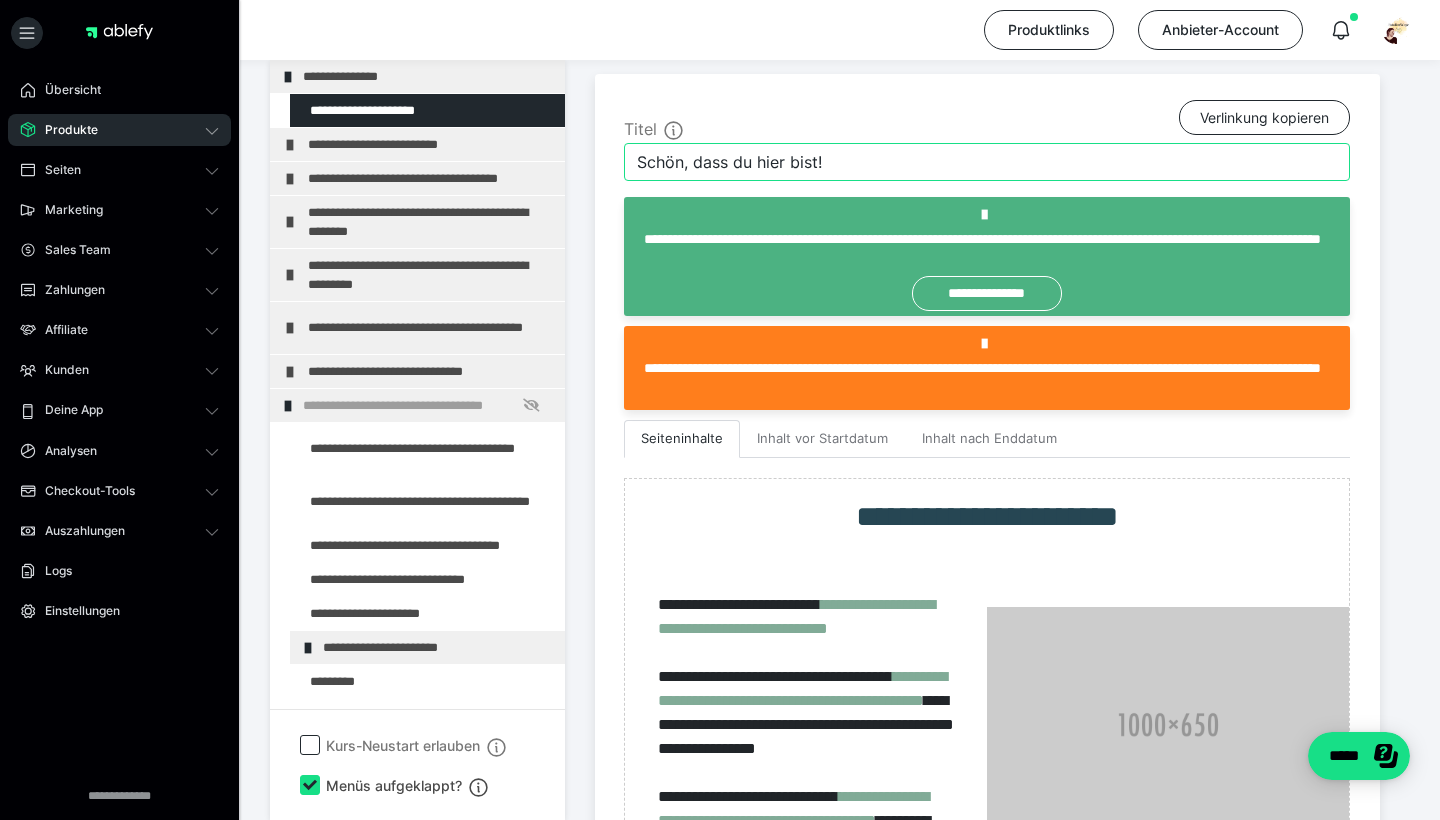type on "Schön, dass du hier bist!" 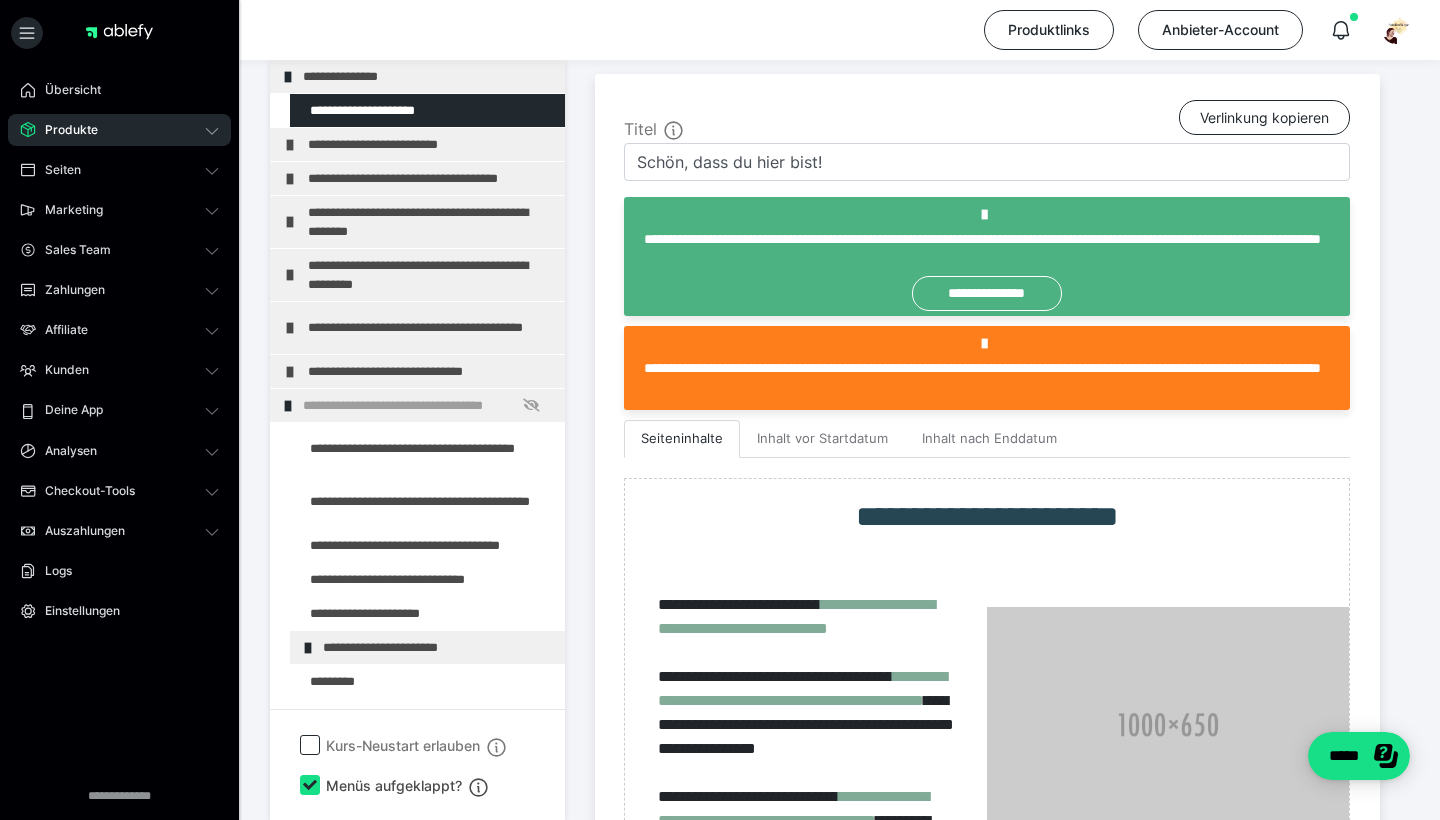 click on "Titel Verlinkung kopieren" at bounding box center [987, 121] 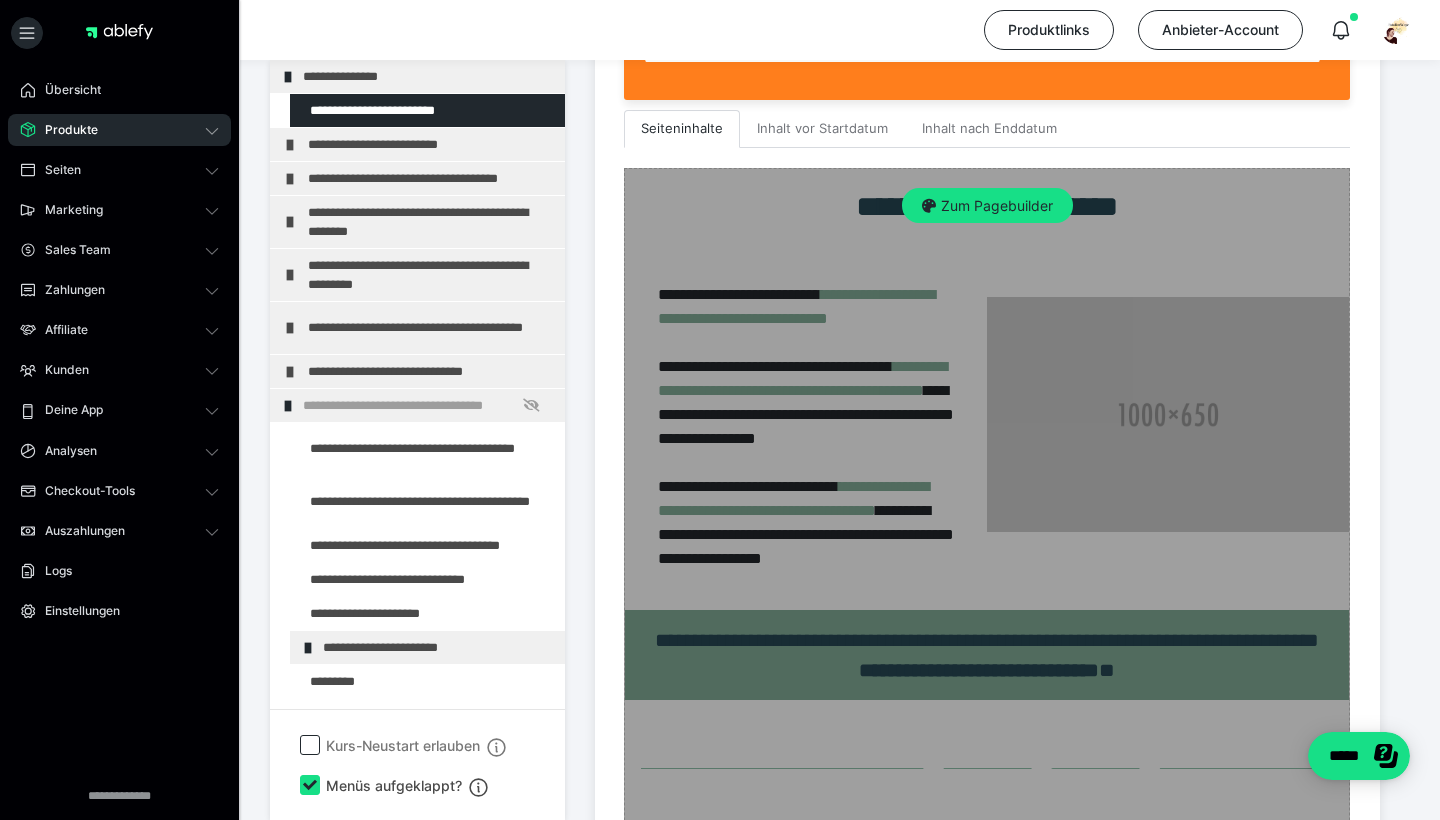 scroll, scrollTop: 744, scrollLeft: 0, axis: vertical 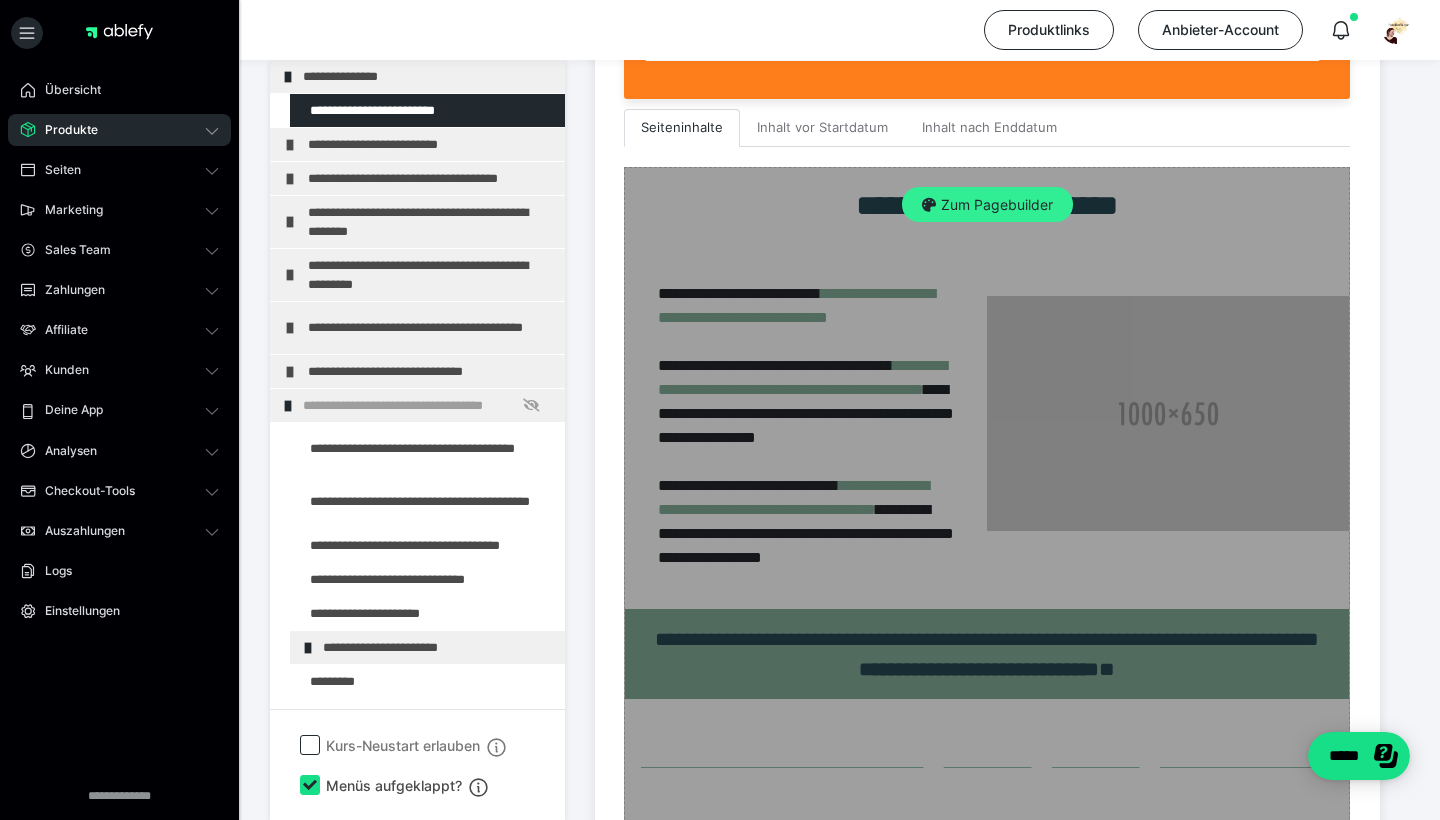 click on "Zum Pagebuilder" at bounding box center [987, 205] 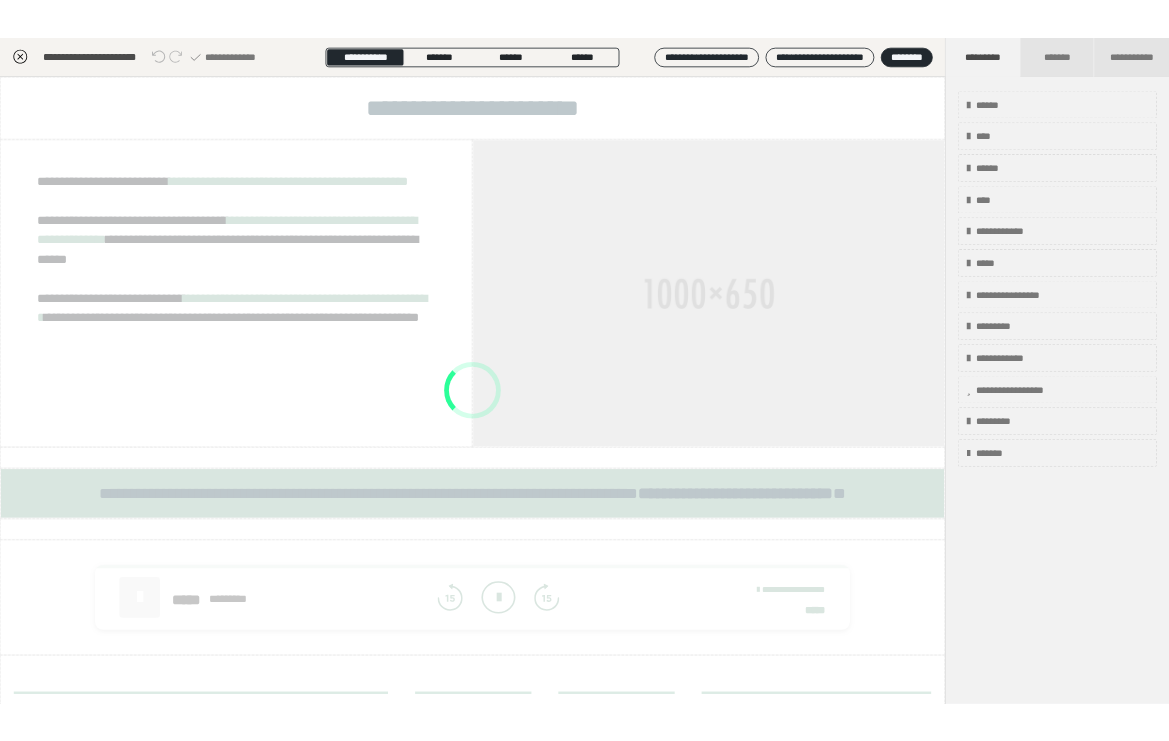 scroll, scrollTop: 349, scrollLeft: 0, axis: vertical 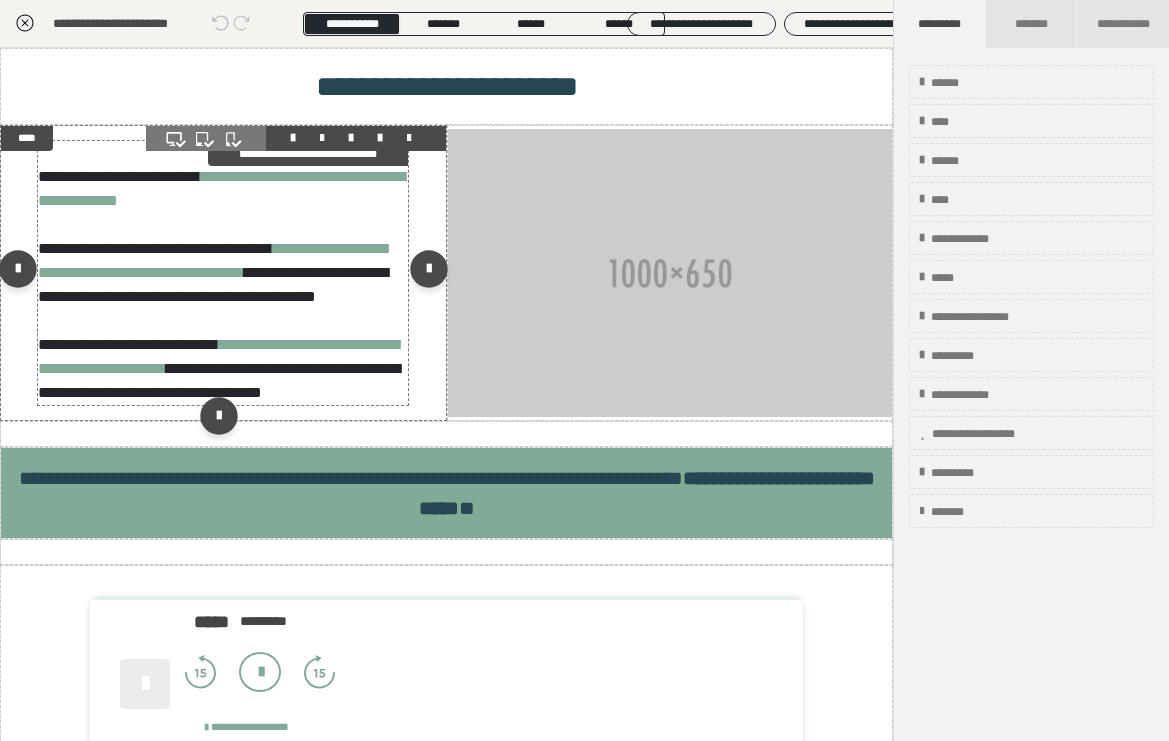 click on "**********" at bounding box center [223, 273] 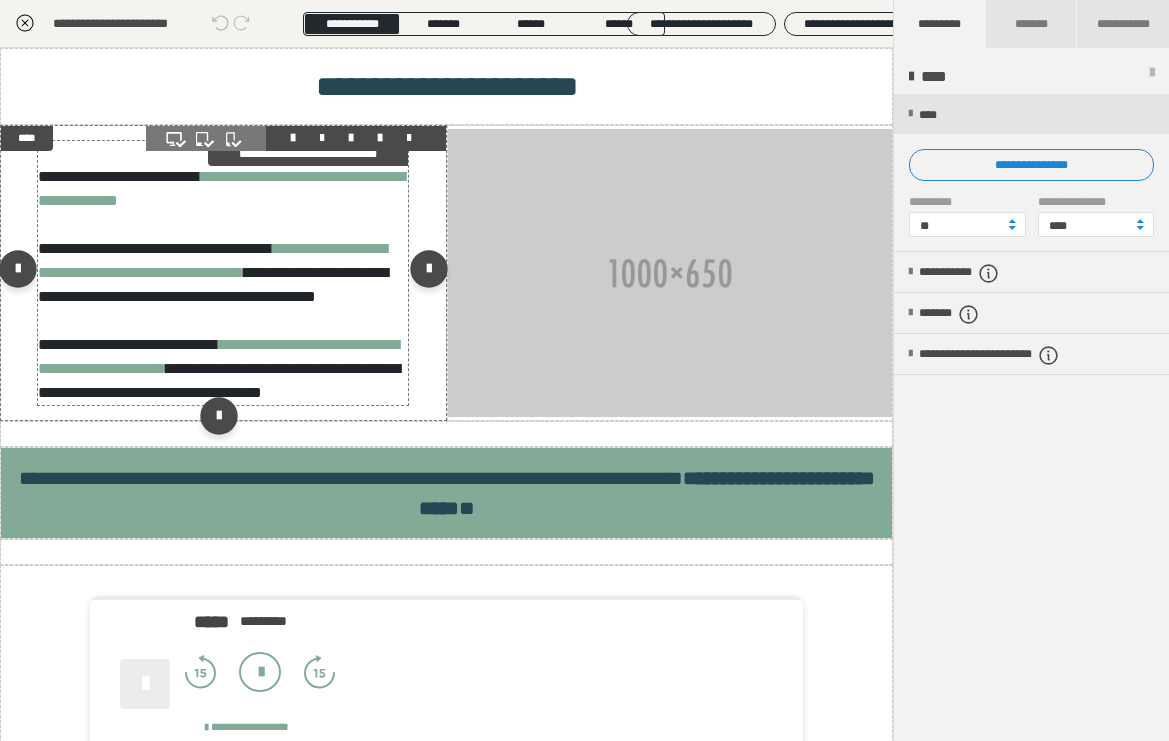 click on "**********" at bounding box center [223, 273] 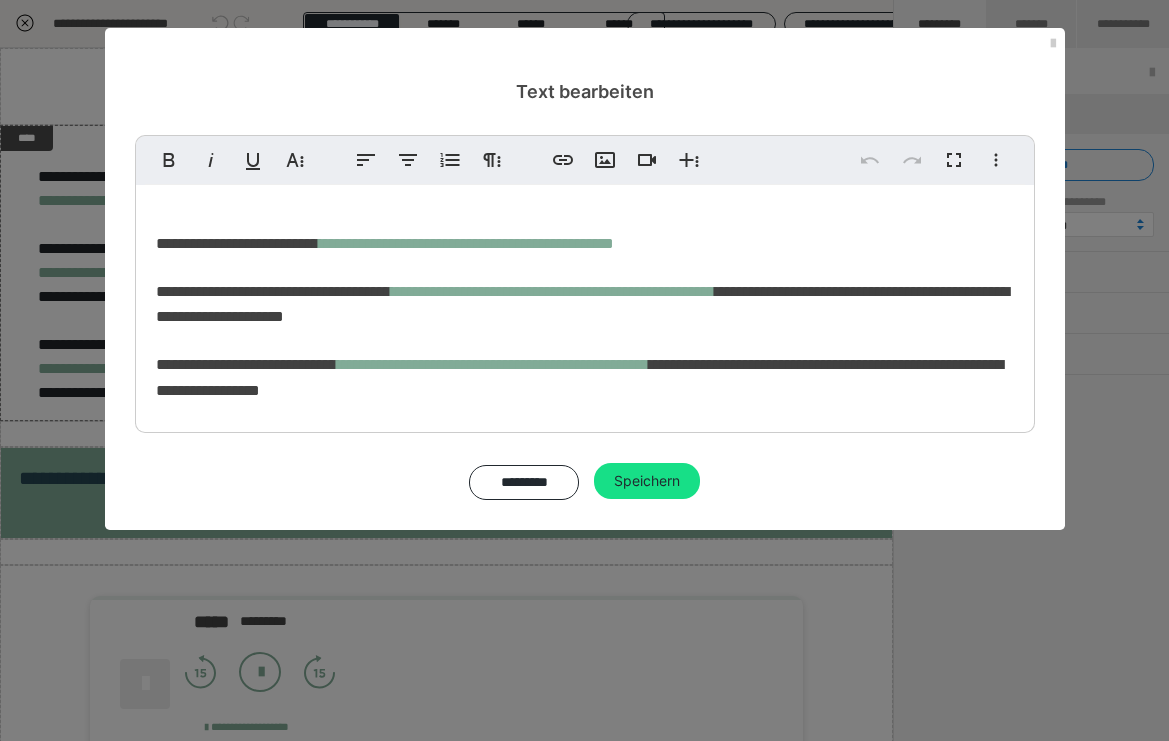 click on "**********" at bounding box center [585, 304] 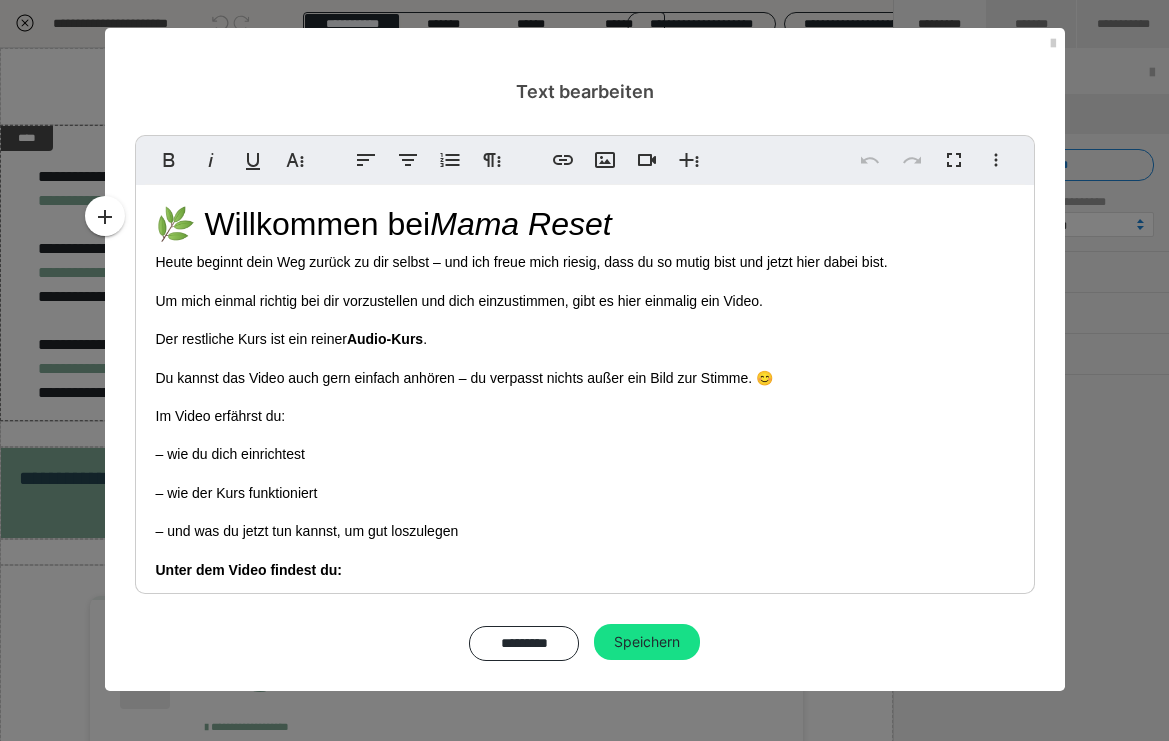 scroll, scrollTop: 183, scrollLeft: 0, axis: vertical 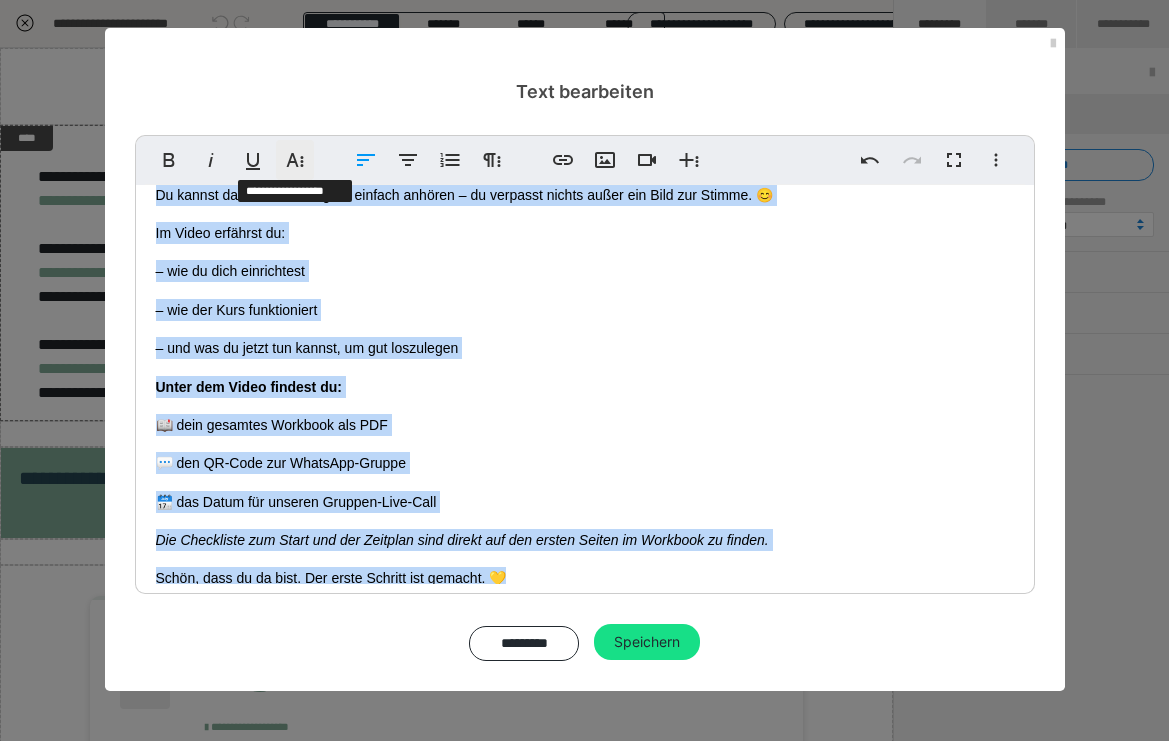 click 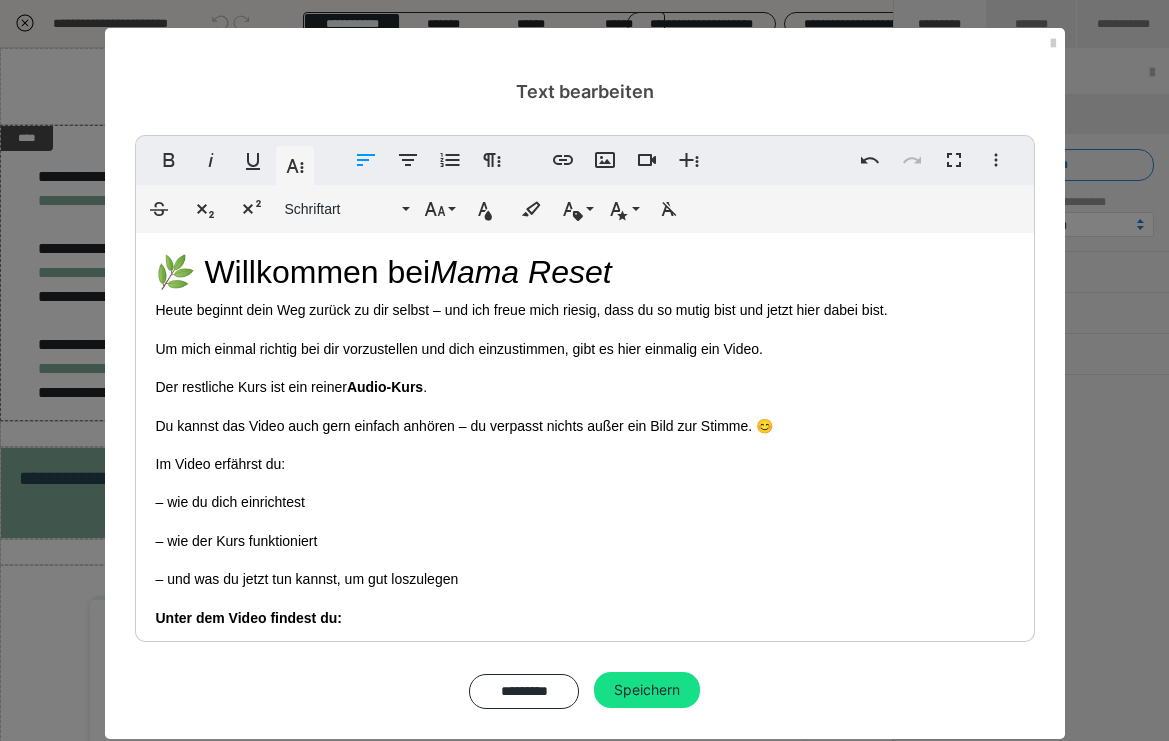 scroll, scrollTop: 183, scrollLeft: 0, axis: vertical 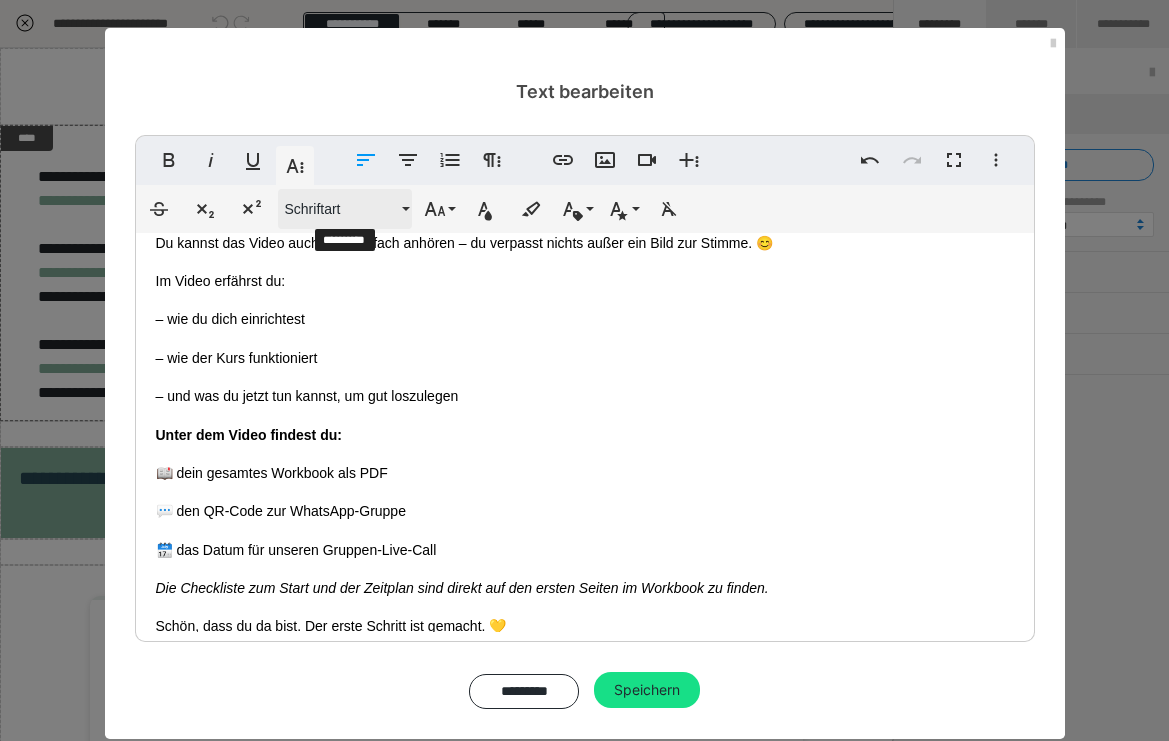 click on "Schriftart" at bounding box center [341, 209] 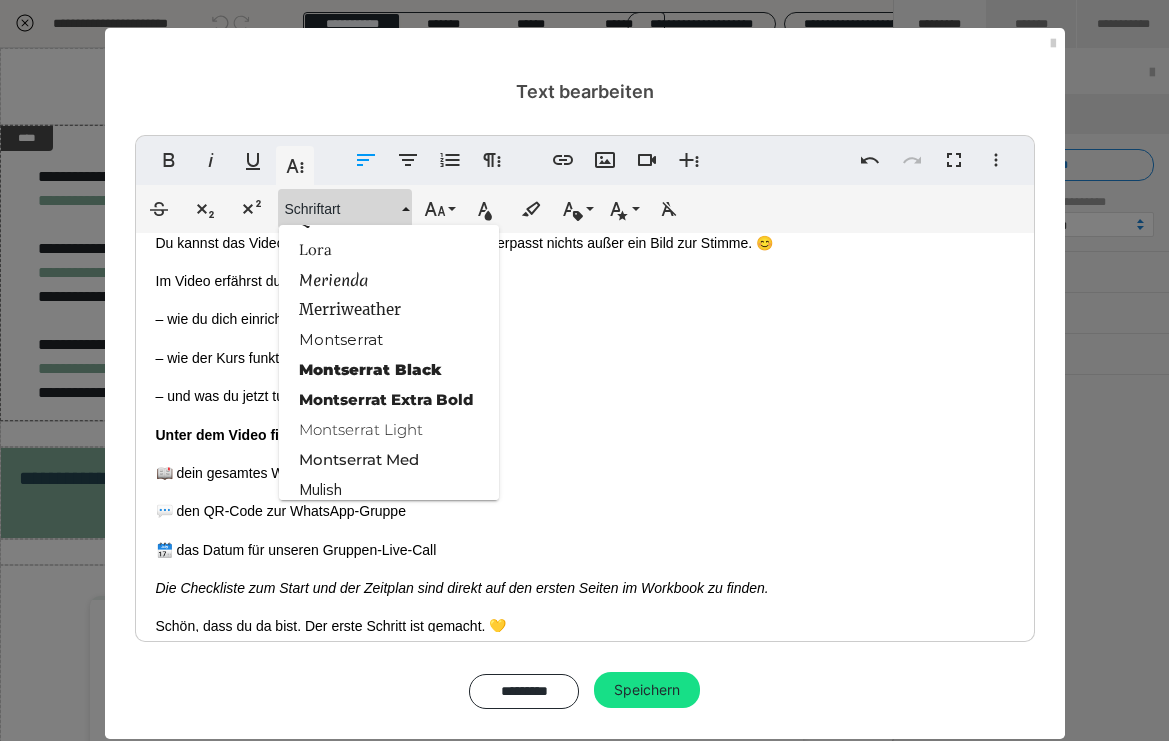 scroll, scrollTop: 1809, scrollLeft: 0, axis: vertical 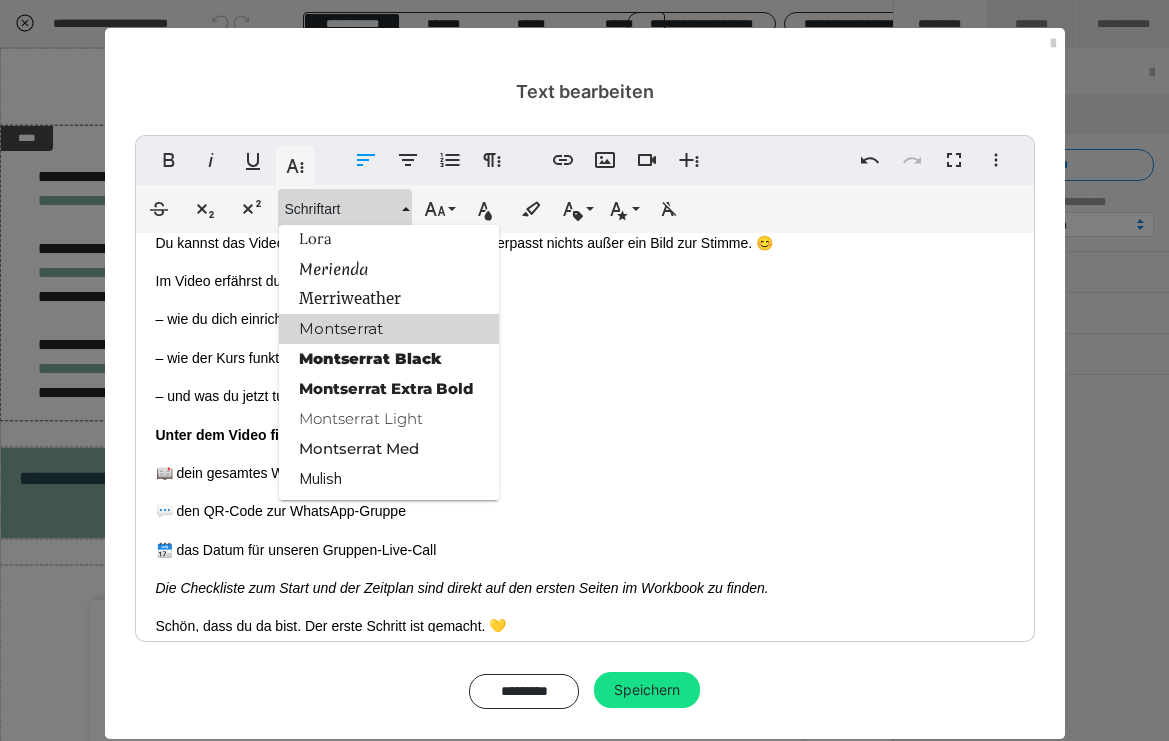 click on "Montserrat" at bounding box center [389, 329] 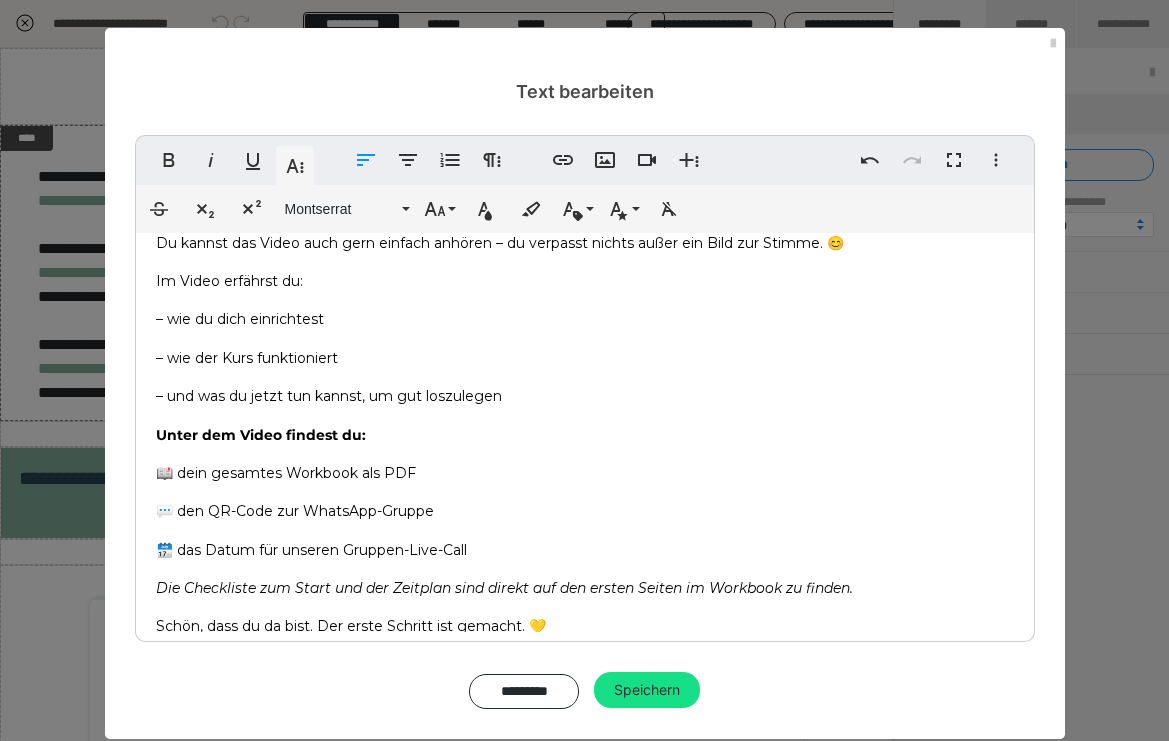 click on "🌿 Willkommen bei  Mama Reset Heute beginnt dein Weg zurück zu dir selbst – und ich freue mich riesig, dass du so mutig bist und jetzt hier dabei bist. Um mich einmal richtig bei dir vorzustellen und dich einzustimmen, gibt es hier einmalig ein Video. Der restliche Kurs ist ein reiner  Audio-Kurs . Du kannst das Video auch gern einfach anhören – du verpasst nichts außer ein Bild zur Stimme. 😊 Im Video erfährst du: – wie du dich einrichtest – wie der Kurs funktioniert – und was du jetzt tun kannst, um gut loszulegen Unter dem Video findest du: 📖 dein gesamtes Workbook als PDF 💬 den QR-Code zur WhatsApp-Gruppe 🗓️ das Datum für unseren Gruppen-Live-Call Die Checkliste zum Start und der Zeitplan sind direkt auf den ersten Seiten im Workbook zu finden. Schön, dass du da bist. Der erste Schritt ist gemacht. 💛" at bounding box center (585, 362) 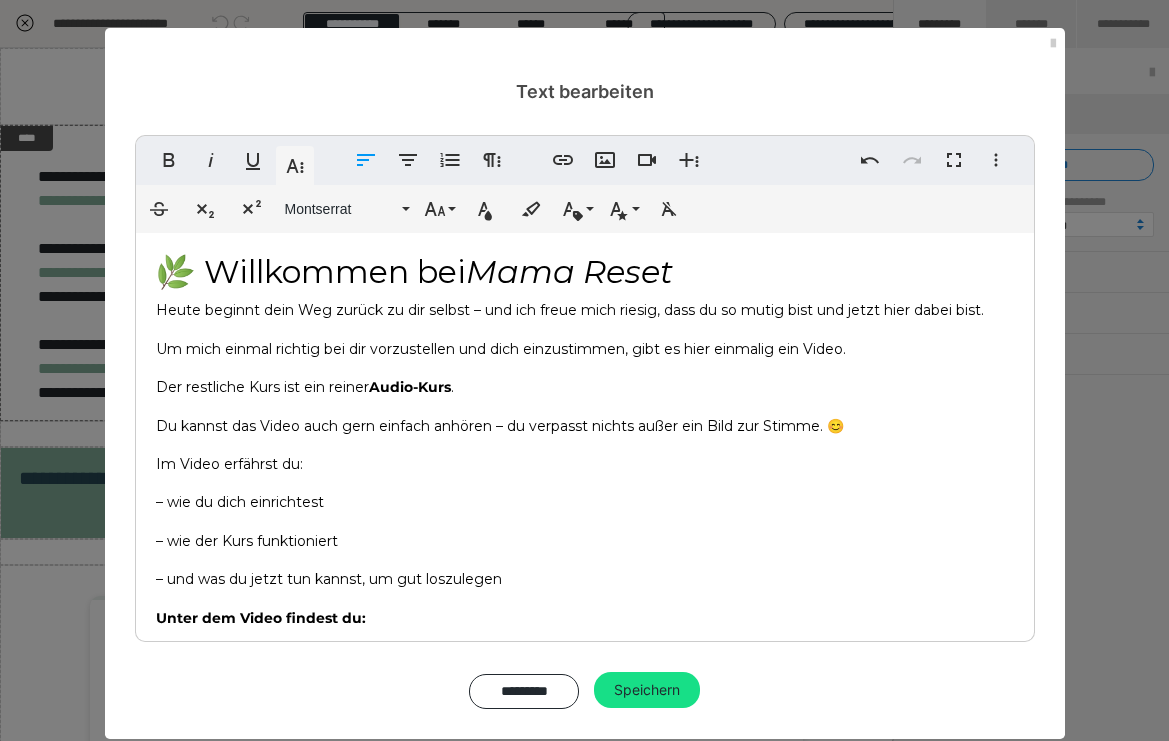 scroll, scrollTop: 0, scrollLeft: 0, axis: both 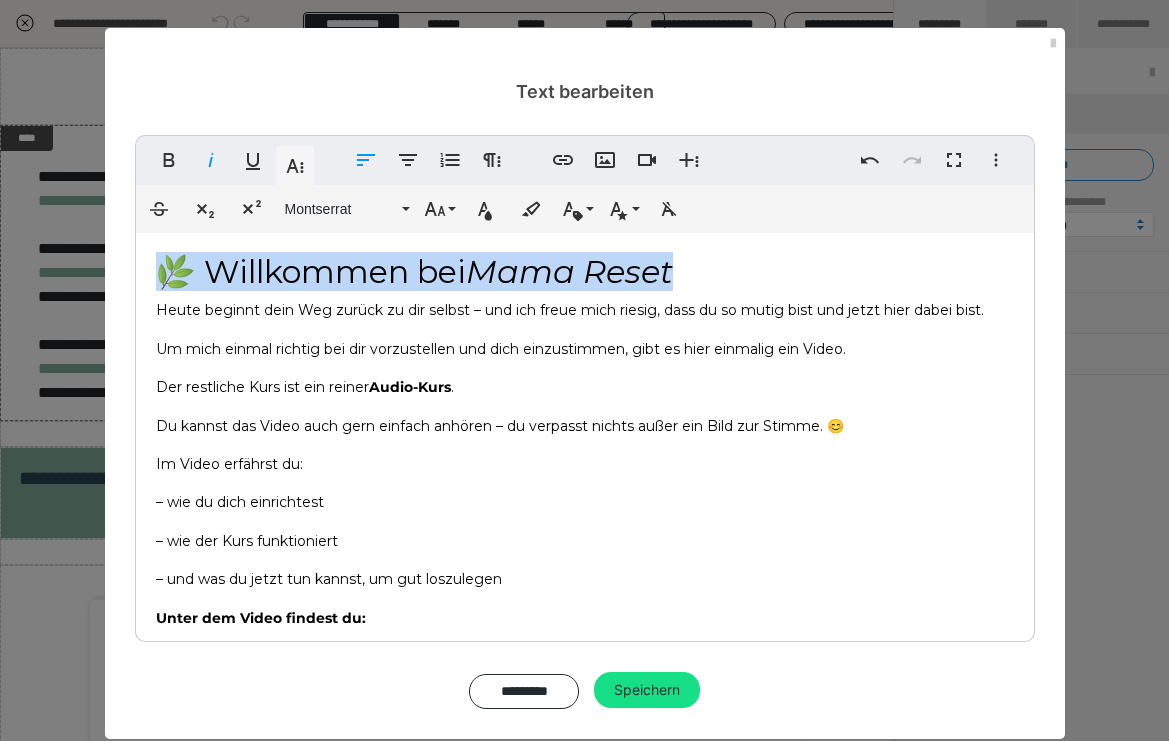 drag, startPoint x: 712, startPoint y: 270, endPoint x: 80, endPoint y: 270, distance: 632 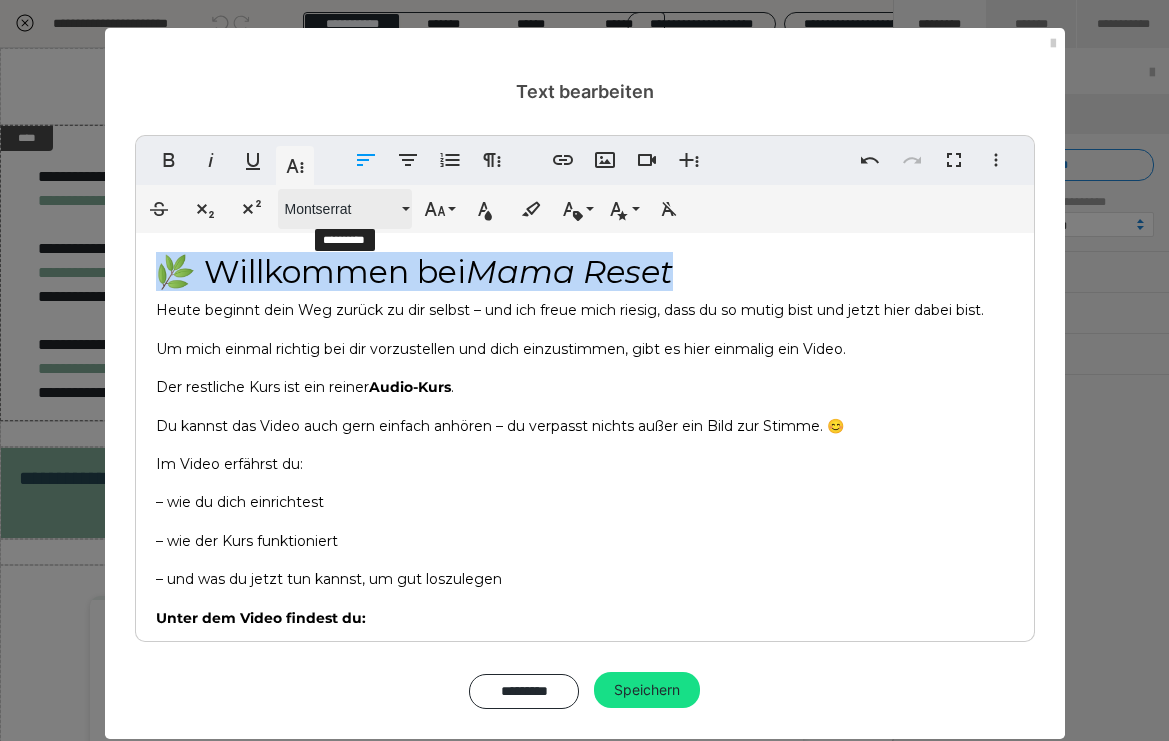 click on "Montserrat" at bounding box center (341, 209) 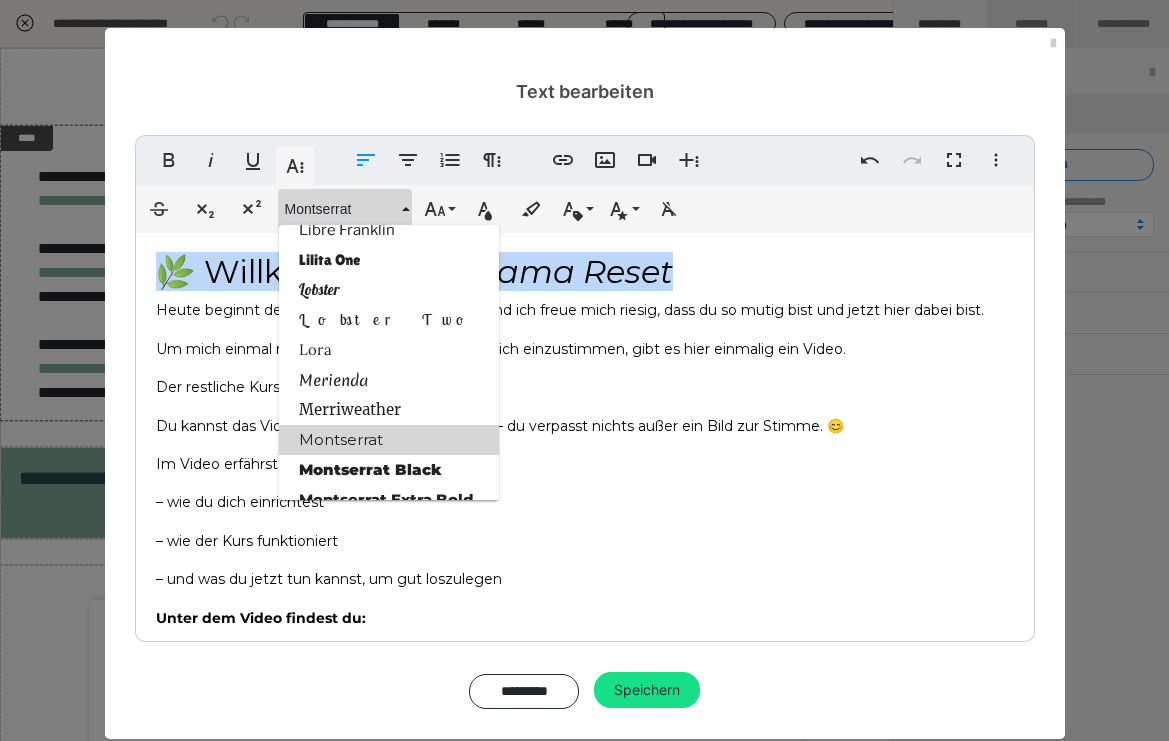 scroll, scrollTop: 1657, scrollLeft: 0, axis: vertical 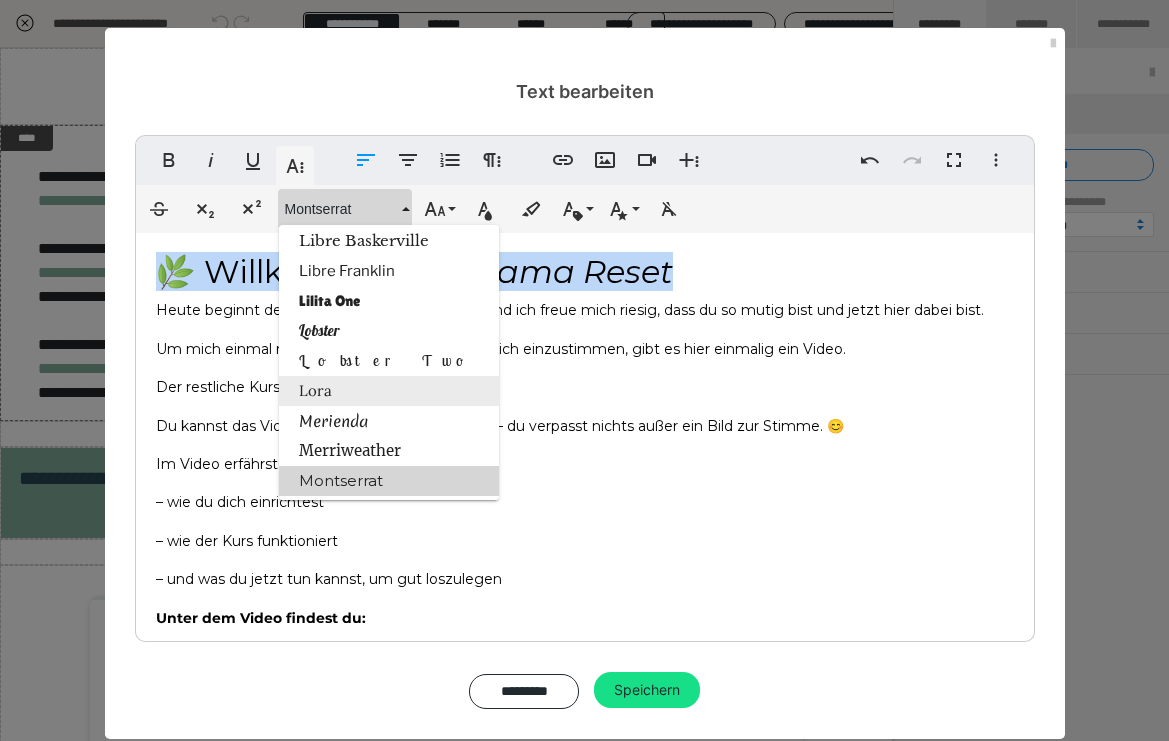 click on "Lora" at bounding box center [389, 391] 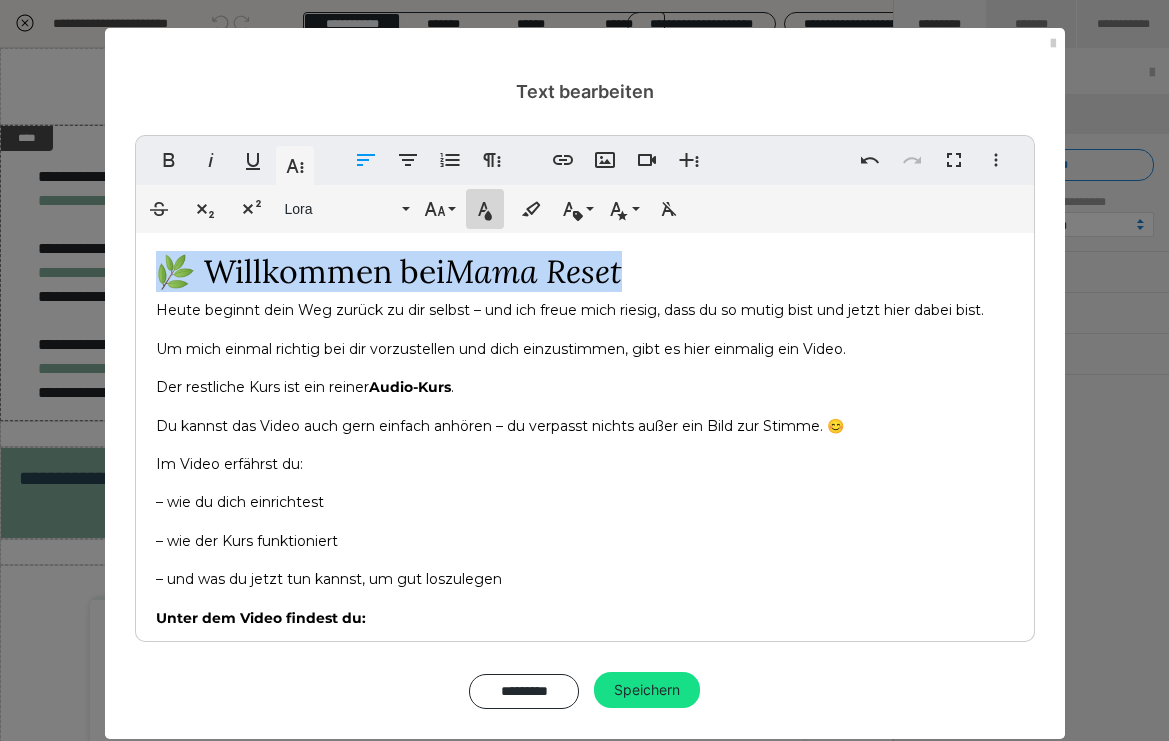 click 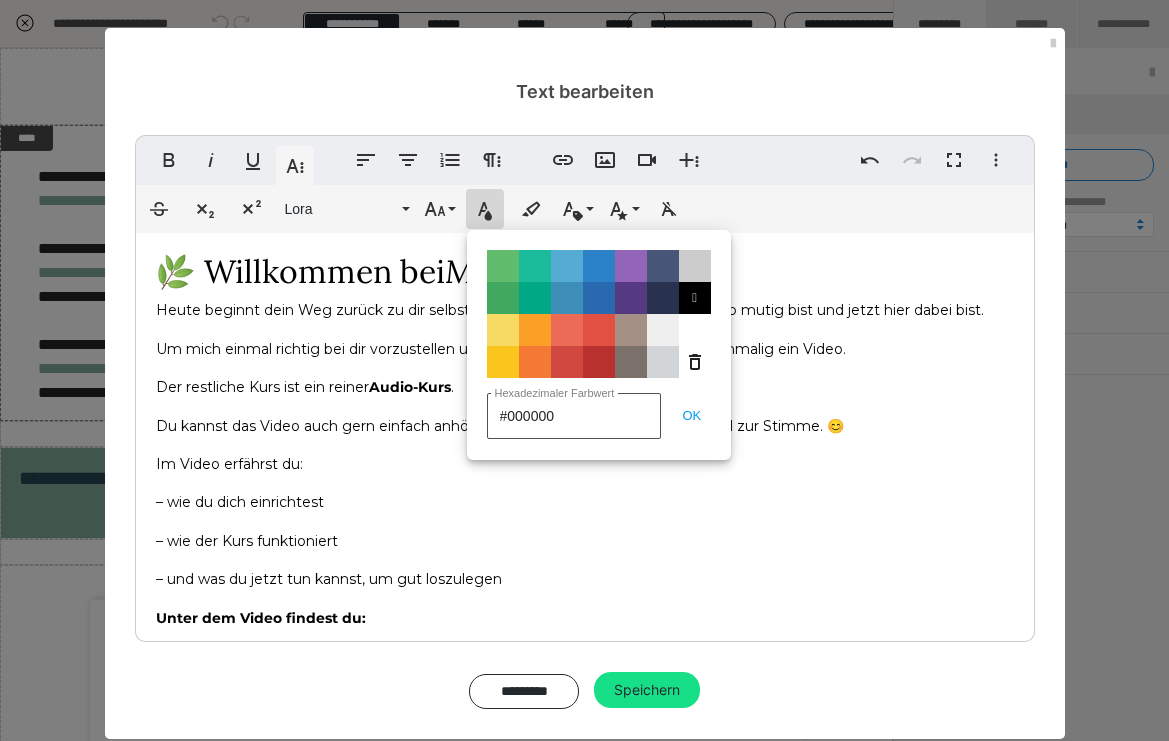 drag, startPoint x: 569, startPoint y: 416, endPoint x: 509, endPoint y: 416, distance: 60 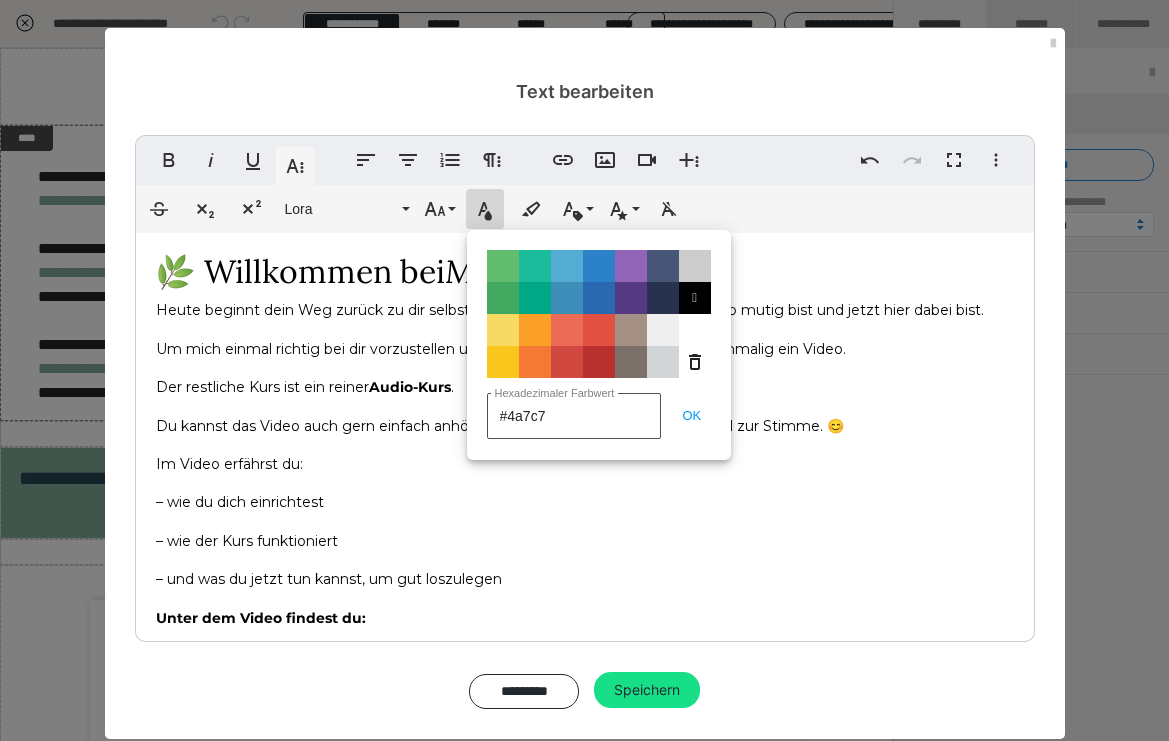 type on "#4a7c78" 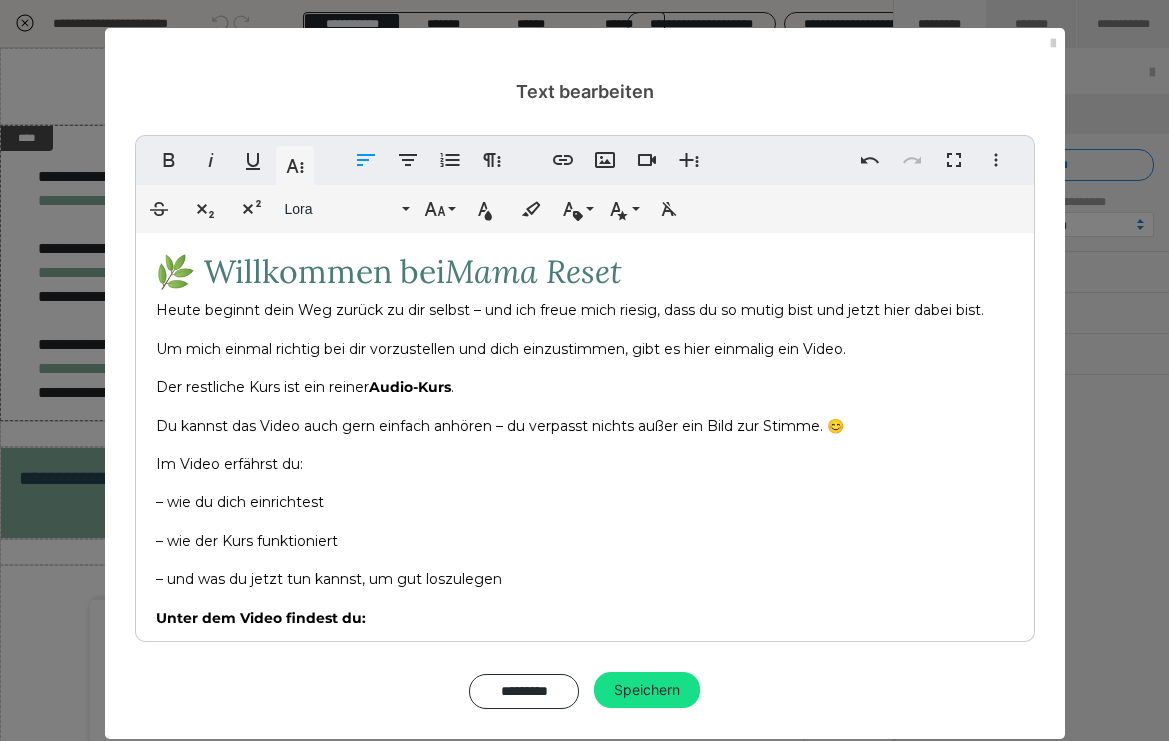 click on "– und was du jetzt tun kannst, um gut loszulegen" at bounding box center [585, 579] 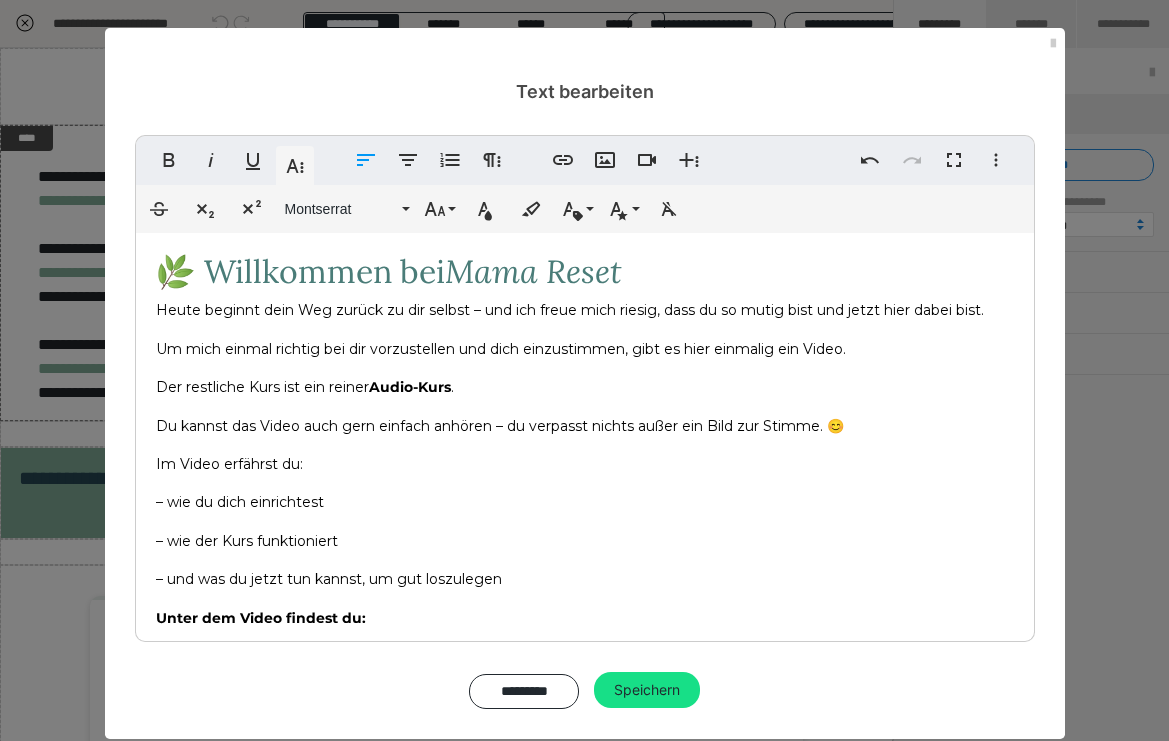 click on "🌿 Willkommen bei" at bounding box center [300, 271] 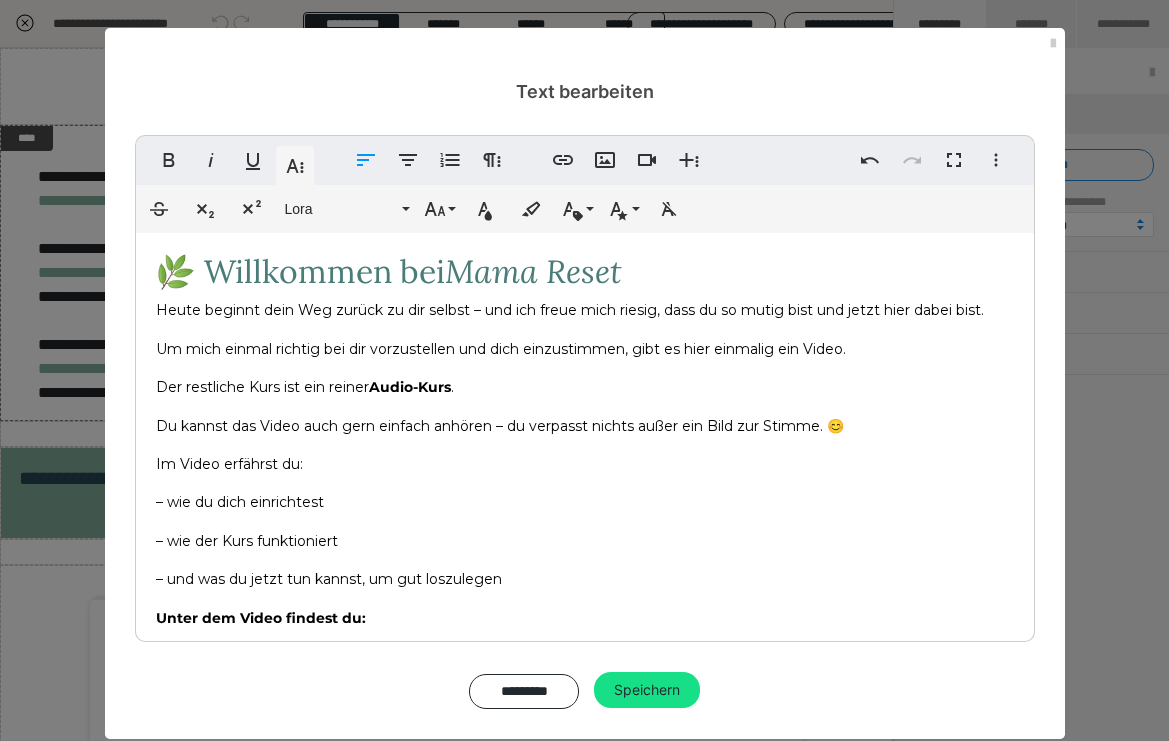 click on "🌿 Willkommen bei" at bounding box center [300, 271] 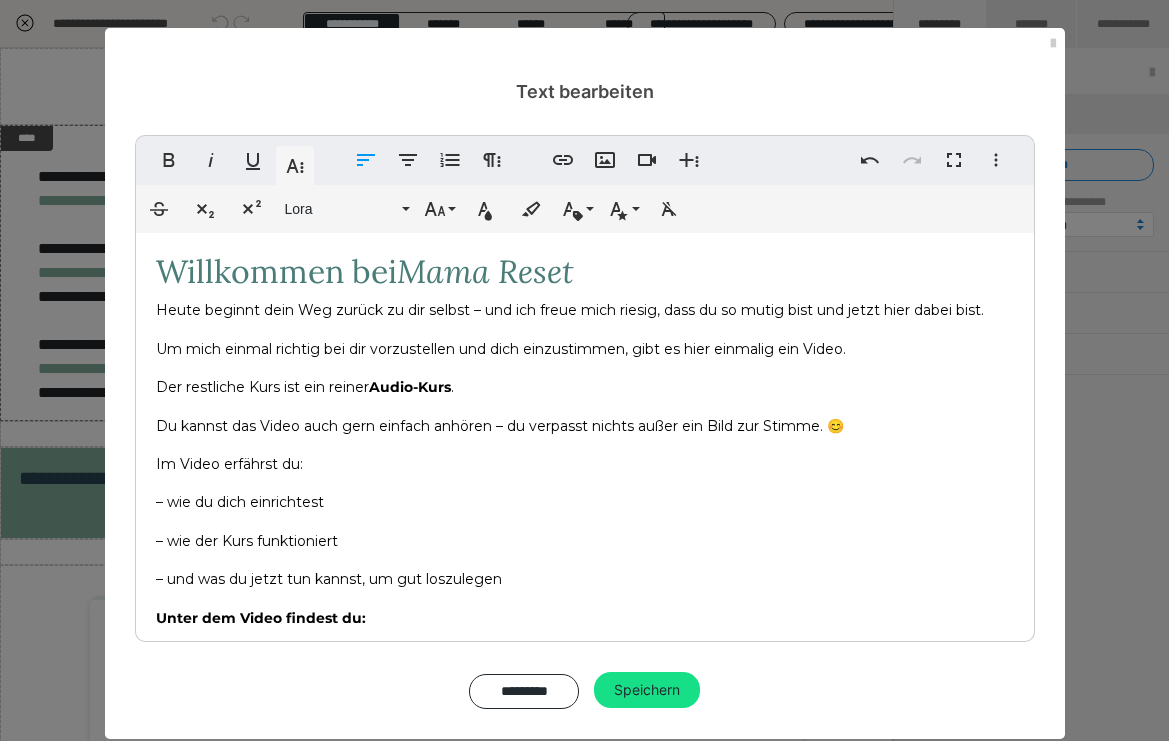click on "– wie du dich einrichtest" at bounding box center [585, 502] 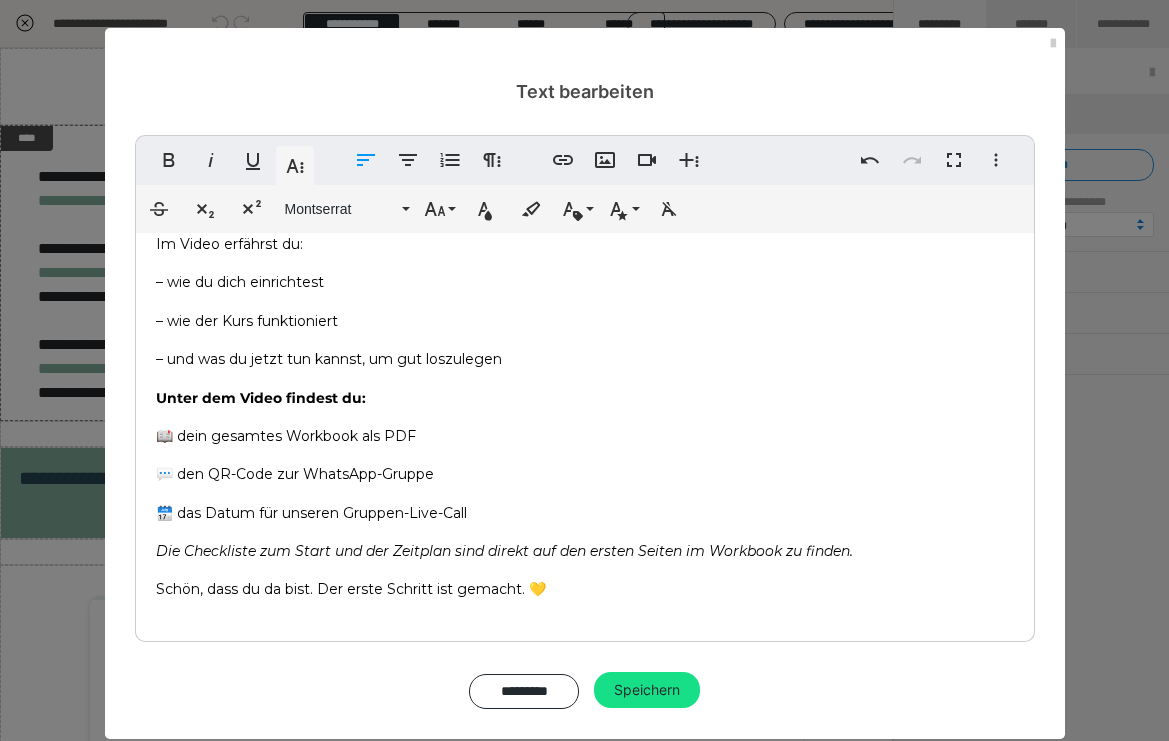 scroll, scrollTop: 219, scrollLeft: 0, axis: vertical 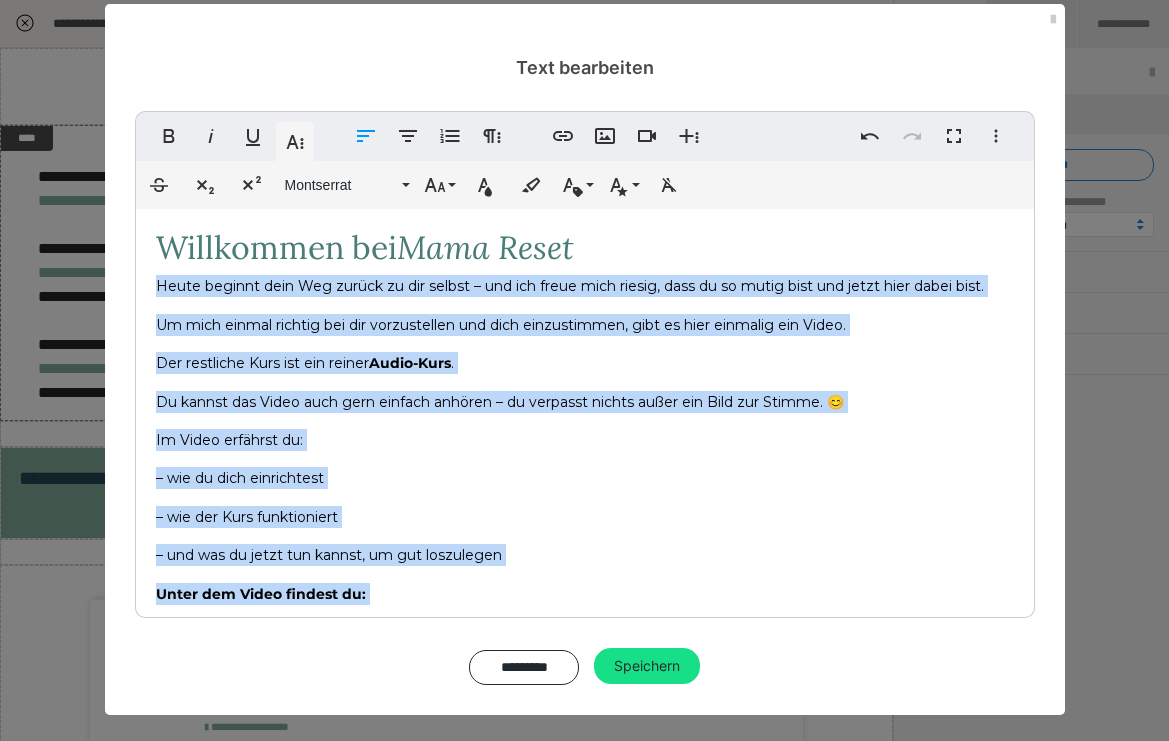 drag, startPoint x: 568, startPoint y: 562, endPoint x: 154, endPoint y: 288, distance: 496.45947 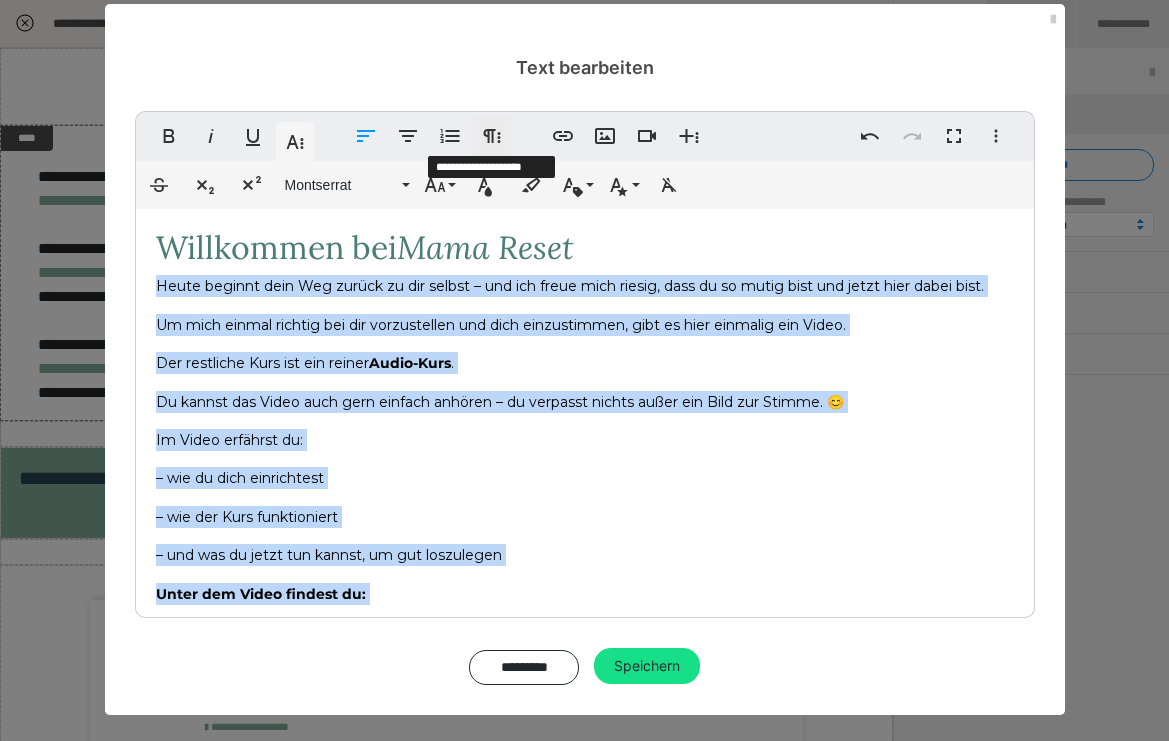 click 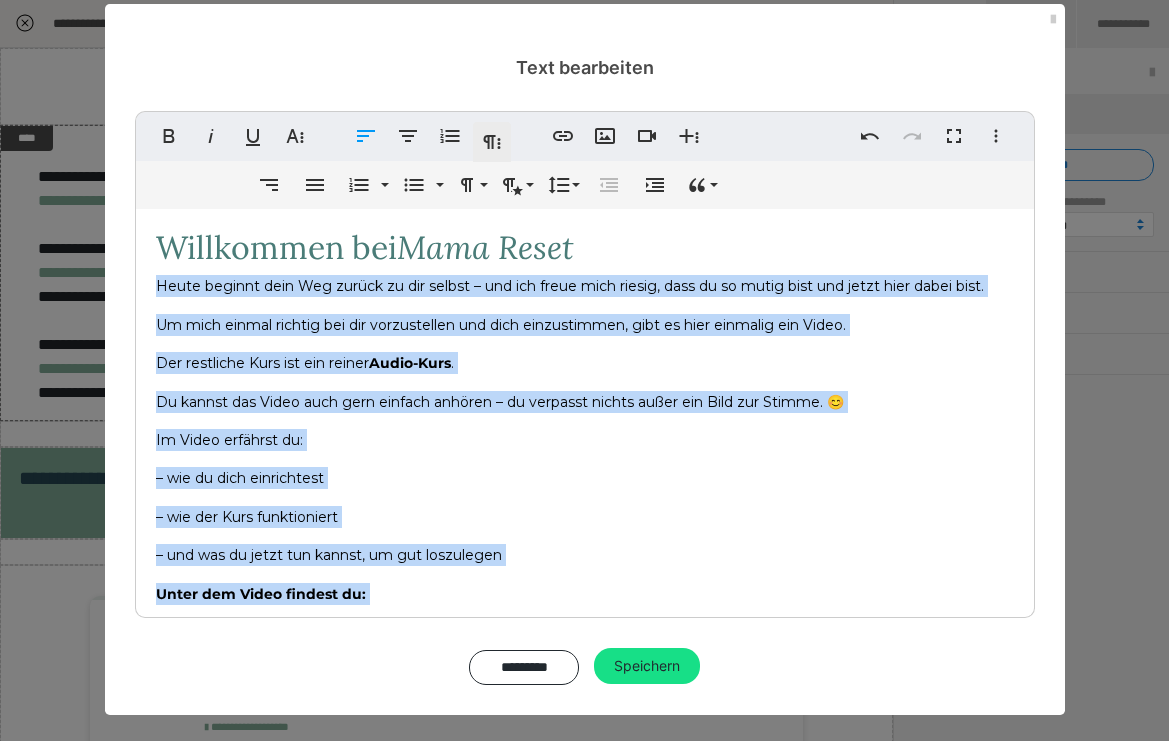 scroll, scrollTop: 23, scrollLeft: 0, axis: vertical 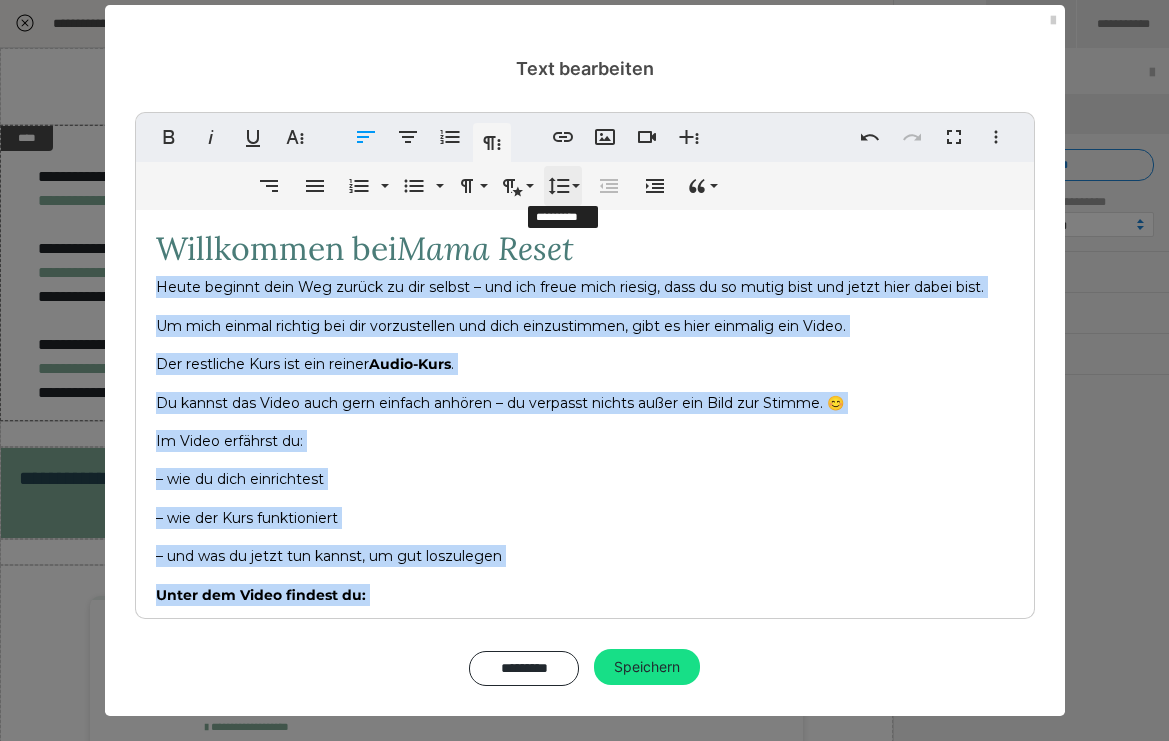 click 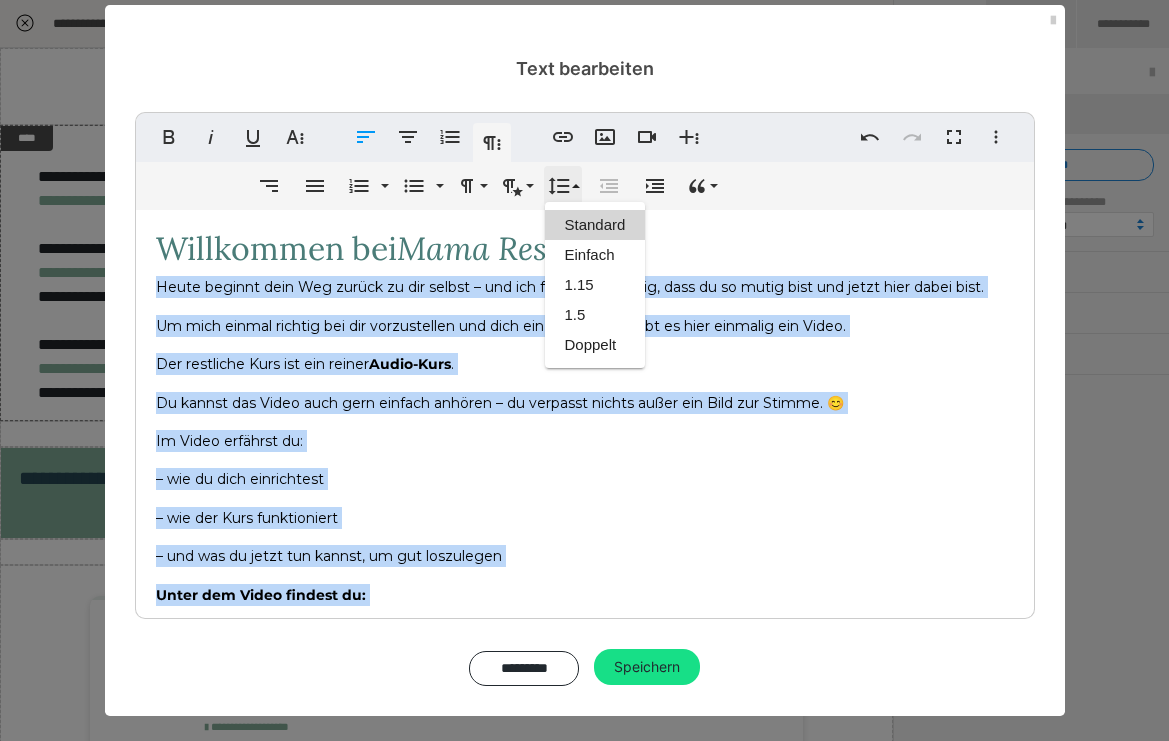 scroll, scrollTop: 0, scrollLeft: 0, axis: both 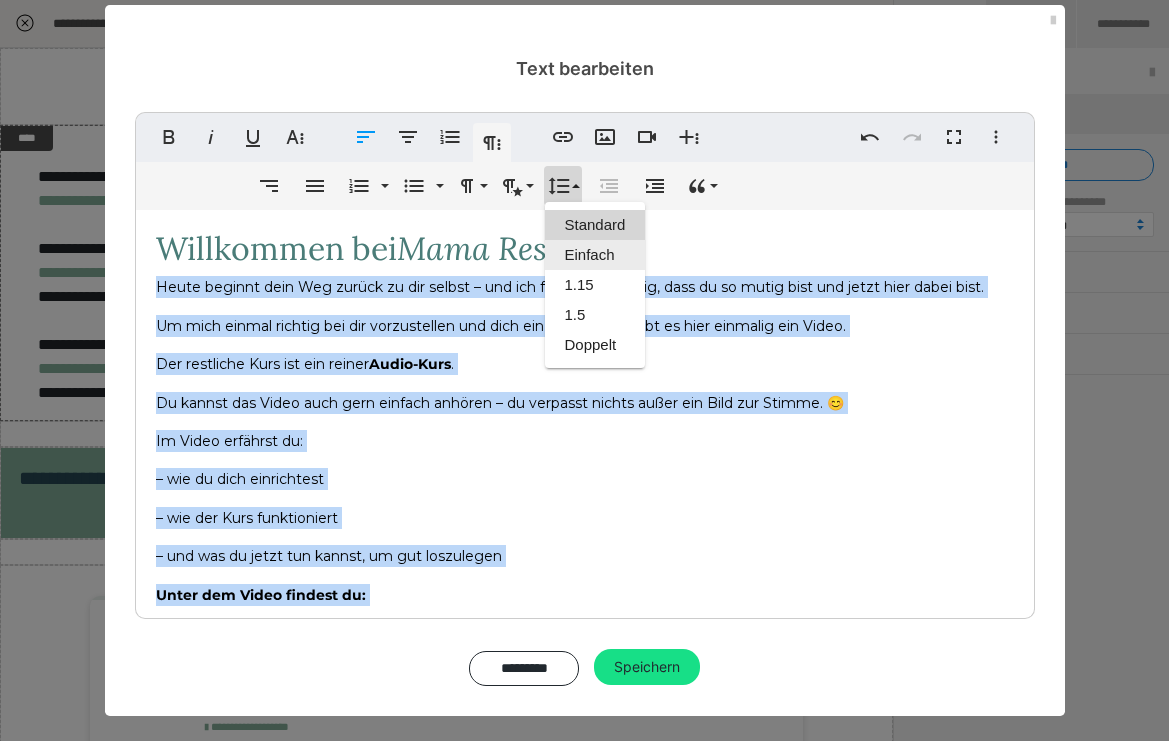 click on "Einfach" at bounding box center [595, 255] 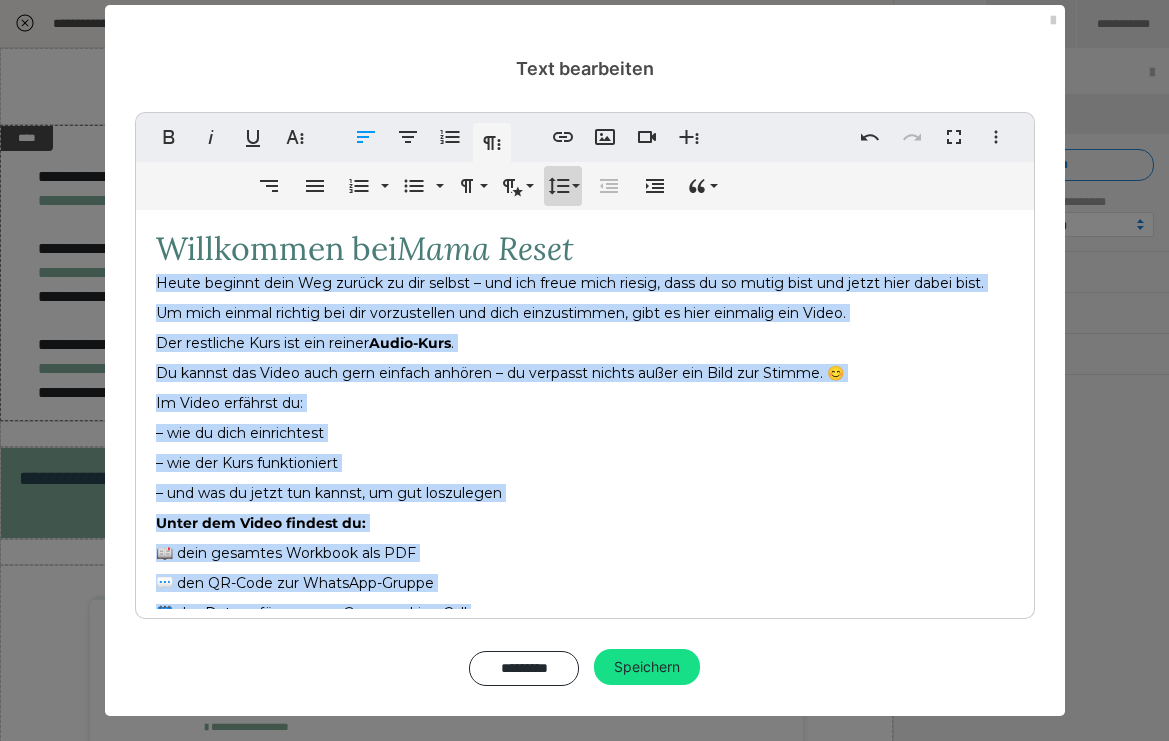 click 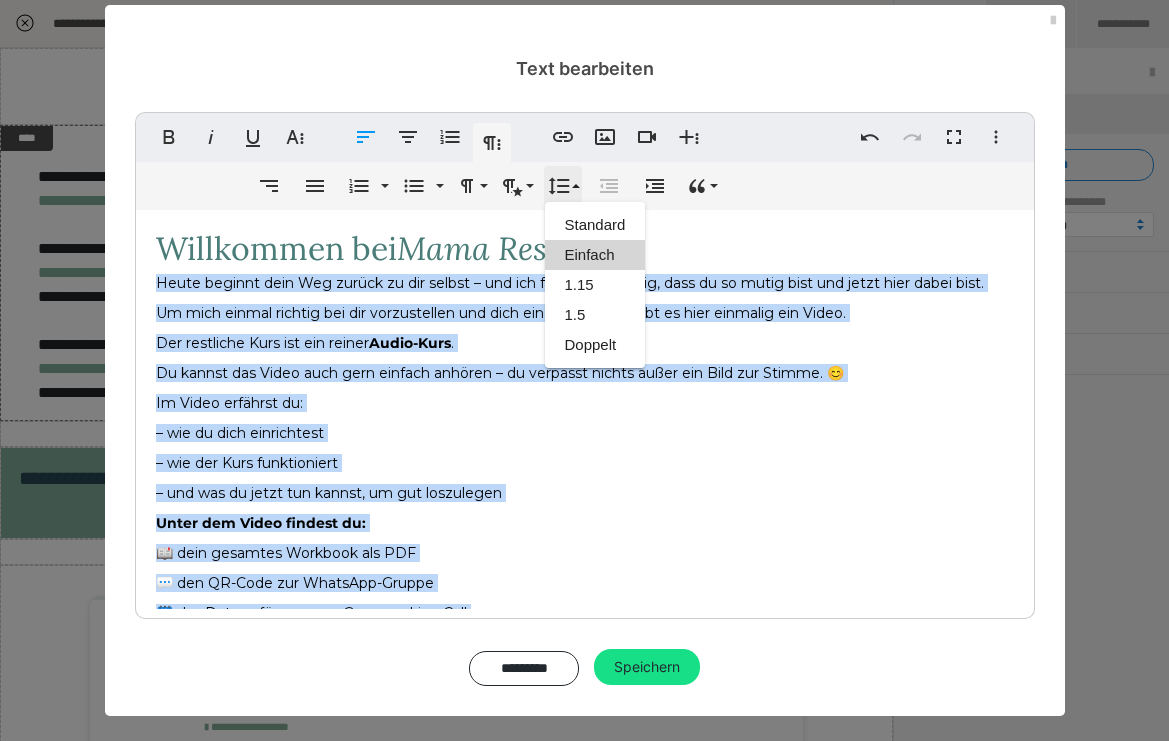 scroll, scrollTop: 0, scrollLeft: 0, axis: both 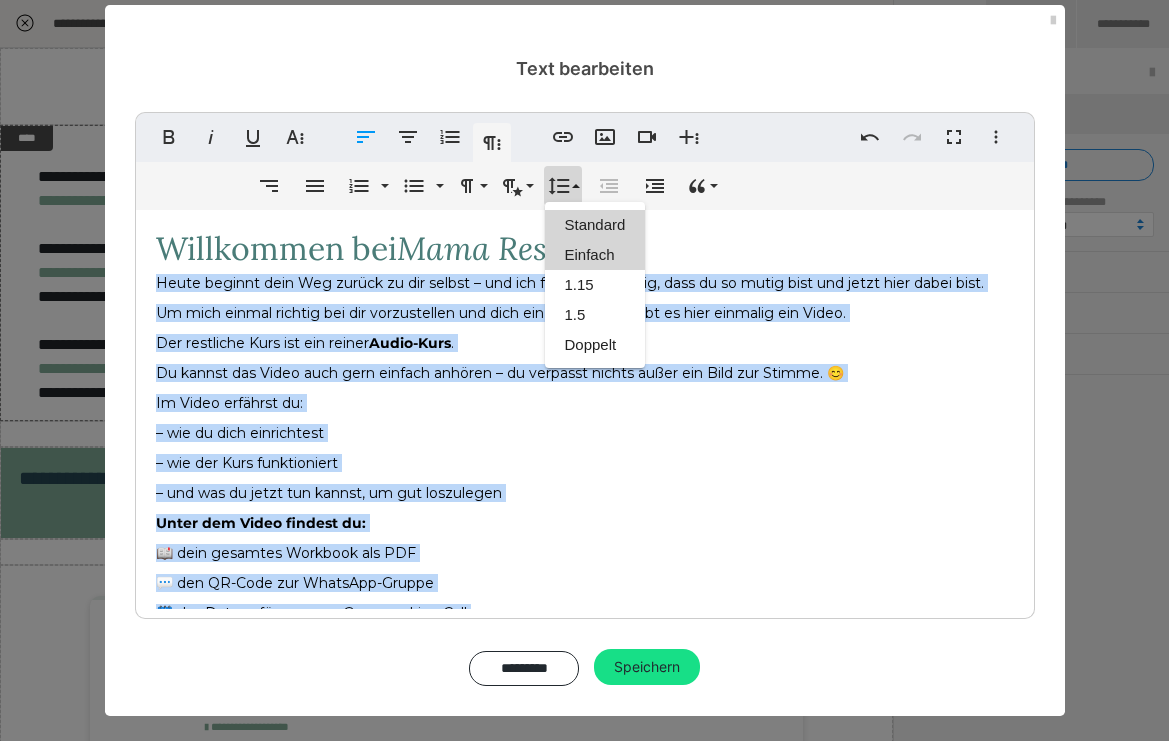 click on "Standard" at bounding box center [595, 225] 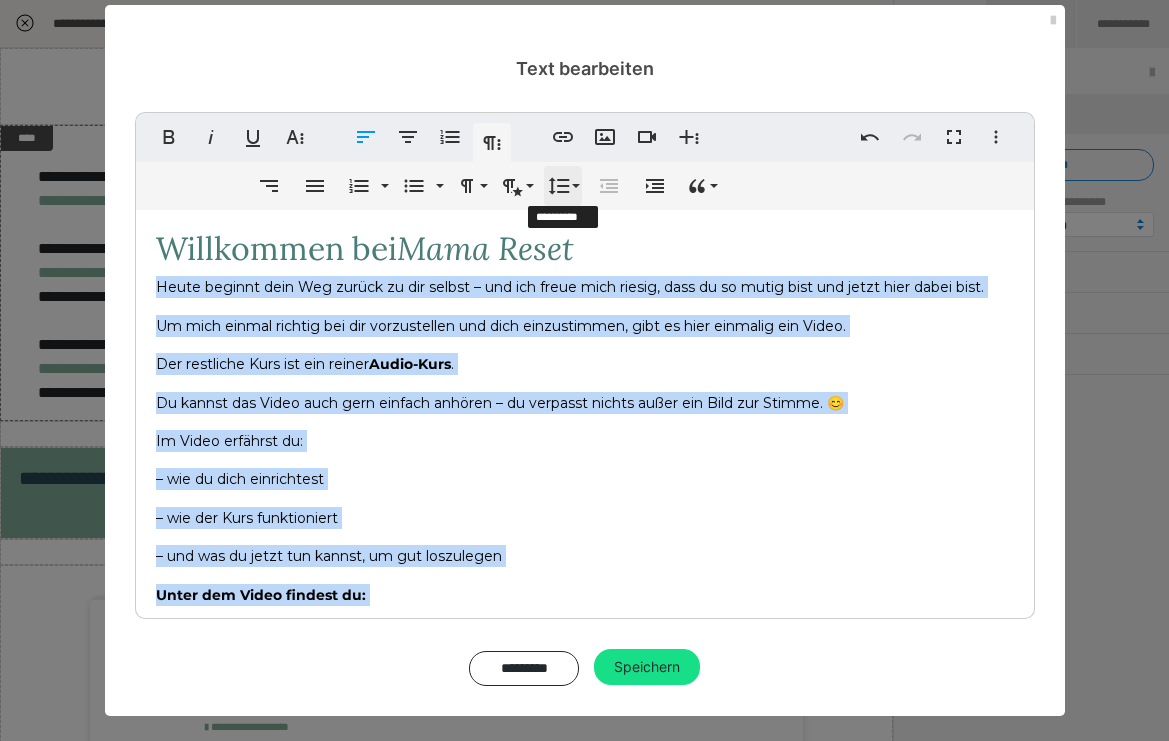 click 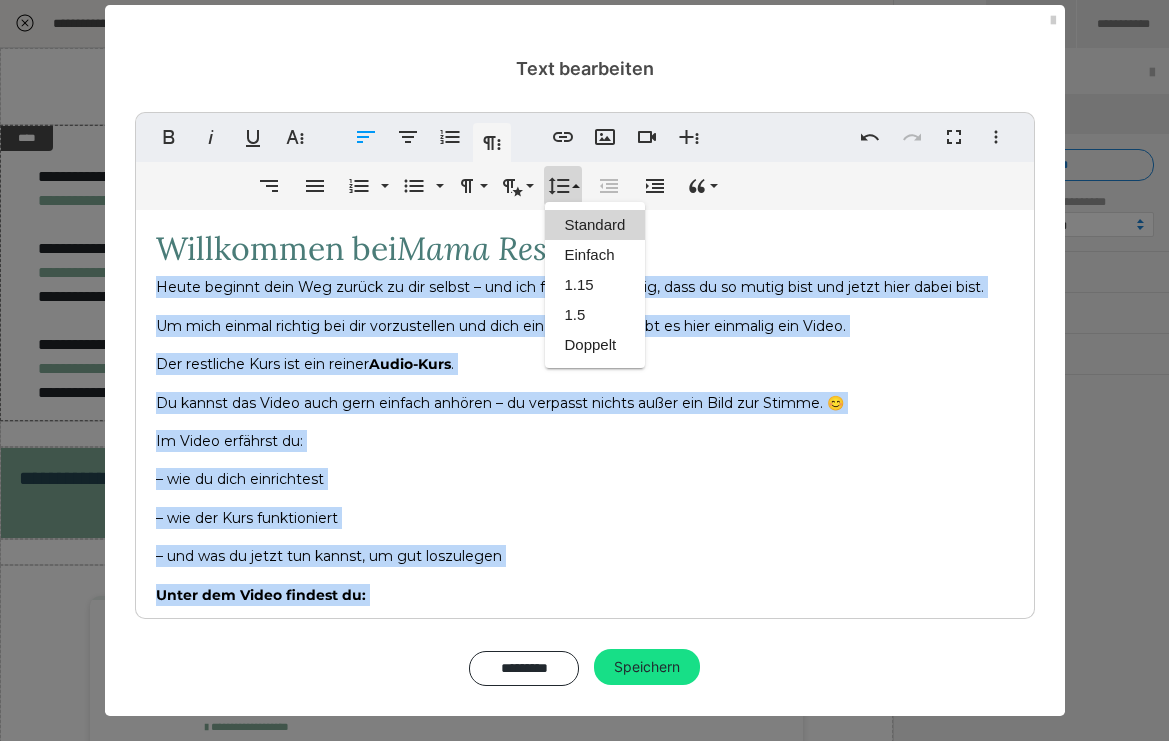 scroll, scrollTop: 0, scrollLeft: 0, axis: both 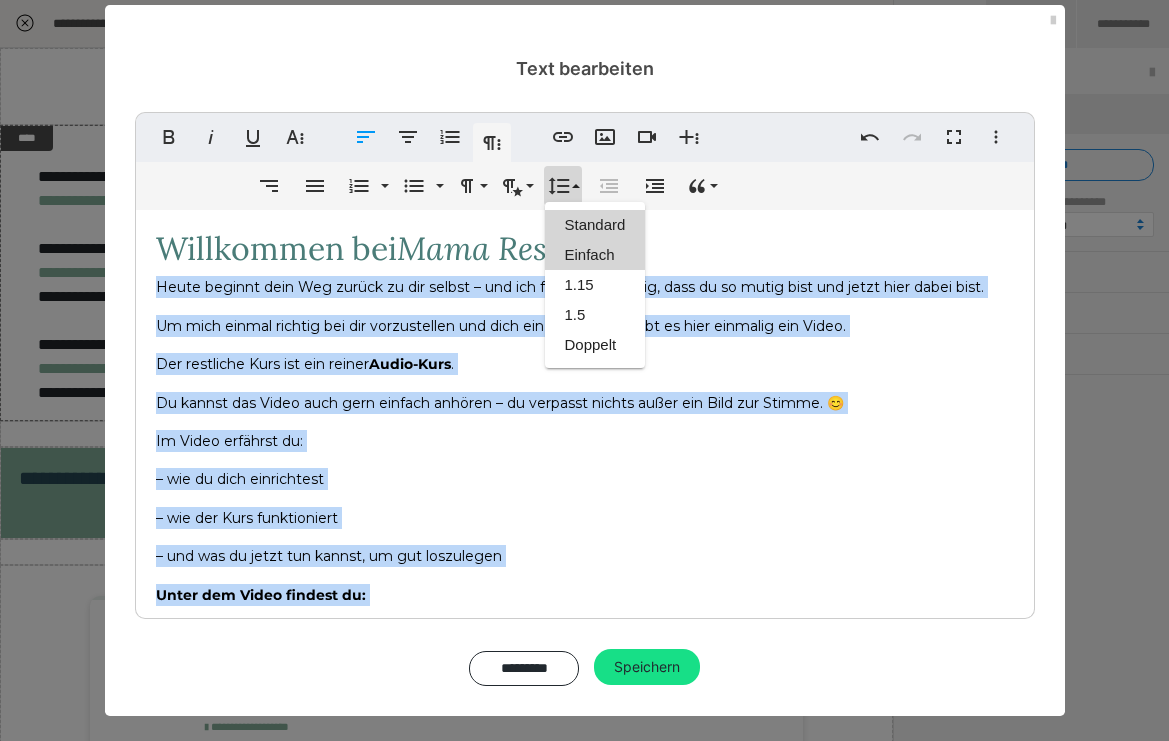 click on "Einfach" at bounding box center [595, 255] 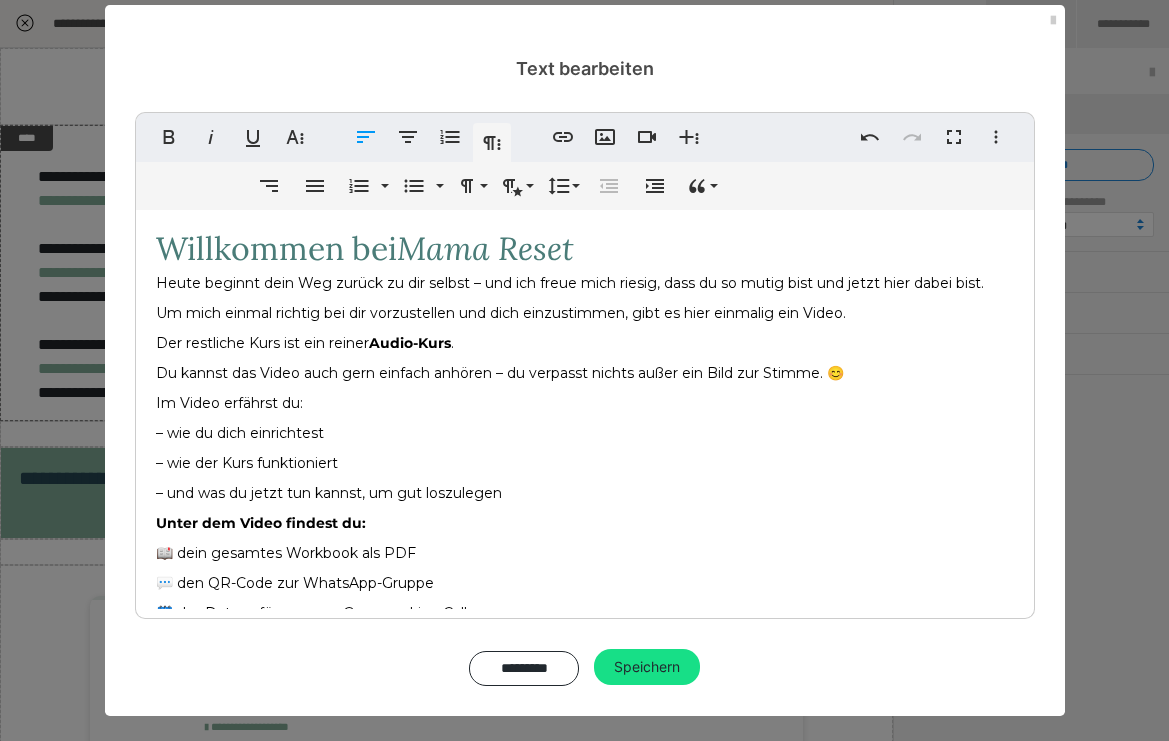 click on "Willkommen bei  Mama Reset Heute beginnt dein Weg zurück zu dir selbst – und ich freue mich riesig, dass du so mutig bist und jetzt hier dabei bist. Um mich einmal richtig bei dir vorzustellen und dich einzustimmen, gibt es hier einmalig ein Video. Der restliche Kurs ist ein reiner  Audio-Kurs . Du kannst das Video auch gern einfach anhören – du verpasst nichts außer ein Bild zur Stimme. 😊 Im Video erfährst du: – wie du dich einrichtest – wie der Kurs funktioniert – und was du jetzt tun kannst, um gut loszulegen Unter dem Video findest du: 📖 dein gesamtes Workbook als PDF 💬 den QR-Code zur WhatsApp-Gruppe 🗓️ das Datum für unseren Gruppen-Live-Call Die Checkliste zum Start und der Zeitplan sind direkt auf den ersten Seiten im Workbook zu finden. Schön, dass du da bist. Der erste Schritt ist gemacht. 💛" at bounding box center (585, 463) 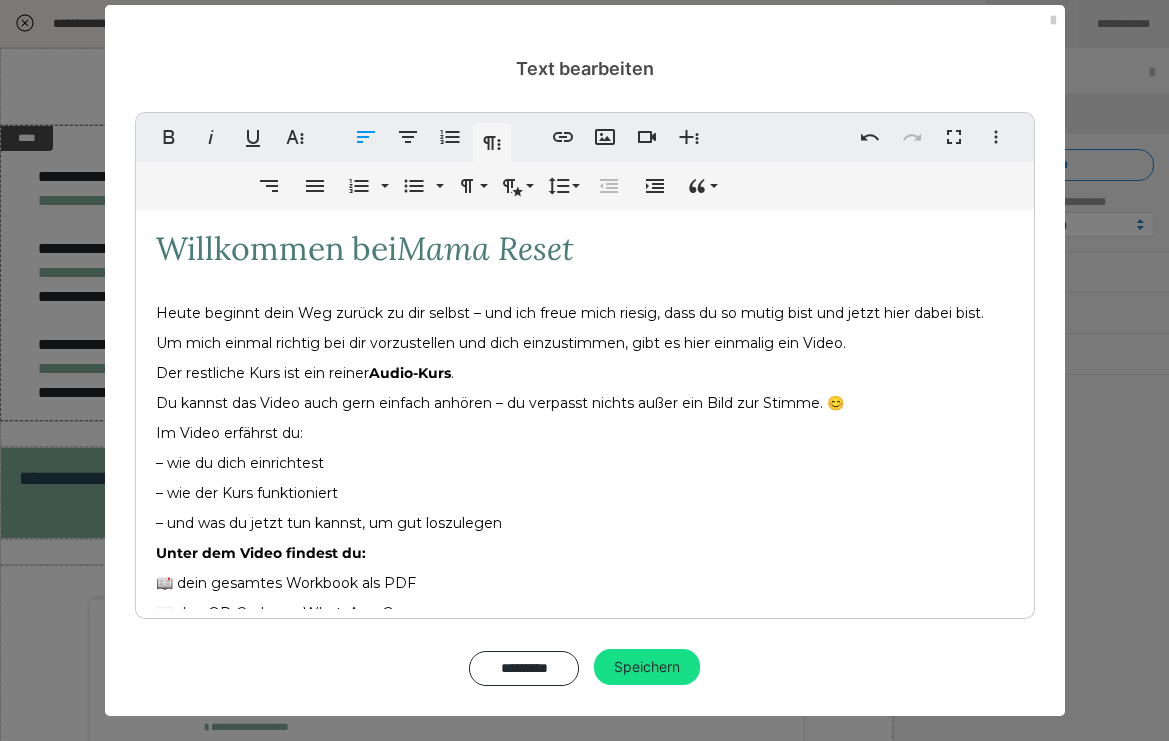 click on "Mama Reset" at bounding box center (485, 248) 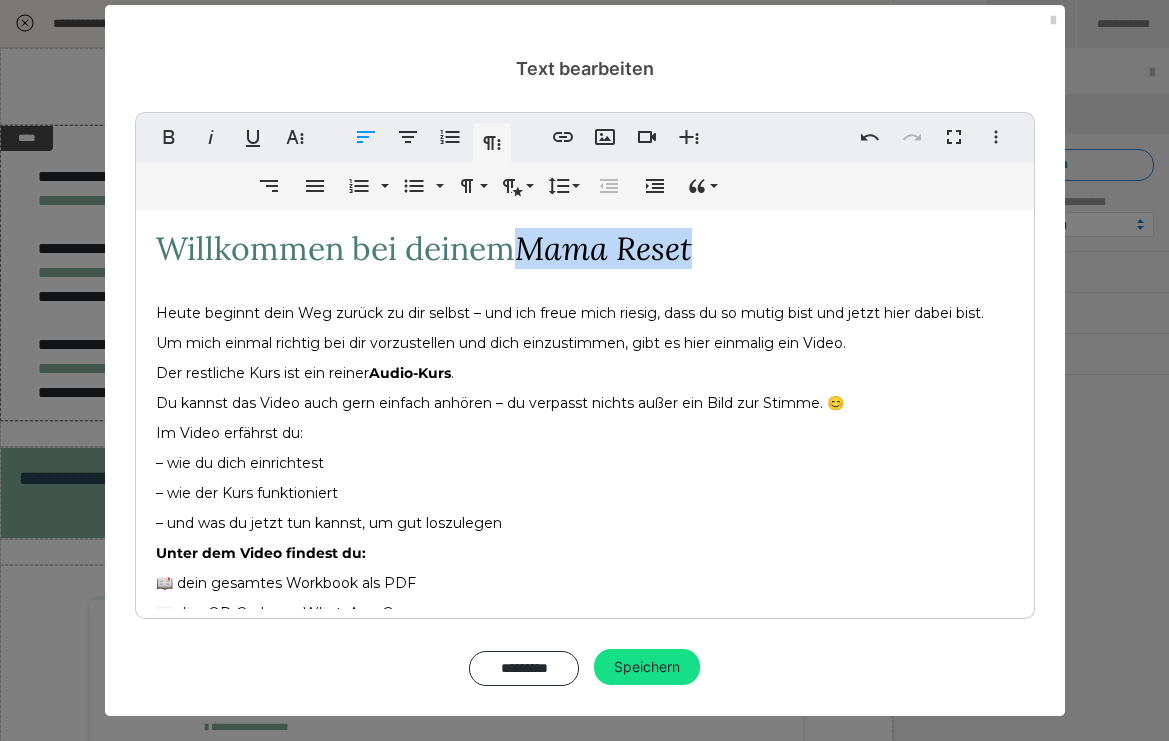 drag, startPoint x: 712, startPoint y: 251, endPoint x: 519, endPoint y: 251, distance: 193 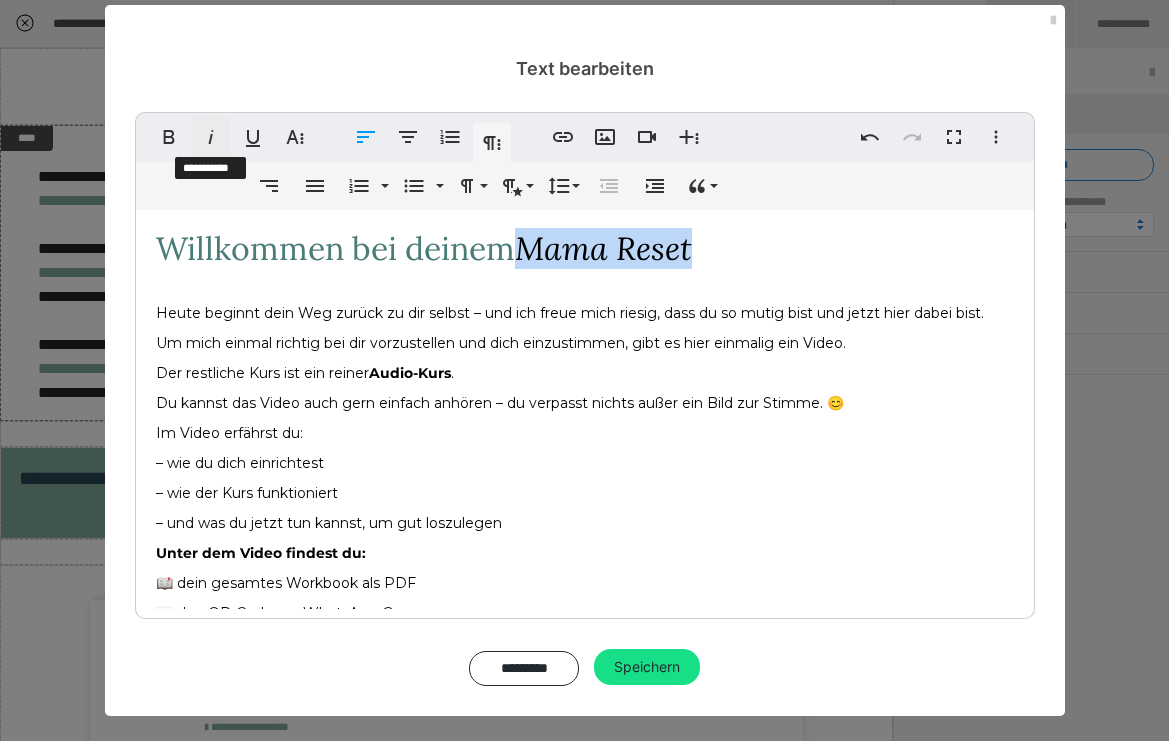 click 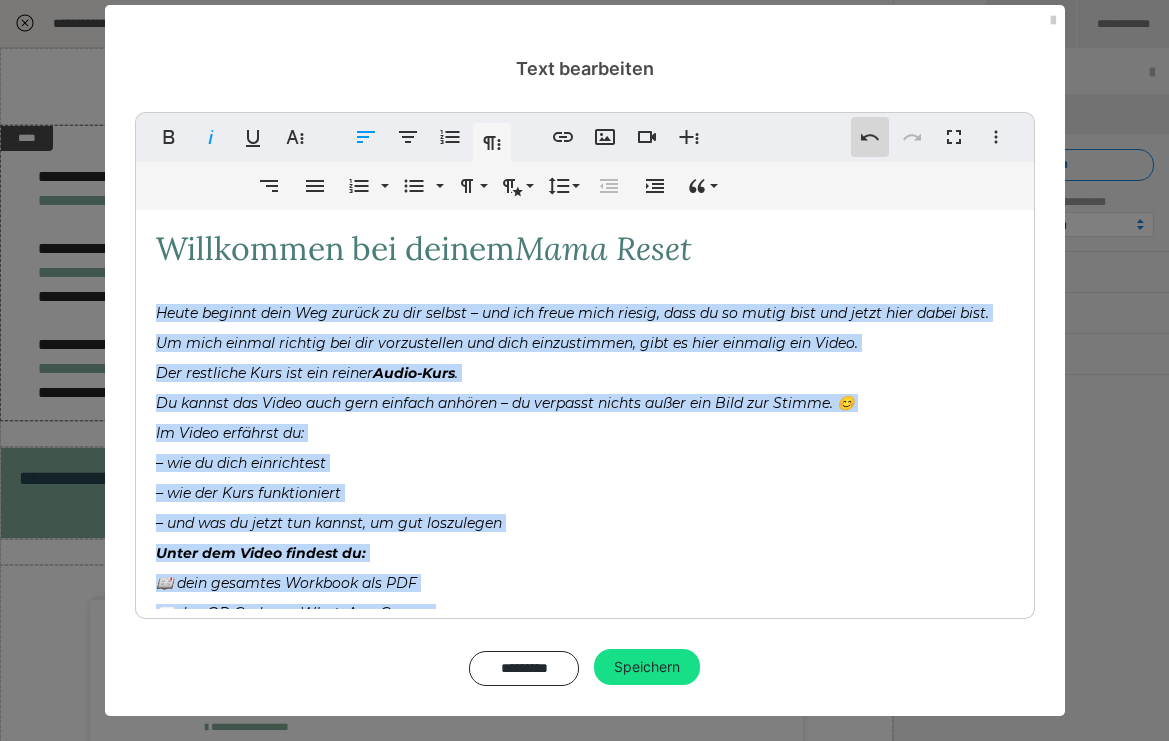 click 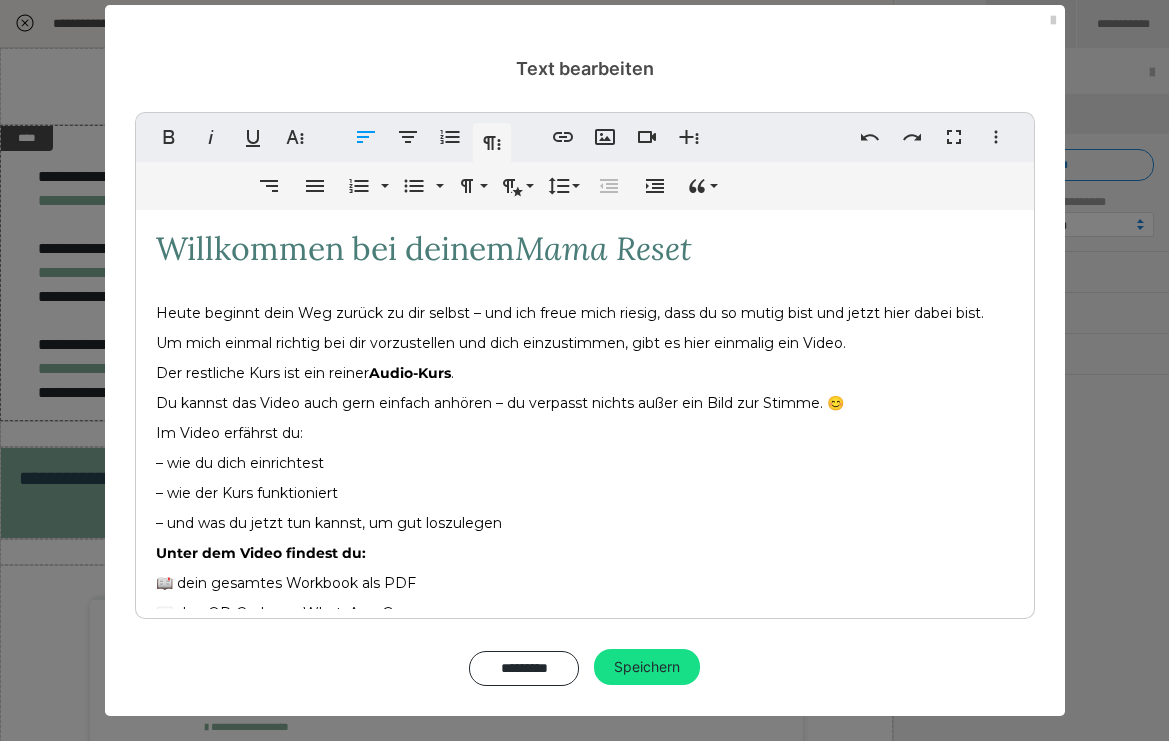 click on "Willkommen bei deinem  Mama Reset Heute beginnt dein Weg zurück zu dir selbst – und ich freue mich riesig, dass du so mutig bist und jetzt hier dabei bist. Um mich einmal richtig bei dir vorzustellen und dich einzustimmen, gibt es hier einmalig ein Video. Der restliche Kurs ist ein reiner  Audio-Kurs . Du kannst das Video auch gern einfach anhören – du verpasst nichts außer ein Bild zur Stimme. 😊 Im Video erfährst du: – wie du dich einrichtest – wie der Kurs funktioniert – und was du jetzt tun kannst, um gut loszulegen Unter dem Video findest du: 📖 dein gesamtes Workbook als PDF 💬 den QR-Code zur WhatsApp-Gruppe 🗓️ das Datum für unseren Gruppen-Live-Call Die Checkliste zum Start und der Zeitplan sind direkt auf den ersten Seiten im Workbook zu finden. Schön, dass du da bist. Der erste Schritt ist gemacht. 💛" at bounding box center [585, 478] 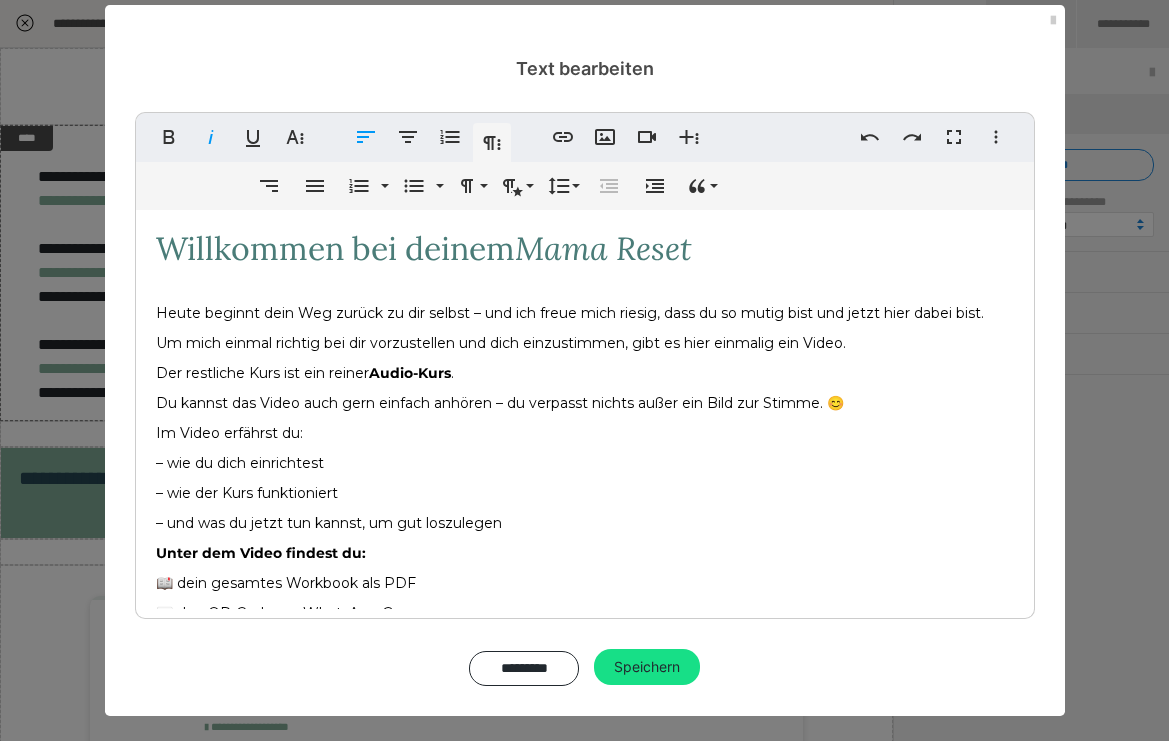 click on "Willkommen bei deinem  Mama Reset" at bounding box center [585, 249] 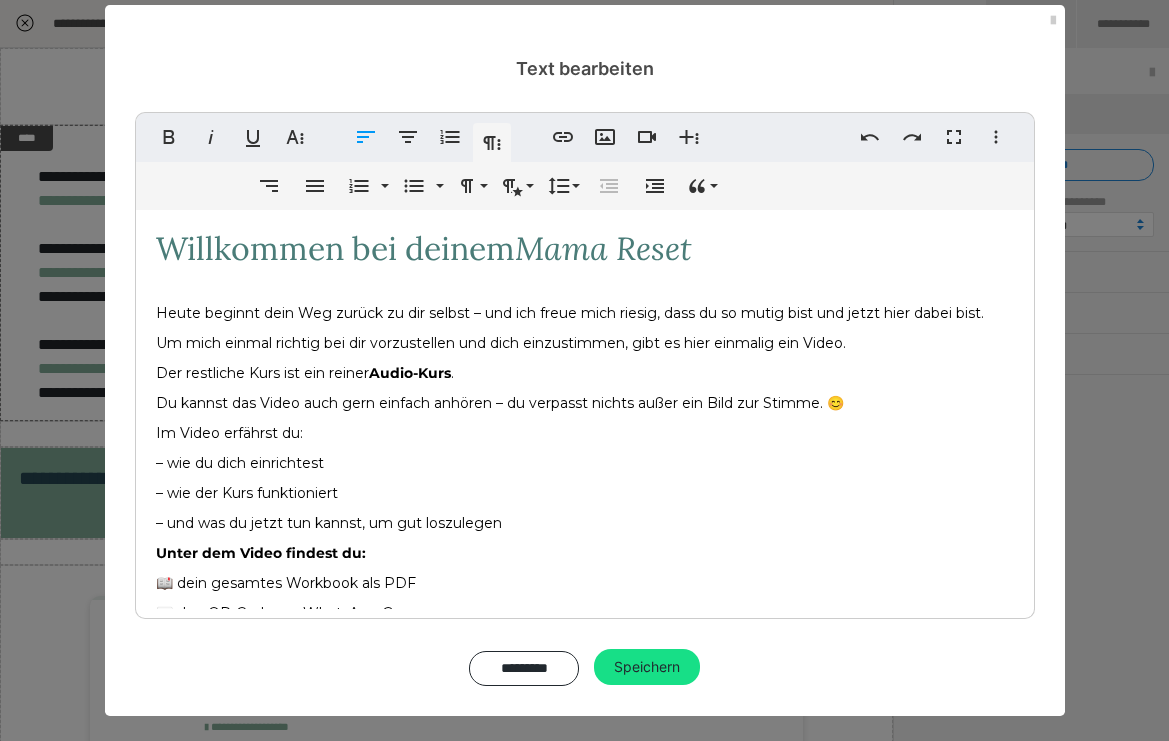 click on "Willkommen bei deinem  Mama Reset Heute beginnt dein Weg zurück zu dir selbst – und ich freue mich riesig, dass du so mutig bist und jetzt hier dabei bist. Um mich einmal richtig bei dir vorzustellen und dich einzustimmen, gibt es hier einmalig ein Video. Der restliche Kurs ist ein reiner  Audio-Kurs . Du kannst das Video auch gern einfach anhören – du verpasst nichts außer ein Bild zur Stimme. 😊 Im Video erfährst du: – wie du dich einrichtest – wie der Kurs funktioniert – und was du jetzt tun kannst, um gut loszulegen Unter dem Video findest du: 📖 dein gesamtes Workbook als PDF 💬 den QR-Code zur WhatsApp-Gruppe 🗓️ das Datum für unseren Gruppen-Live-Call Die Checkliste zum Start und der Zeitplan sind direkt auf den ersten Seiten im Workbook zu finden. Schön, dass du da bist. Der erste Schritt ist gemacht. 💛" at bounding box center (585, 478) 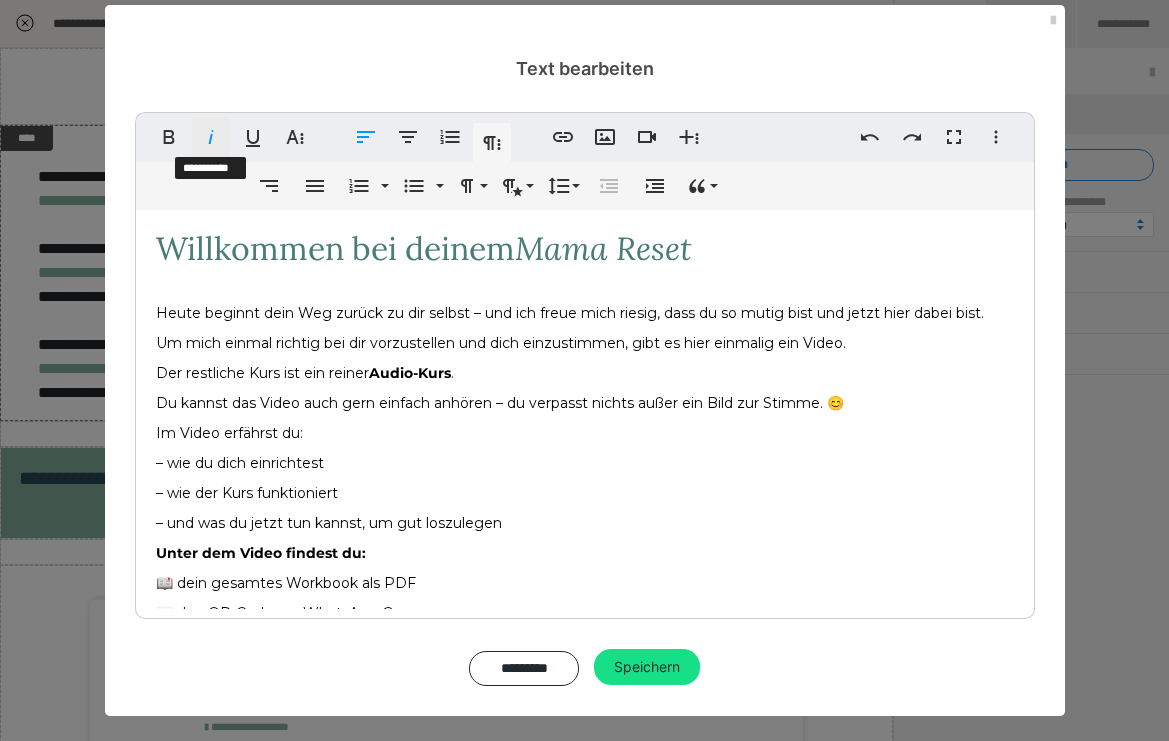 click 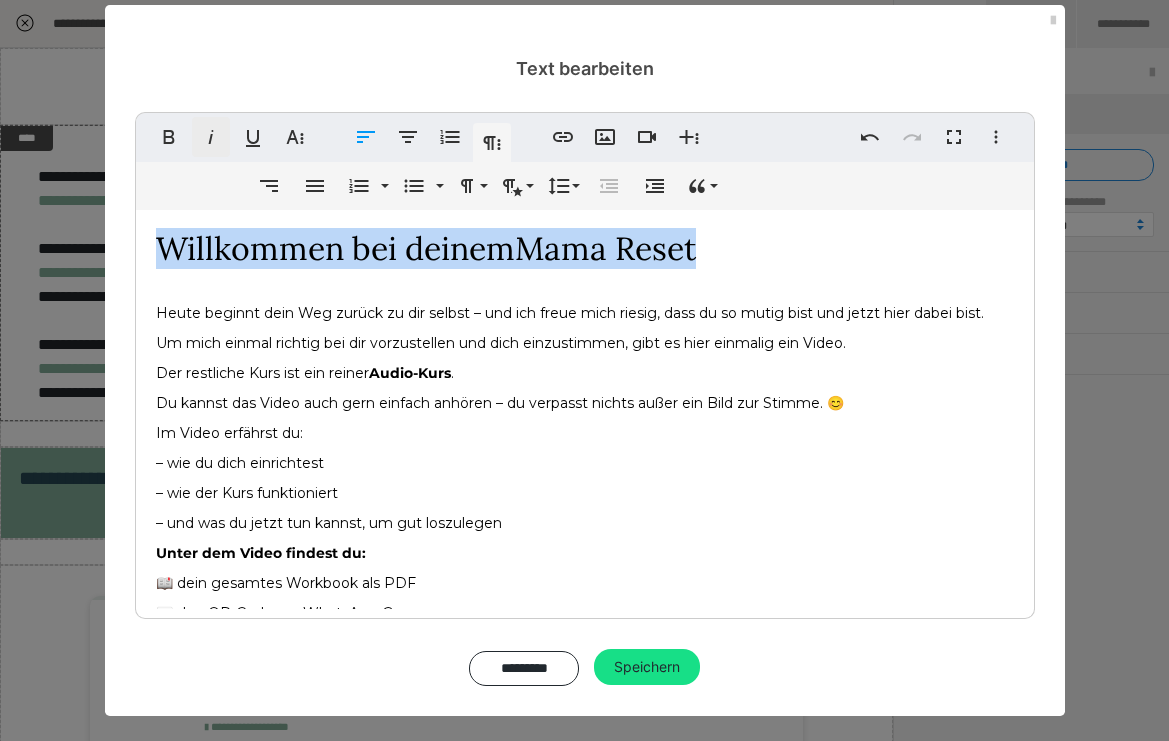 click 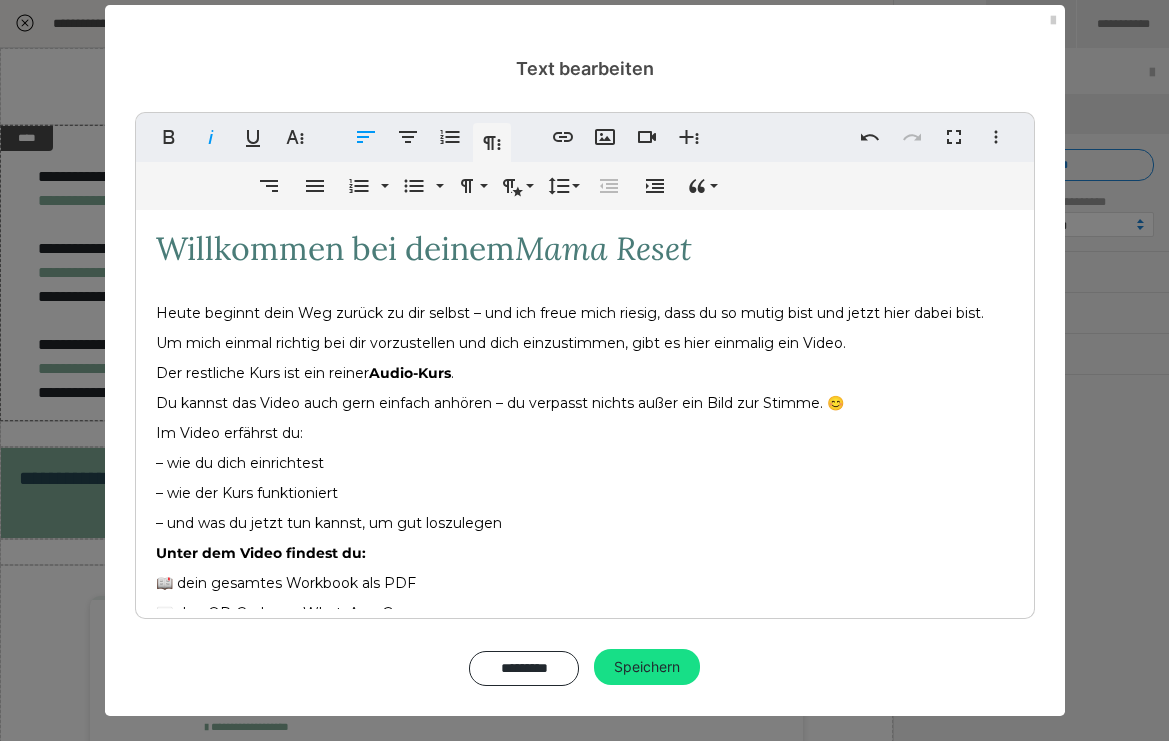 click on "Willkommen bei deinem  Mama Reset Heute beginnt dein Weg zurück zu dir selbst – und ich freue mich riesig, dass du so mutig bist und jetzt hier dabei bist. Um mich einmal richtig bei dir vorzustellen und dich einzustimmen, gibt es hier einmalig ein Video. Der restliche Kurs ist ein reiner  Audio-Kurs . Du kannst das Video auch gern einfach anhören – du verpasst nichts außer ein Bild zur Stimme. 😊 Im Video erfährst du: – wie du dich einrichtest – wie der Kurs funktioniert – und was du jetzt tun kannst, um gut loszulegen Unter dem Video findest du: 📖 dein gesamtes Workbook als PDF 💬 den QR-Code zur WhatsApp-Gruppe 🗓️ das Datum für unseren Gruppen-Live-Call Die Checkliste zum Start und der Zeitplan sind direkt auf den ersten Seiten im Workbook zu finden. Schön, dass du da bist. Der erste Schritt ist gemacht. 💛" at bounding box center (585, 478) 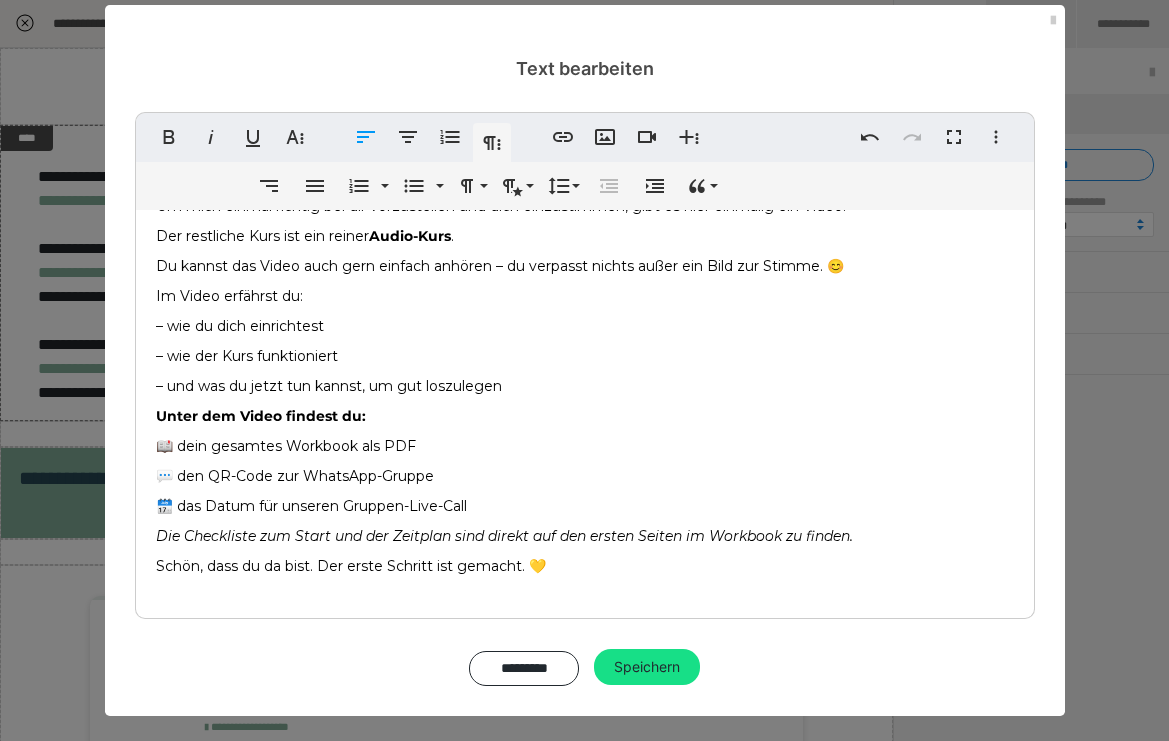 scroll, scrollTop: 137, scrollLeft: 0, axis: vertical 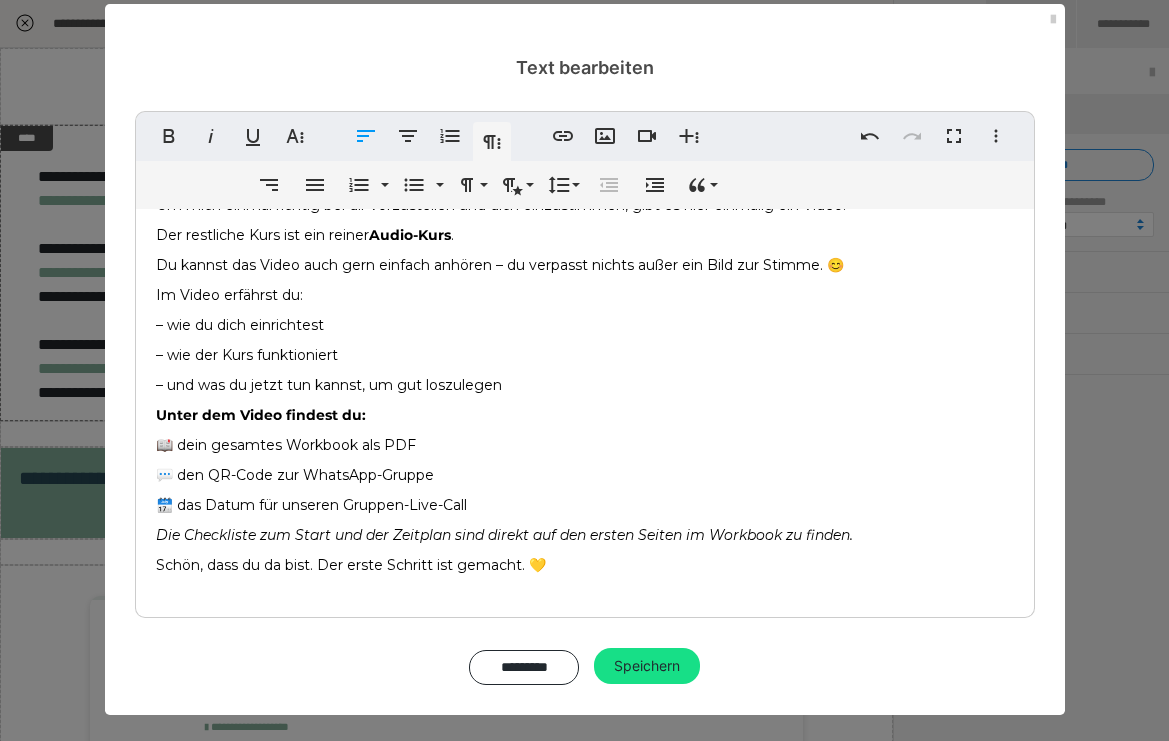 click on "Schön, dass du da bist. Der erste Schritt ist gemacht. 💛" at bounding box center (585, 565) 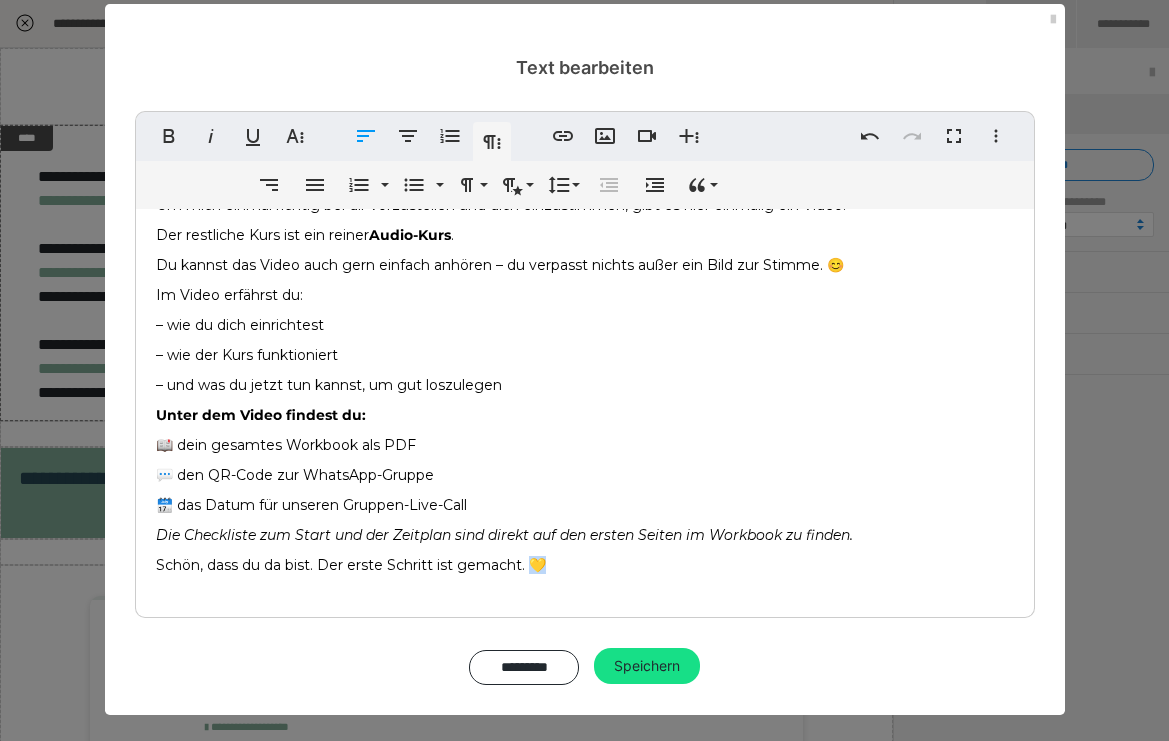 drag, startPoint x: 553, startPoint y: 560, endPoint x: 527, endPoint y: 560, distance: 26 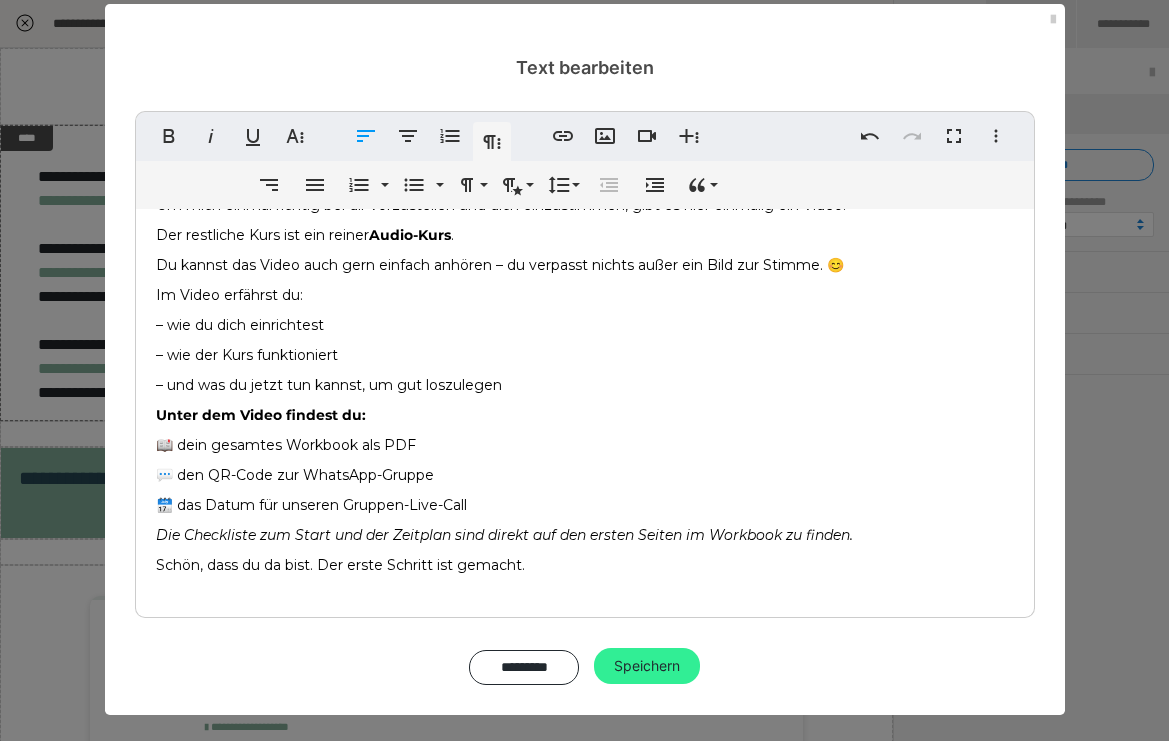 click on "Speichern" at bounding box center [647, 666] 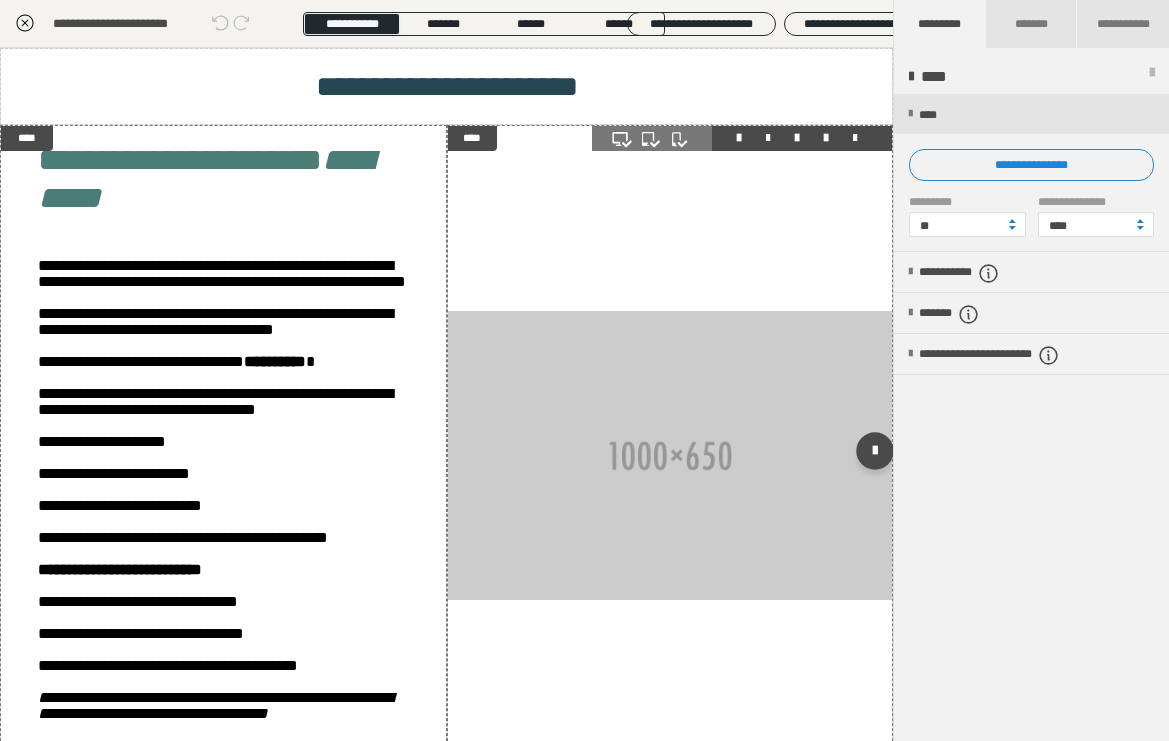scroll, scrollTop: 0, scrollLeft: 0, axis: both 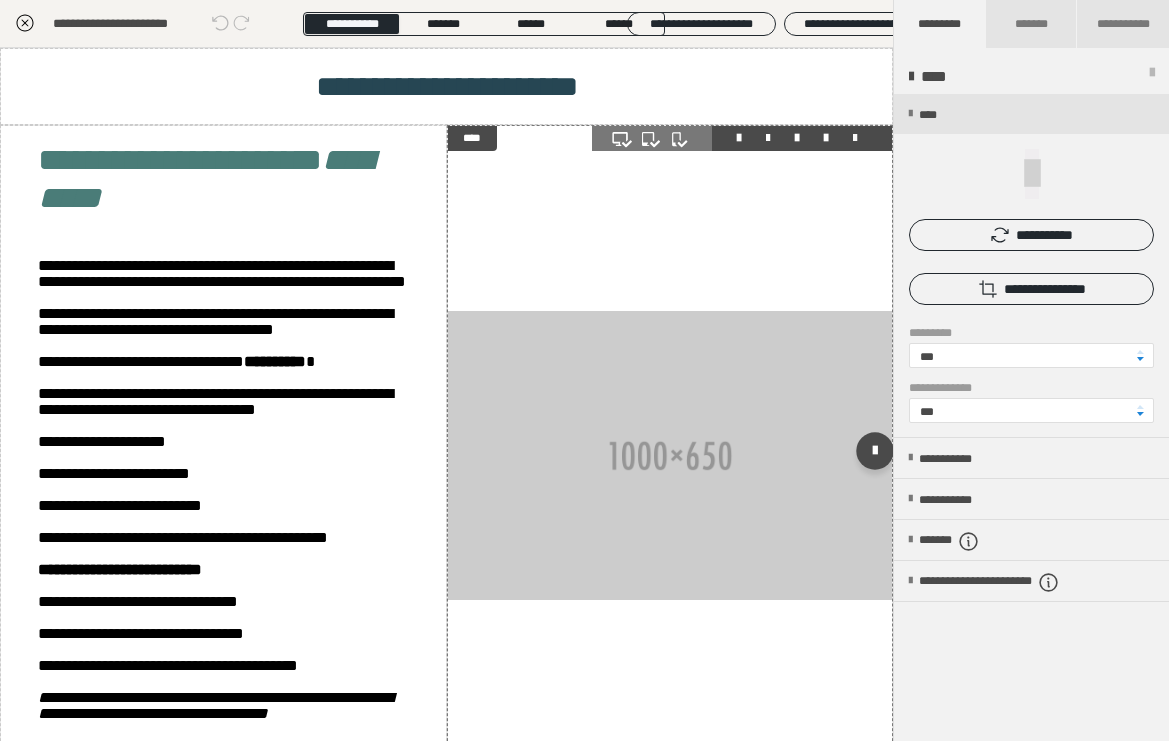 click at bounding box center [855, 138] 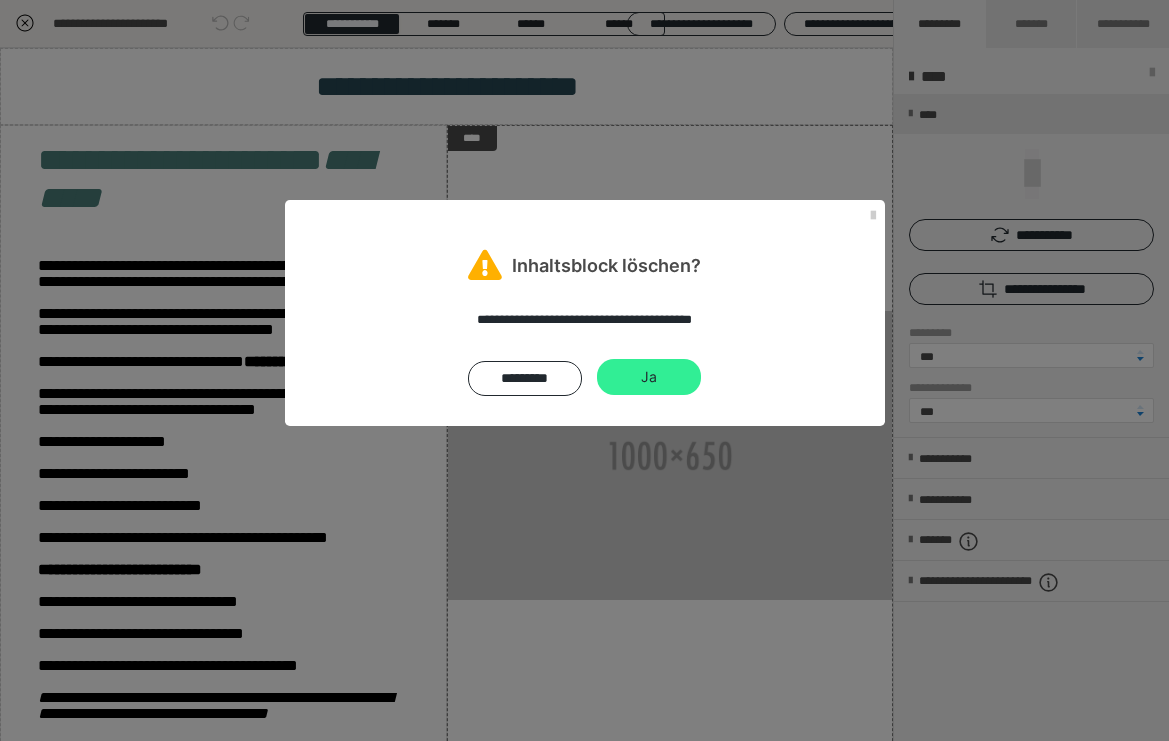 click on "Ja" at bounding box center (649, 377) 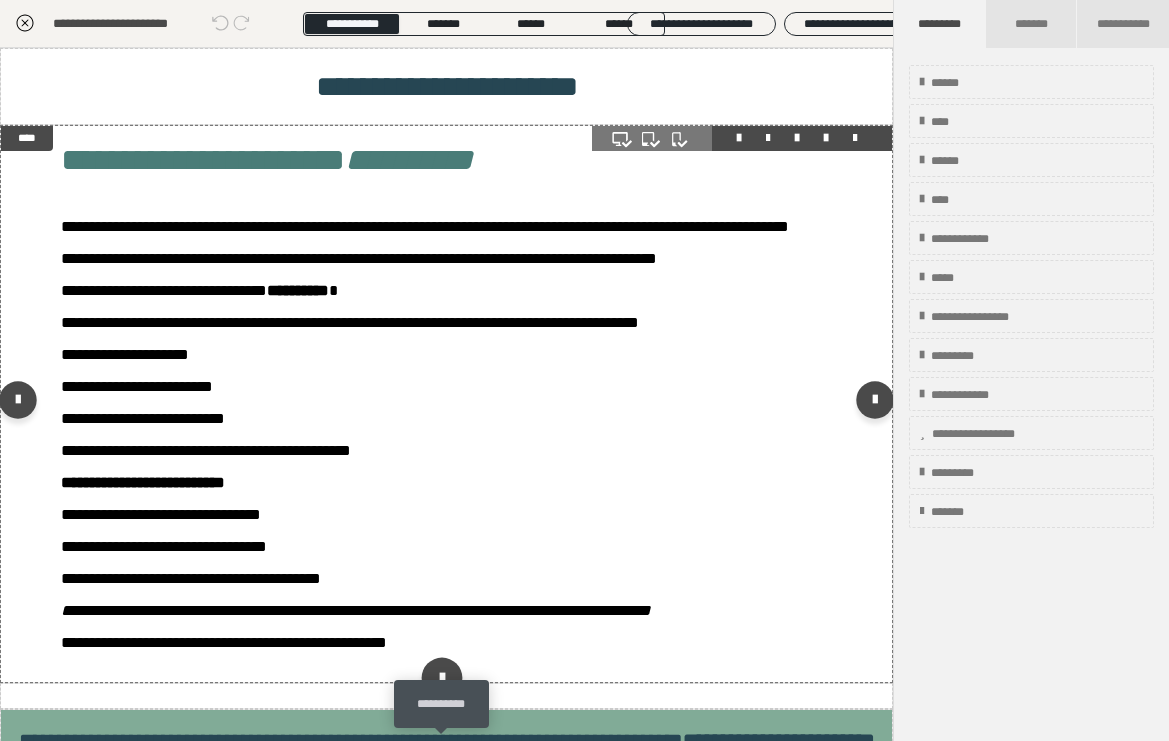 scroll, scrollTop: 0, scrollLeft: 0, axis: both 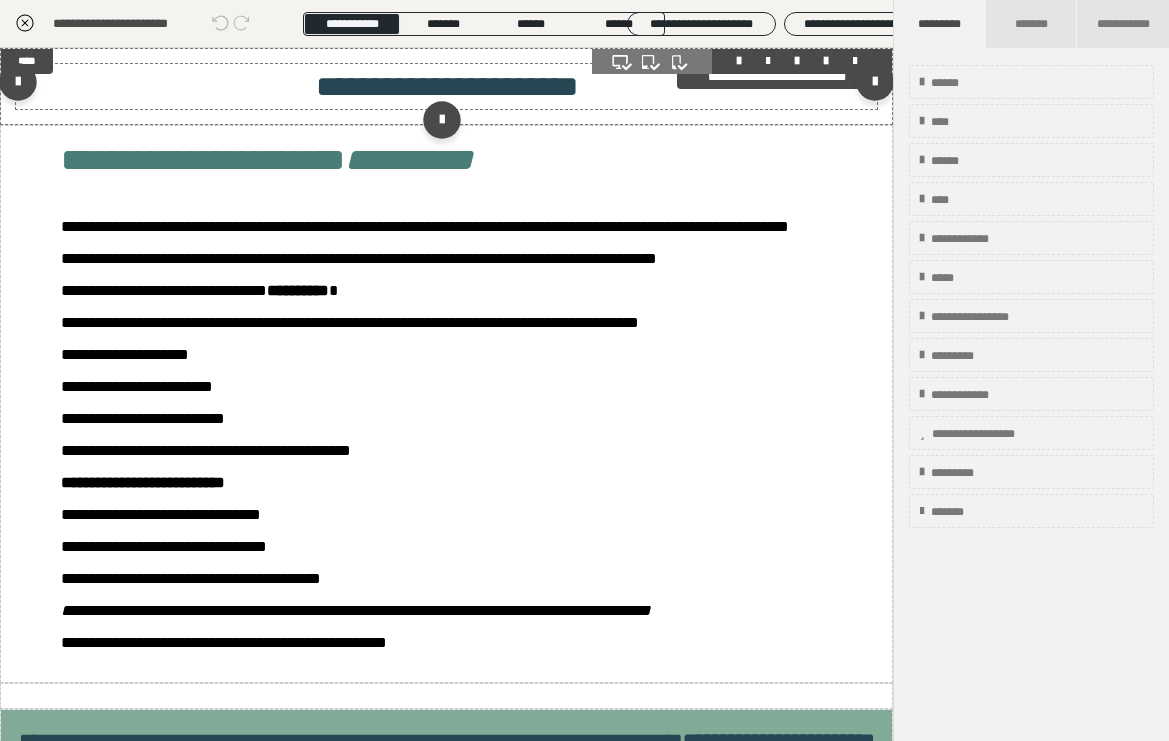 click on "**********" at bounding box center (447, 86) 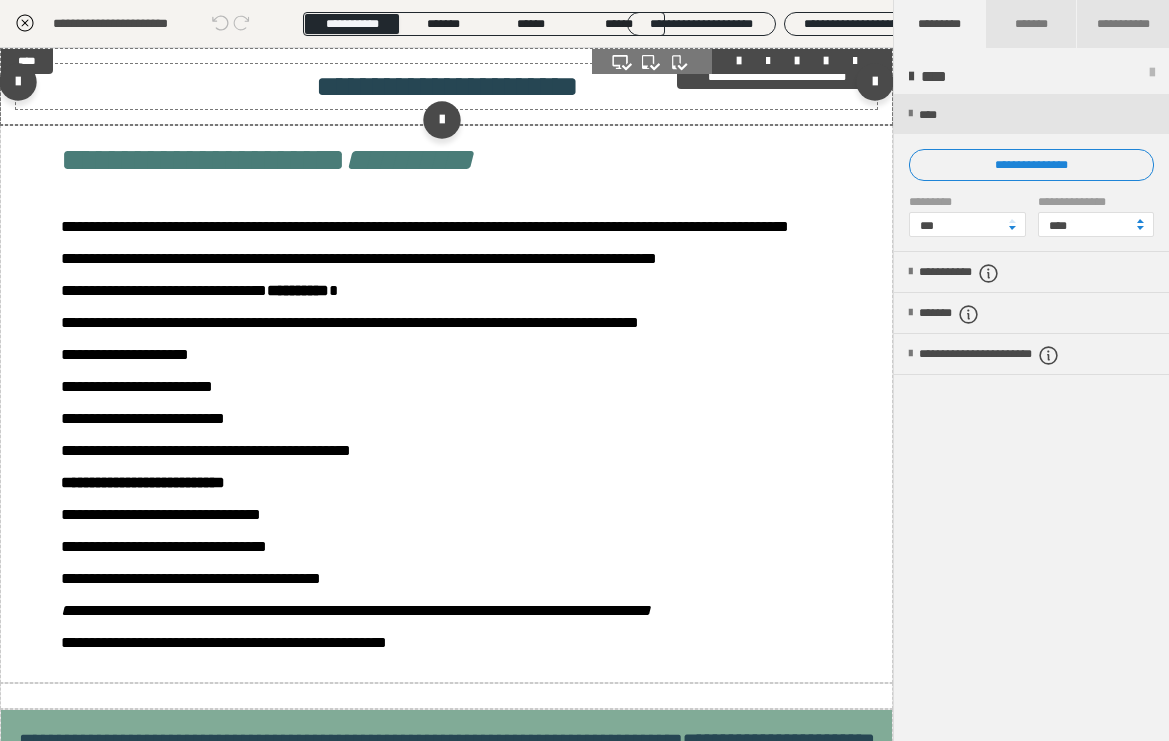 click on "**********" at bounding box center [446, 86] 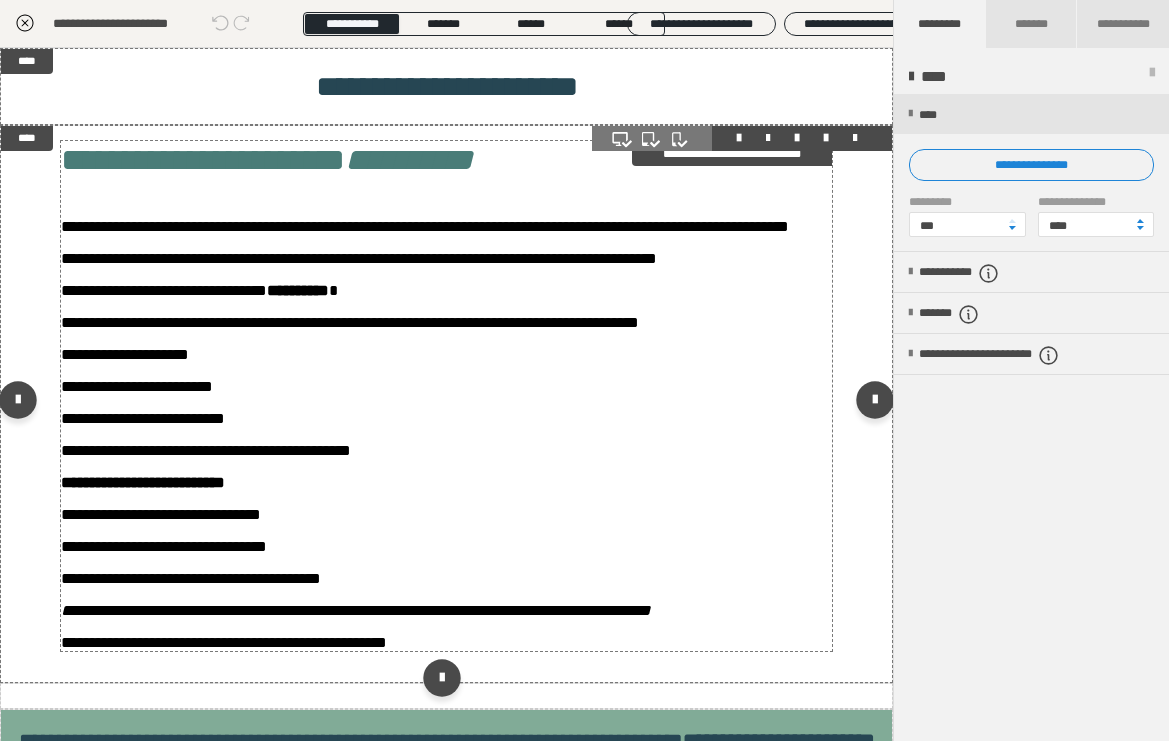 click on "**********" at bounding box center [447, 160] 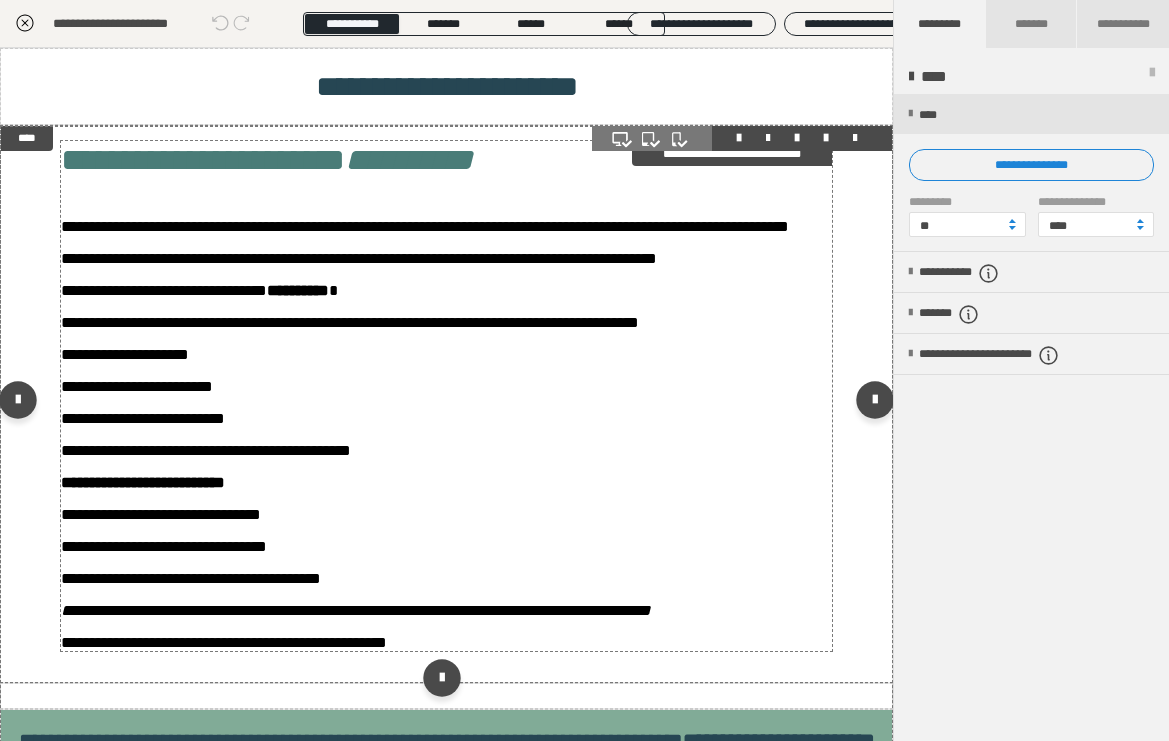 click on "**********" at bounding box center [447, 160] 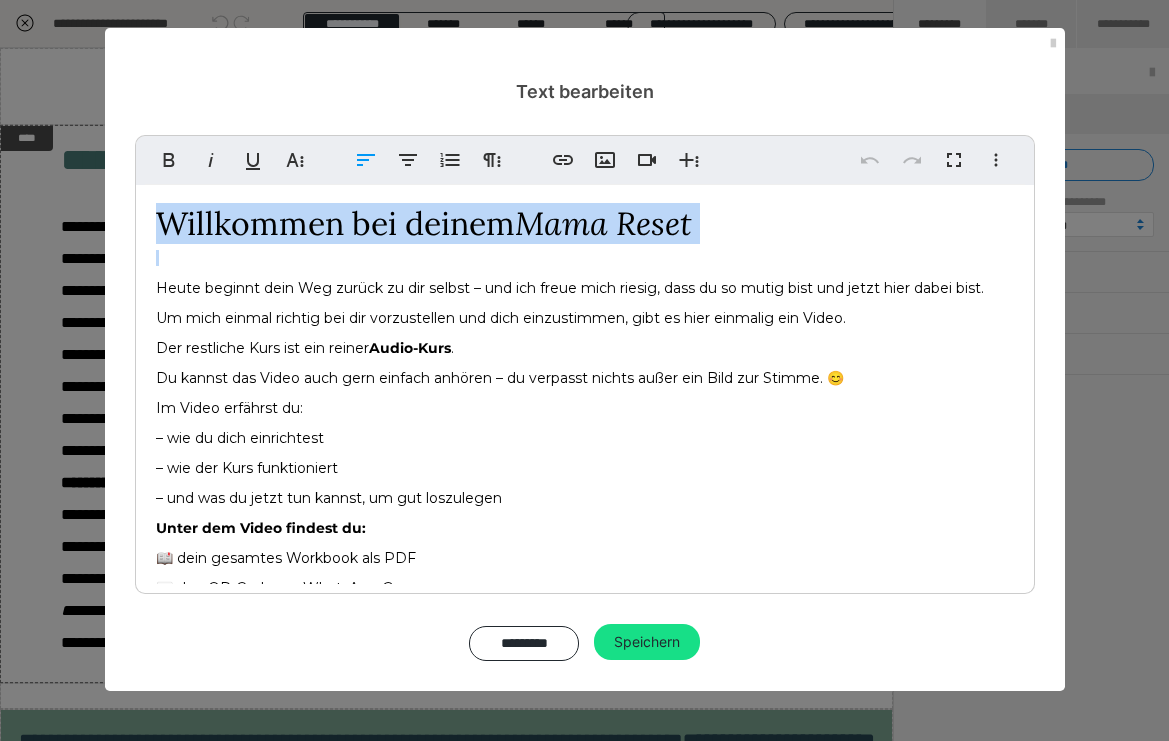 click on "Willkommen bei deinem  Mama Reset" at bounding box center [585, 224] 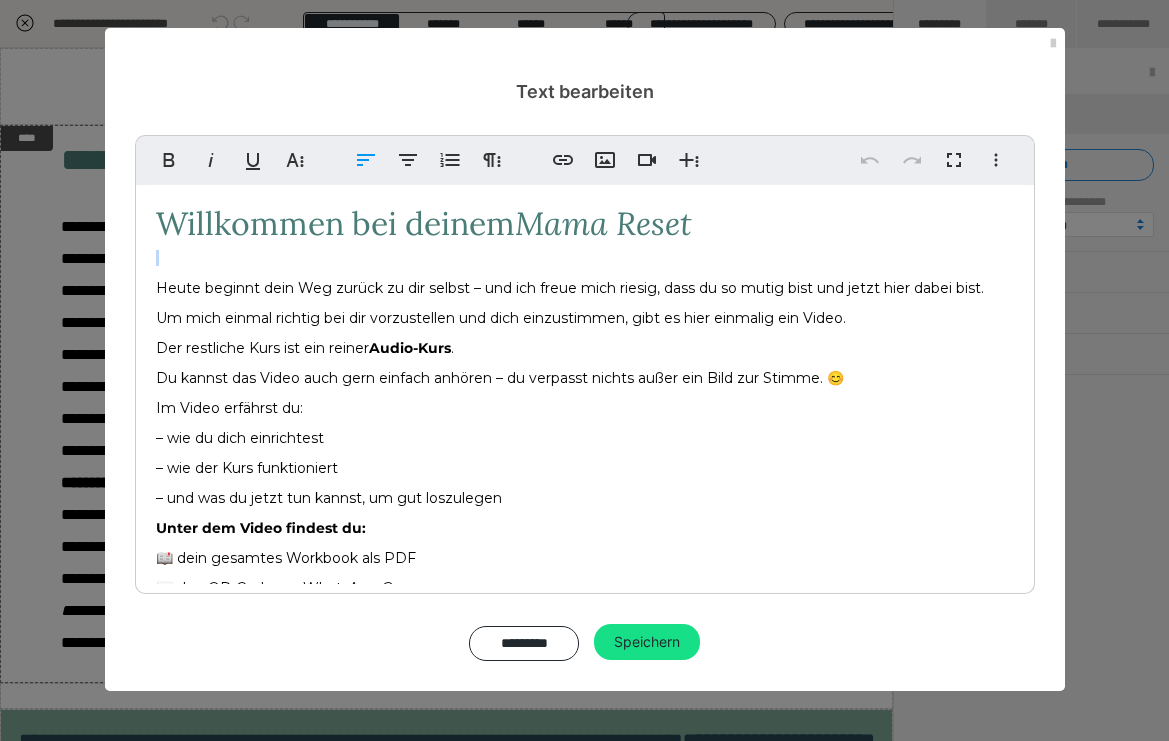 click on "Willkommen bei deinem  Mama Reset Heute beginnt dein Weg zurück zu dir selbst – und ich freue mich riesig, dass du so mutig bist und jetzt hier dabei bist. Um mich einmal richtig bei dir vorzustellen und dich einzustimmen, gibt es hier einmalig ein Video. Der restliche Kurs ist ein reiner  Audio-Kurs . Du kannst das Video auch gern einfach anhören – du verpasst nichts außer ein Bild zur Stimme. 😊 Im Video erfährst du: – wie du dich einrichtest – wie der Kurs funktioniert – und was du jetzt tun kannst, um gut loszulegen Unter dem Video findest du: 📖 dein gesamtes Workbook als PDF 💬 den QR-Code zur WhatsApp-Gruppe 🗓️ das Datum für unseren Gruppen-Live-Call Die Checkliste zum Start und der Zeitplan sind direkt auf den ersten Seiten im Workbook zu finden. Schön, dass du da bist. Der erste Schritt ist gemacht." at bounding box center (585, 453) 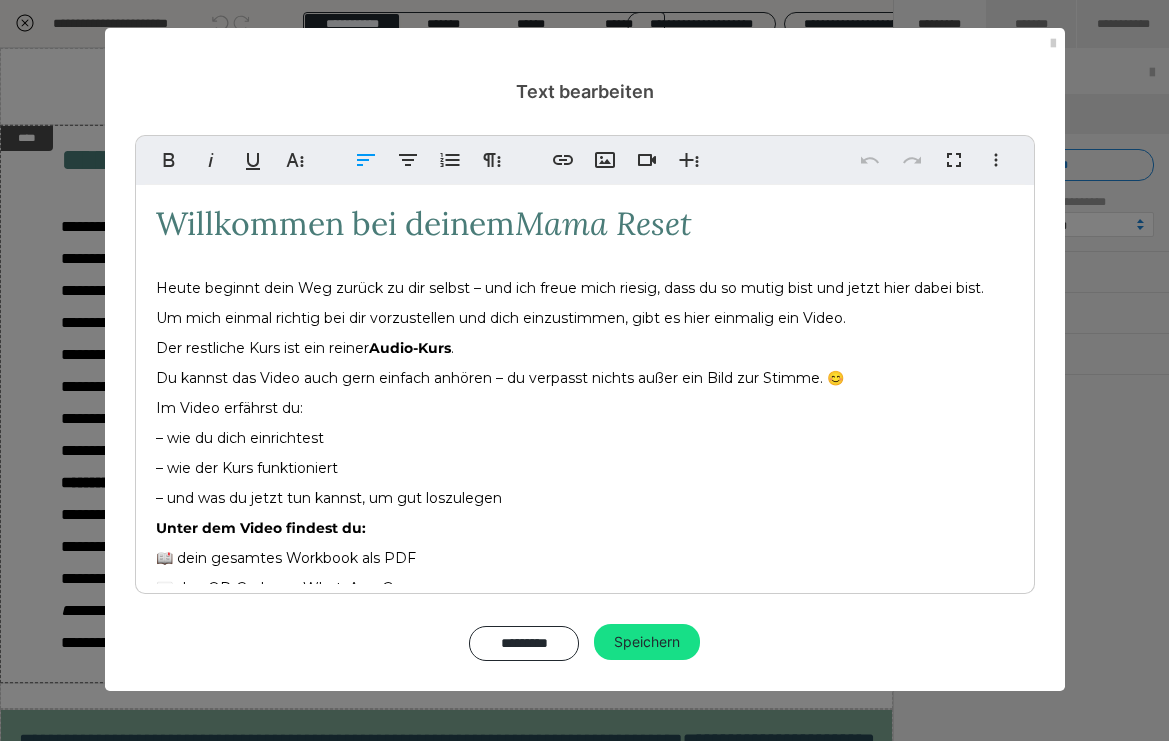 click on "Willkommen bei deinem" at bounding box center (335, 223) 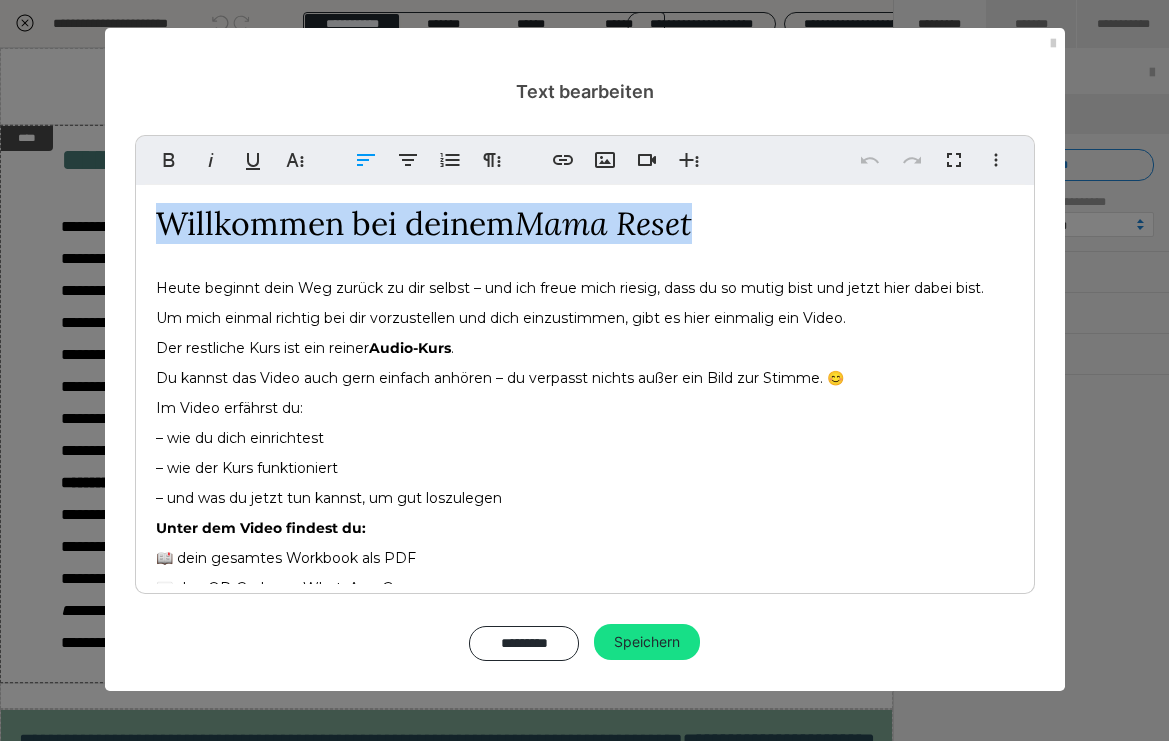 drag, startPoint x: 723, startPoint y: 226, endPoint x: 152, endPoint y: 227, distance: 571.00085 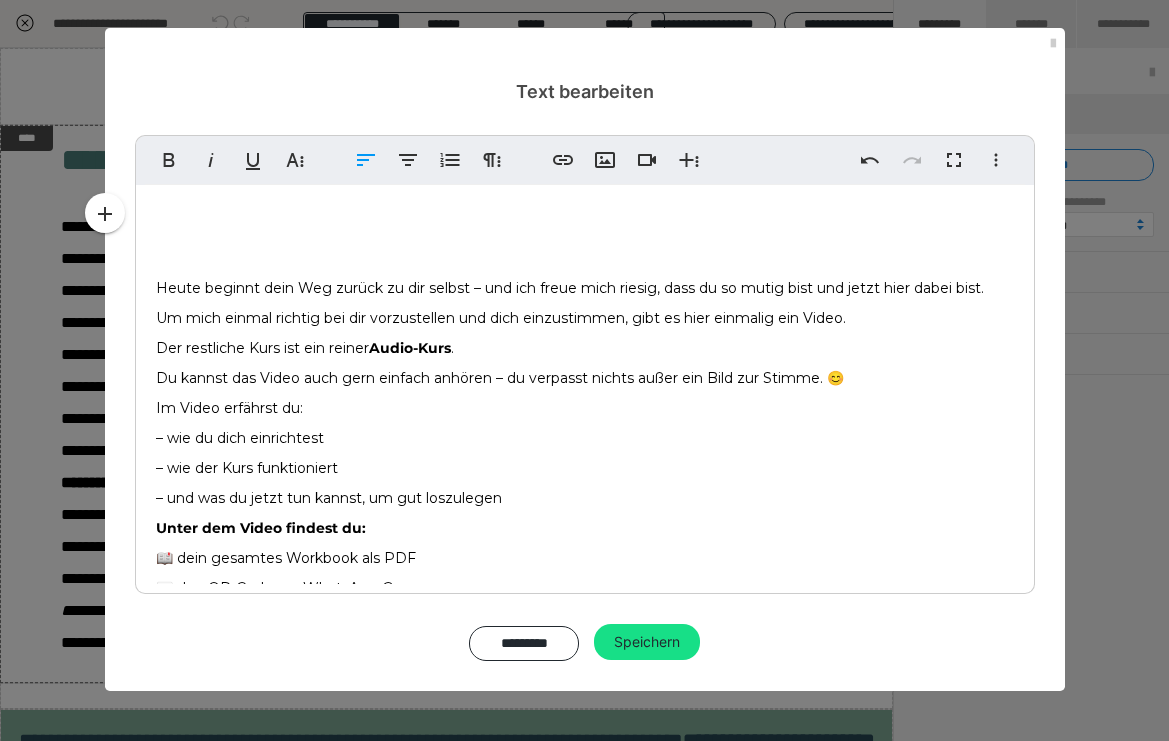 click on "Heute beginnt dein Weg zurück zu dir selbst – und ich freue mich riesig, dass du so mutig bist und jetzt hier dabei bist." at bounding box center [570, 288] 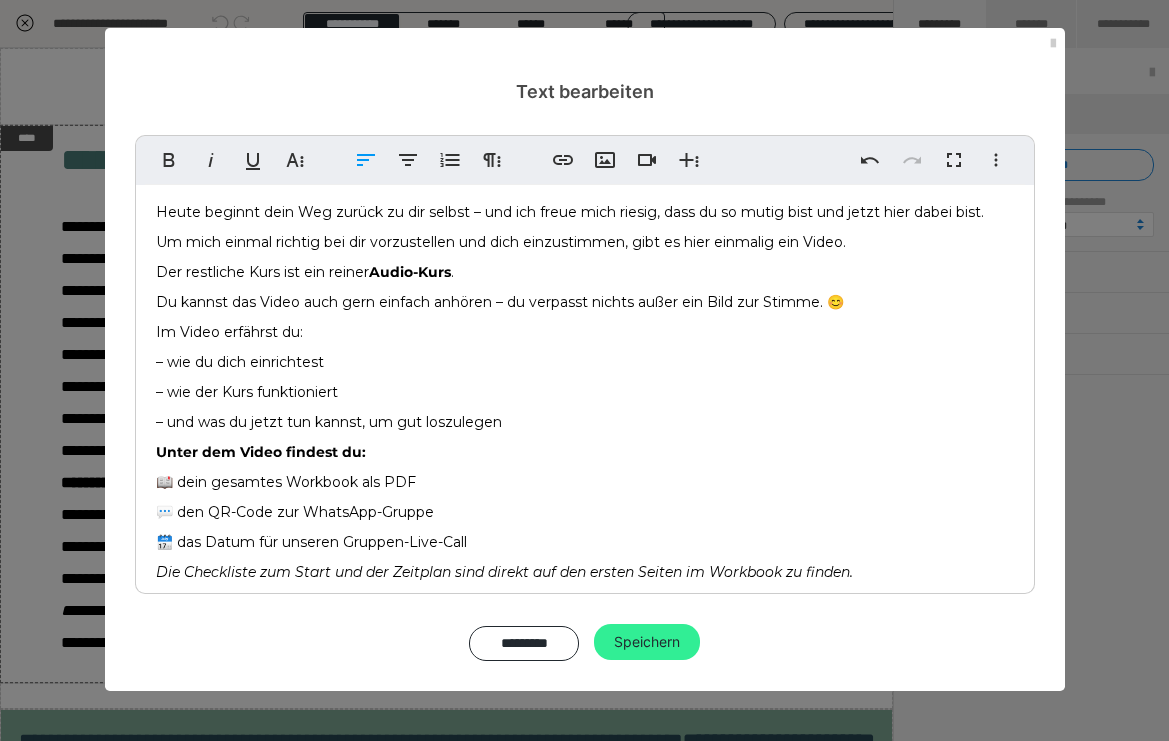 click on "Speichern" at bounding box center (647, 642) 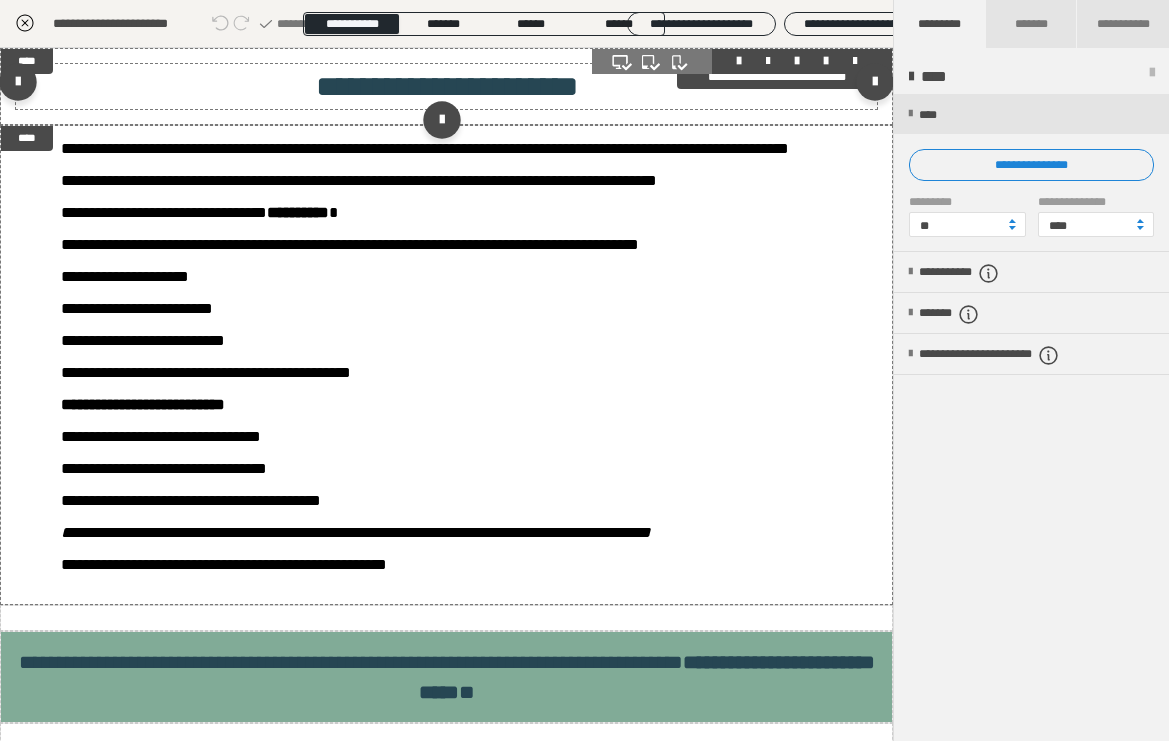 click on "**********" at bounding box center [447, 86] 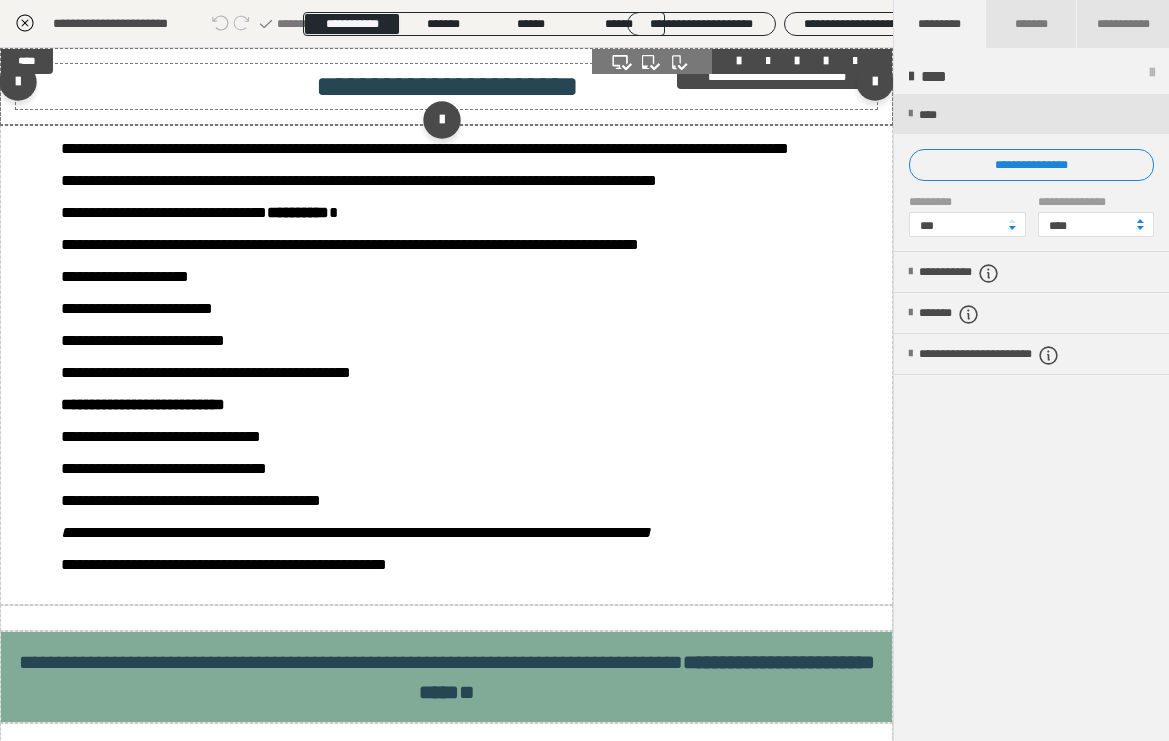 click on "**********" at bounding box center [447, 86] 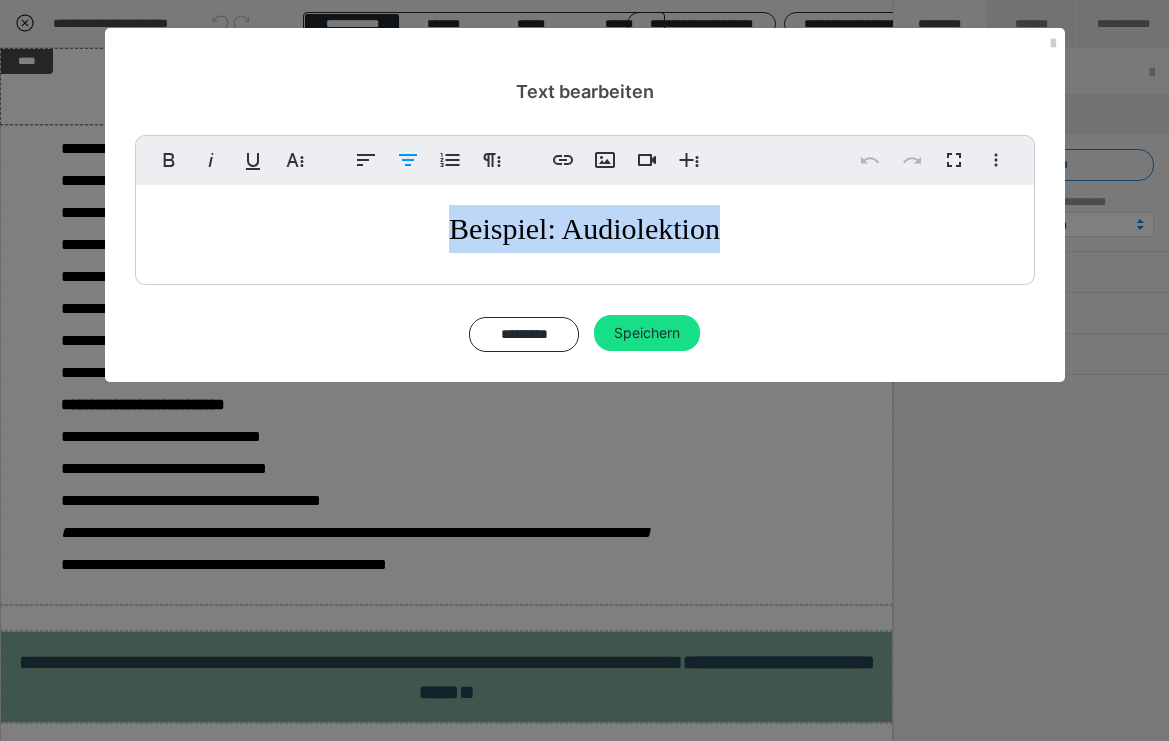 drag, startPoint x: 760, startPoint y: 237, endPoint x: 376, endPoint y: 237, distance: 384 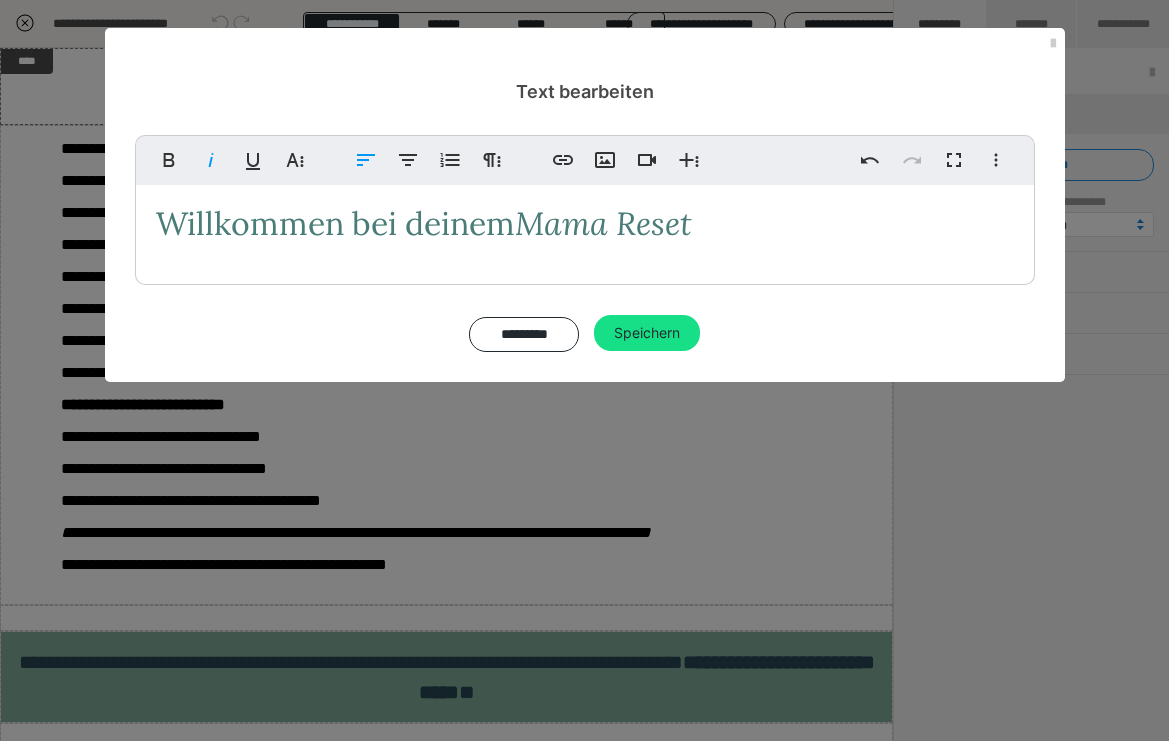 click on "Mama Reset" at bounding box center (603, 223) 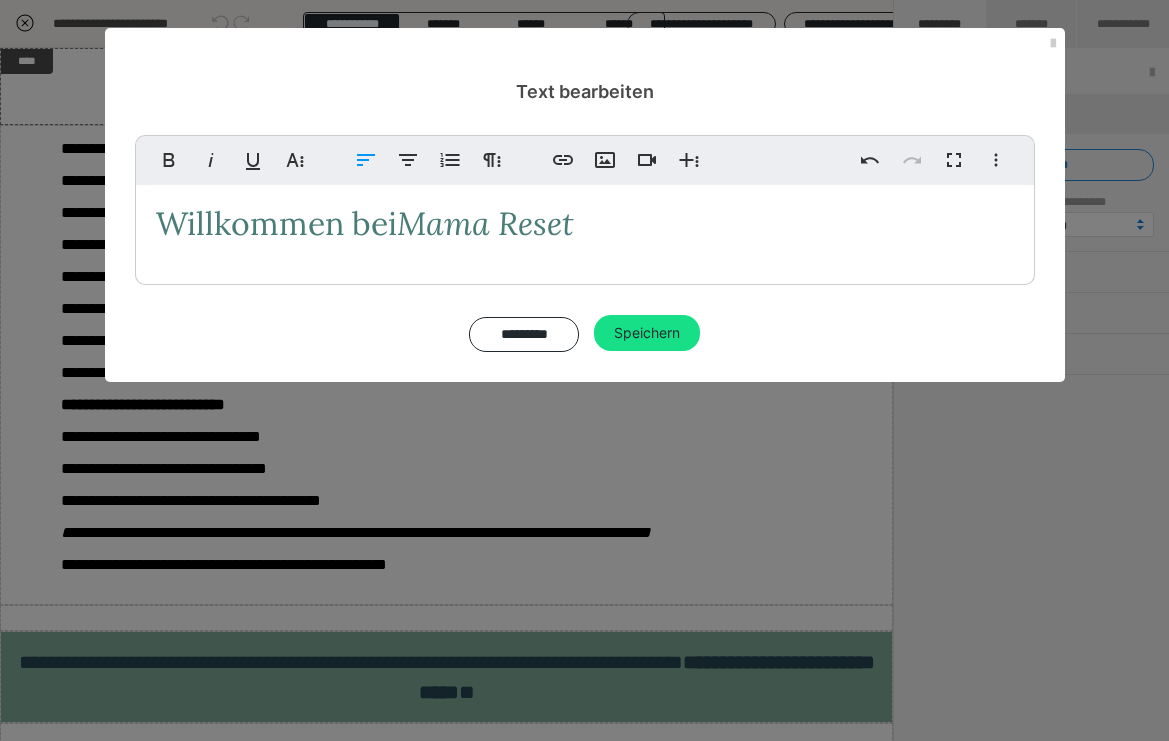 type 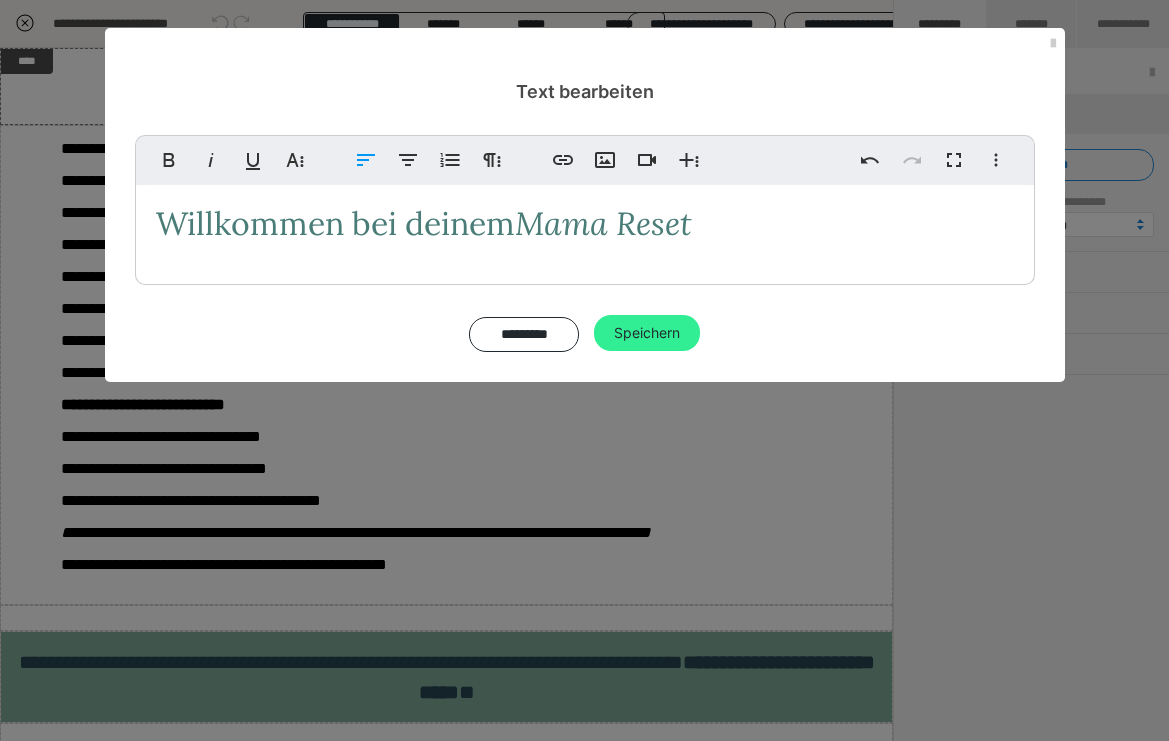 click on "Speichern" at bounding box center [647, 333] 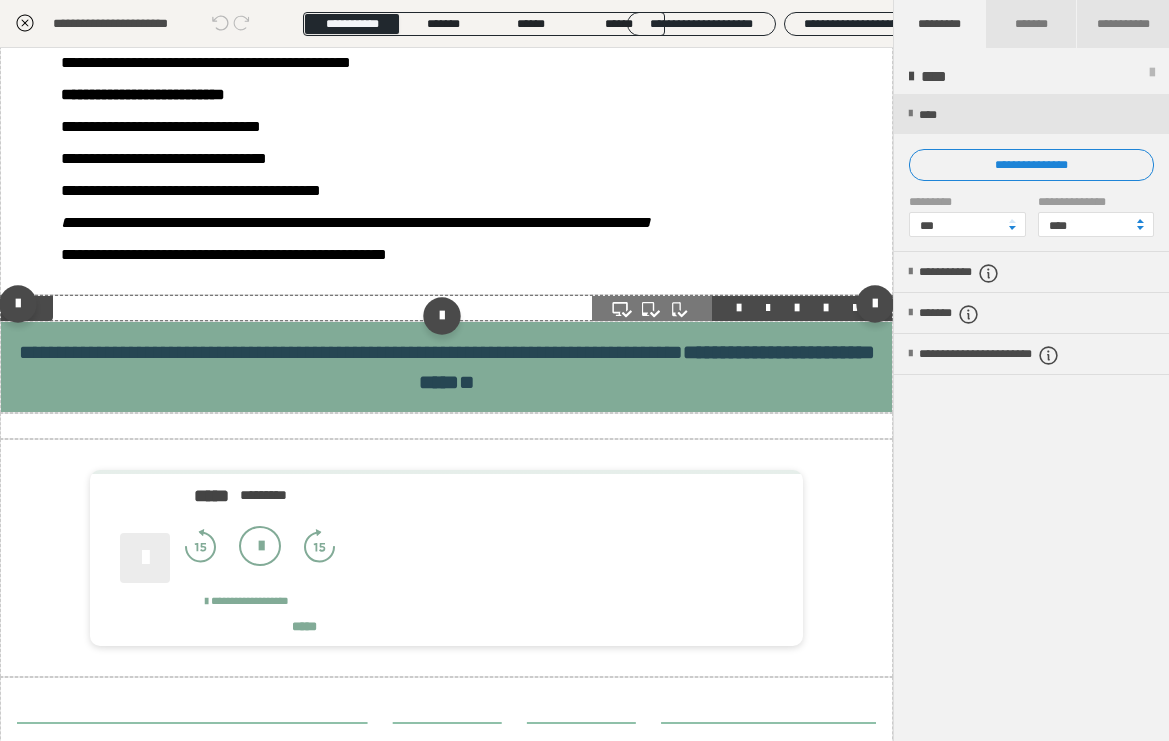 scroll, scrollTop: 320, scrollLeft: 0, axis: vertical 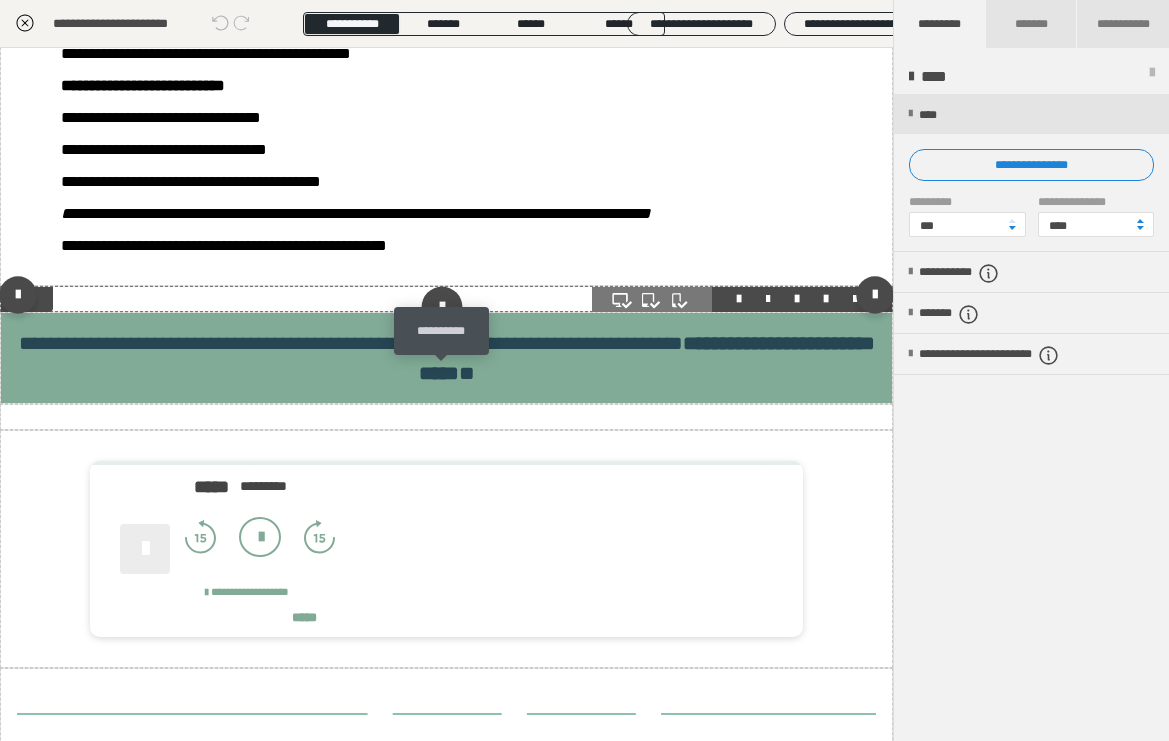 click at bounding box center [442, 306] 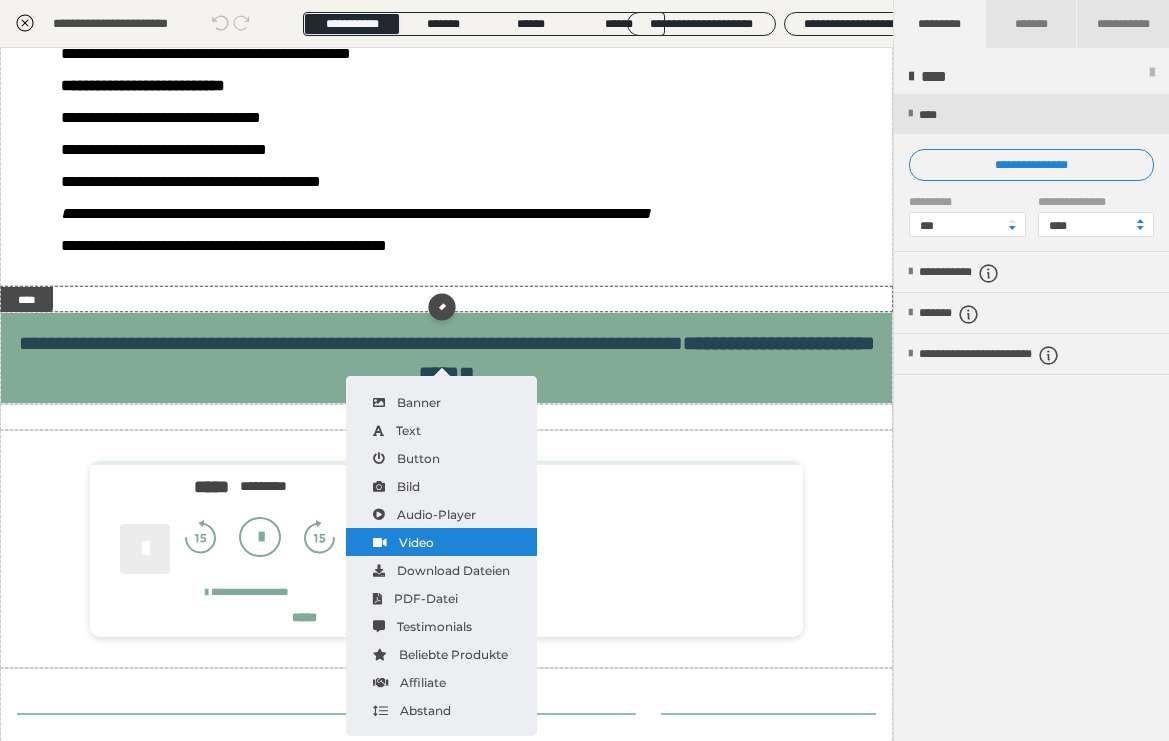 click on "Video" at bounding box center (441, 542) 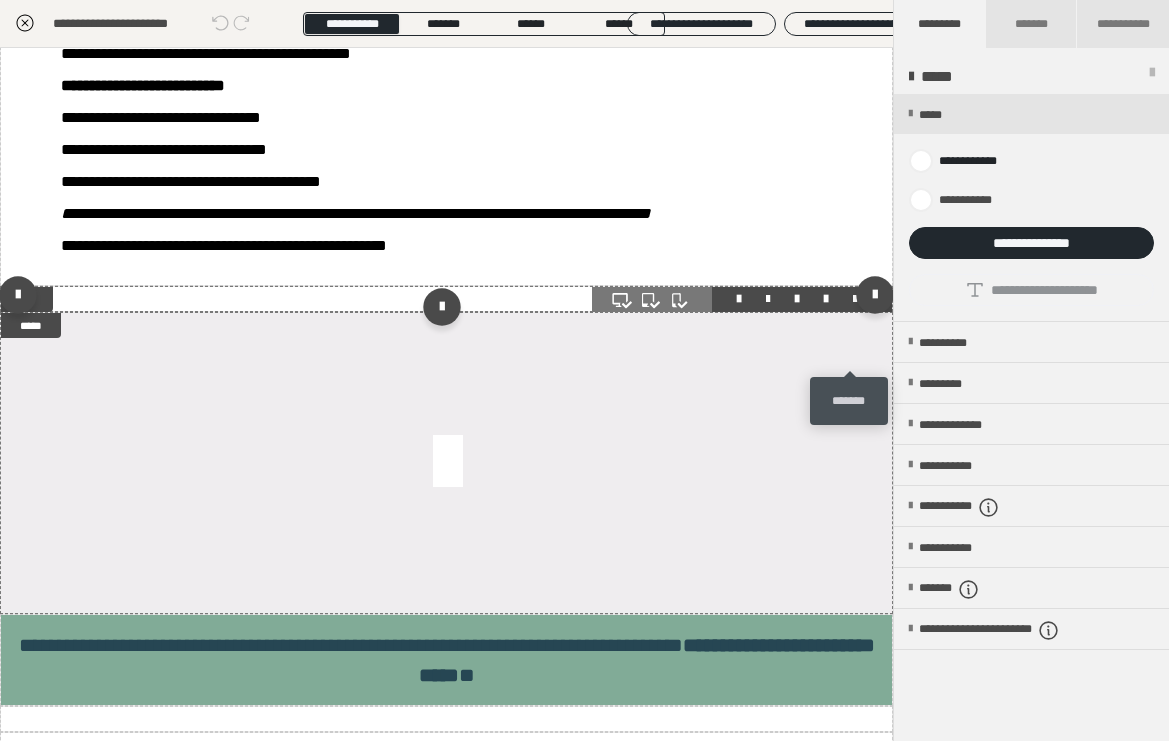 click at bounding box center (855, 299) 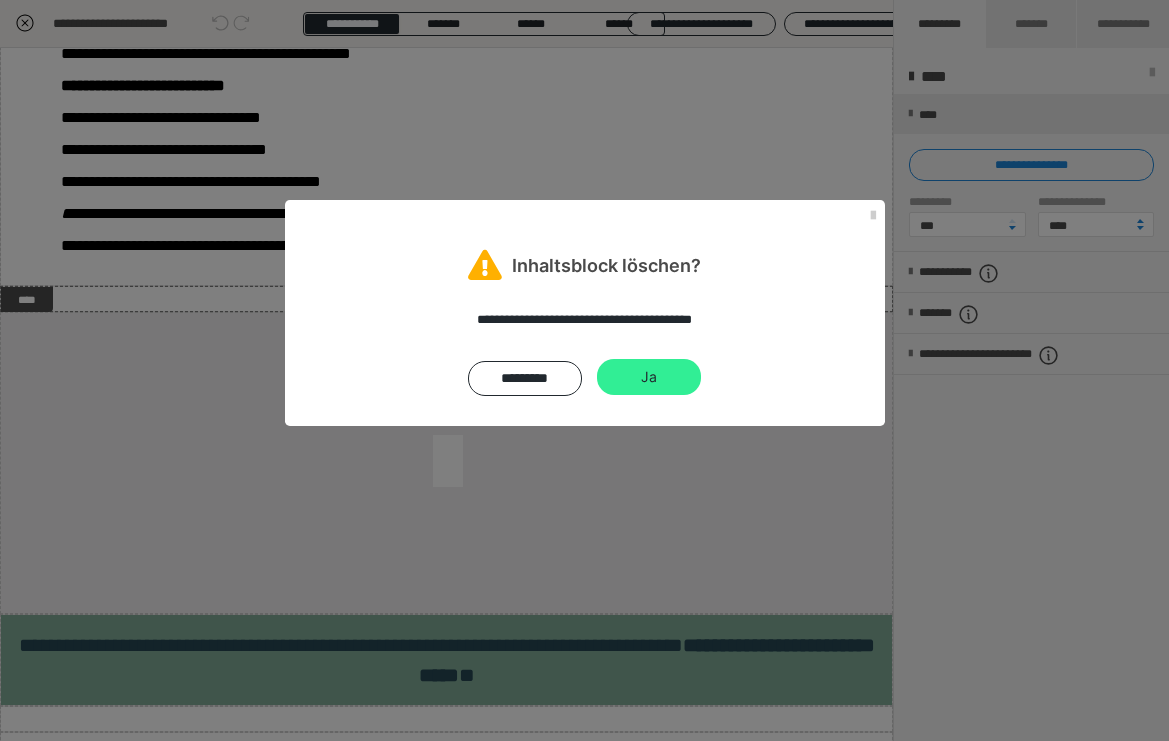 click on "Ja" at bounding box center [649, 377] 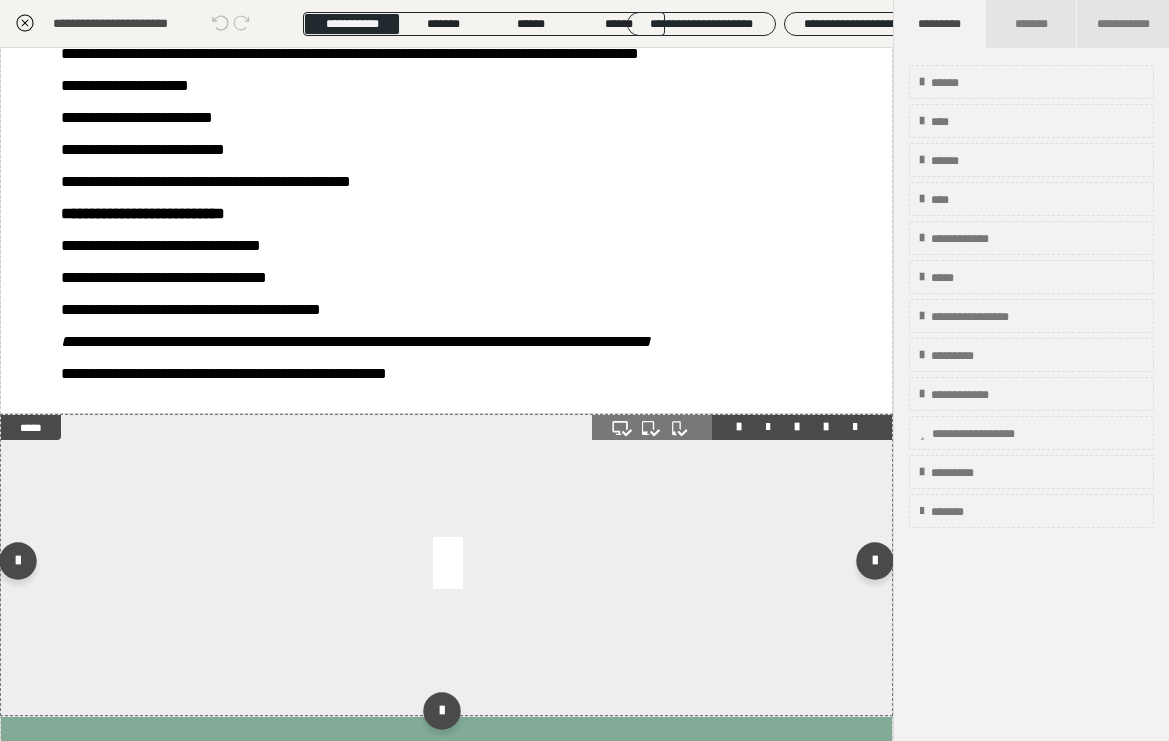 scroll, scrollTop: 152, scrollLeft: 0, axis: vertical 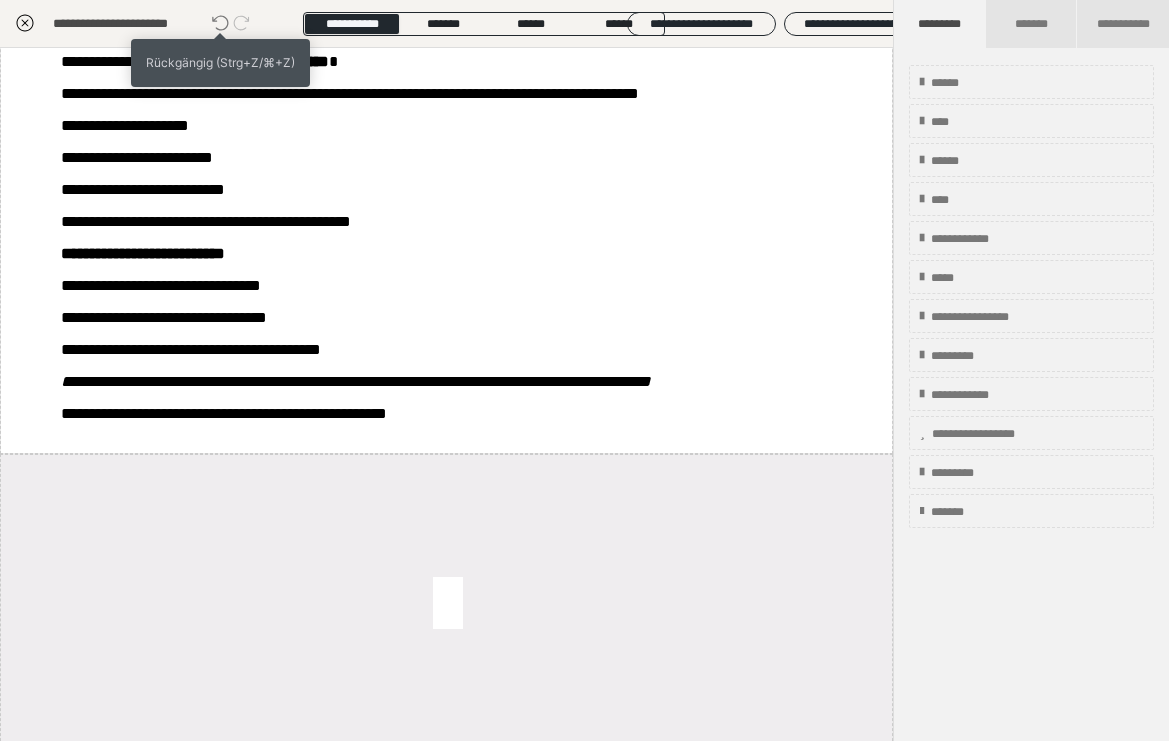click 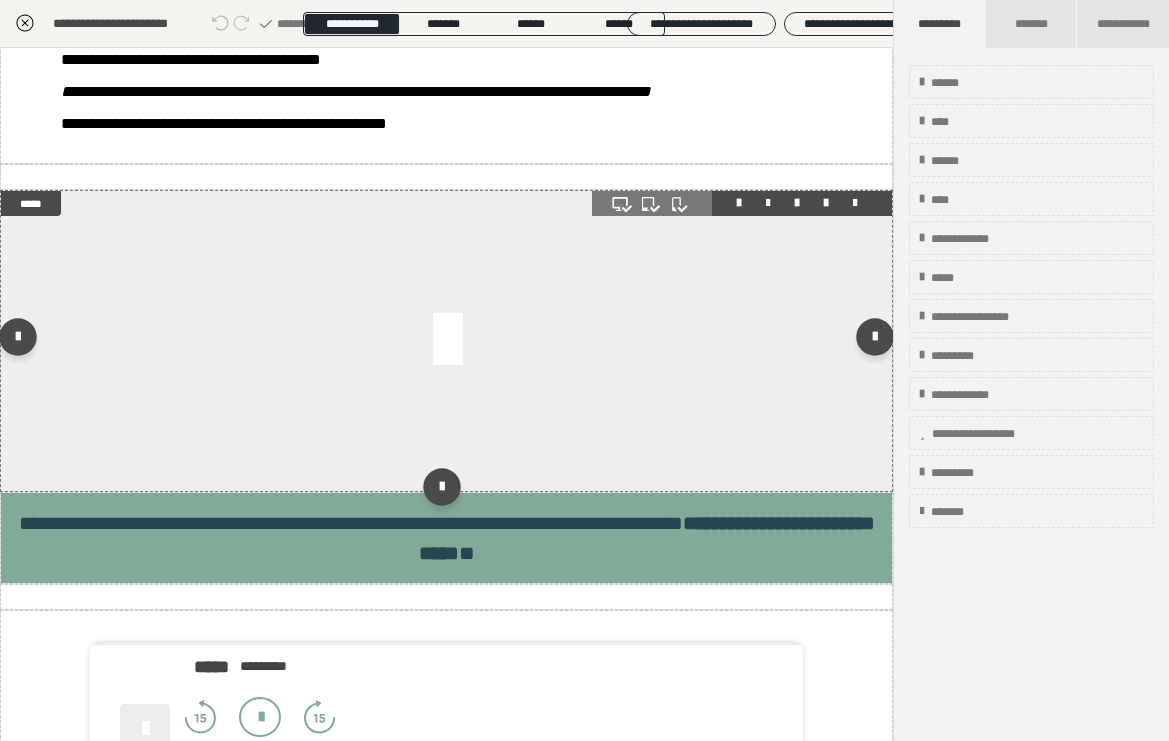 scroll, scrollTop: 453, scrollLeft: 0, axis: vertical 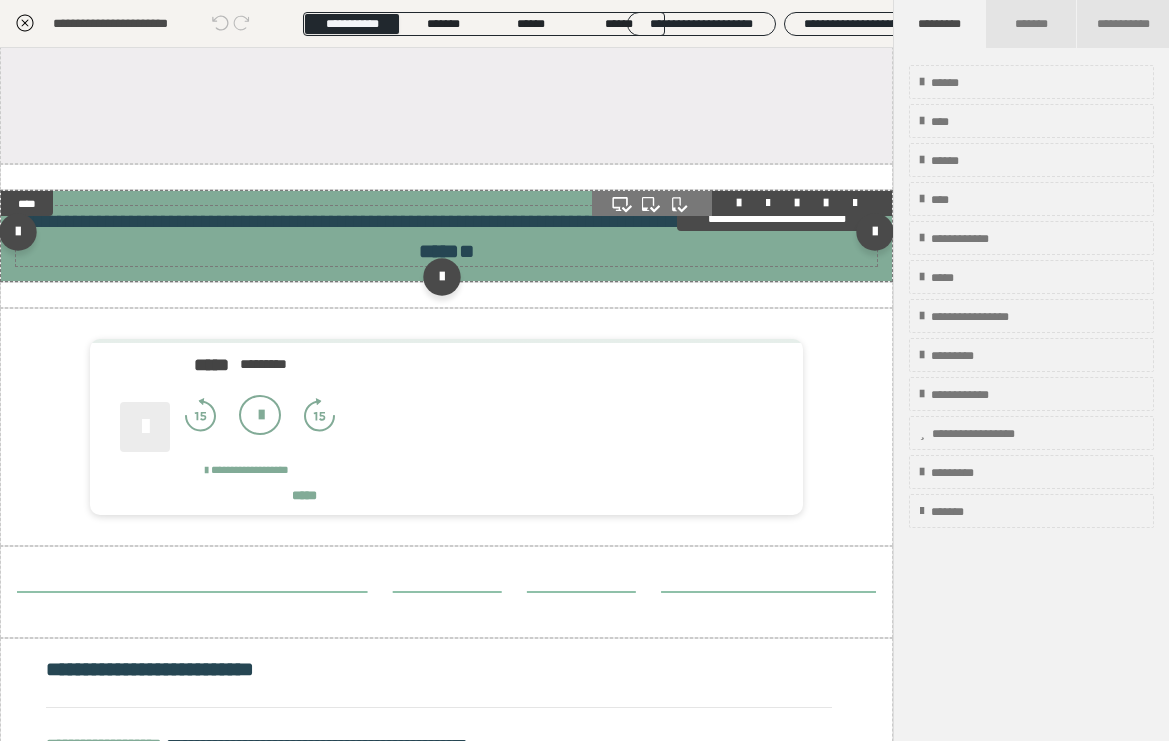 click on "**********" at bounding box center [647, 236] 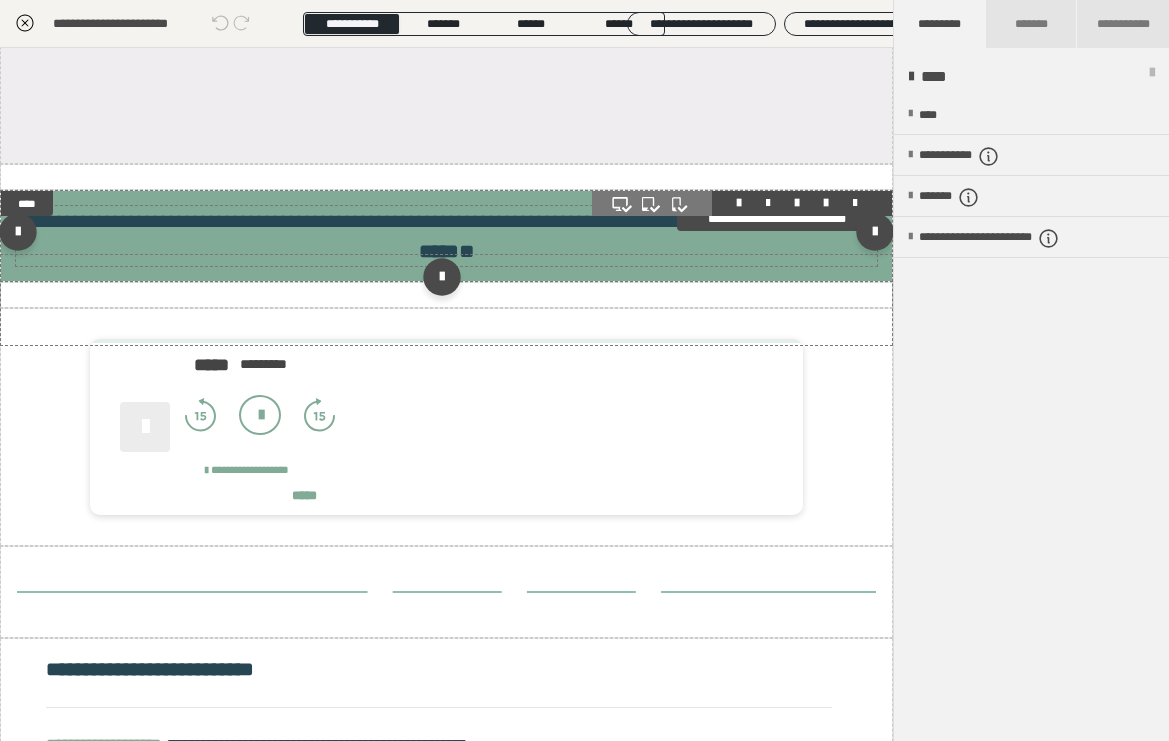 click on "**********" at bounding box center (647, 236) 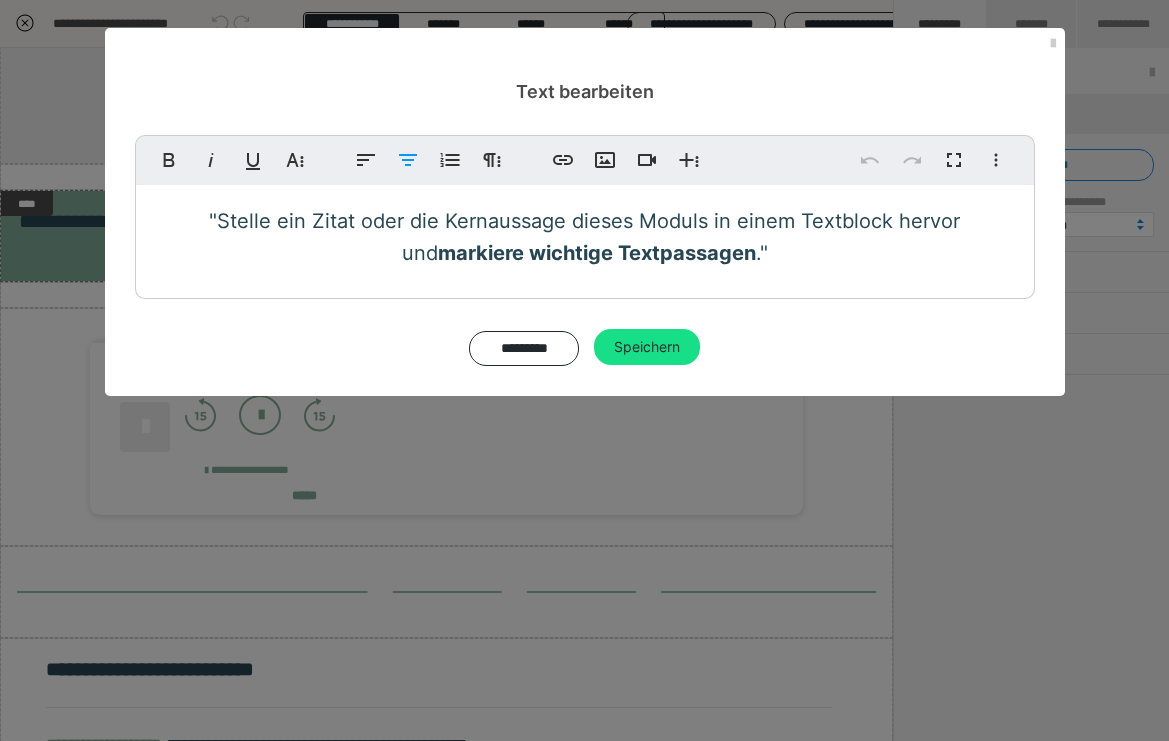 drag, startPoint x: 763, startPoint y: 252, endPoint x: 170, endPoint y: 191, distance: 596.12915 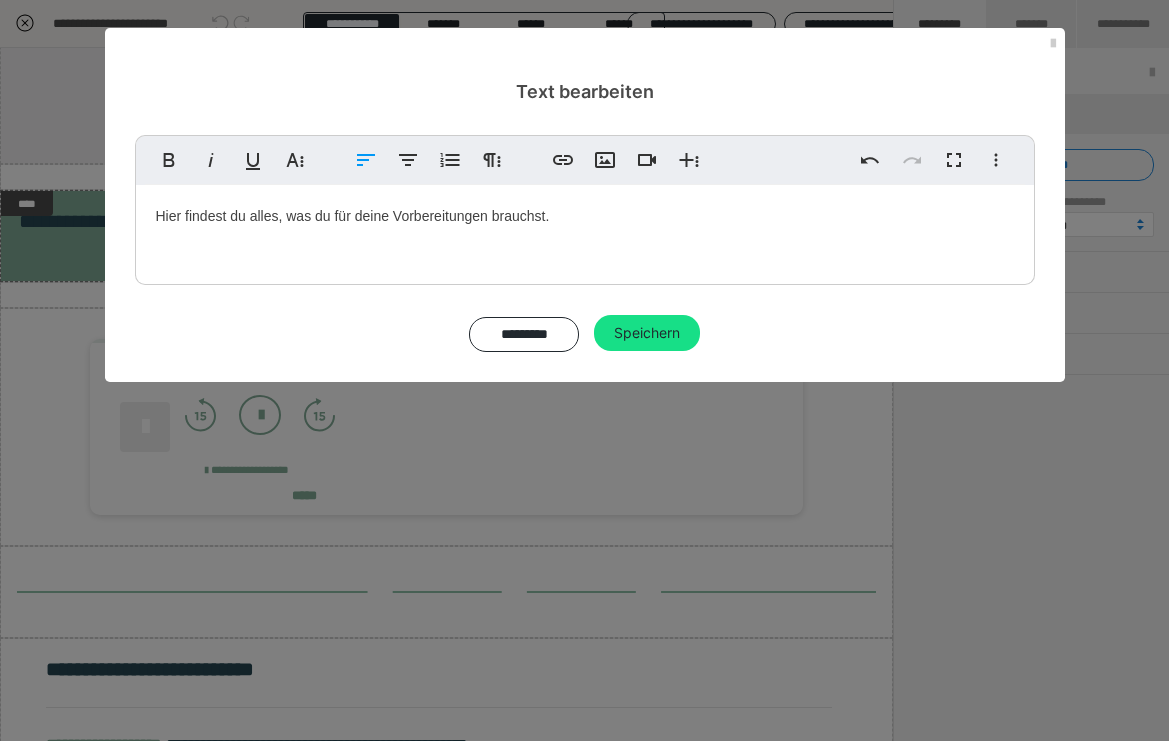 click on "Hier findest du alles, was du für deine Vorbereitungen brauchst." at bounding box center (585, 230) 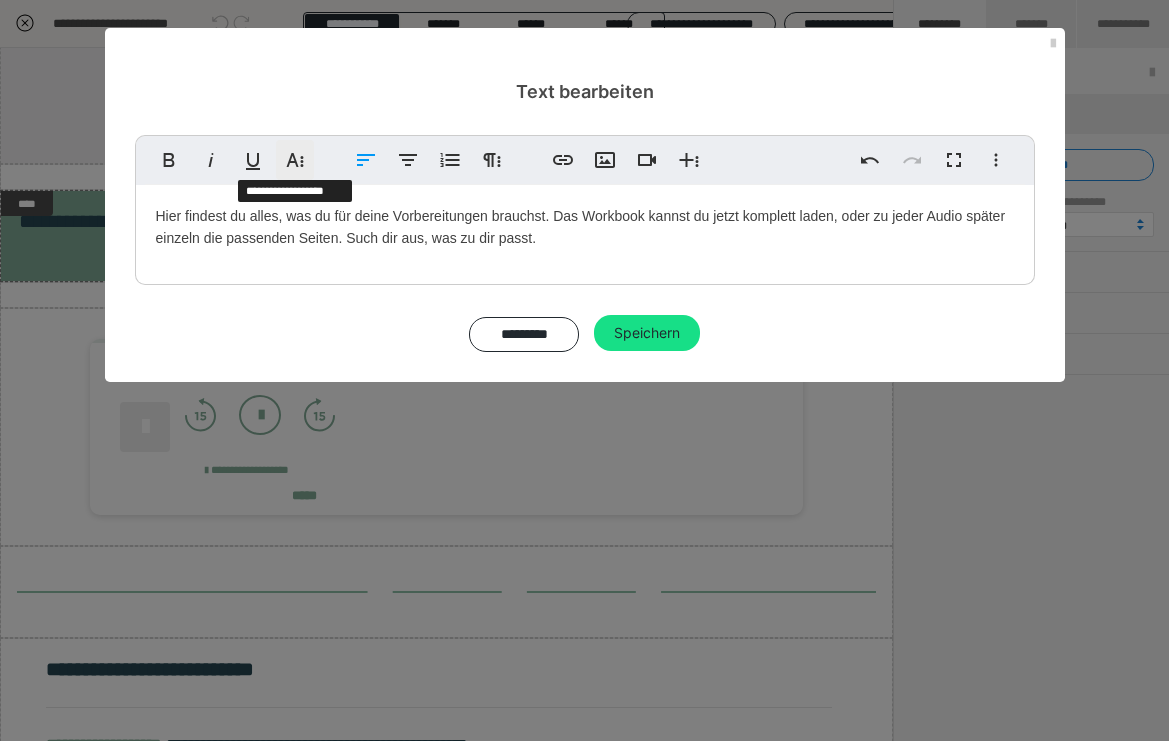 click 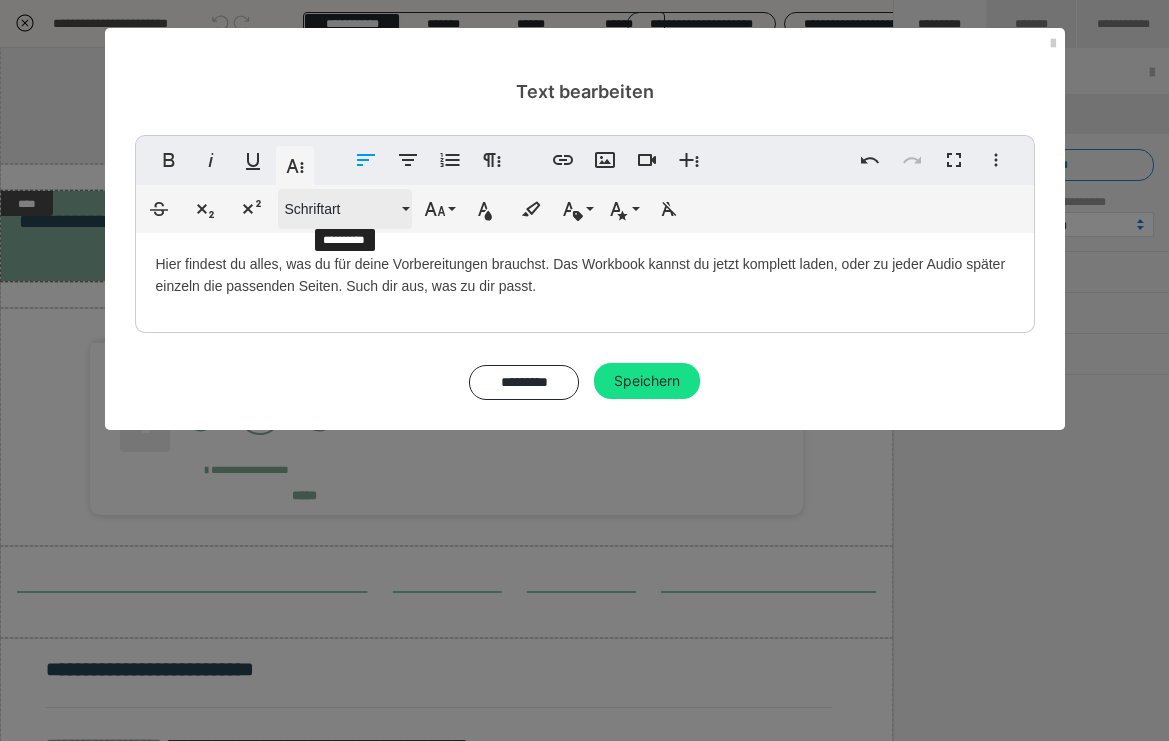 click on "Schriftart" at bounding box center [341, 209] 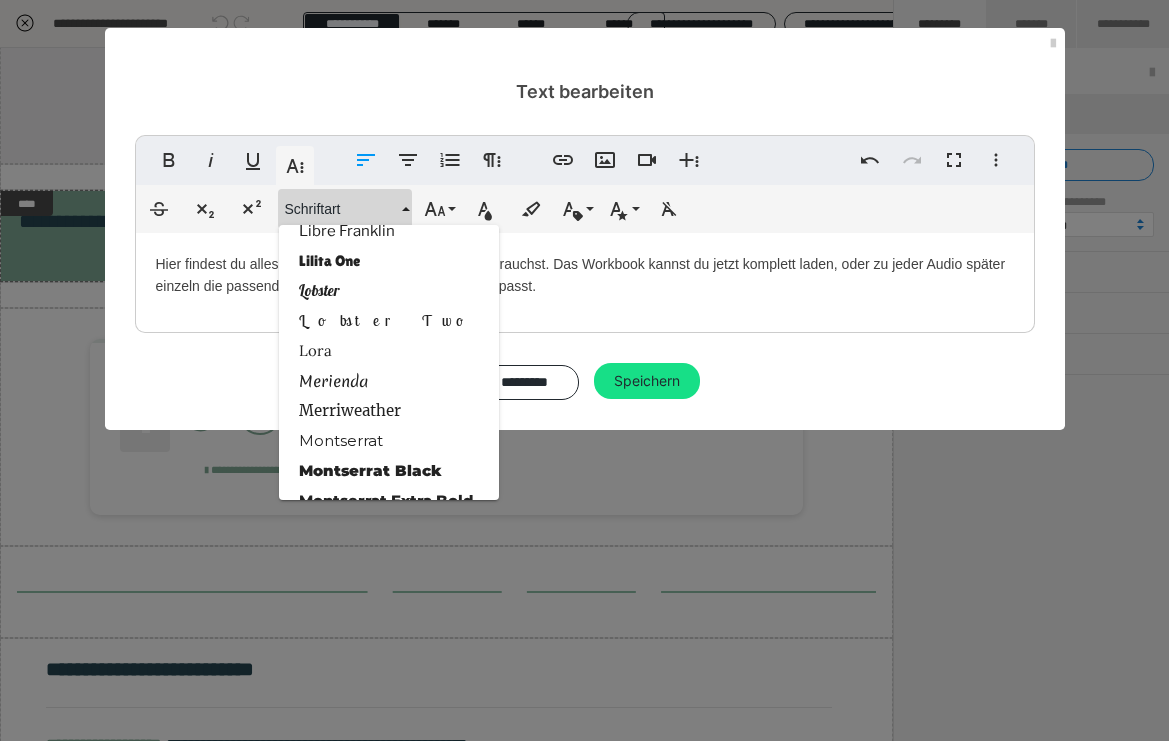 scroll, scrollTop: 1699, scrollLeft: 0, axis: vertical 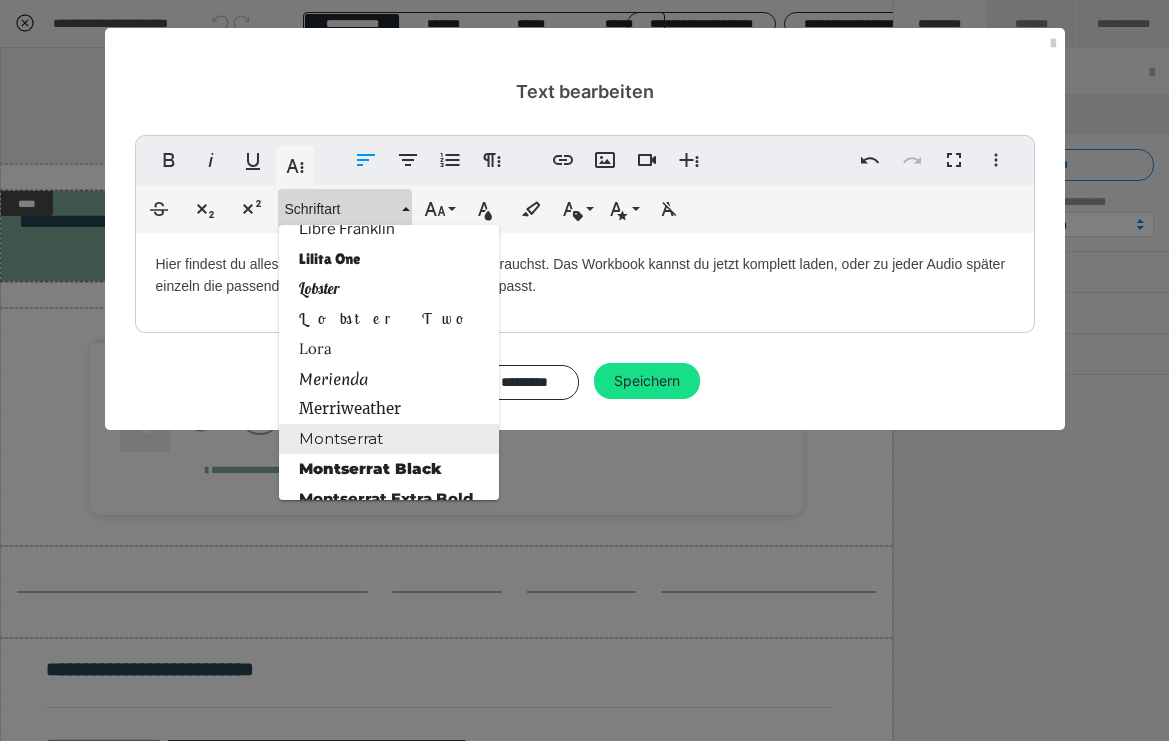 click on "Montserrat" at bounding box center (389, 439) 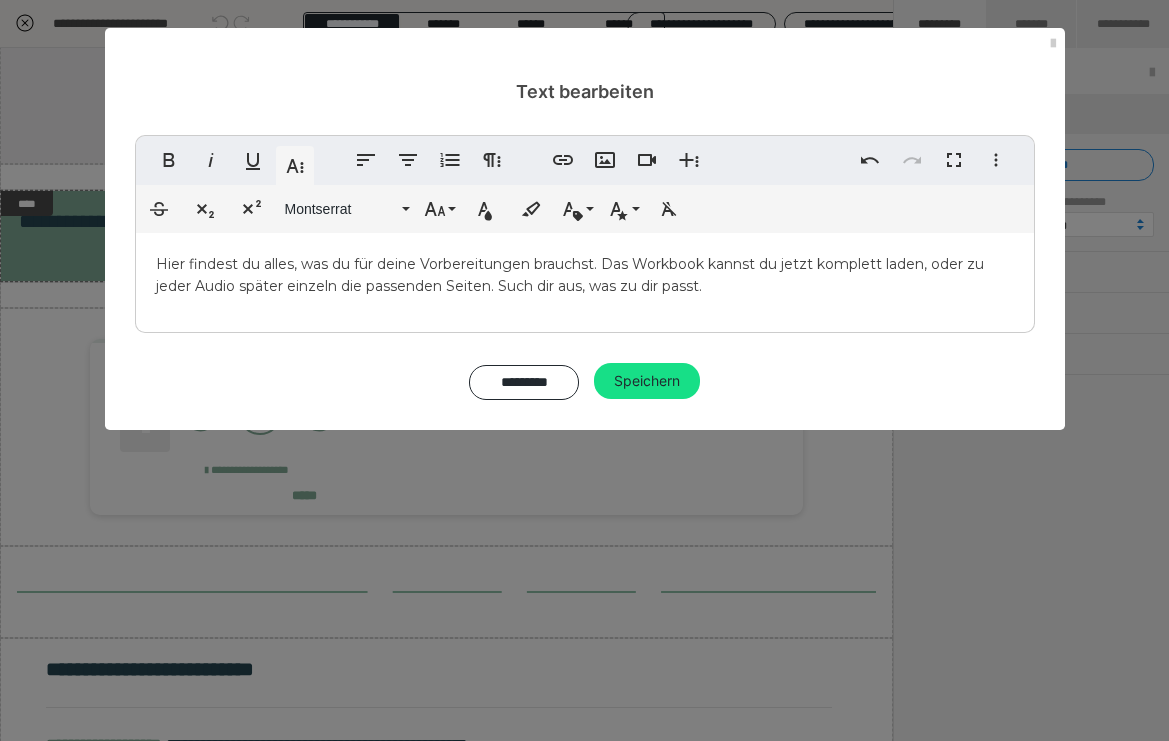 click on "Hier findest du alles, was du für deine Vorbereitungen brauchst. Das Workbook kannst du jetzt komplett laden, oder zu jeder Audio später einzeln die passenden Seiten. Such dir aus, was zu dir passt." at bounding box center [585, 278] 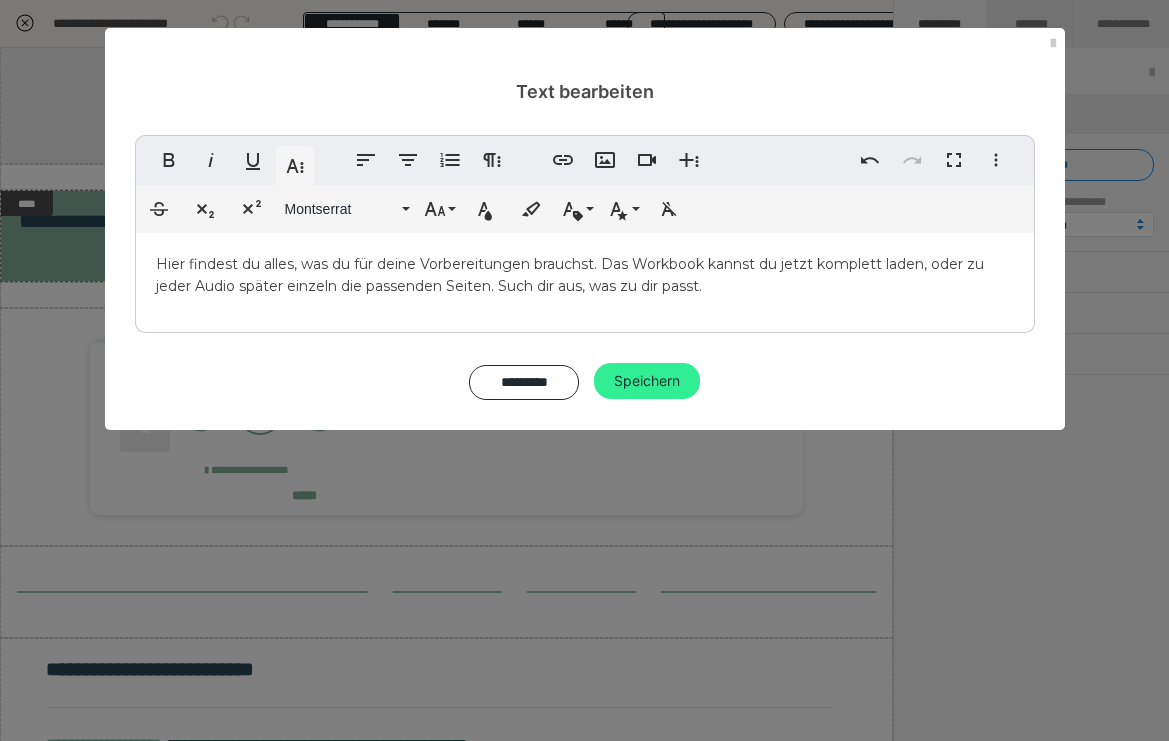 click on "Speichern" at bounding box center [647, 381] 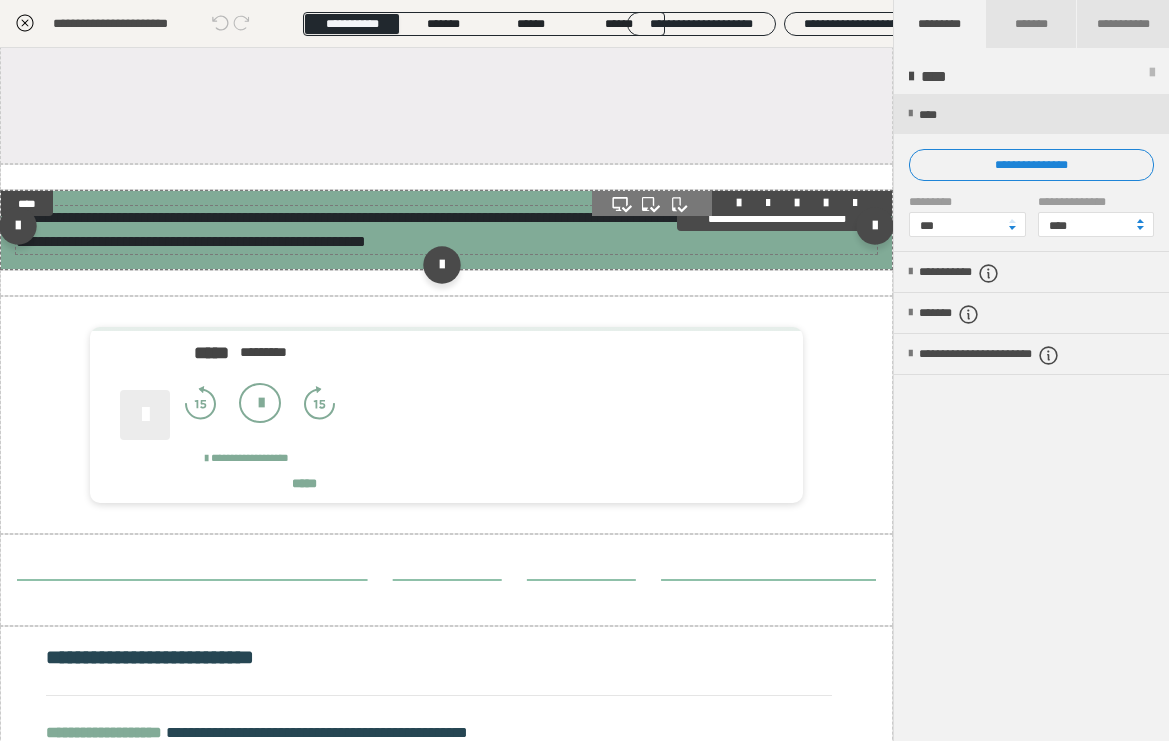 click on "**********" at bounding box center [433, 229] 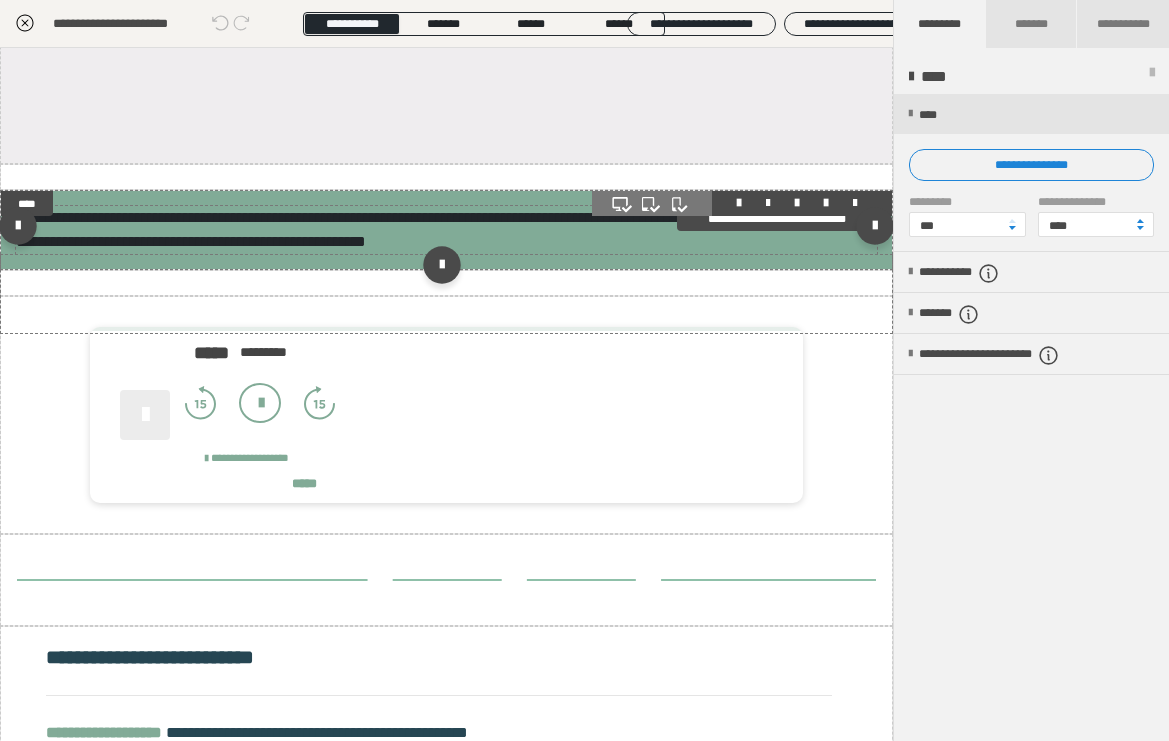 click on "**********" at bounding box center [433, 229] 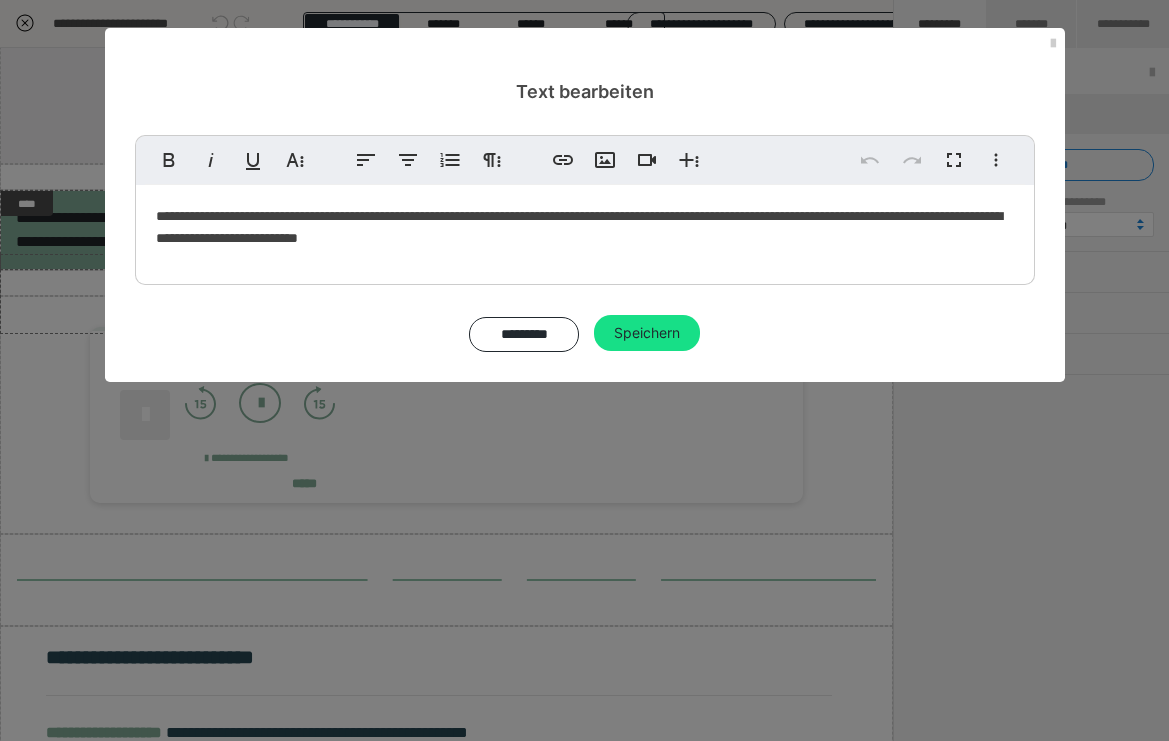 click on "**********" at bounding box center (585, 230) 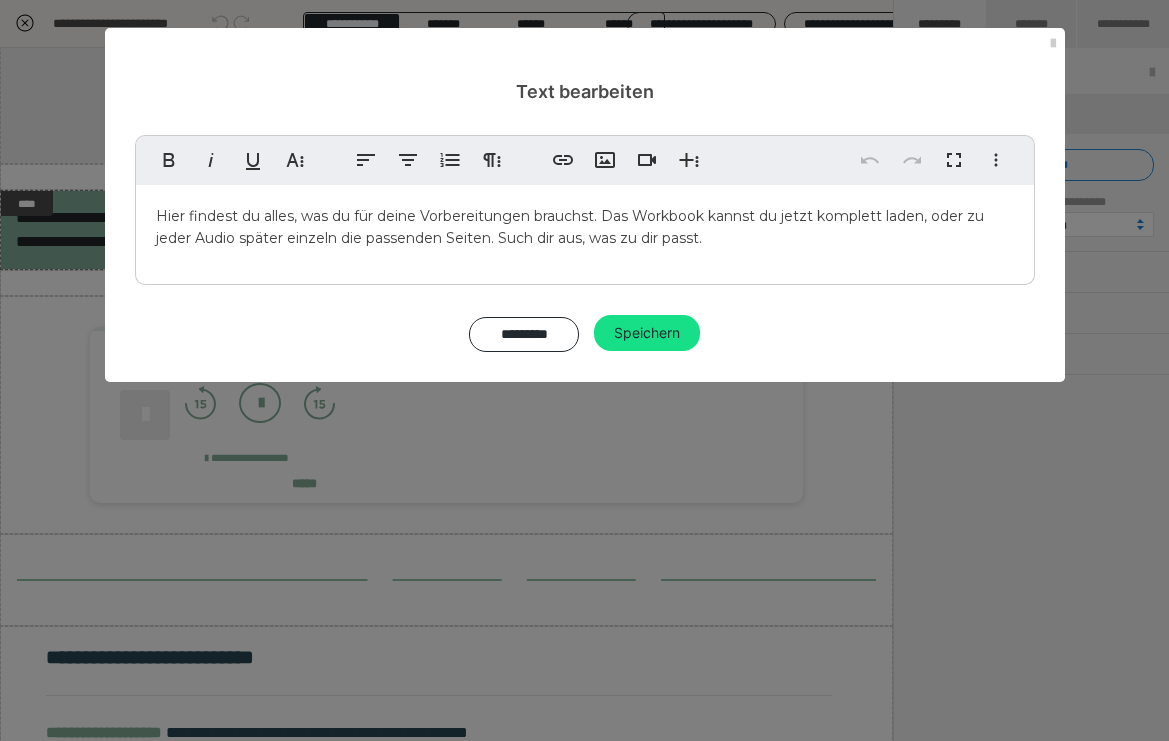 drag, startPoint x: 722, startPoint y: 244, endPoint x: 606, endPoint y: 214, distance: 119.81653 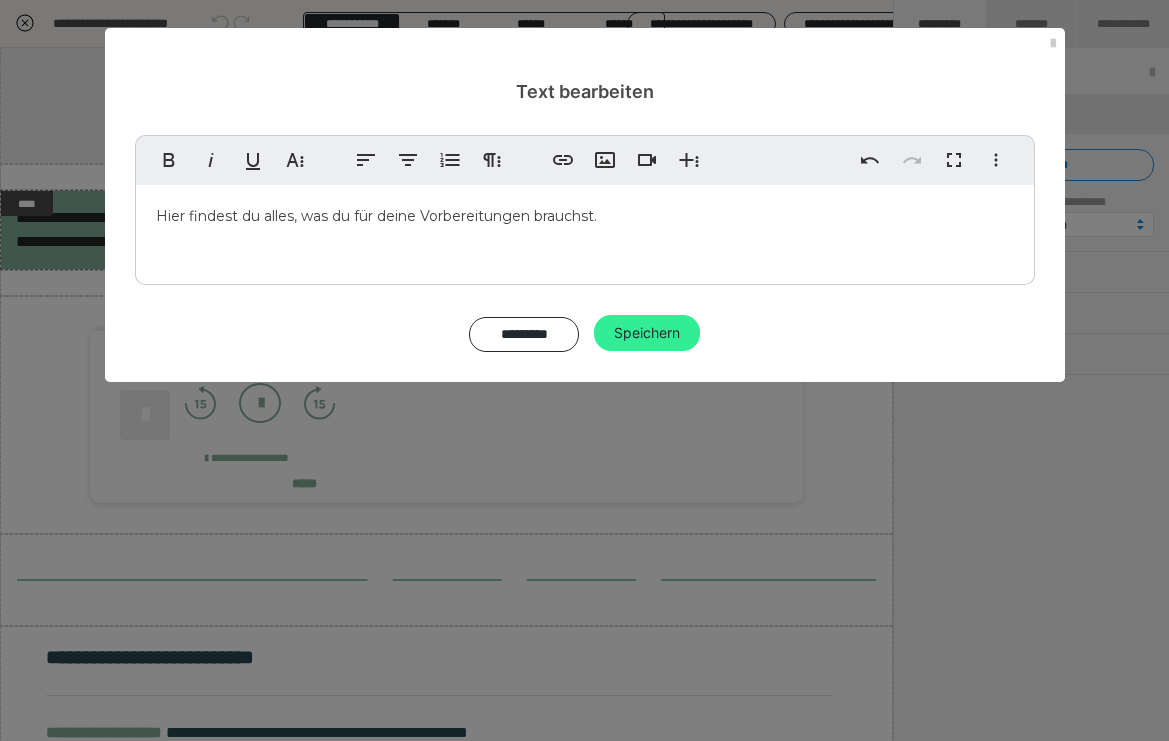 click on "Speichern" at bounding box center (647, 333) 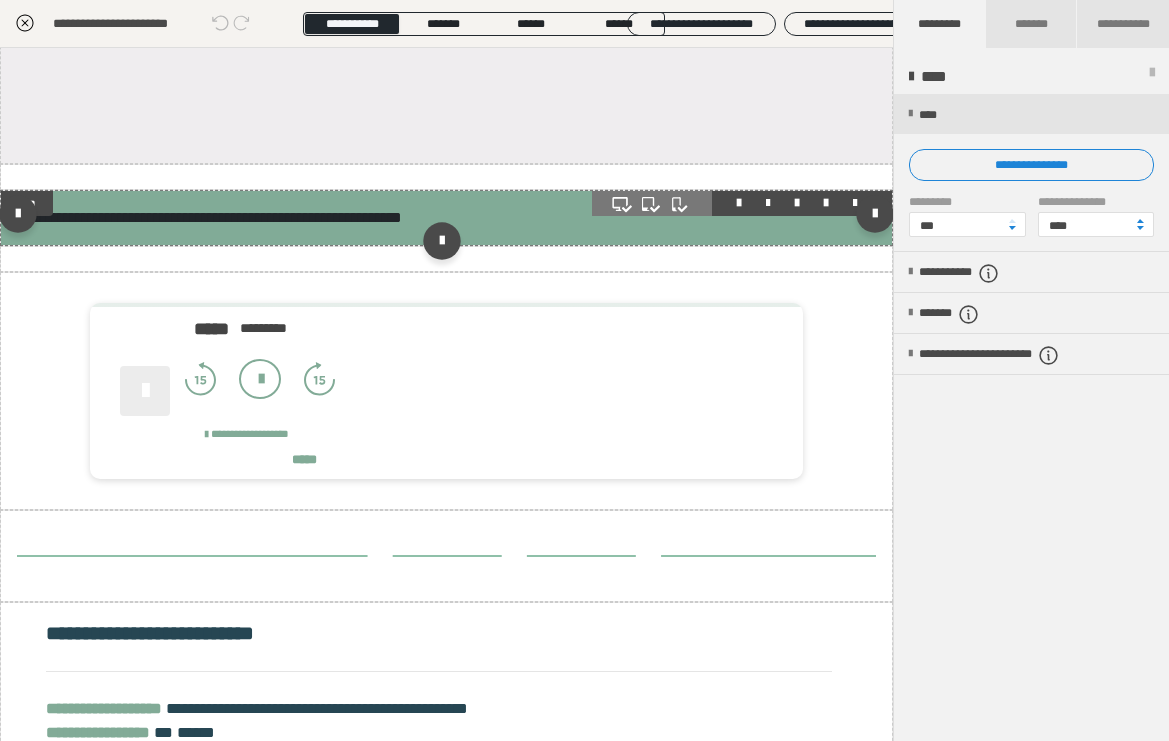 click on "**********" at bounding box center [446, 218] 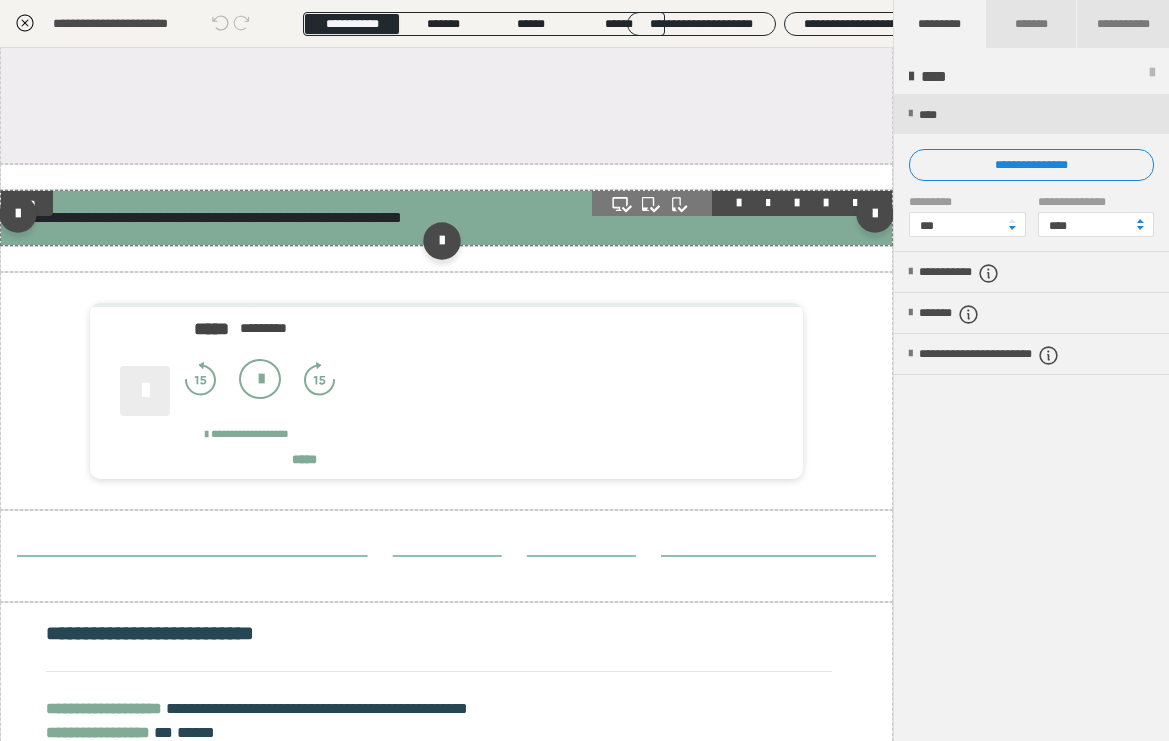 click on "**********" at bounding box center (446, 218) 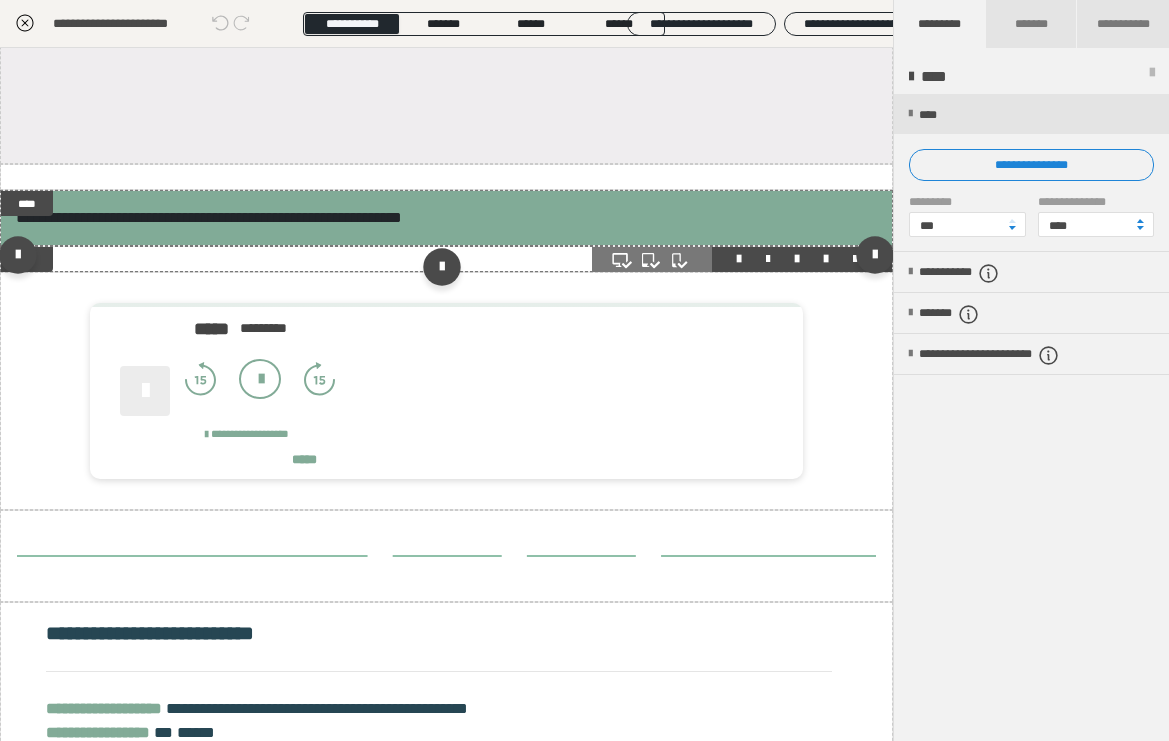 click on "**********" at bounding box center [446, 259] 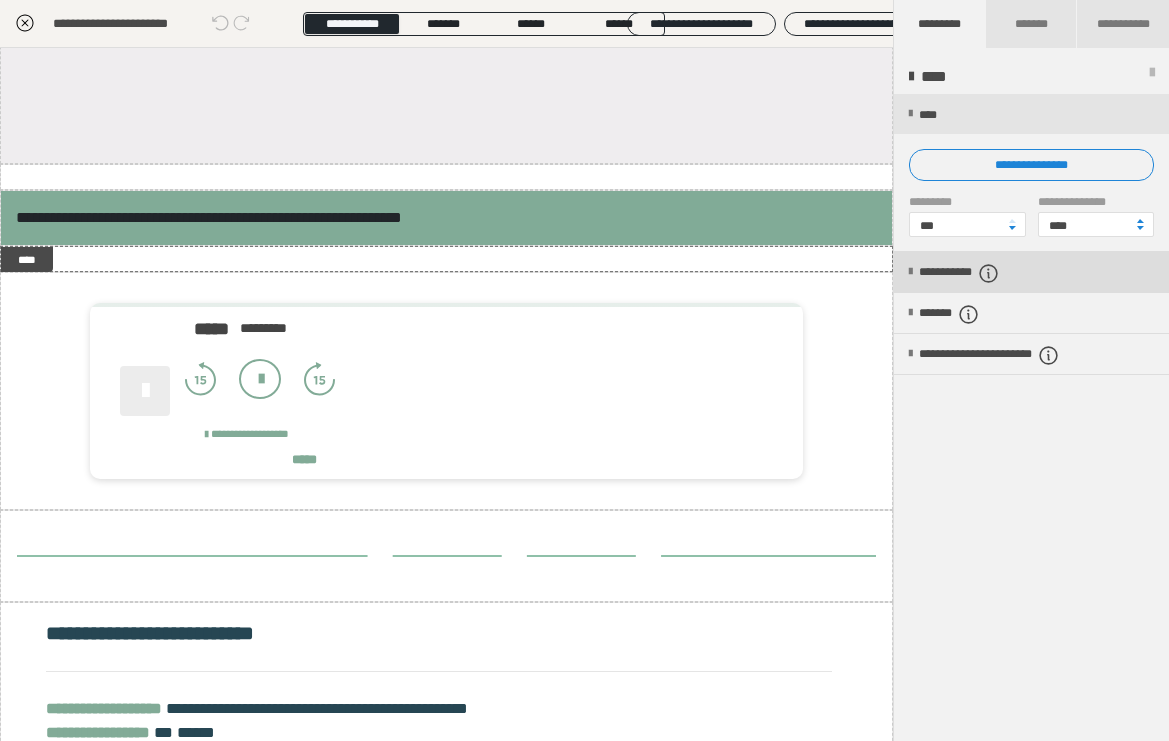 click at bounding box center [989, 273] 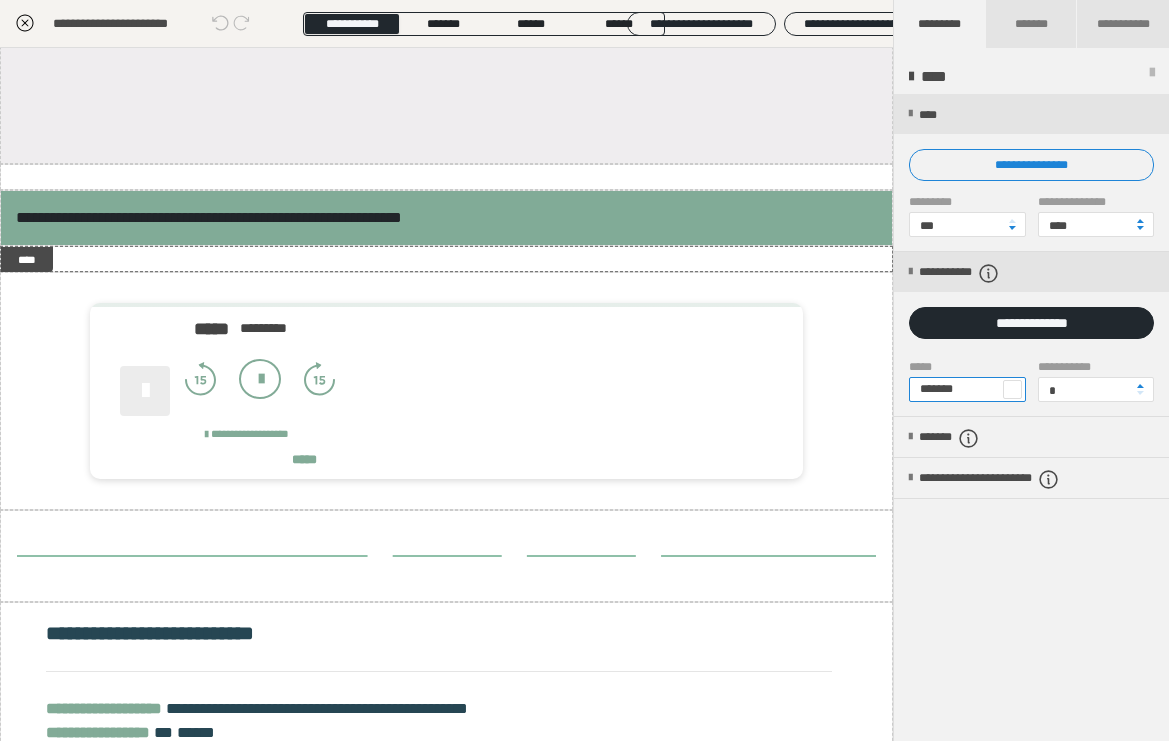 drag, startPoint x: 990, startPoint y: 392, endPoint x: 929, endPoint y: 391, distance: 61.008198 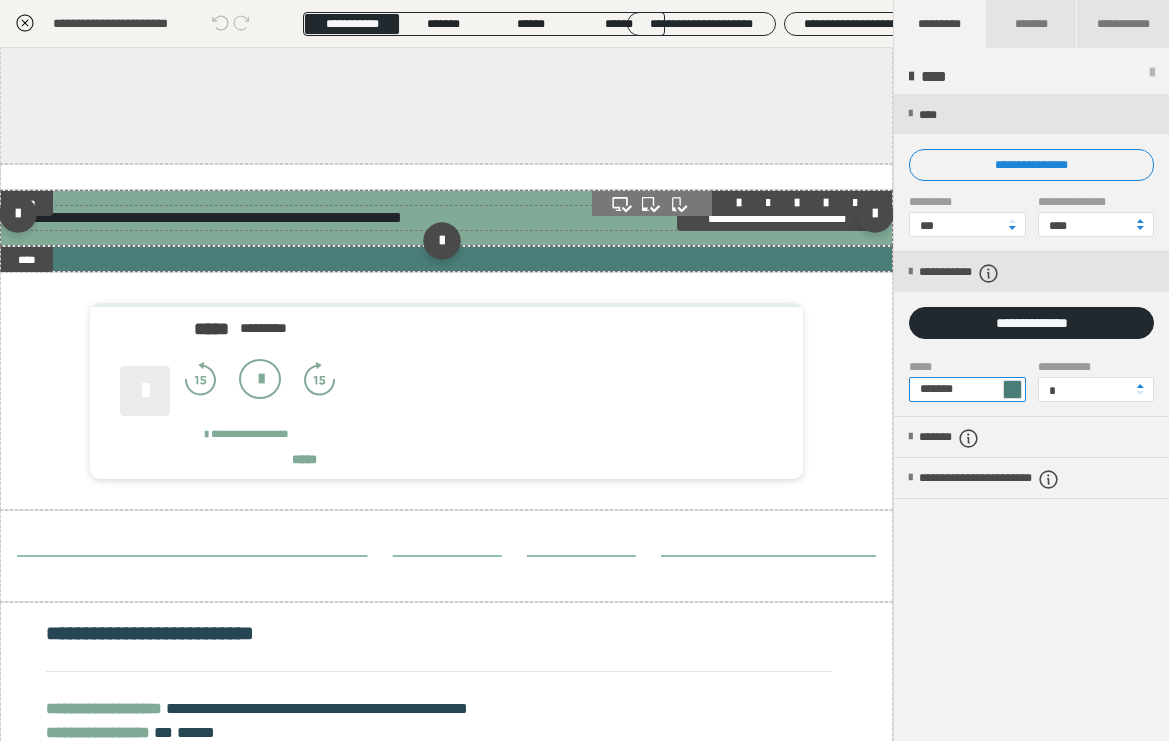 type on "*******" 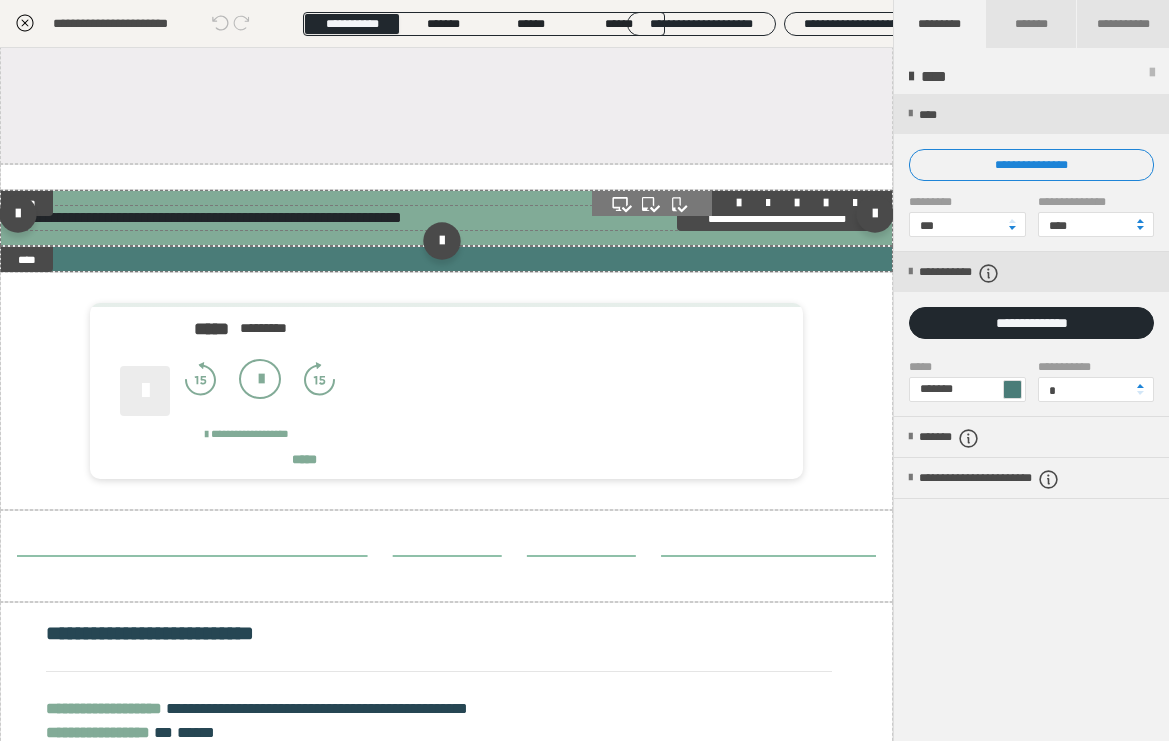 click on "**********" at bounding box center (446, 218) 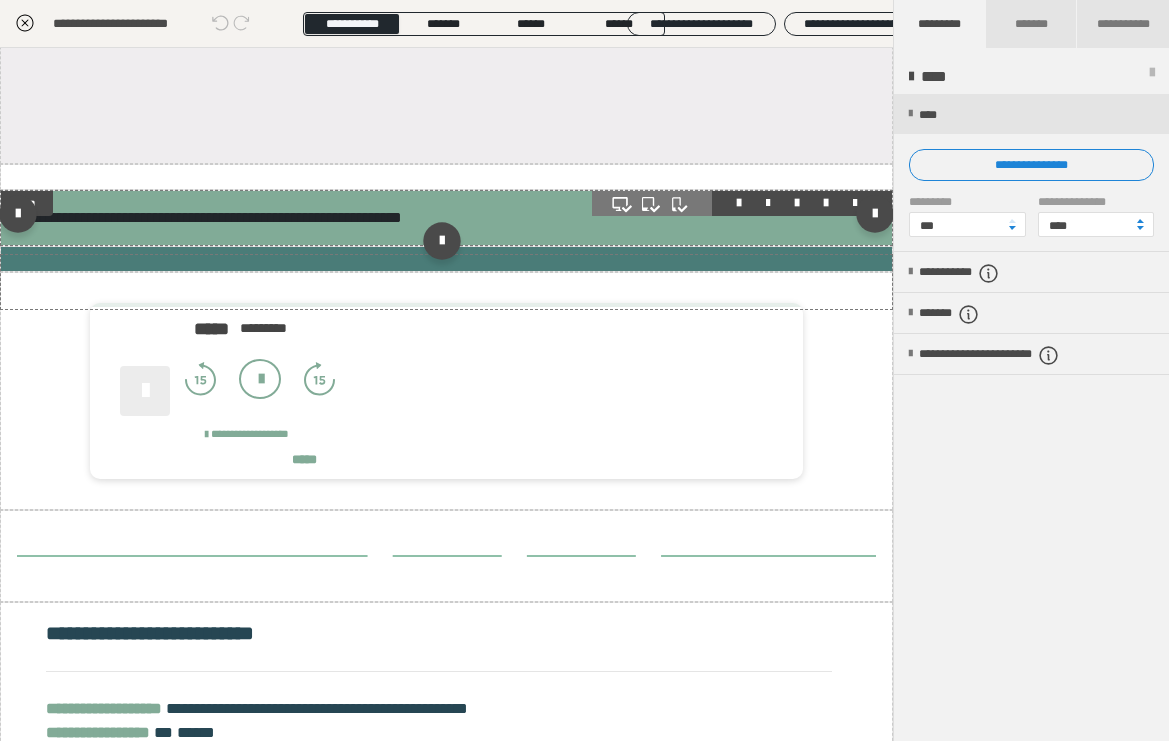 click on "**********" at bounding box center [446, 218] 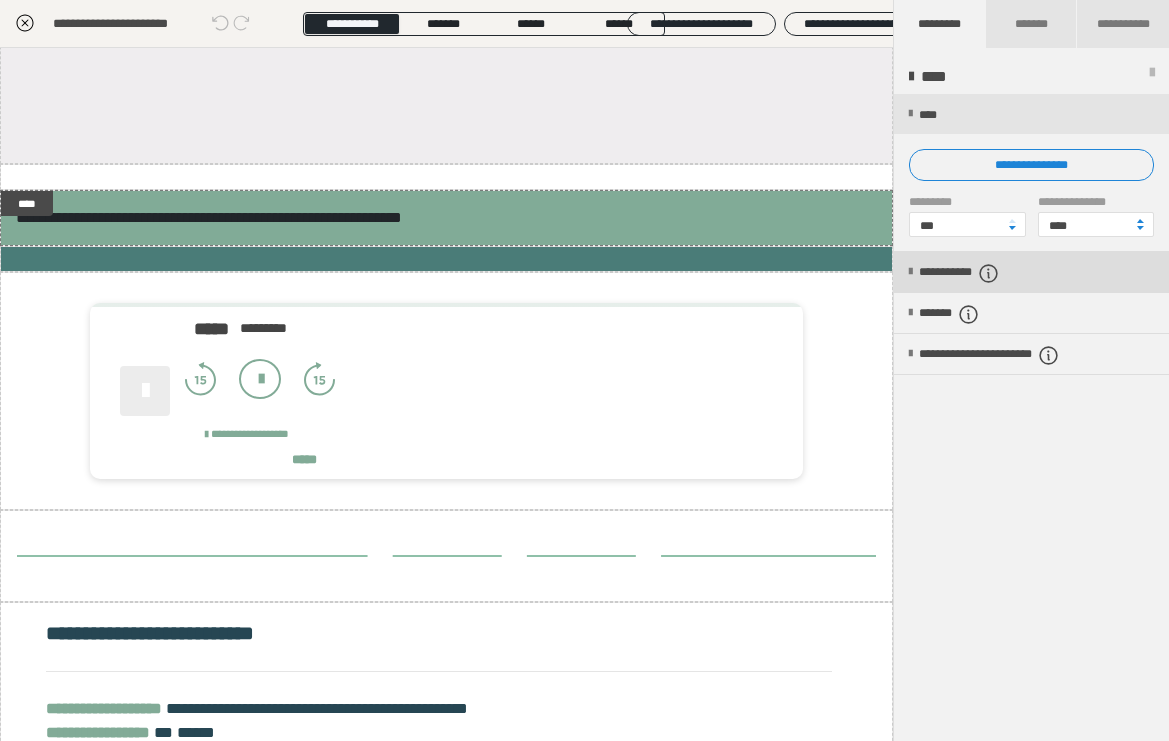 click on "**********" at bounding box center [983, 273] 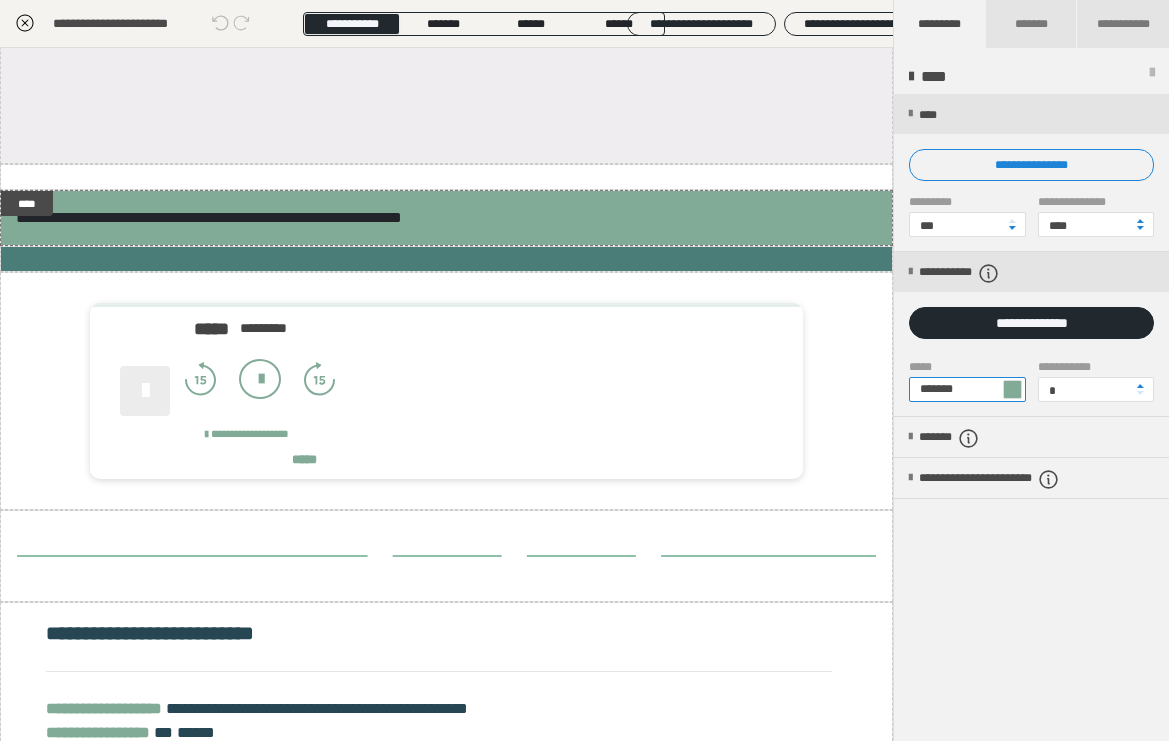drag, startPoint x: 985, startPoint y: 392, endPoint x: 928, endPoint y: 393, distance: 57.00877 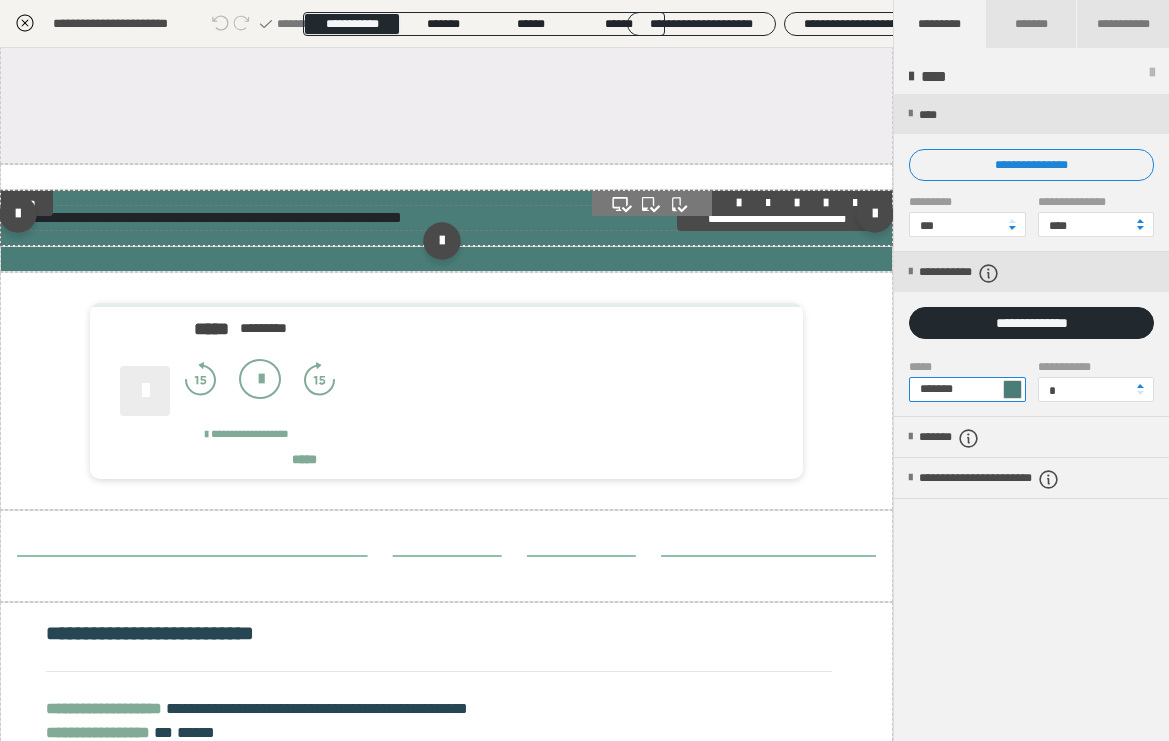 type on "*******" 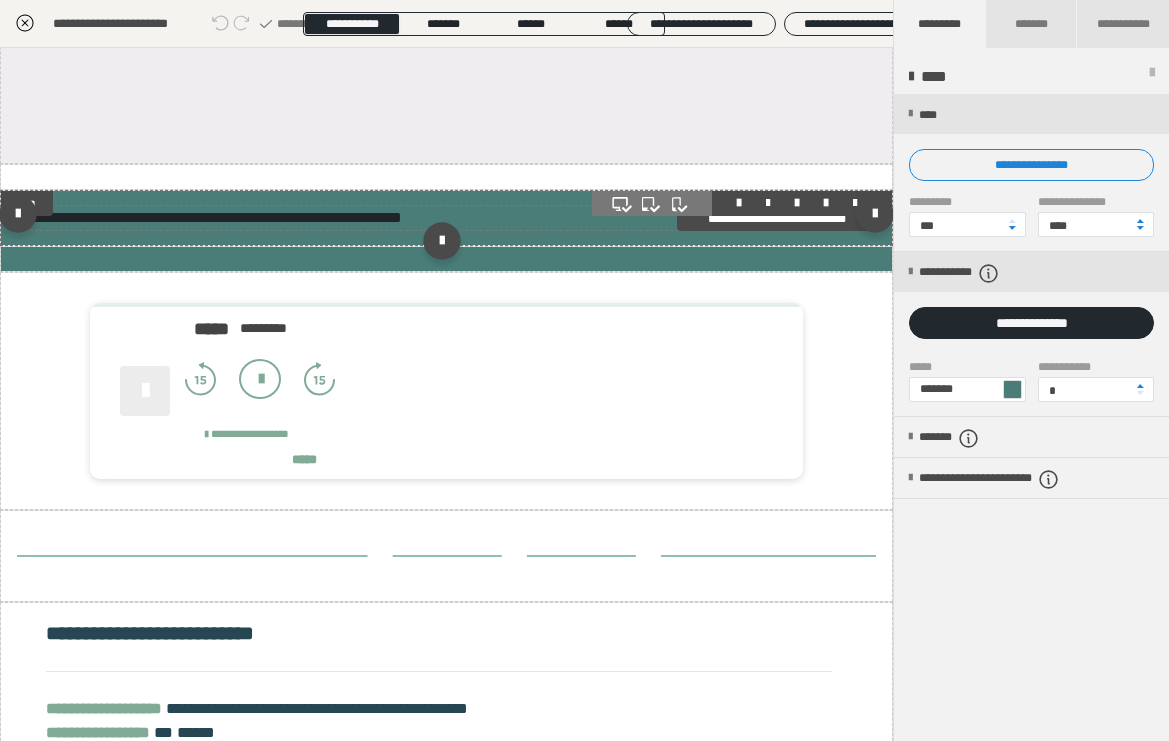 click on "**********" at bounding box center [209, 217] 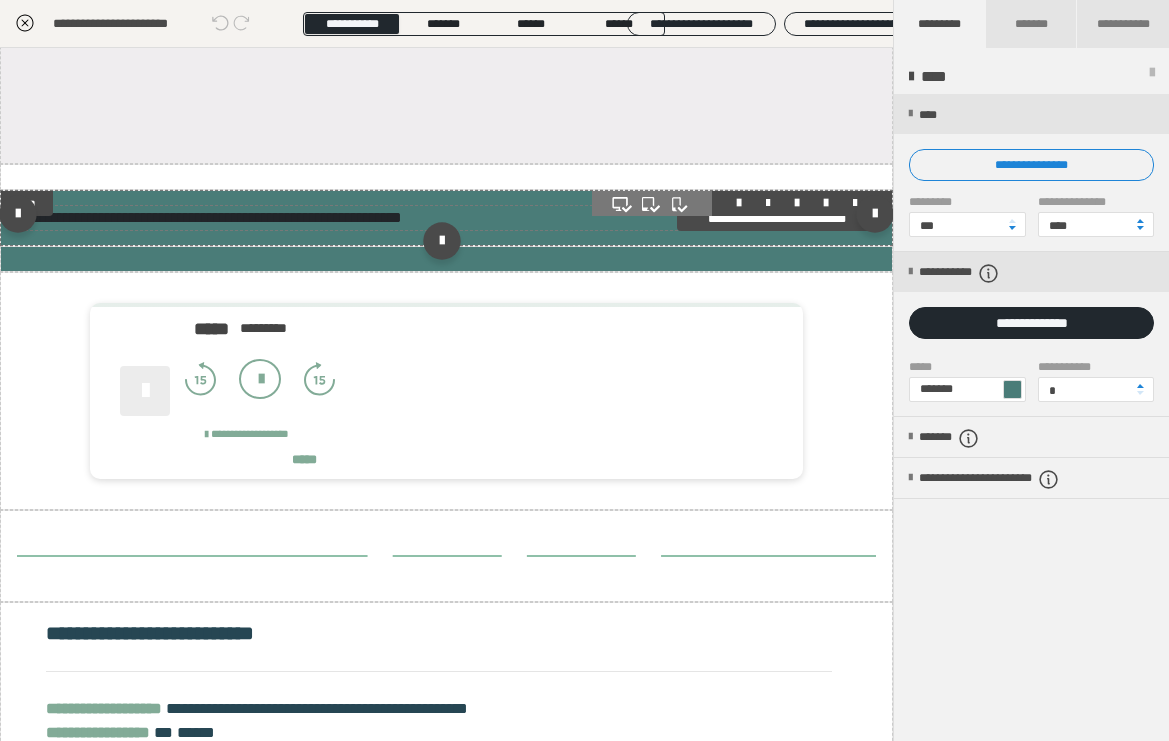 click on "**********" at bounding box center [209, 217] 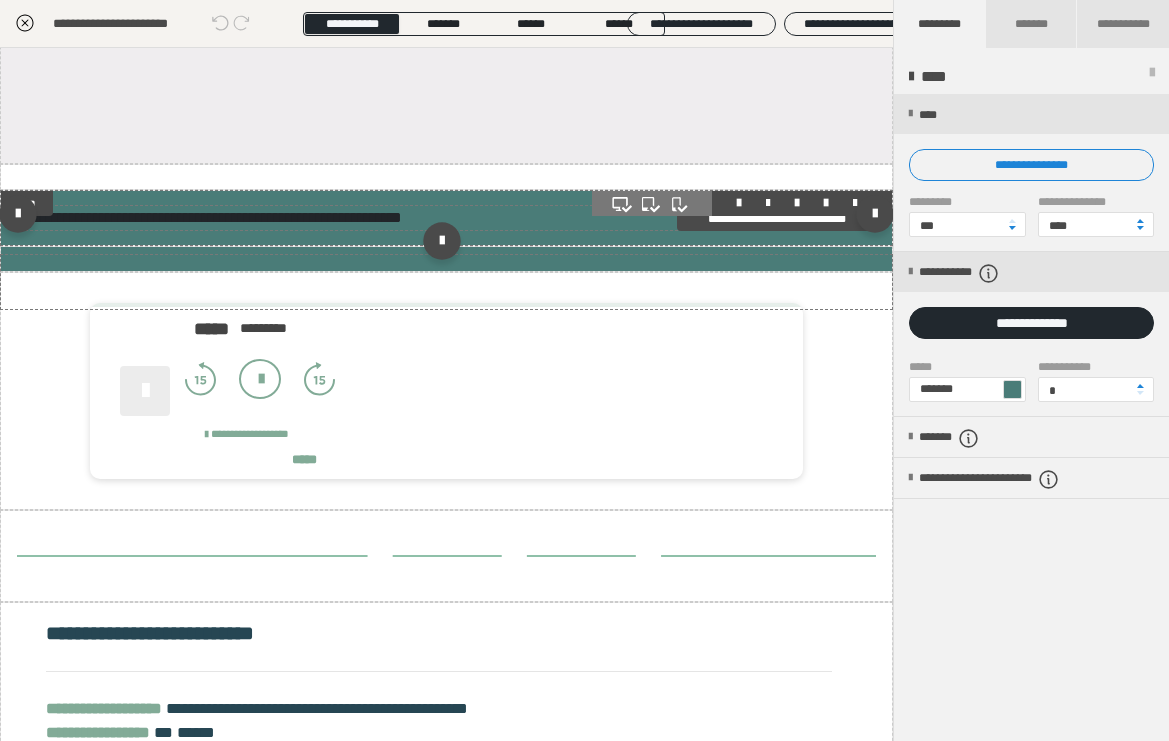 click on "**********" at bounding box center [209, 217] 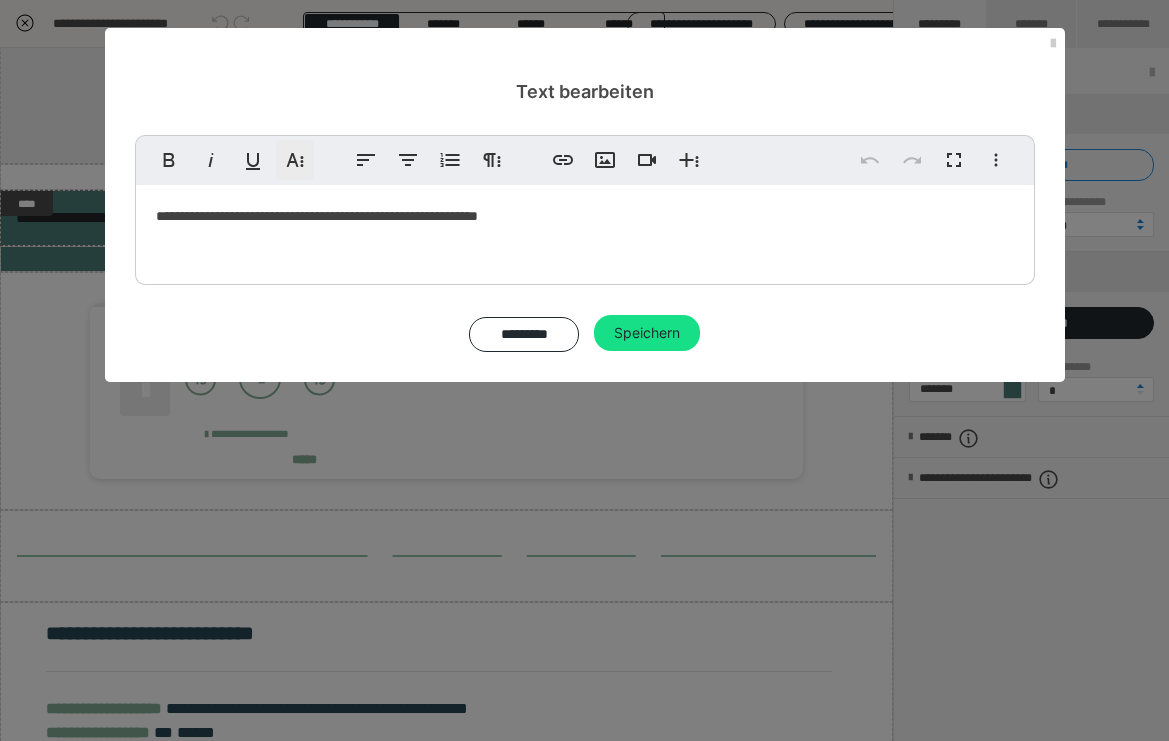click 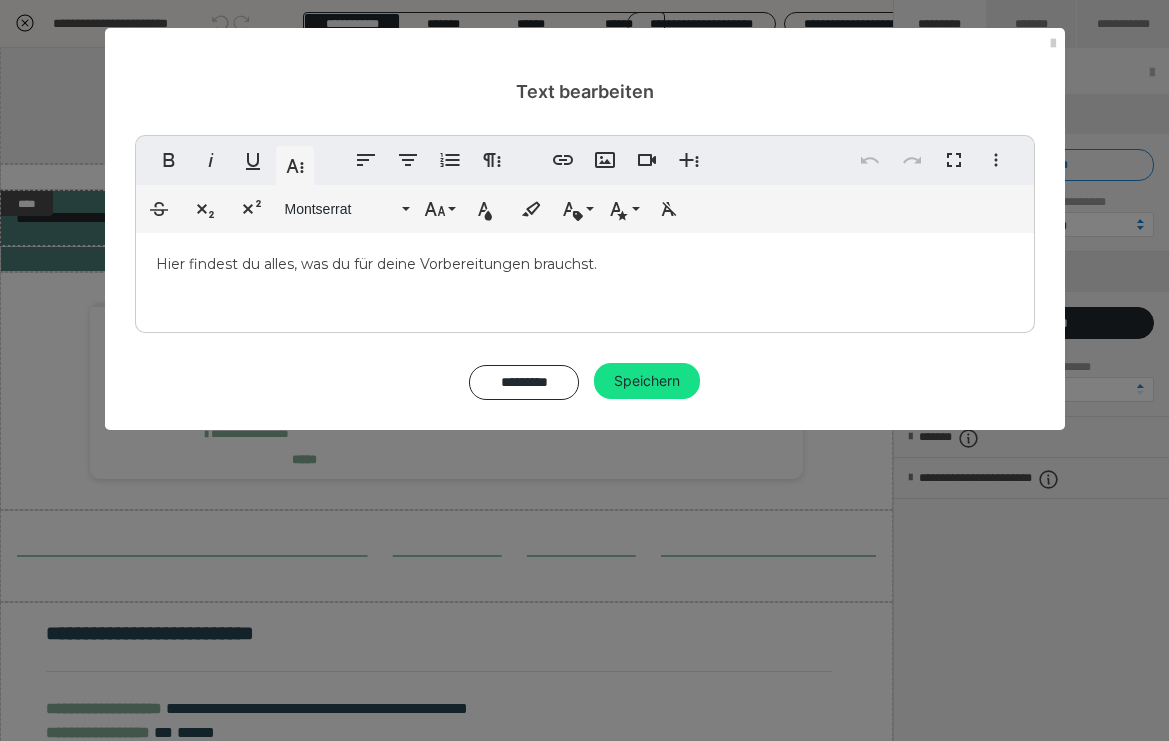 click on "Hier findest du alles, was du für deine Vorbereitungen brauchst." at bounding box center (585, 278) 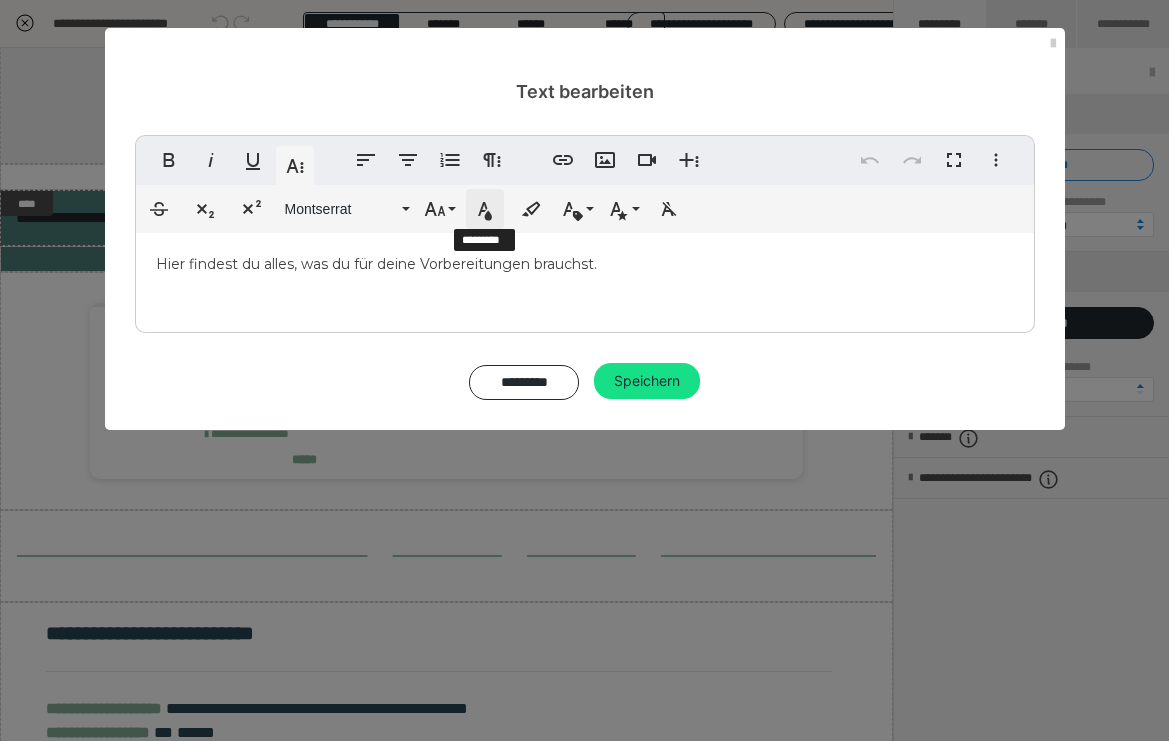 click 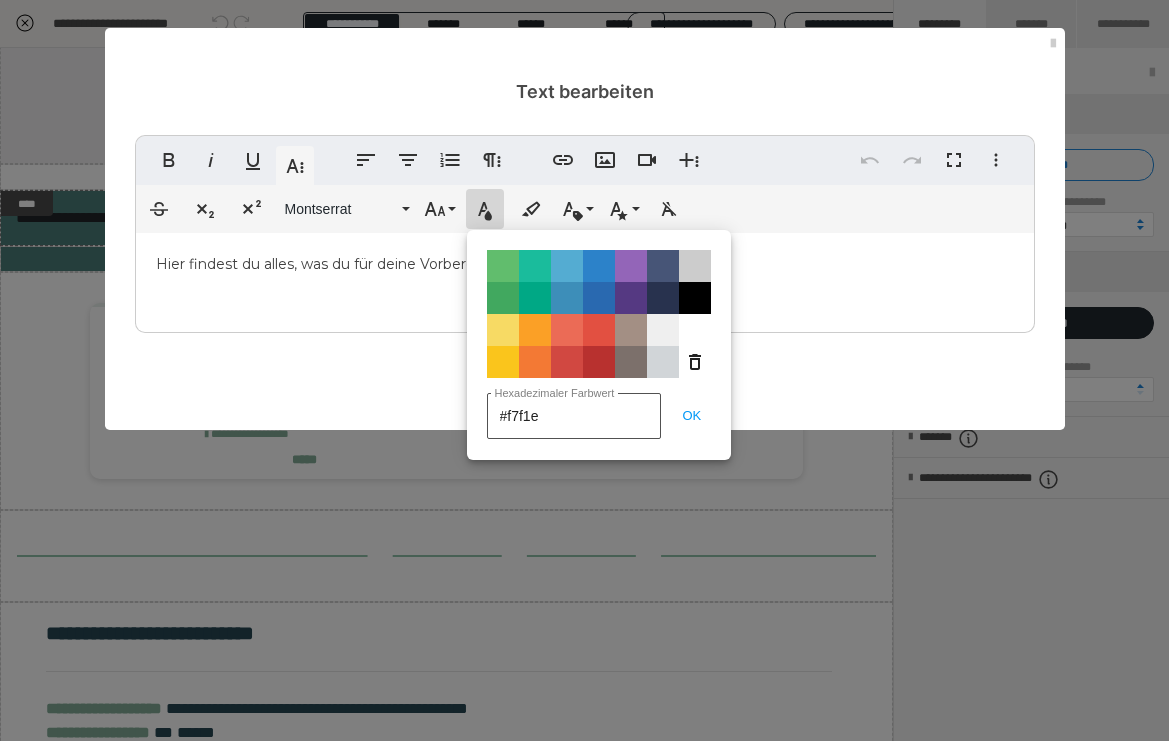 type on "#f7f1e8" 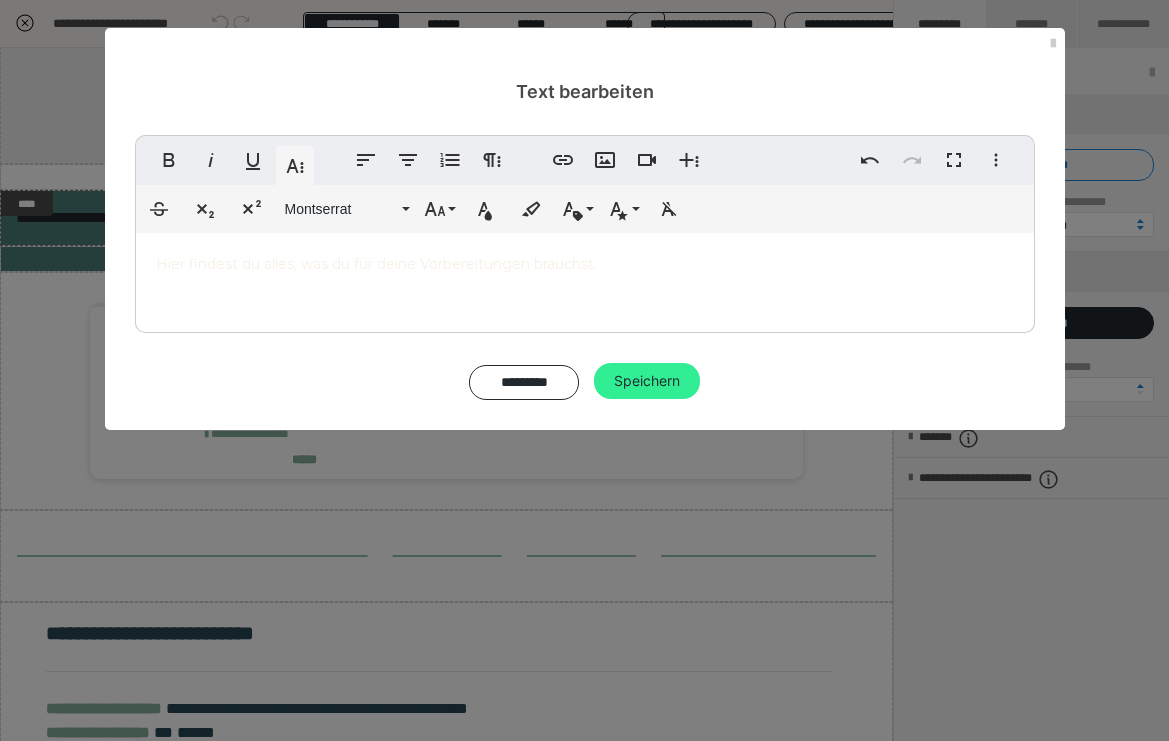 click on "Speichern" at bounding box center [647, 381] 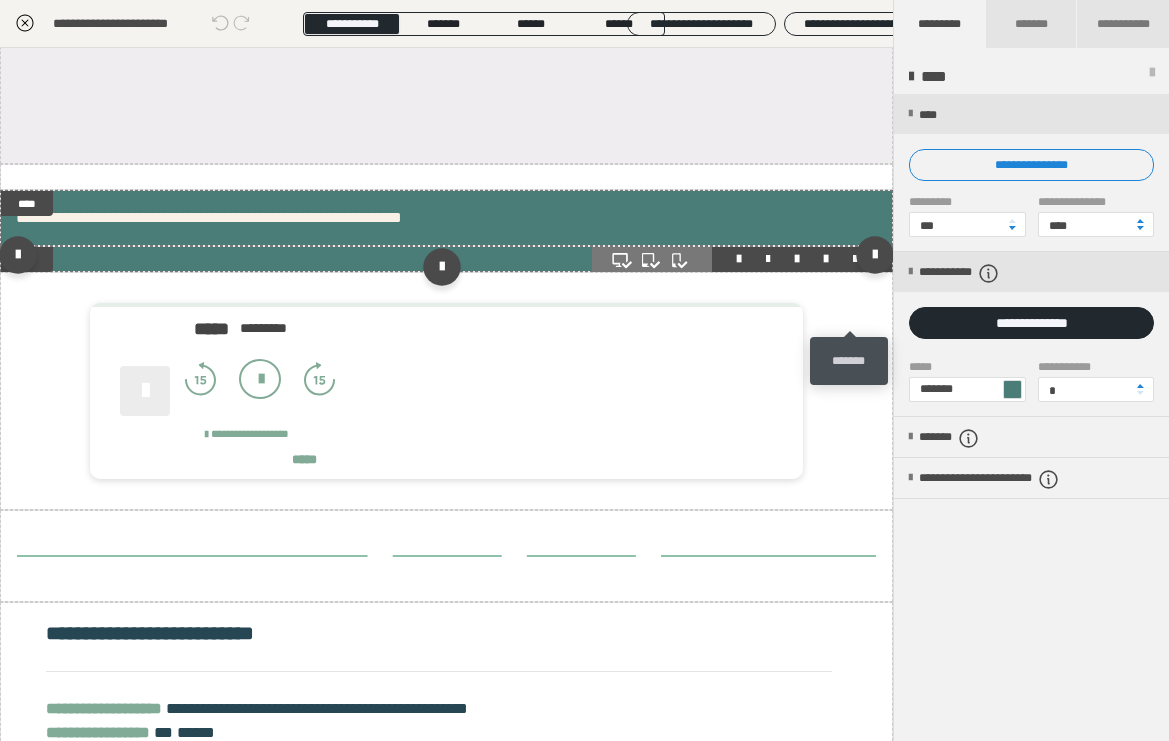 click at bounding box center (855, 259) 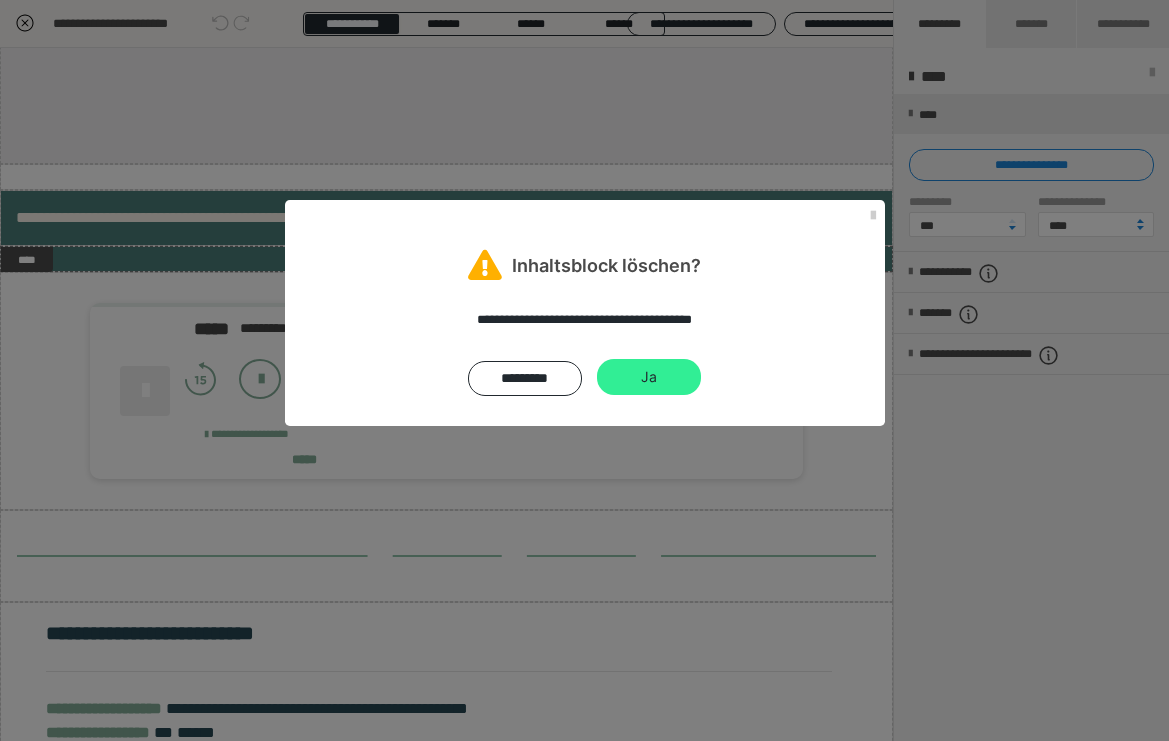 click on "Ja" at bounding box center (649, 377) 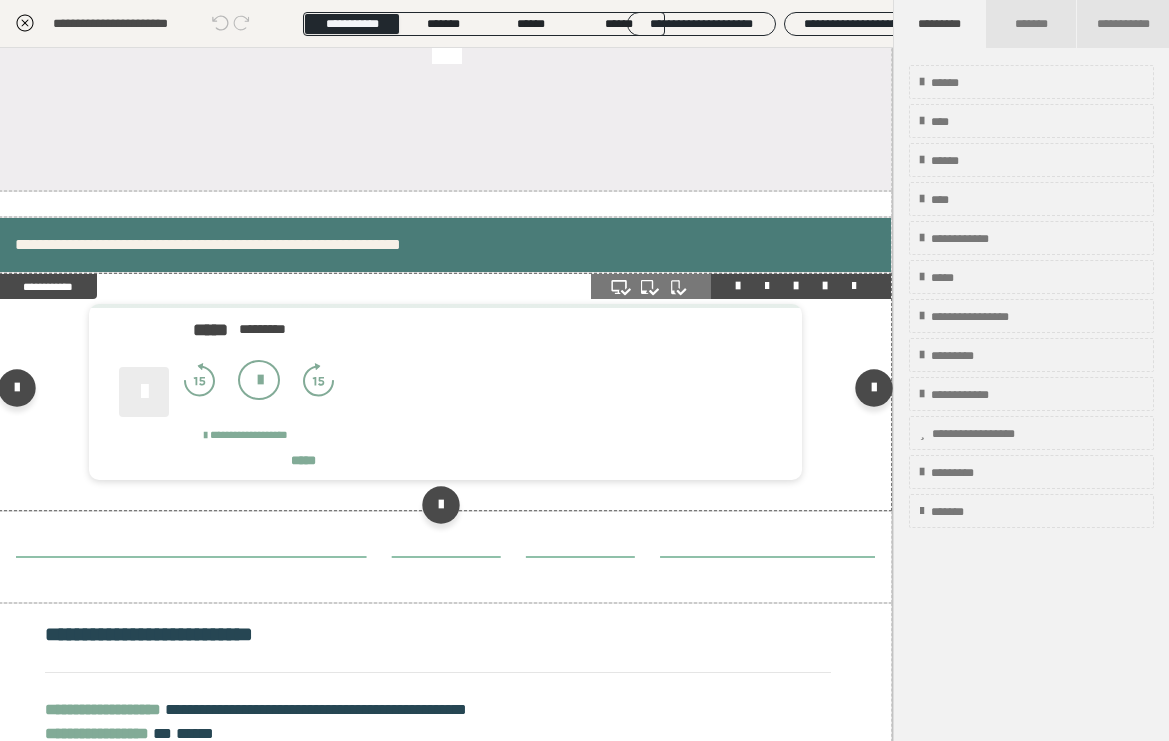 scroll, scrollTop: 718, scrollLeft: 1, axis: both 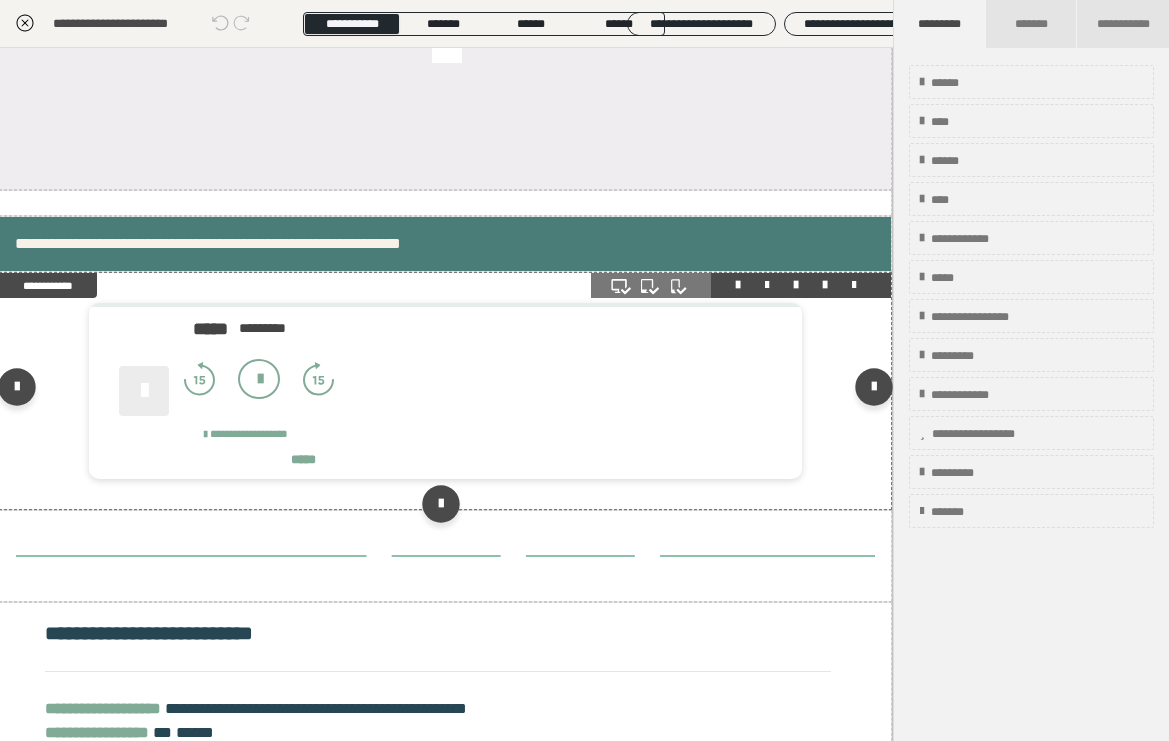 click on "**********" at bounding box center (48, 285) 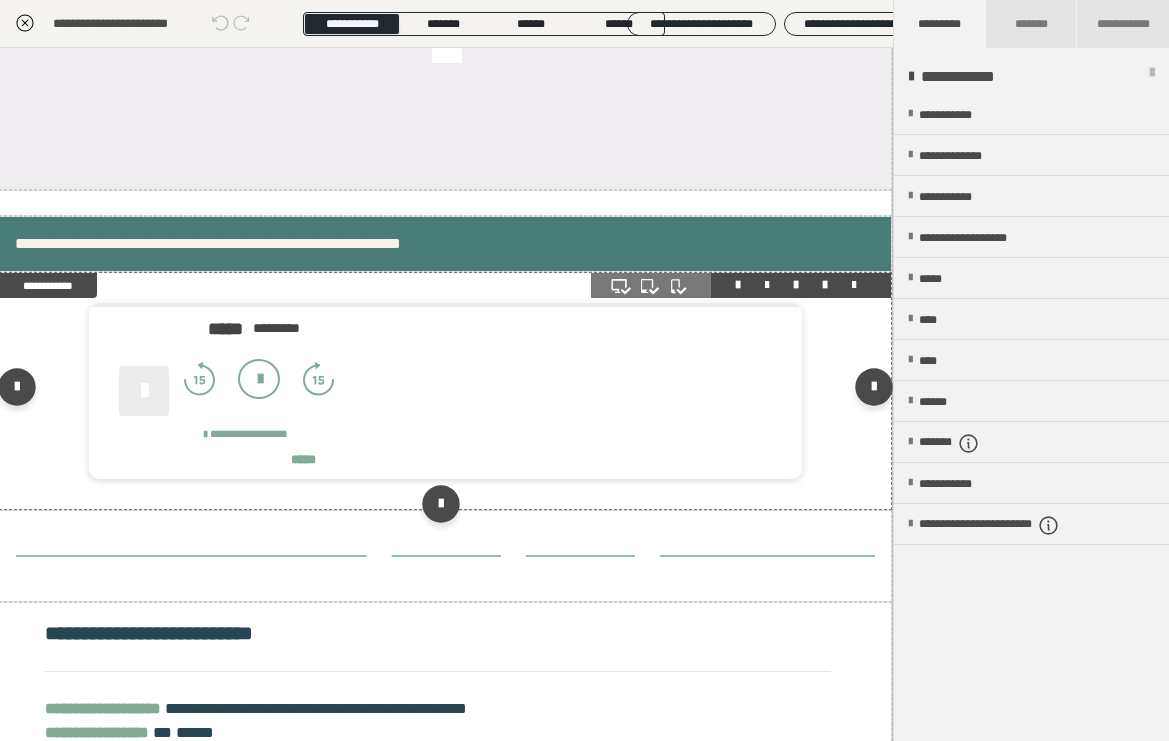 click on "**********" at bounding box center [48, 285] 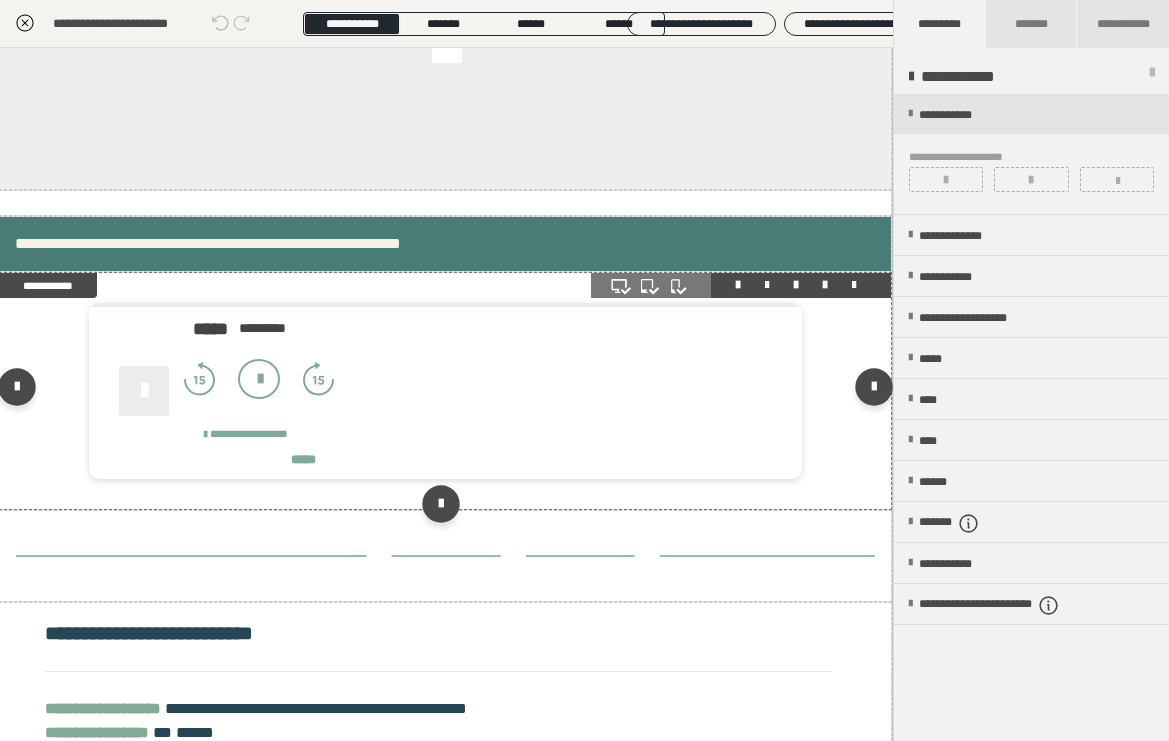 click at bounding box center (854, 285) 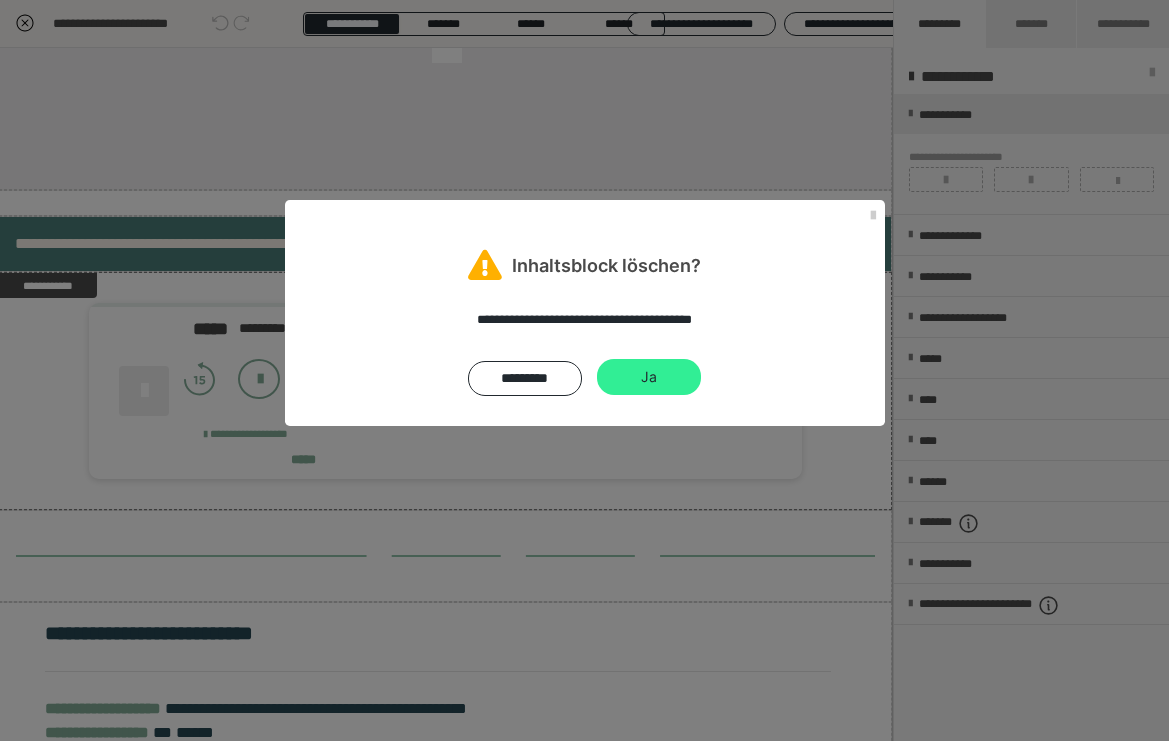 click on "Ja" at bounding box center [649, 377] 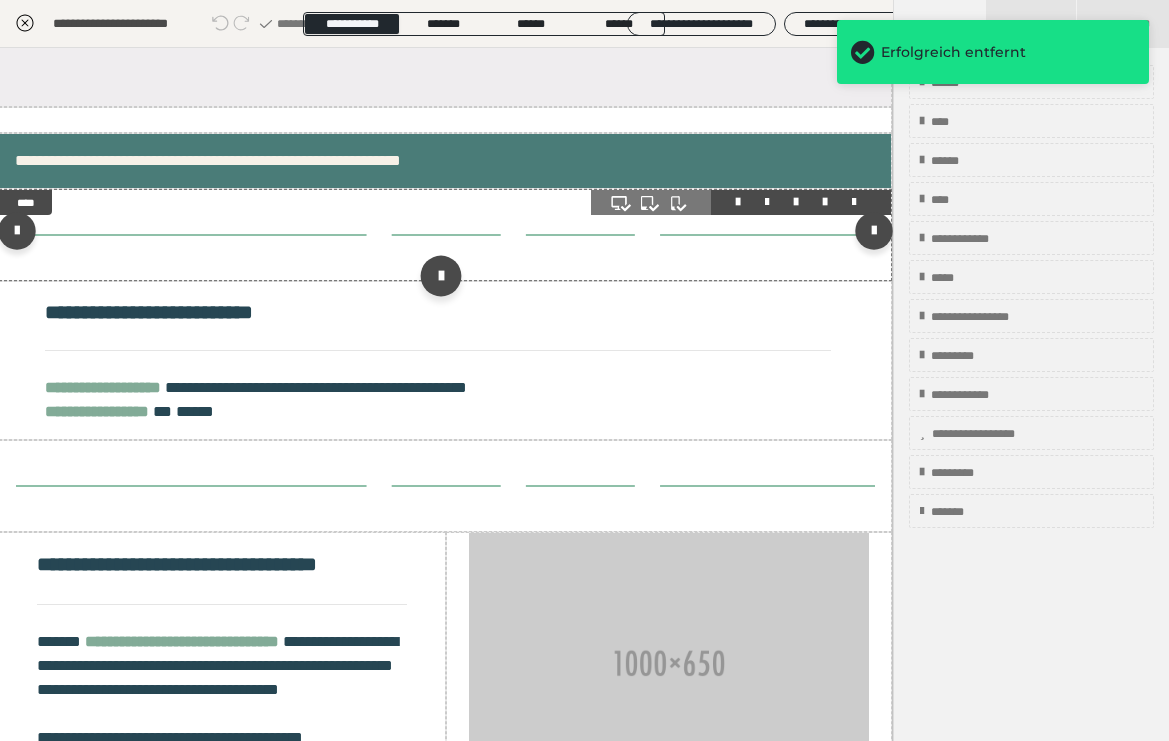scroll, scrollTop: 803, scrollLeft: 1, axis: both 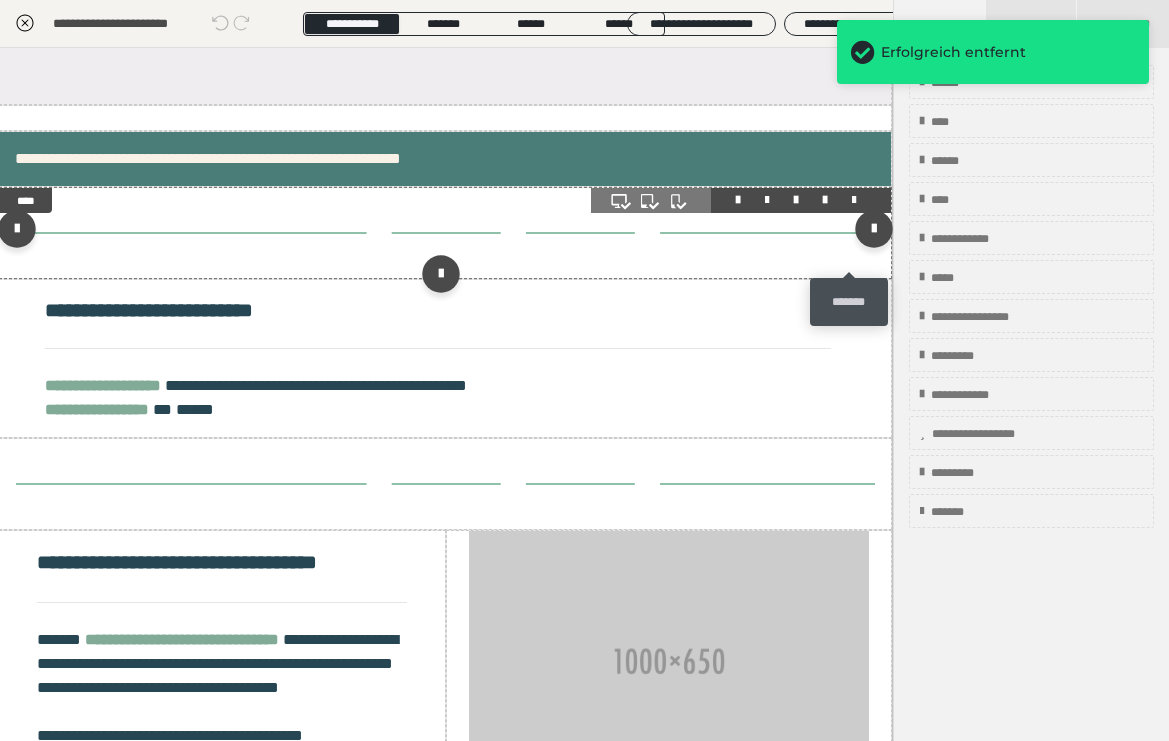 click at bounding box center [854, 200] 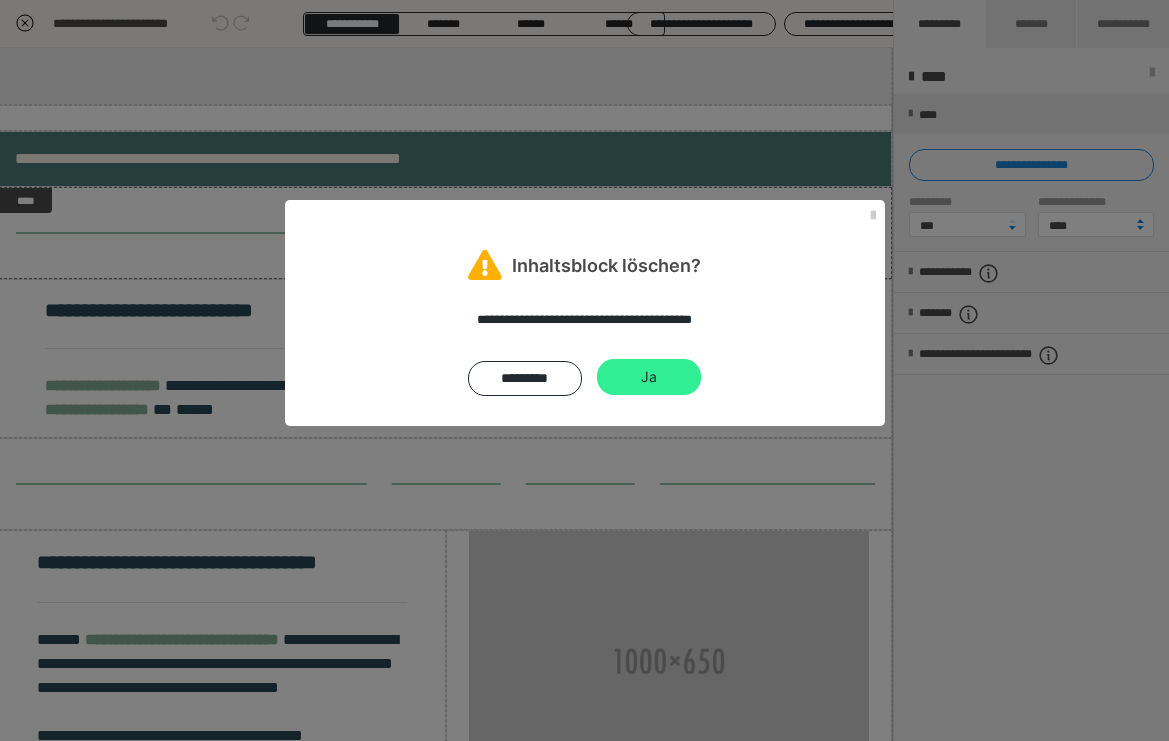 click on "Ja" at bounding box center (649, 377) 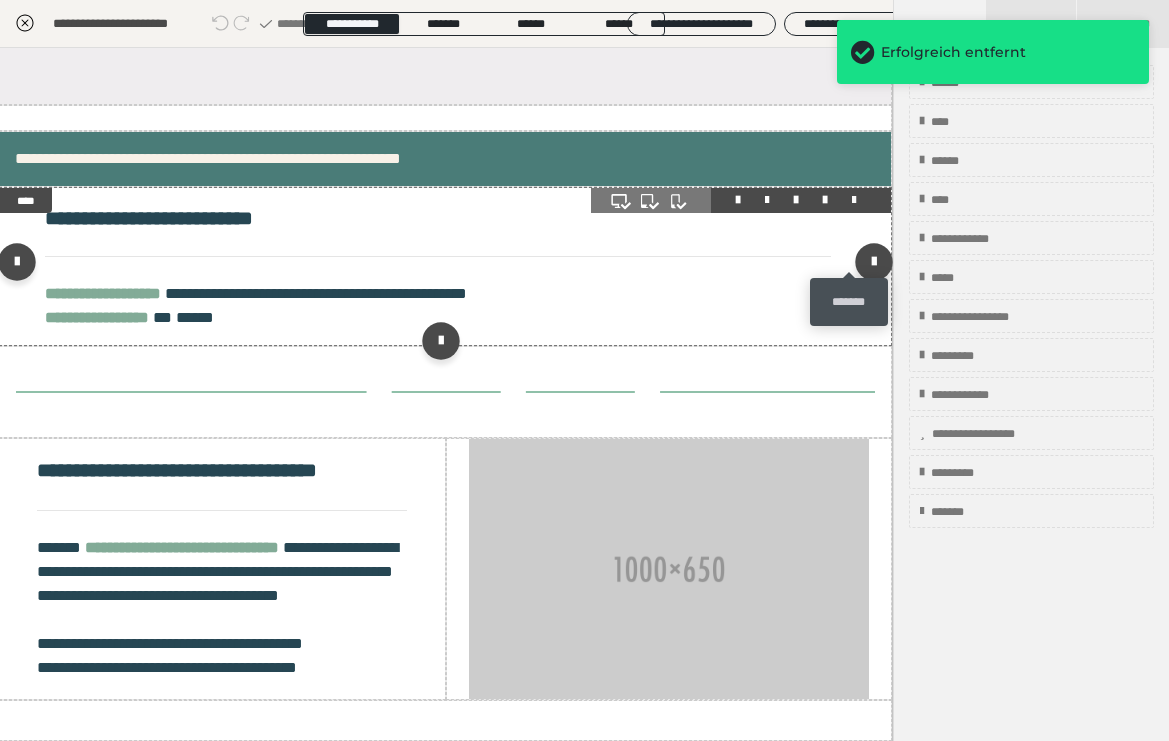 click at bounding box center (854, 200) 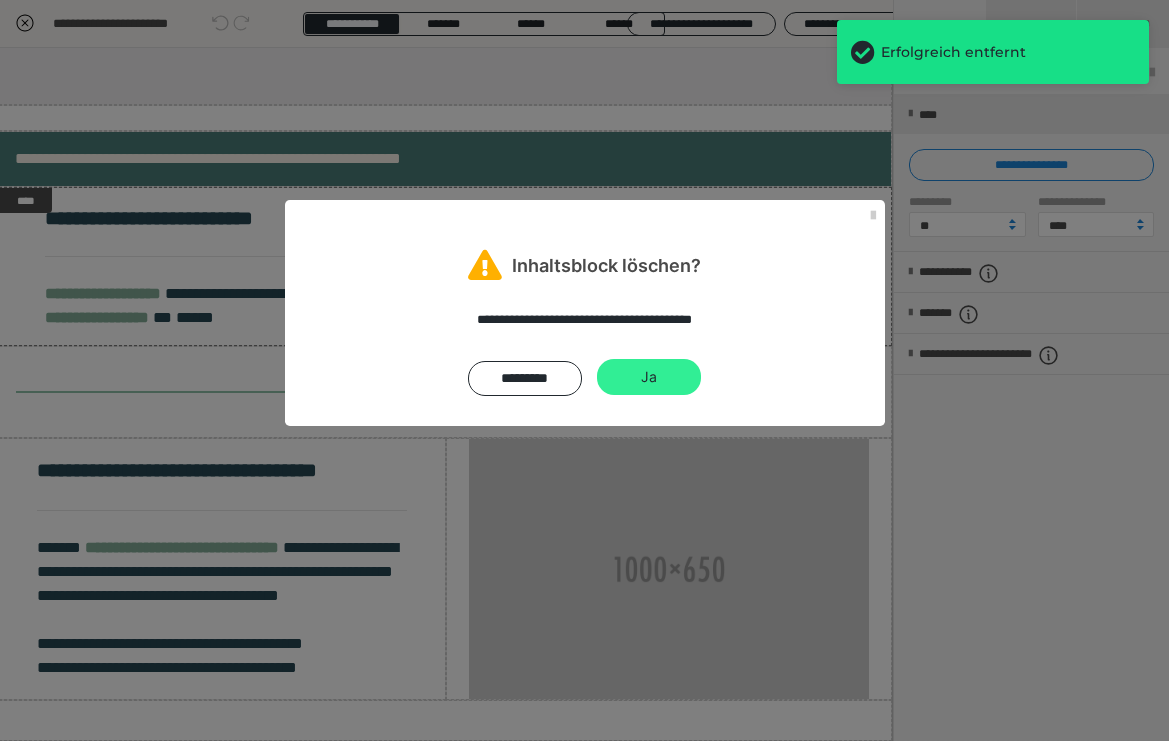 click on "Ja" at bounding box center (649, 377) 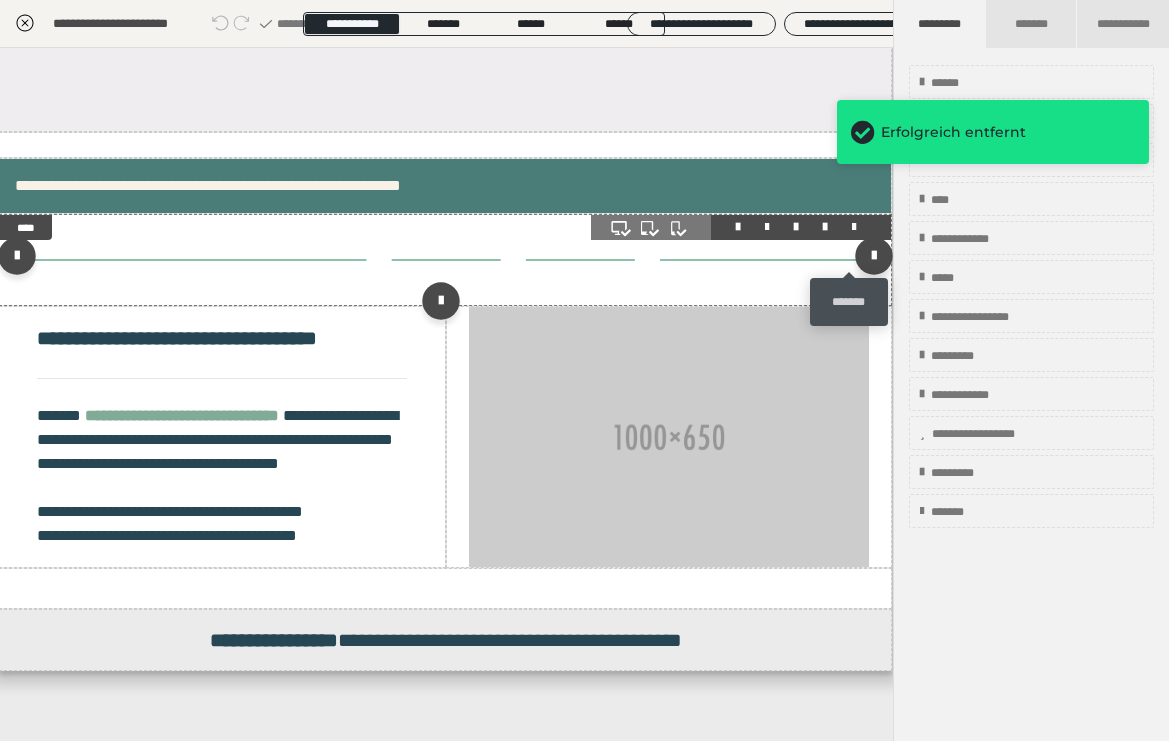 click at bounding box center [854, 227] 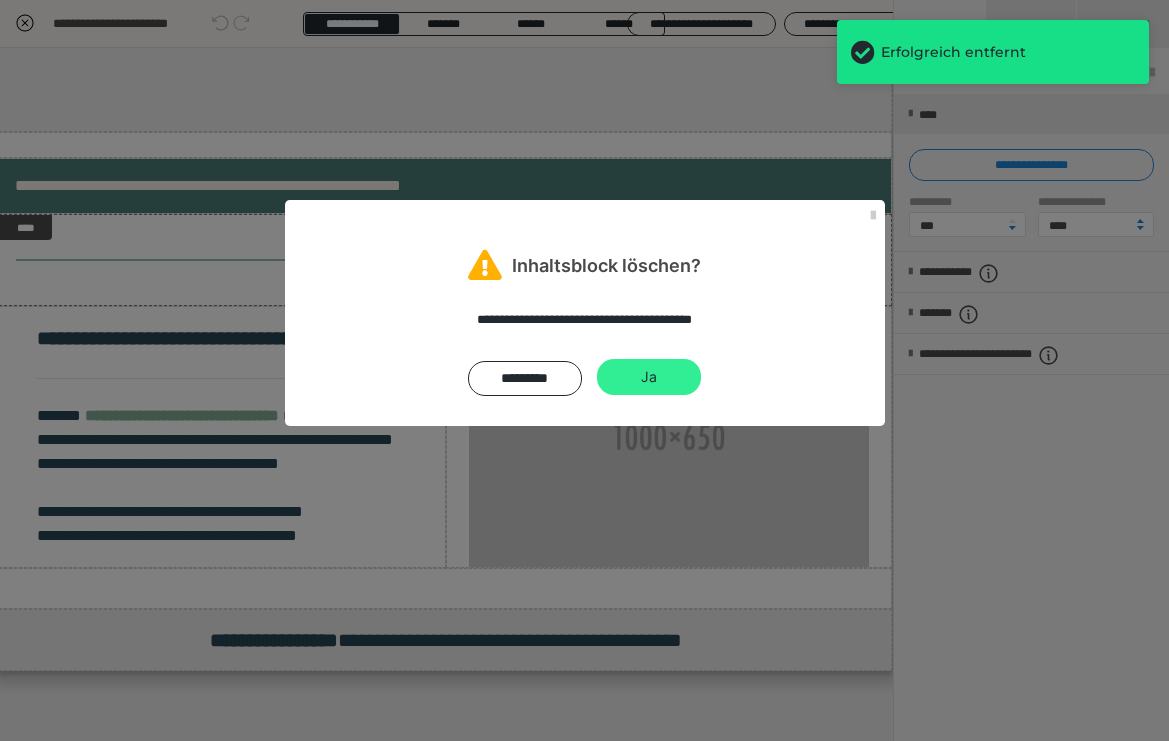 click on "Ja" at bounding box center (649, 377) 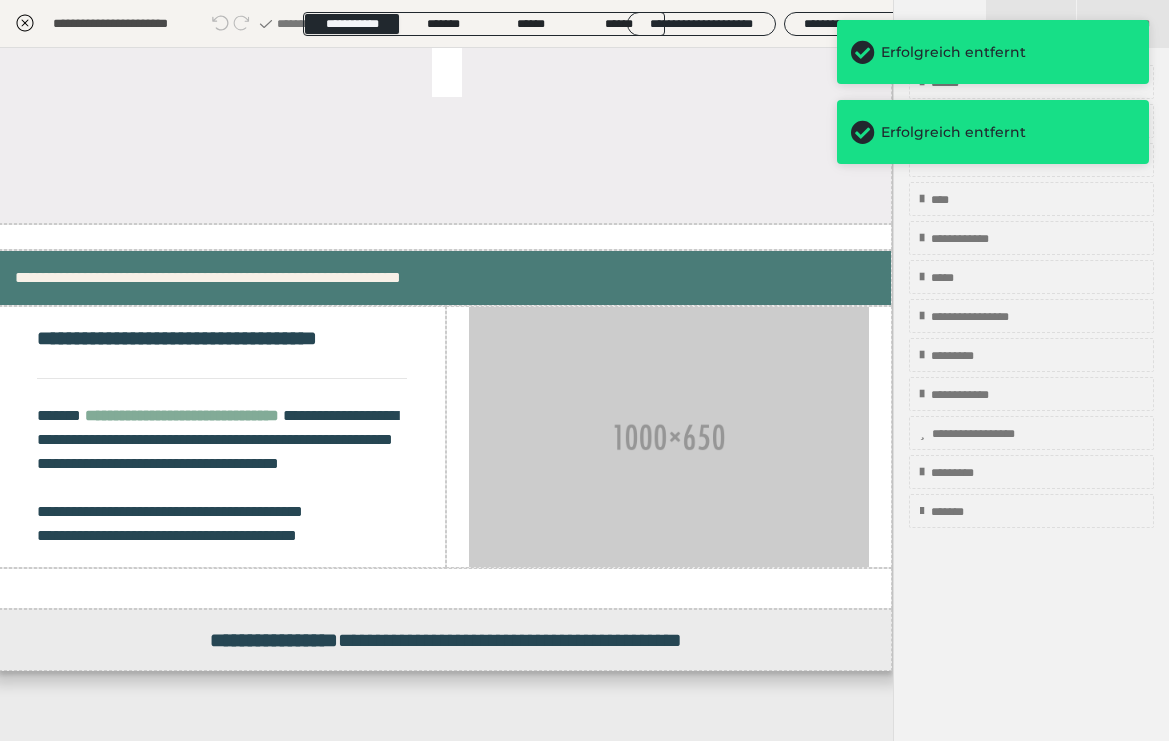 scroll, scrollTop: 776, scrollLeft: 1, axis: both 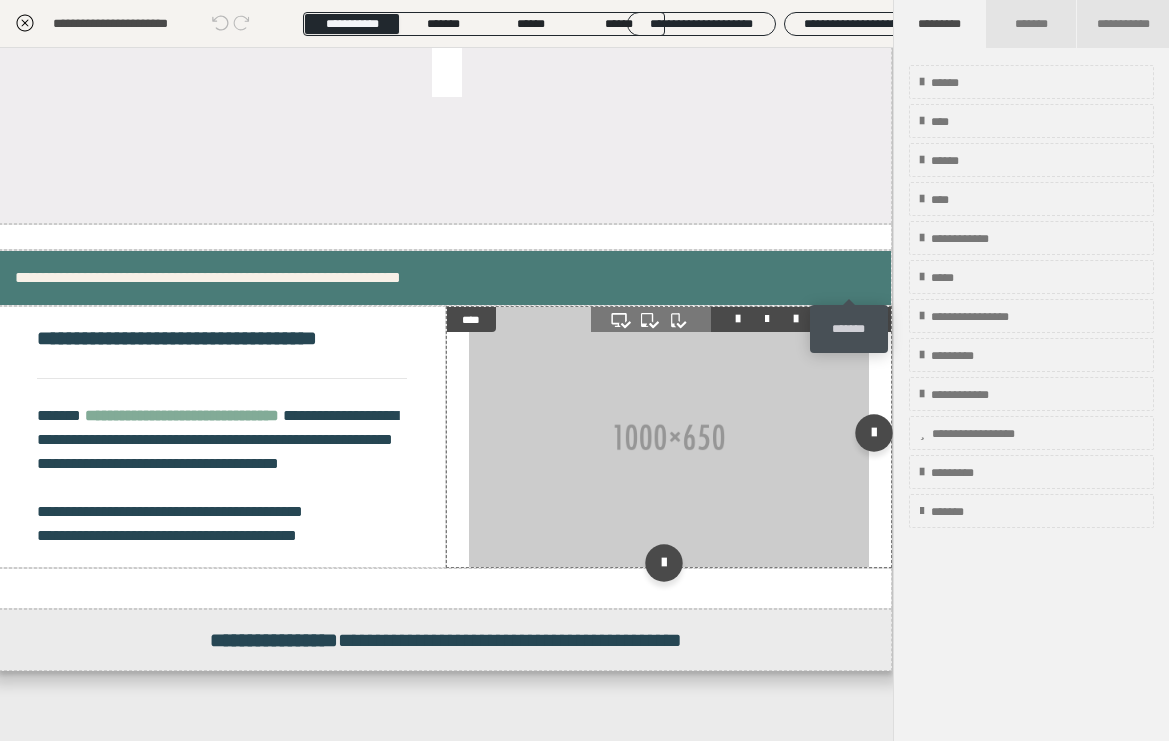 click at bounding box center [854, 319] 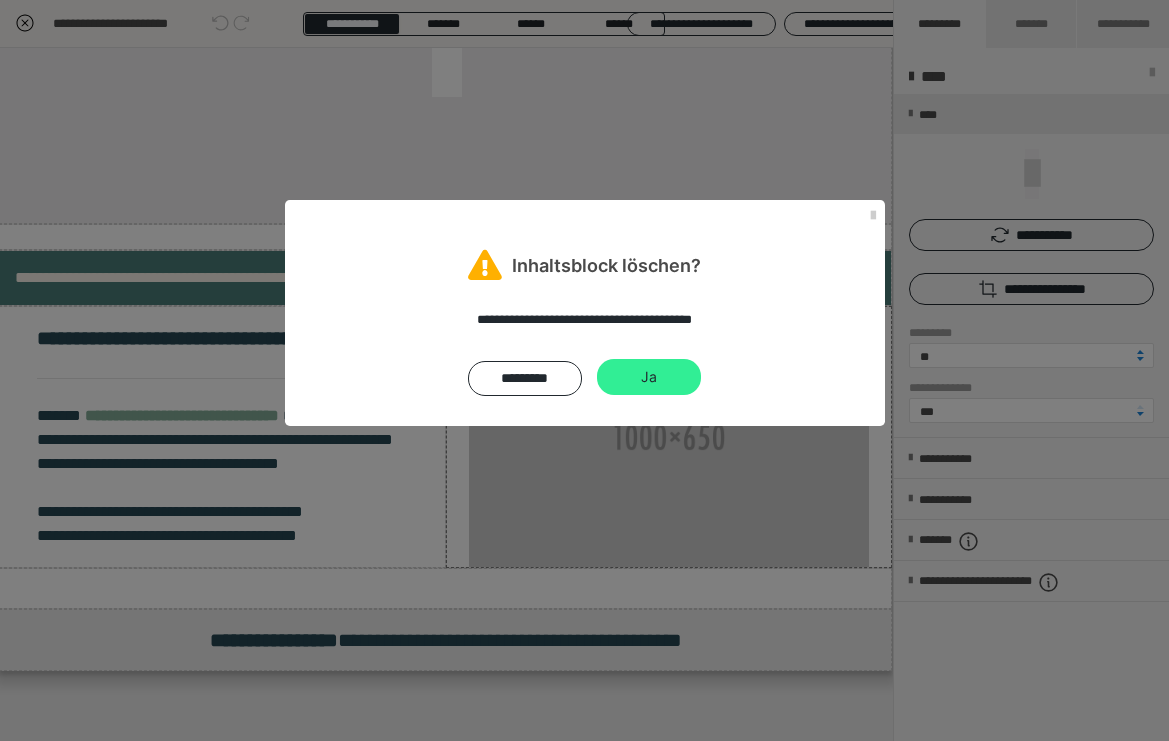 click on "Ja" at bounding box center (649, 377) 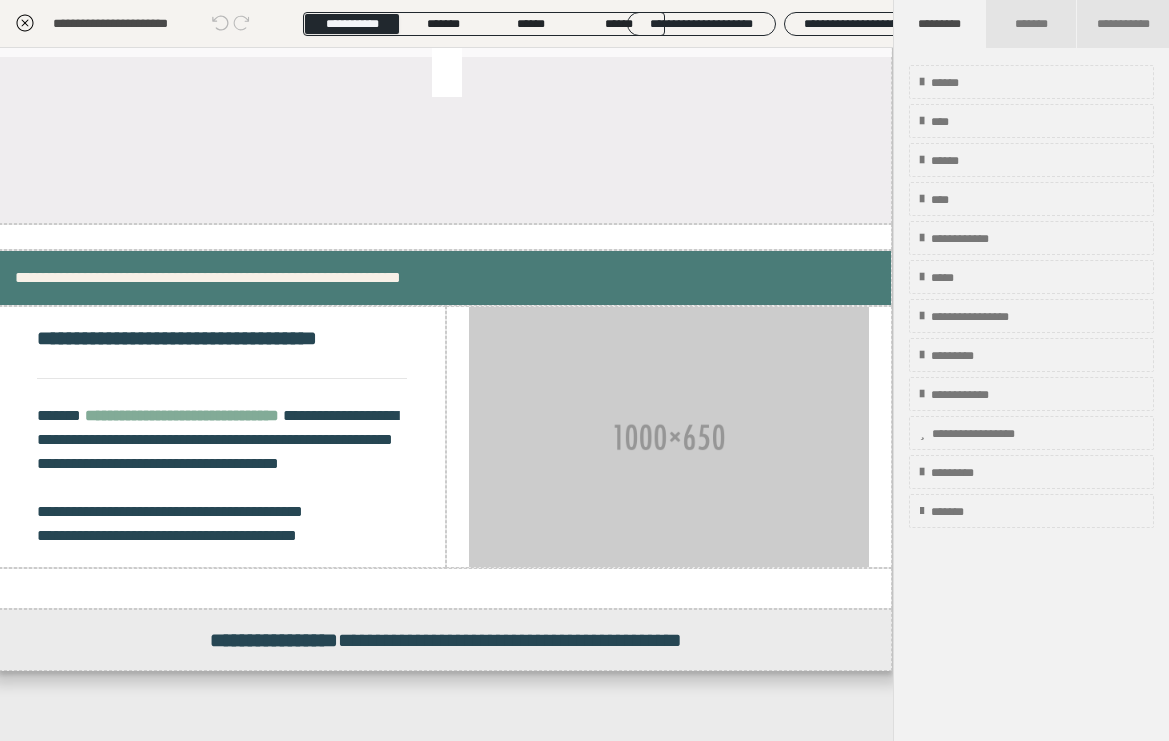 scroll, scrollTop: 726, scrollLeft: 1, axis: both 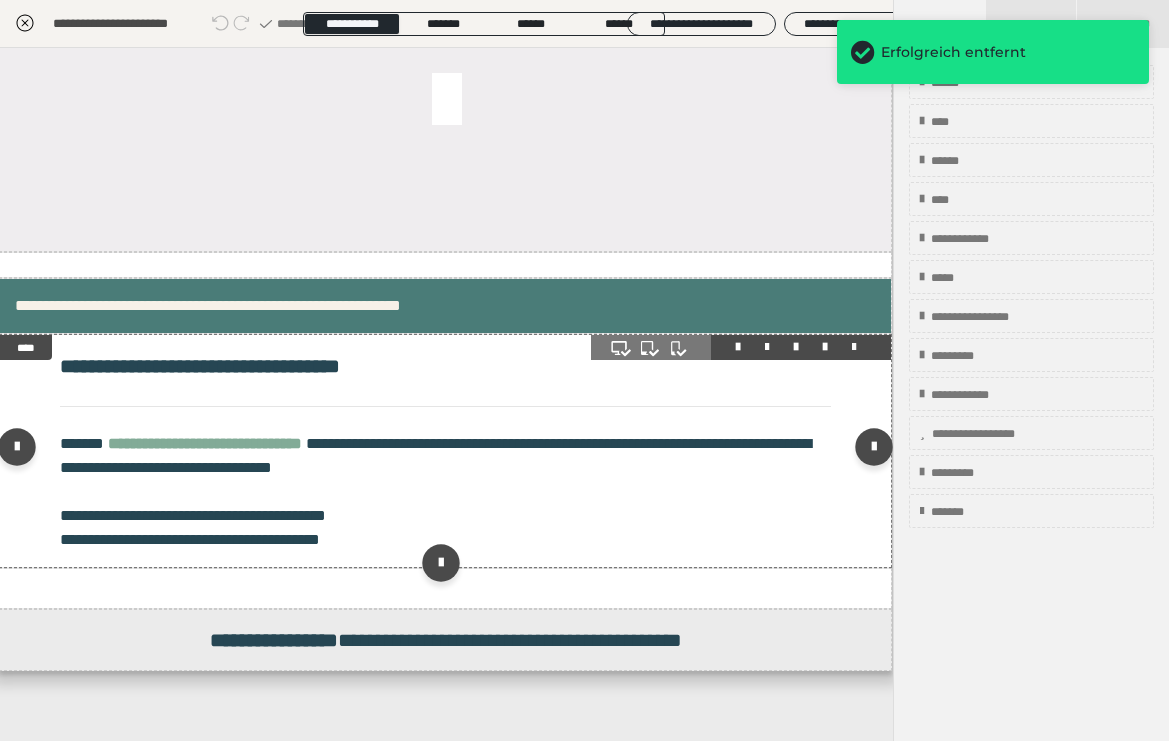 click at bounding box center (854, 347) 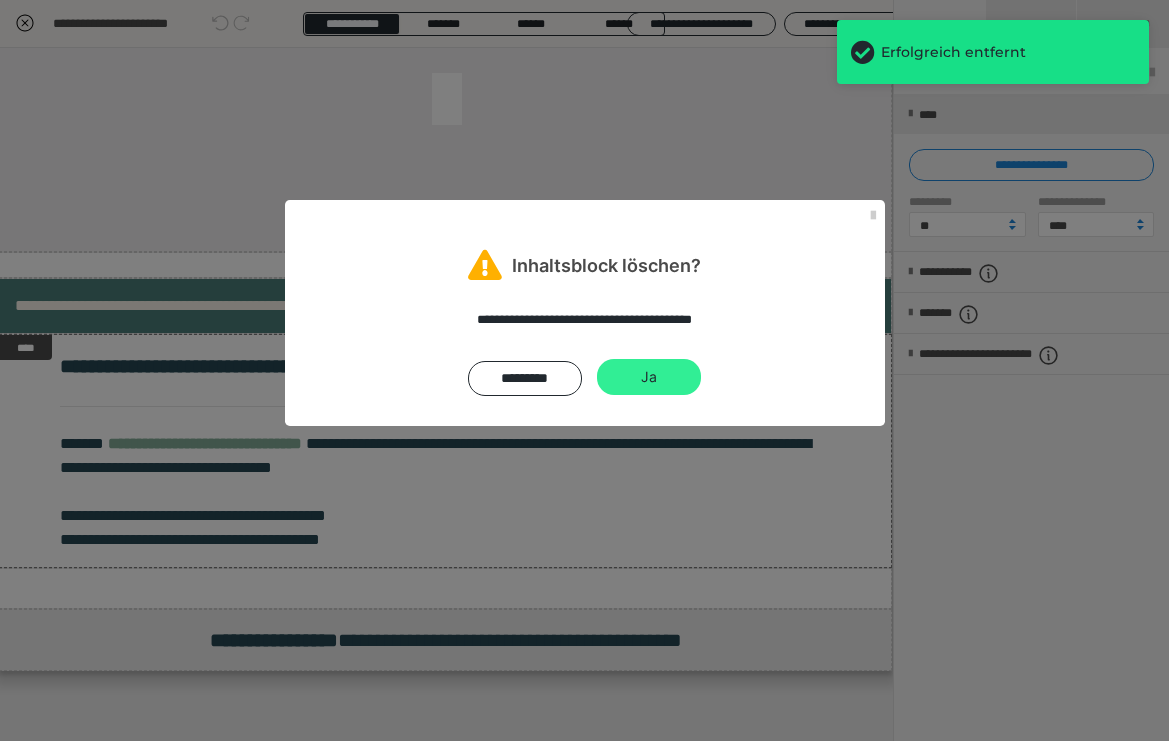 click on "Ja" at bounding box center [649, 377] 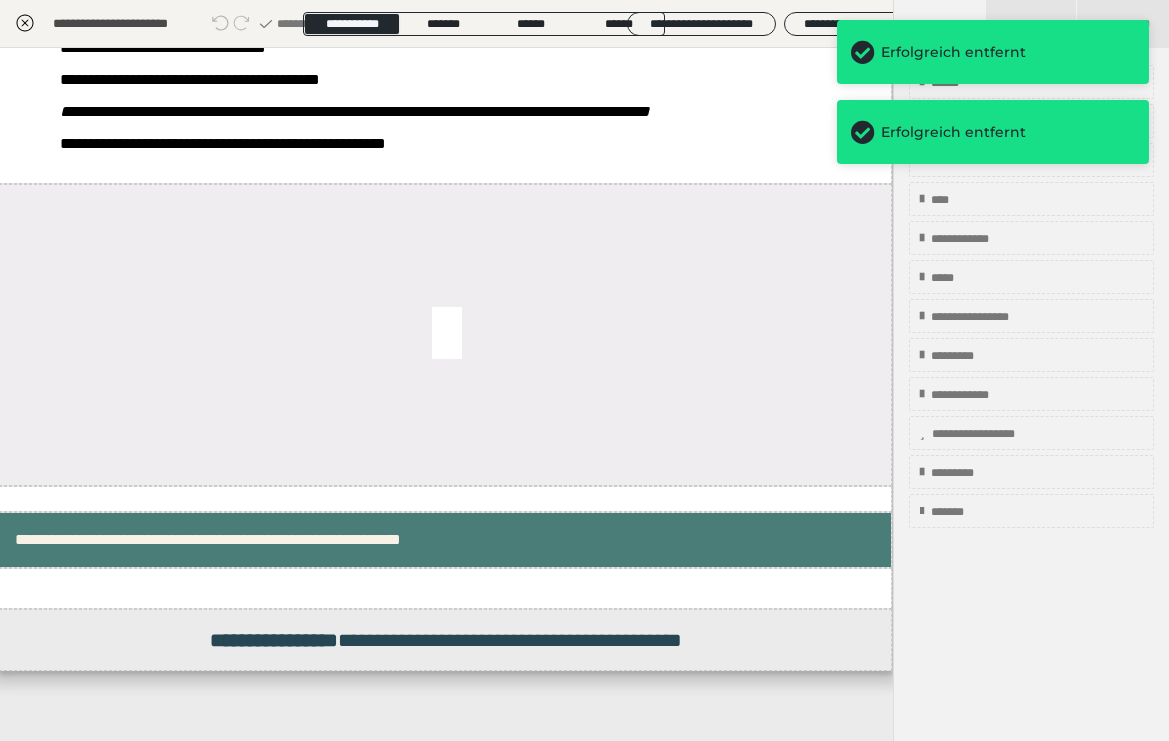 scroll, scrollTop: 487, scrollLeft: 1, axis: both 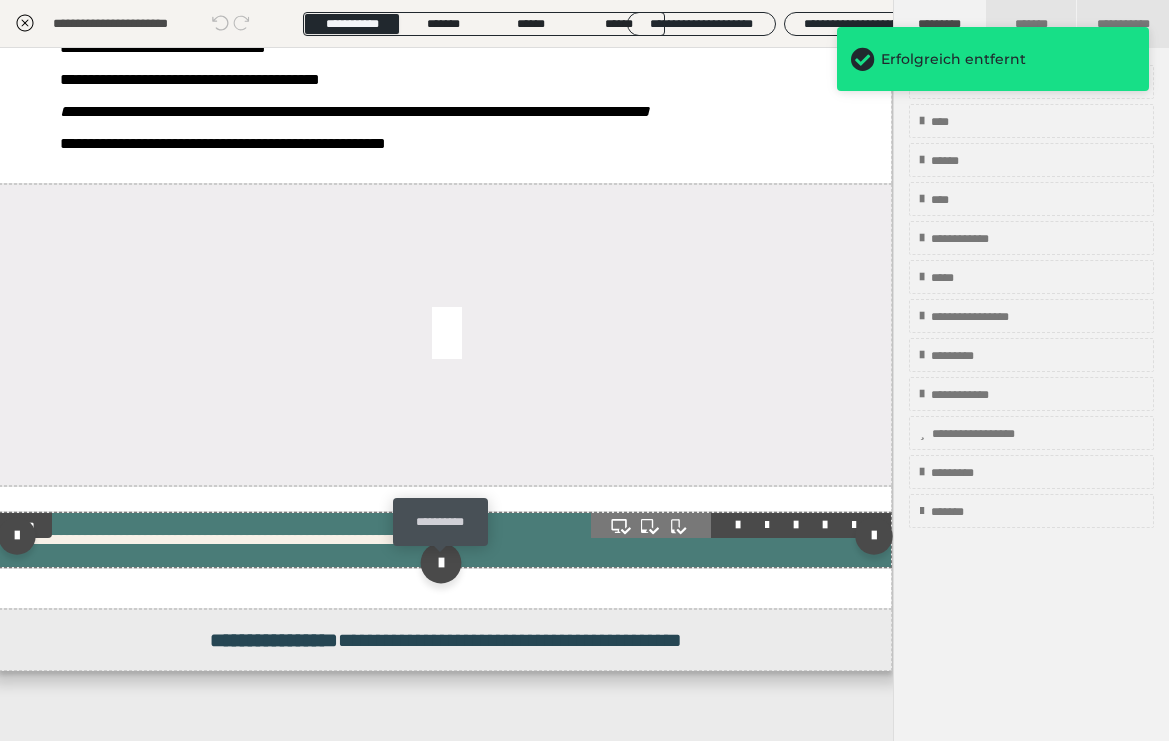 click at bounding box center [441, 562] 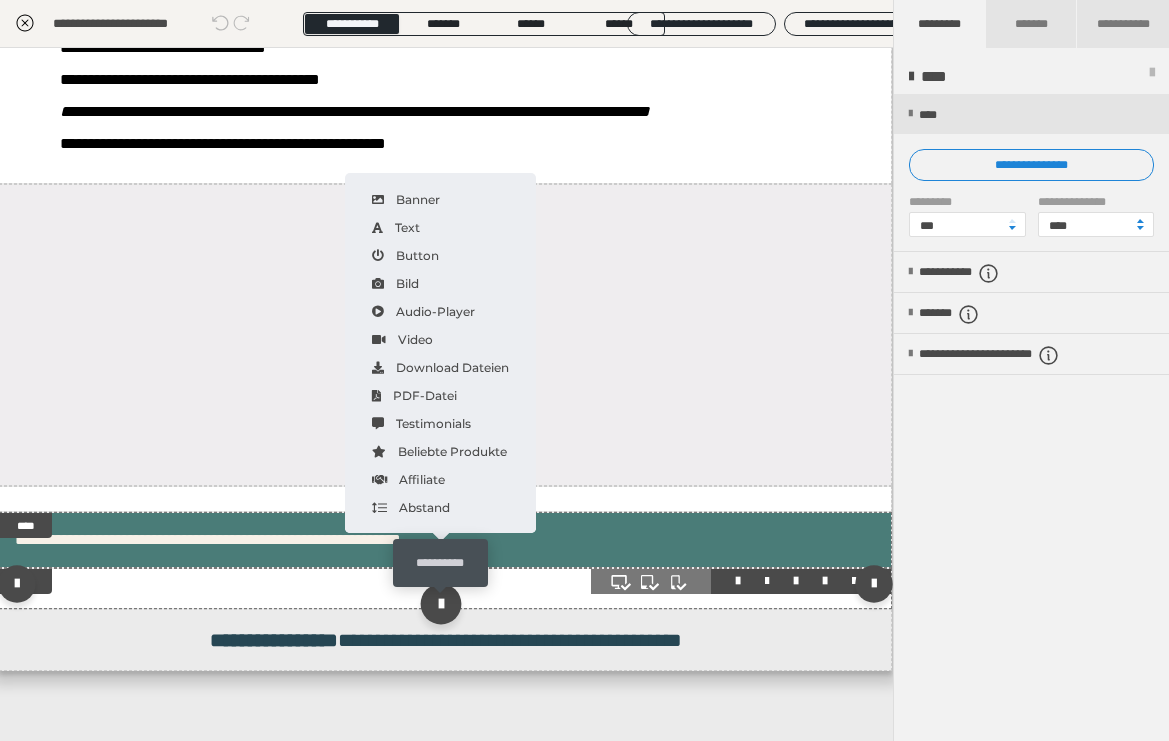 click at bounding box center [441, 603] 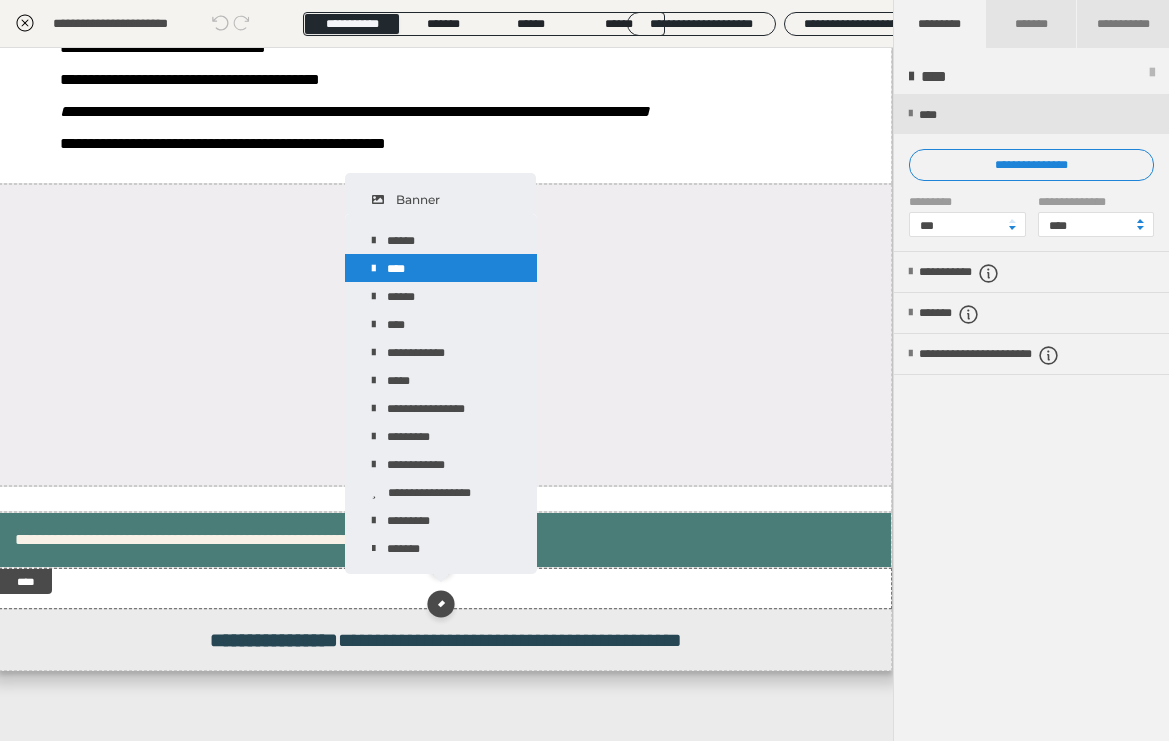click on "****" at bounding box center (441, 268) 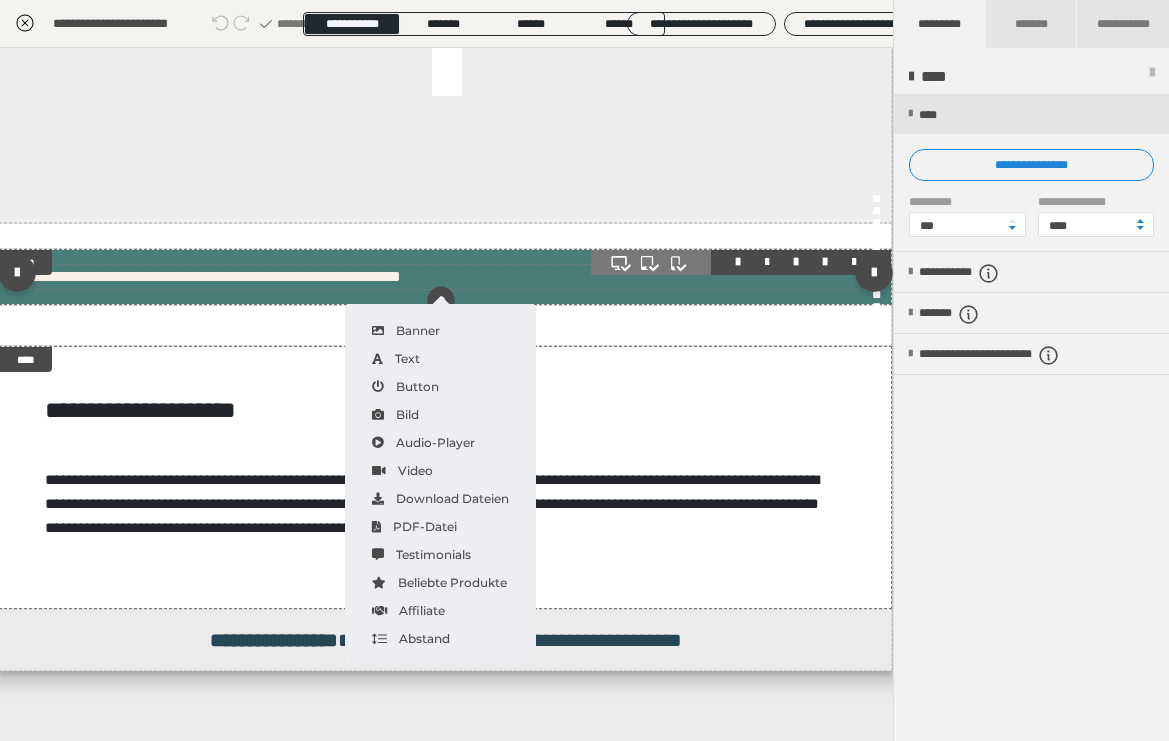 scroll, scrollTop: 766, scrollLeft: 1, axis: both 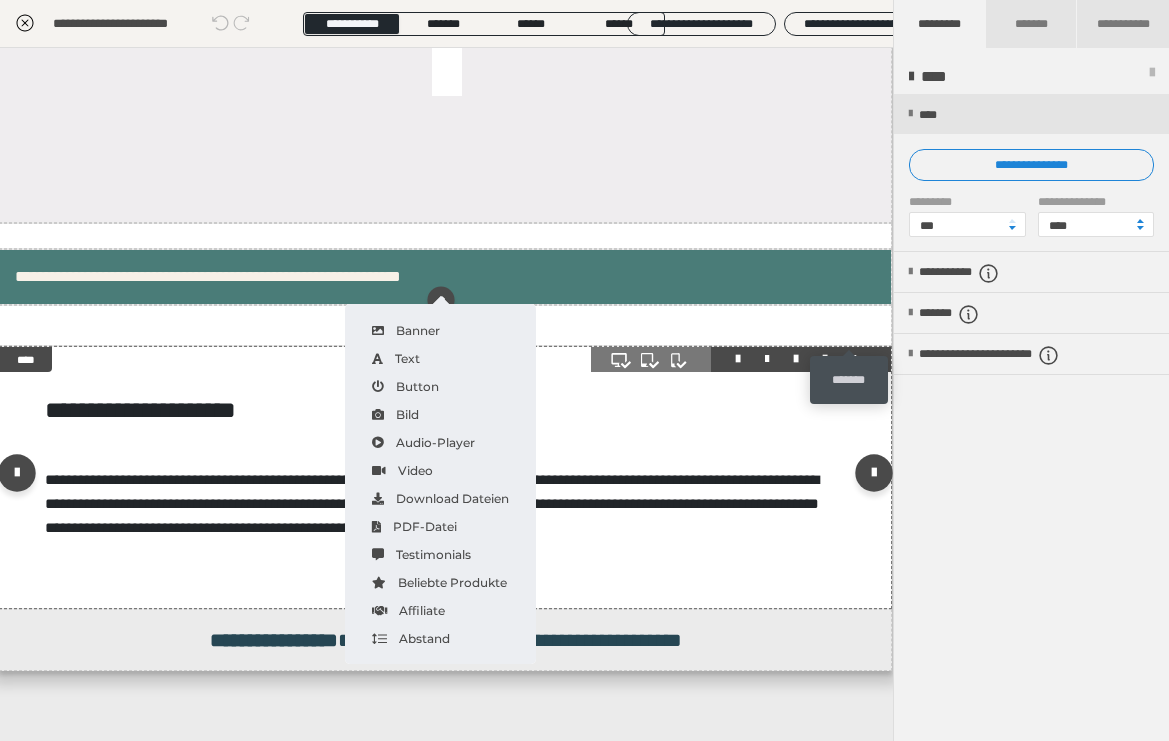 click at bounding box center (854, 359) 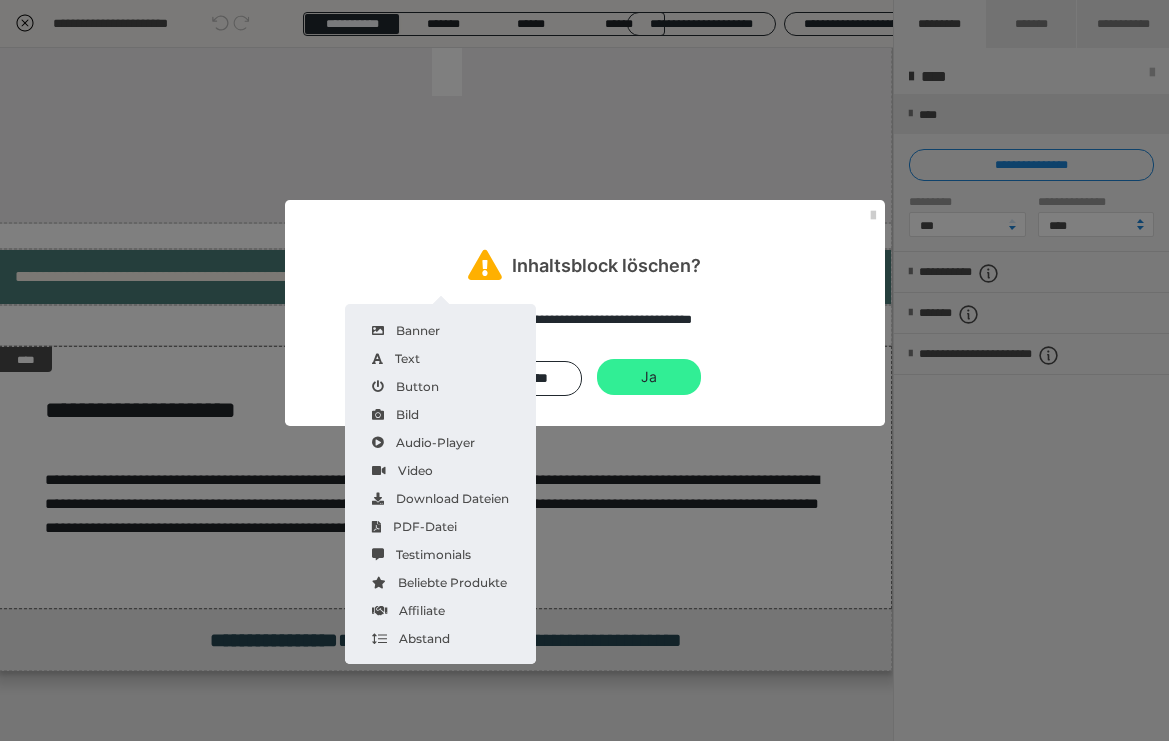 click on "Ja" at bounding box center [649, 377] 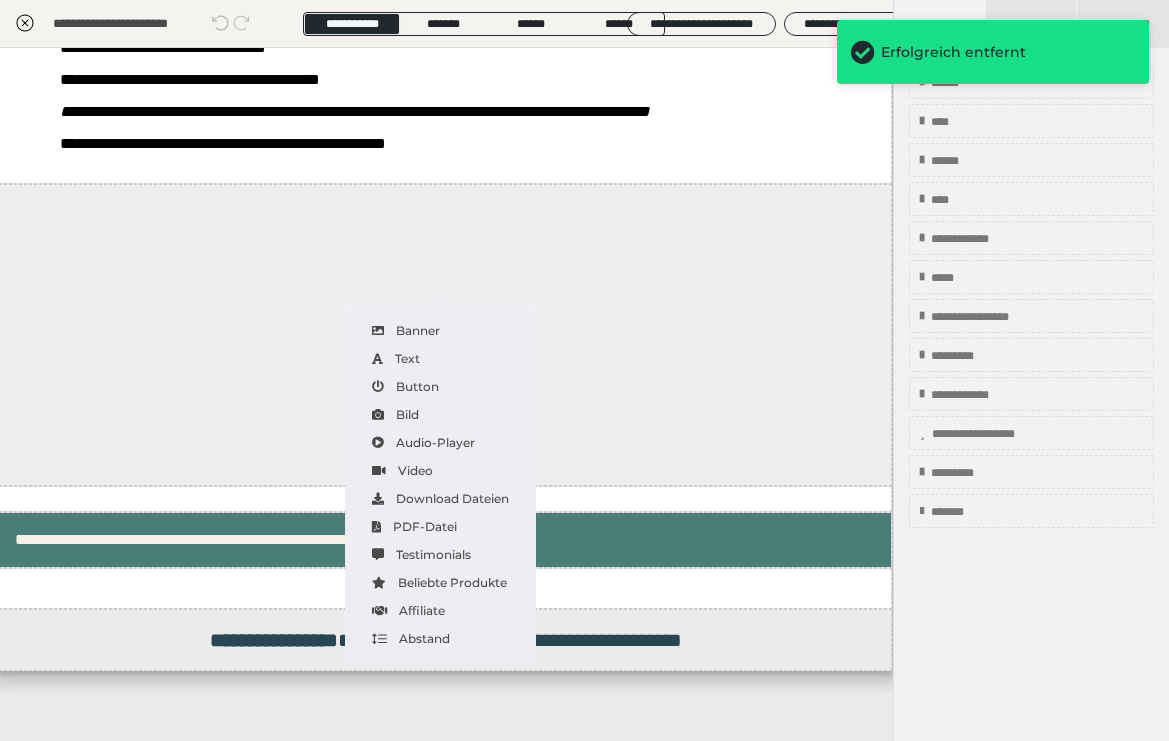 scroll, scrollTop: 487, scrollLeft: 1, axis: both 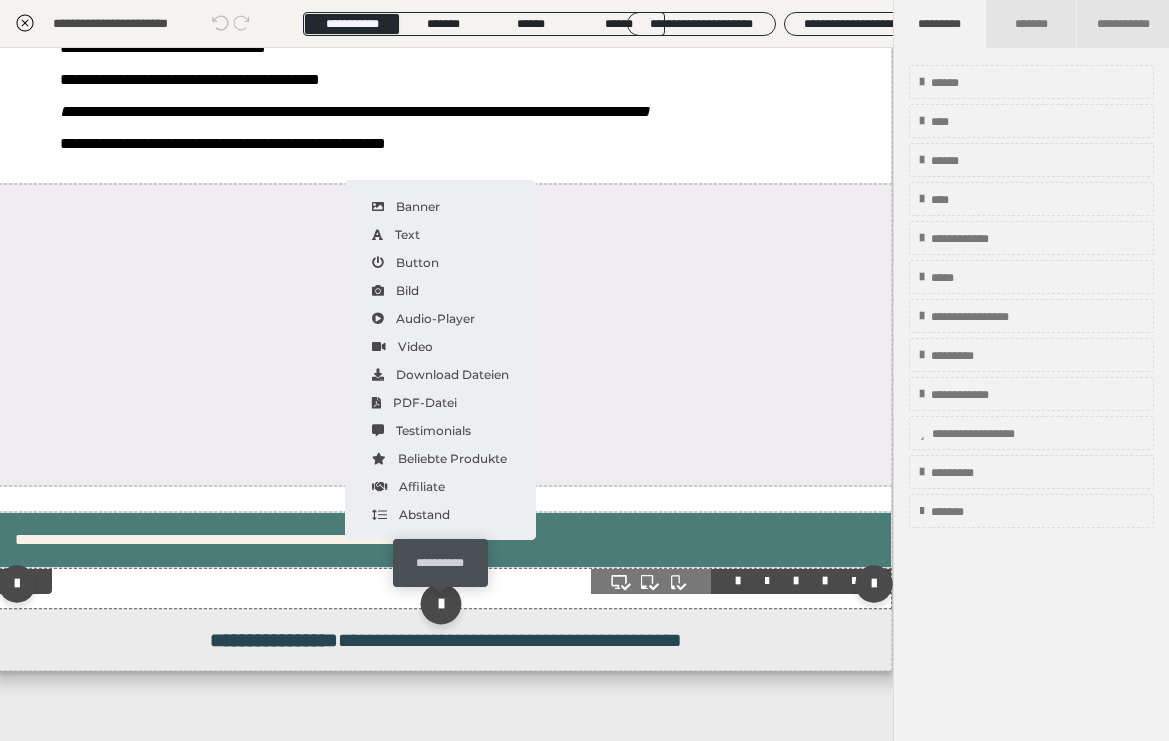 click at bounding box center [441, 603] 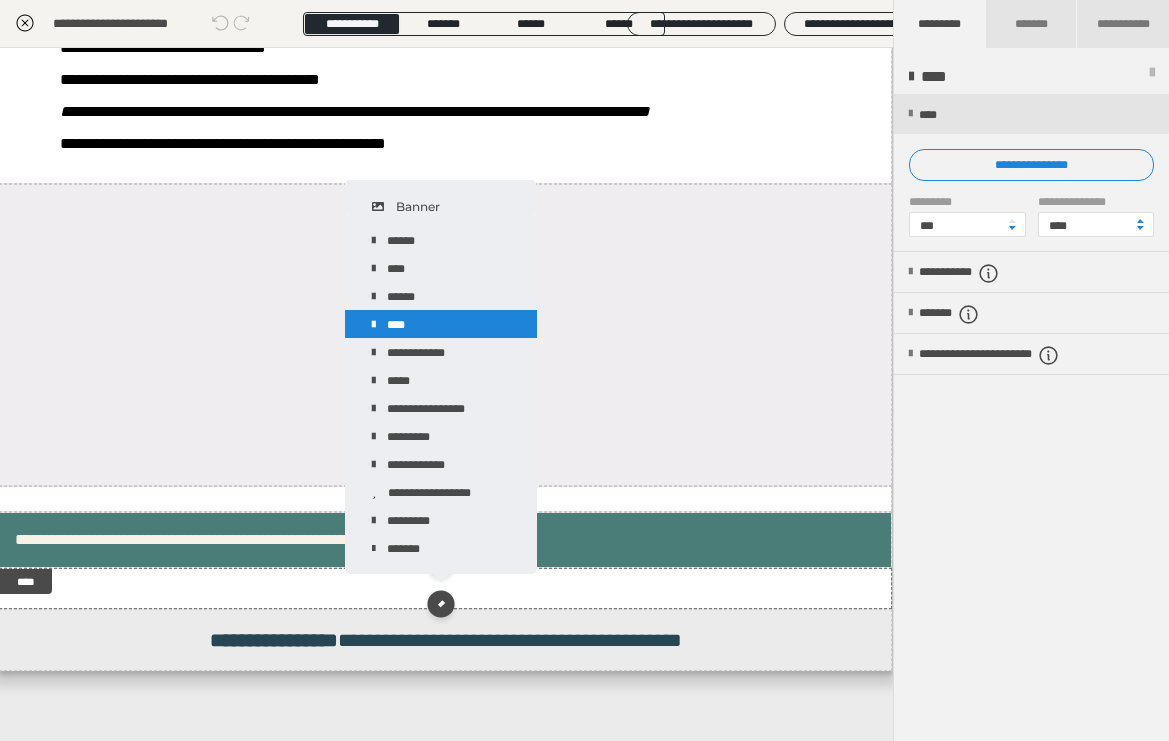 click on "****" at bounding box center (441, 324) 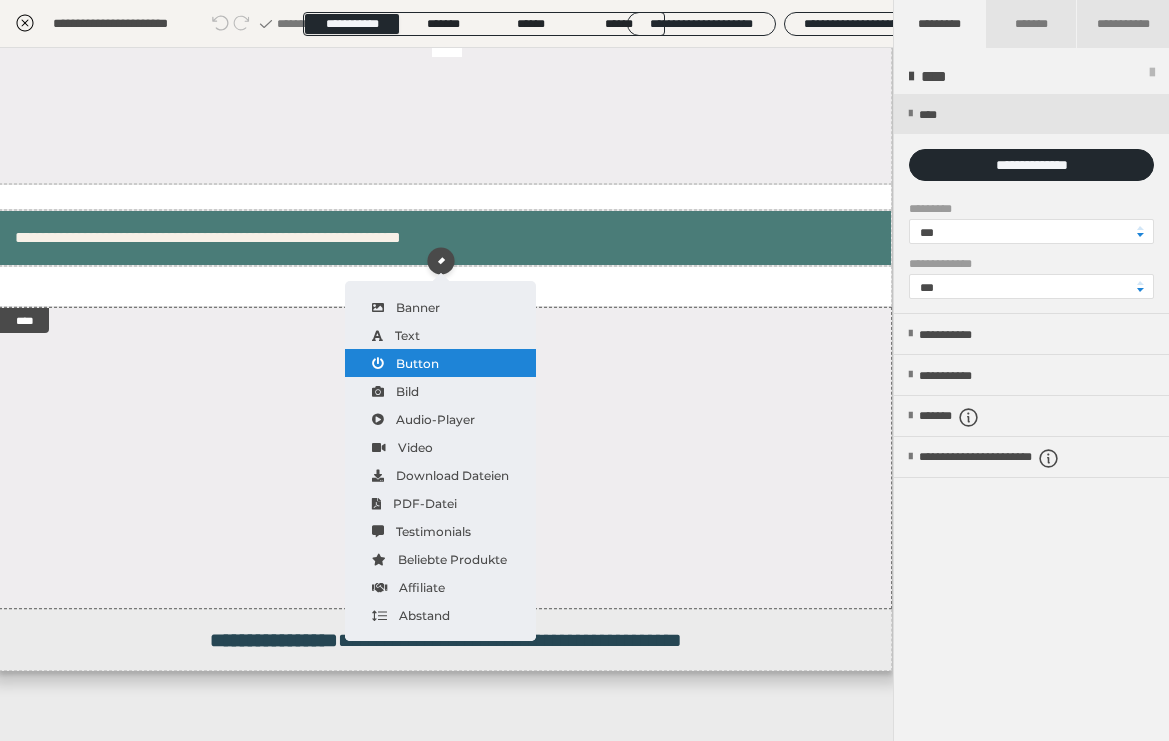 scroll, scrollTop: 789, scrollLeft: 1, axis: both 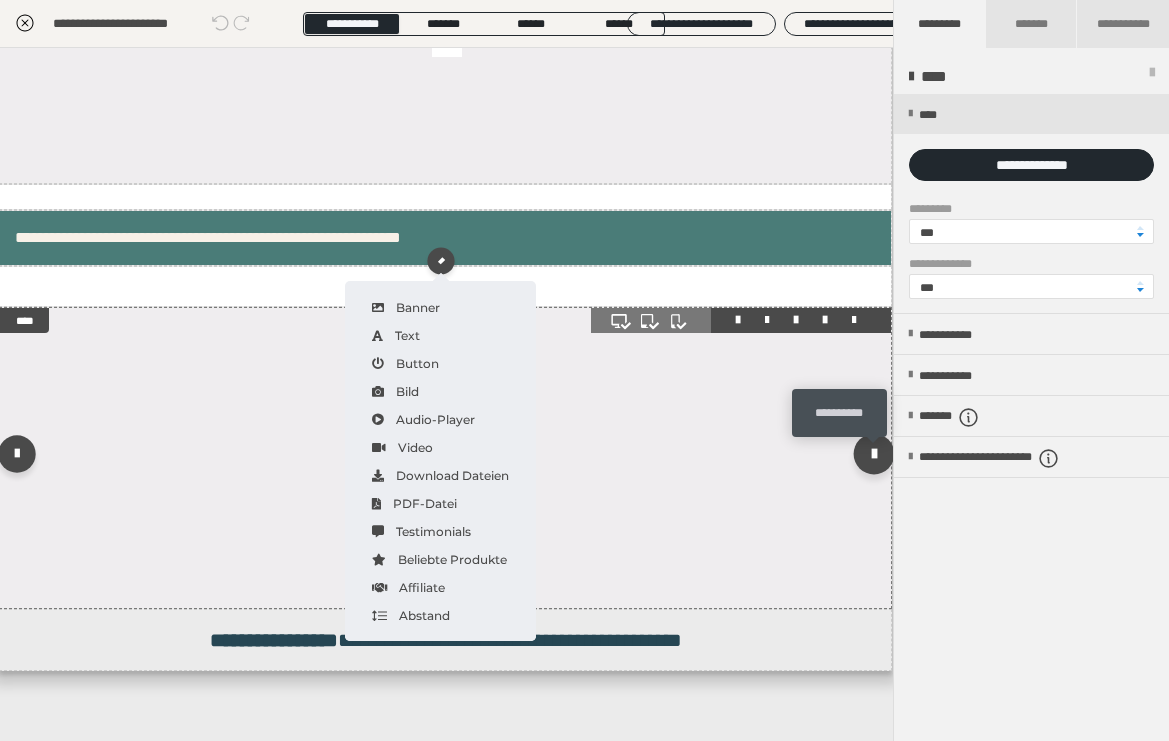 click at bounding box center (874, 453) 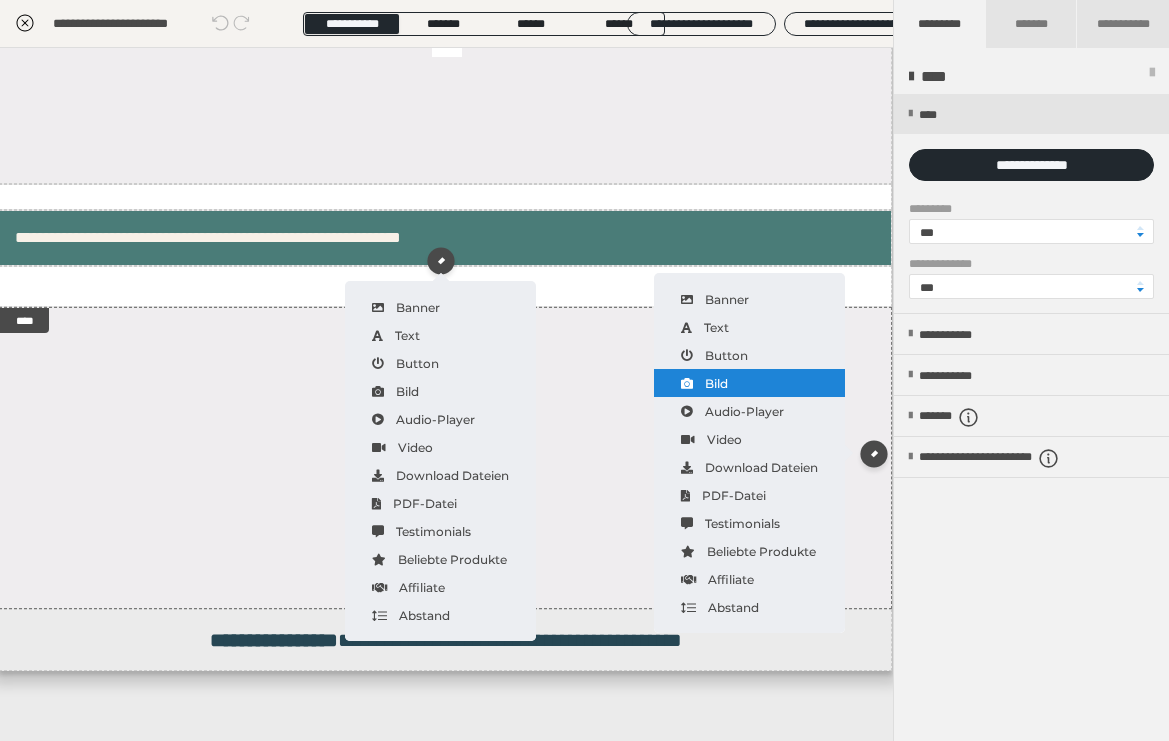 click on "Bild" at bounding box center (749, 383) 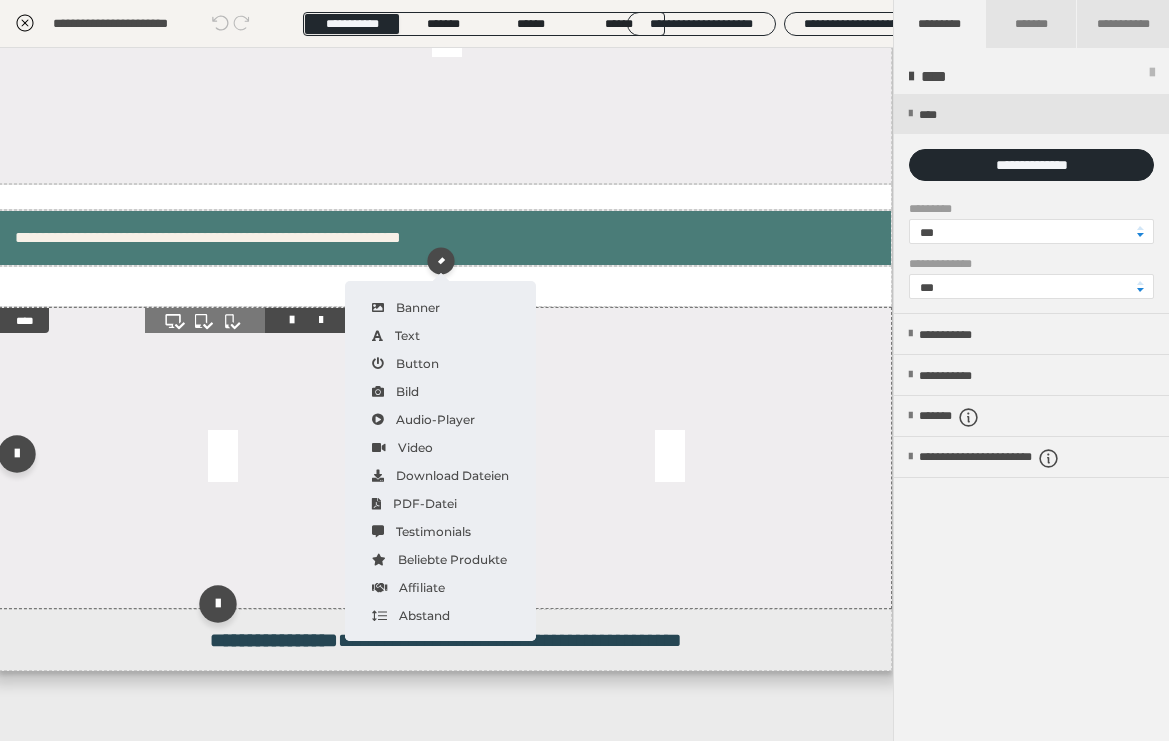 click at bounding box center (222, 458) 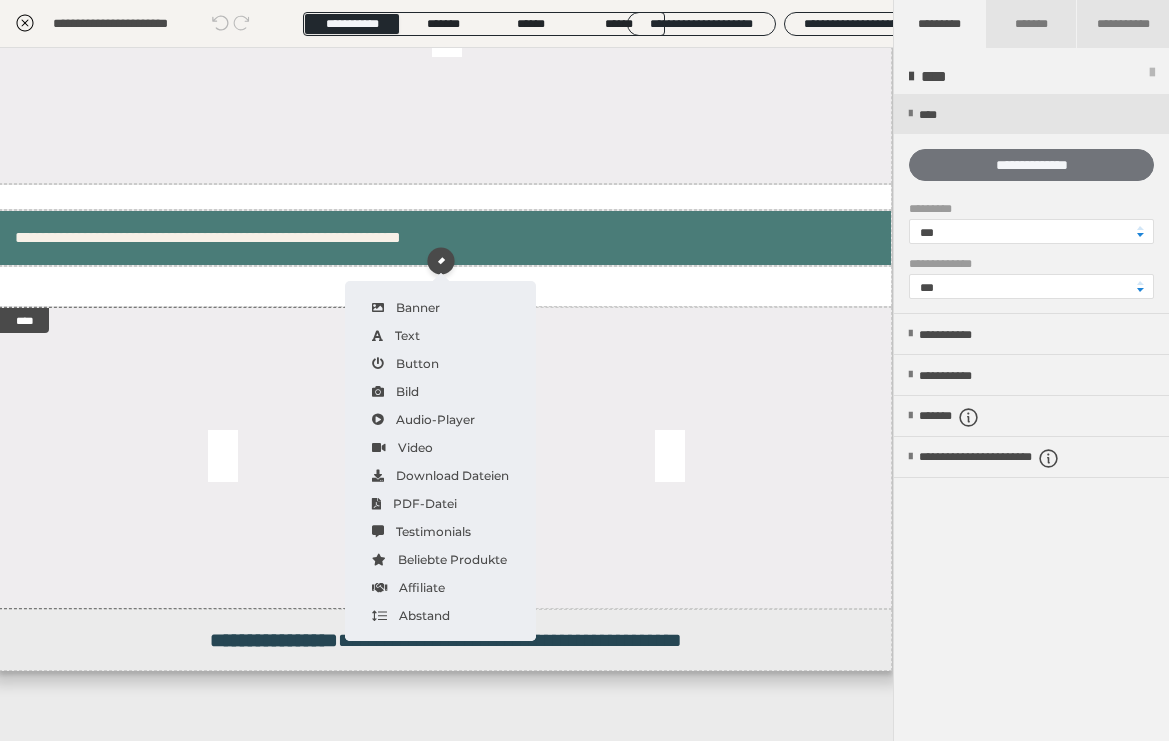 click on "**********" at bounding box center [1031, 165] 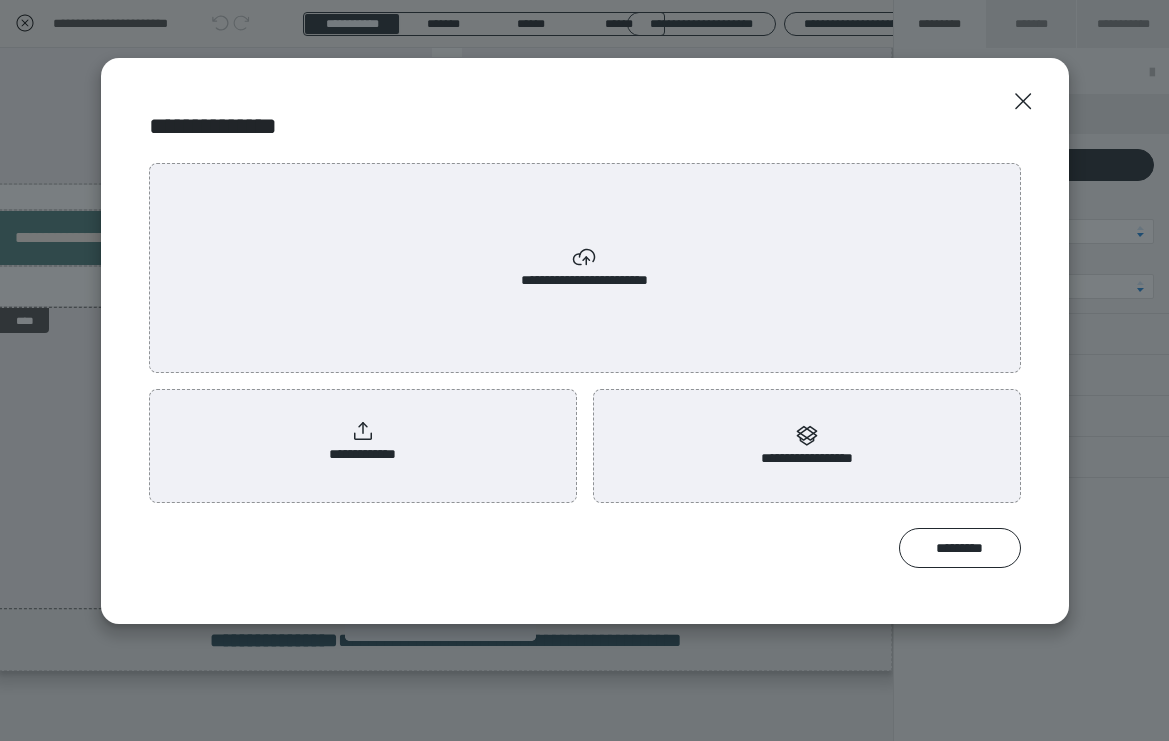 click on "**********" at bounding box center [362, 442] 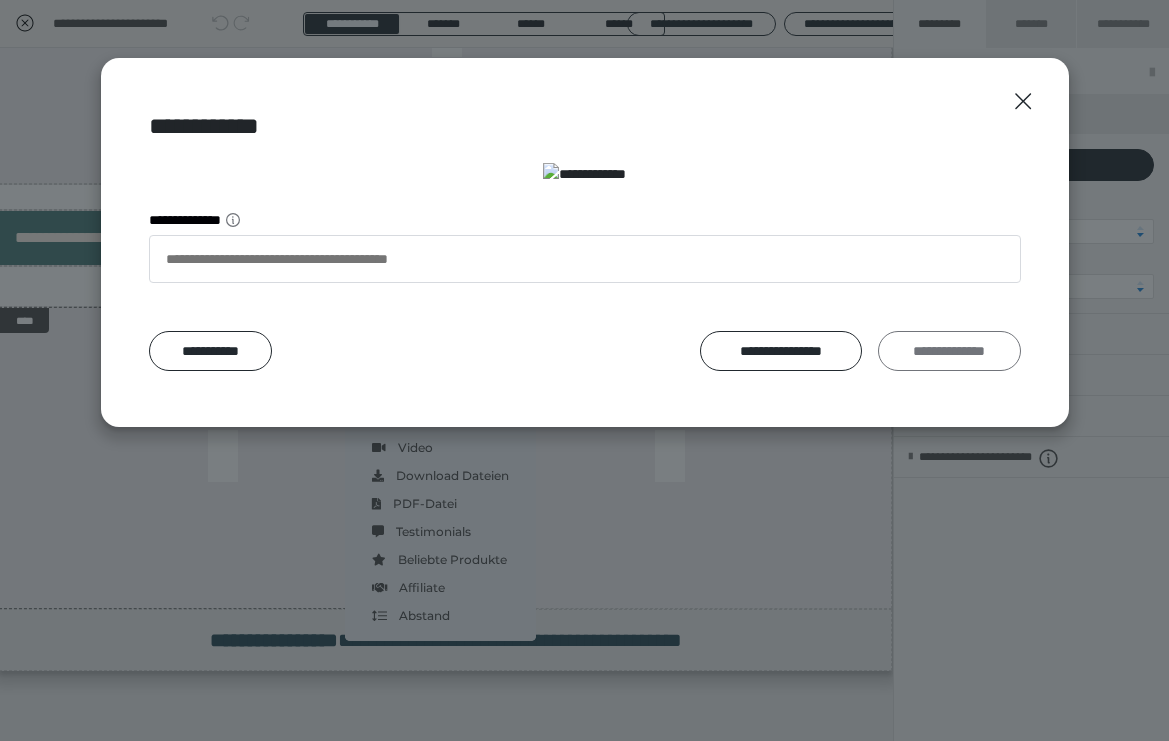 click on "**********" at bounding box center (949, 351) 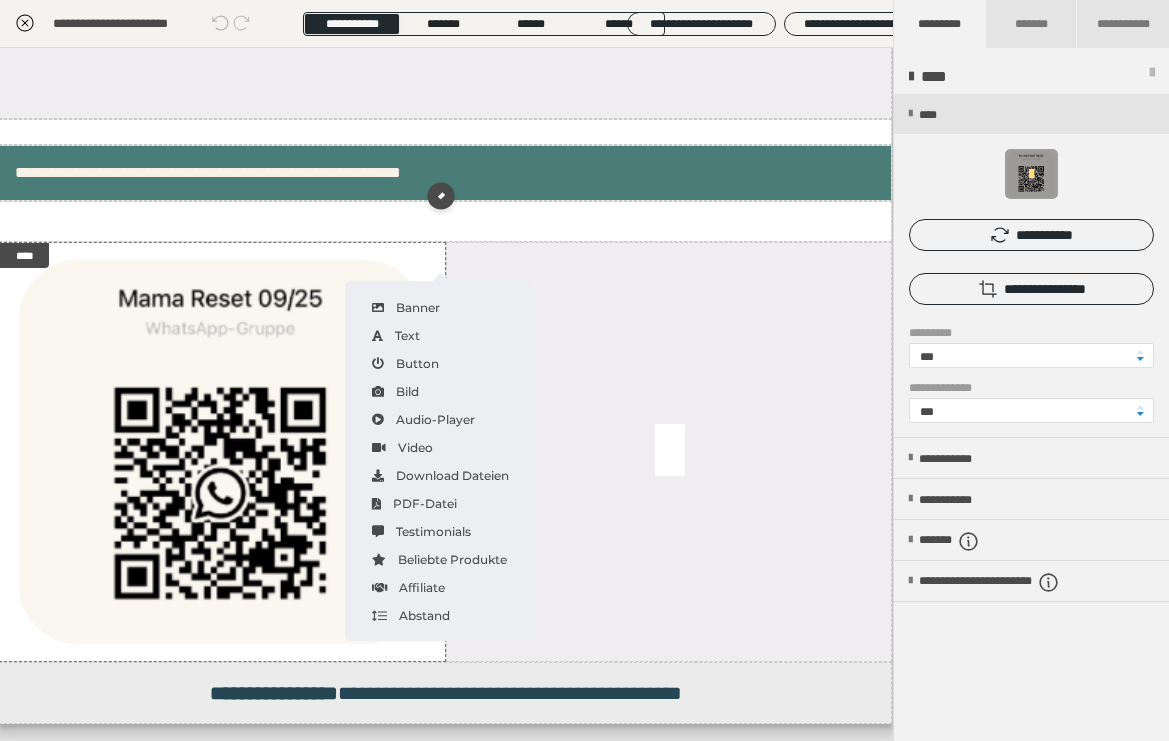 click at bounding box center (1031, 184) 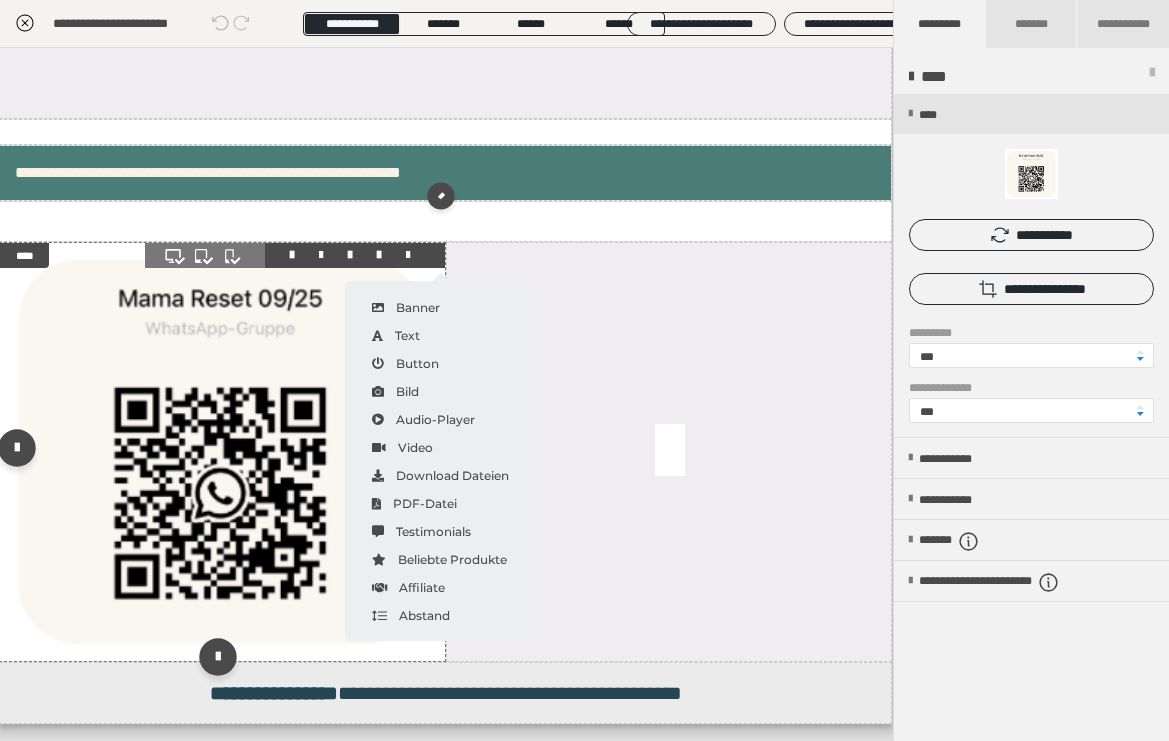 click at bounding box center [222, 452] 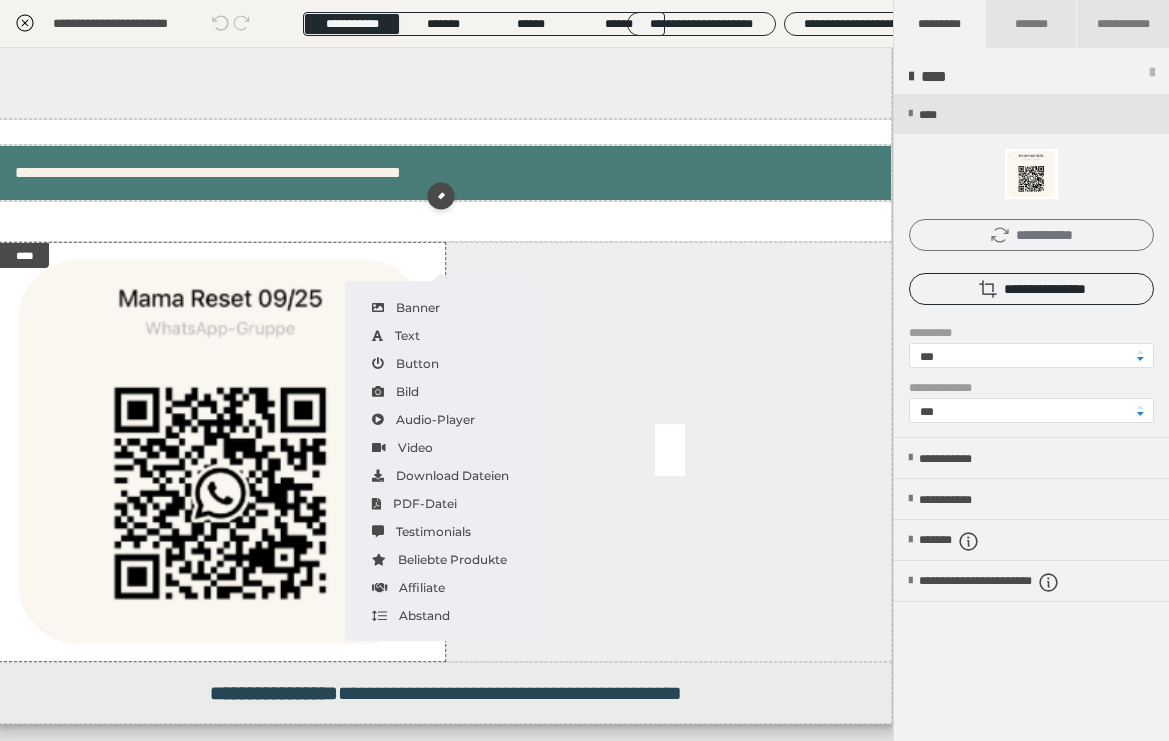 click on "**********" at bounding box center (1031, 235) 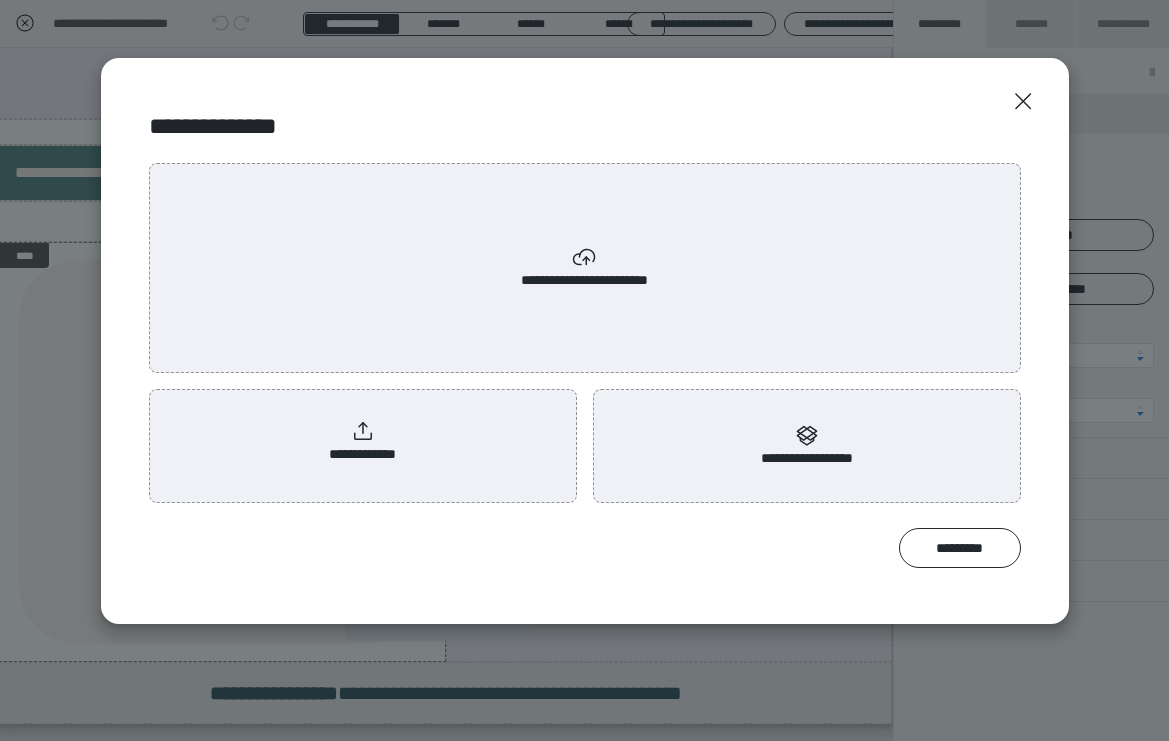 click on "**********" at bounding box center [362, 442] 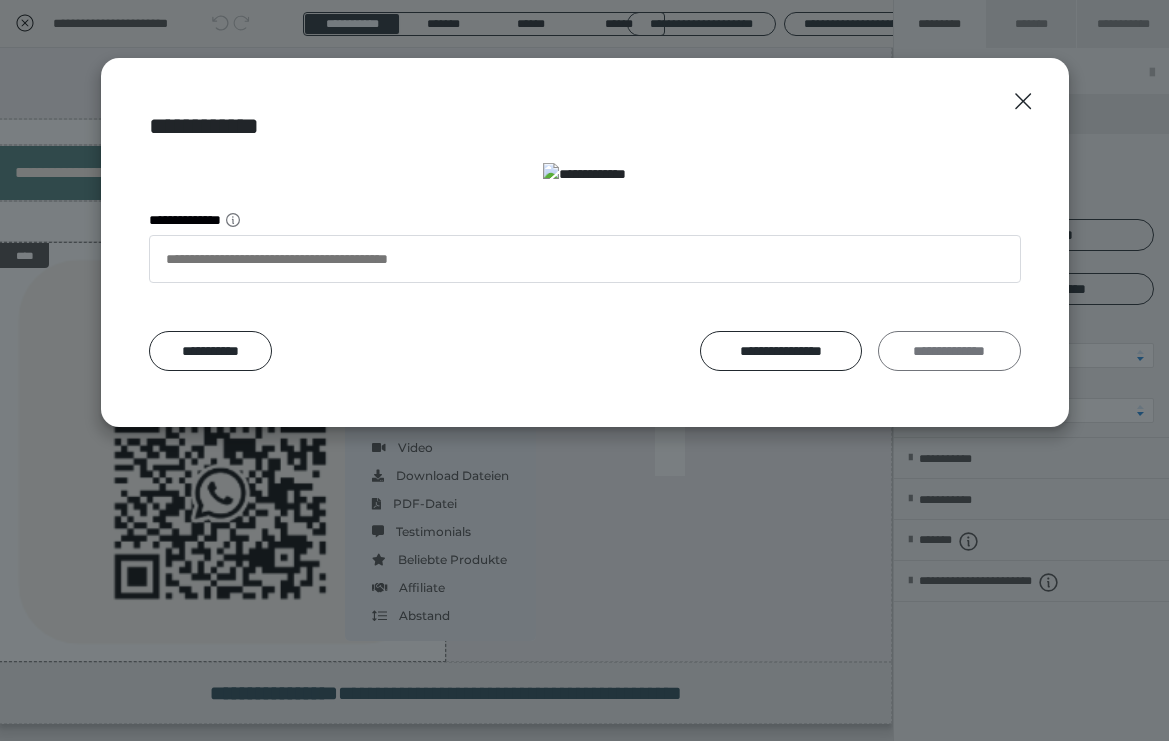 click on "**********" at bounding box center (949, 351) 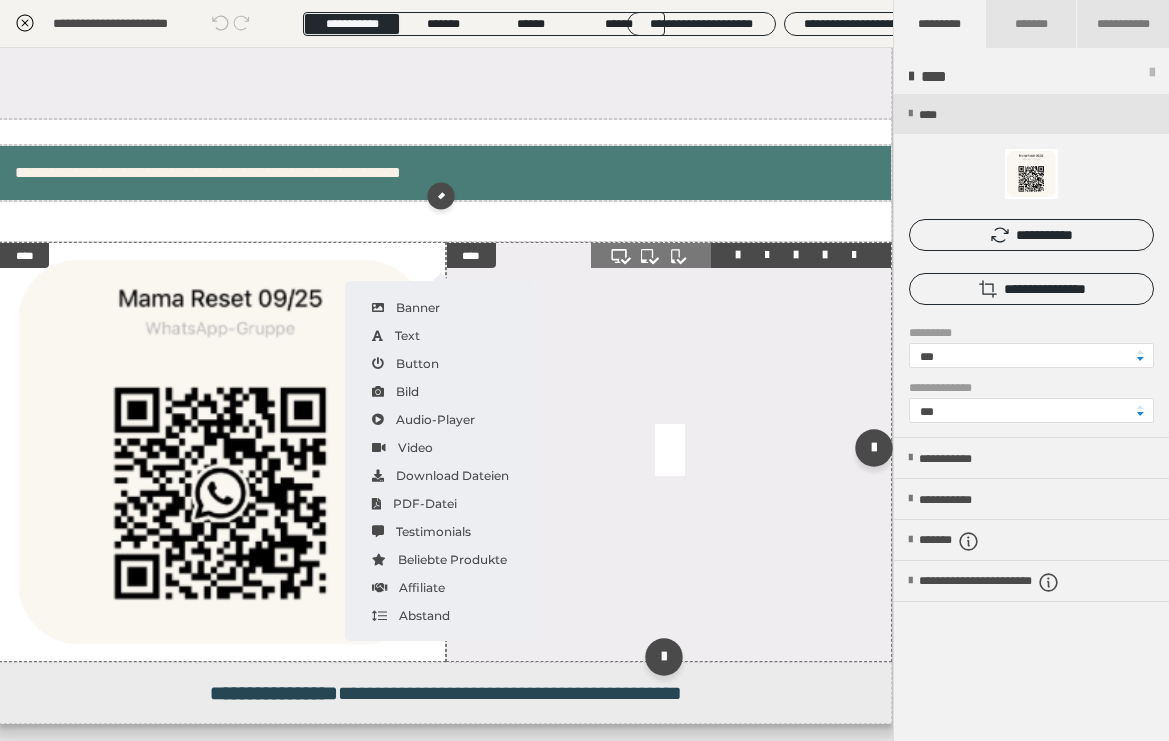 click at bounding box center (669, 452) 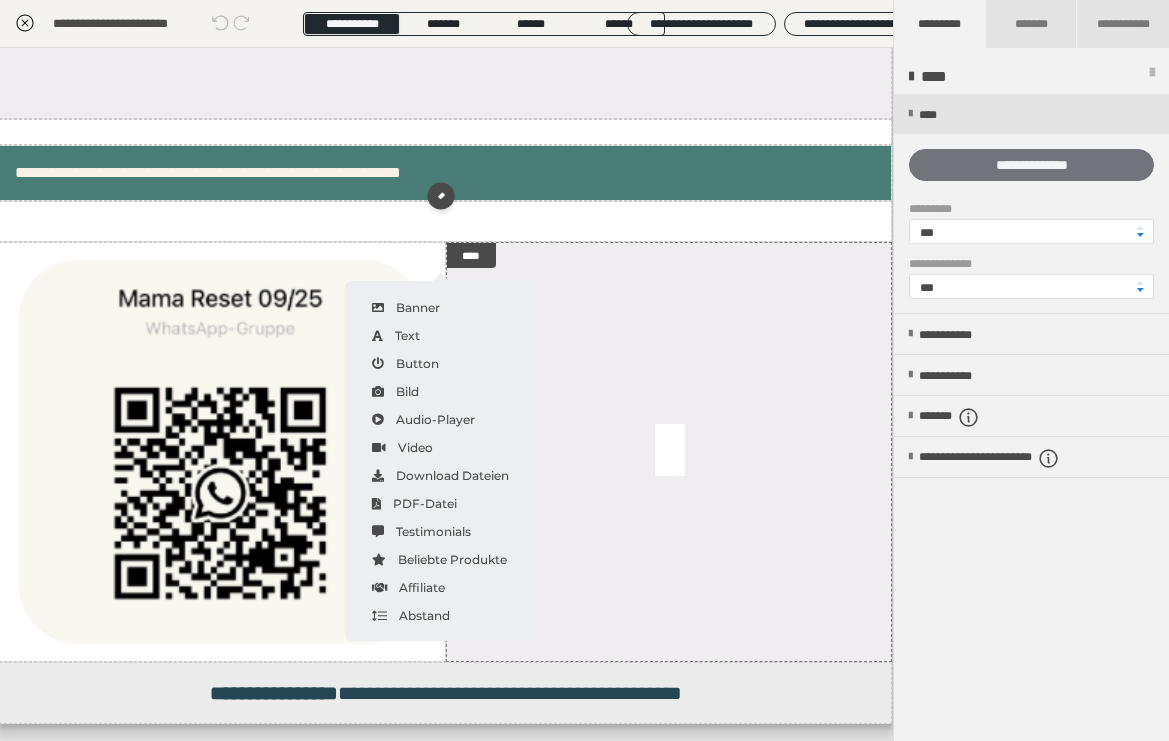 click on "**********" at bounding box center (1031, 165) 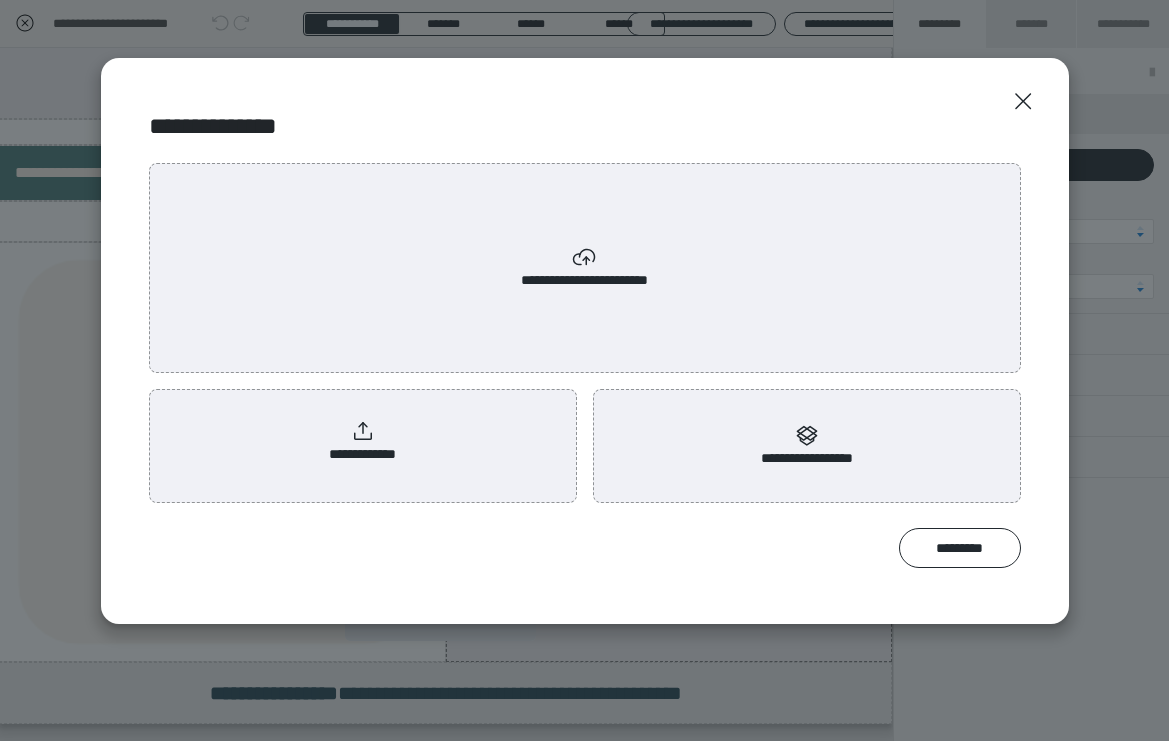 click 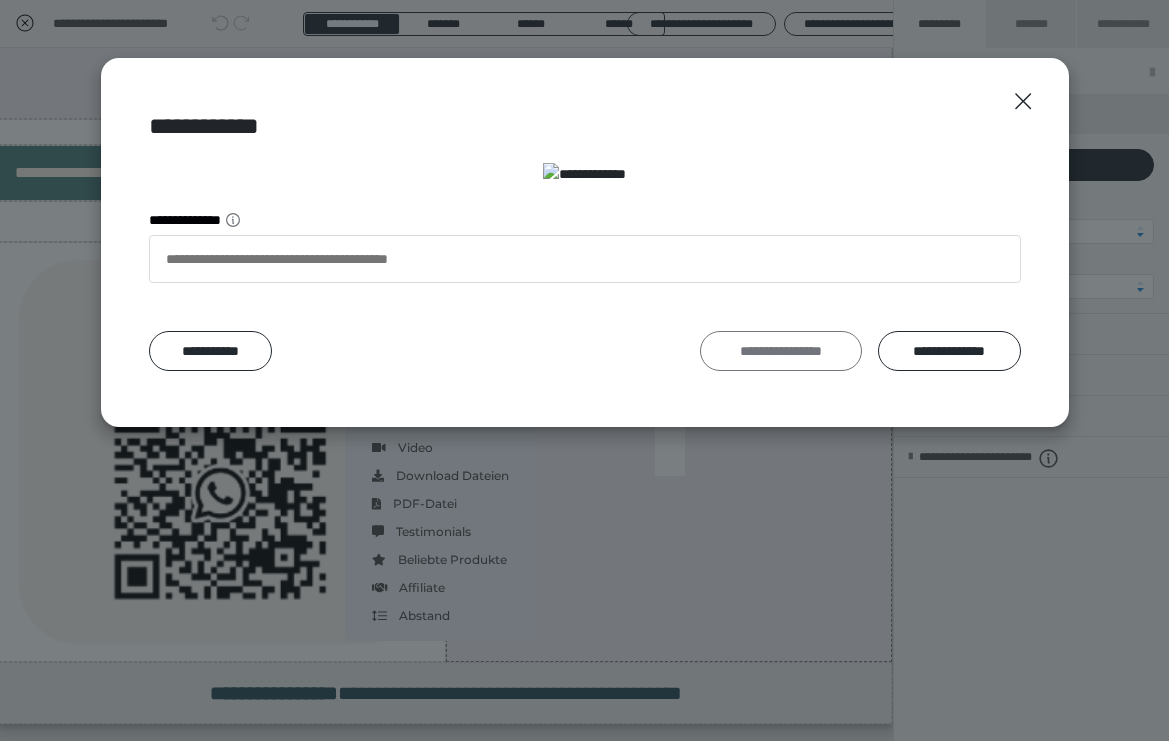 click on "**********" at bounding box center [781, 351] 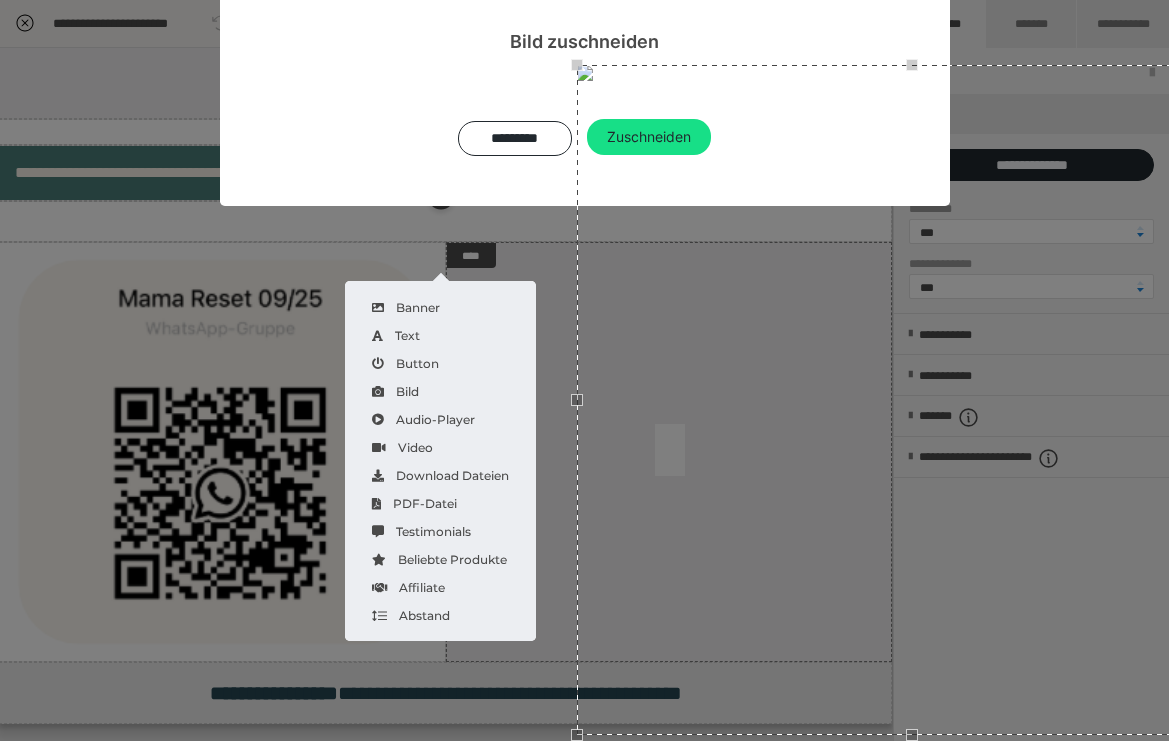 scroll, scrollTop: 193, scrollLeft: 0, axis: vertical 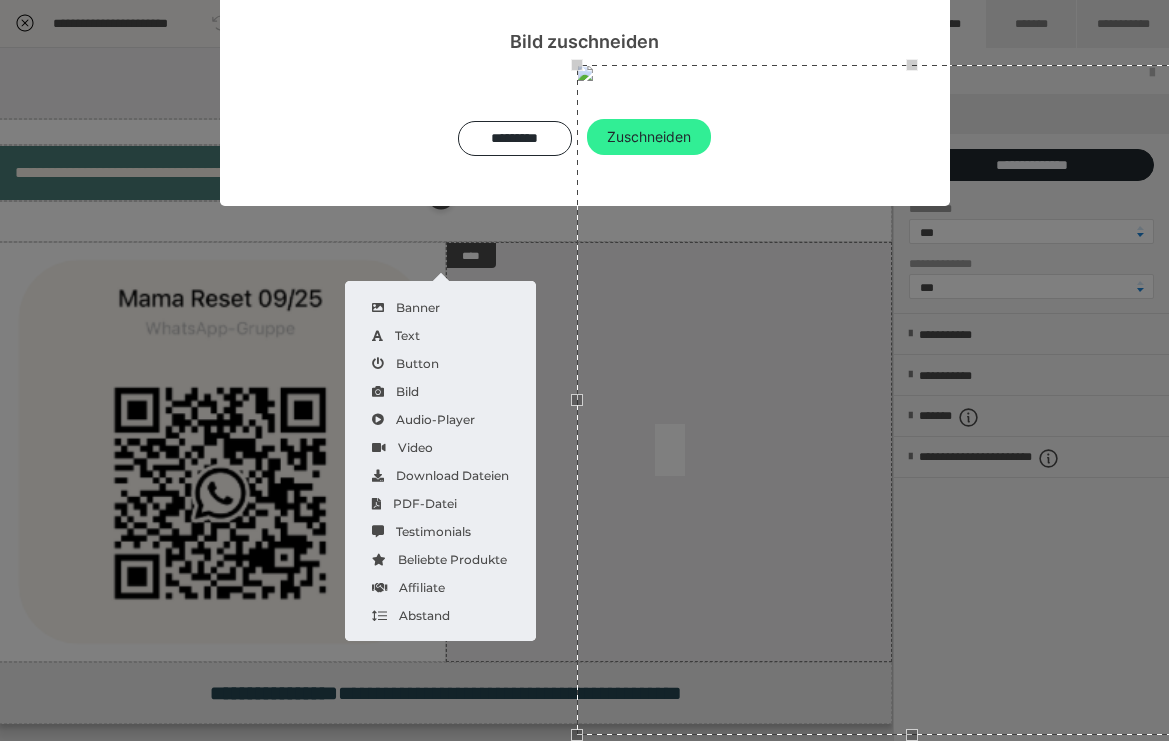 click on "Zuschneiden" at bounding box center (649, 137) 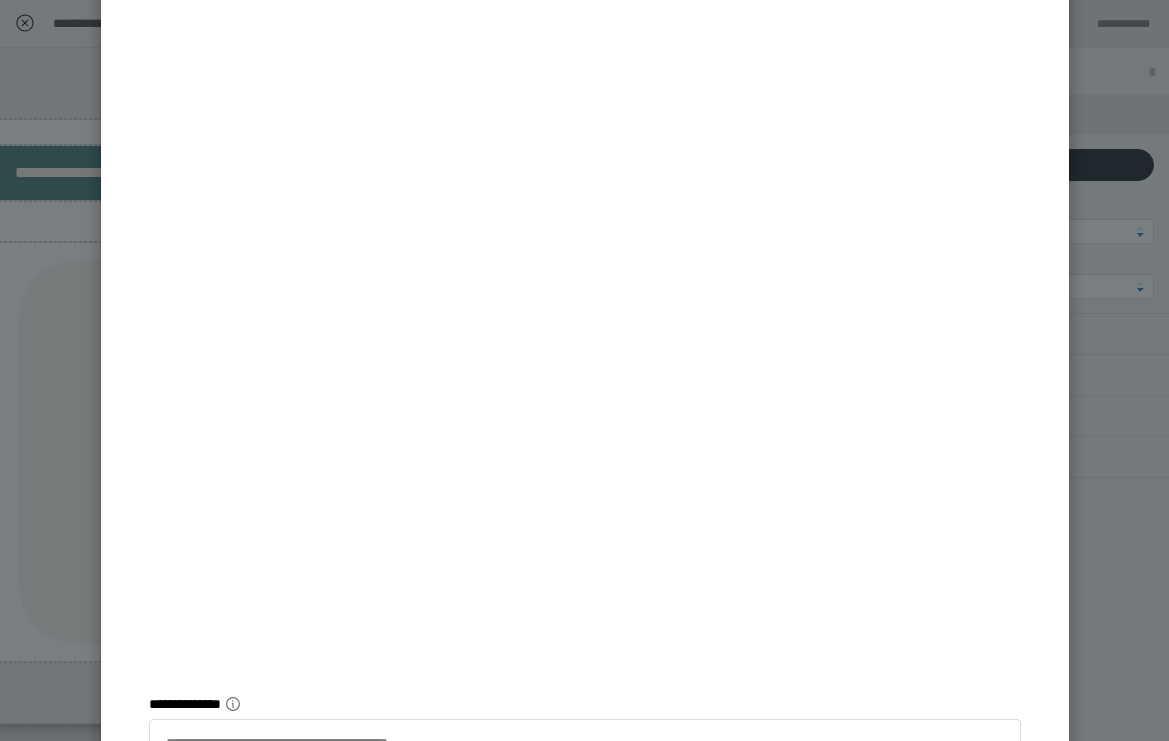 scroll, scrollTop: 529, scrollLeft: 0, axis: vertical 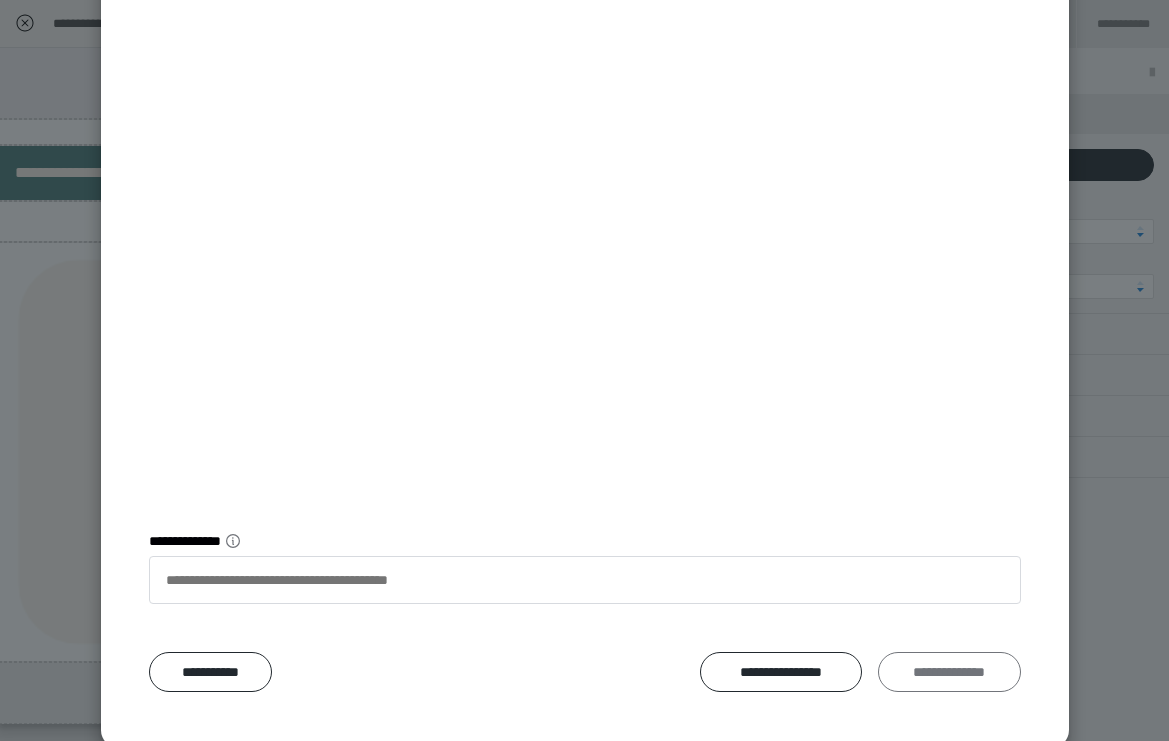 click on "**********" at bounding box center [949, 672] 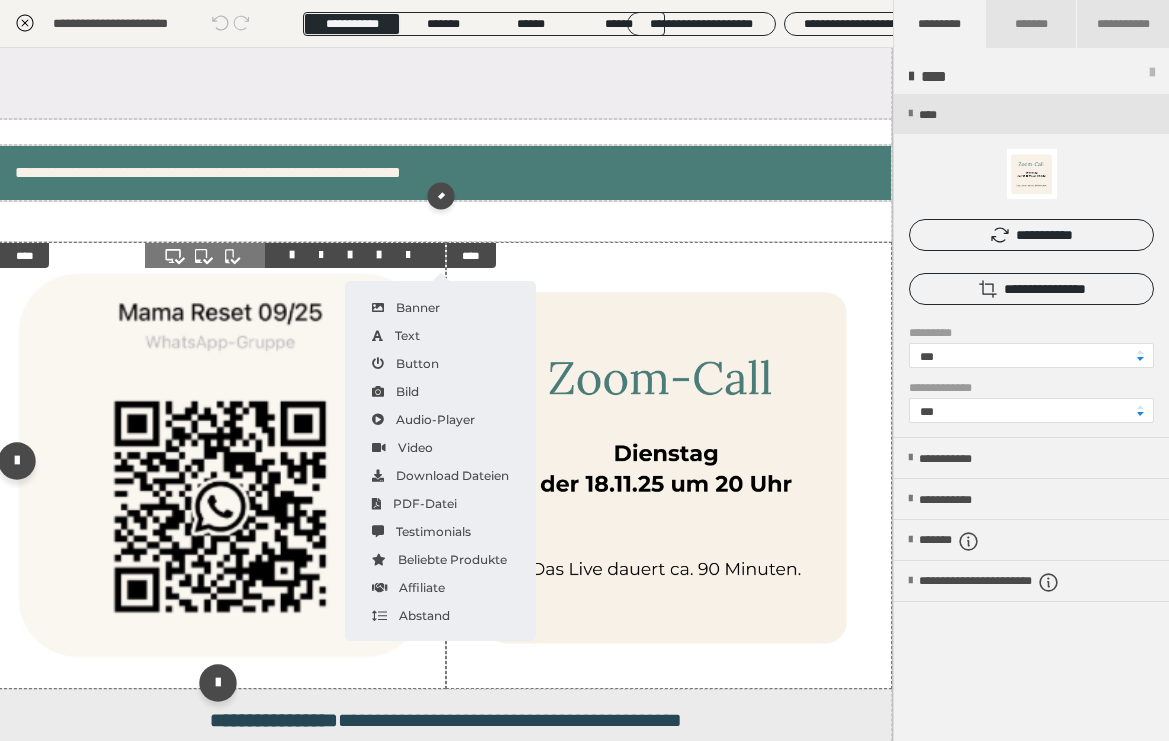 click at bounding box center [222, 466] 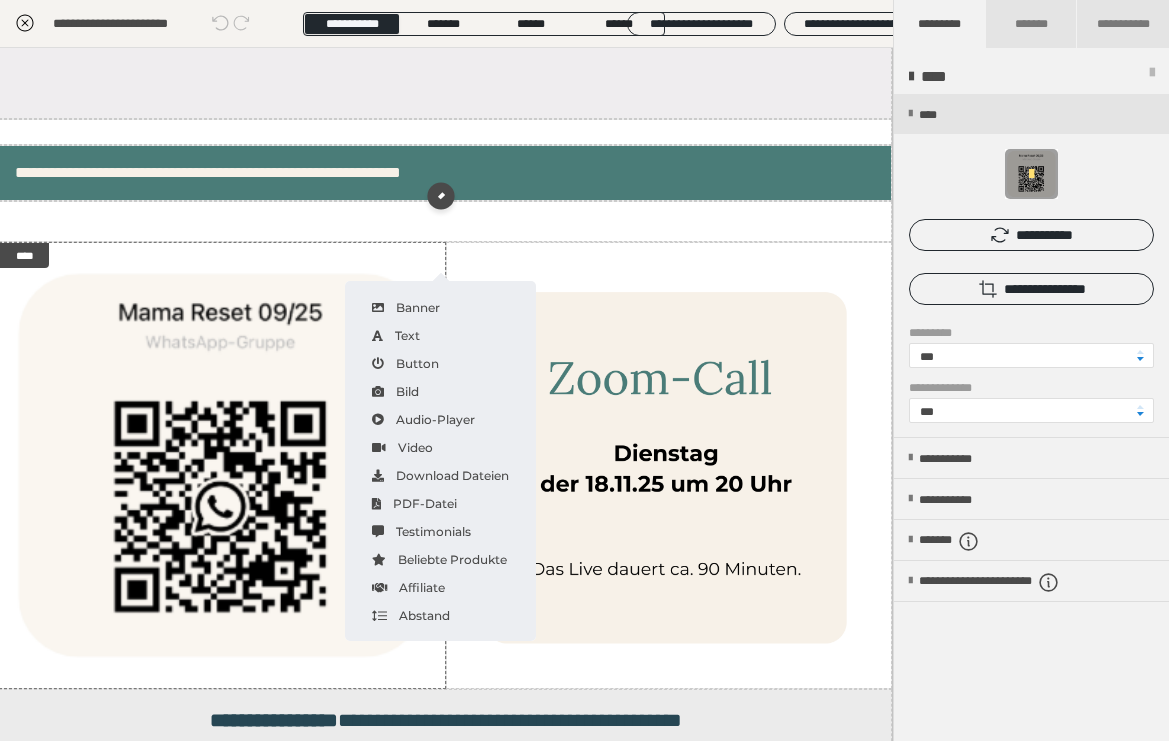 click at bounding box center [1031, 184] 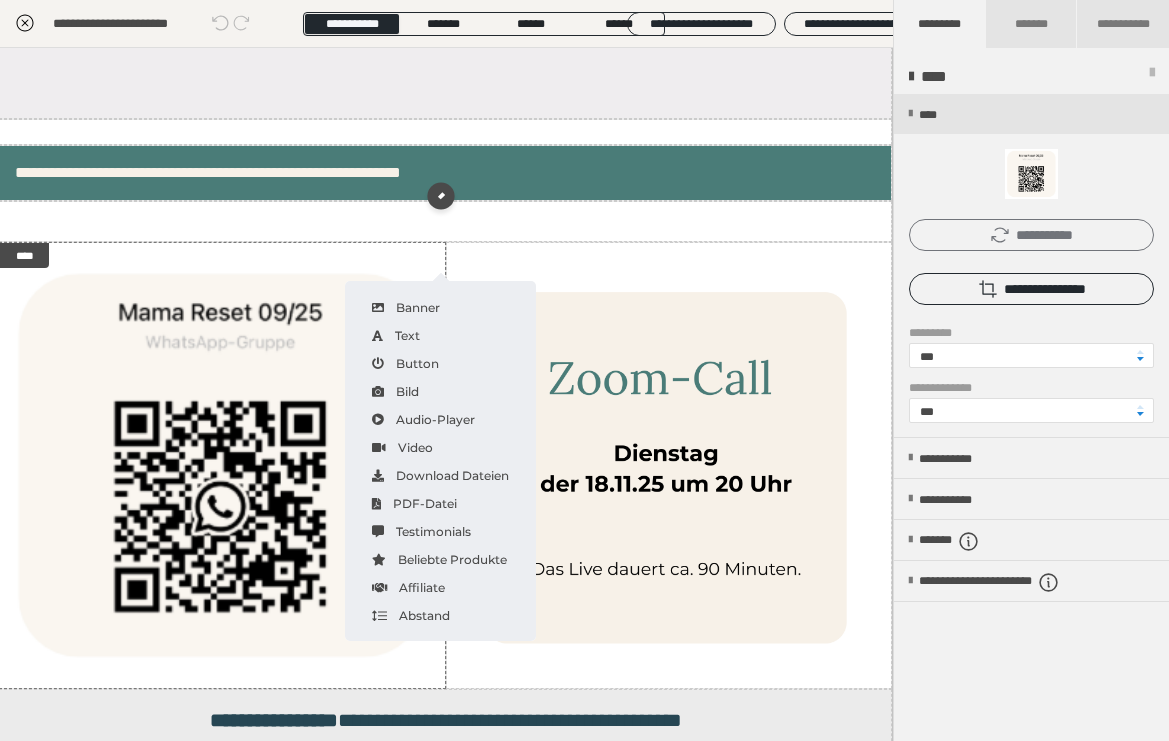 click on "**********" at bounding box center (1031, 235) 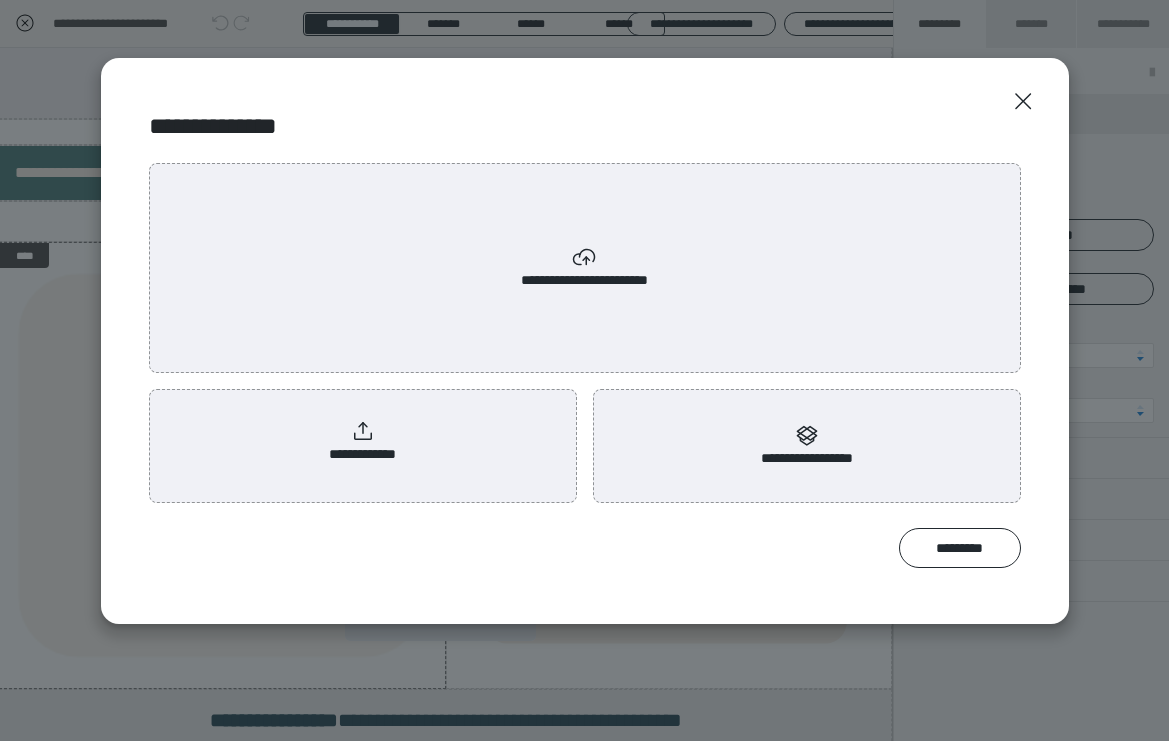 click 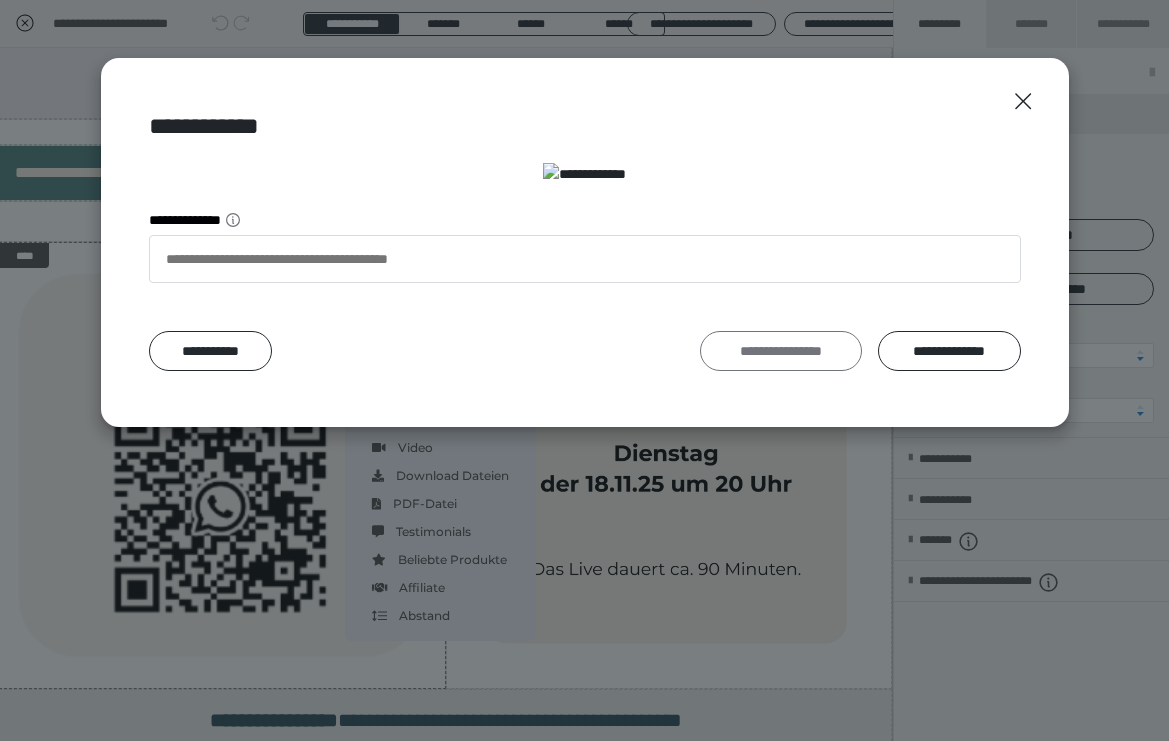 click on "**********" at bounding box center (781, 351) 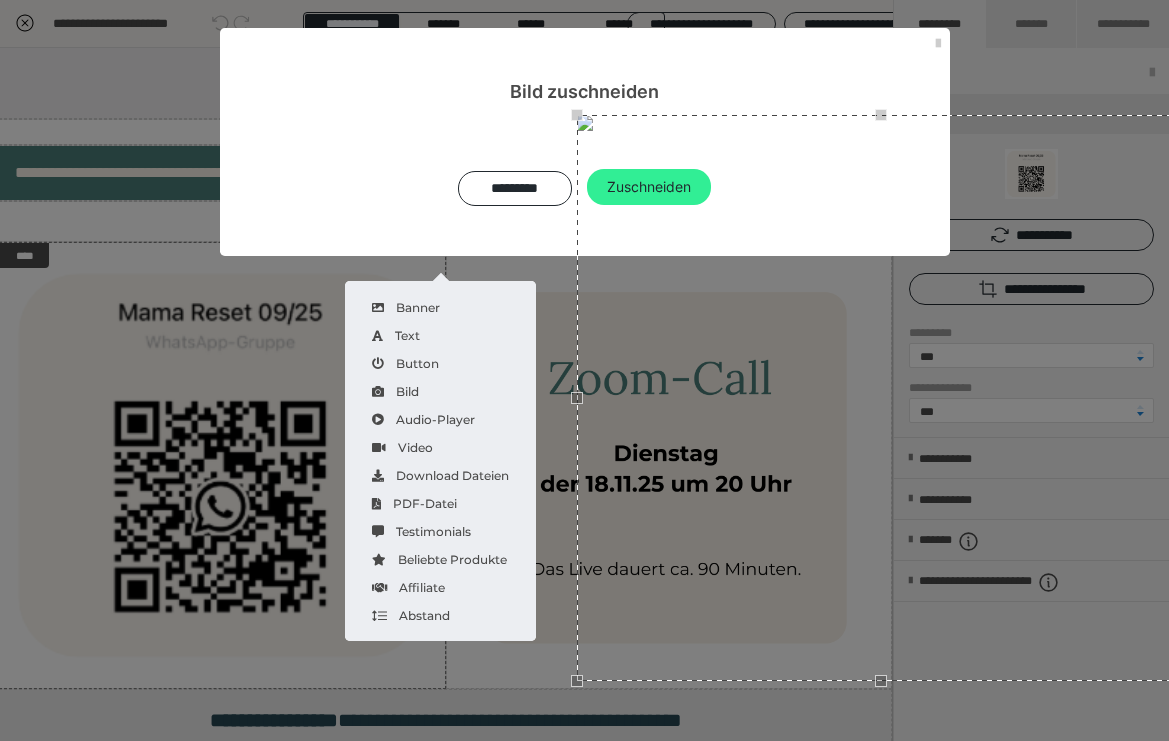 click on "Zuschneiden" at bounding box center [649, 187] 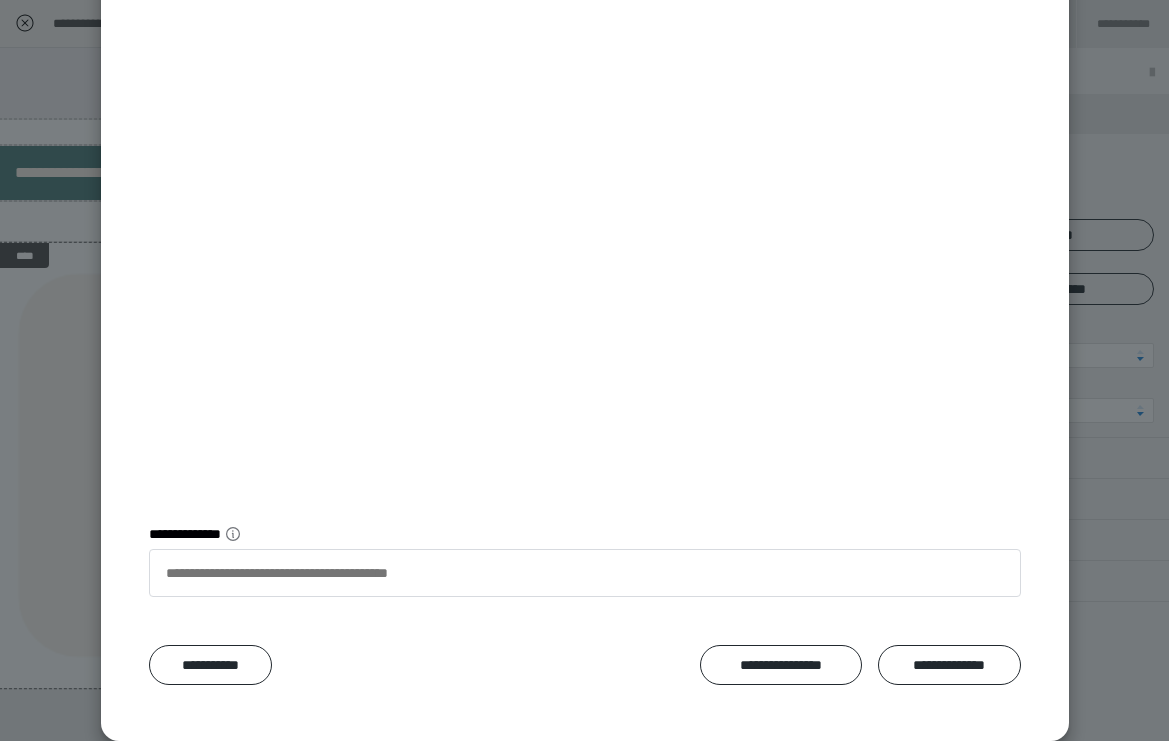 scroll, scrollTop: 230, scrollLeft: 0, axis: vertical 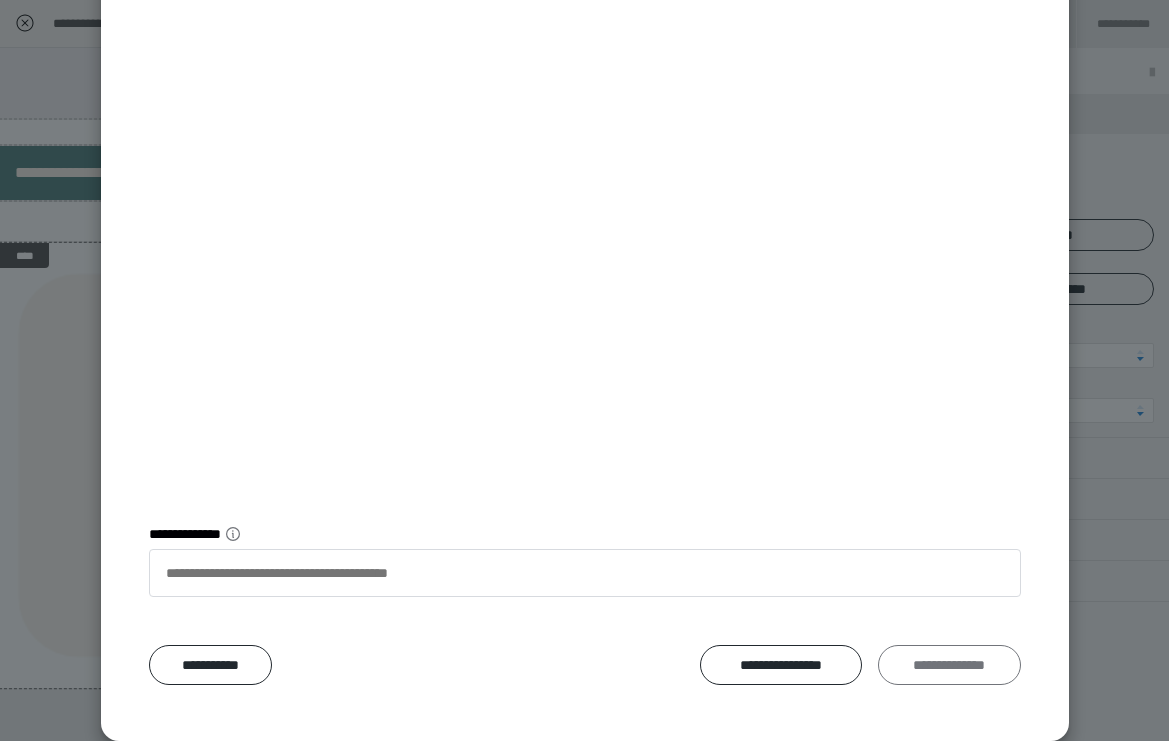 click on "**********" at bounding box center (949, 665) 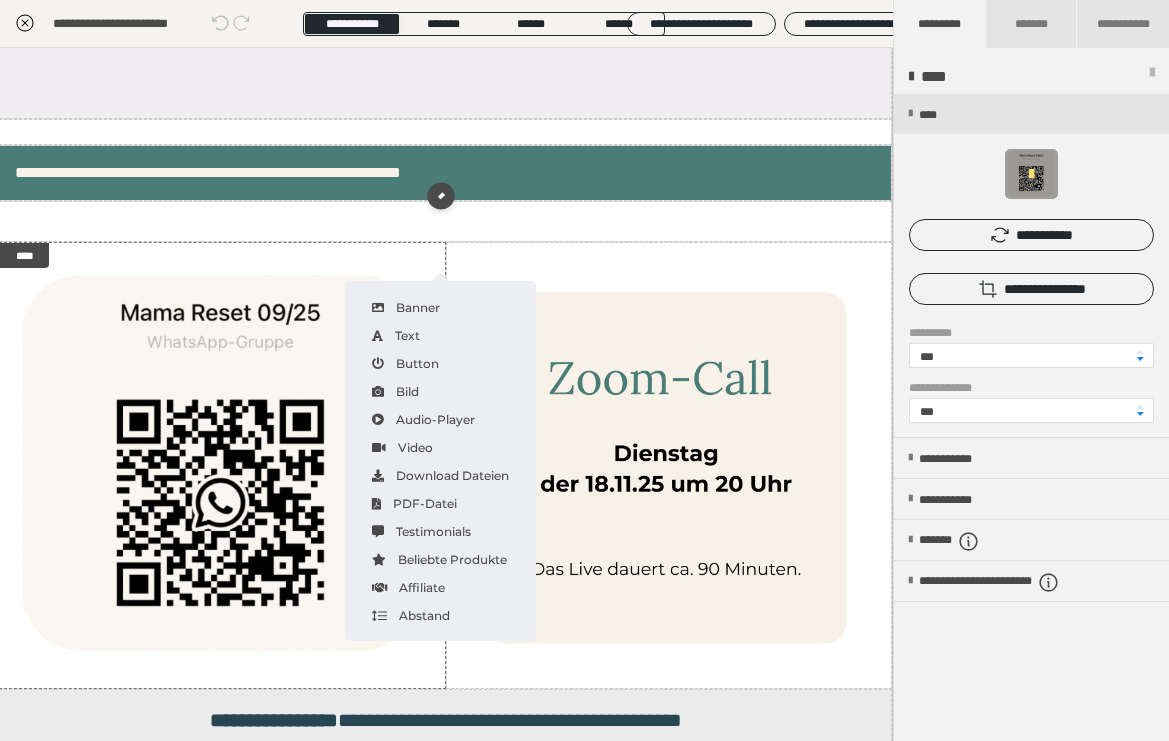 click at bounding box center [1031, 184] 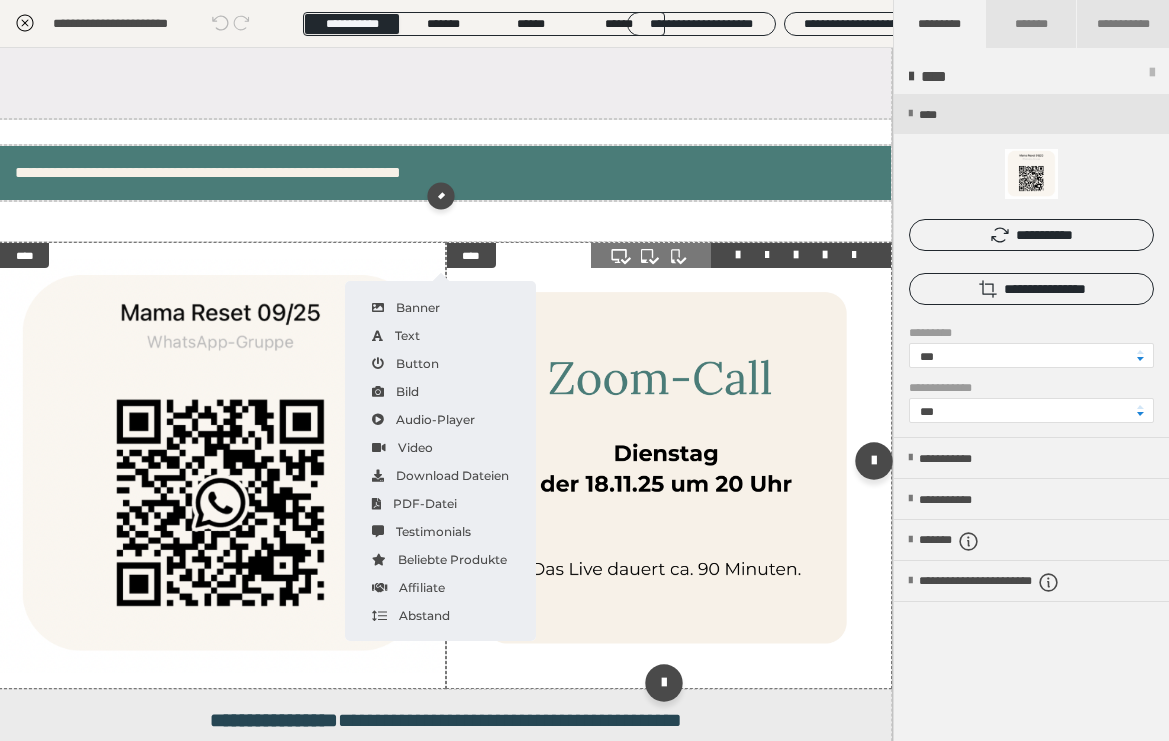 click at bounding box center (651, 255) 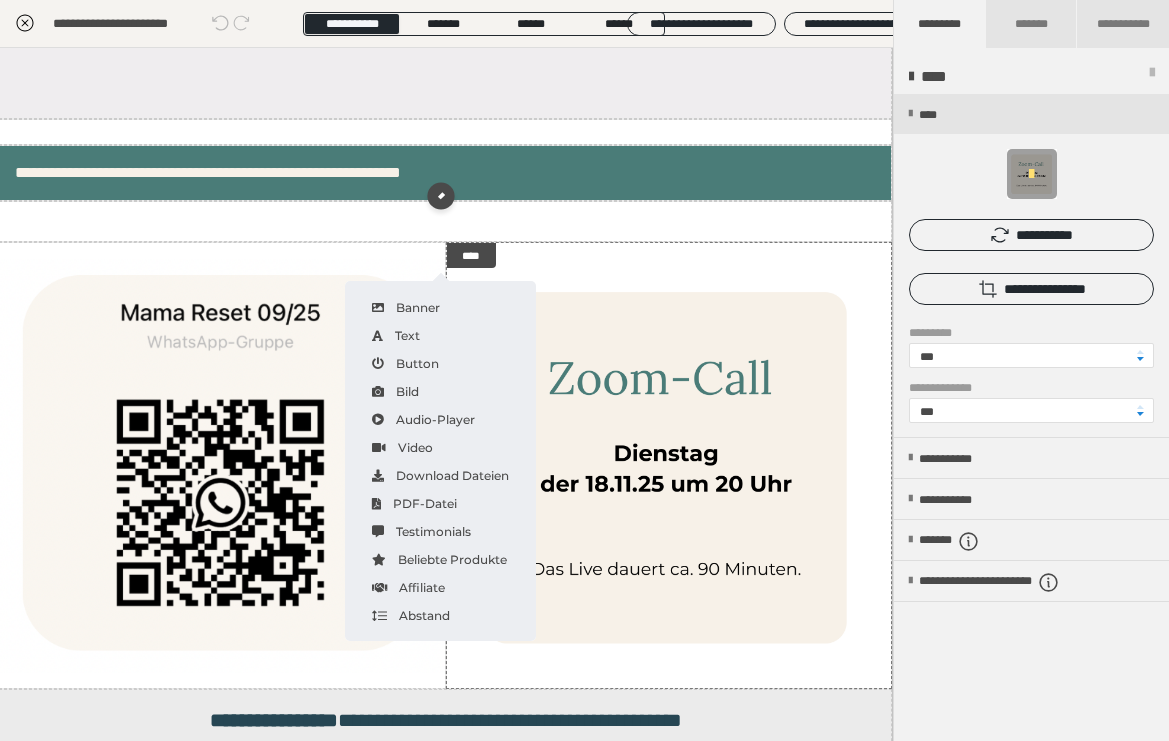 click at bounding box center [1031, 184] 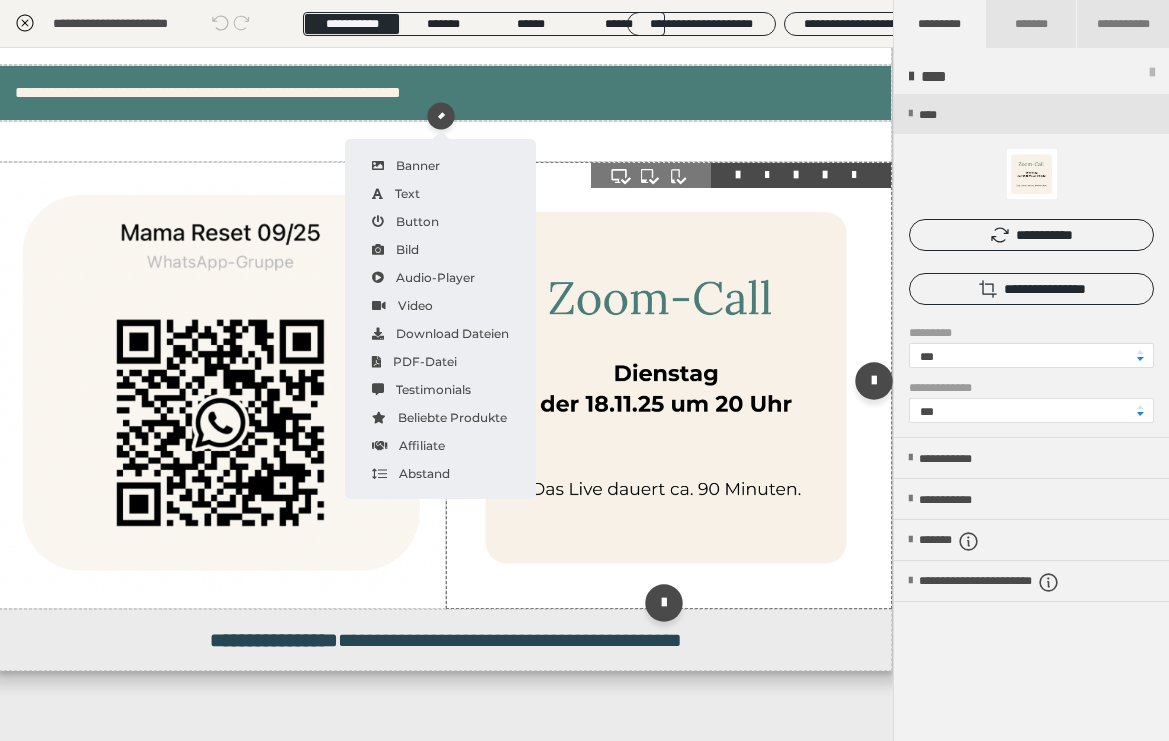 scroll, scrollTop: 882, scrollLeft: 1, axis: both 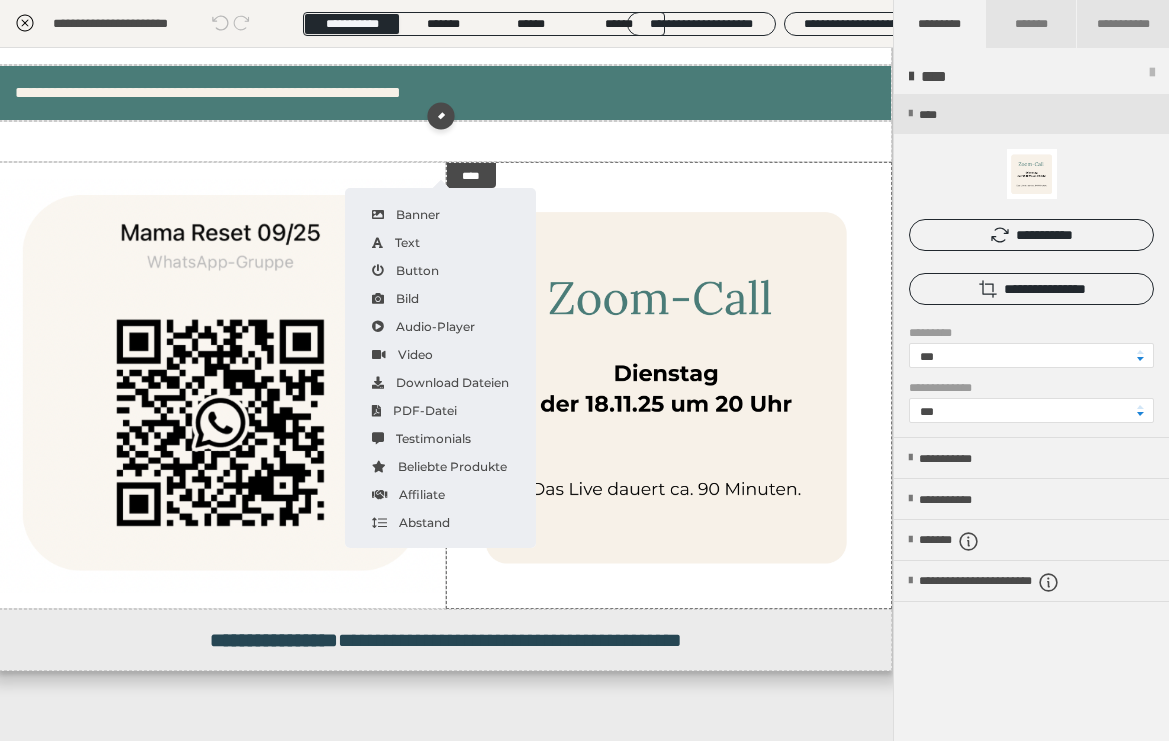 click on "**********" at bounding box center (1031, 418) 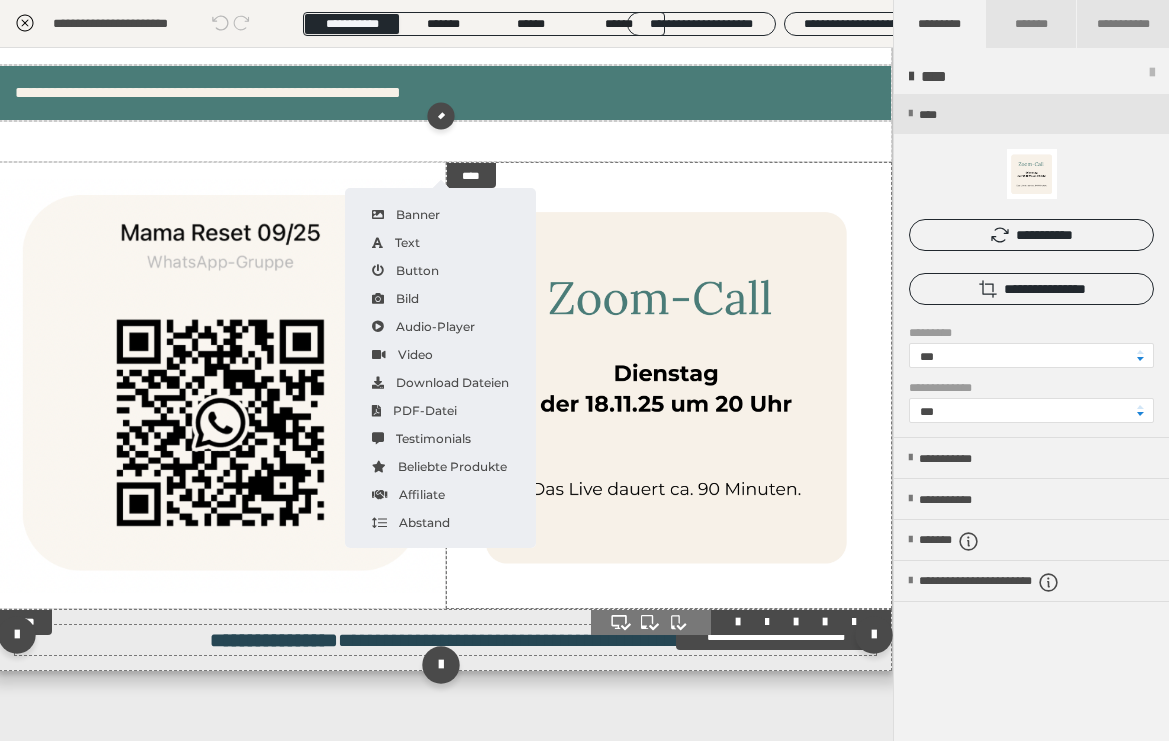 click on "**********" at bounding box center [446, 640] 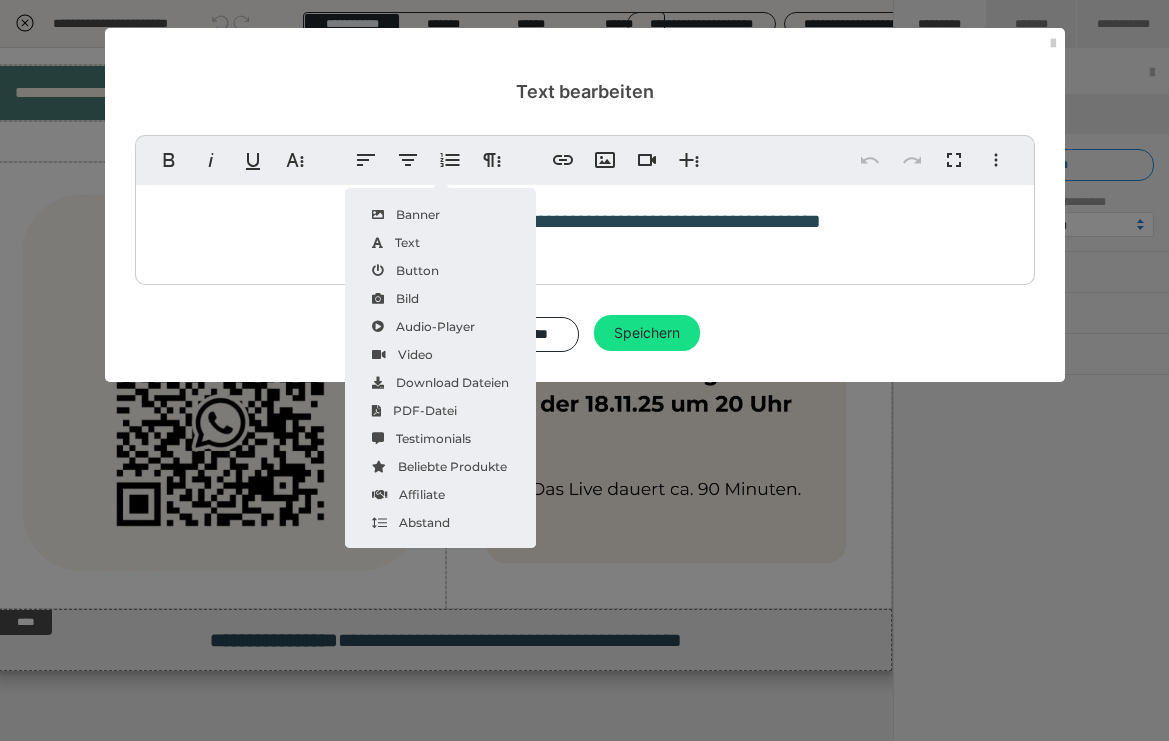 click on "**********" at bounding box center [585, 221] 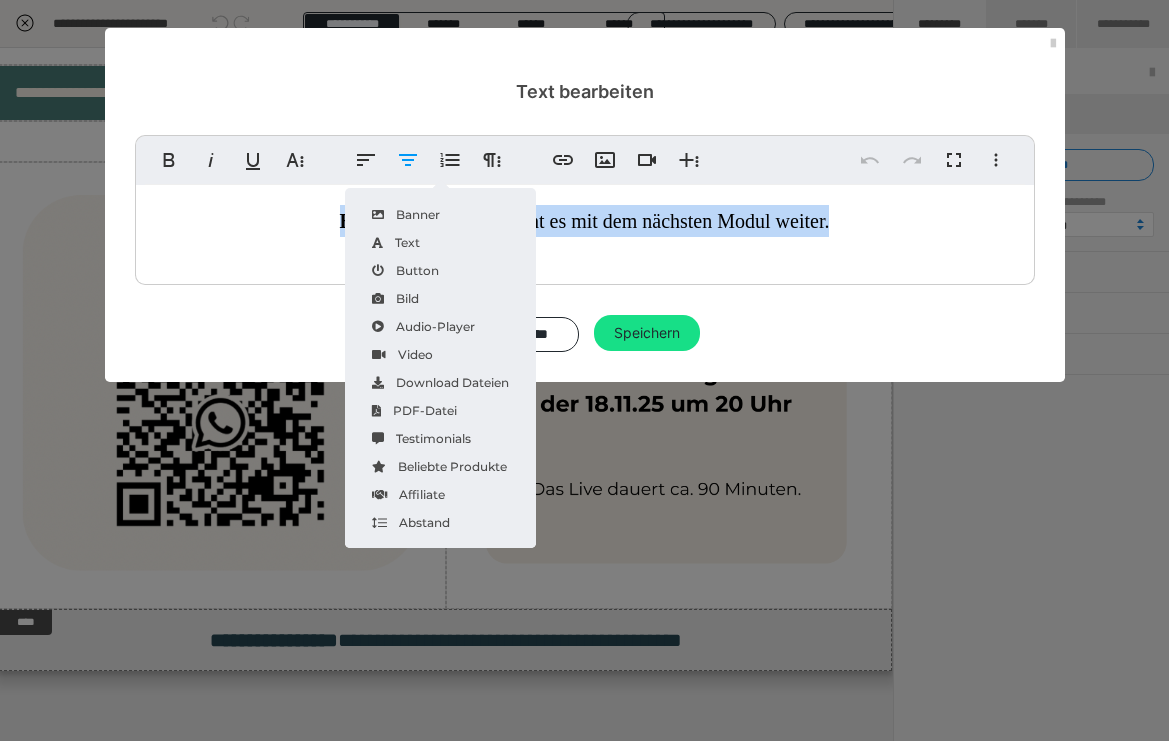 drag, startPoint x: 861, startPoint y: 217, endPoint x: 302, endPoint y: 221, distance: 559.0143 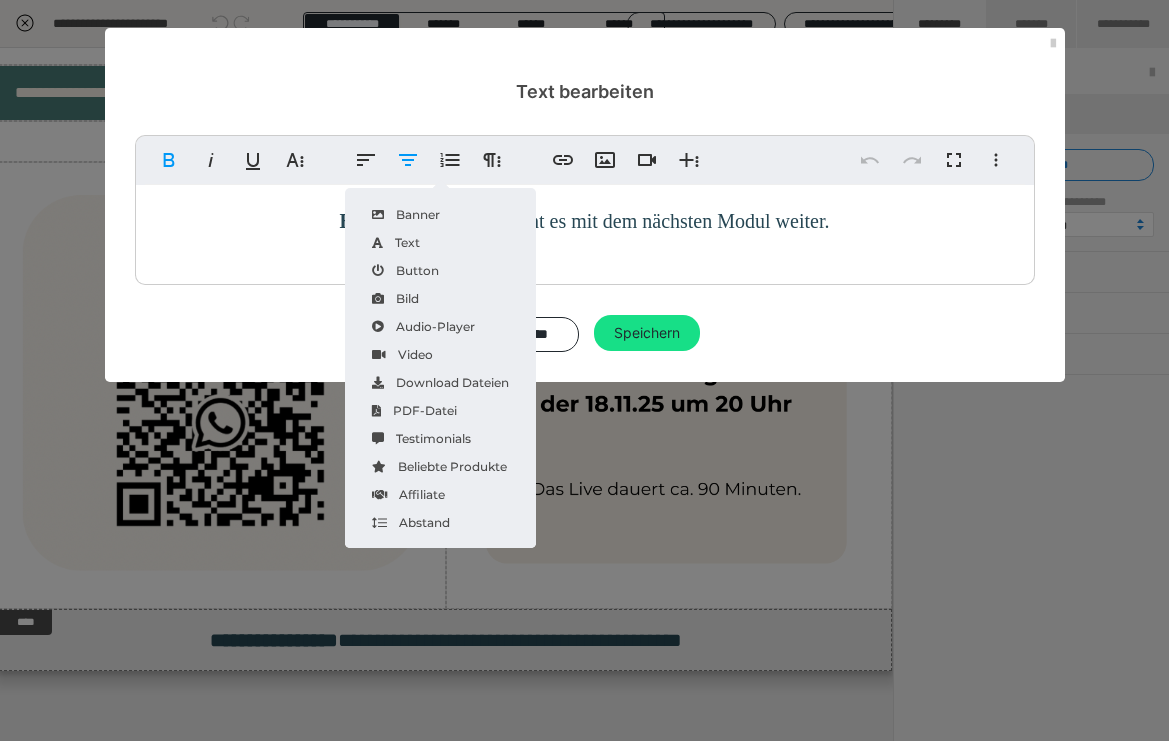 click on "Bist du fertig?  Dann geht es mit dem nächsten Modul weiter." at bounding box center [585, 230] 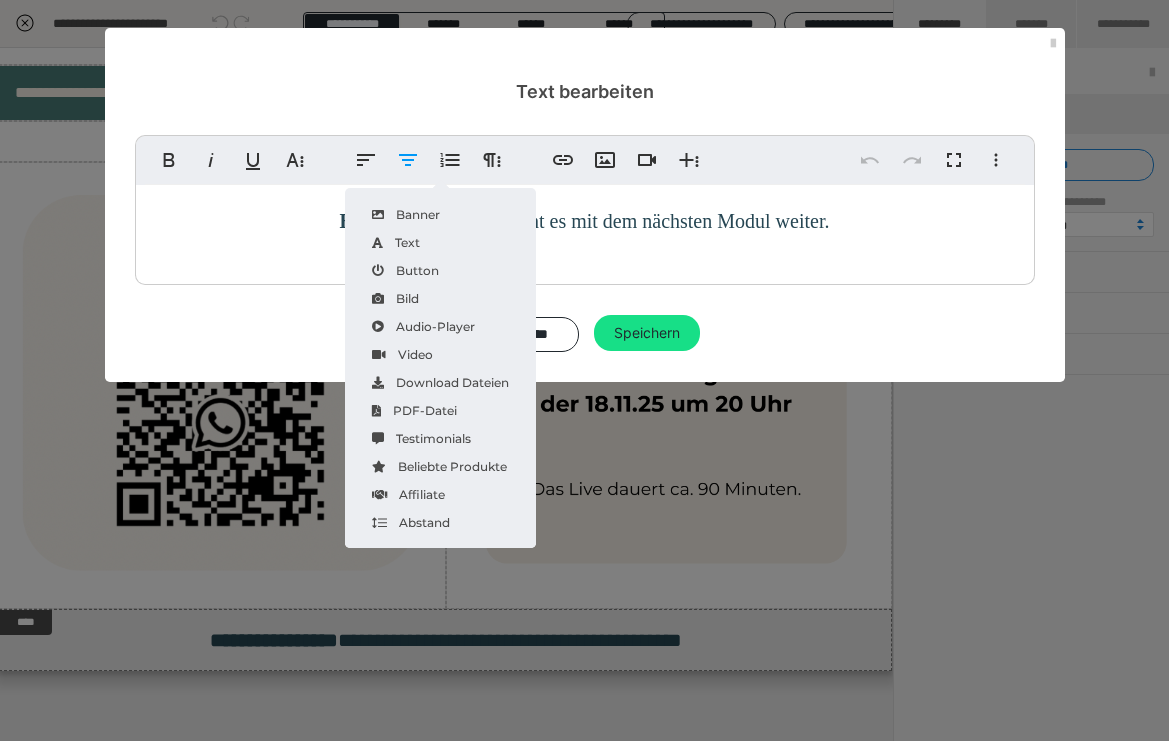 click on "Bist du fertig?  Dann geht es mit dem nächsten Modul weiter." at bounding box center (585, 221) 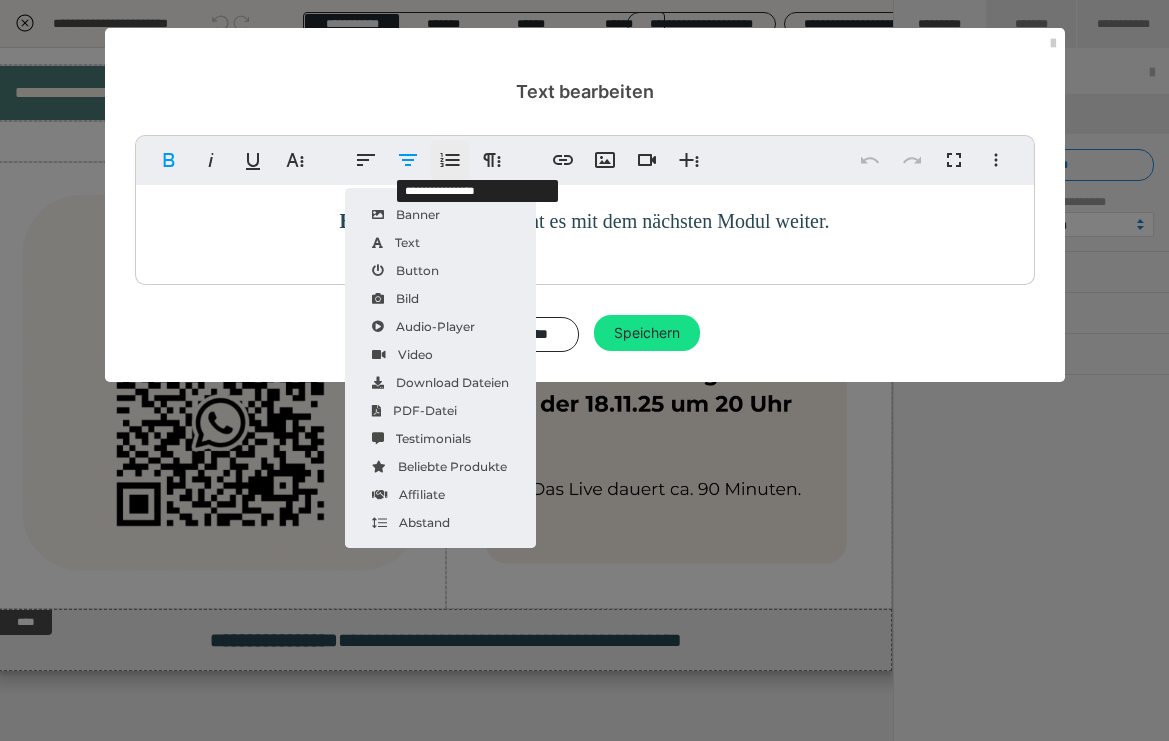 click 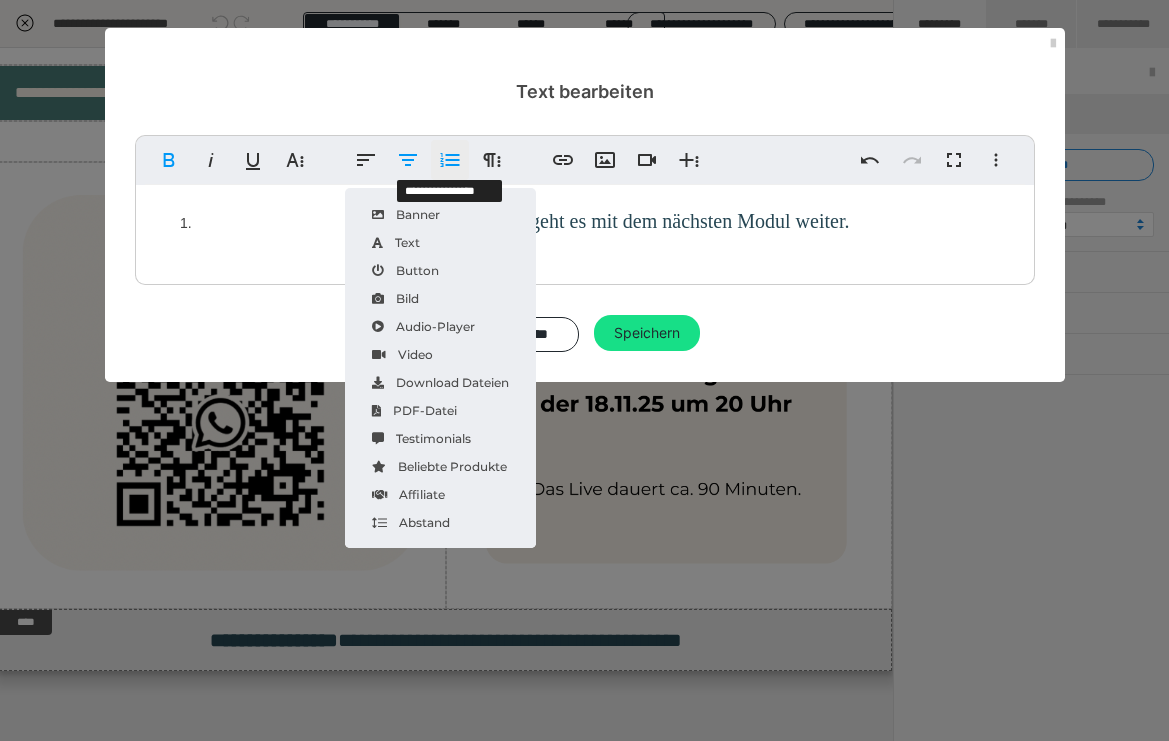 click 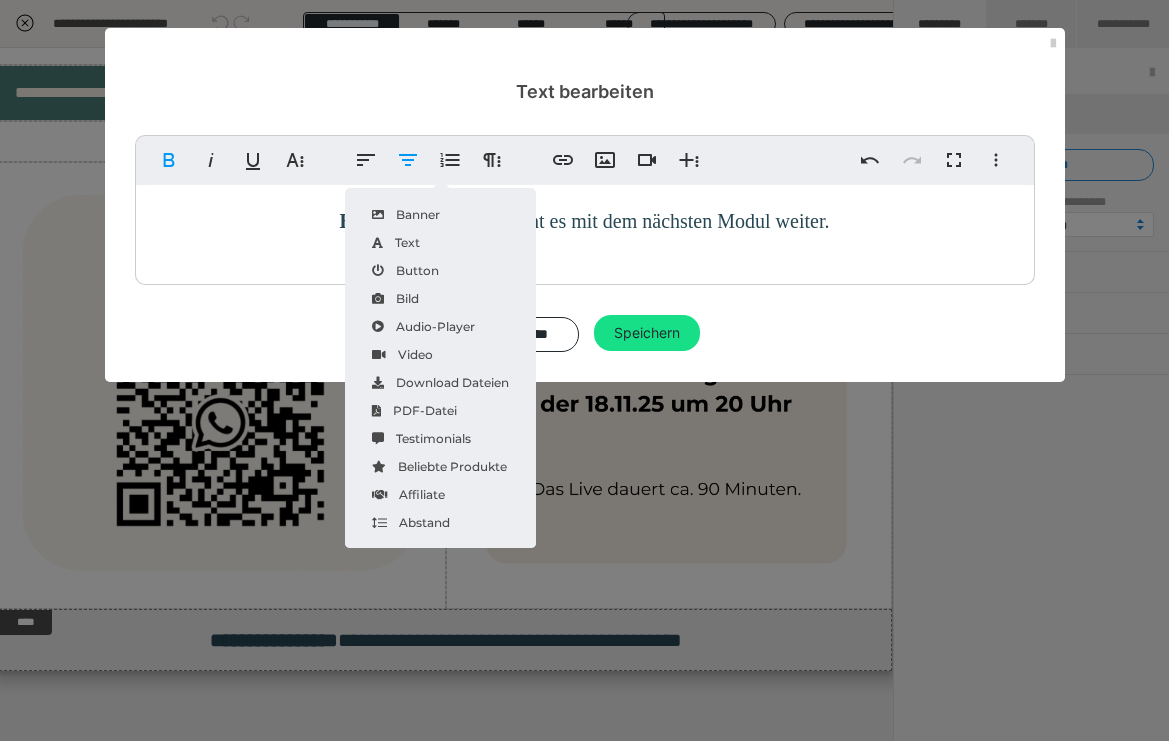 click on "Bist du fertig?  Dann geht es mit dem nächsten Modul weiter." at bounding box center [585, 230] 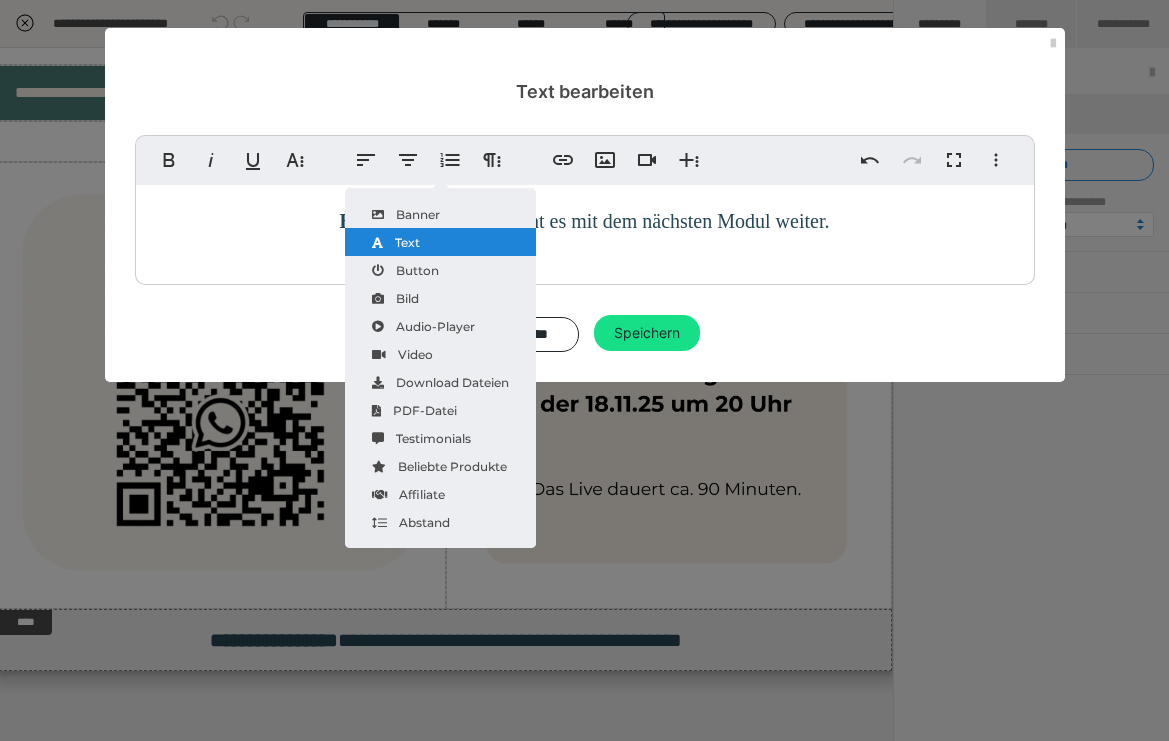 click on "Text" at bounding box center [440, 242] 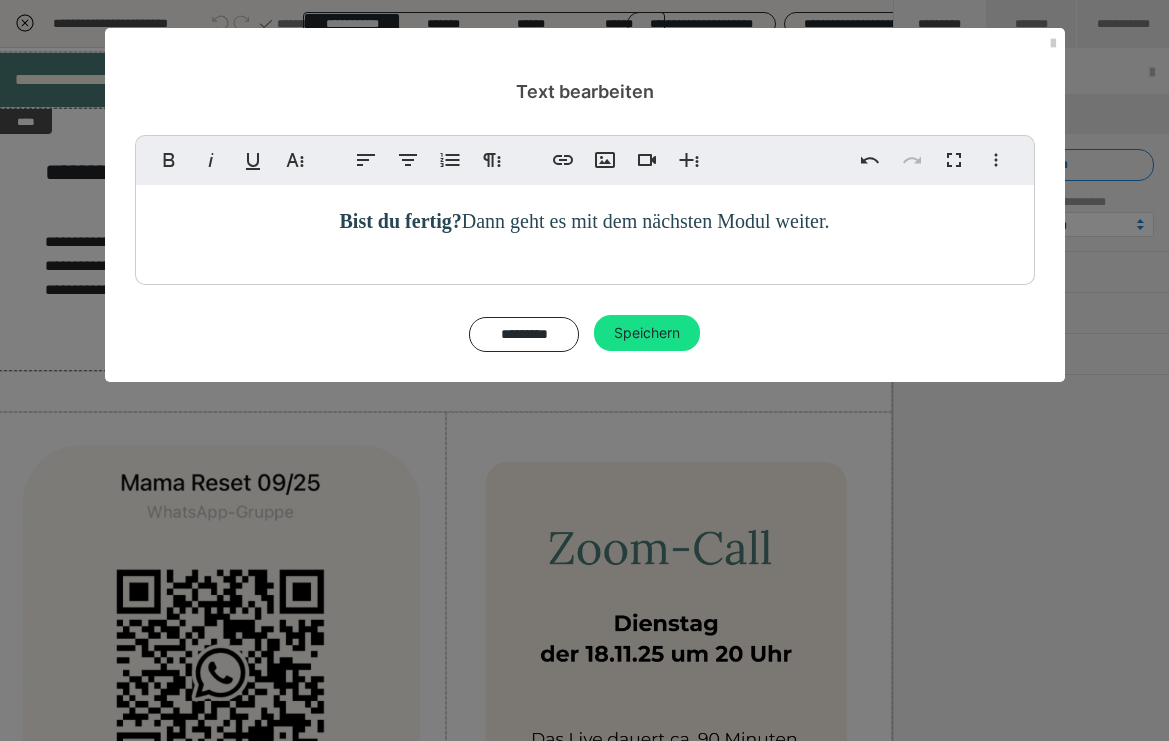 click on "Bist du fertig?  Dann geht es mit dem nächsten Modul weiter." at bounding box center (585, 230) 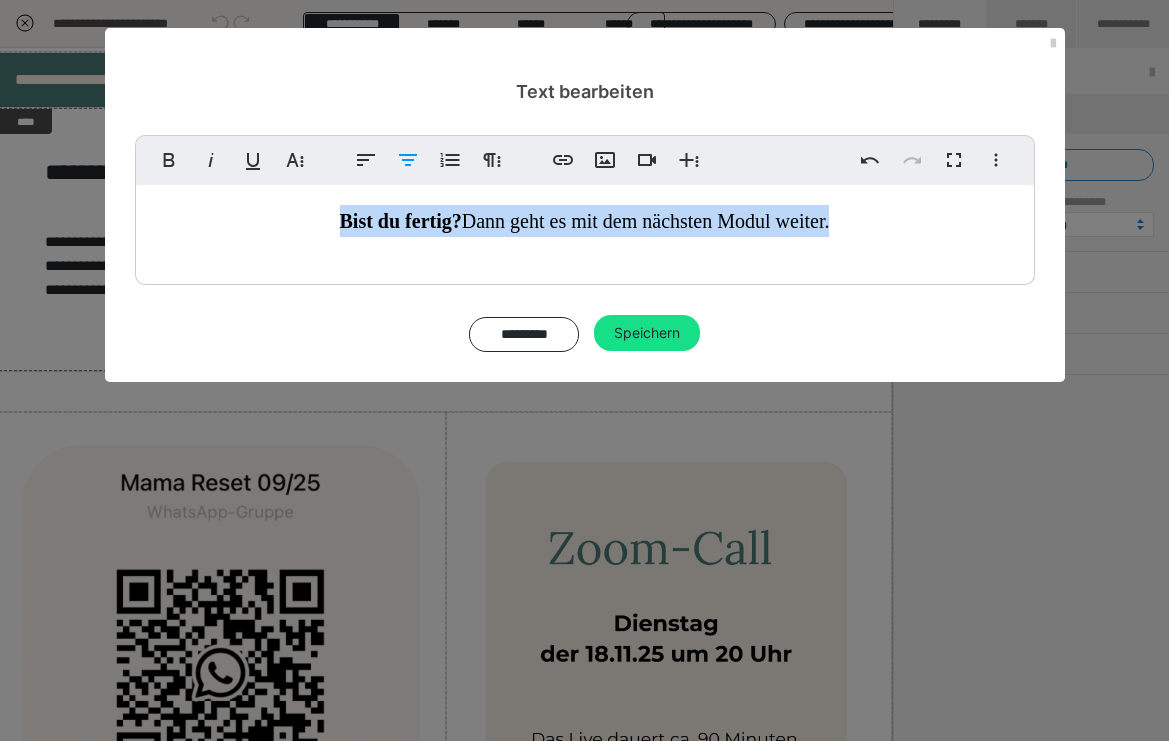 drag, startPoint x: 833, startPoint y: 226, endPoint x: 323, endPoint y: 219, distance: 510.04803 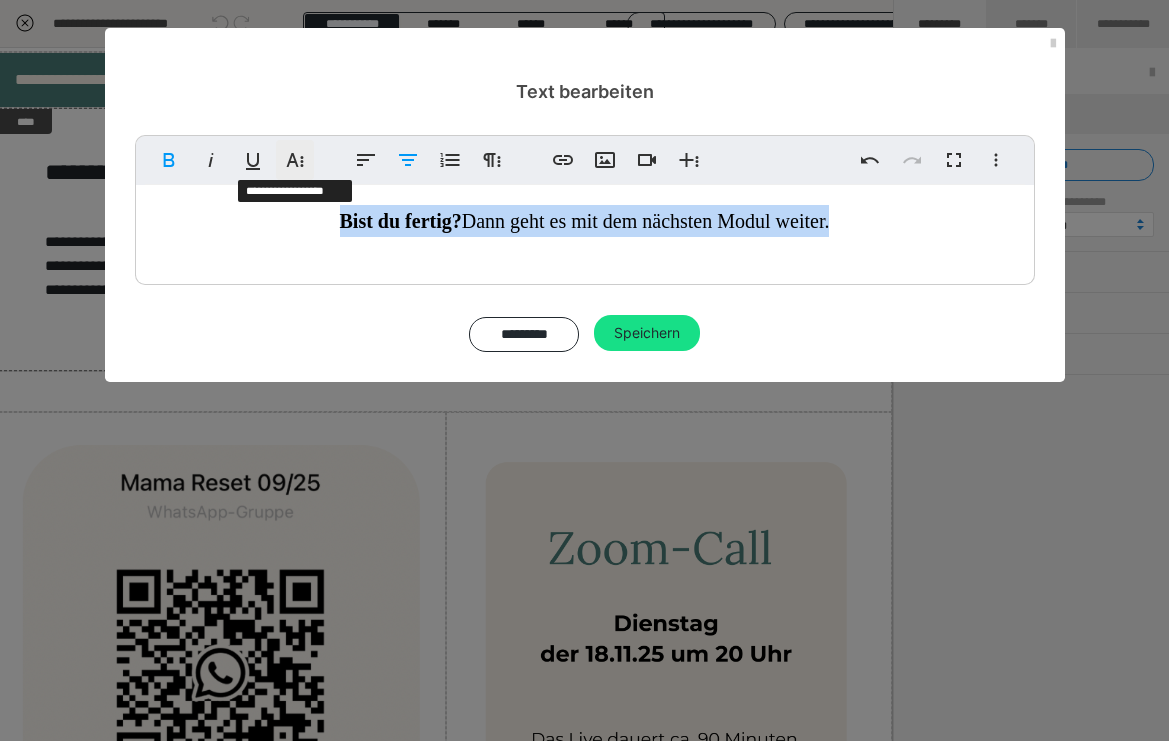 click 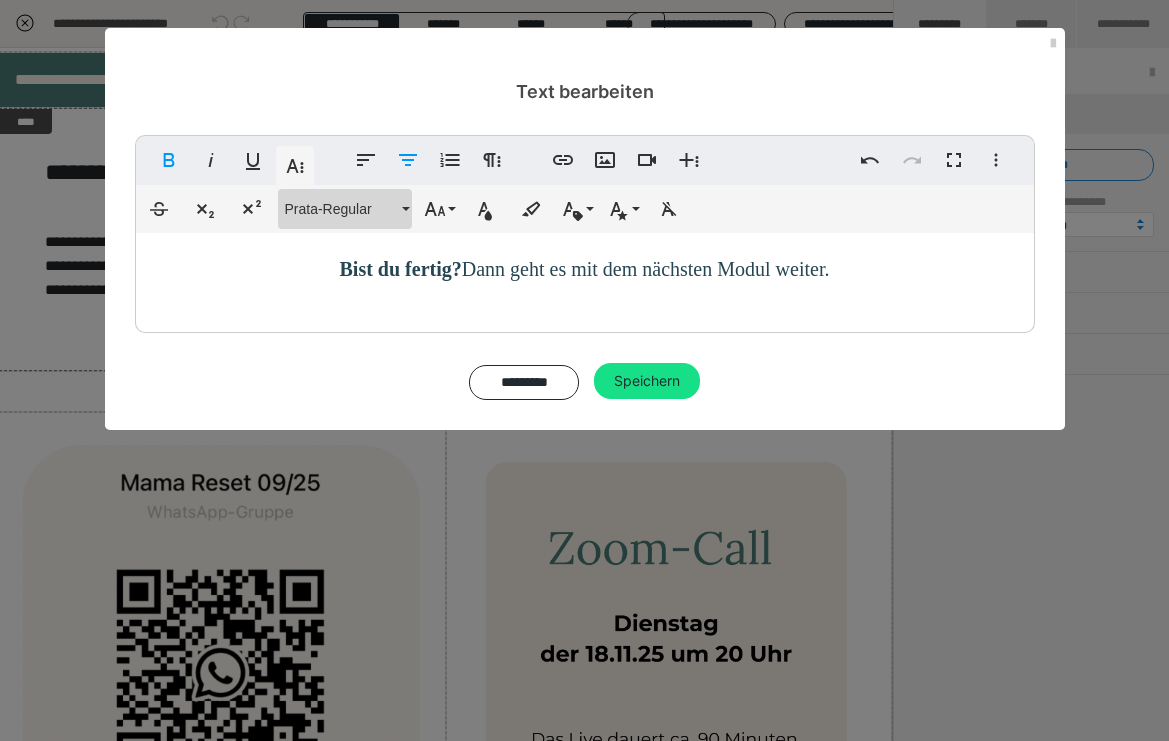 click on "Prata-Regular" at bounding box center (341, 209) 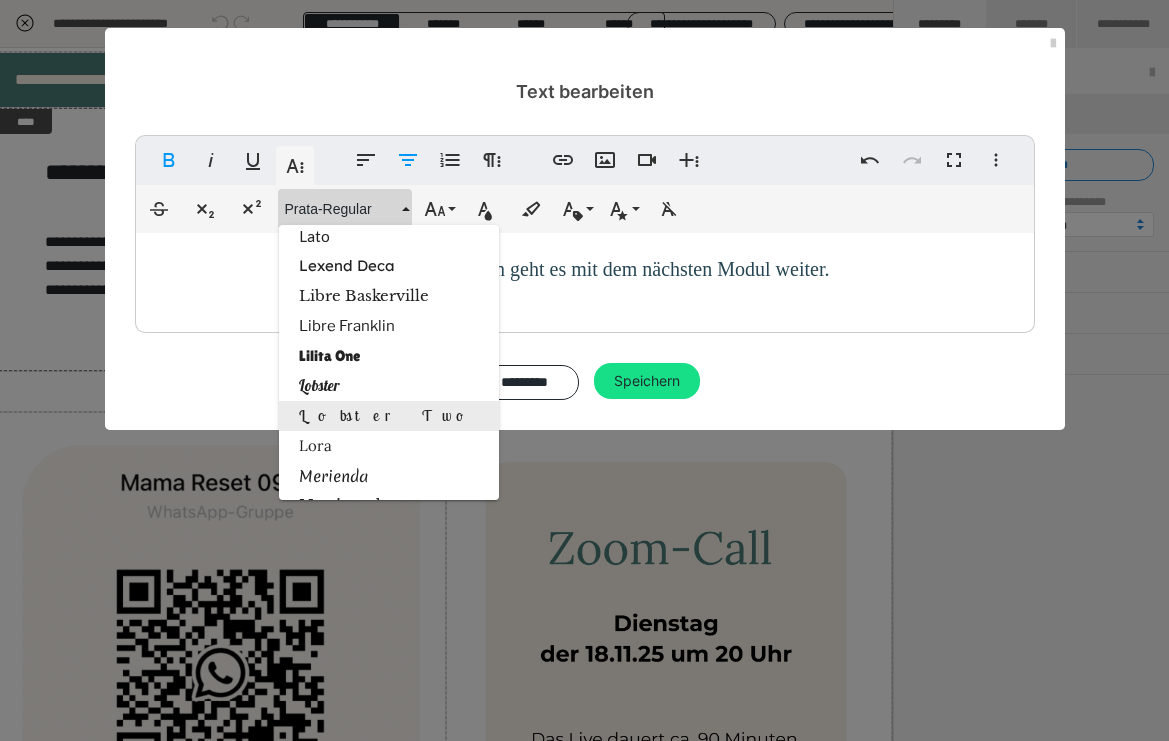 scroll, scrollTop: 1603, scrollLeft: 0, axis: vertical 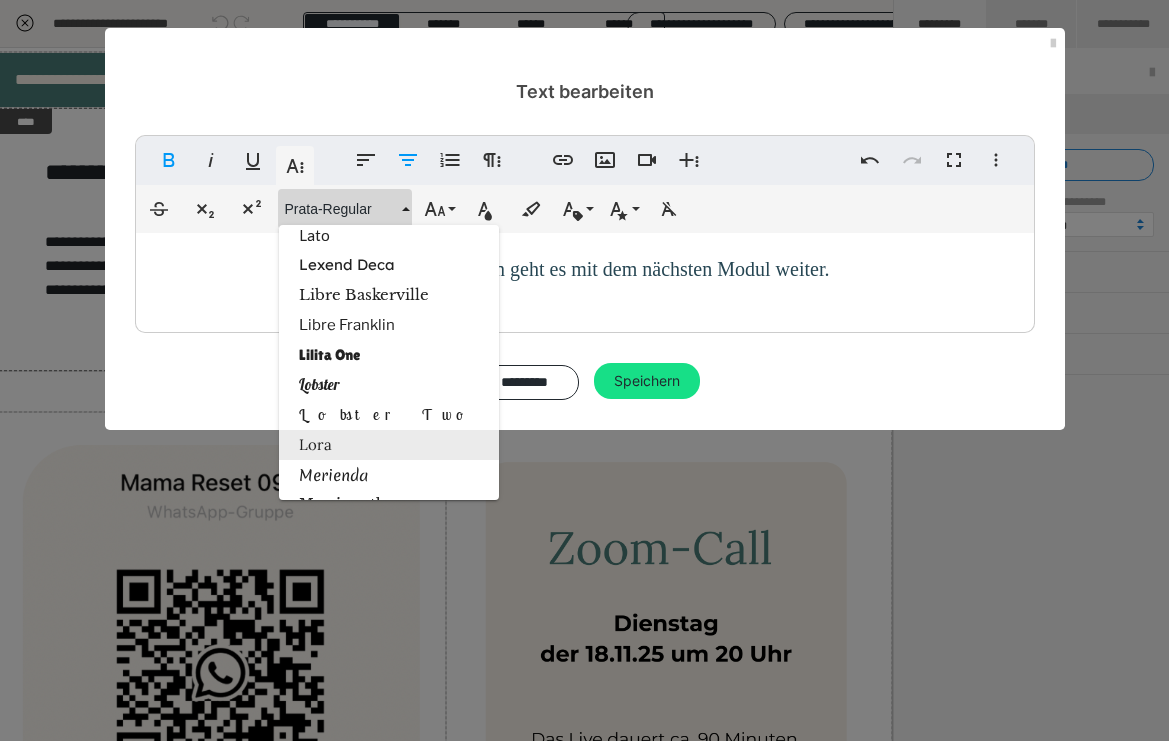 click on "Lora" at bounding box center (389, 445) 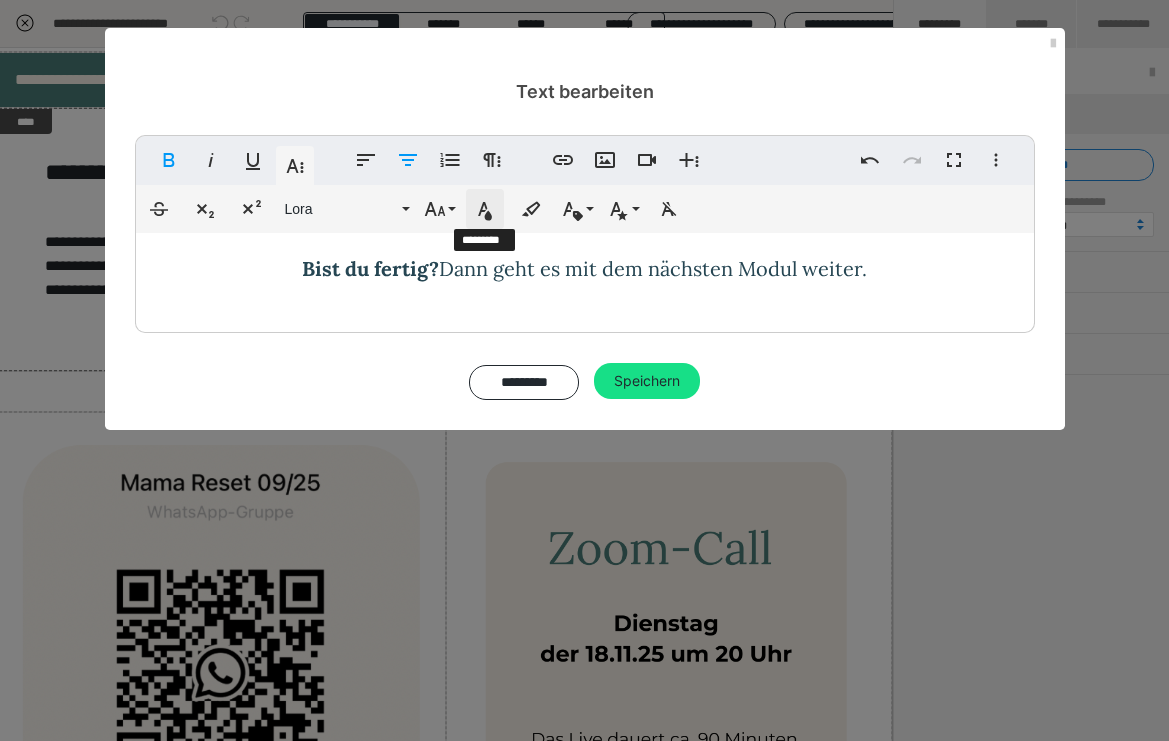 click 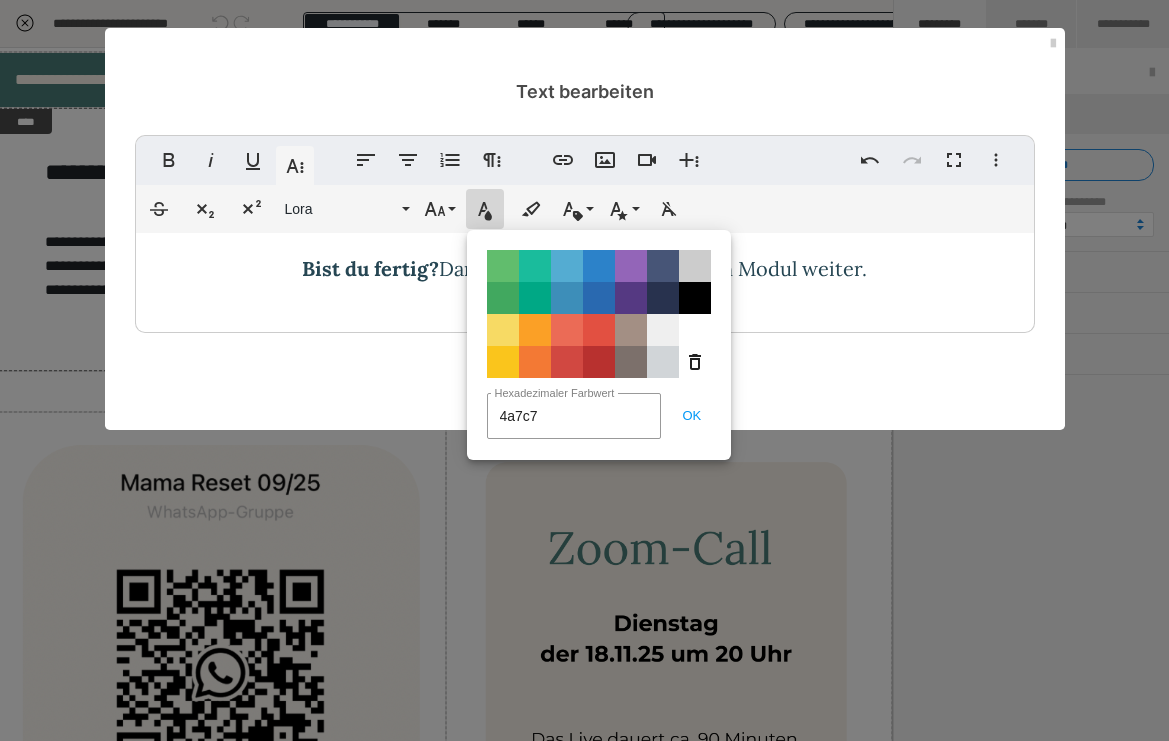 type on "4a7c78" 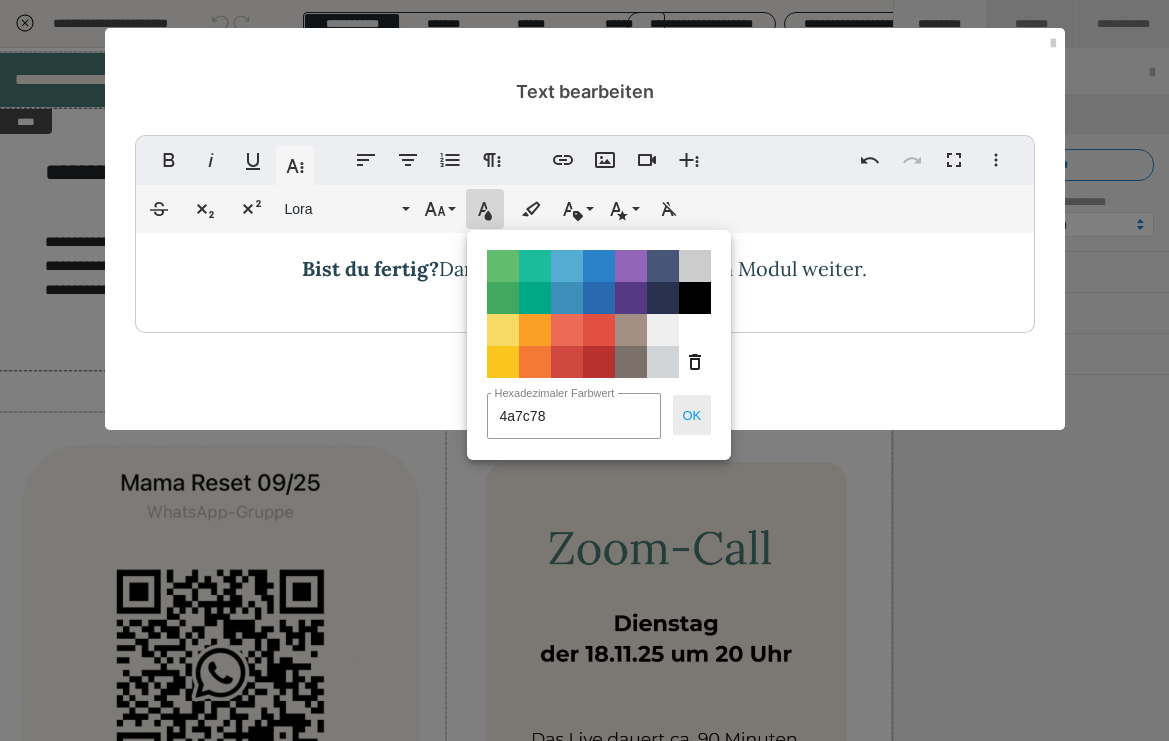 click on "OK" at bounding box center (692, 415) 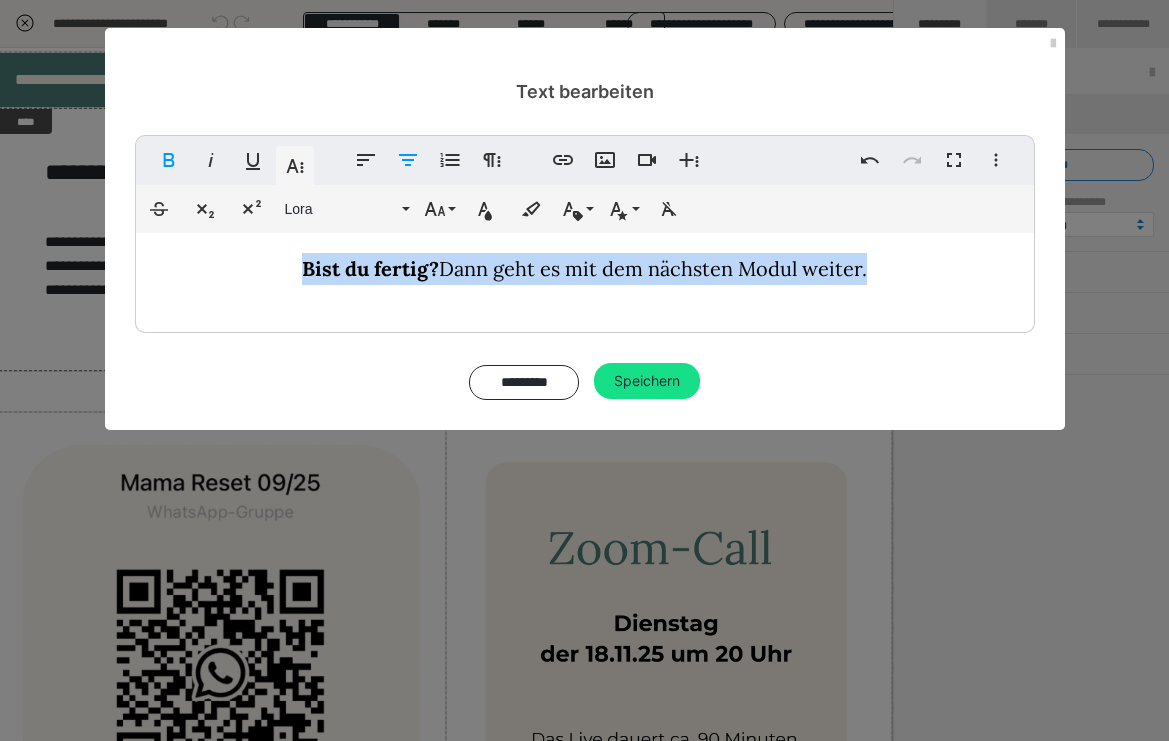 click on "Bist du fertig?  Dann geht es mit dem nächsten Modul weiter." at bounding box center (585, 269) 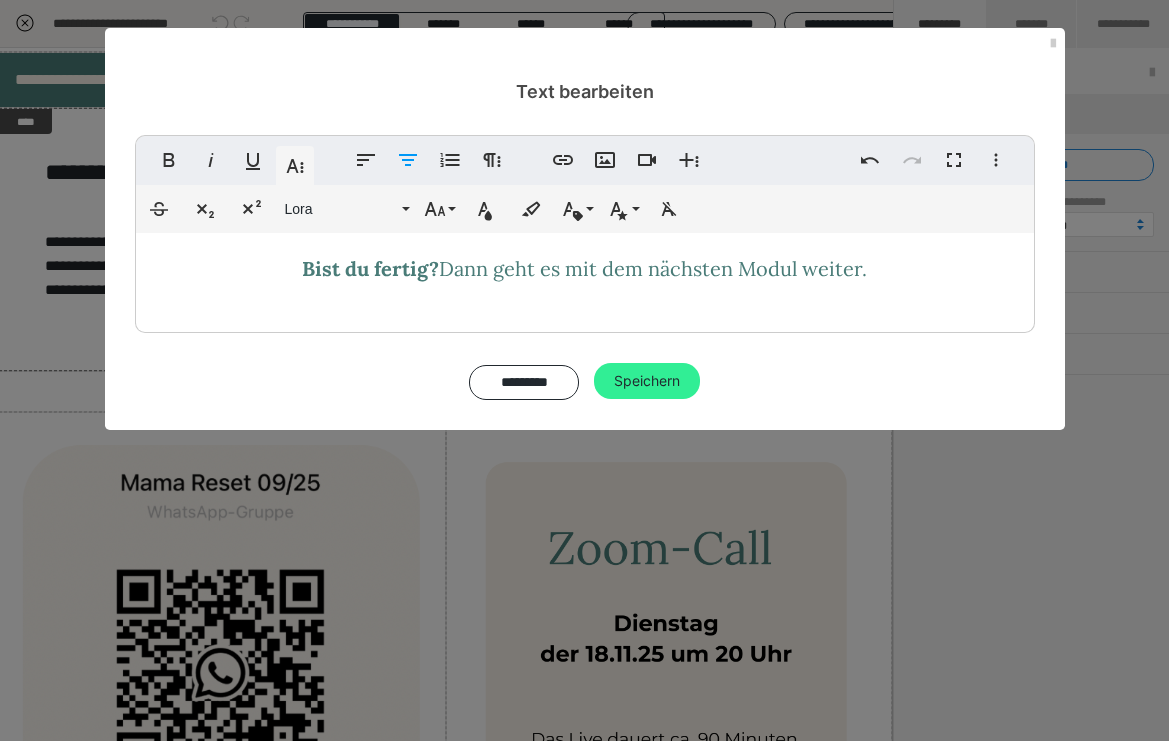 click on "Speichern" at bounding box center [647, 381] 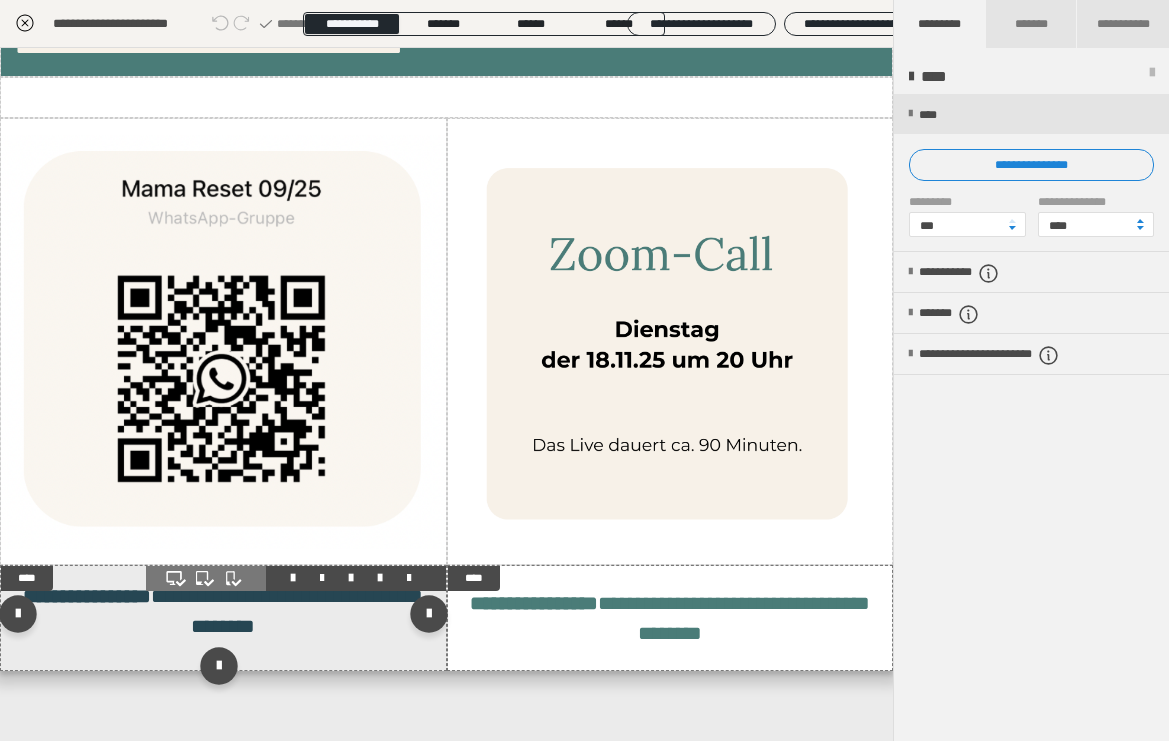 scroll, scrollTop: 977, scrollLeft: 0, axis: vertical 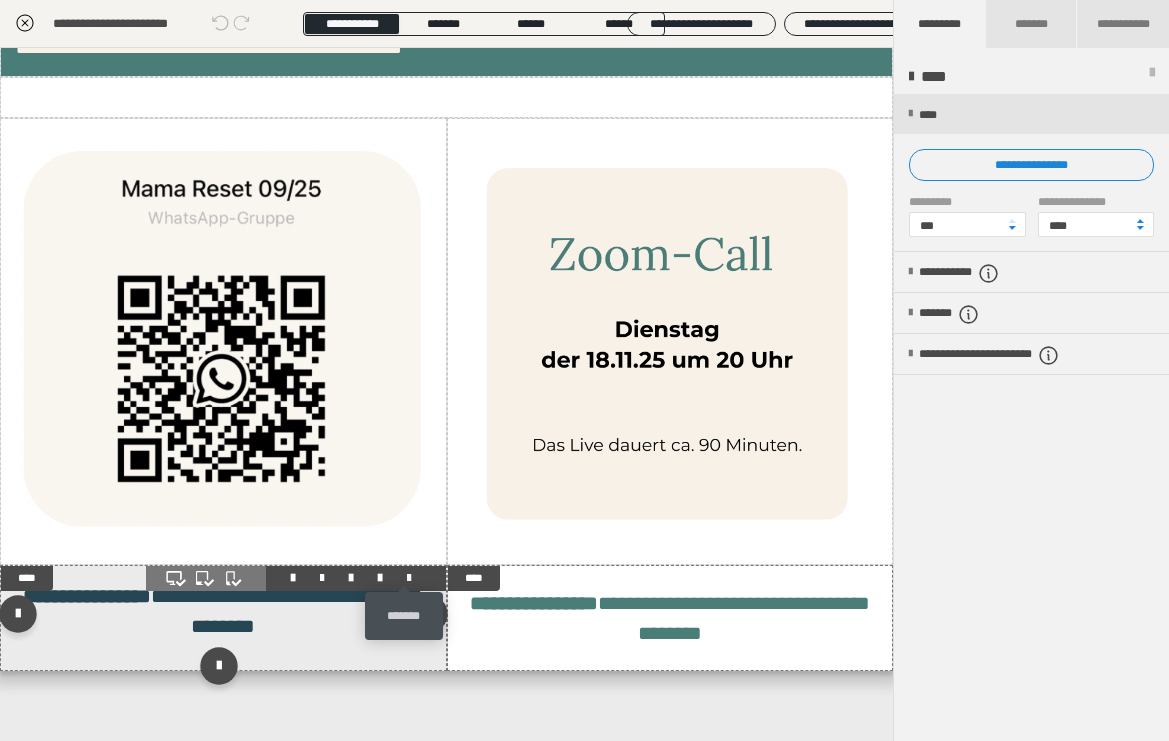 click at bounding box center [409, 578] 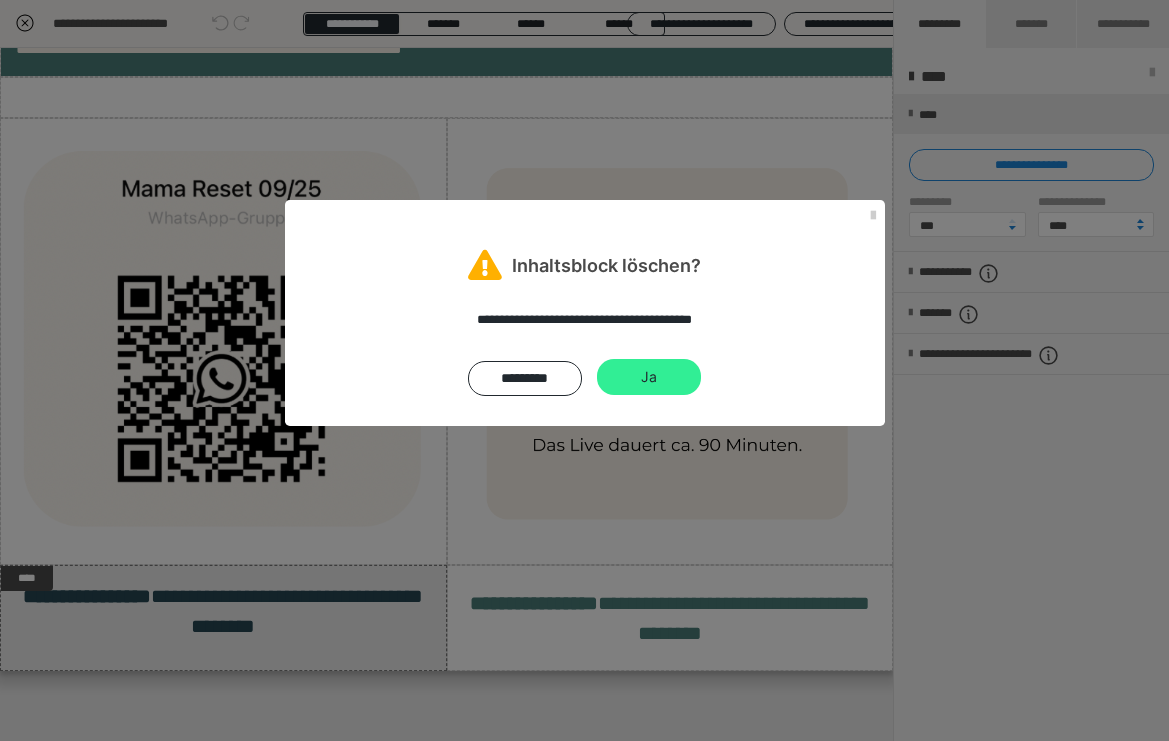 click on "Ja" at bounding box center [649, 377] 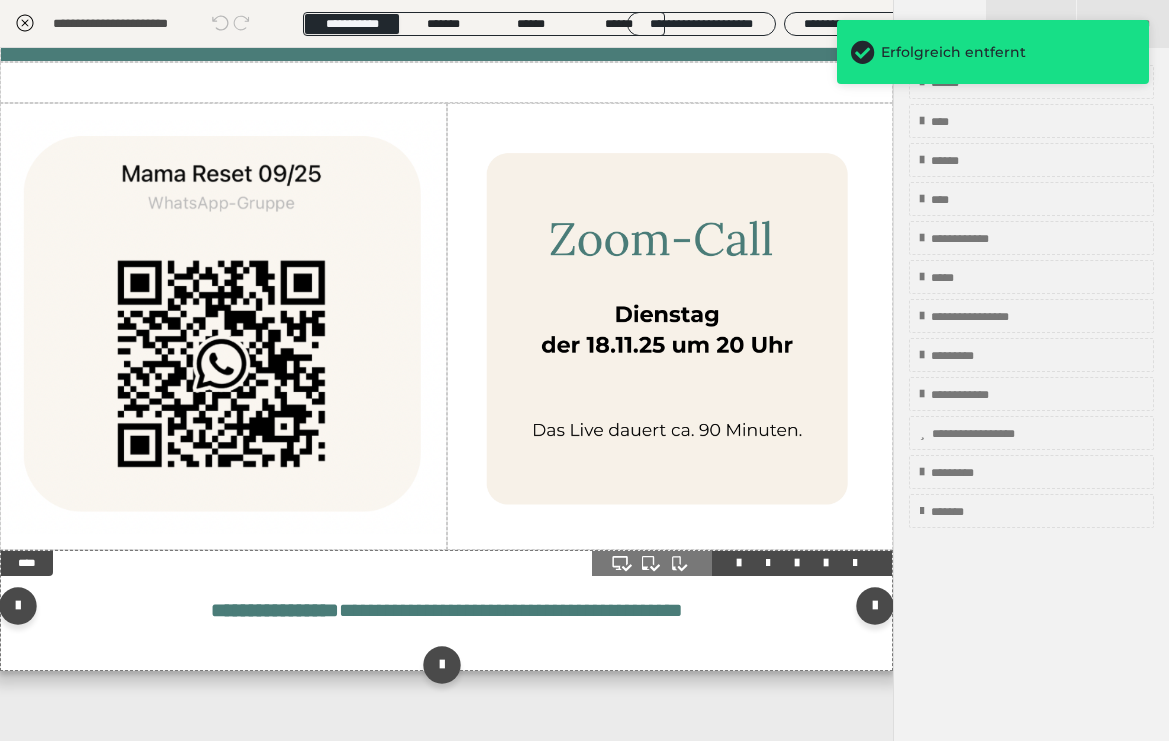 scroll, scrollTop: 992, scrollLeft: 0, axis: vertical 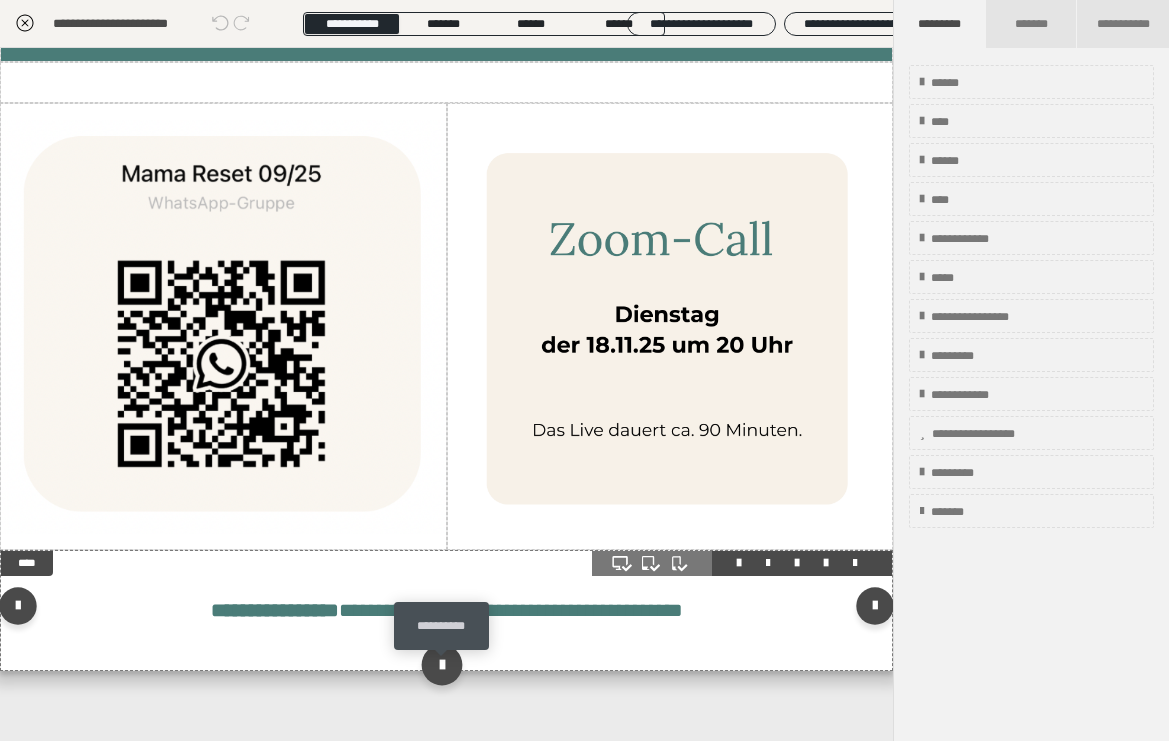 click at bounding box center [442, 665] 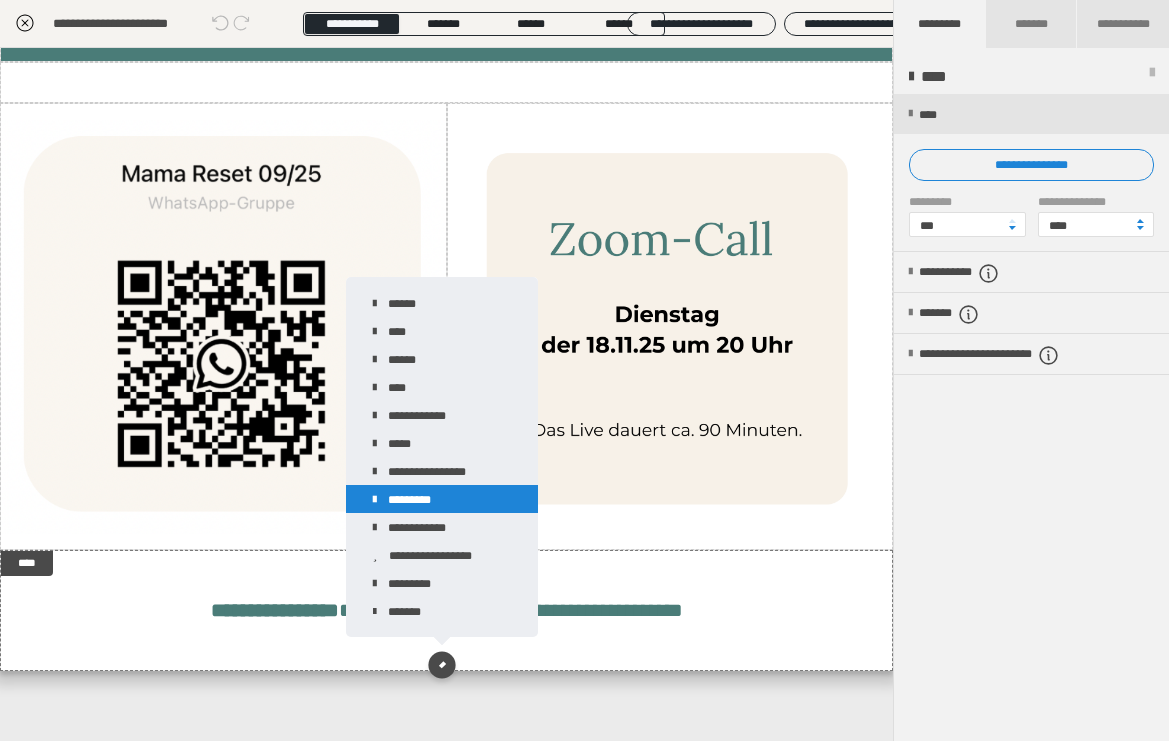 click on "*********" at bounding box center (442, 499) 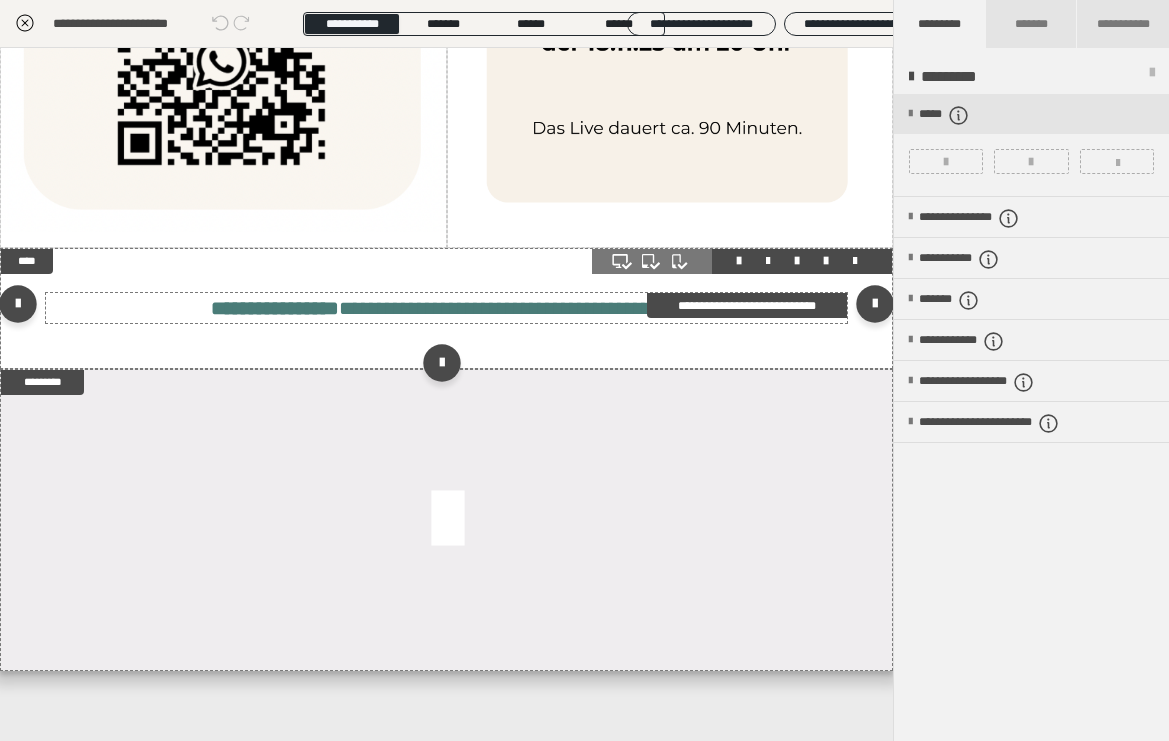scroll, scrollTop: 1247, scrollLeft: 0, axis: vertical 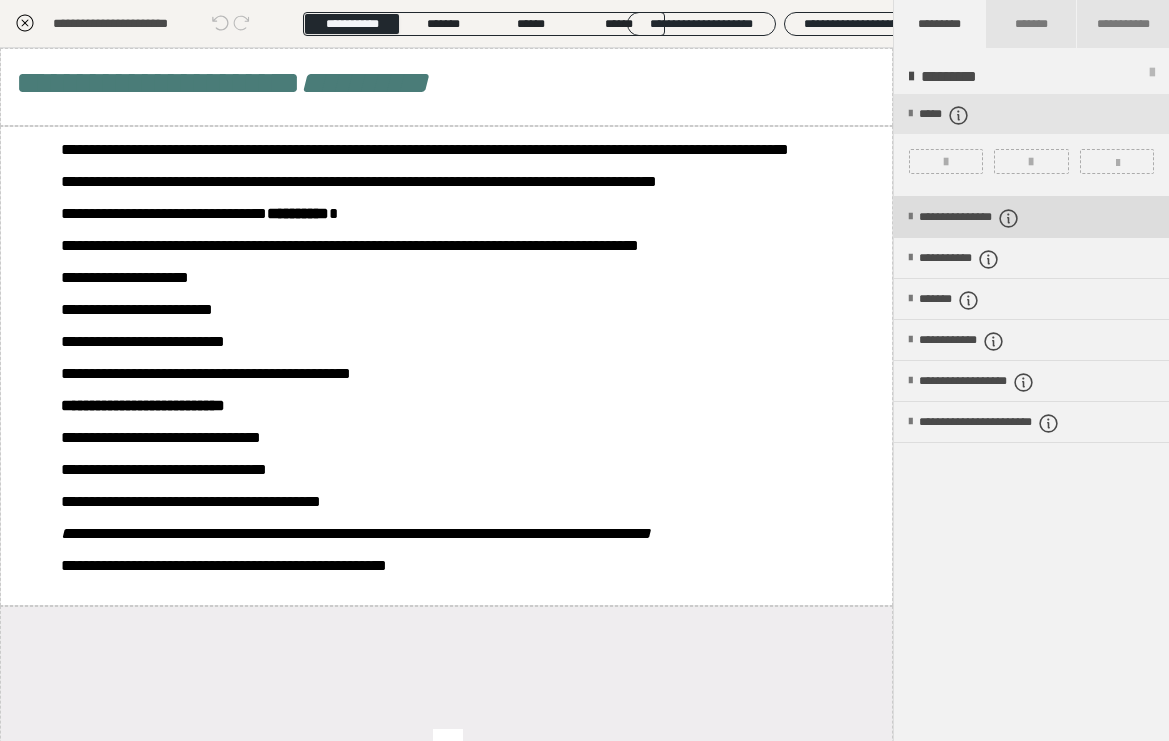 click on "**********" at bounding box center (1003, 218) 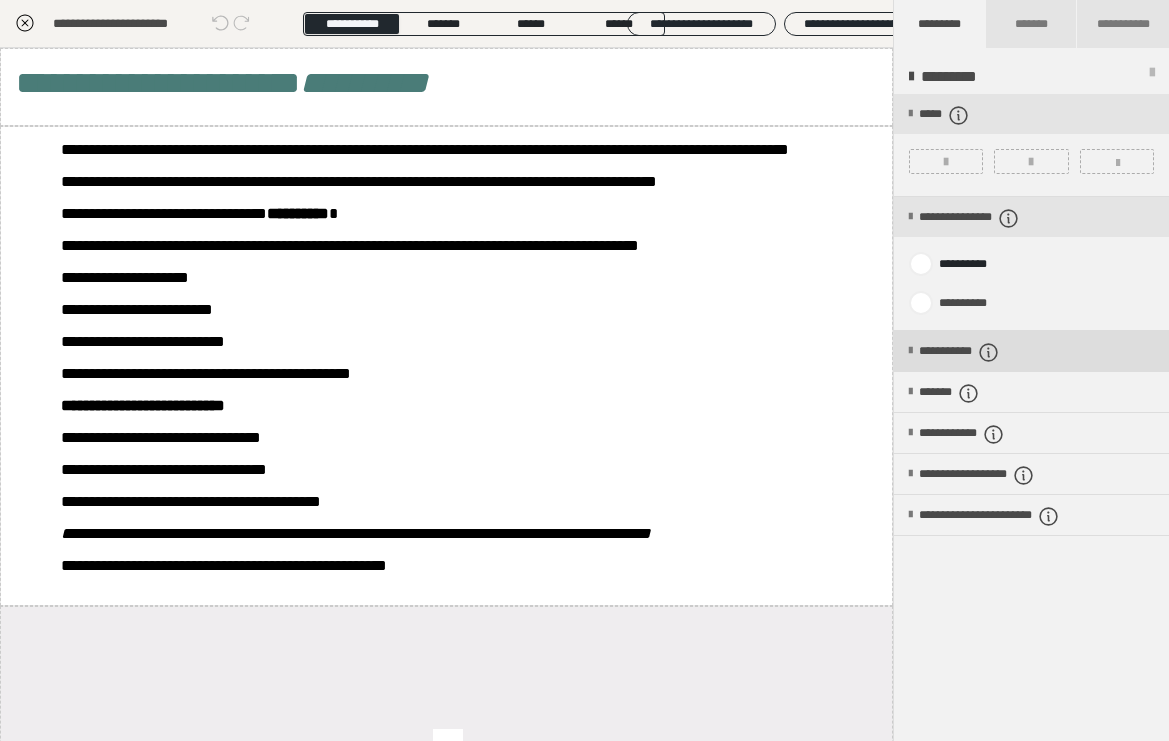 click 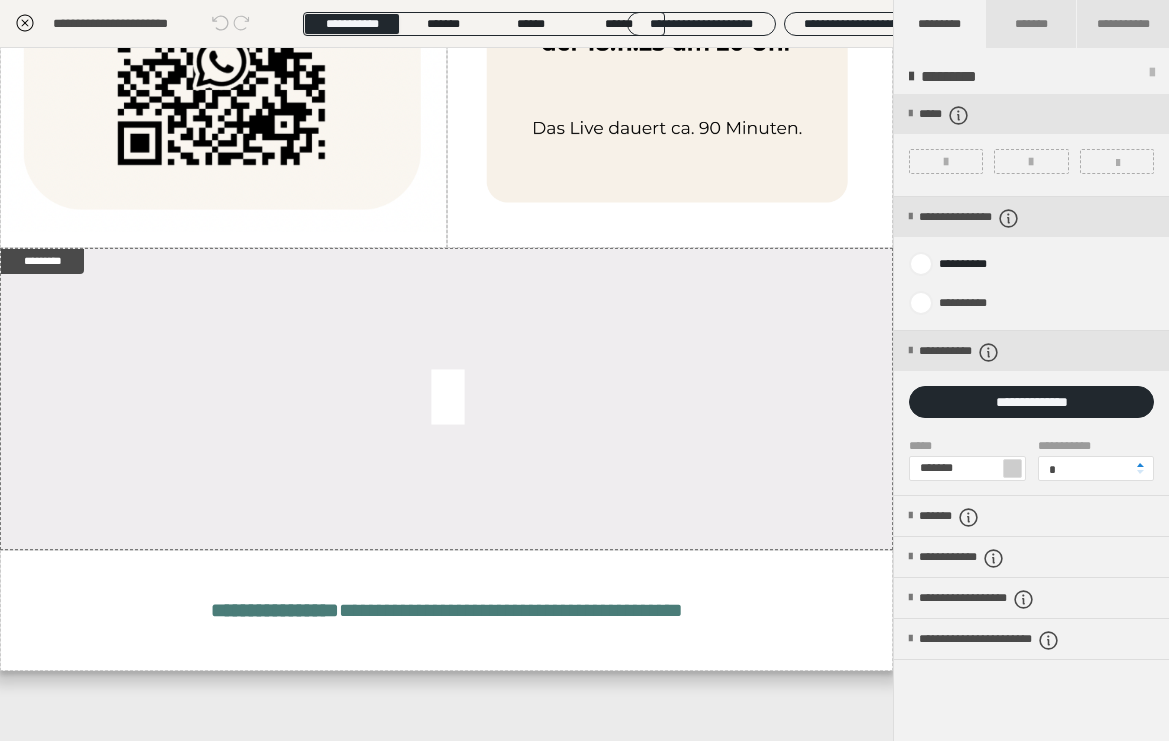 scroll, scrollTop: 1294, scrollLeft: 0, axis: vertical 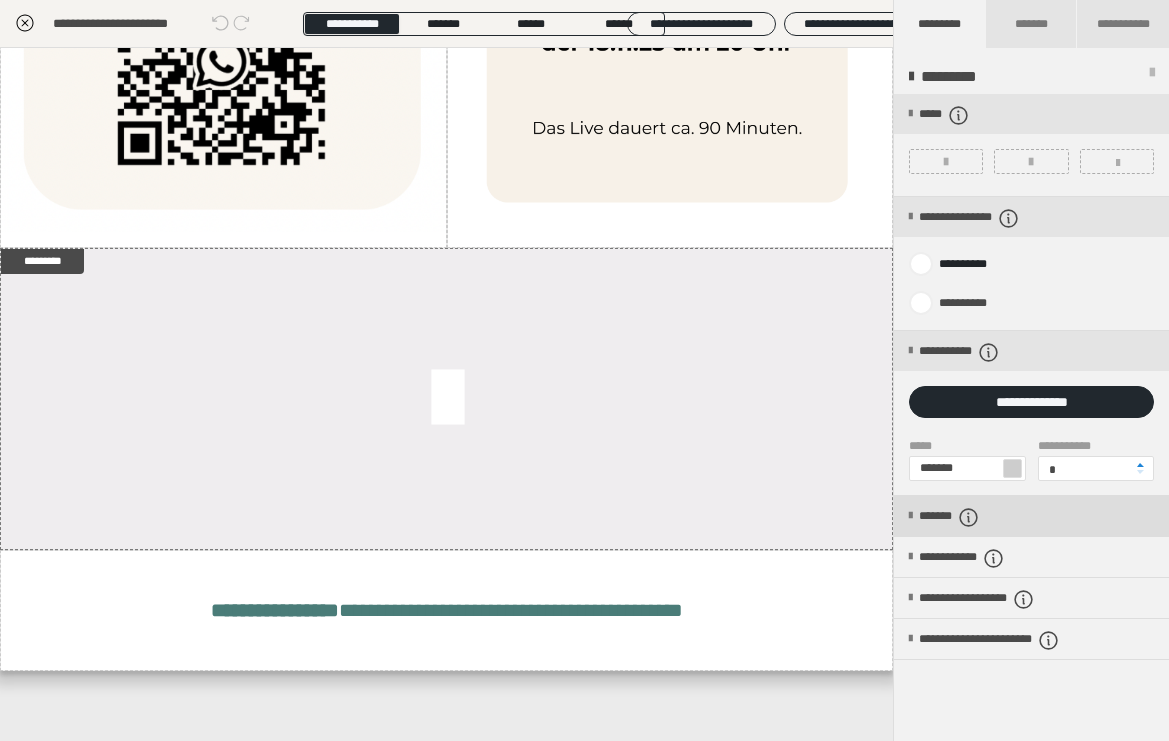 click at bounding box center [969, 517] 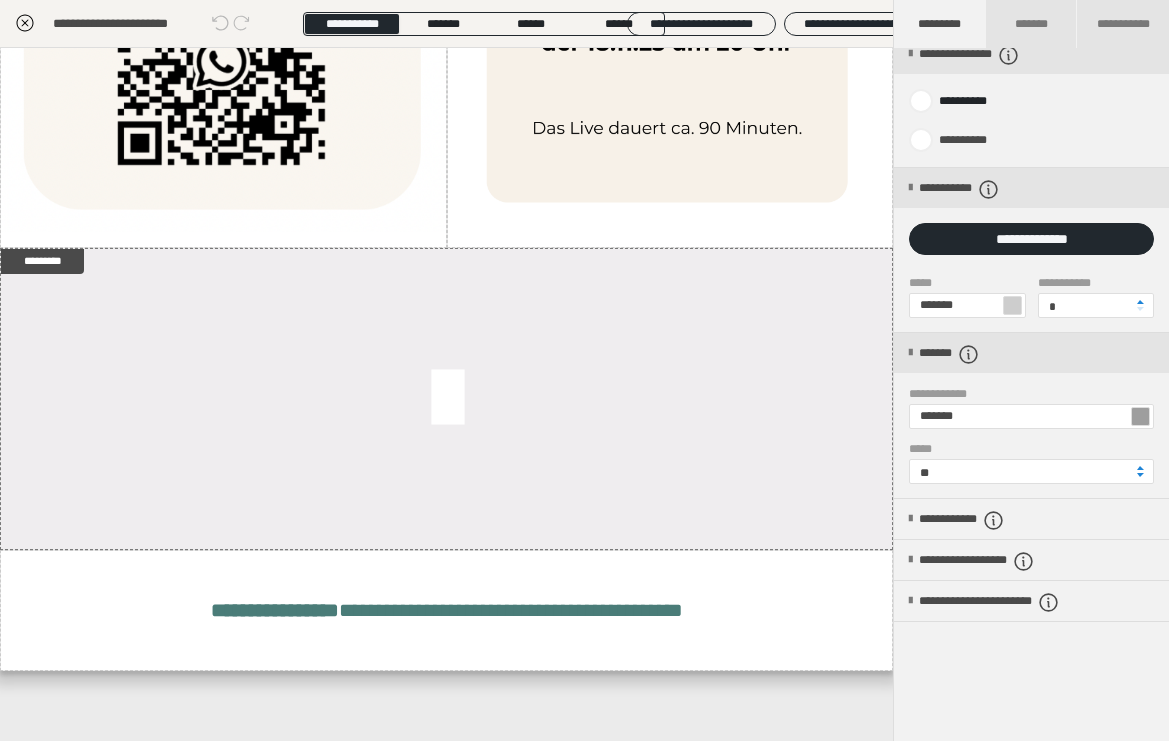 scroll, scrollTop: 164, scrollLeft: 0, axis: vertical 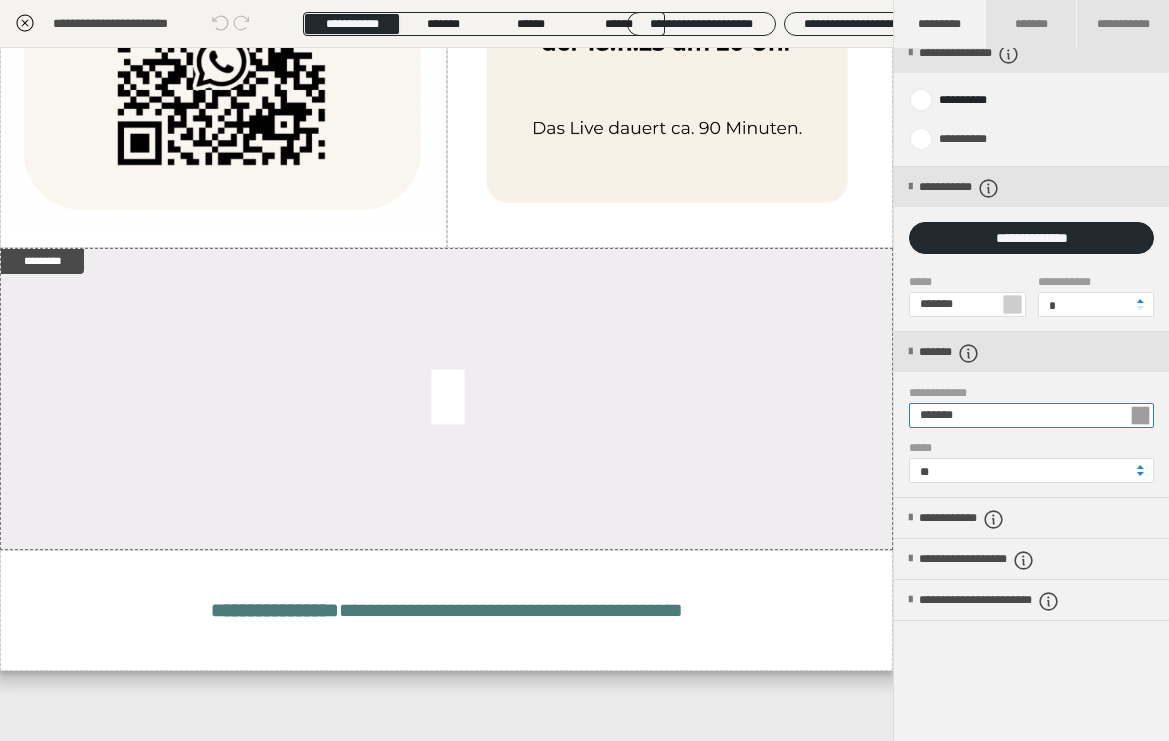 drag, startPoint x: 1000, startPoint y: 415, endPoint x: 928, endPoint y: 418, distance: 72.06247 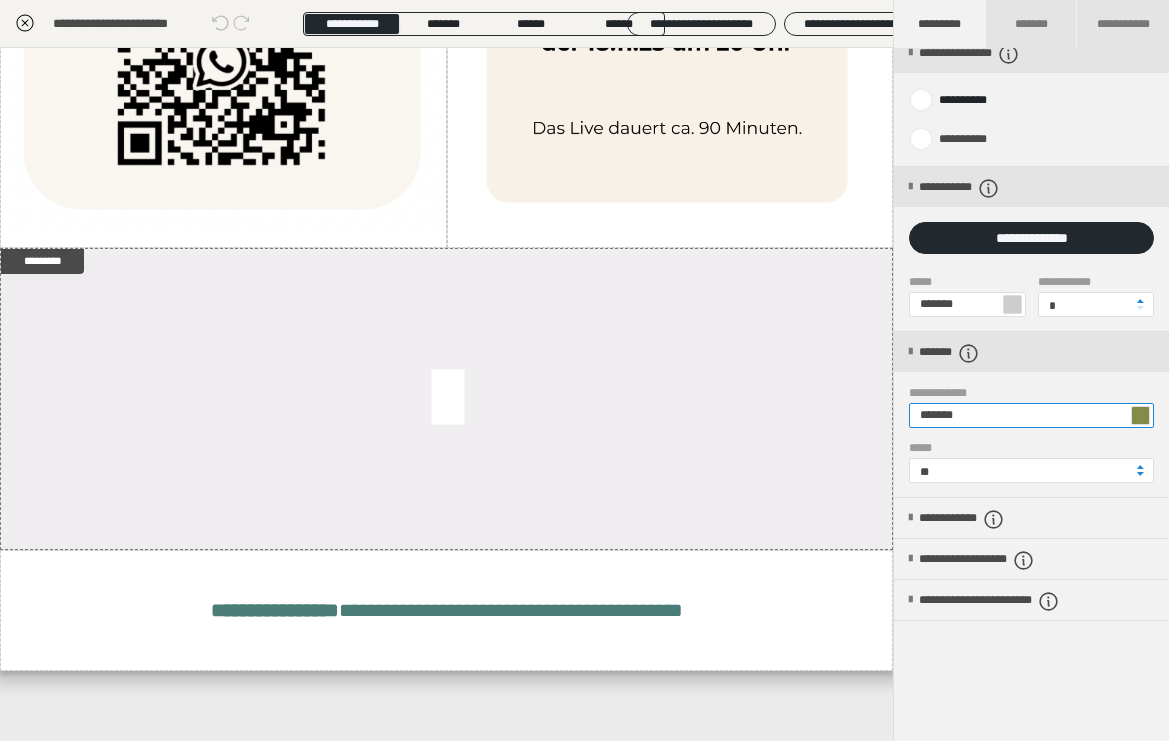 type on "*******" 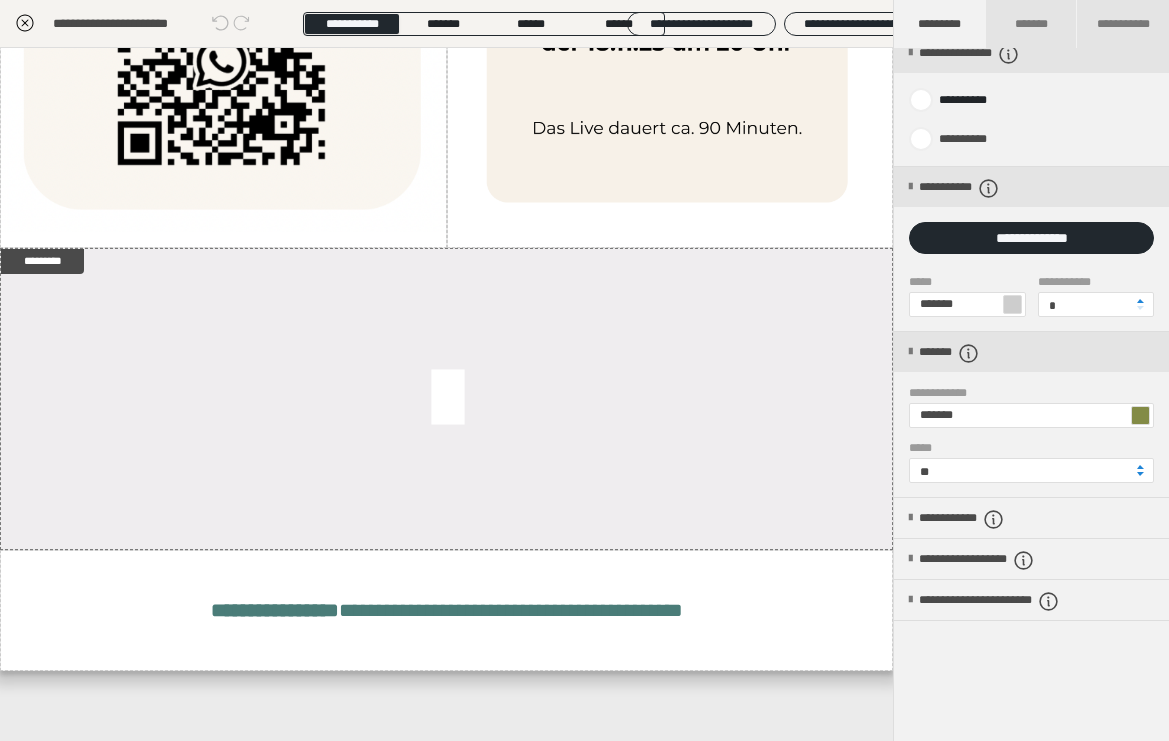 click on "***** **" at bounding box center [1031, 462] 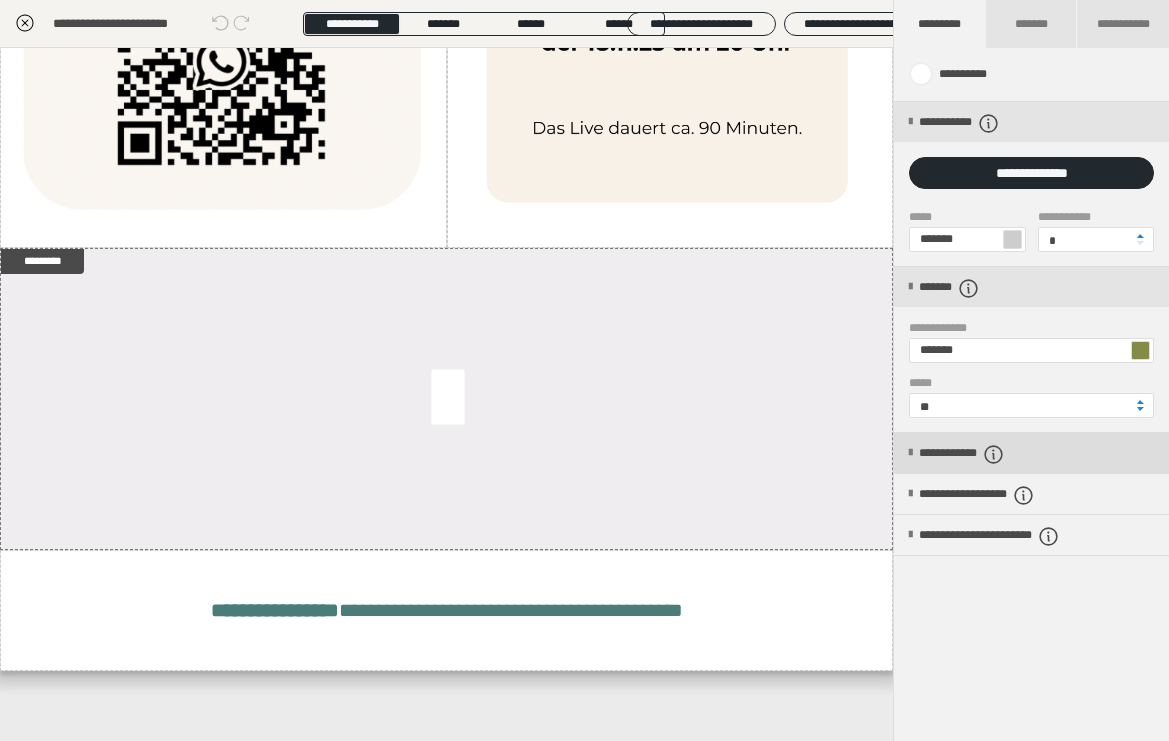 scroll, scrollTop: 247, scrollLeft: 0, axis: vertical 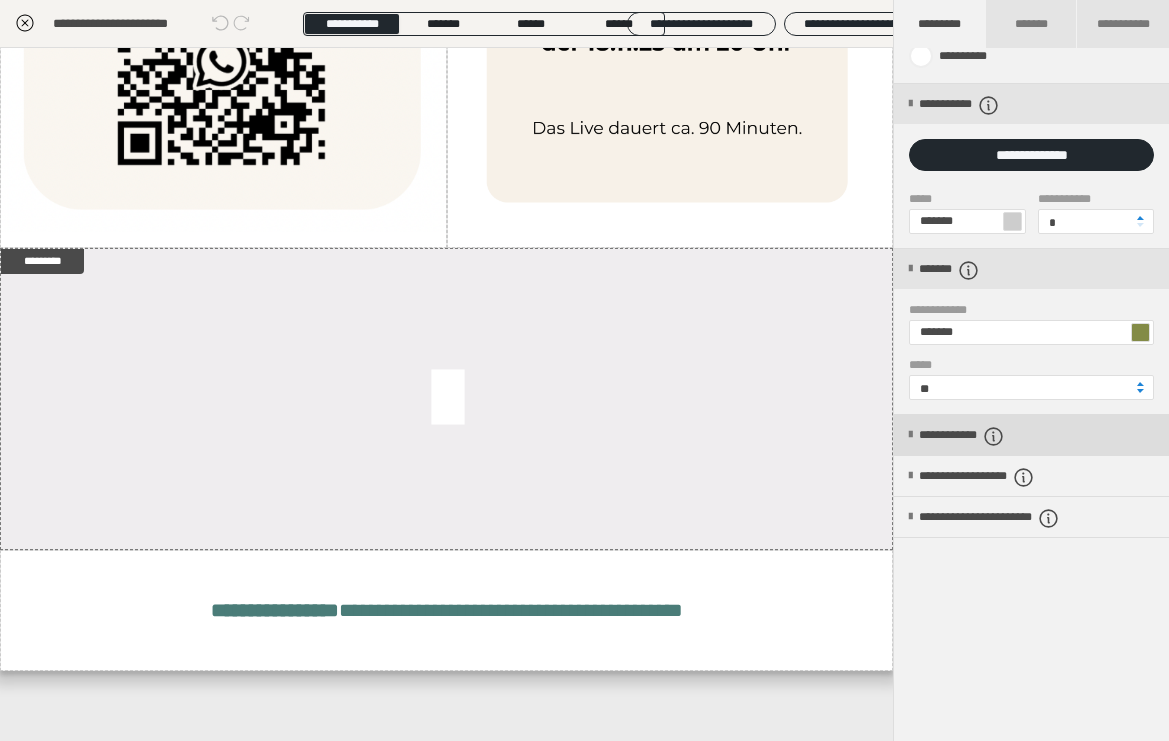 click on "**********" at bounding box center [1031, 435] 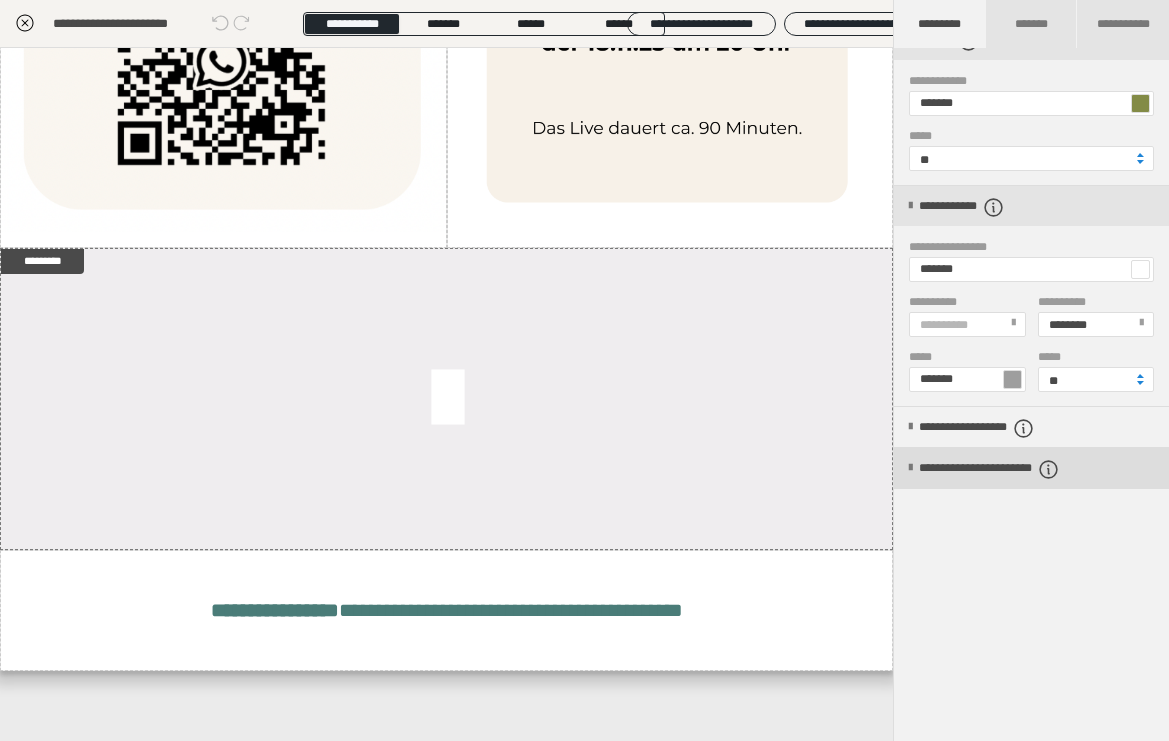 scroll, scrollTop: 476, scrollLeft: 0, axis: vertical 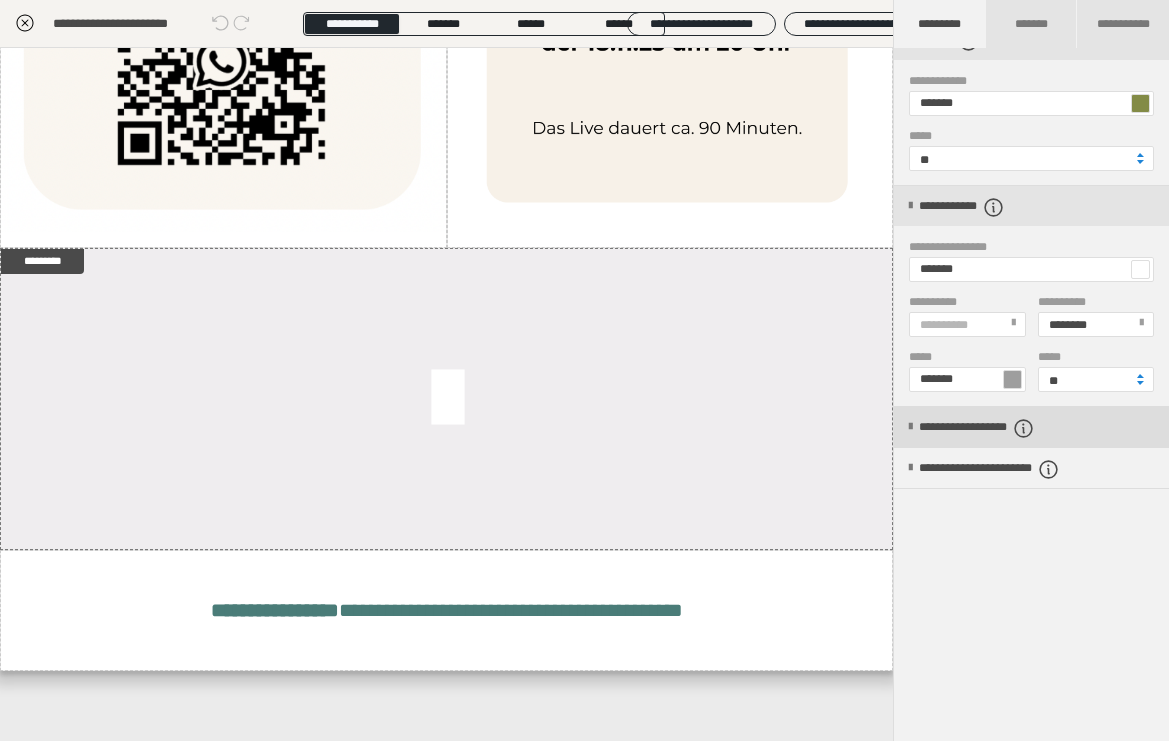 click on "**********" at bounding box center (1008, 428) 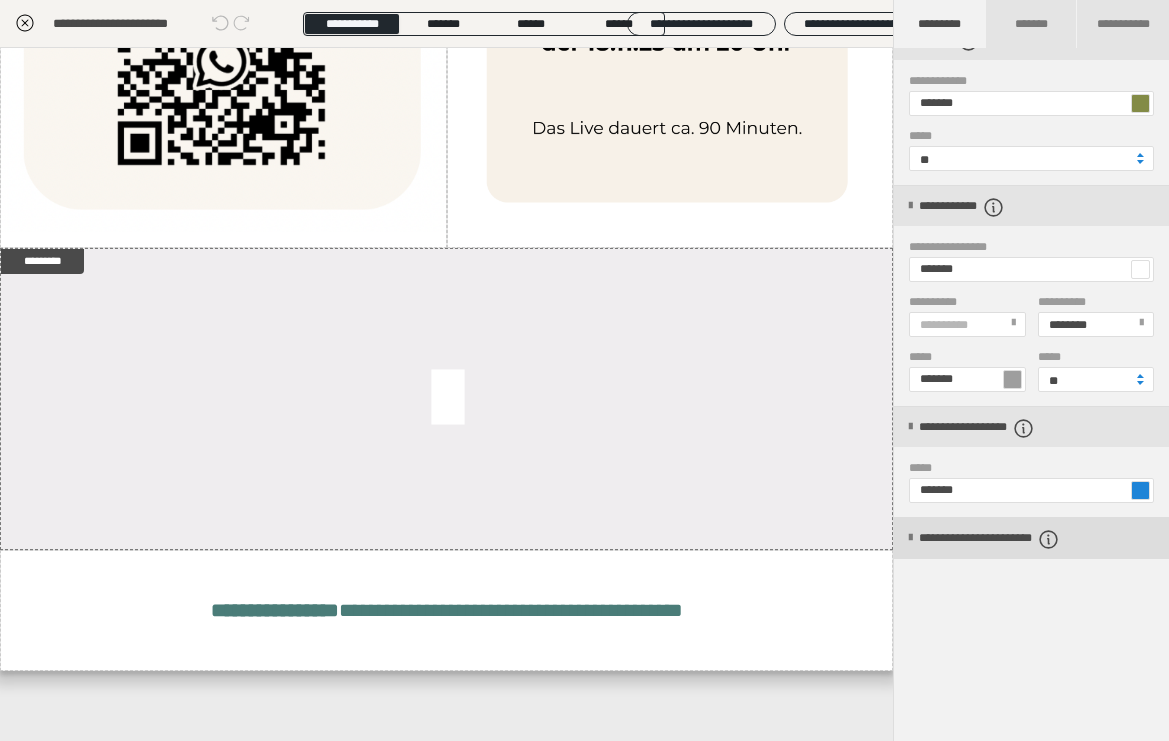 click on "**********" at bounding box center [1031, 538] 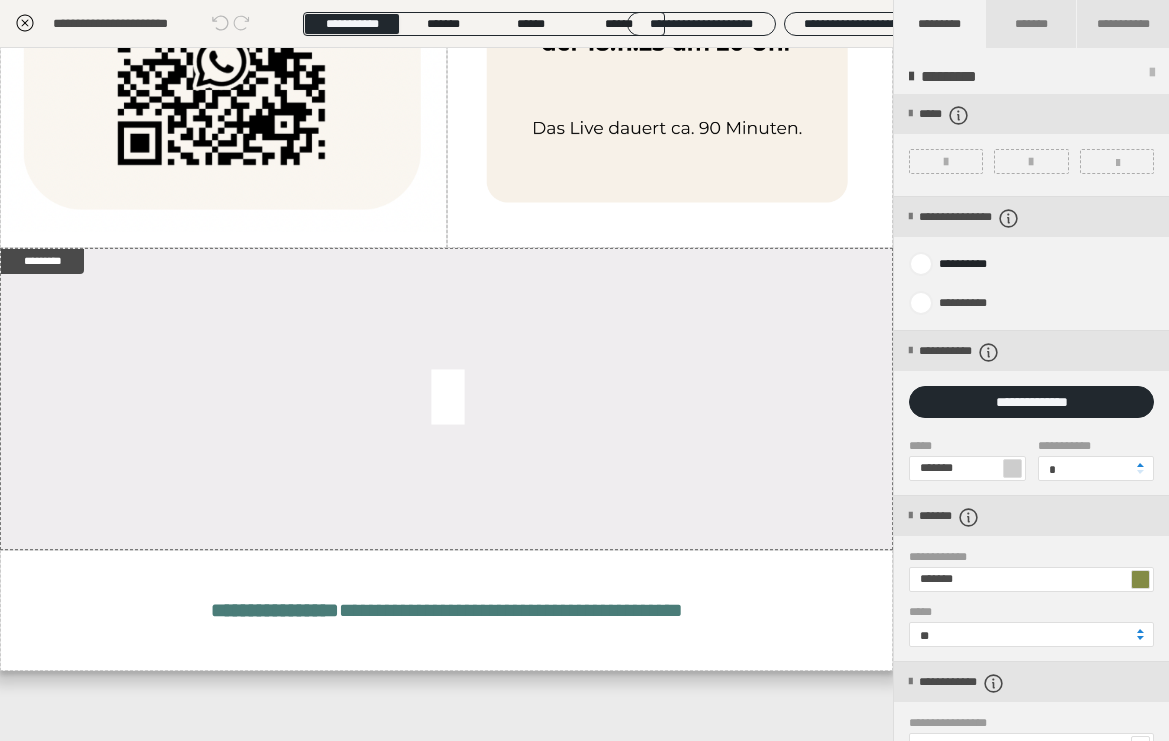 scroll, scrollTop: 0, scrollLeft: 0, axis: both 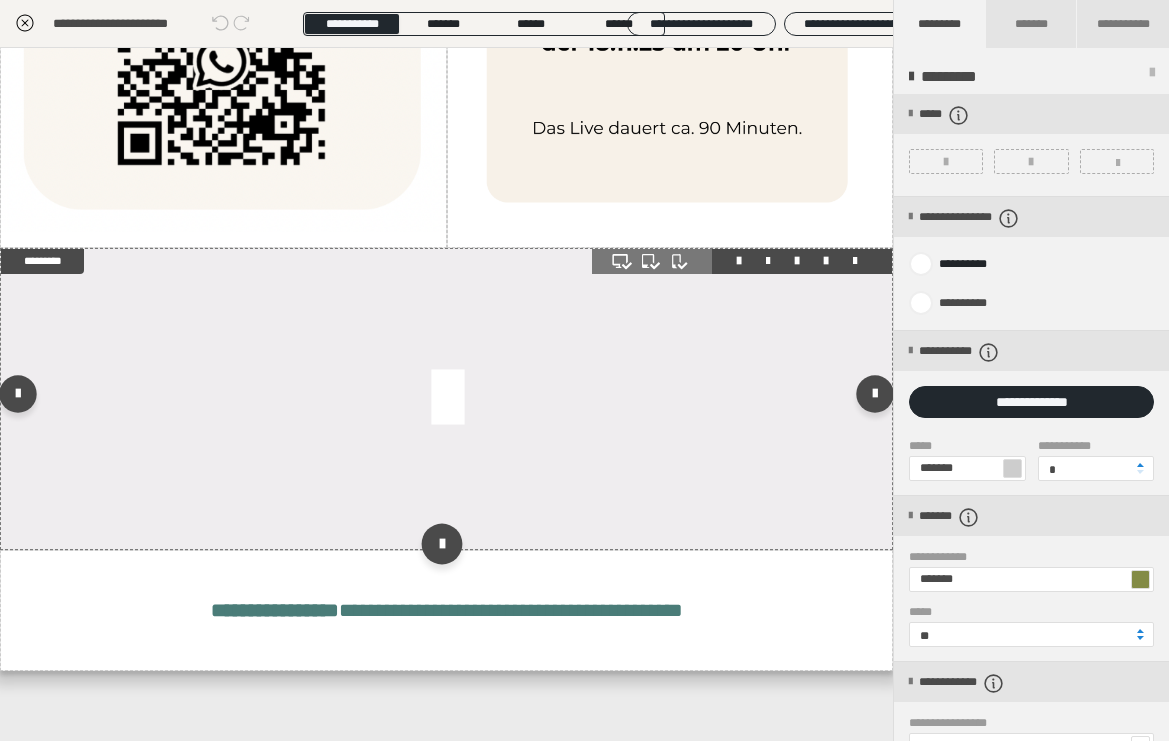 click at bounding box center (442, 544) 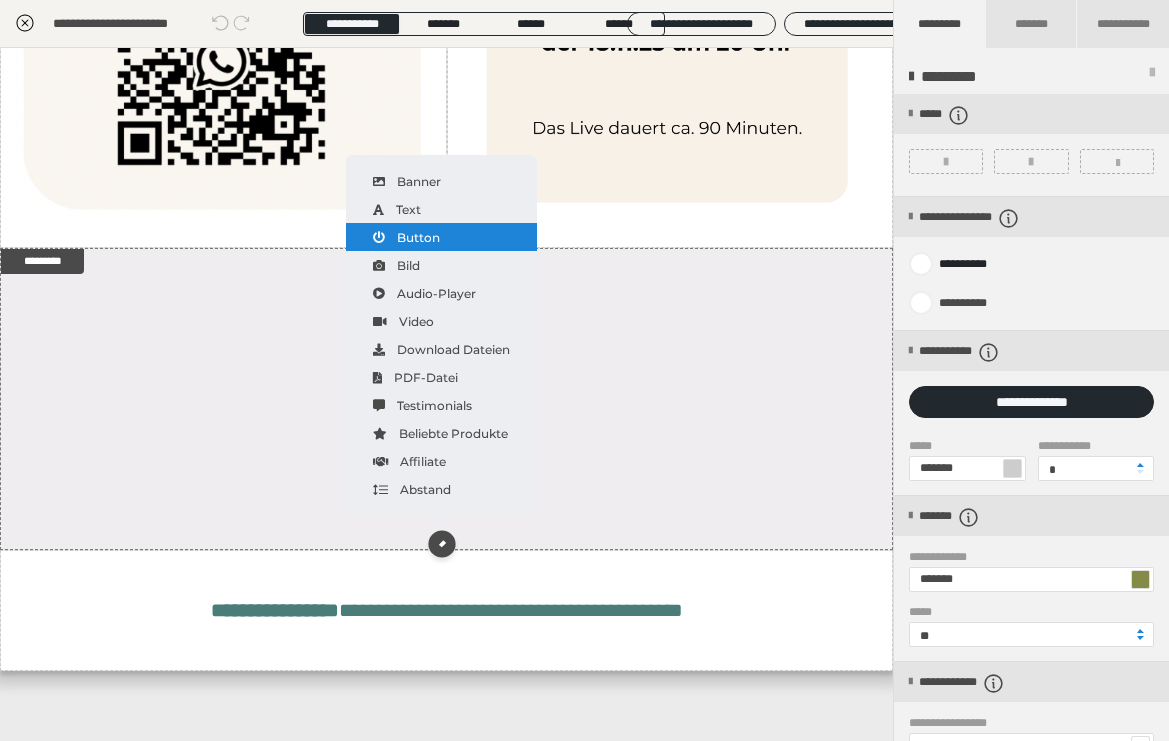 click on "Button" at bounding box center [441, 237] 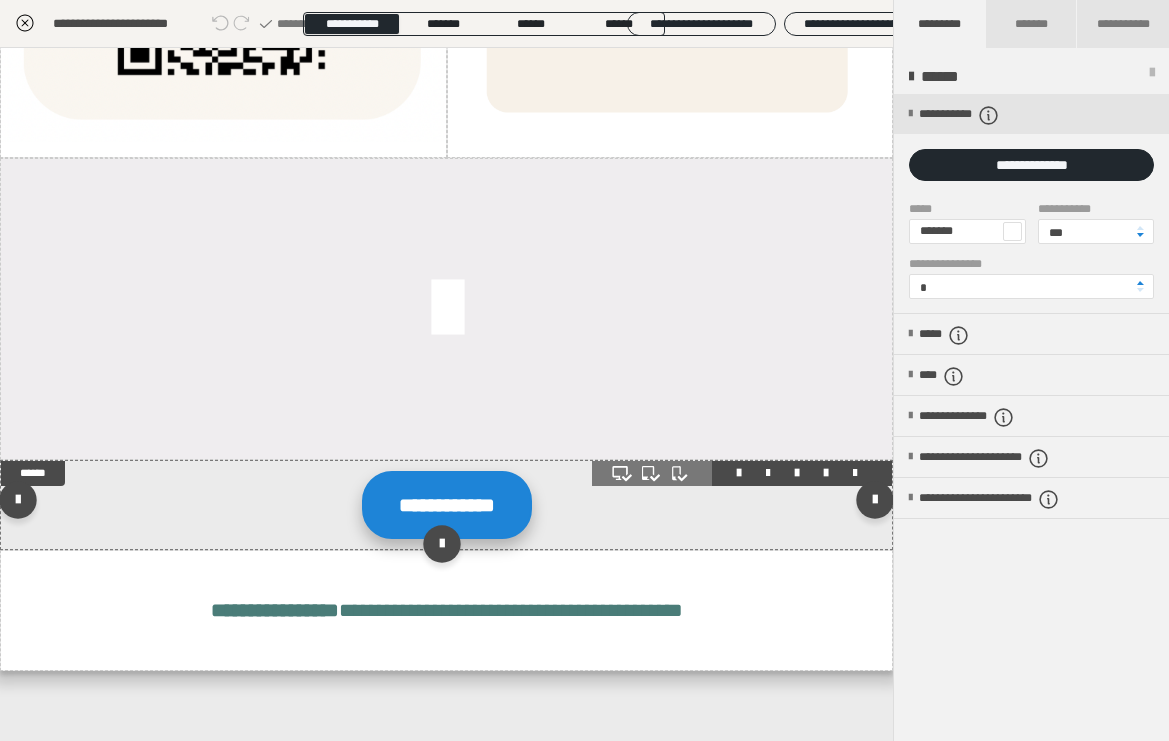 scroll, scrollTop: 1384, scrollLeft: 0, axis: vertical 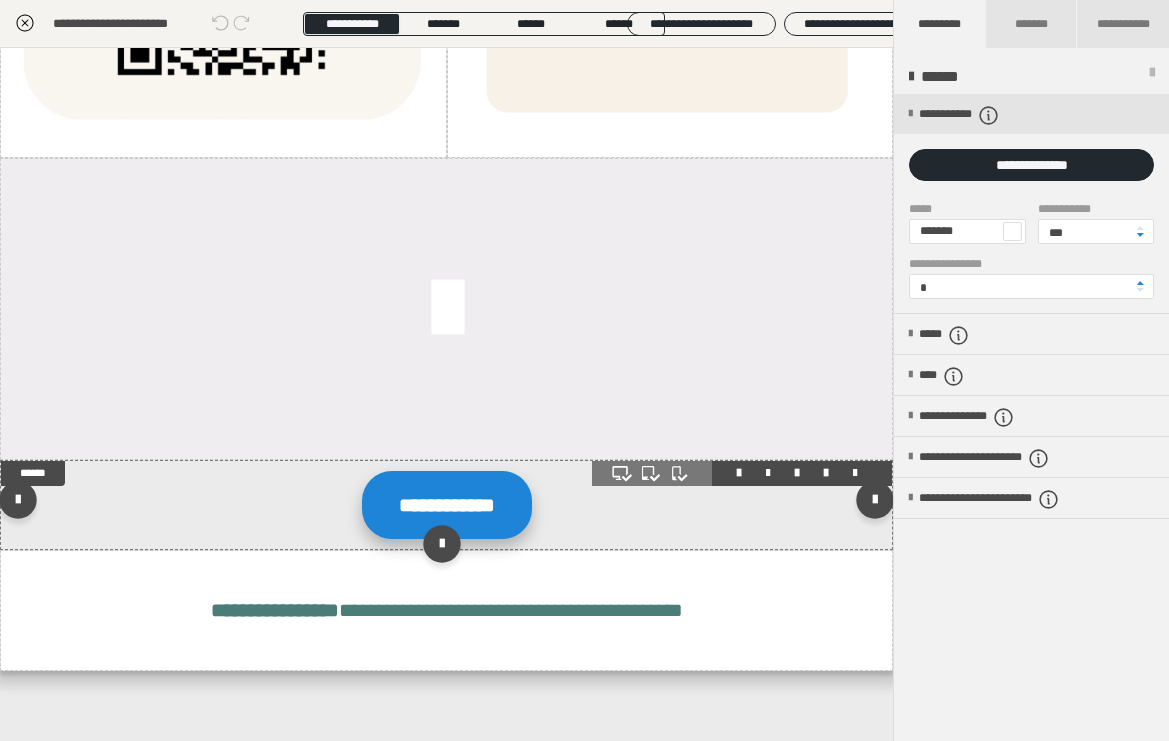 click on "**********" at bounding box center [447, 505] 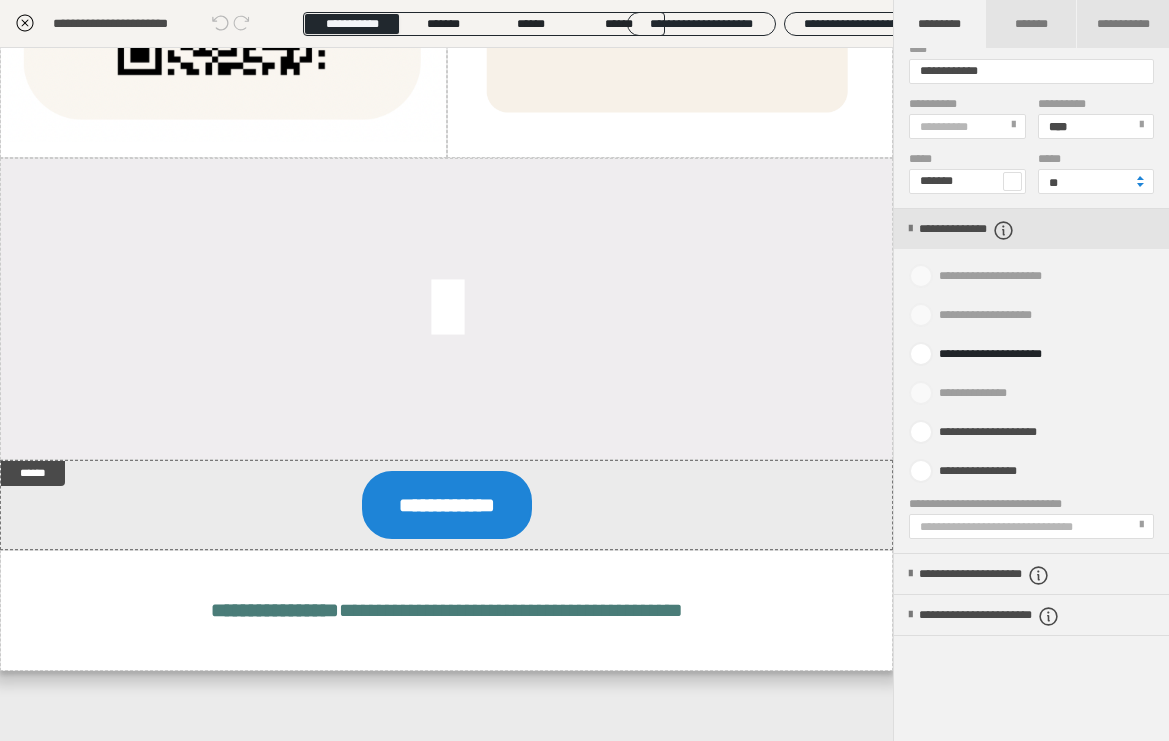 scroll, scrollTop: 714, scrollLeft: 0, axis: vertical 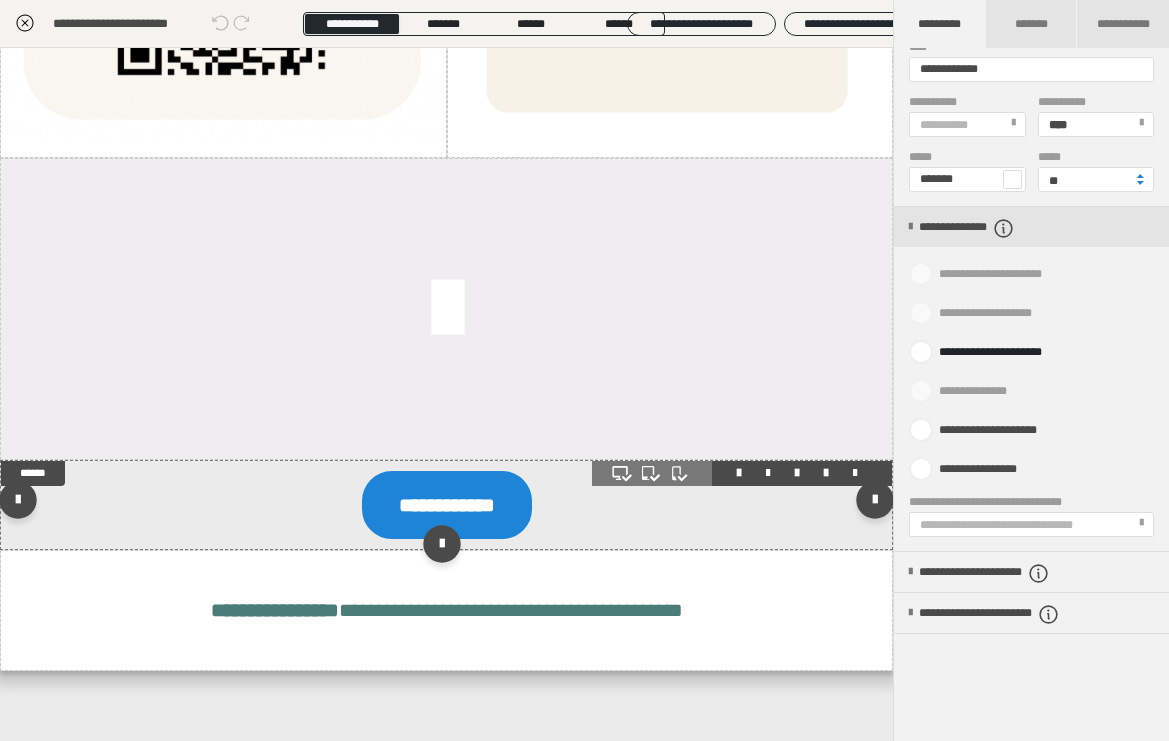 click at bounding box center (855, 473) 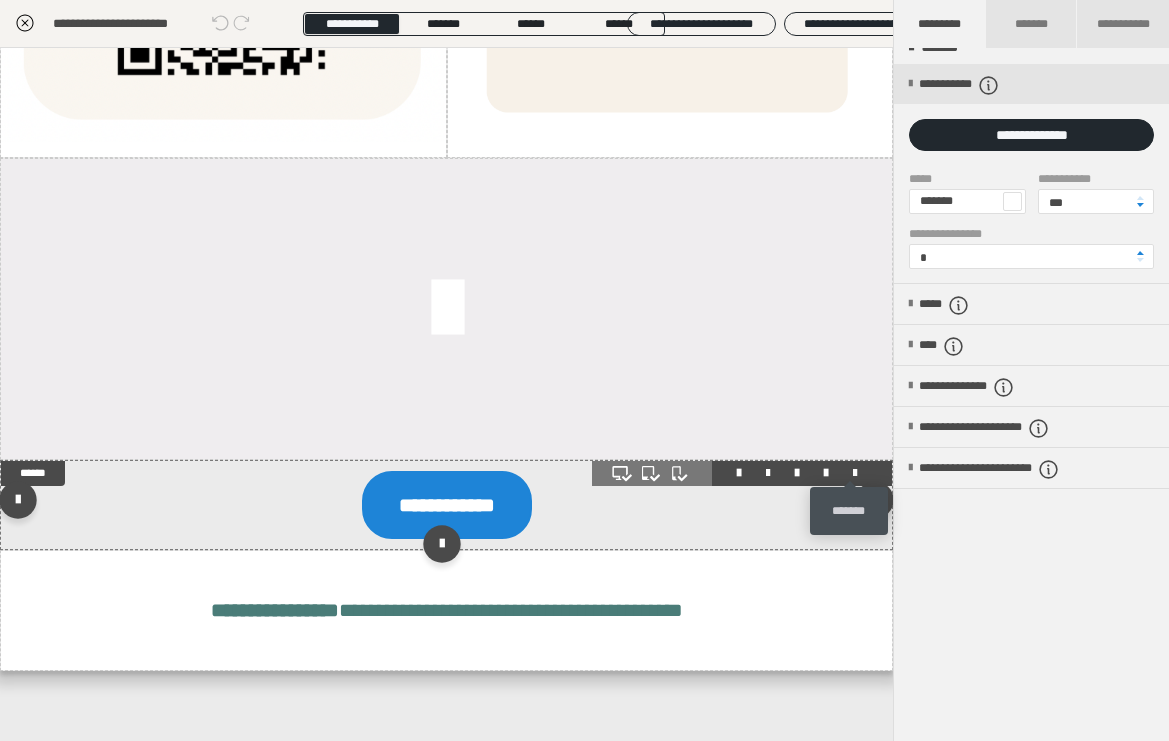 scroll, scrollTop: 30, scrollLeft: 0, axis: vertical 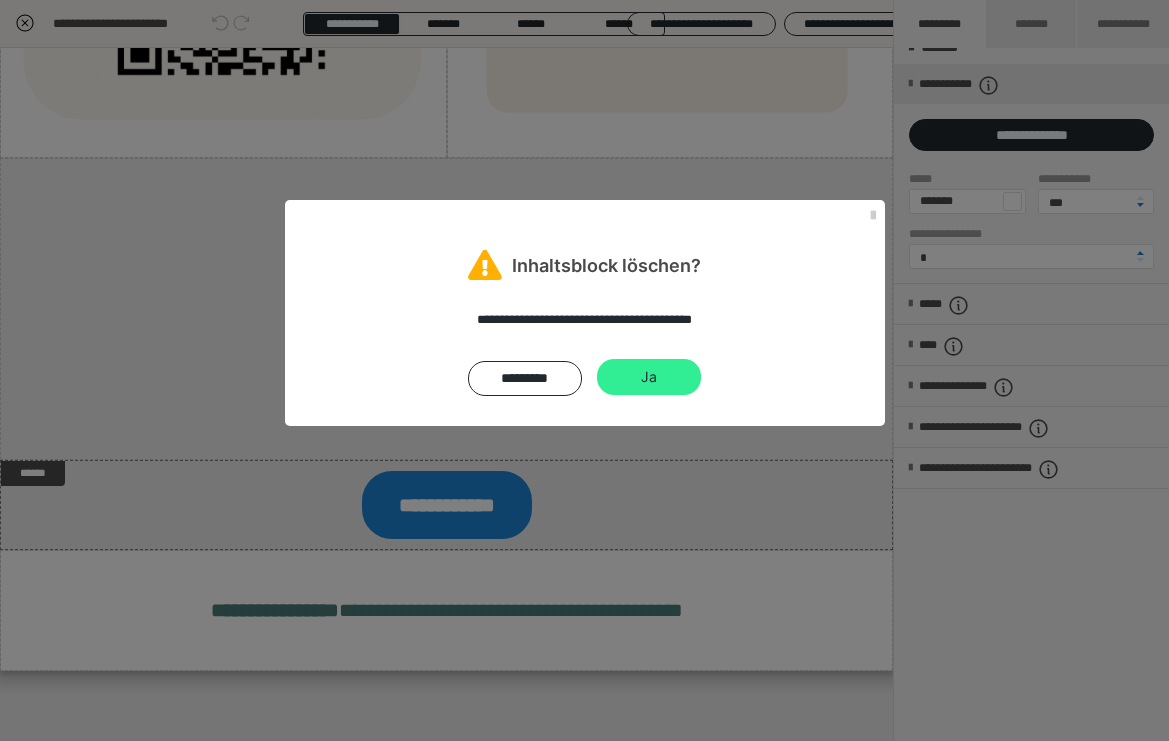 click on "Ja" at bounding box center [649, 377] 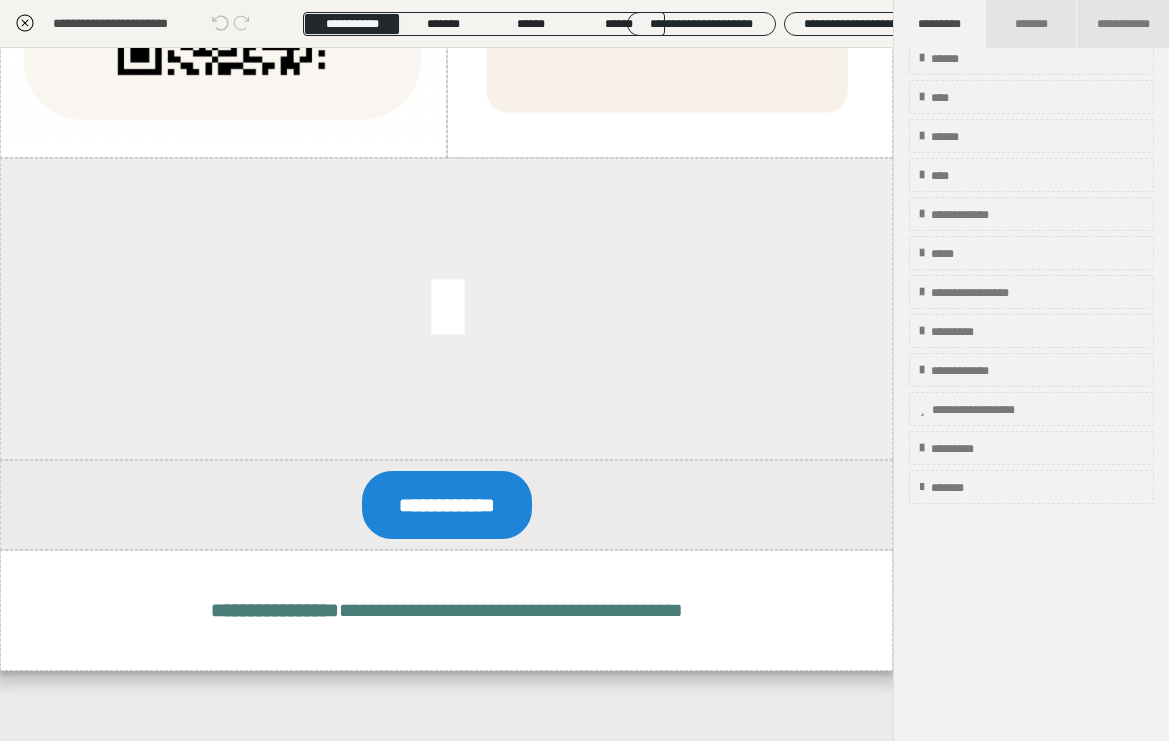 scroll, scrollTop: 24, scrollLeft: 0, axis: vertical 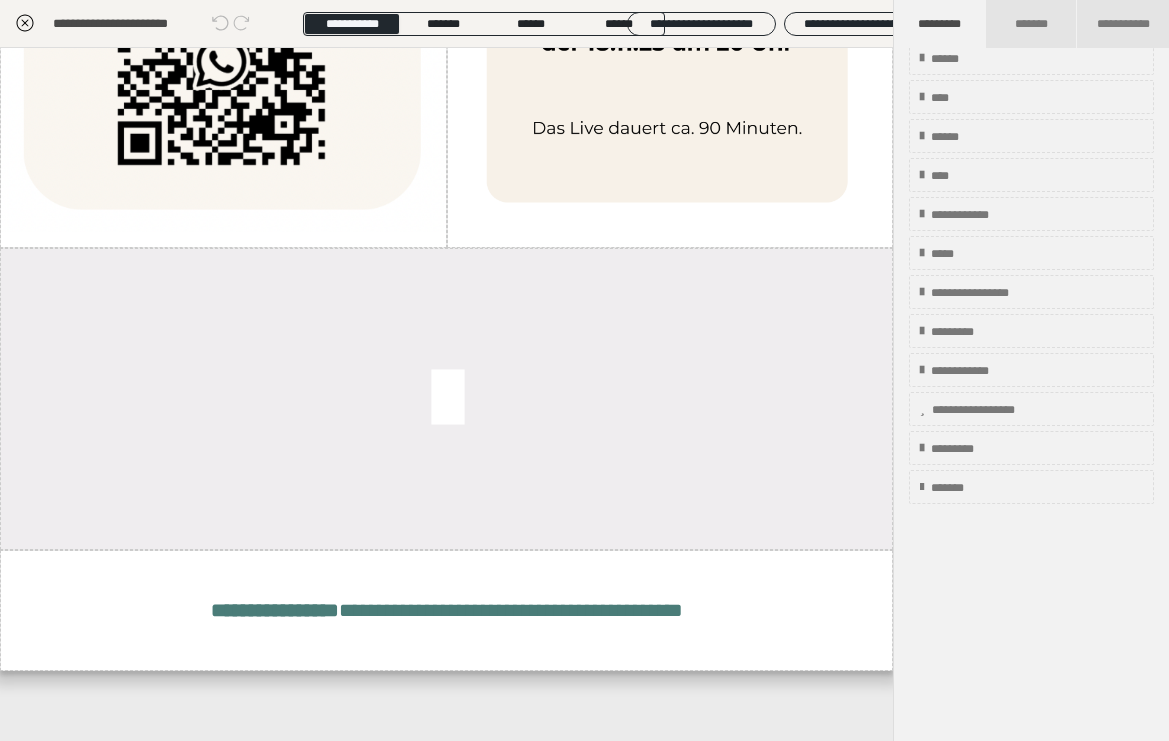 click 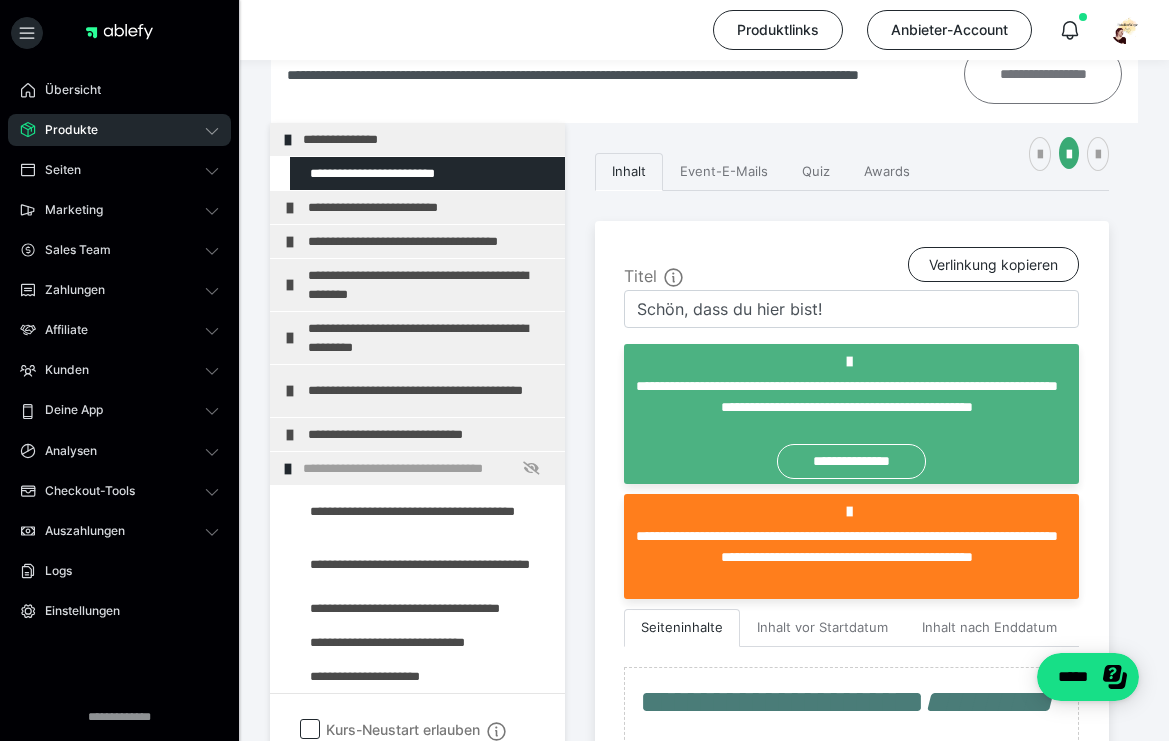 click on "**********" at bounding box center [1043, 74] 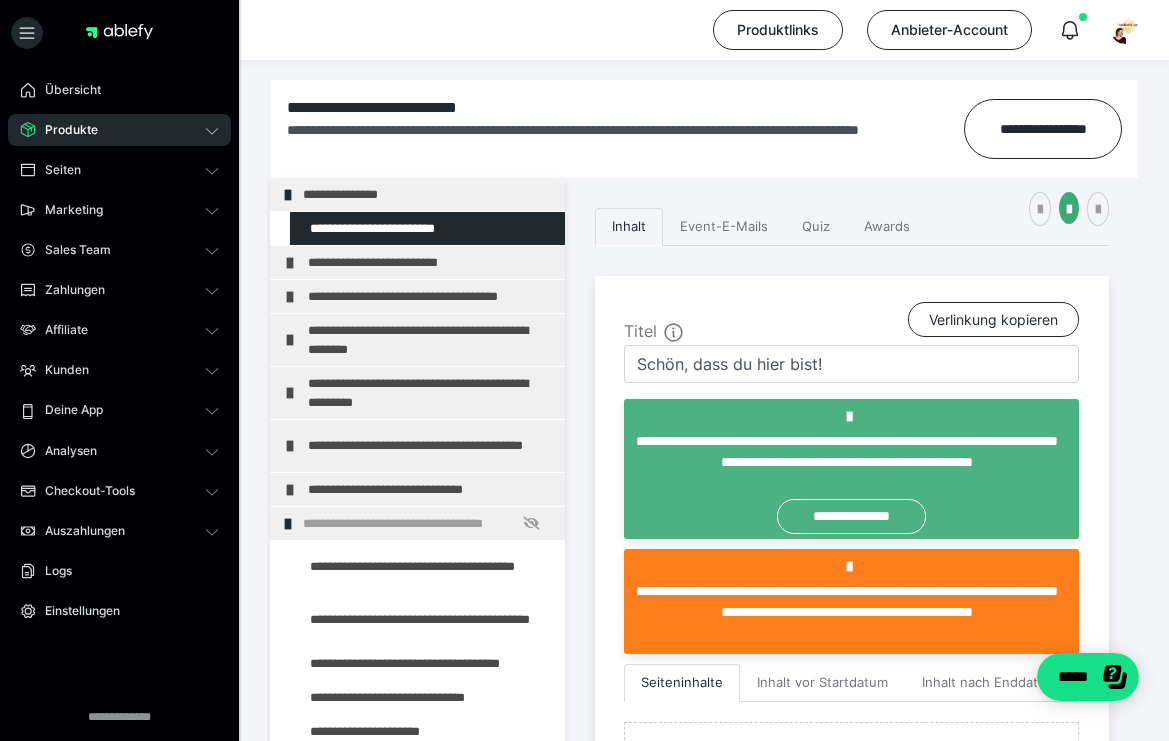 scroll, scrollTop: 296, scrollLeft: 0, axis: vertical 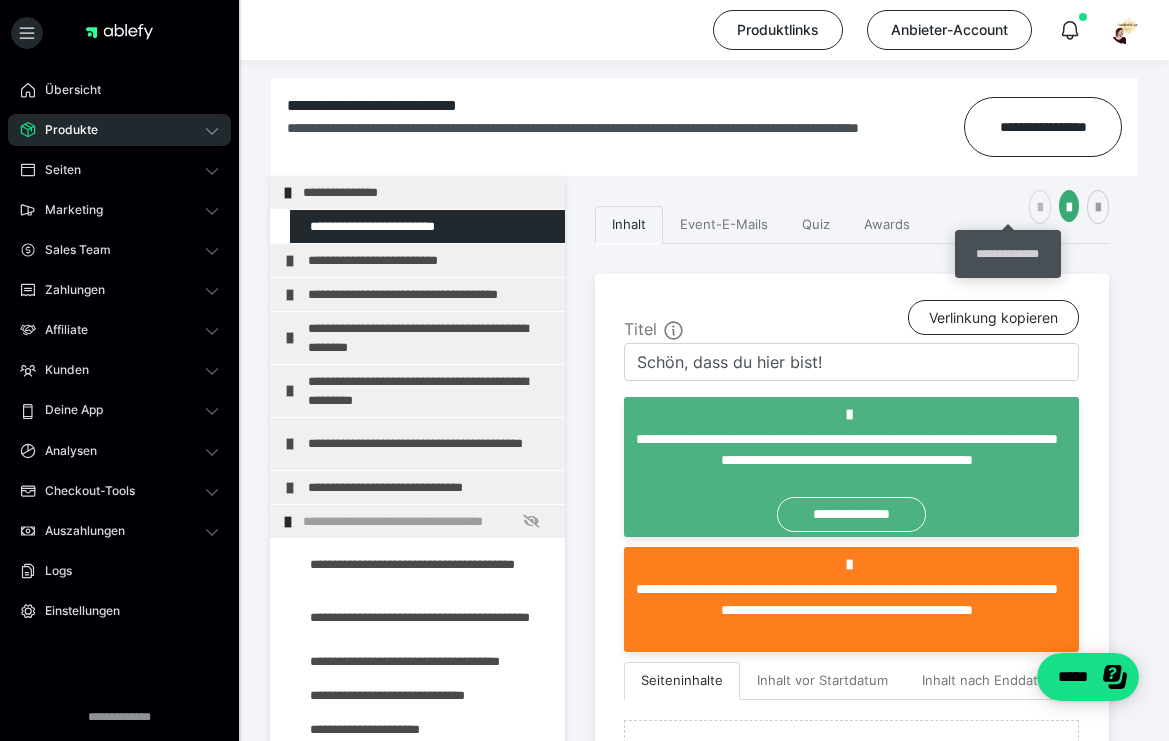 click at bounding box center [1040, 208] 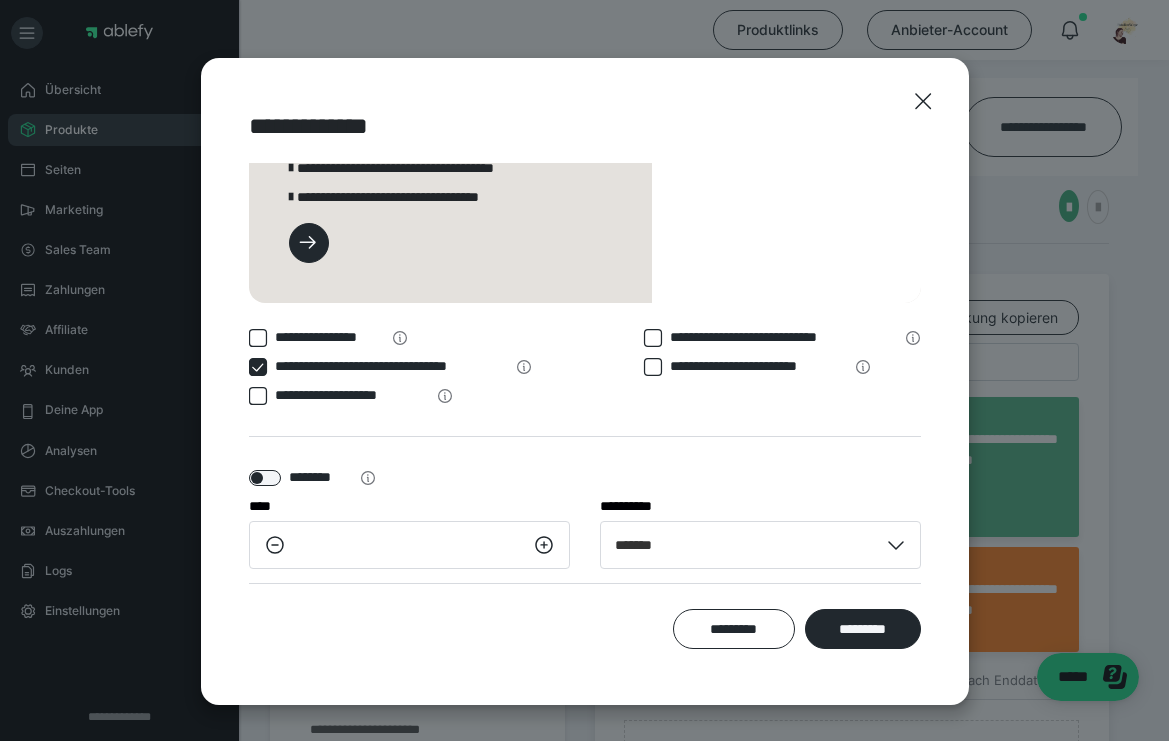 scroll, scrollTop: 218, scrollLeft: 0, axis: vertical 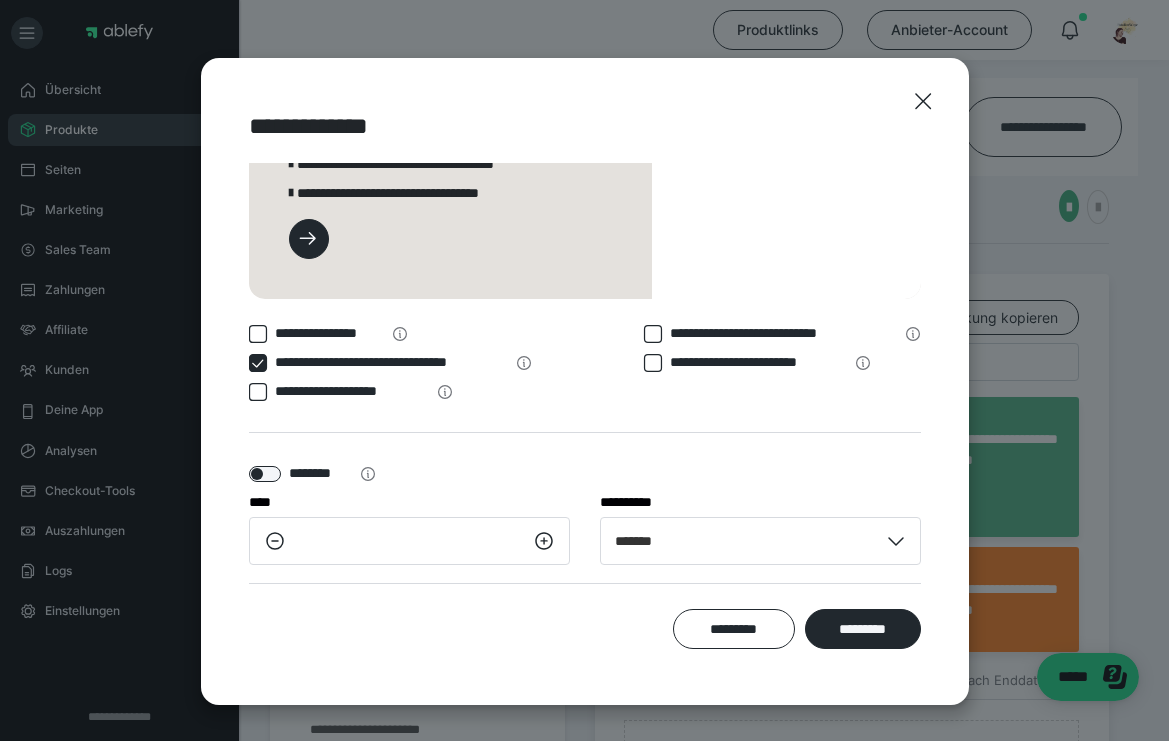 click at bounding box center (258, 363) 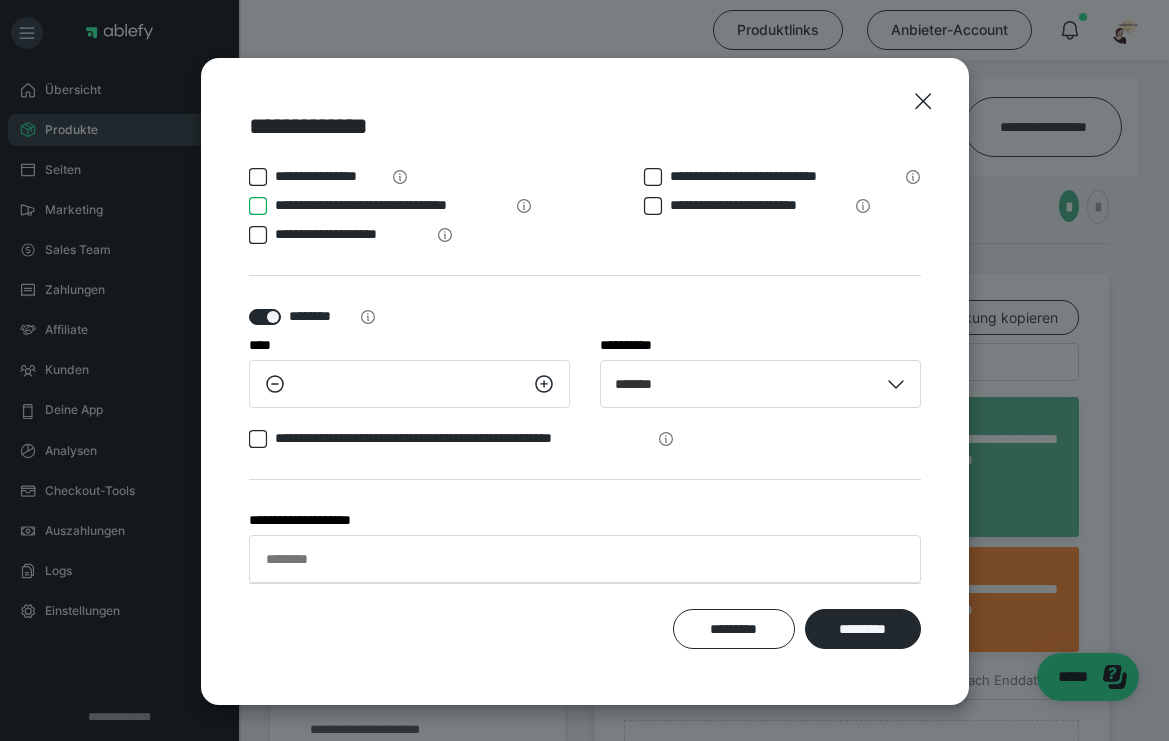 scroll, scrollTop: 375, scrollLeft: 0, axis: vertical 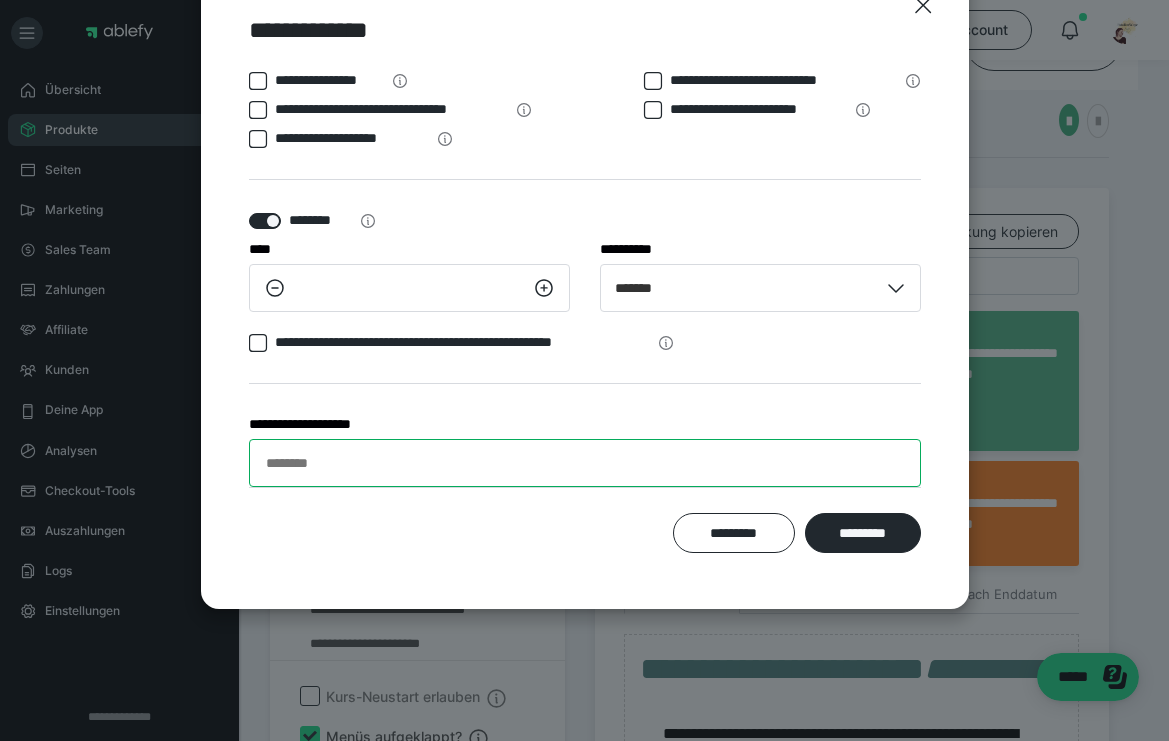 click on "**********" at bounding box center [585, 463] 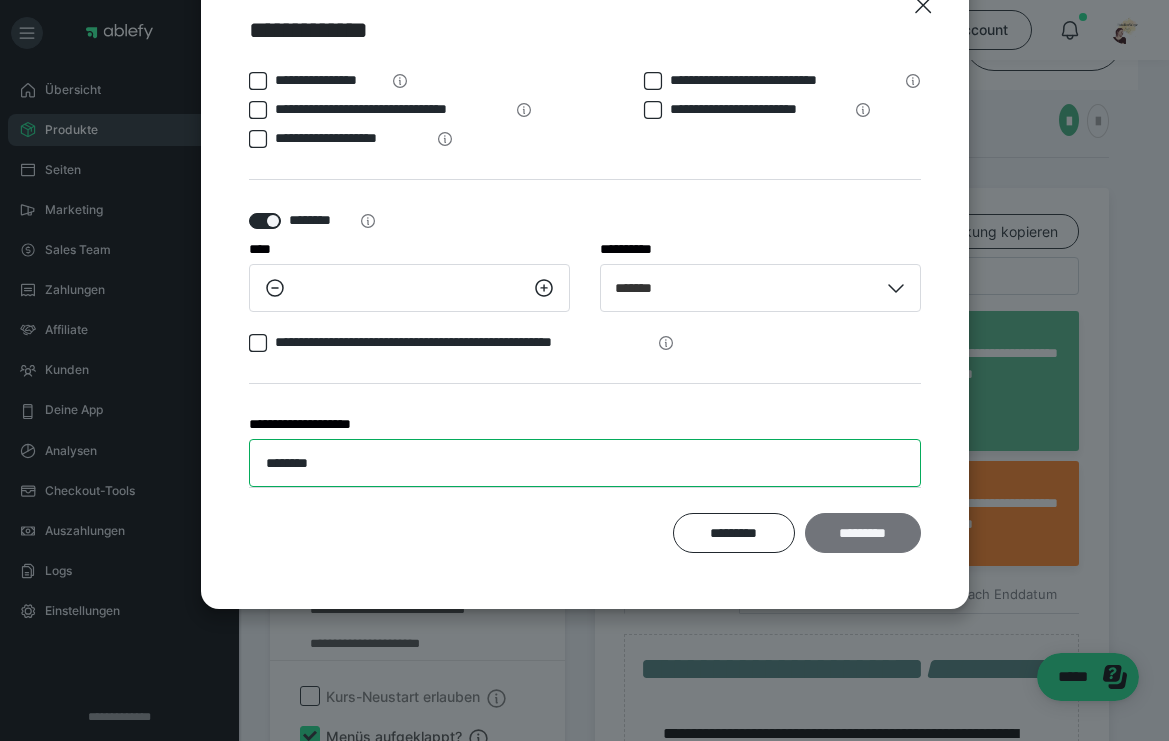 type on "********" 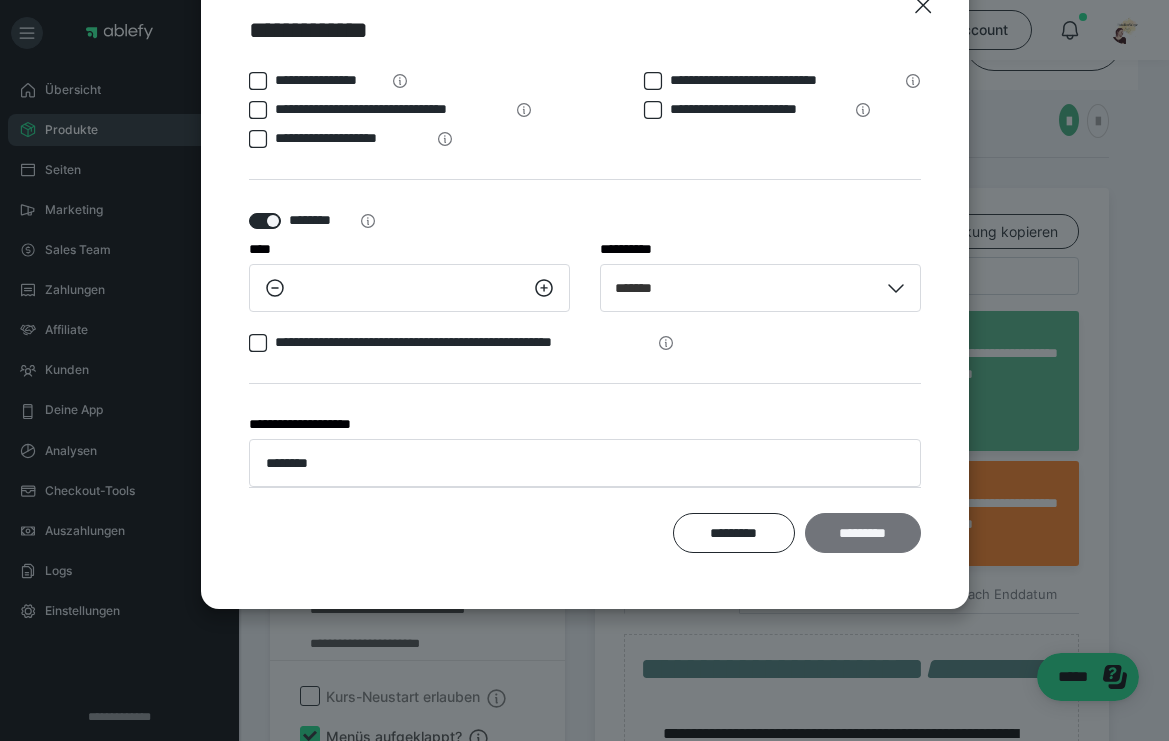 click on "*********" at bounding box center (863, 533) 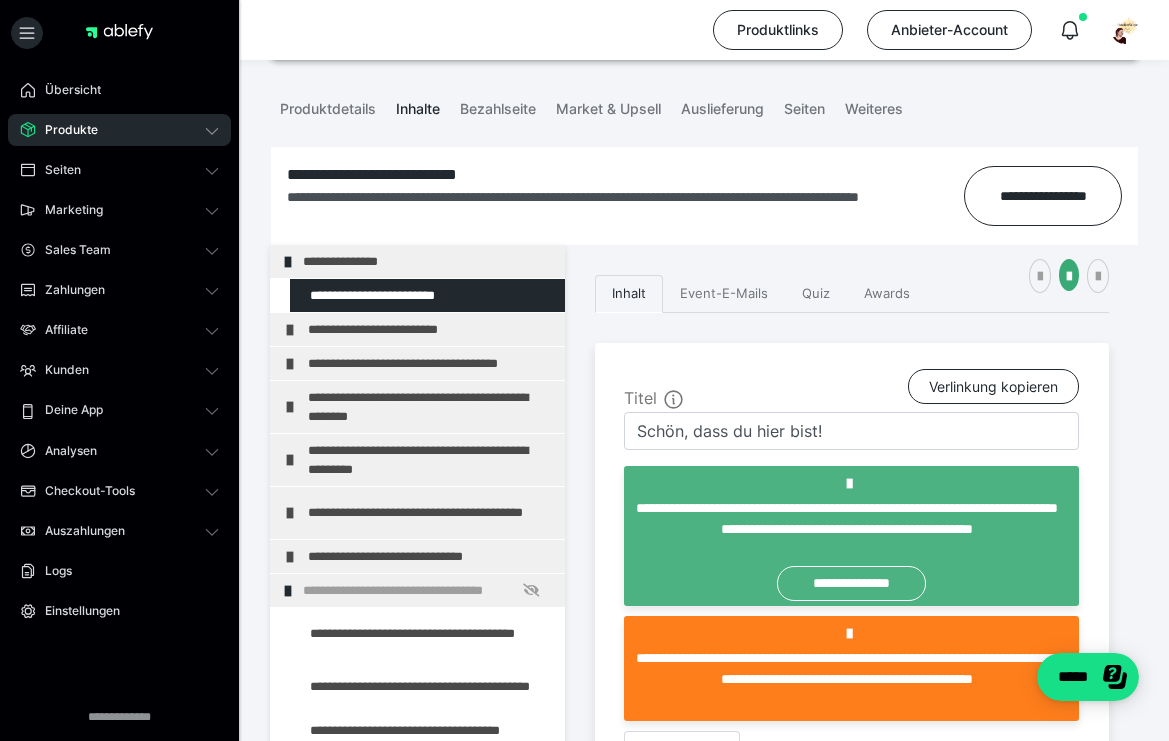scroll, scrollTop: 239, scrollLeft: 0, axis: vertical 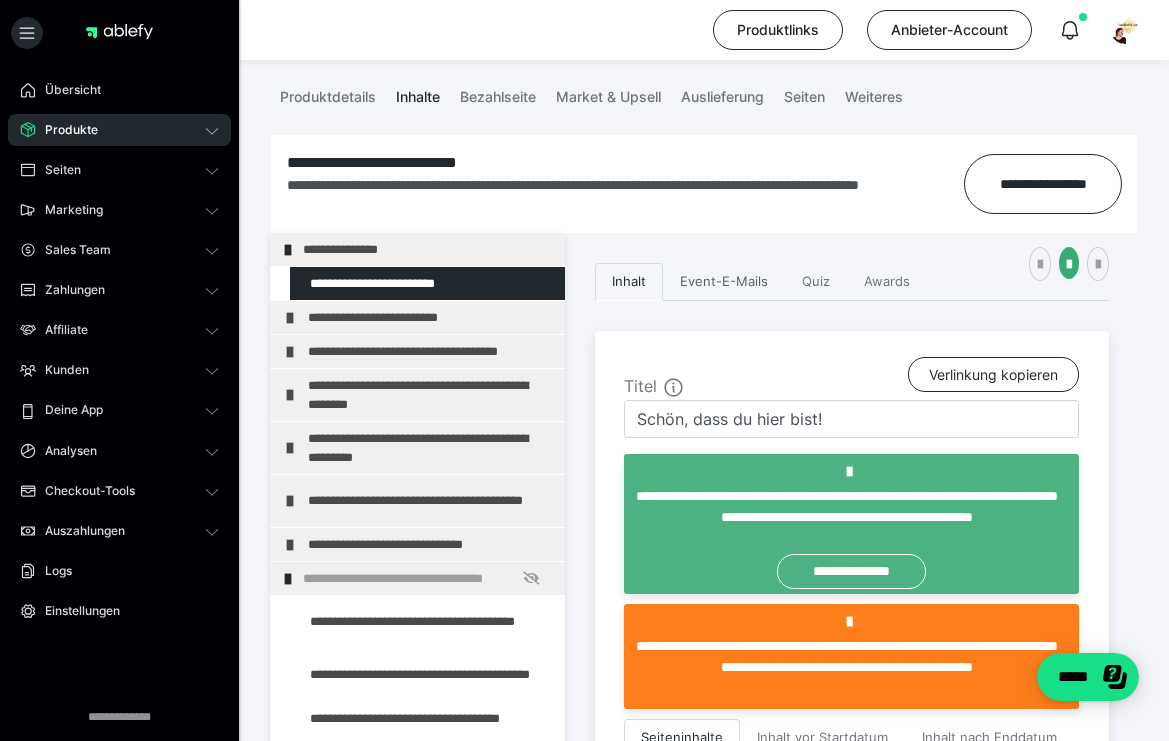 click on "Event-E-Mails" at bounding box center [724, 282] 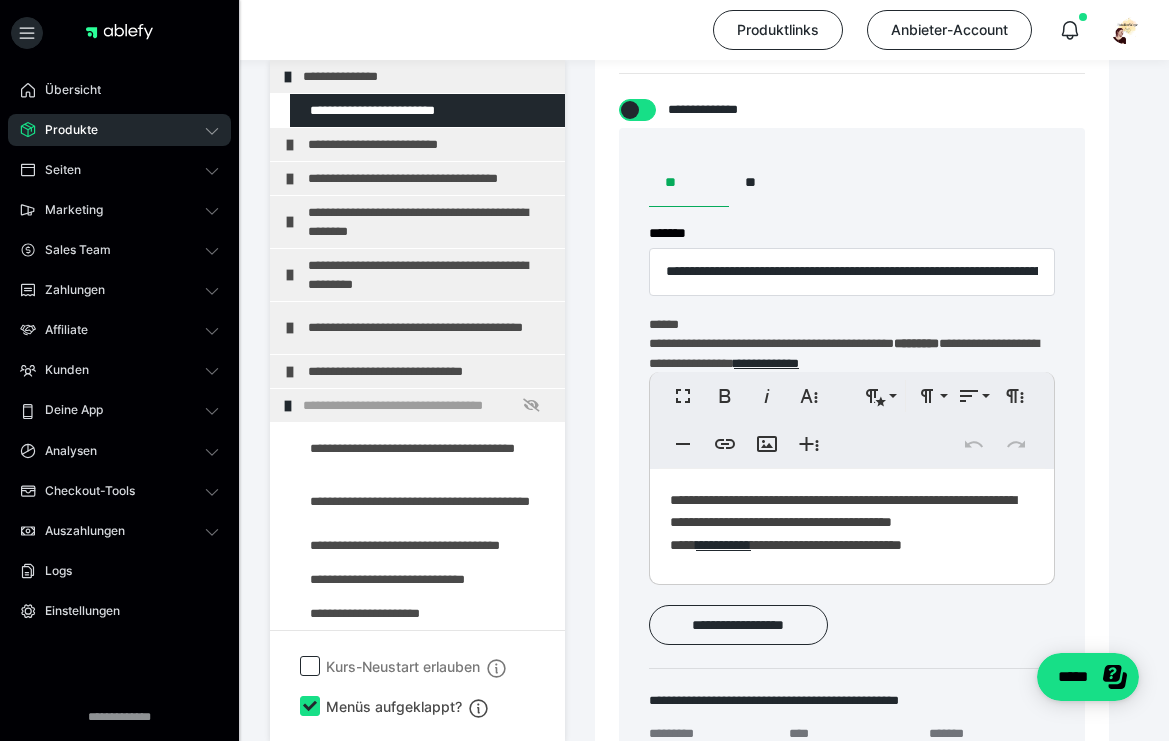 scroll, scrollTop: 571, scrollLeft: 0, axis: vertical 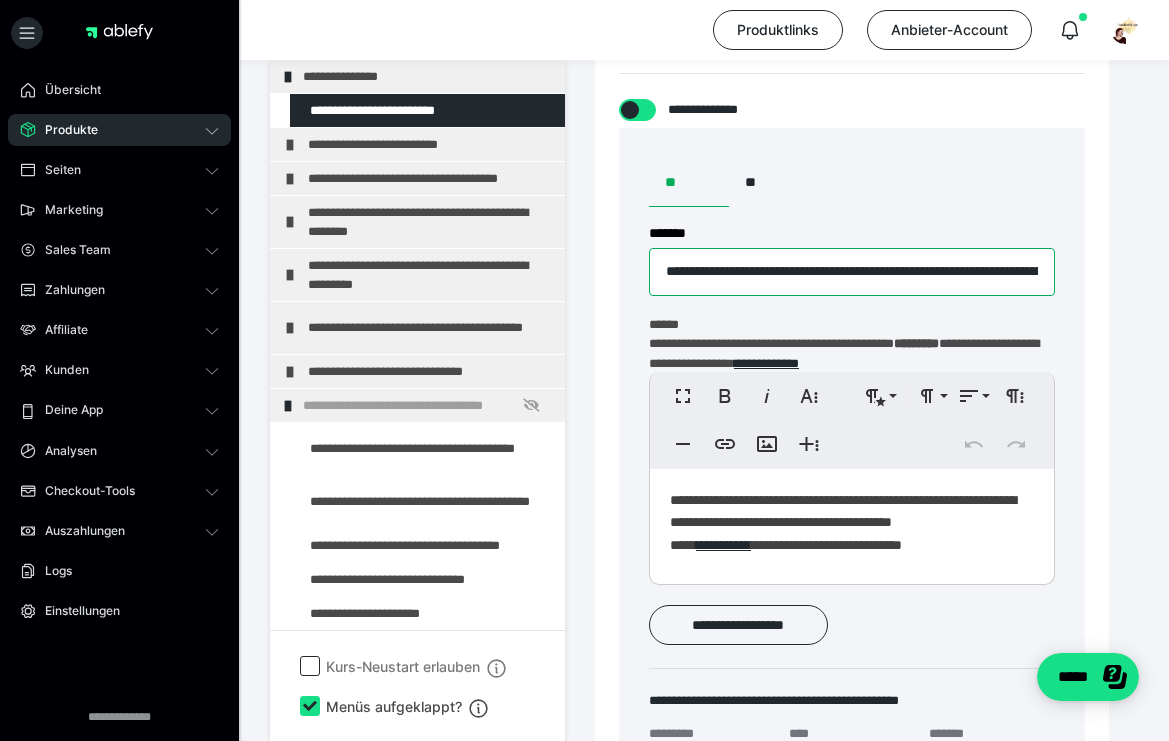 click on "**********" at bounding box center [852, 272] 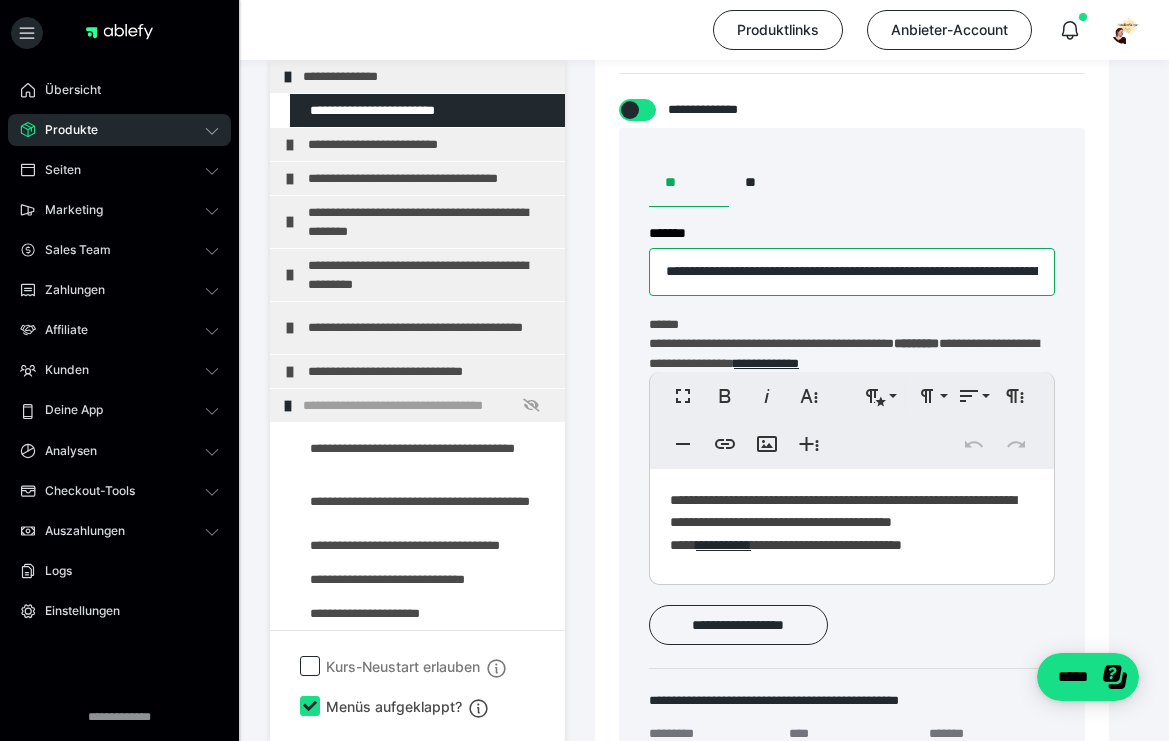 click on "**********" at bounding box center (852, 272) 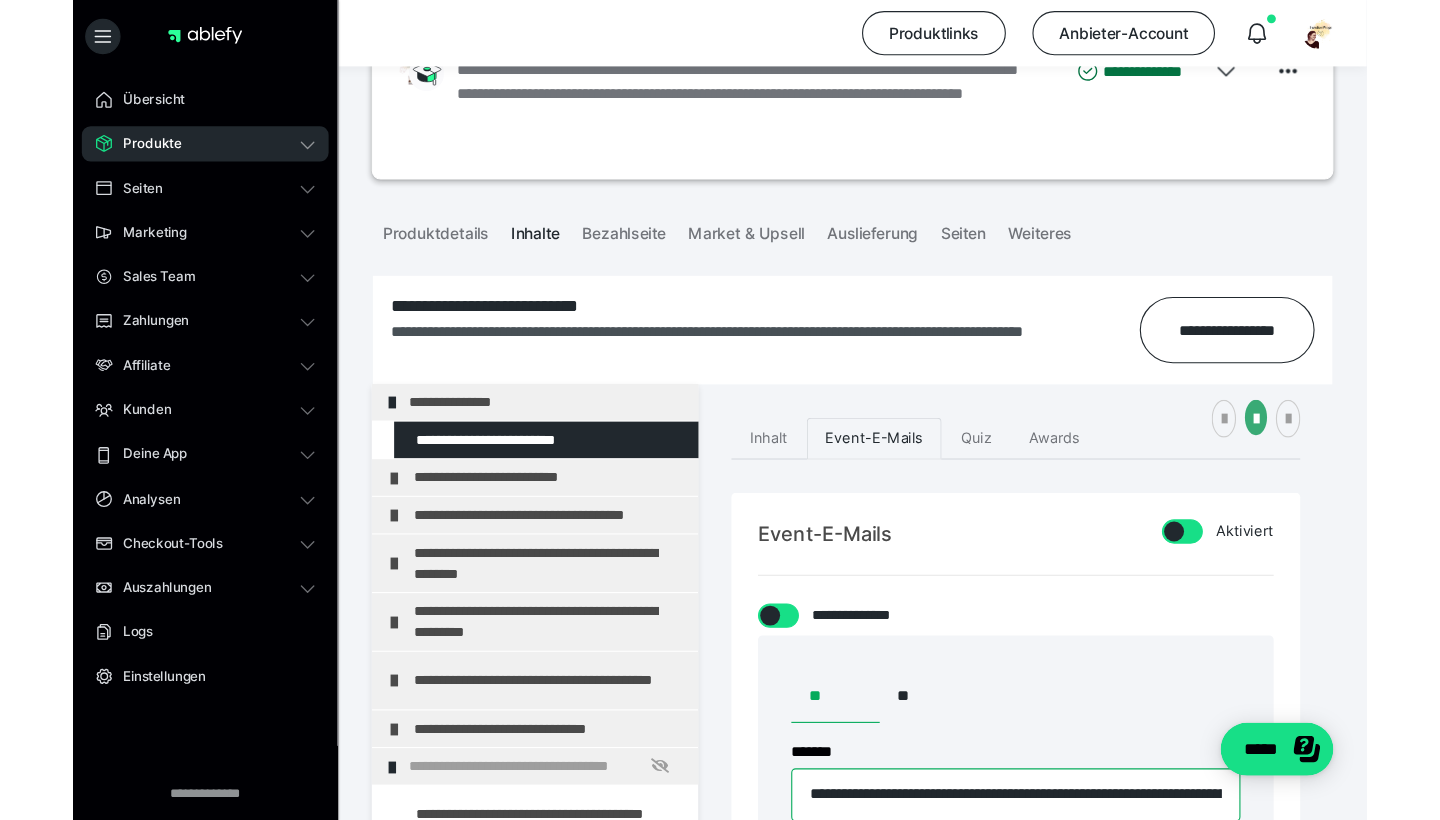 scroll, scrollTop: 116, scrollLeft: 0, axis: vertical 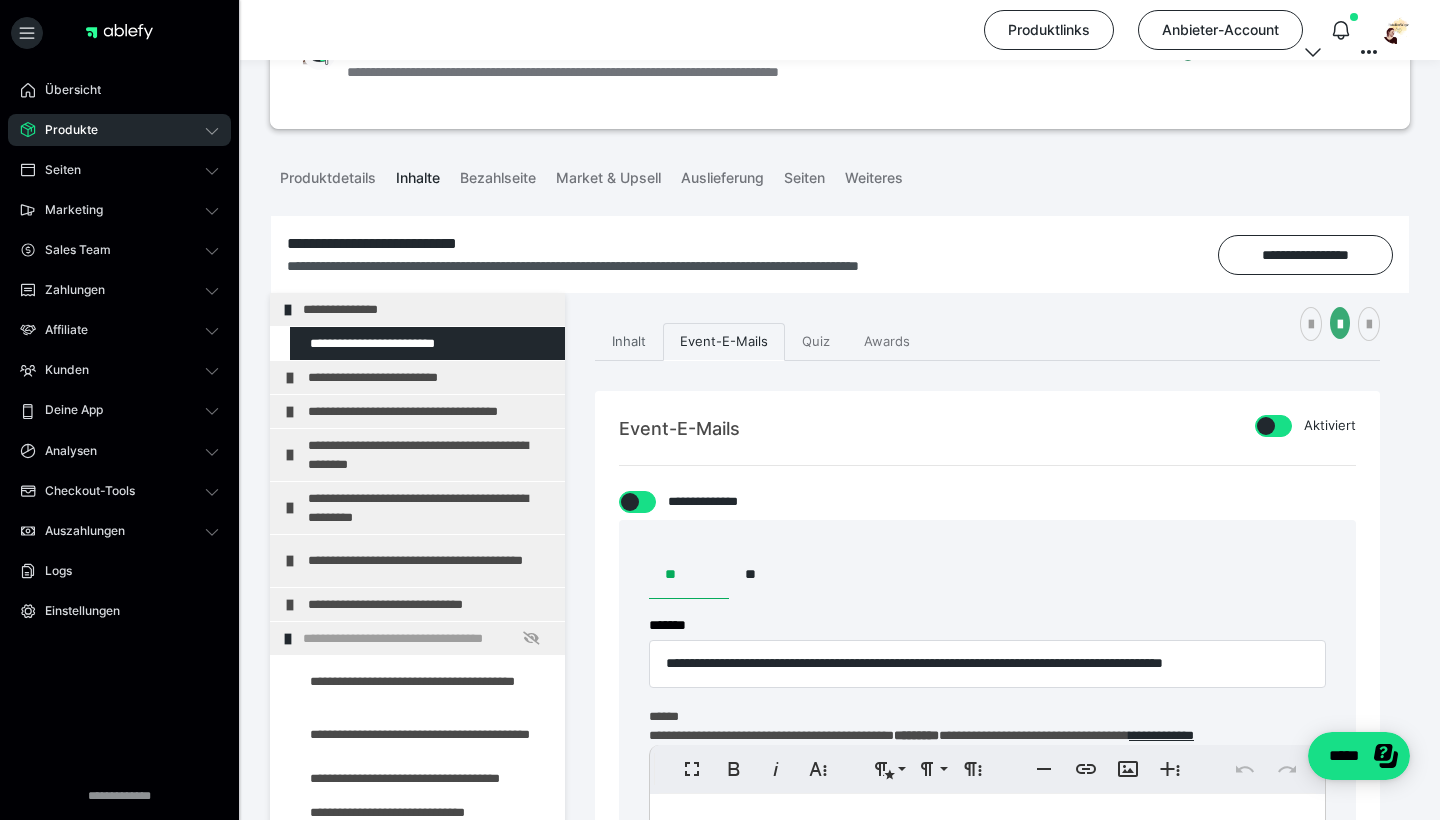 click on "Inhalt" at bounding box center (629, 342) 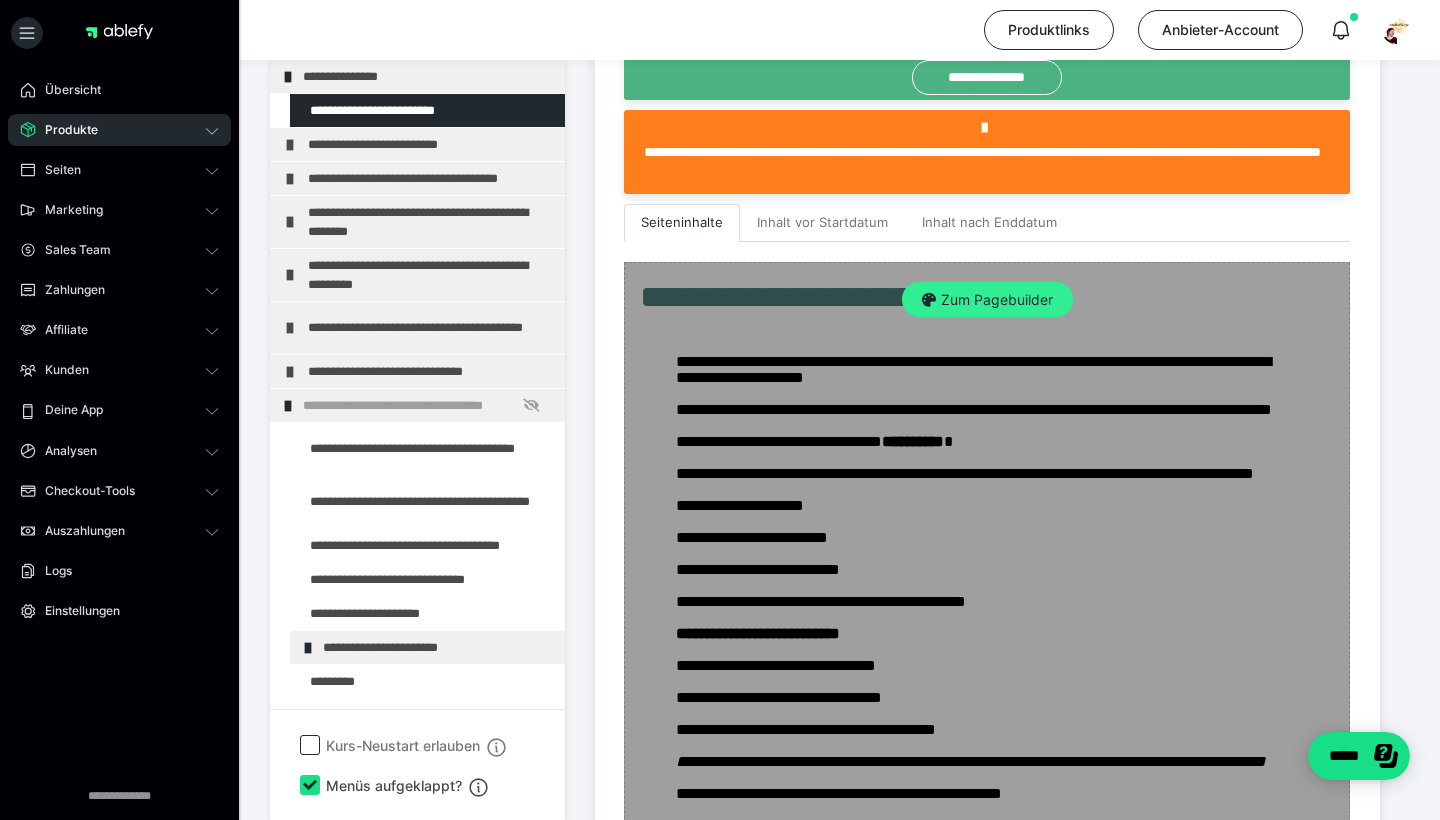 click on "Zum Pagebuilder" at bounding box center (987, 300) 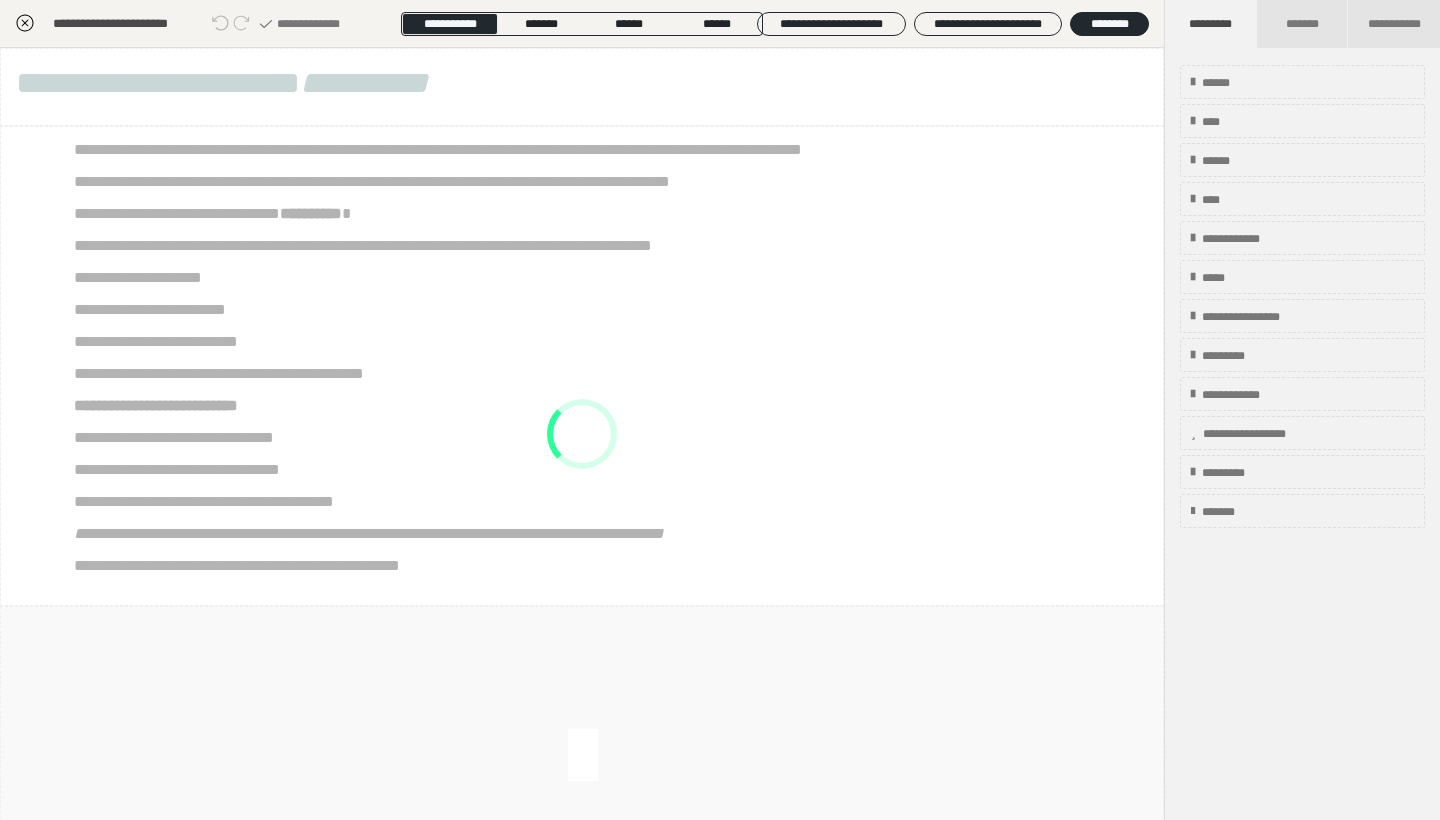 scroll, scrollTop: 349, scrollLeft: 0, axis: vertical 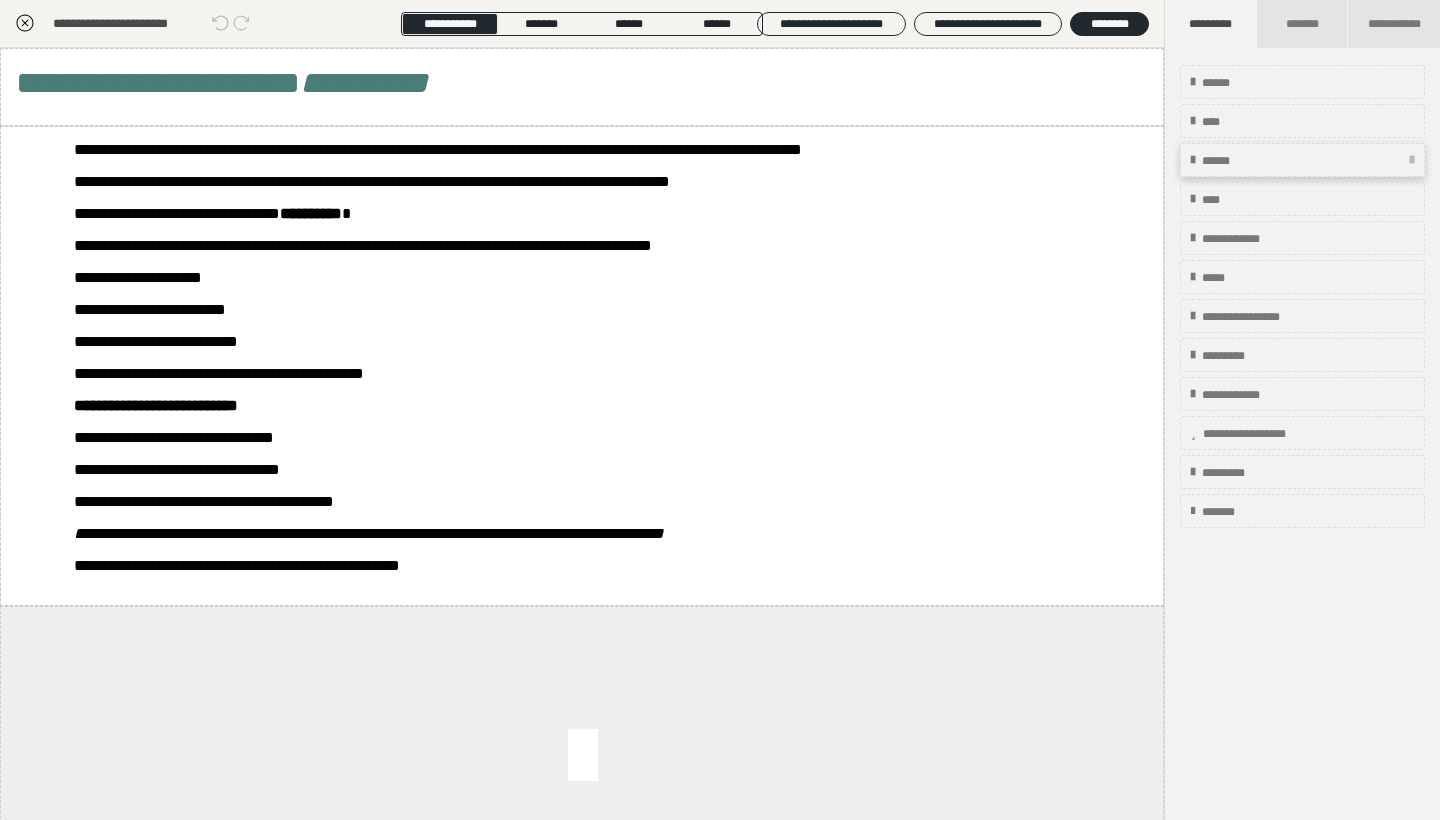click on "******" at bounding box center [1228, 161] 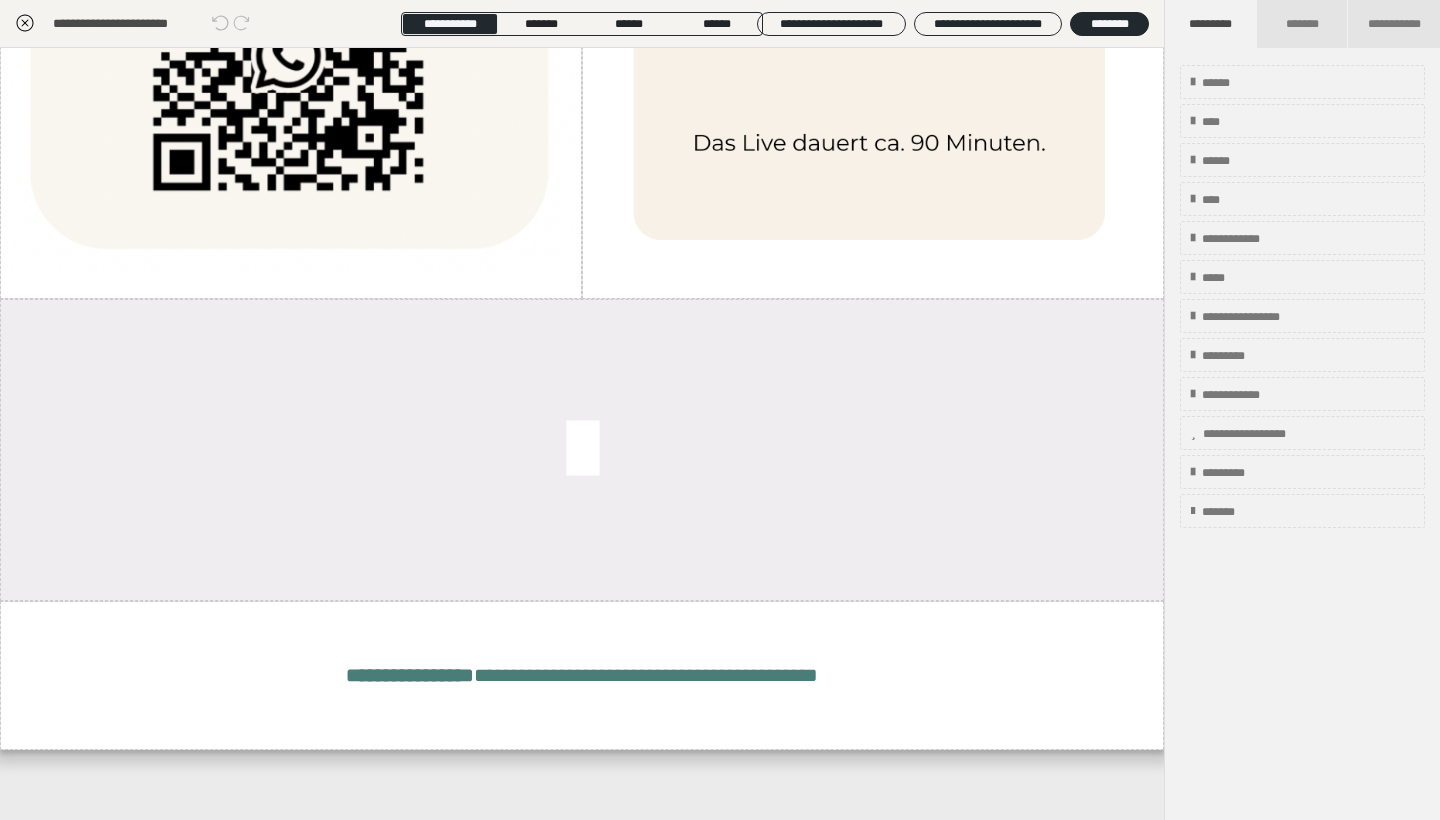 scroll, scrollTop: 1313, scrollLeft: 0, axis: vertical 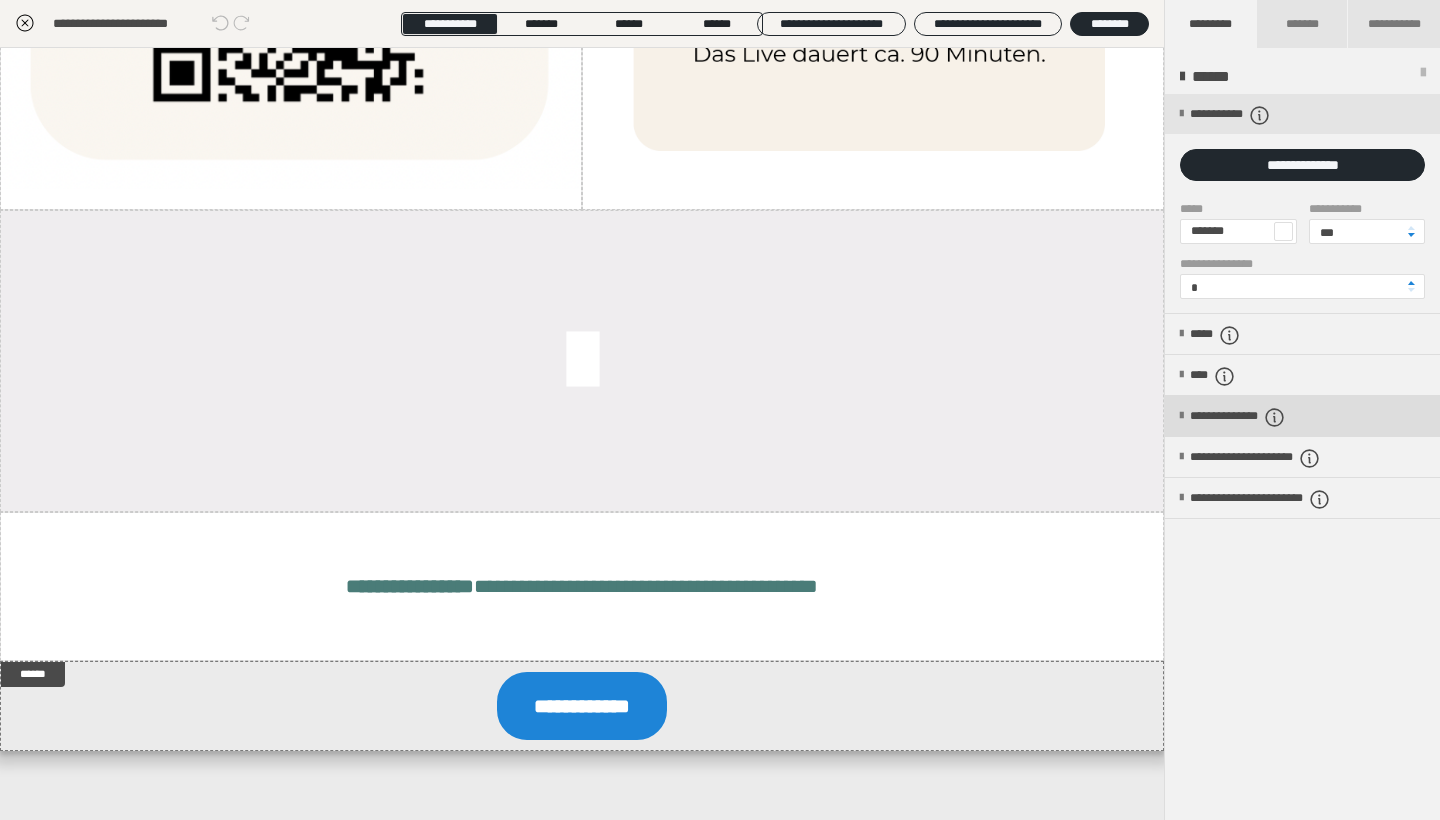 click on "**********" at bounding box center [1263, 417] 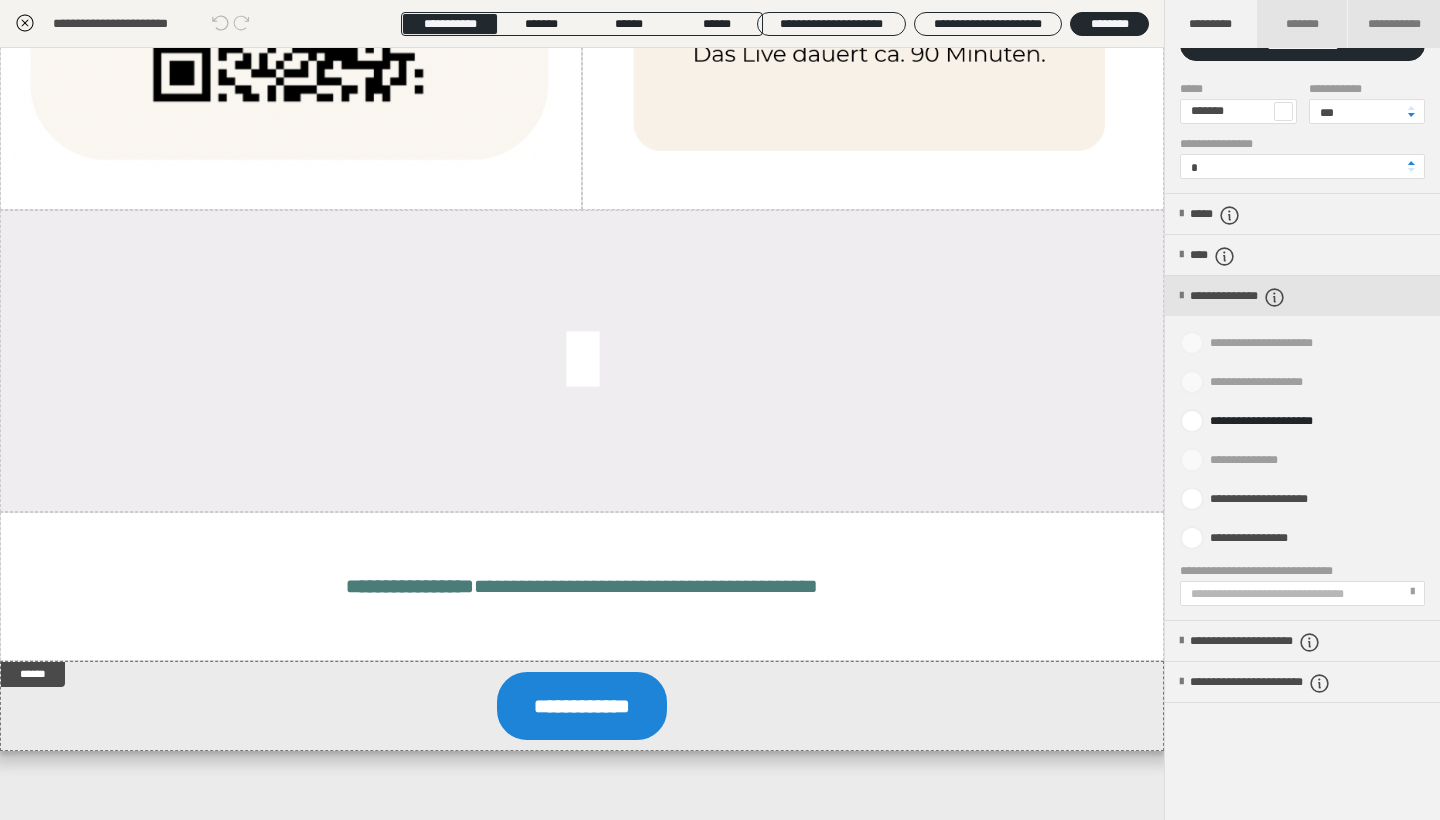 scroll, scrollTop: 122, scrollLeft: 0, axis: vertical 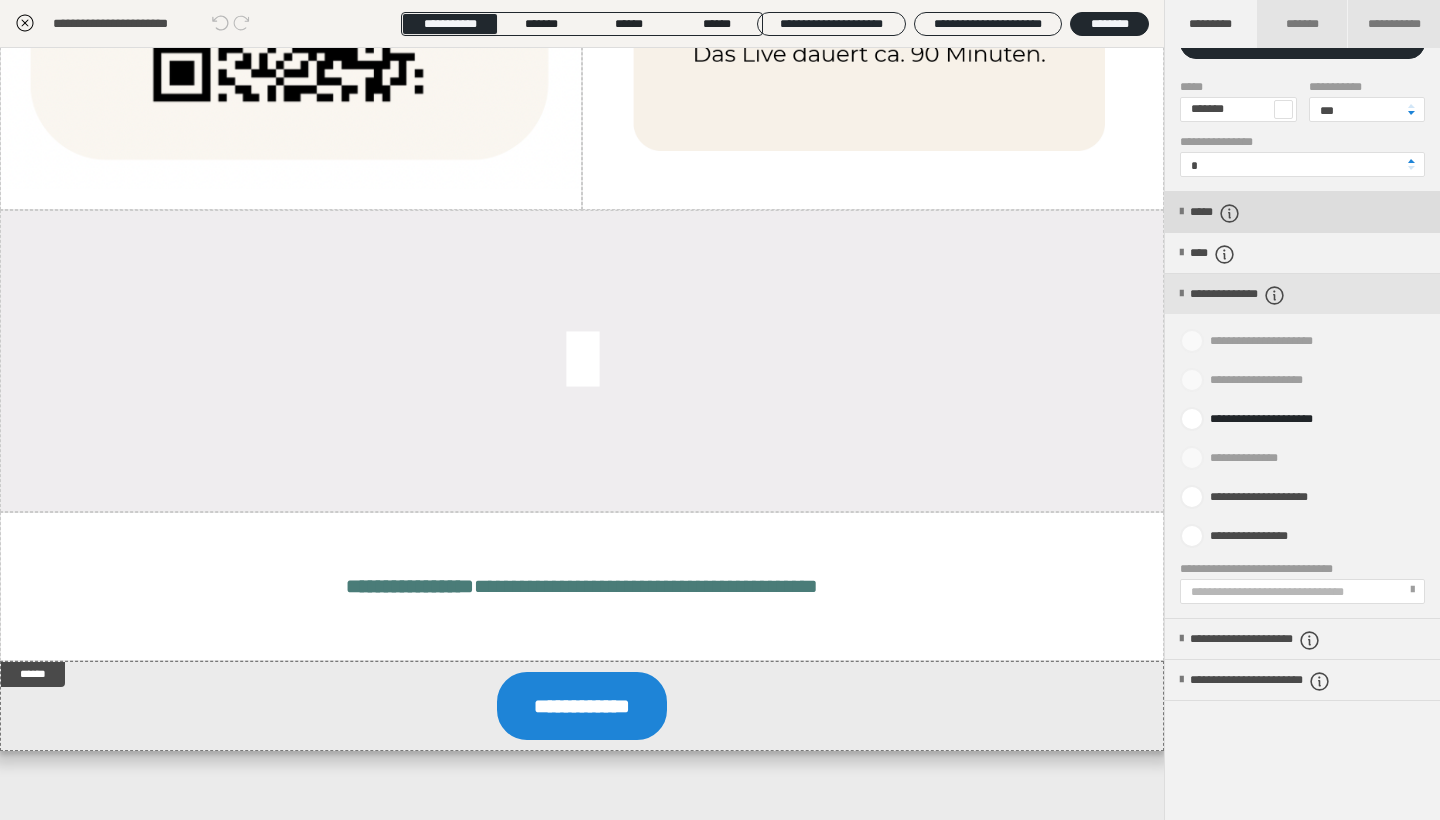 click on "*****" at bounding box center (1225, 213) 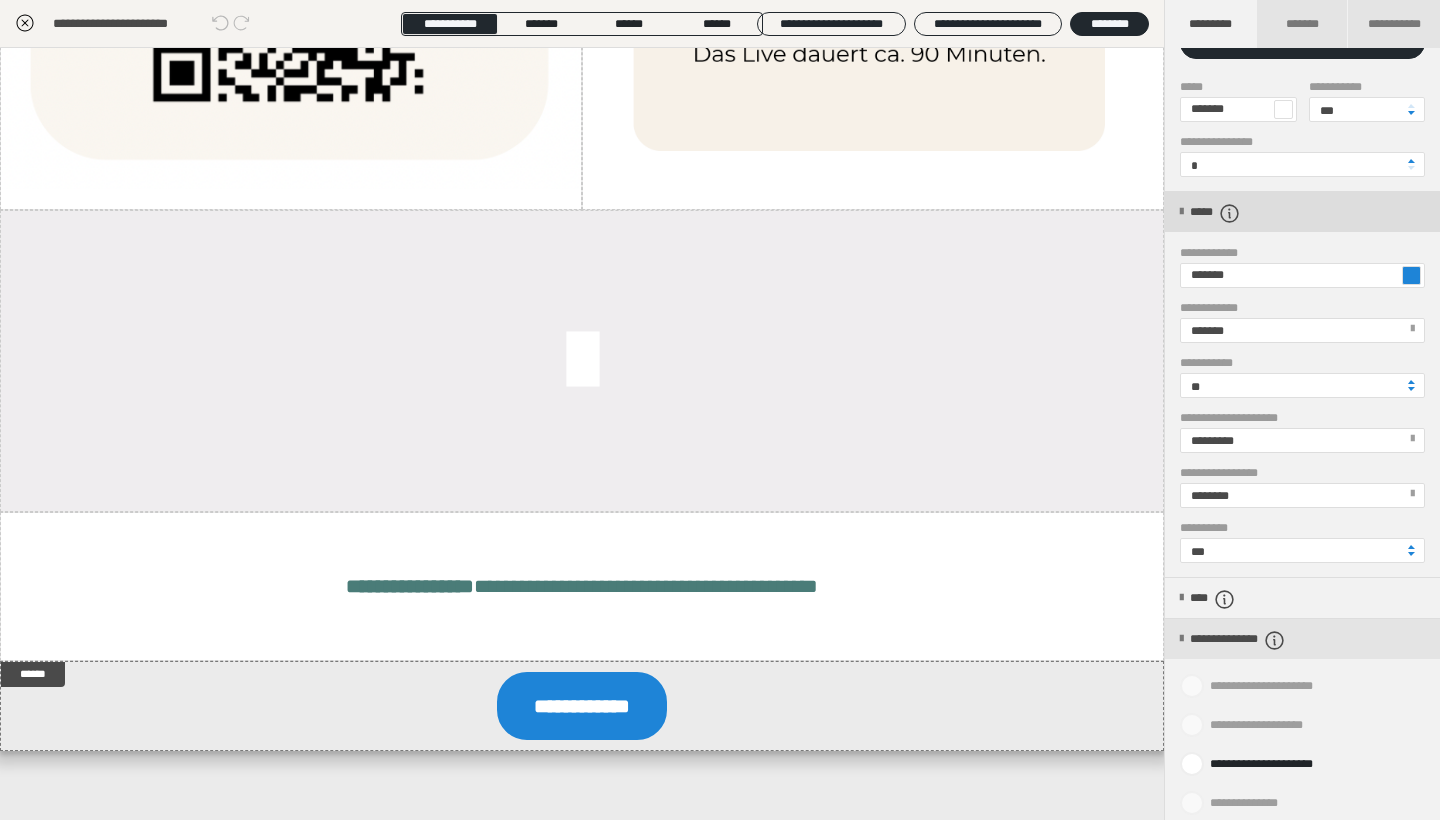 click on "*****" at bounding box center (1225, 213) 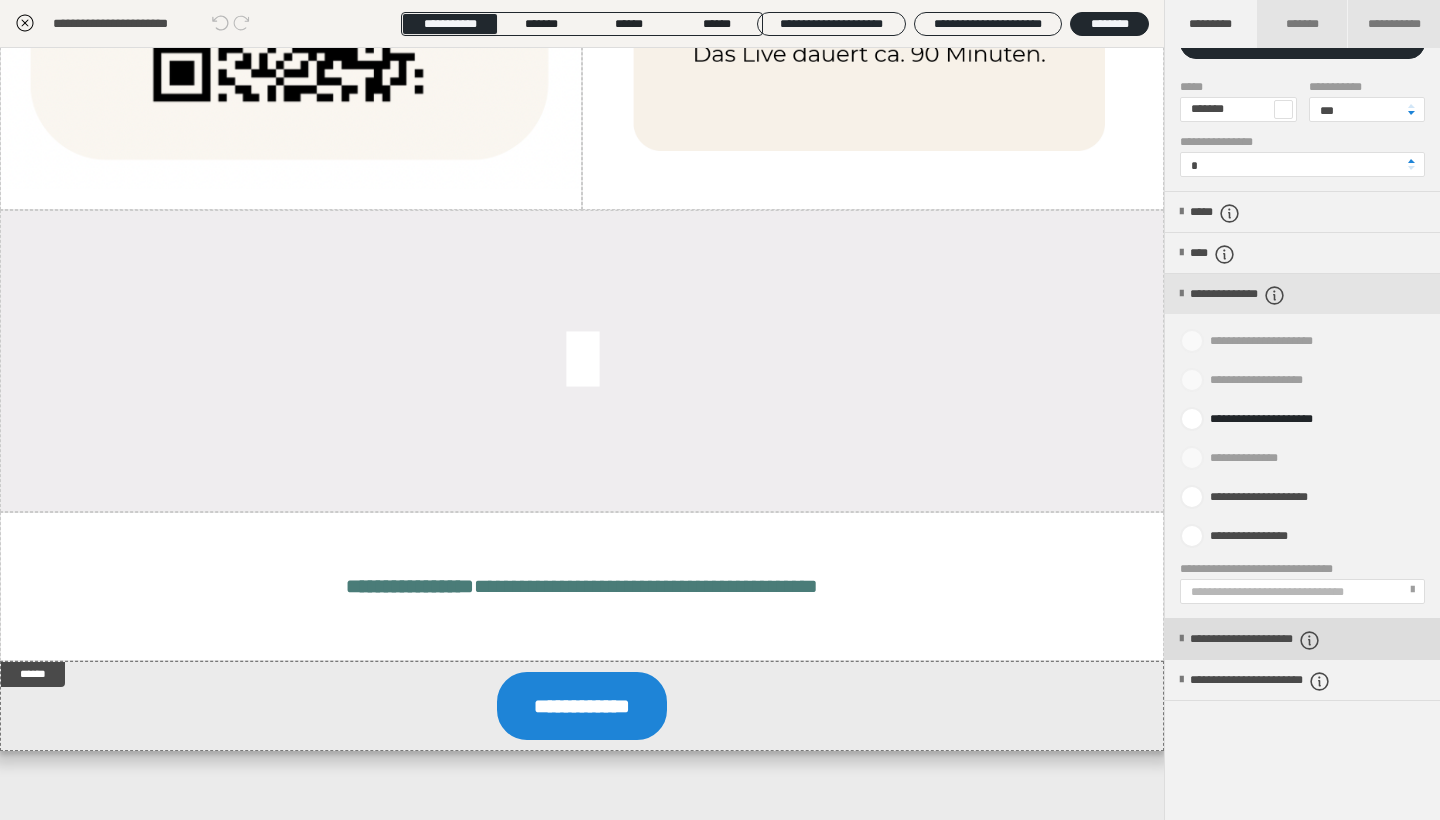 click on "**********" at bounding box center [1286, 640] 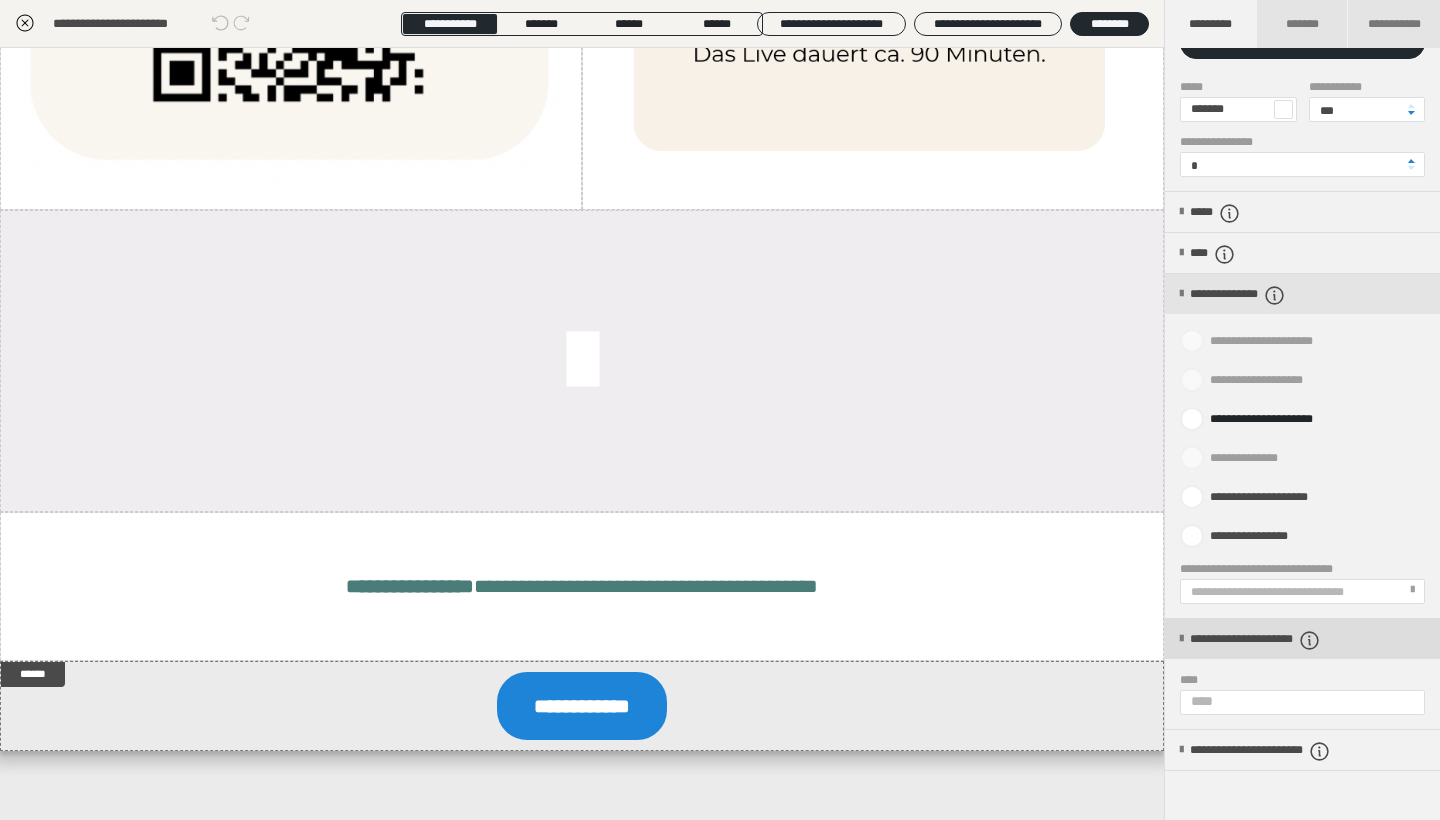 click on "**********" at bounding box center (1286, 640) 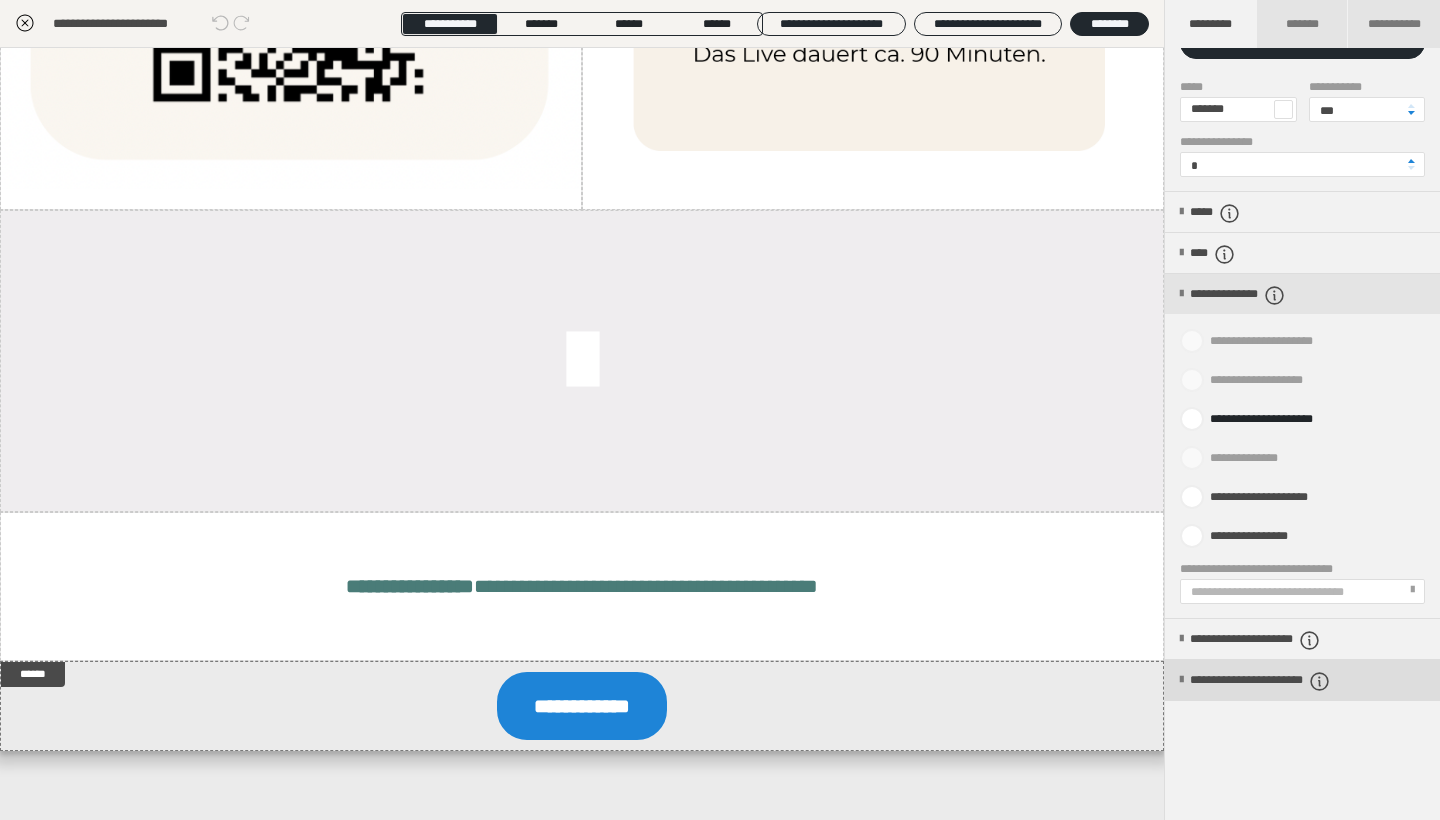 click on "**********" at bounding box center (1295, 681) 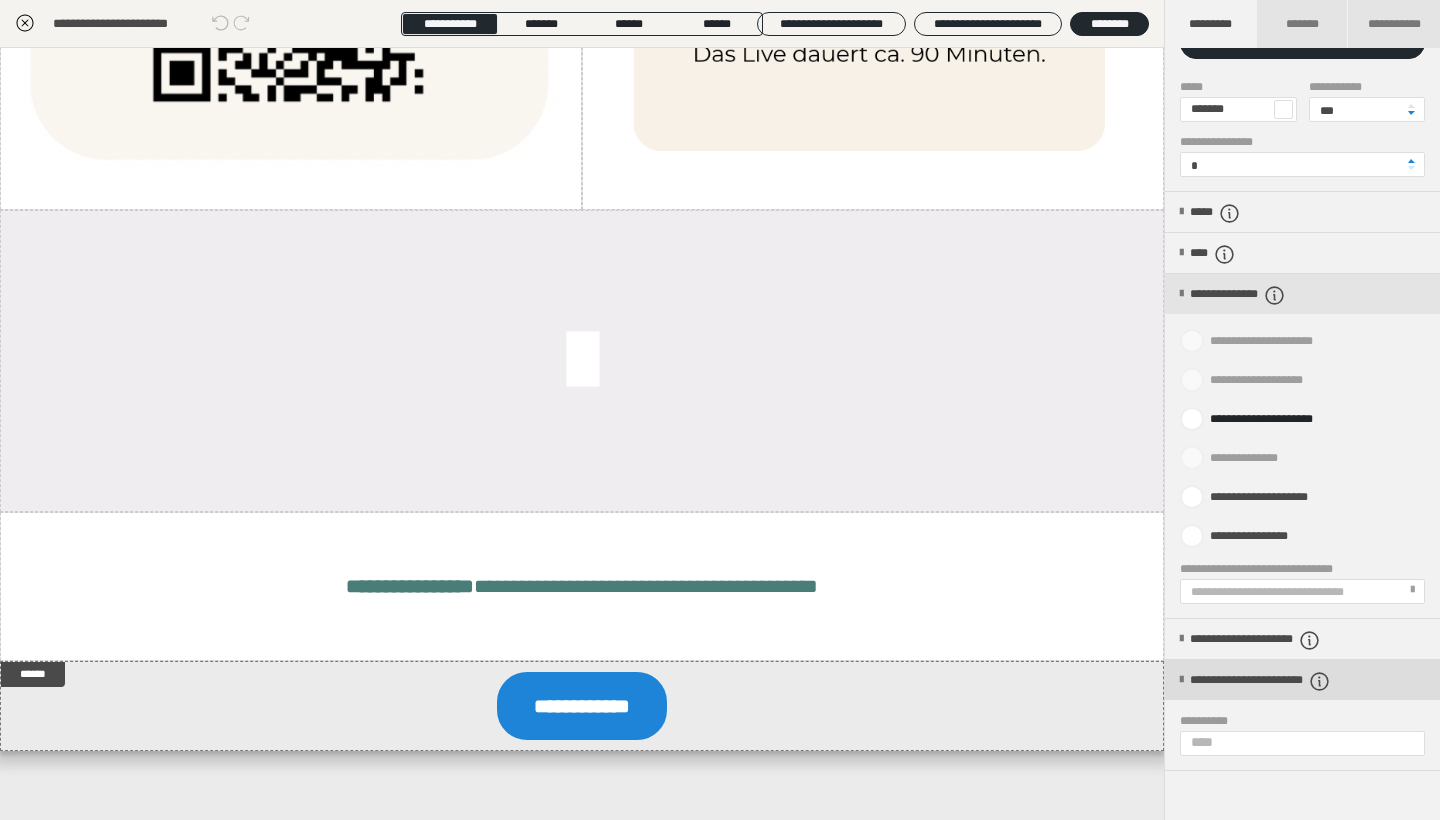click on "**********" at bounding box center (1295, 681) 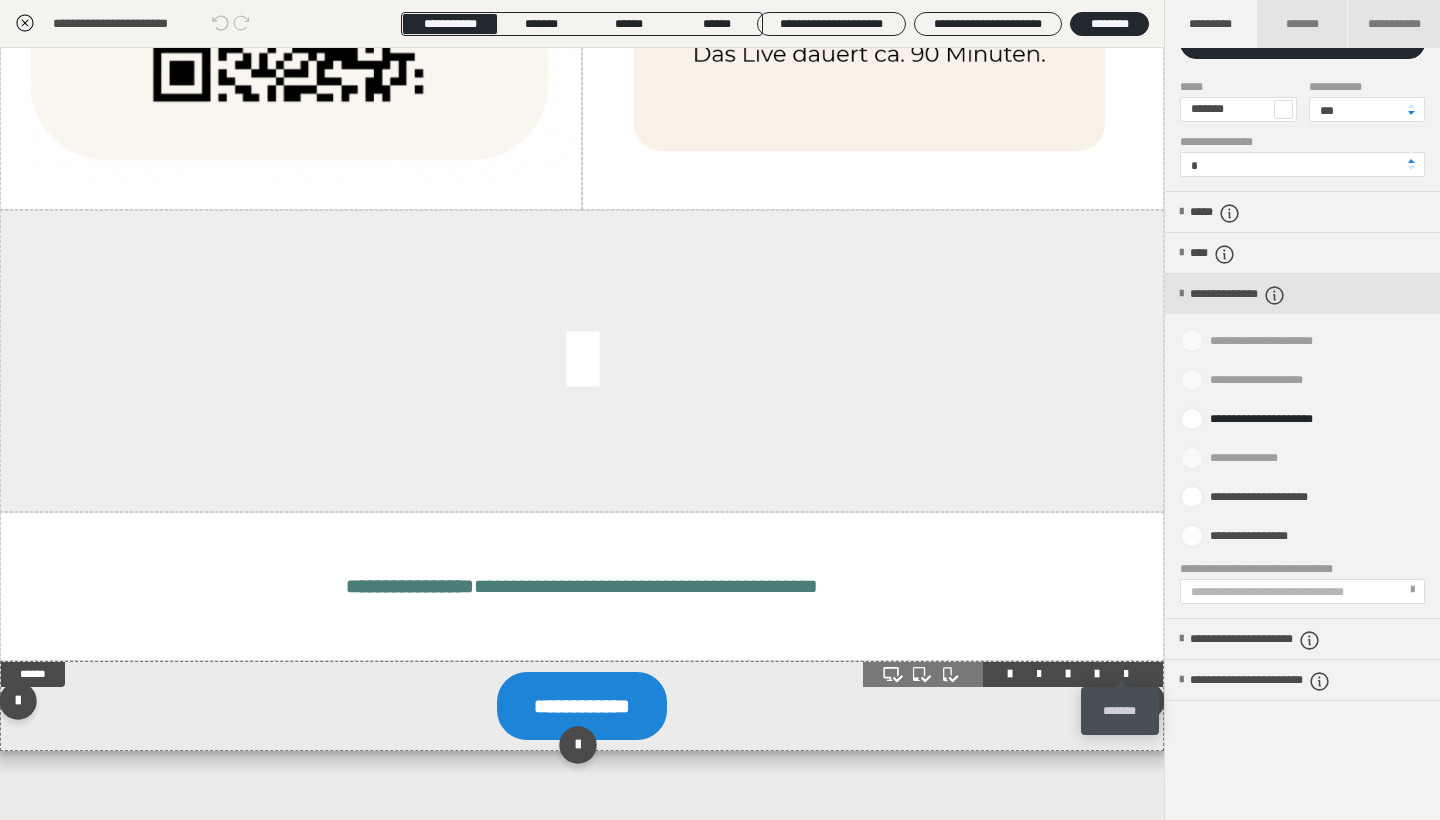 click at bounding box center [1126, 674] 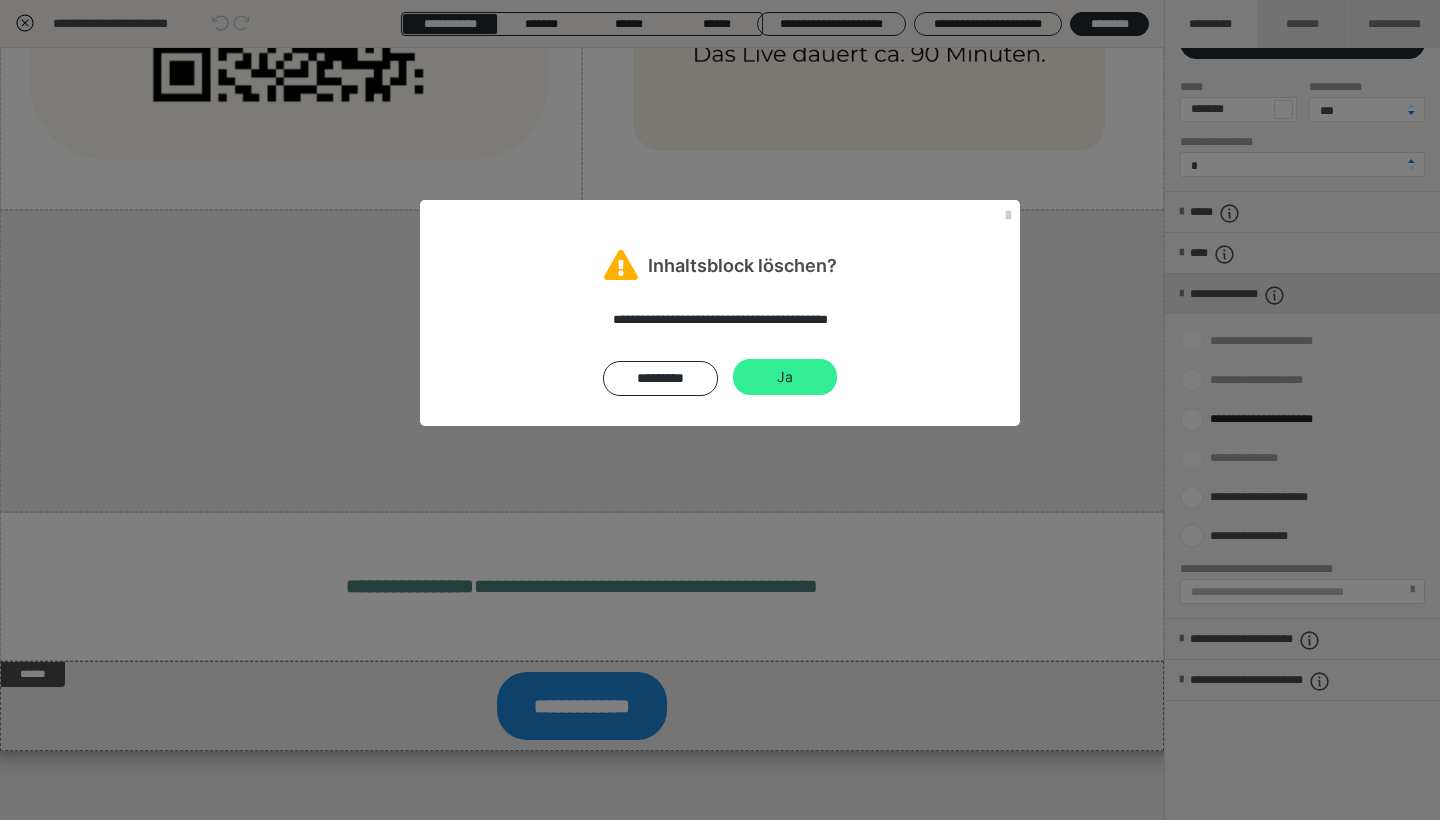 click on "Ja" at bounding box center (785, 377) 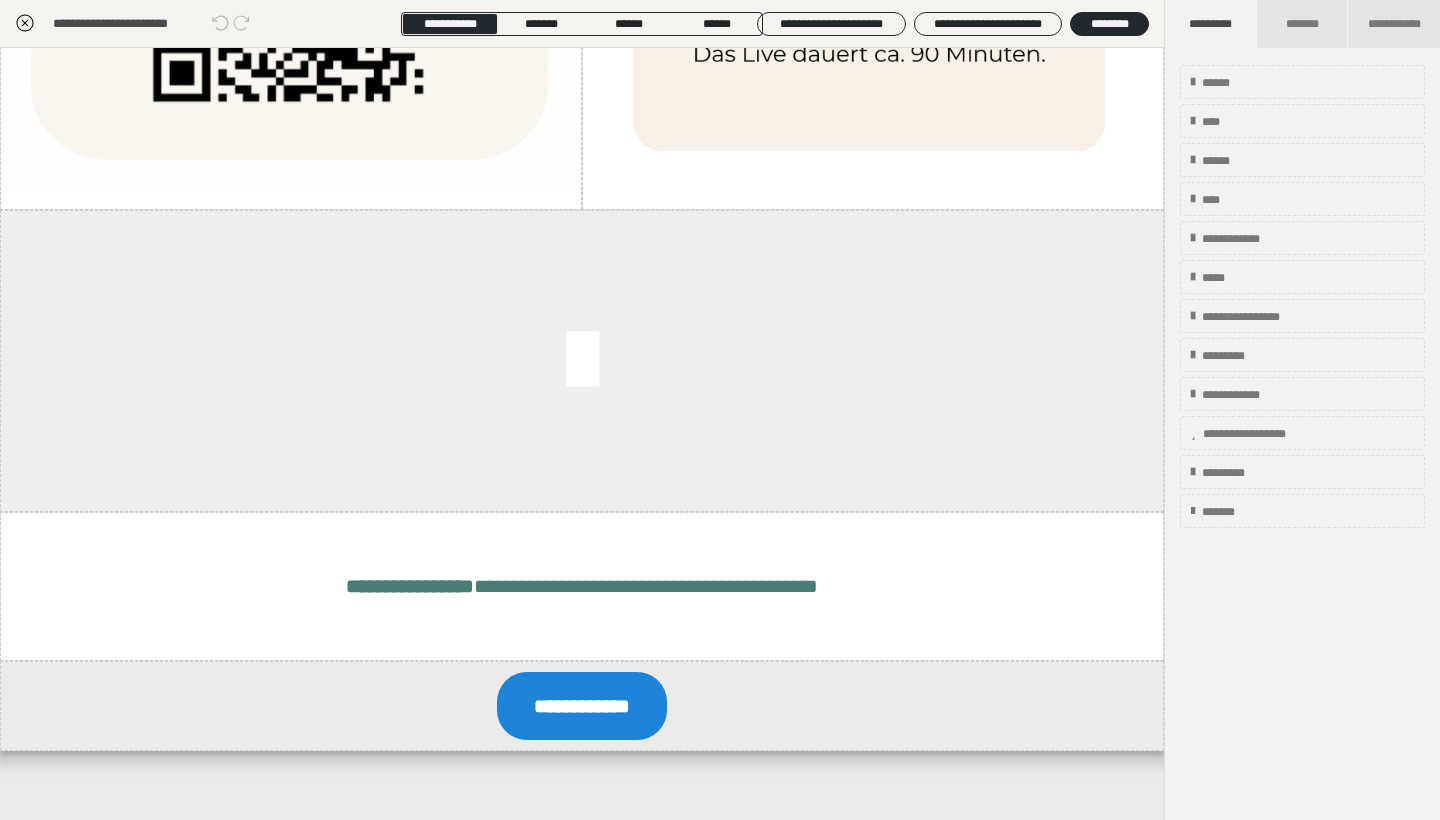 scroll, scrollTop: 0, scrollLeft: 0, axis: both 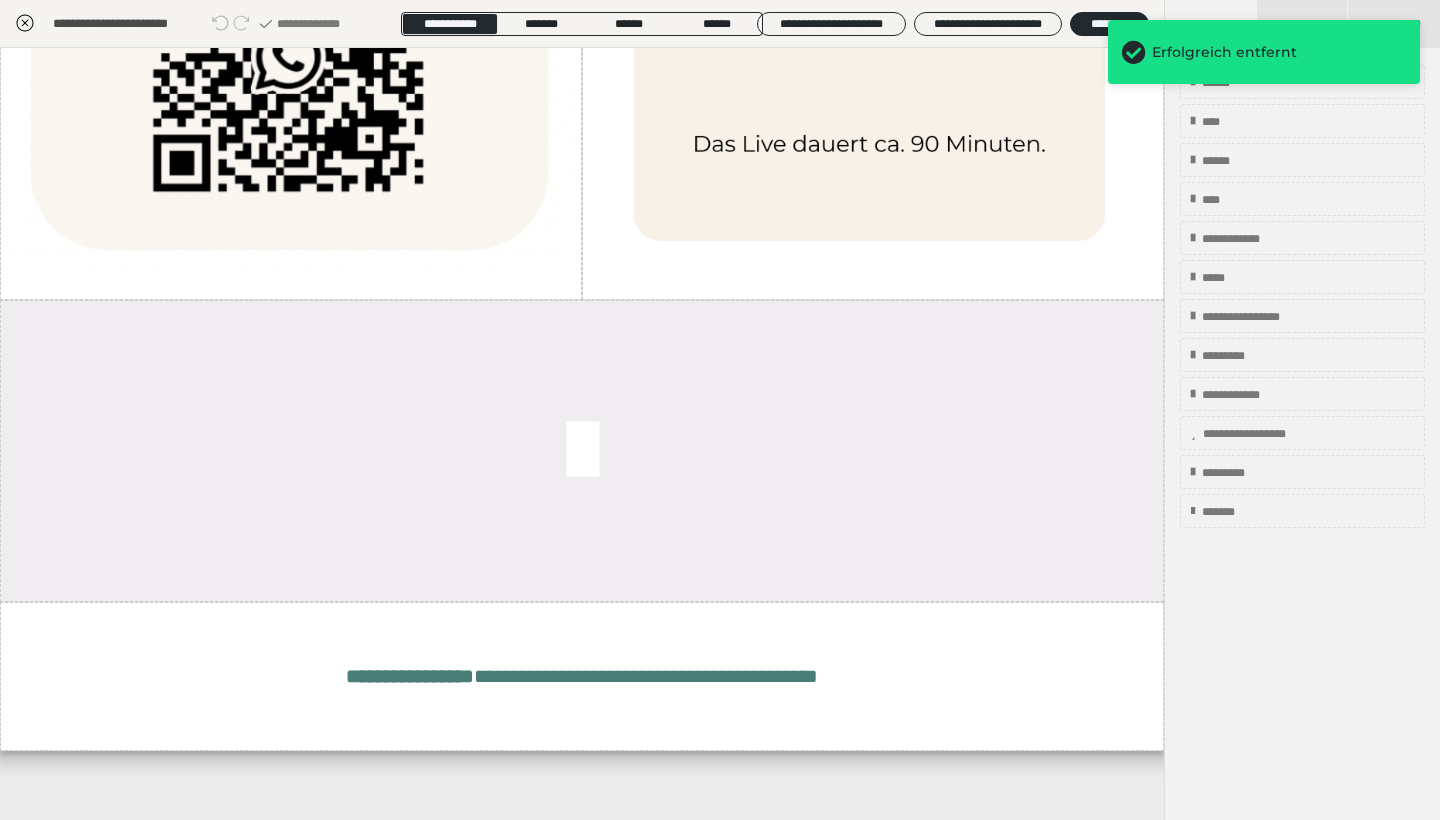 click 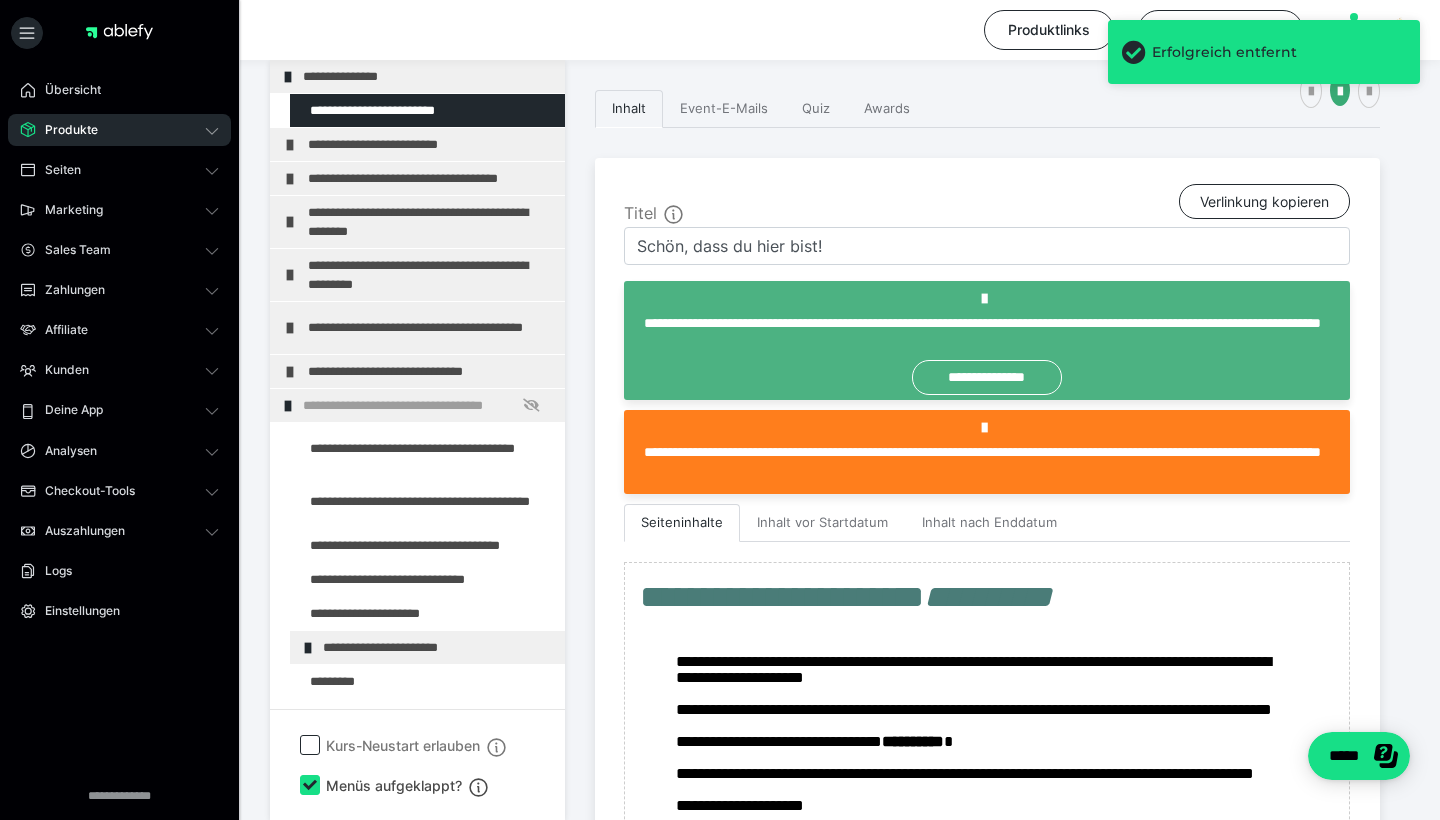 click on "Produkte" at bounding box center (64, 130) 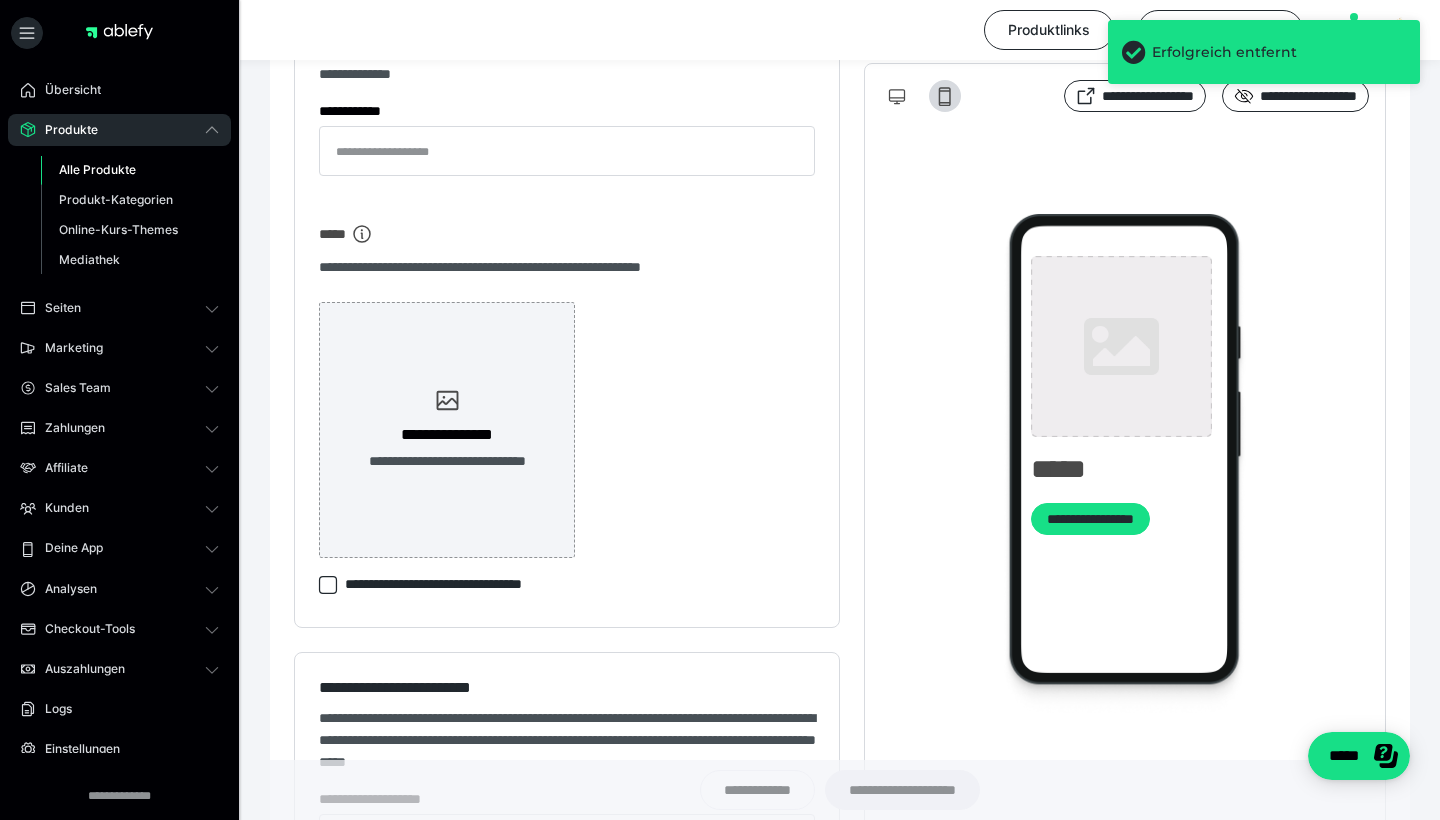 type on "**********" 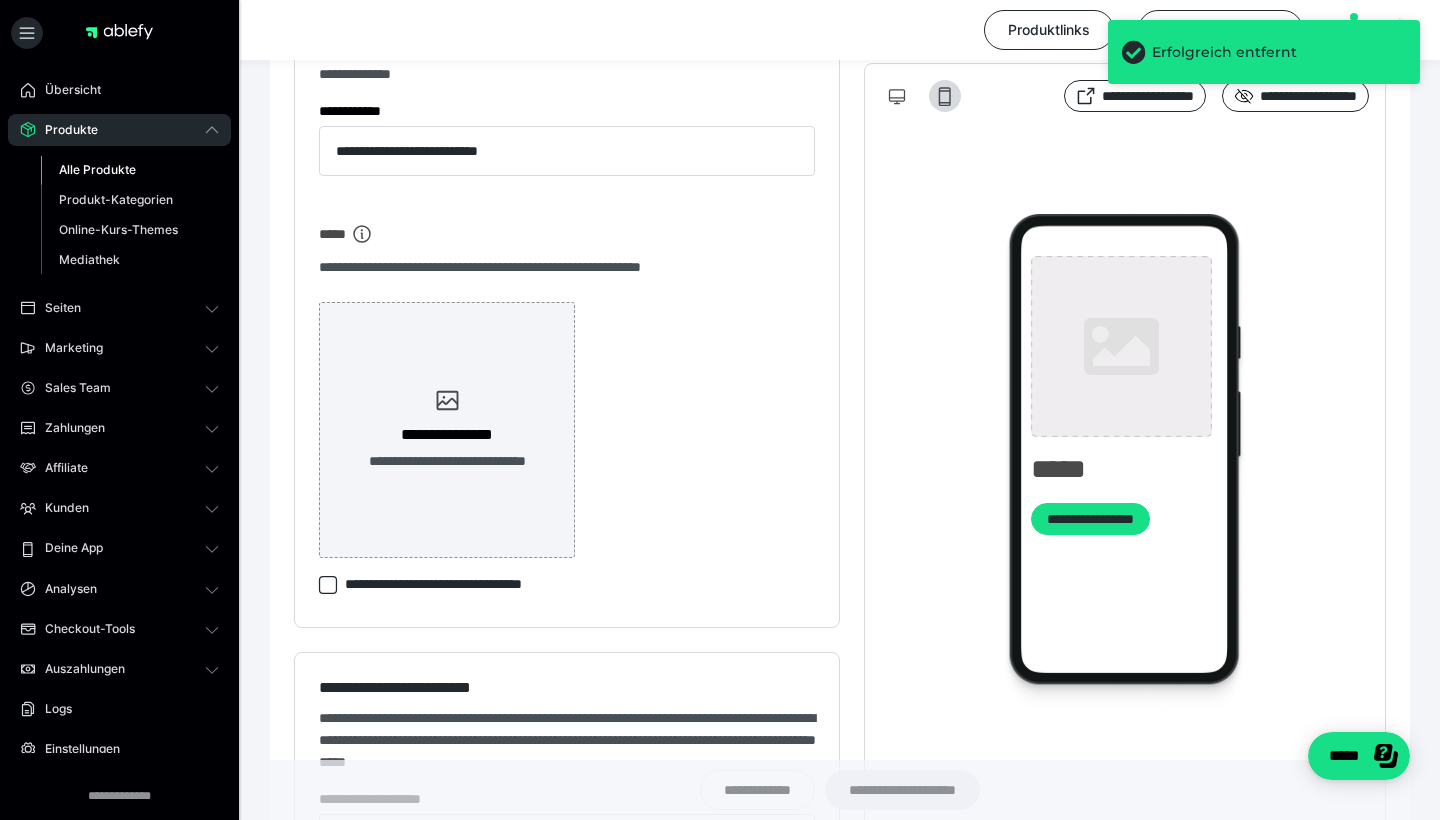 type on "*********" 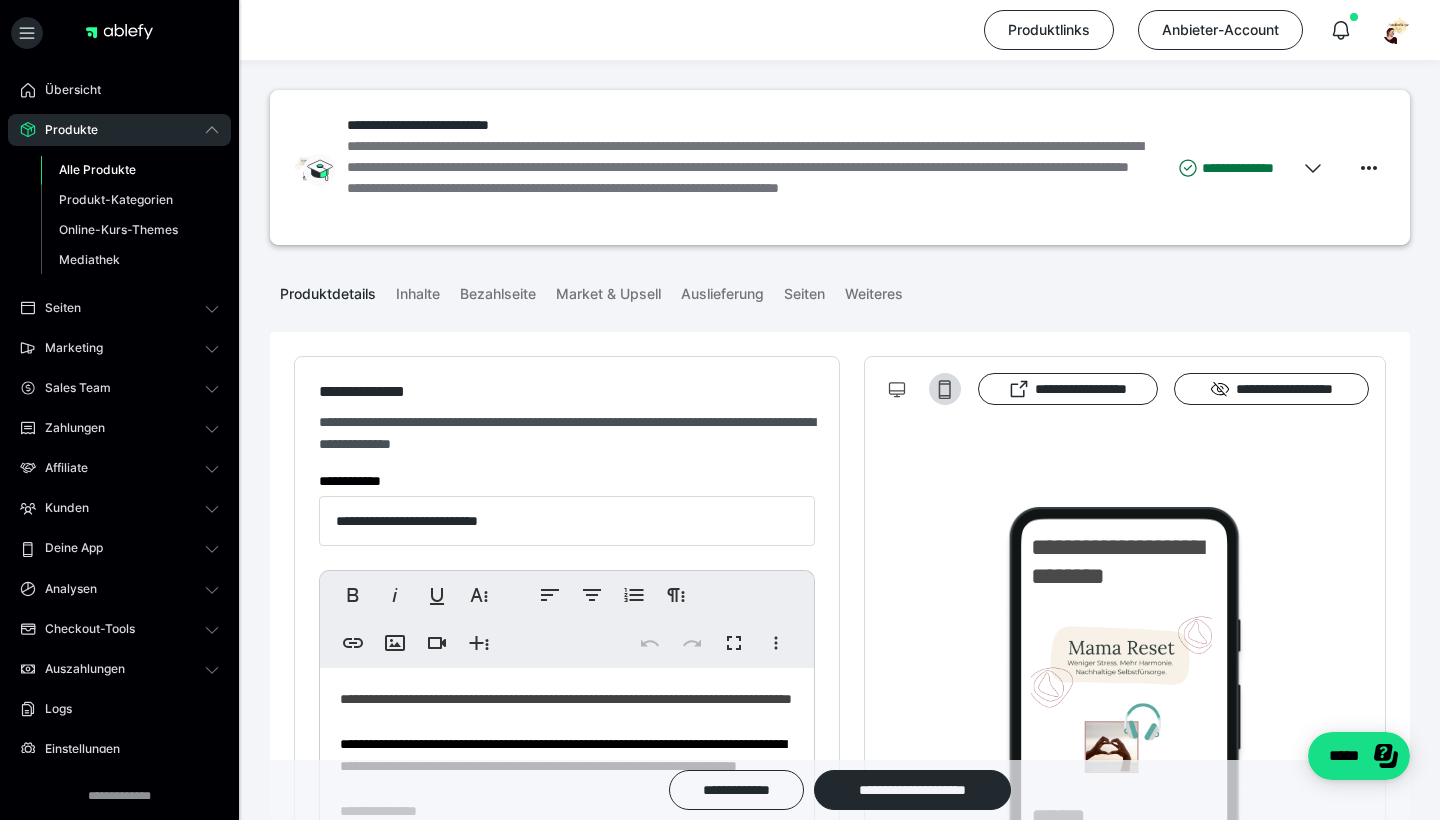 scroll, scrollTop: 0, scrollLeft: 0, axis: both 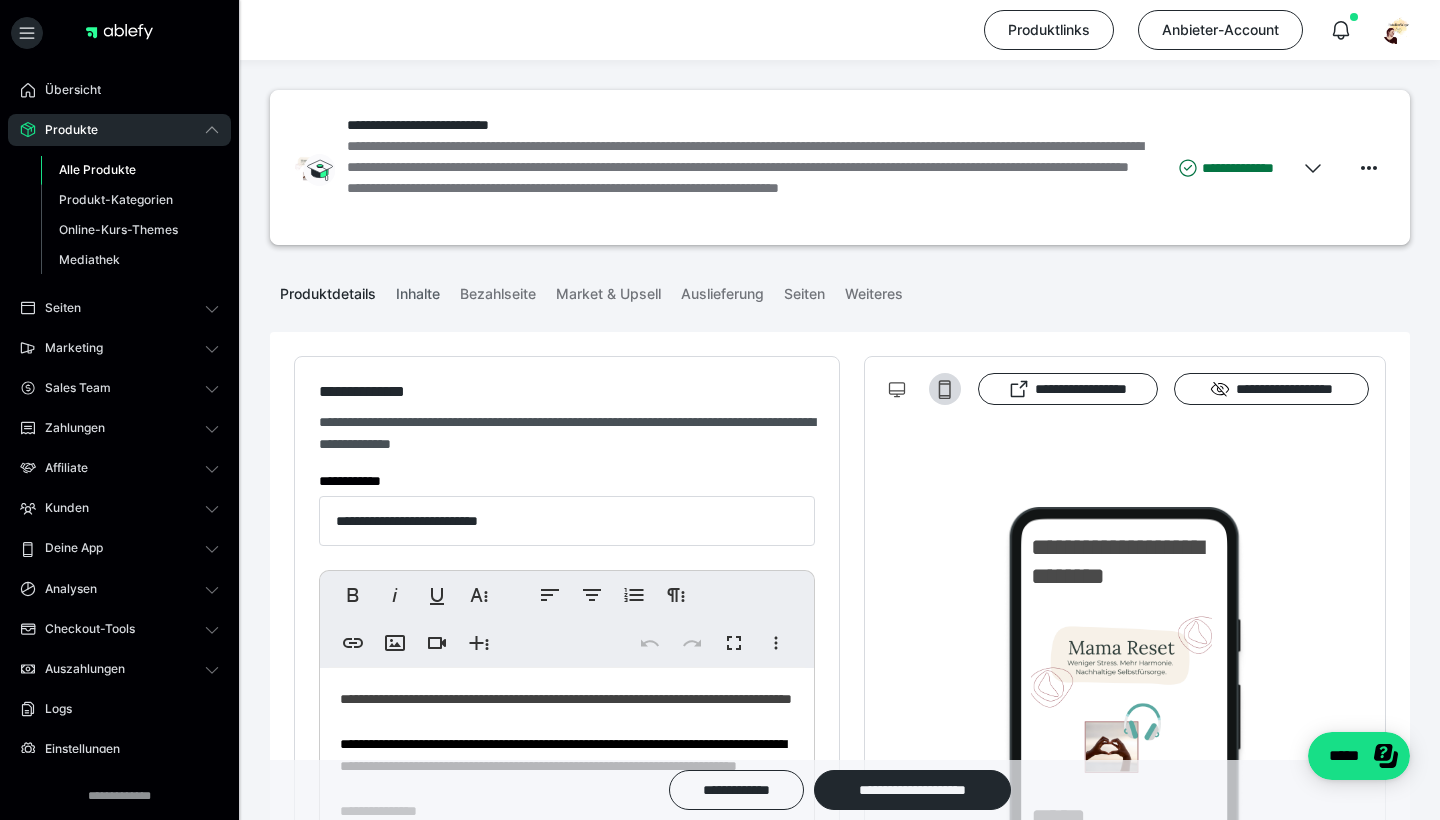 click on "Inhalte" at bounding box center [418, 290] 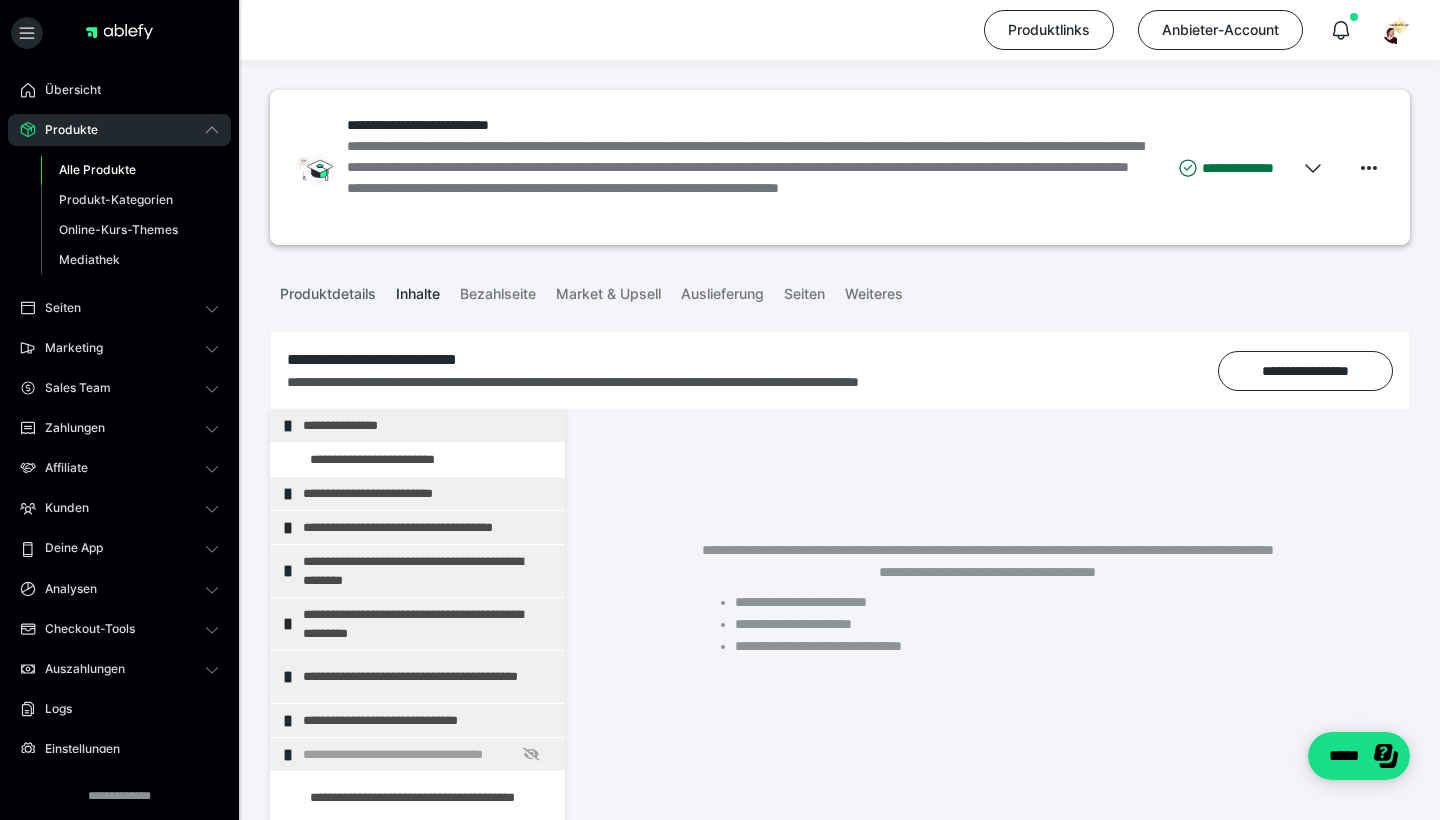 click on "Produktdetails" at bounding box center (328, 290) 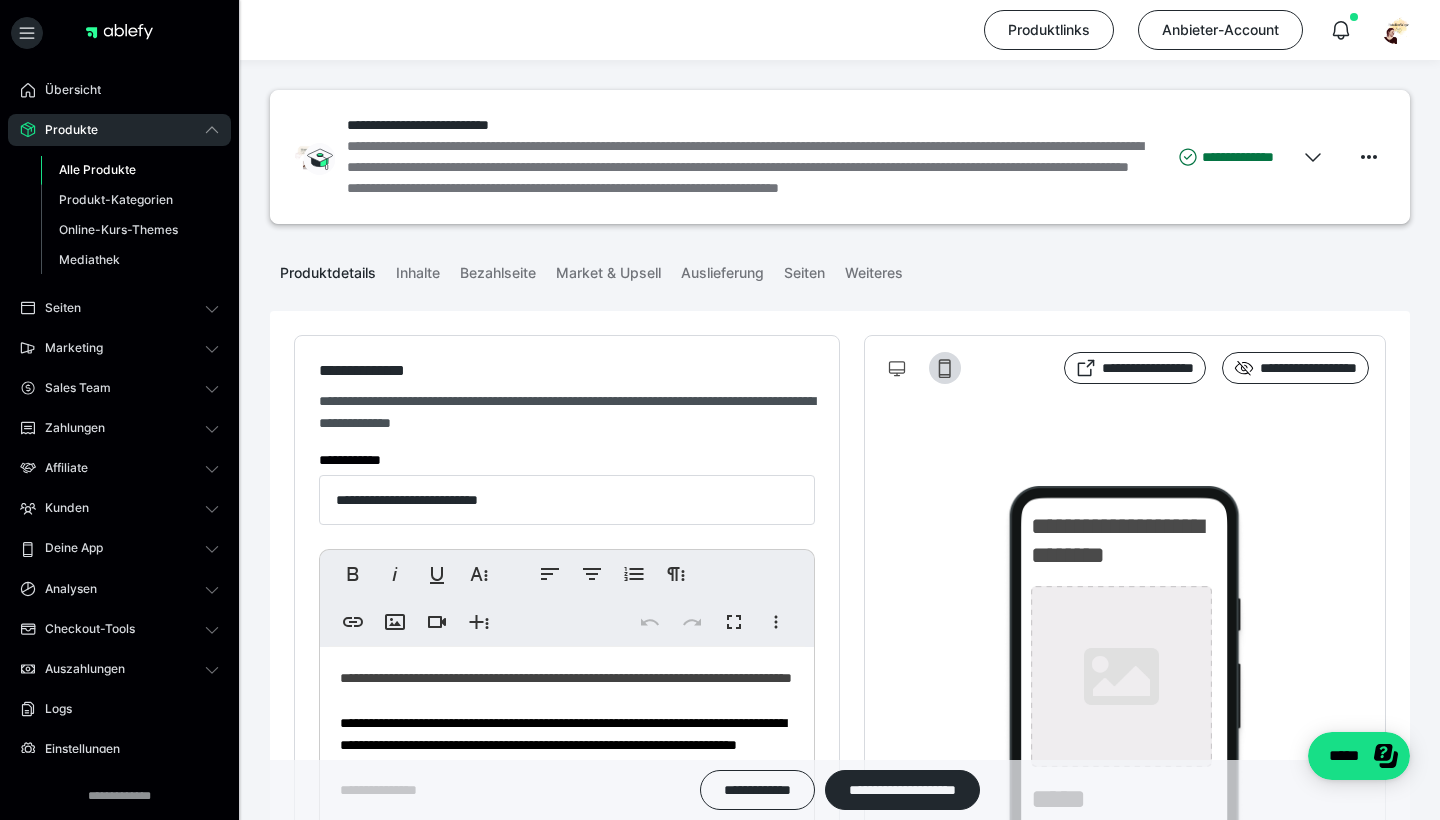 type on "*********" 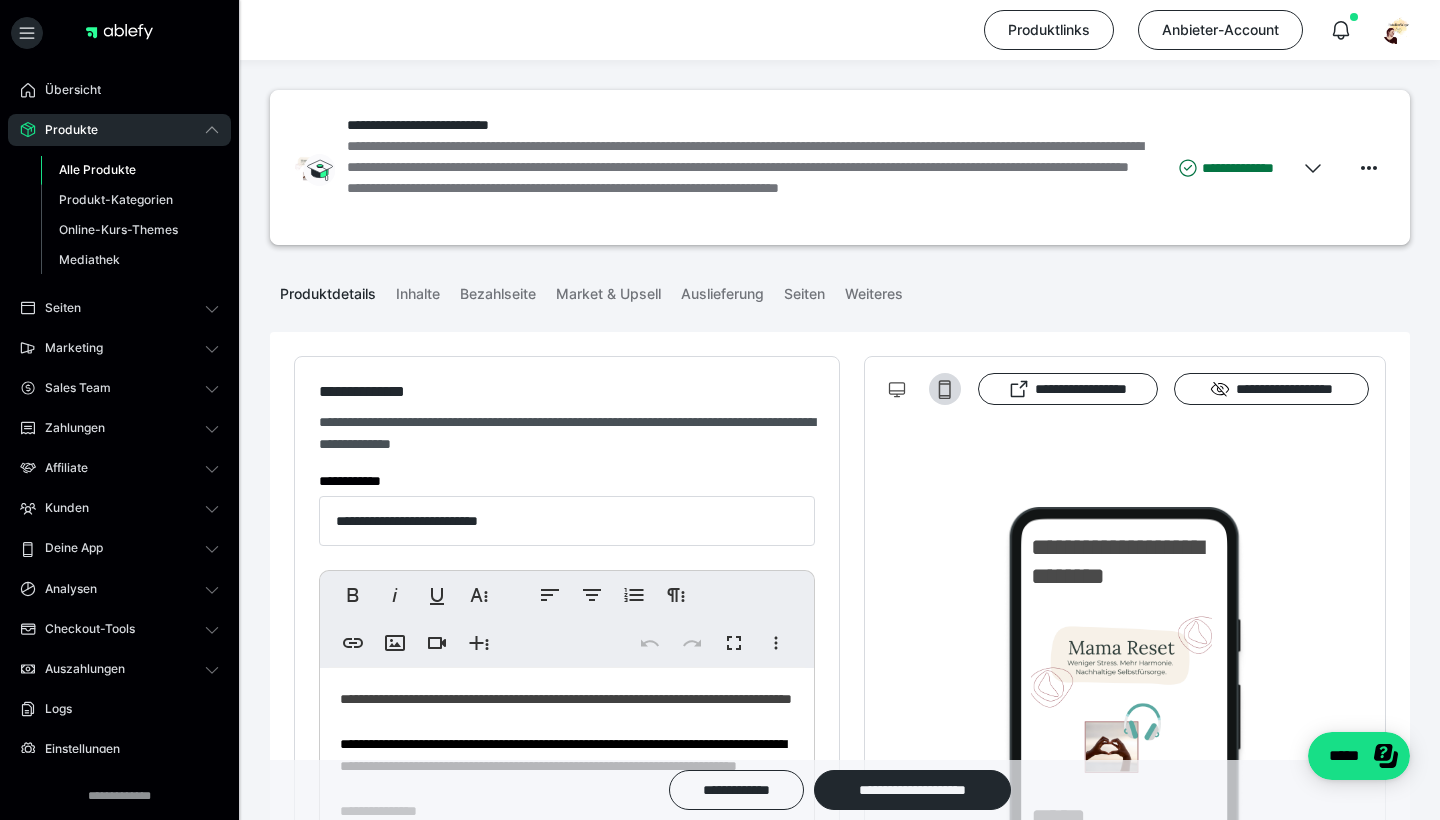 click on "Alle Produkte" at bounding box center (97, 169) 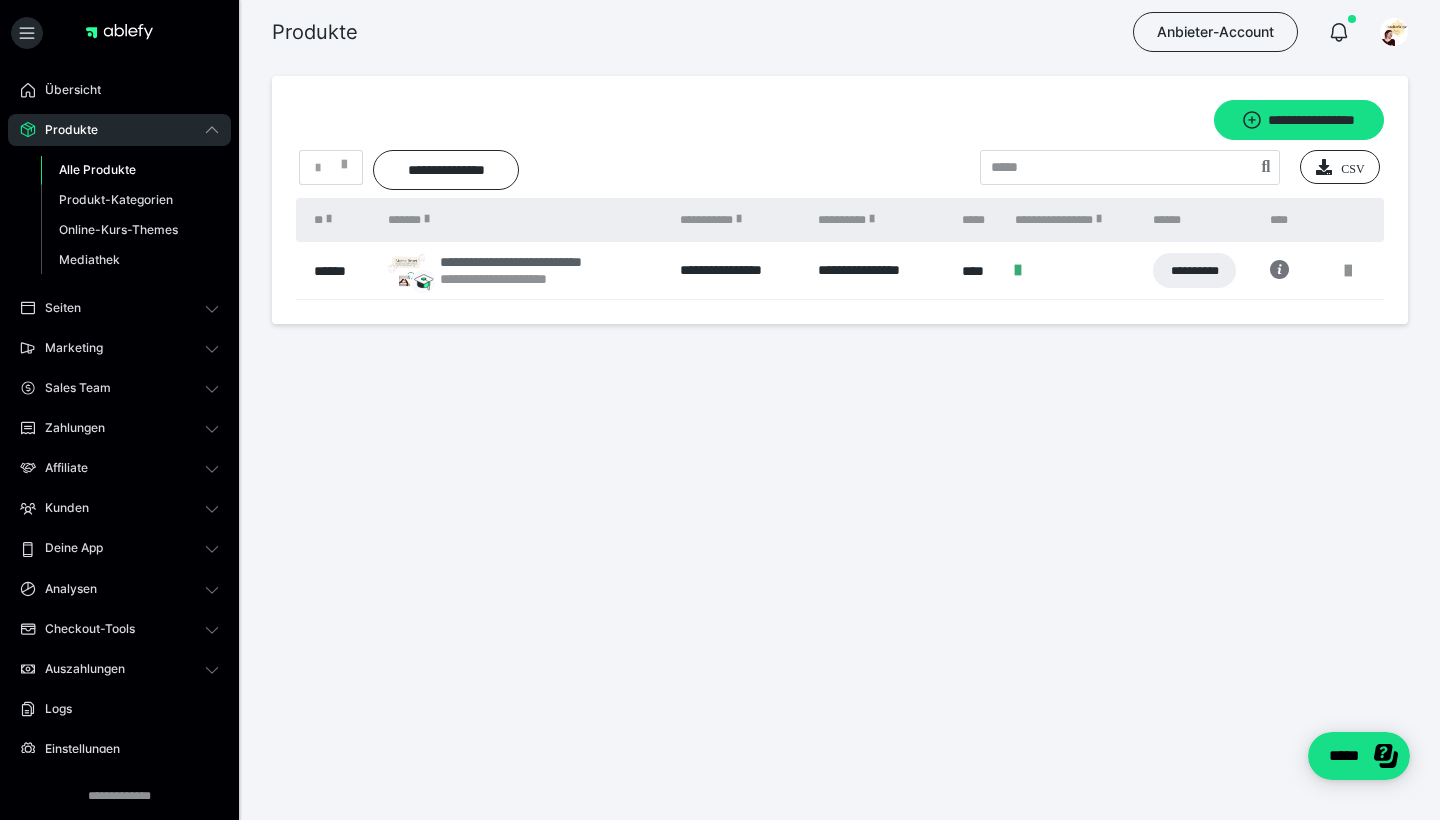 click on "**********" at bounding box center (542, 262) 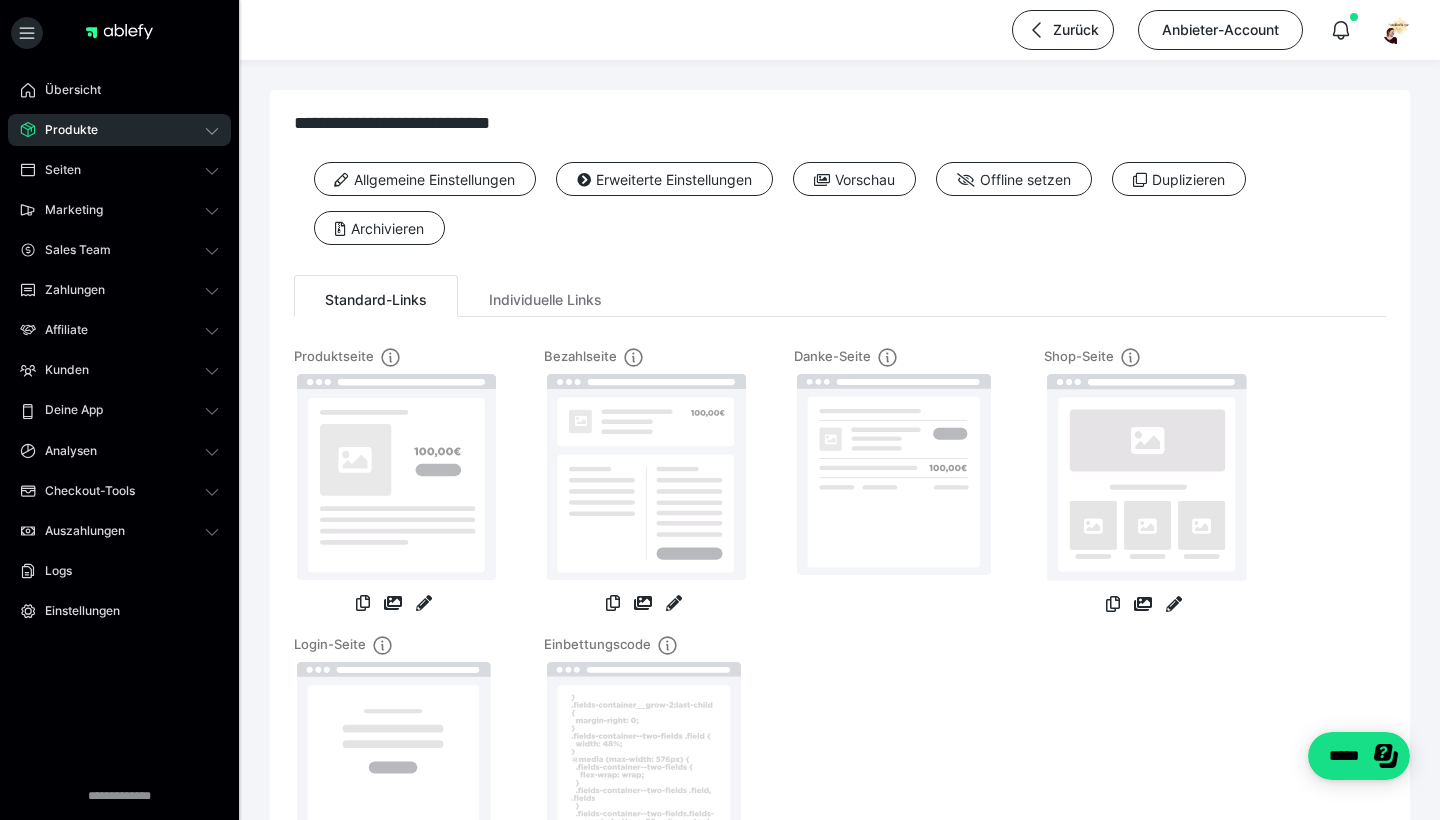 click 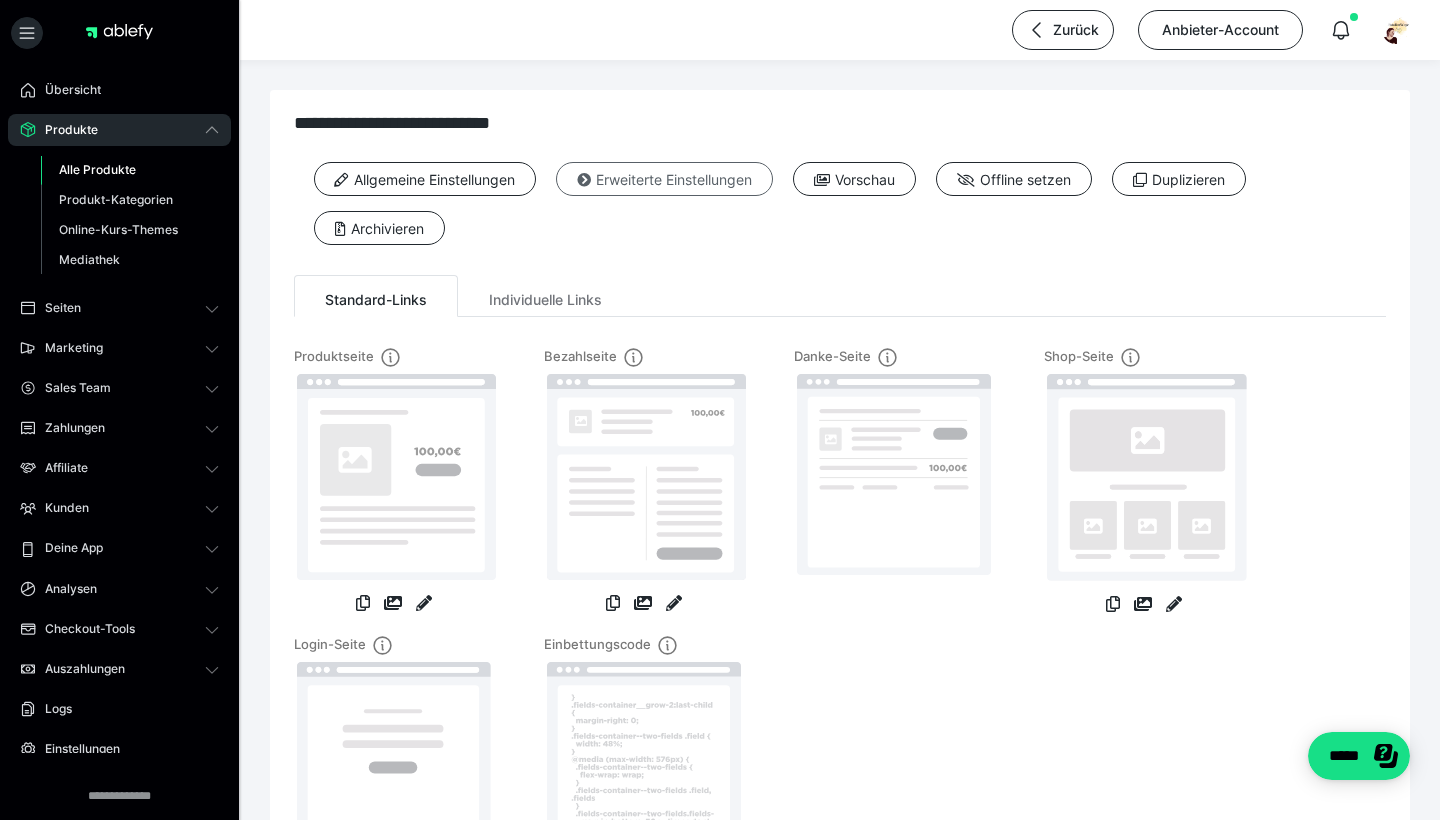 click on "Erweiterte Einstellungen" at bounding box center (664, 179) 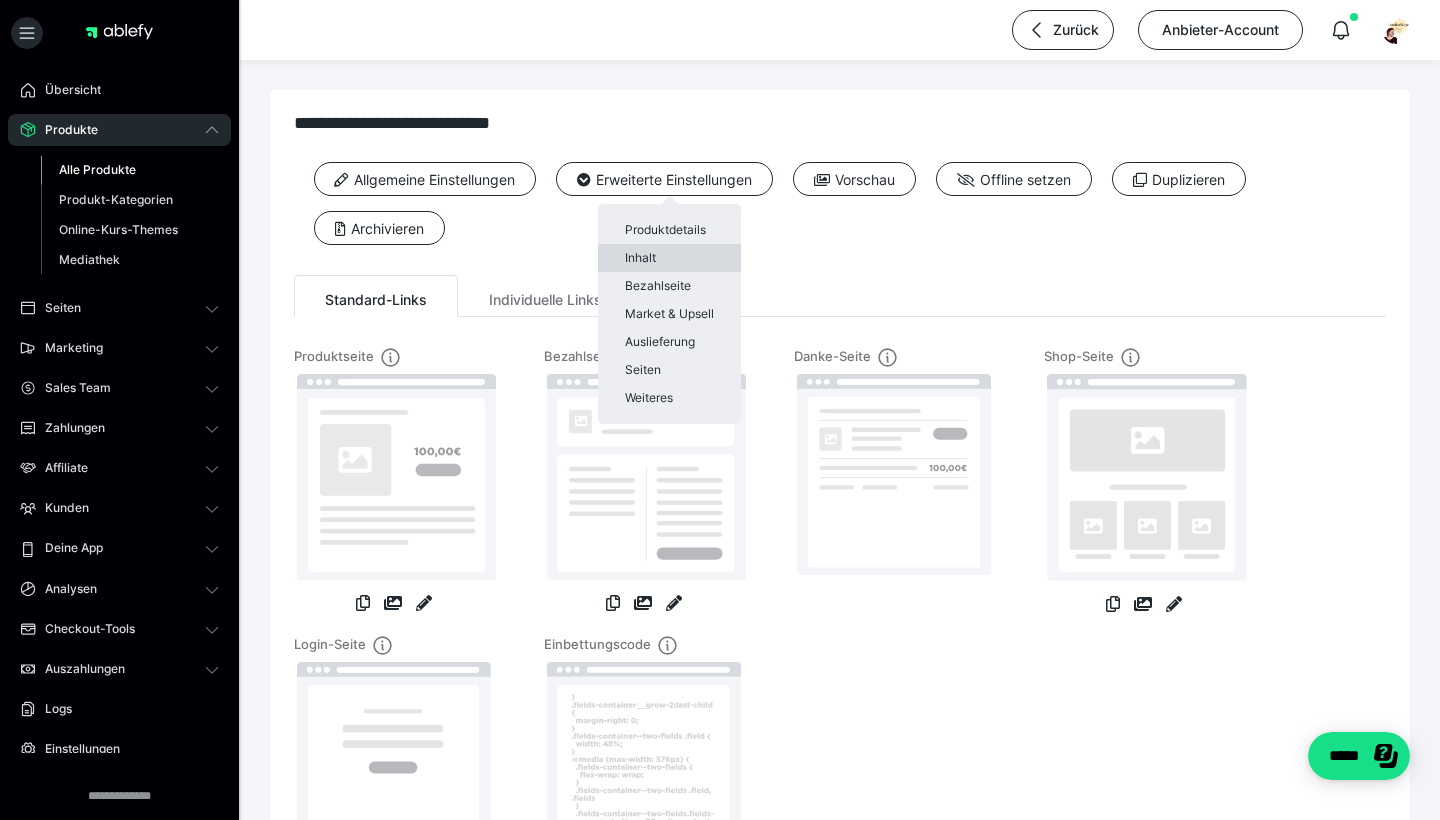 click on "Inhalt" at bounding box center [669, 258] 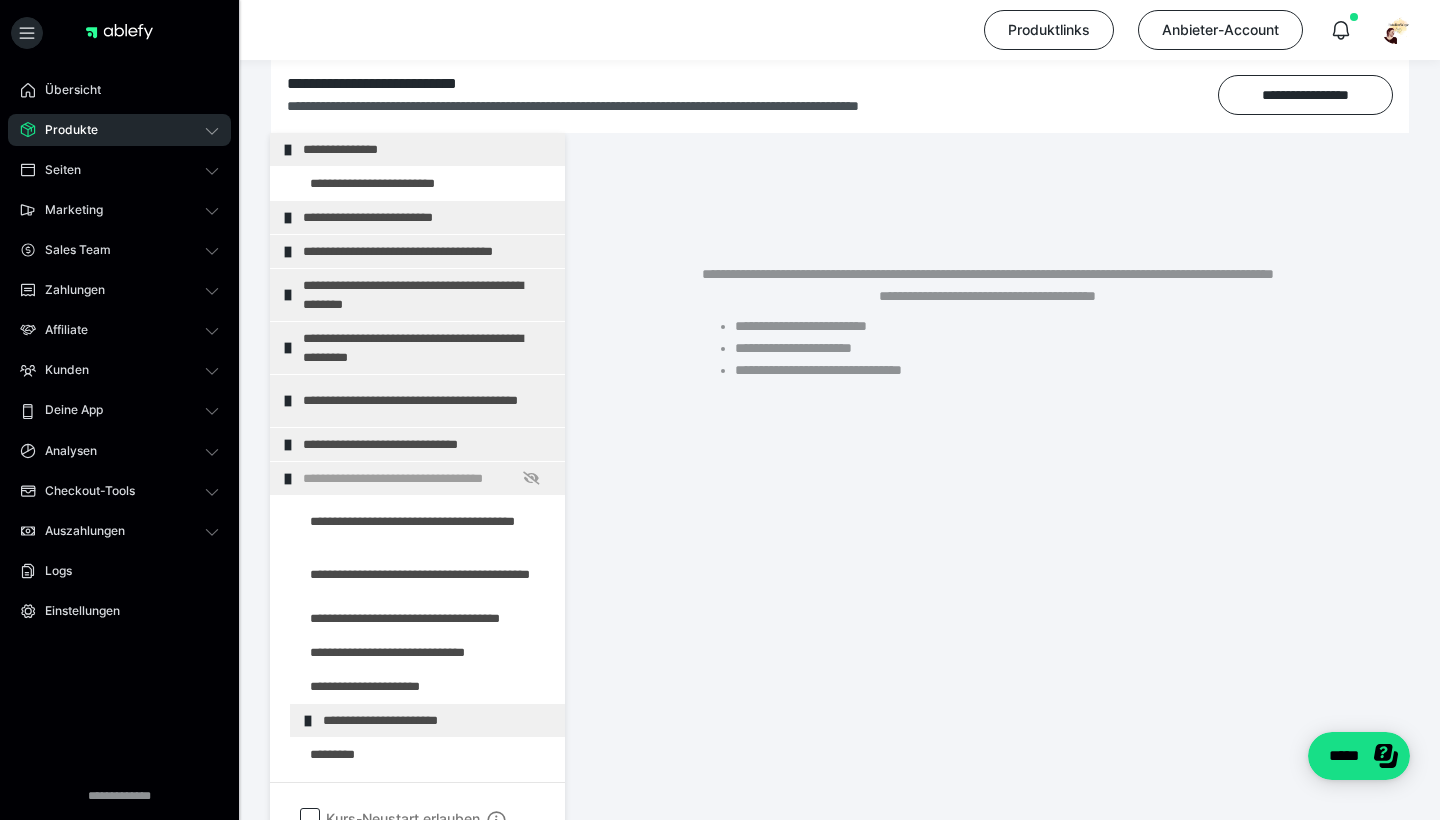 scroll, scrollTop: 276, scrollLeft: 0, axis: vertical 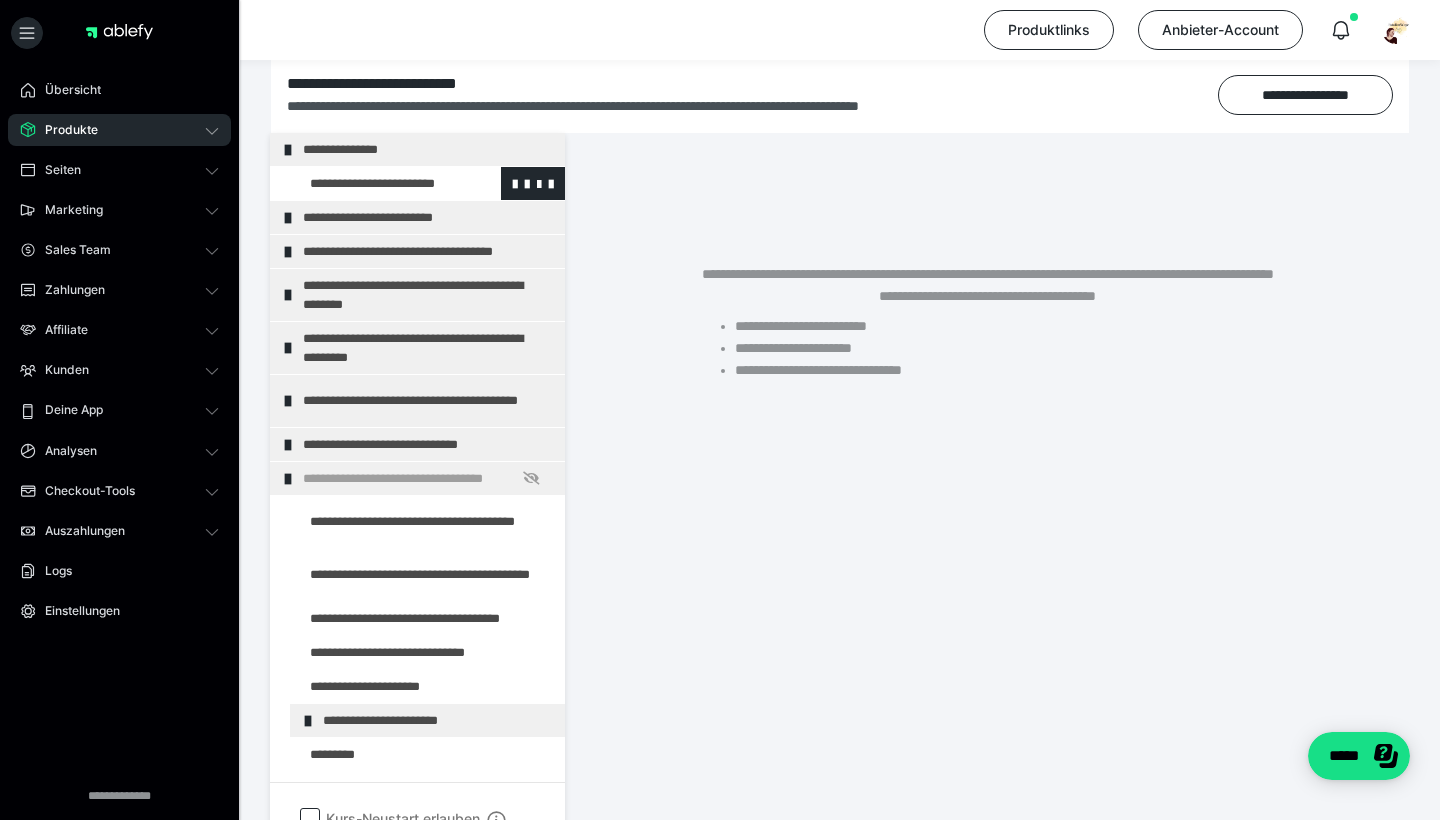 click at bounding box center (375, 183) 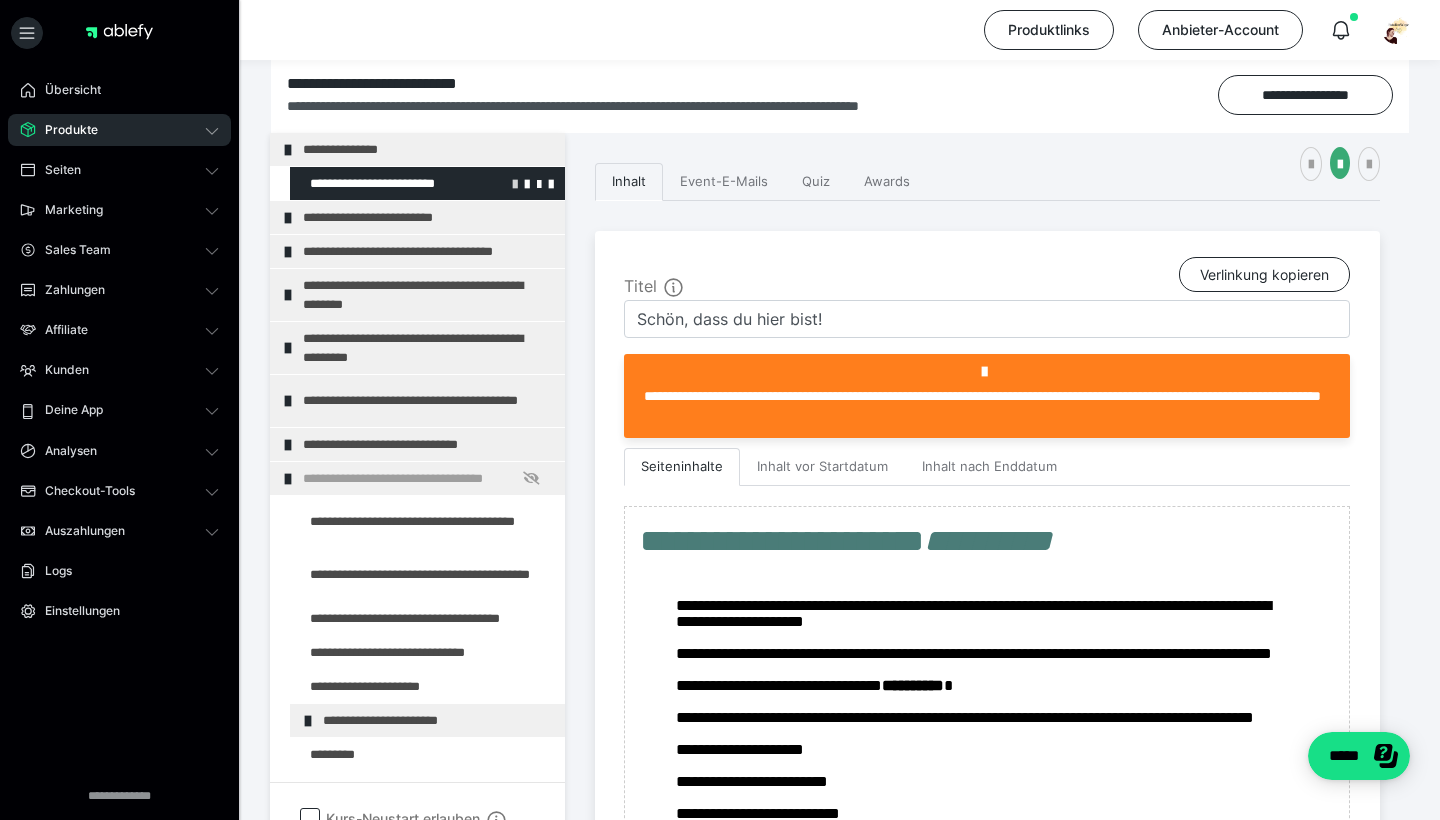 click at bounding box center (515, 183) 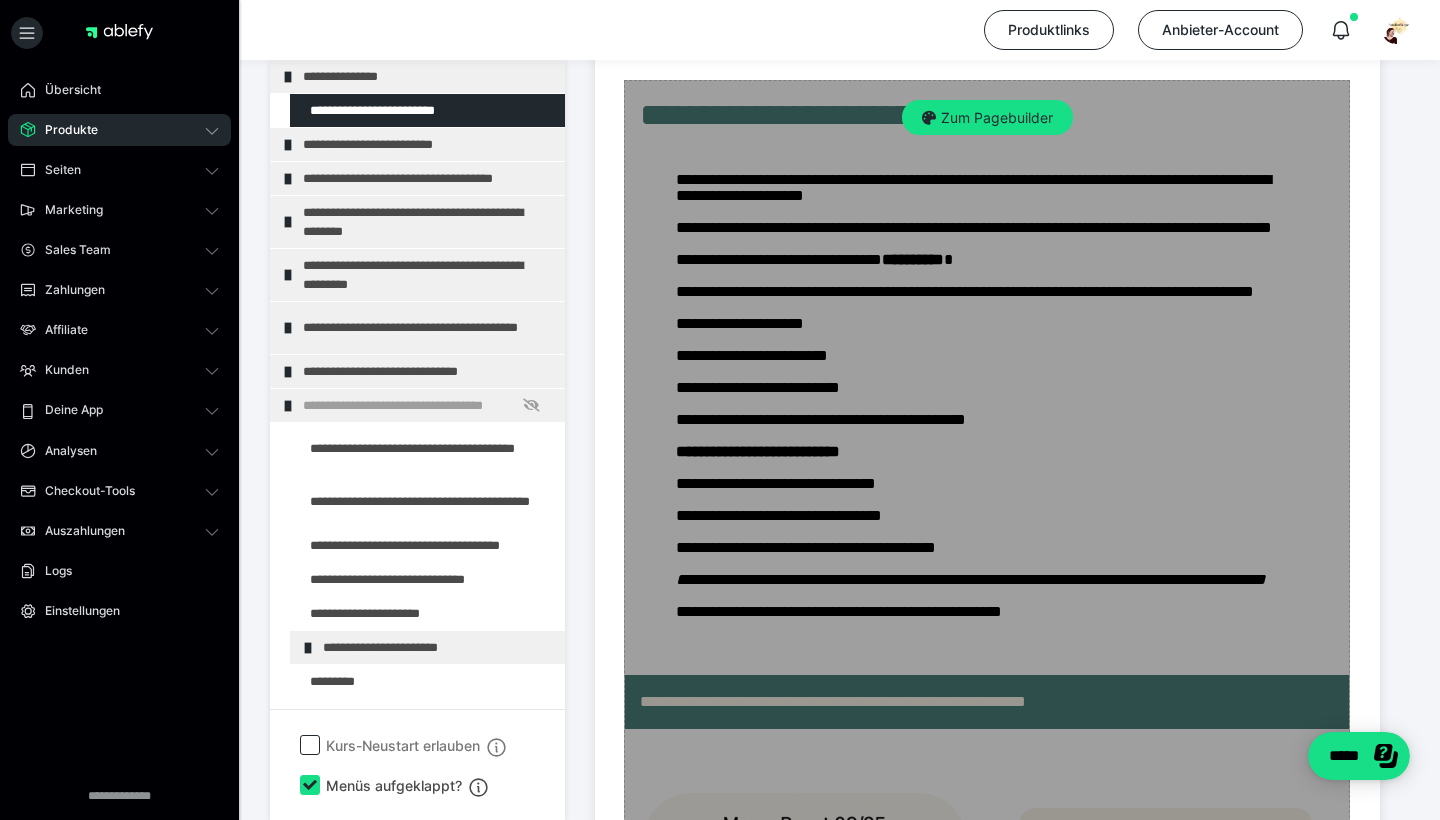scroll, scrollTop: 562, scrollLeft: 0, axis: vertical 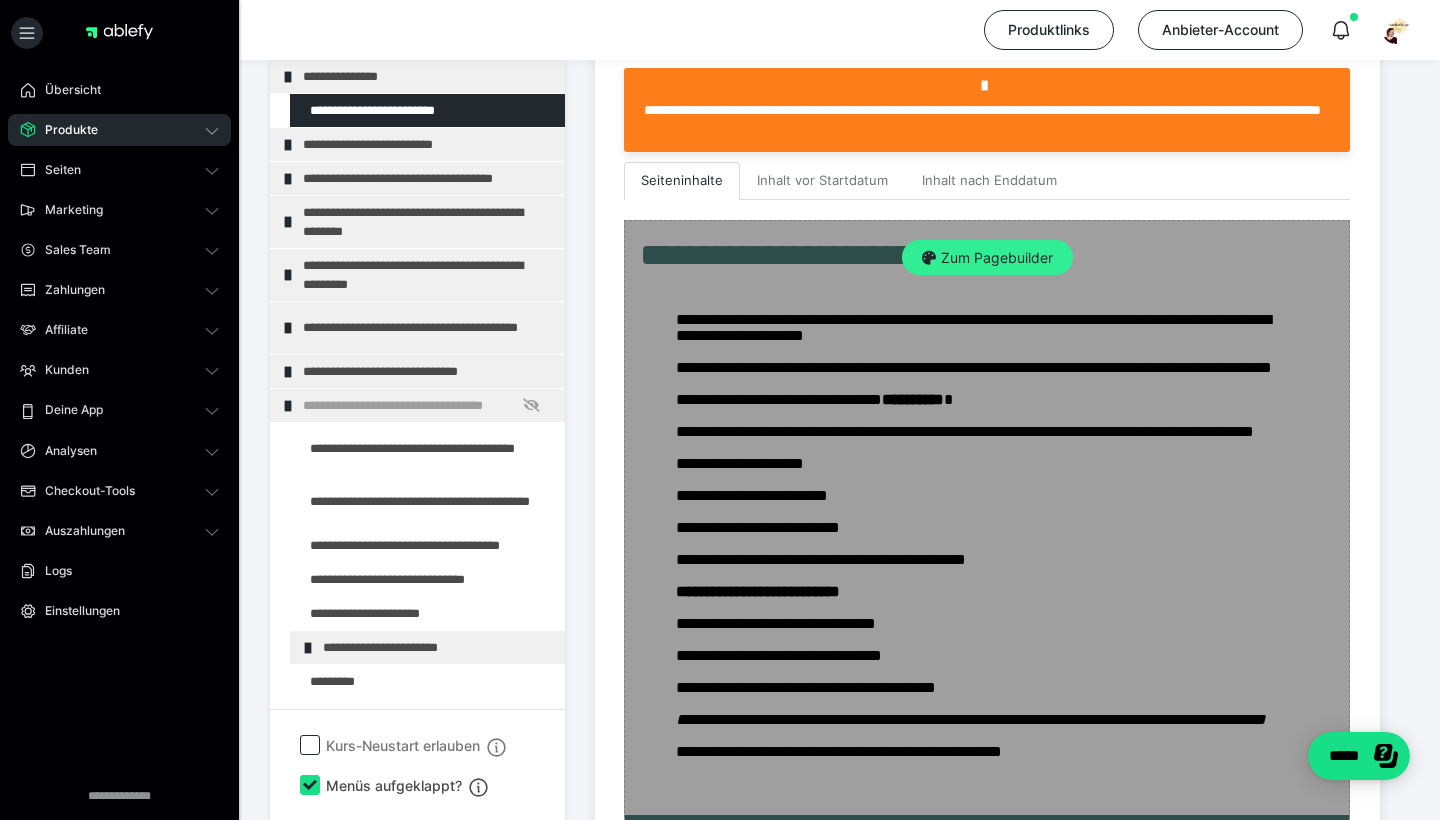 click on "Zum Pagebuilder" at bounding box center (987, 258) 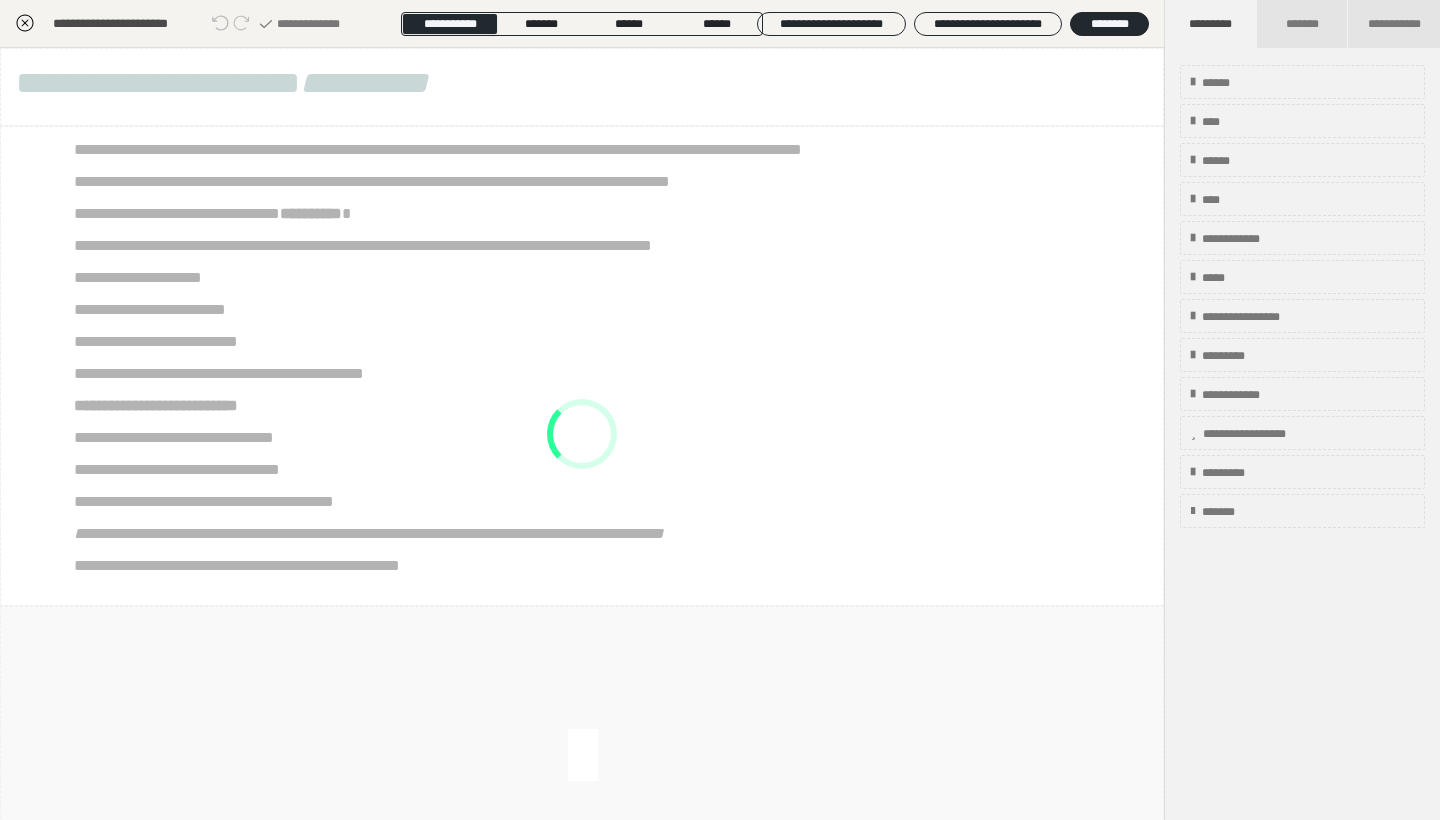 scroll, scrollTop: 349, scrollLeft: 0, axis: vertical 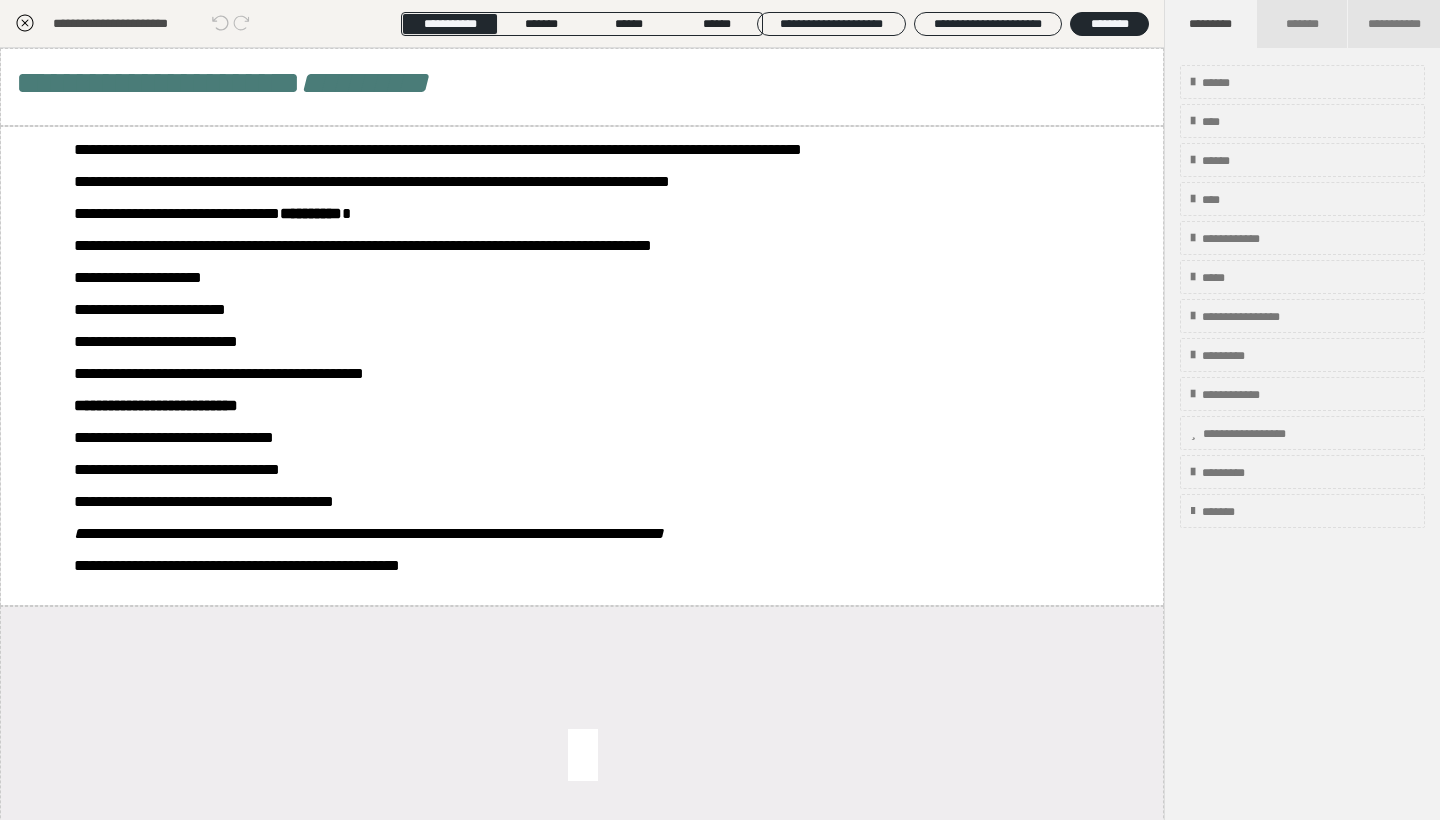 click 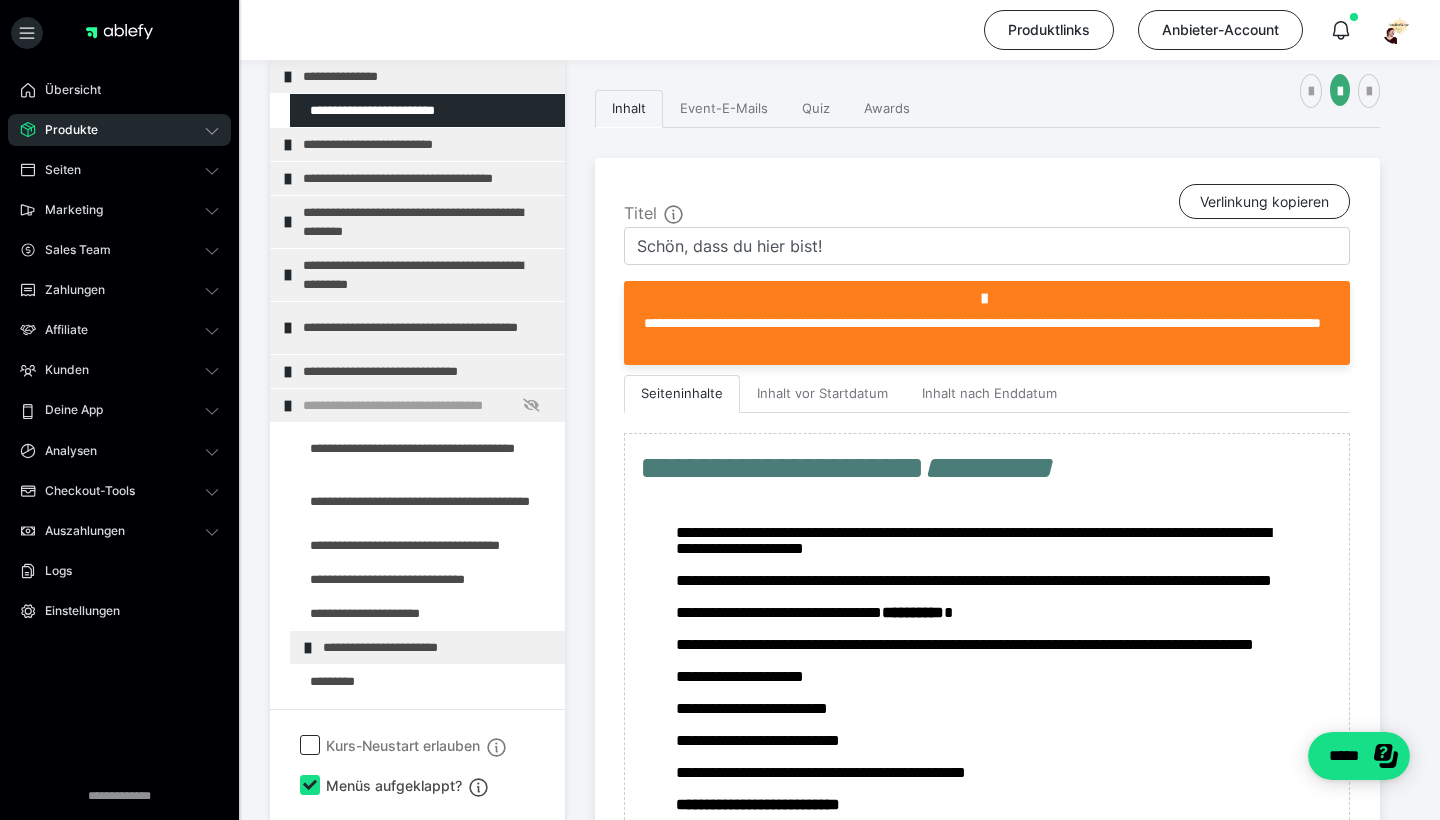 click 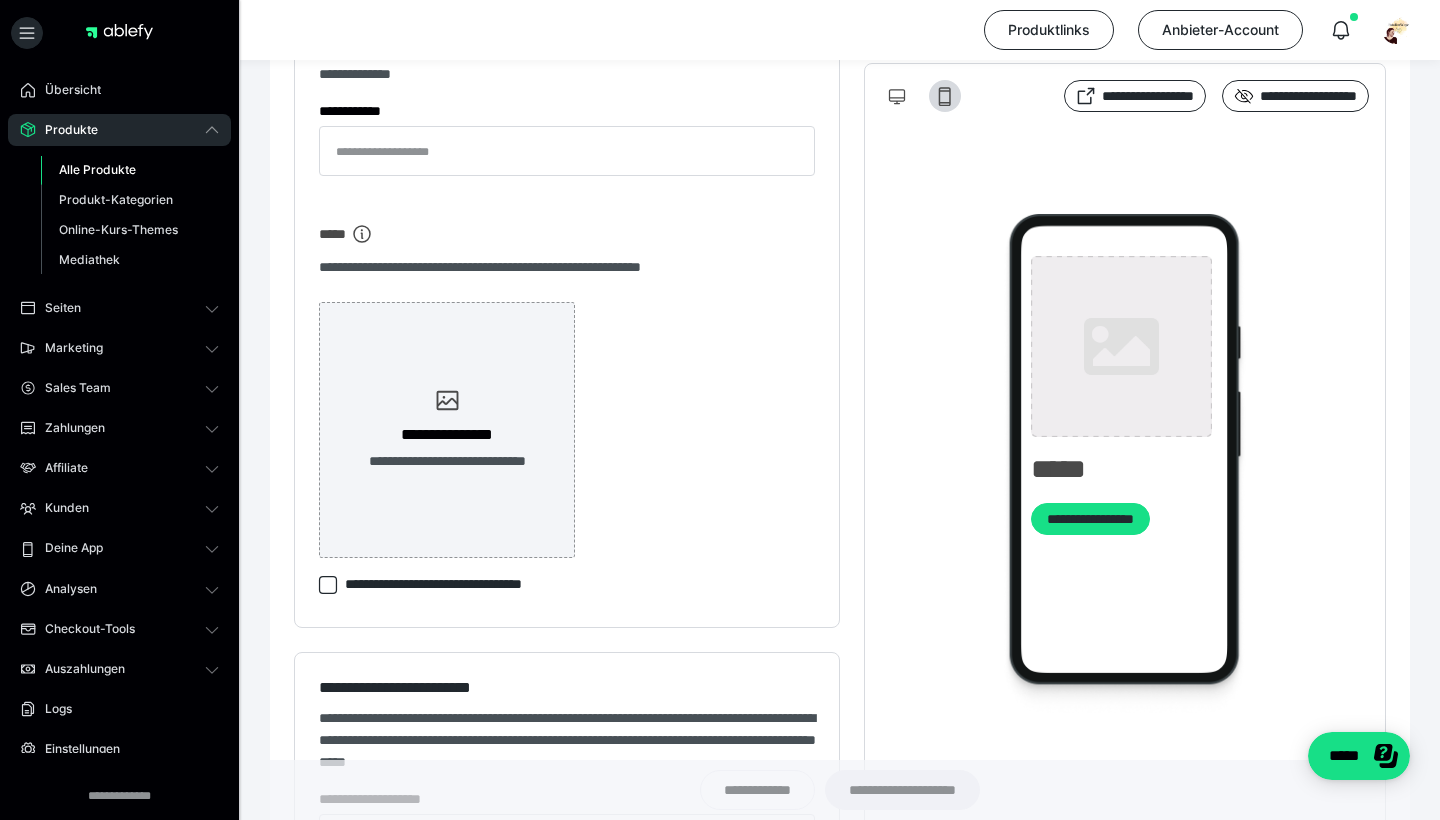 type on "**********" 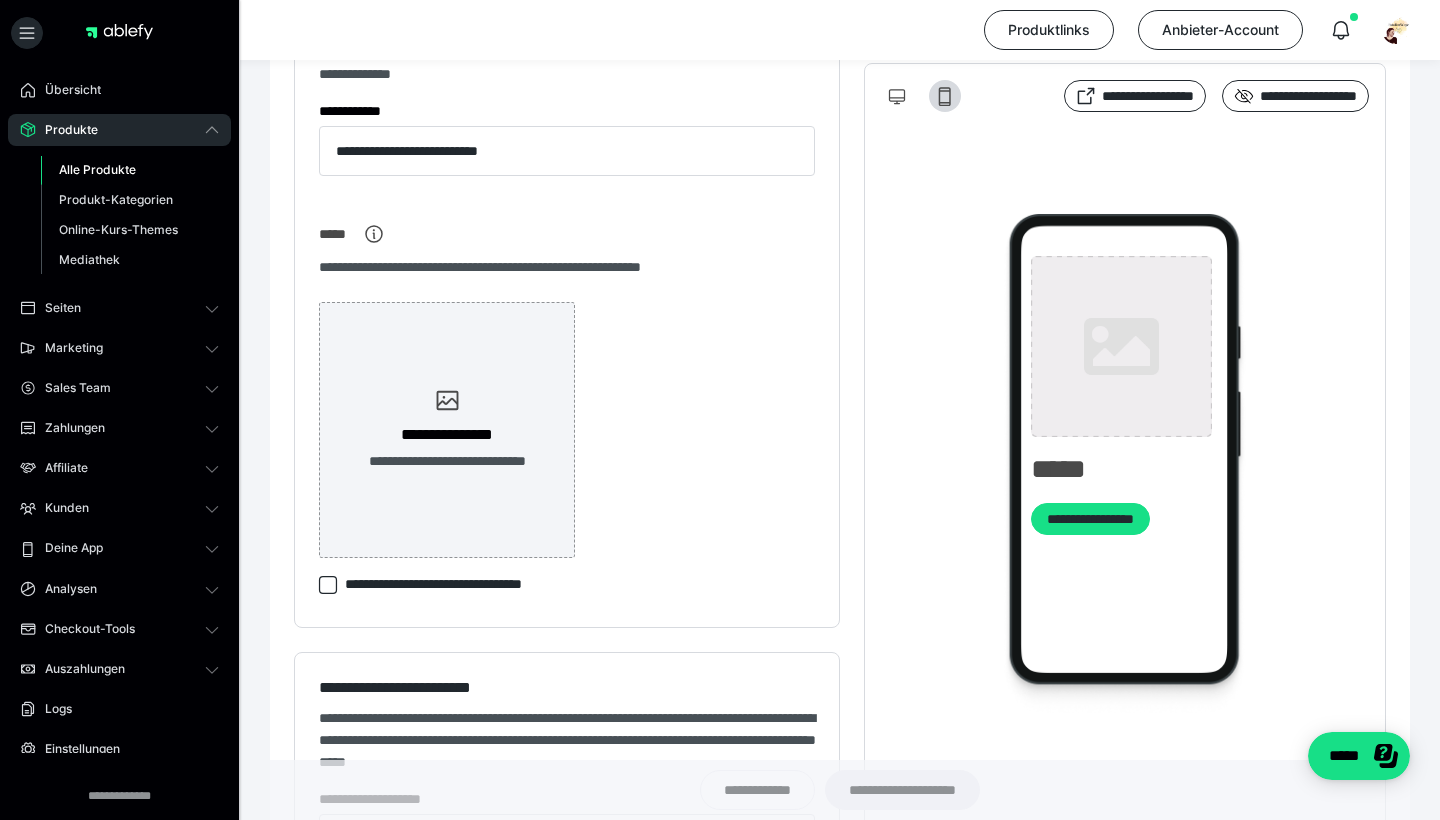 type on "*********" 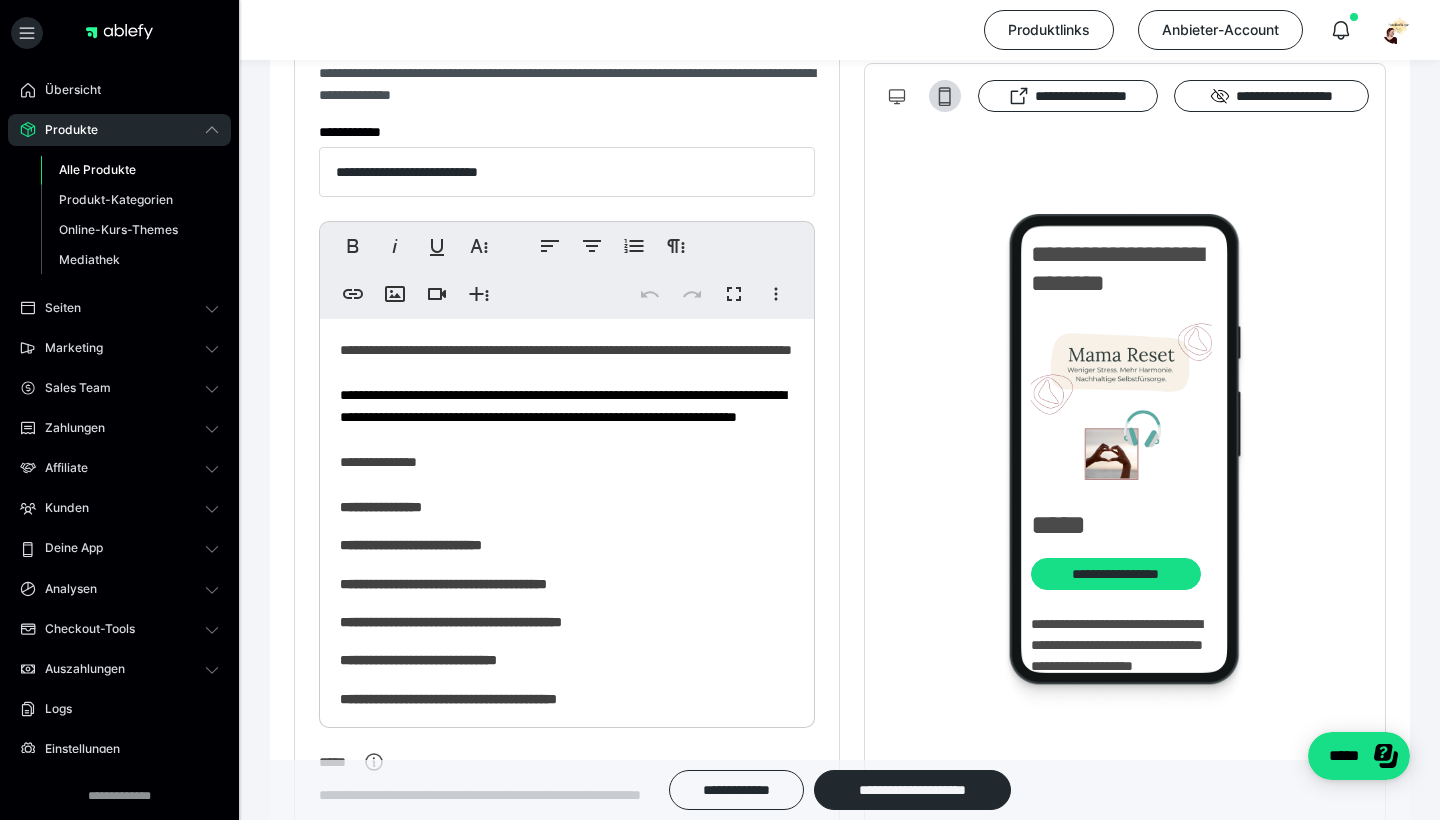 click on "Alle Produkte" at bounding box center (97, 169) 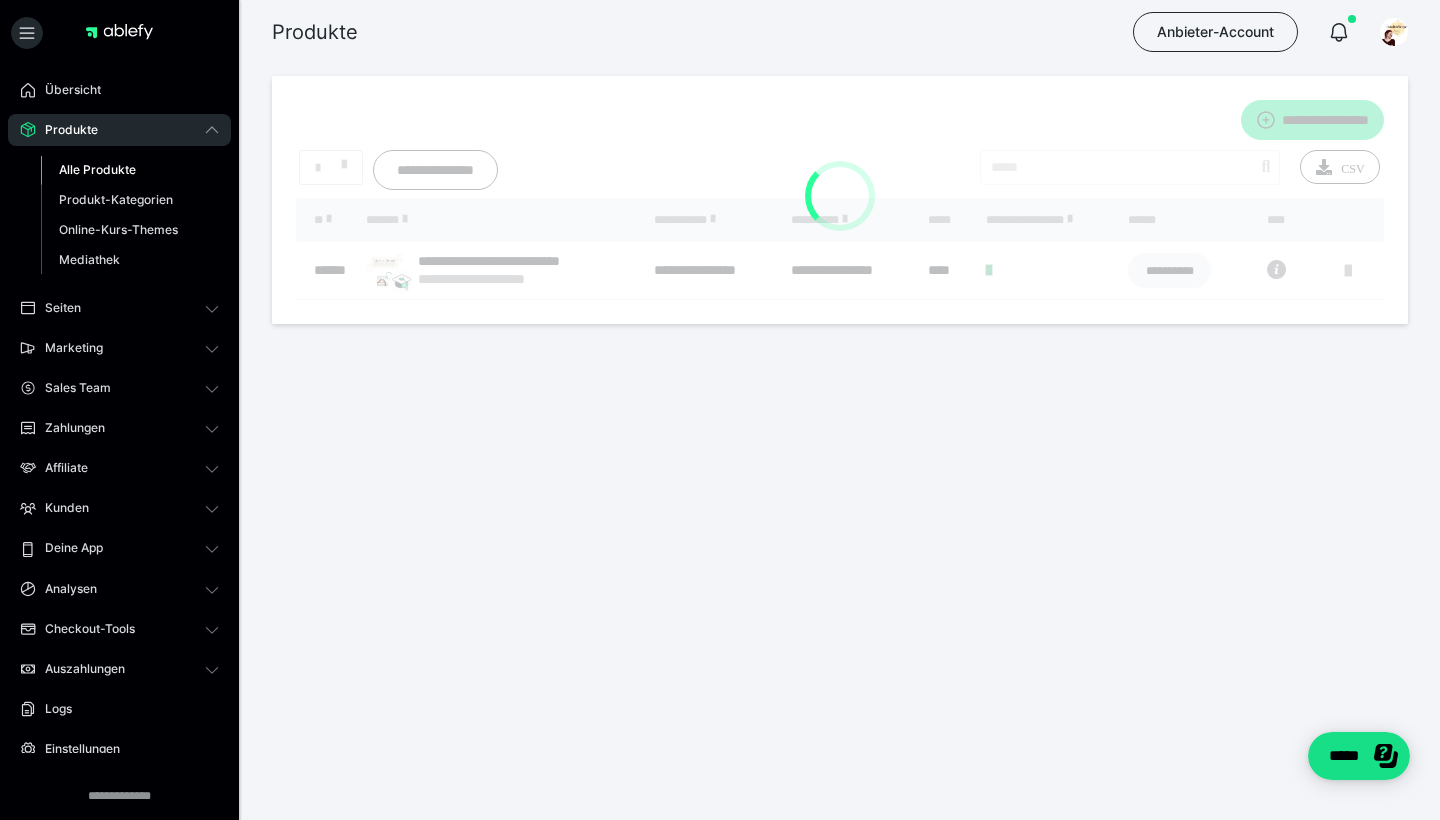 scroll, scrollTop: 0, scrollLeft: 0, axis: both 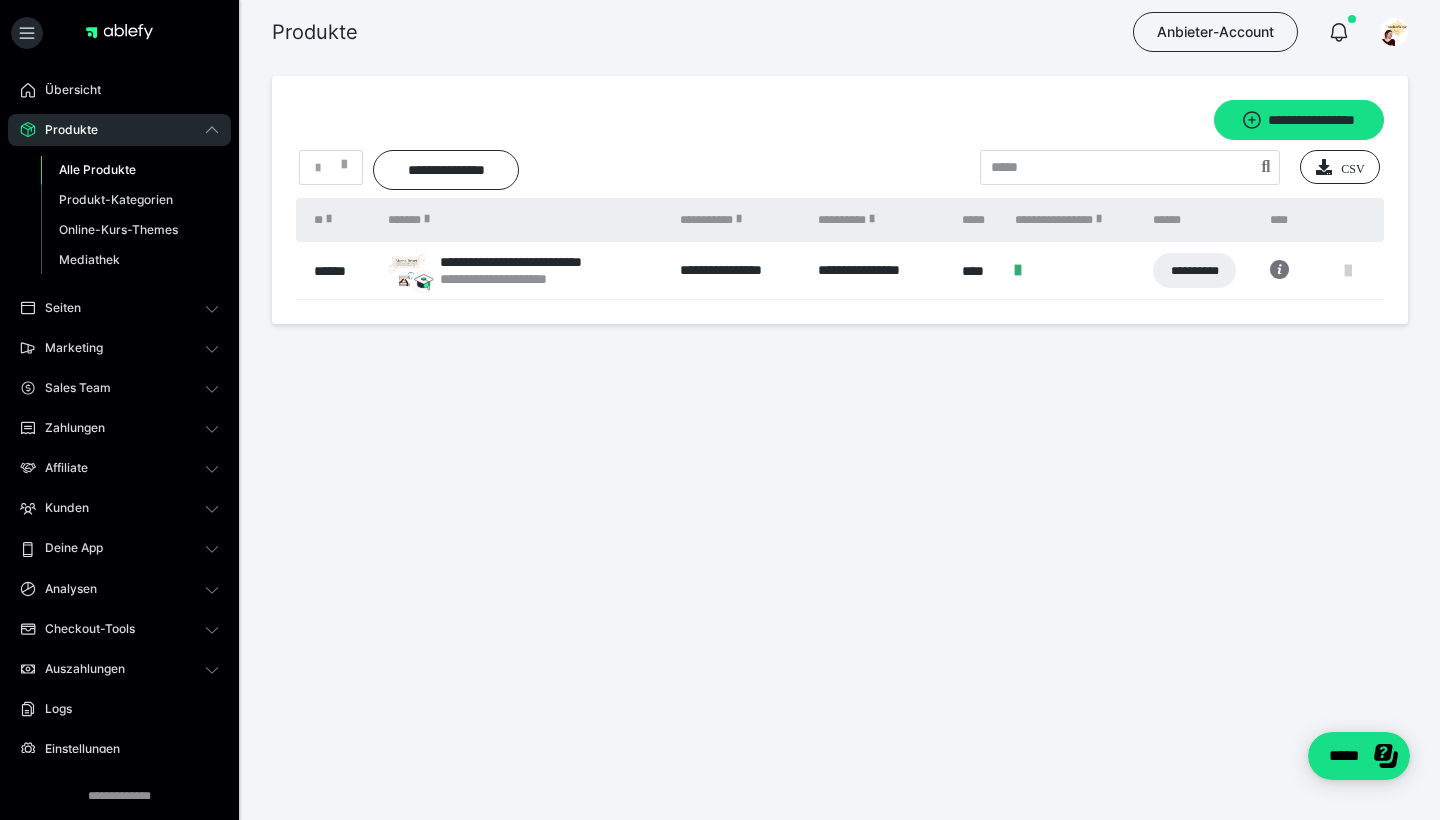 click at bounding box center (1348, 271) 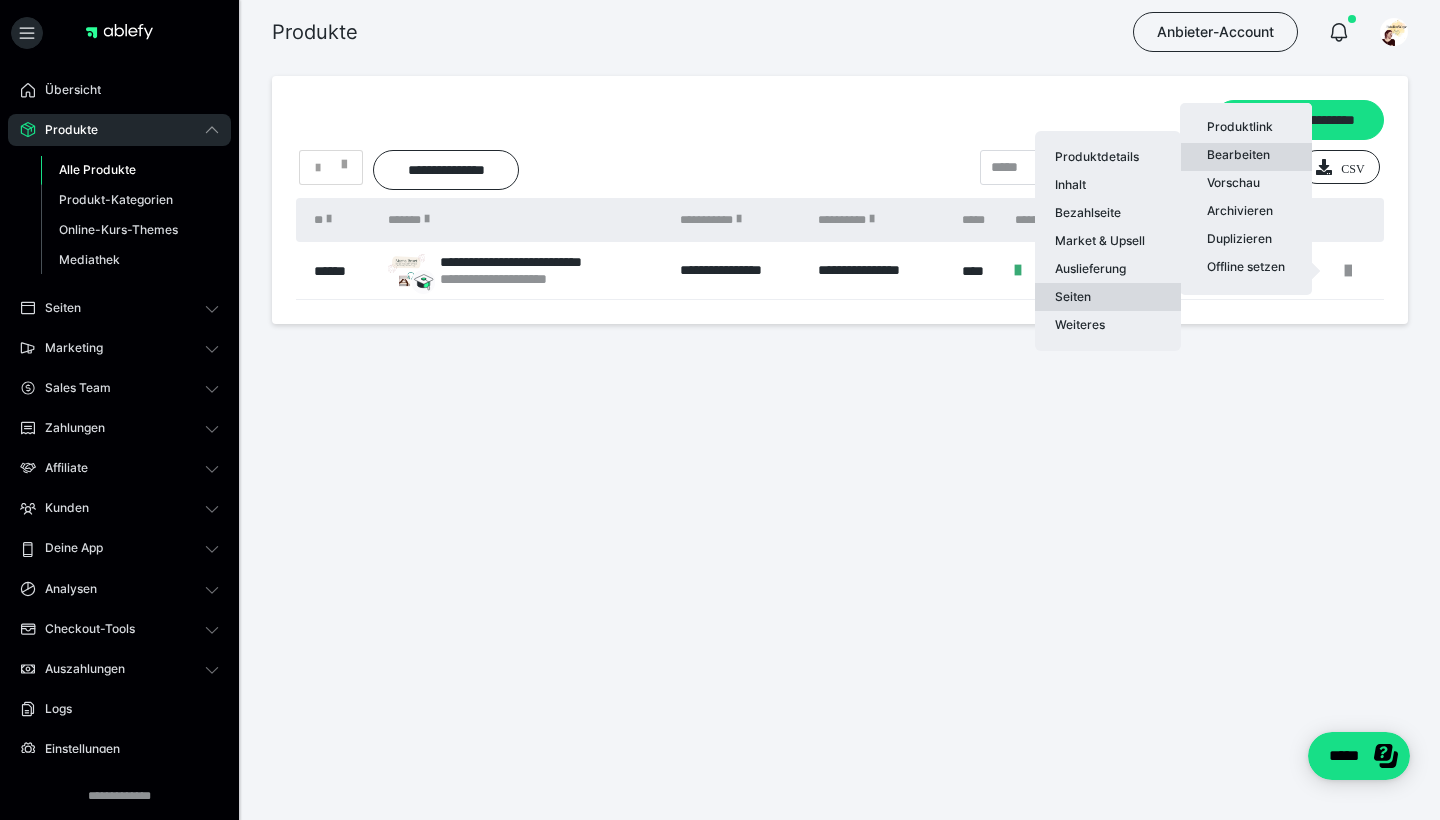 click on "Seiten" at bounding box center (1108, 297) 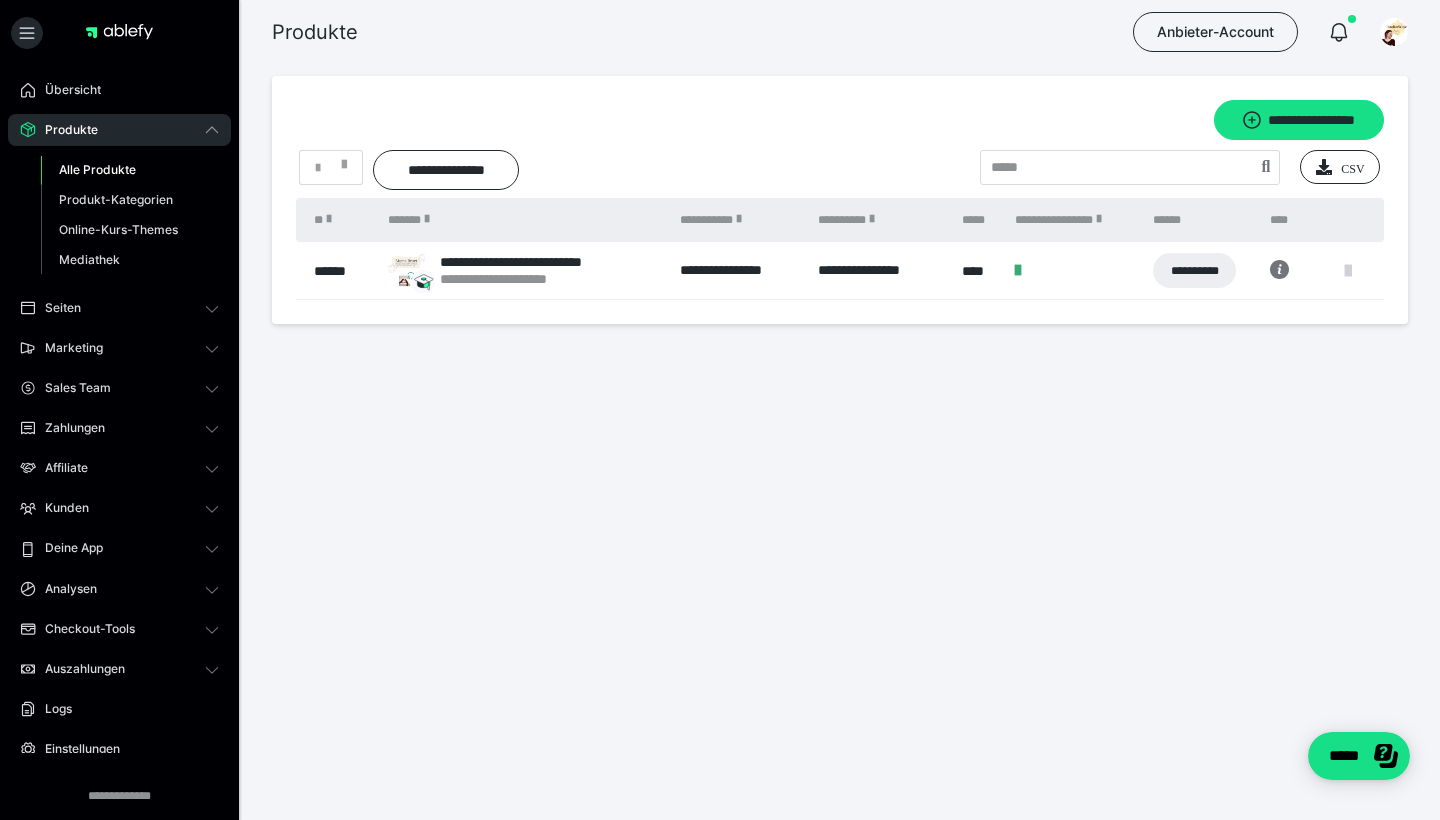 click at bounding box center (1348, 271) 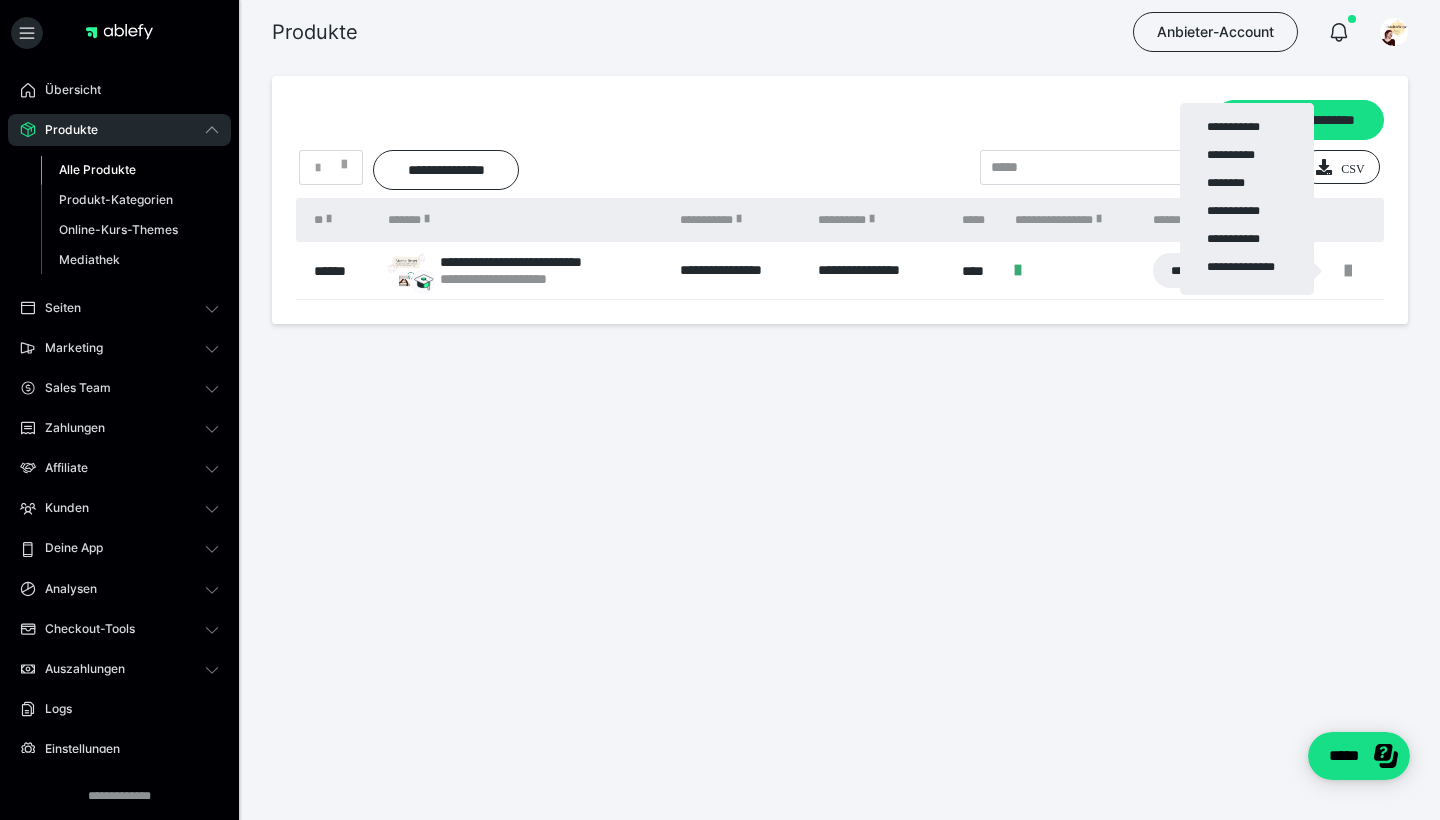 click at bounding box center (720, 410) 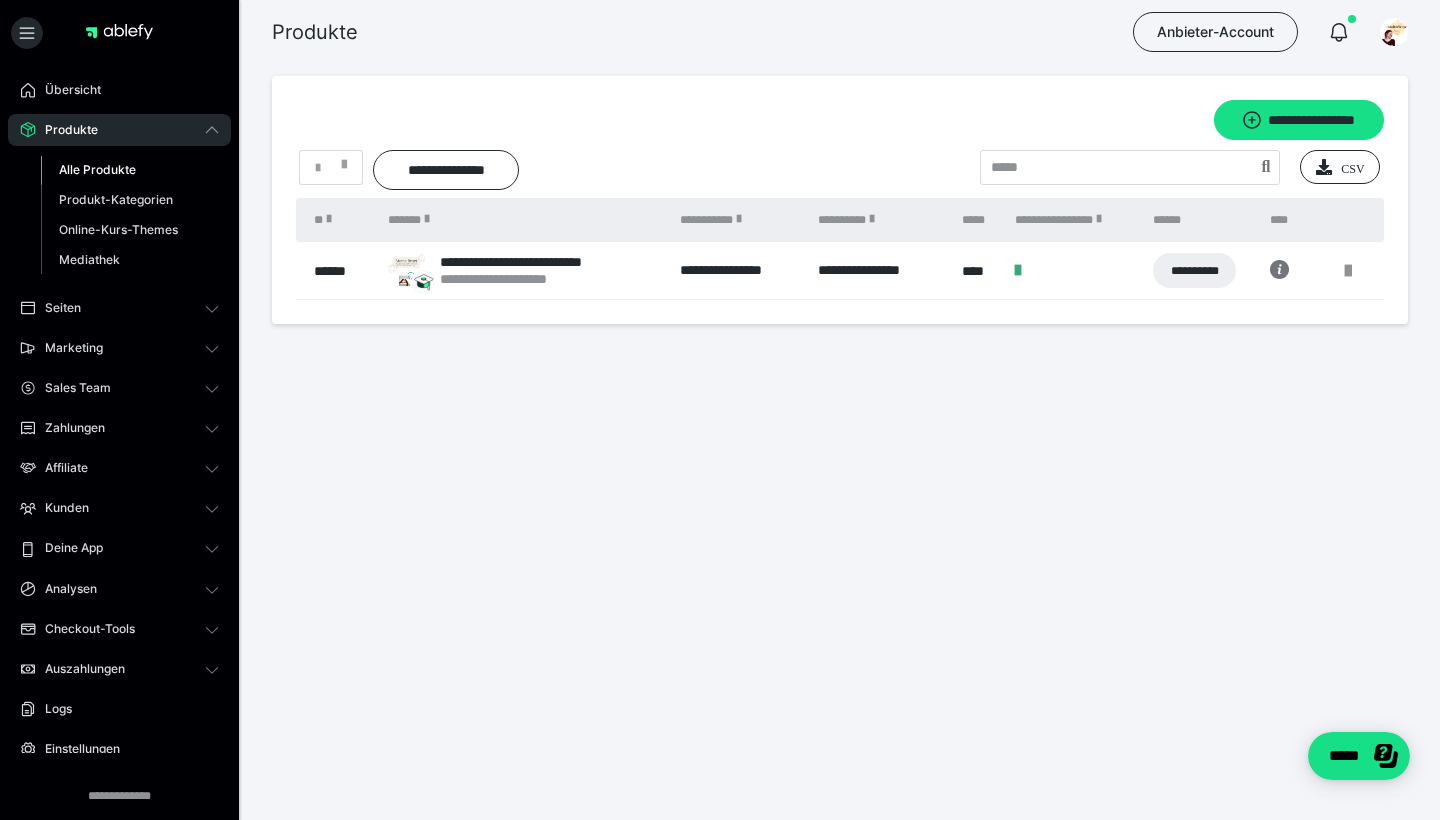 click on "**********" at bounding box center [542, 262] 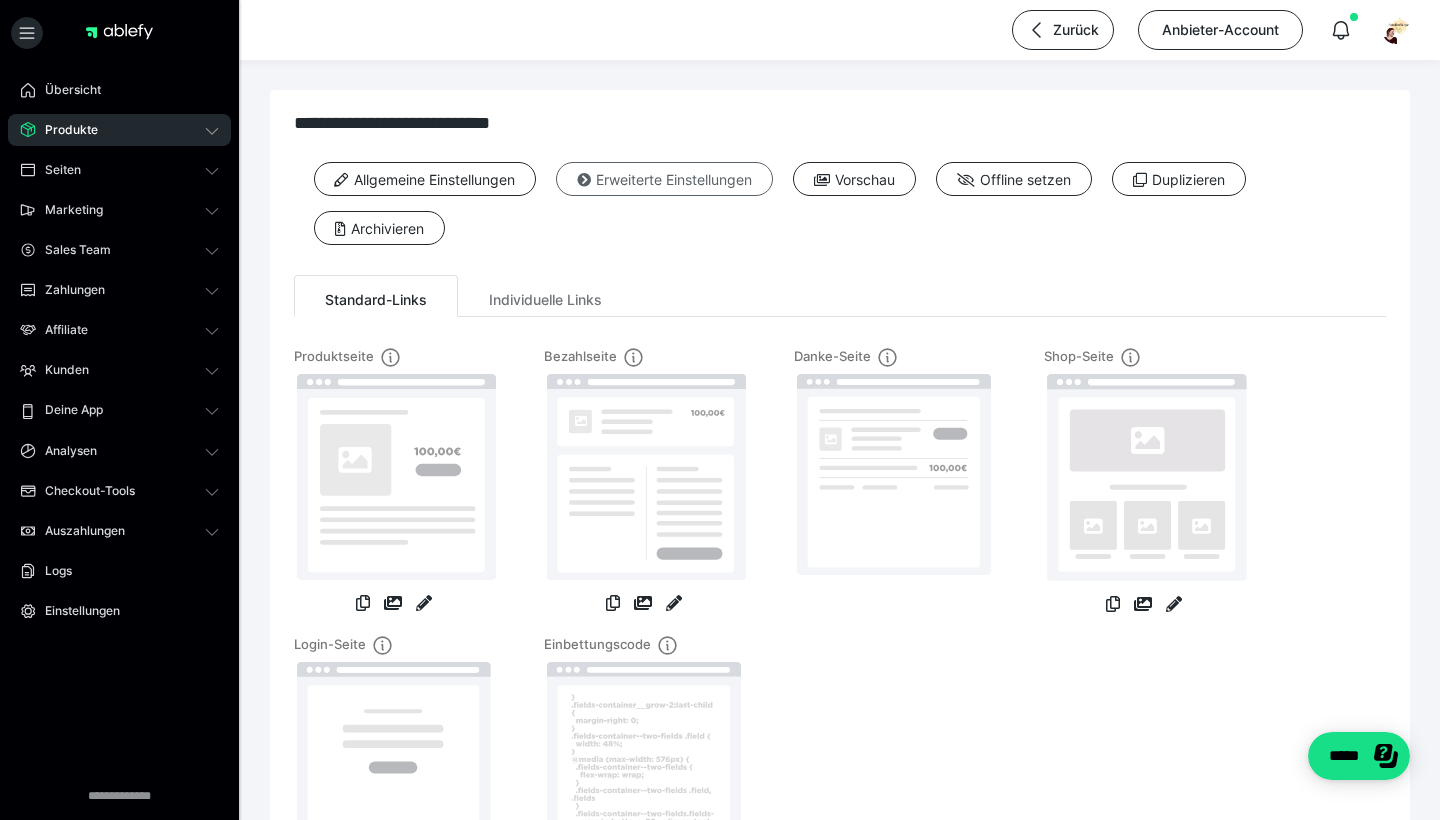 click on "Erweiterte Einstellungen" at bounding box center [664, 179] 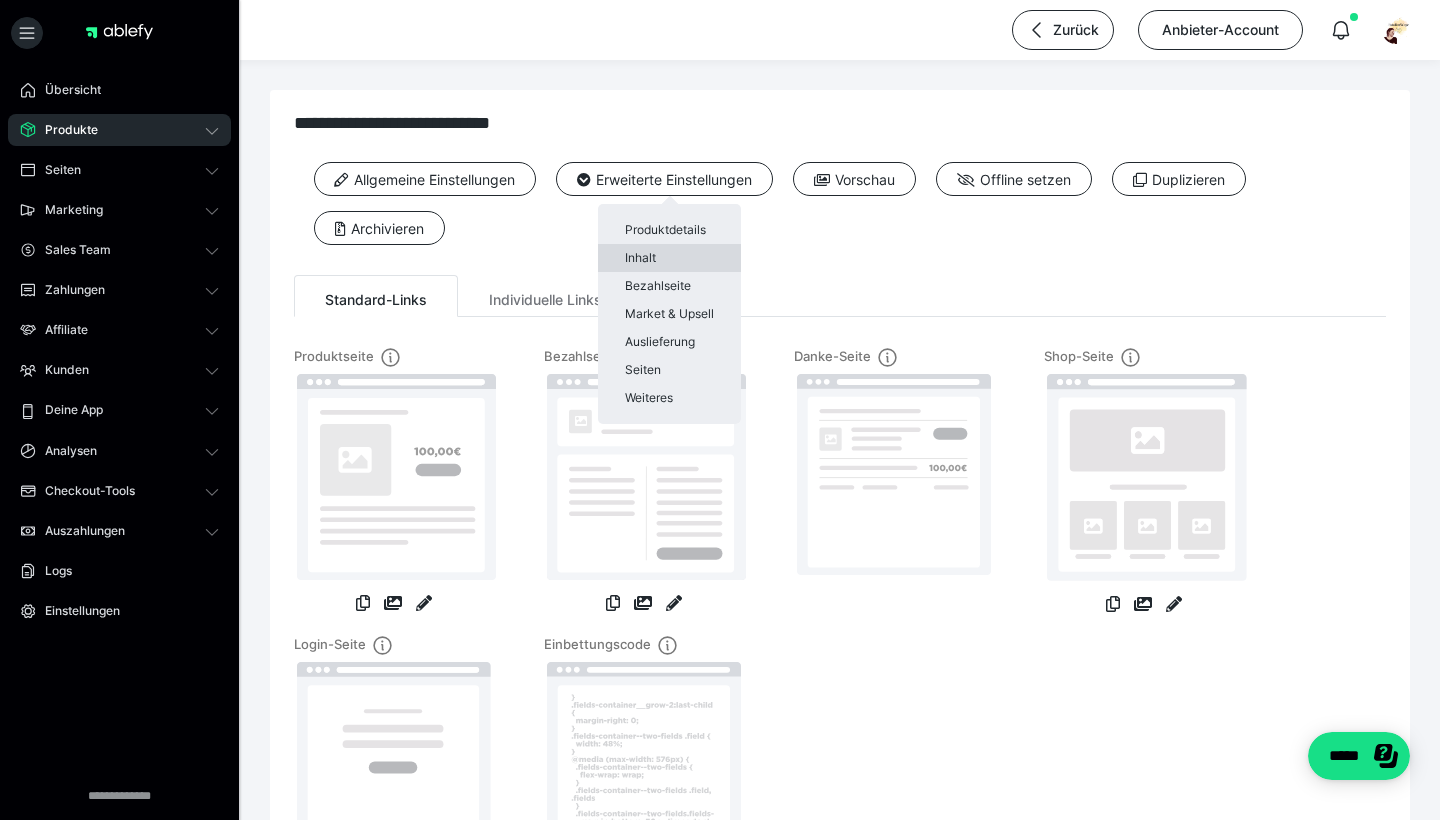 click on "Inhalt" at bounding box center (669, 258) 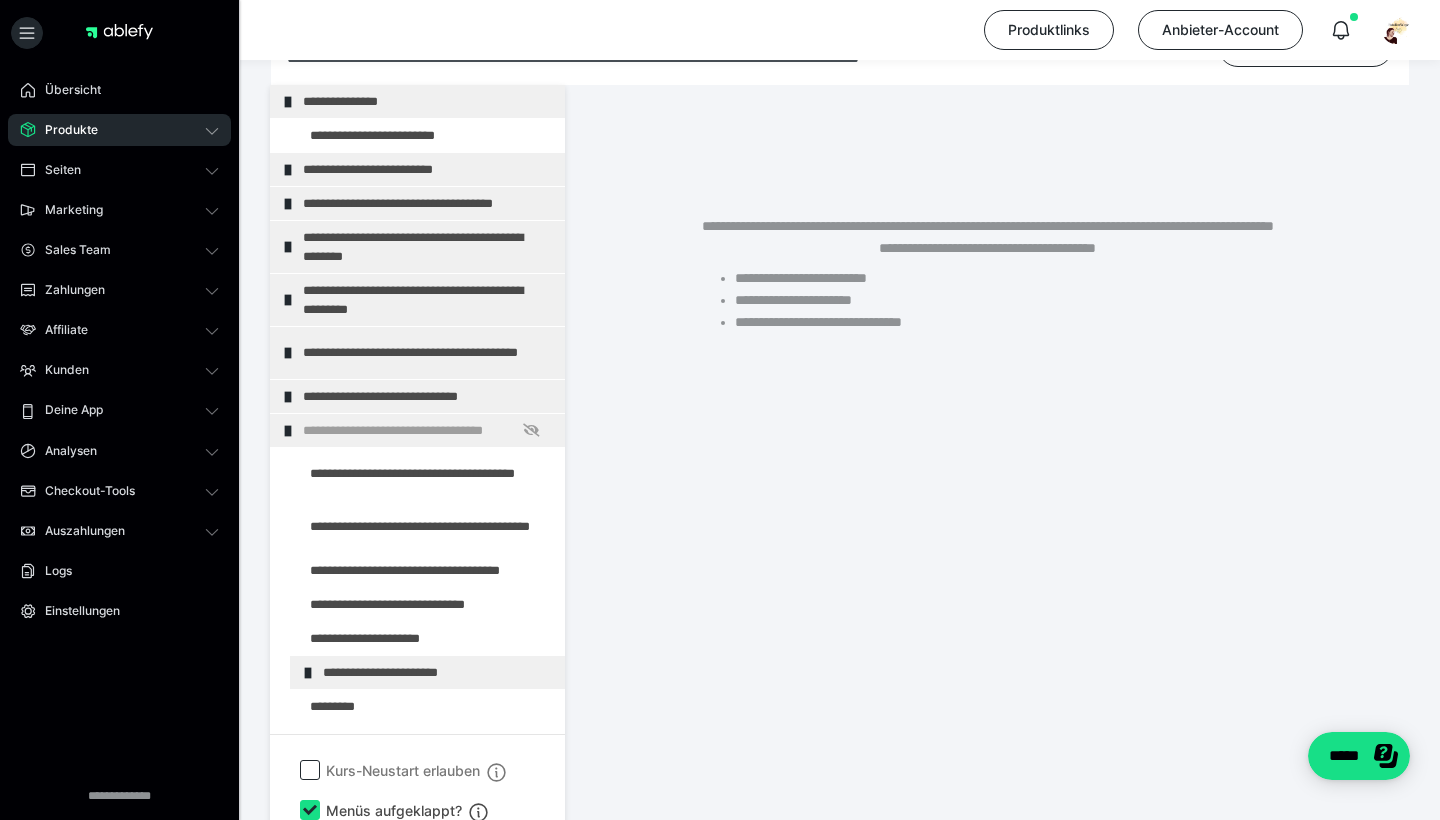 scroll, scrollTop: 343, scrollLeft: 0, axis: vertical 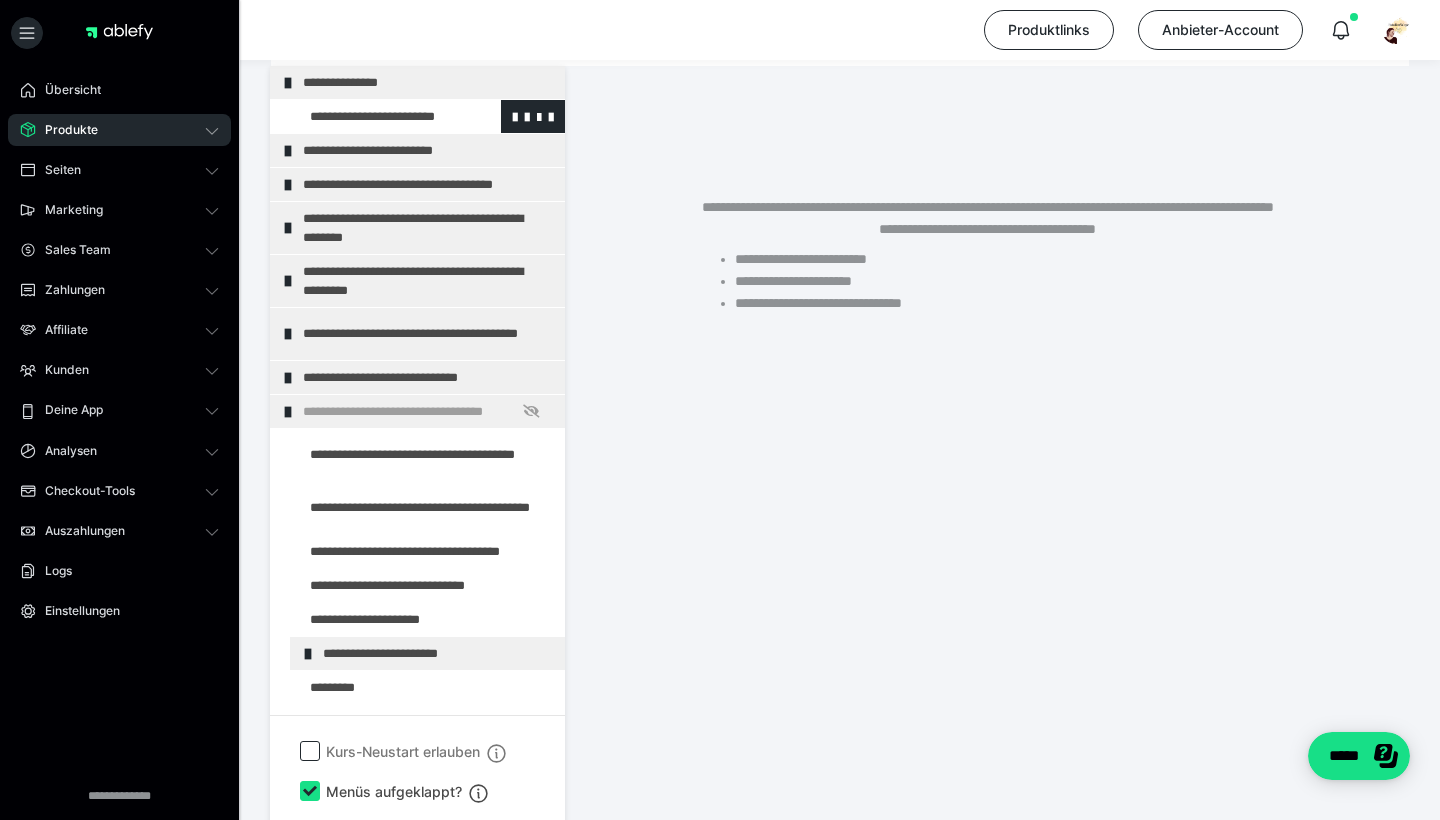 click at bounding box center (375, 116) 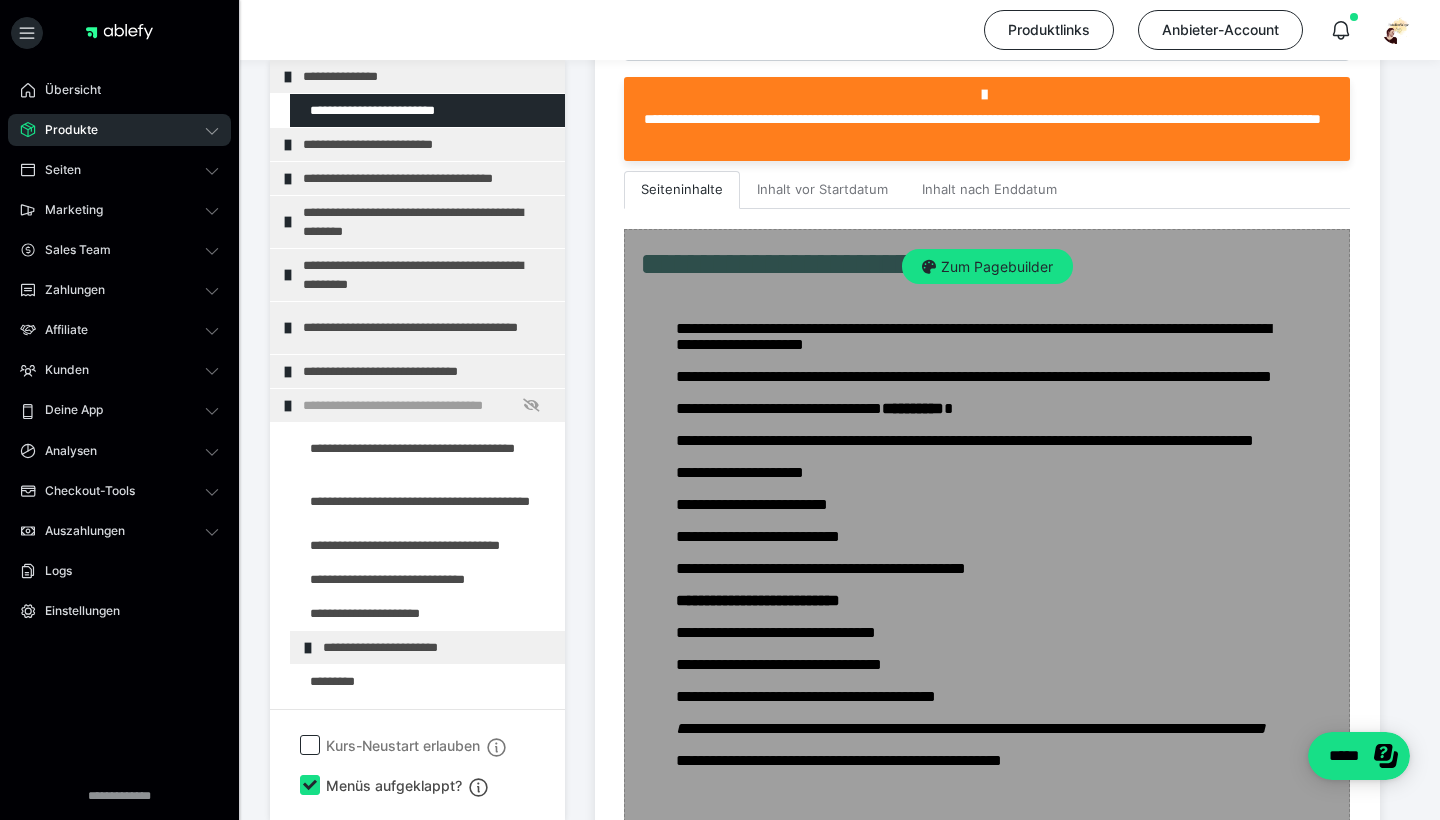 scroll, scrollTop: 548, scrollLeft: 0, axis: vertical 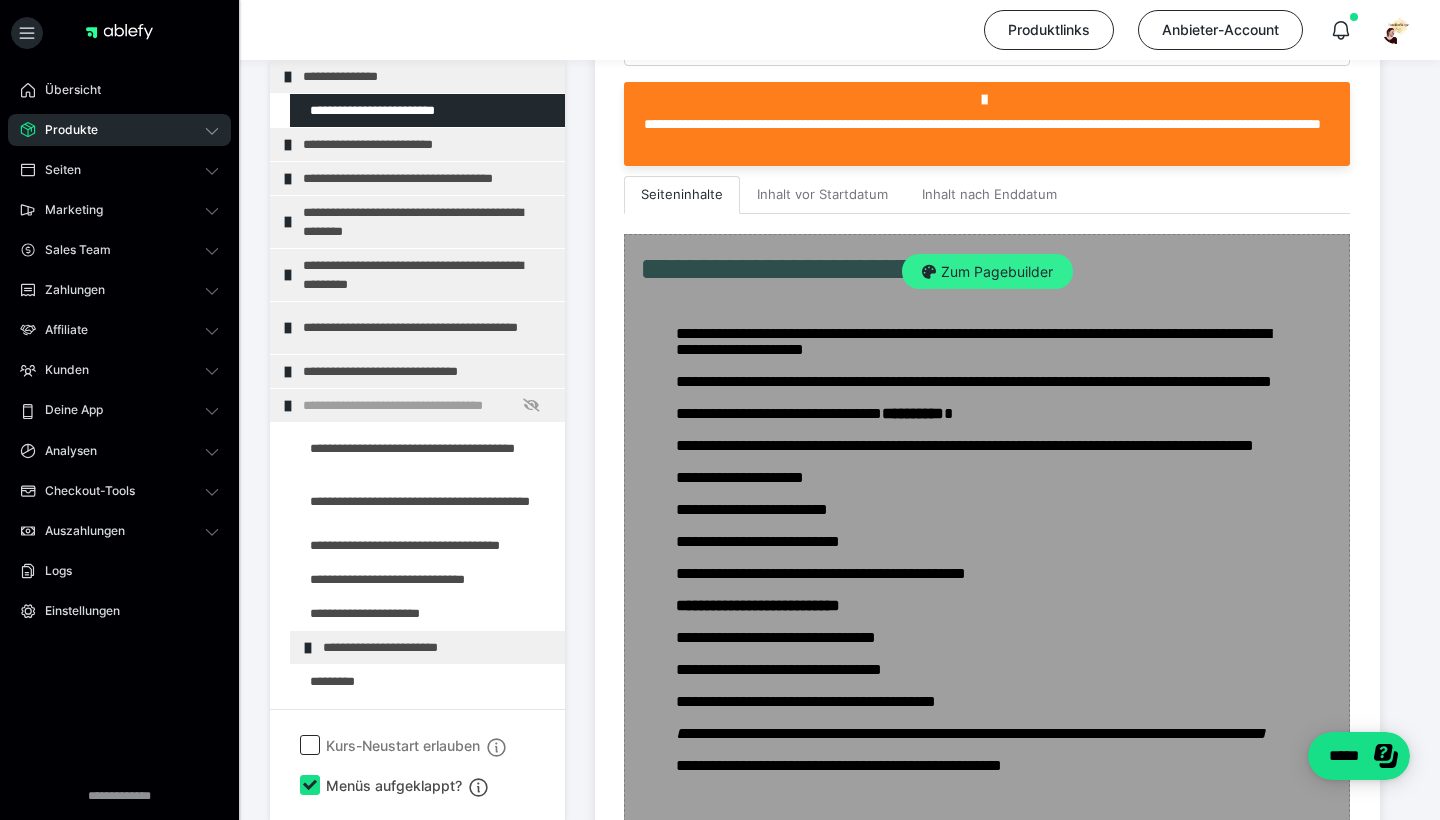 click on "Zum Pagebuilder" at bounding box center (987, 272) 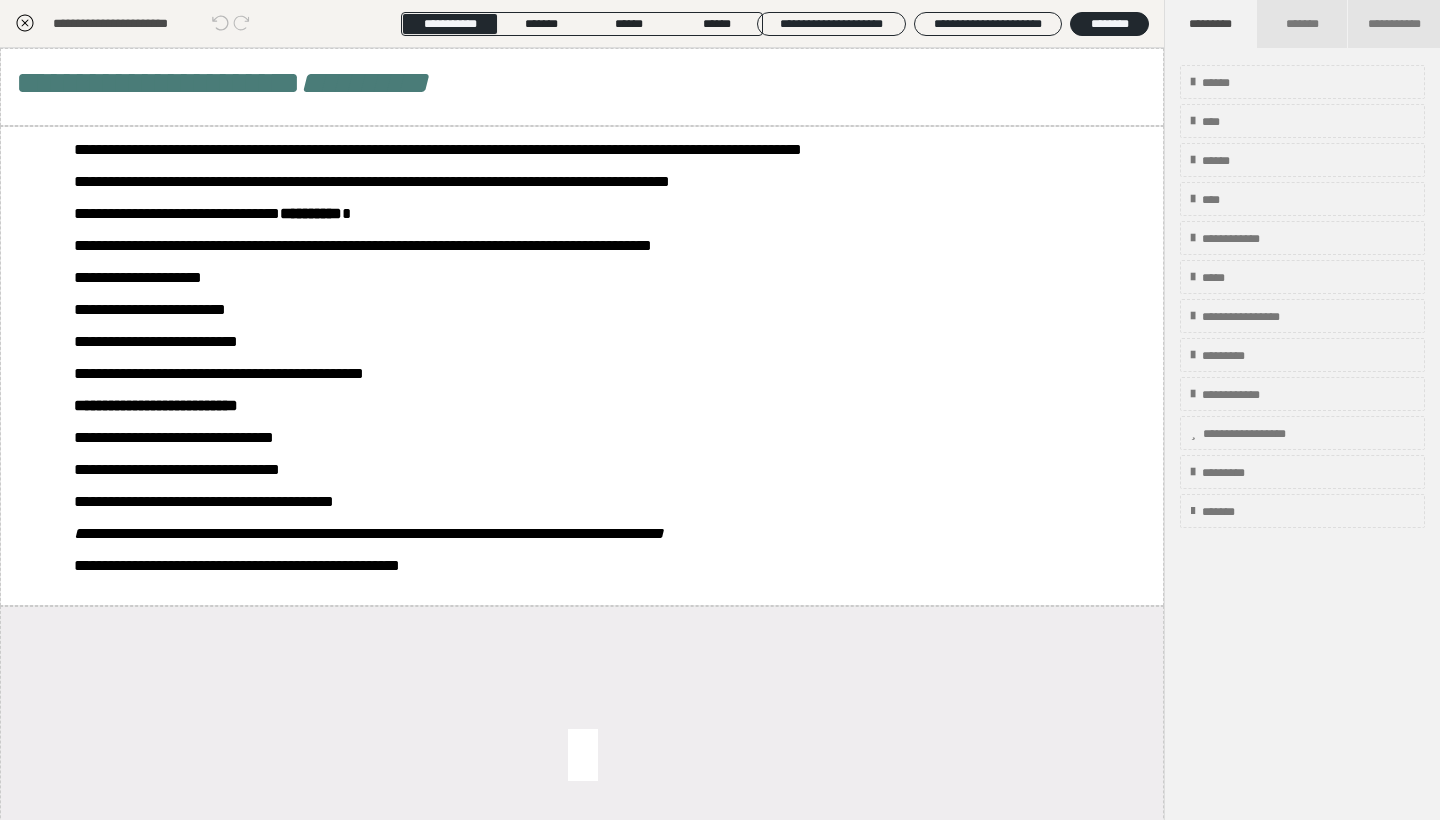 scroll, scrollTop: 349, scrollLeft: 0, axis: vertical 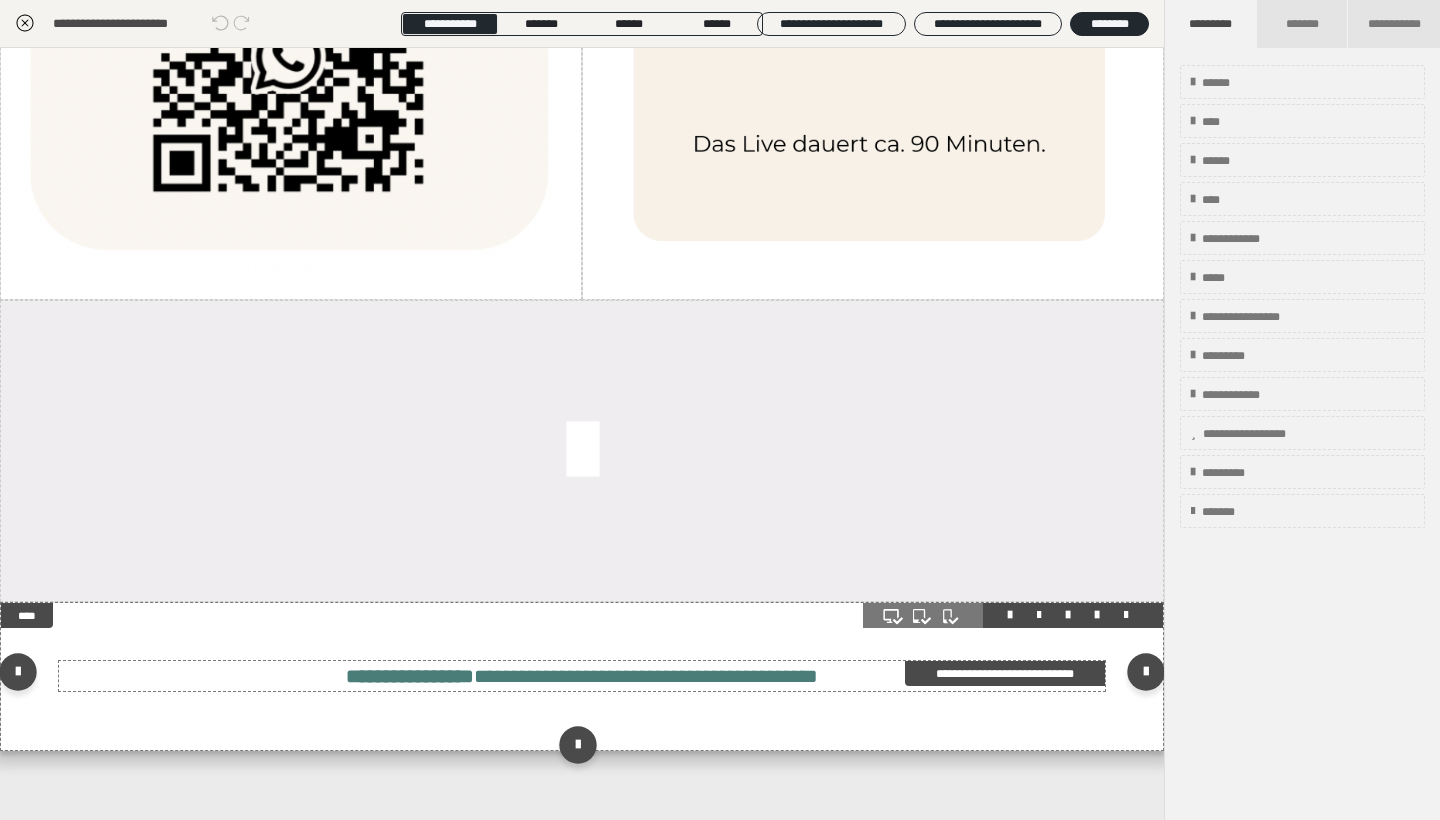 click on "**********" at bounding box center [582, 676] 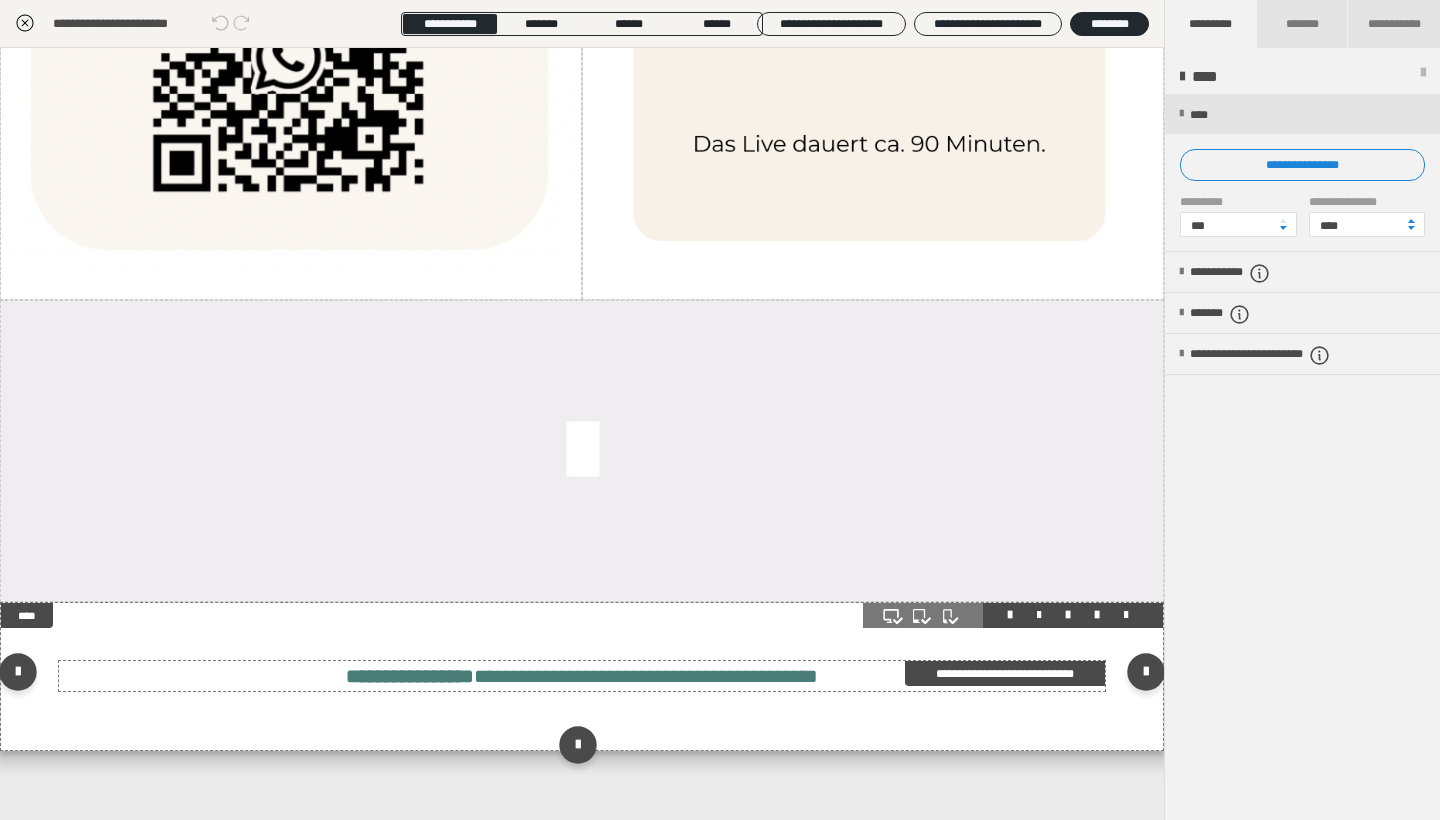 click on "**********" at bounding box center (582, 676) 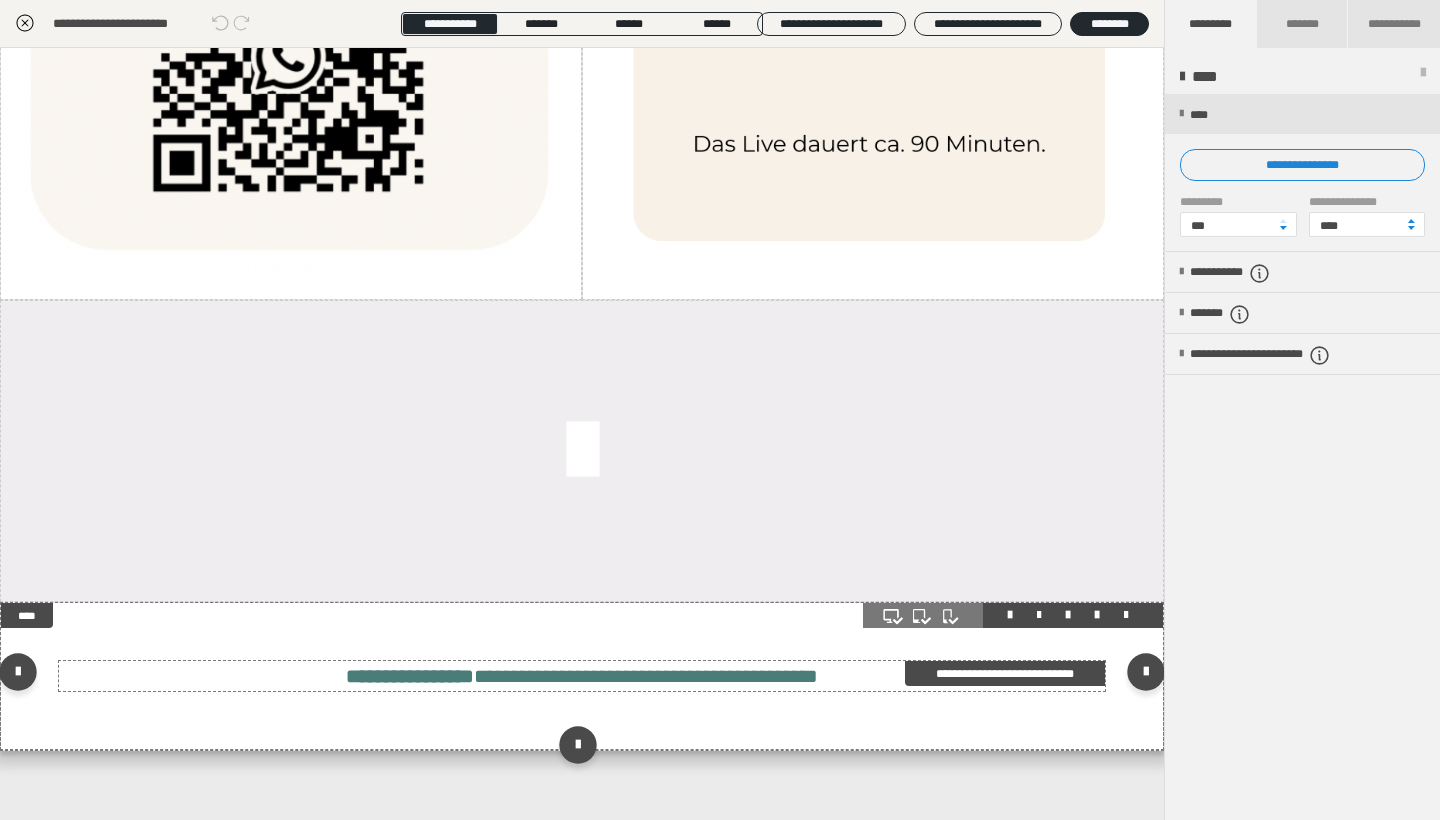 click on "**********" at bounding box center (582, 676) 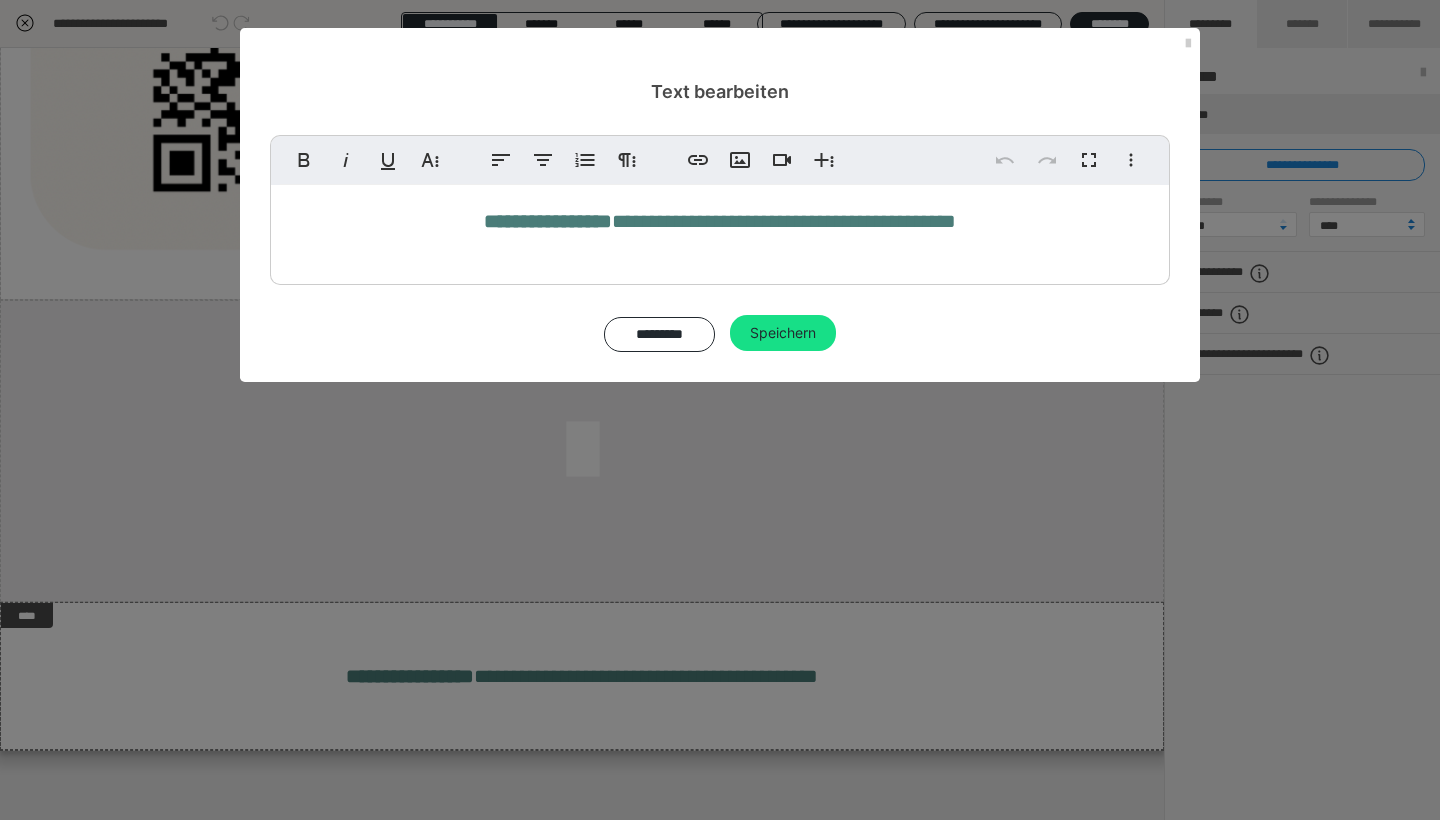 click on "**********" at bounding box center (720, 230) 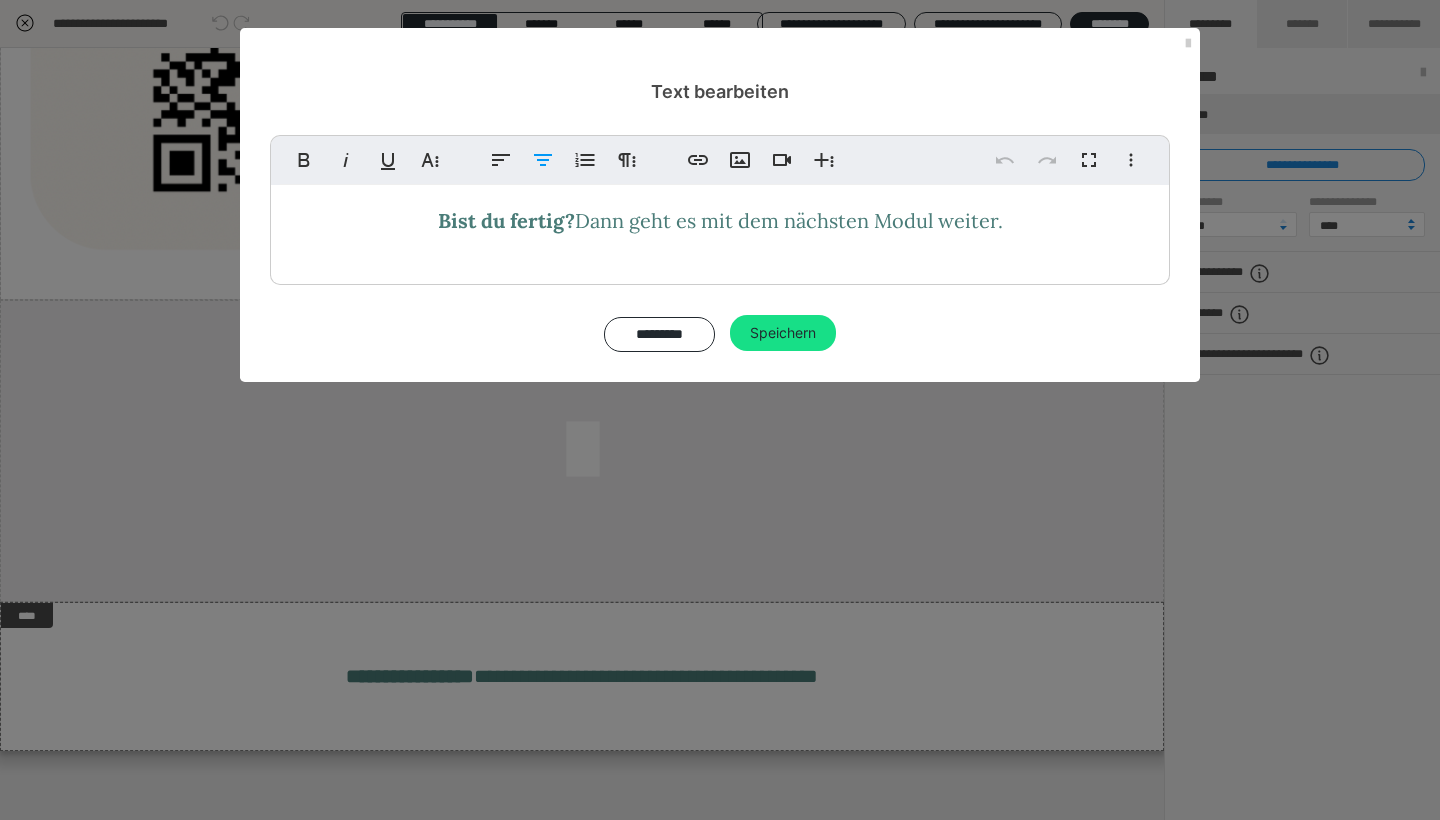 click on "Bist du fertig?" at bounding box center [506, 220] 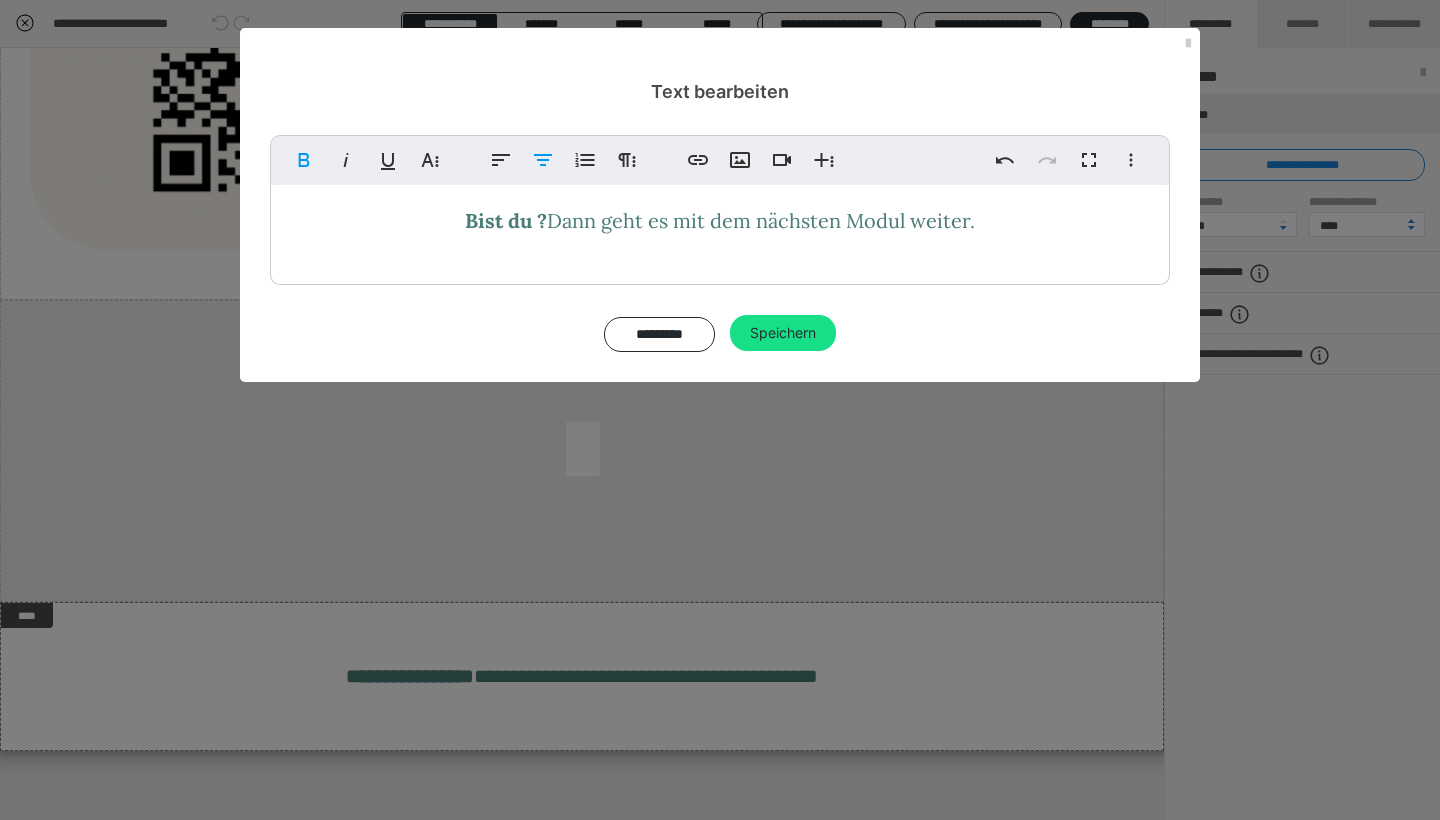 type 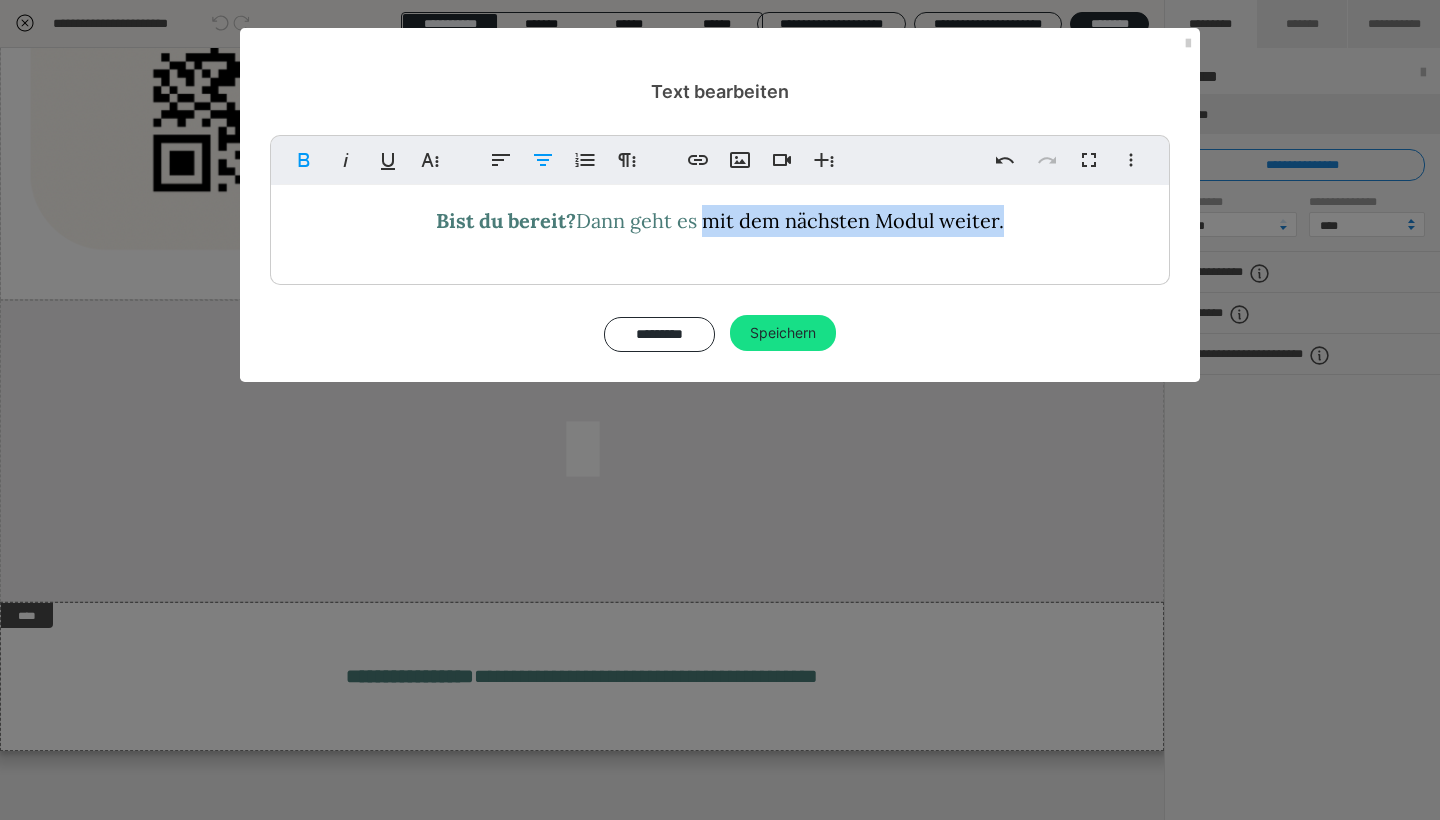 drag, startPoint x: 1043, startPoint y: 224, endPoint x: 705, endPoint y: 228, distance: 338.02368 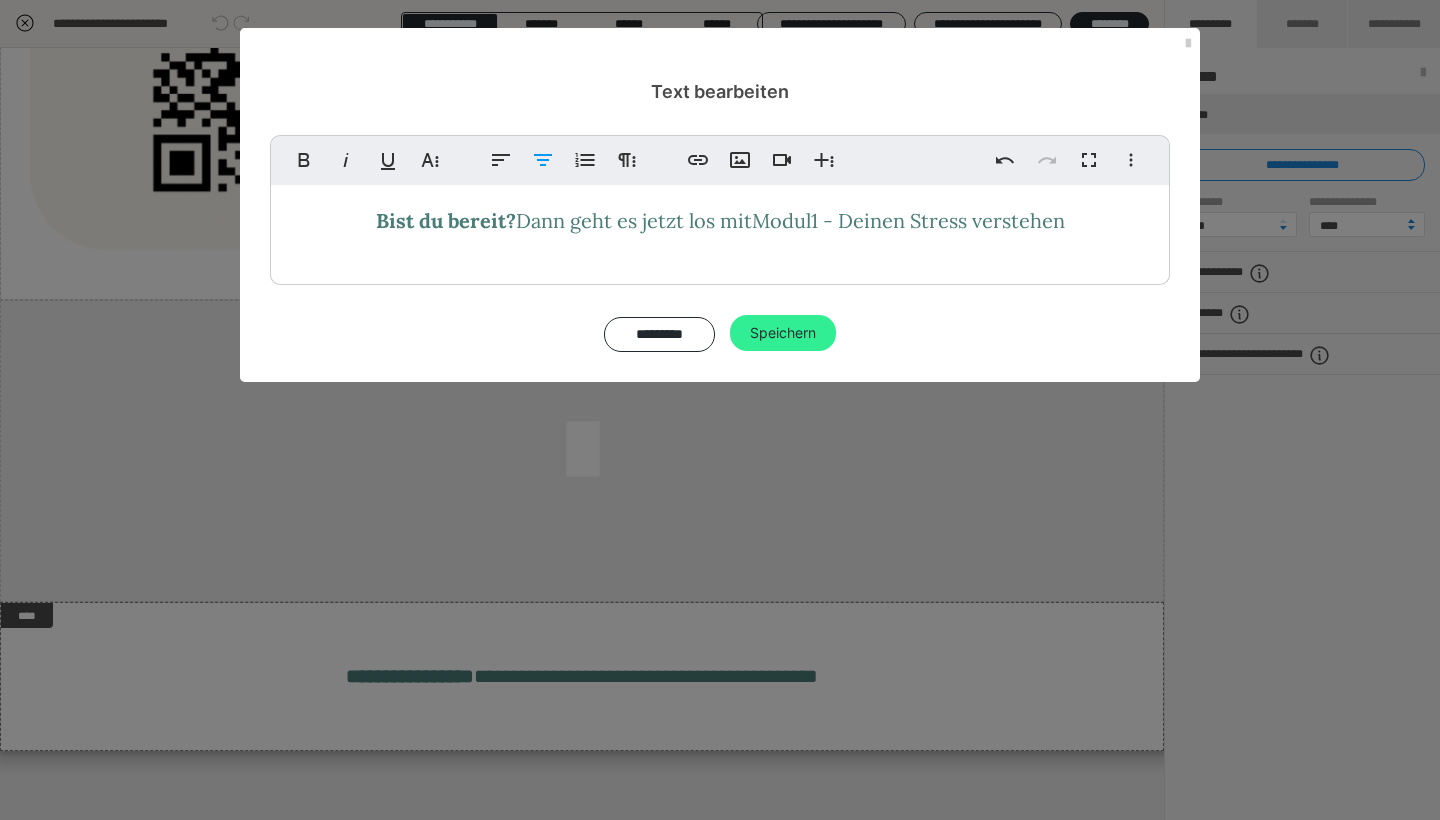 click on "Speichern" at bounding box center [783, 333] 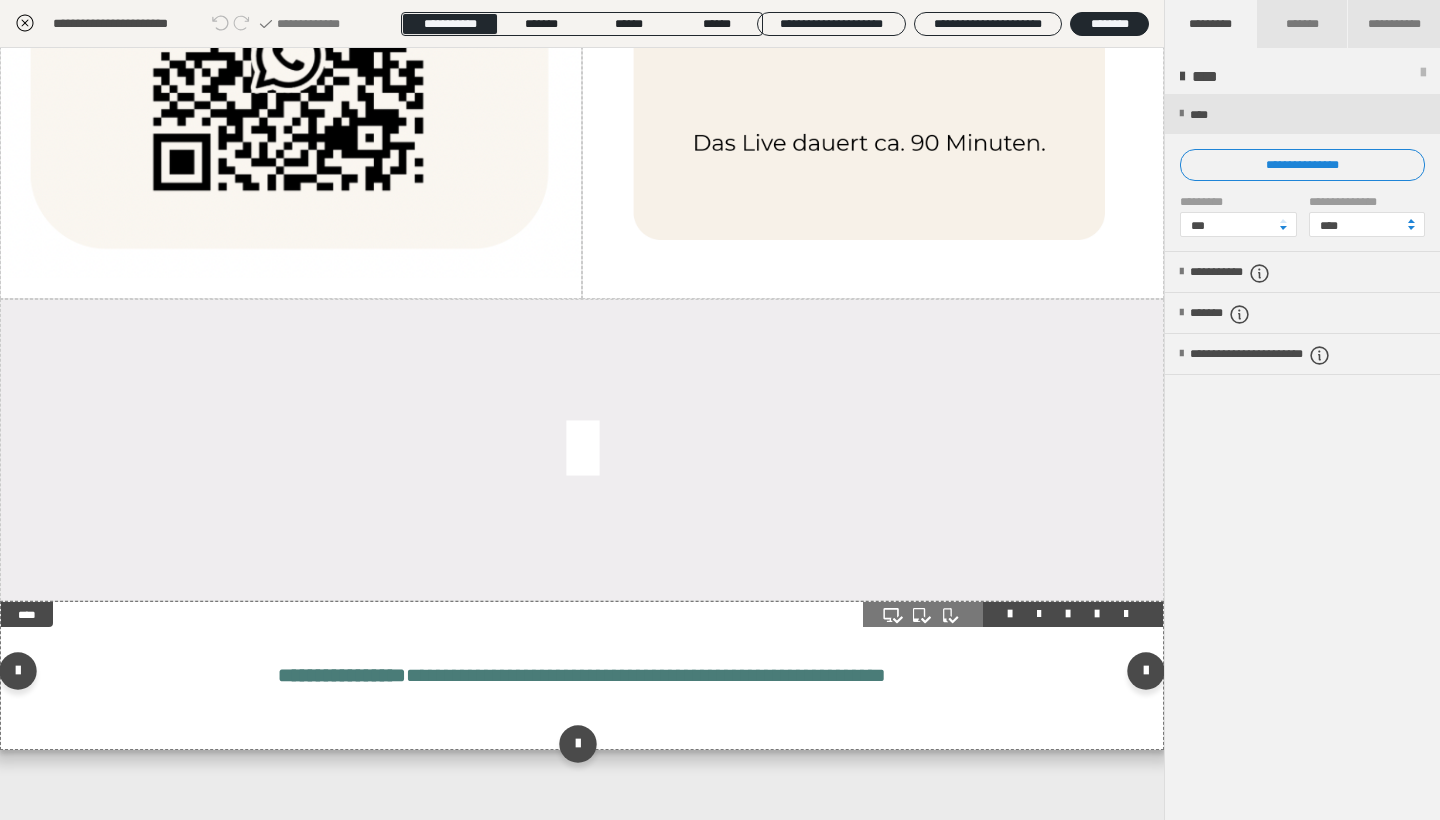 scroll, scrollTop: 1313, scrollLeft: 0, axis: vertical 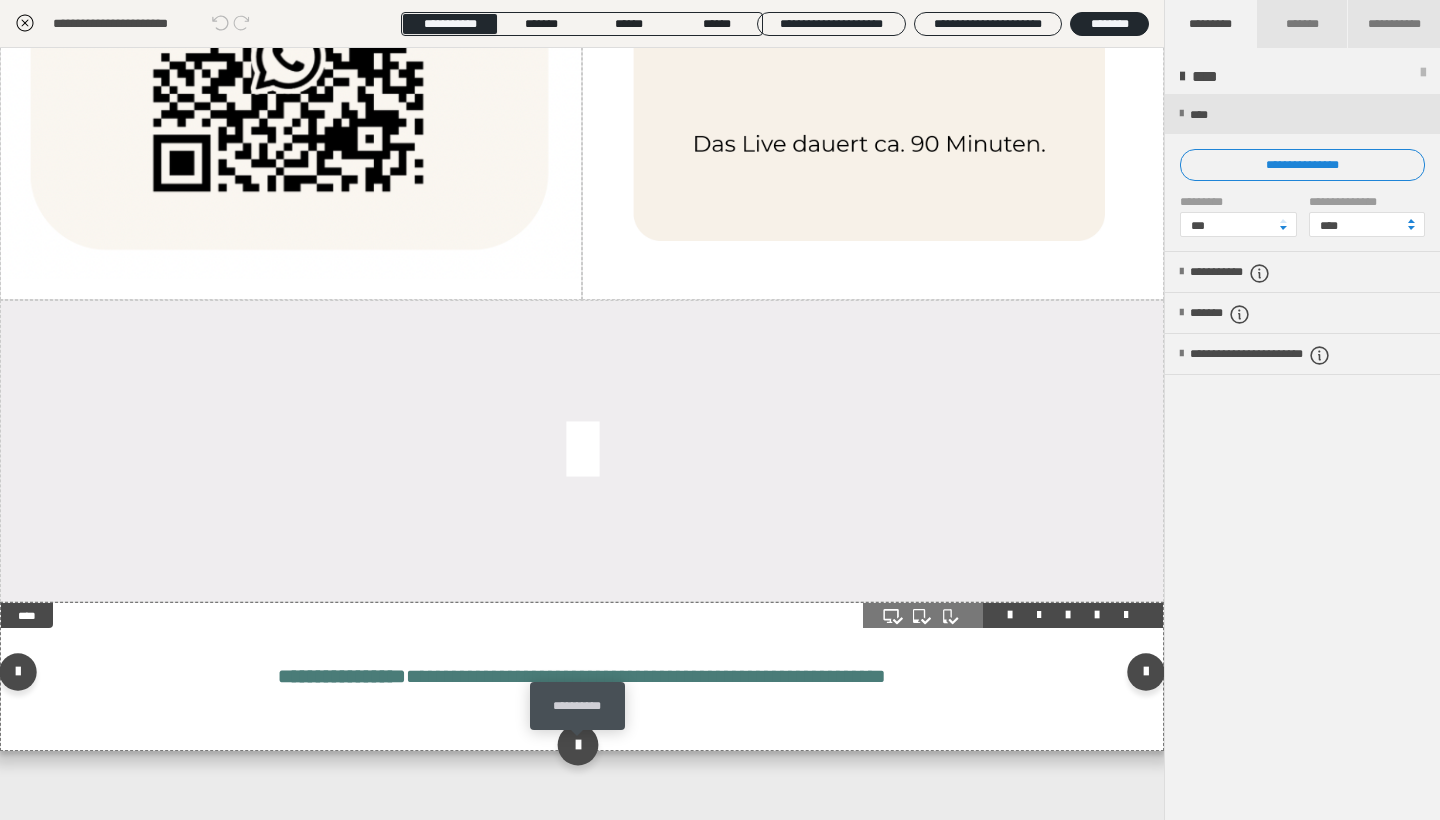 click at bounding box center (577, 745) 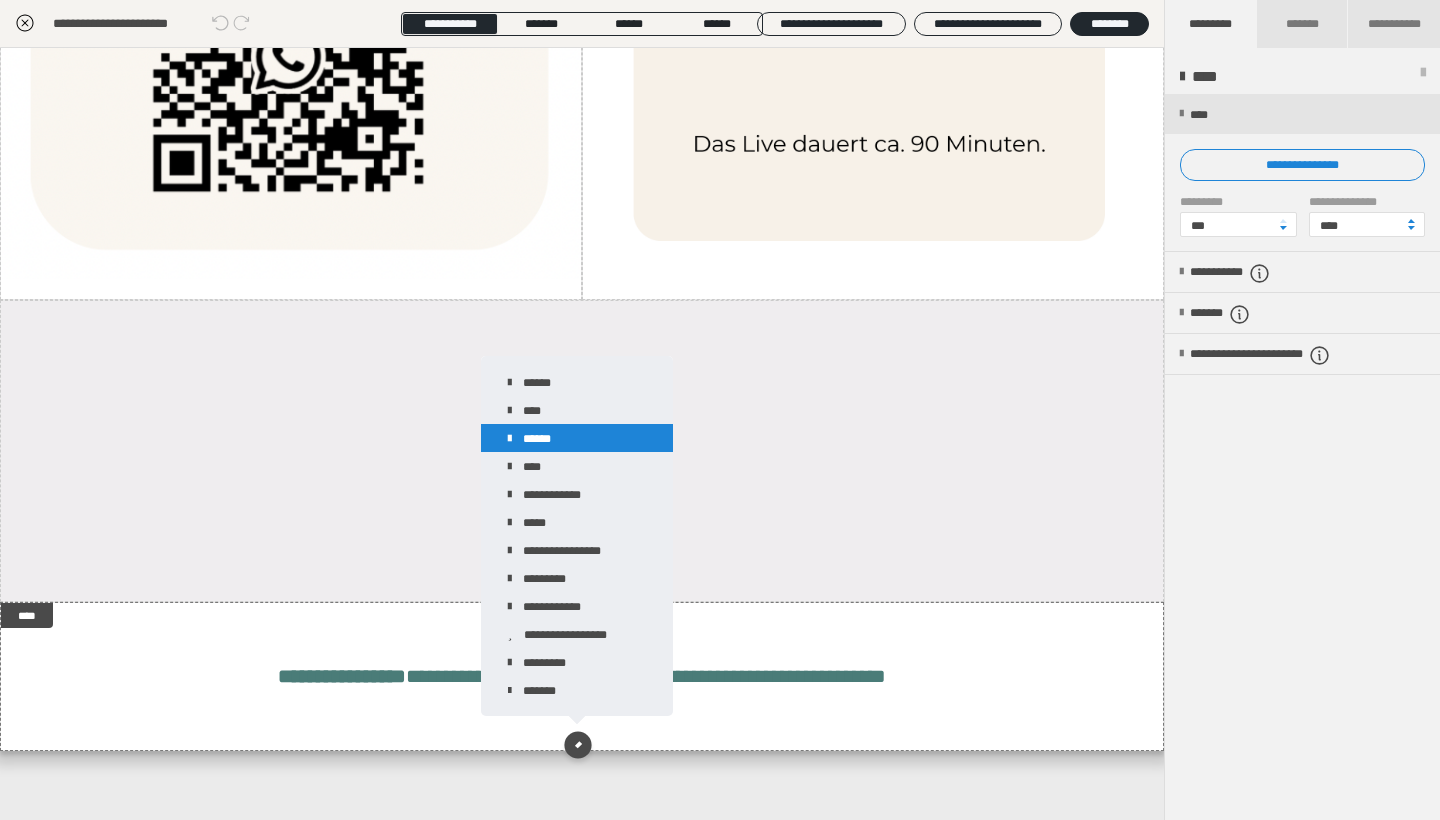 click on "******" at bounding box center [577, 438] 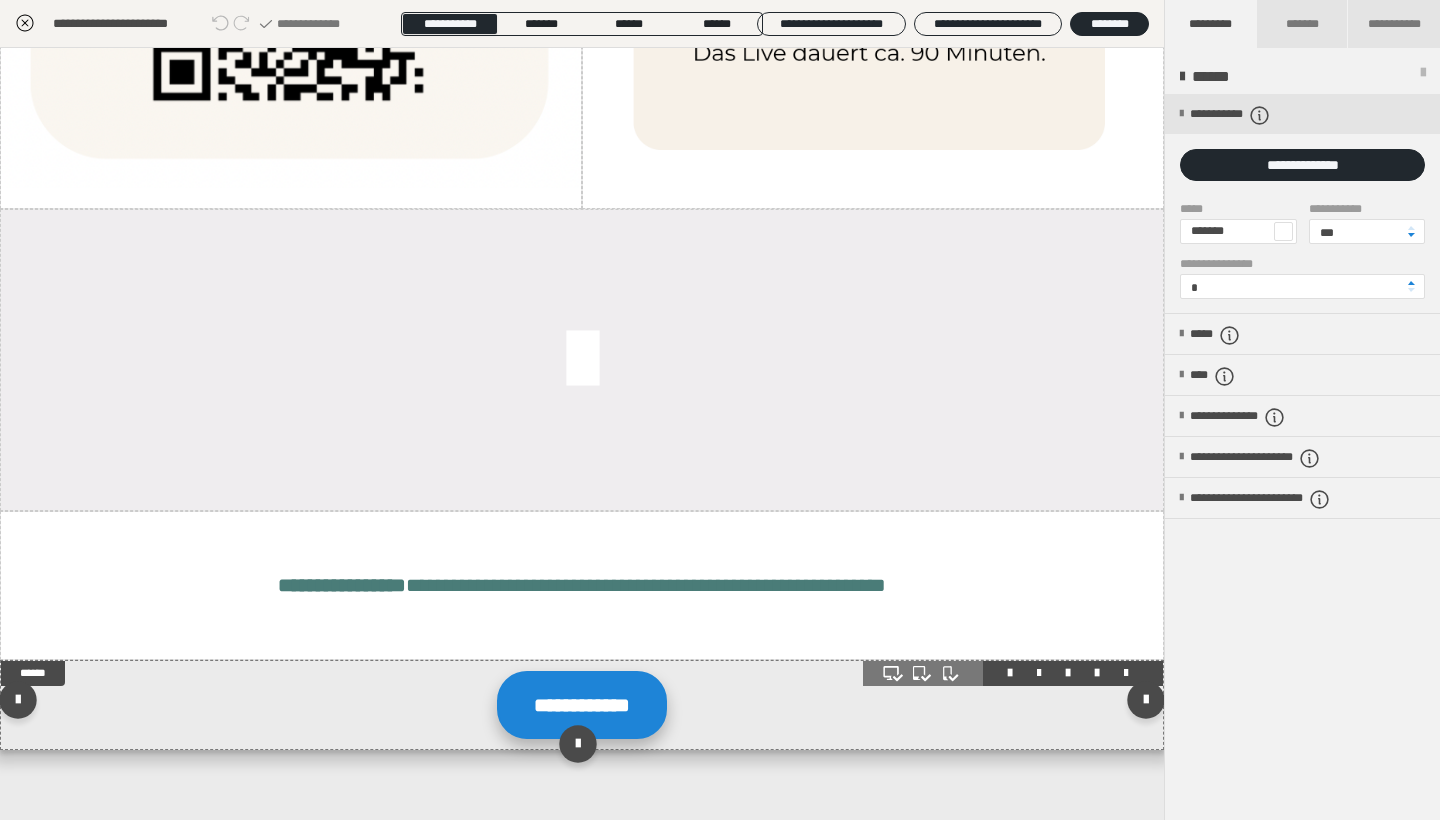 scroll, scrollTop: 1403, scrollLeft: 0, axis: vertical 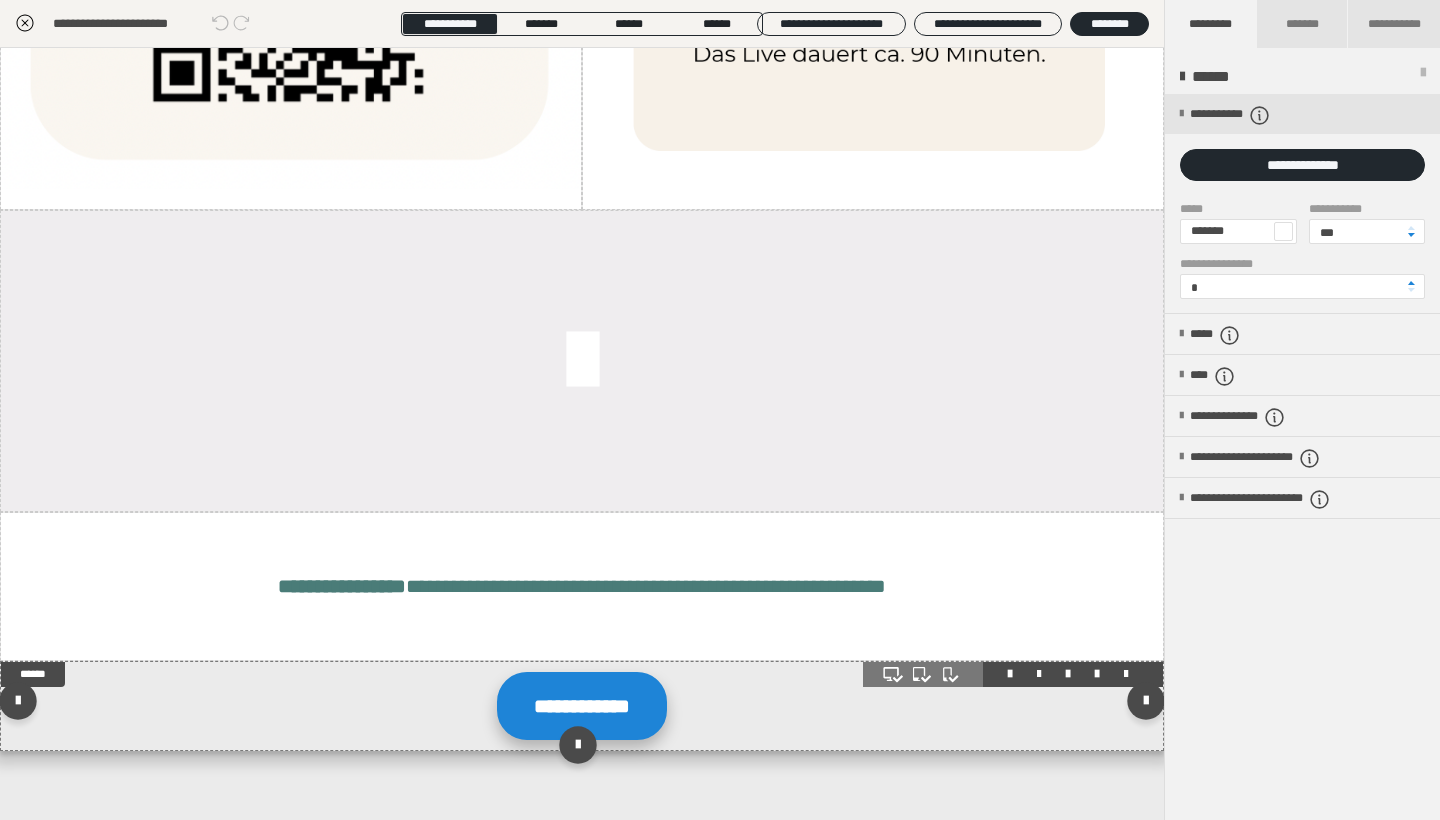 click on "**********" at bounding box center (582, 706) 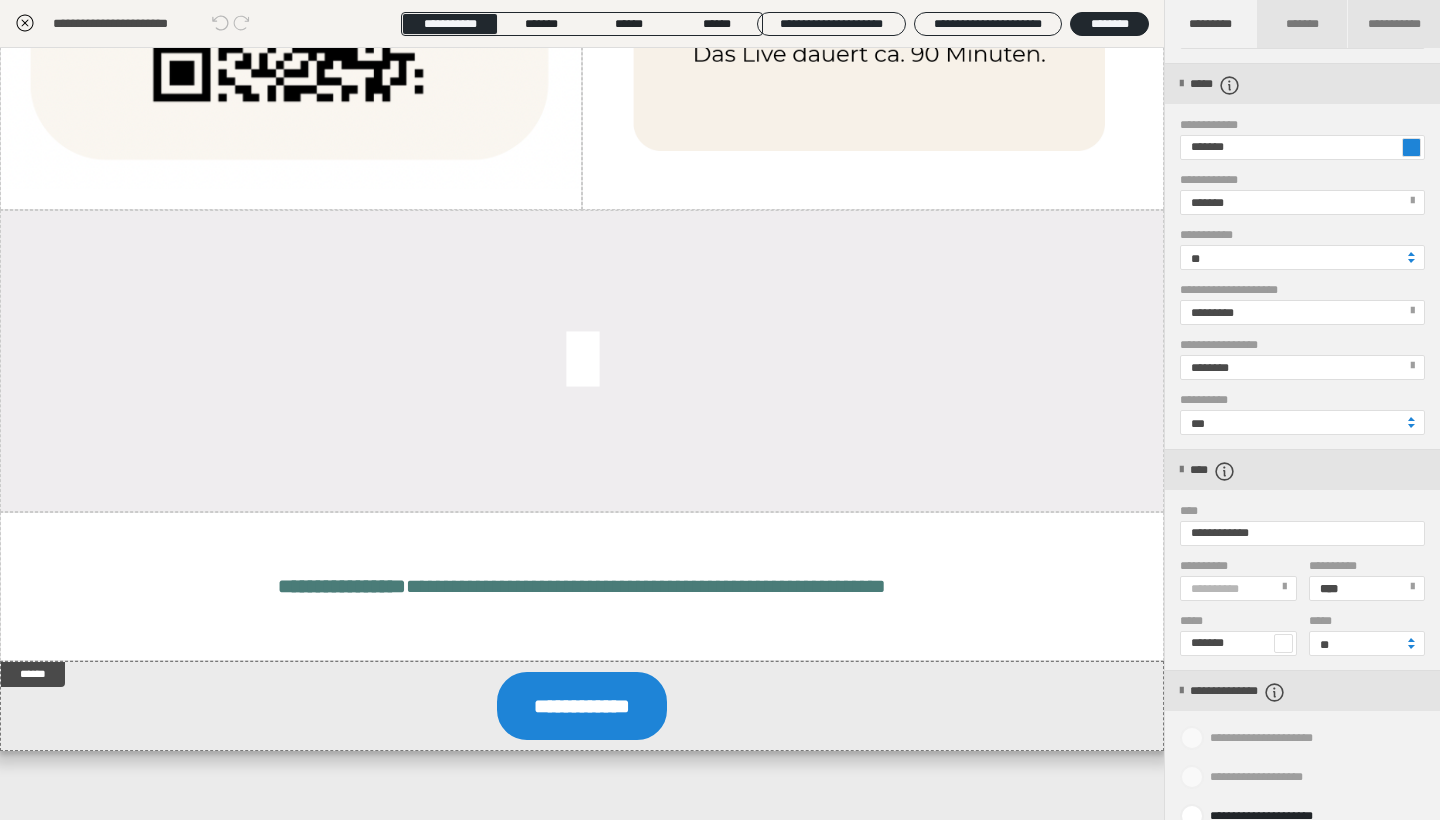 scroll, scrollTop: 264, scrollLeft: 0, axis: vertical 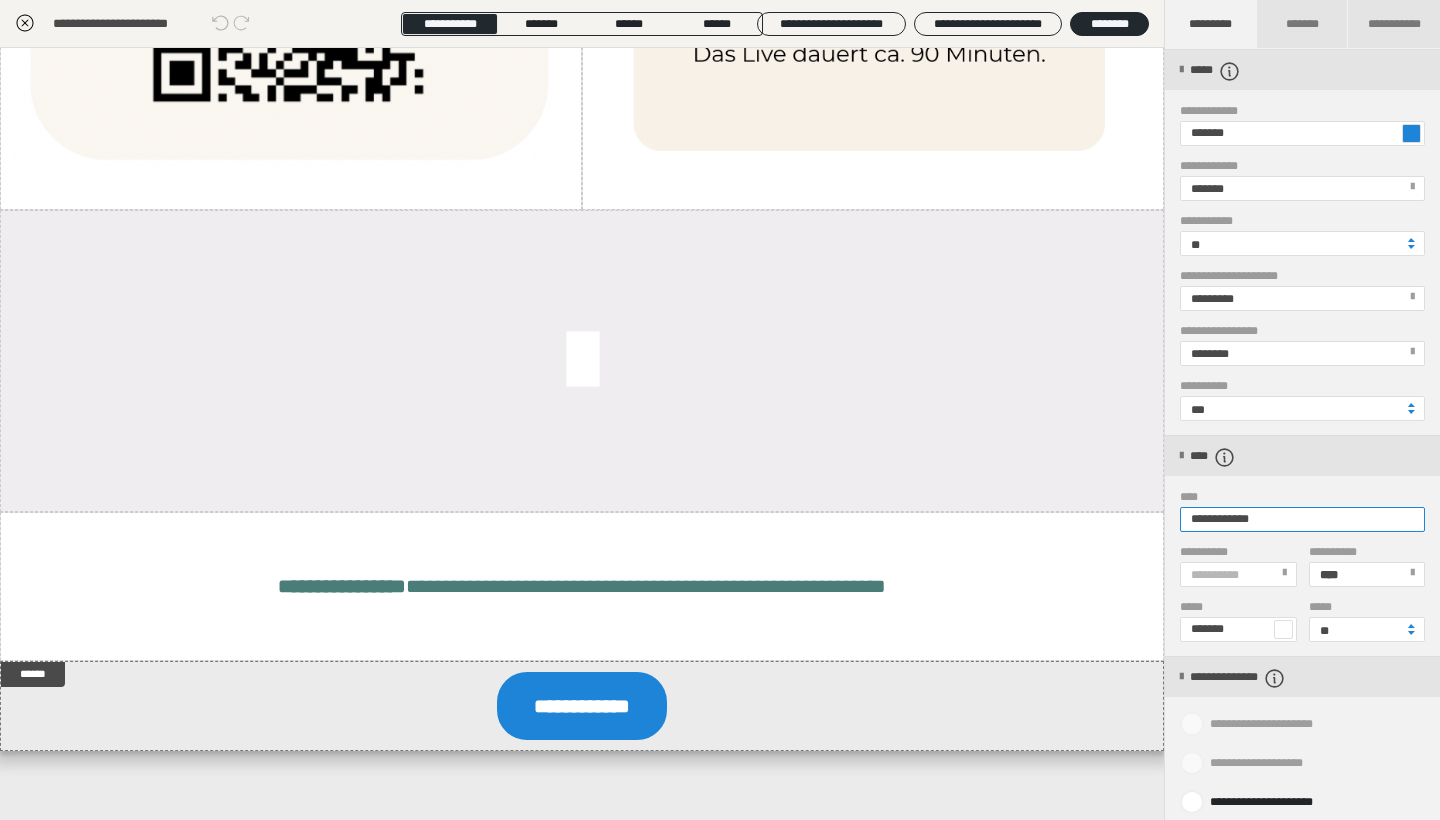 drag, startPoint x: 1290, startPoint y: 524, endPoint x: 1174, endPoint y: 524, distance: 116 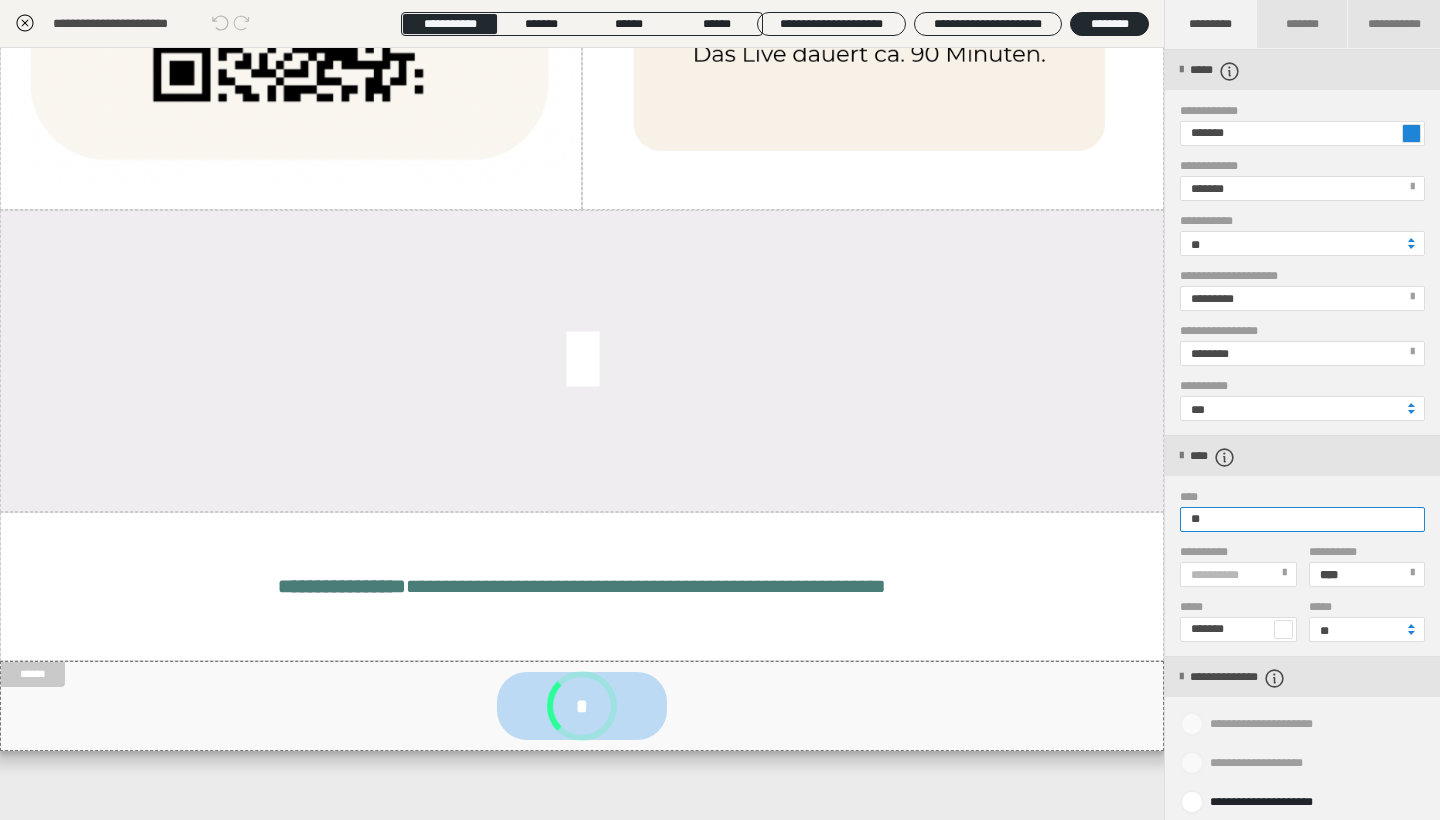scroll, scrollTop: 1383, scrollLeft: 0, axis: vertical 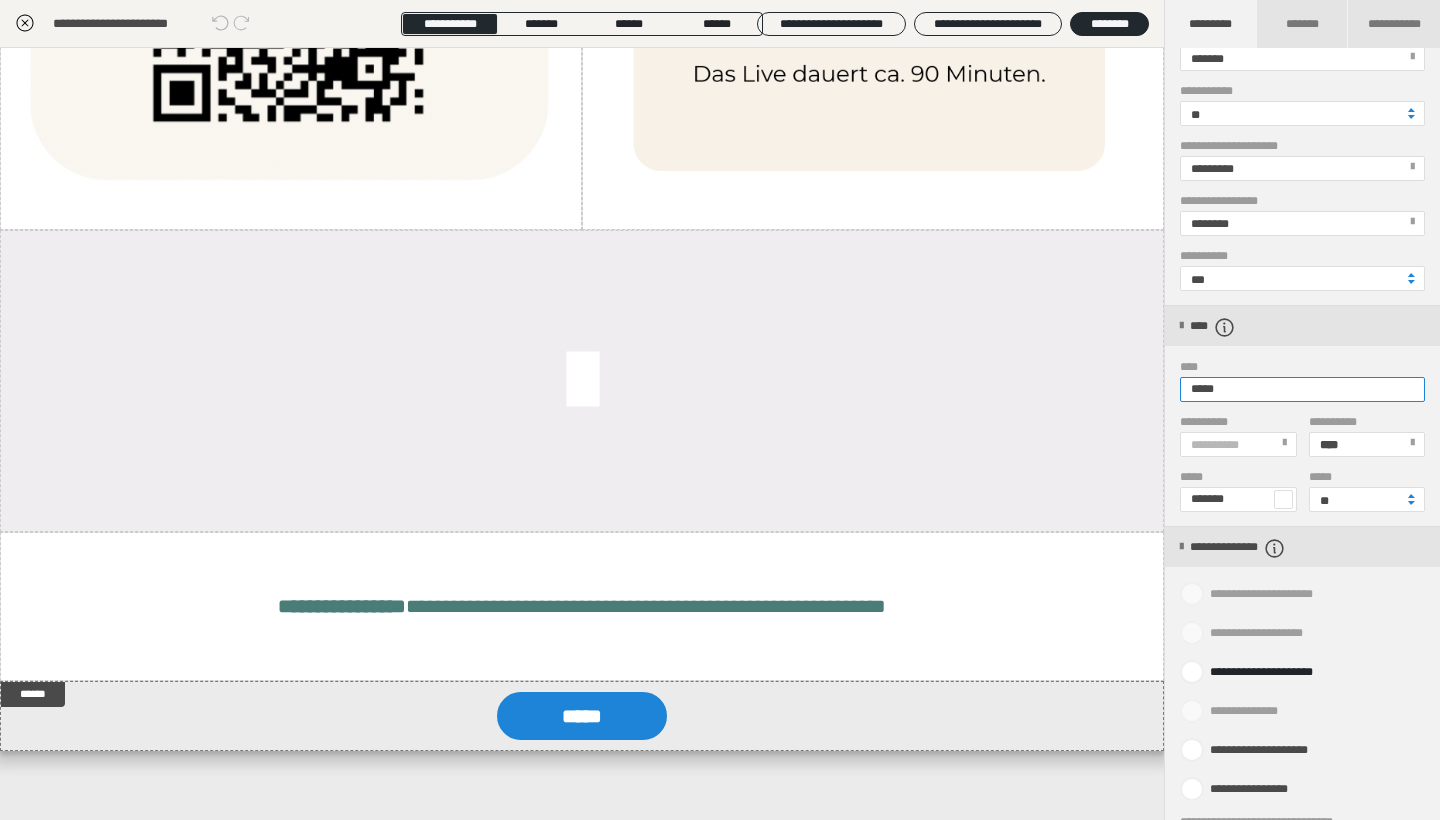 type on "*****" 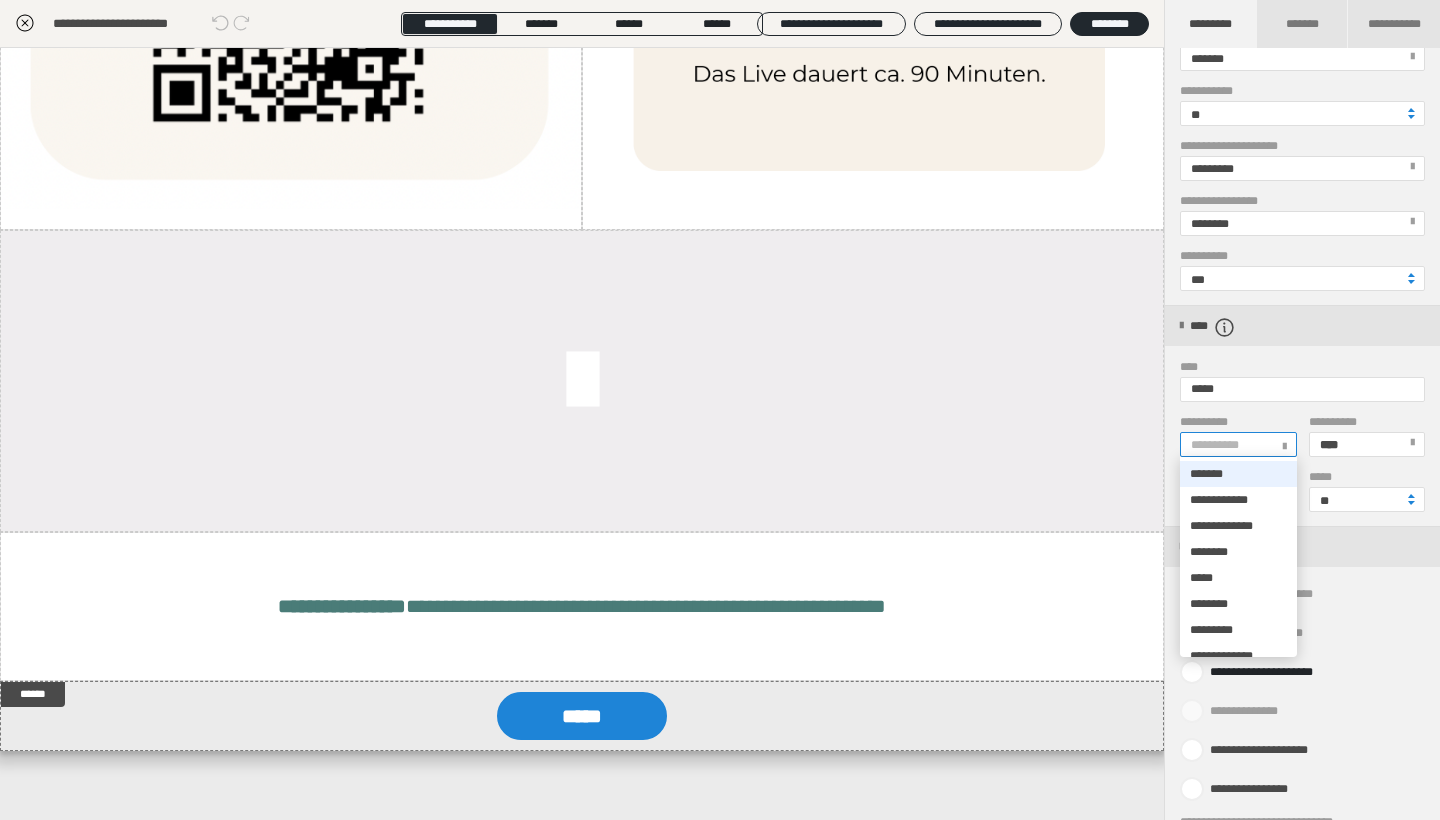 click at bounding box center [1284, 443] 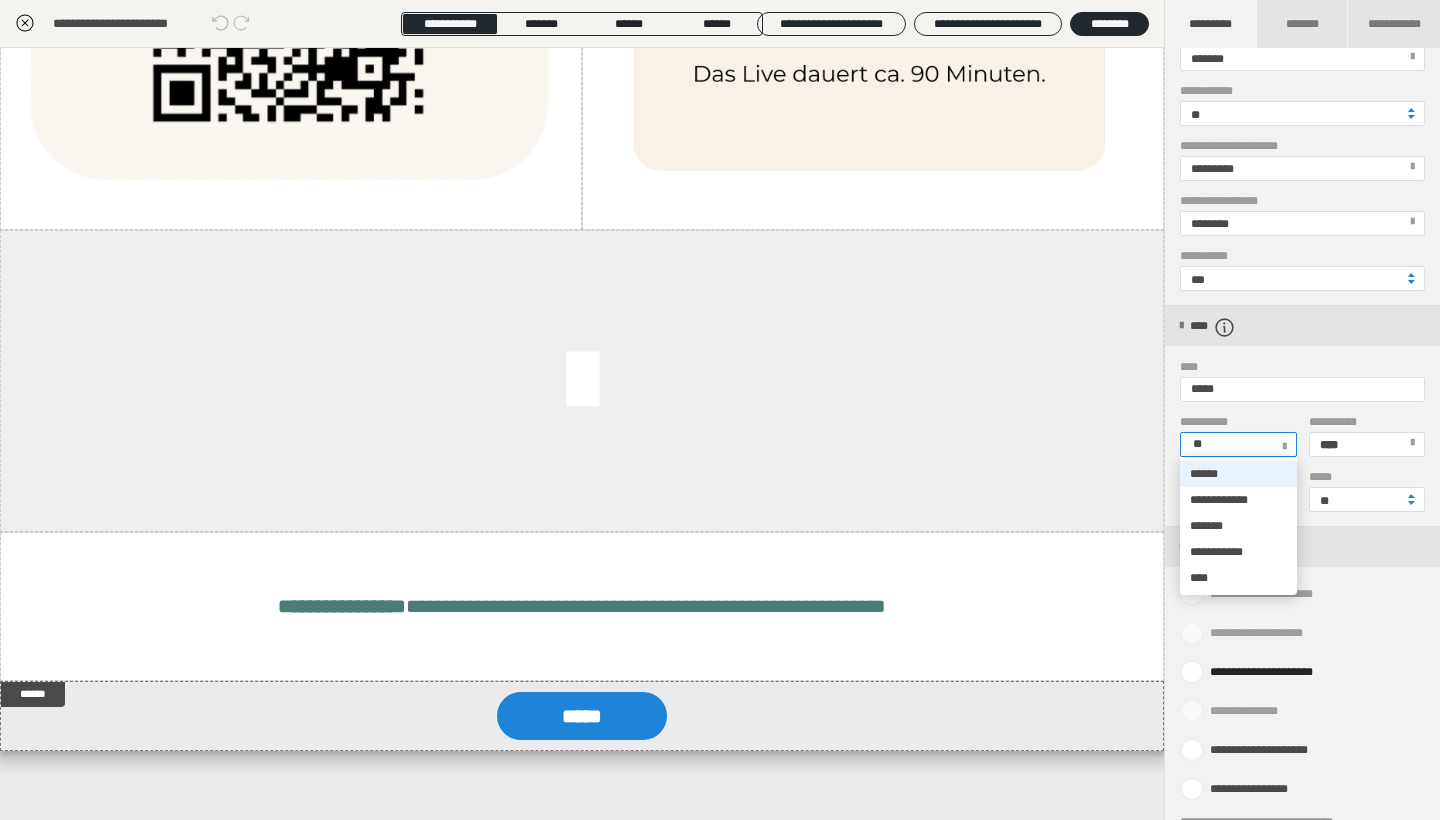 type on "*" 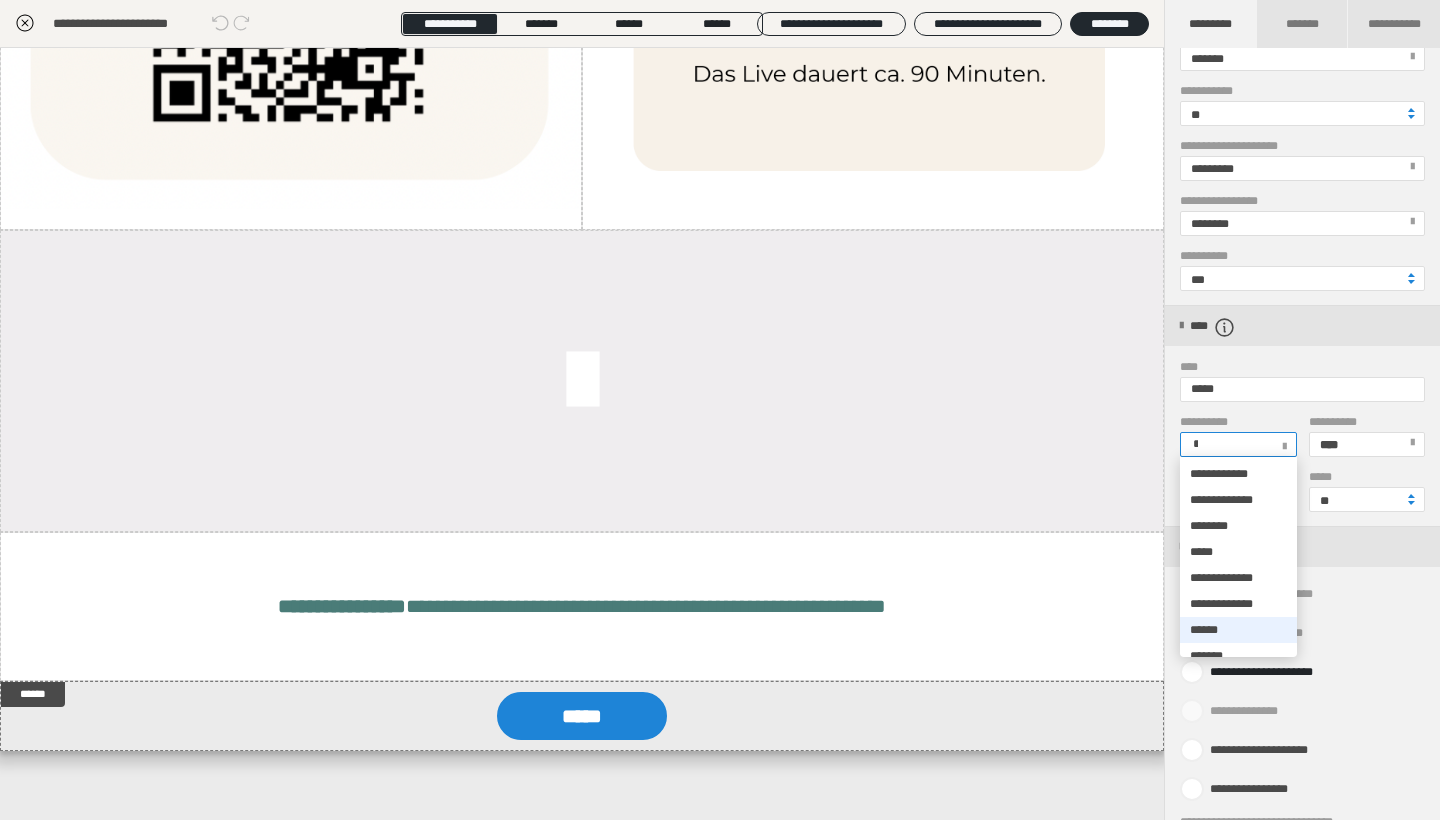 type on "***" 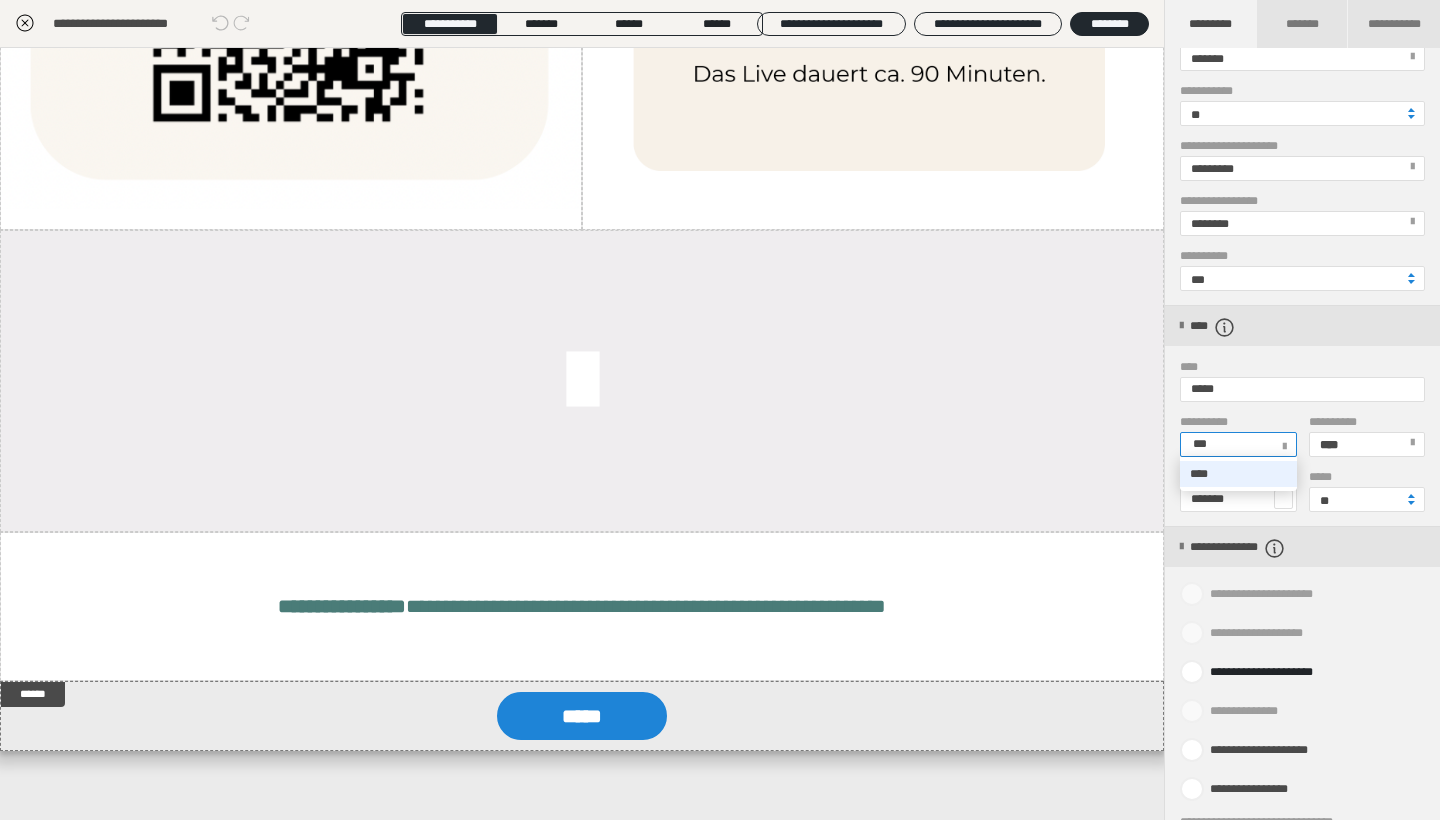 click on "****" at bounding box center (1238, 474) 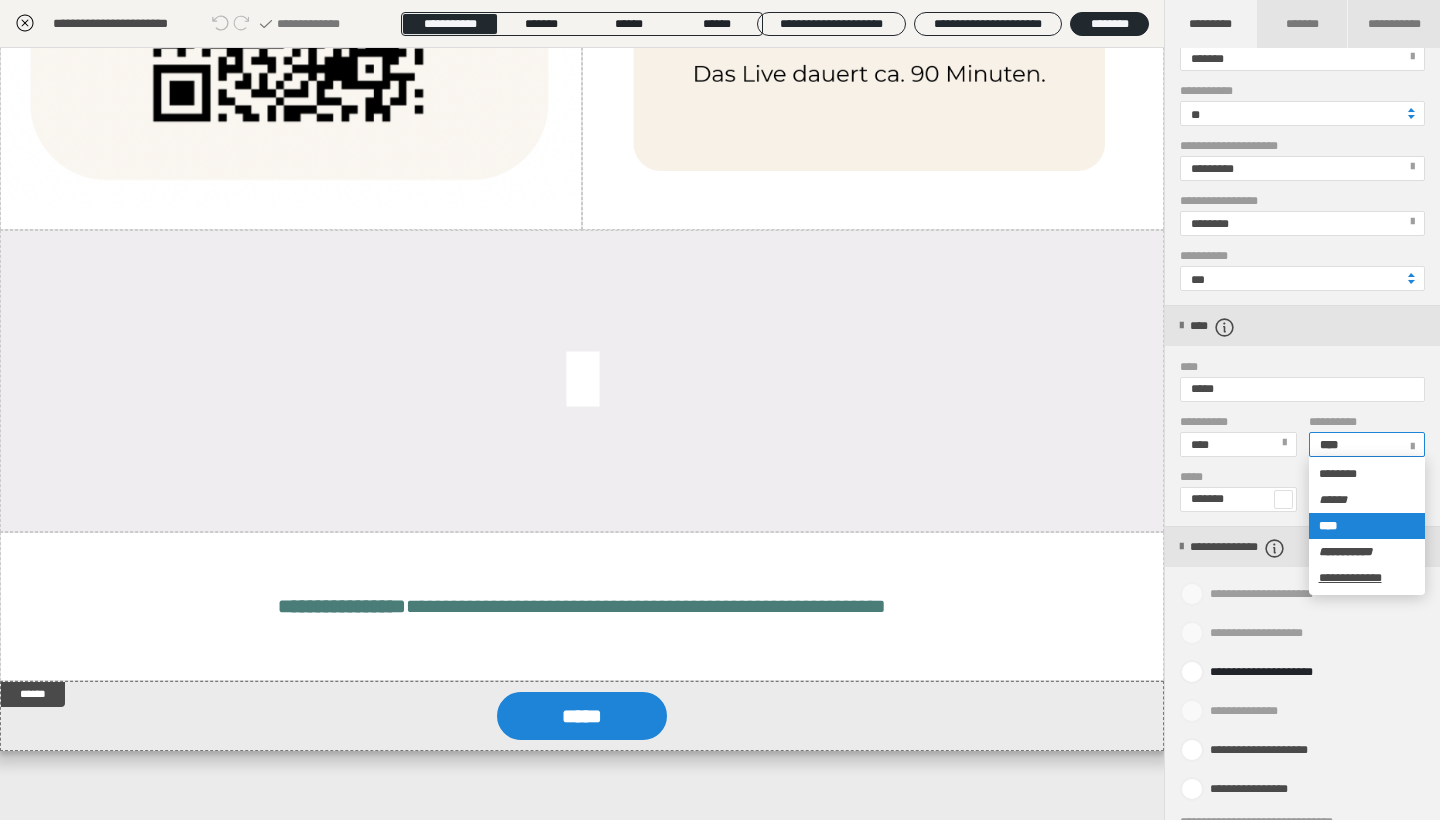 click on "****" at bounding box center (1366, 444) 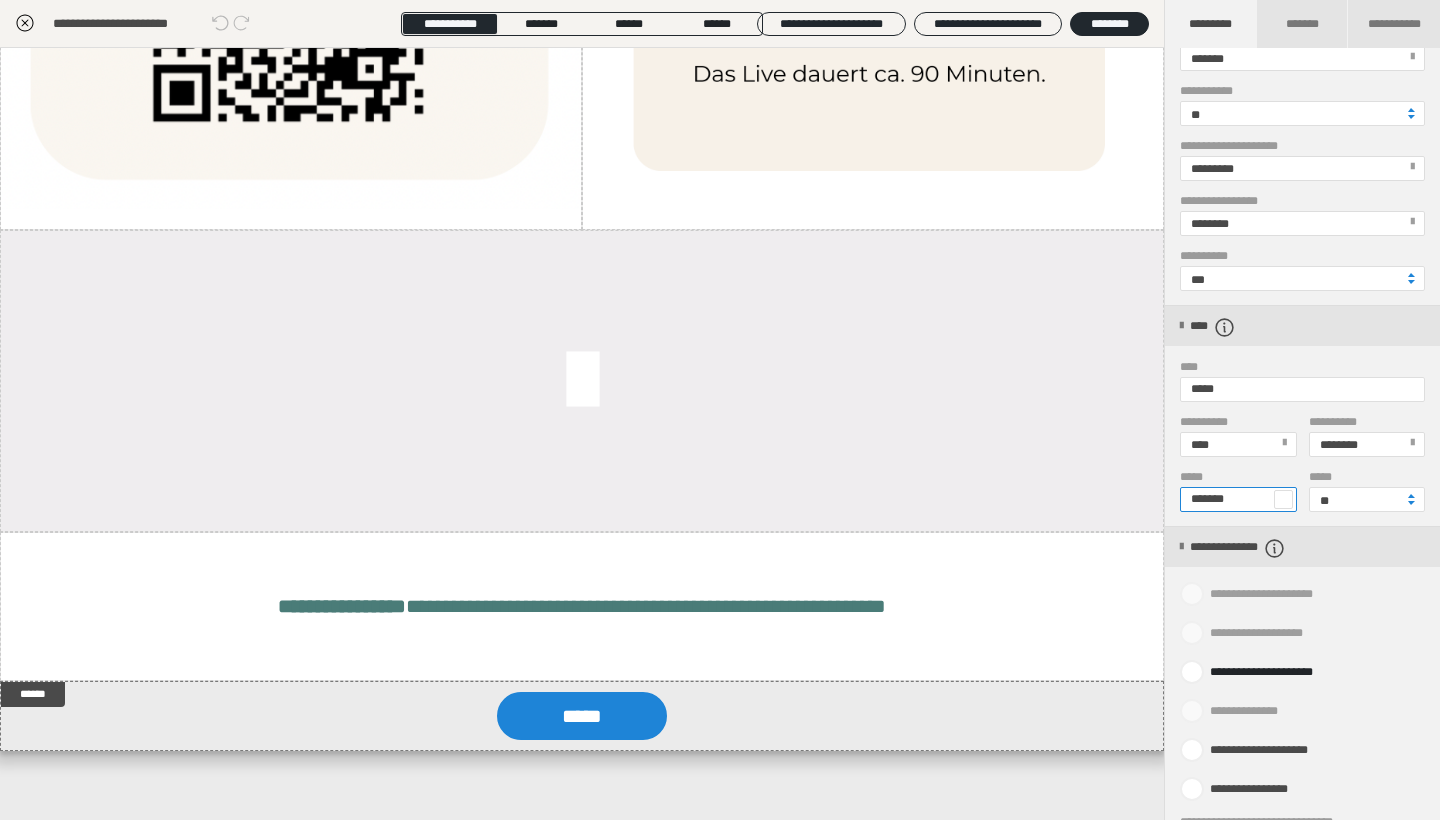drag, startPoint x: 1261, startPoint y: 503, endPoint x: 1199, endPoint y: 501, distance: 62.03225 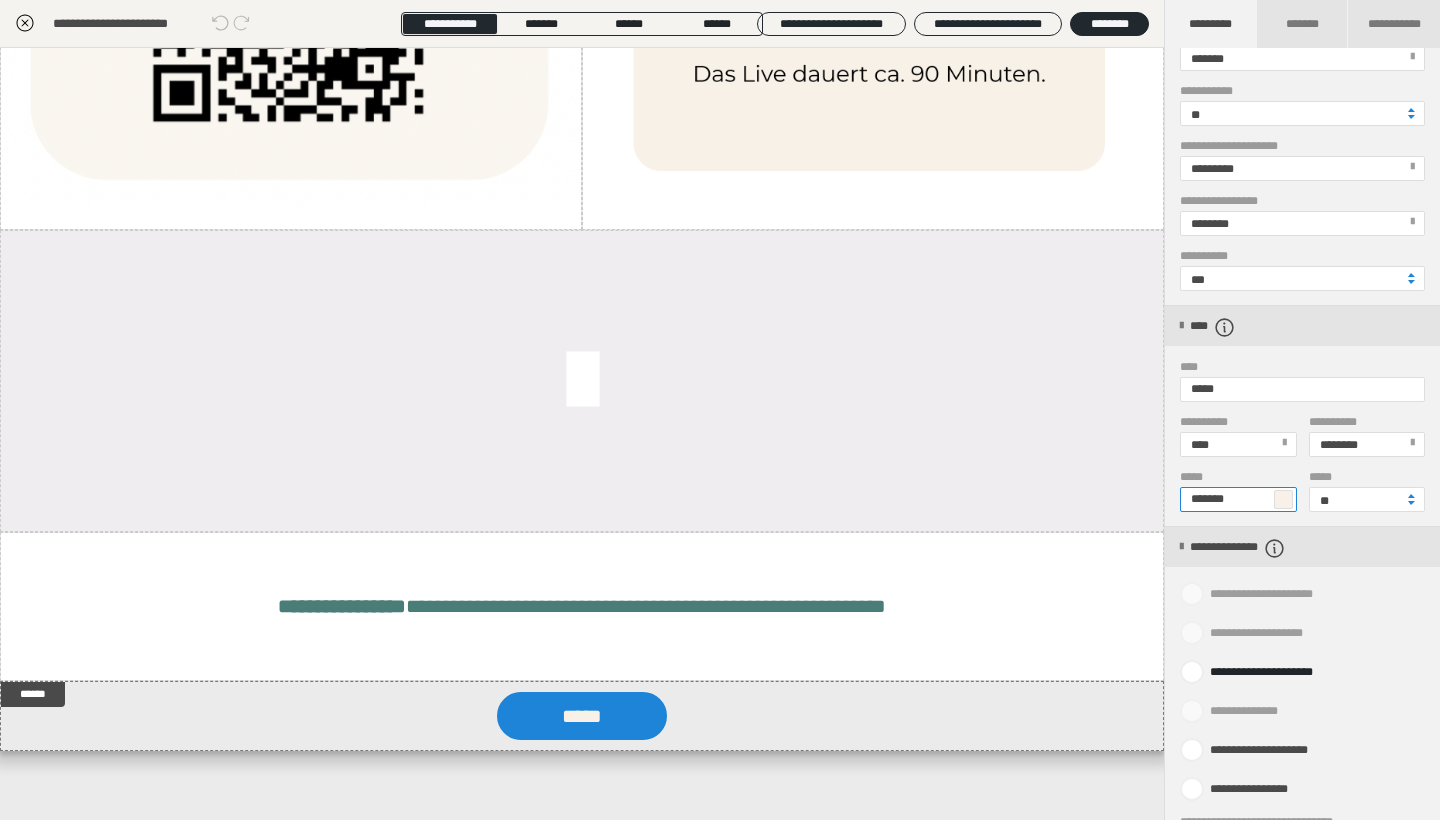 type on "*******" 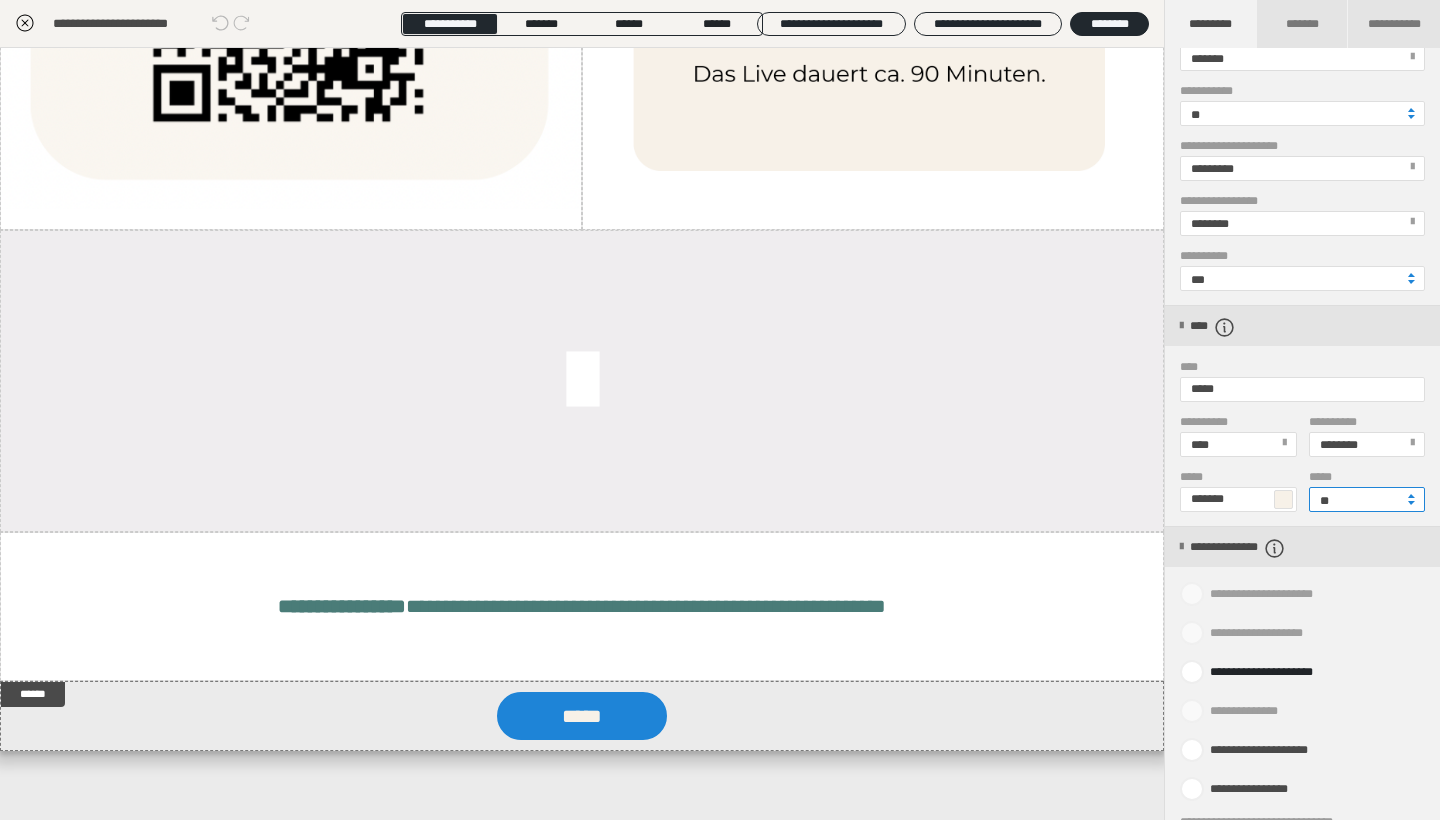 click on "**" at bounding box center [1367, 499] 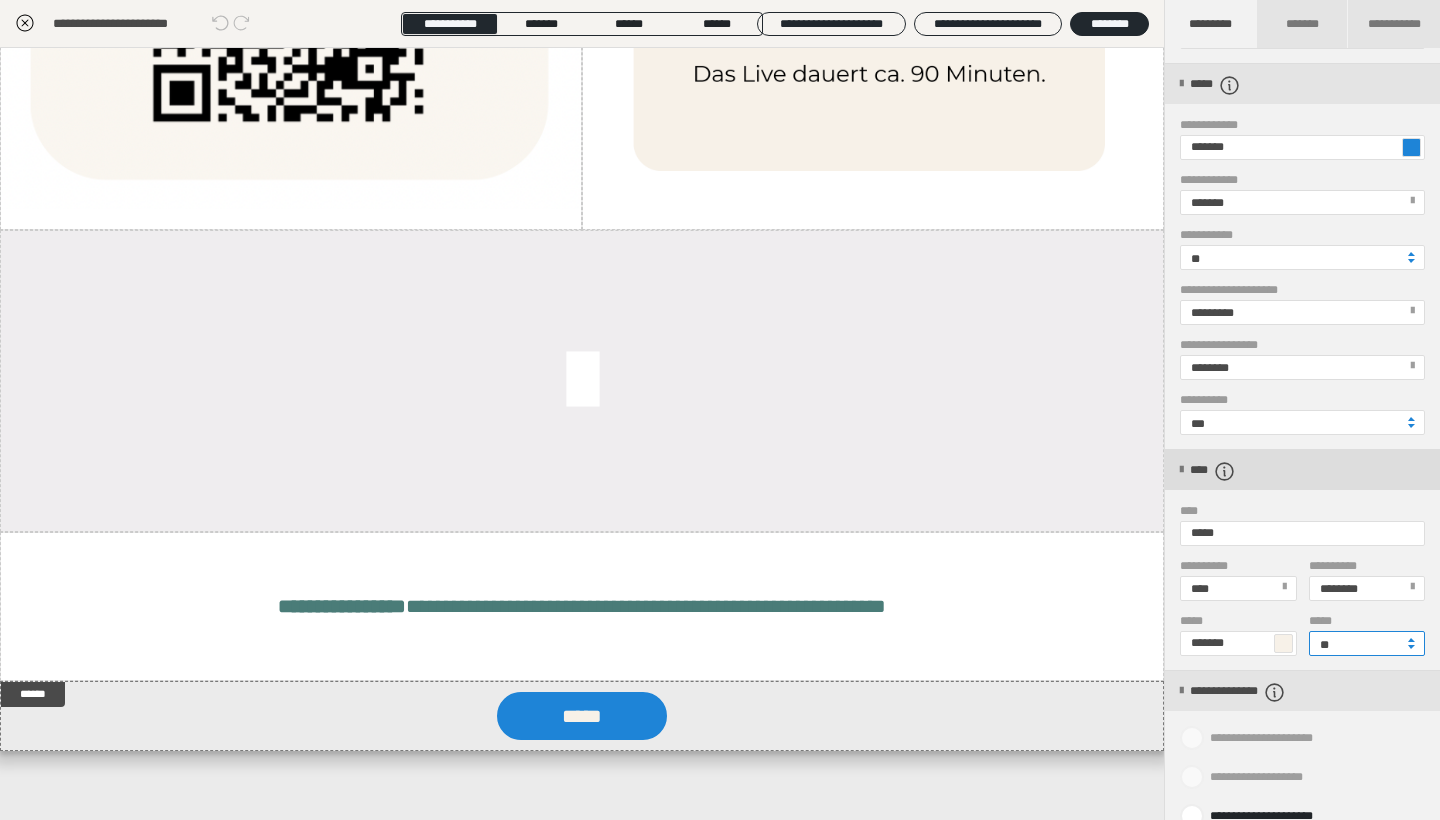 scroll, scrollTop: 191, scrollLeft: 0, axis: vertical 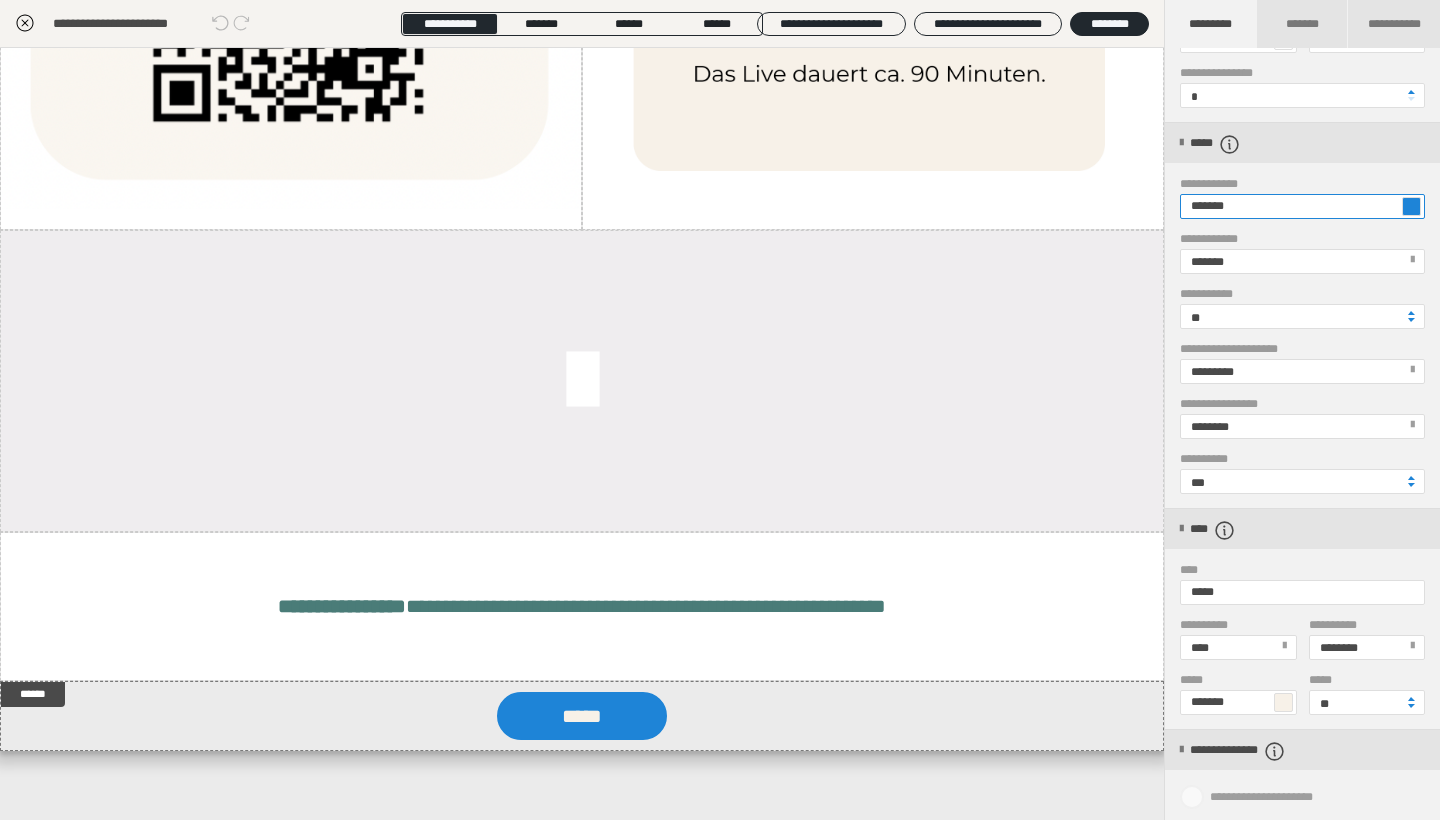 click on "*******" at bounding box center [1302, 206] 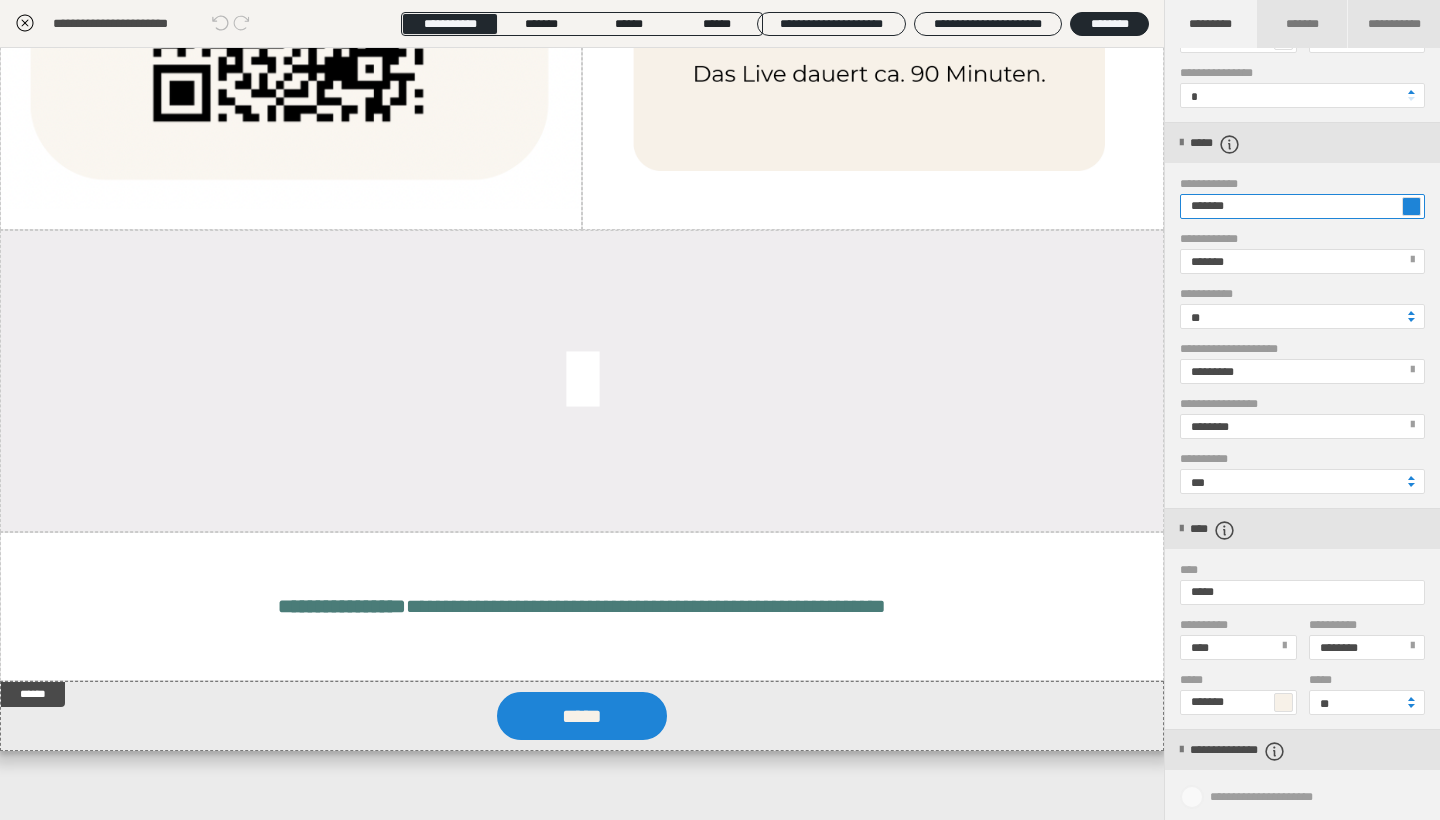 drag, startPoint x: 1297, startPoint y: 204, endPoint x: 1198, endPoint y: 204, distance: 99 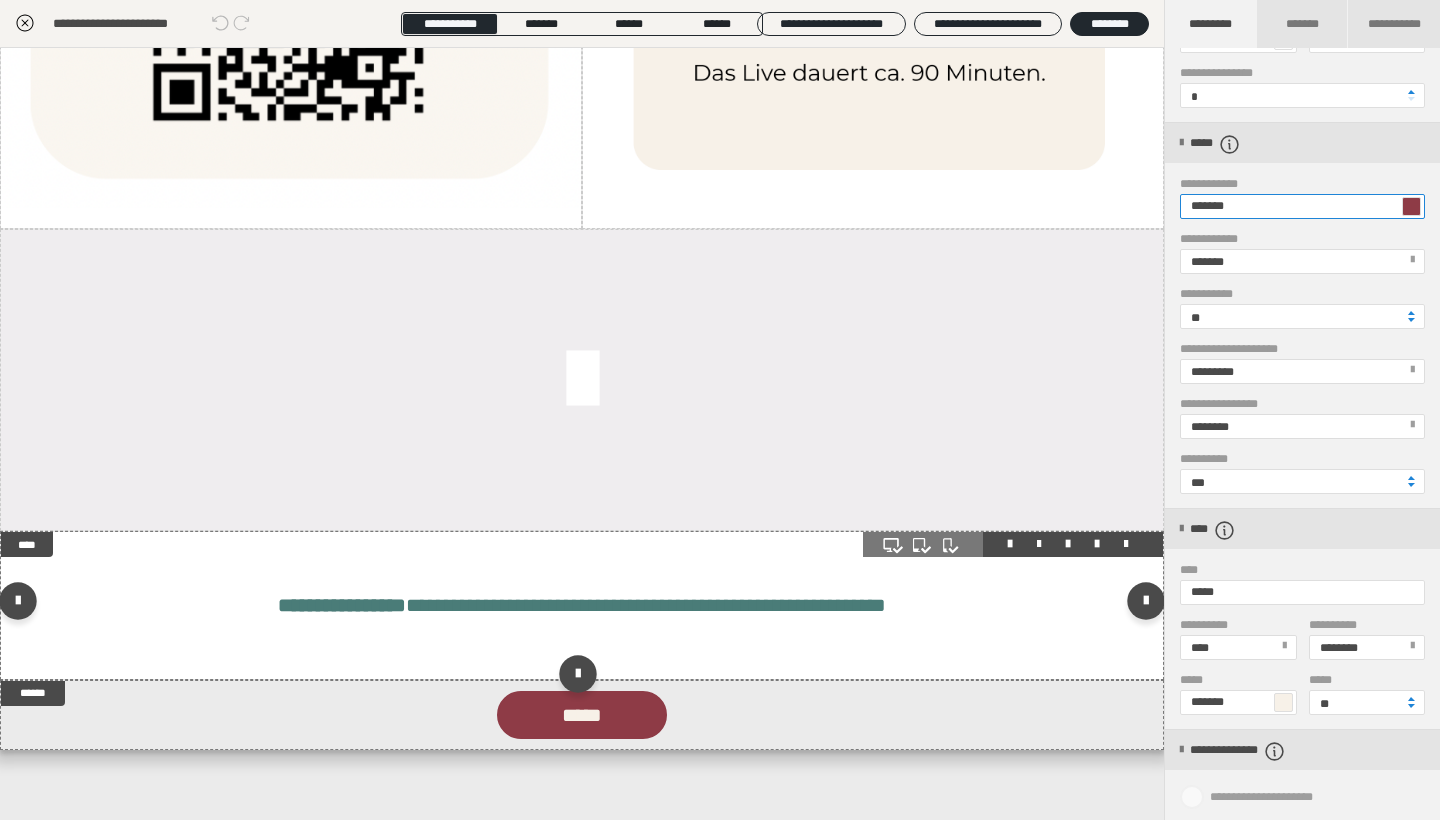scroll, scrollTop: 1383, scrollLeft: 0, axis: vertical 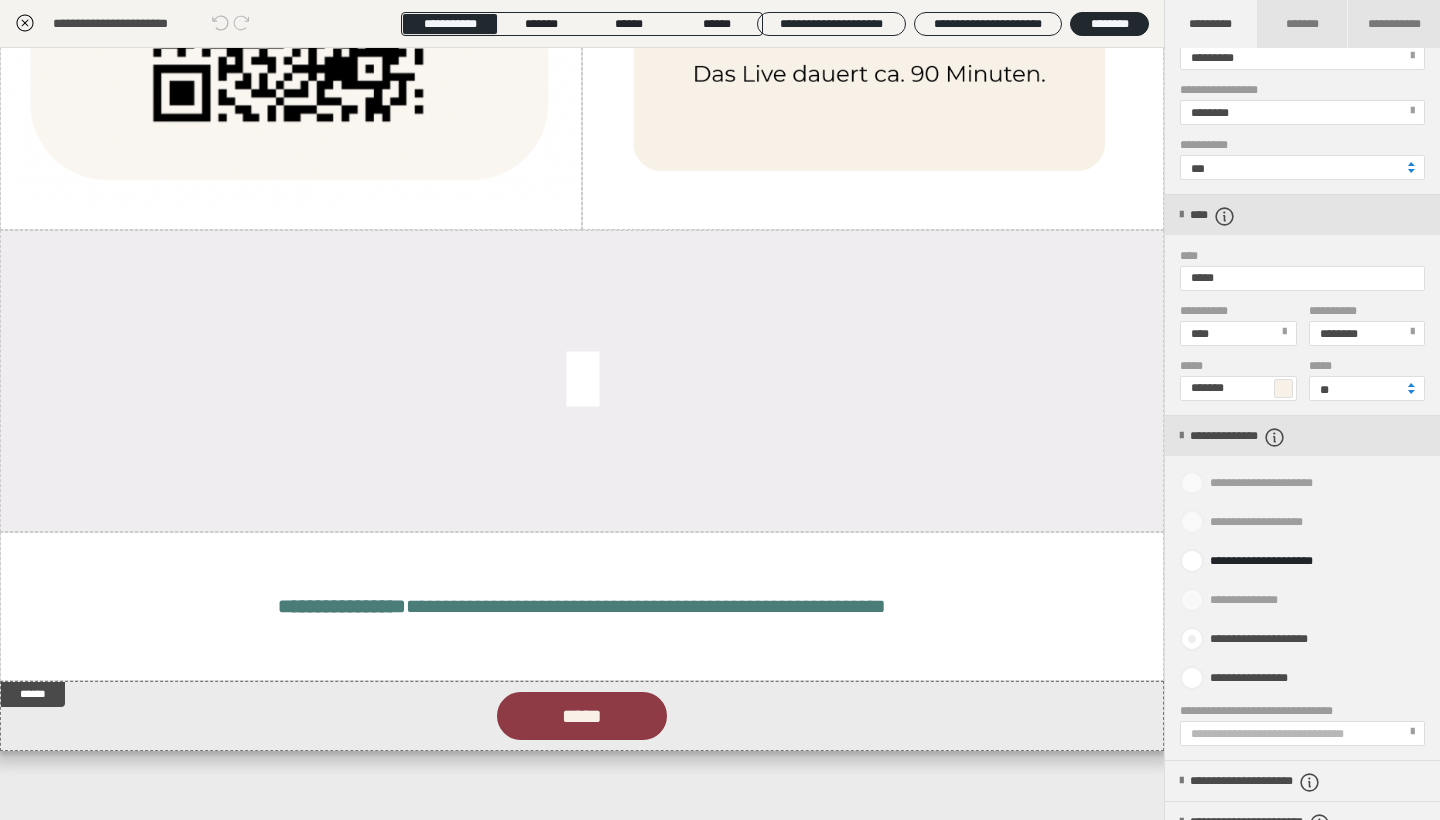 type on "*******" 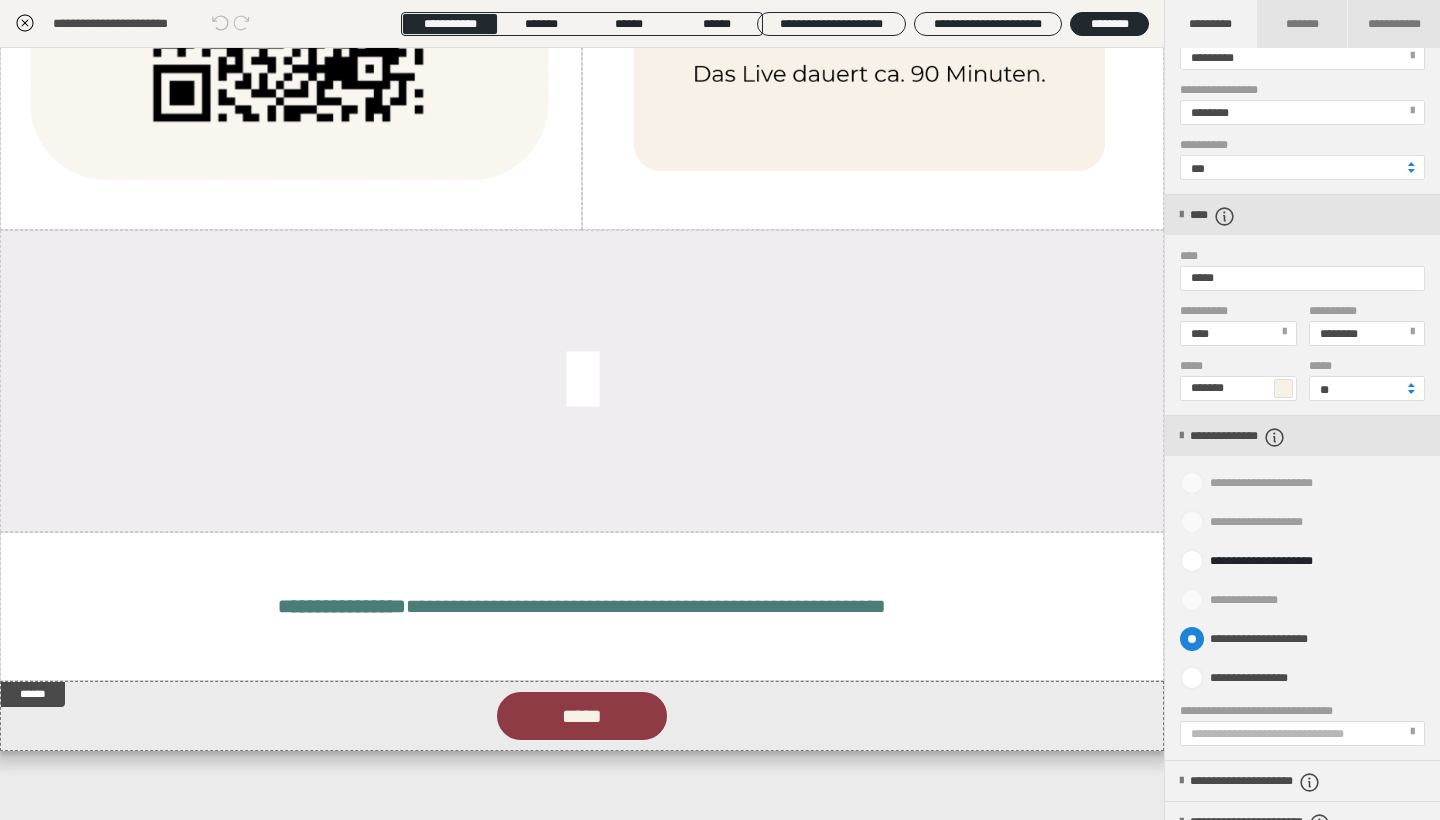 radio on "****" 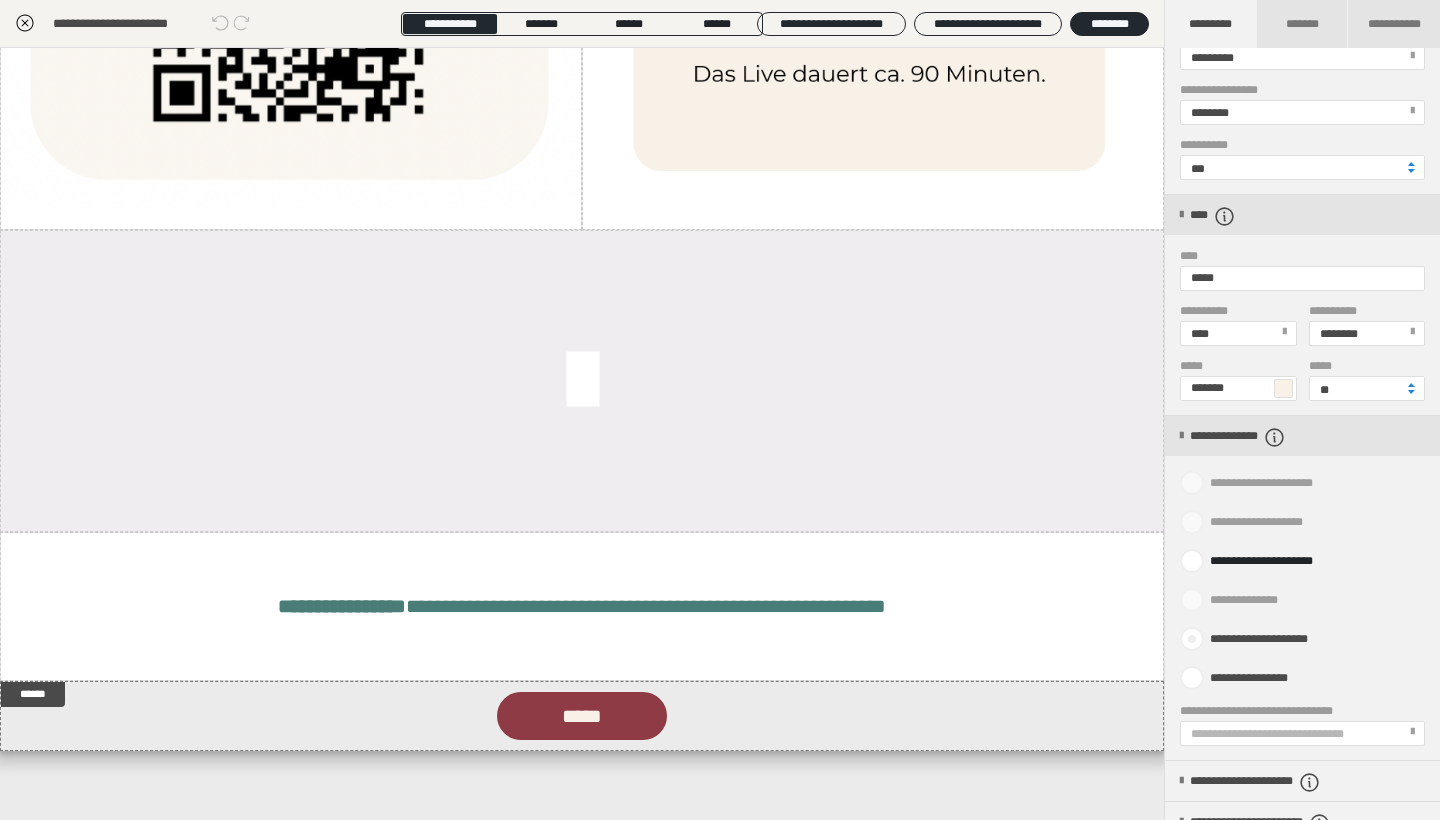 radio on "*****" 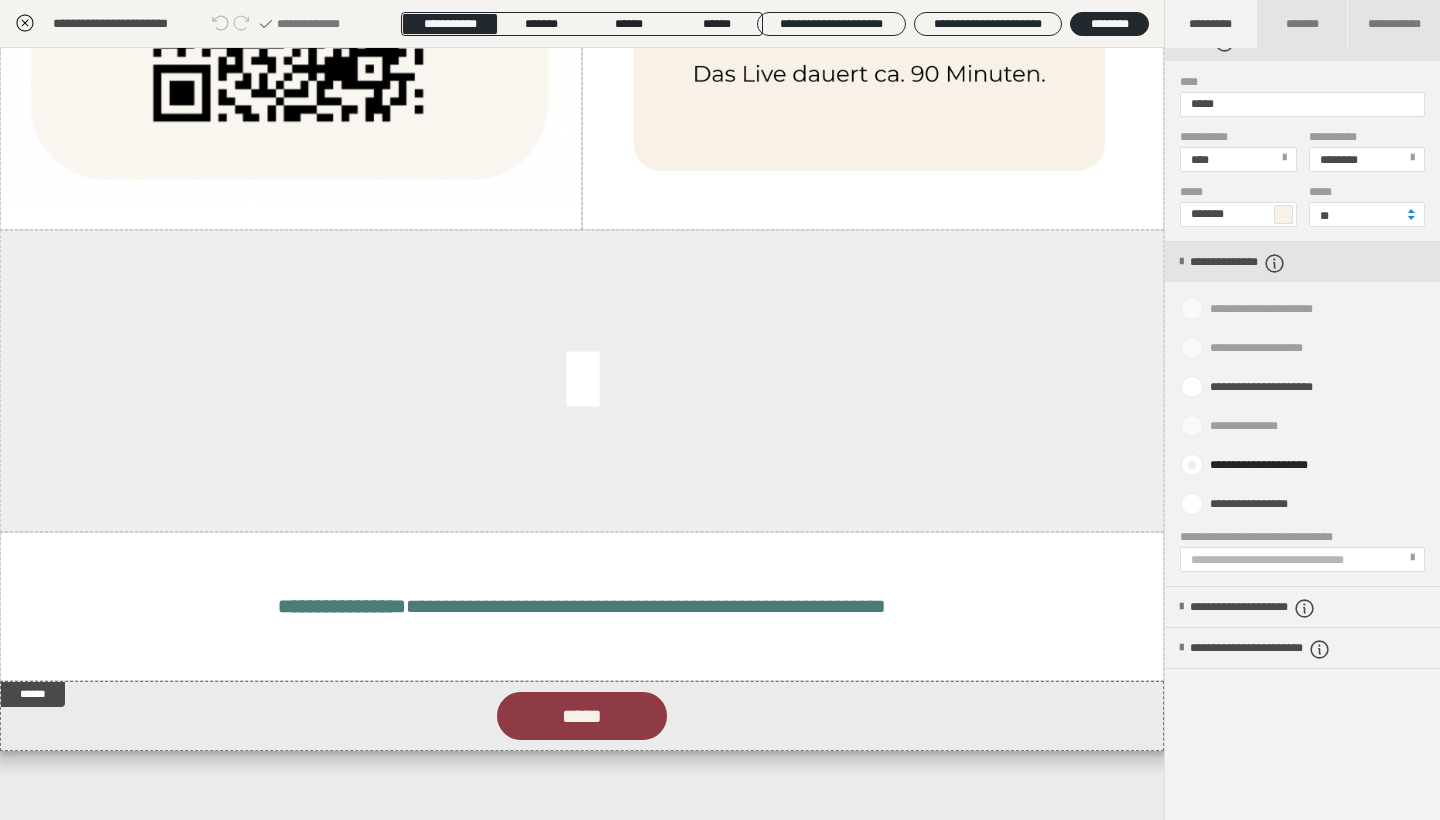 scroll, scrollTop: 684, scrollLeft: 0, axis: vertical 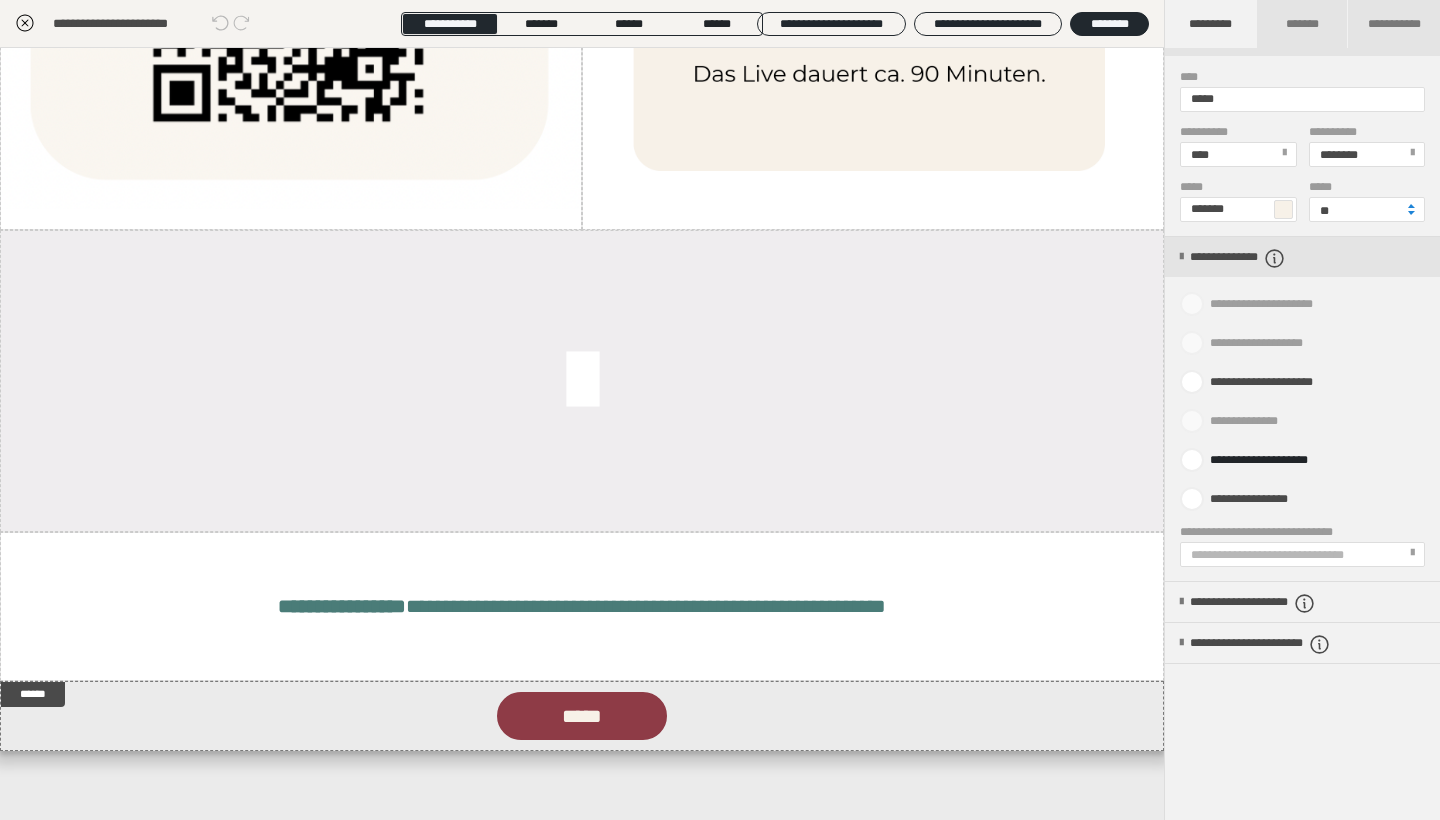 click on "**********" at bounding box center [1292, 555] 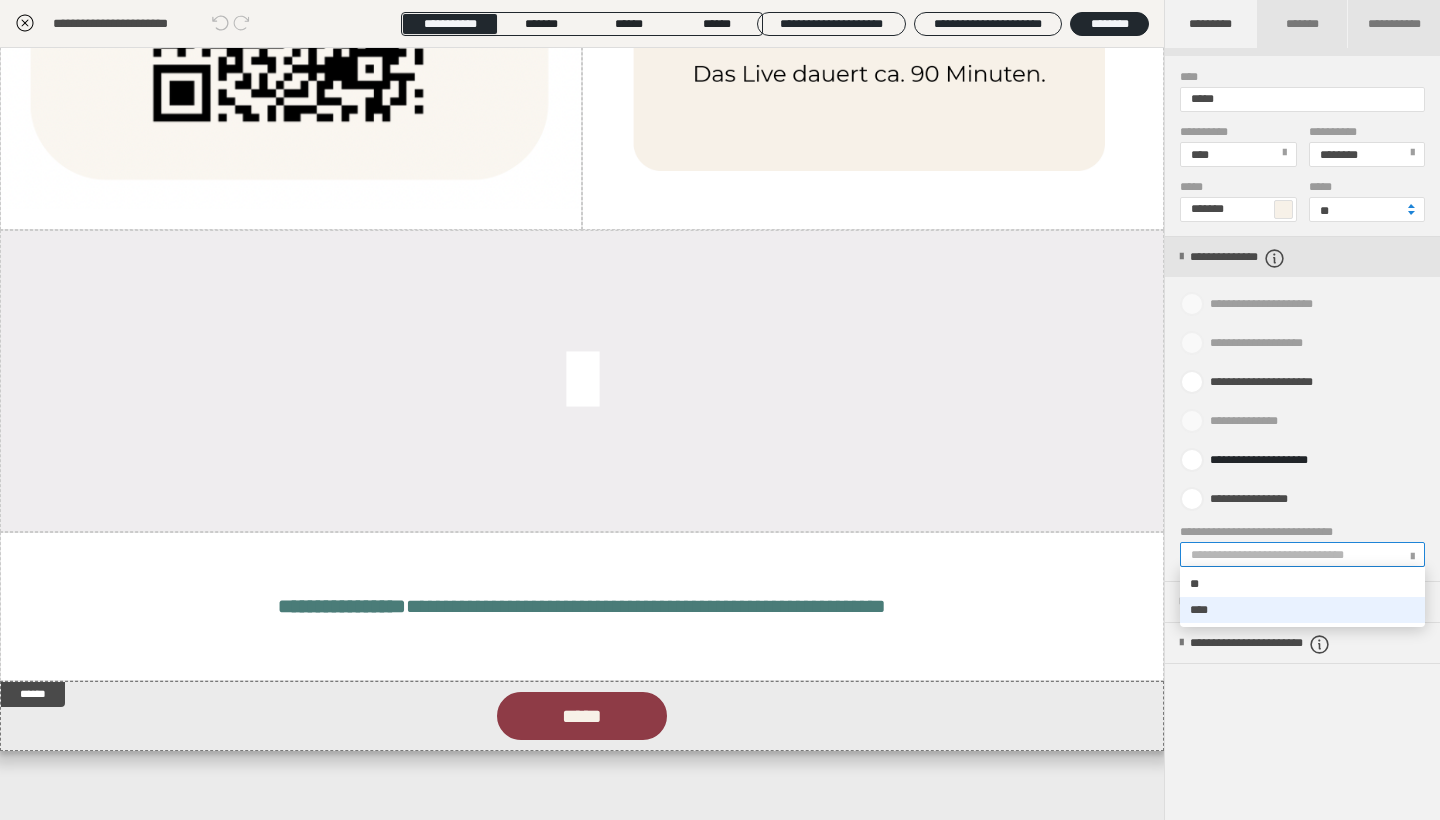 click on "****" at bounding box center [1302, 610] 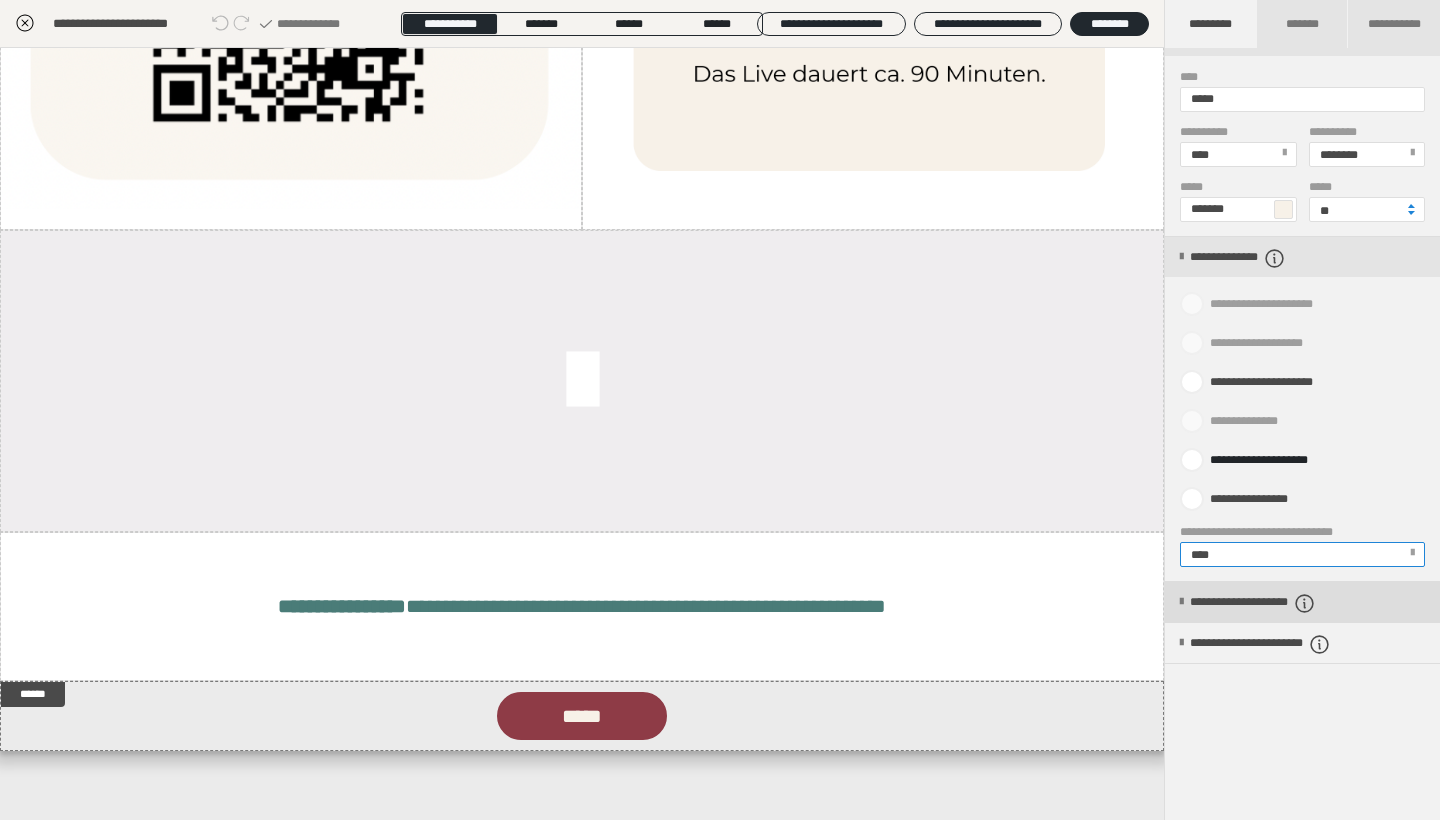 click on "**********" at bounding box center [1282, 603] 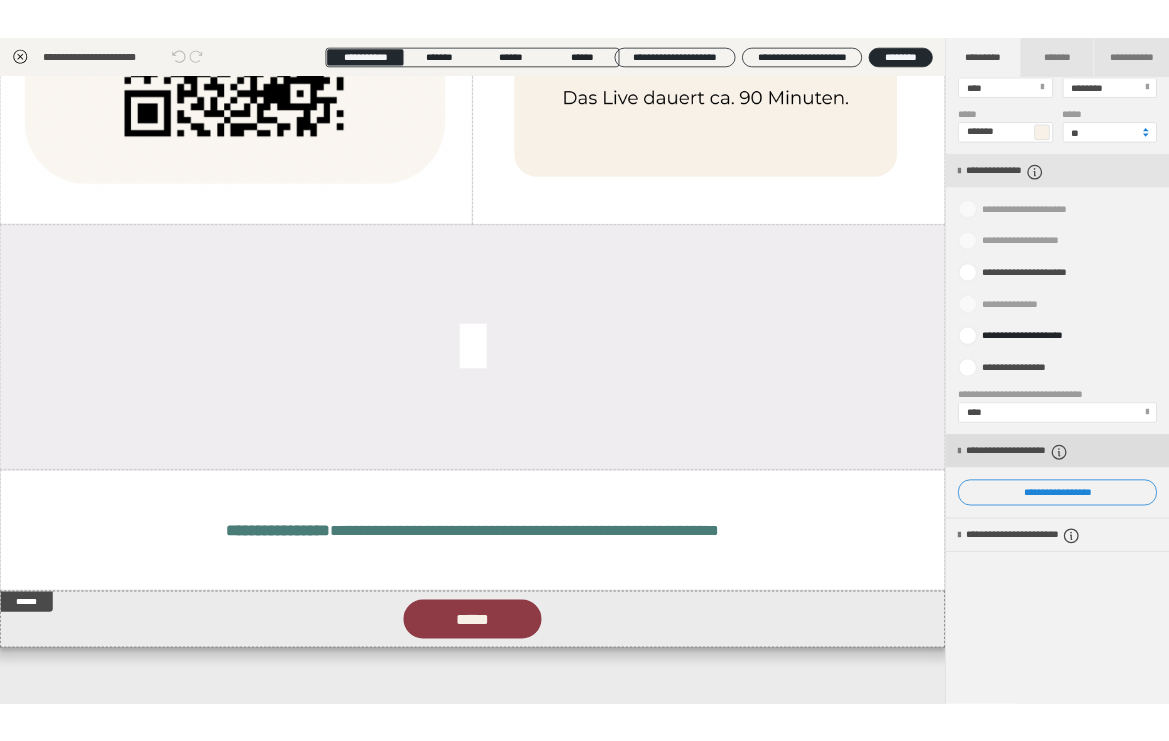 scroll, scrollTop: 781, scrollLeft: 0, axis: vertical 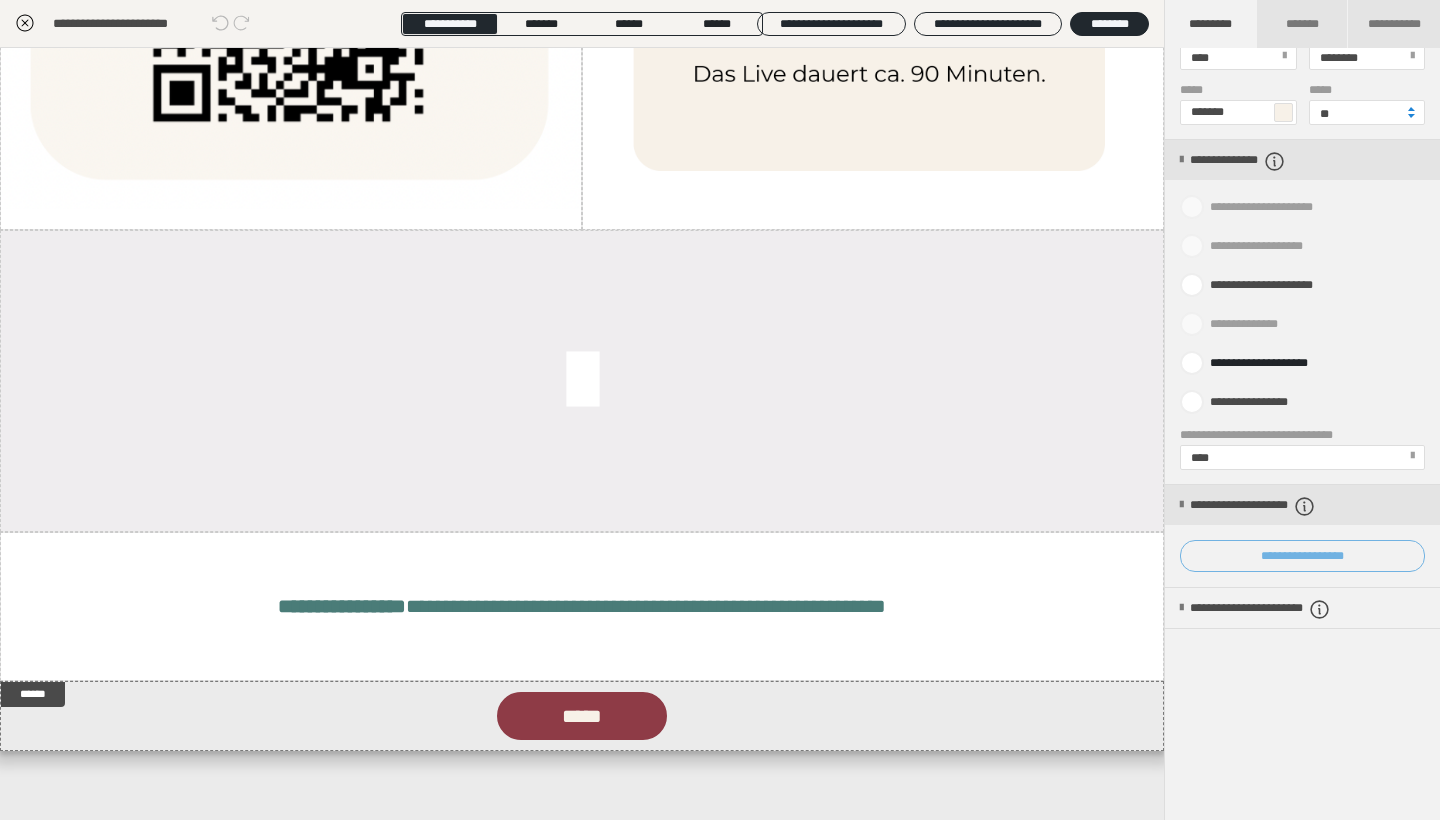 click on "**********" at bounding box center (1302, 556) 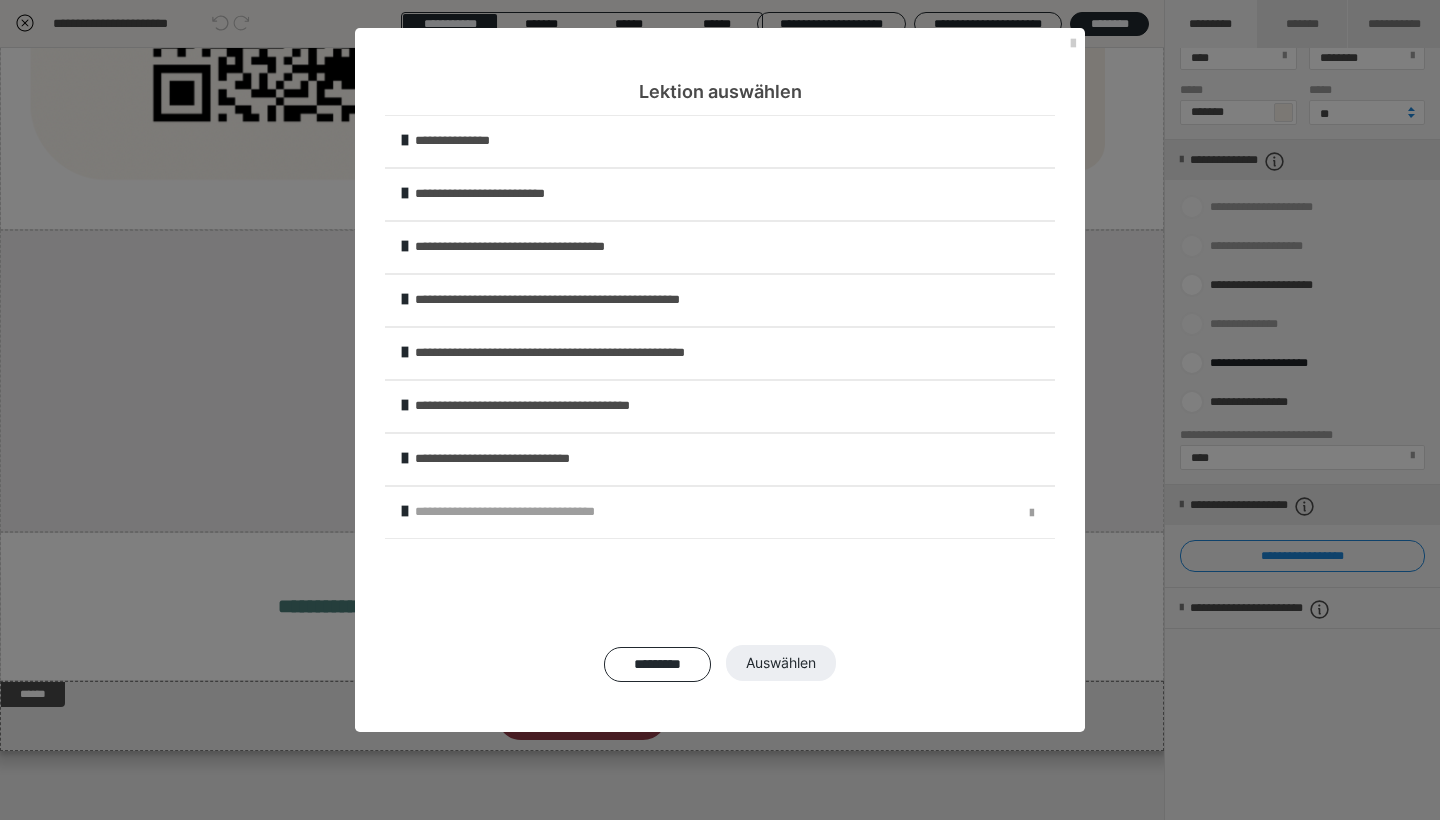 click on "**********" at bounding box center (733, 194) 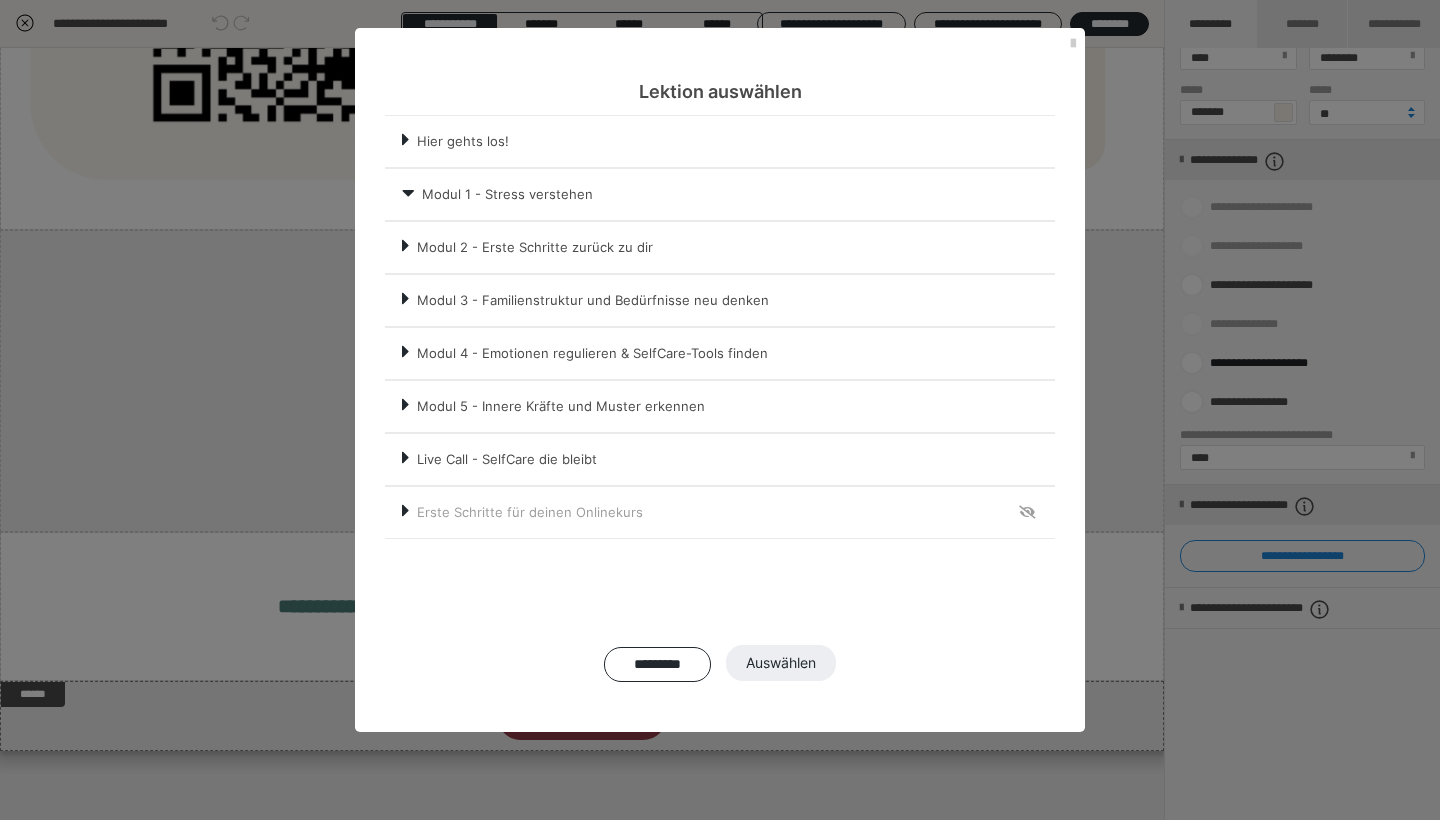 click on "Modul 1 - Stress verstehen" at bounding box center [737, 194] 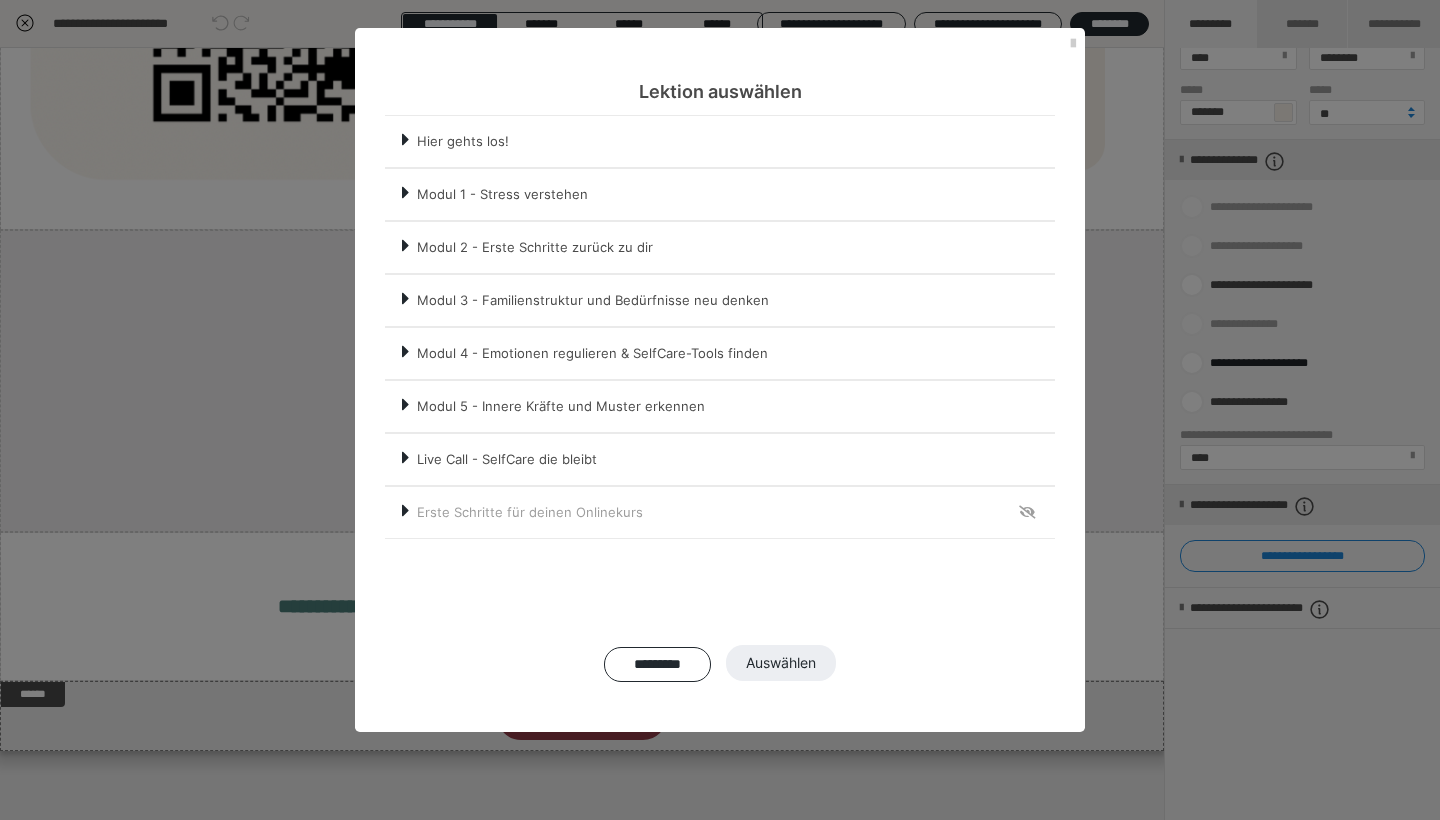 click on "Modul 1 - Stress verstehen" at bounding box center [735, 194] 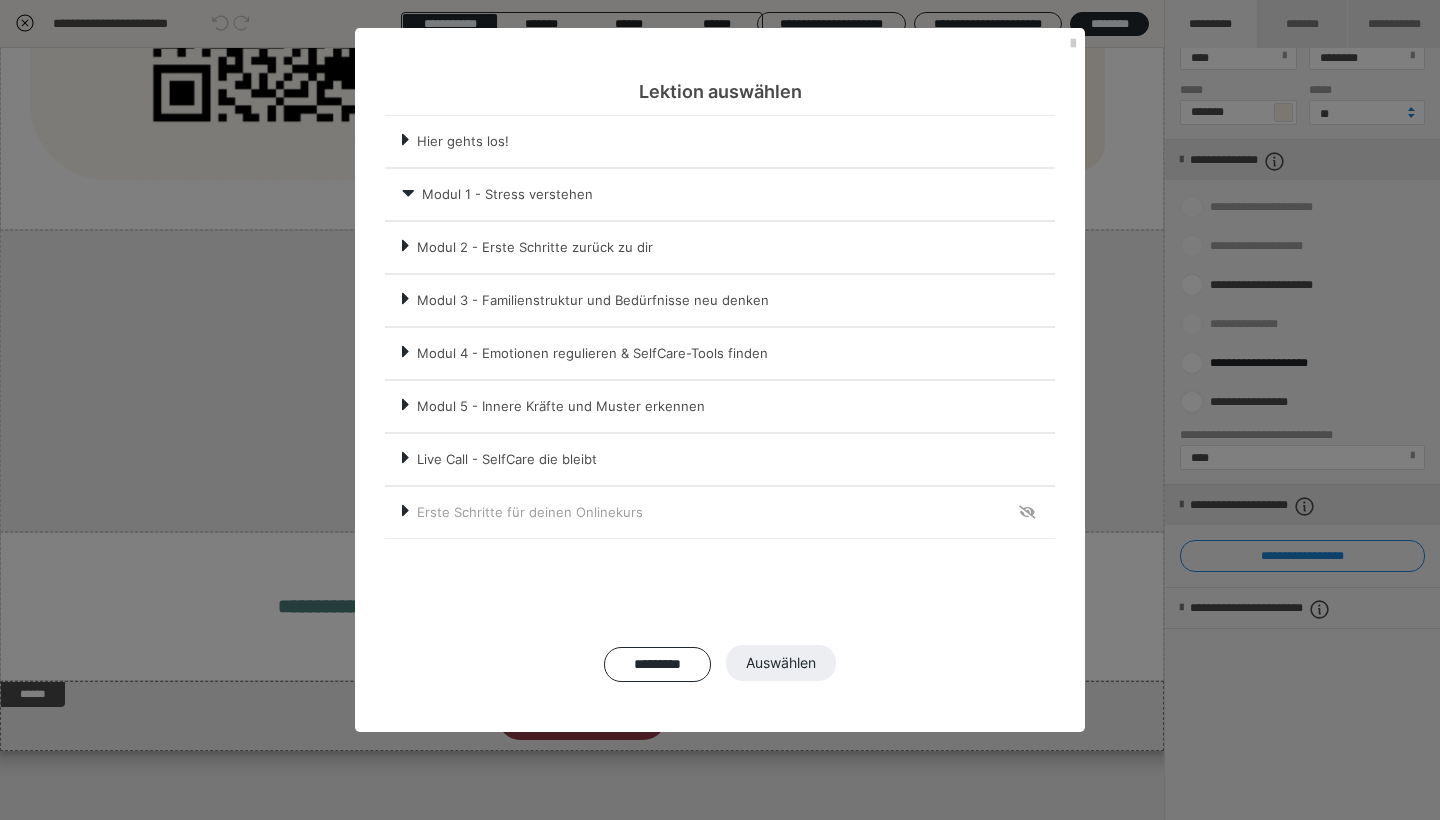 click at bounding box center [408, 193] 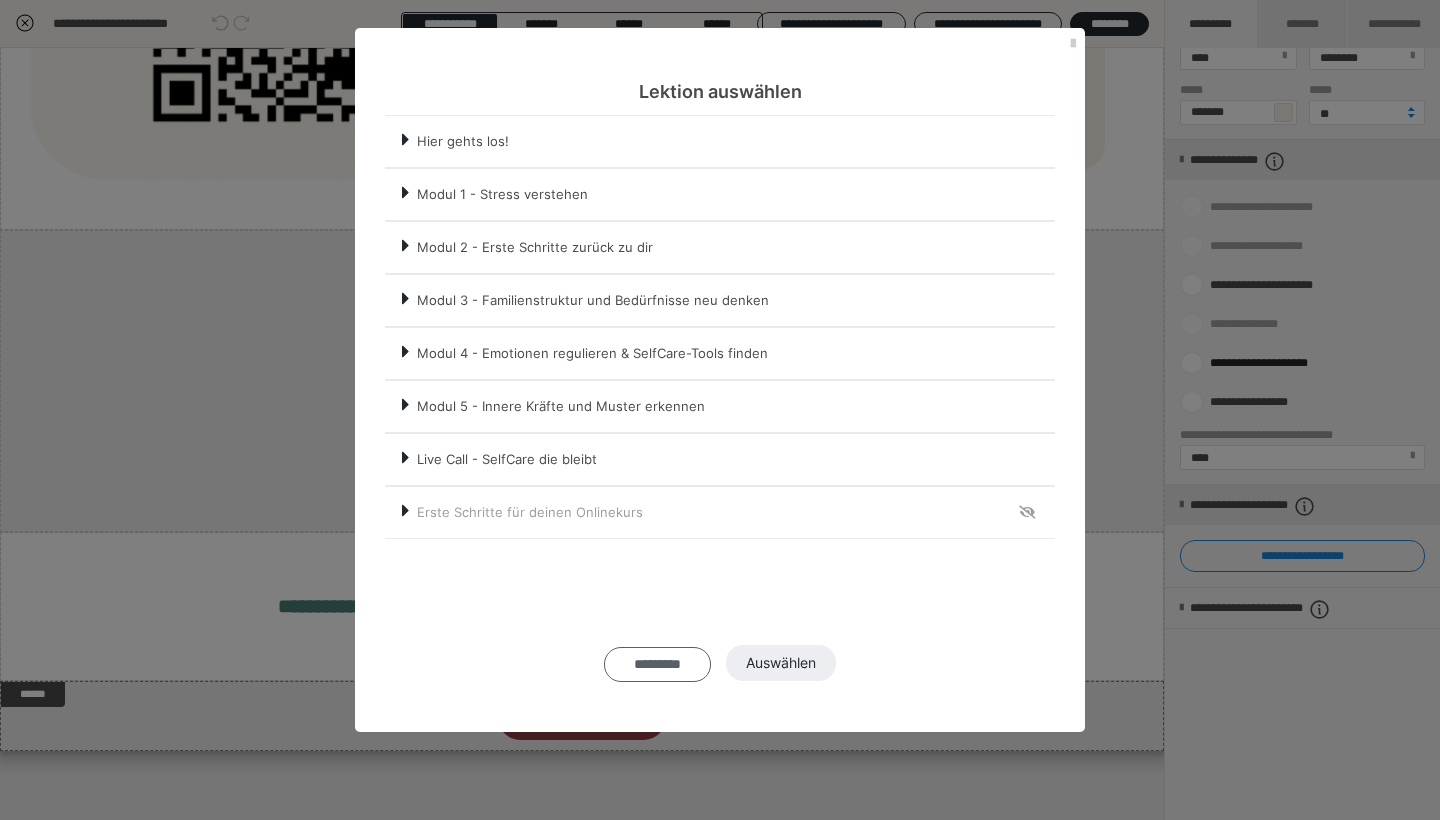 click on "*********" at bounding box center (657, 664) 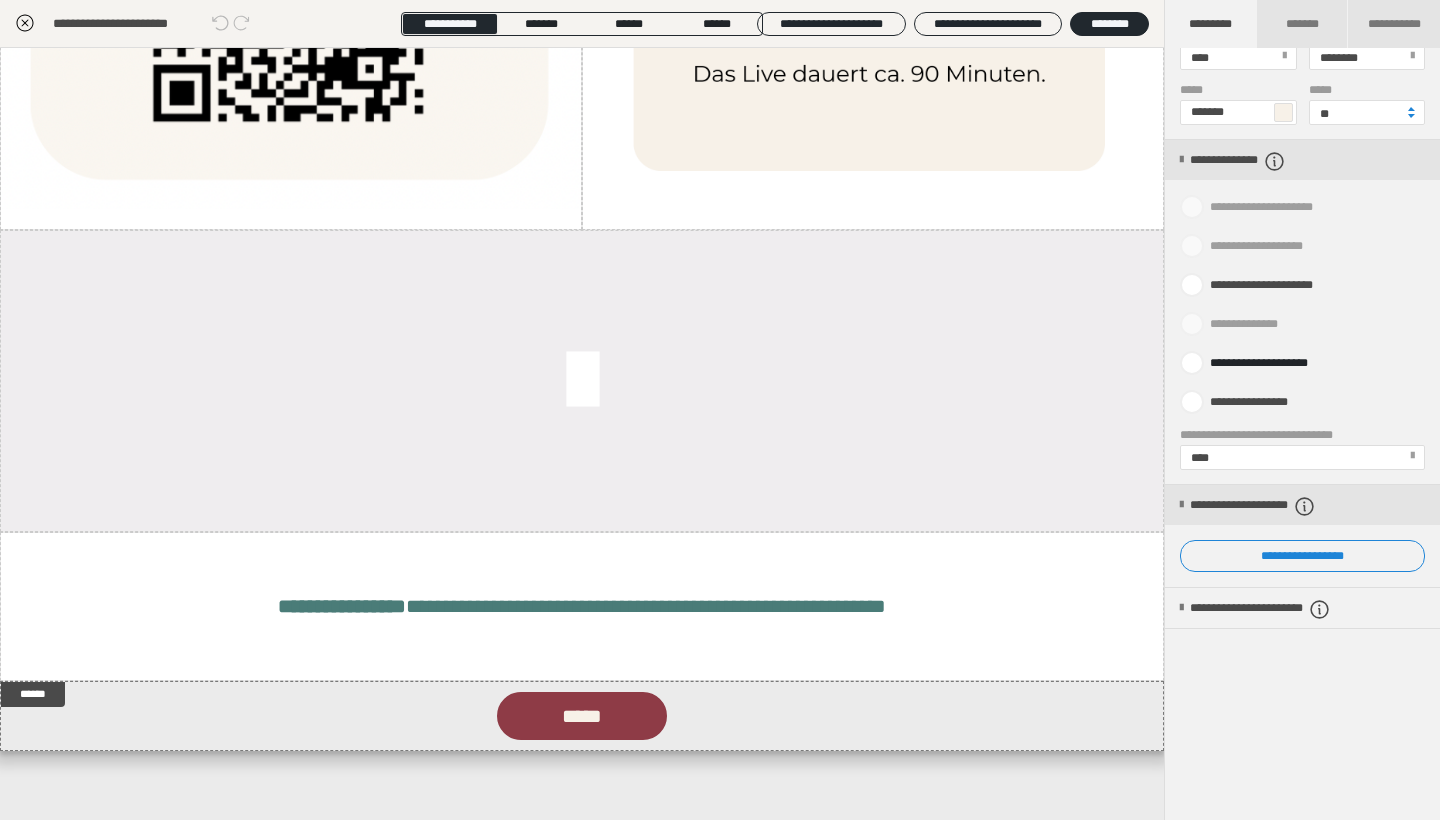 click 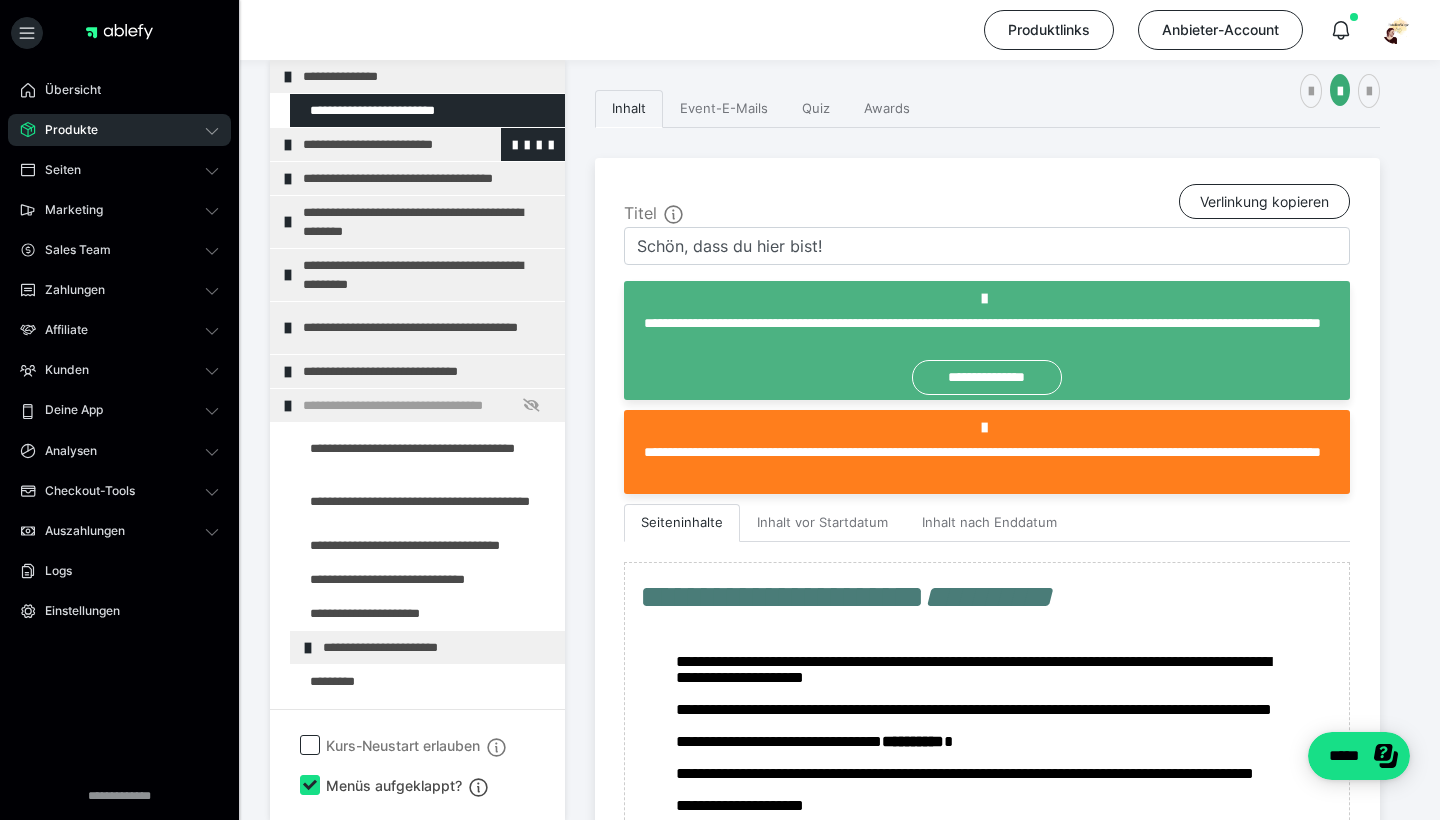 click at bounding box center [288, 145] 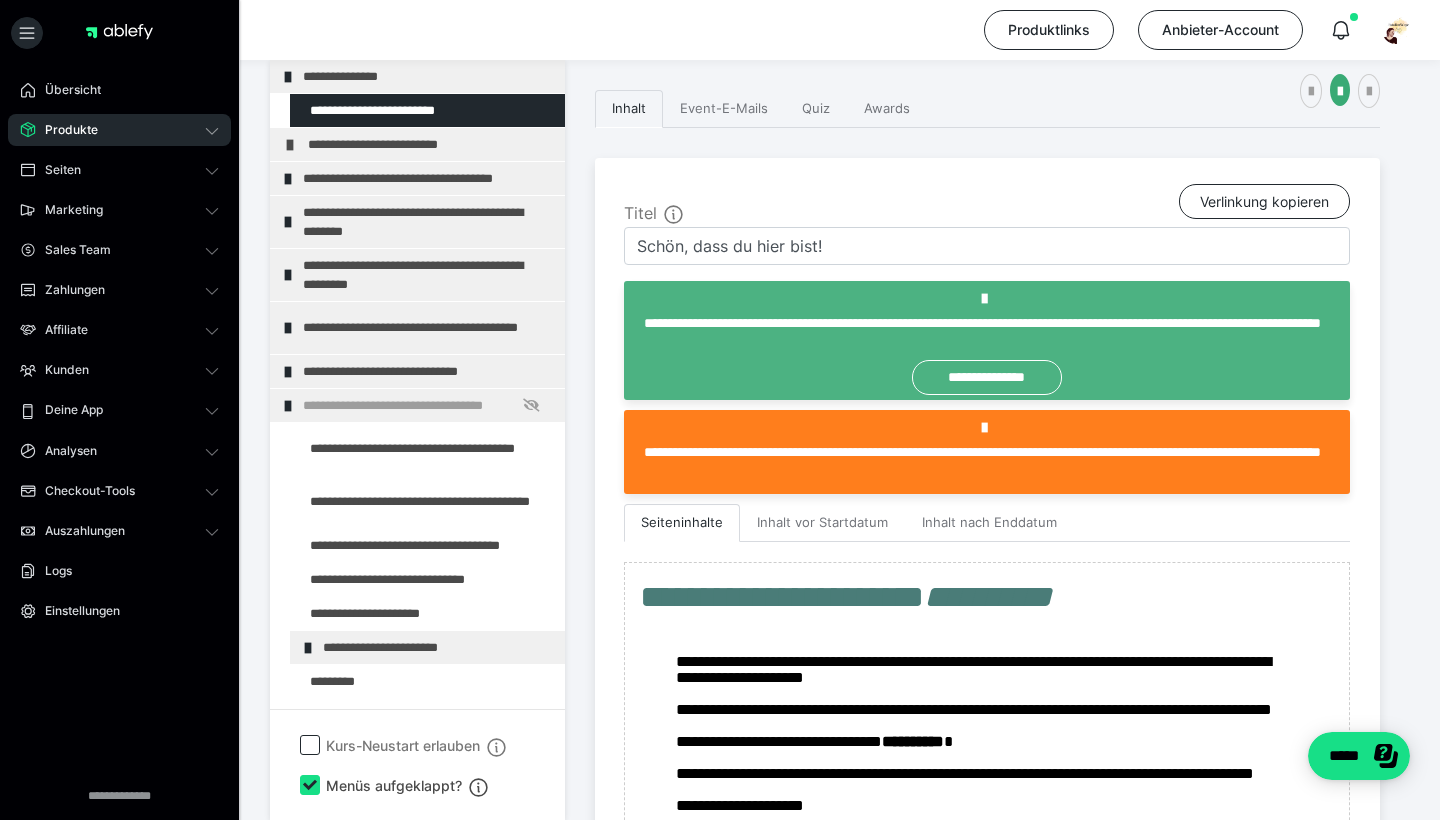 click at bounding box center (290, 145) 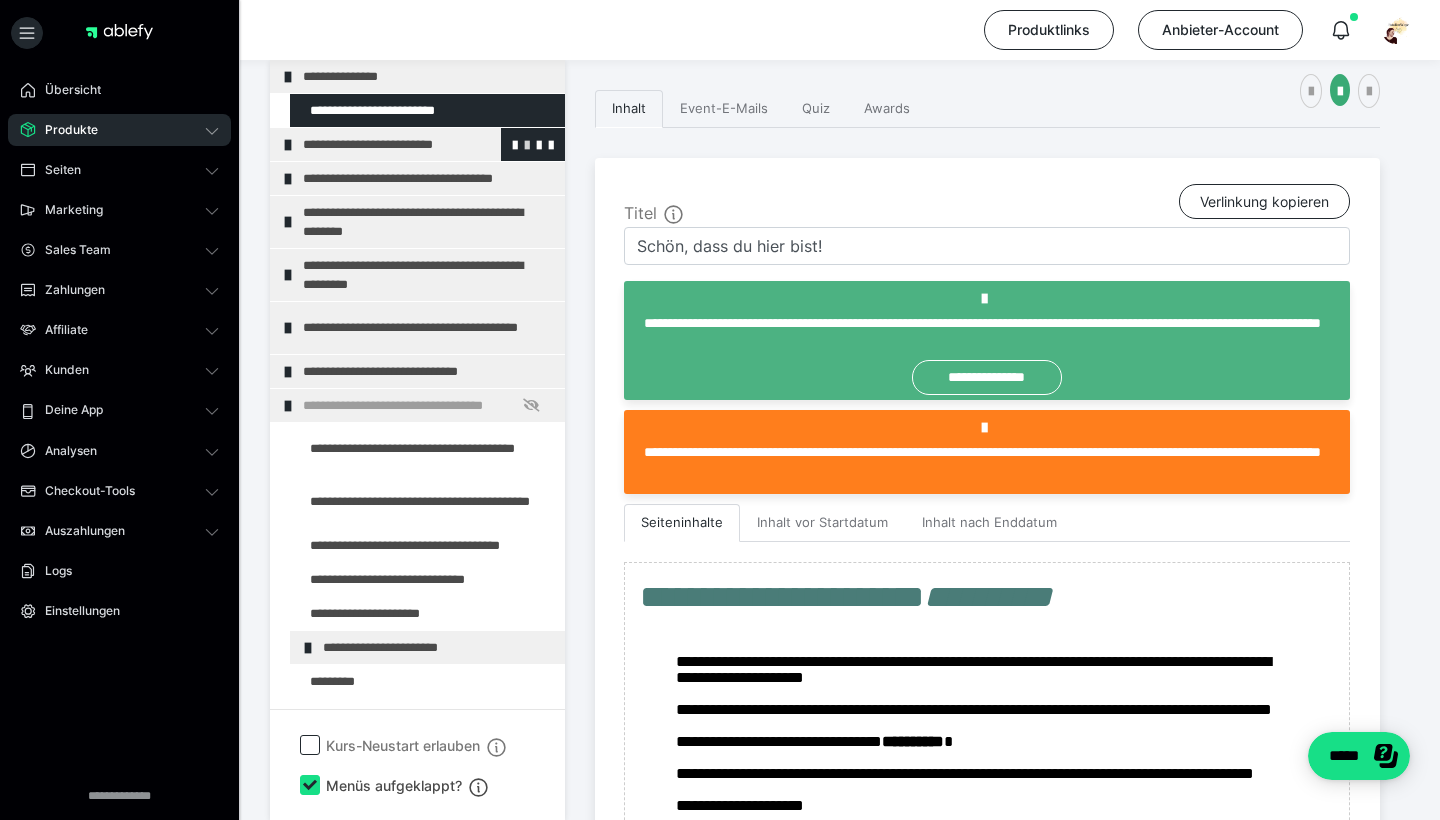 click at bounding box center [527, 144] 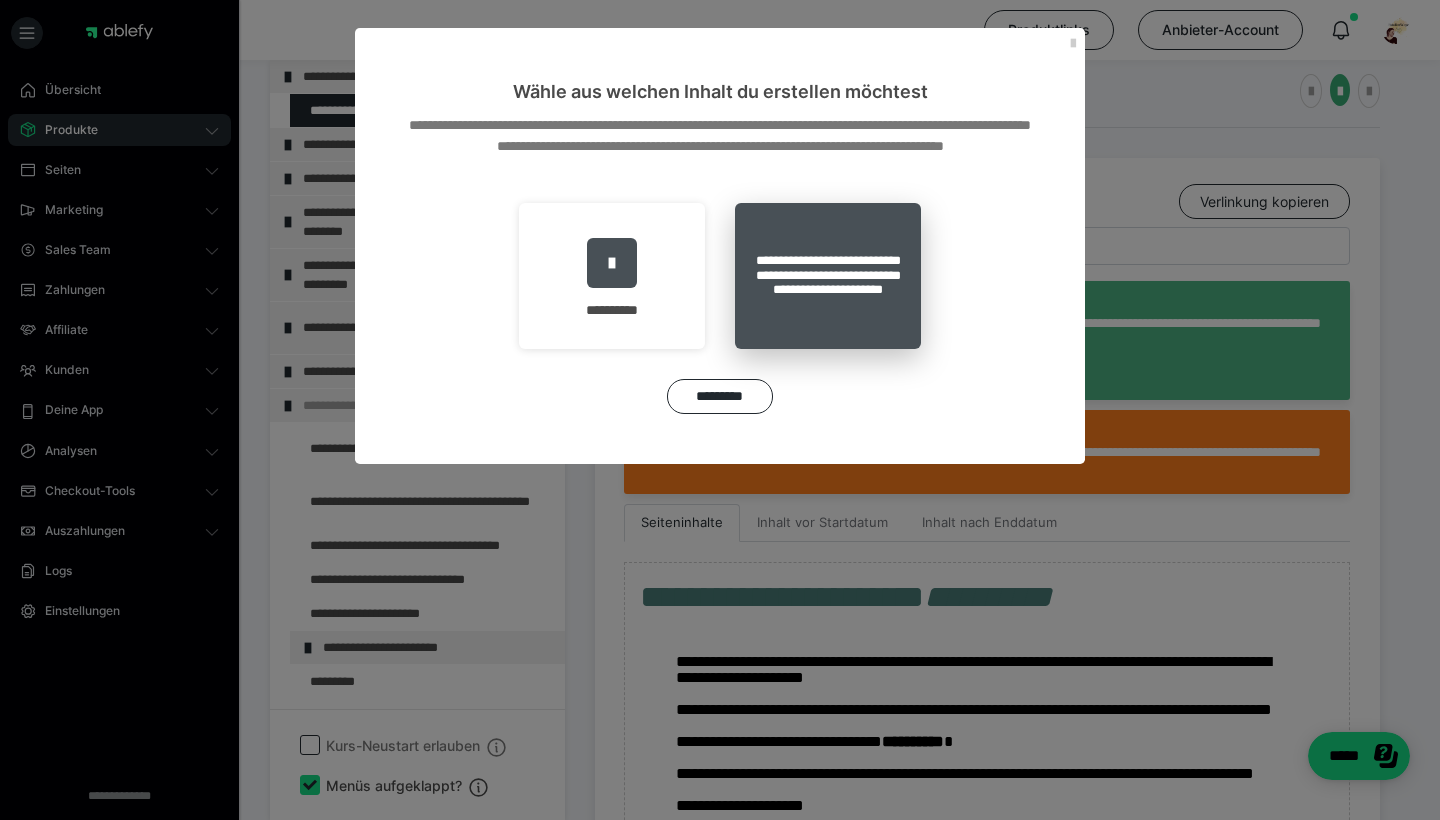 click on "**********" at bounding box center [828, 276] 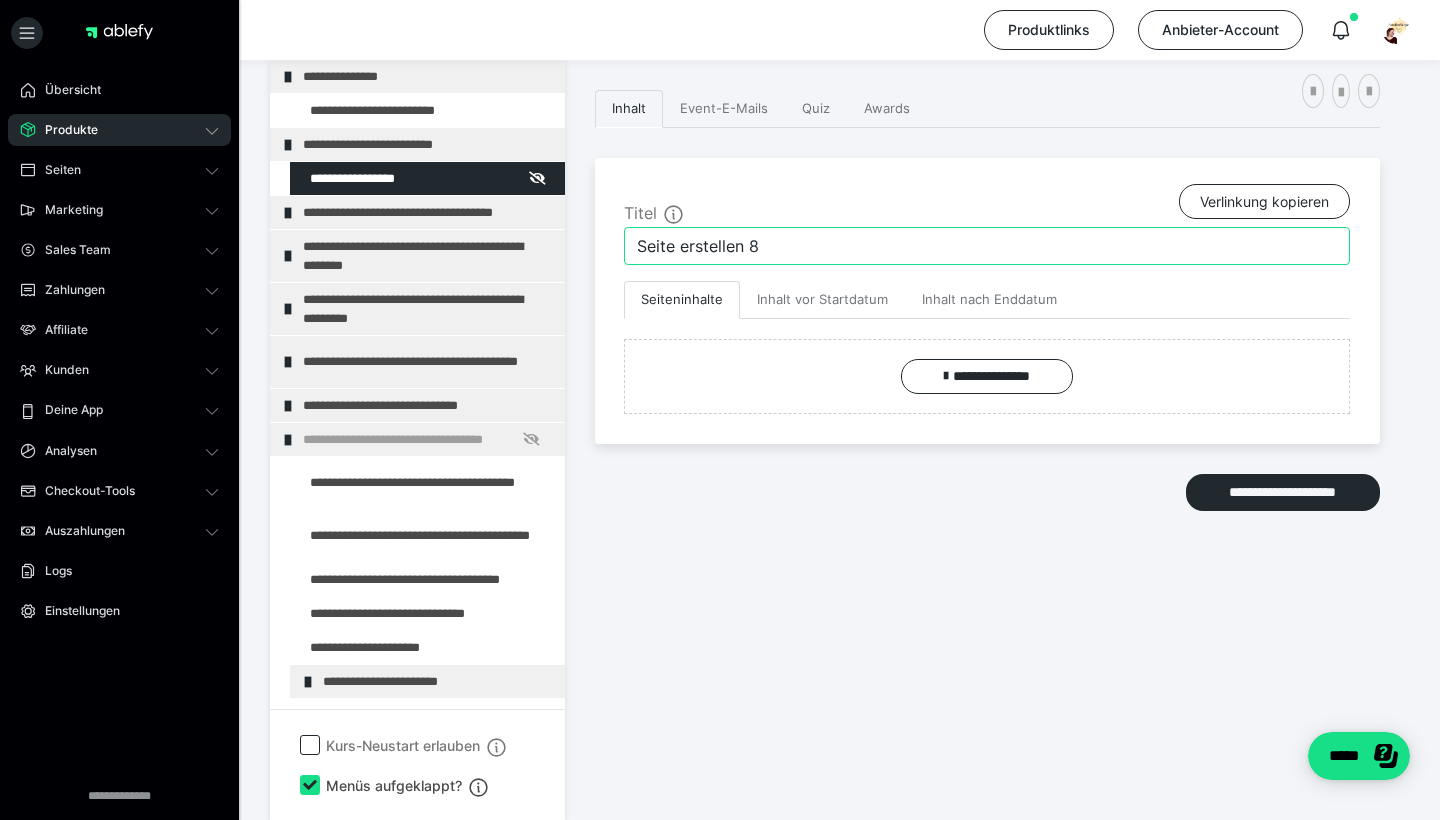 drag, startPoint x: 790, startPoint y: 245, endPoint x: 609, endPoint y: 245, distance: 181 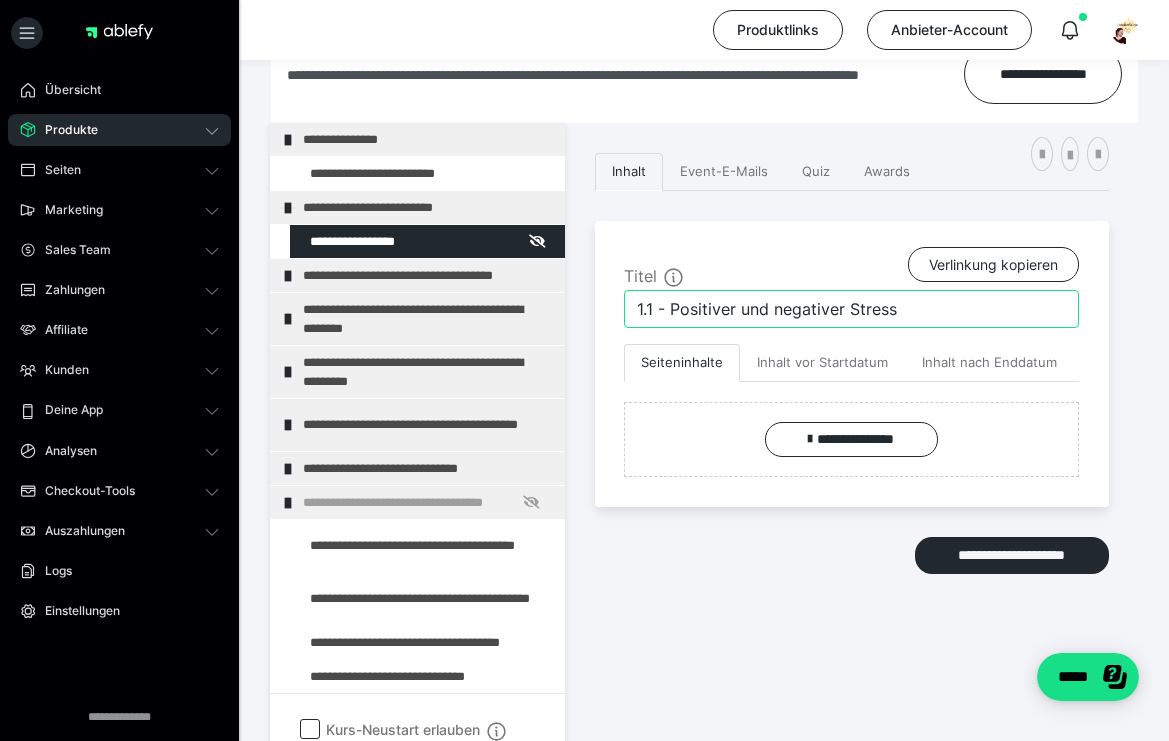 type on "1.1 - Positiver und negativer Stress" 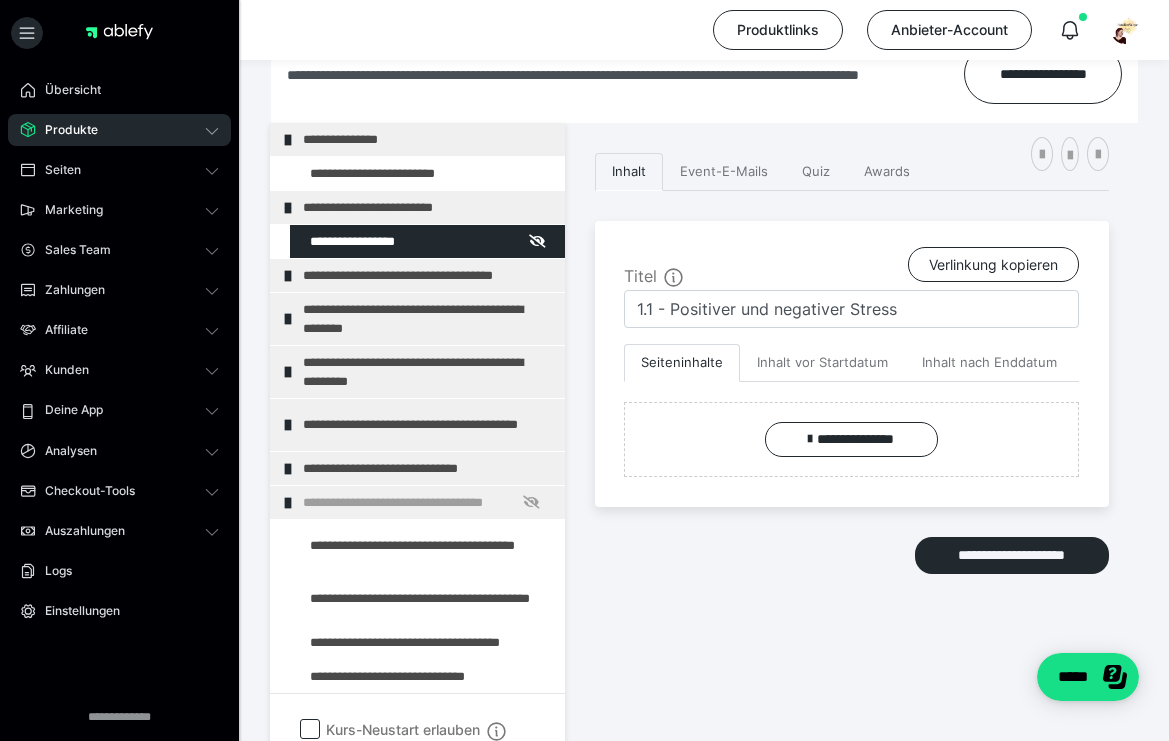 click on "Titel" at bounding box center [654, 268] 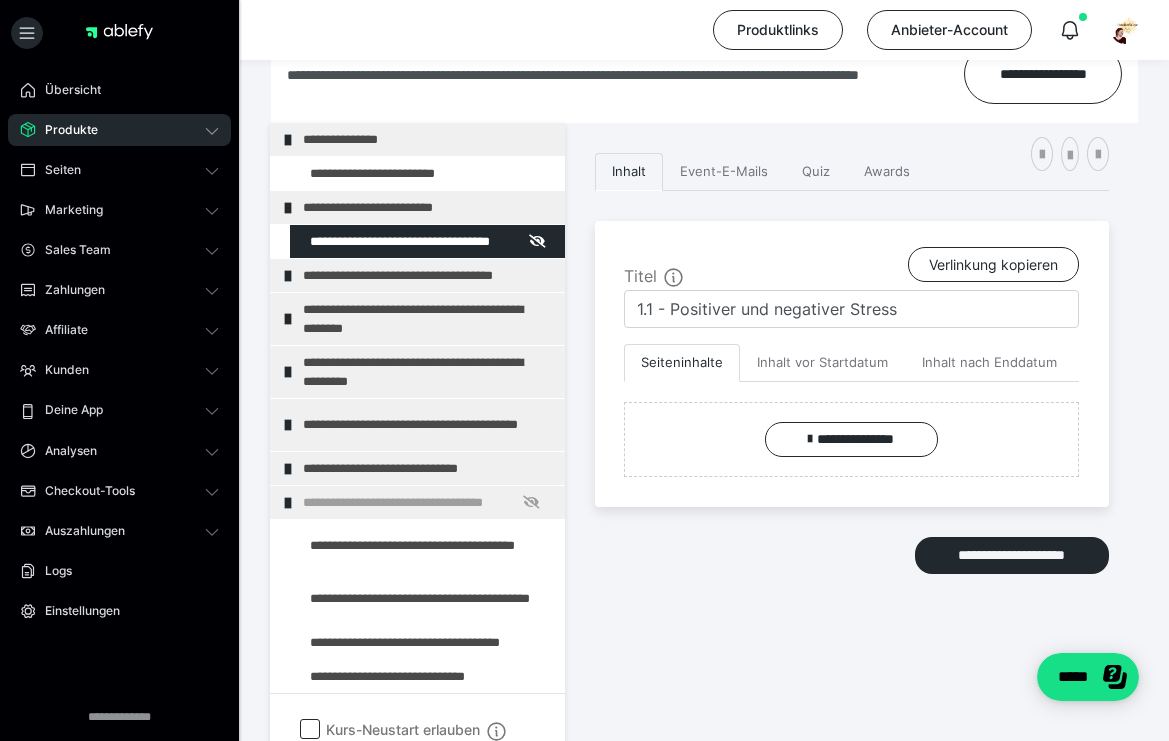 click on "**********" at bounding box center (852, 428) 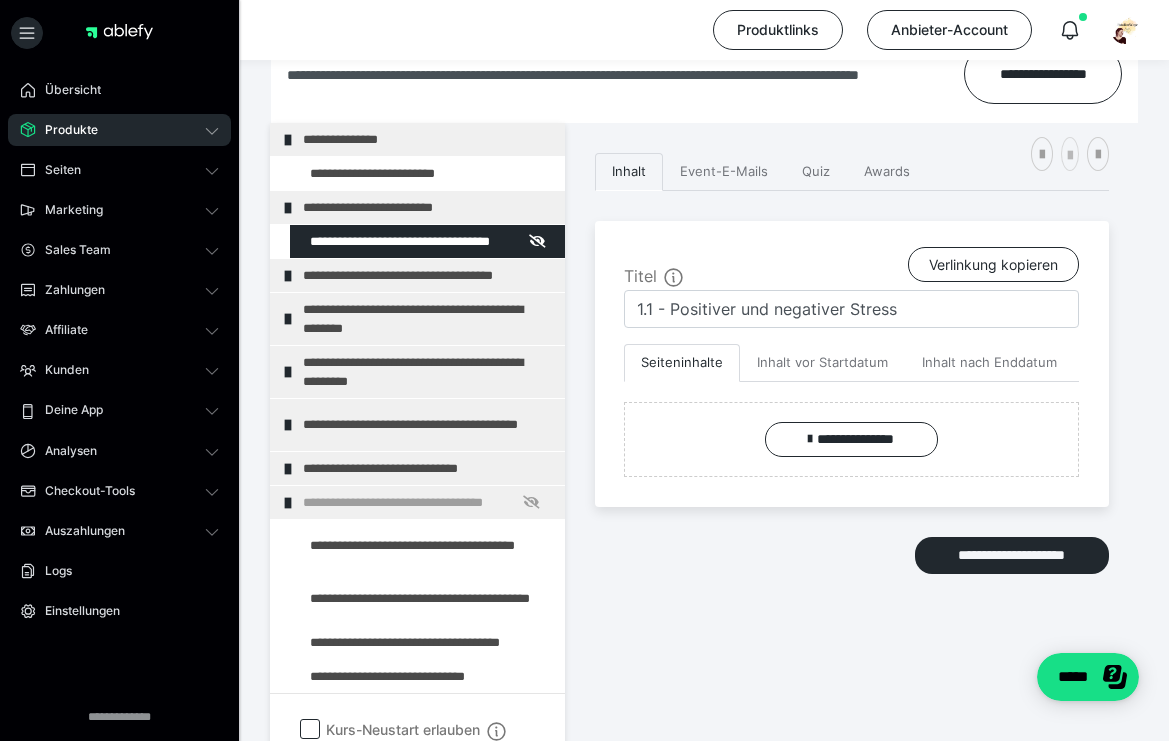 click at bounding box center (1070, 156) 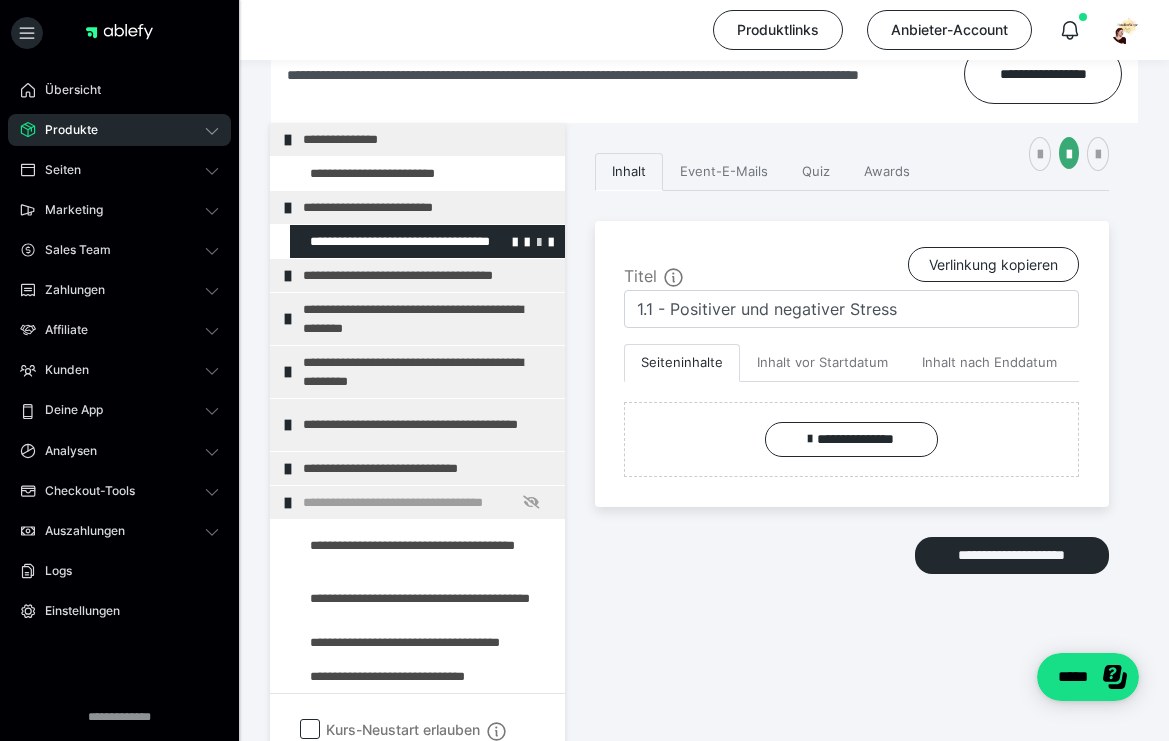 click at bounding box center (539, 241) 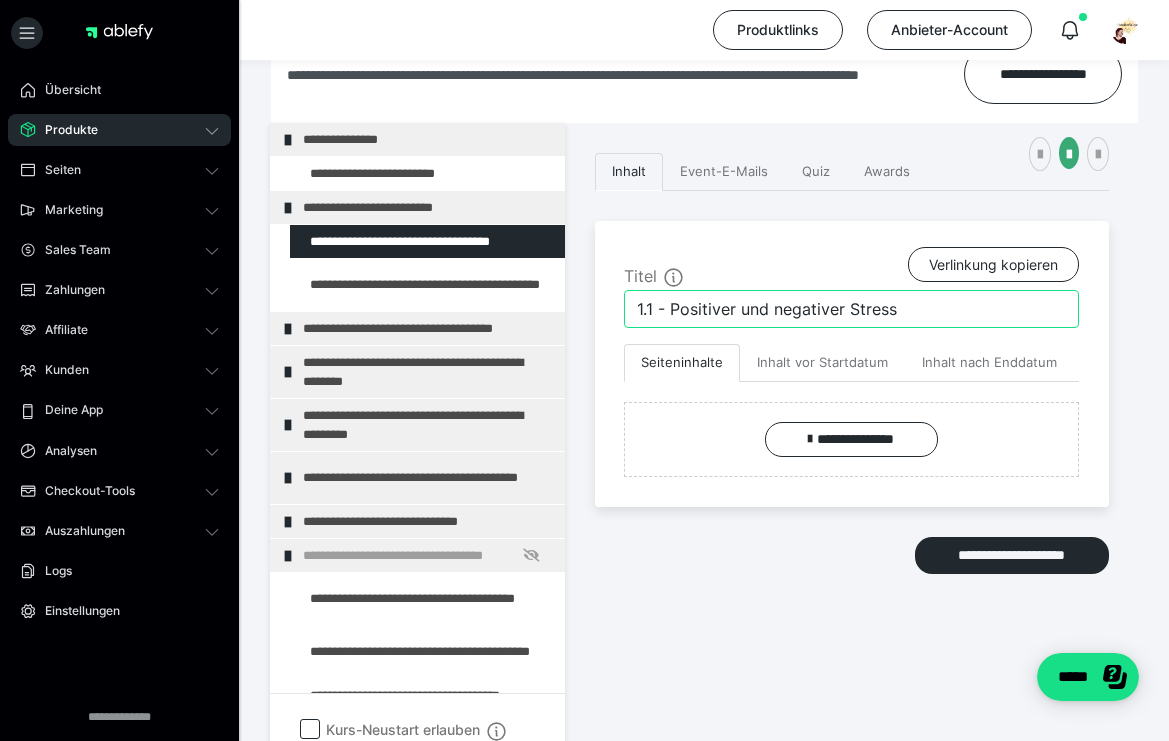 drag, startPoint x: 909, startPoint y: 311, endPoint x: 647, endPoint y: 306, distance: 262.0477 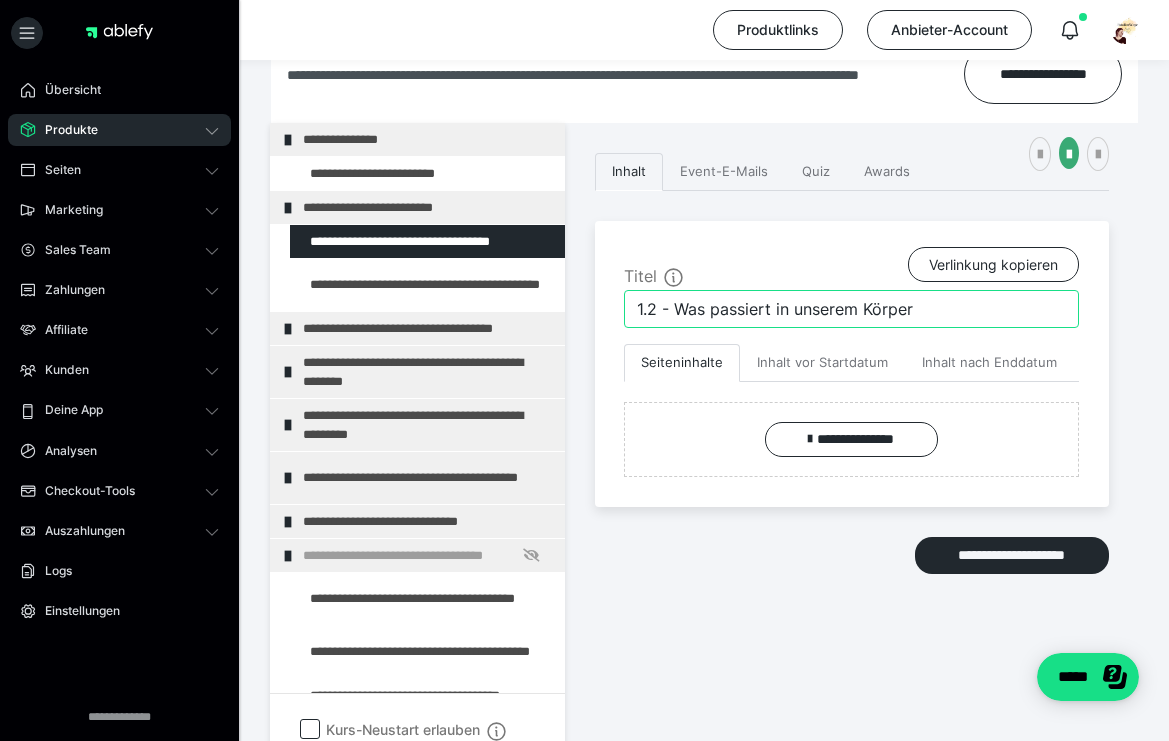 type on "1.2 - Was passiert in unserem Körper" 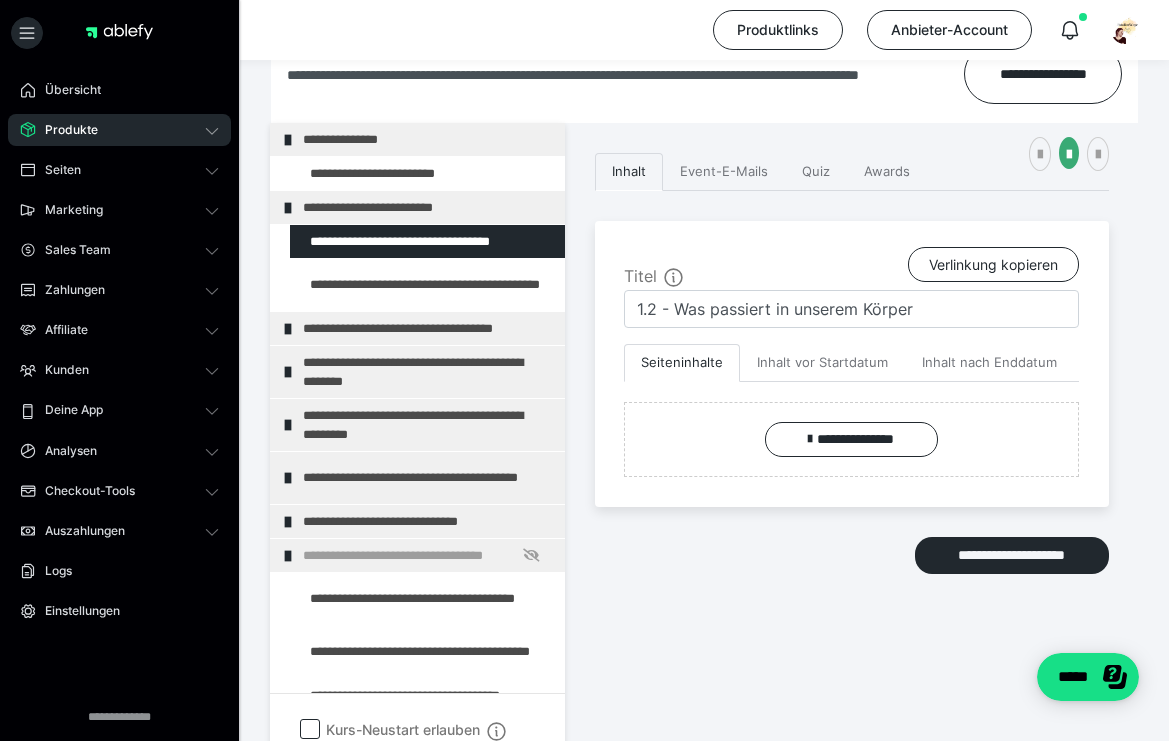 click on "**********" at bounding box center (852, 428) 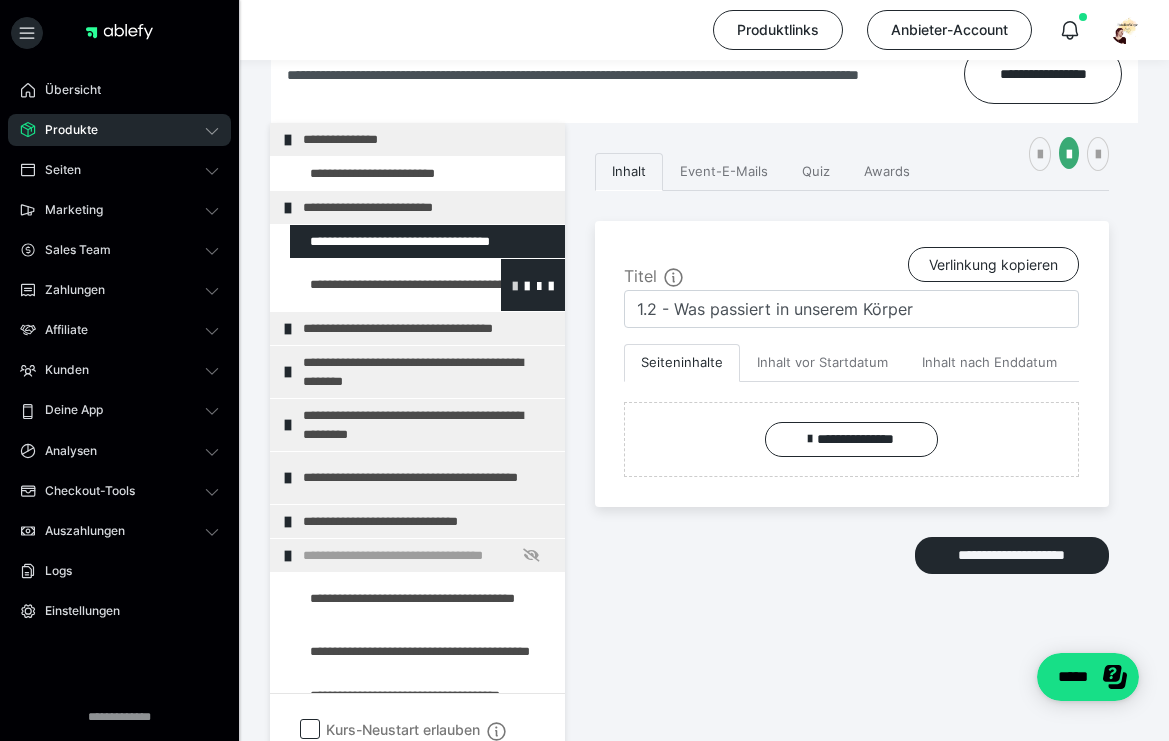click at bounding box center [515, 285] 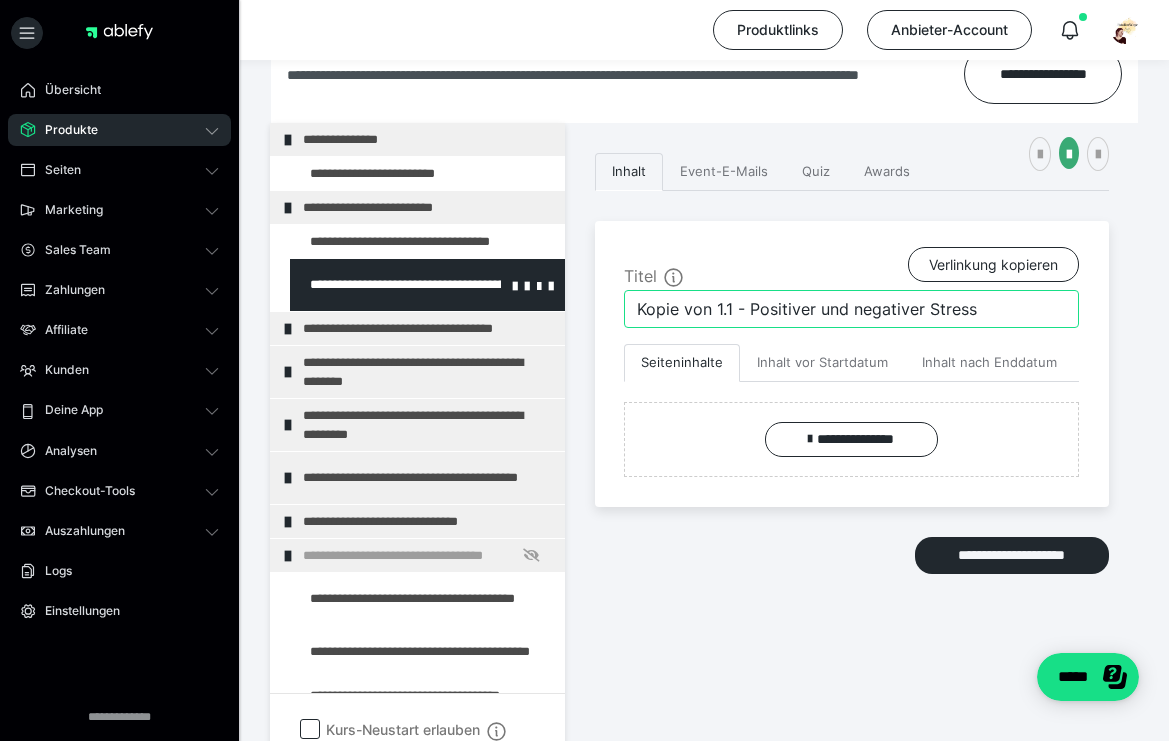 drag, startPoint x: 715, startPoint y: 308, endPoint x: 549, endPoint y: 308, distance: 166 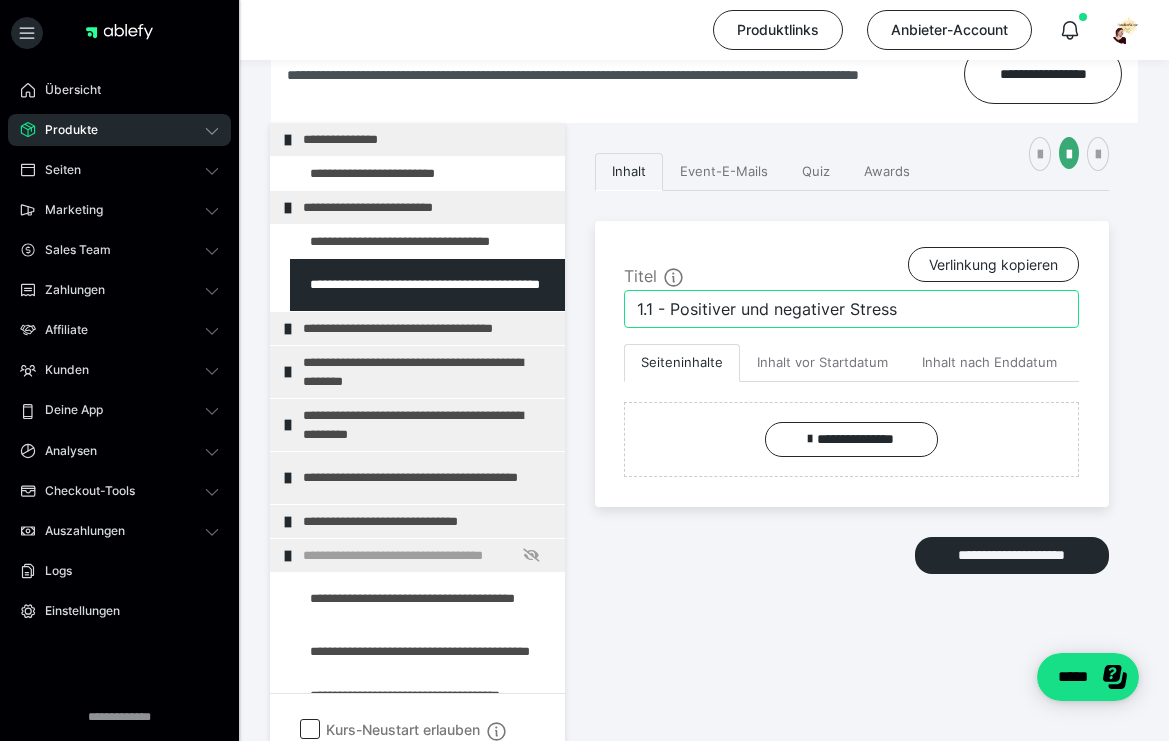 type on "1.1 - Positiver und negativer Stress" 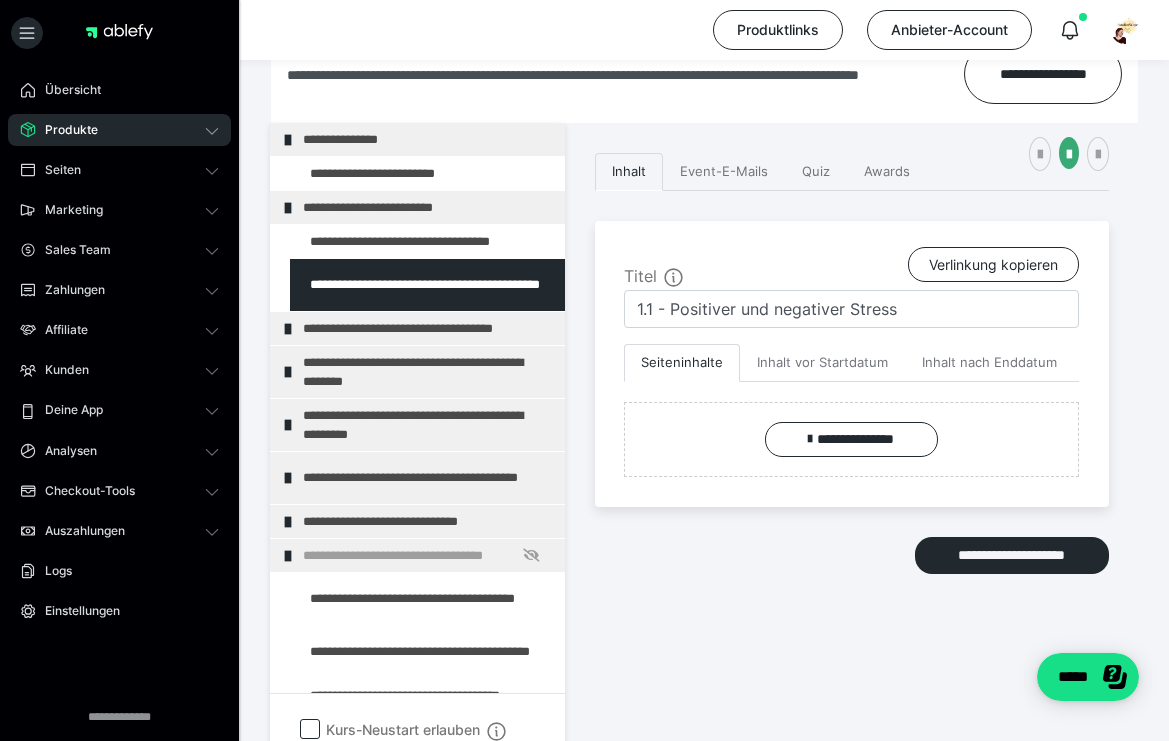click on "**********" at bounding box center (852, 428) 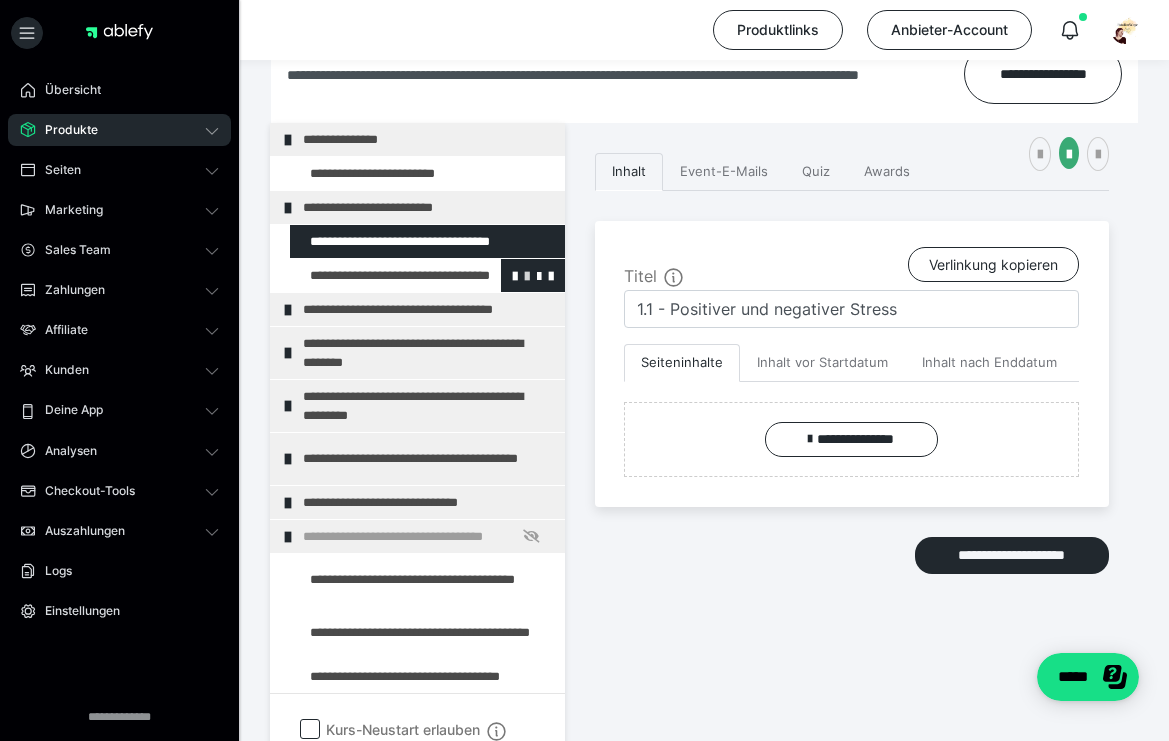 click at bounding box center [527, 275] 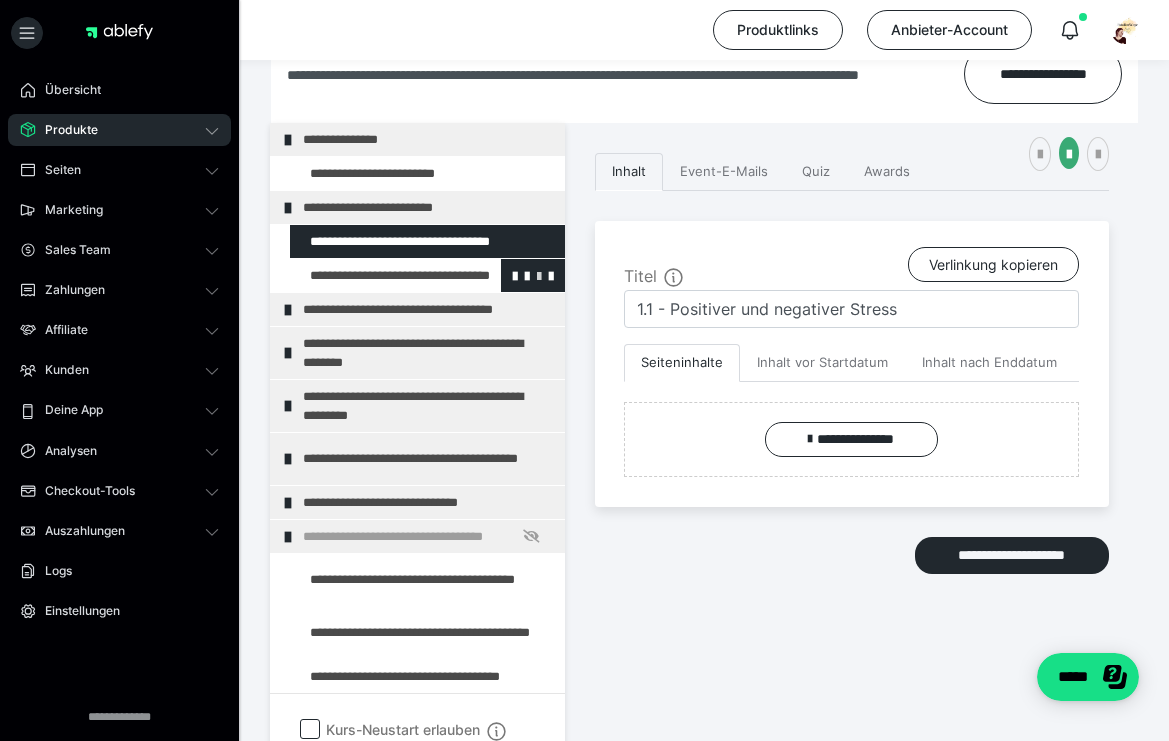 click at bounding box center [539, 275] 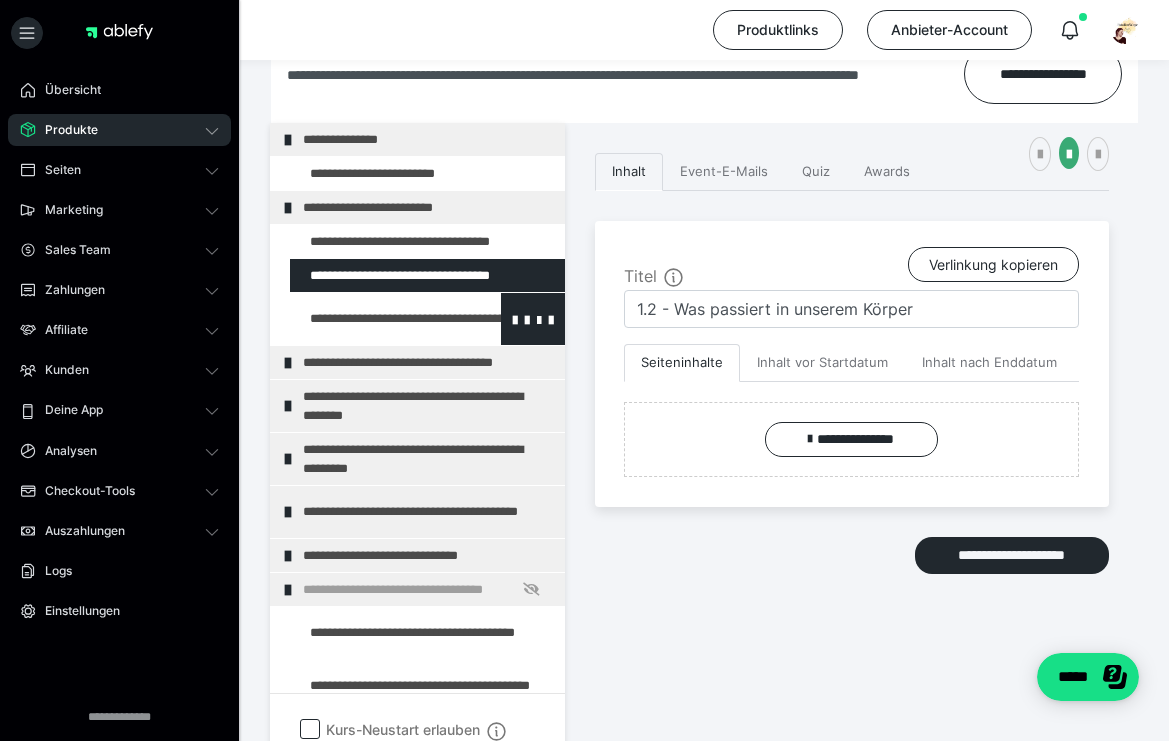 click at bounding box center (375, 319) 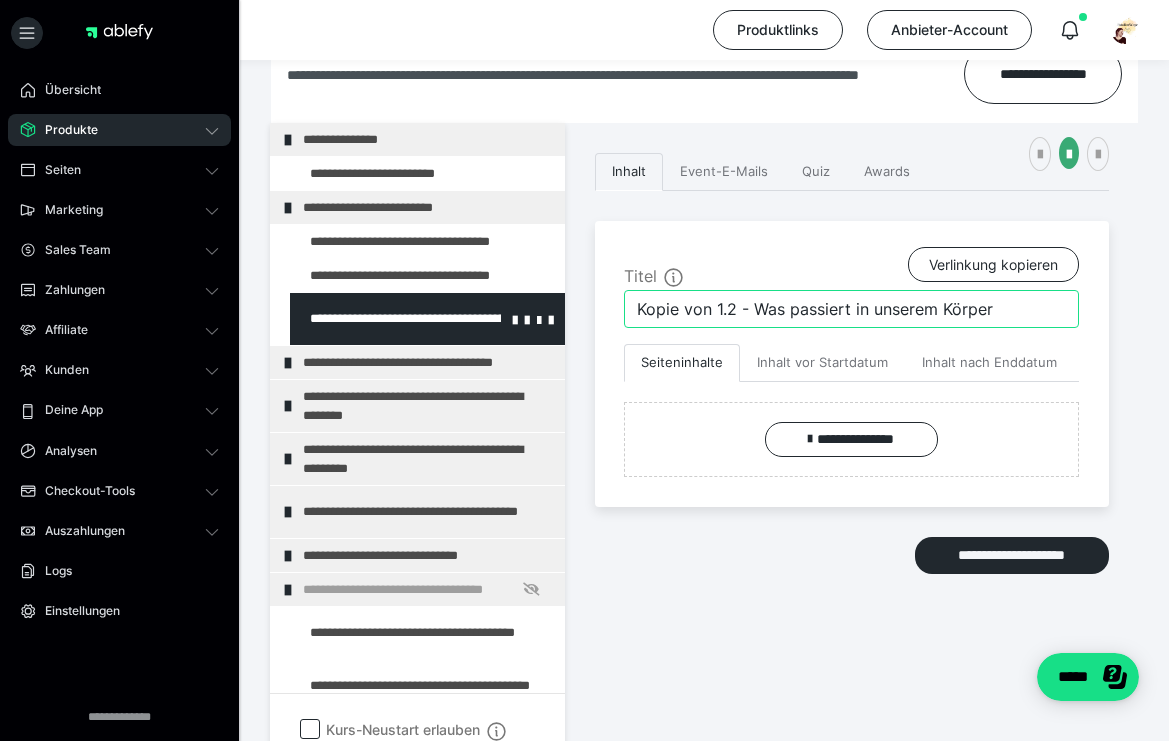 drag, startPoint x: 1000, startPoint y: 304, endPoint x: 405, endPoint y: 304, distance: 595 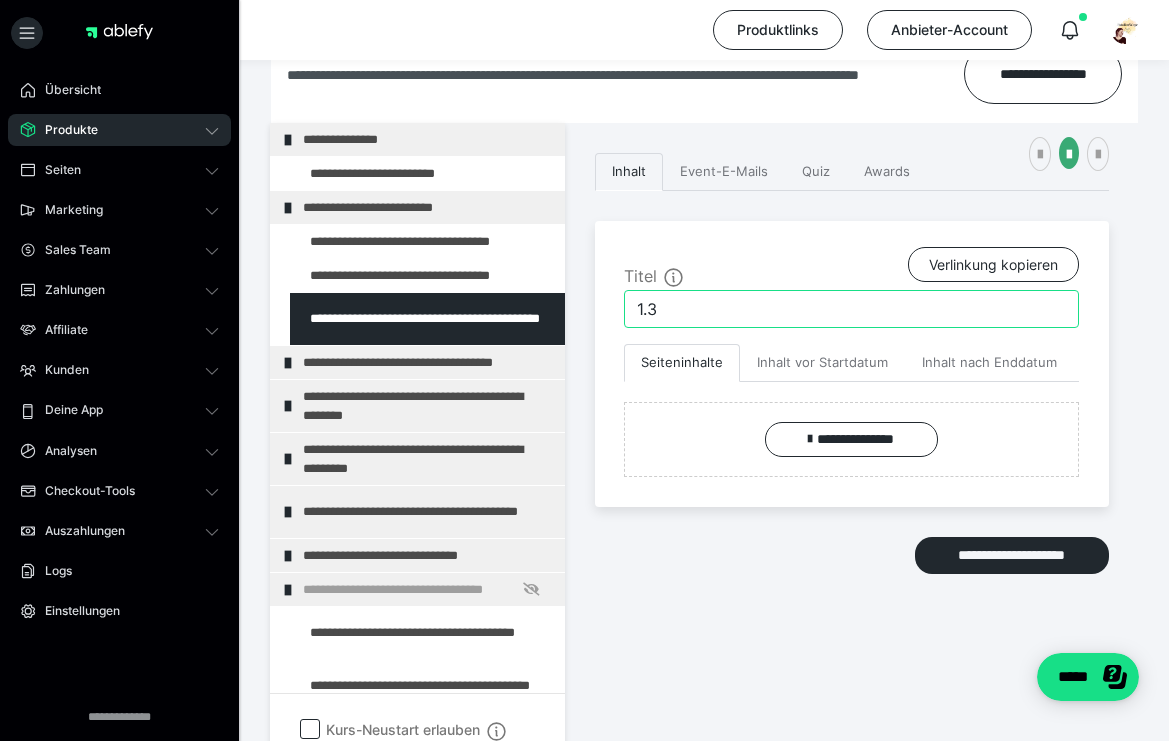 click on "1.3" at bounding box center [851, 309] 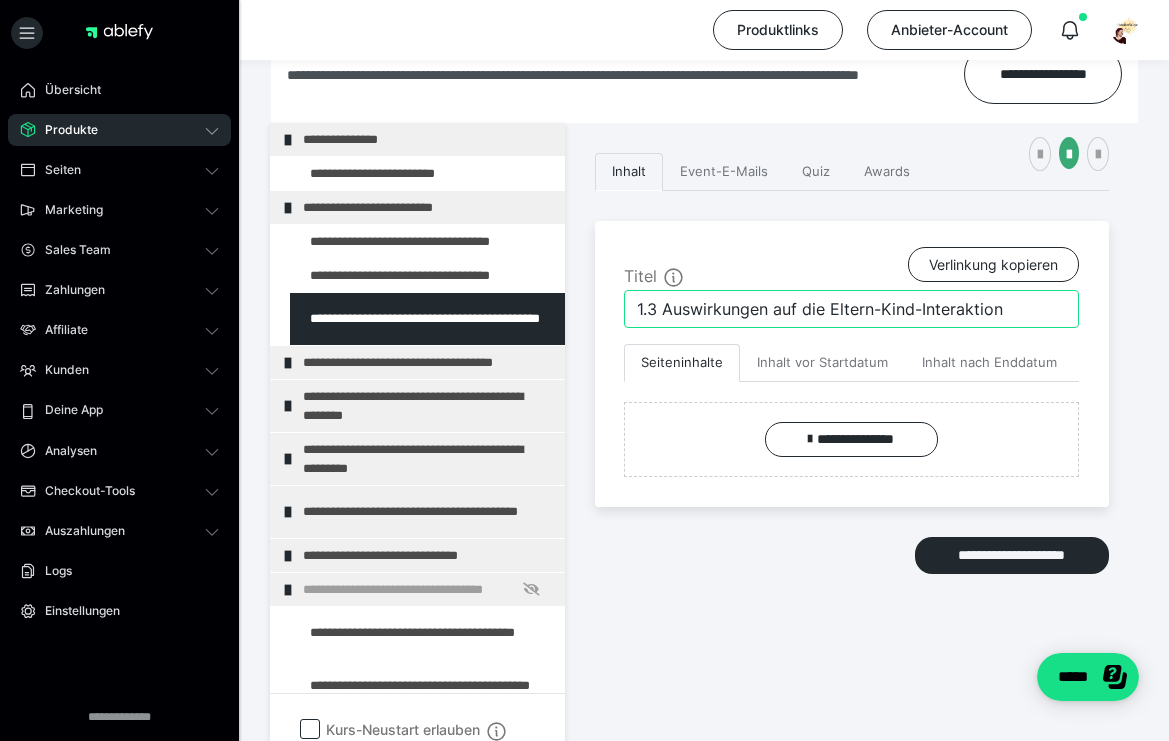type on "1.3 Auswirkungen auf die Eltern-Kind-Interaktion" 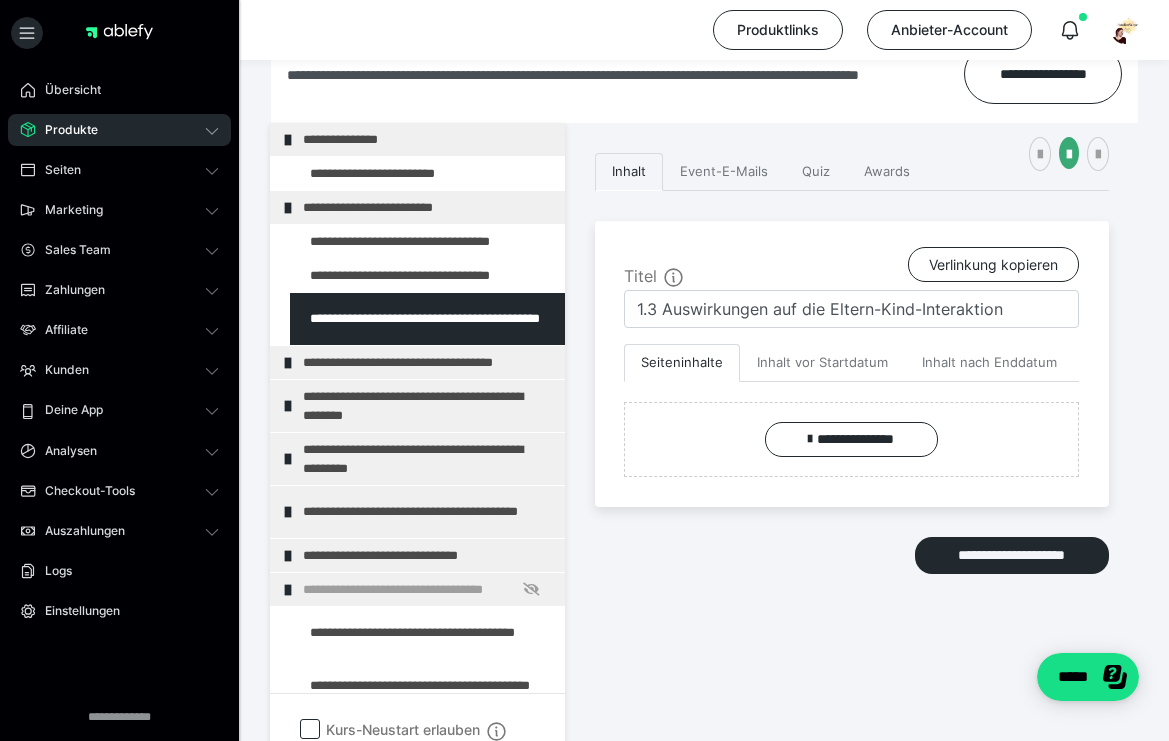 click on "**********" at bounding box center [852, 428] 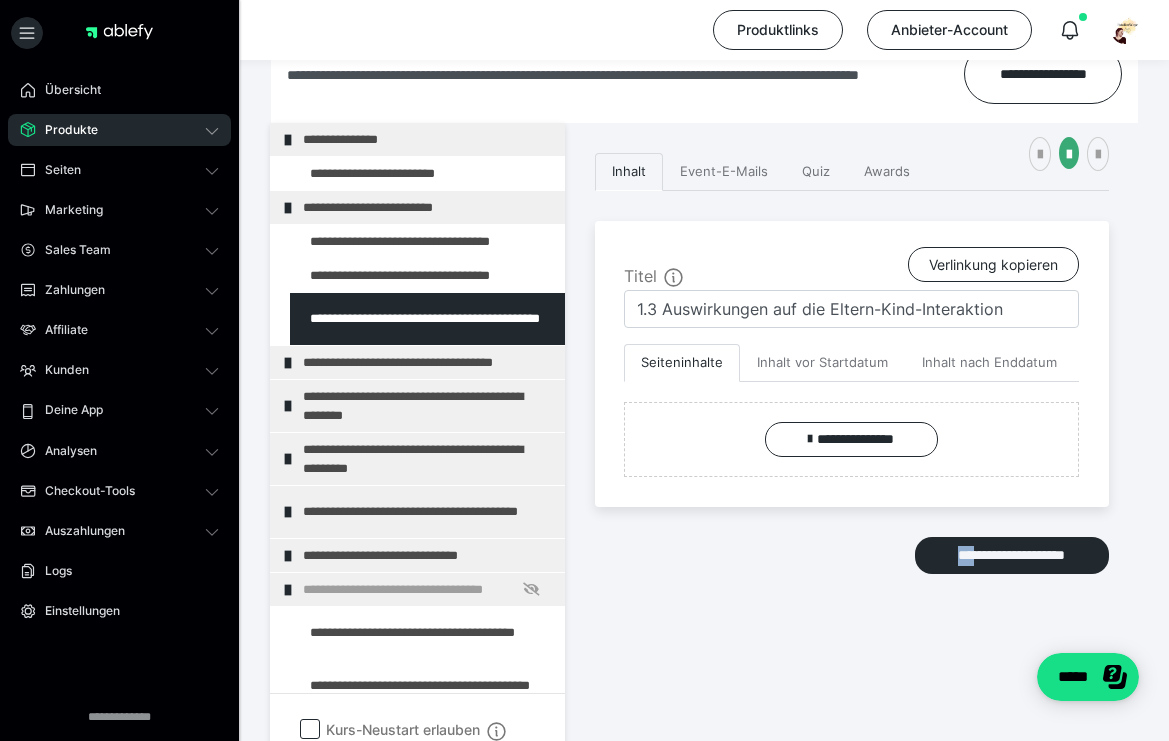 click on "**********" at bounding box center [852, 428] 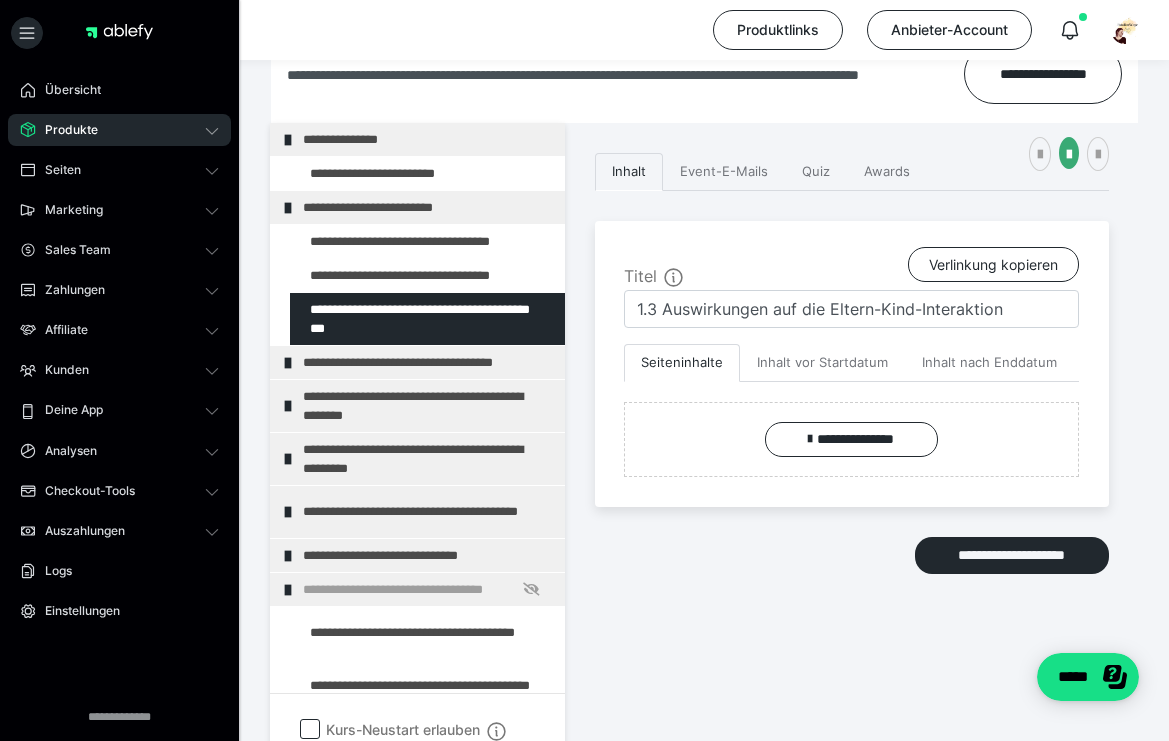 click on "**********" at bounding box center (704, 463) 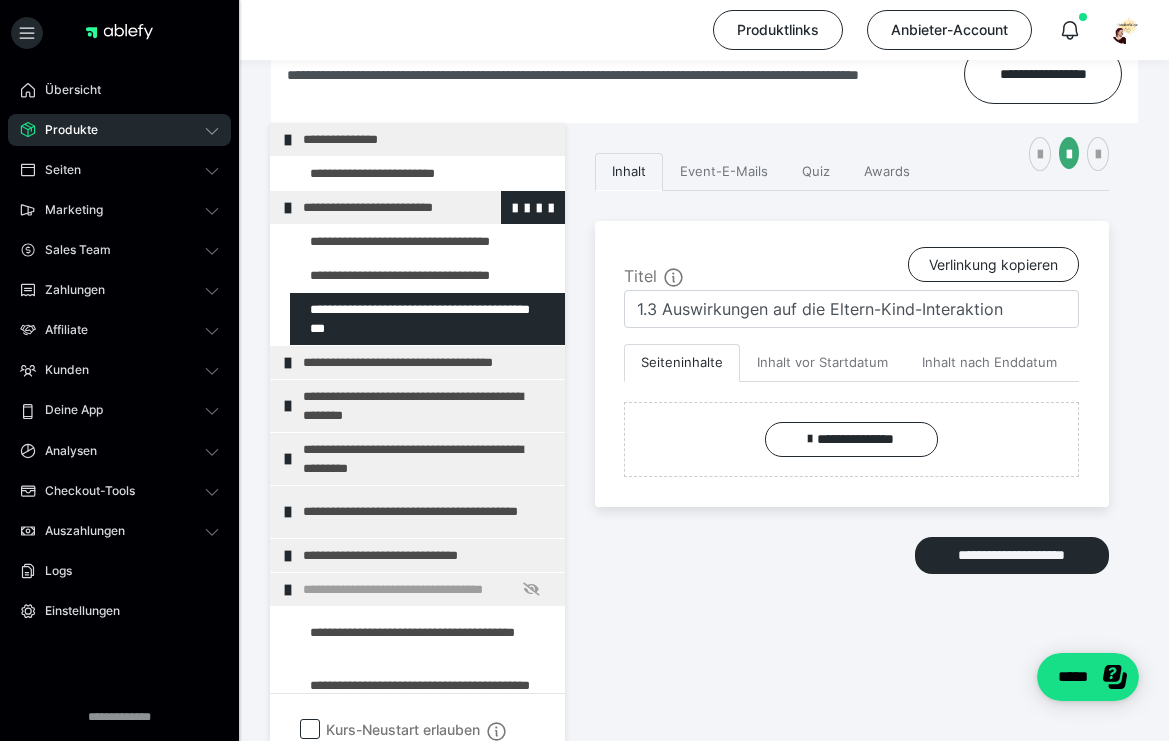click at bounding box center (288, 208) 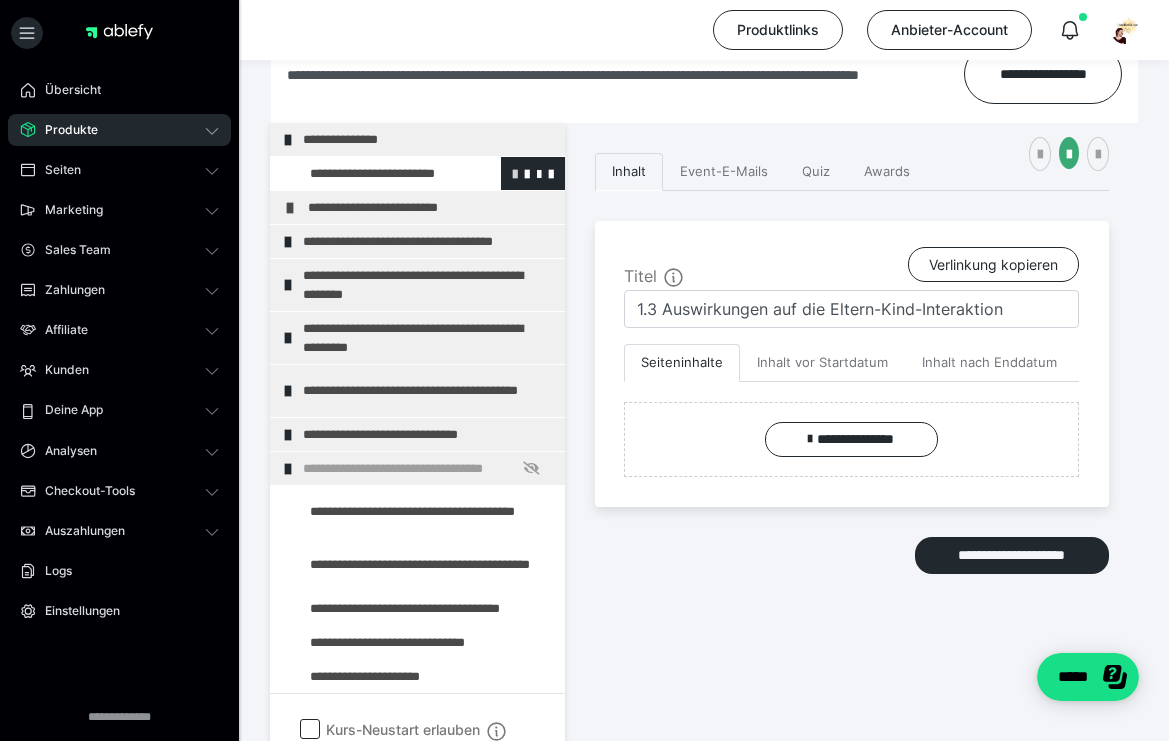 click at bounding box center (515, 173) 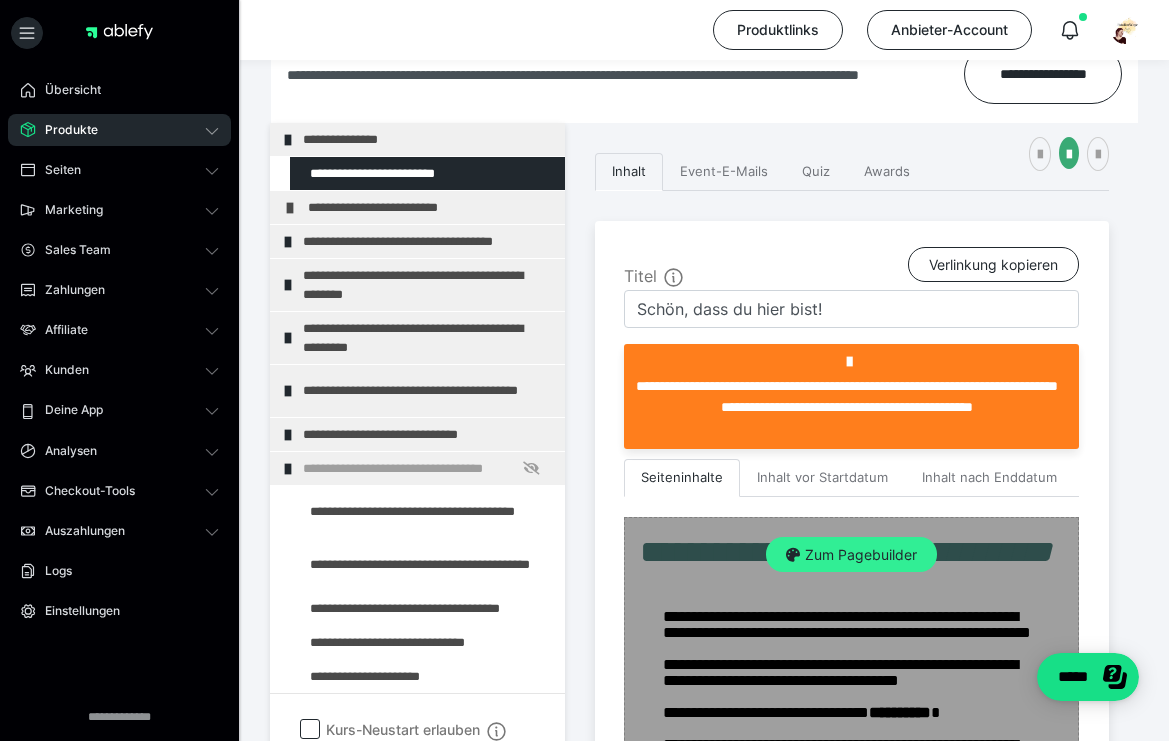 click on "Zum Pagebuilder" at bounding box center (851, 555) 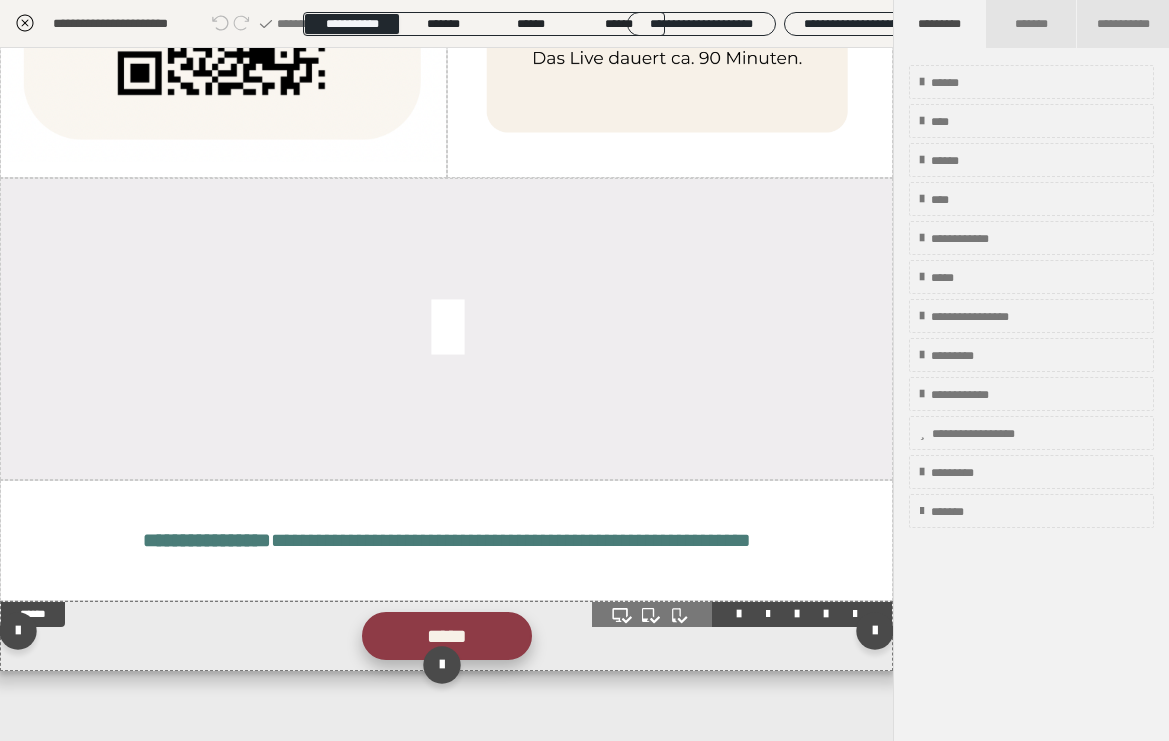 scroll, scrollTop: 1364, scrollLeft: 0, axis: vertical 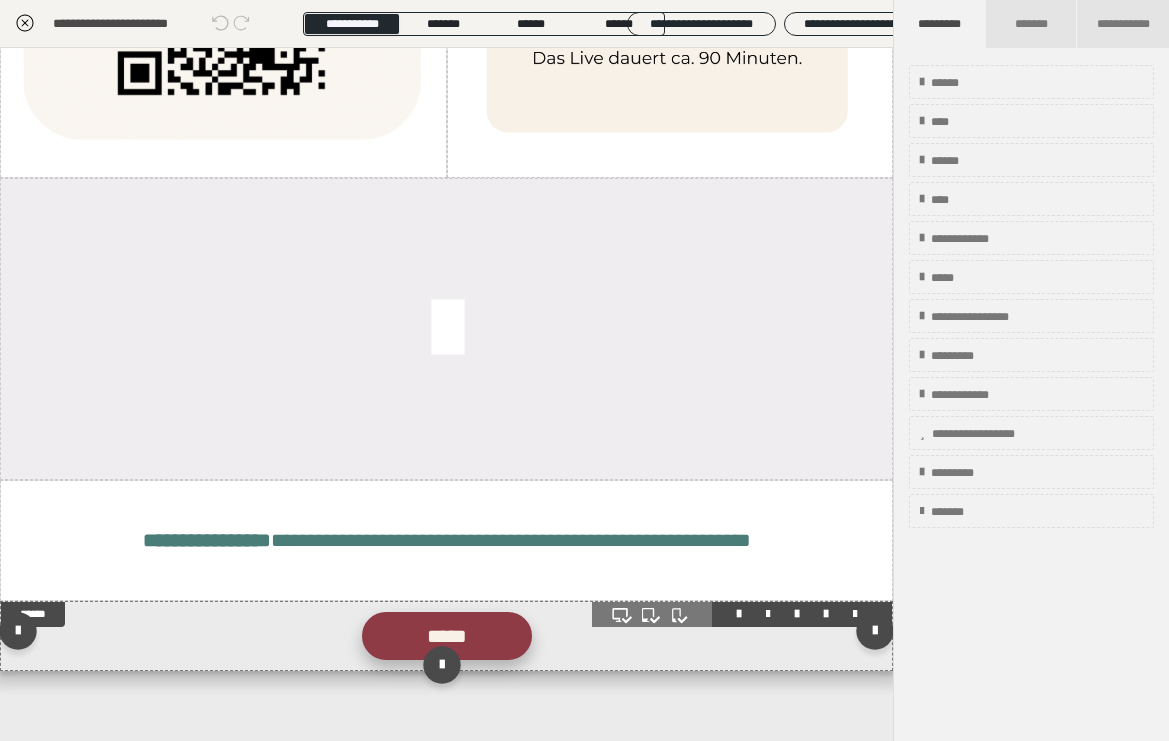 click on "*****" at bounding box center (447, 636) 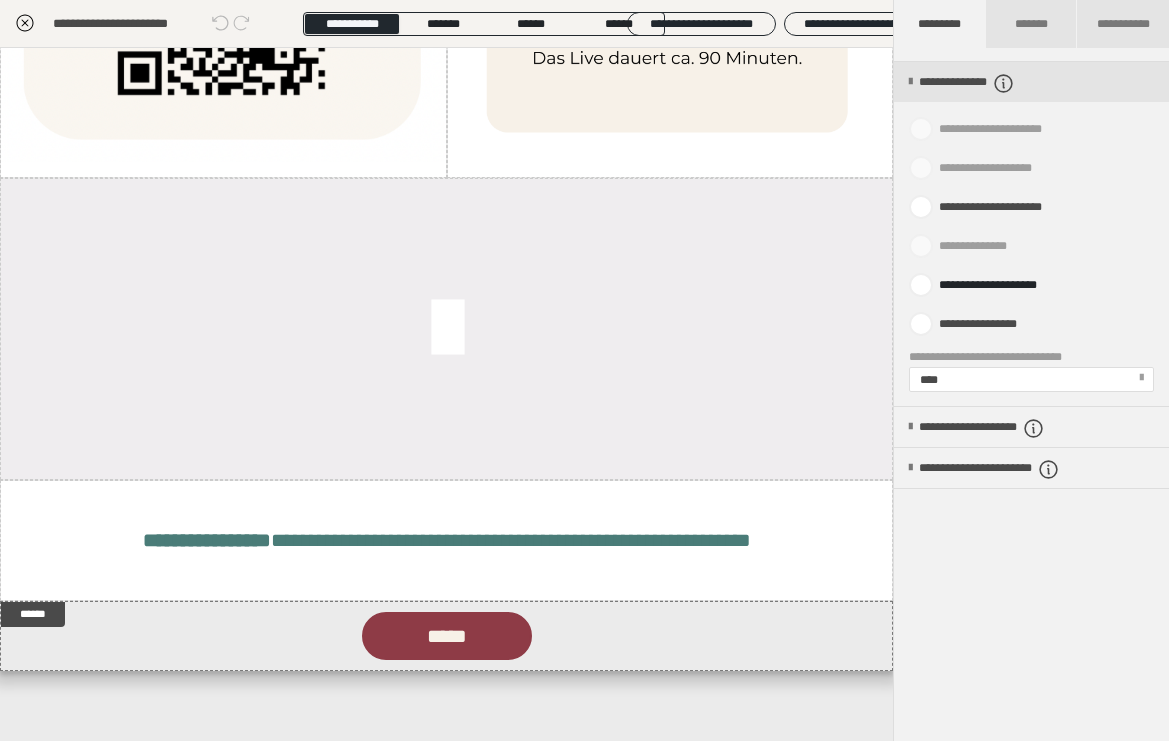 scroll, scrollTop: 859, scrollLeft: 0, axis: vertical 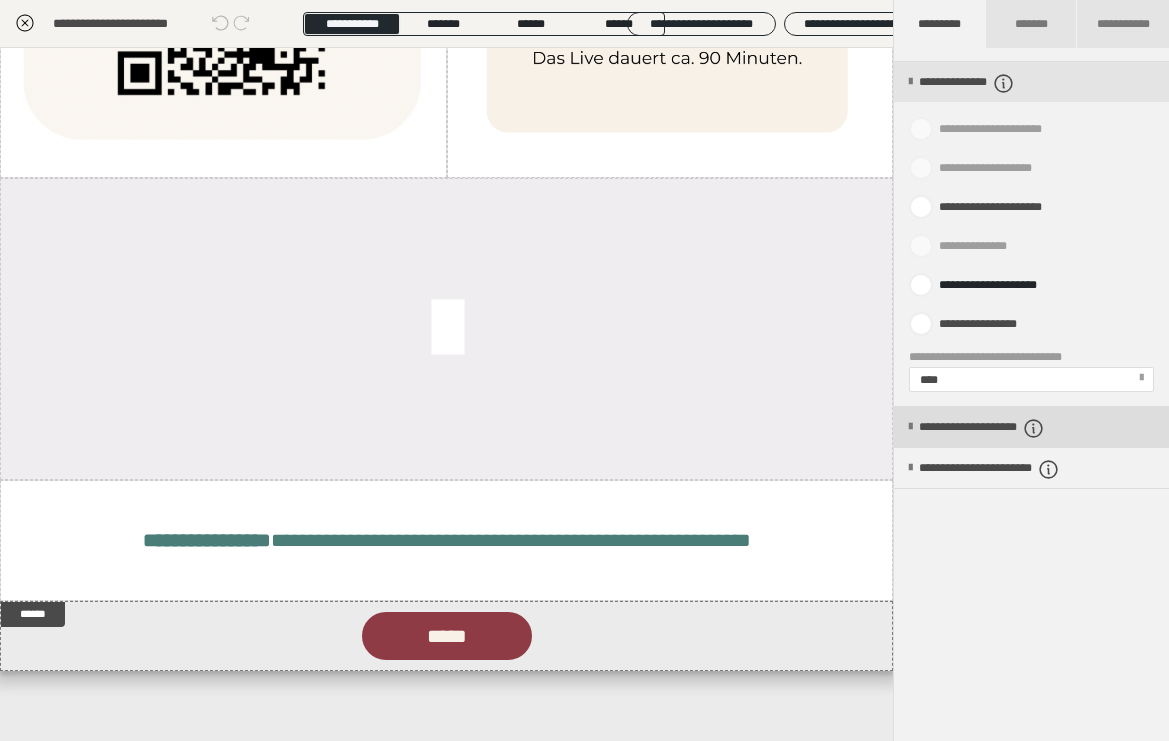 click on "**********" at bounding box center [1011, 428] 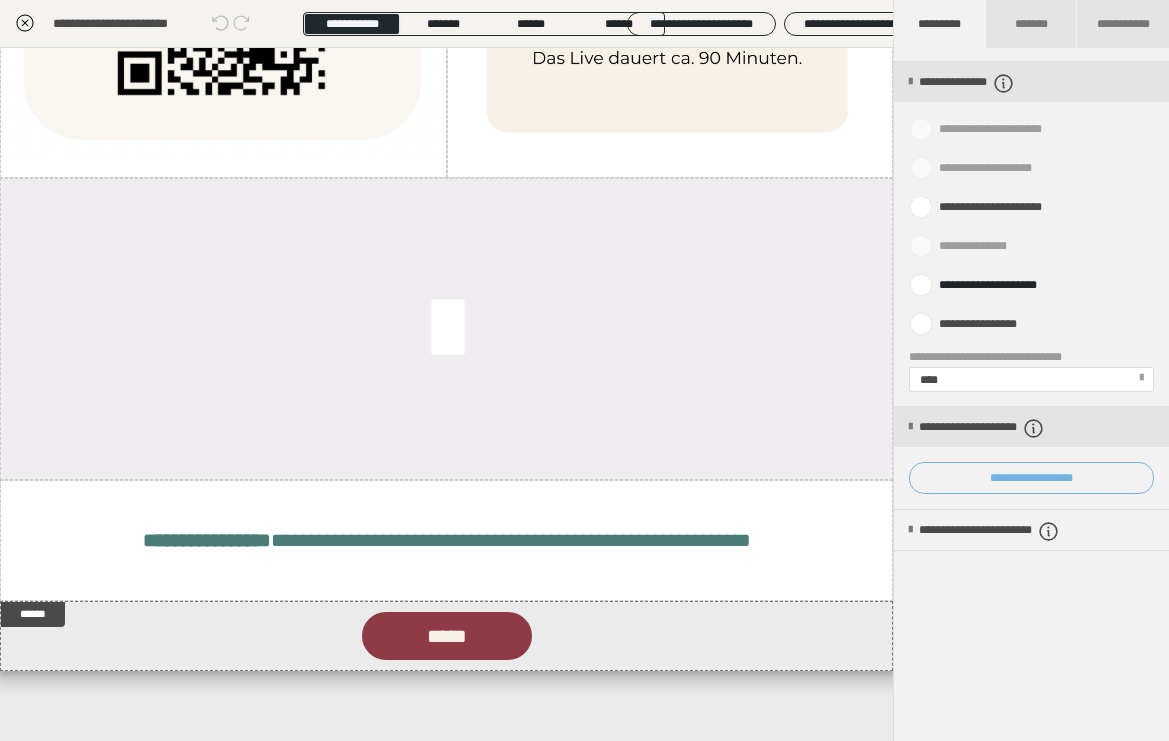 click on "**********" at bounding box center [1031, 478] 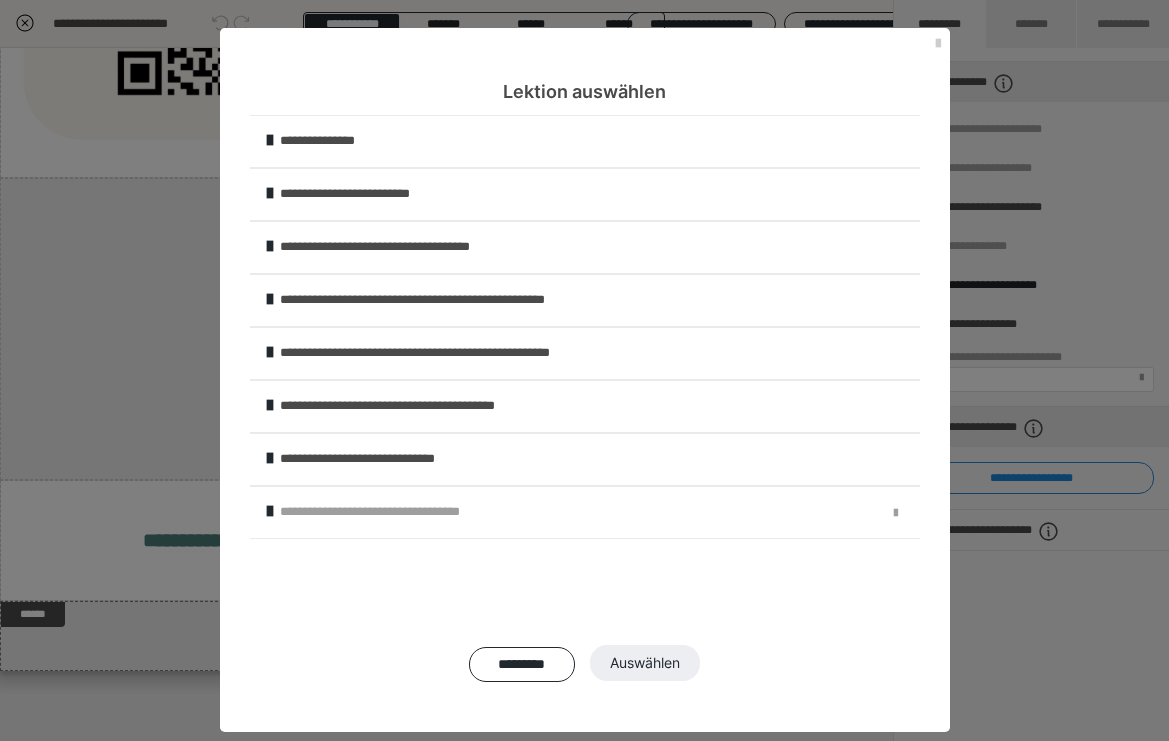 click at bounding box center [270, 193] 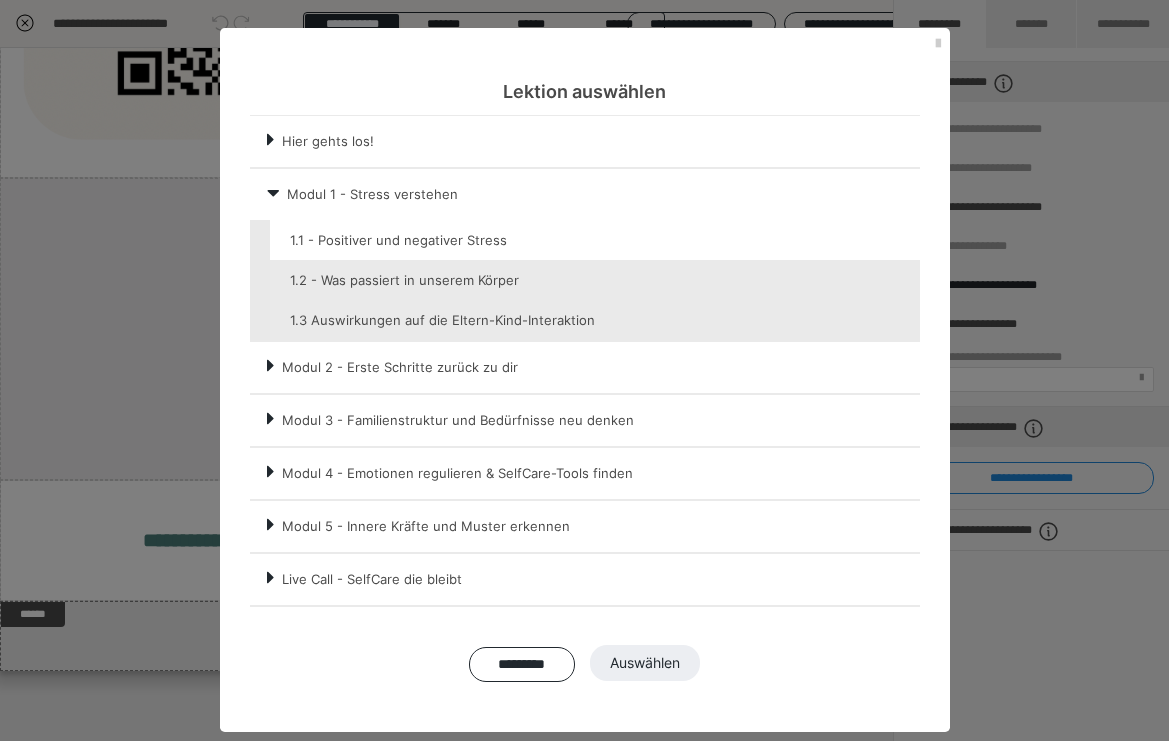 click at bounding box center (595, 240) 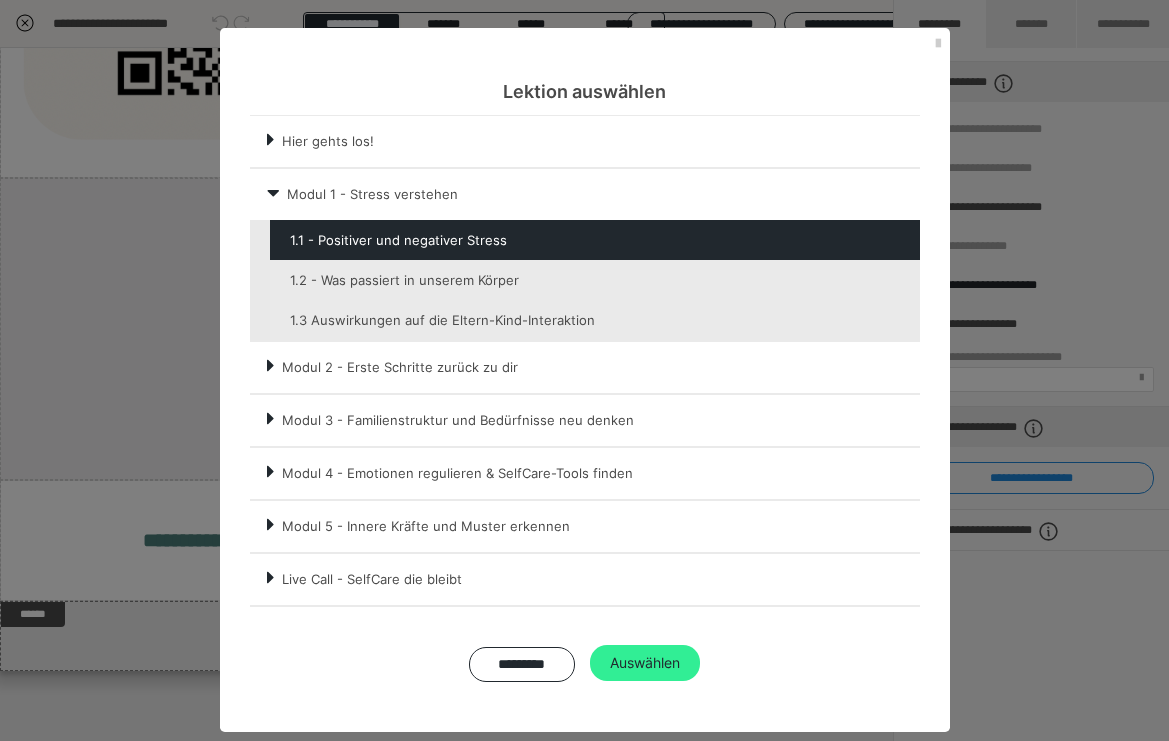 click on "Auswählen" at bounding box center (645, 663) 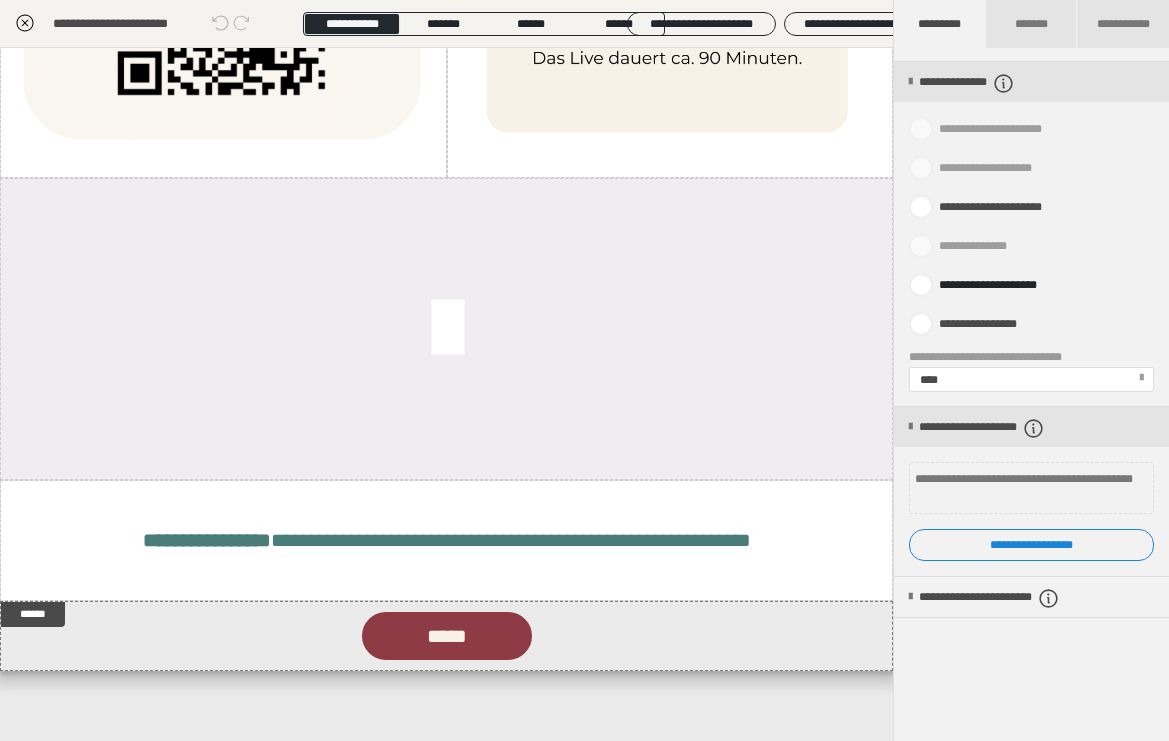 click 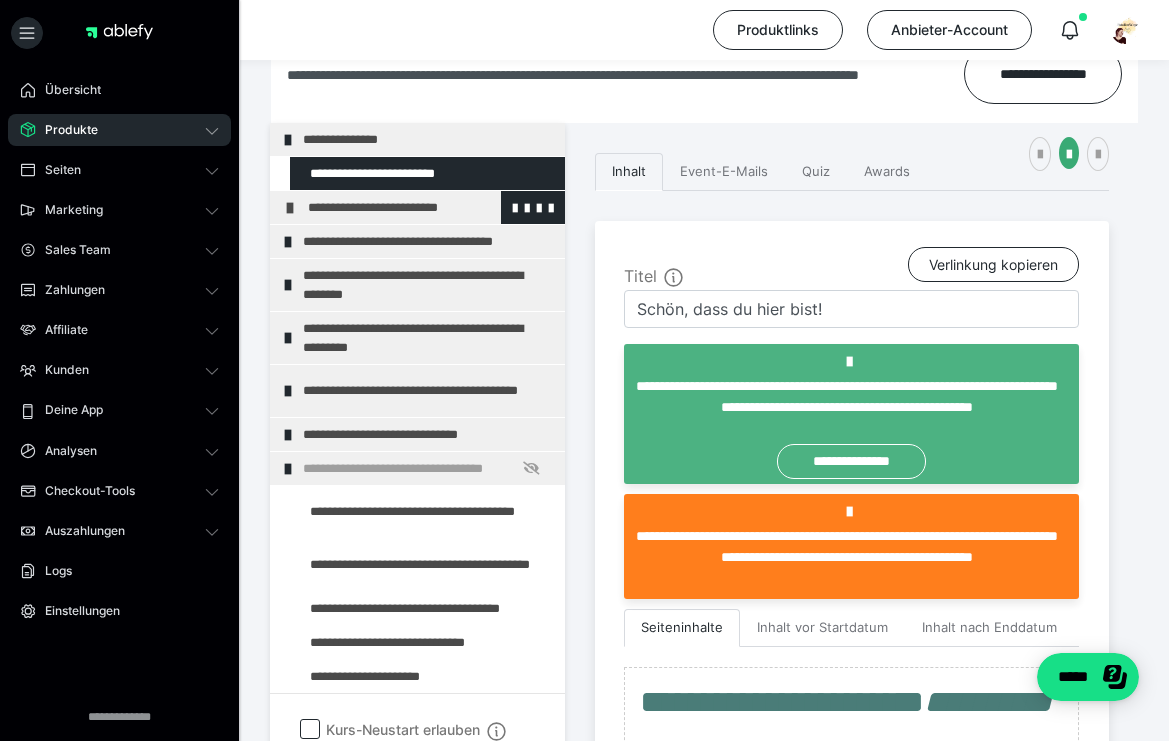 click on "**********" at bounding box center [431, 207] 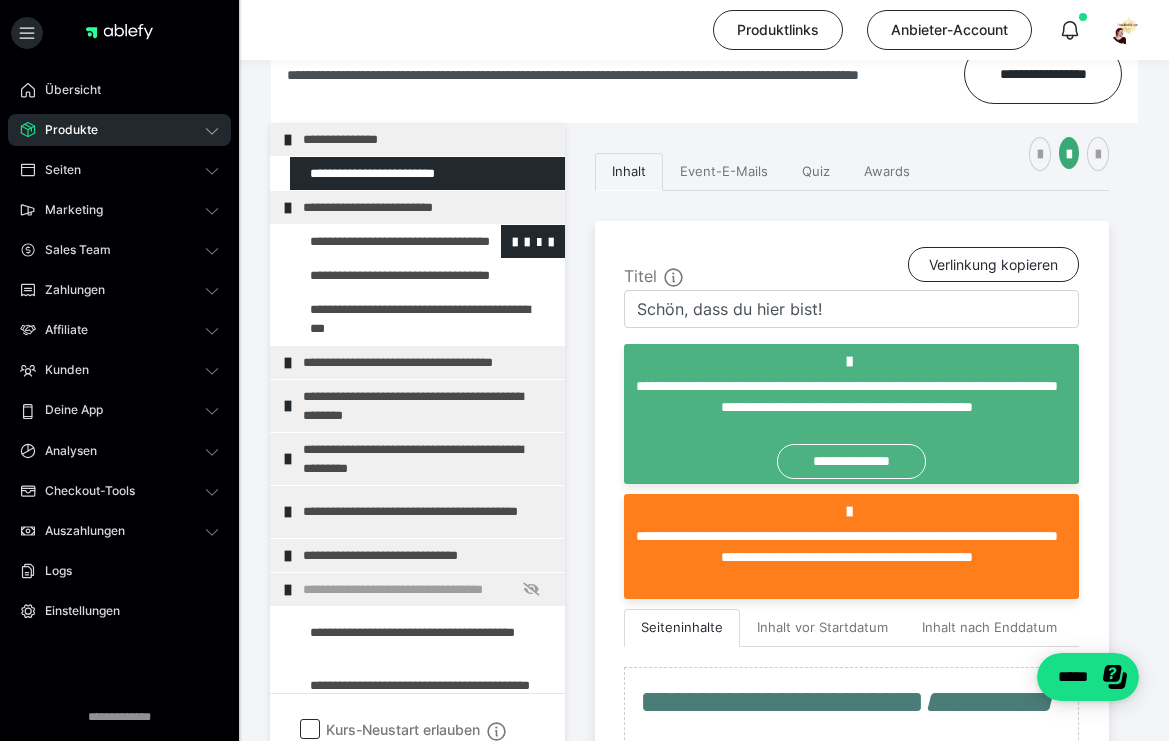 click at bounding box center (375, 241) 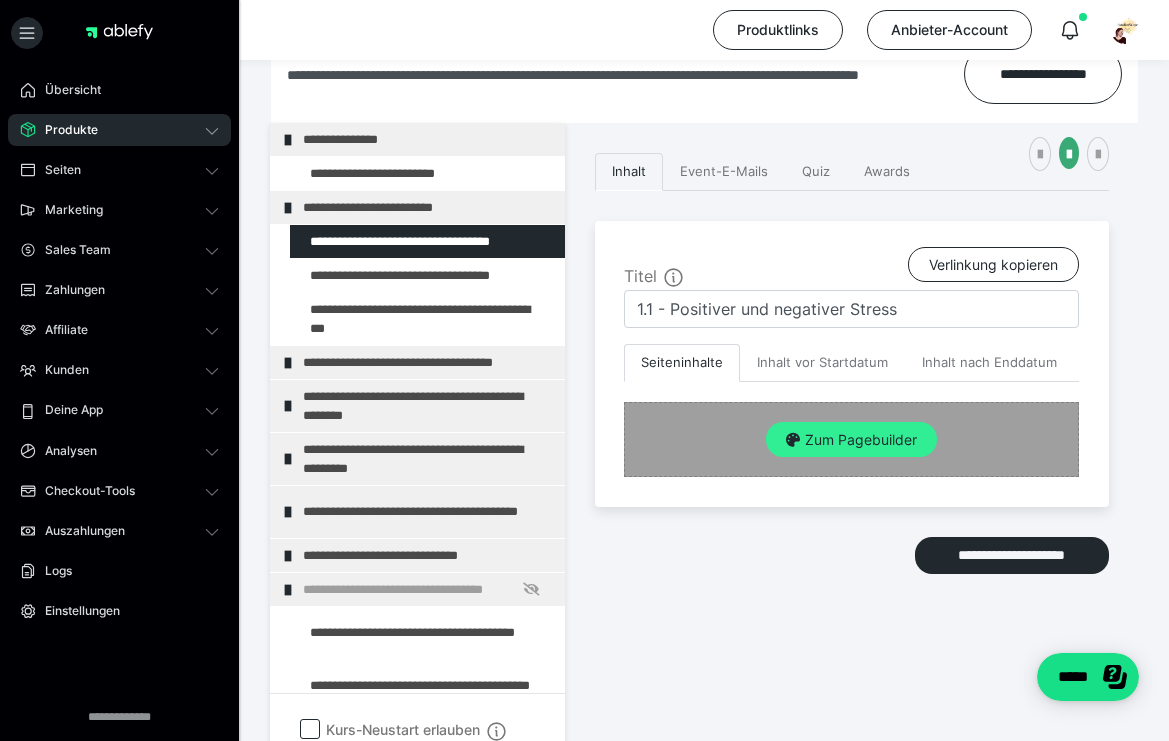 click on "Zum Pagebuilder" at bounding box center (851, 440) 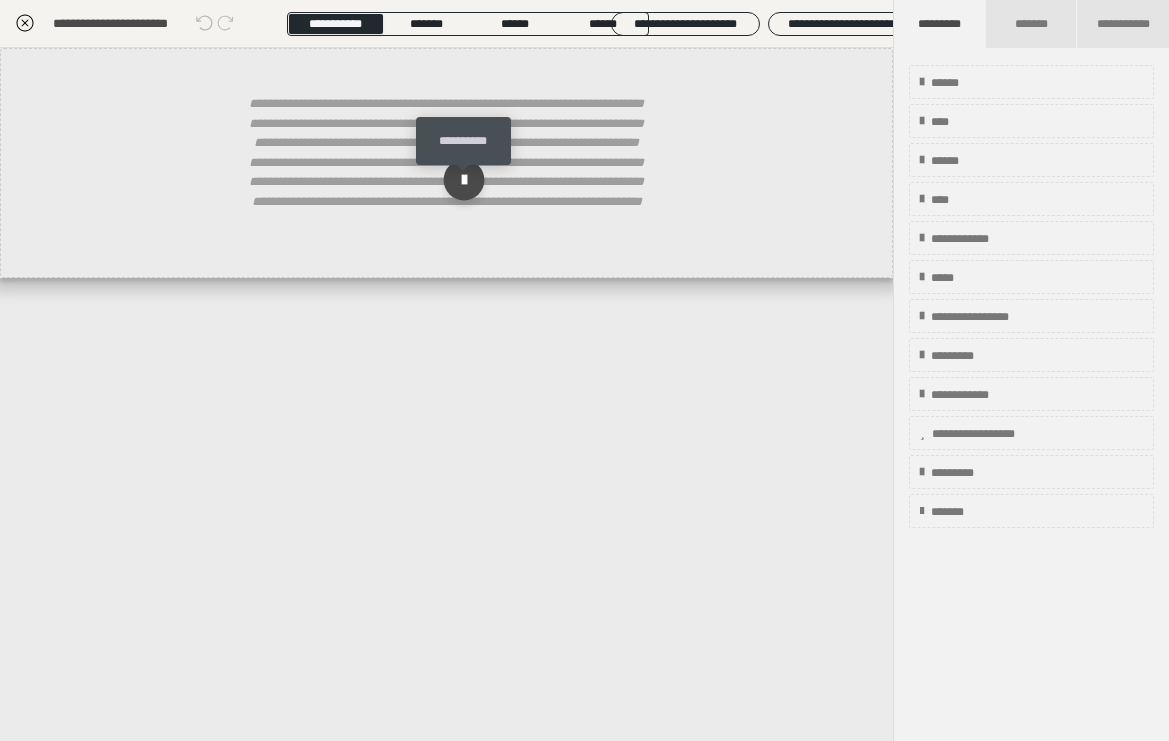 click at bounding box center [463, 180] 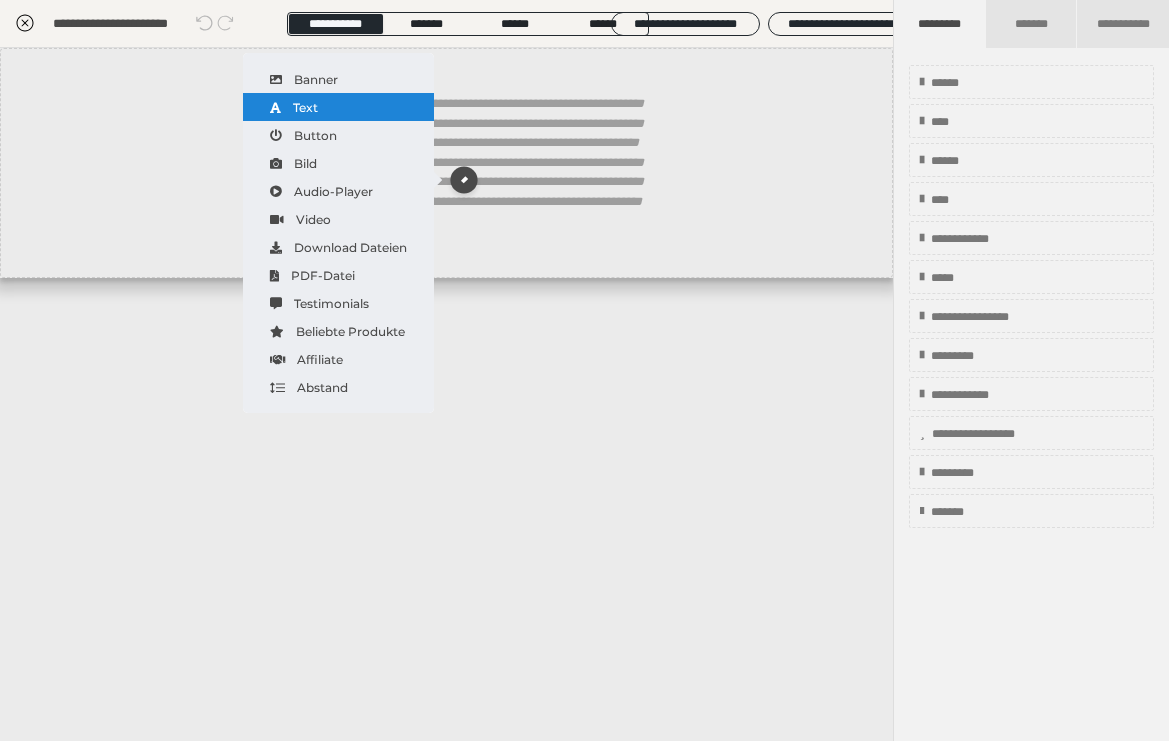 click on "Text" at bounding box center [338, 107] 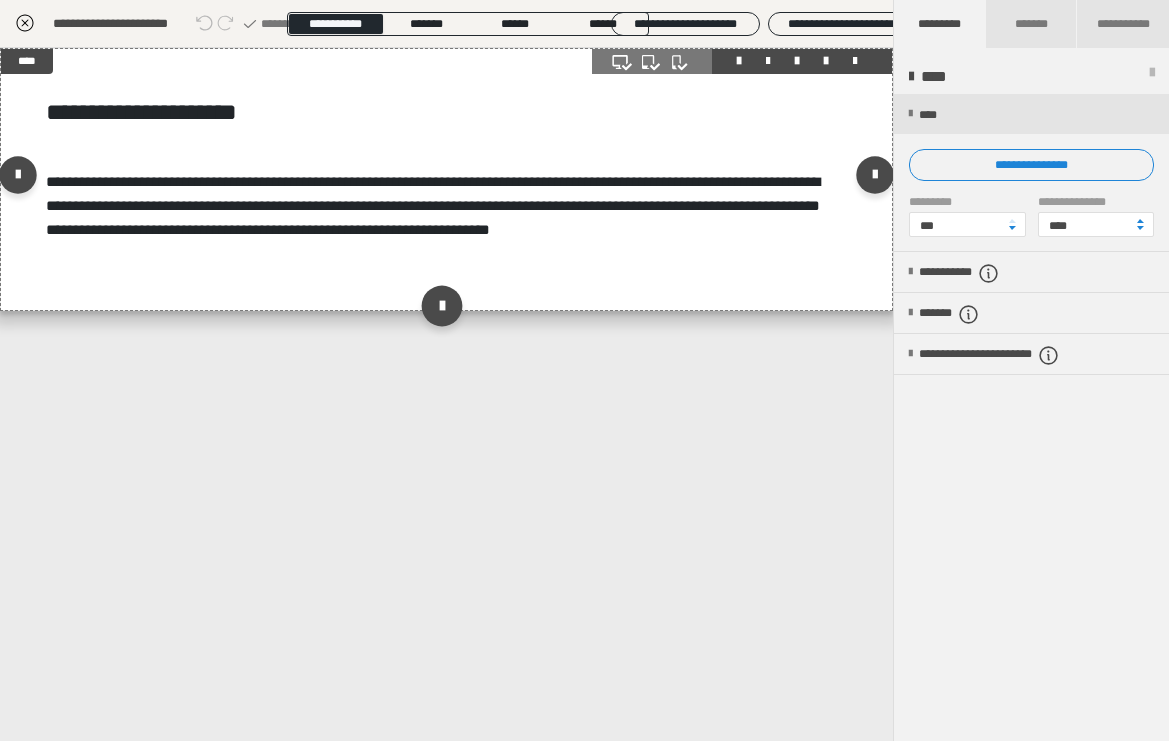 click at bounding box center (442, 305) 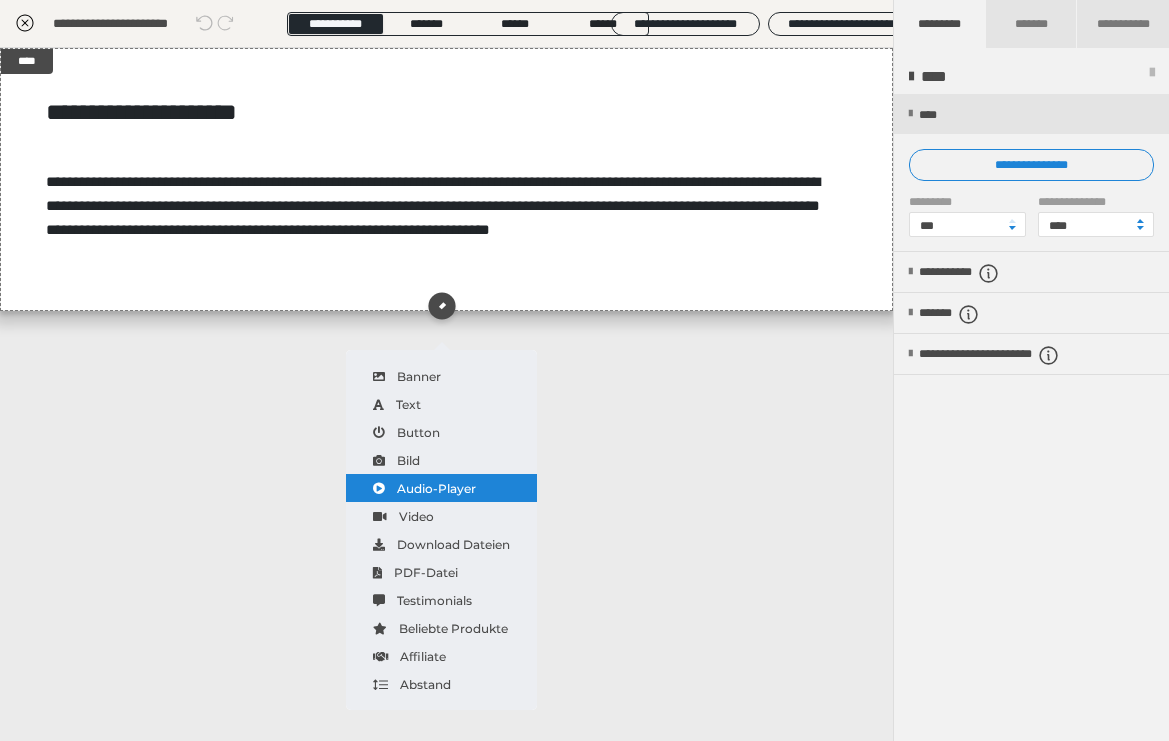 click on "Audio-Player" at bounding box center [441, 488] 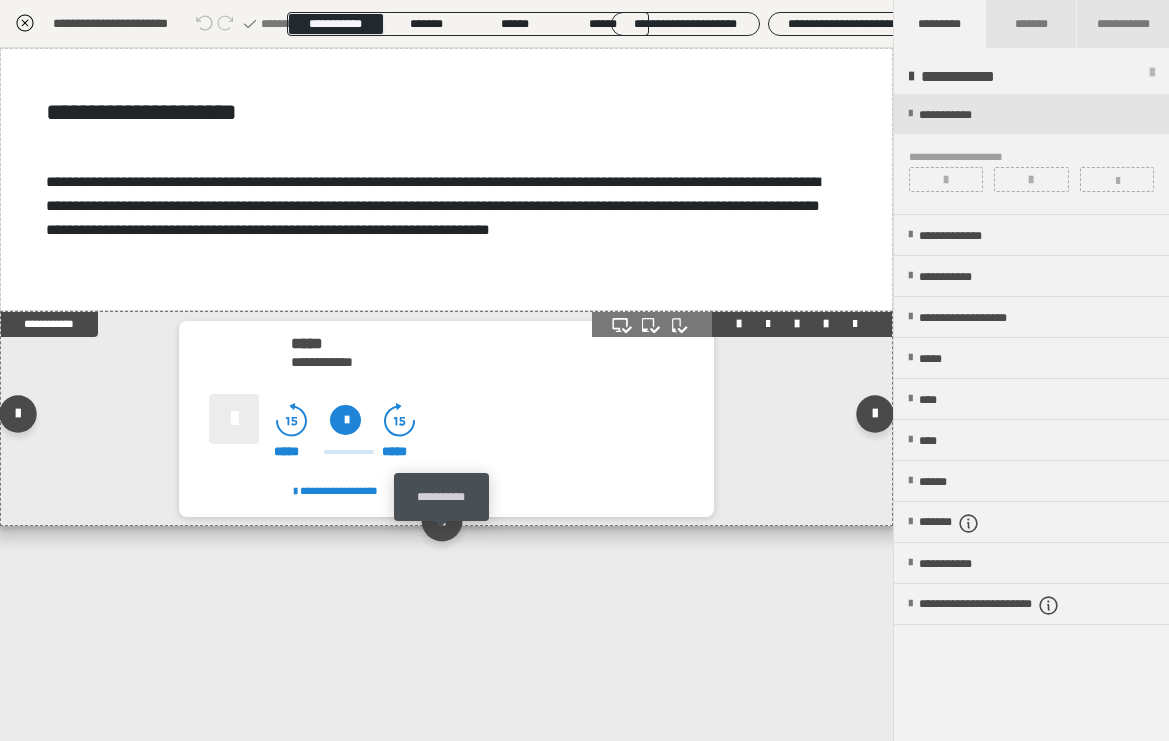 click at bounding box center [442, 521] 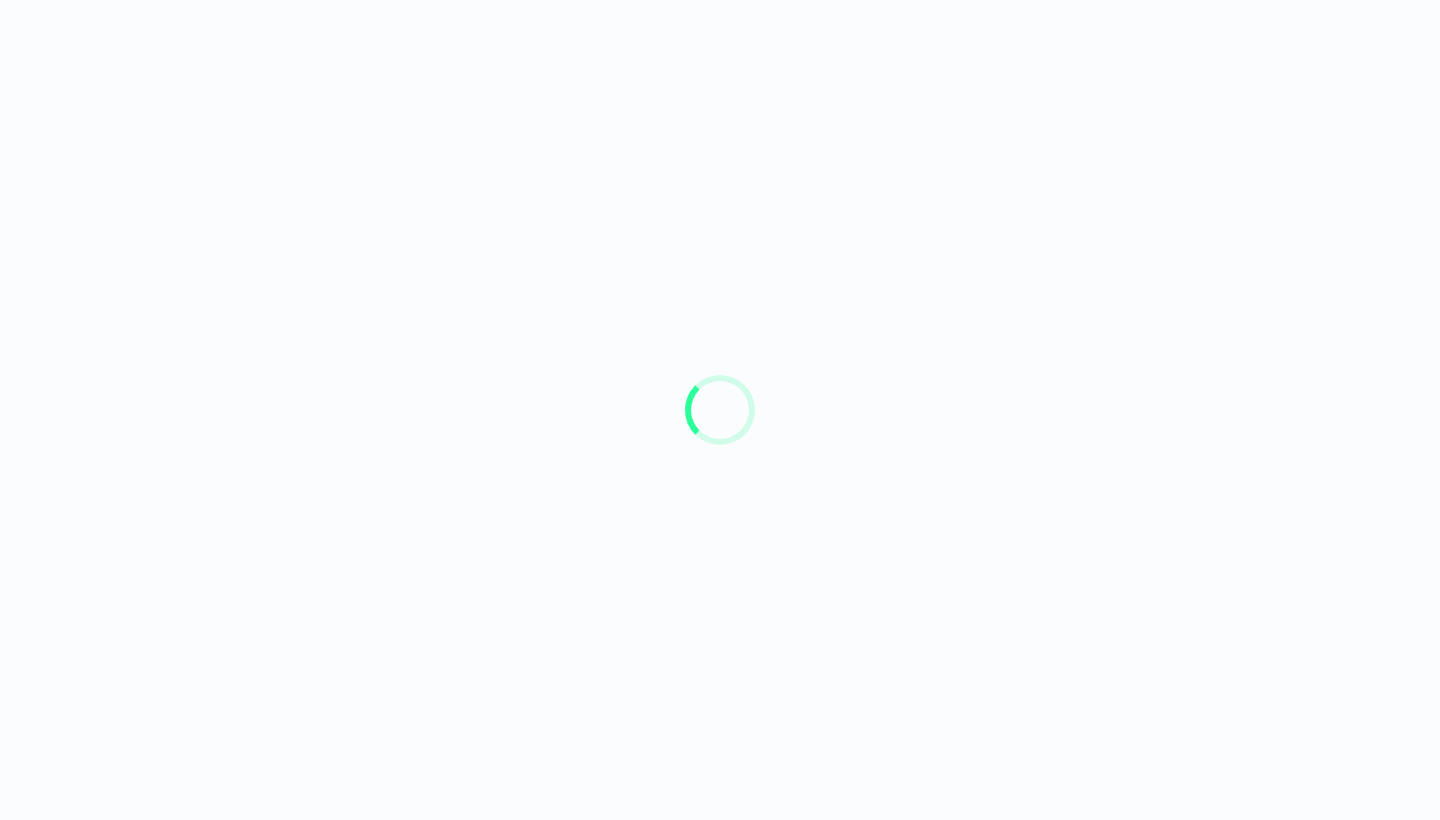 scroll, scrollTop: 0, scrollLeft: 0, axis: both 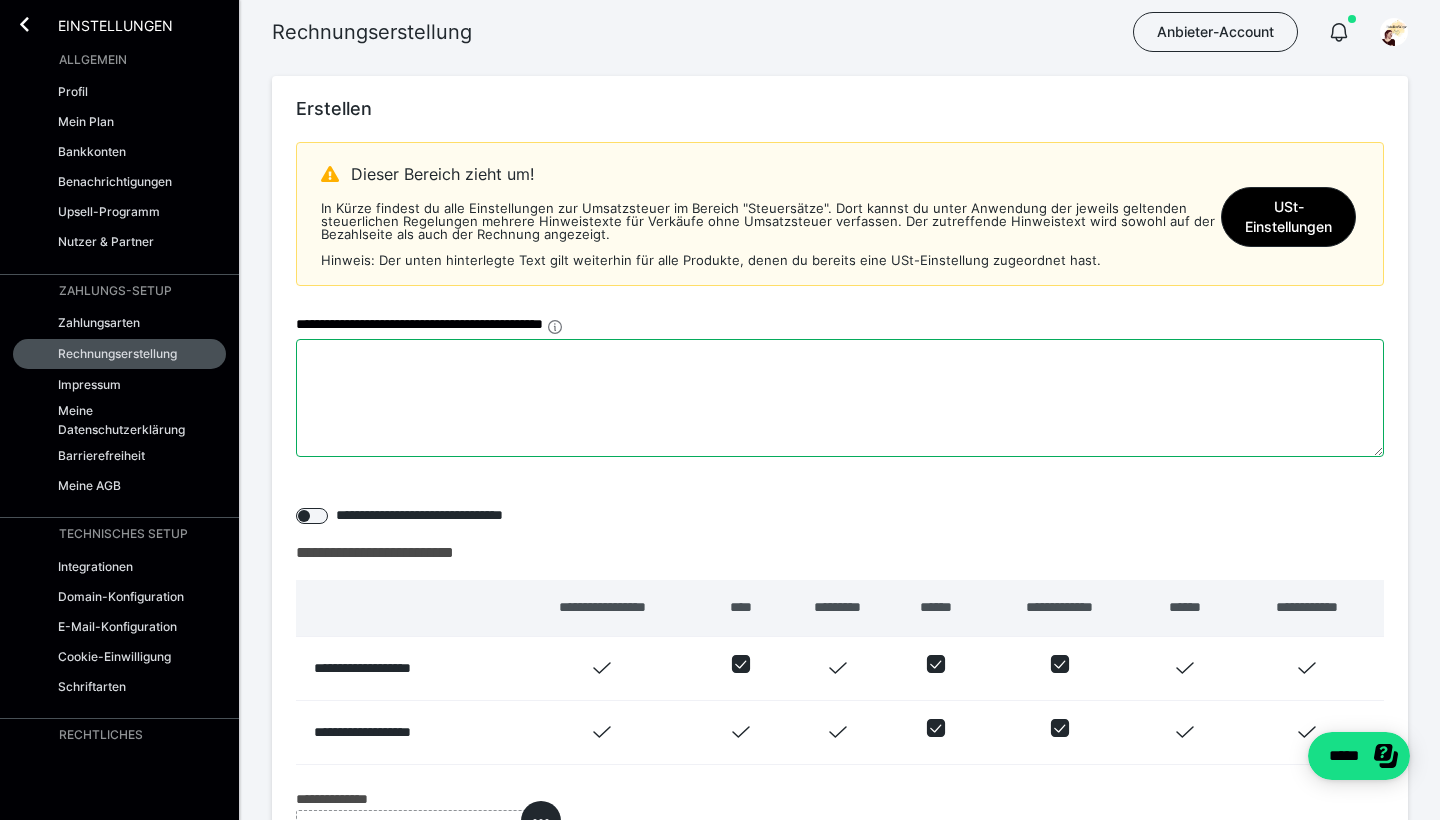 click on "**********" at bounding box center [840, 398] 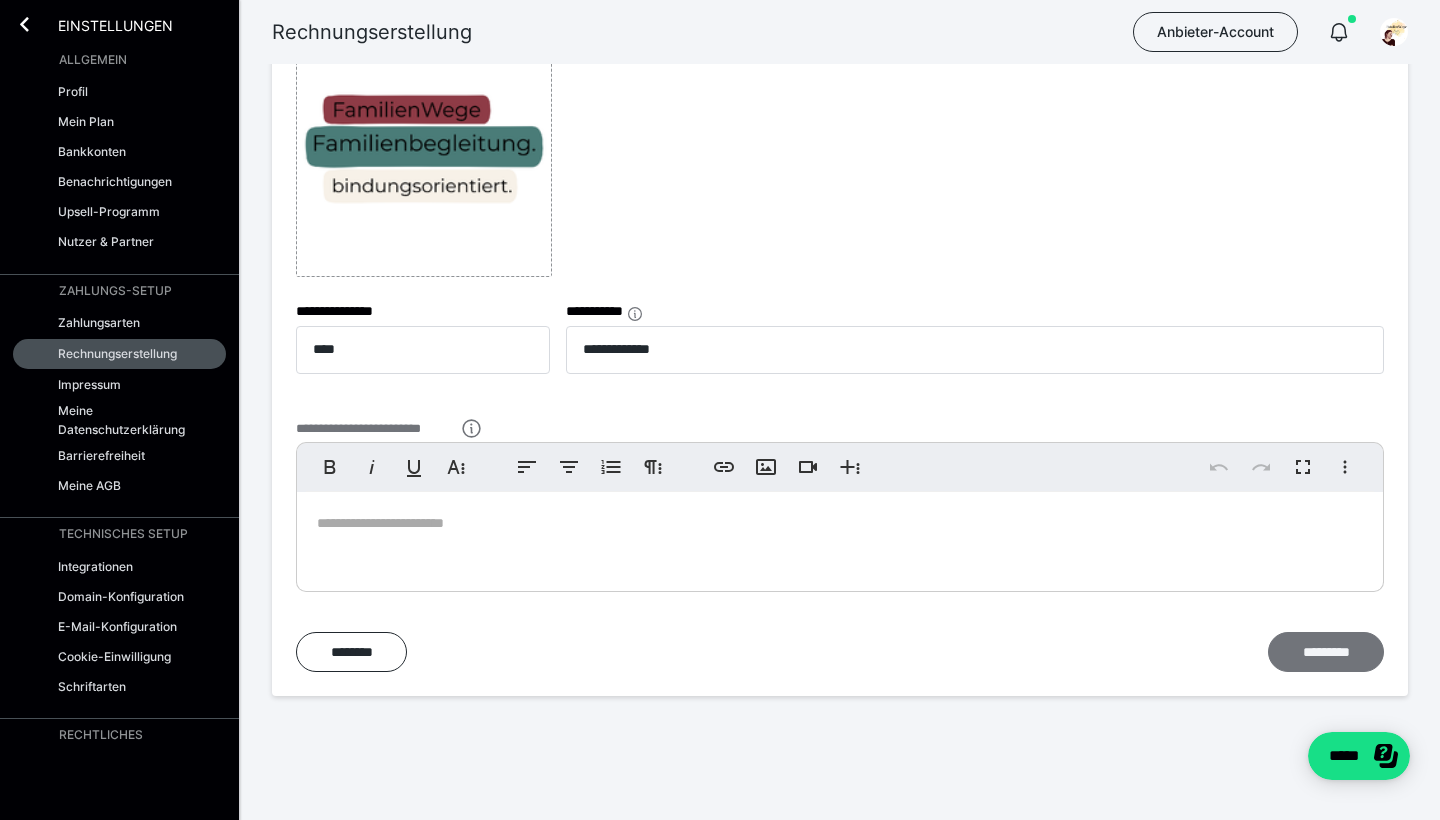scroll, scrollTop: 789, scrollLeft: 0, axis: vertical 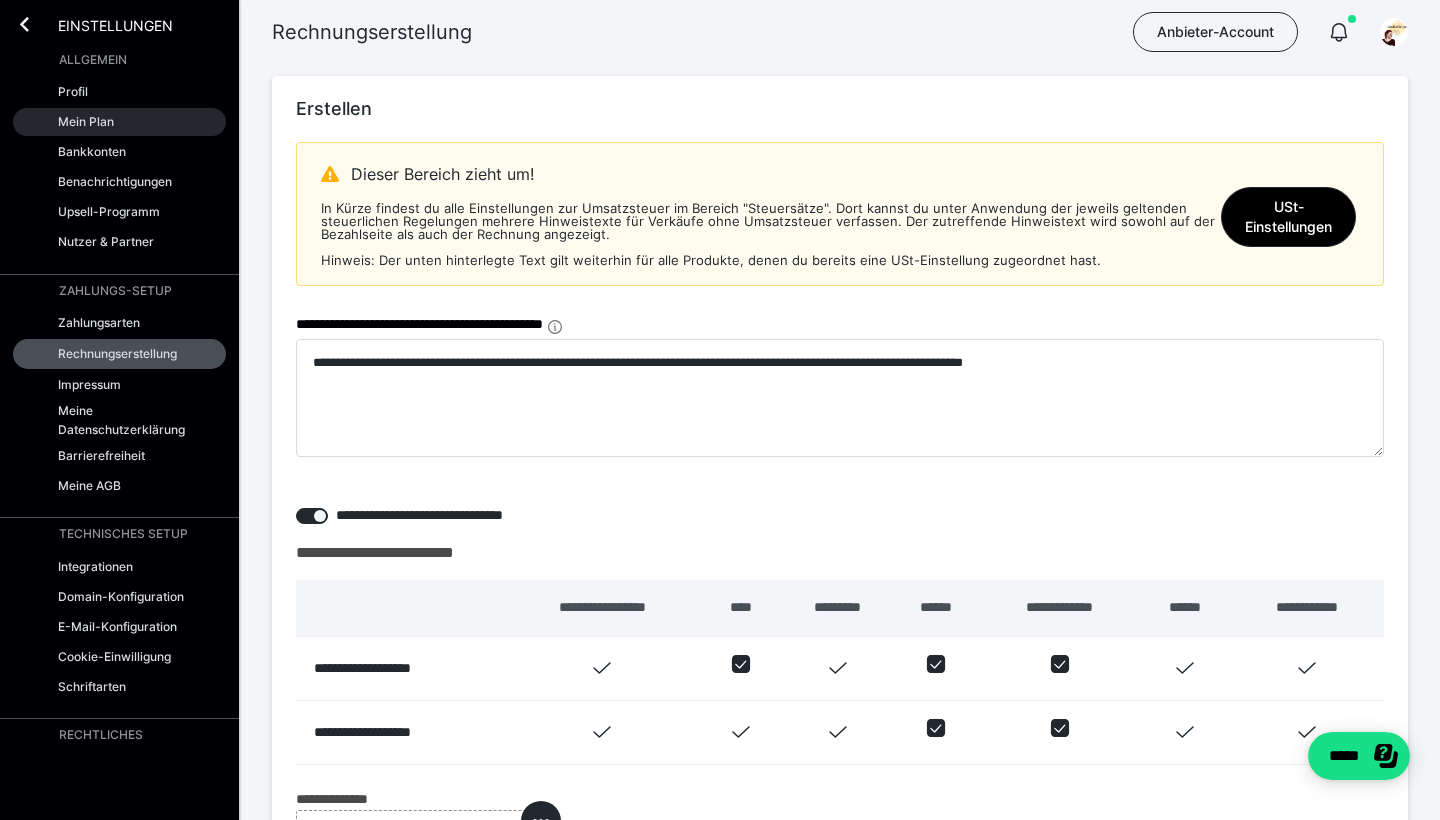 click on "Mein Plan" at bounding box center (86, 121) 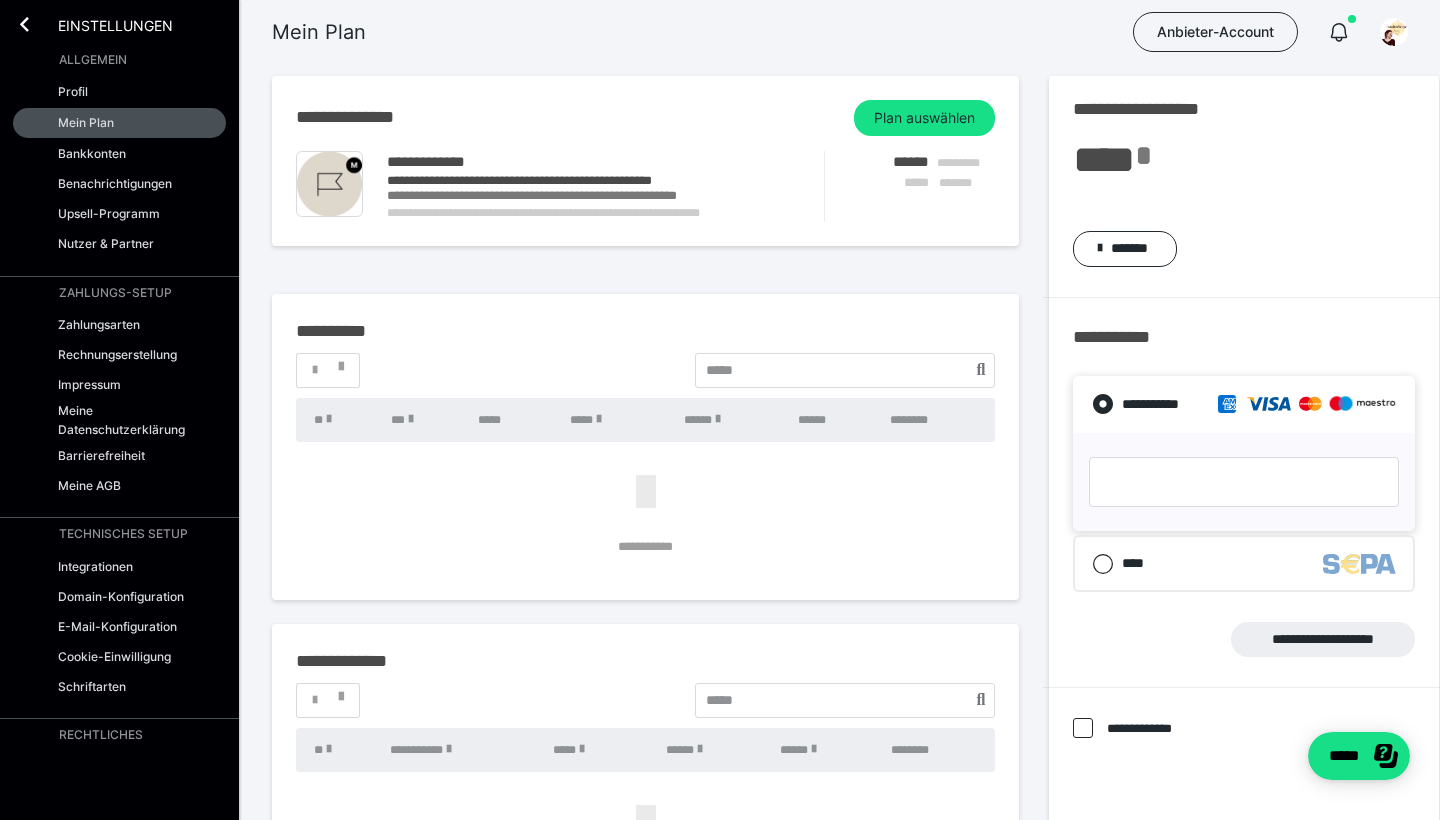 scroll, scrollTop: 0, scrollLeft: 0, axis: both 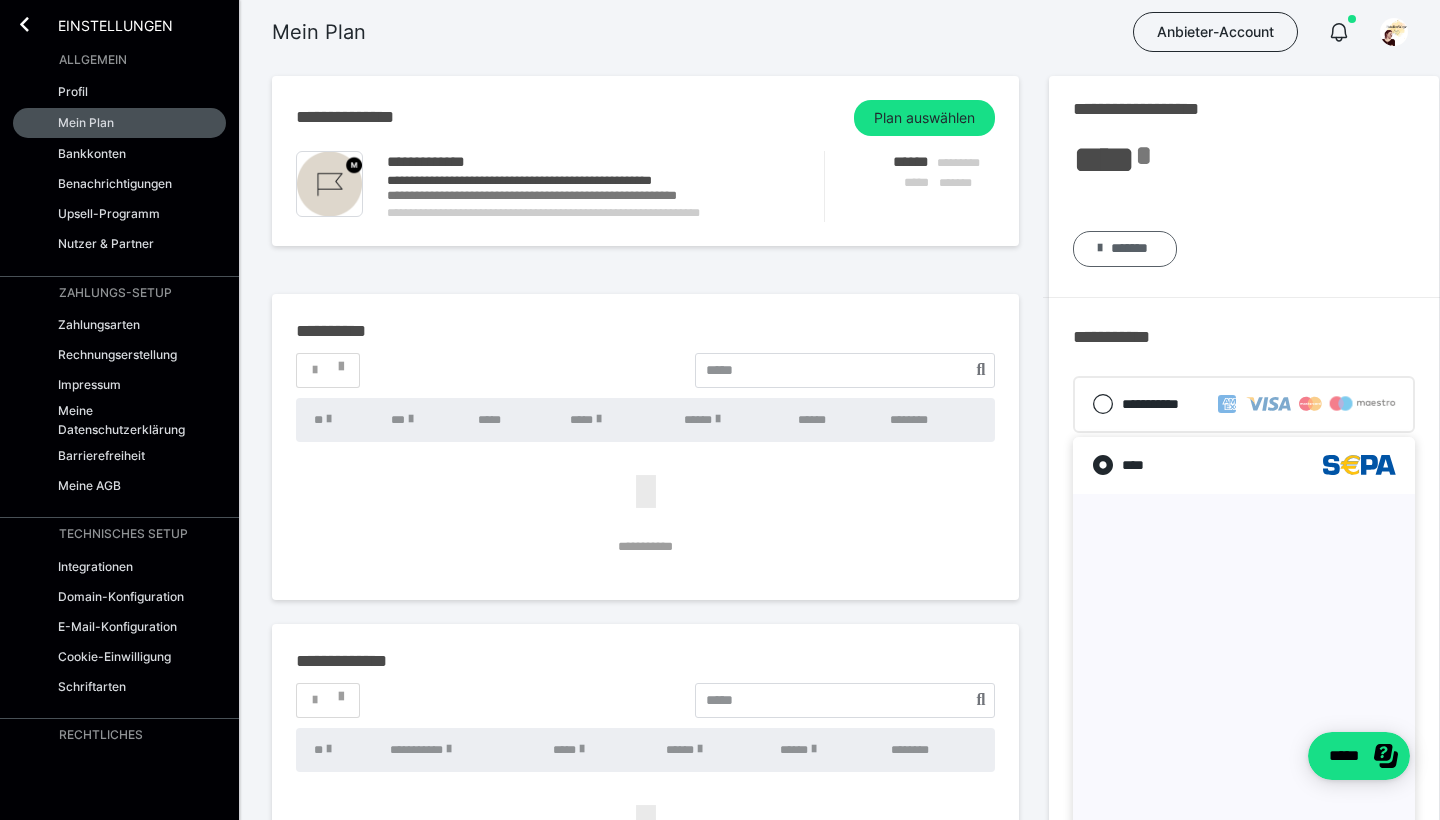 click on "*******" at bounding box center (1129, 248) 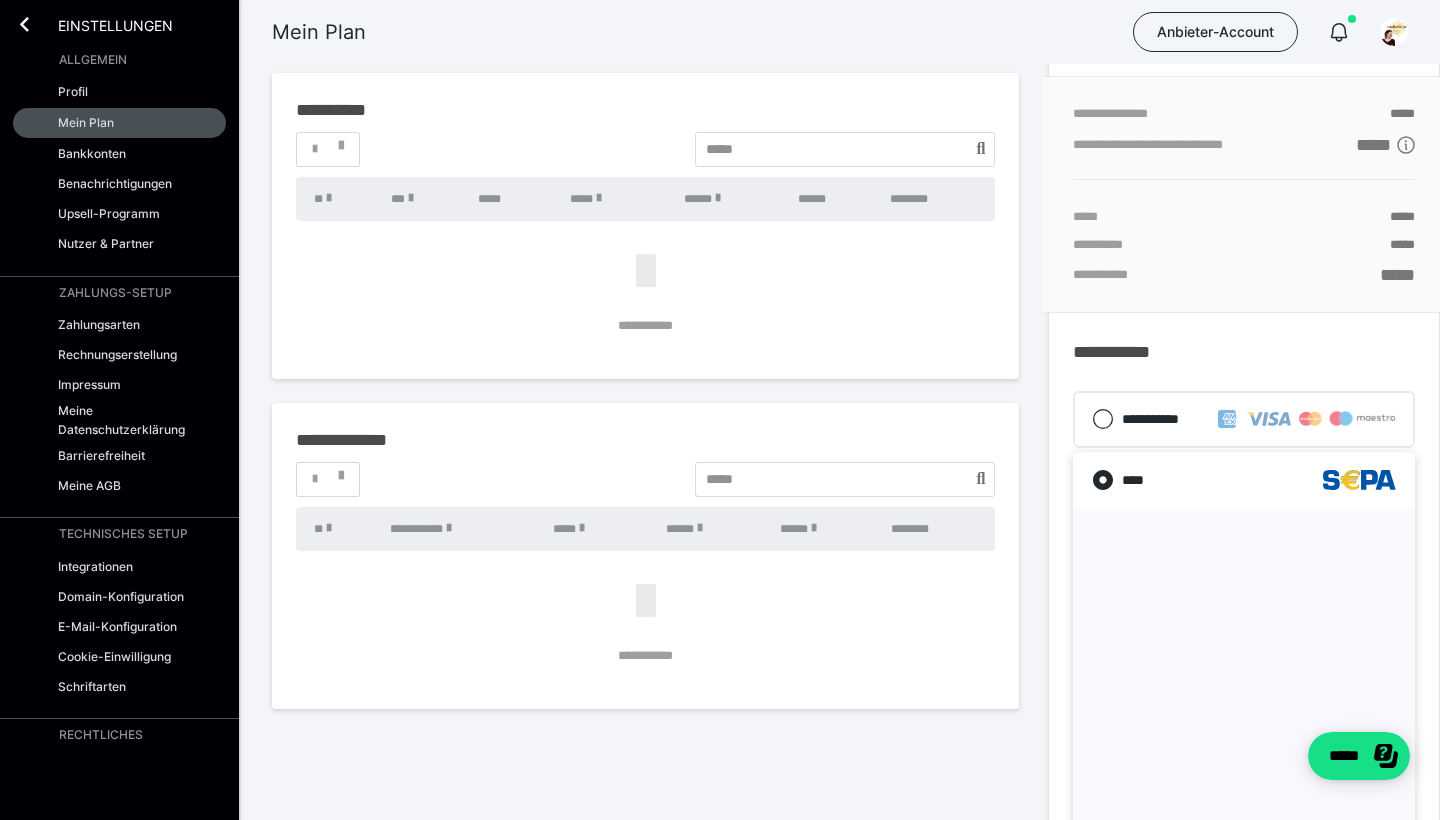 scroll, scrollTop: 224, scrollLeft: 0, axis: vertical 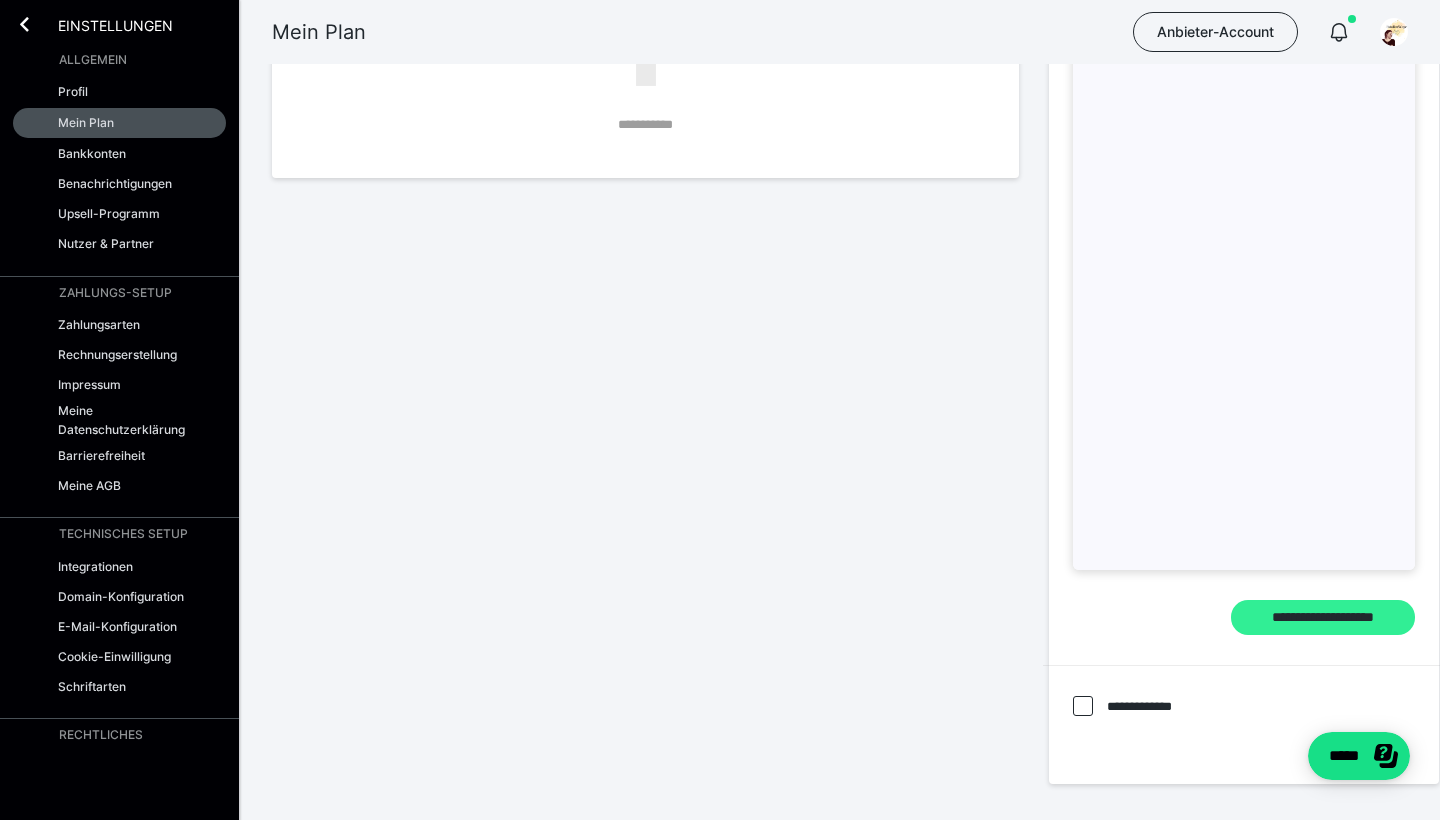 click on "**********" at bounding box center [1323, 617] 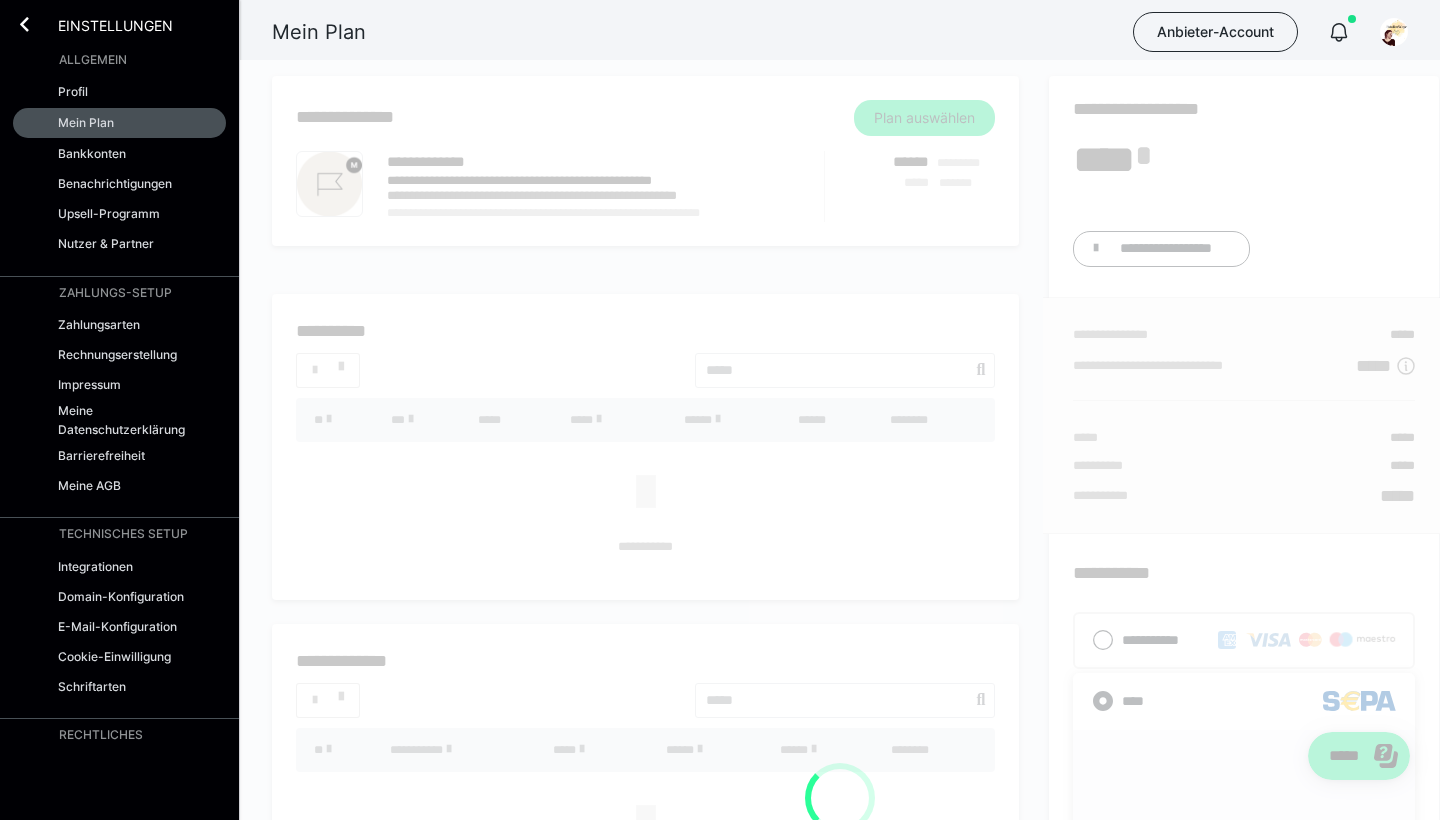 scroll, scrollTop: 0, scrollLeft: 0, axis: both 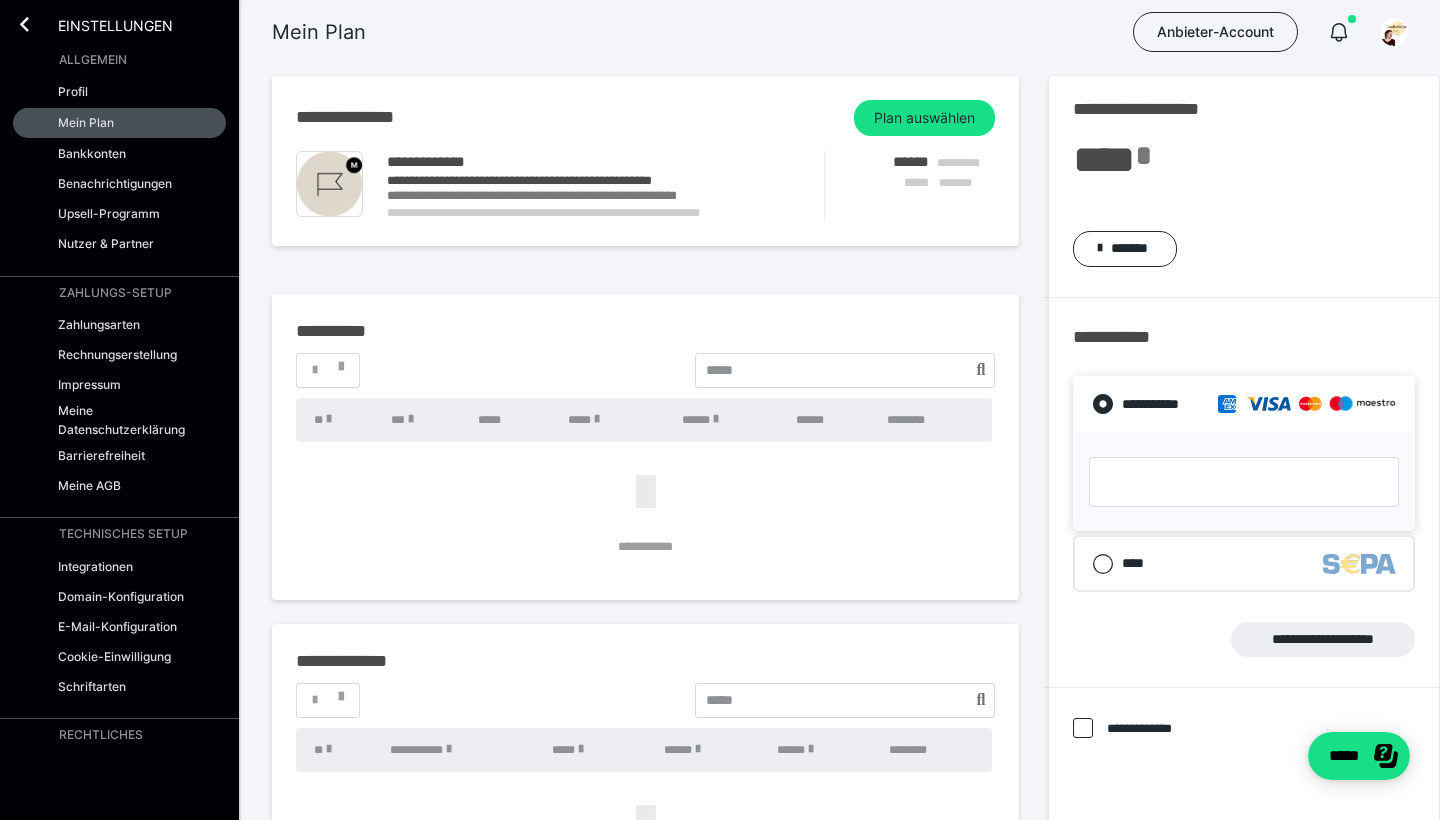 click on "****" at bounding box center [1244, 563] 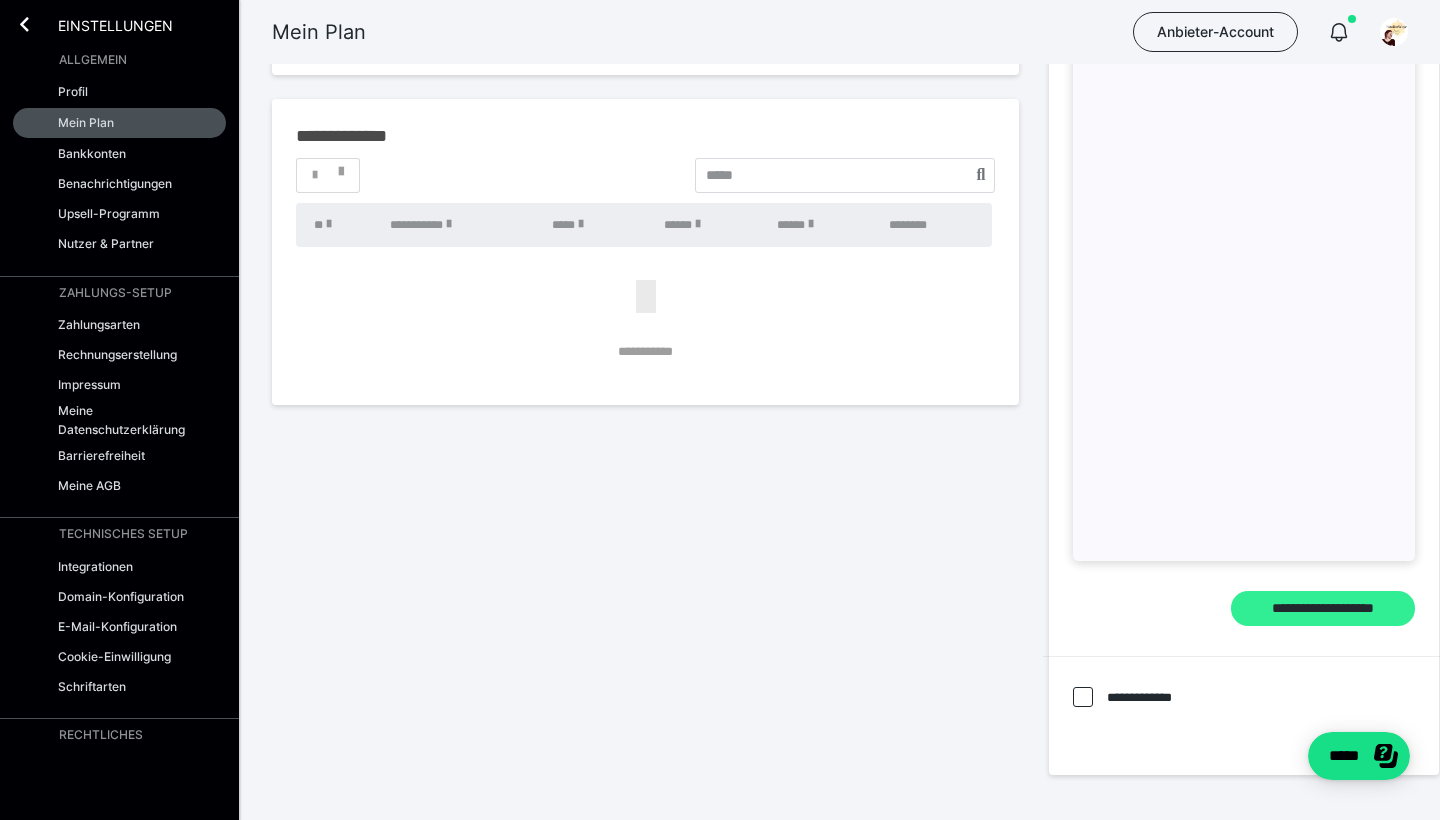 click on "**********" at bounding box center (1323, 608) 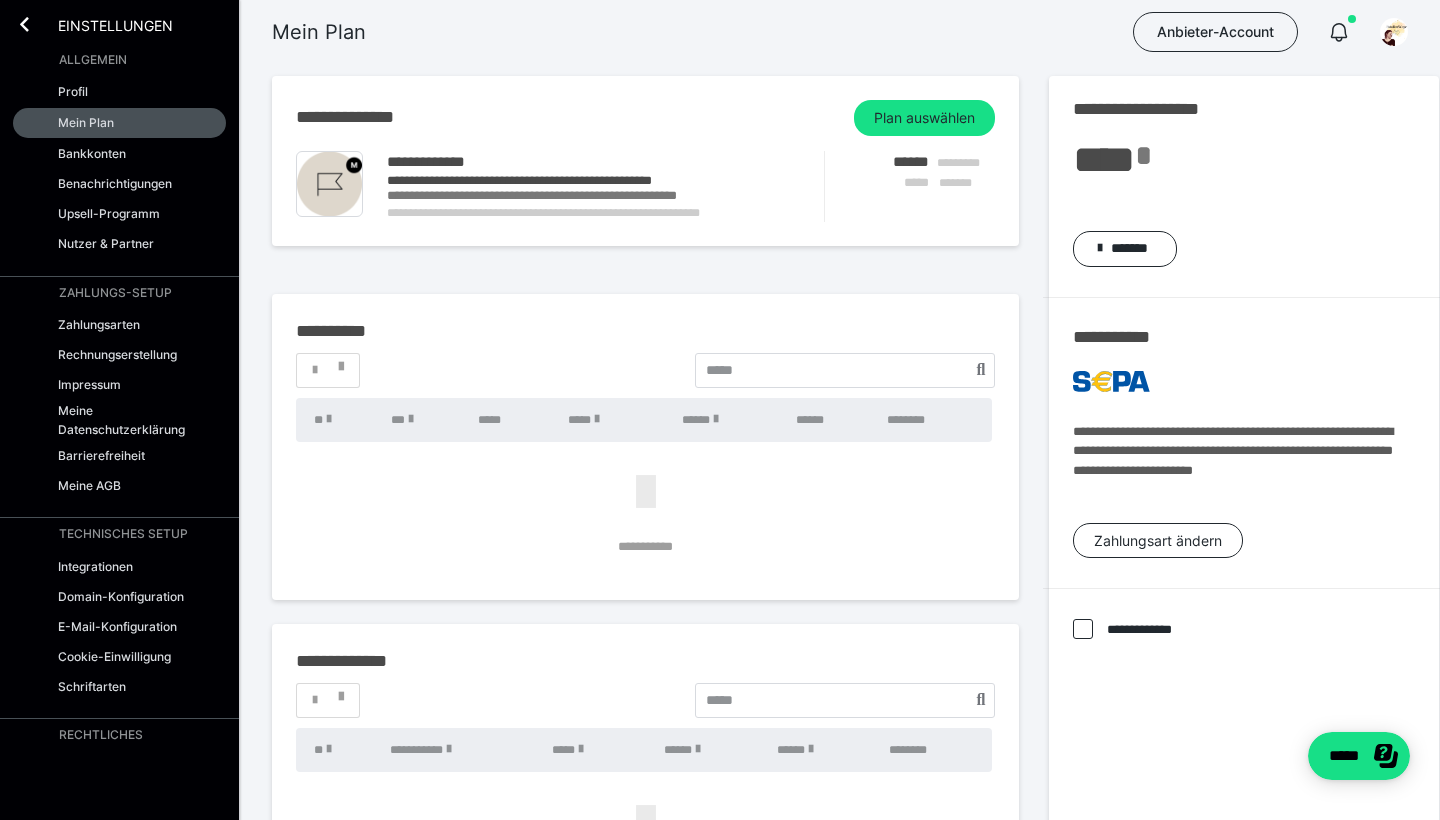 scroll, scrollTop: 0, scrollLeft: 0, axis: both 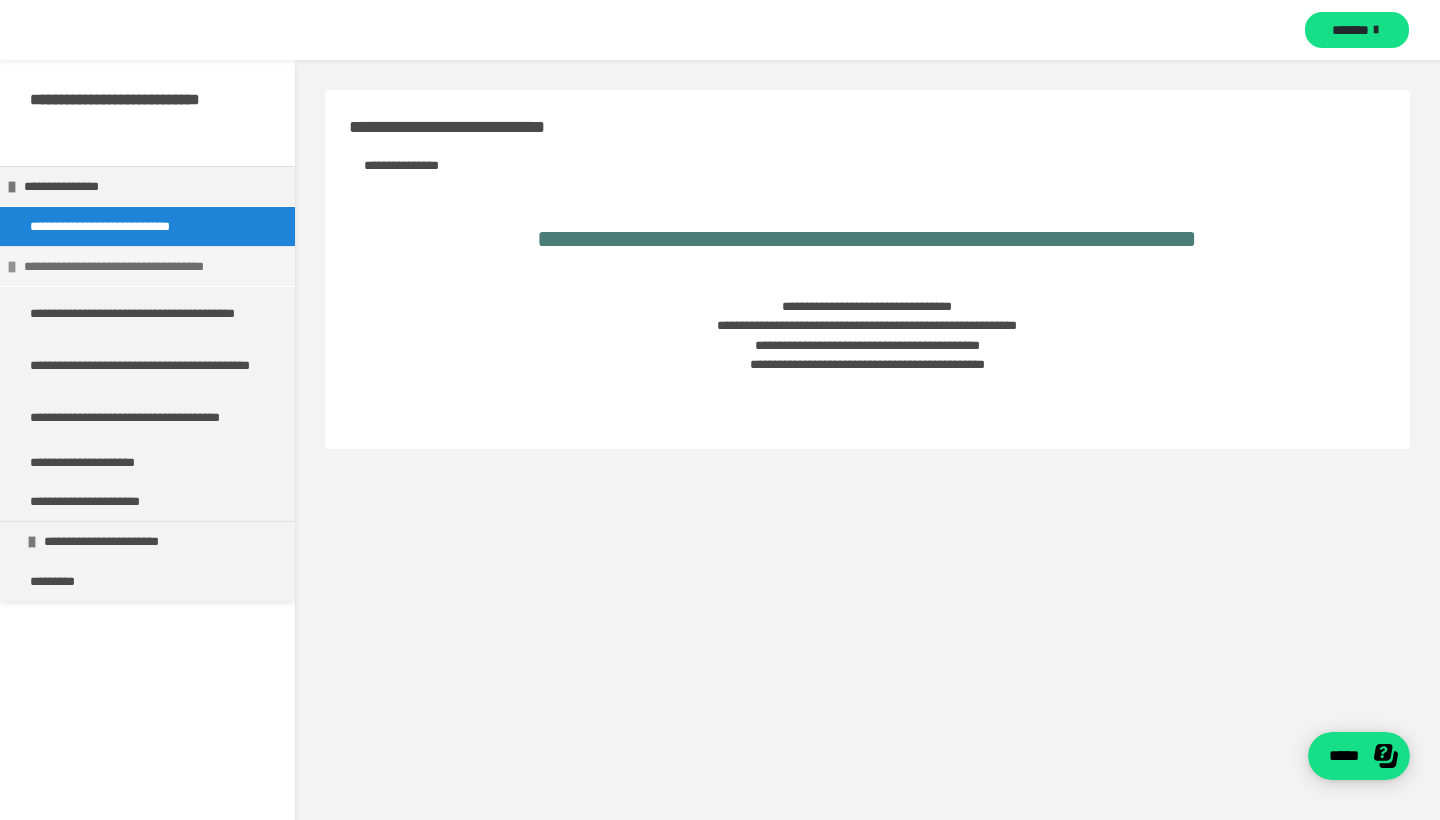 click at bounding box center (12, 267) 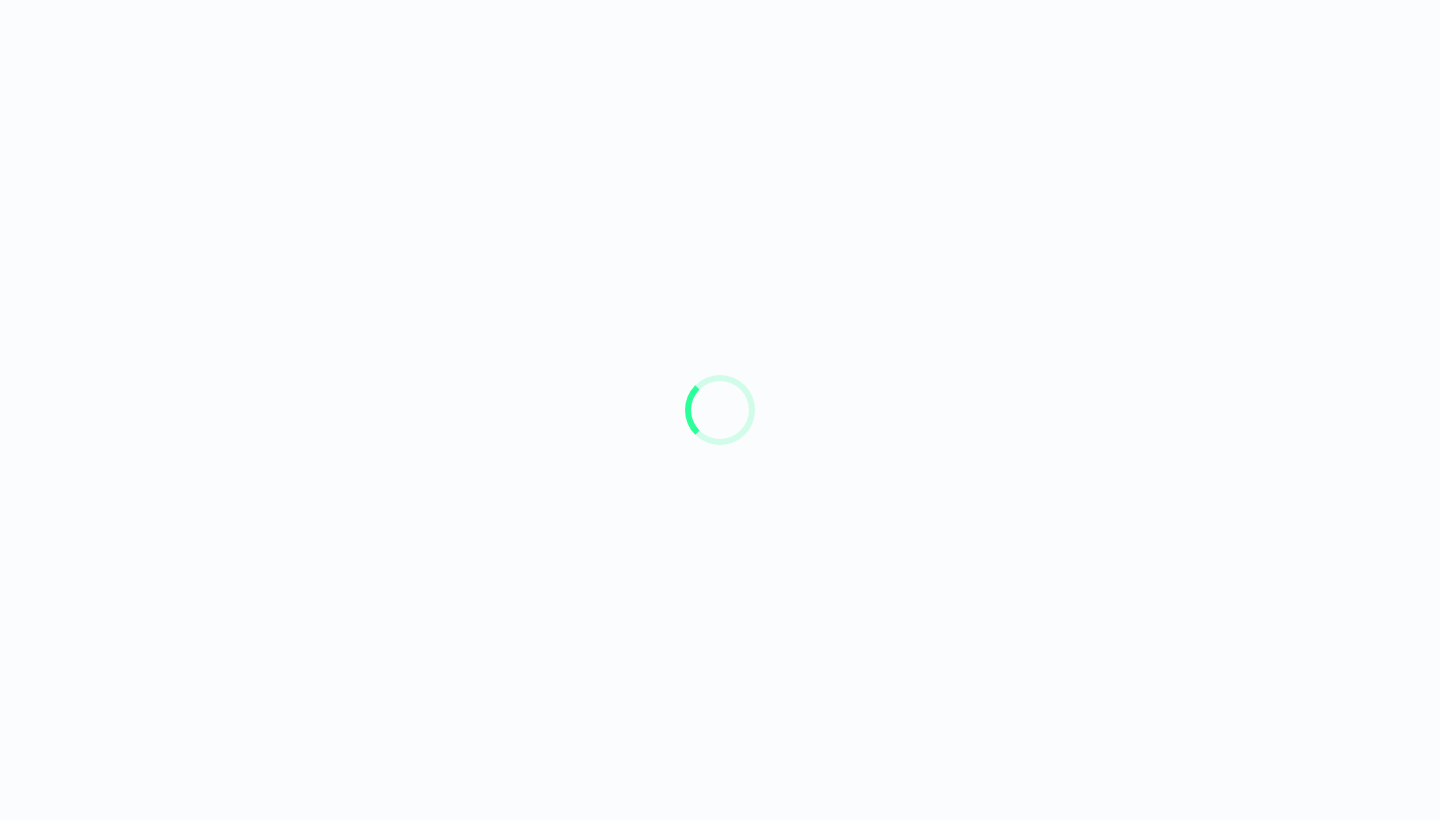 scroll, scrollTop: 0, scrollLeft: 0, axis: both 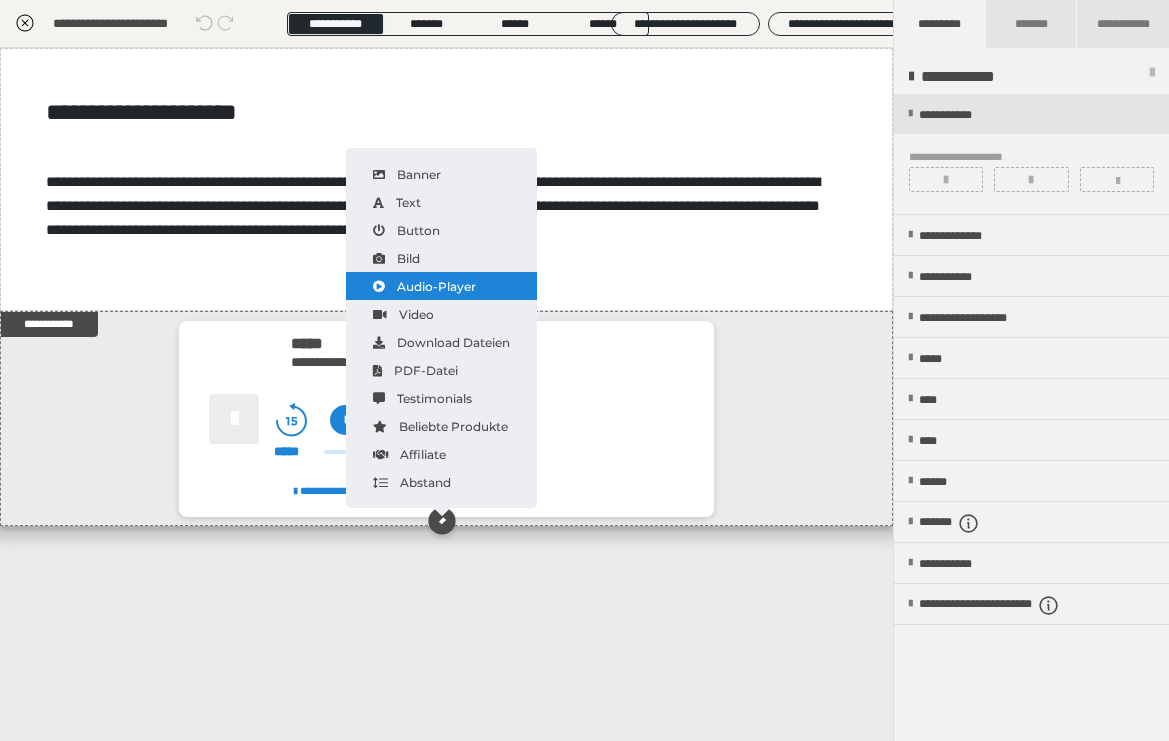 click on "Audio-Player" at bounding box center (441, 286) 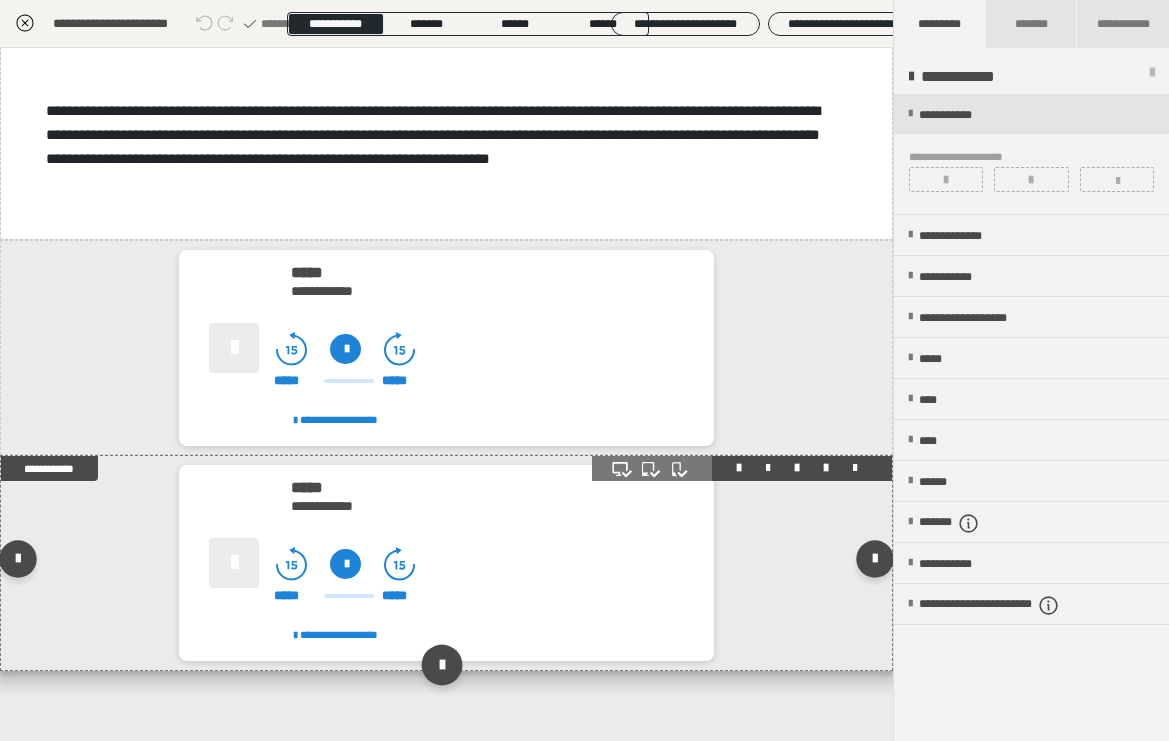 scroll, scrollTop: 86, scrollLeft: 0, axis: vertical 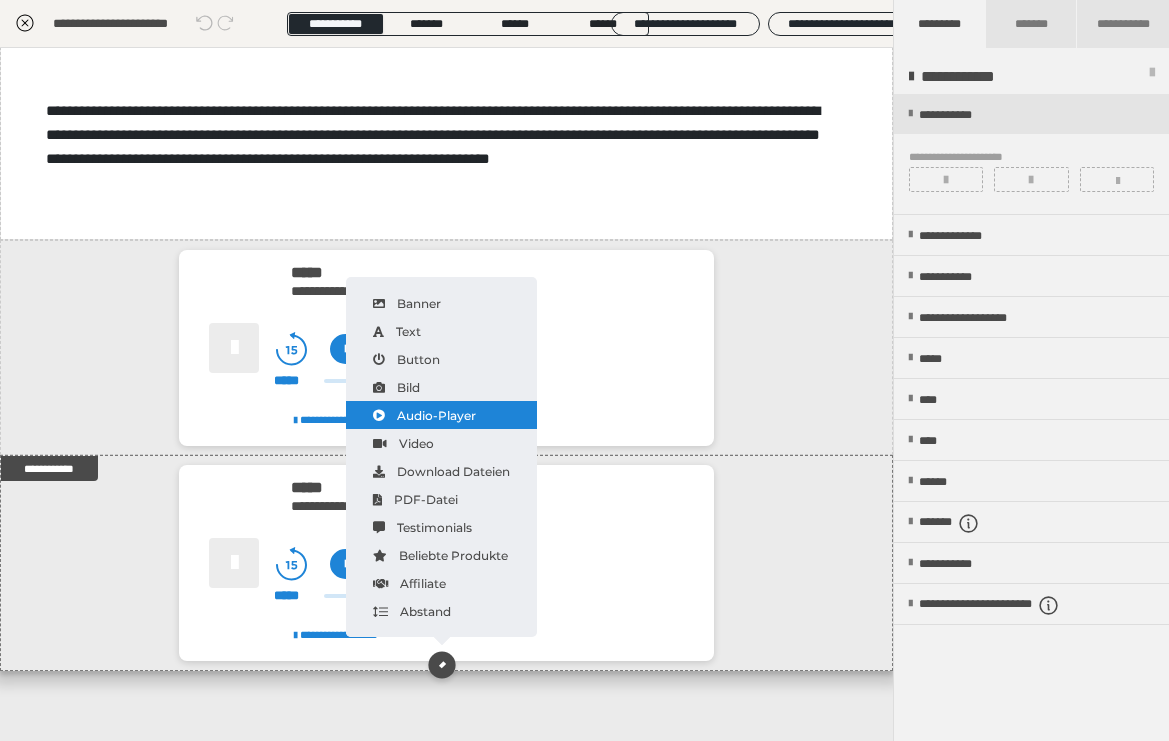 click on "Audio-Player" at bounding box center [441, 415] 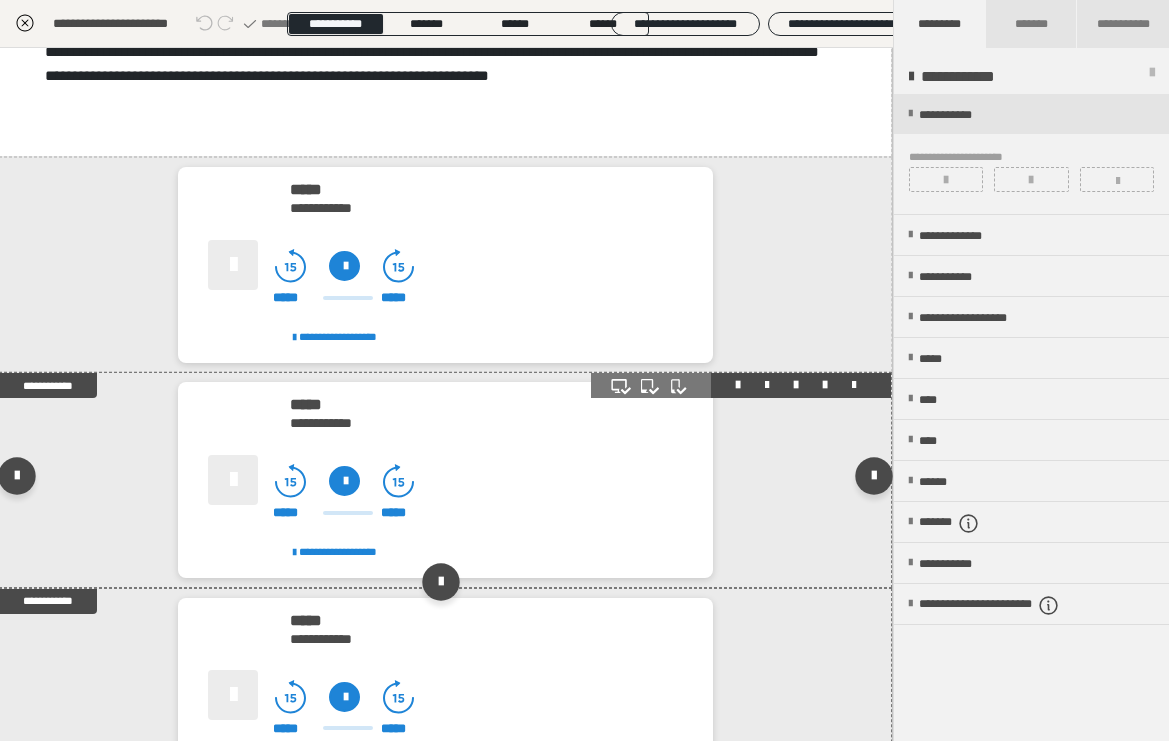 scroll, scrollTop: 154, scrollLeft: 1, axis: both 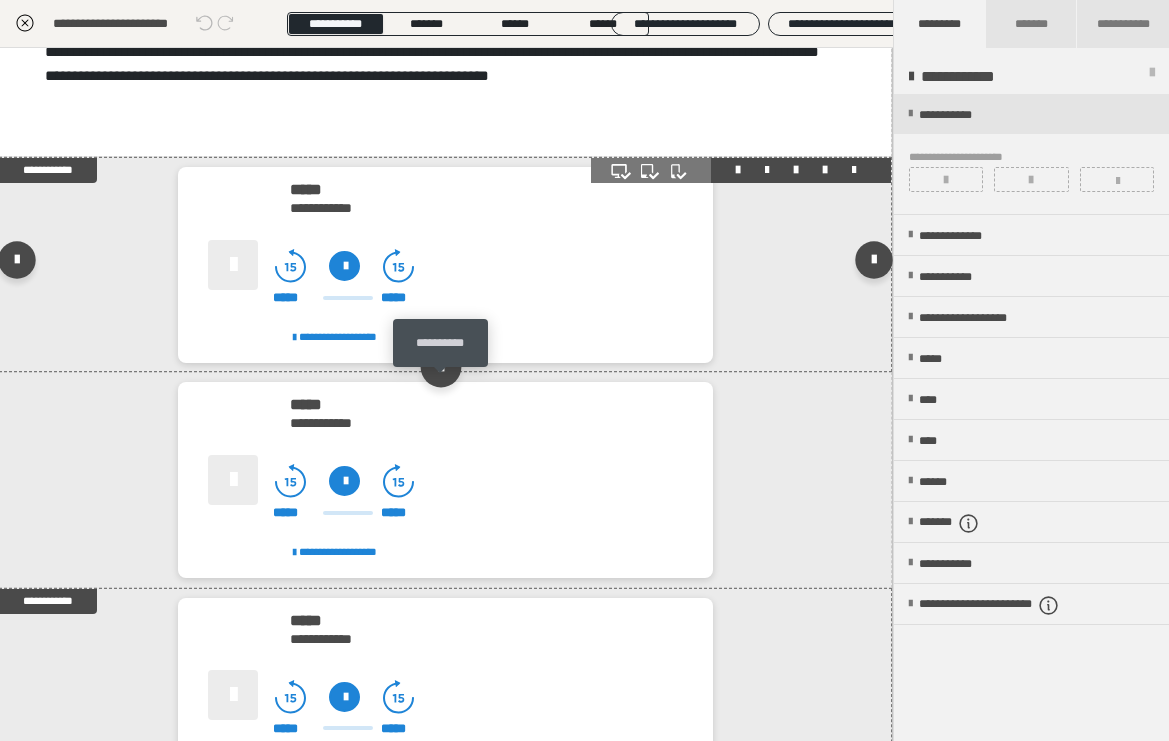 click at bounding box center (441, 367) 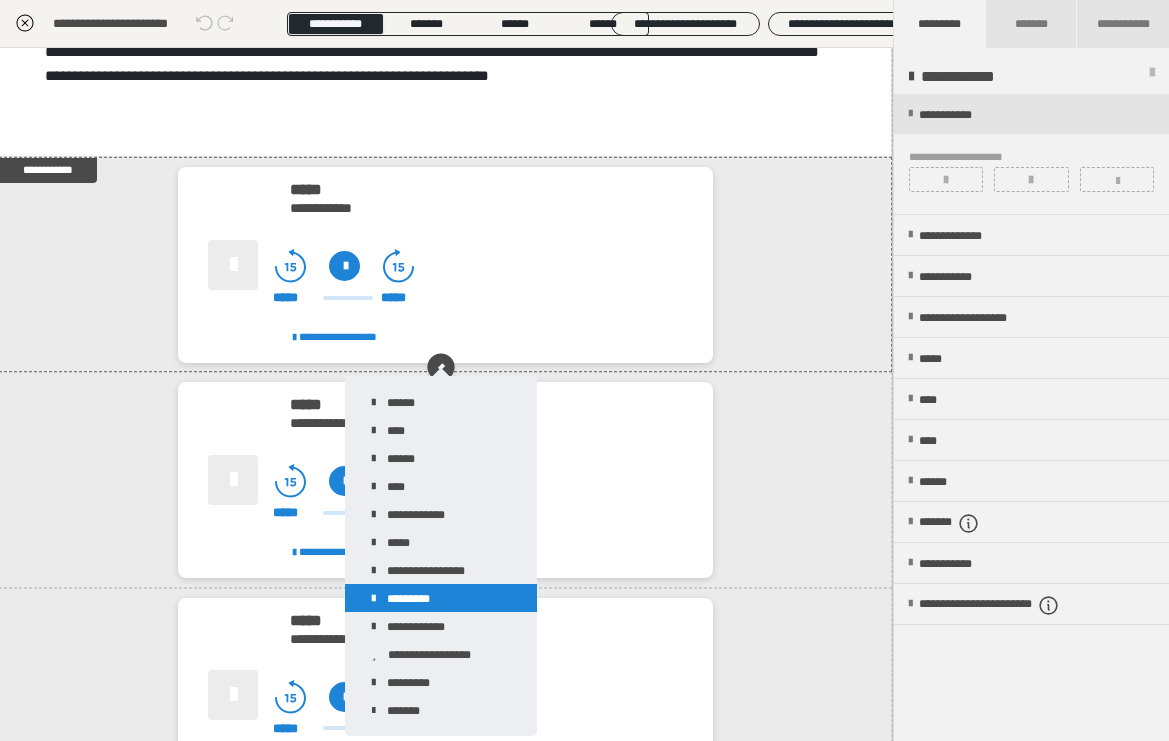 click on "*********" at bounding box center (441, 598) 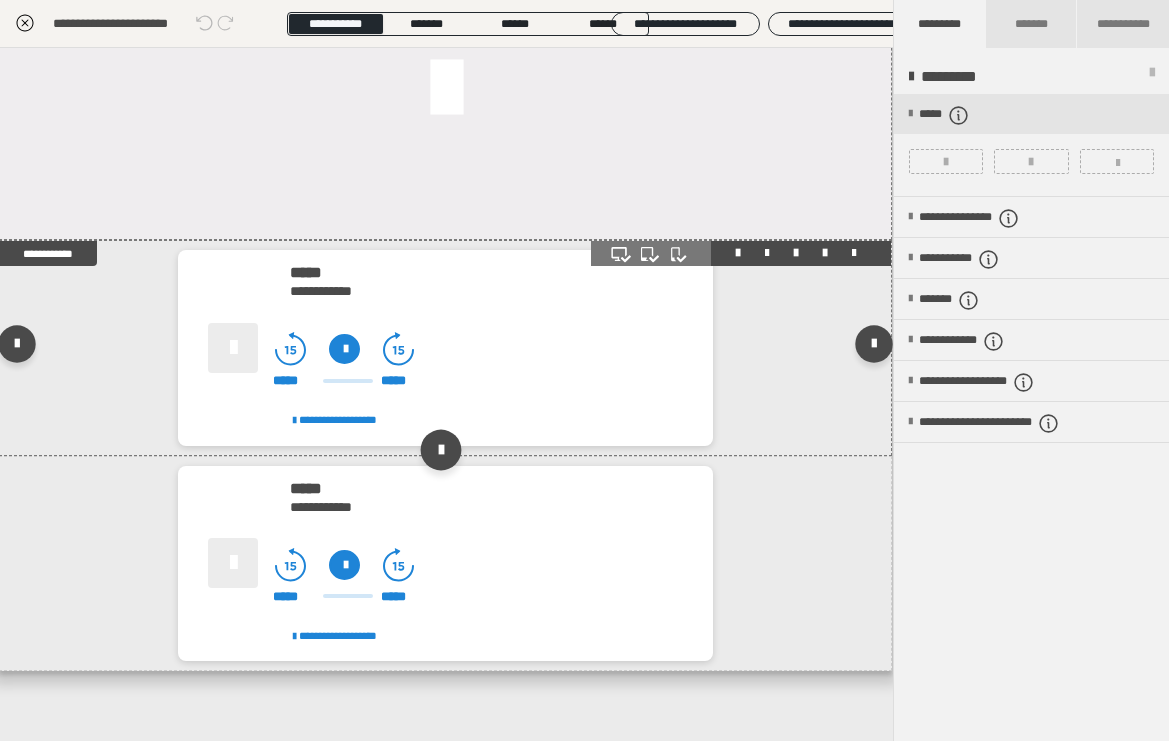 click at bounding box center [441, 450] 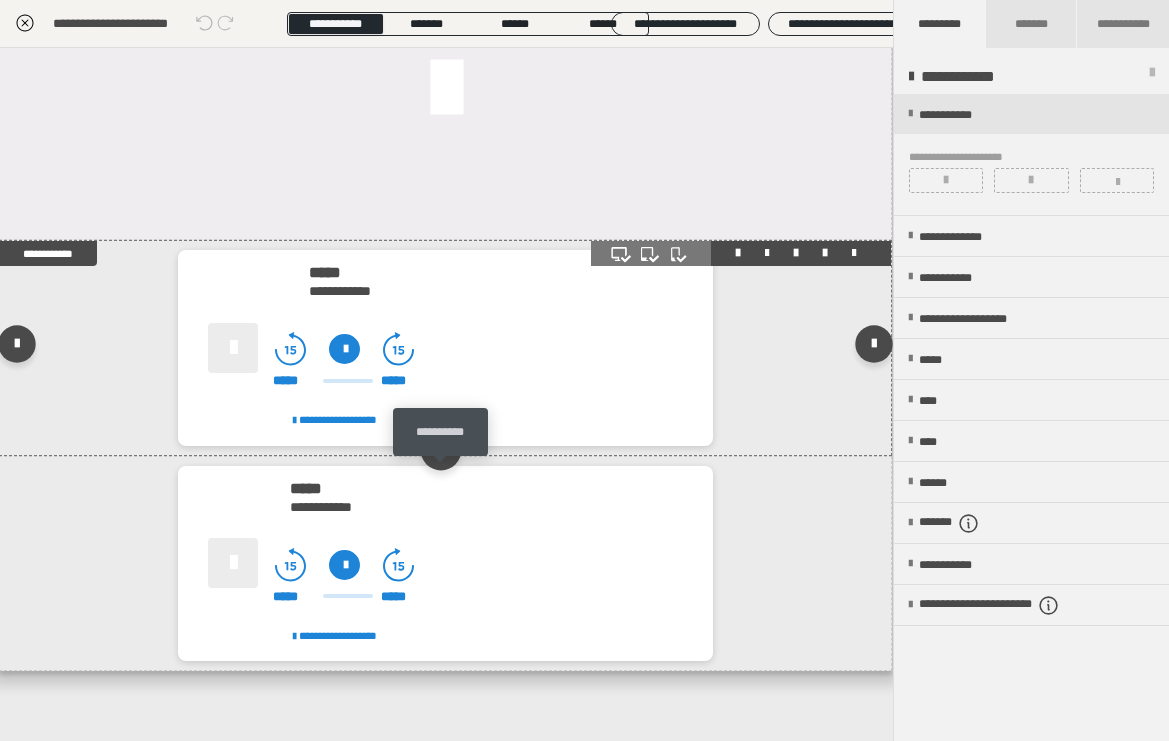 scroll, scrollTop: 582, scrollLeft: 1, axis: both 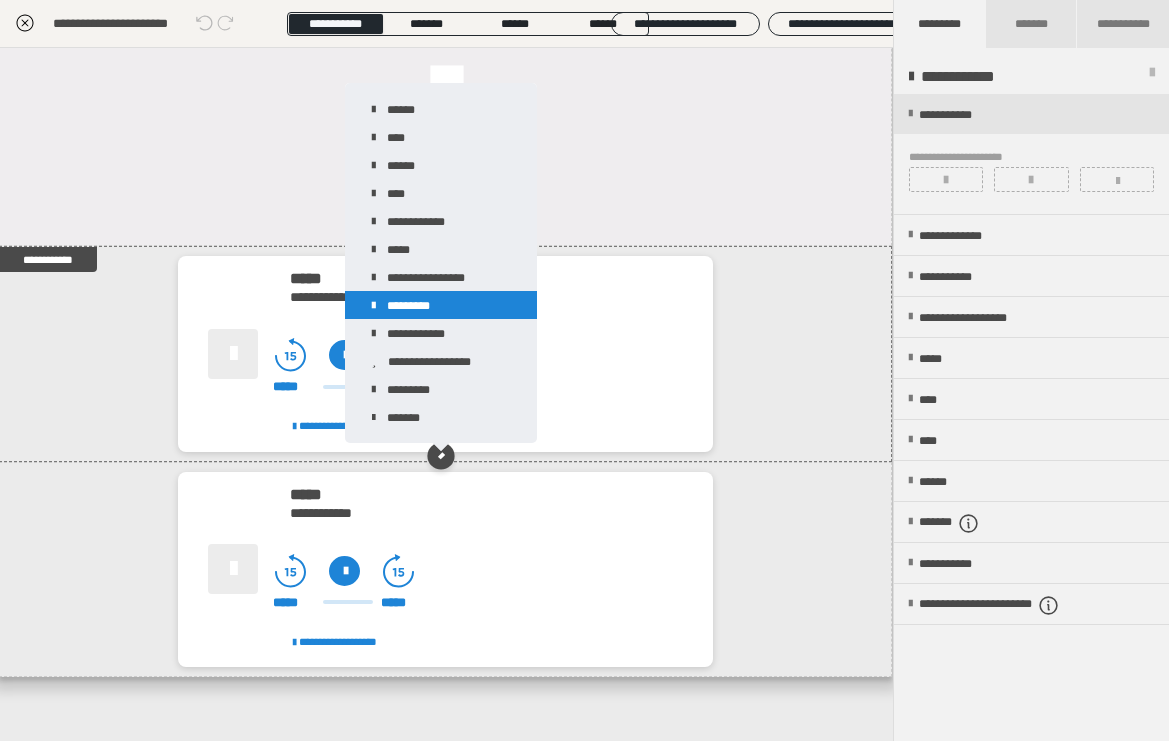 click on "*********" at bounding box center (441, 305) 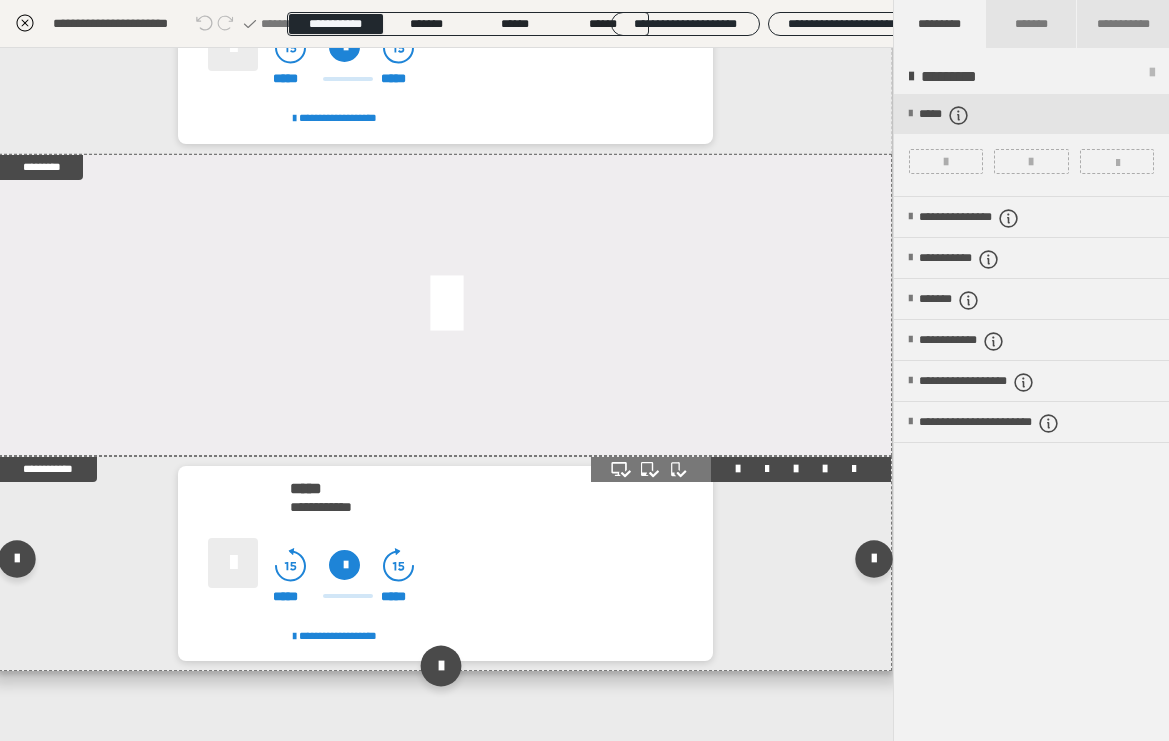 click at bounding box center (441, 665) 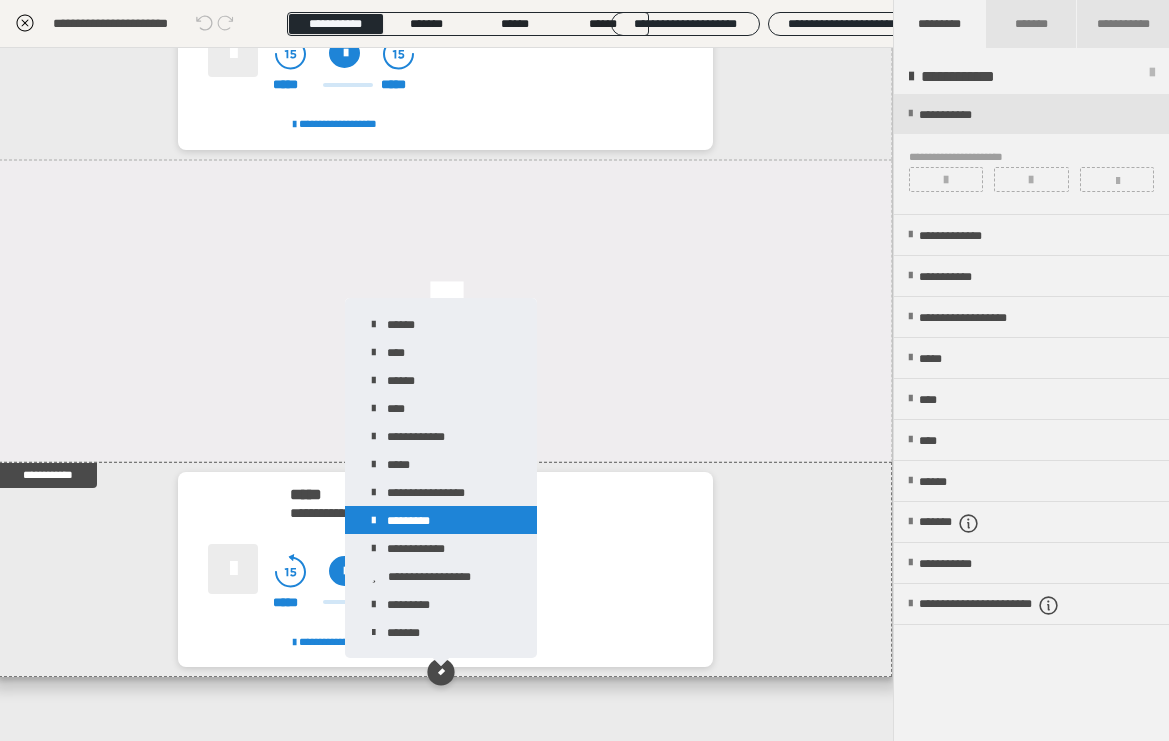 click on "*********" at bounding box center [441, 520] 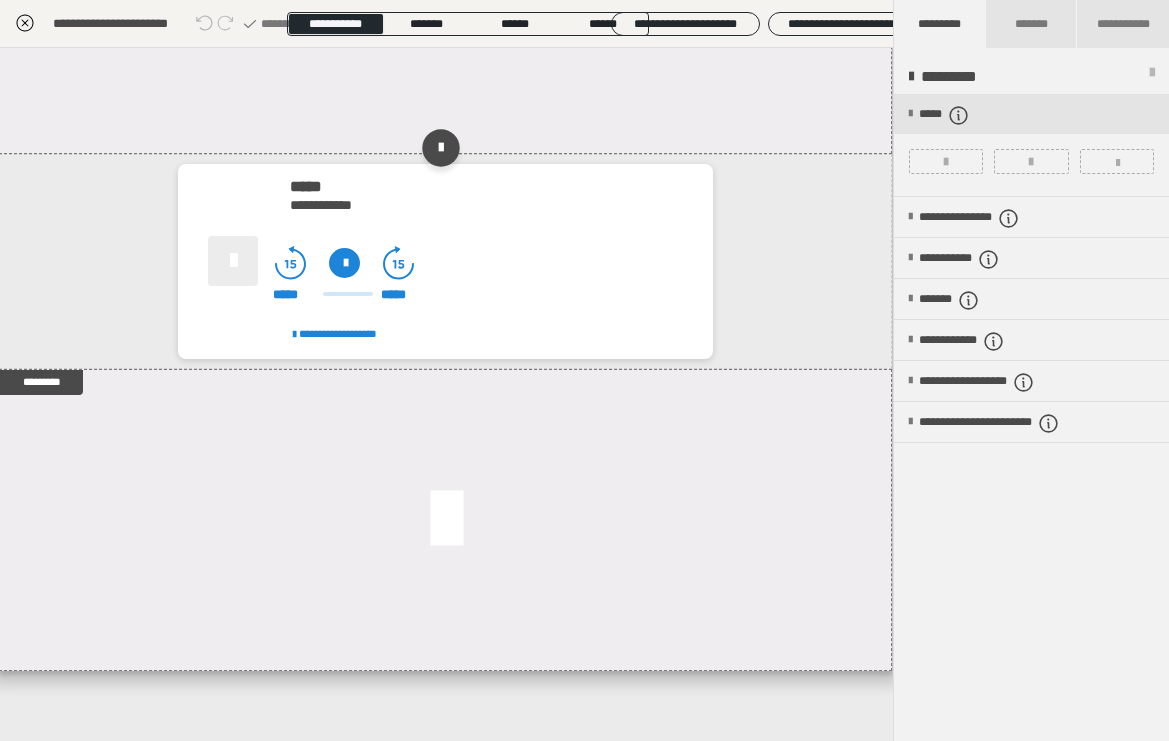 scroll, scrollTop: 1207, scrollLeft: 1, axis: both 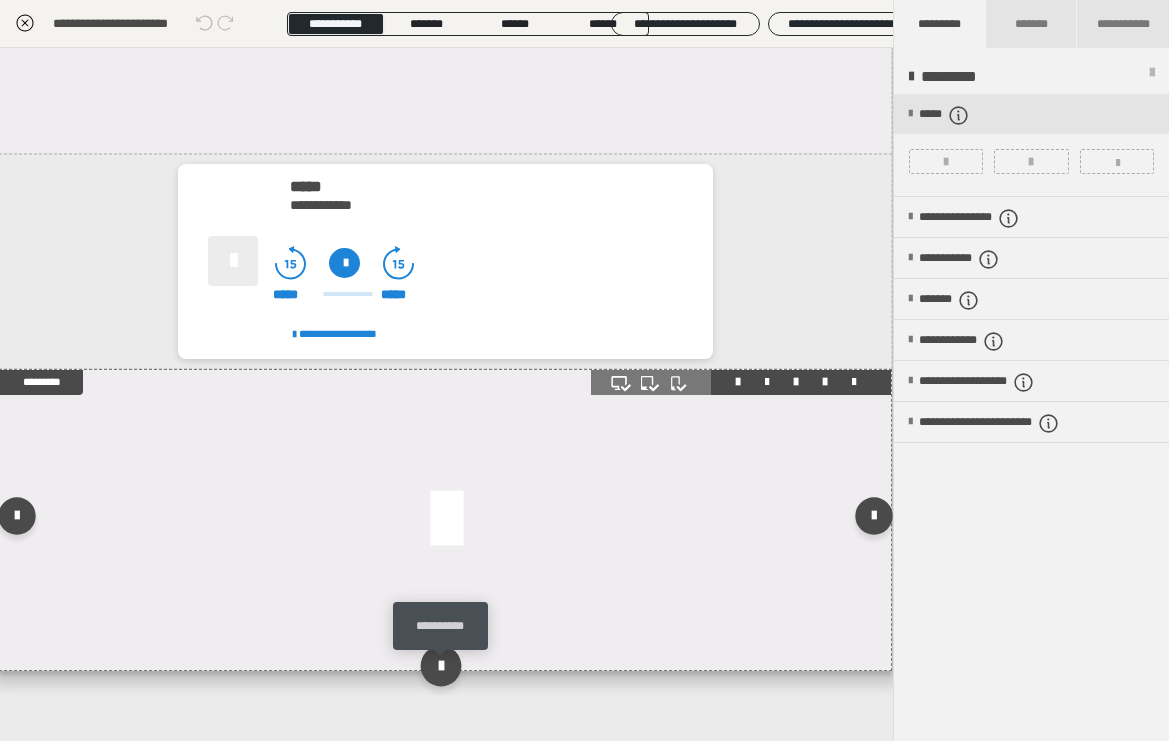 click at bounding box center (441, 665) 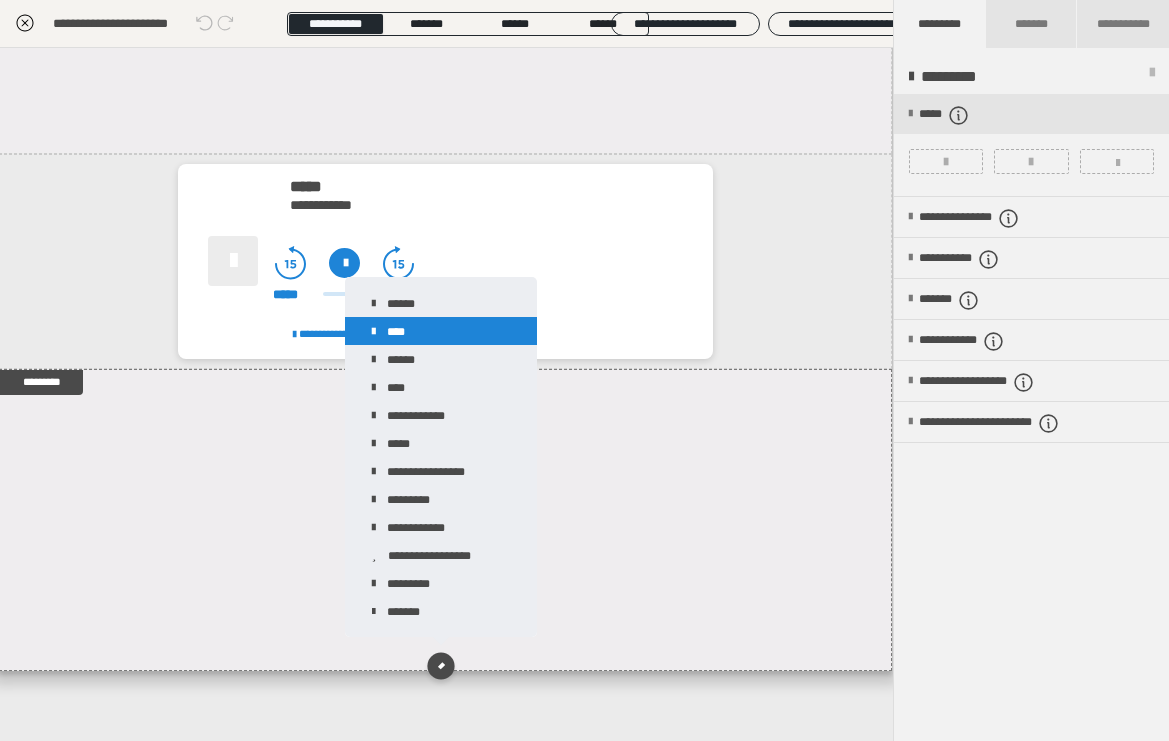 click on "****" at bounding box center (441, 331) 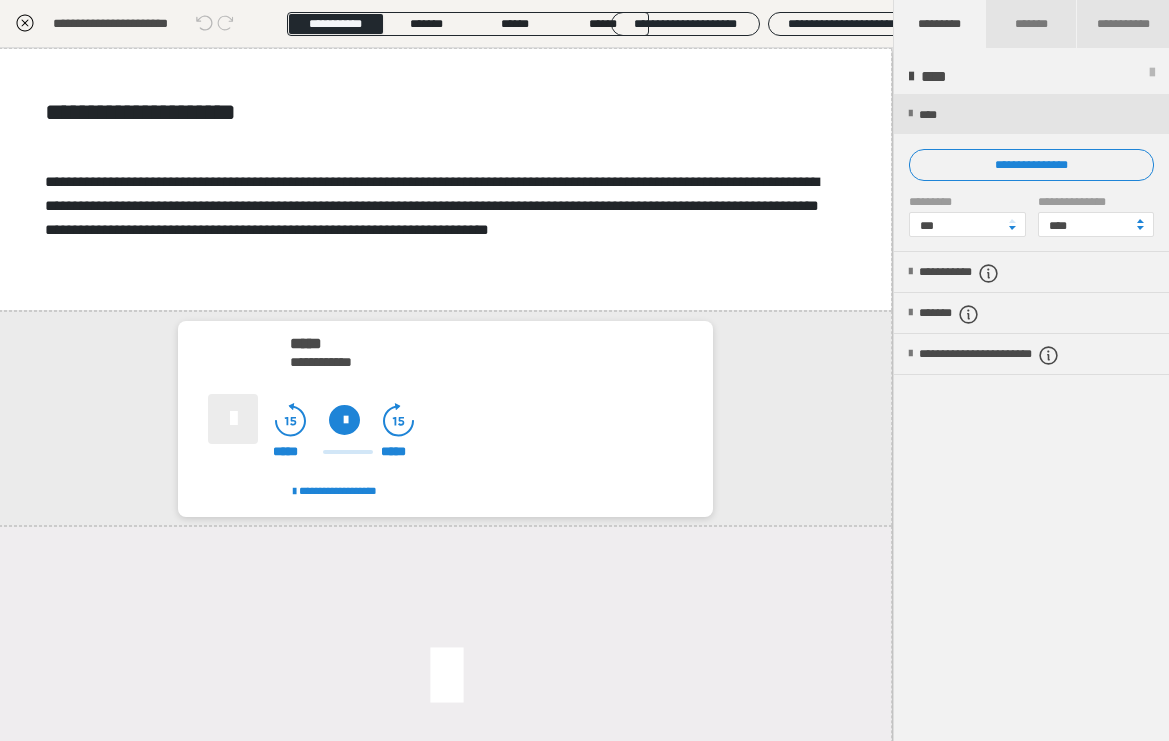 scroll, scrollTop: 0, scrollLeft: 1, axis: horizontal 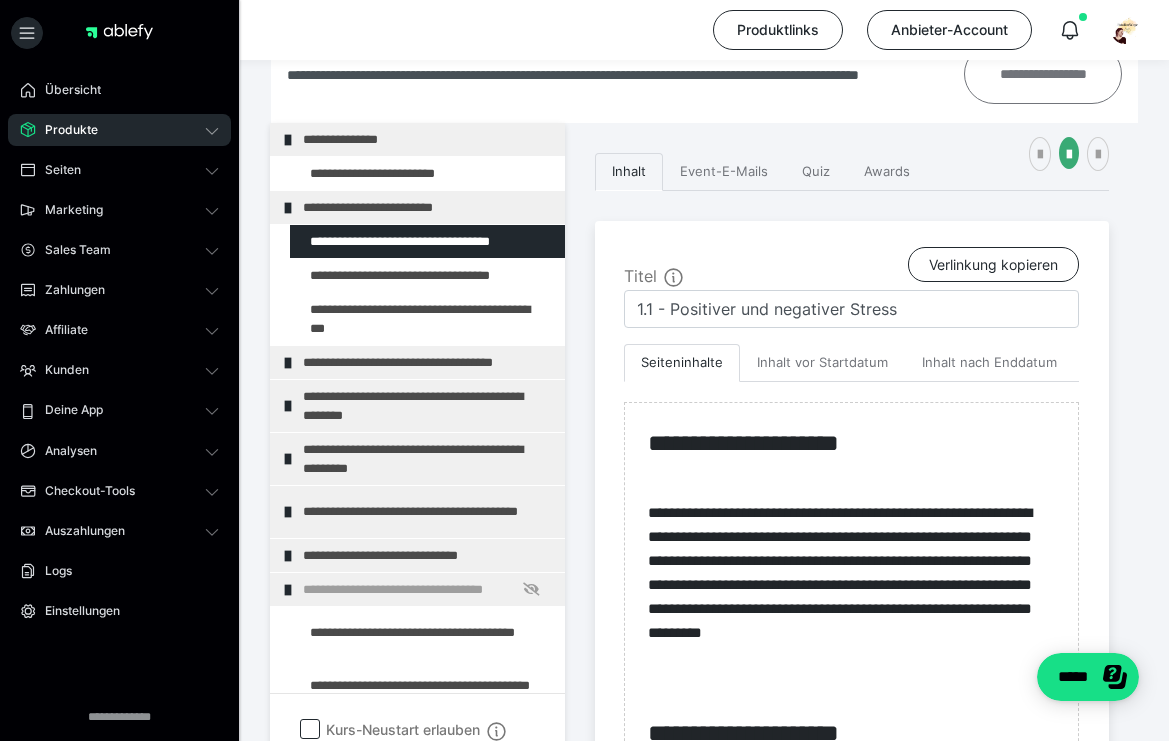 click on "**********" at bounding box center [1043, 74] 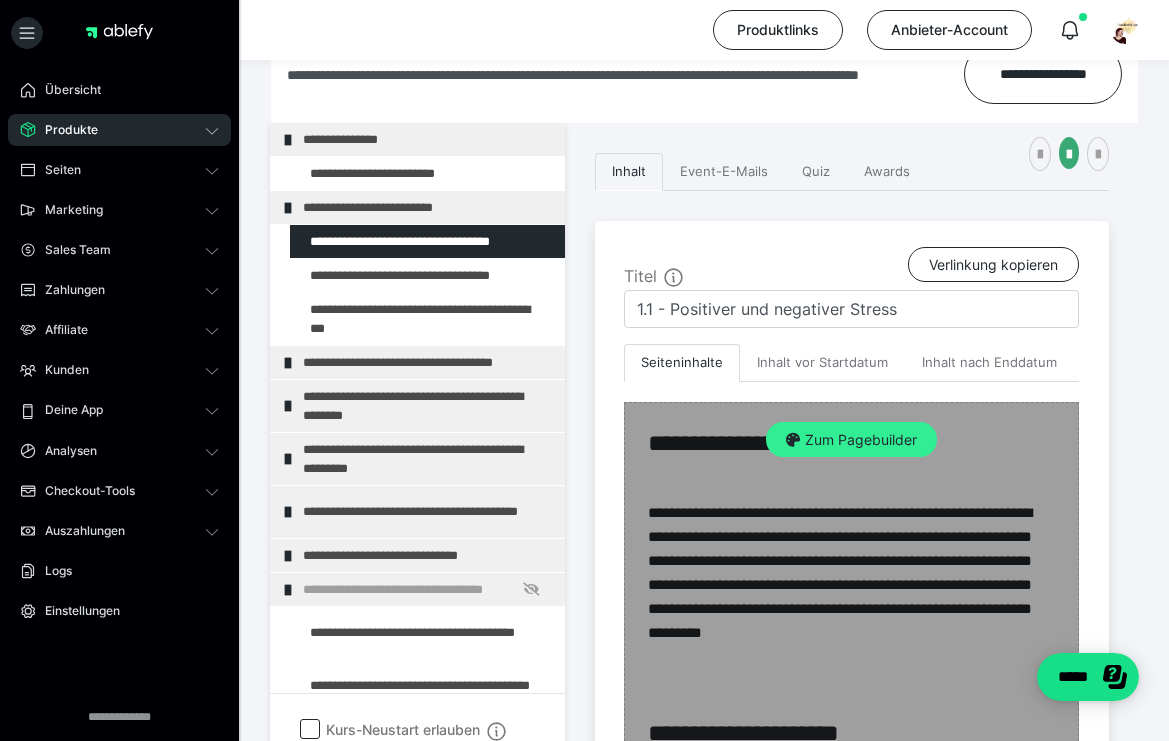 click on "Zum Pagebuilder" at bounding box center (851, 440) 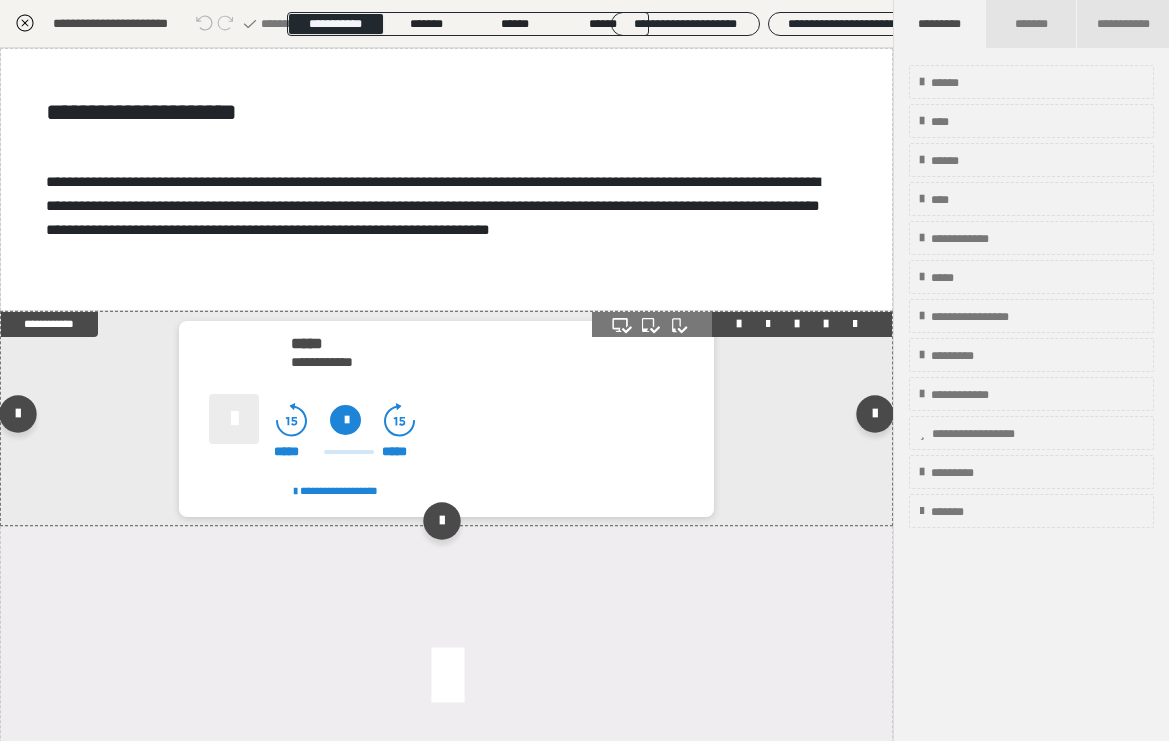 click on "**********" at bounding box center (479, 421) 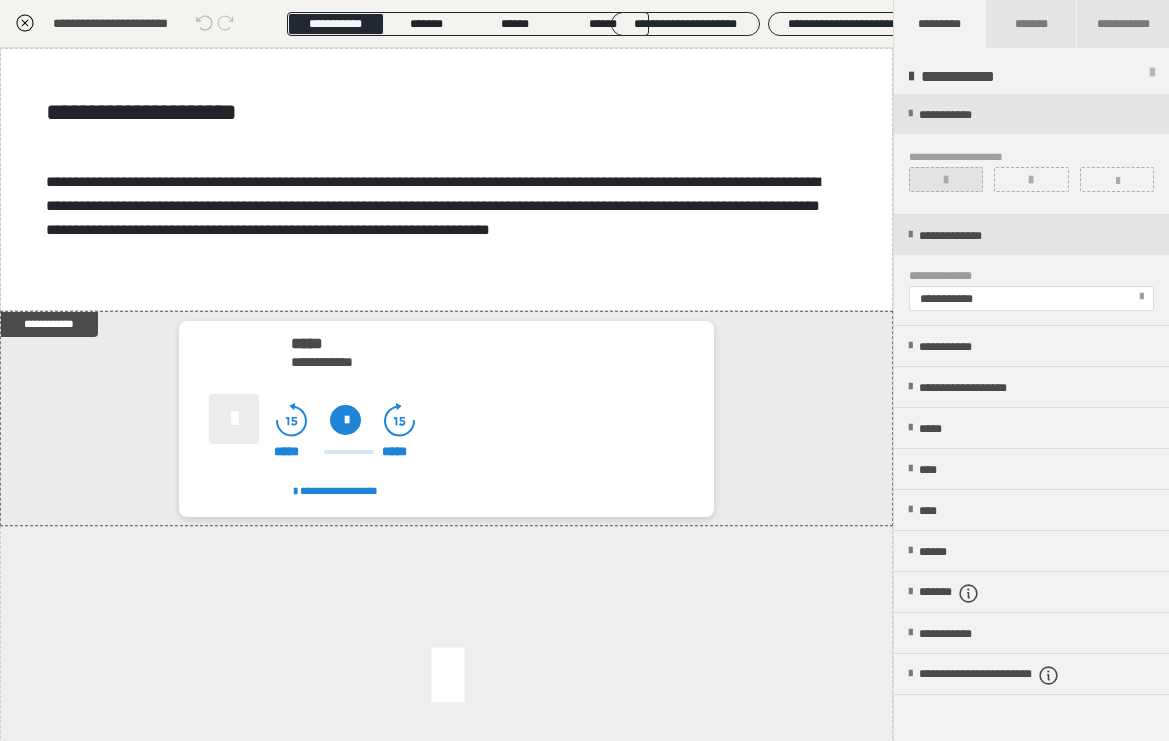 click at bounding box center [946, 180] 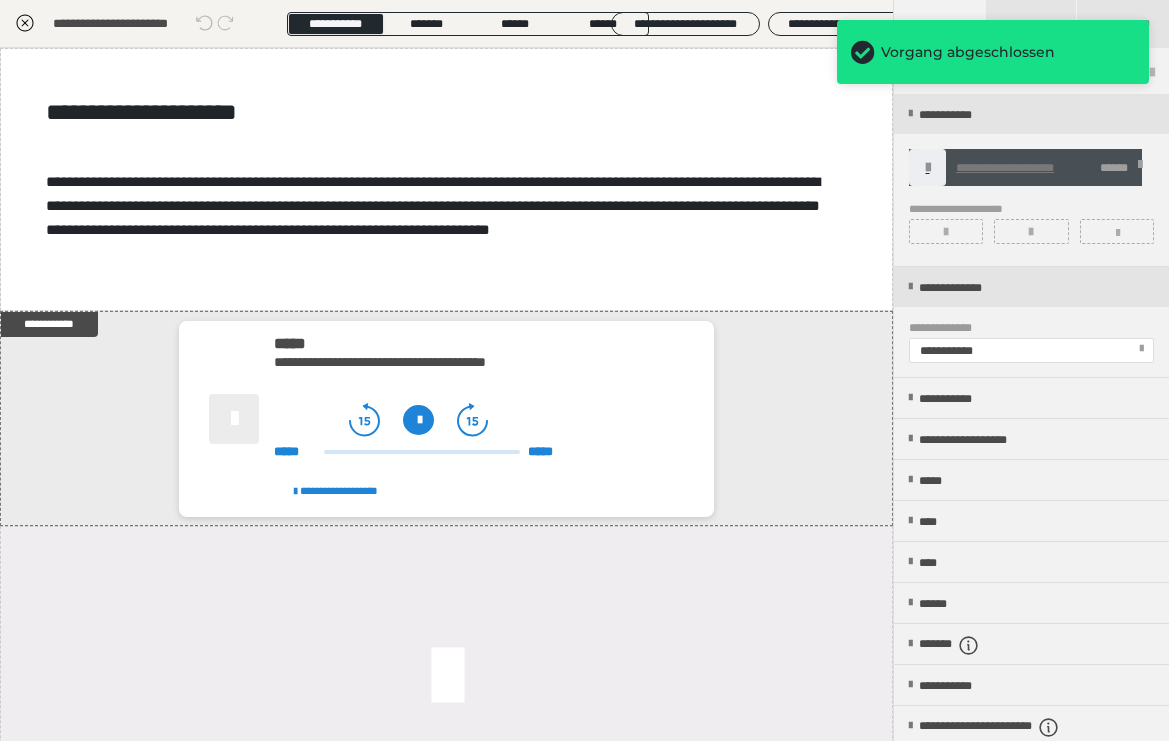 click 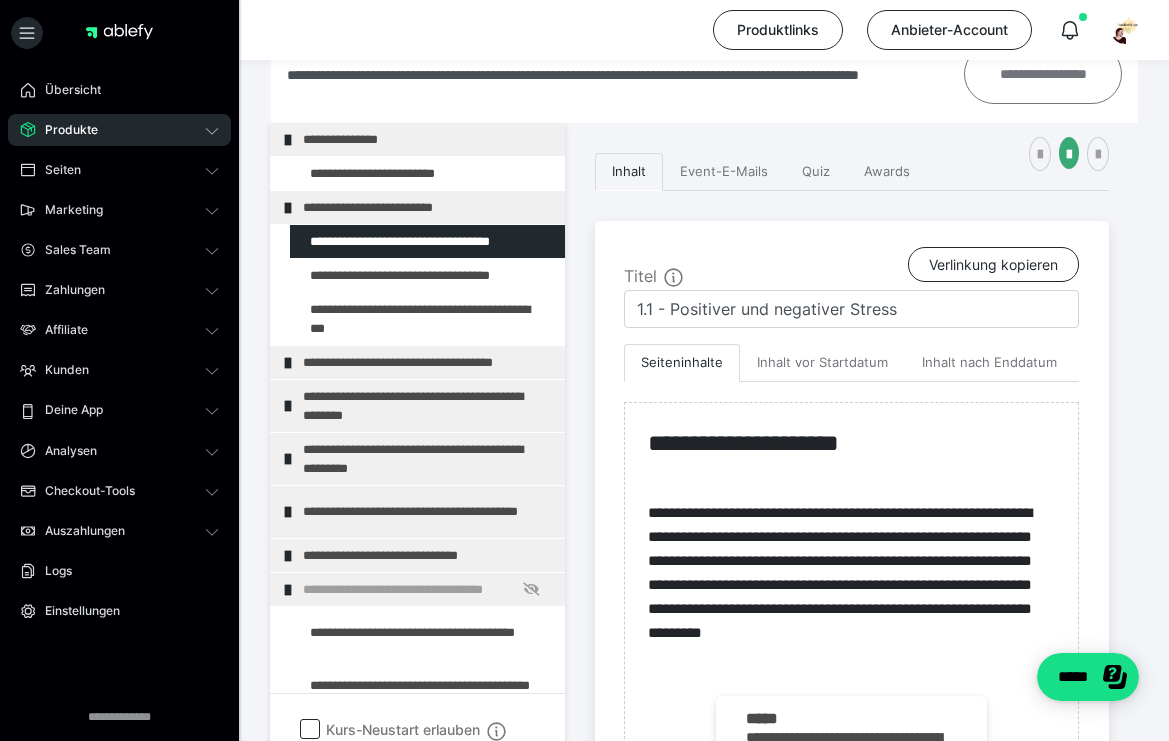 click on "**********" at bounding box center (1043, 74) 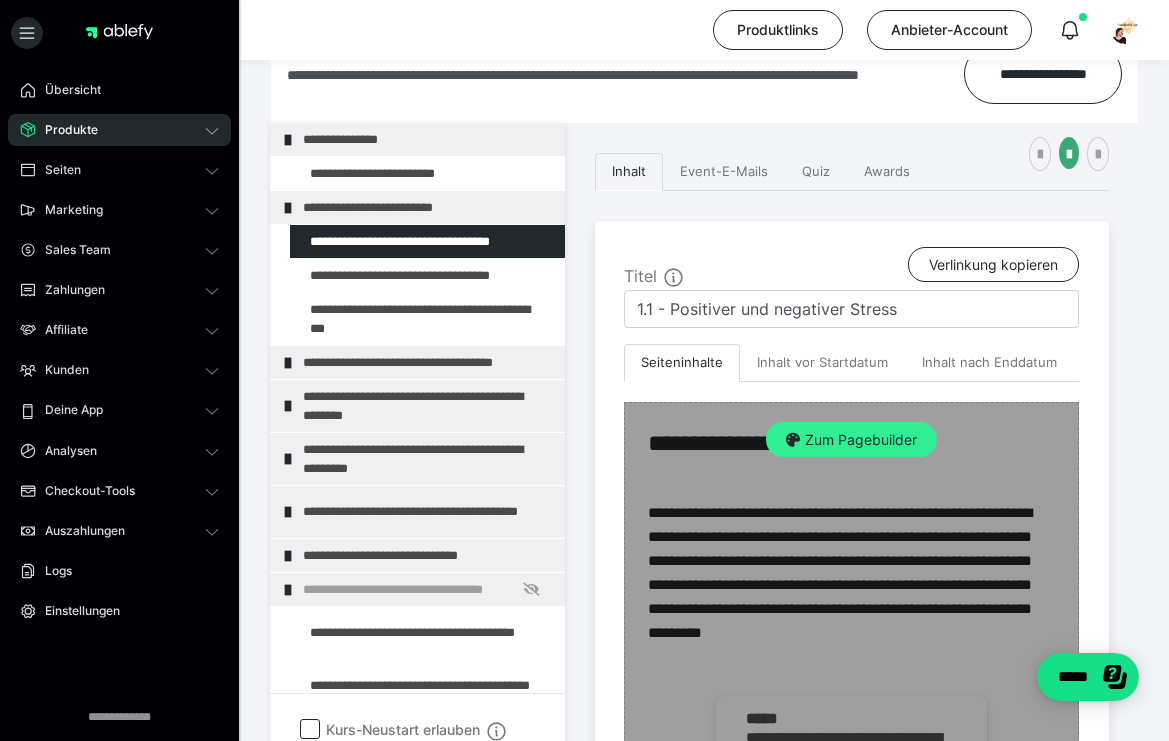 click on "Zum Pagebuilder" at bounding box center [851, 440] 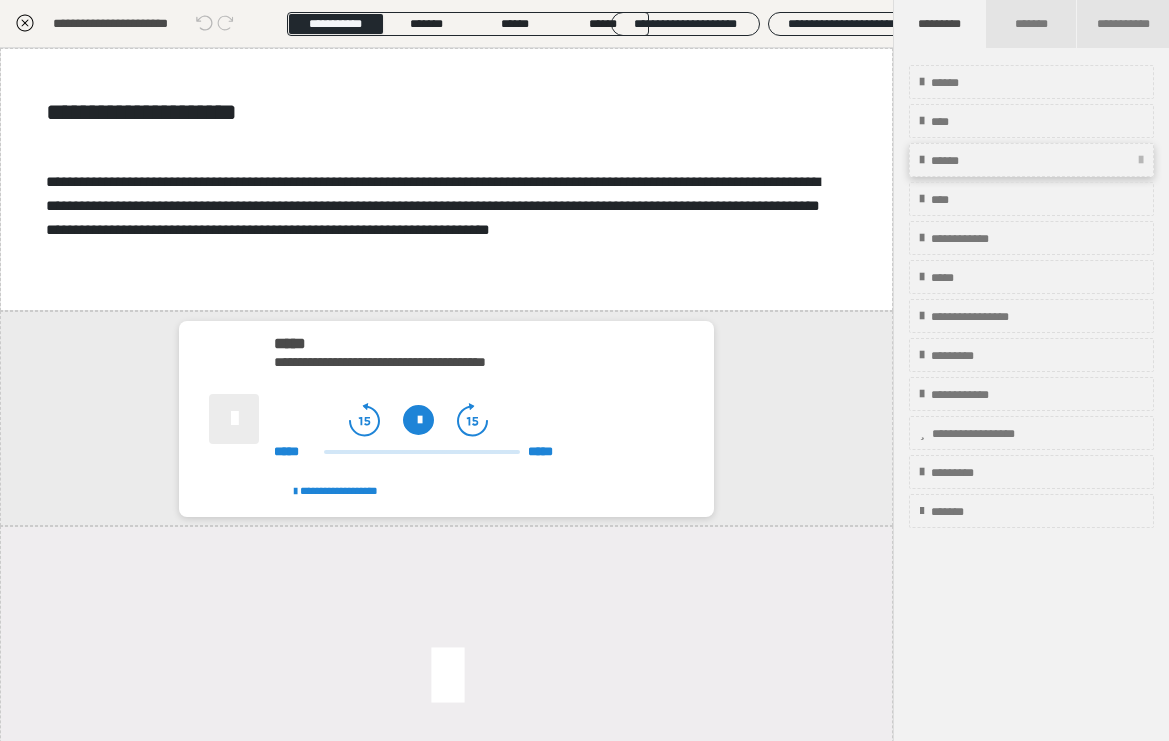 click on "******" at bounding box center [1031, 160] 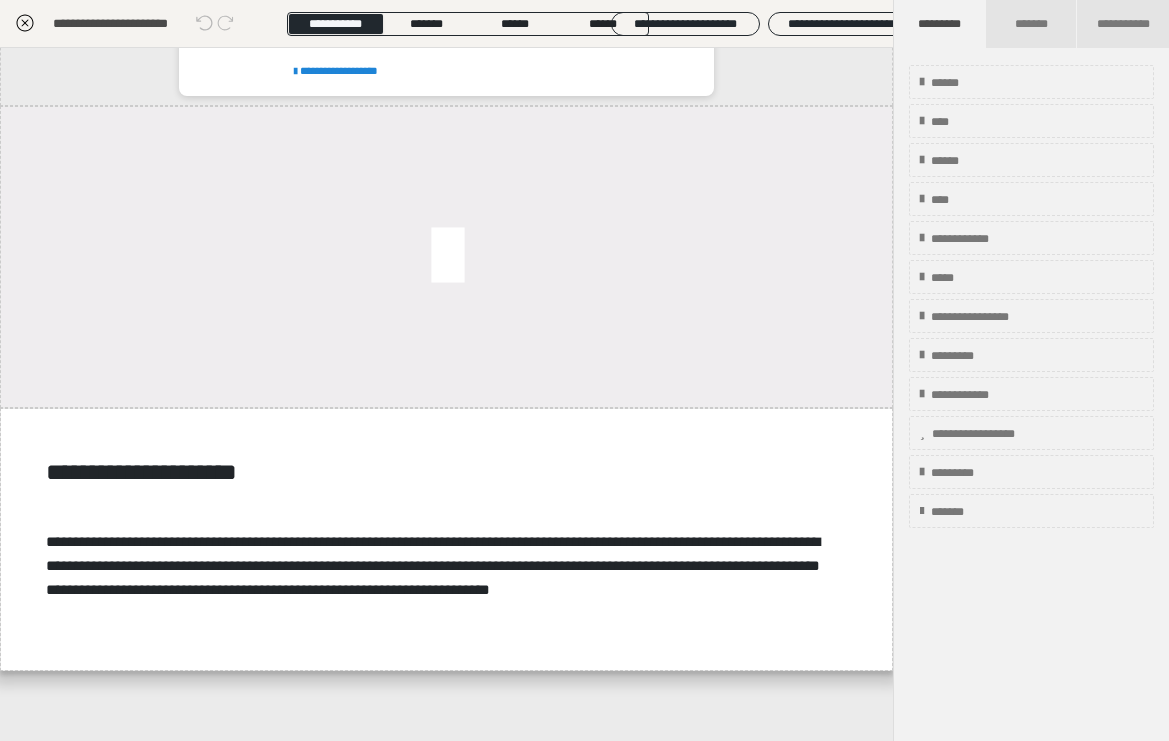 scroll, scrollTop: 1486, scrollLeft: 0, axis: vertical 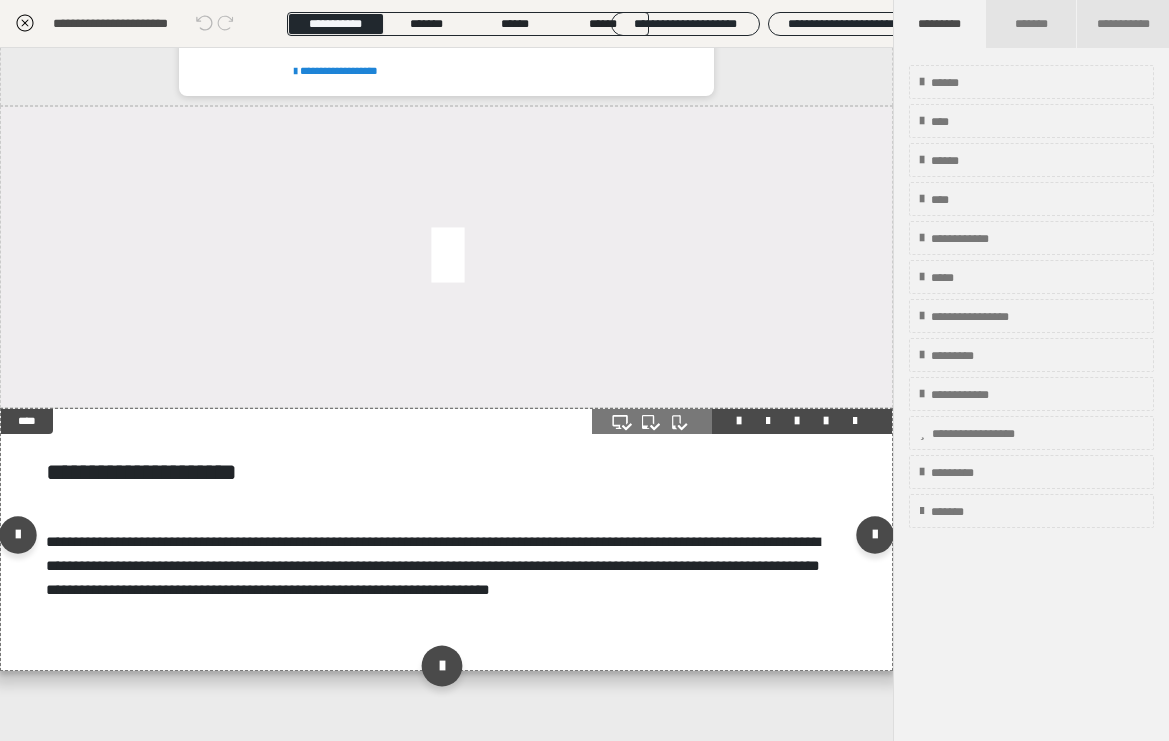 click at bounding box center (442, 665) 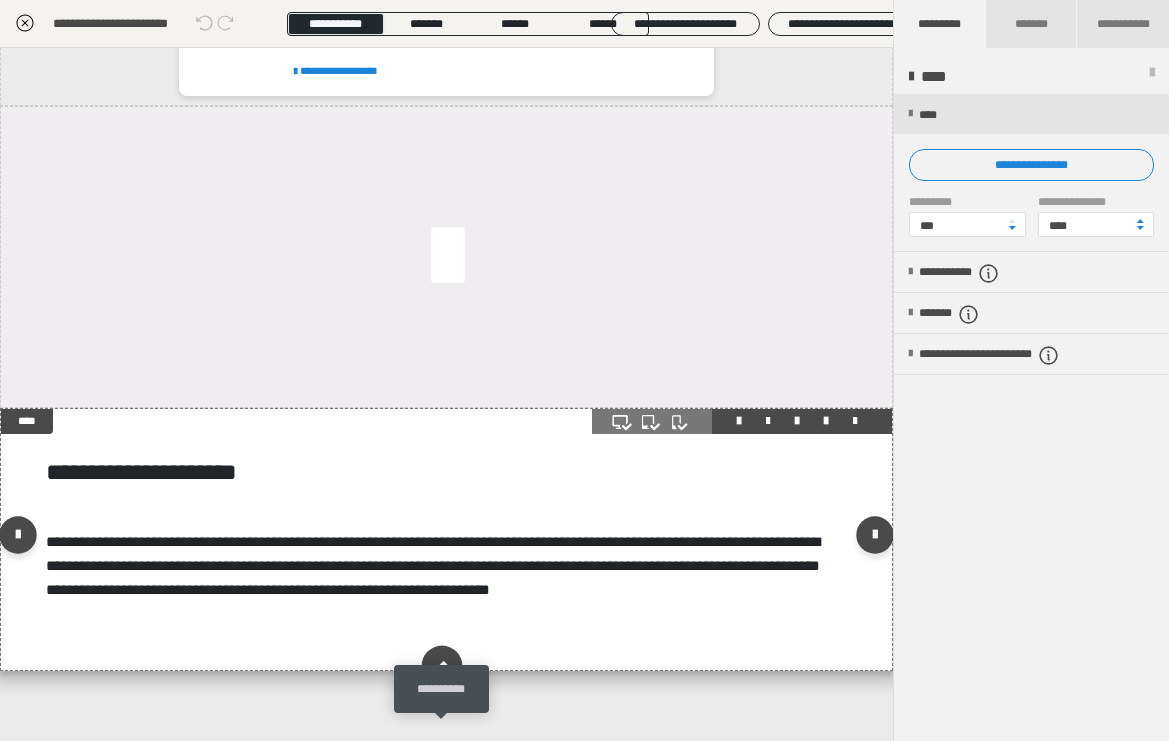 scroll, scrollTop: 1423, scrollLeft: 0, axis: vertical 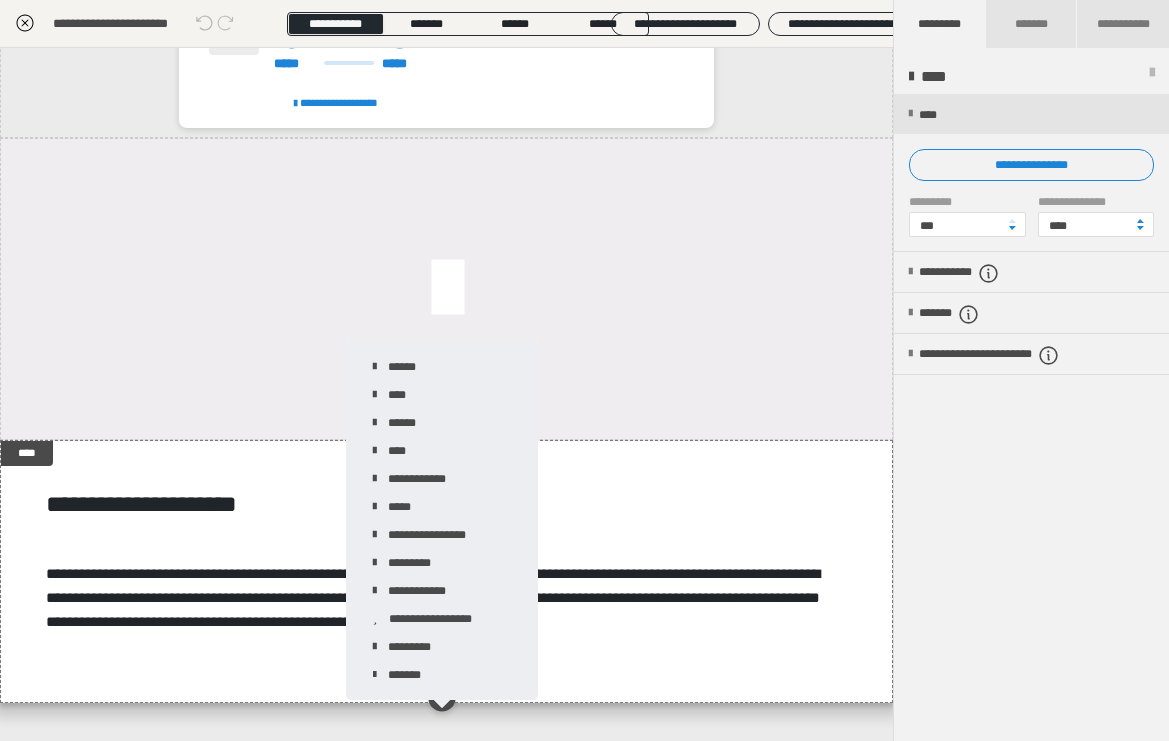 click 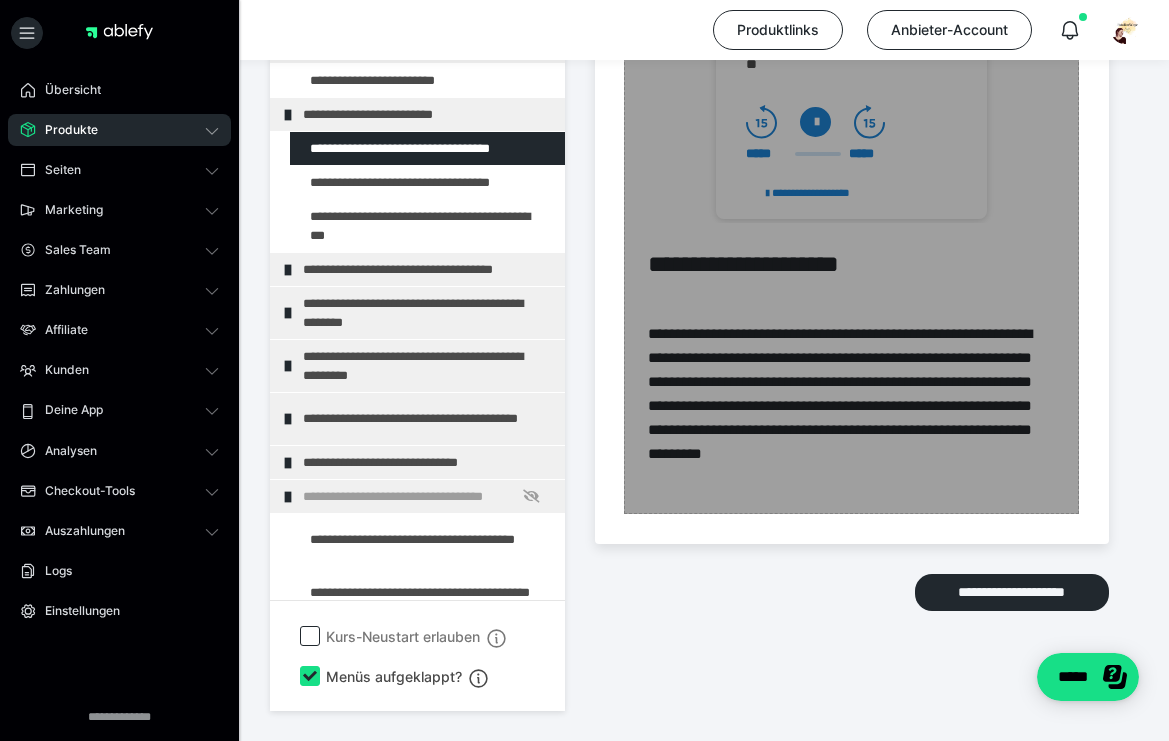 scroll, scrollTop: 1043, scrollLeft: 0, axis: vertical 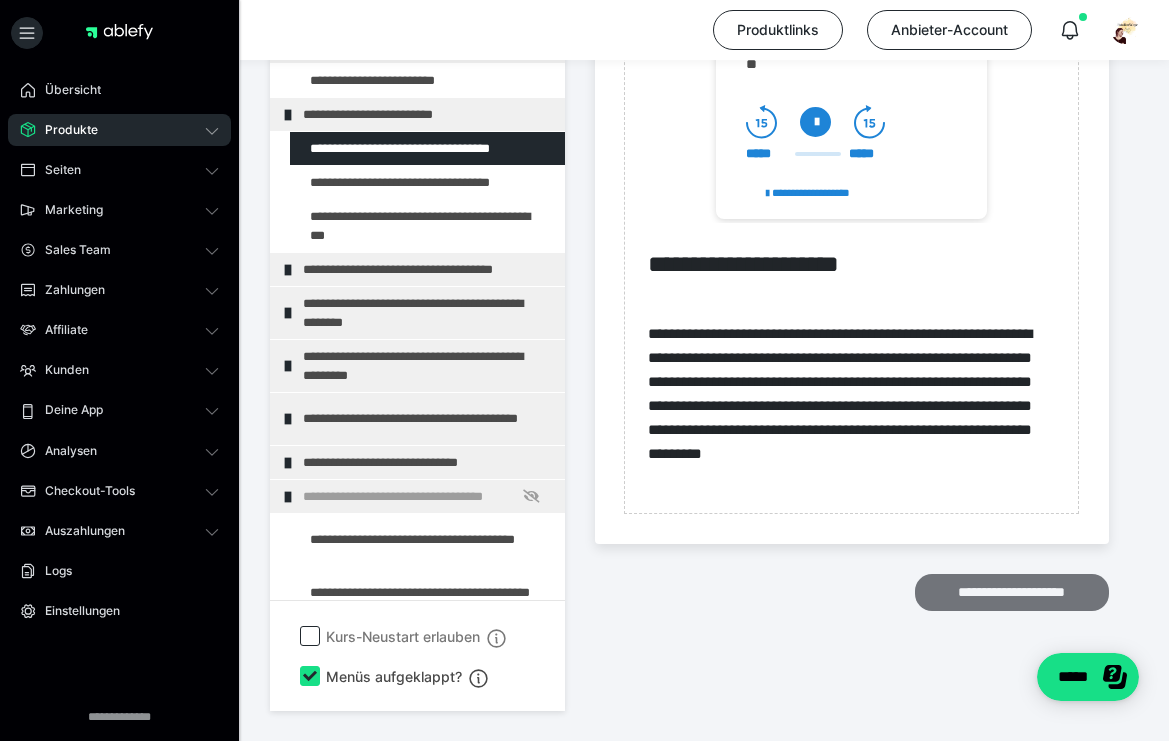 click on "**********" at bounding box center (1012, 592) 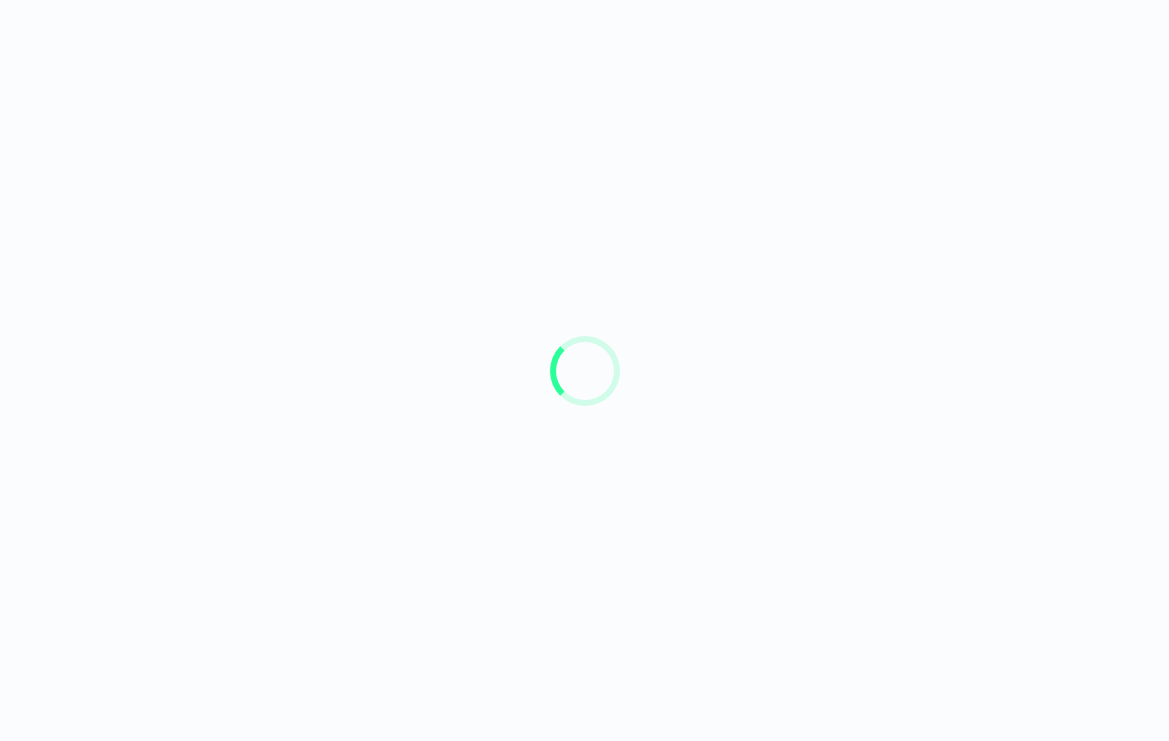 scroll, scrollTop: 0, scrollLeft: 0, axis: both 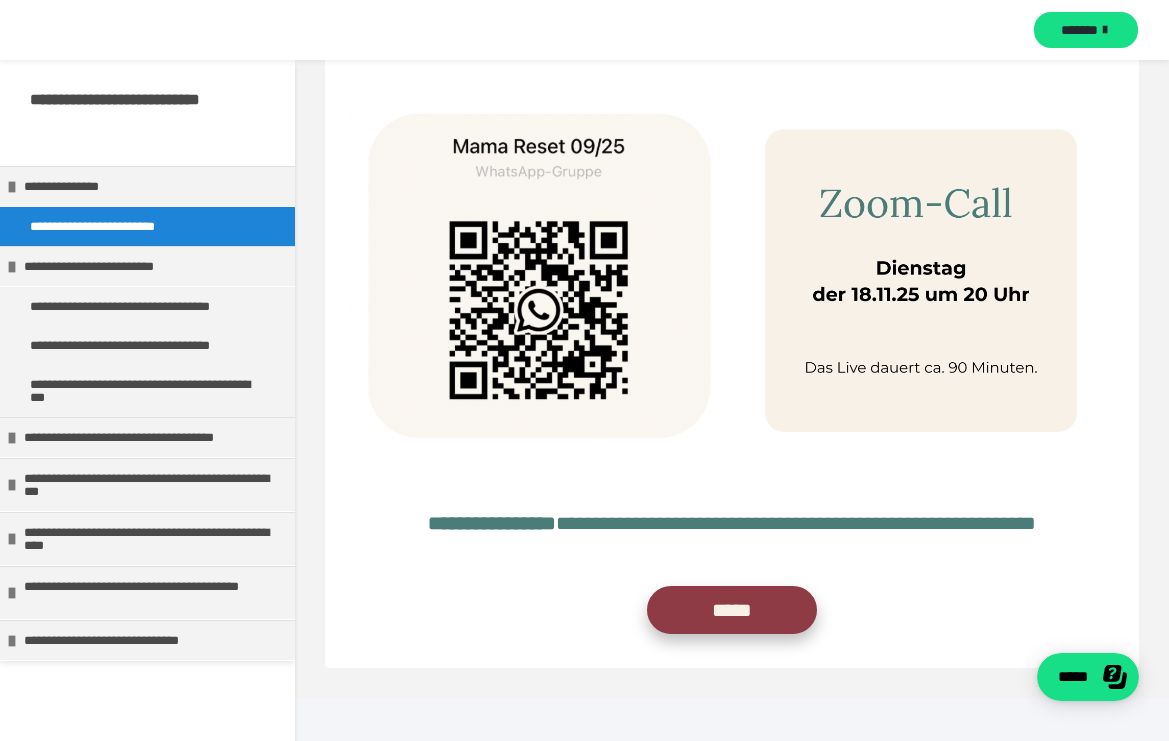click on "*****" at bounding box center (732, 610) 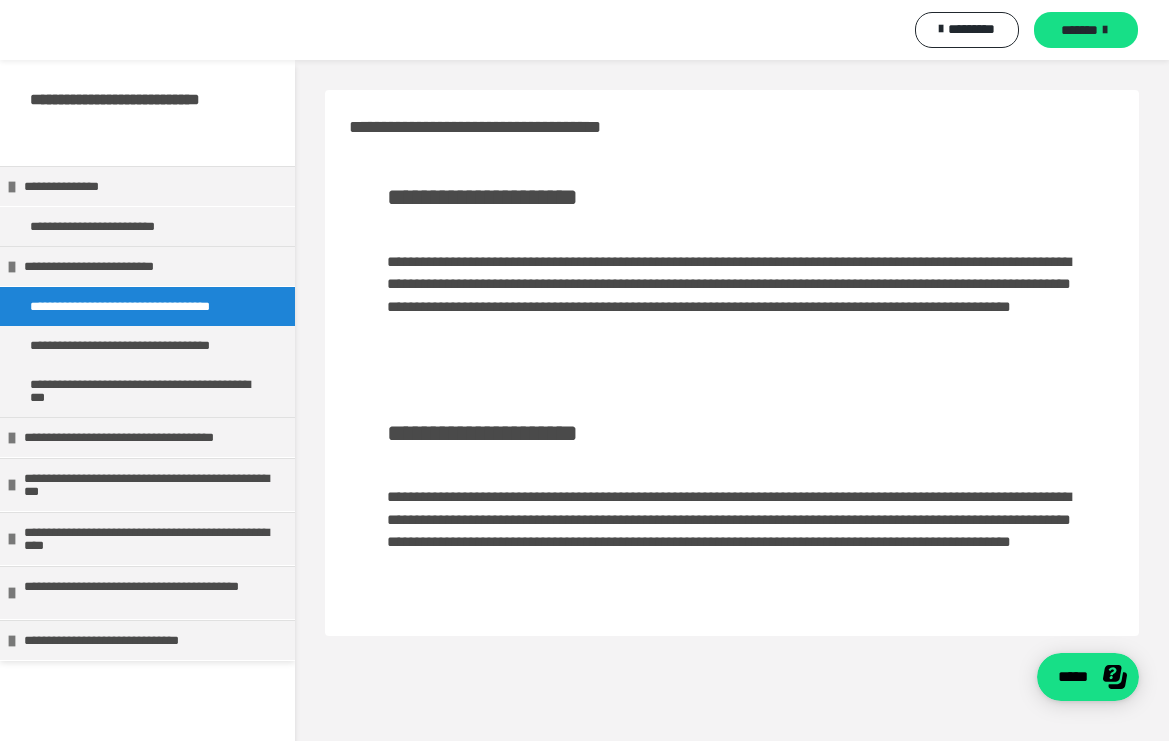 scroll, scrollTop: 0, scrollLeft: 0, axis: both 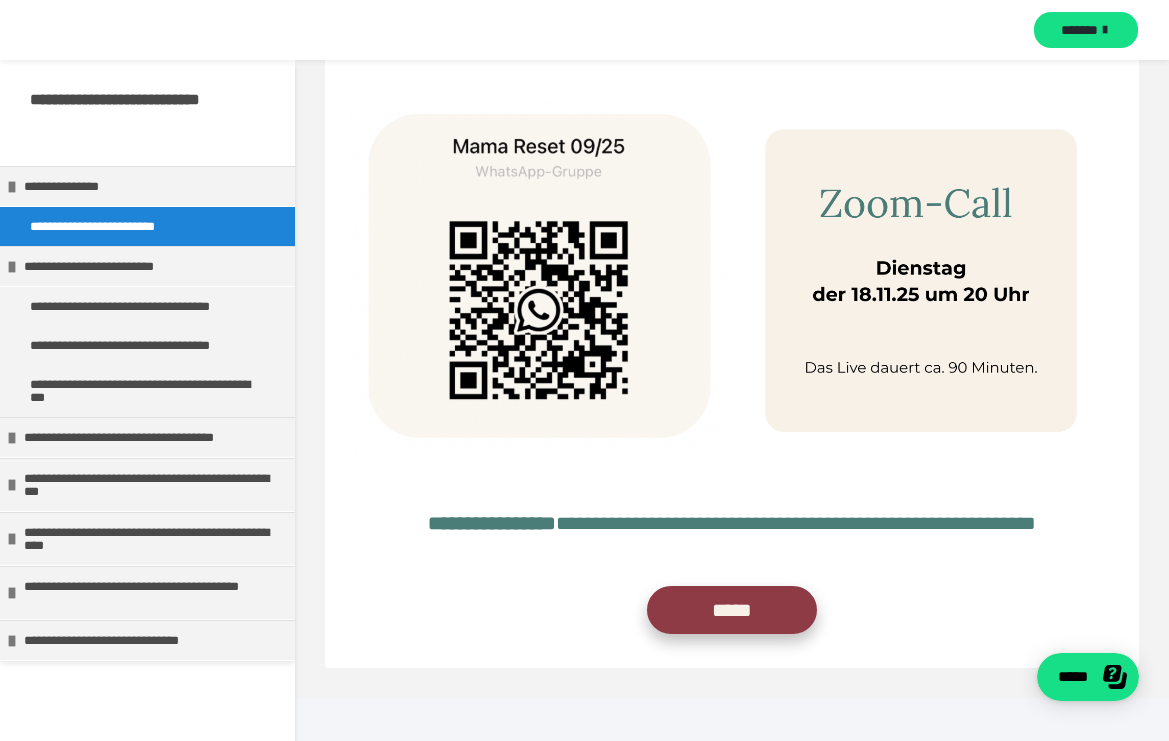 click on "*****" at bounding box center [732, 610] 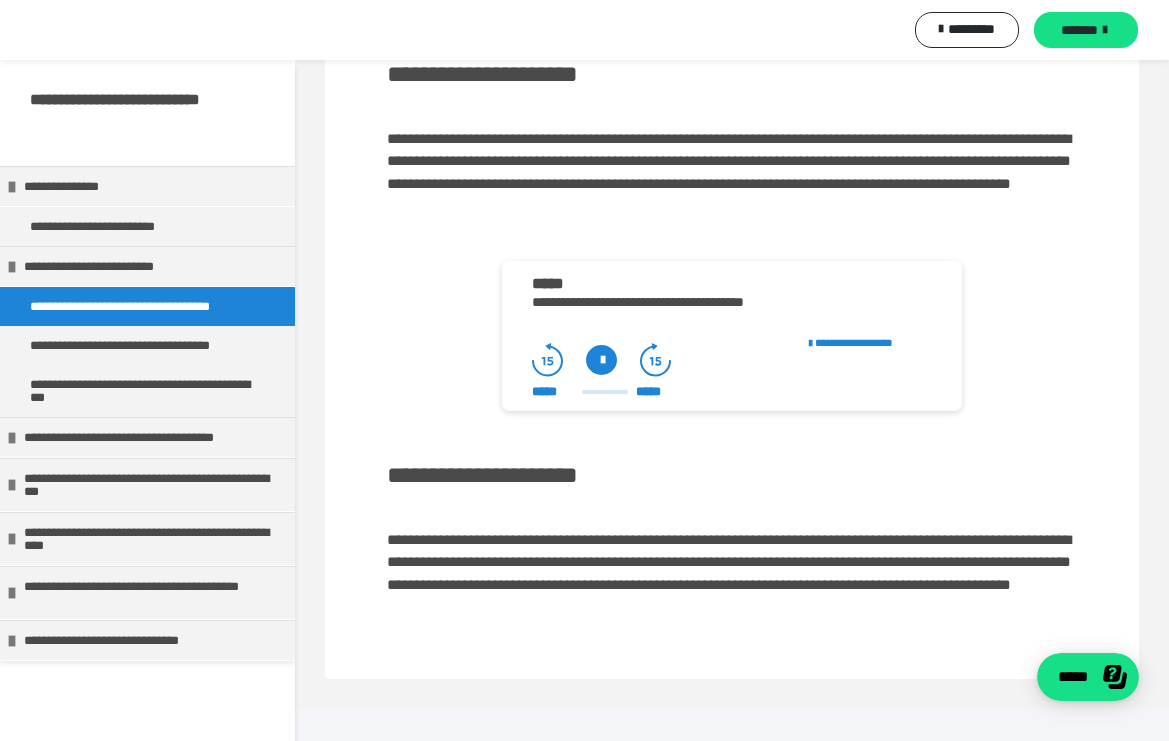 scroll, scrollTop: 123, scrollLeft: 0, axis: vertical 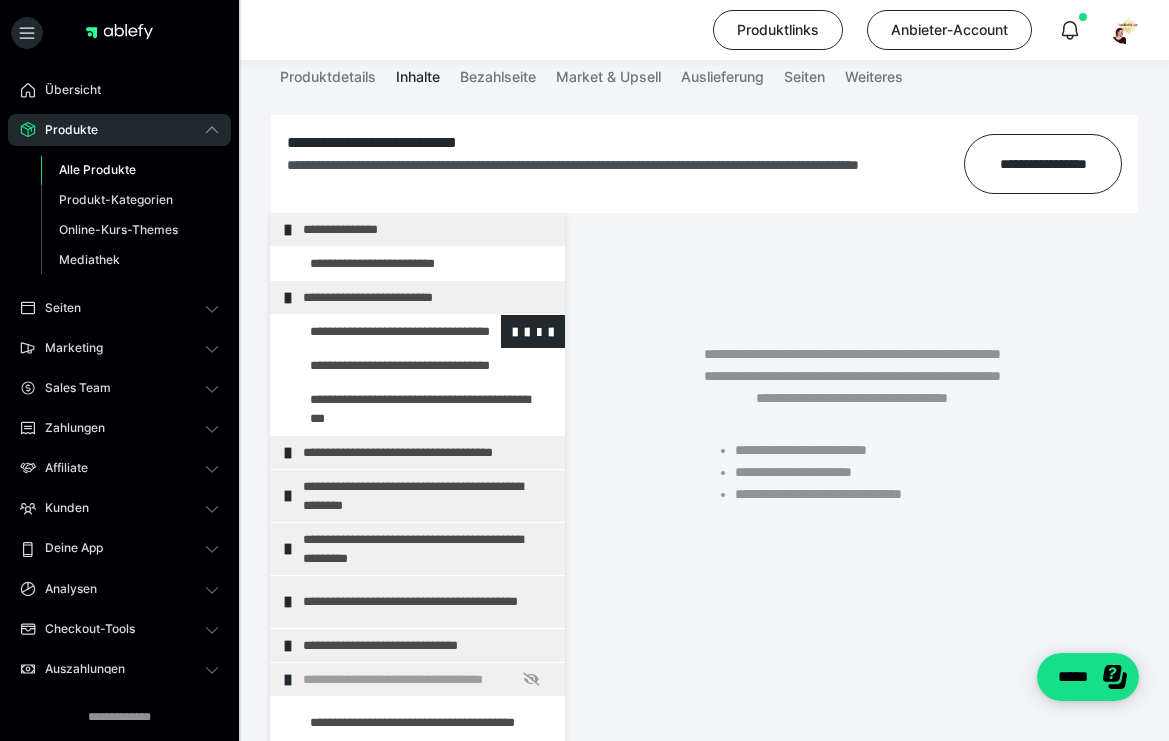 click at bounding box center [375, 331] 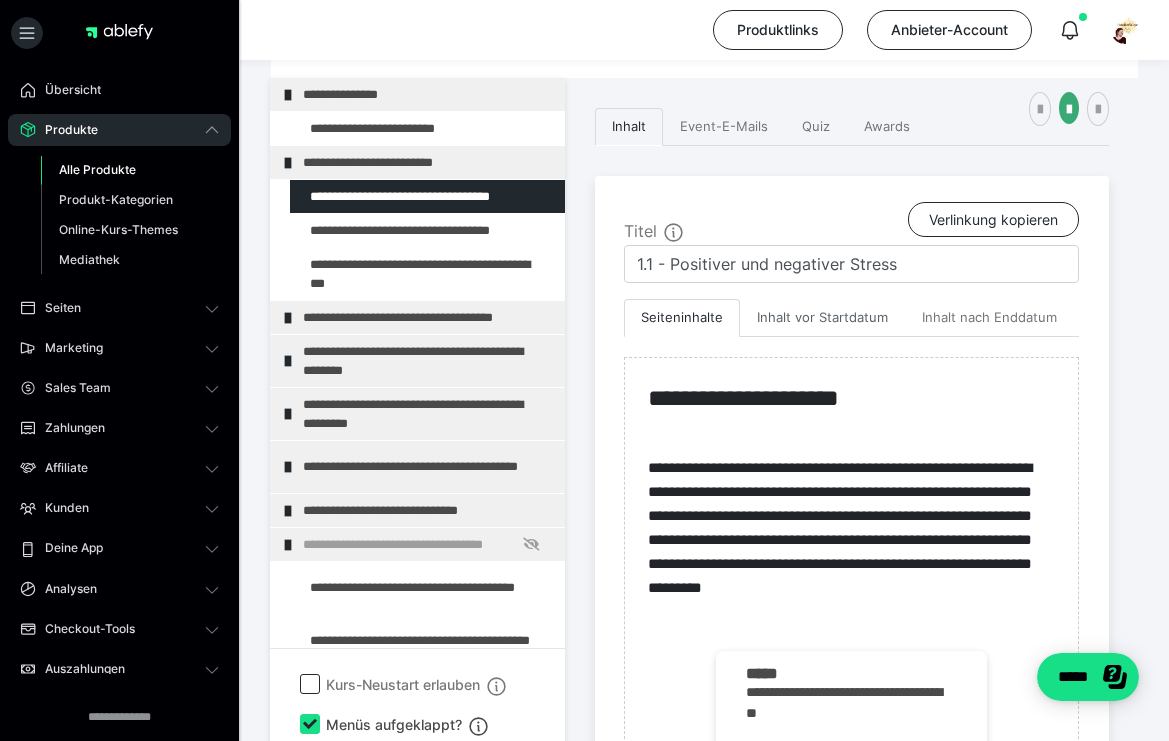 scroll, scrollTop: 396, scrollLeft: 0, axis: vertical 